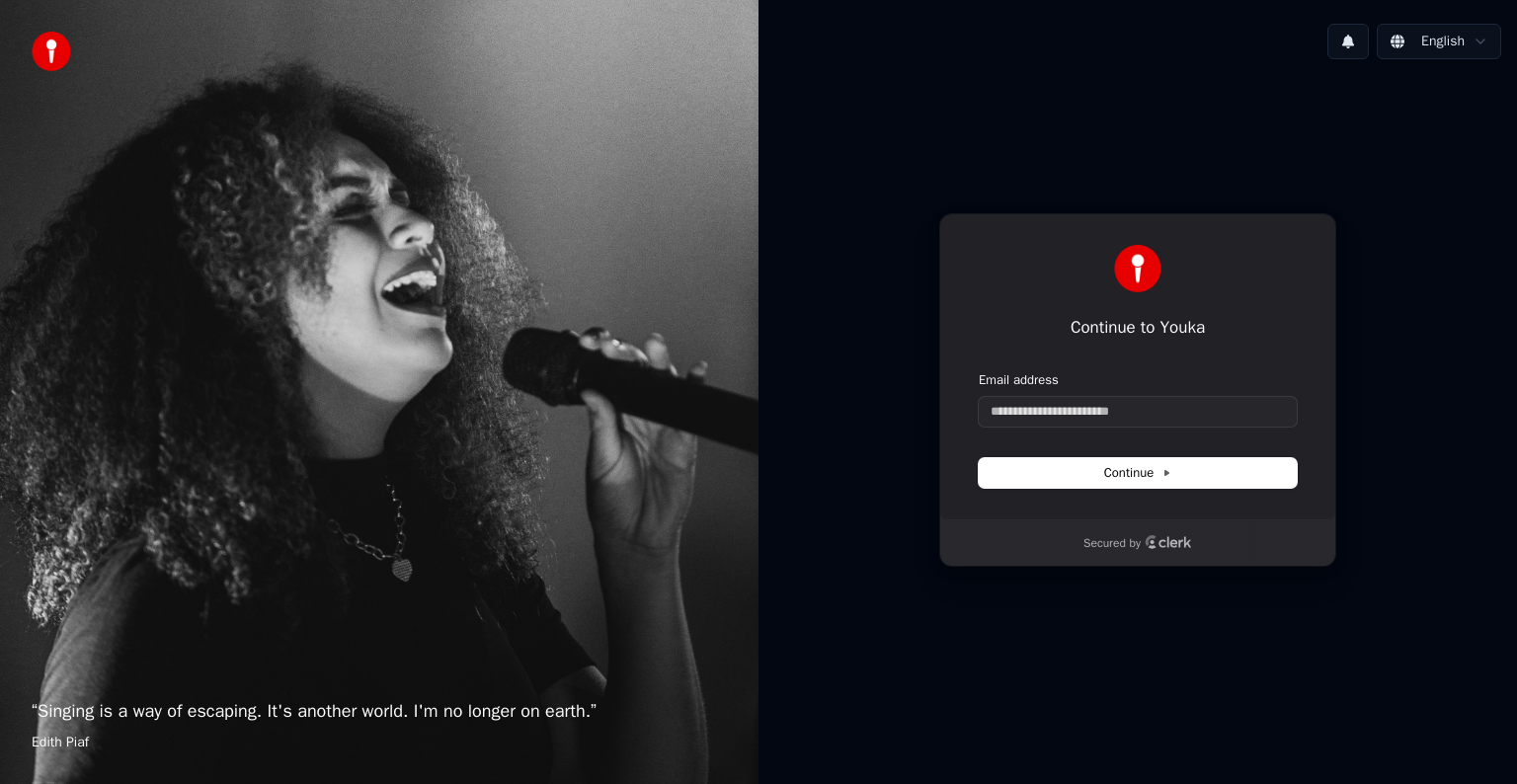 scroll, scrollTop: 0, scrollLeft: 0, axis: both 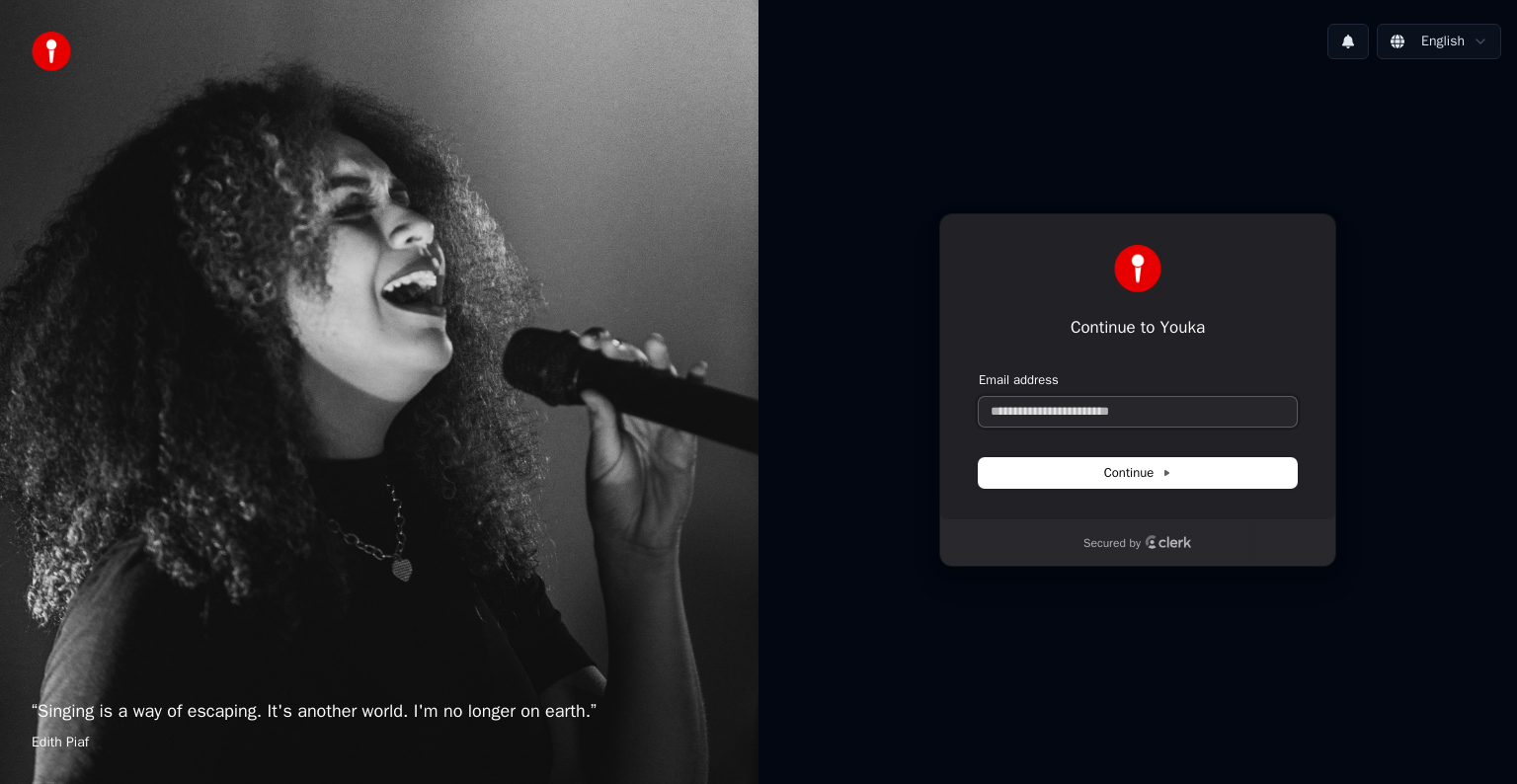click on "Email address" at bounding box center (1138, 412) 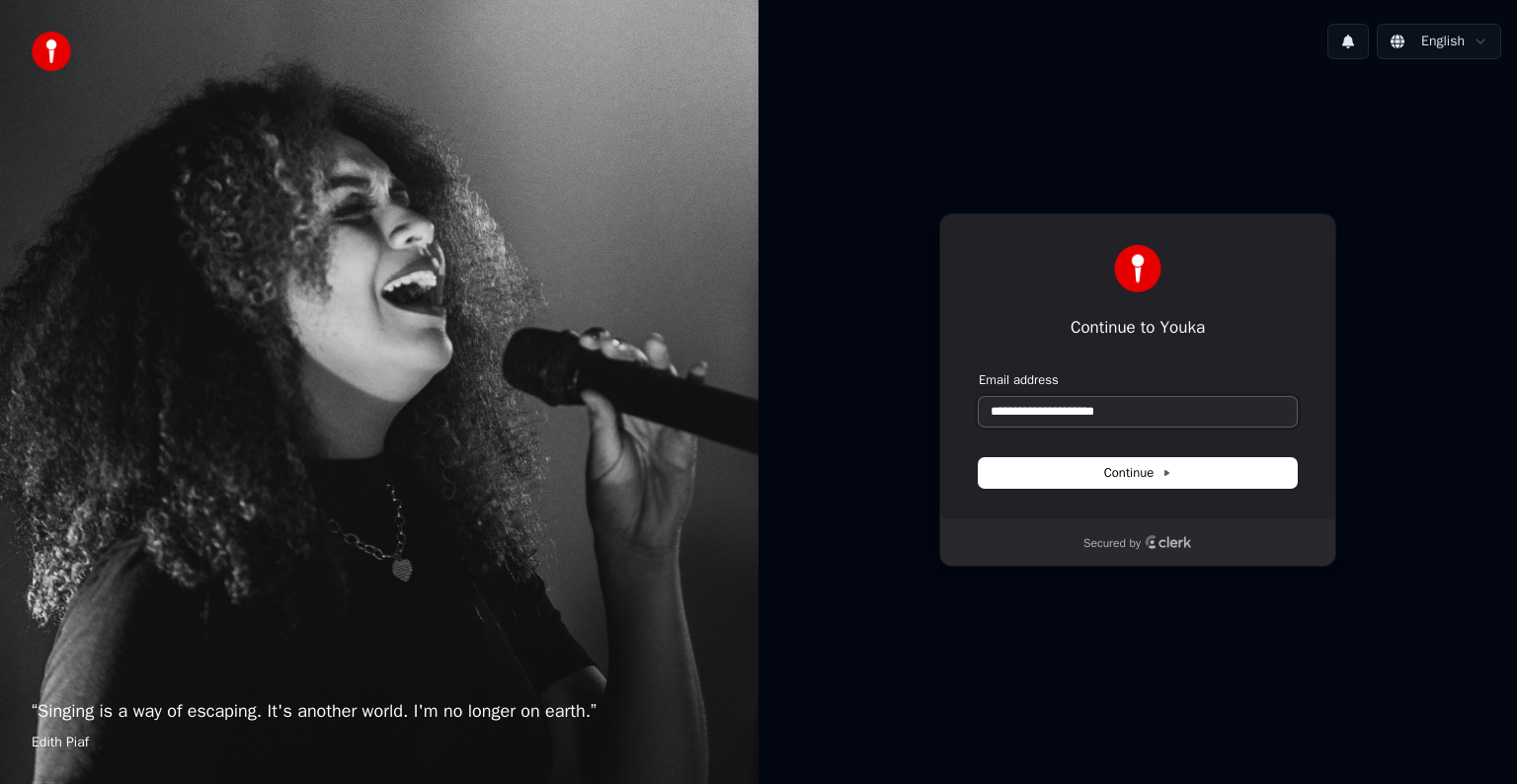 click at bounding box center [979, 371] 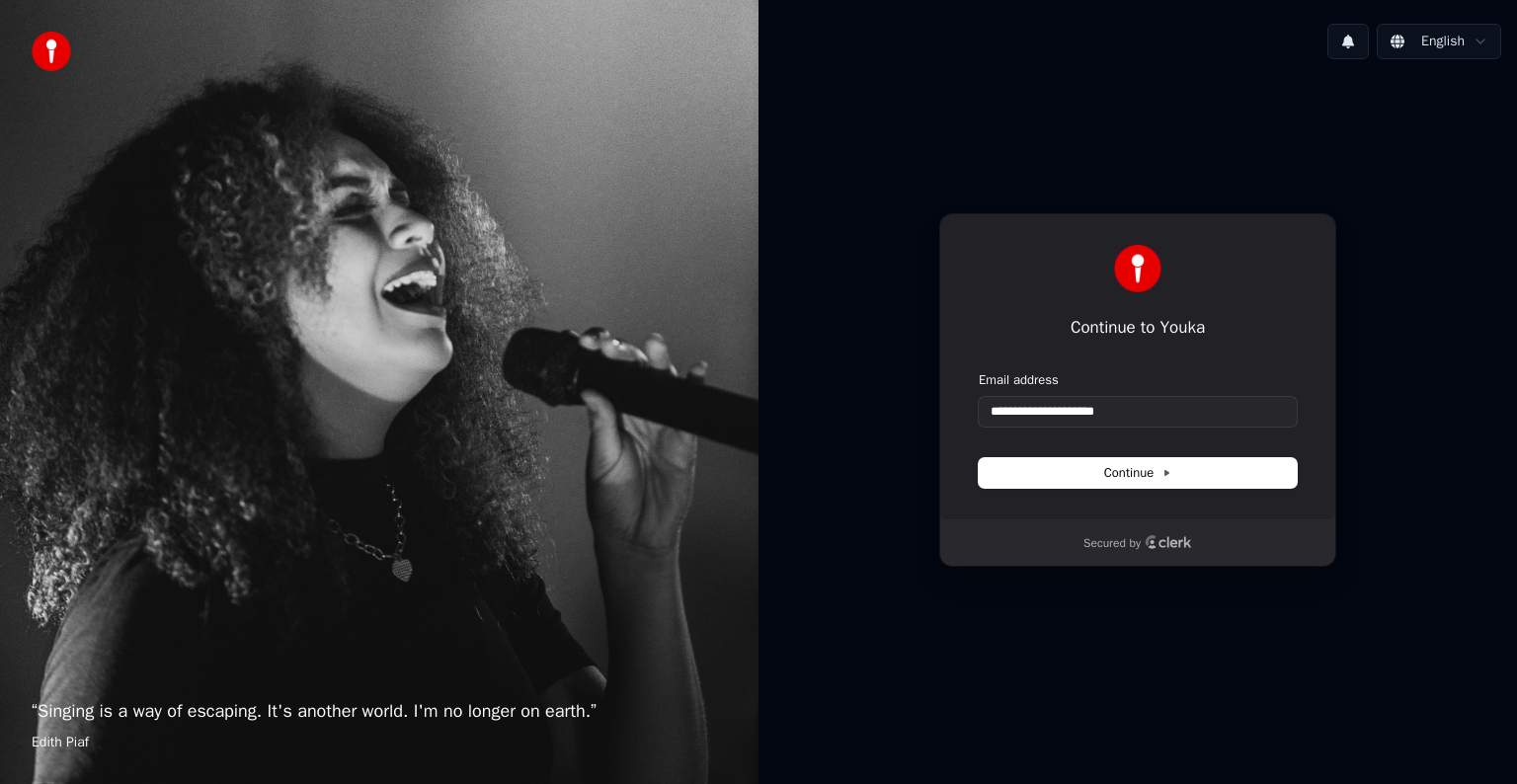 type on "**********" 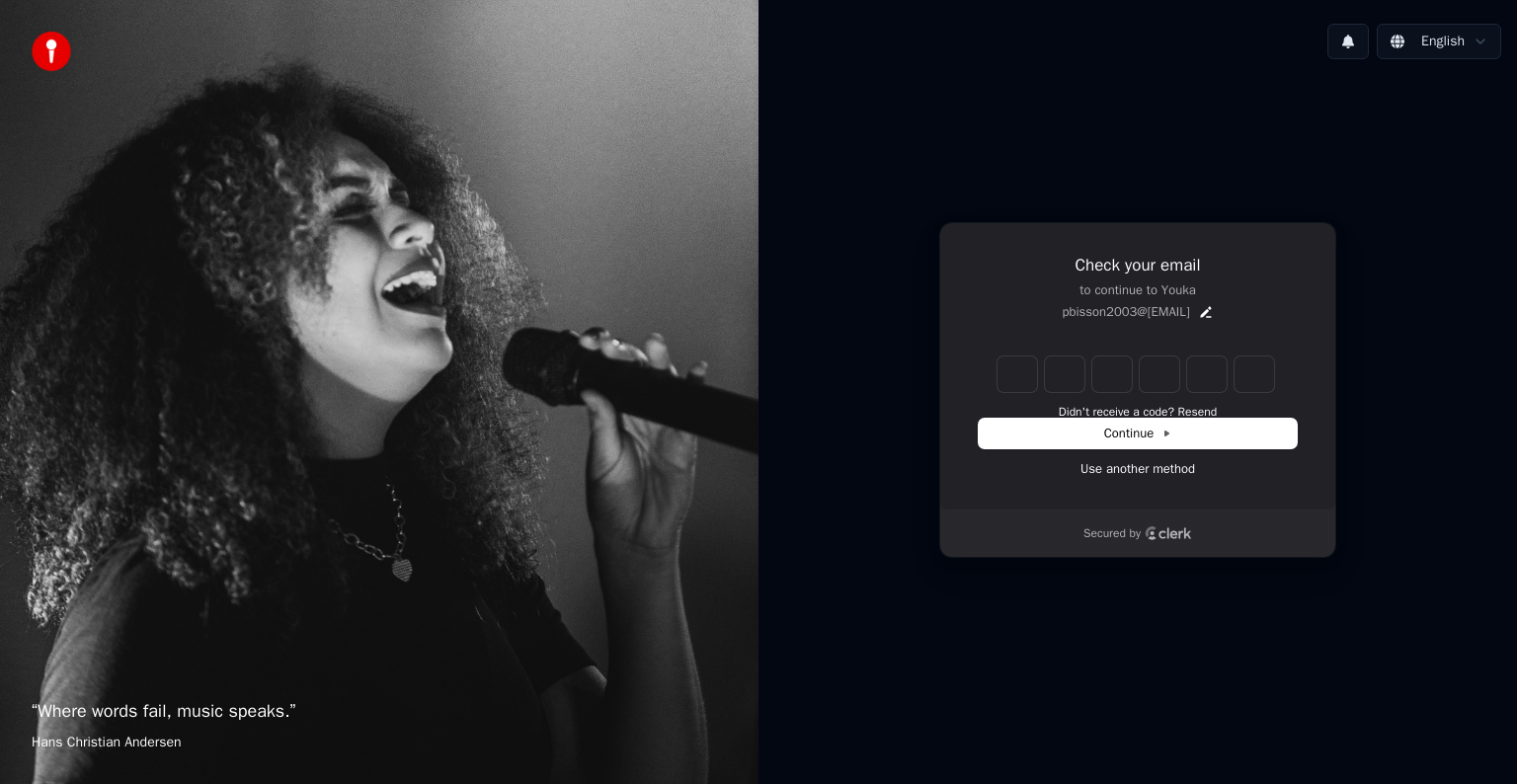 type on "*" 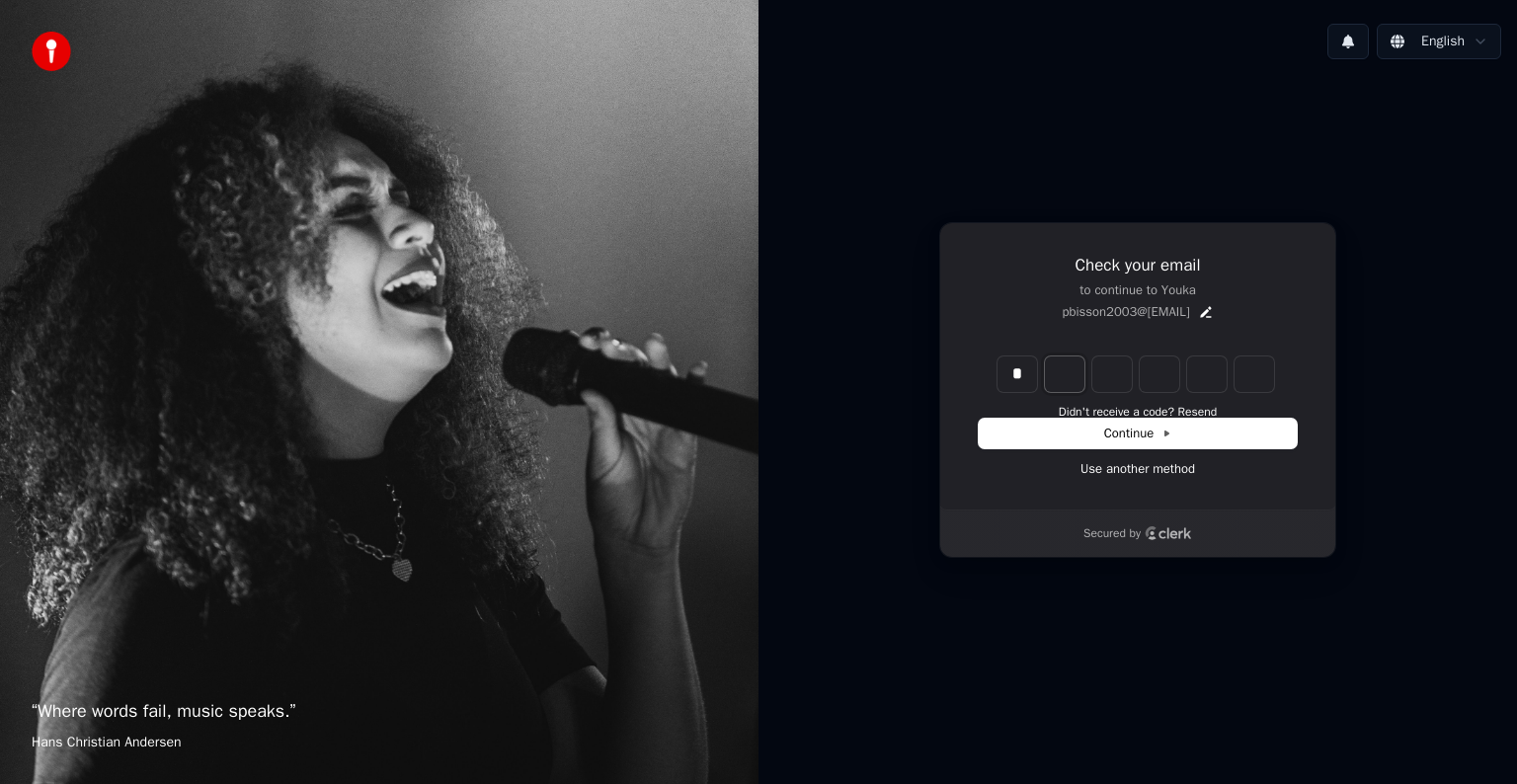 type on "*" 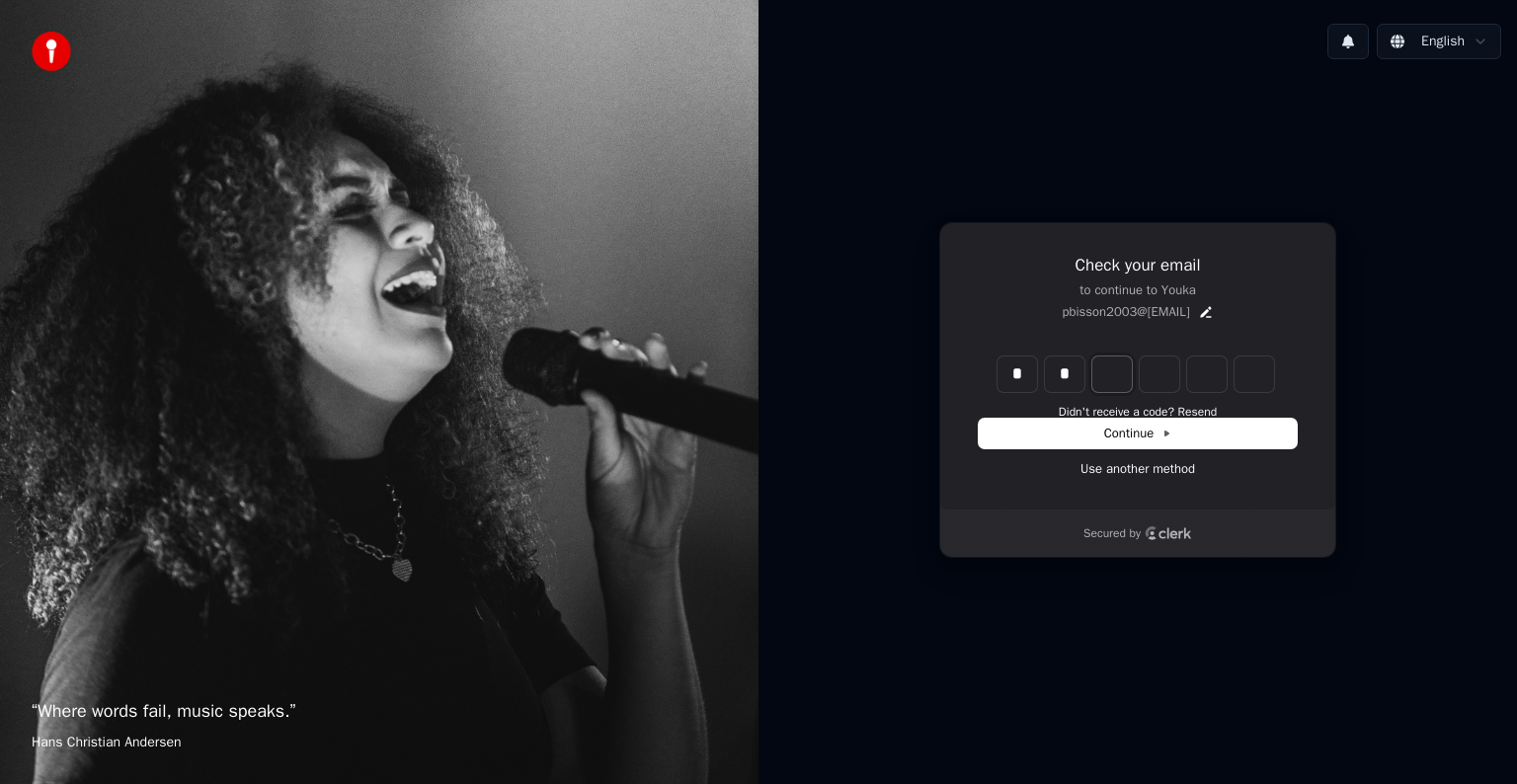 type on "**" 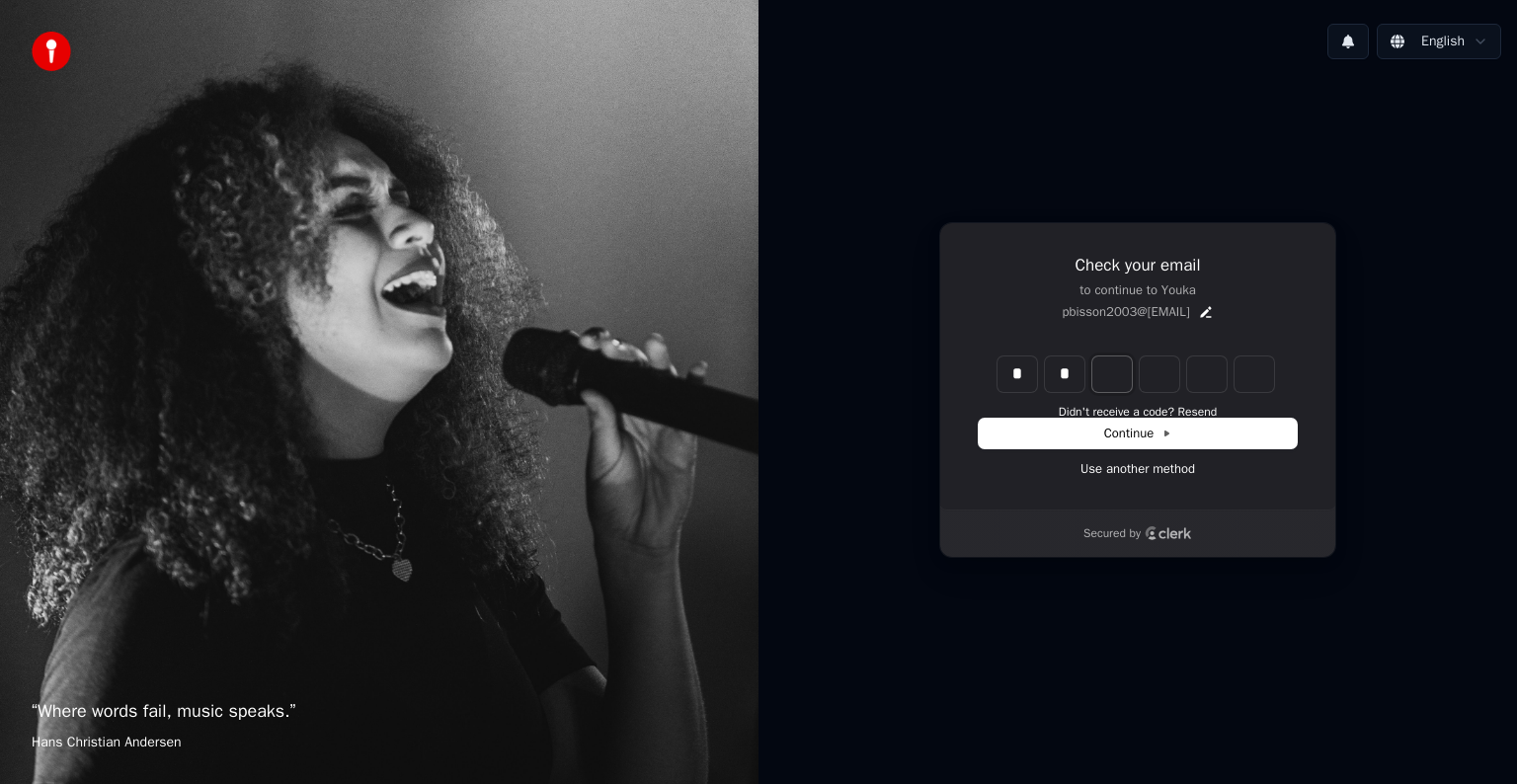 type on "*" 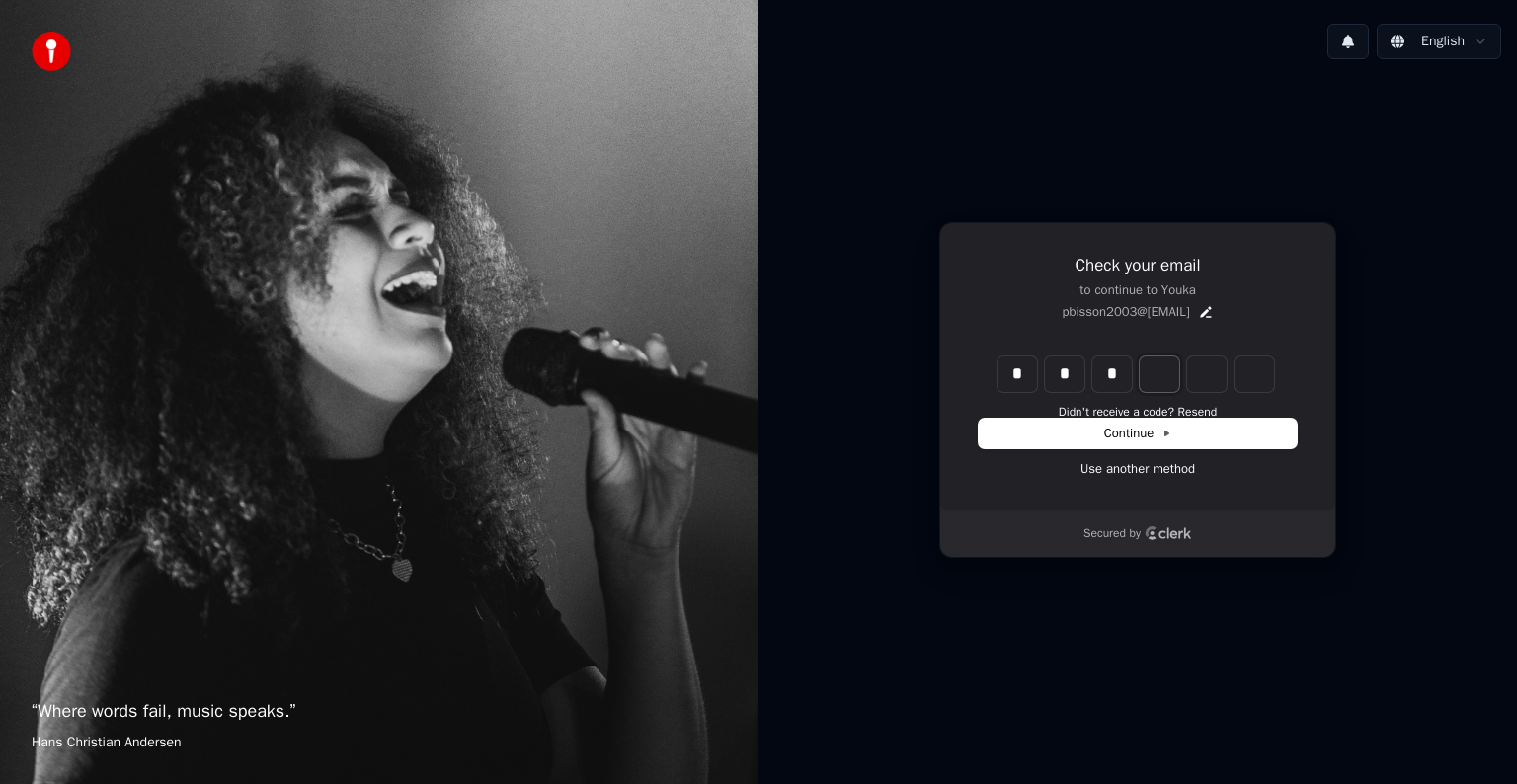 type on "***" 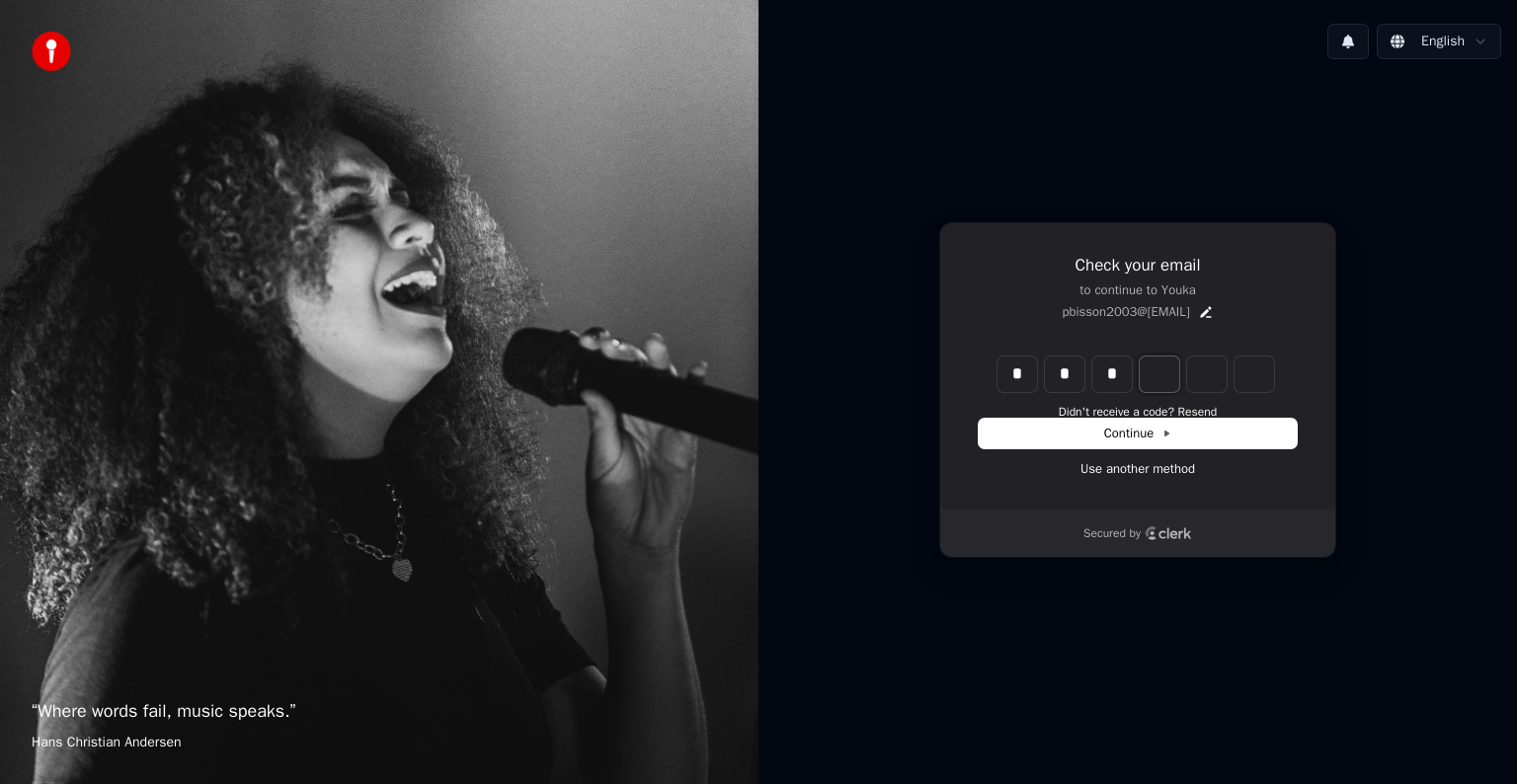 type on "*" 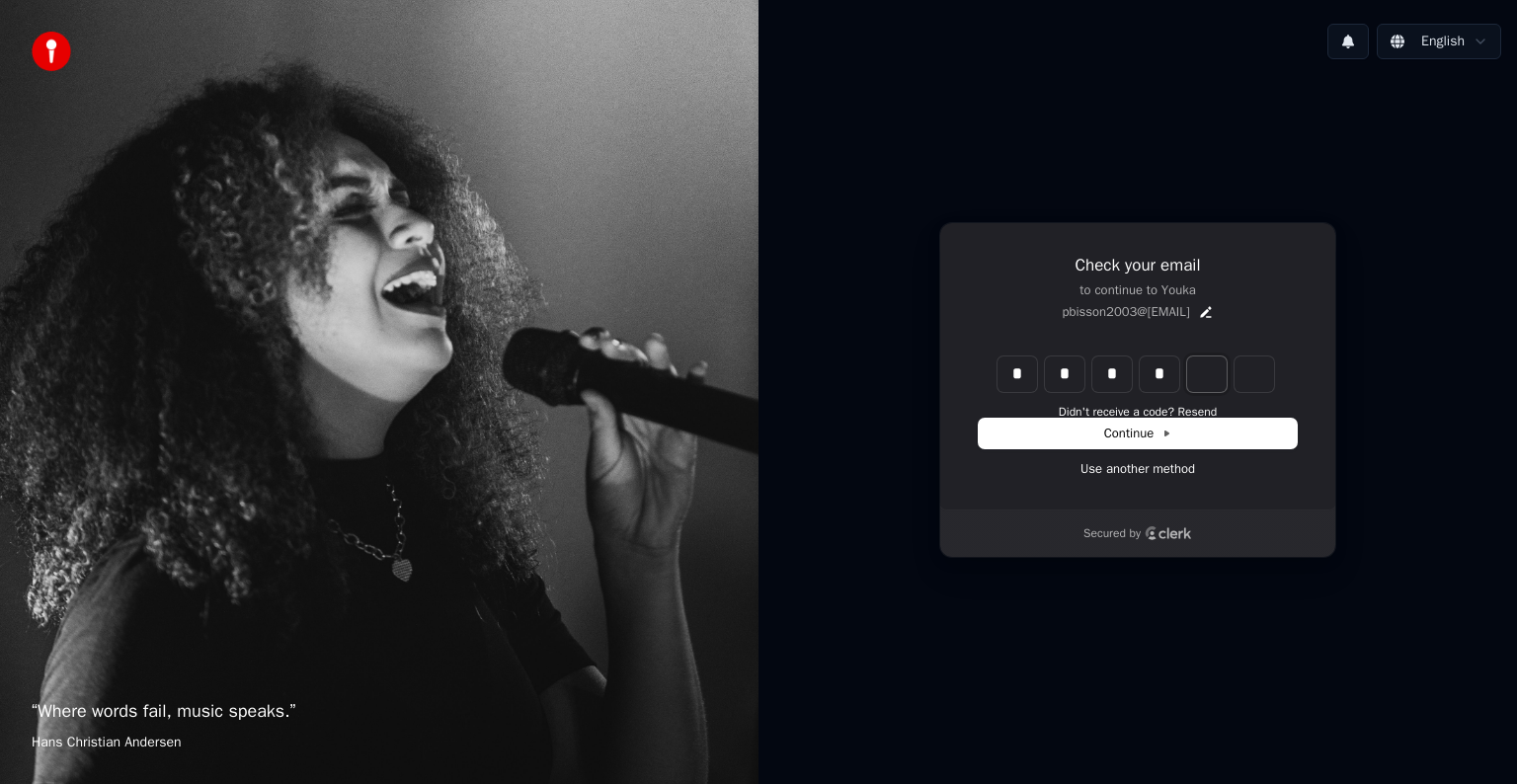 type on "****" 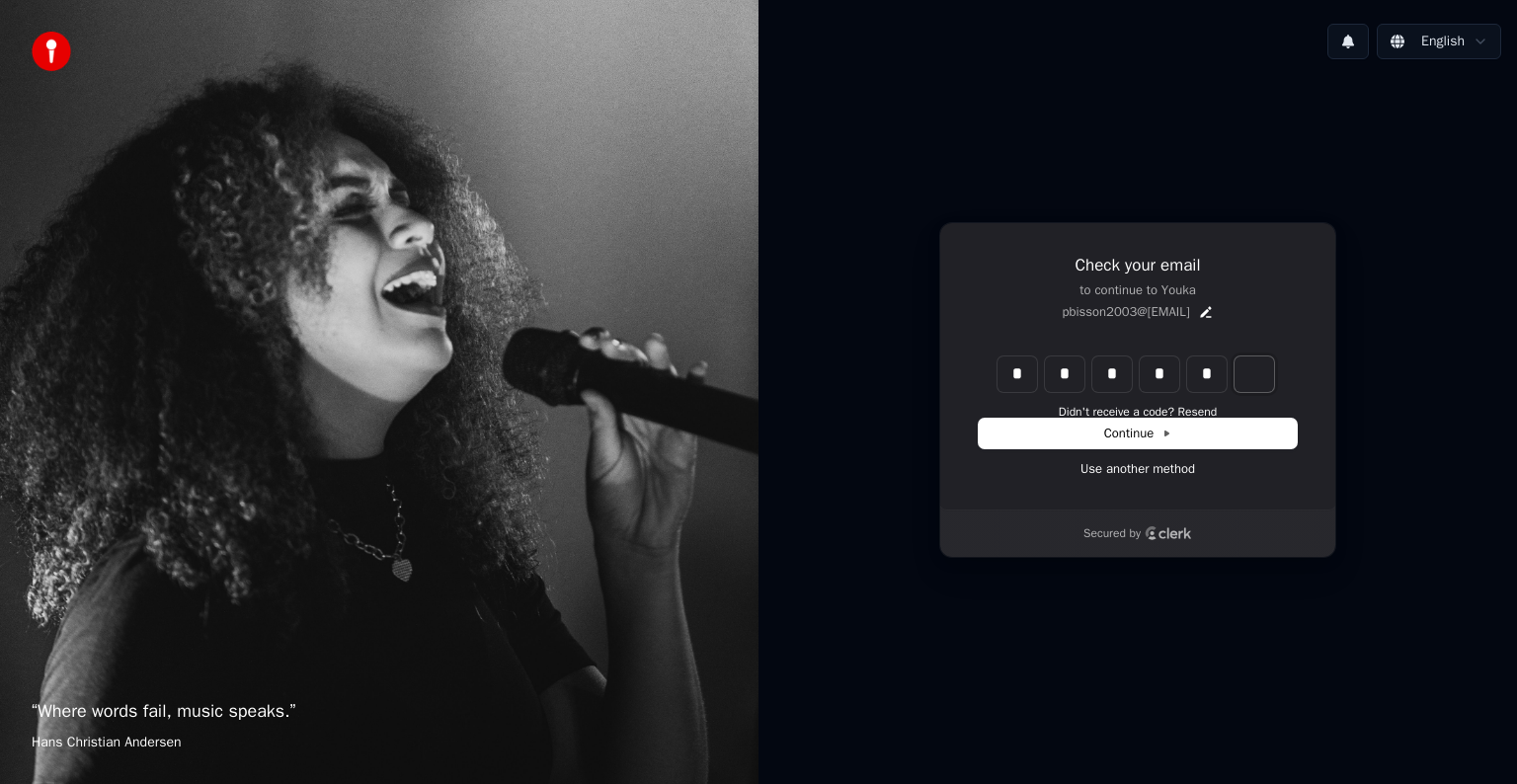 type on "******" 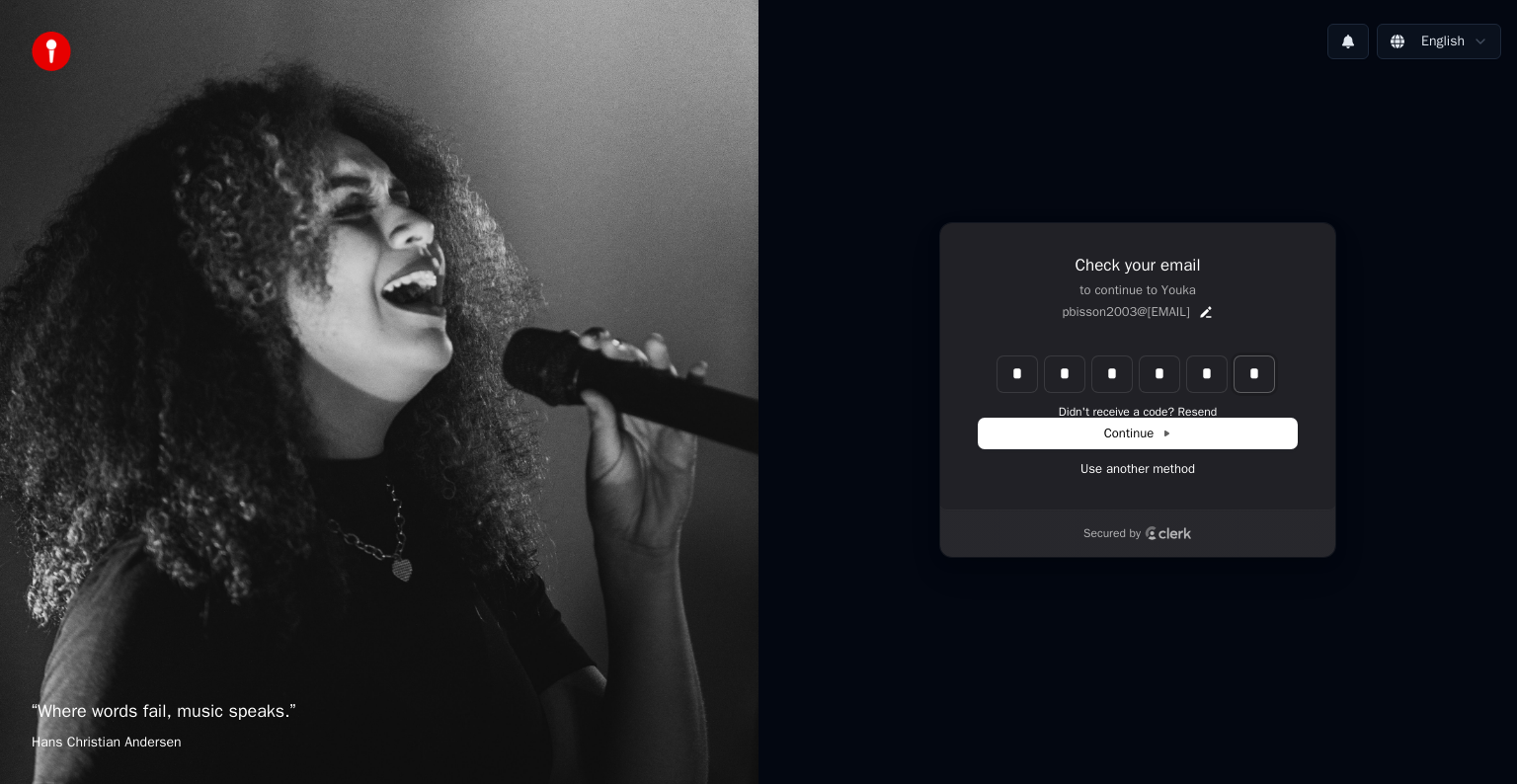 type on "*" 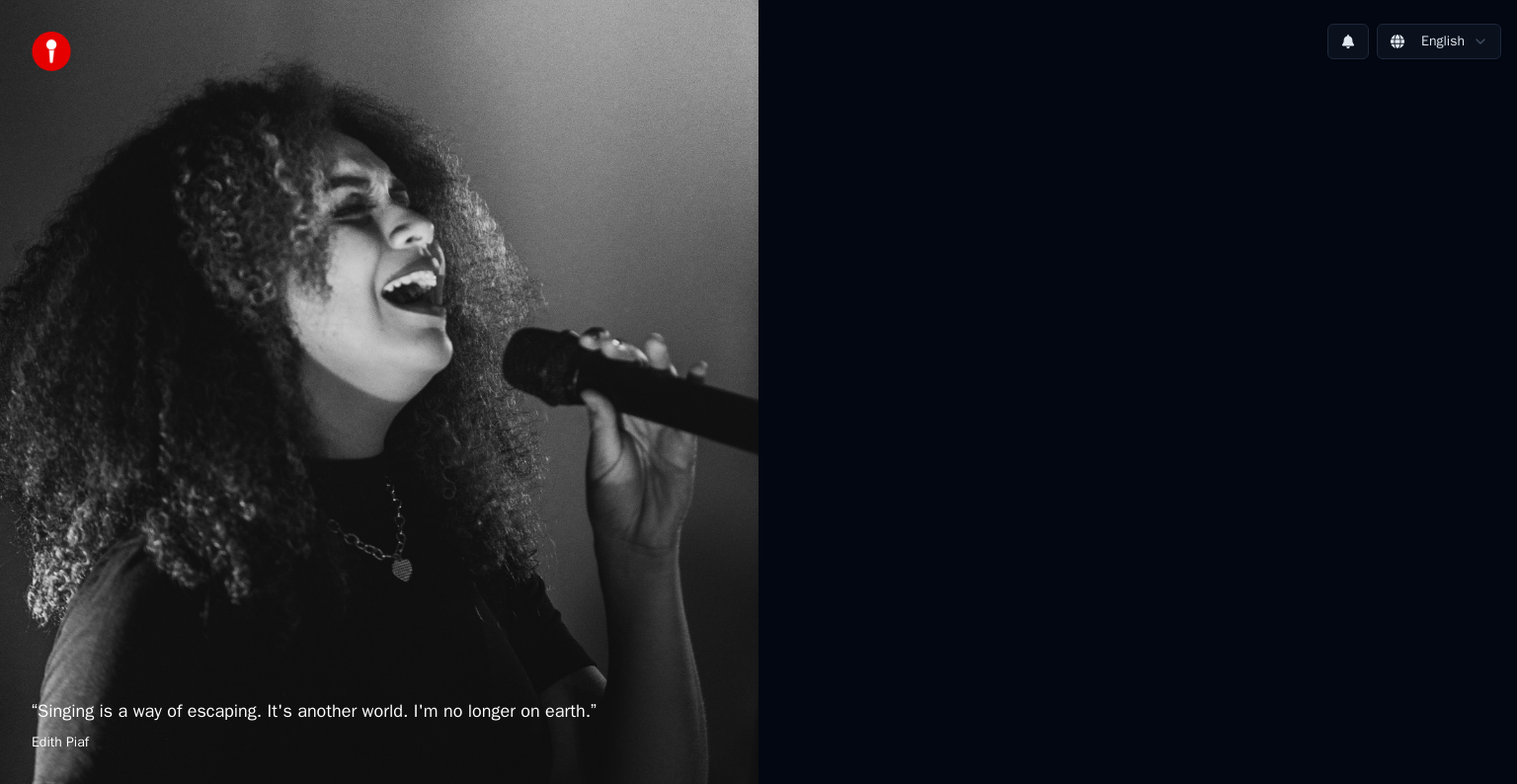 scroll, scrollTop: 0, scrollLeft: 0, axis: both 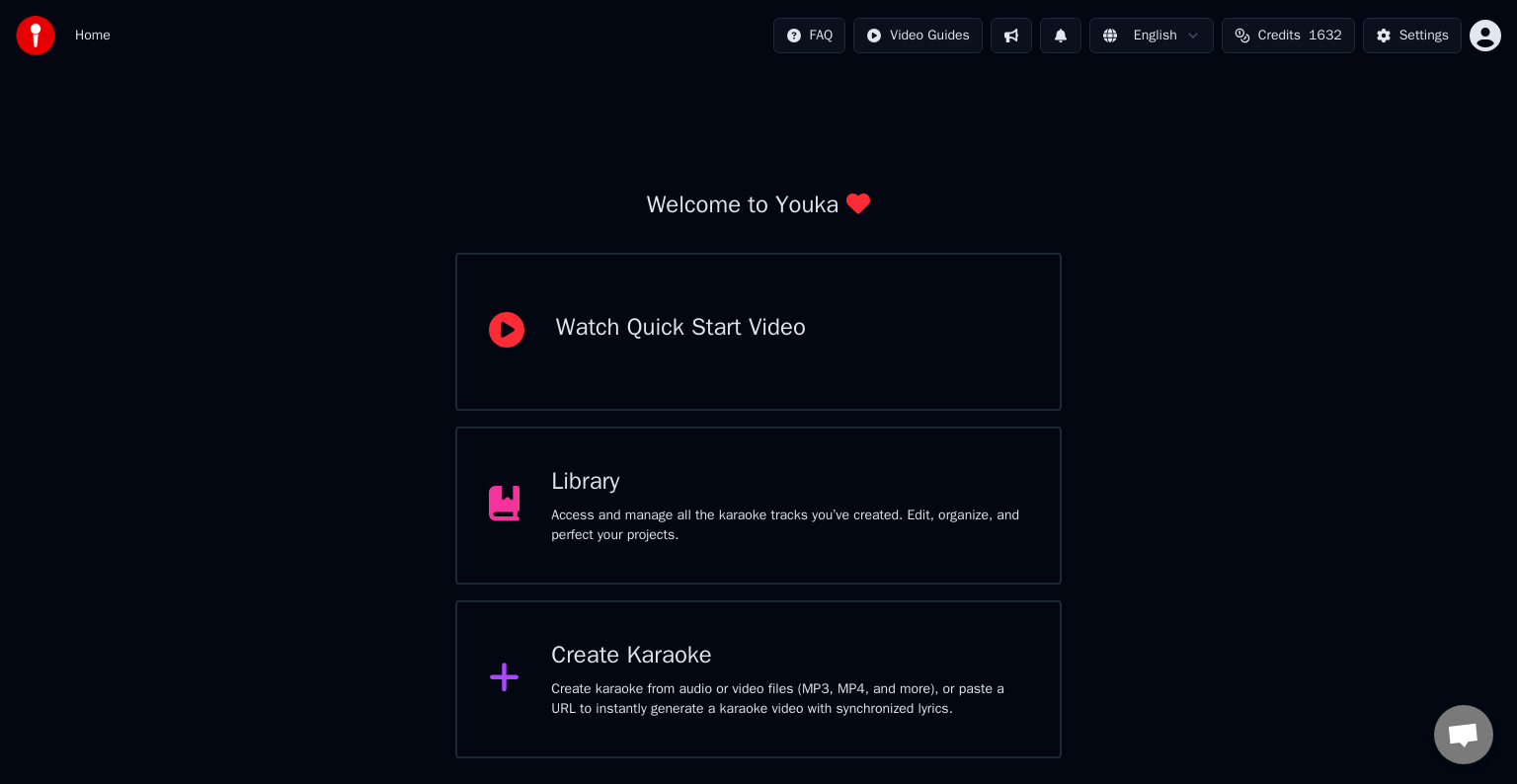 click on "Access and manage all the karaoke tracks you’ve created. Edit, organize, and perfect your projects." at bounding box center (789, 525) 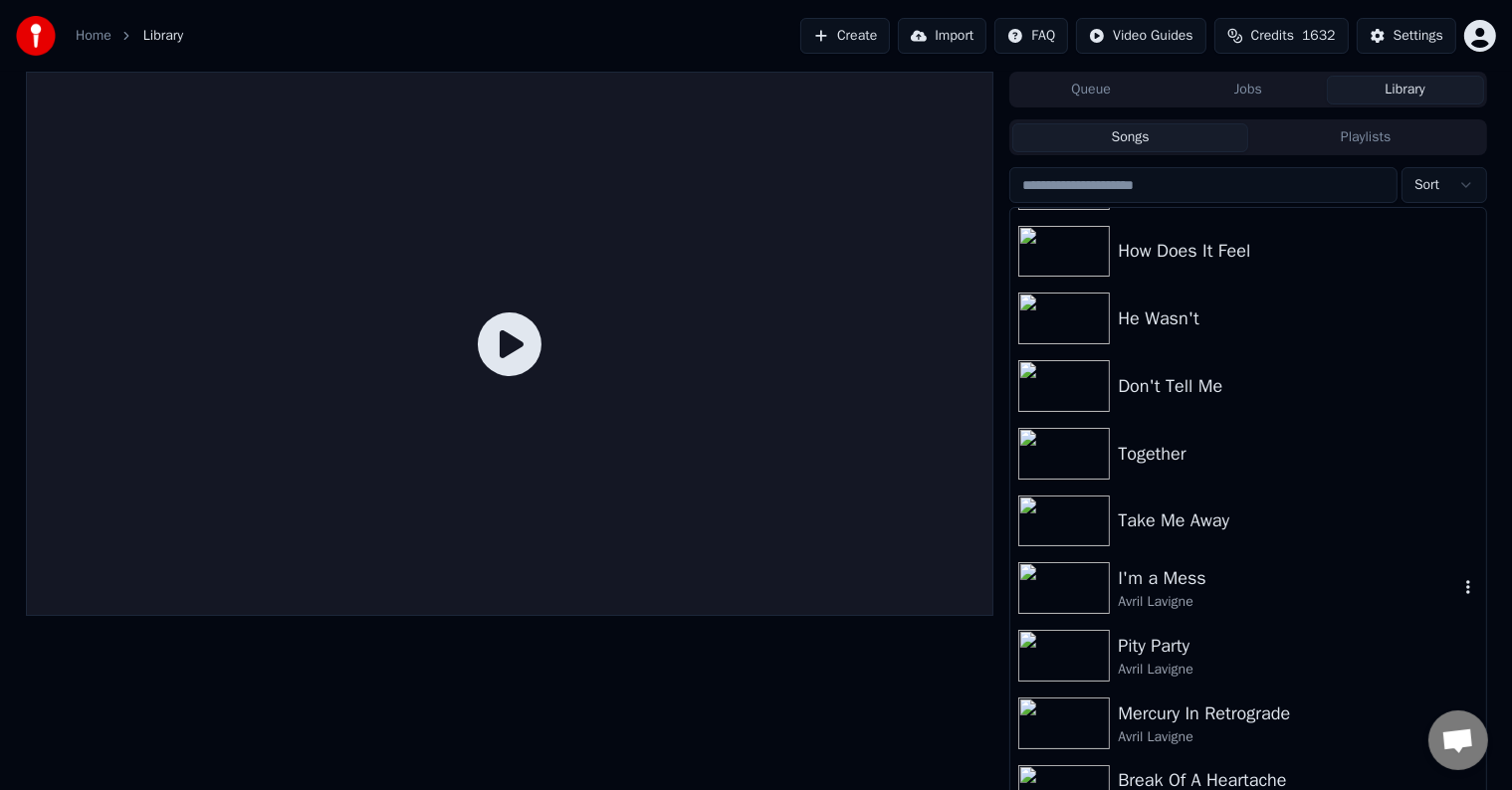 scroll, scrollTop: 497, scrollLeft: 0, axis: vertical 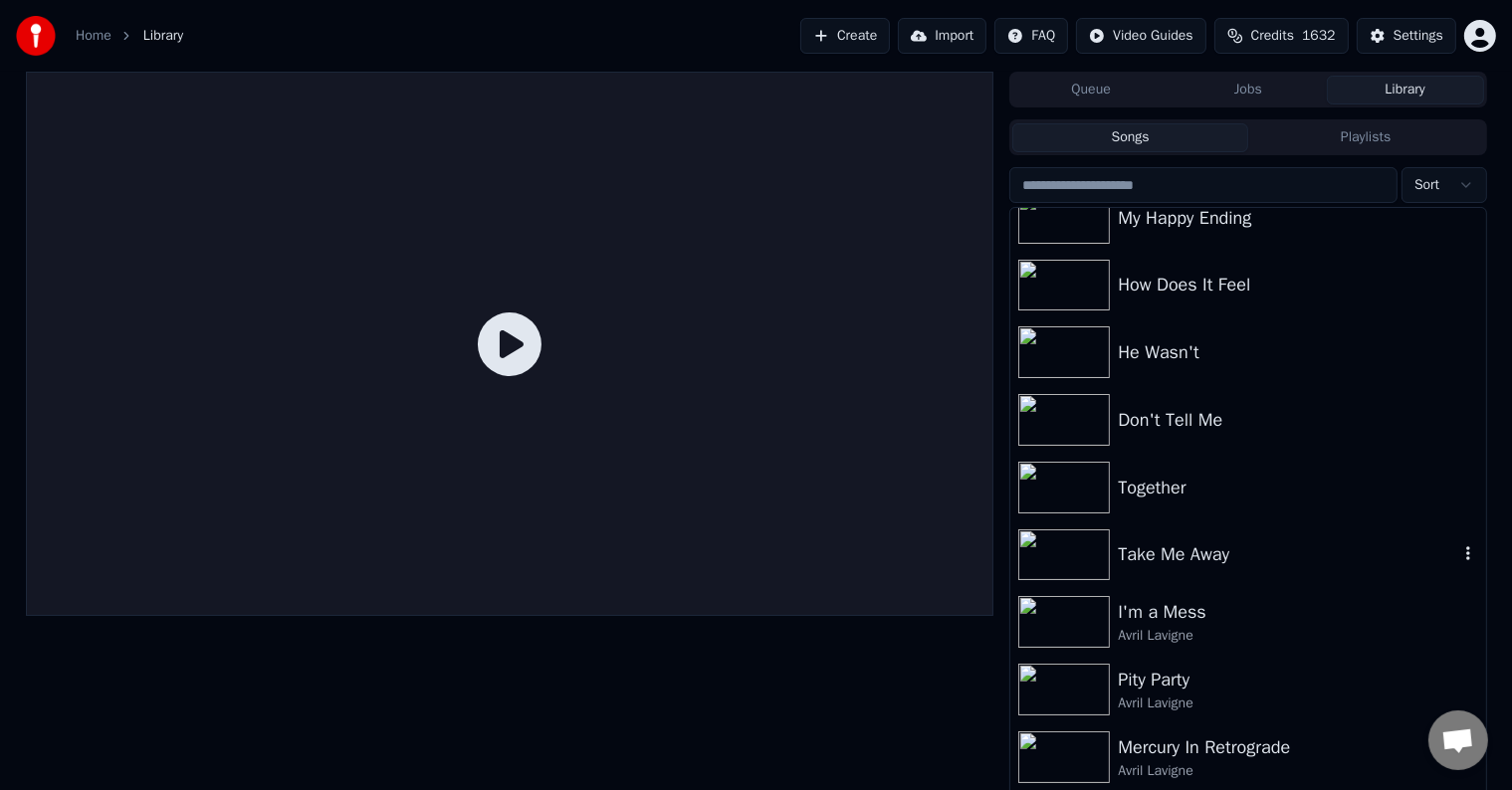 click on "Take Me Away" at bounding box center [1287, 554] 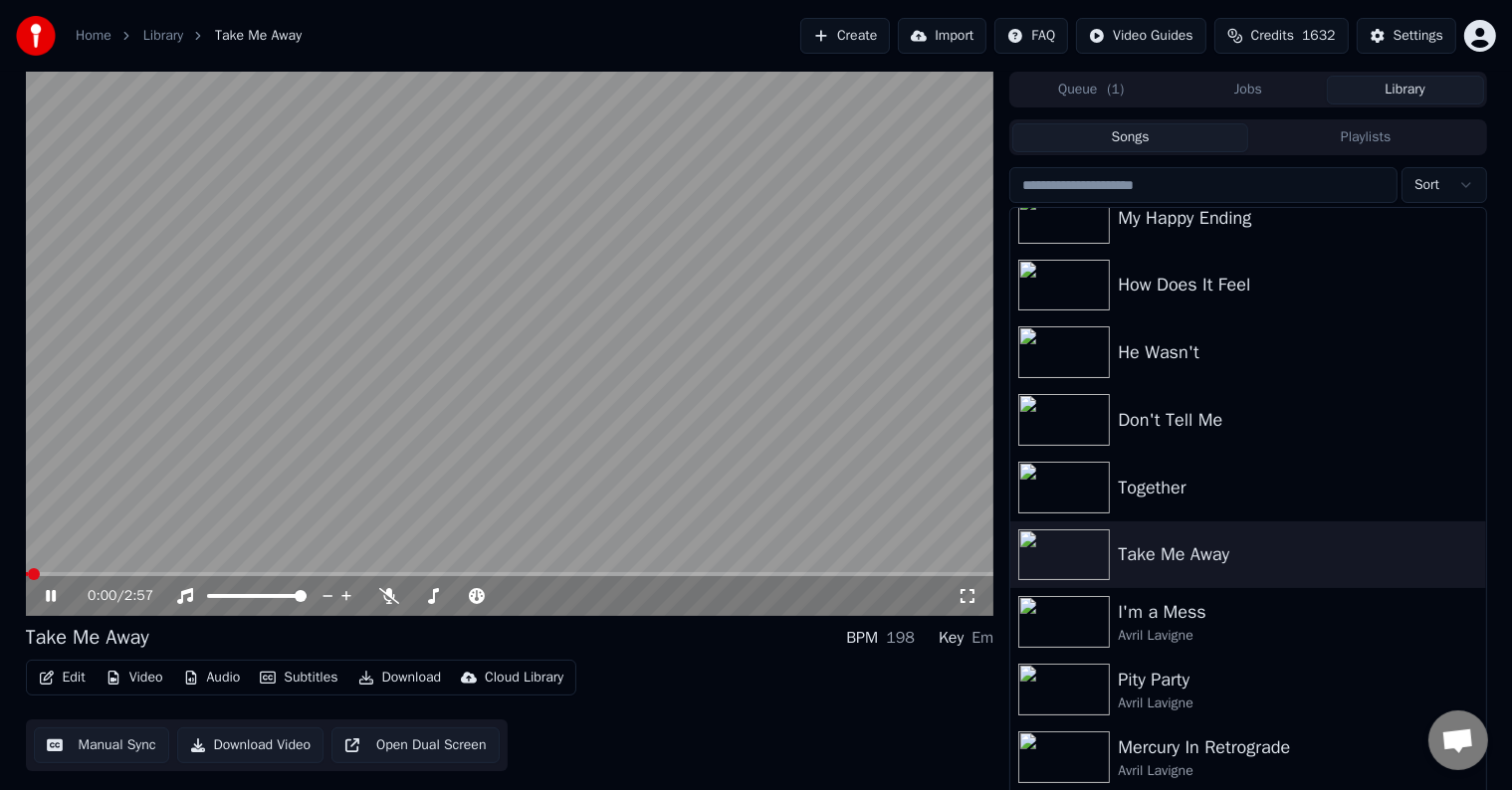 click 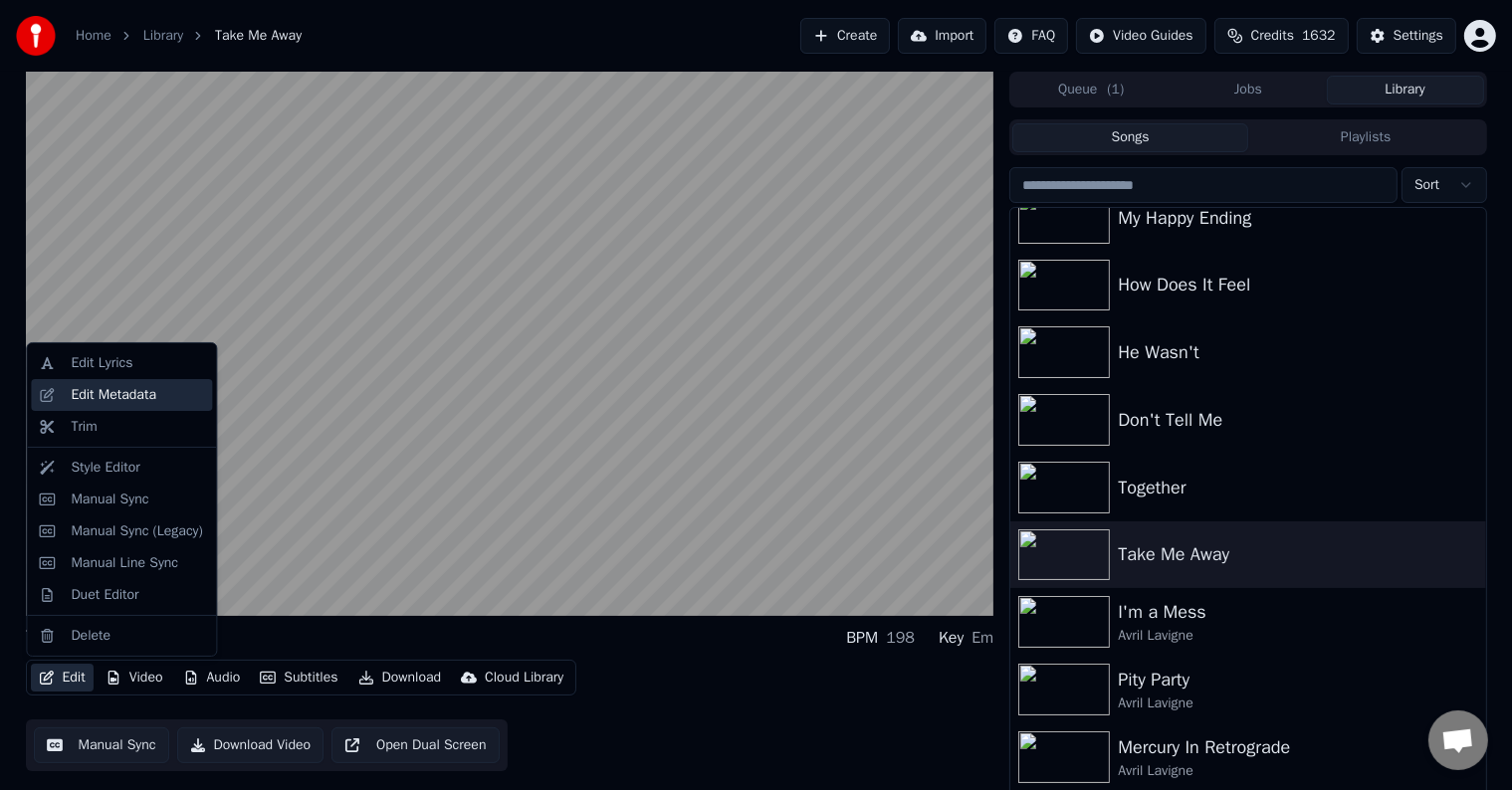 click on "Edit Metadata" at bounding box center [113, 395] 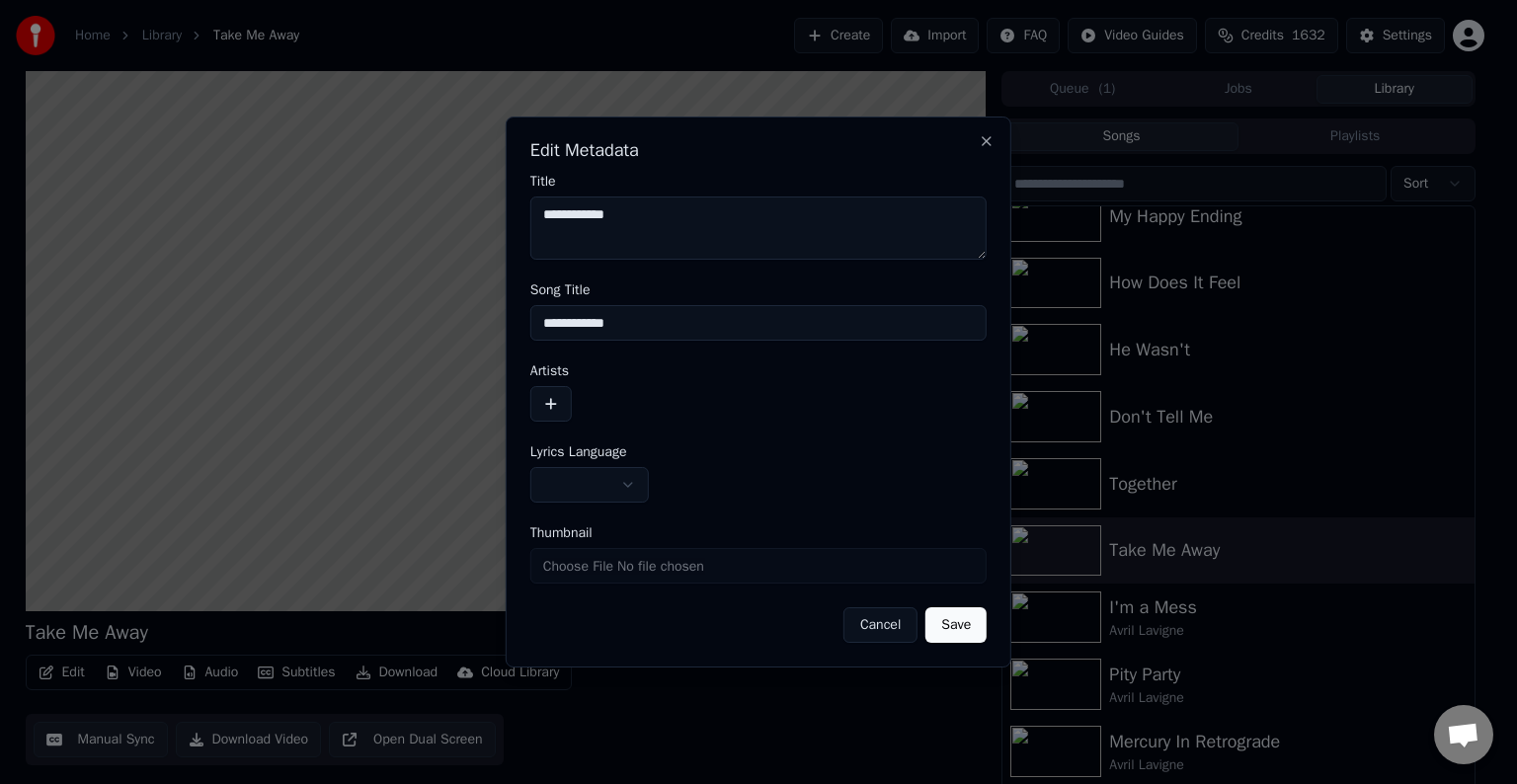 click at bounding box center [551, 404] 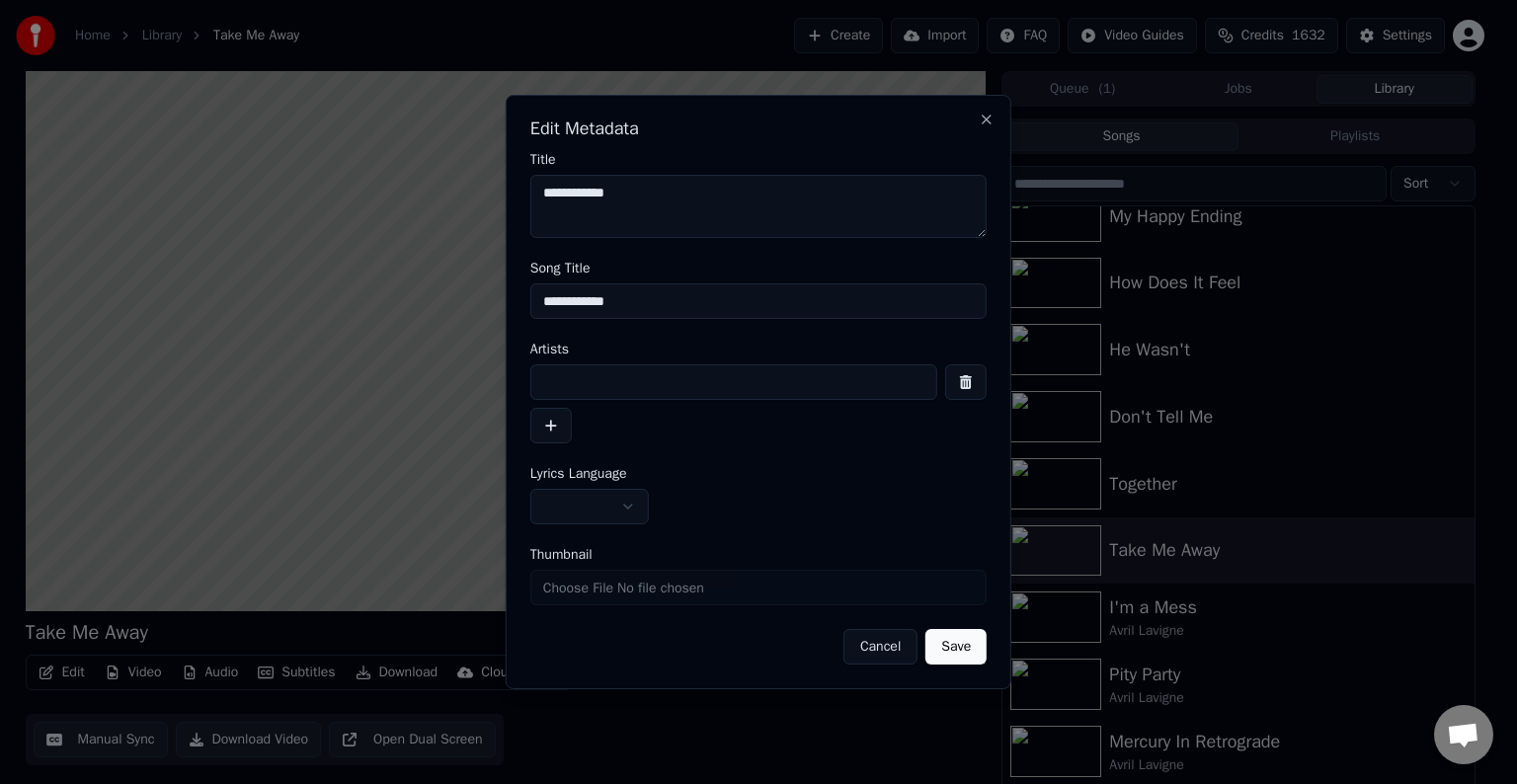 click on "Home Library Take Me Away Create Import FAQ Video Guides Credits 1632 Settings Take Me Away BPM 198 Key Em Edit Video Audio Subtitles Download Cloud Library Manual Sync Download Video Open Dual Screen Queue ( 1 ) Jobs Library Songs Playlists Sort Nobody's Home My Happy Ending How Does It Feel He Wasn't Don't Tell Me Together Take Me Away I'm a Mess [ARTIST] Pity Party [ARTIST] Mercury In Retrograde [ARTIST] Break Of A Heartache [ARTIST] Dare To Love Me [ARTIST] All I Wanted [ARTIST] Chat [NAME] from [APP_NAME] Desktop More channels Continue on Email Network offline. Reconnecting... No messages can be received or sent for now. [APP_NAME] Desktop Hello! How can I help you? Sunday, 20 July I think there is a glitch in the program; when I spend my credits to create a video, and I provide the lyrics, the resulting video does not sync the lyrics and is forcing me to spend extra credits to sync them again; it has happened to me with my last 3 videos 7/20/2025 [NAME] 7/20/2025 7/20/2025 7/20/2025" at bounding box center (750, 392) 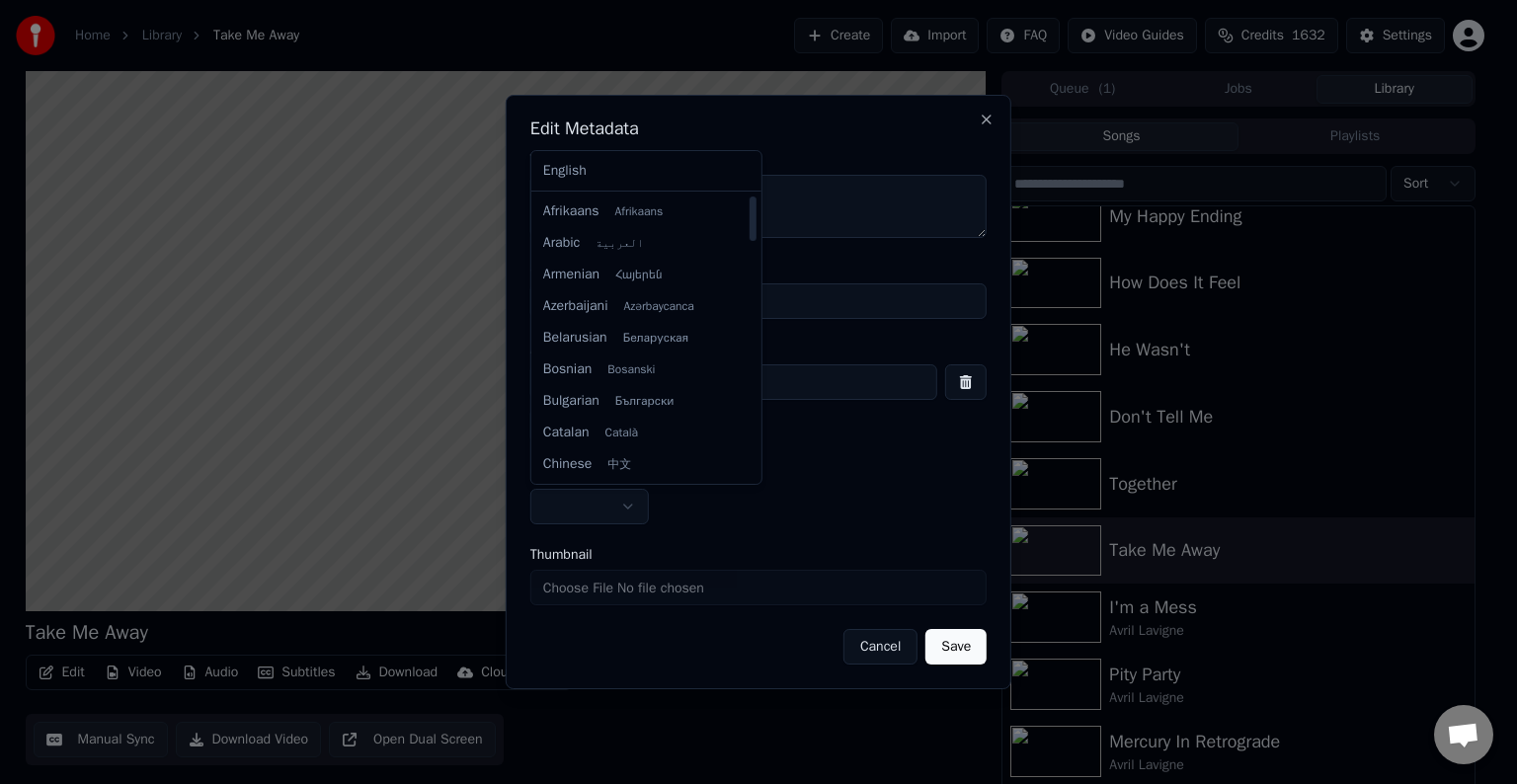 select on "**" 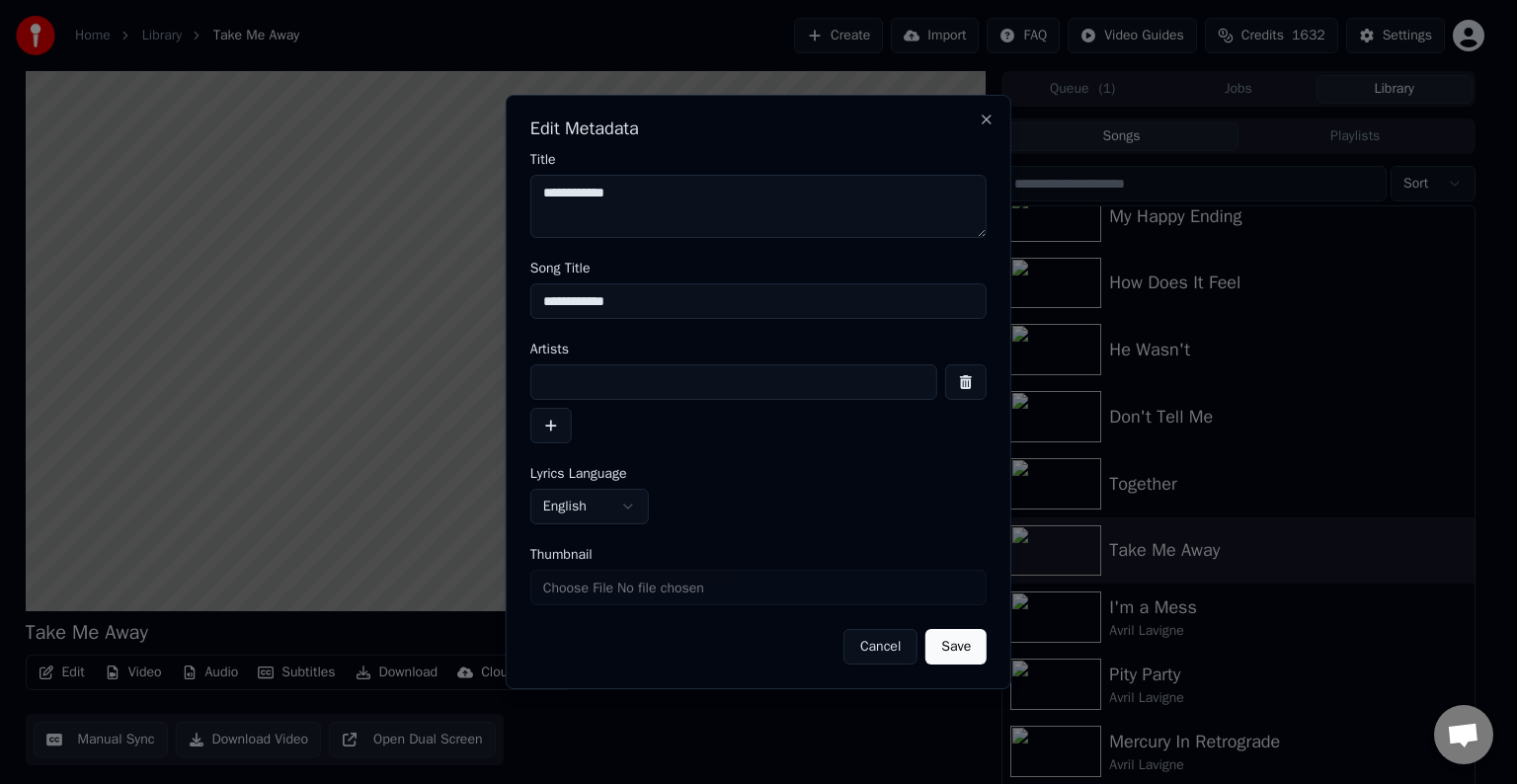 click at bounding box center [734, 382] 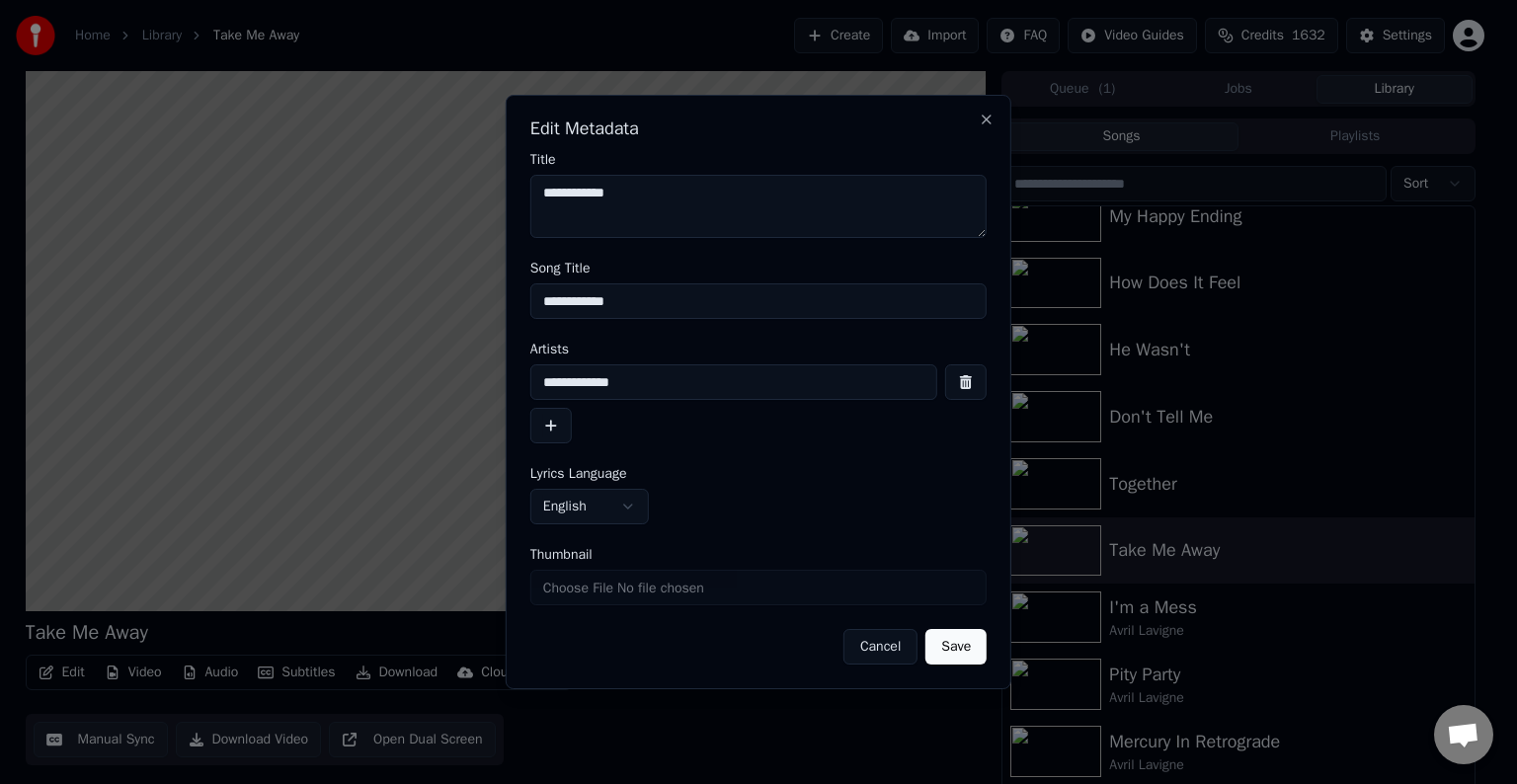 drag, startPoint x: 636, startPoint y: 375, endPoint x: 486, endPoint y: 395, distance: 151.32746 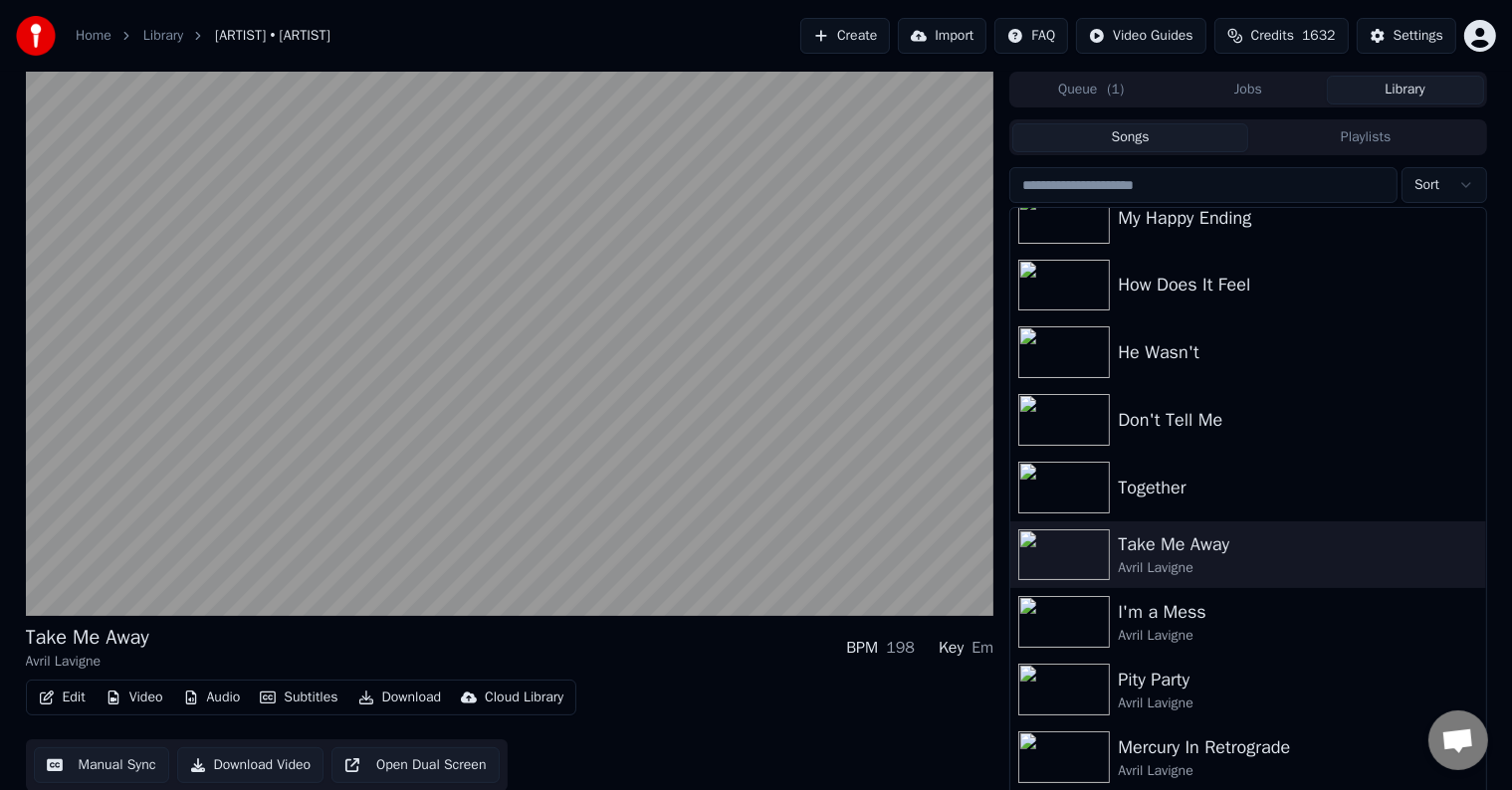 click on "Edit Video Audio Subtitles Download Cloud Library Manual Sync Download Video Open Dual Screen" at bounding box center [510, 735] 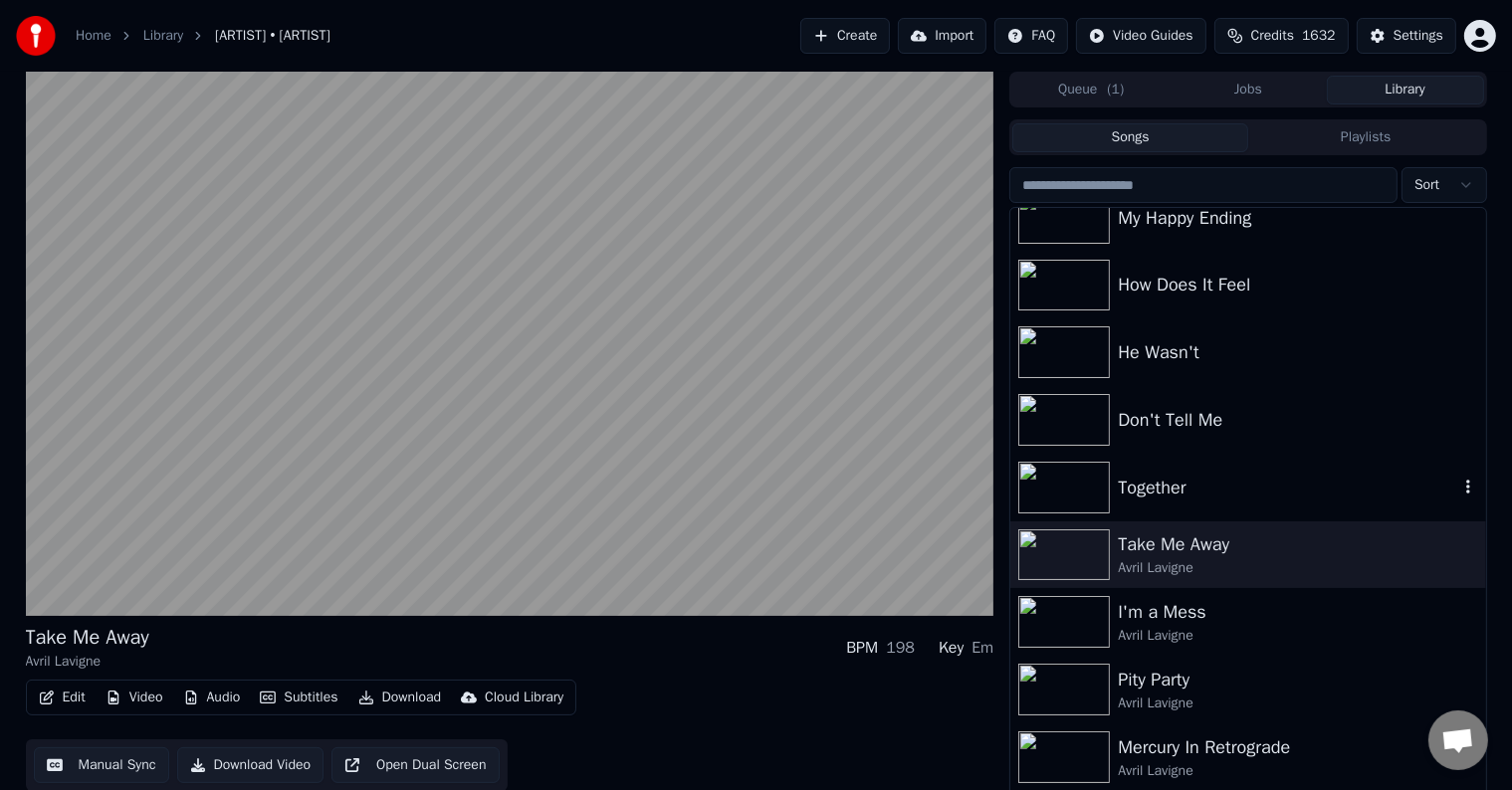 click on "Together" at bounding box center [1287, 488] 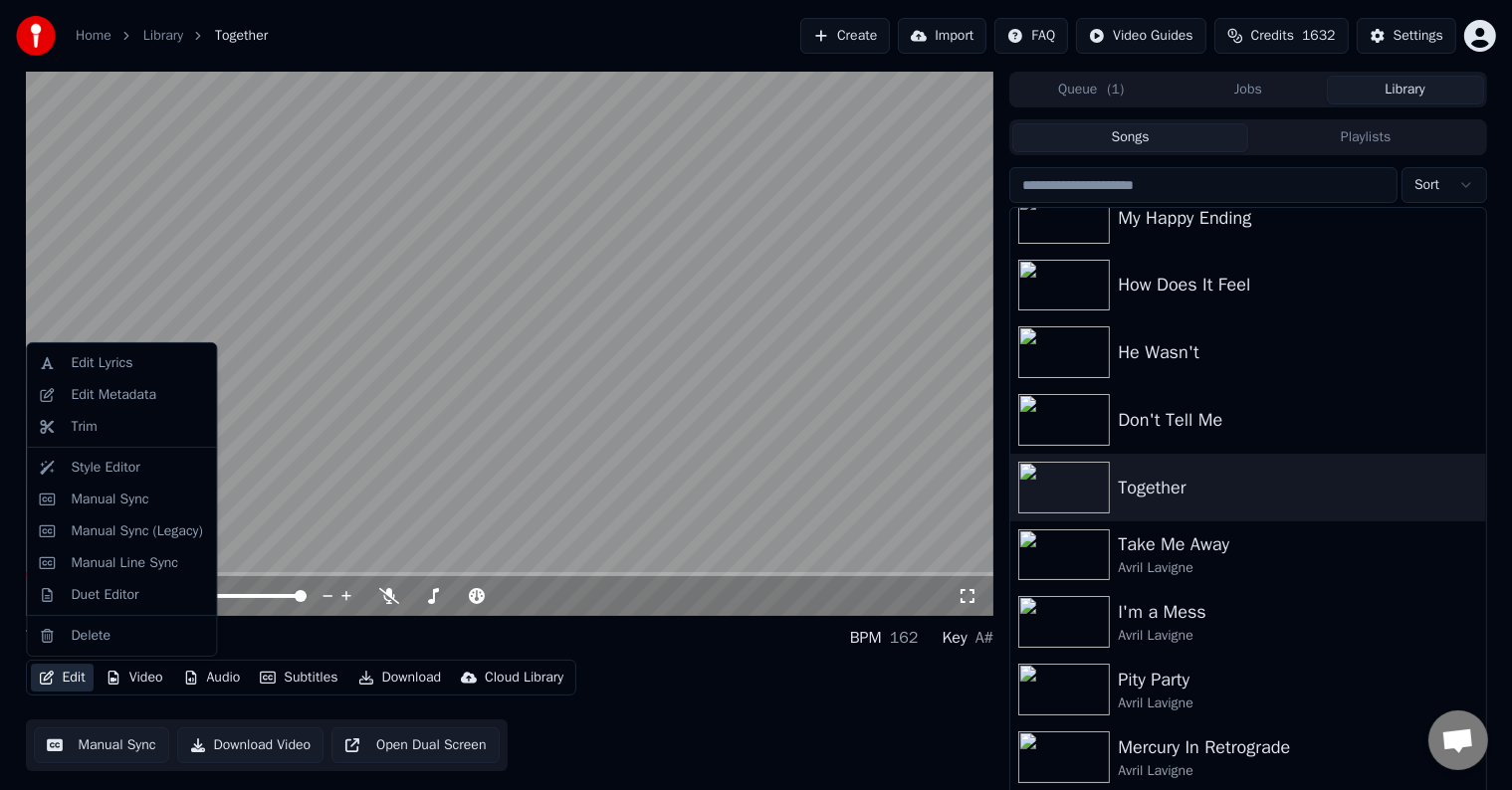 click 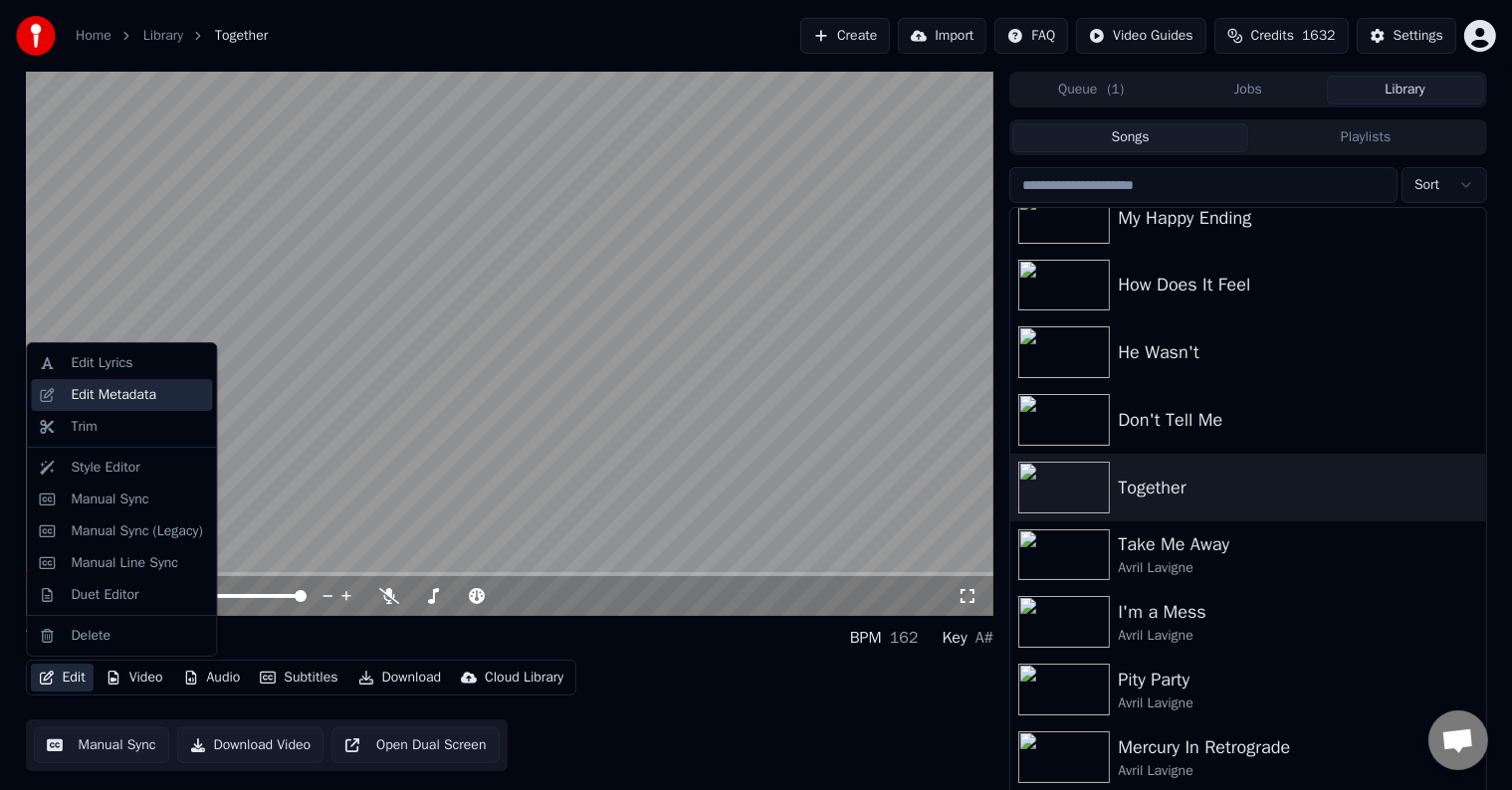 click on "Edit Metadata" at bounding box center [113, 395] 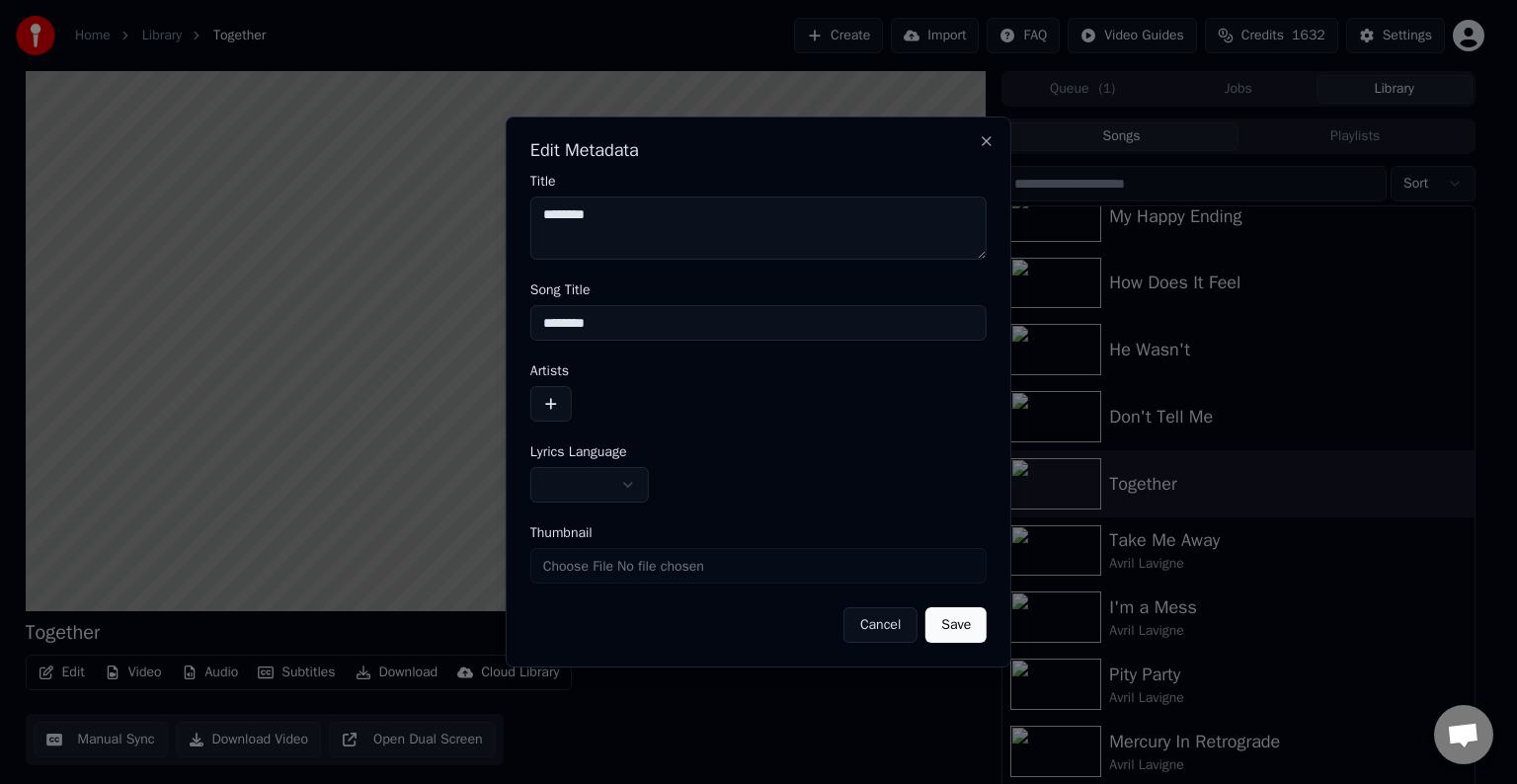 click on "Home Library Together Create Import FAQ Video Guides Credits 1632 Settings Together BPM 162 Key A# Edit Video Audio Subtitles Download Cloud Library Manual Sync Download Video Open Dual Screen Queue ( 1 ) Jobs Library Songs Playlists Sort Nobody's Home My Happy Ending How Does It Feel He Wasn't Don't Tell Me Together Take Me Away [ARTIST] I'm a Mess [ARTIST] Pity Party [ARTIST] Mercury In Retrograde [ARTIST] Break Of A Heartache [ARTIST] Dare To Love Me [ARTIST] All I Wanted [ARTIST] Chat Adam from Youka Desktop More channels Continue on Email Network offline. Reconnecting... No messages can be received or sent for now. Youka Desktop Hello! How can I help you? Sunday, [DATE] I think there is a glitch in the program; when I spend my credits to create a video, and I provide the lyrics, the resulting video does not sync the lyrics and is forcing me to spend extra credits to sync them again; it has happened to me with my last 3 videos [DATE] Adam [DATE] [DATE] Adam" at bounding box center (750, 392) 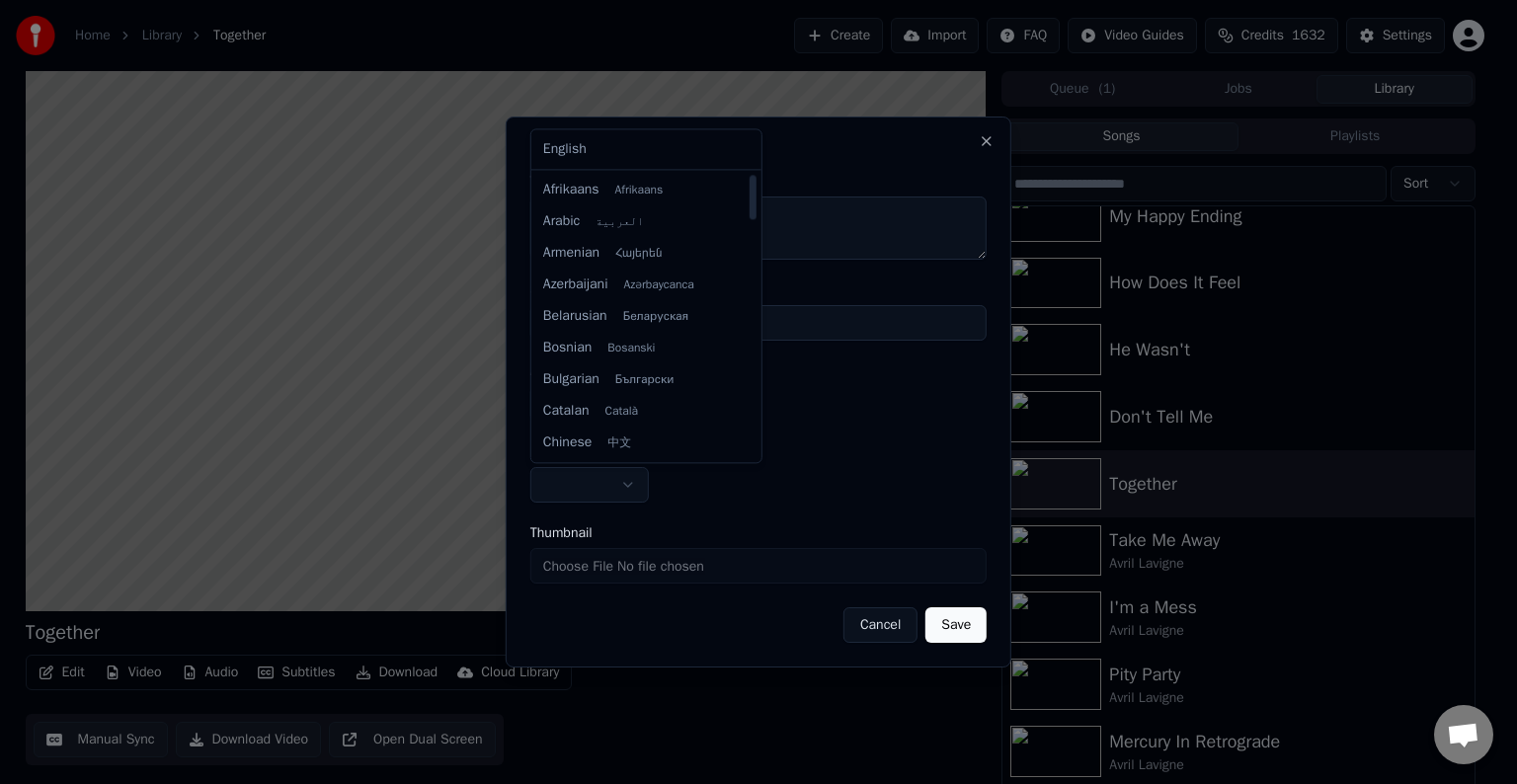 select on "**" 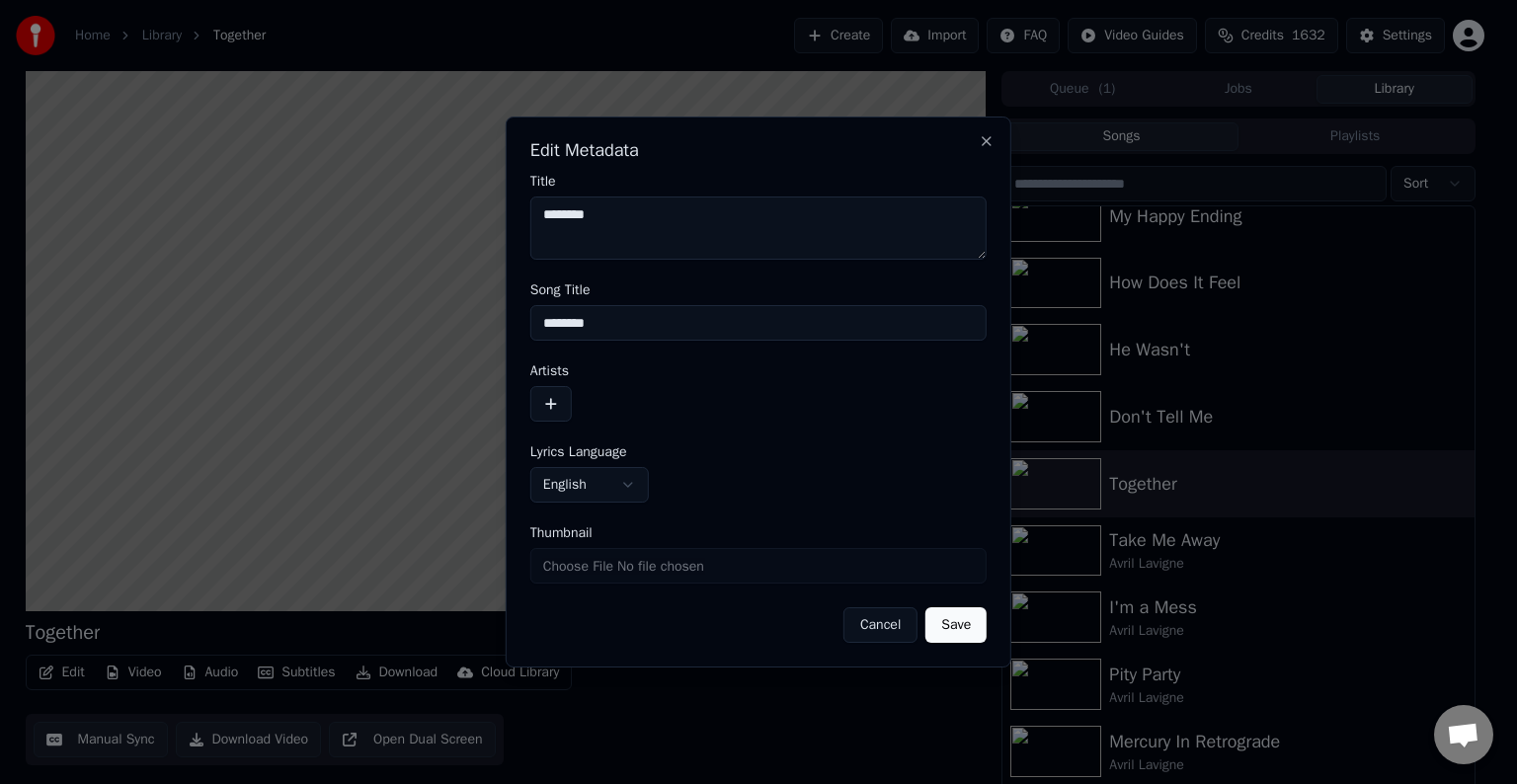 click at bounding box center [551, 404] 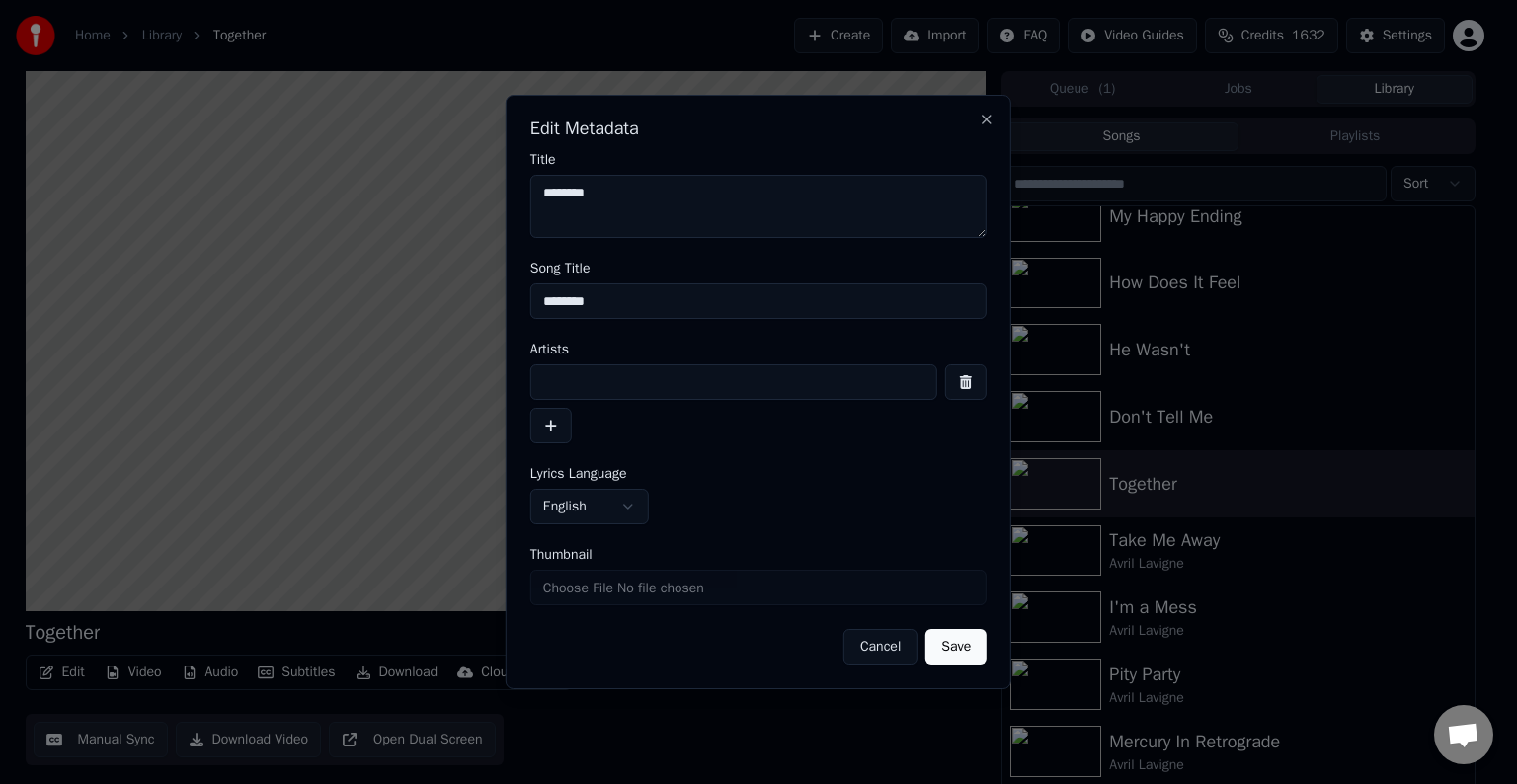 click at bounding box center (734, 382) 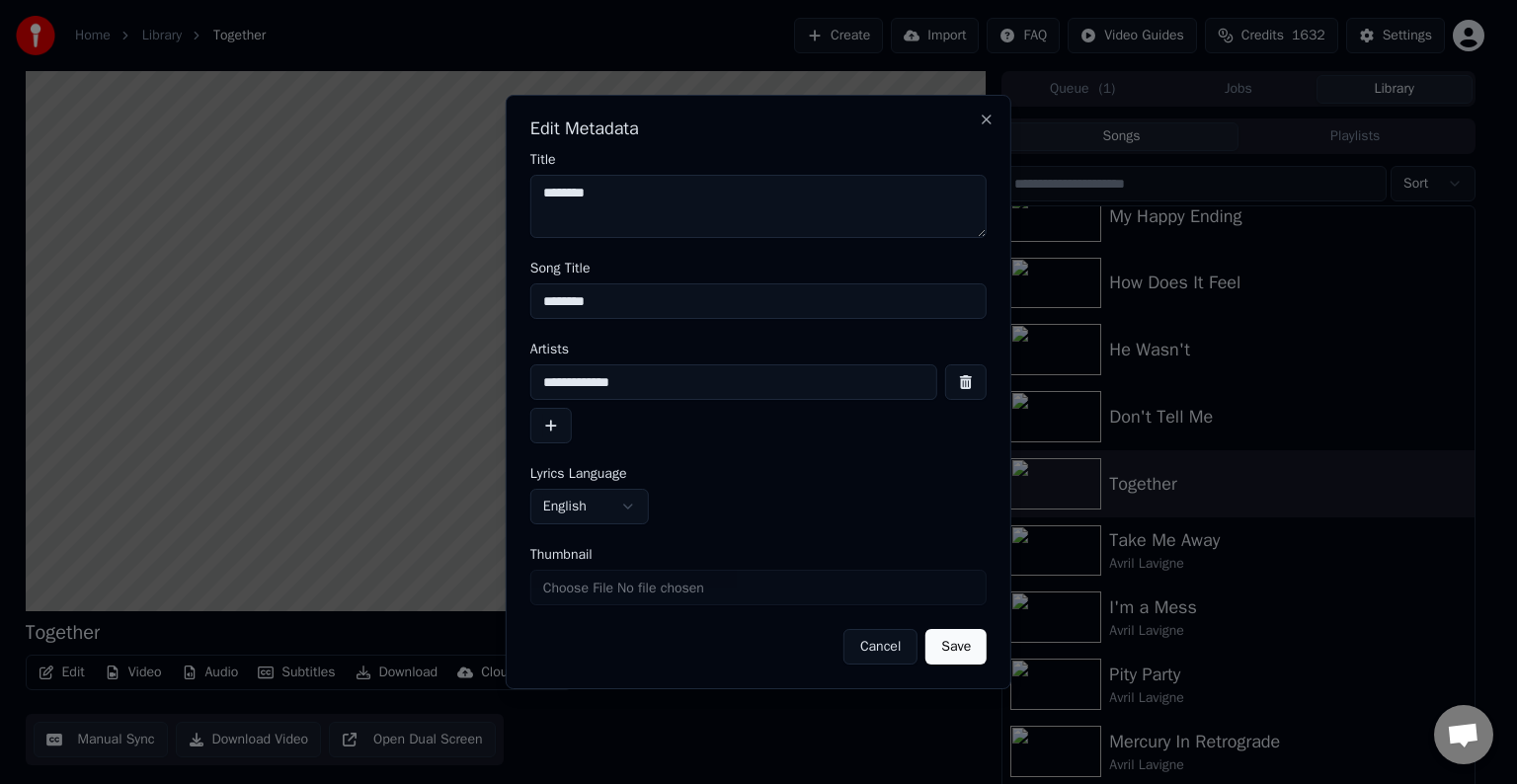 type on "**********" 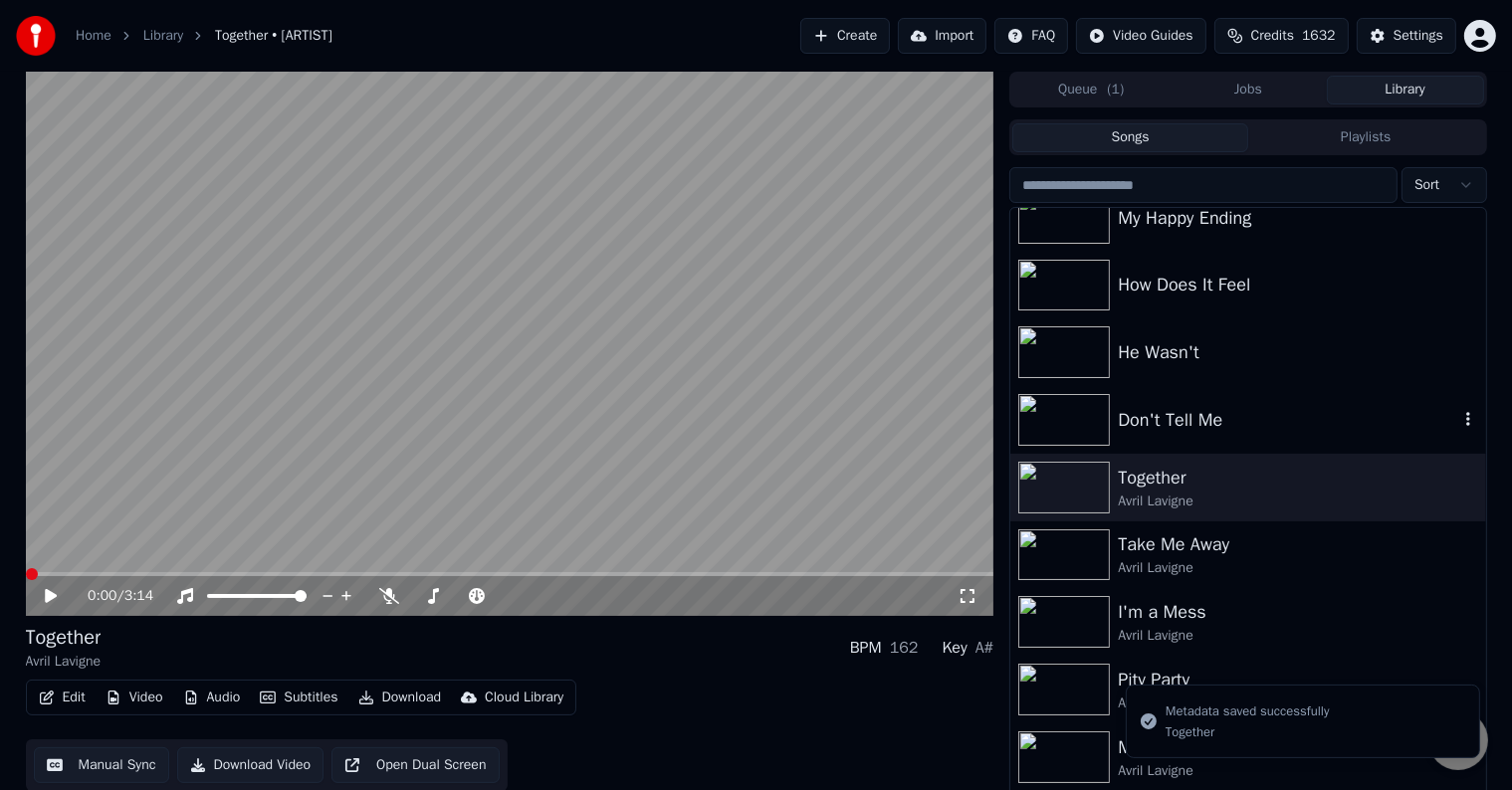click on "Don't Tell Me" at bounding box center (1287, 420) 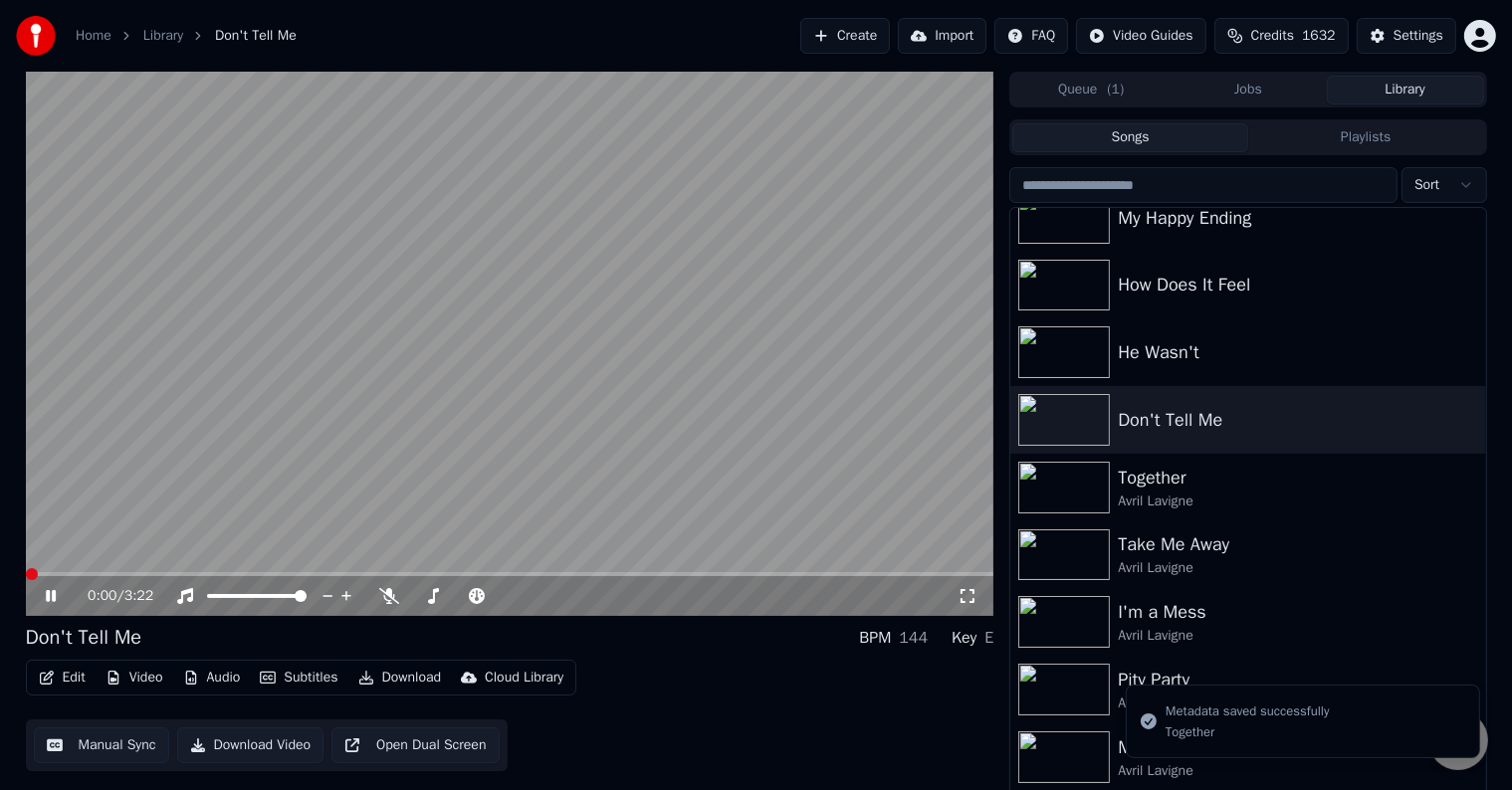 click on "Edit" at bounding box center (62, 678) 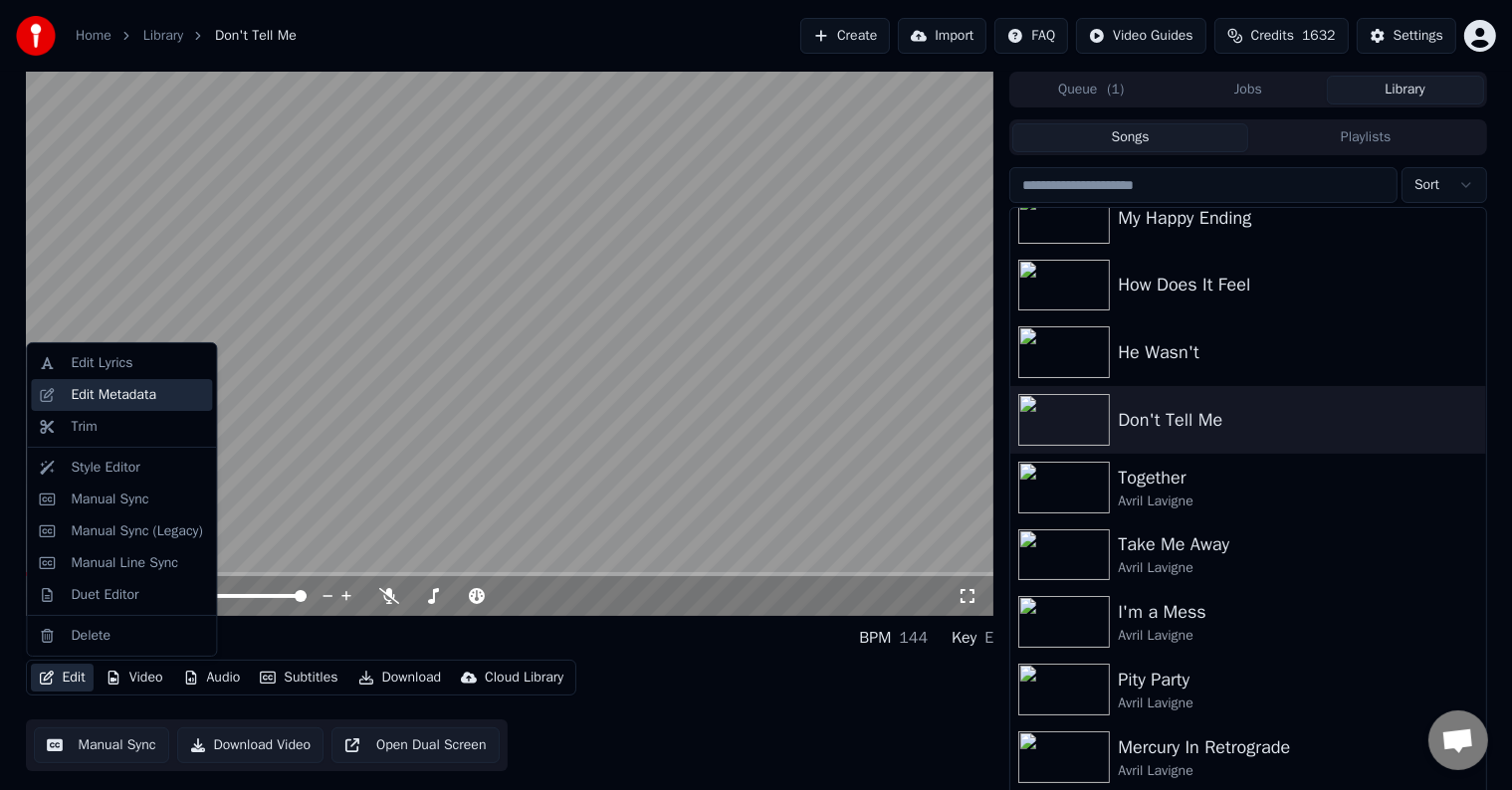 click on "Edit Metadata" at bounding box center [113, 395] 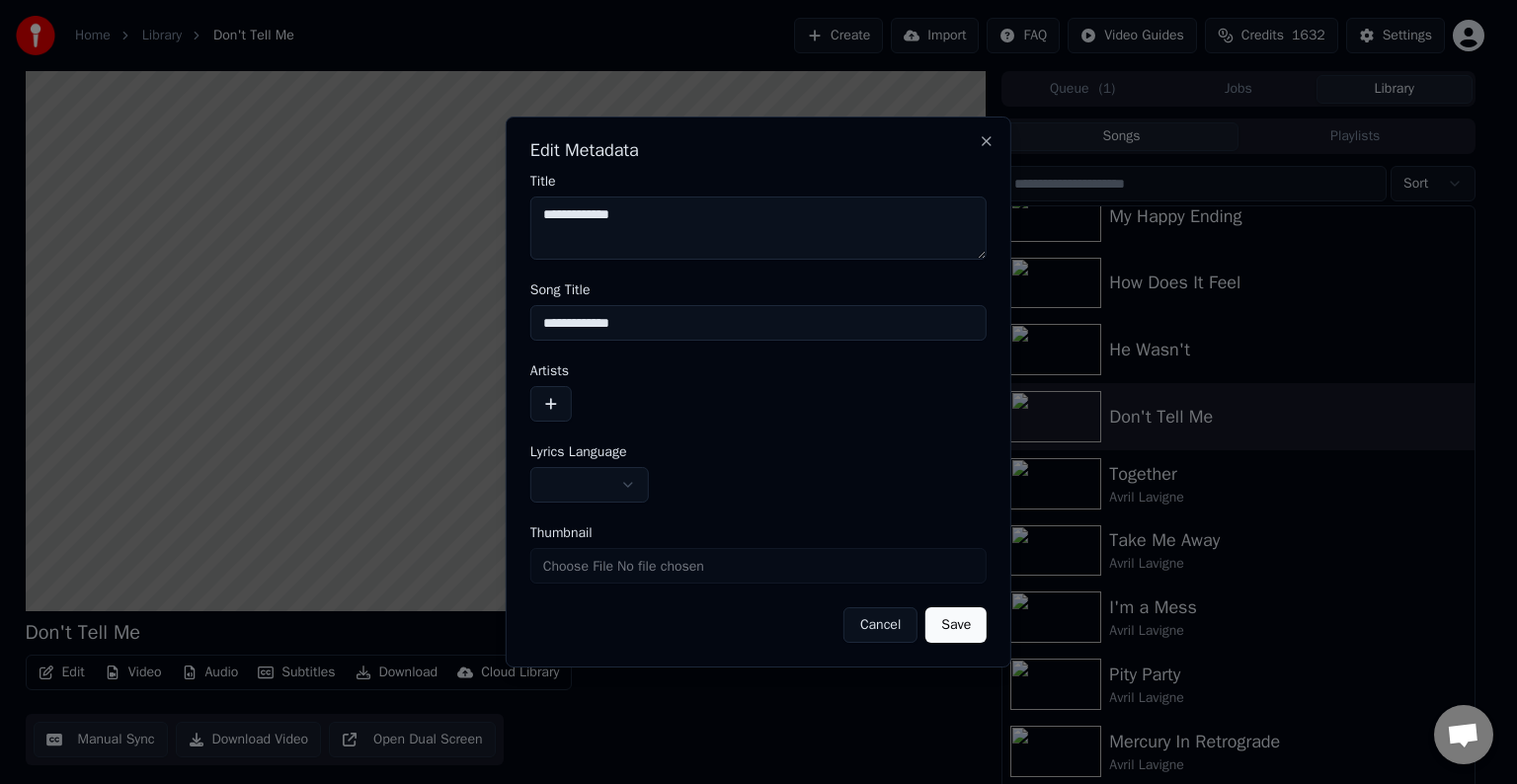 click on "Home Library Don't Tell Me Create Import FAQ Video Guides Credits 1632 Settings Don't Tell Me BPM 144 Key E Edit Video Audio Subtitles Download Cloud Library Manual Sync Download Video Open Dual Screen Queue ( 1 ) Jobs Library Songs Playlists Sort Nobody's Home My Happy Ending How Does It Feel He Wasn't Don't Tell Me Together [ARTIST] Take Me Away [ARTIST] I'm a Mess [ARTIST] Pity Party [ARTIST] Mercury In Retrograde [ARTIST] Break Of A Heartache [ARTIST] Dare To Love Me [ARTIST] All I Wanted [ARTIST] Chat Adam from Youka Desktop More channels Continue on Email Network offline. Reconnecting... No messages can be received or sent for now. Youka Desktop Hello! How can I help you? Sunday, 20 July I think there is a glitch in the program; when I spend my credits to create a video, and I provide the lyrics, the resulting video does not sync the lyrics and is forcing me to spend extra credits to sync them again; it has happened to me with my last 3 videos 7/20/2025 Adam Adam" at bounding box center (750, 392) 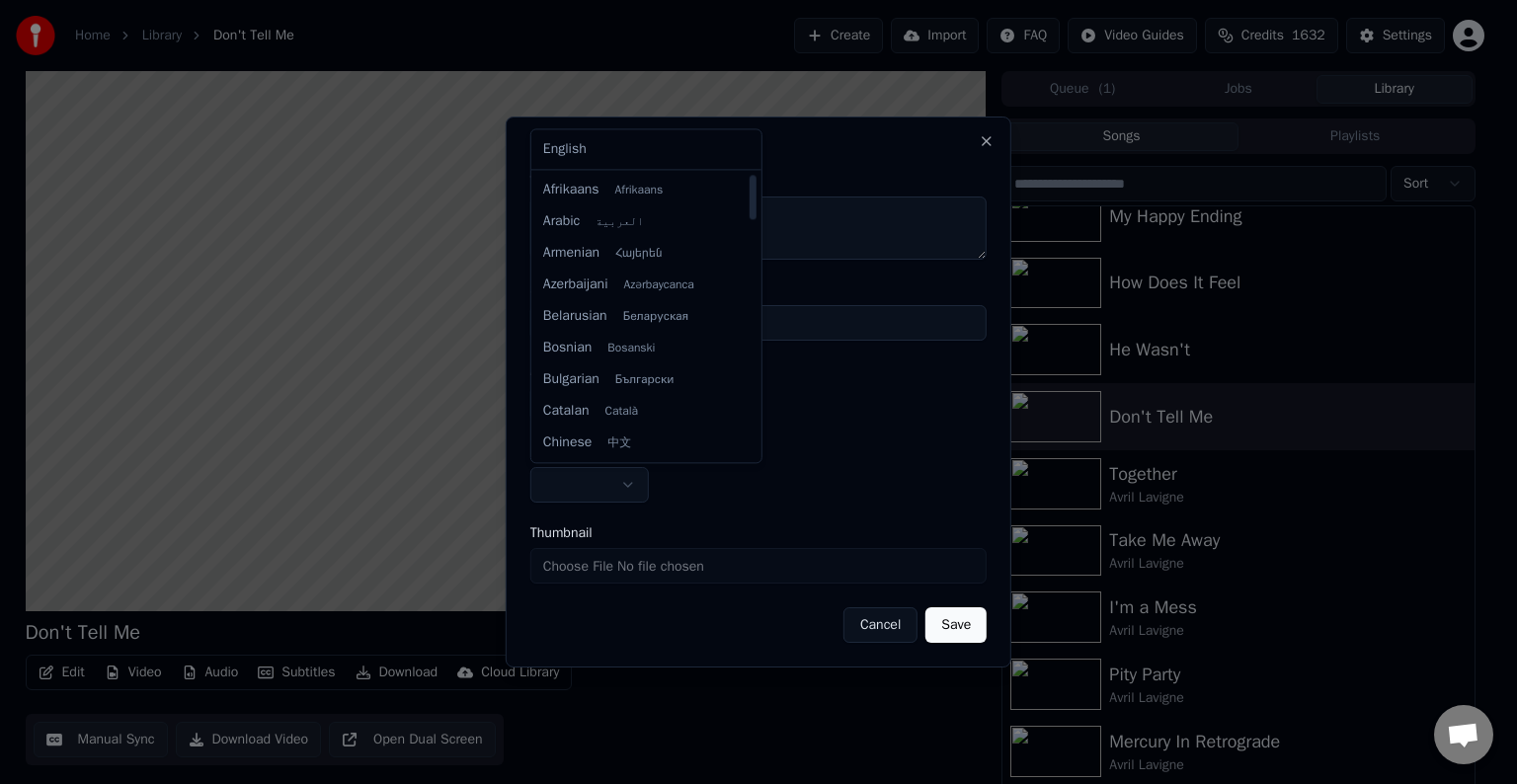 select on "**" 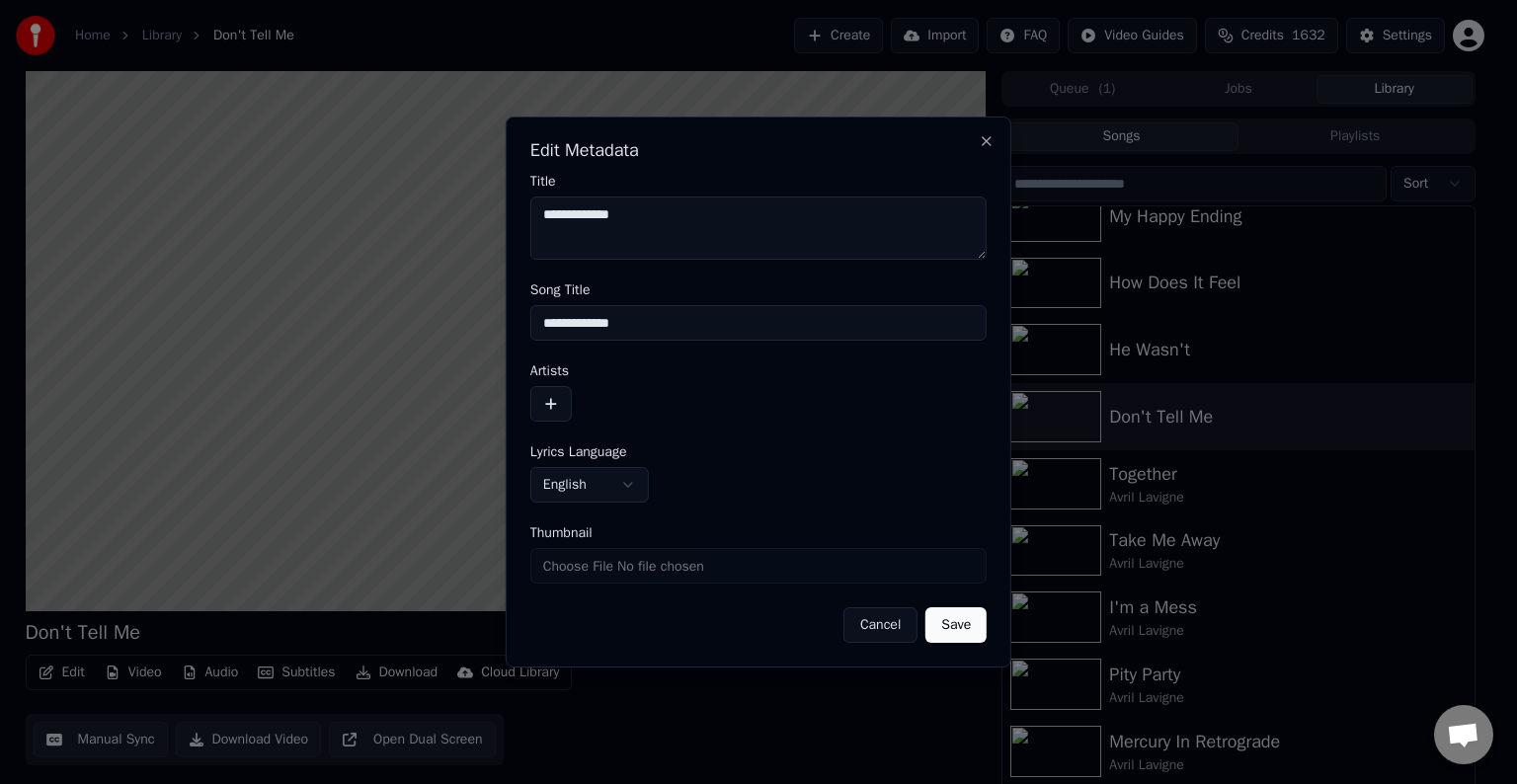 drag, startPoint x: 550, startPoint y: 413, endPoint x: 584, endPoint y: 423, distance: 35.44009 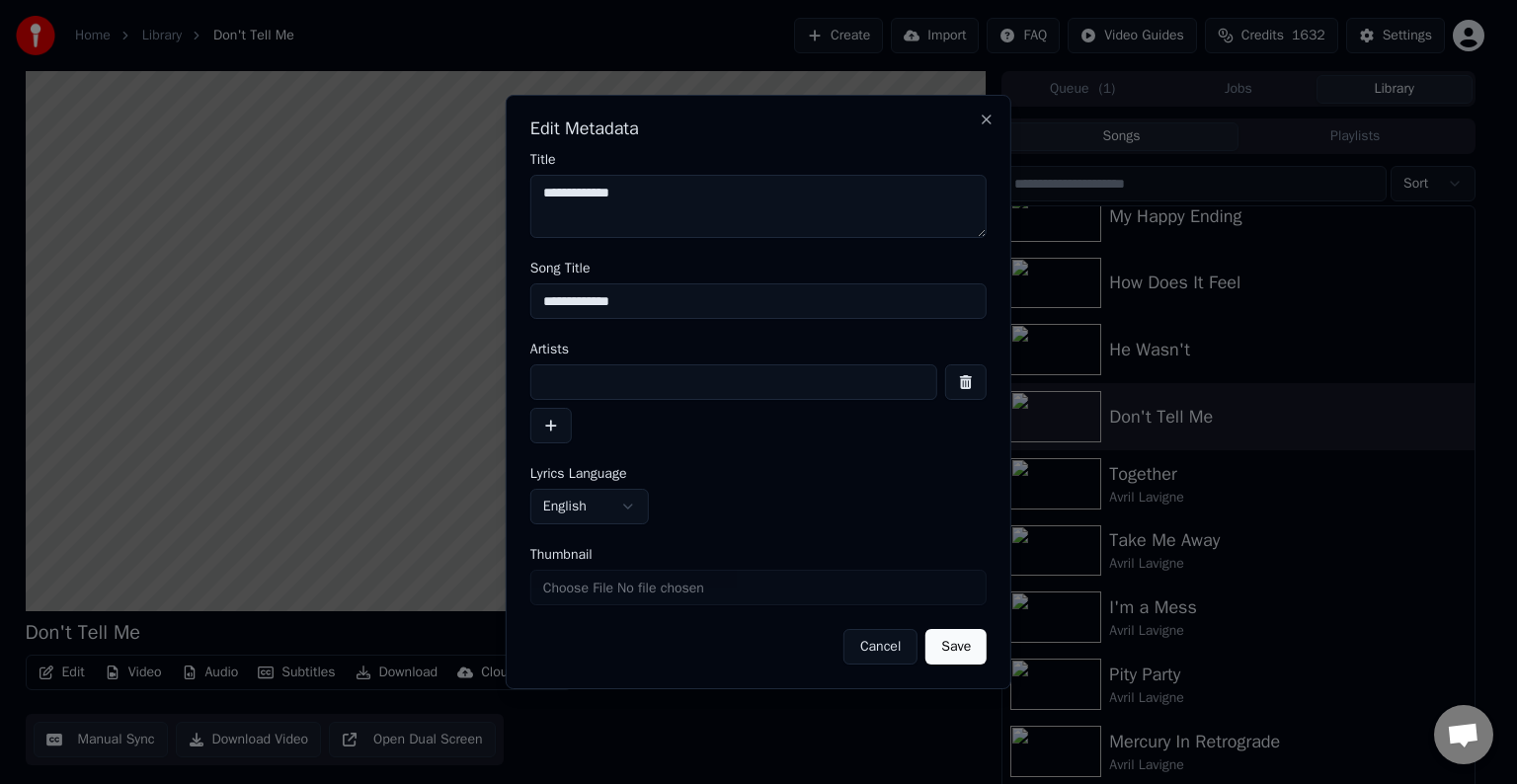 click at bounding box center [734, 382] 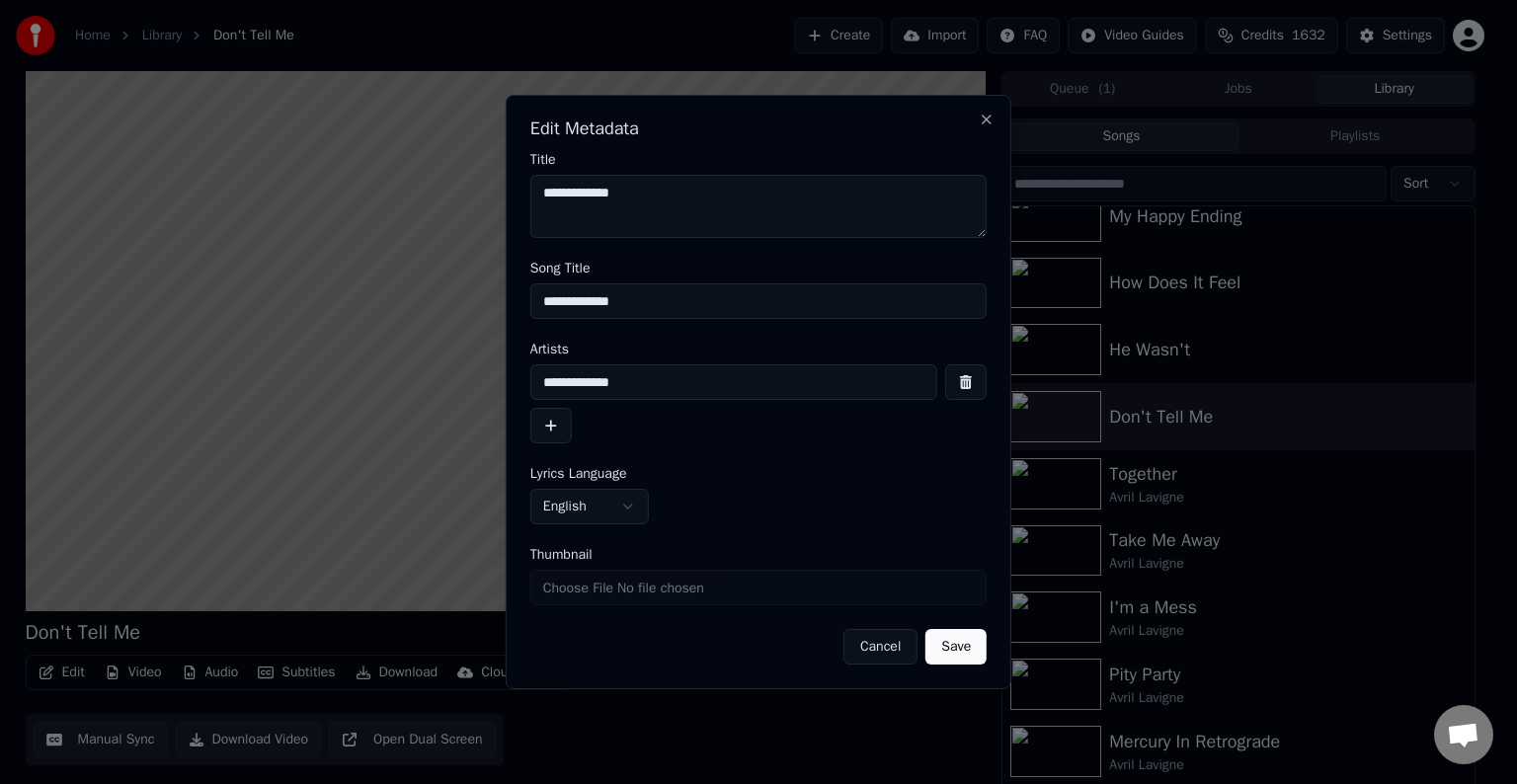 type on "**********" 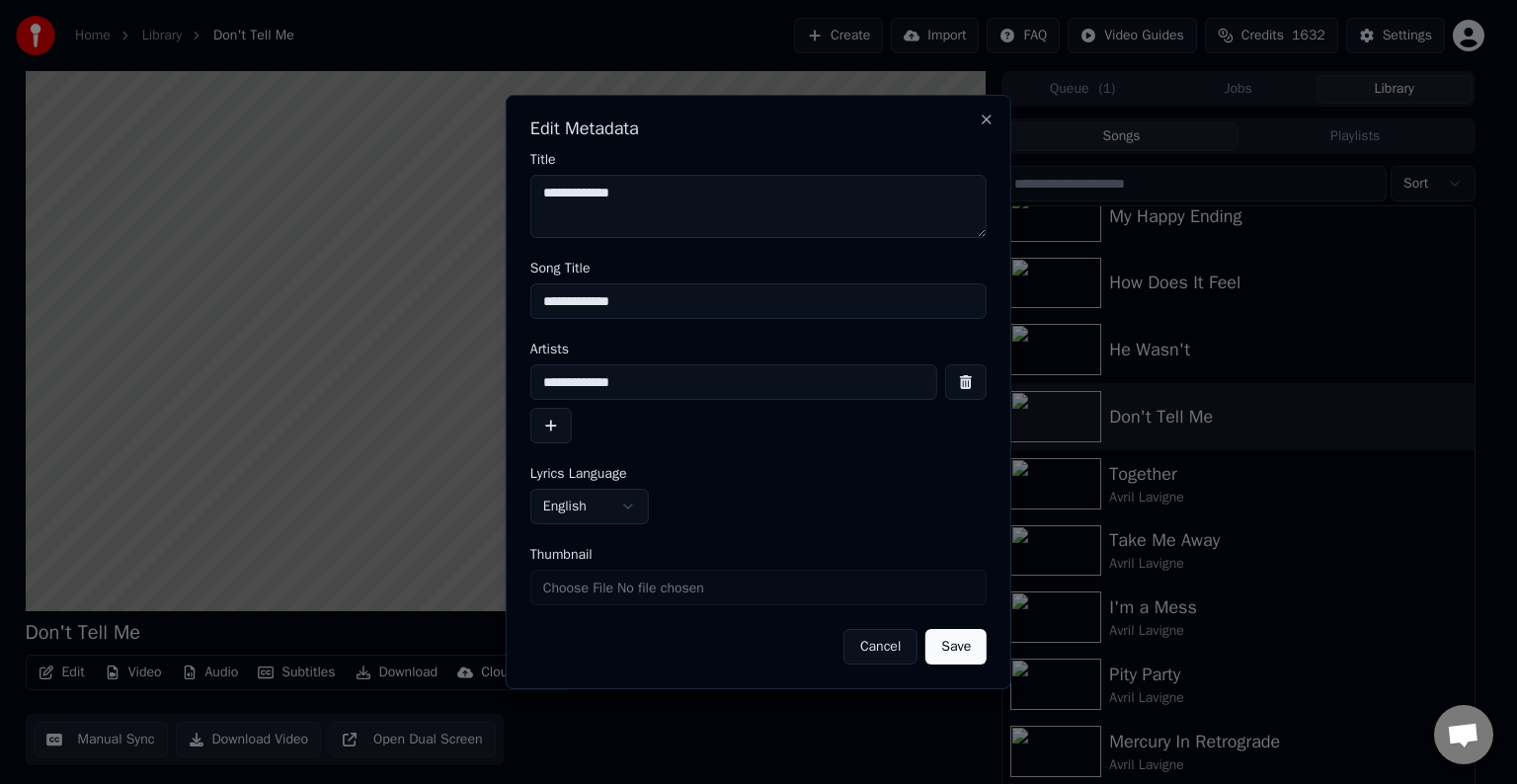 click on "Save" at bounding box center (956, 647) 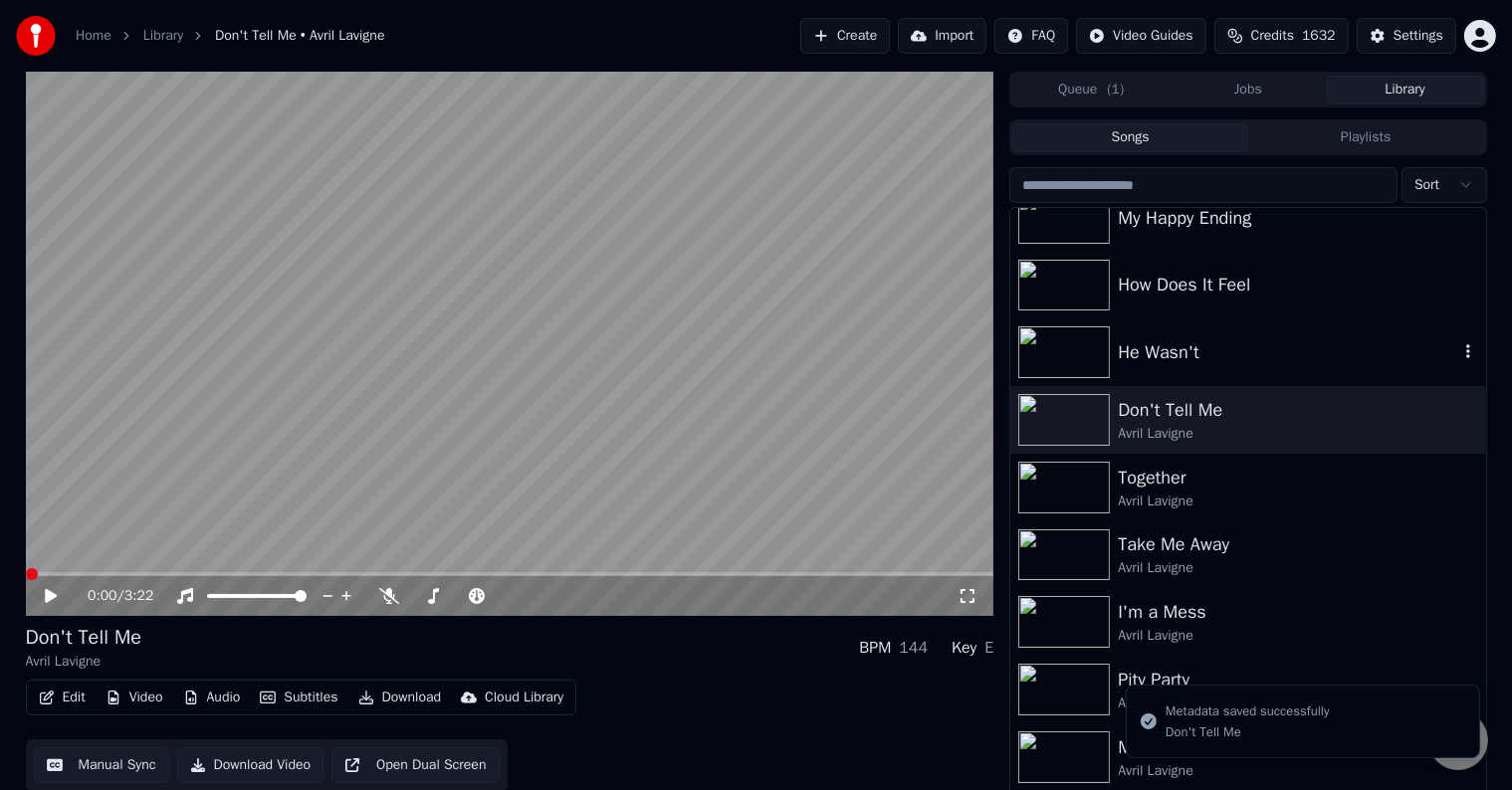 click on "He Wasn't" at bounding box center (1287, 352) 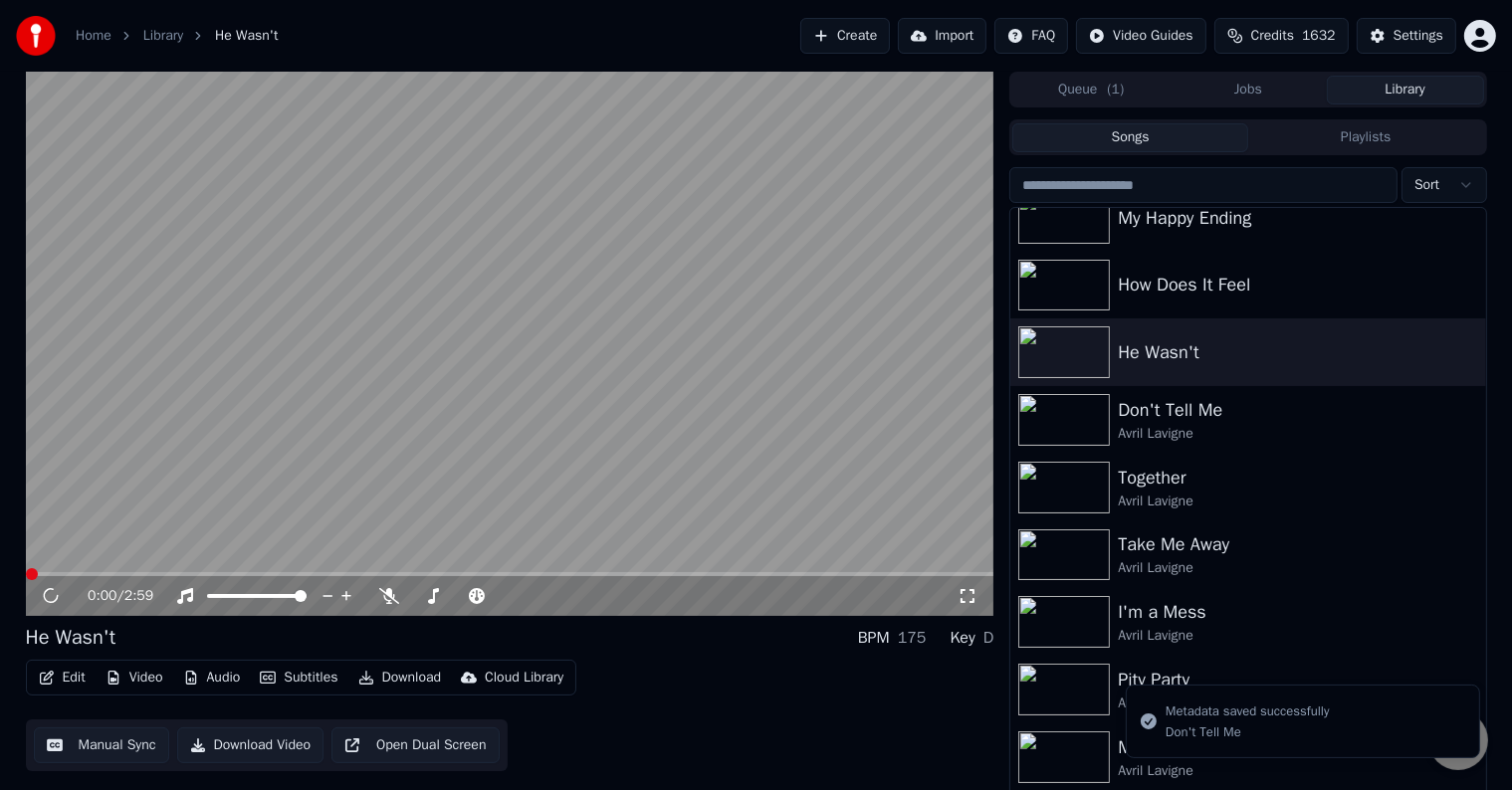 click on "Edit" at bounding box center (62, 678) 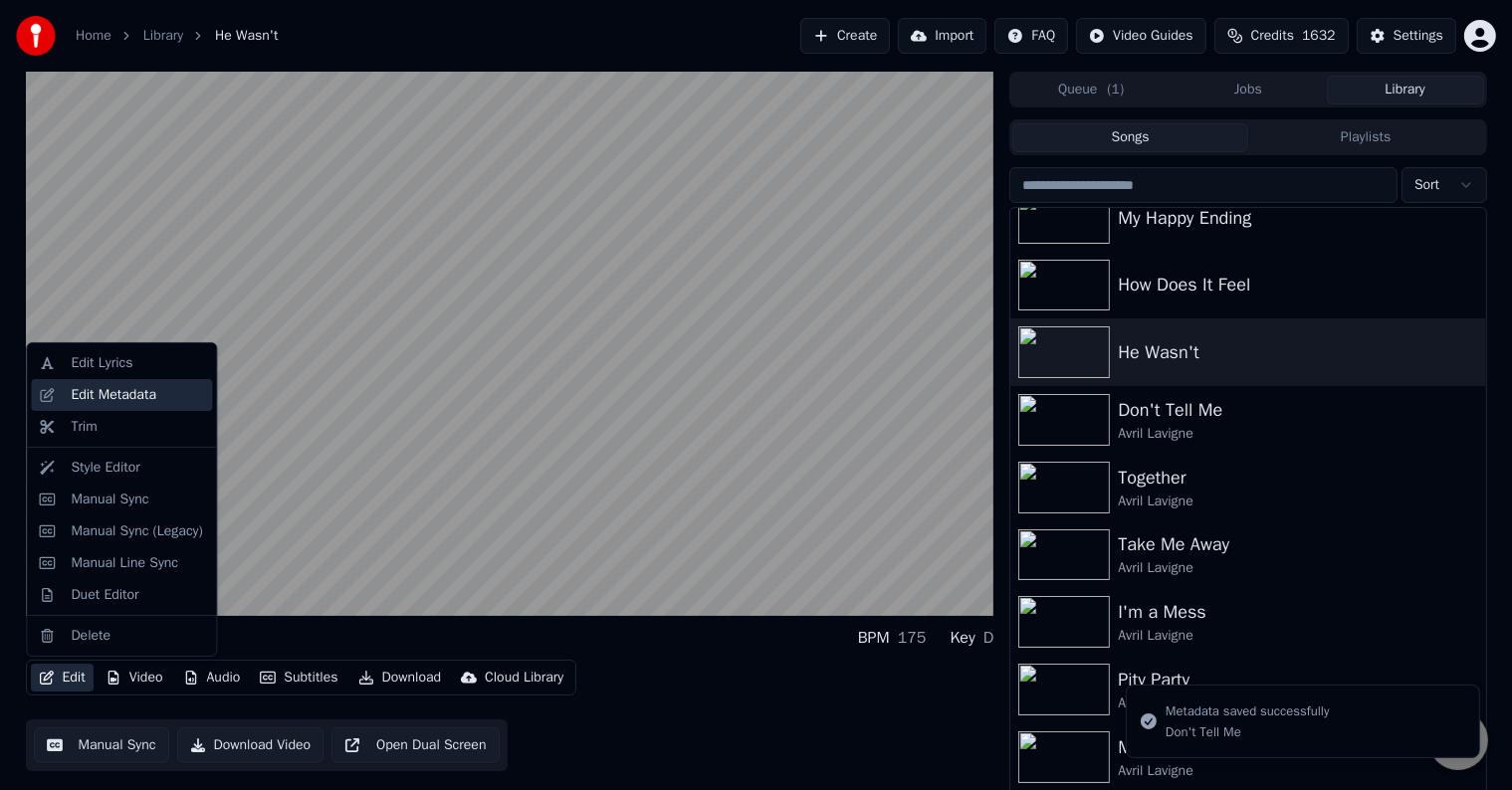 click on "Edit Metadata" at bounding box center [113, 395] 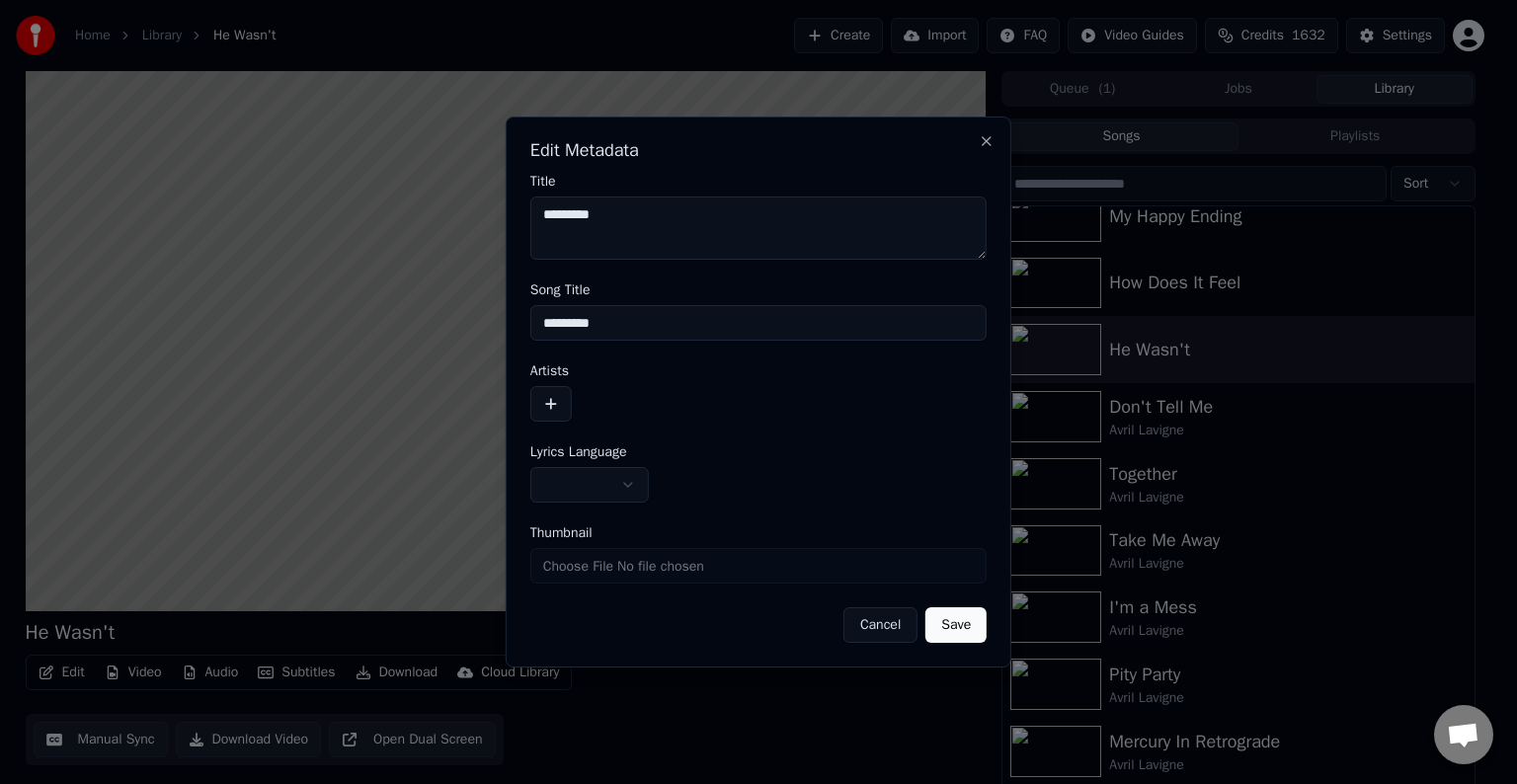 click on "Home Library He Wasn't Create Import FAQ Video Guides Credits 1632 Settings He Wasn't BPM 175 Key D Edit Video Audio Subtitles Download Cloud Library Manual Sync Download Video Open Dual Screen Queue ( 1 ) Jobs Library Songs Playlists Sort Nobody's Home My Happy Ending How Does It Feel He Wasn't Don't Tell Me [ARTIST] Together [ARTIST] Take Me Away [ARTIST] I'm a Mess [ARTIST] Pity Party [ARTIST] Mercury In Retrograde [ARTIST] Break Of A Heartache [ARTIST] Dare To Love Me [ARTIST] All I Wanted [ARTIST] Chat [PERSON] from Youka Desktop More channels Continue on Email Network offline. Reconnecting... No messages can be received or sent for now. Youka Desktop Hello! How can I help you?  Sunday, [DATE] I think there is a glitch in the program; when I spend my credits to create a video, and I provide the lyrics, the resulting video does not sync the lyrics and is forcing me to spend extra credits to sync them again; it has happened to me with my last 3 videos [DATE]" at bounding box center [750, 392] 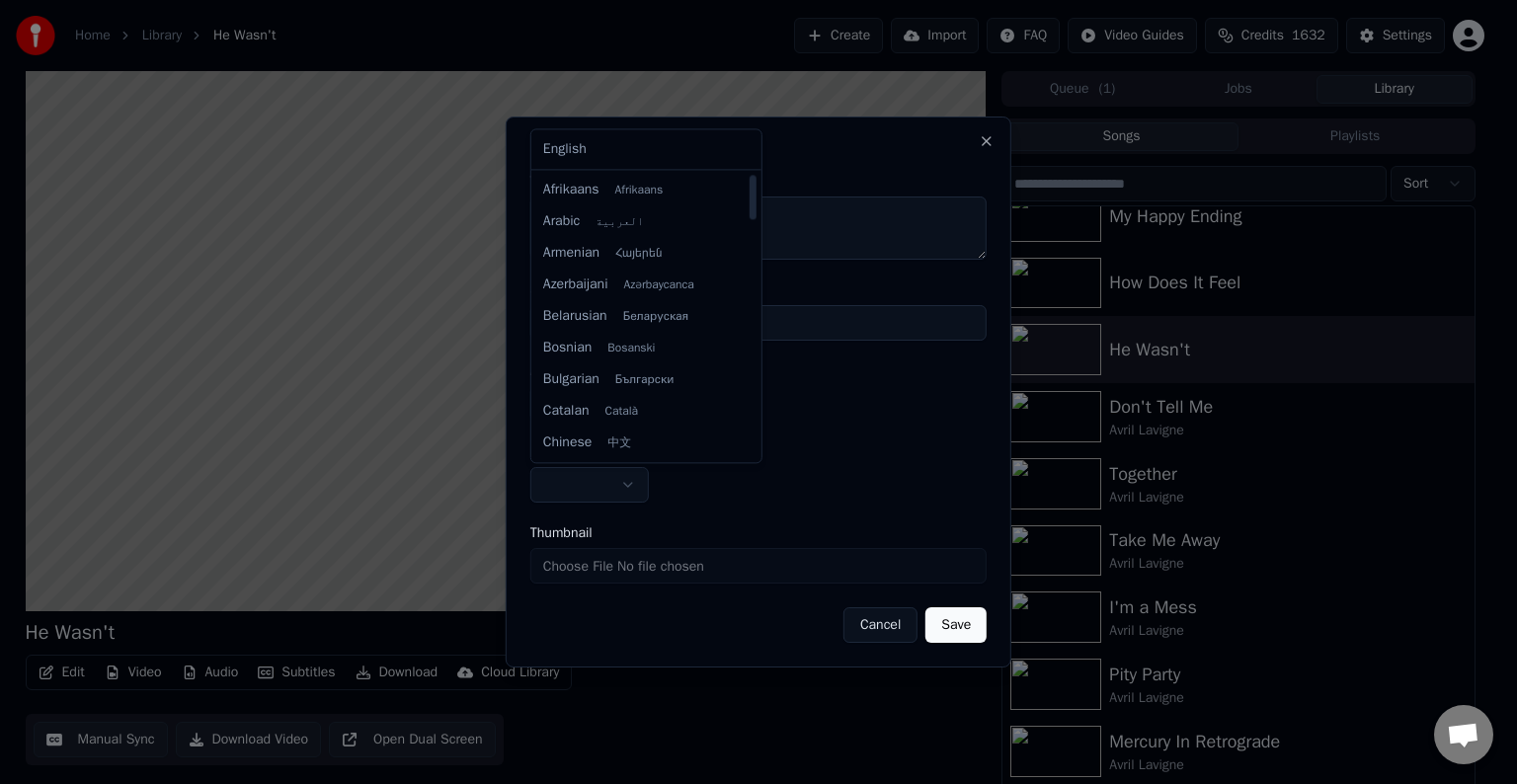 select on "**" 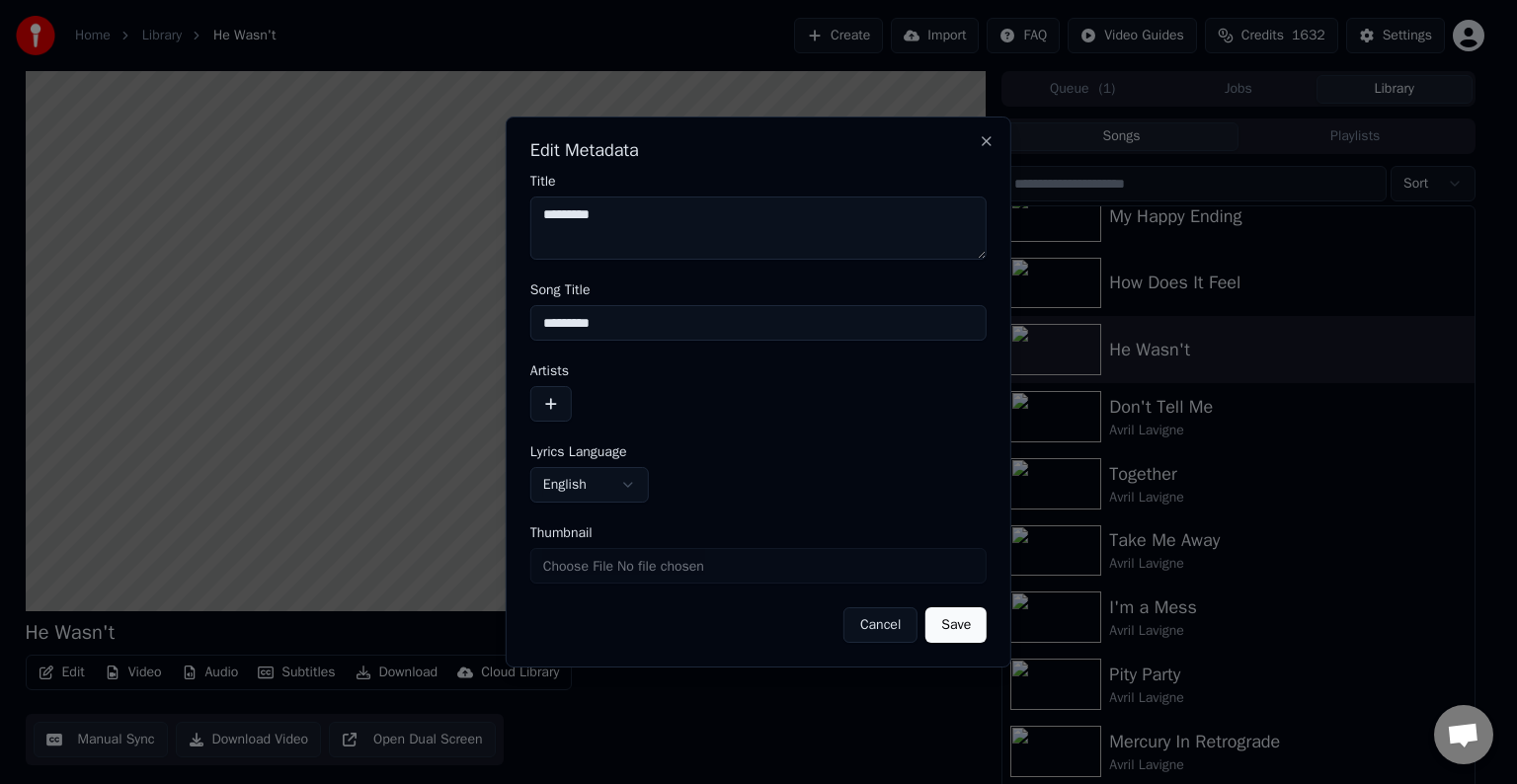 click at bounding box center [551, 404] 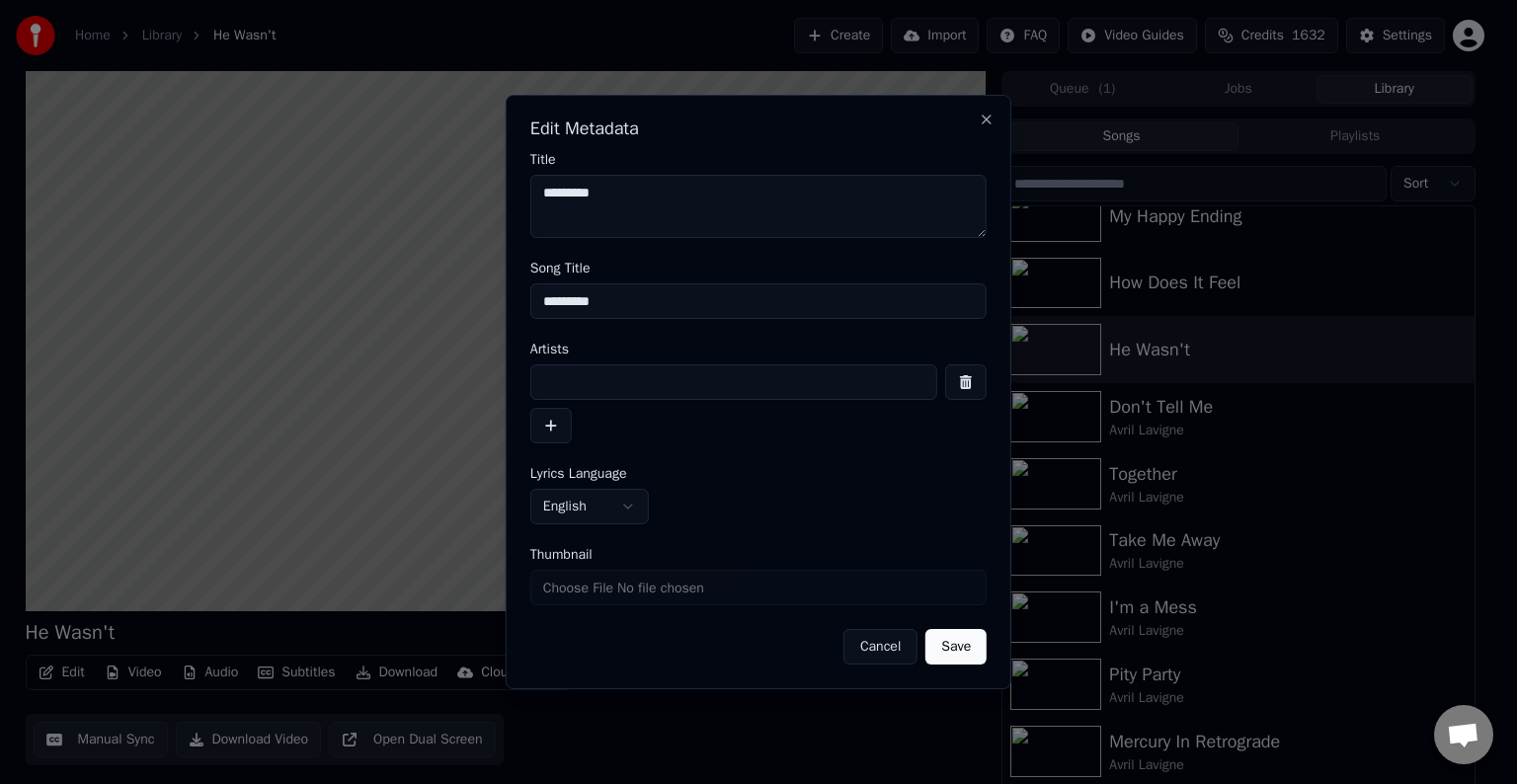 click at bounding box center [734, 382] 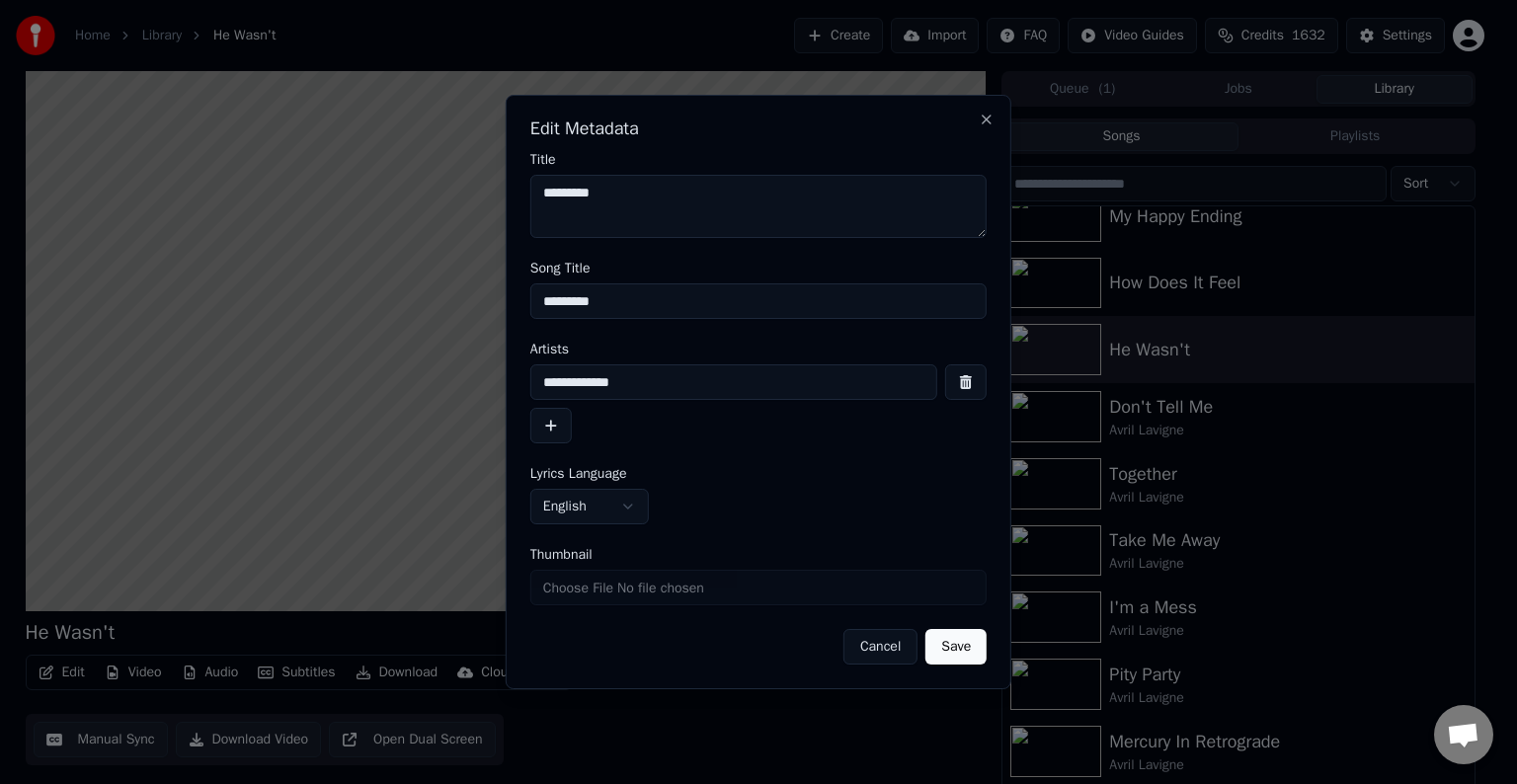 type on "**********" 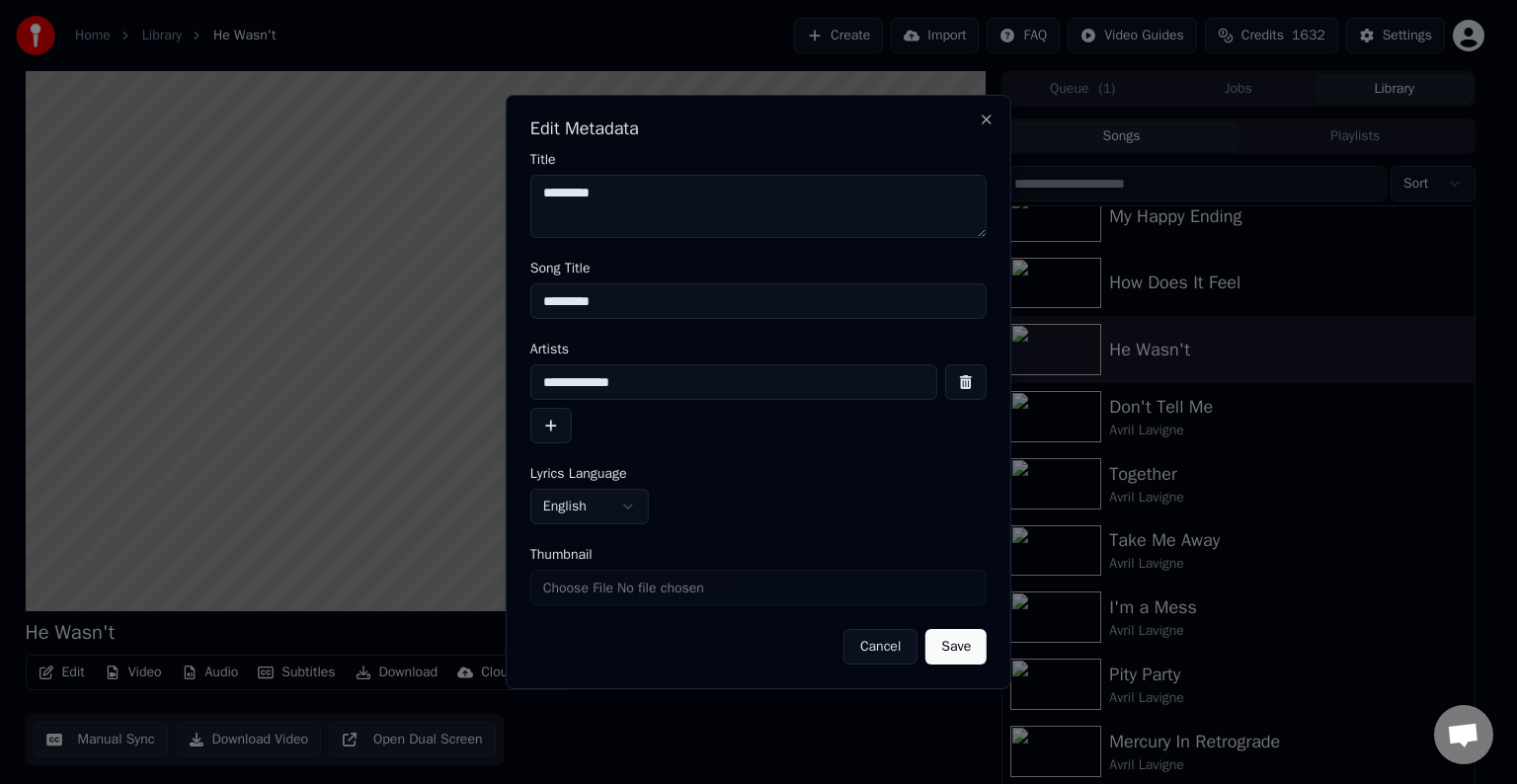 click on "Save" at bounding box center [956, 647] 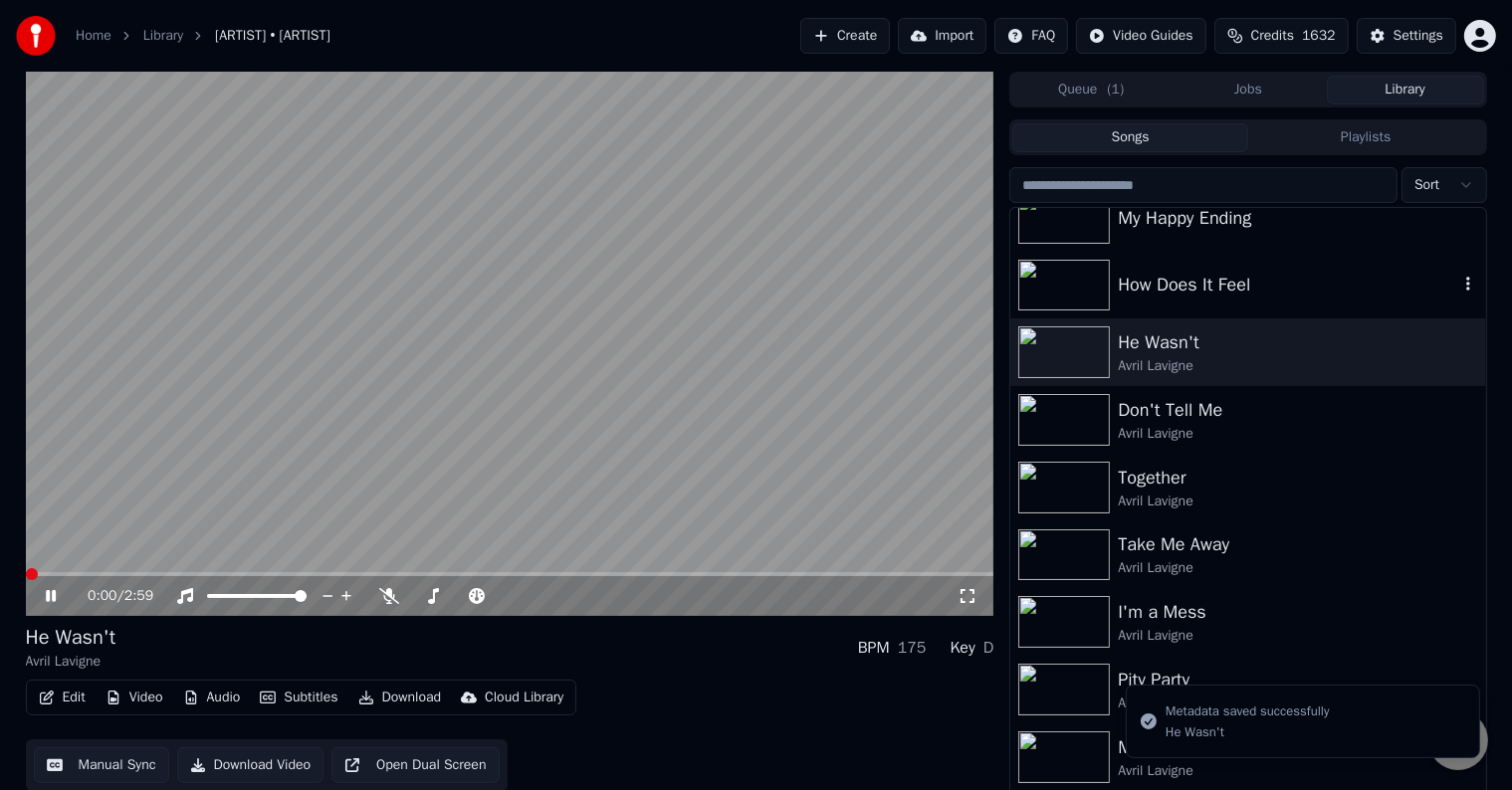 click on "How Does It Feel" at bounding box center [1247, 286] 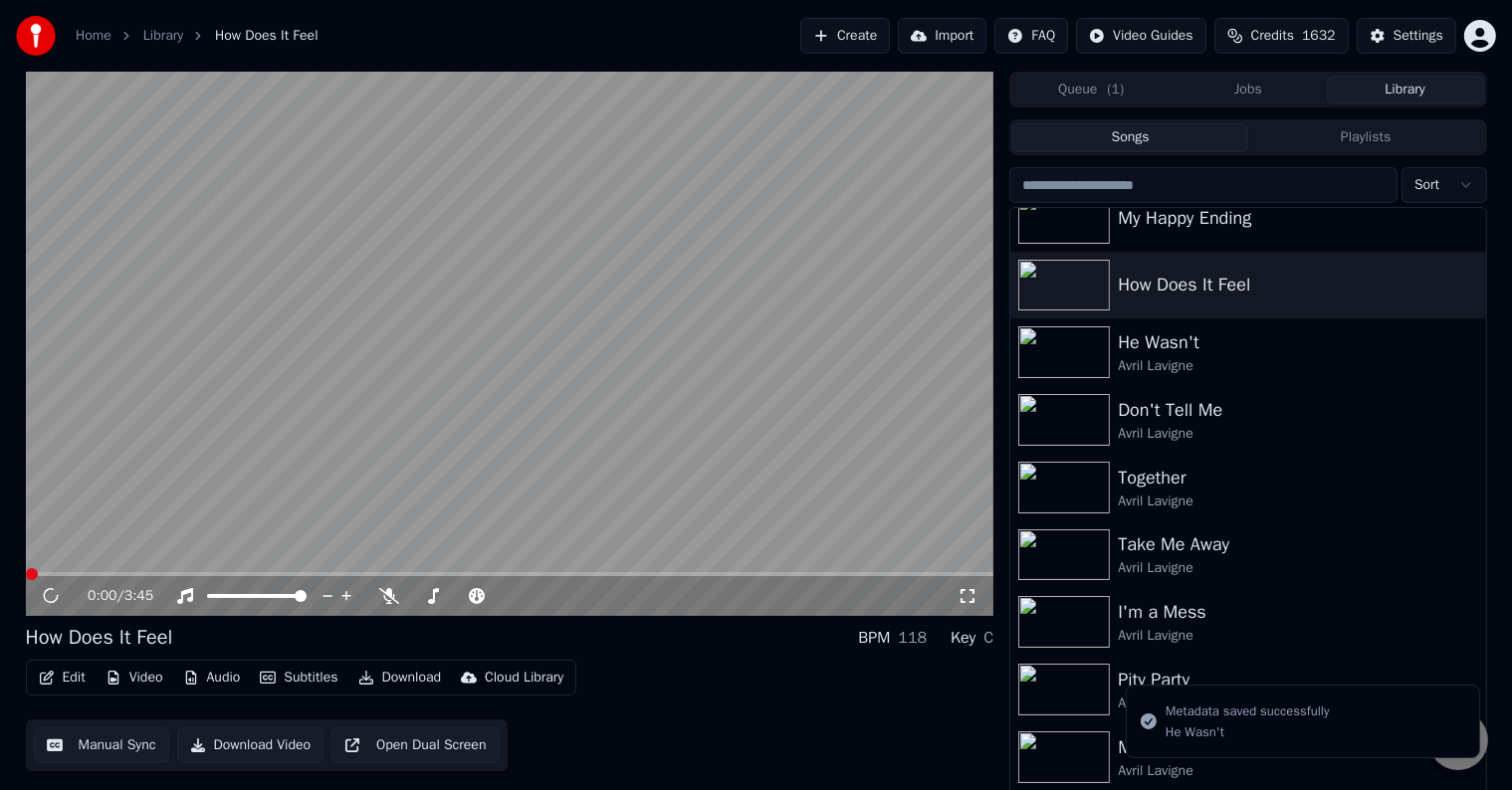click on "Edit" at bounding box center (62, 678) 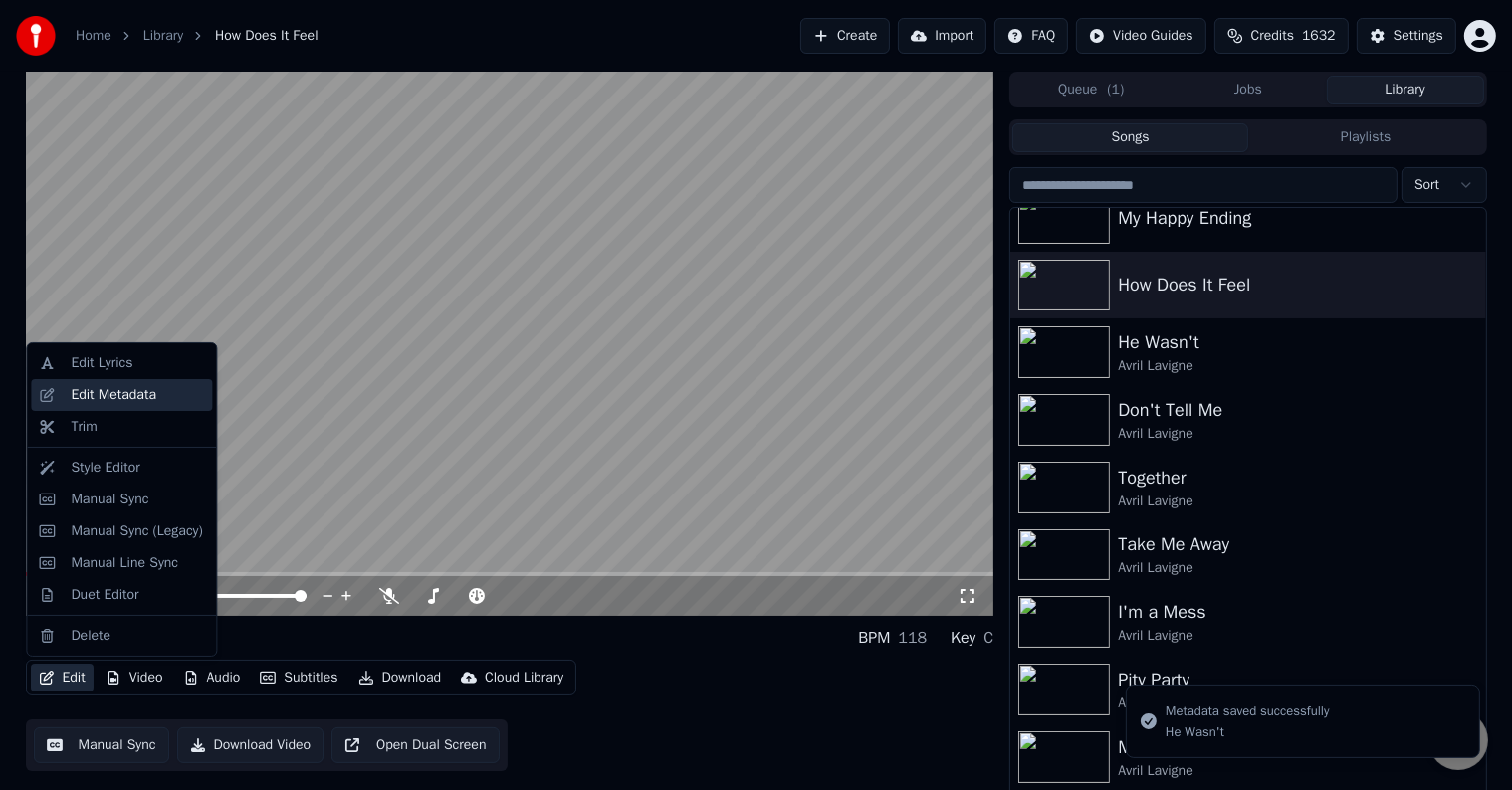 click on "Edit Metadata" at bounding box center (121, 395) 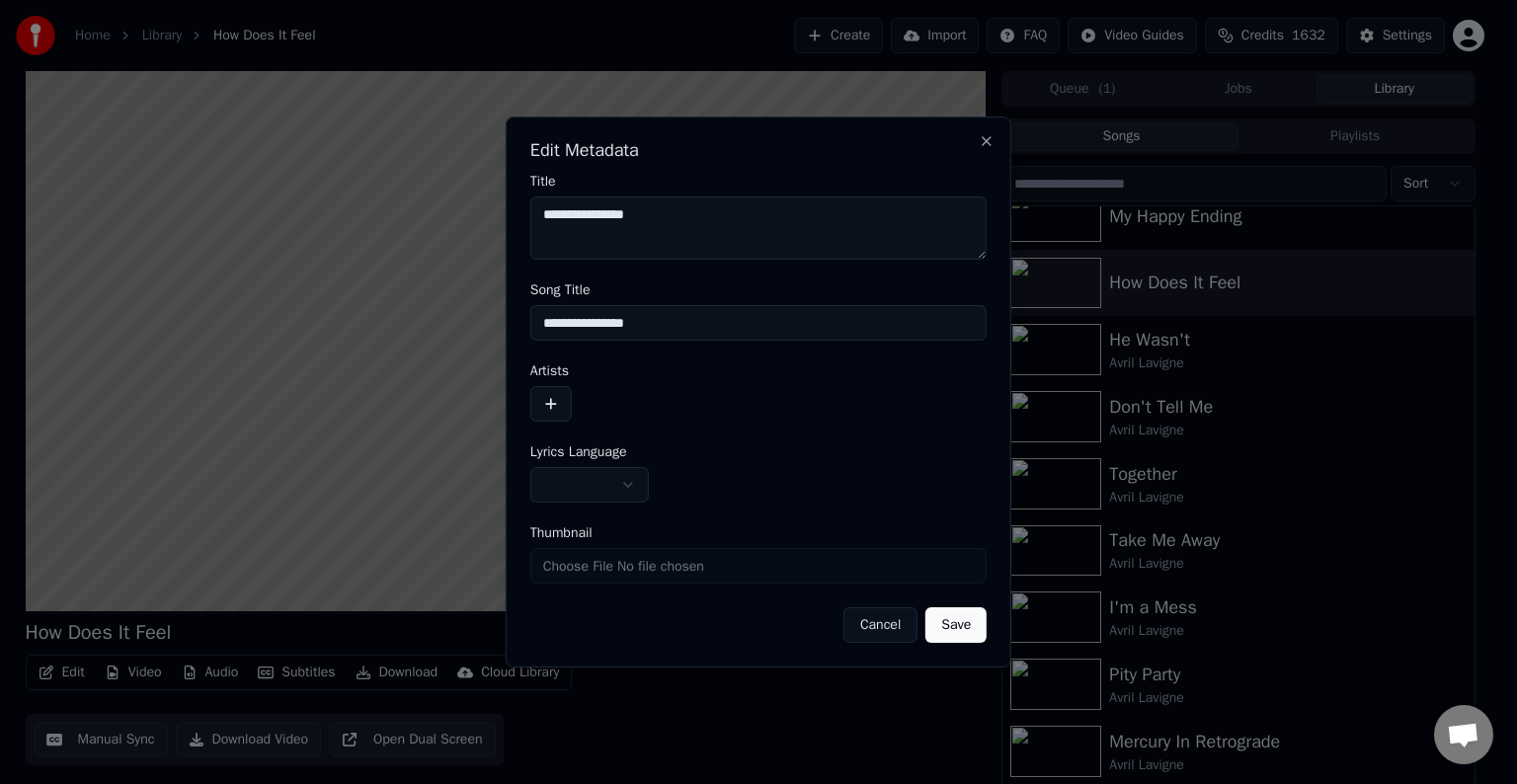 click on "**********" at bounding box center (758, 409) 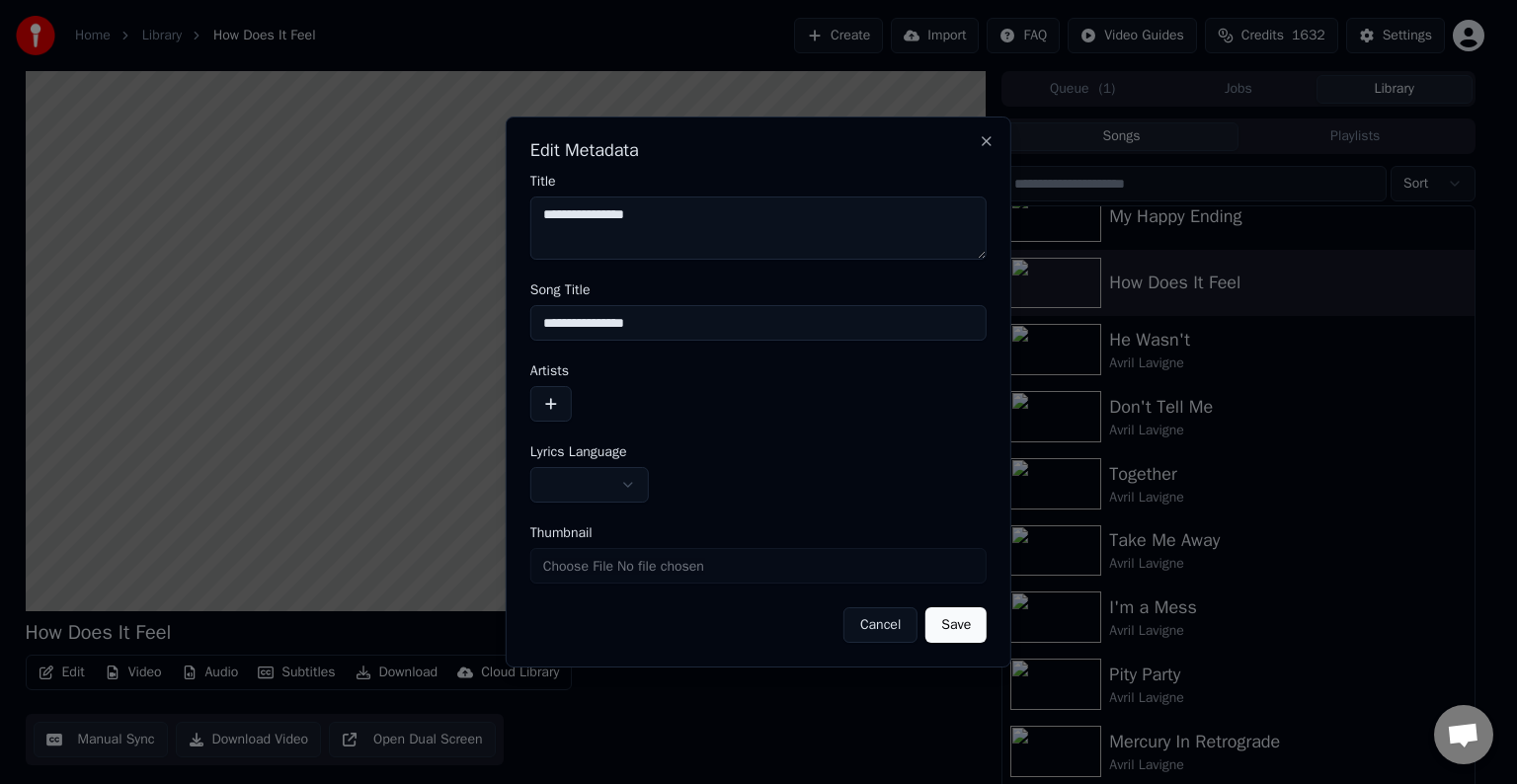 click on "Home Library How Does It Feel Create Import FAQ Video Guides Credits 1632 Settings How Does It Feel BPM 118 Key C Edit Video Audio Subtitles Download Cloud Library Manual Sync Download Video Open Dual Screen Queue ( 1 ) Jobs Library Songs Playlists Sort Nobody's Home My Happy Ending How Does It Feel He Wasn't [ARTIST] Don't Tell Me [ARTIST] Together [ARTIST] Take Me Away [ARTIST] I'm a Mess [ARTIST] Pity Party [ARTIST] Mercury In Retrograde [ARTIST] Break Of A Heartache [ARTIST] Dare To Love Me [ARTIST] All I Wanted [ARTIST] Chat [NAME] from [APP_NAME] Desktop More channels Continue on Email Network offline. Reconnecting... No messages can be received or sent for now. [APP_NAME] Desktop Hello! How can I help you? Sunday, 20 July 7/20/2025 [NAME] There is an issue with the auto lyric sync service. In this case the credits are refunded automatically. You can sync the lyrics by using the lyrics editor 7/20/2025 7/20/2025 7/20/2025 [NAME] Only the auto-sync credits are refunded." at bounding box center [750, 392] 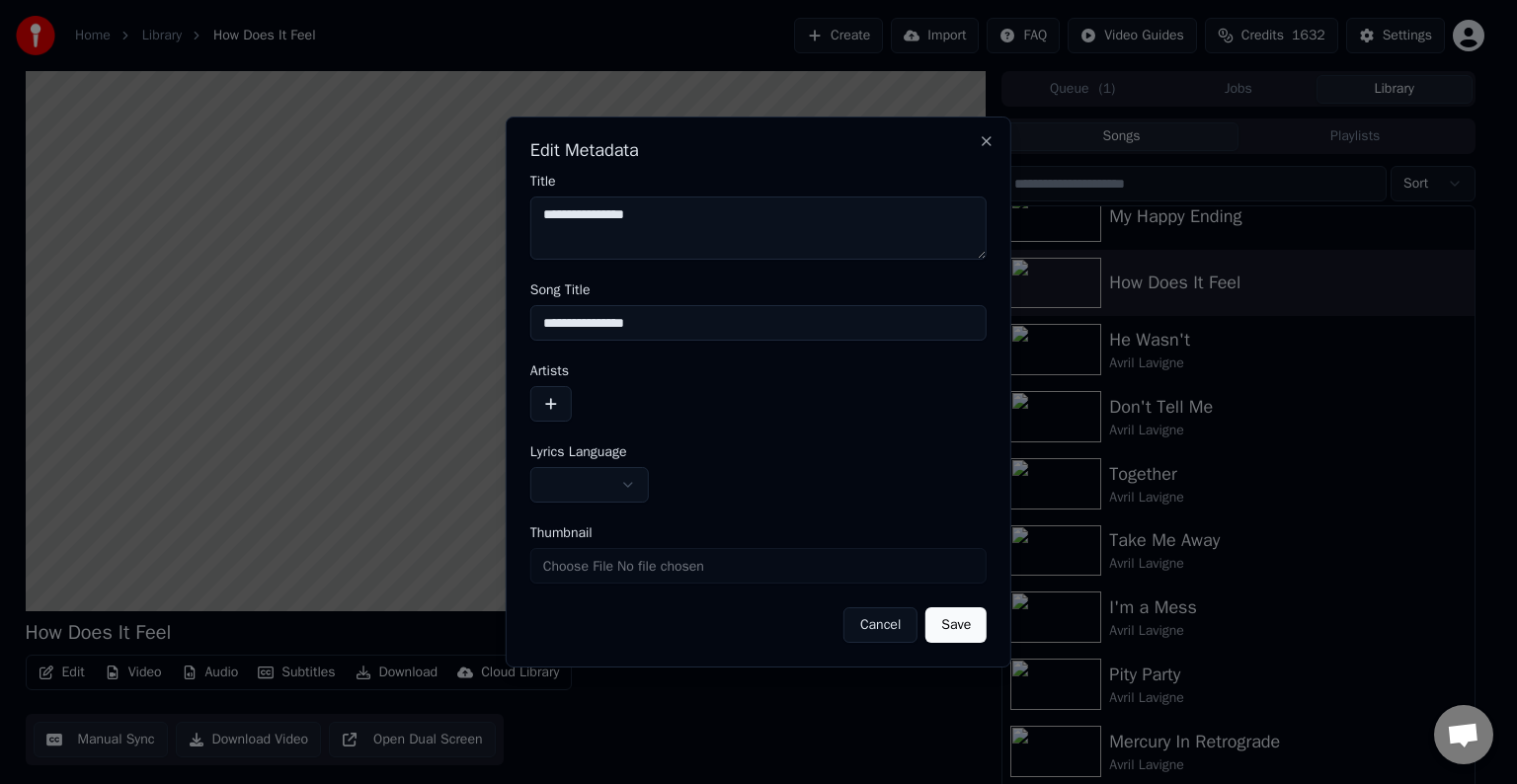 click on "Home Library How Does It Feel Create Import FAQ Video Guides Credits 1632 Settings How Does It Feel BPM 118 Key C Edit Video Audio Subtitles Download Cloud Library Manual Sync Download Video Open Dual Screen Queue ( 1 ) Jobs Library Songs Playlists Sort Nobody's Home My Happy Ending How Does It Feel He Wasn't [ARTIST] Don't Tell Me [ARTIST] Together [ARTIST] Take Me Away [ARTIST] I'm a Mess [ARTIST] Pity Party [ARTIST] Mercury In Retrograde [ARTIST] Break Of A Heartache [ARTIST] Dare To Love Me [ARTIST] All I Wanted [ARTIST] Chat [NAME] from [APP_NAME] Desktop More channels Continue on Email Network offline. Reconnecting... No messages can be received or sent for now. [APP_NAME] Desktop Hello! How can I help you? Sunday, 20 July 7/20/2025 [NAME] There is an issue with the auto lyric sync service. In this case the credits are refunded automatically. You can sync the lyrics by using the lyrics editor 7/20/2025 7/20/2025 7/20/2025 [NAME] Only the auto-sync credits are refunded." at bounding box center [750, 392] 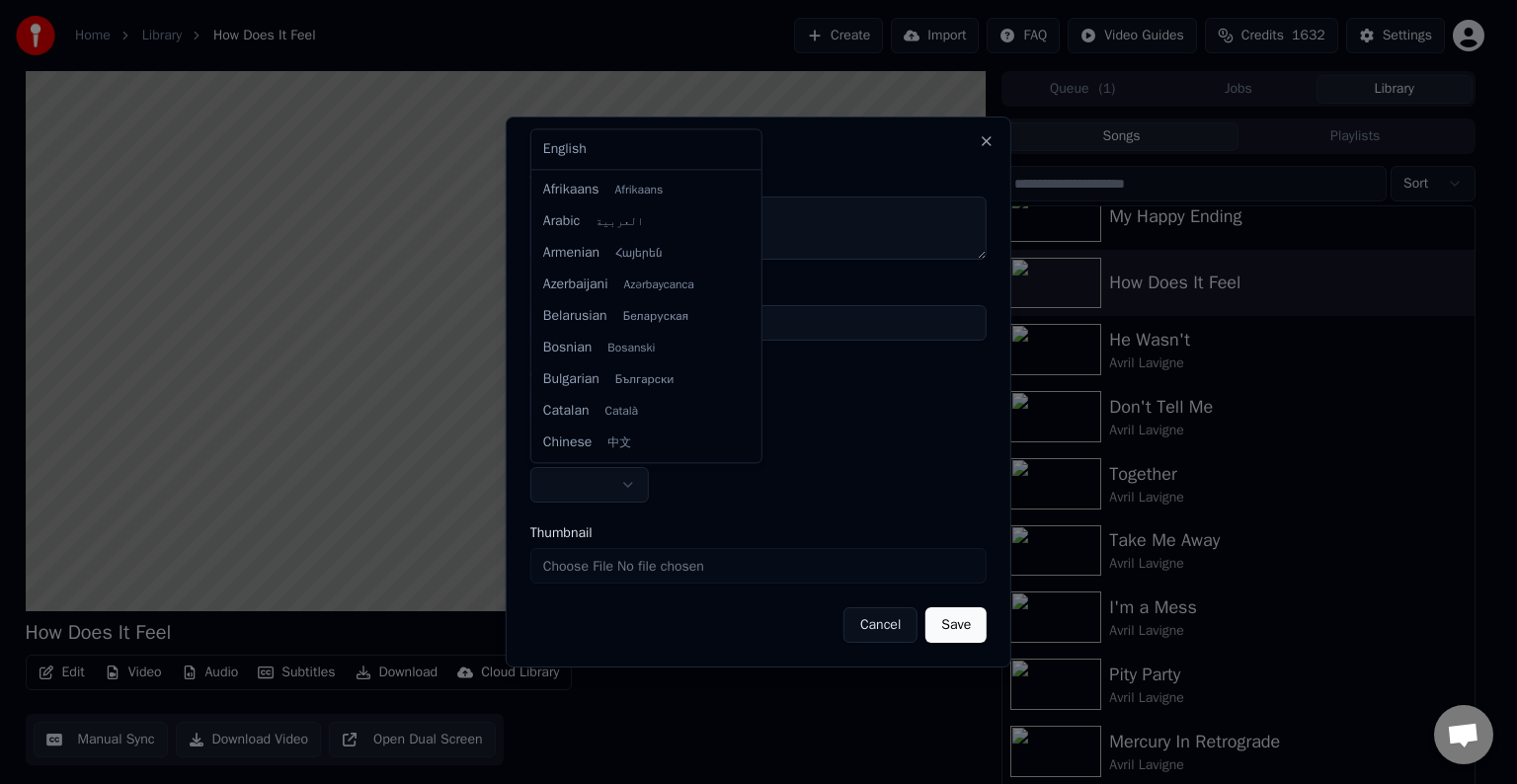 click on "Home Library How Does It Feel Create Import FAQ Video Guides Credits 1632 Settings How Does It Feel BPM 118 Key C Edit Video Audio Subtitles Download Cloud Library Manual Sync Download Video Open Dual Screen Queue ( 1 ) Jobs Library Songs Playlists Sort Nobody's Home My Happy Ending How Does It Feel He Wasn't [ARTIST] Don't Tell Me [ARTIST] Together [ARTIST] Take Me Away [ARTIST] I'm a Mess [ARTIST] Pity Party [ARTIST] Mercury In Retrograde [ARTIST] Break Of A Heartache [ARTIST] Dare To Love Me [ARTIST] All I Wanted [ARTIST] Chat [NAME] from [APP_NAME] Desktop More channels Continue on Email Network offline. Reconnecting... No messages can be received or sent for now. [APP_NAME] Desktop Hello! How can I help you? Sunday, 20 July 7/20/2025 [NAME] There is an issue with the auto lyric sync service. In this case the credits are refunded automatically. You can sync the lyrics by using the lyrics editor 7/20/2025 7/20/2025 7/20/2025 [NAME] Only the auto-sync credits are refunded." at bounding box center [750, 392] 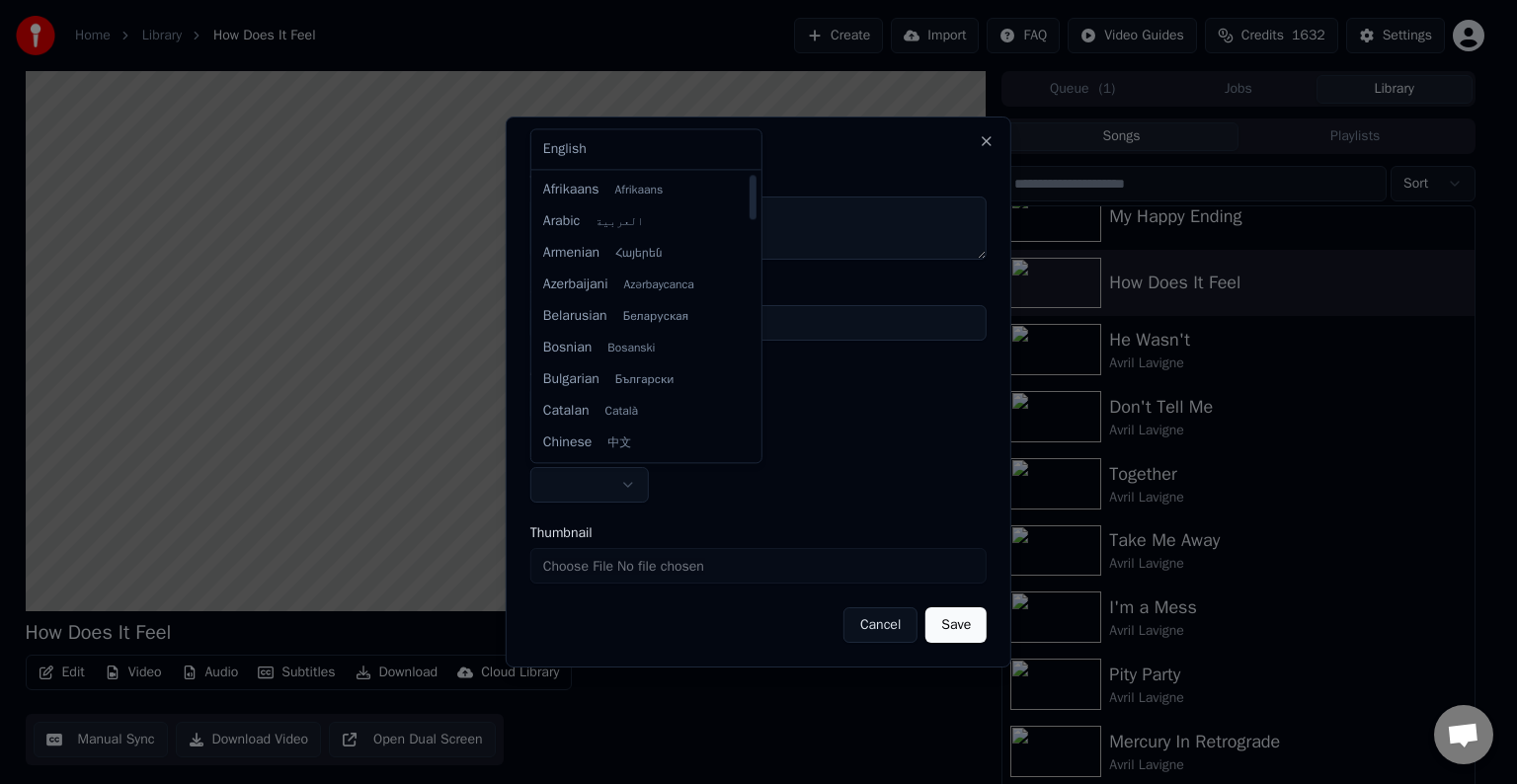 select on "**" 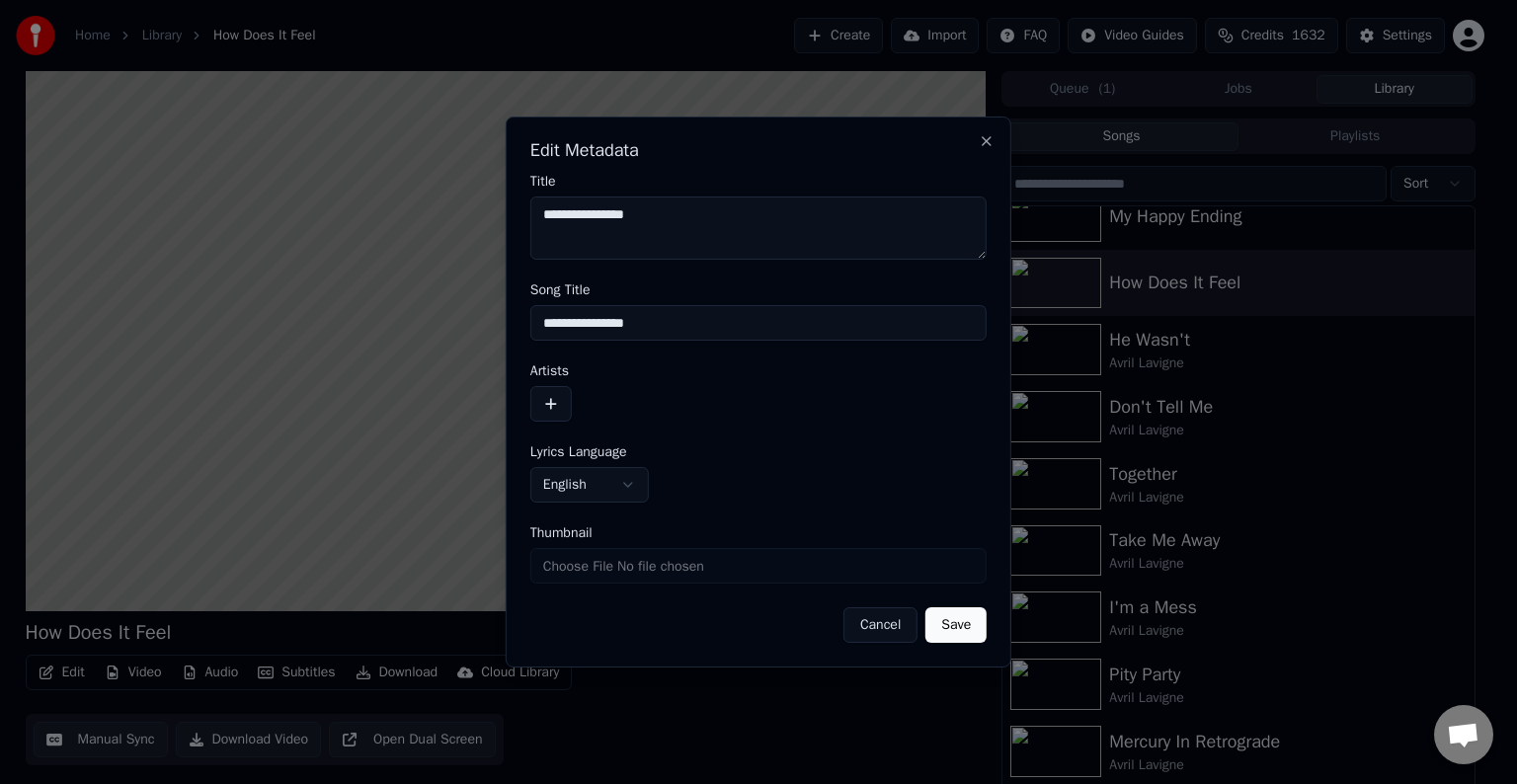 click at bounding box center [551, 404] 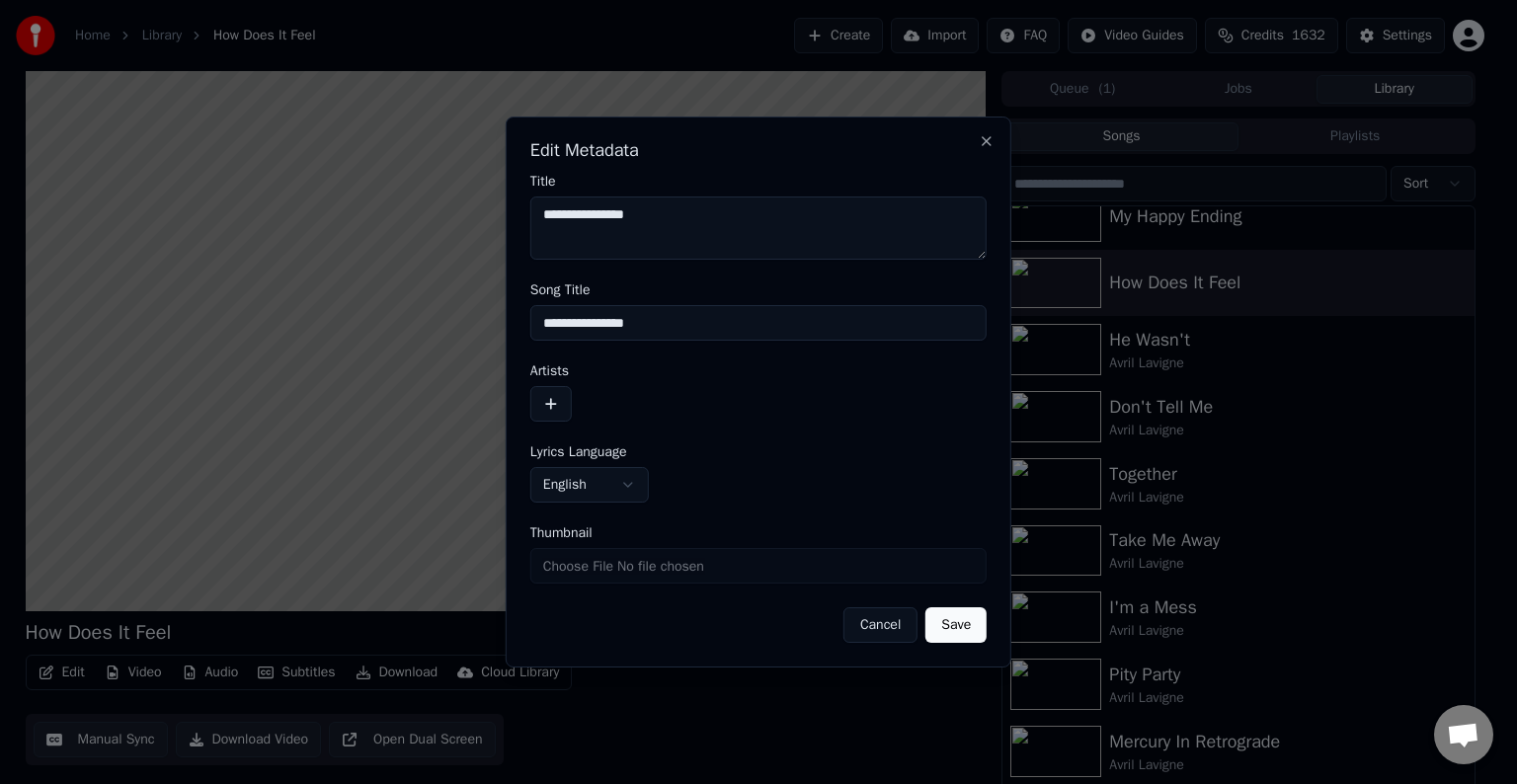 type 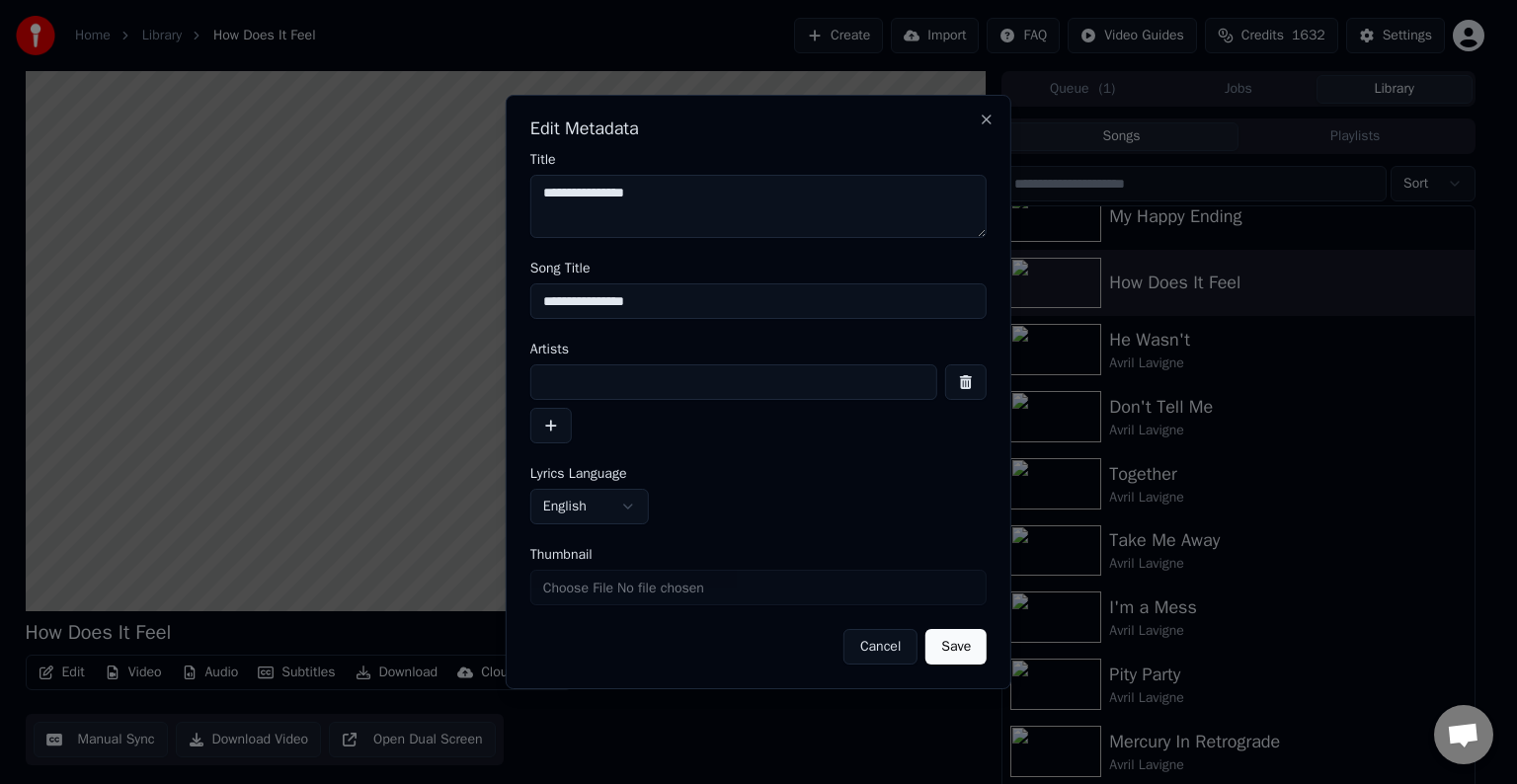 click at bounding box center [734, 382] 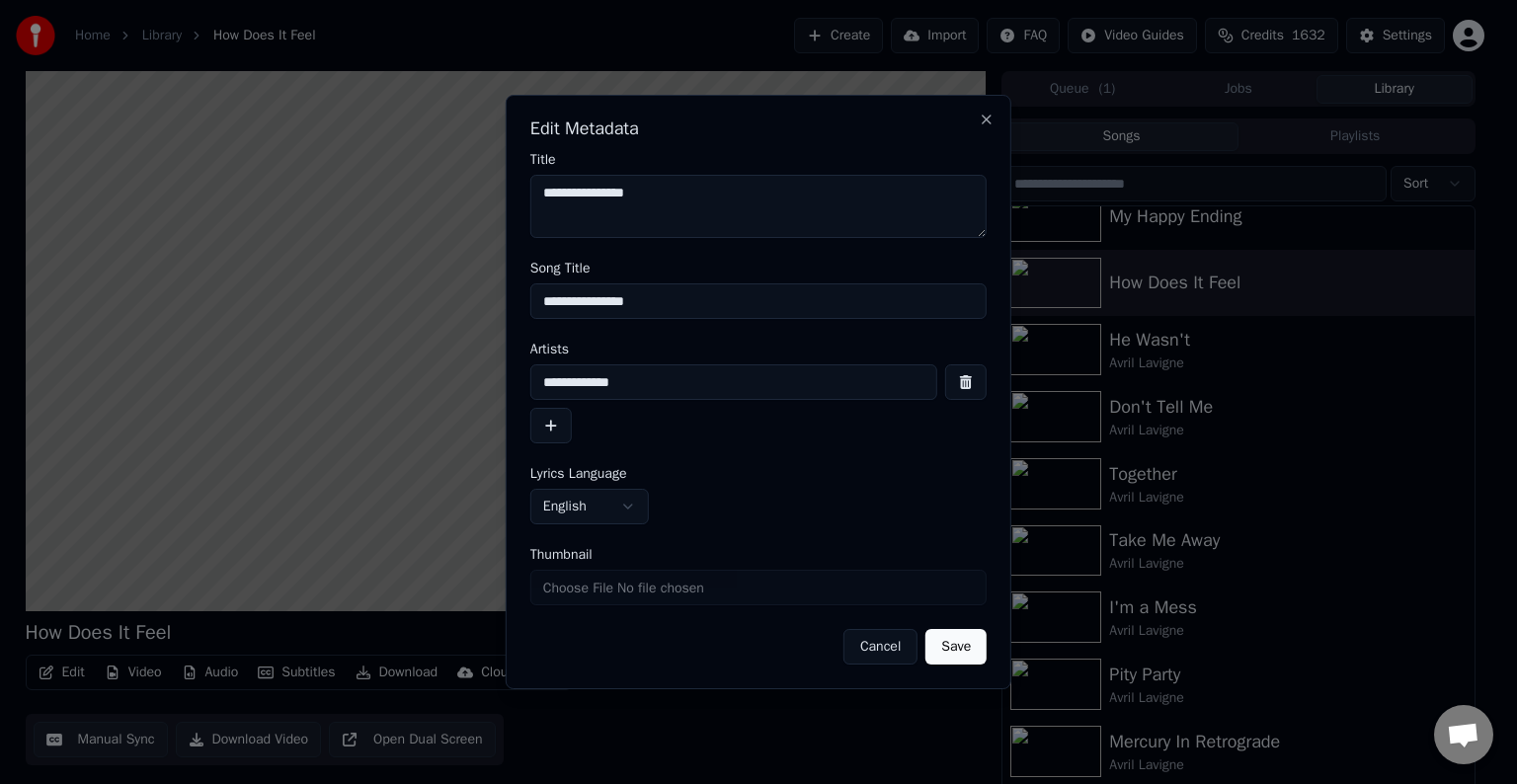 type on "**********" 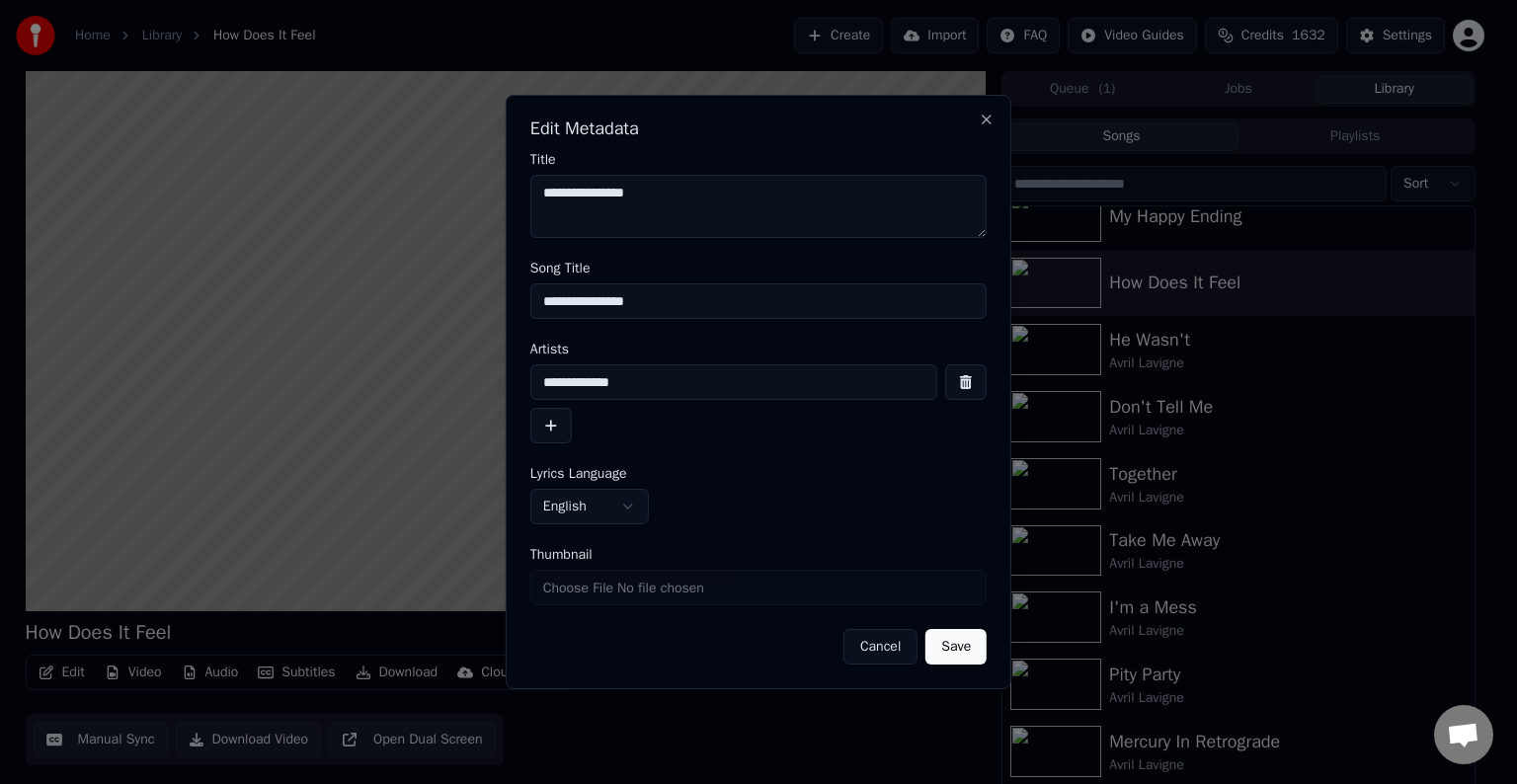click on "**********" at bounding box center [758, 392] 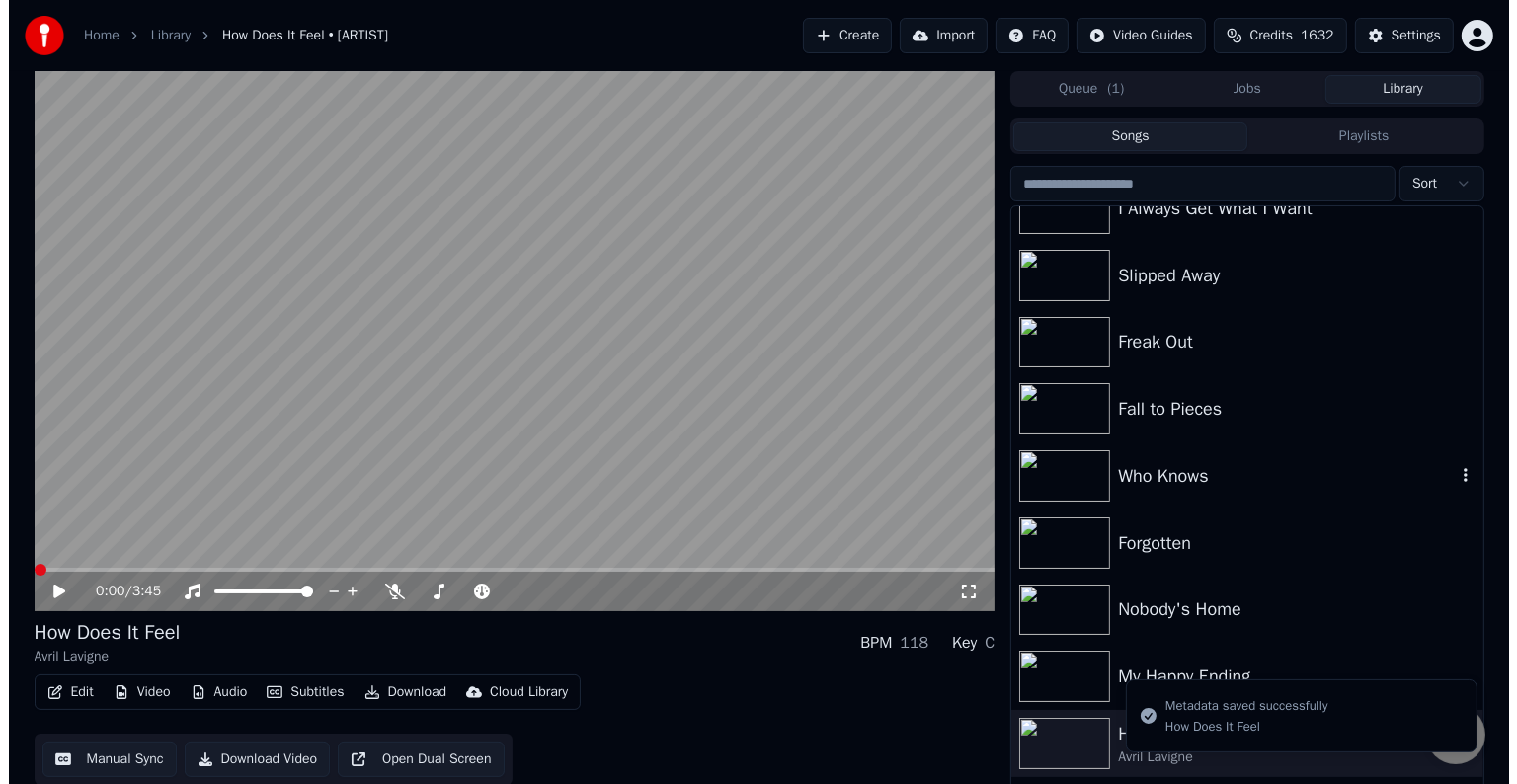 scroll, scrollTop: 0, scrollLeft: 0, axis: both 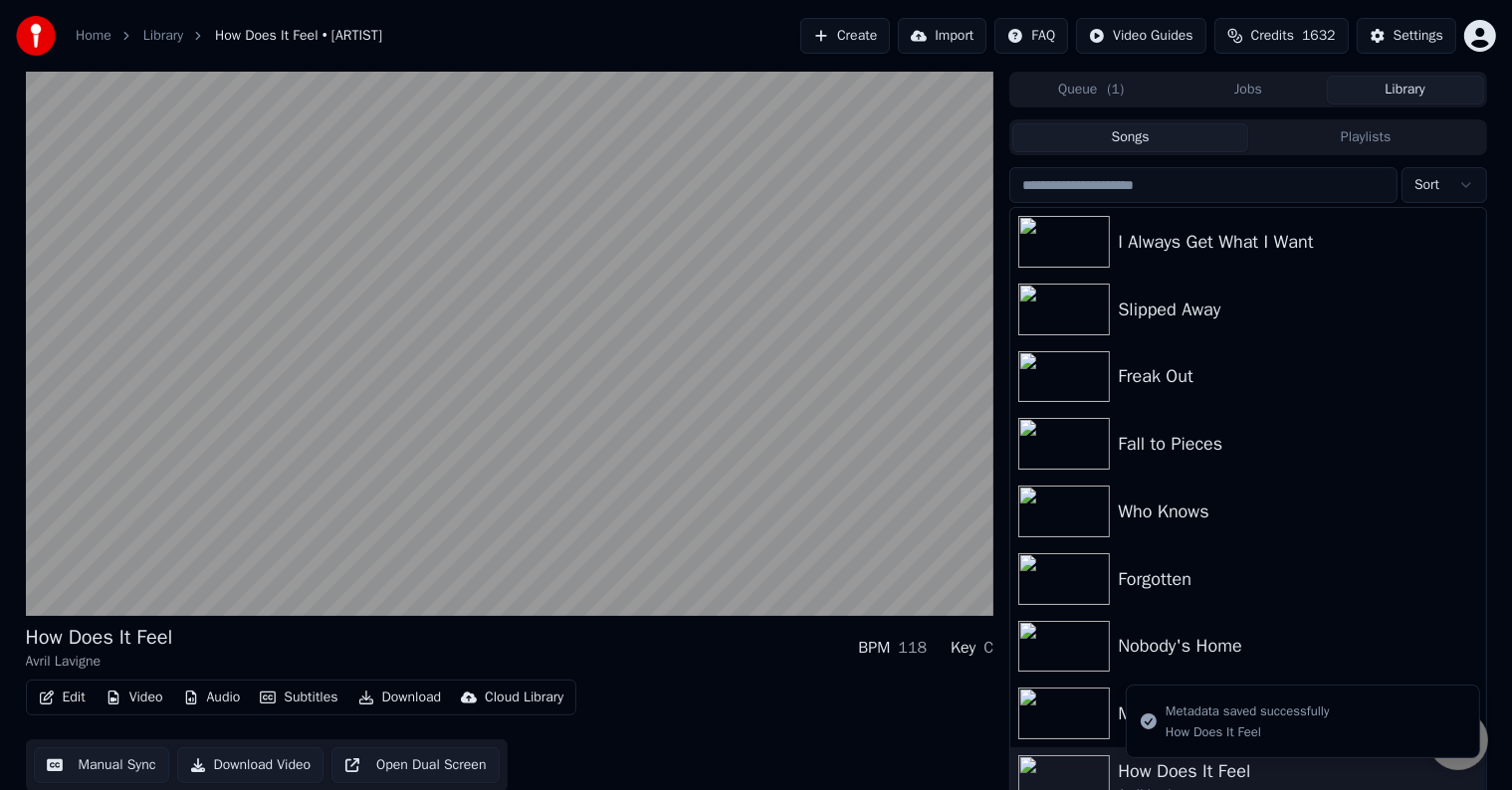 click at bounding box center (1064, 713) 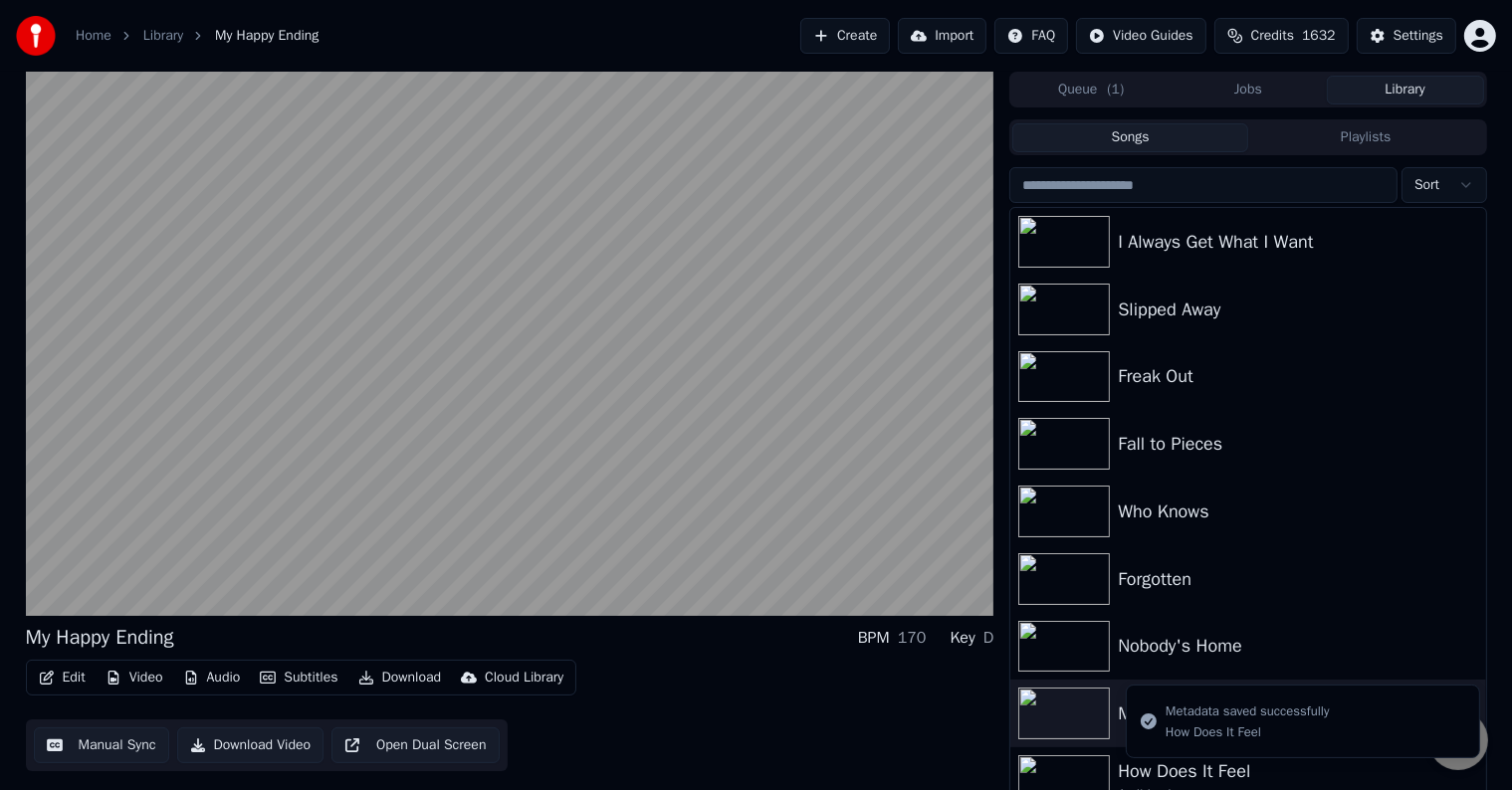 click on "Edit Video Audio Subtitles Download Cloud Library" at bounding box center (302, 678) 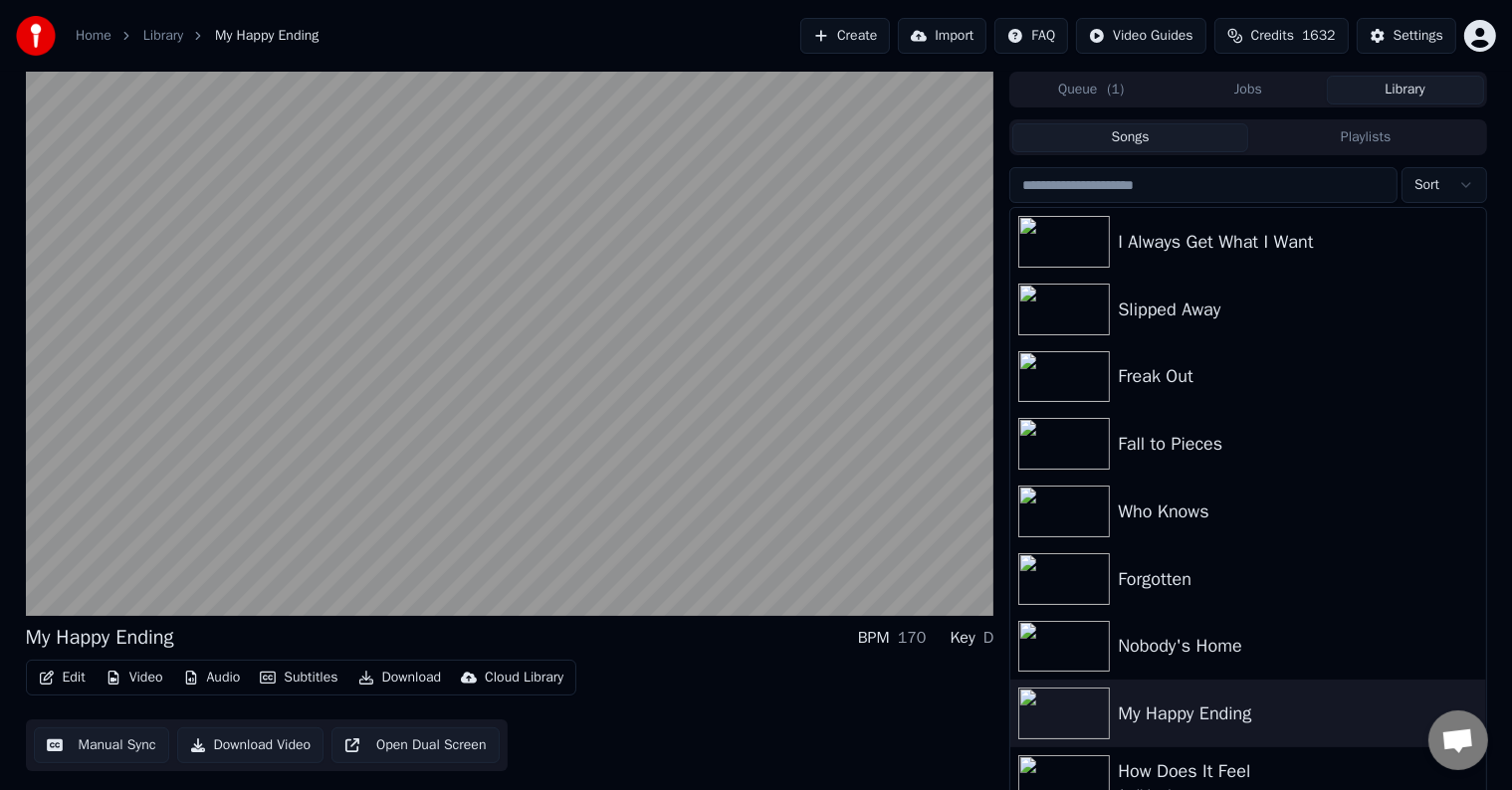 click on "Edit" at bounding box center (62, 678) 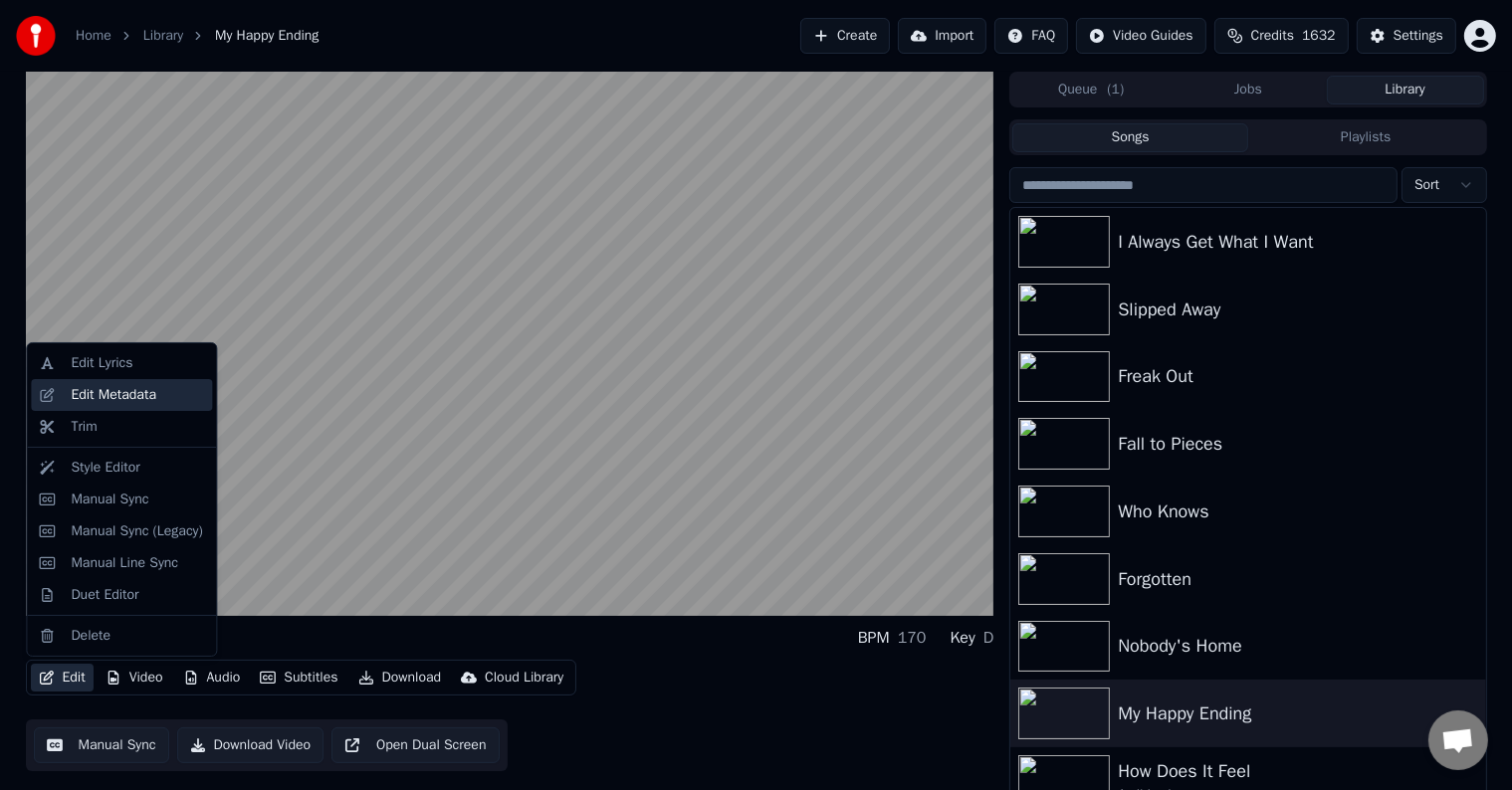 click on "Edit Metadata" at bounding box center [113, 395] 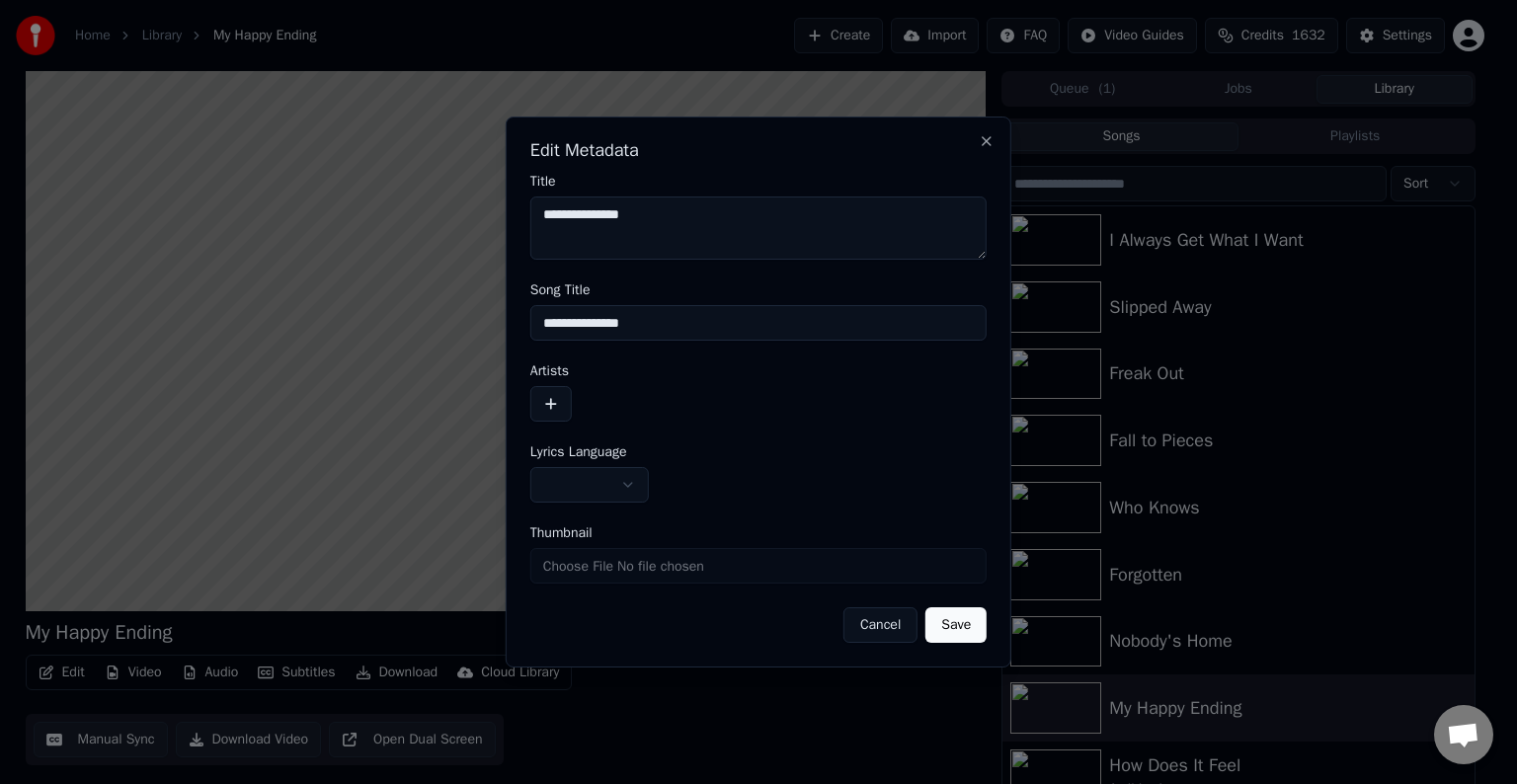 click on "Home Library My Happy Ending Create Import FAQ Video Guides Credits 1632 Settings My Happy Ending BPM 170 Key D Edit Video Audio Subtitles Download Cloud Library Manual Sync Download Video Open Dual Screen Queue ( 1 ) Jobs Library Songs Playlists Sort I Always Get What I Want Slipped Away Freak Out Fall to Pieces Who Knows Forgotten Nobody's Home My Happy Ending How Does It Feel [ARTIST] He Wasn't [ARTIST] Don't Tell Me [ARTIST] Together [ARTIST] Take Me Away [ARTIST] Chat [NAME] from [APP_NAME] Desktop More channels Continue on Email Network offline. Reconnecting... No messages can be received or sent for now. [APP_NAME] Desktop Hello! How can I help you? Sunday, 20 July I think there is a glitch in the program; when I spend my credits to create a video, and I provide the lyrics, the resulting video does not sync the lyrics and is forcing me to spend extra credits to sync them again; it has happened to me with my last 3 videos 7/20/2025 [NAME] 7/20/2025 7/20/2025 7/20/2025 [NAME] 7/20/2025 Crisp" at bounding box center [750, 392] 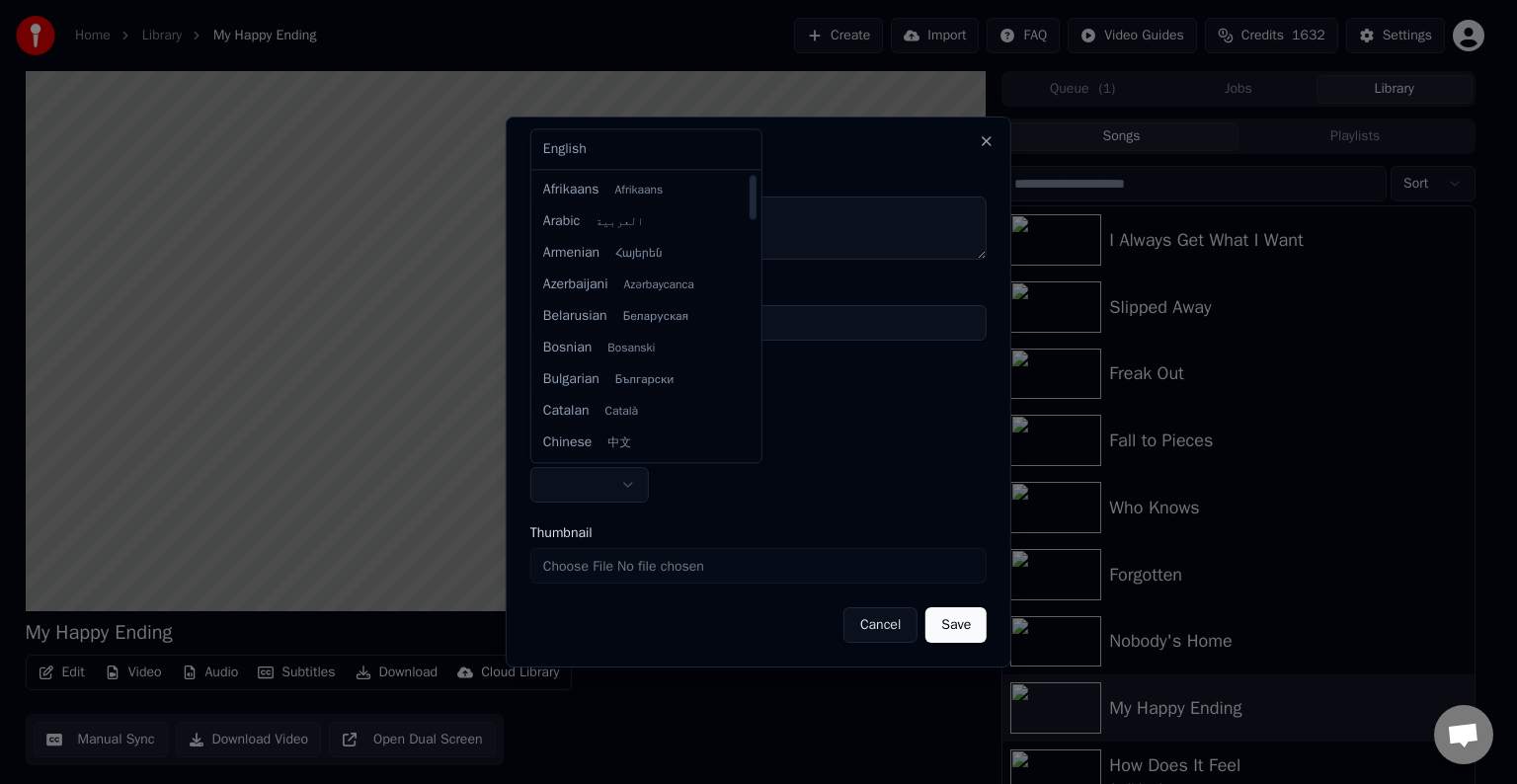 select on "**" 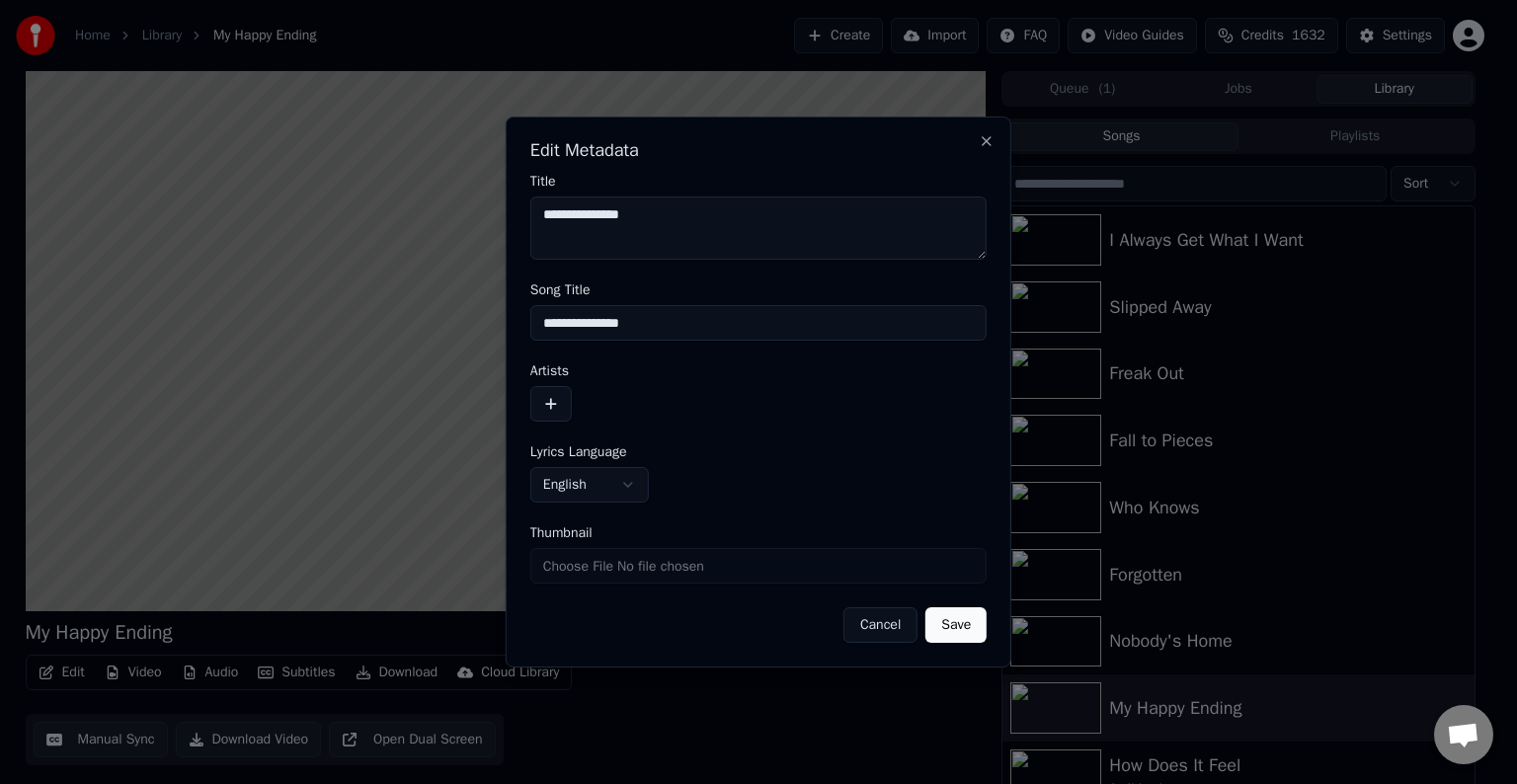 click at bounding box center (551, 404) 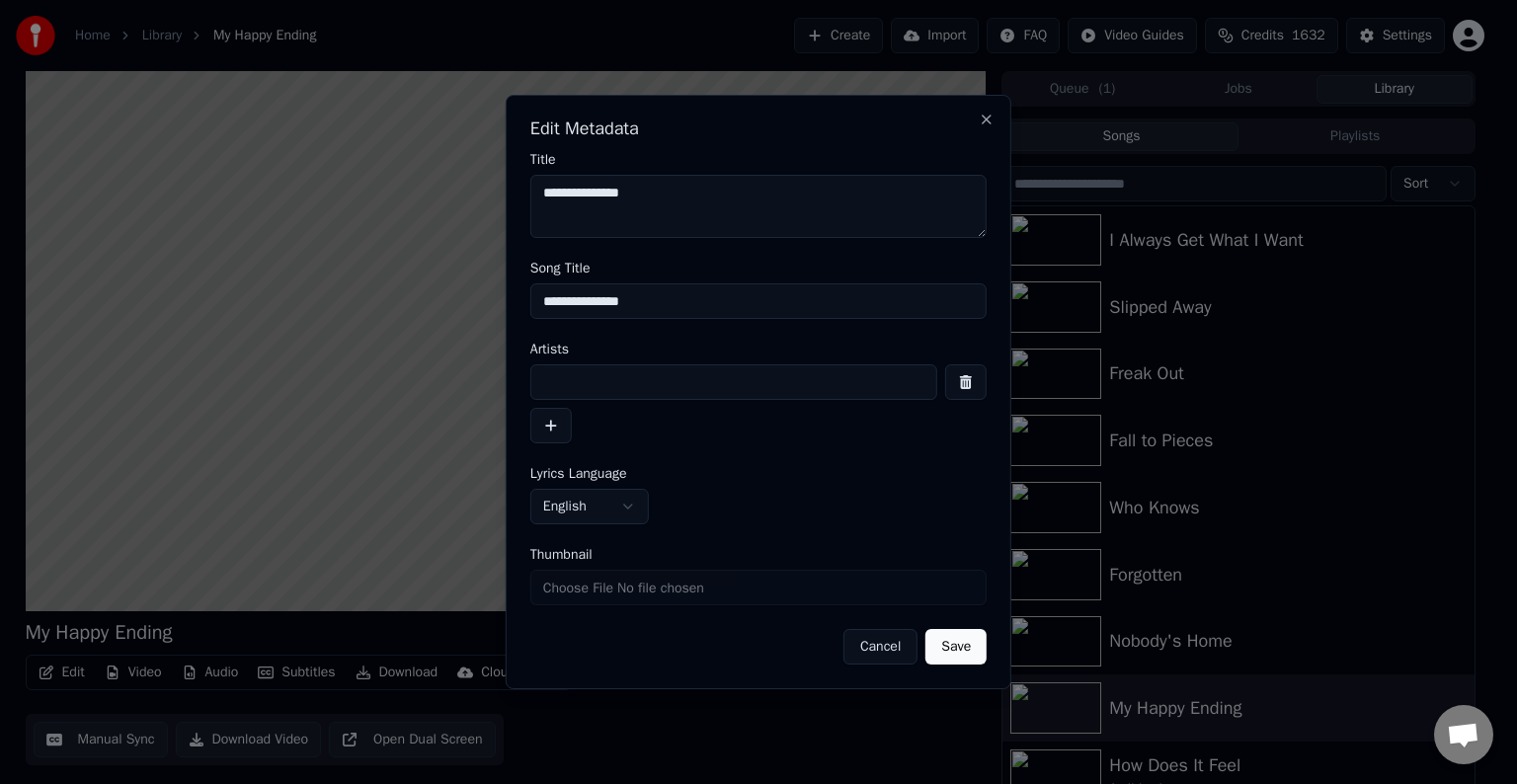 click at bounding box center [734, 382] 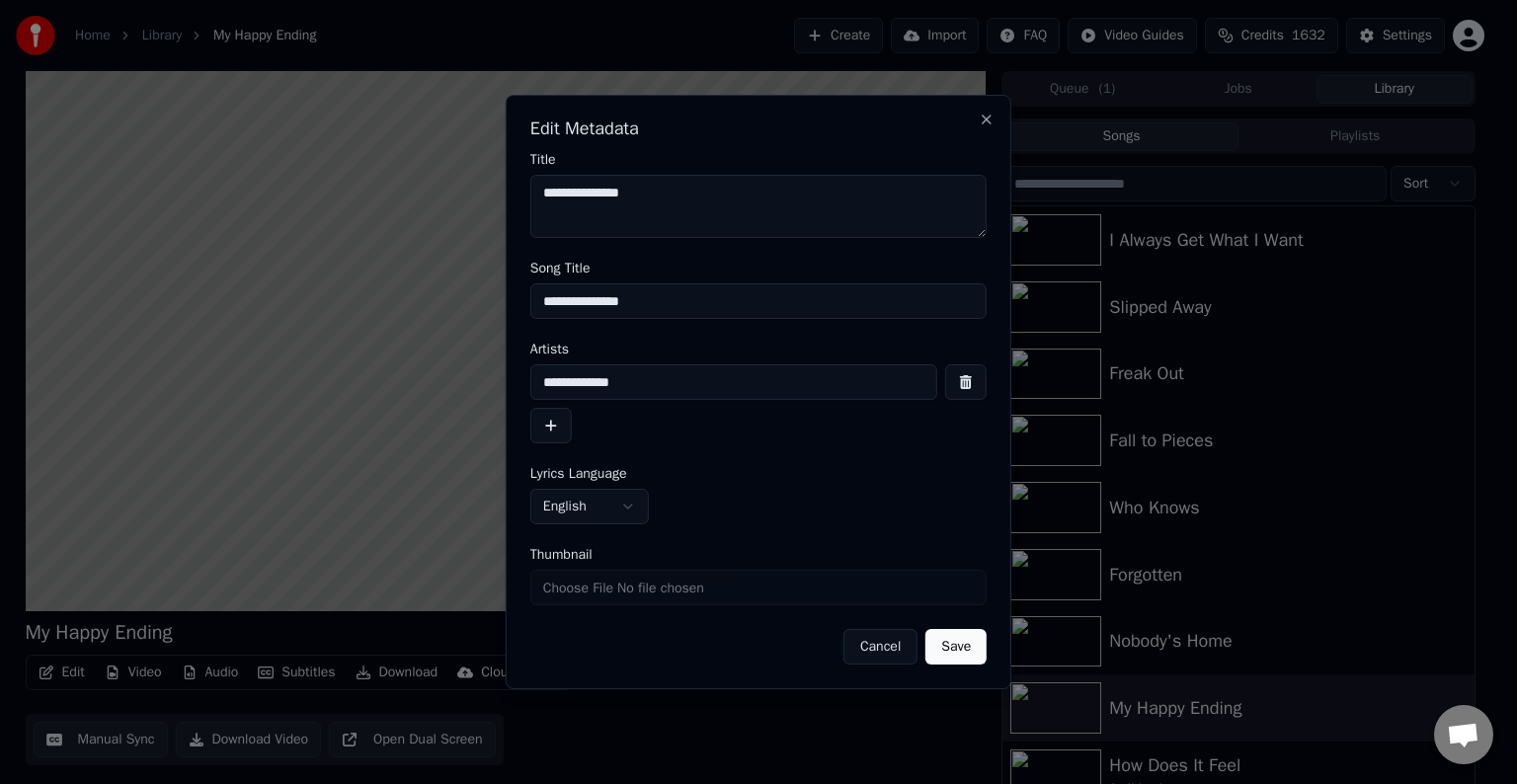 type on "**********" 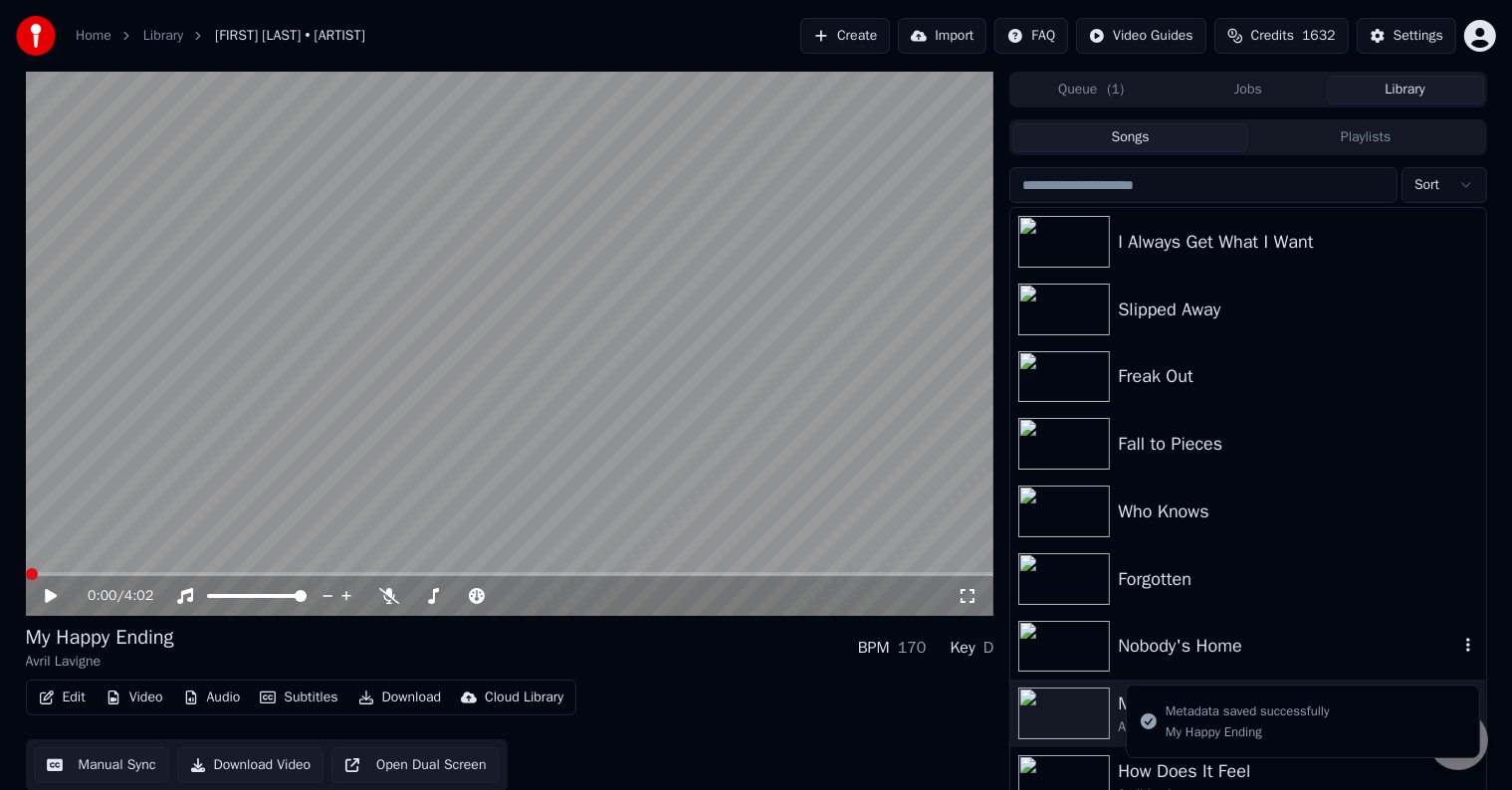 click on "Nobody's Home" at bounding box center (1287, 646) 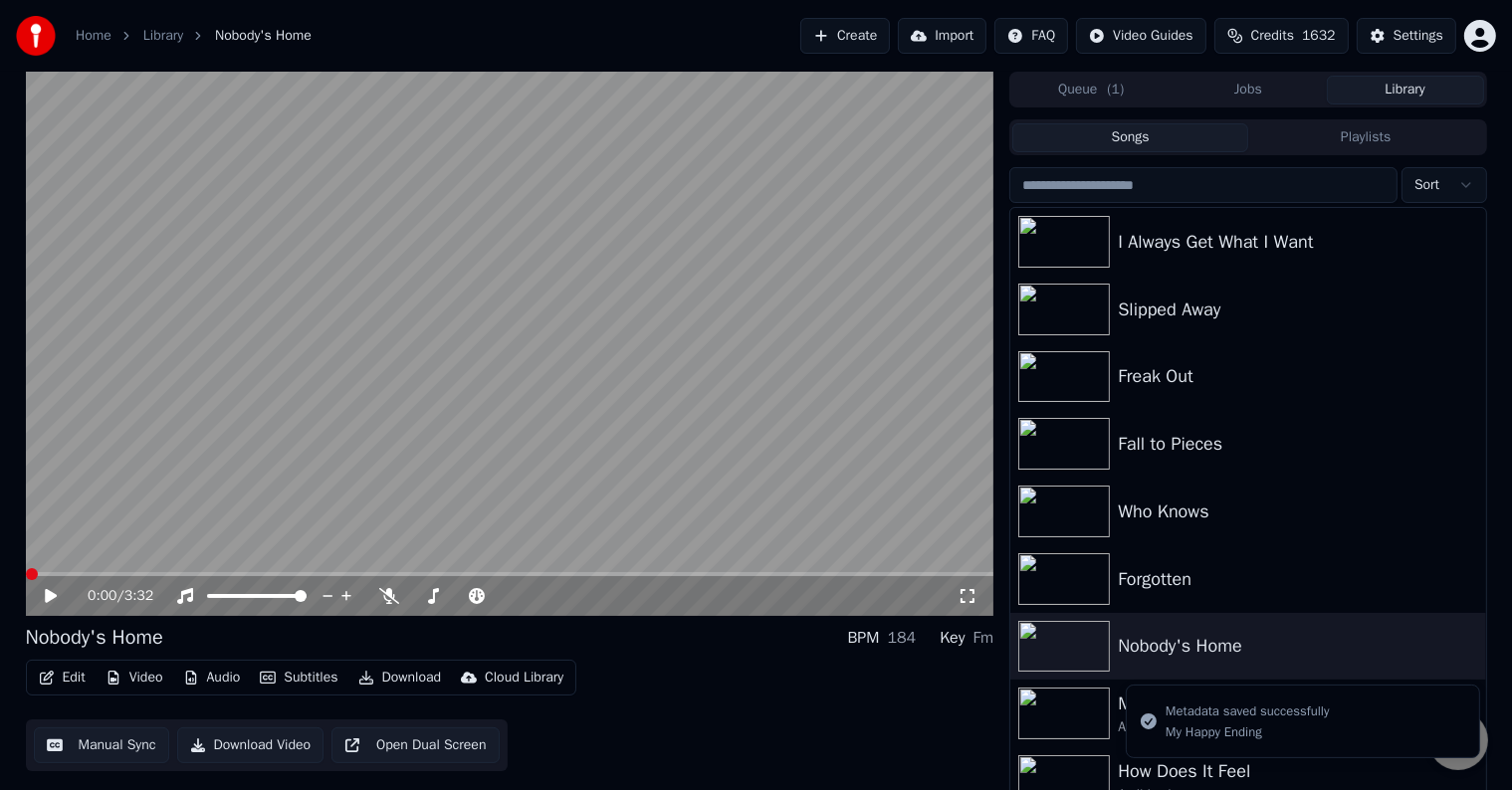 click on "Edit" at bounding box center (62, 678) 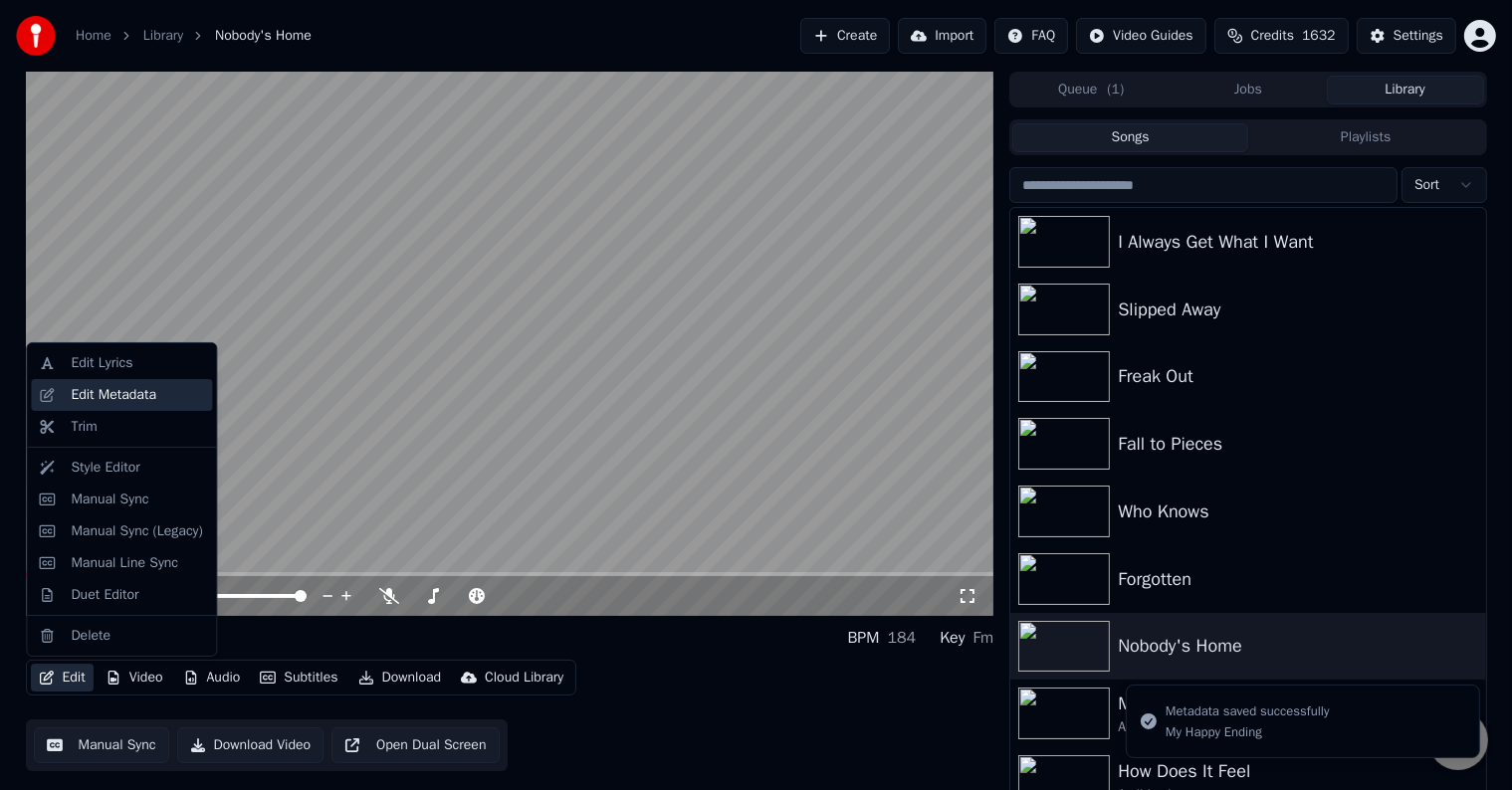 click on "Edit Metadata" at bounding box center (113, 395) 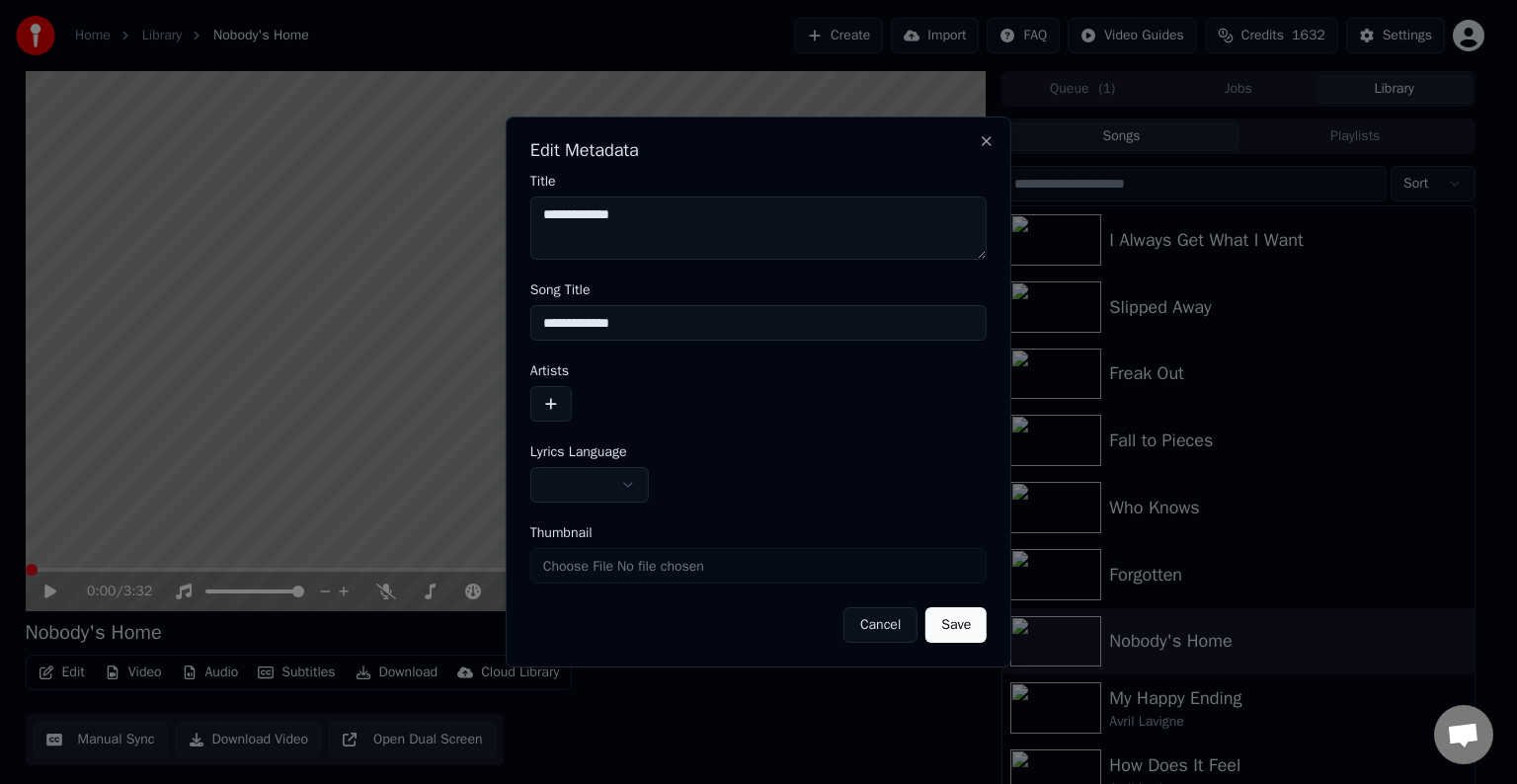 click at bounding box center (551, 404) 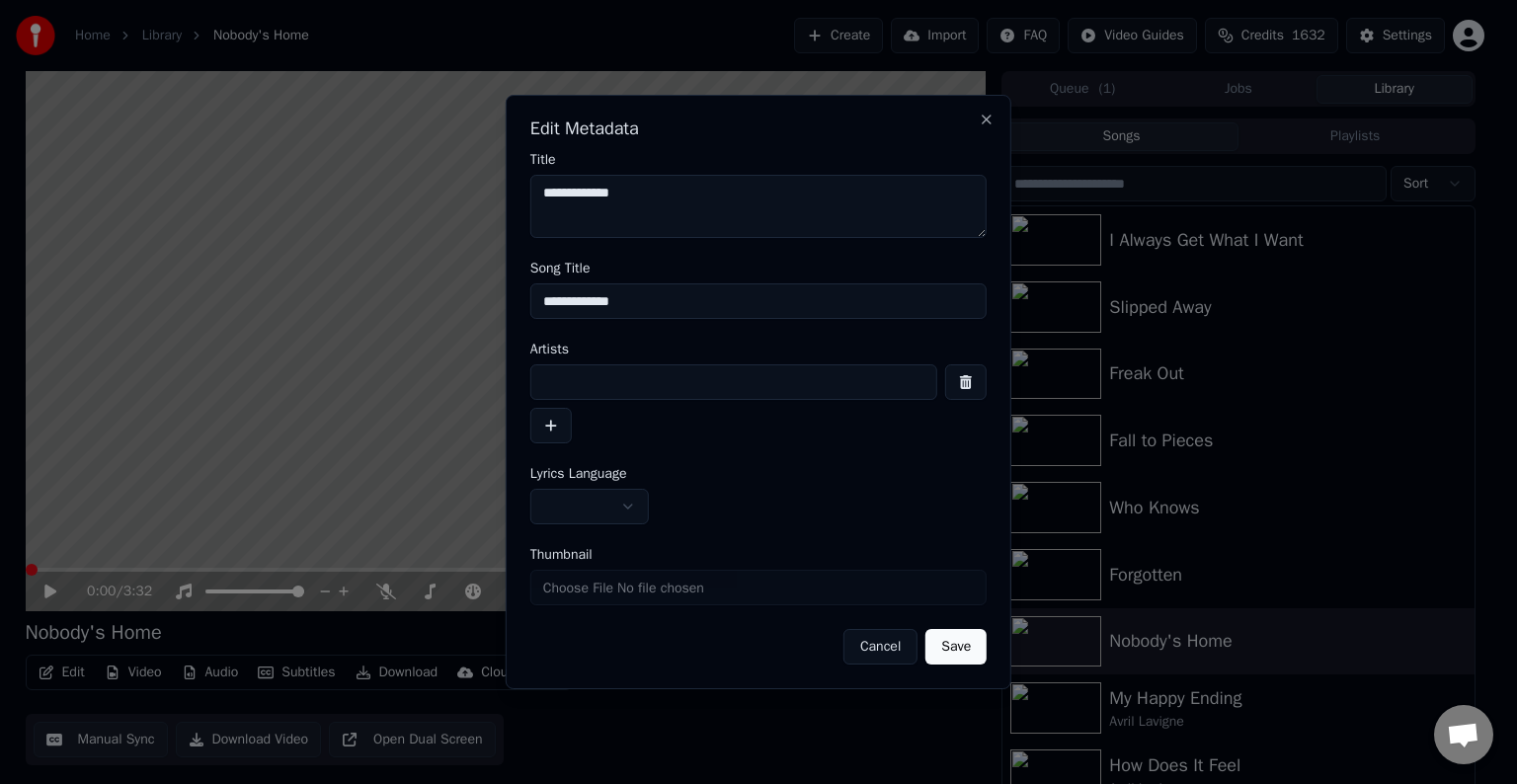 click on "Home Library Nobody's Home Create Import FAQ Video Guides Credits 1632 Settings 0:00 / 3:32 Nobody's Home BPM 184 Key Fm Edit Video Audio Subtitles Download Cloud Library Manual Sync Download Video Open Dual Screen Queue ( 1 ) Jobs Library Songs Playlists Sort I Always Get What I Want Slipped Away Freak Out Fall to Pieces Who Knows Forgotten Nobody's Home My Happy Ending [ARTIST] How Does It Feel [ARTIST] He Wasn't [ARTIST] Don't Tell Me [ARTIST] Together [ARTIST] Take Me Away [ARTIST] Chat [NAME] from [APP_NAME] Desktop More channels Continue on Email Network offline. Reconnecting... No messages can be received or sent for now. [APP_NAME] Desktop Hello! How can I help you? Sunday, 20 July I think there is a glitch in the program; when I spend my credits to create a video, and I provide the lyrics, the resulting video does not sync the lyrics and is forcing me to spend extra credits to sync them again; it has happened to me with my last 3 videos 7/20/2025 [NAME] 7/20/2025 7/20/2025 [NAME]" at bounding box center [750, 392] 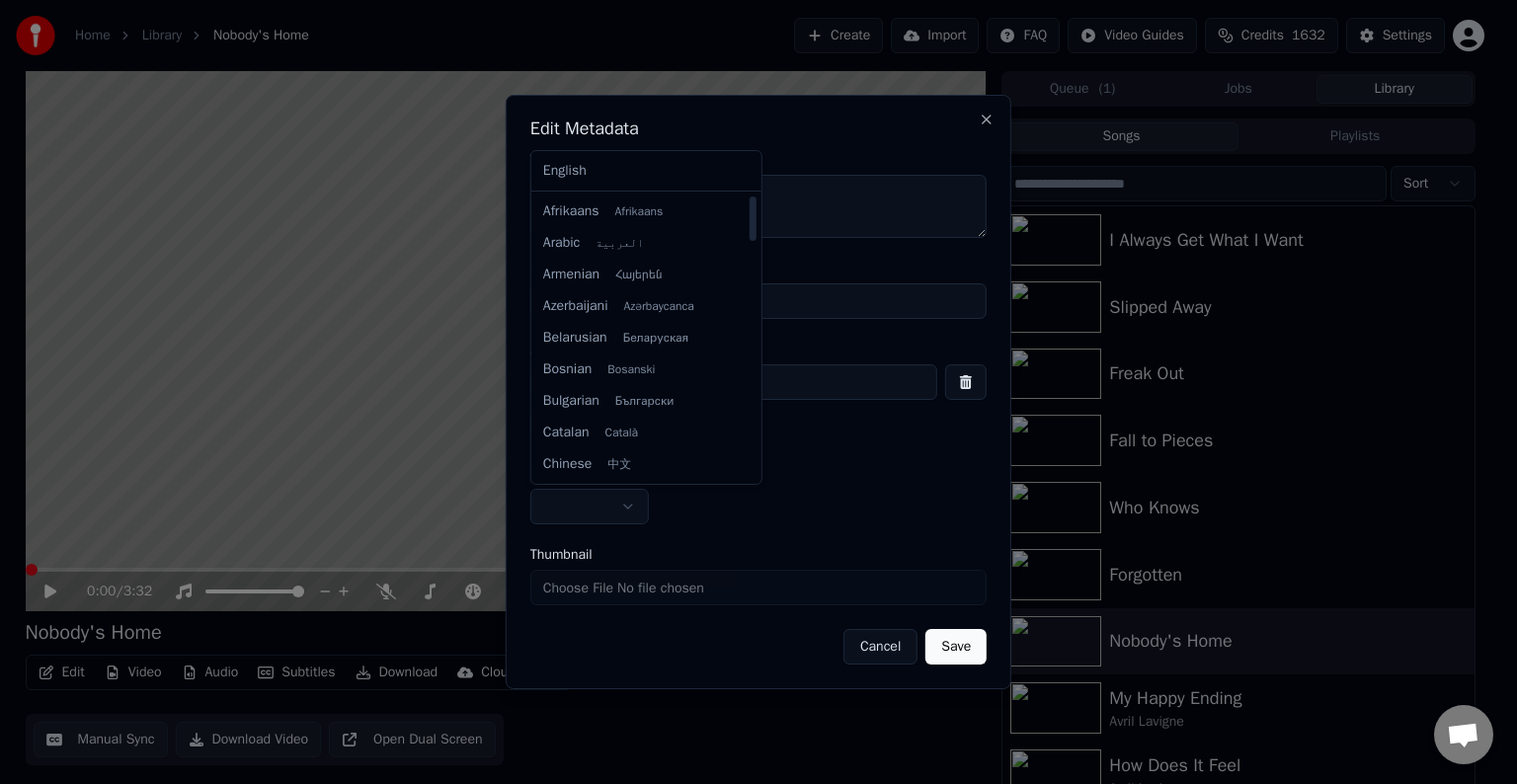 select on "**" 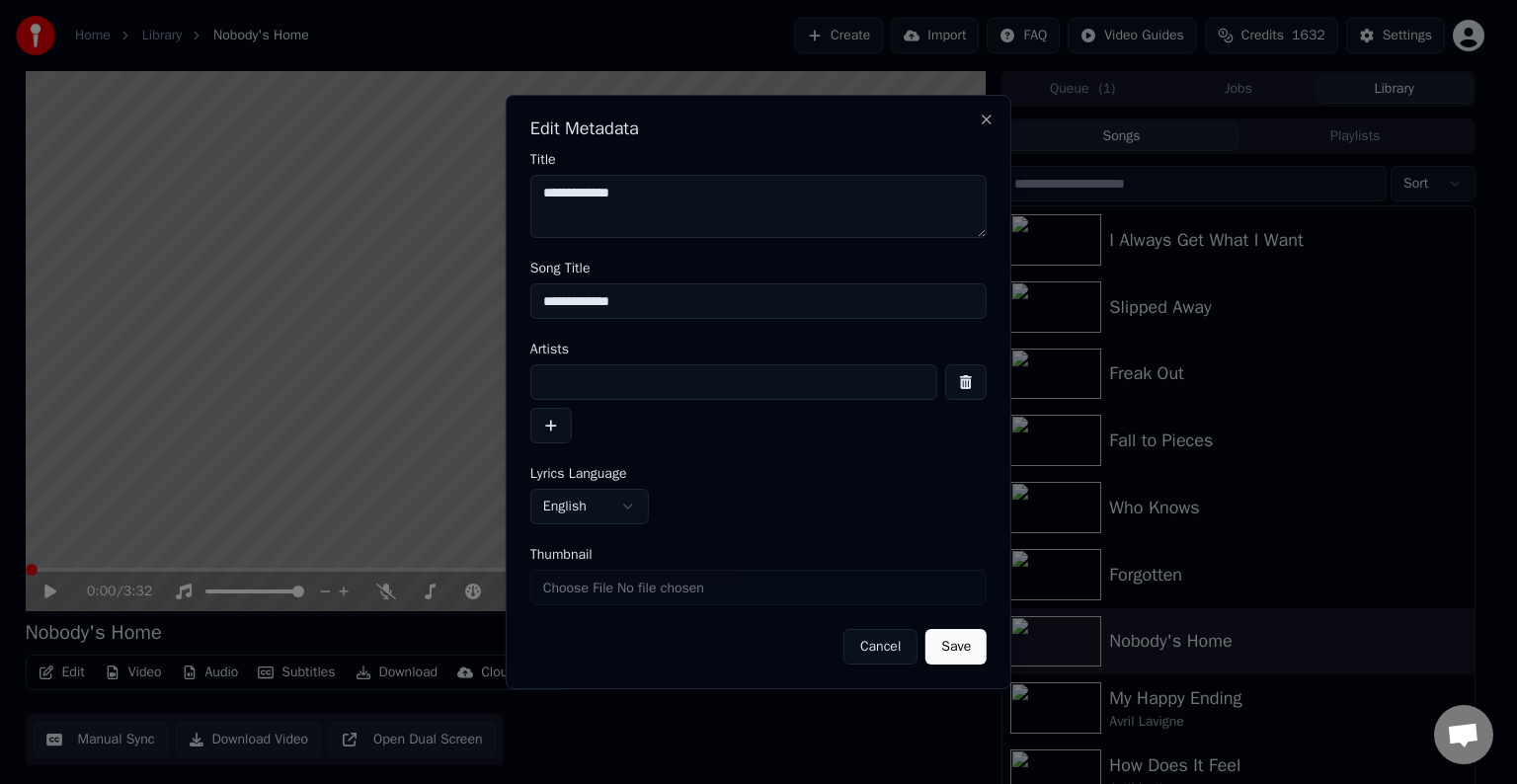 click at bounding box center [734, 382] 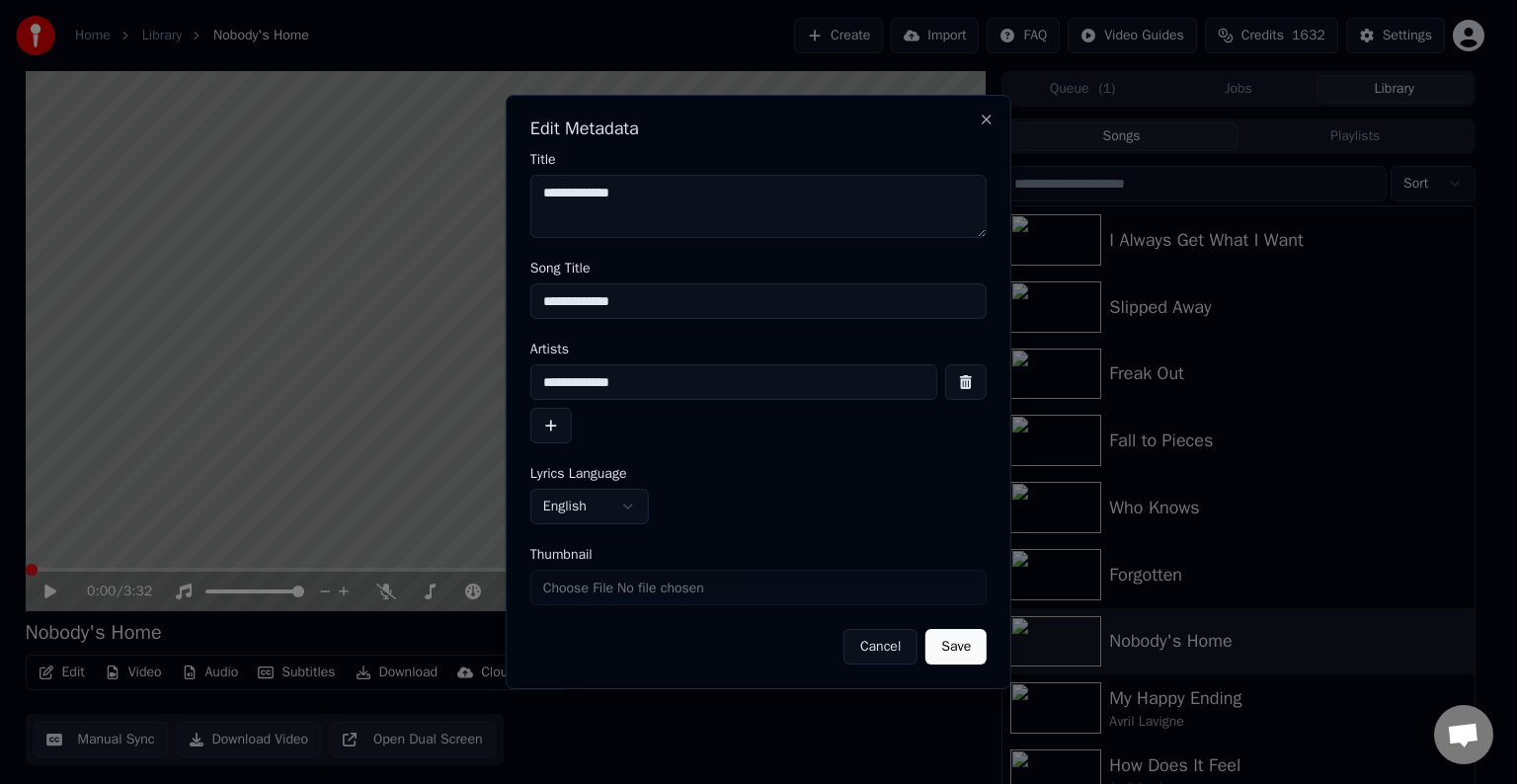 type on "**********" 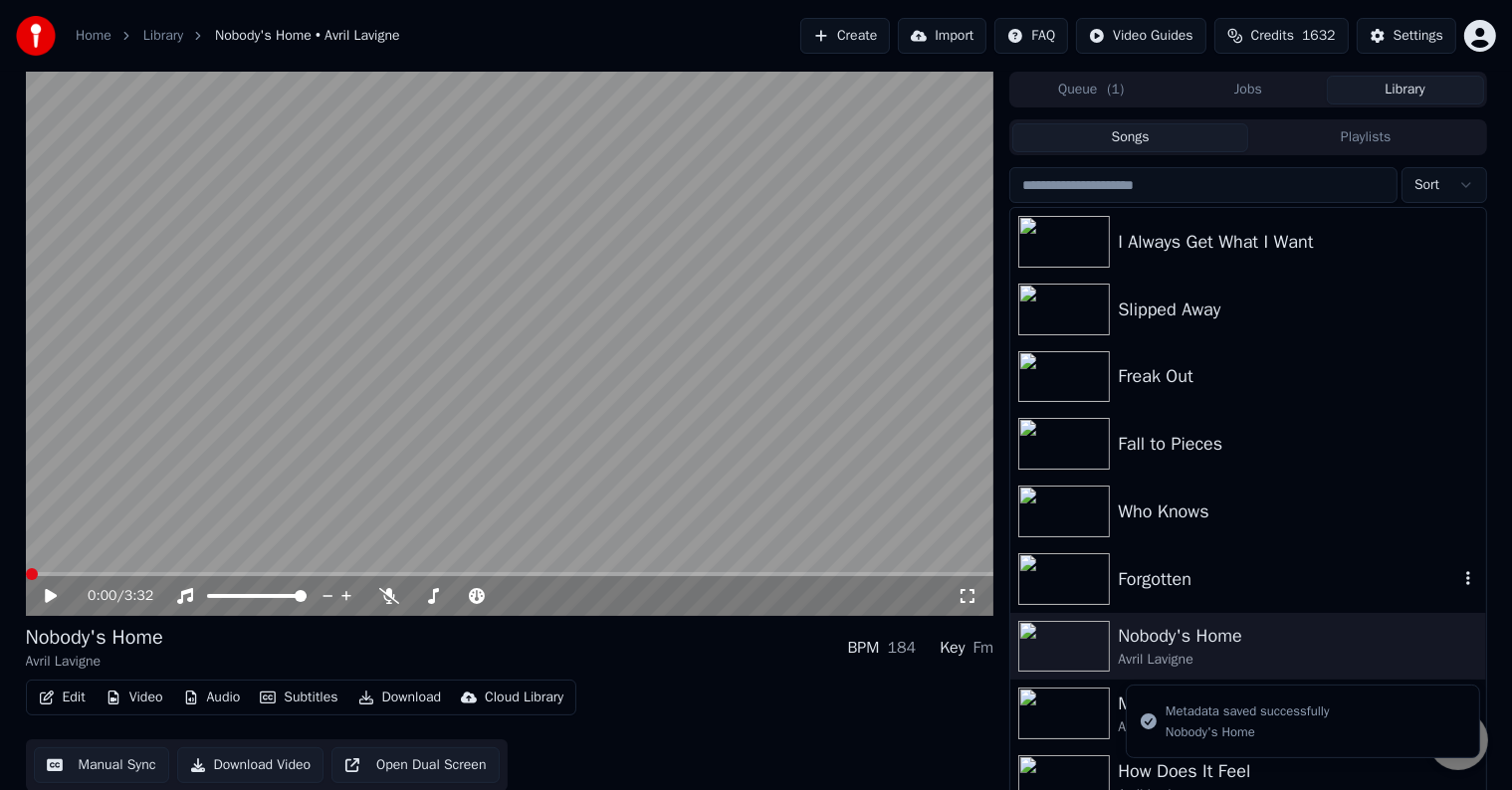 click on "Forgotten" at bounding box center (1287, 579) 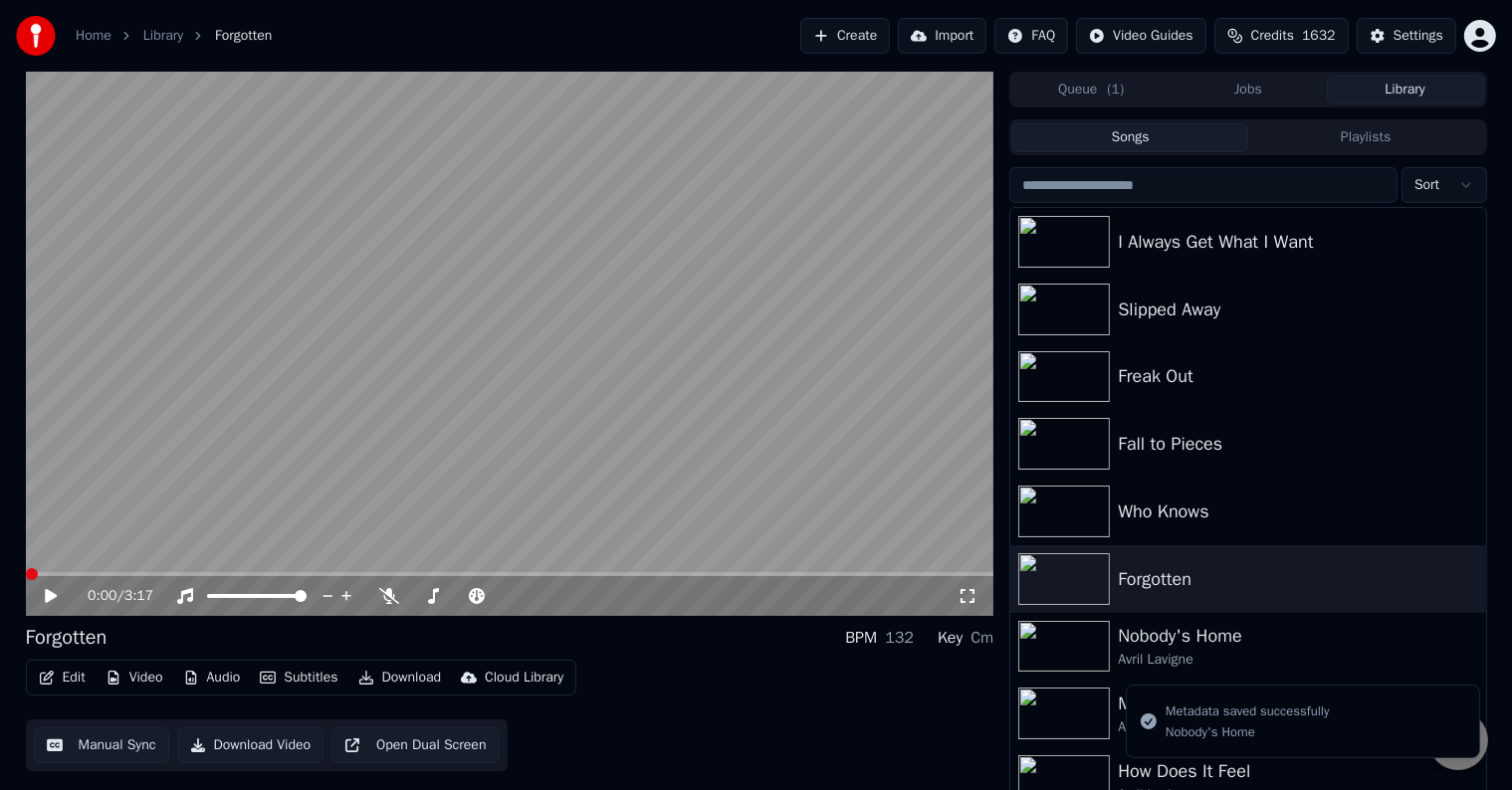 click on "Edit" at bounding box center (62, 678) 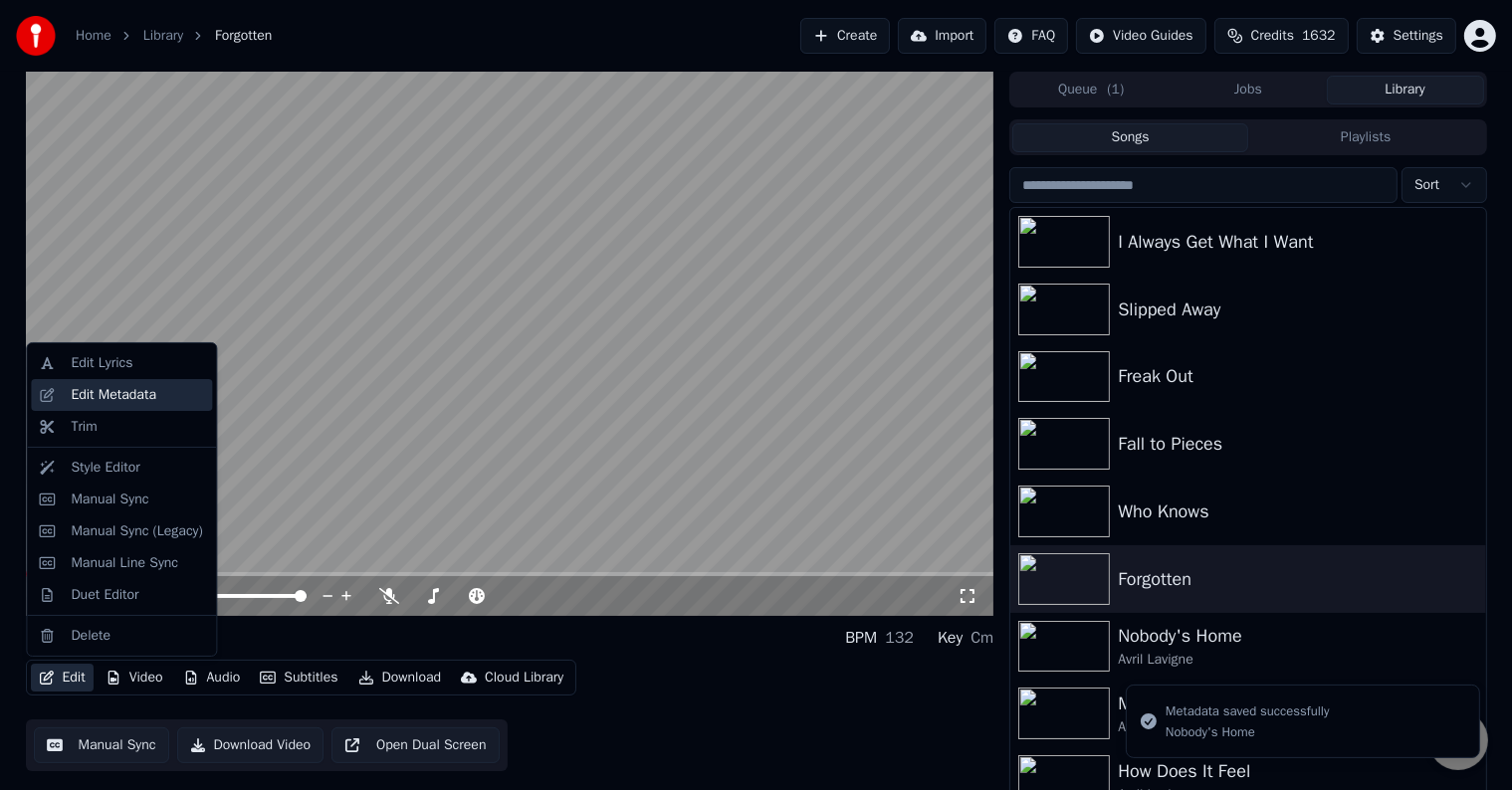 click on "Edit Metadata" at bounding box center (113, 395) 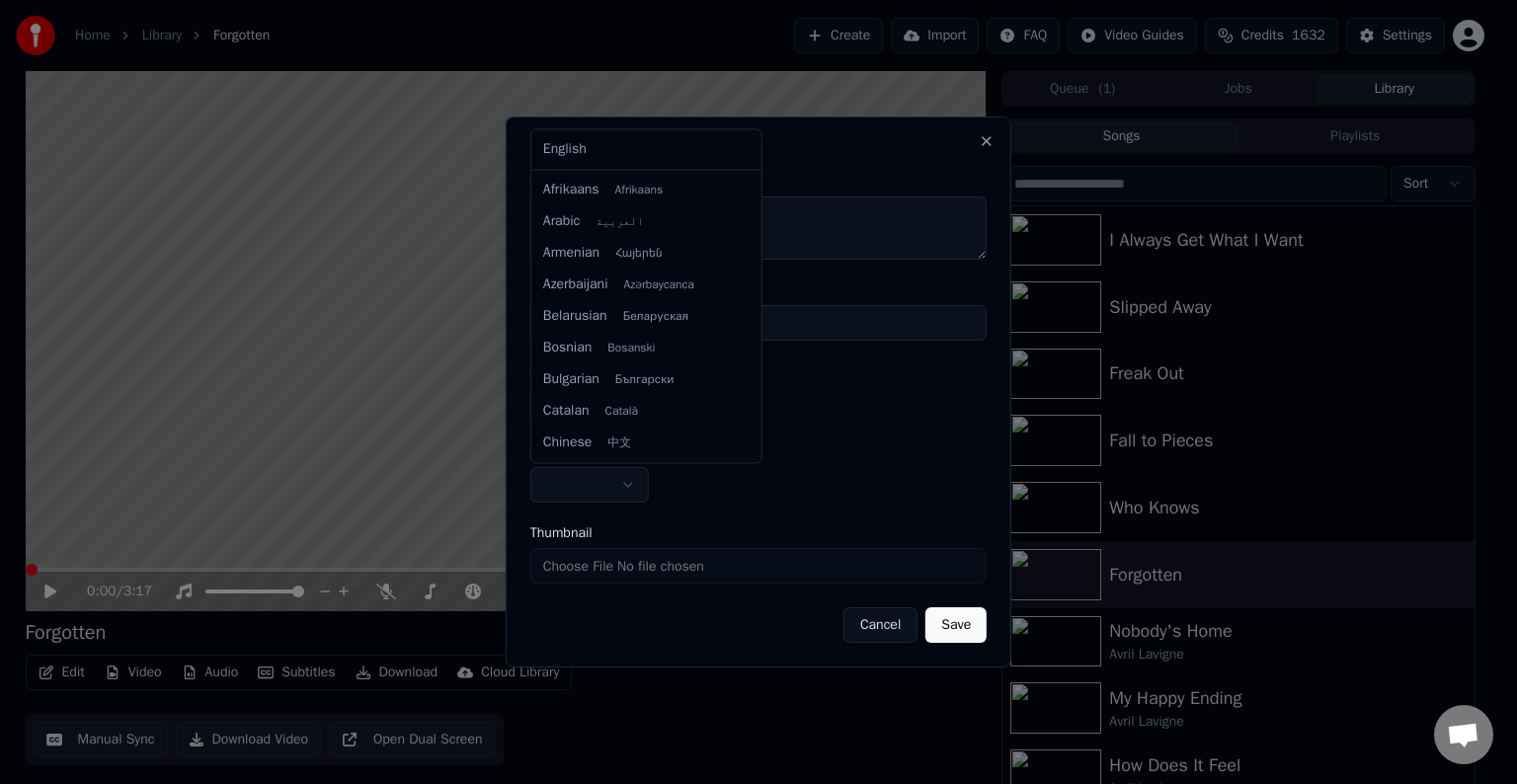 click on "Home Library Forgotten Create Import FAQ Video Guides Settings 0:00 / 3:17 Forgotten BPM 132 Key Cm Edit Video Audio Subtitles Download Cloud Library Manual Sync Download Video Open Dual Screen Queue ( 1 ) Jobs Library Songs Playlists Sort I Always Get What I Want Slipped Away Freak Out Fall to Pieces Who Knows Forgotten Nobody's Home [ARTIST] My Happy Ending [ARTIST] How Does It Feel [ARTIST] He Wasn't [ARTIST] Don't Tell Me [ARTIST] Together [ARTIST] Take Me Away [ARTIST] Chat Adam from Youka Desktop More channels Continue on Email Network offline. Reconnecting... No messages can be received or sent for now. Youka Desktop Hello! How can I help you? Sunday, [DATE] I think there is a glitch in the program; when I spend my credits to create a video, and I provide the lyrics, the resulting video does not sync the lyrics and is forcing me to spend extra credits to sync them again; it has happened to me with my last 3 videos [DATE] Adam [DATE] [DATE]" at bounding box center (750, 392) 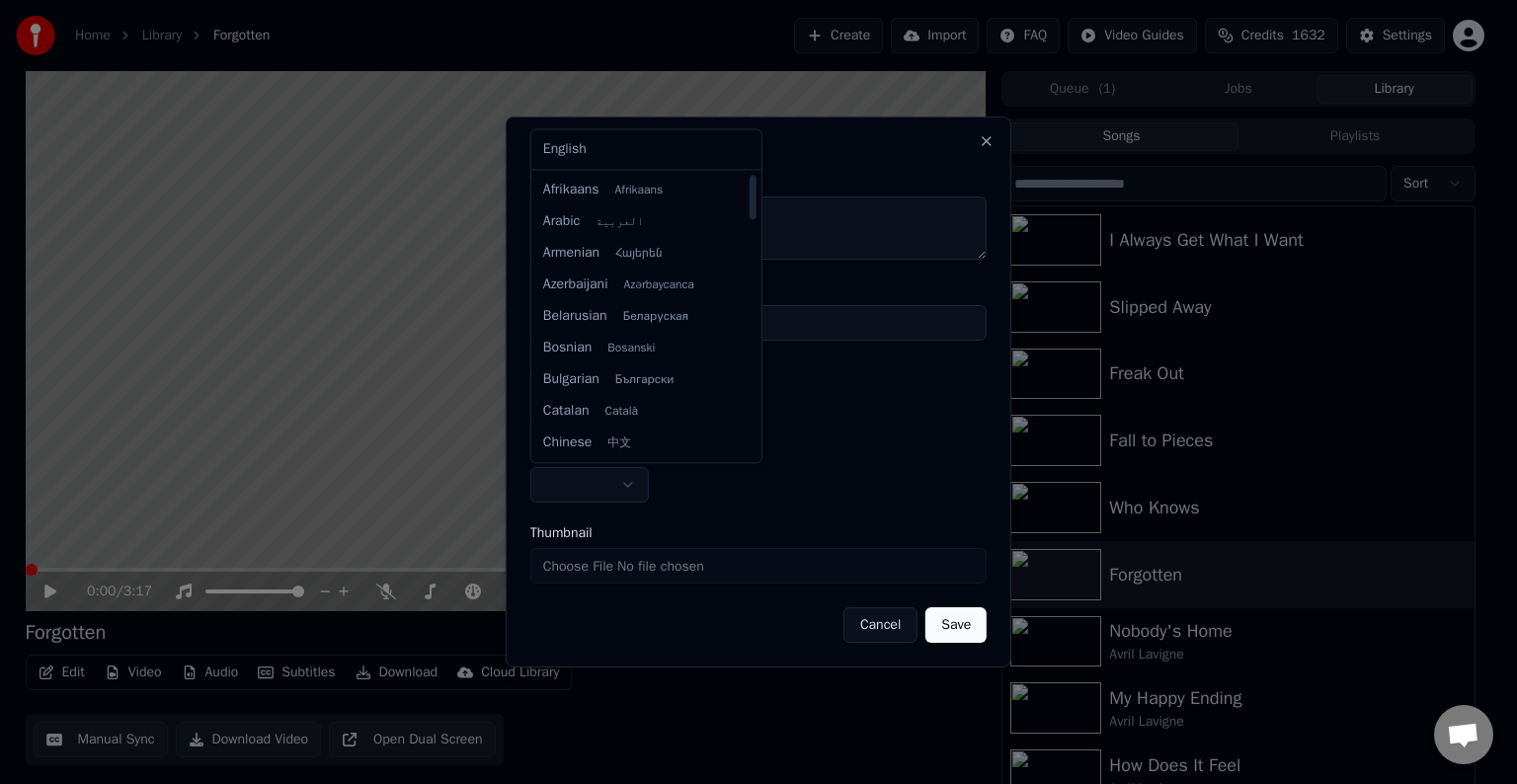 select on "**" 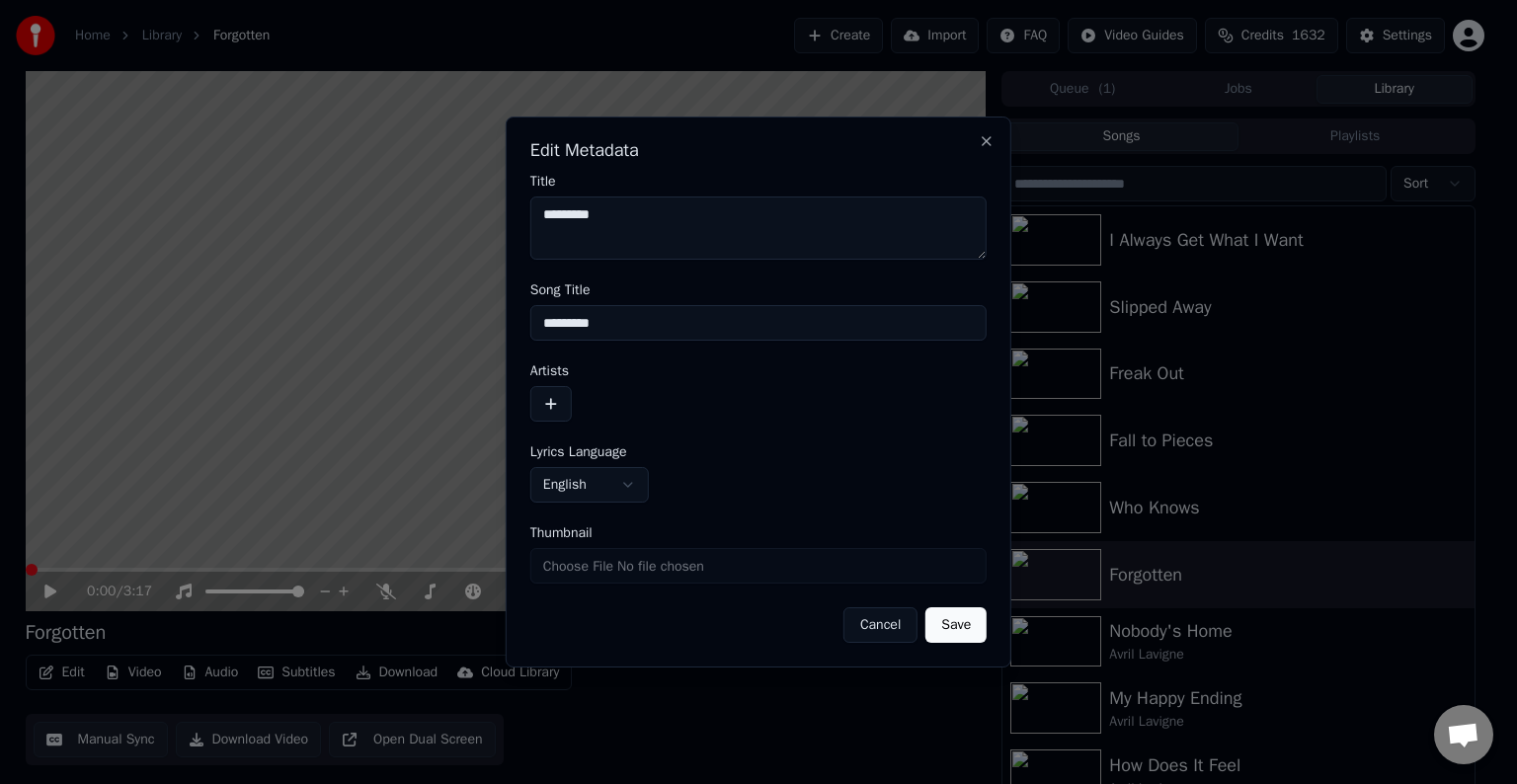 click at bounding box center [551, 404] 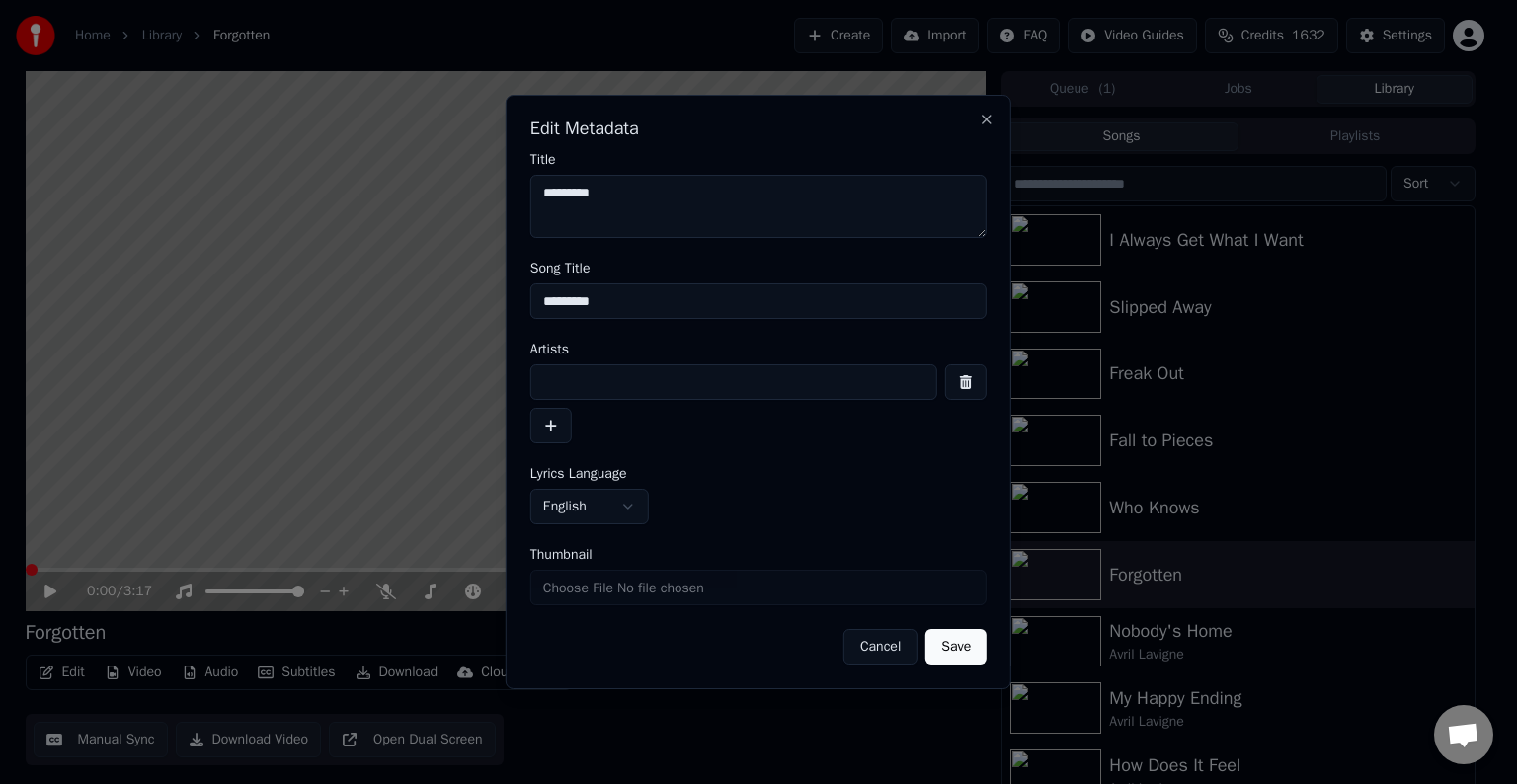 click at bounding box center [734, 382] 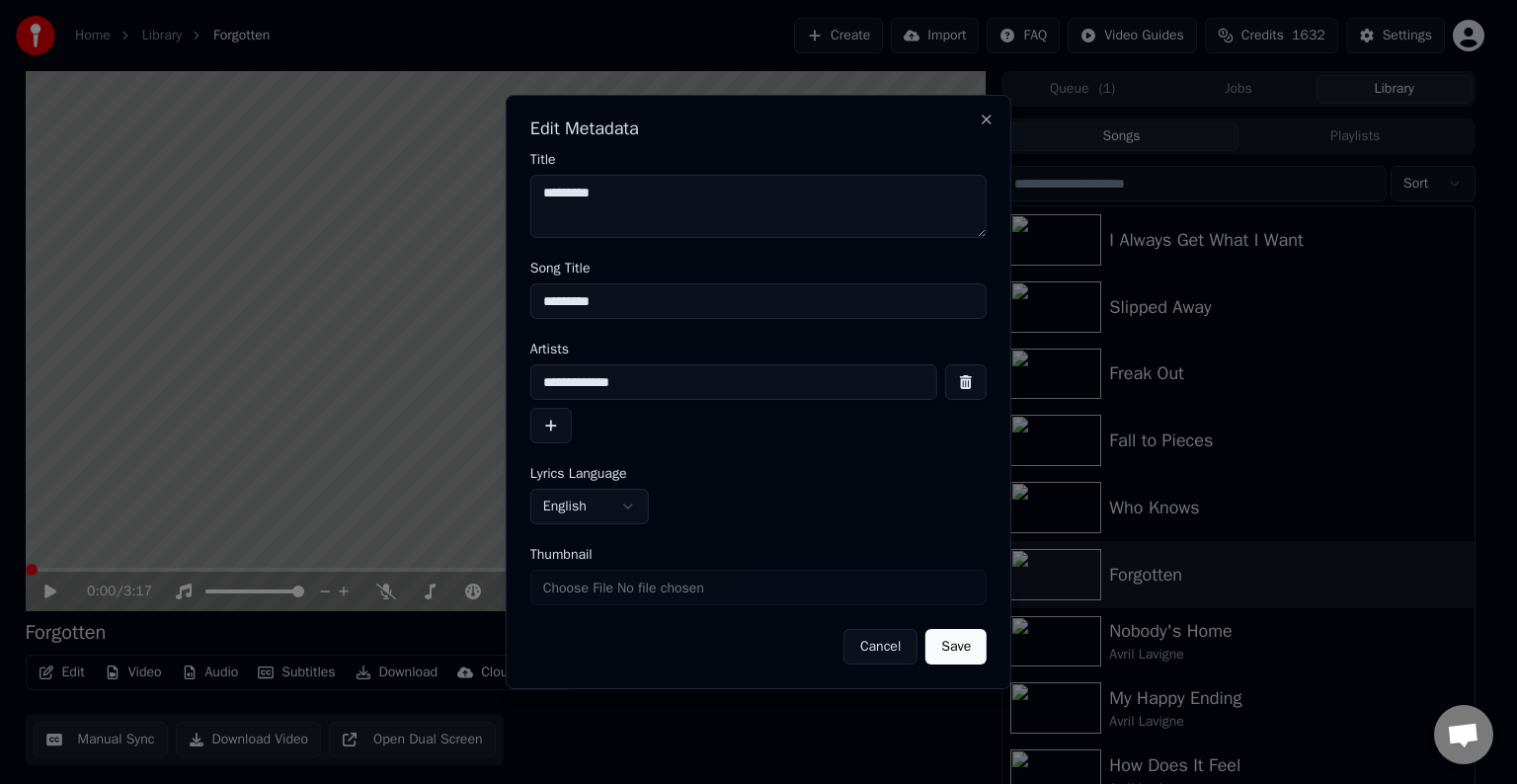 type on "**********" 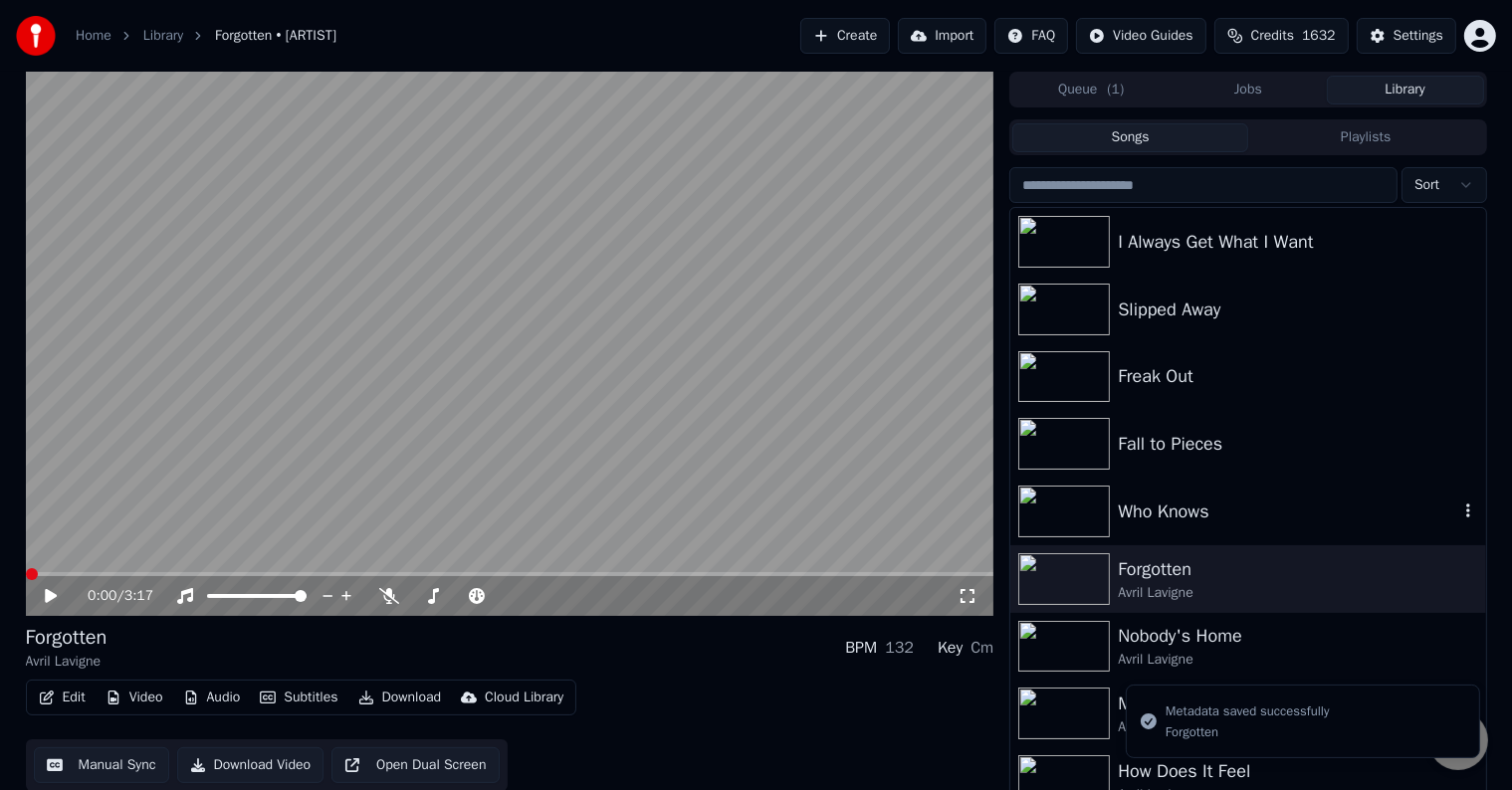 click on "Who Knows" at bounding box center [1287, 511] 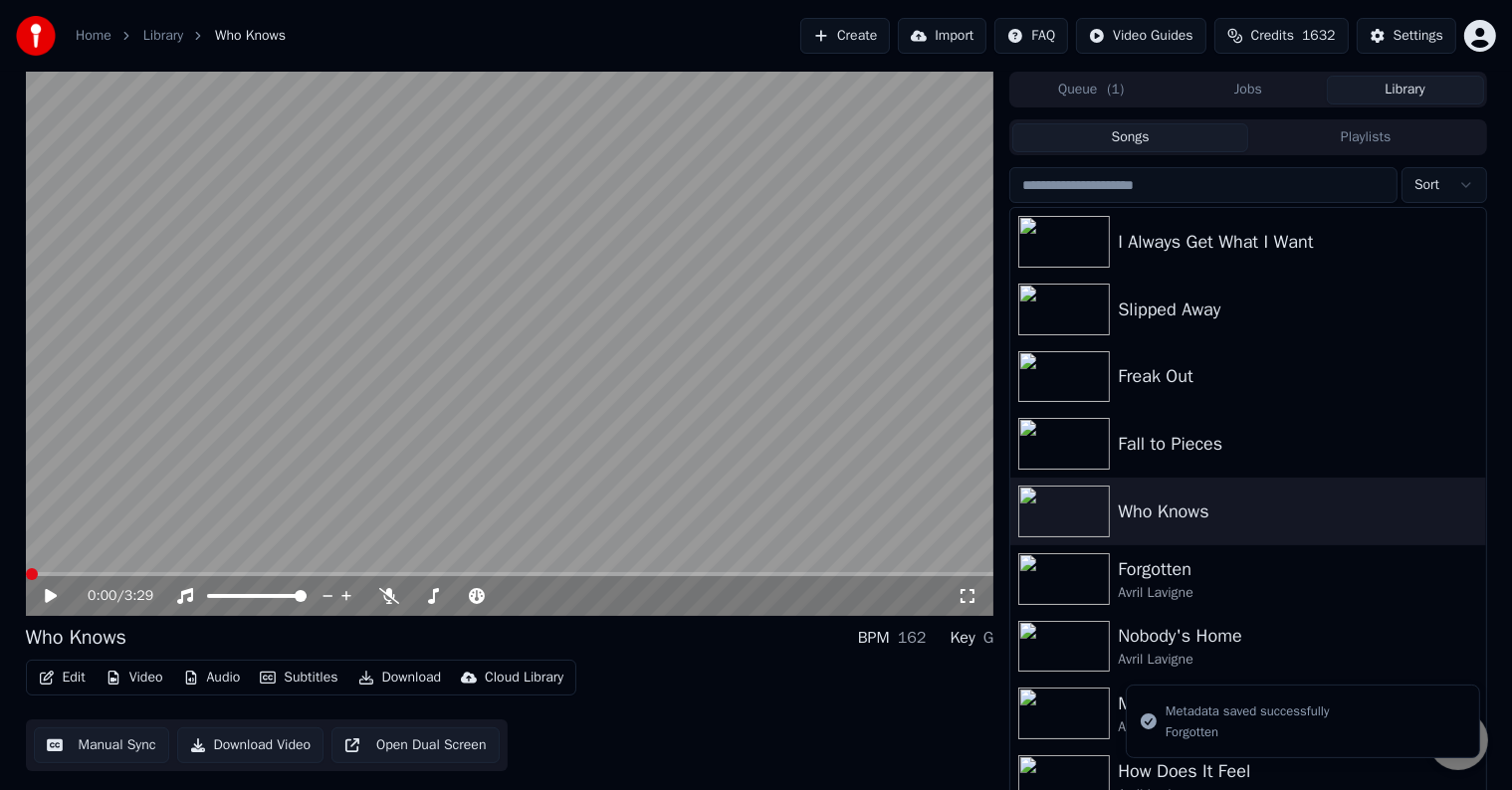 click on "Edit" at bounding box center (62, 678) 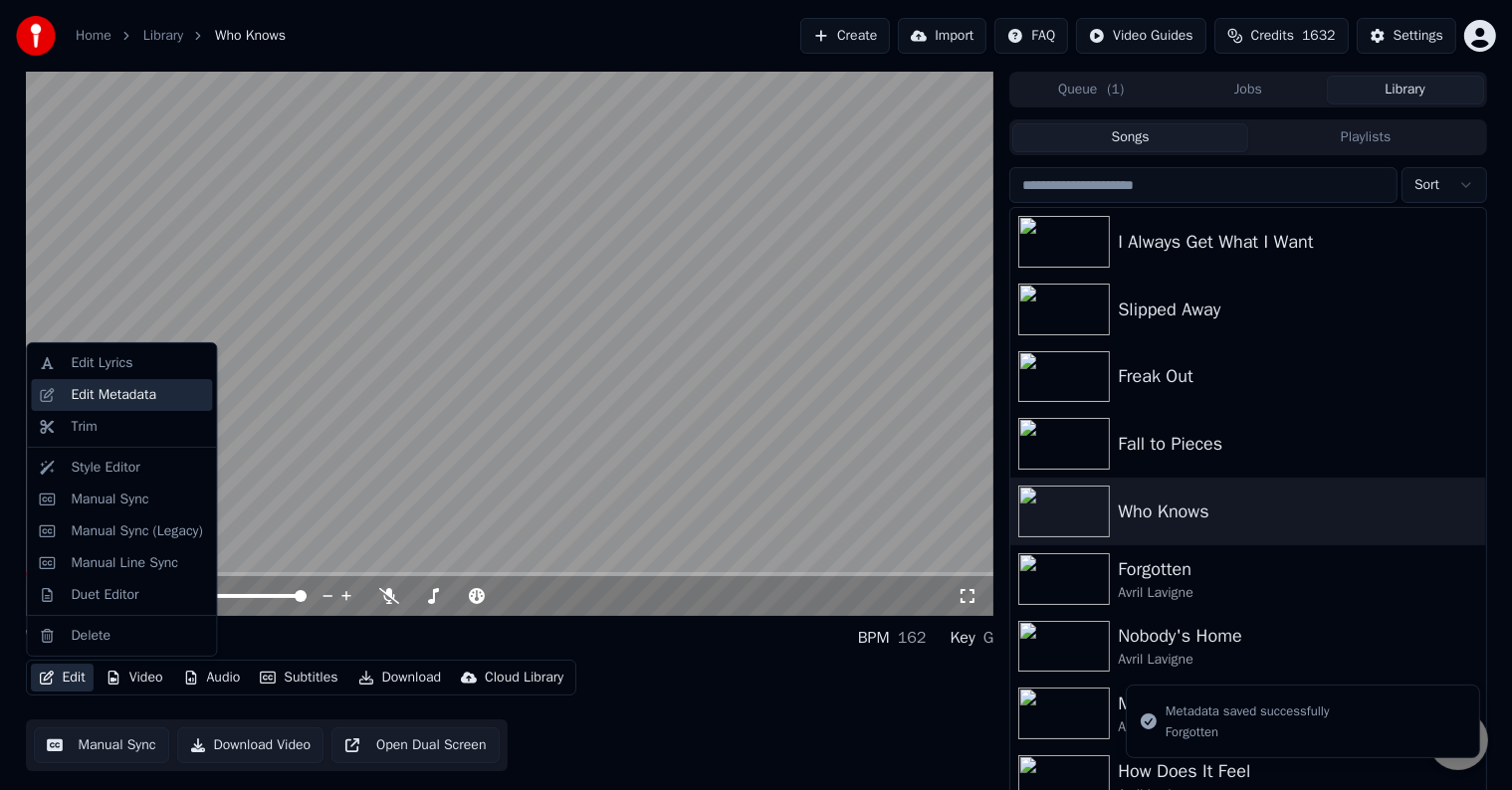click on "Edit Metadata" at bounding box center (113, 395) 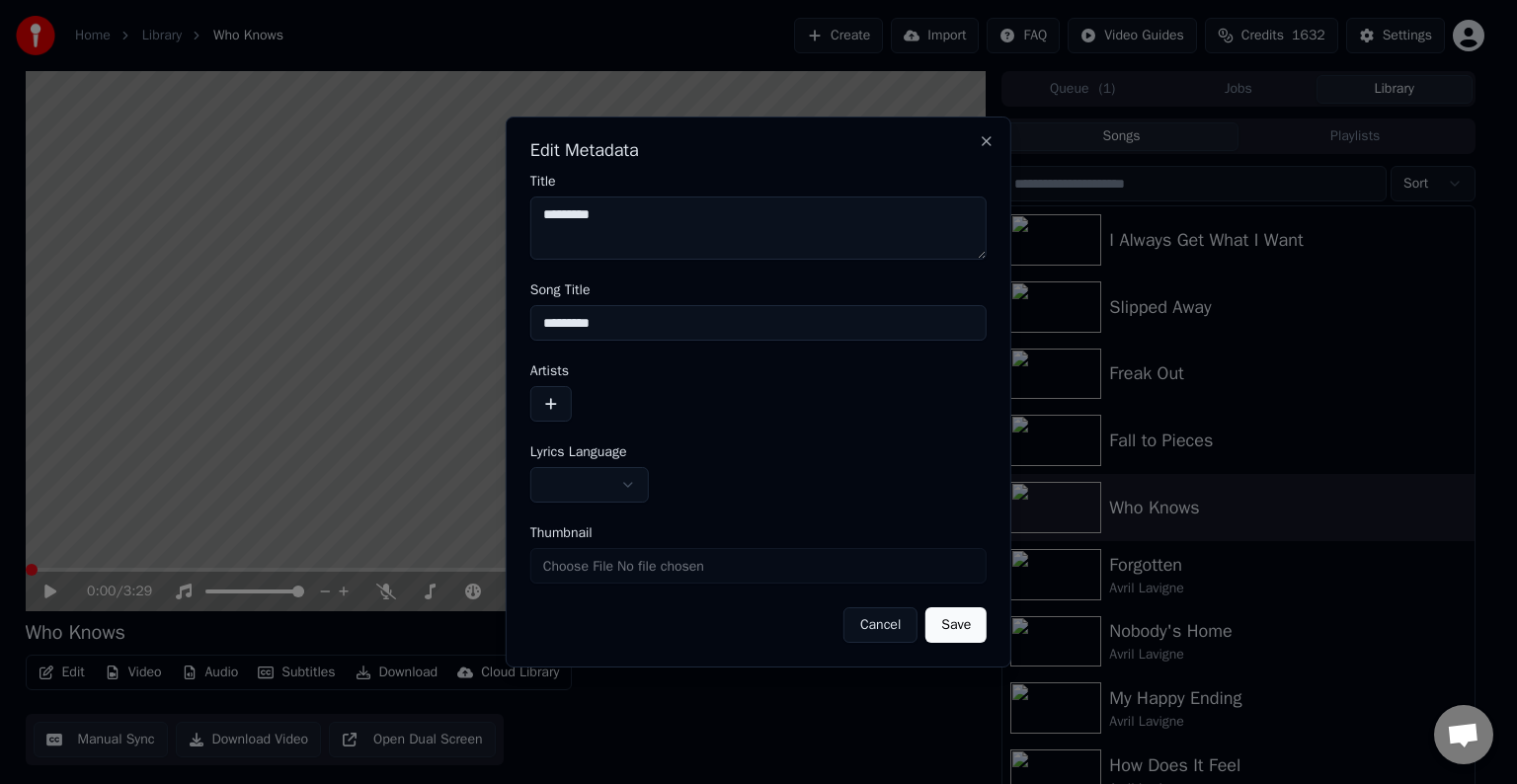 click on "Home Library Who Knows Create Import FAQ Video Guides Credits 1632 Settings 0:00  /  3:29 Who Knows BPM 162 Key G Edit Video Audio Subtitles Download Cloud Library Manual Sync Download Video Open Dual Screen Queue ( 1 ) Jobs Library Songs Playlists Sort I Always Get What I Want Slipped Away Freak Out Fall to Pieces Who Knows Forgotten [FIRST] [LAST] Nobody's Home [FIRST] [LAST] My Happy Ending [FIRST] [LAST] How Does It Feel [FIRST] [LAST] He Wasn't [FIRST] [LAST] Don't Tell Me [FIRST] [LAST] Together [FIRST] [LAST] Take Me Away [FIRST] [LAST] Chat [FIRST] from Youka Desktop More channels Continue on Email Network offline. Reconnecting... No messages can be received or sent for now. Youka Desktop Hello! How can I help you?  Sunday, 20 July I think there is a glitch in the program; when I spend my credits to create a video, and I provide the lyrics, the resulting video does not sync the lyrics and is forcing me to spend extra credits to sync them again; it has happened to me with my last 3 videos 7/20/2025 [FIRST] 7/20/2025" at bounding box center (750, 392) 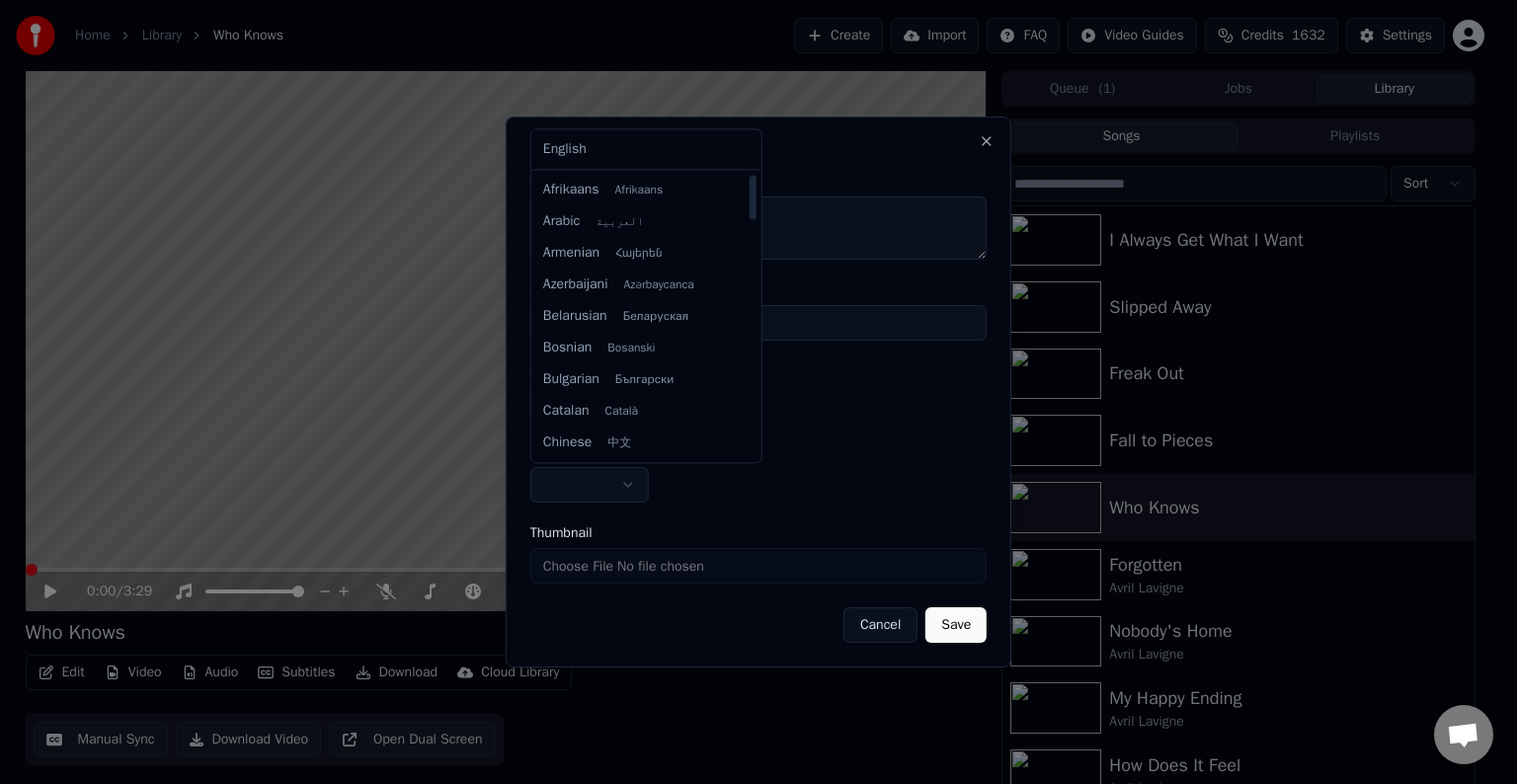 select on "**" 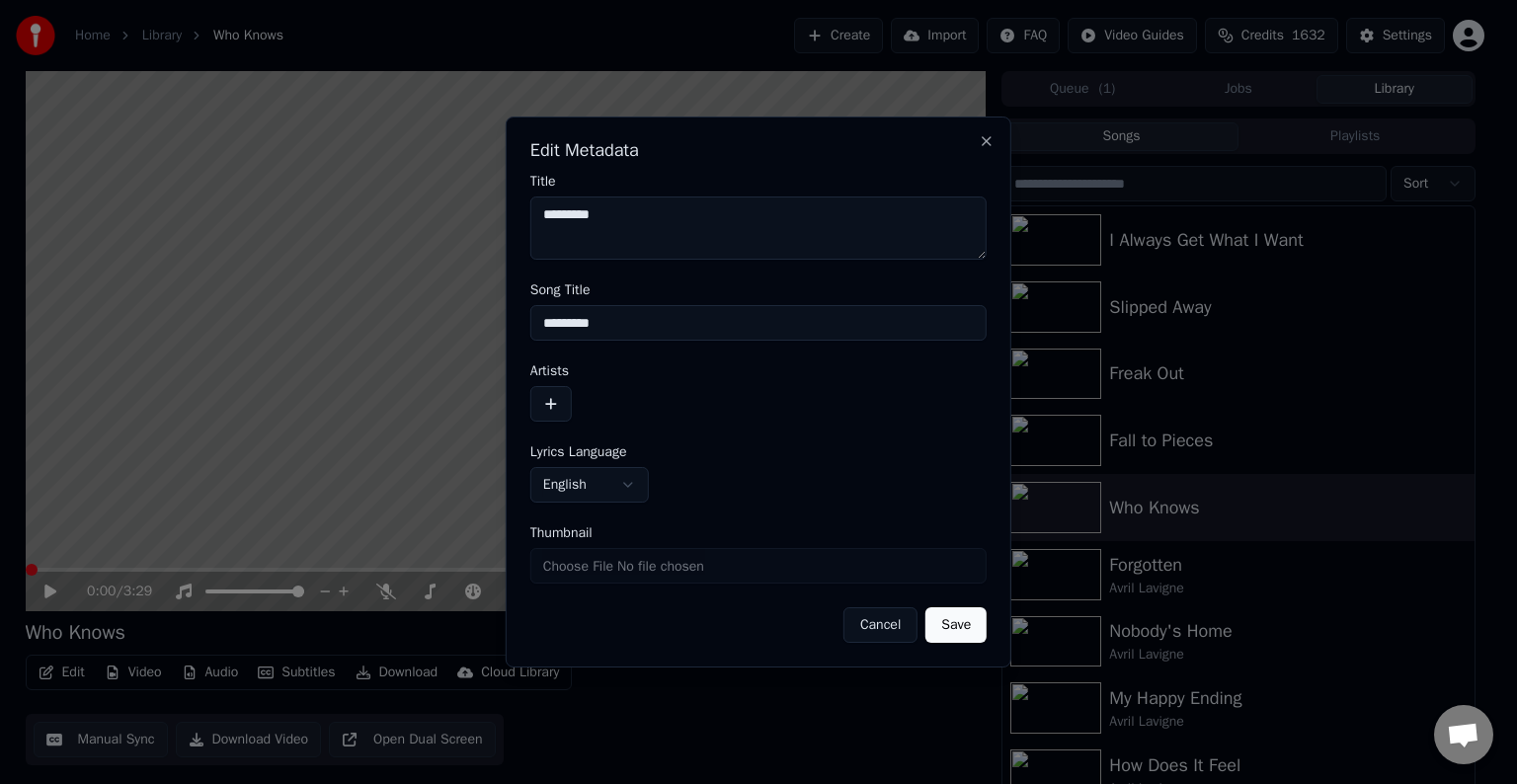 click at bounding box center (551, 404) 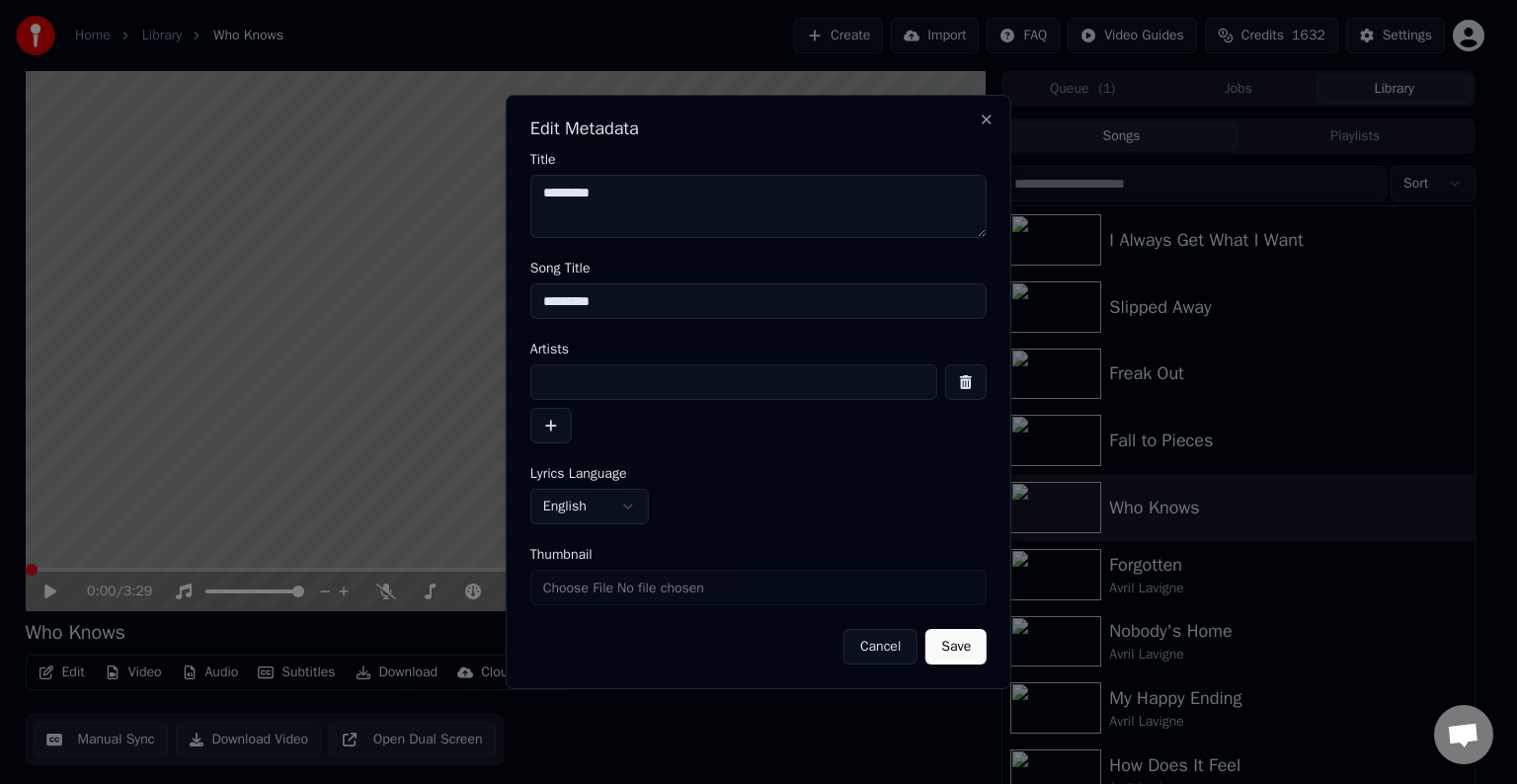 click at bounding box center (734, 382) 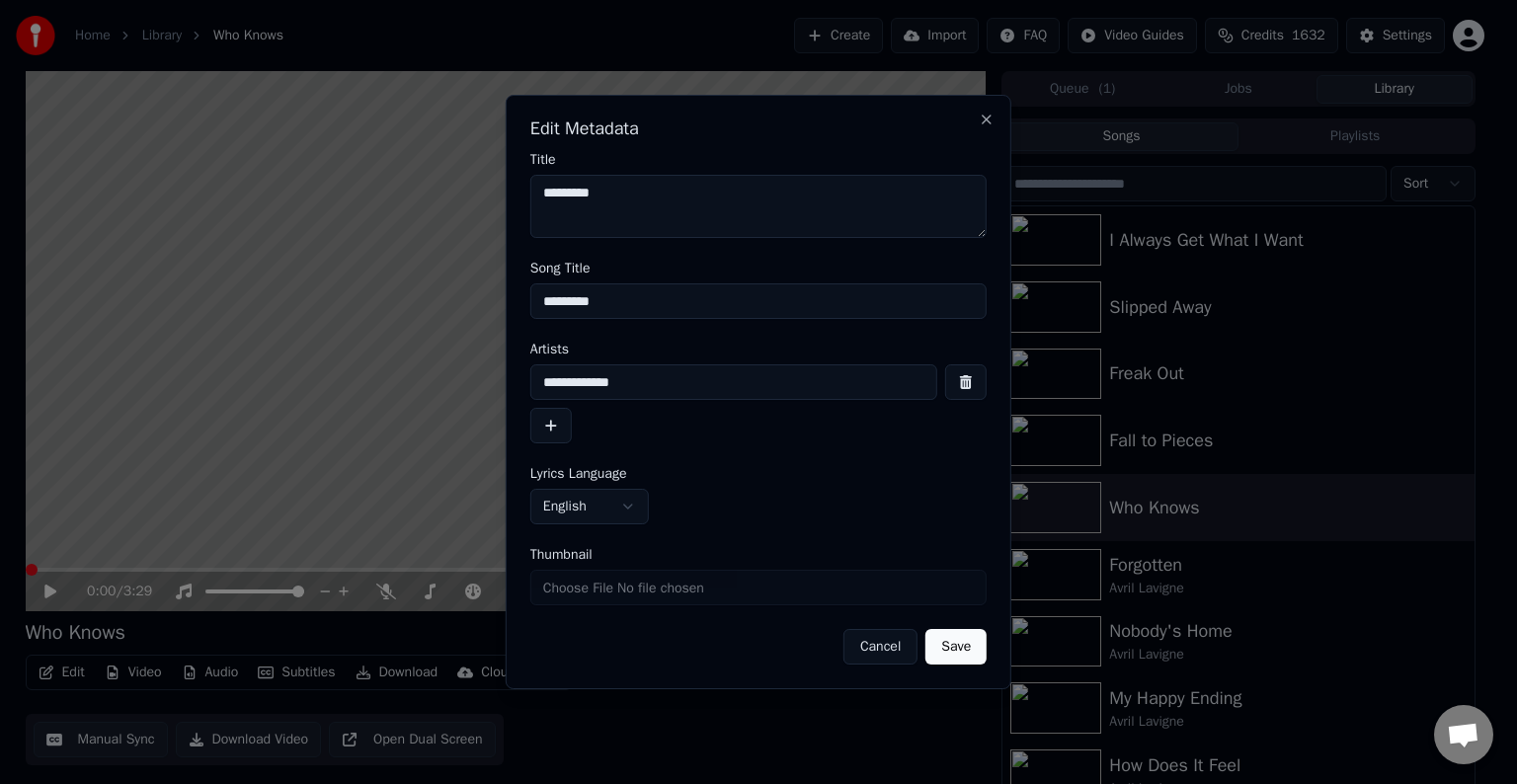 type on "**********" 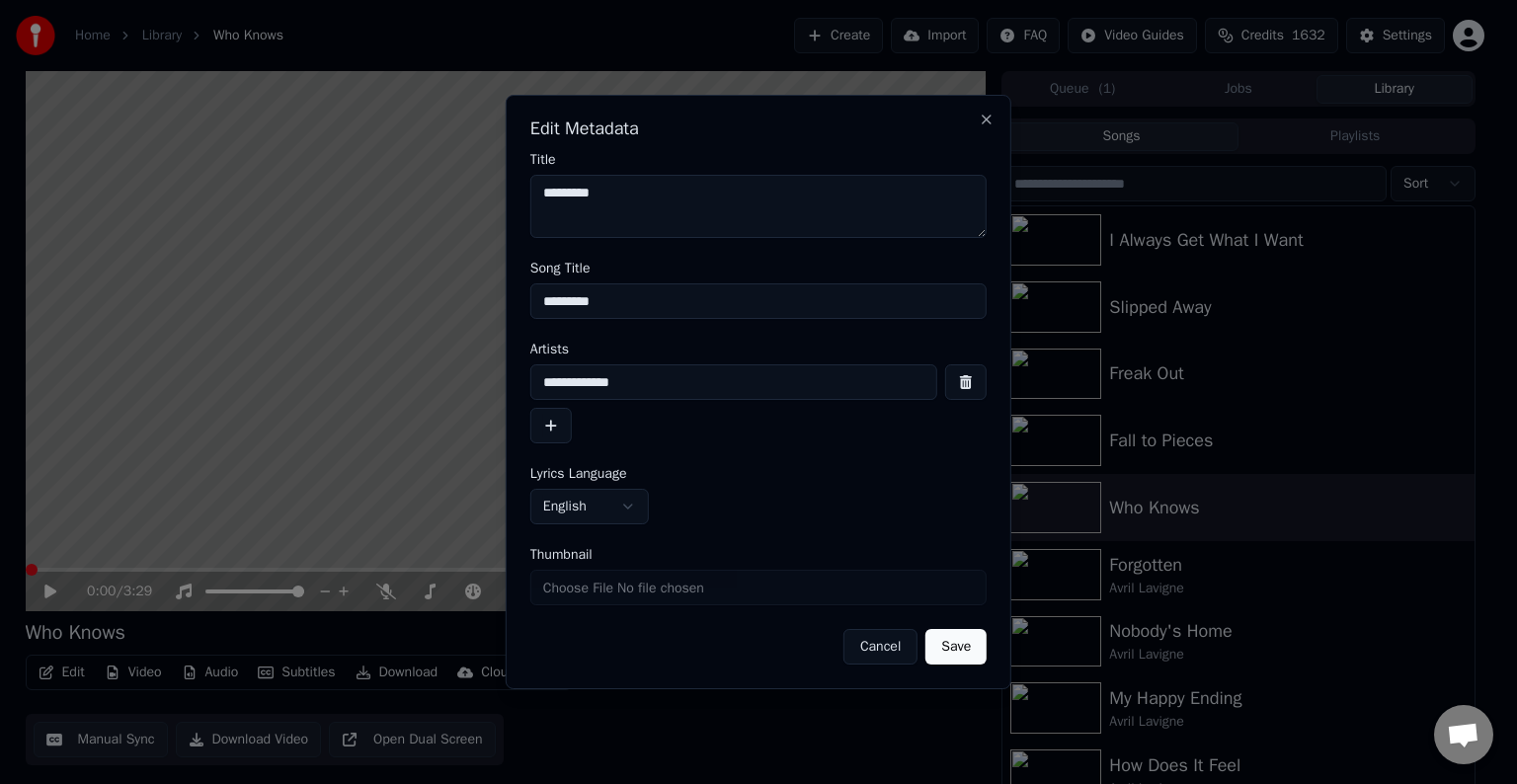 click on "Save" at bounding box center (956, 647) 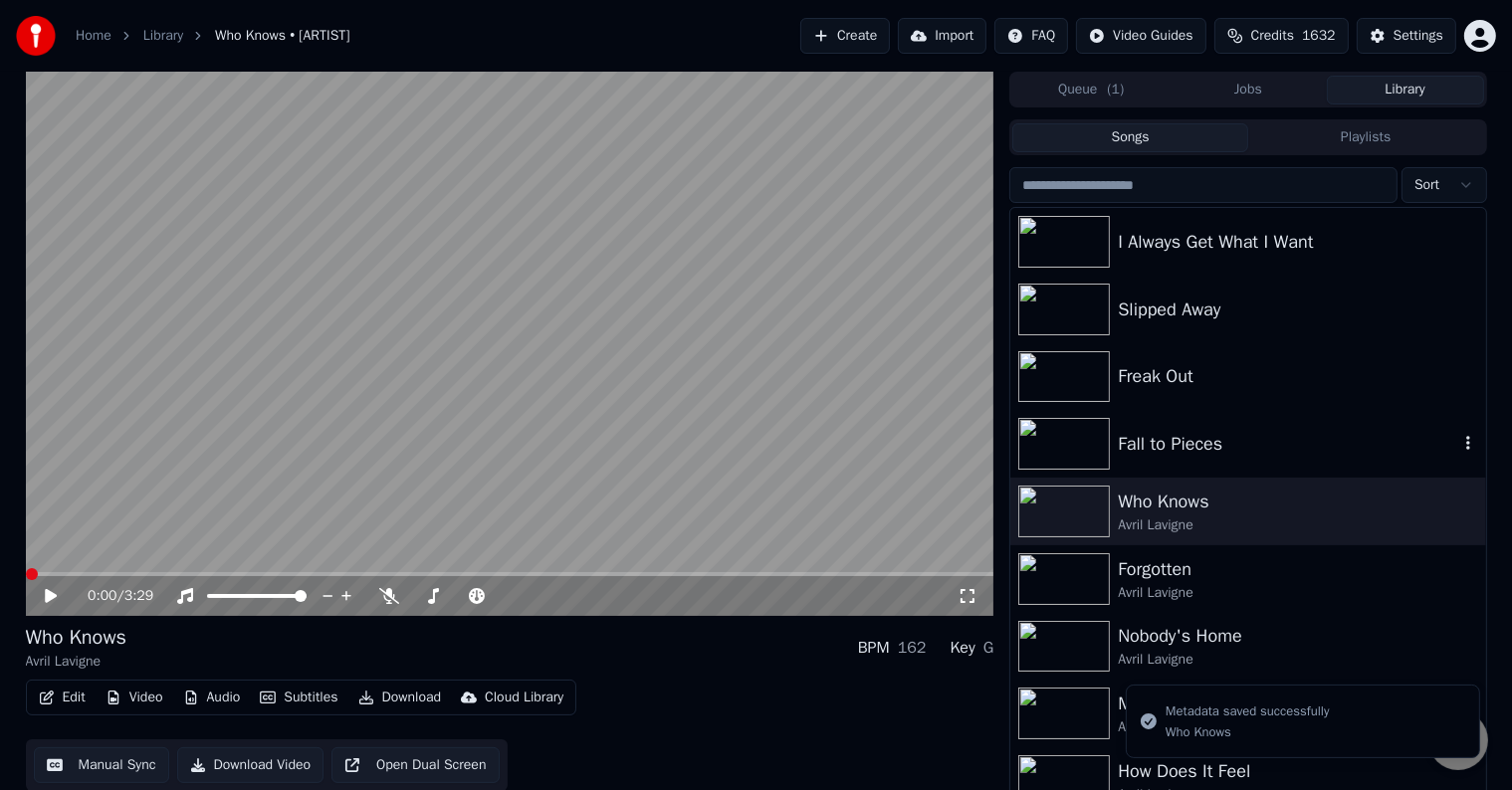 click on "Fall to Pieces" at bounding box center (1287, 444) 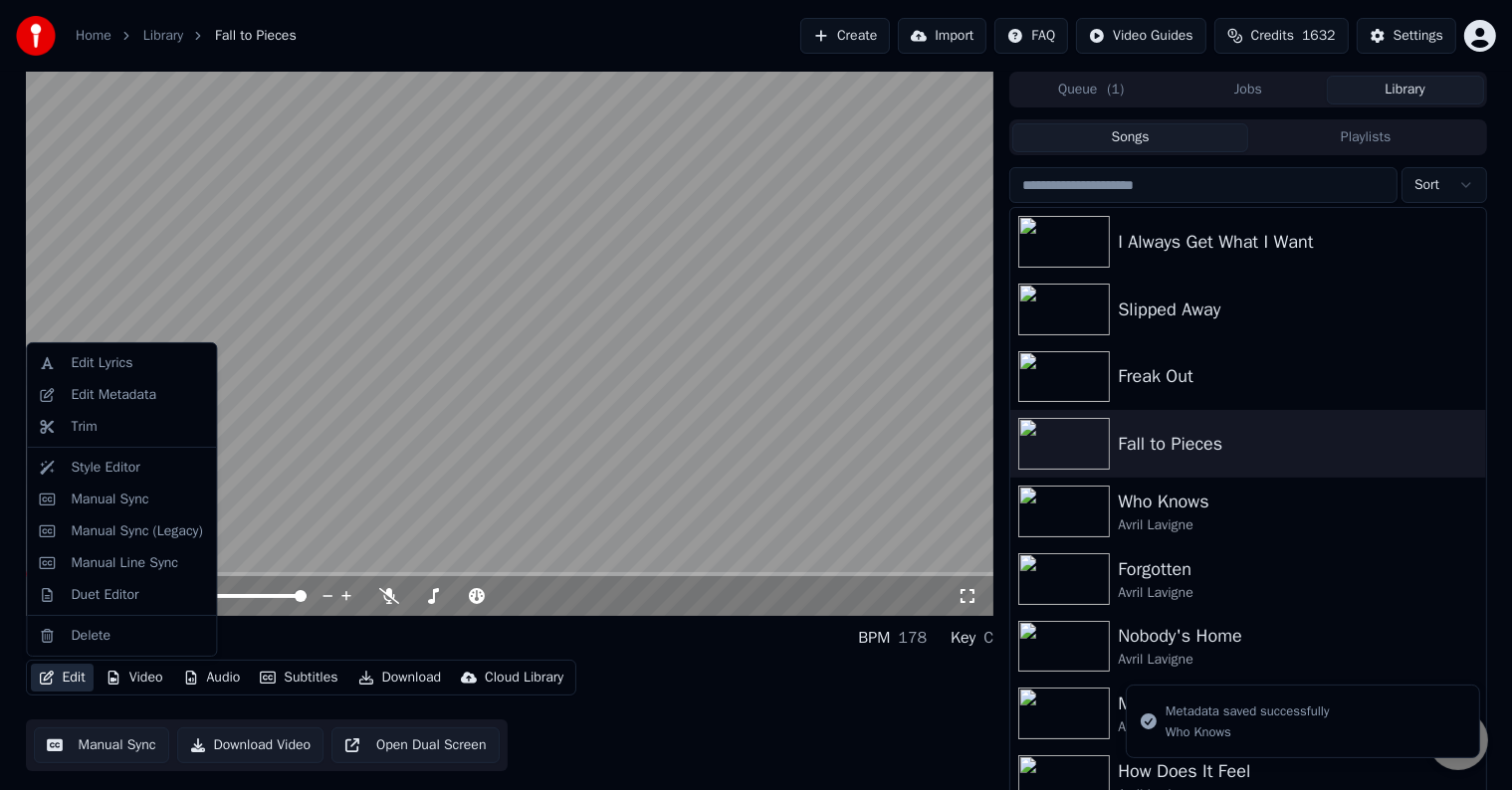 click on "Edit" at bounding box center (62, 678) 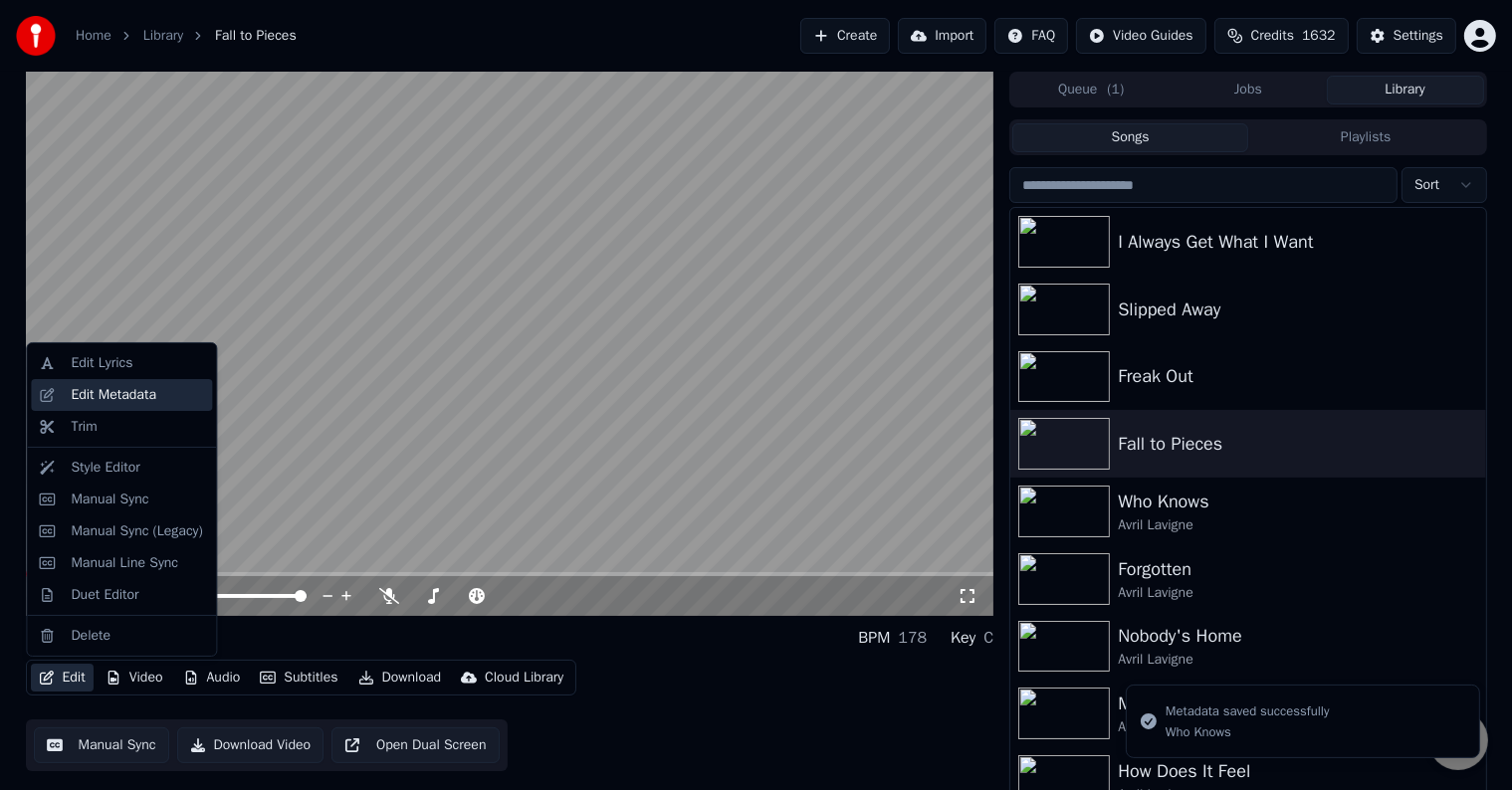click on "Edit Metadata" at bounding box center [113, 395] 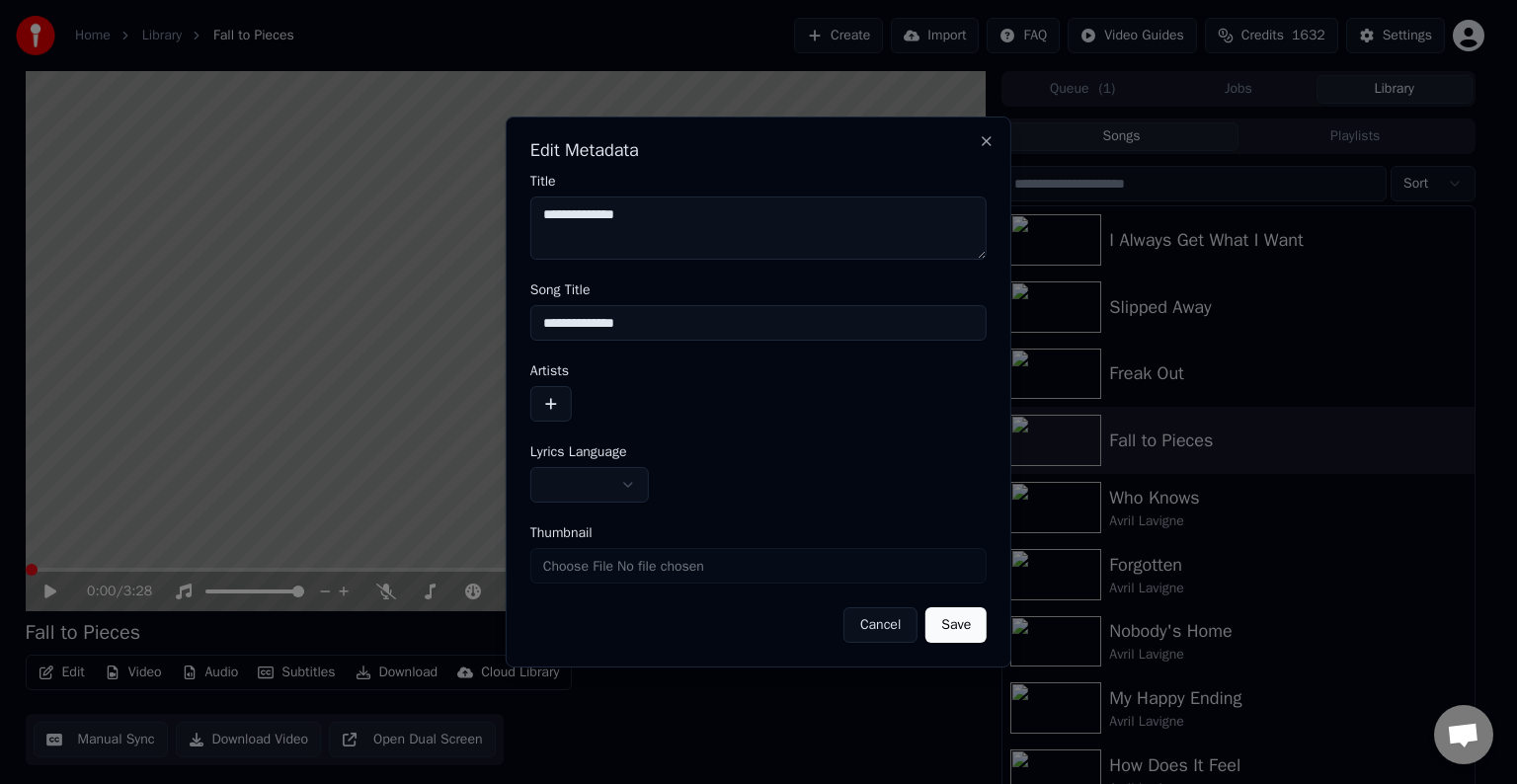 click on "Home Library Fall to Pieces Create Import FAQ Video Guides Credits 1632 Settings 0:00 / 3:28 Fall to Pieces BPM 178 Key C Edit Video Audio Subtitles Download Cloud Library Manual Sync Download Video Open Dual Screen Queue ( 1 ) Jobs Library Songs Playlists Sort I Always Get What I Want Slipped Away Freak Out Fall to Pieces Who Knows [ARTIST] Forgotten [ARTIST] Nobody's Home [ARTIST] My Happy Ending [ARTIST] How Does It Feel [ARTIST] He Wasn't [ARTIST] Don't Tell Me [ARTIST] Together [ARTIST] Take Me Away [ARTIST] Chat Adam from Youka Desktop More channels Continue on Email Network offline. Reconnecting... No messages can be received or sent for now. Youka Desktop Hello! How can I help you? Sunday, [DATE] I think there is a glitch in the program; when I spend my credits to create a video, and I provide the lyrics, the resulting video does not sync the lyrics and is forcing me to spend extra credits to sync them again; it has happened to me with my last 3 videos" at bounding box center [750, 392] 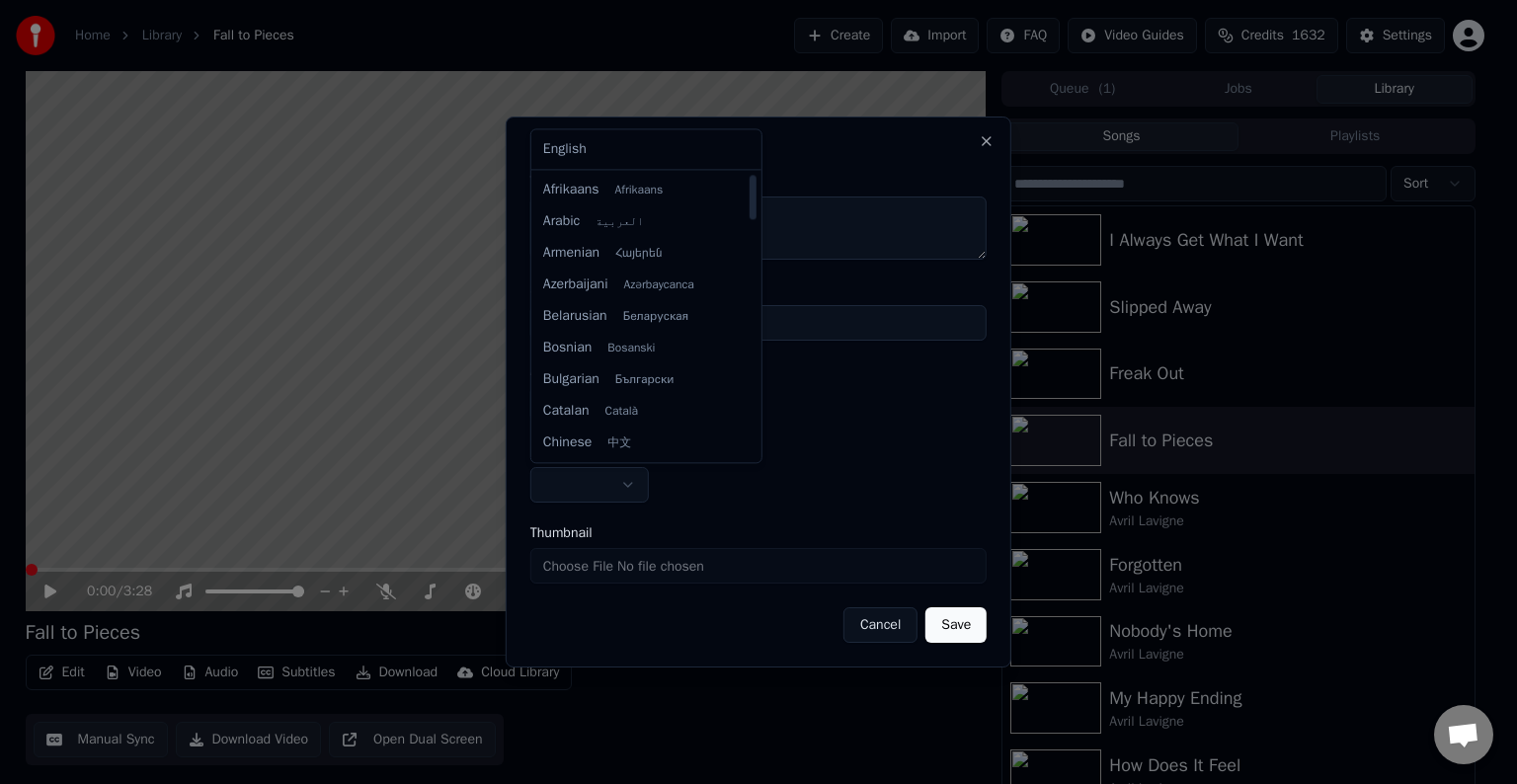 select on "**" 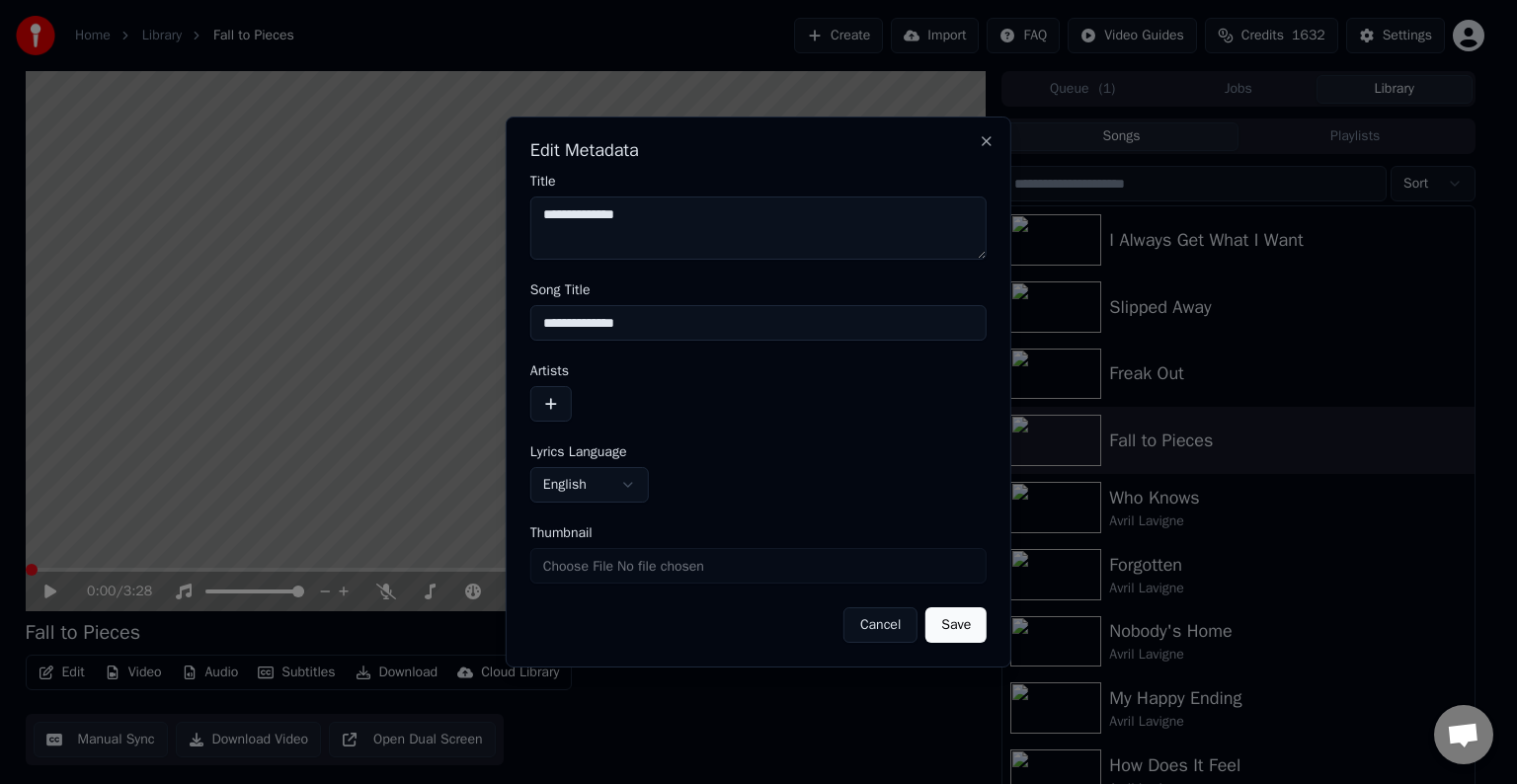 click at bounding box center [551, 404] 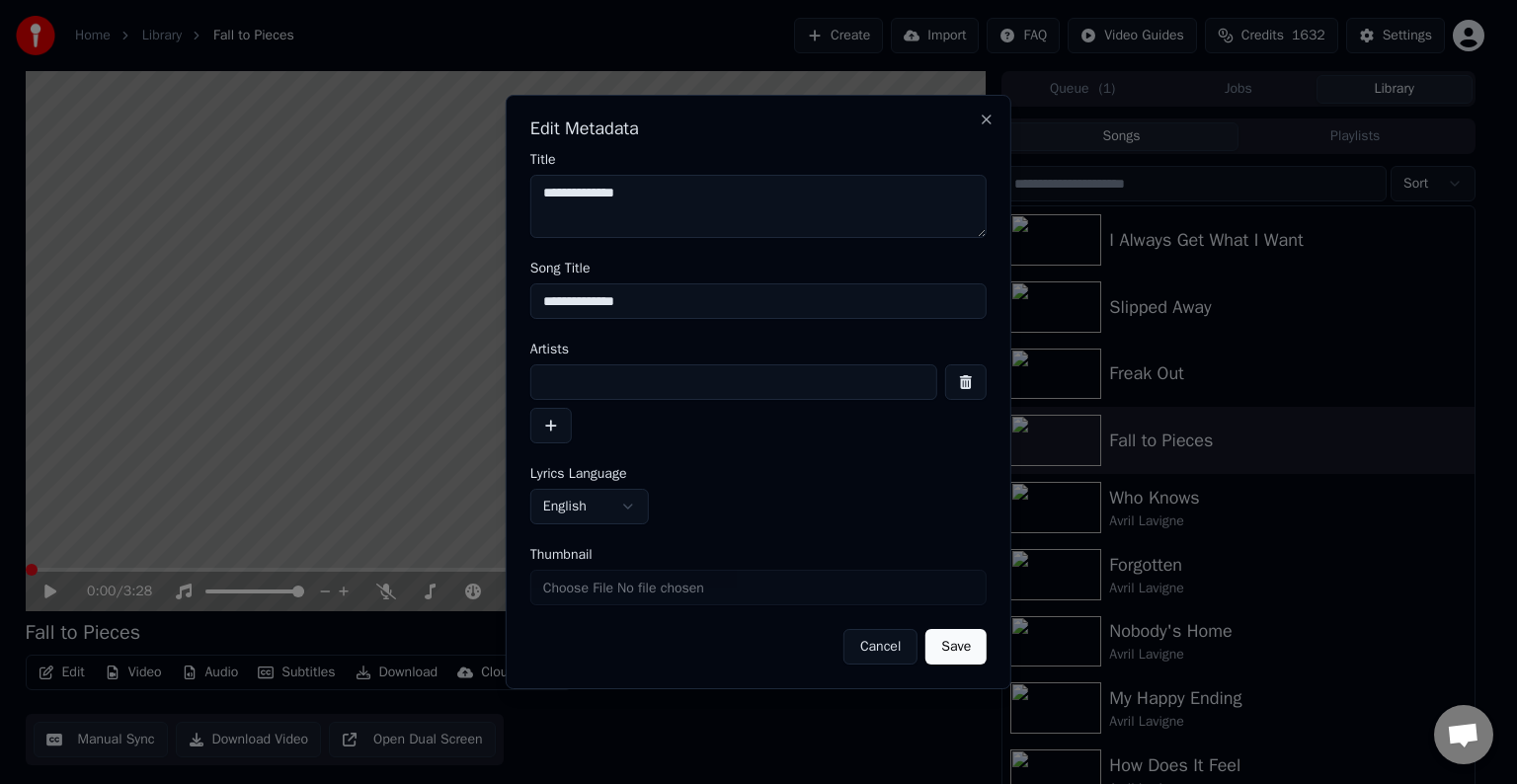 type 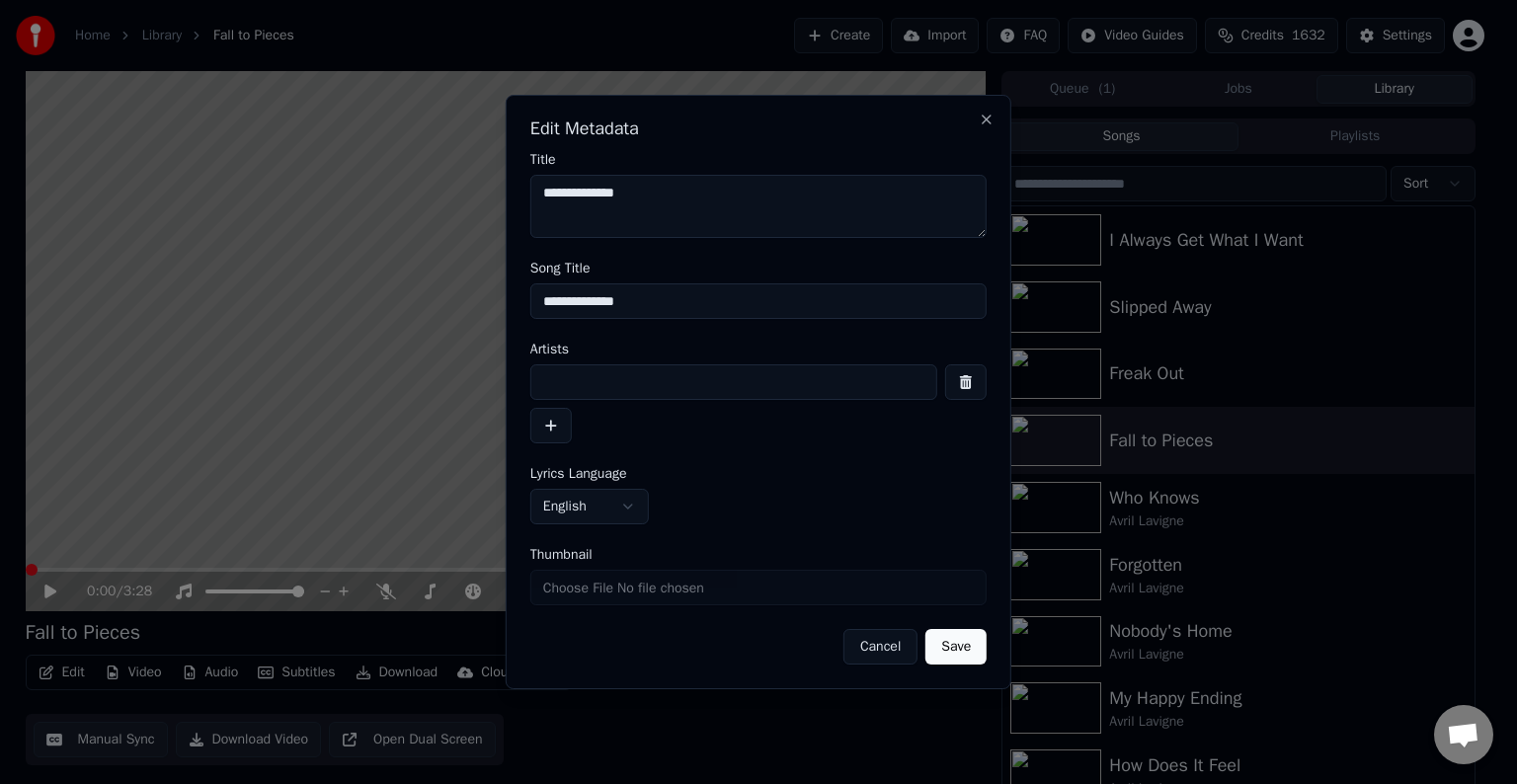 click at bounding box center (734, 382) 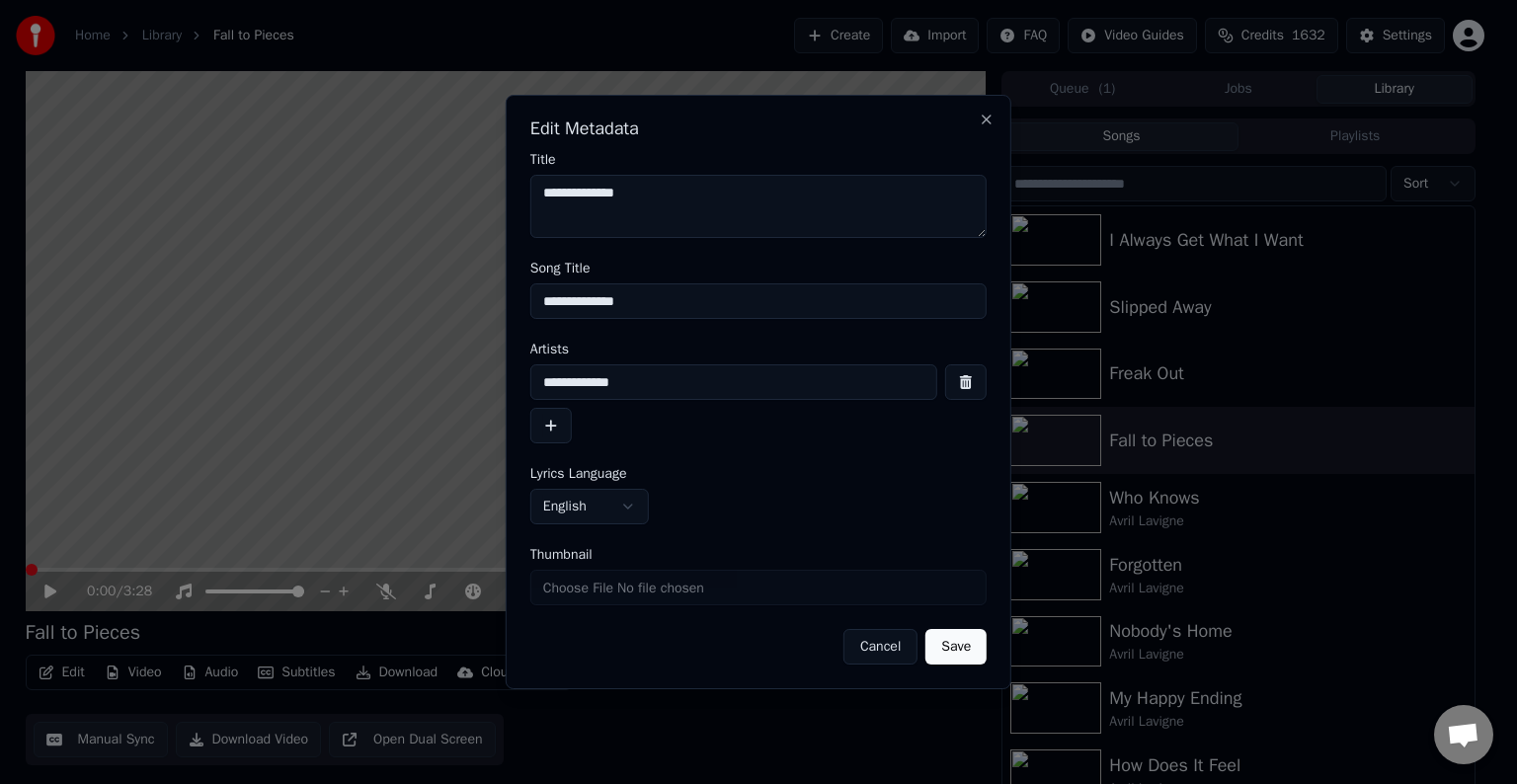 type on "**********" 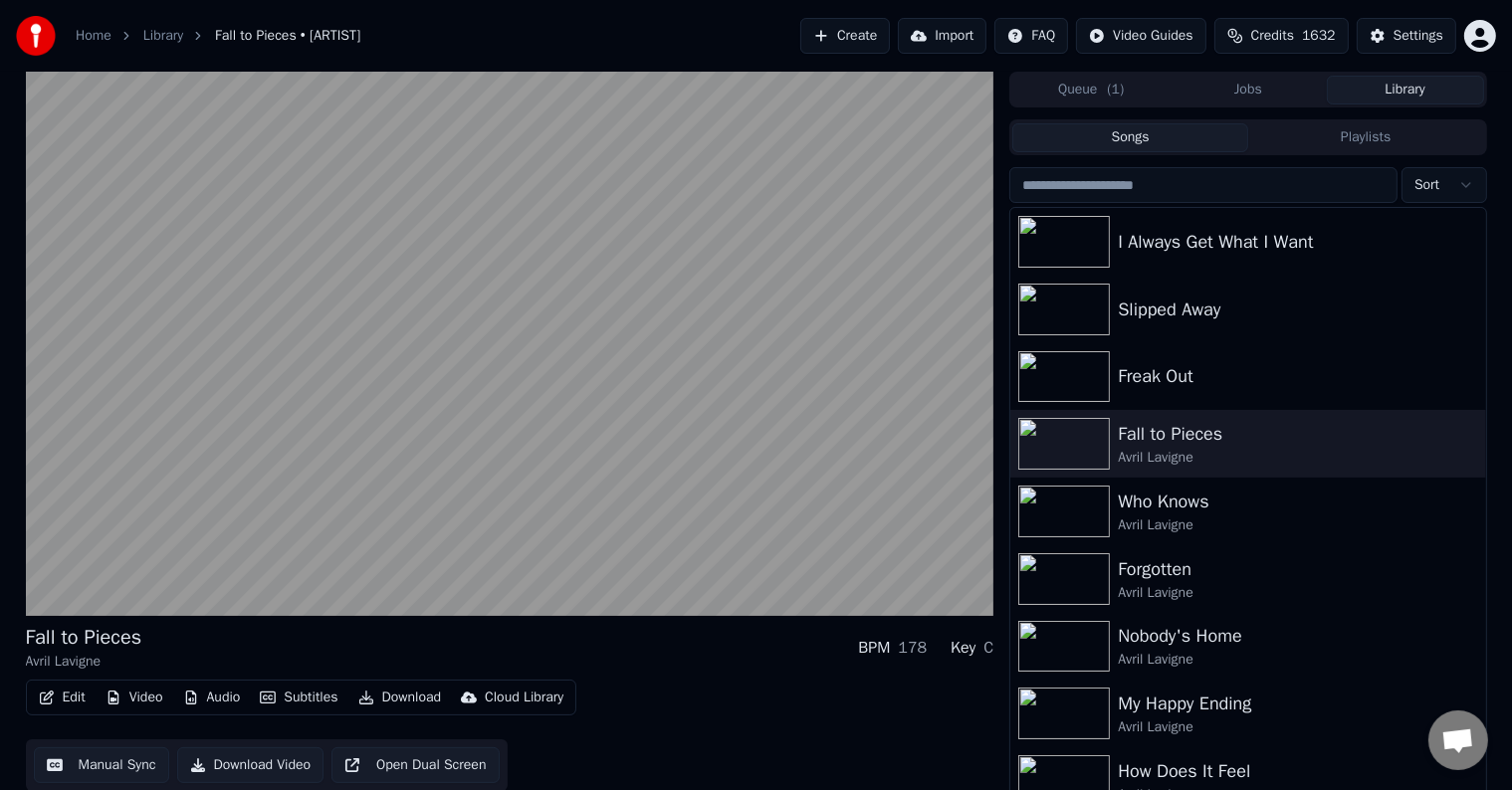 click on "Edit Video Audio Subtitles Download Cloud Library Manual Sync Download Video Open Dual Screen" at bounding box center [510, 735] 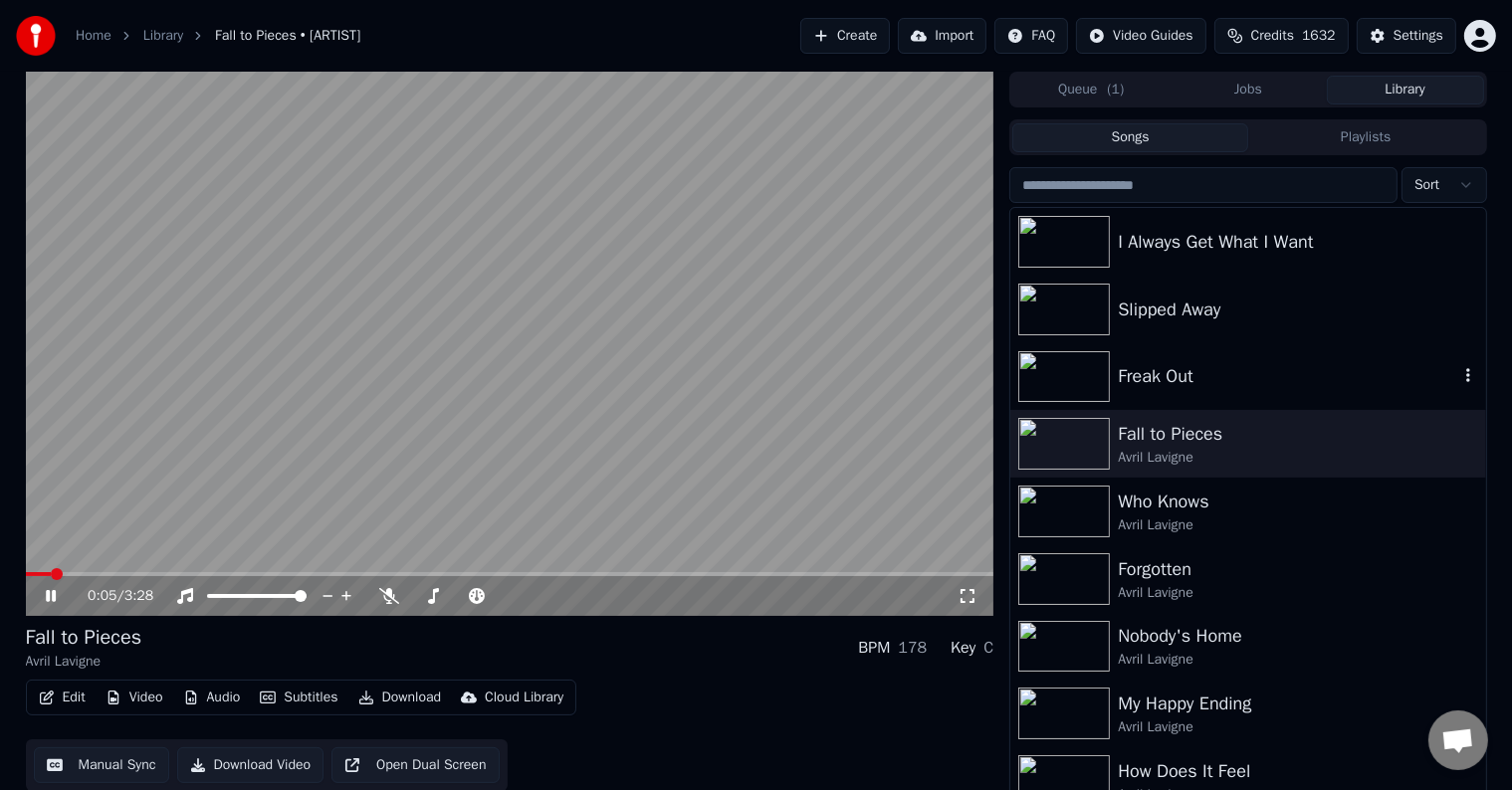 click on "Freak Out" at bounding box center [1287, 376] 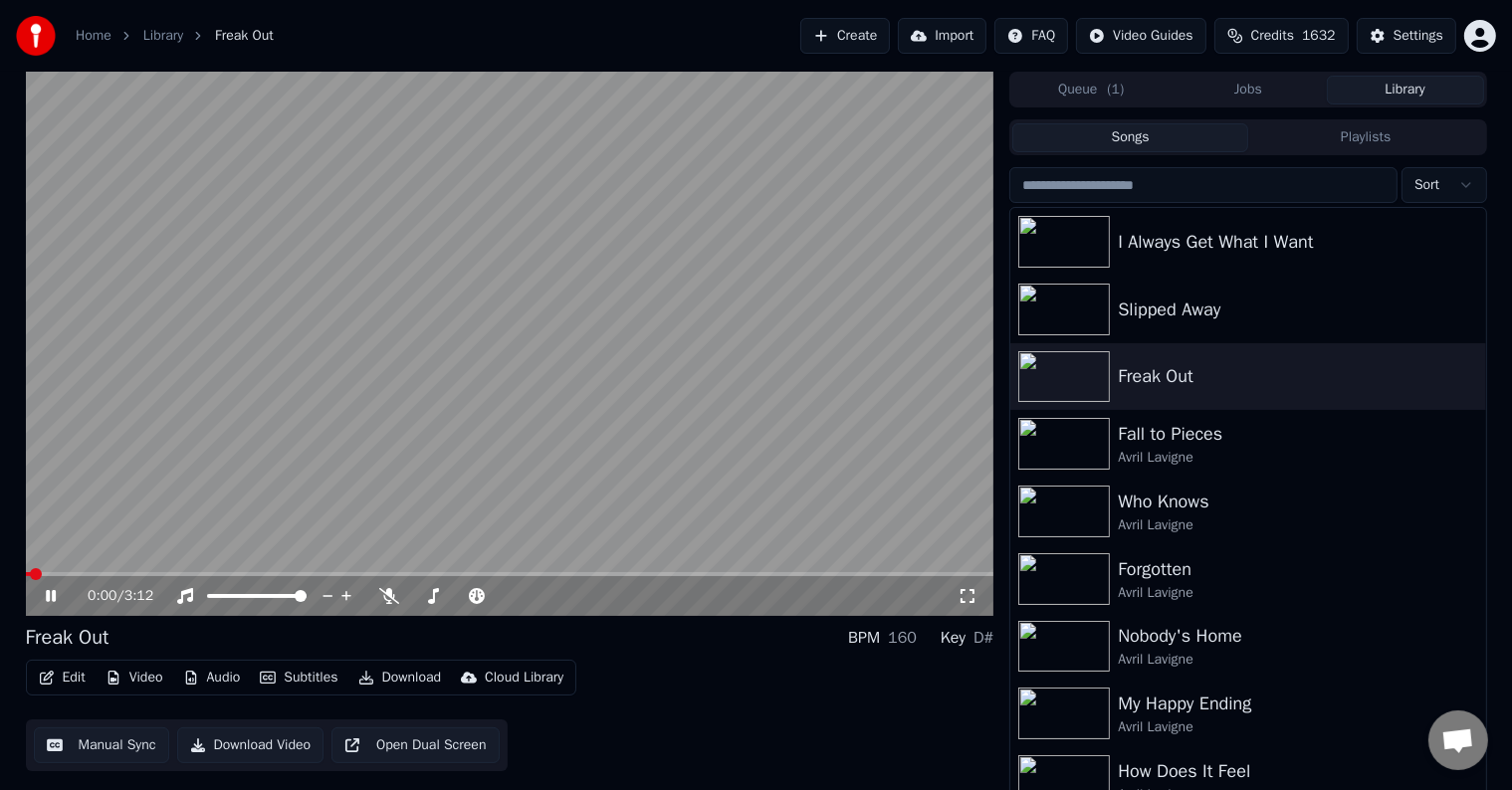 click on "Edit" at bounding box center (62, 678) 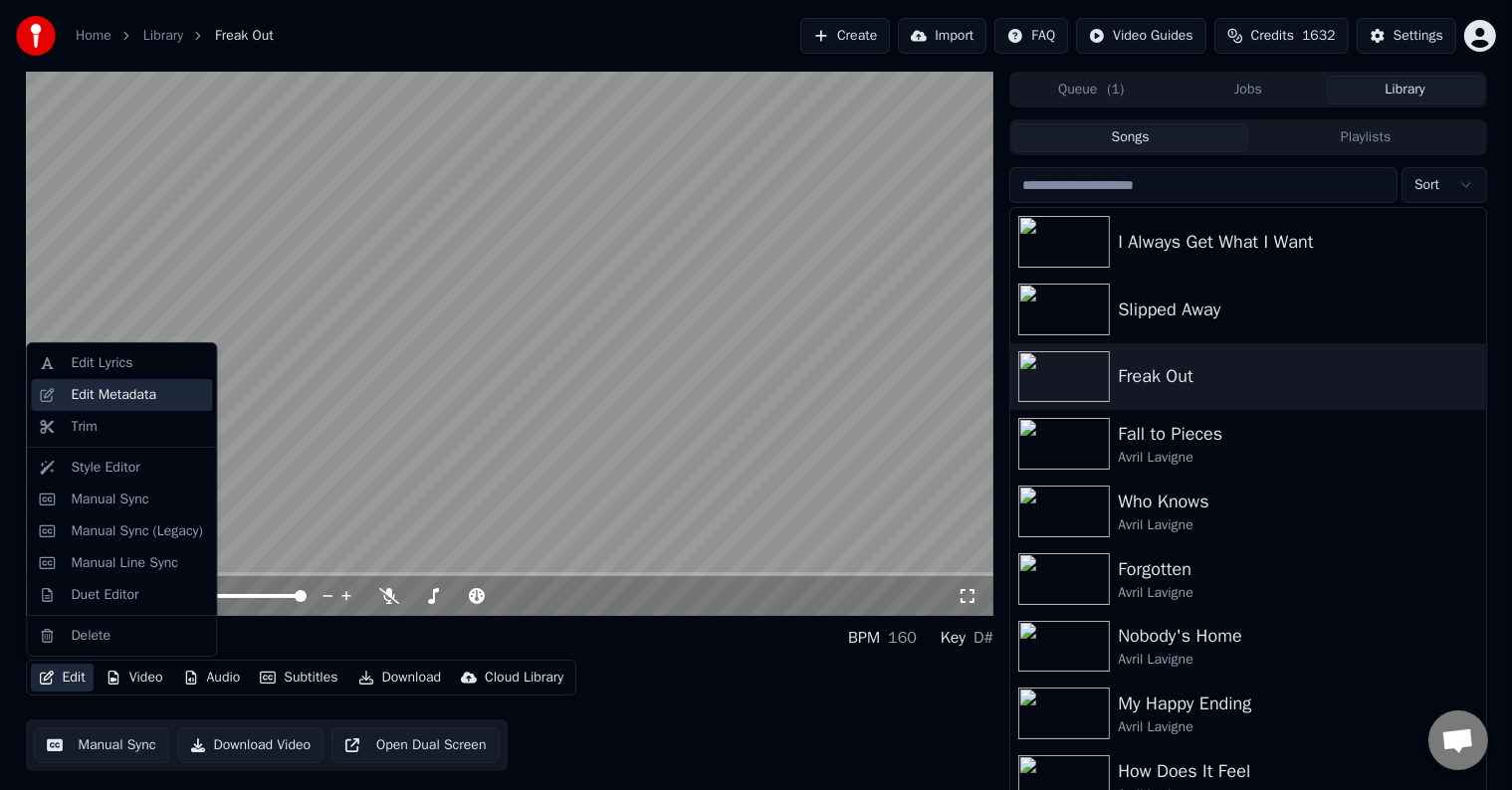 click on "Edit Metadata" at bounding box center [113, 395] 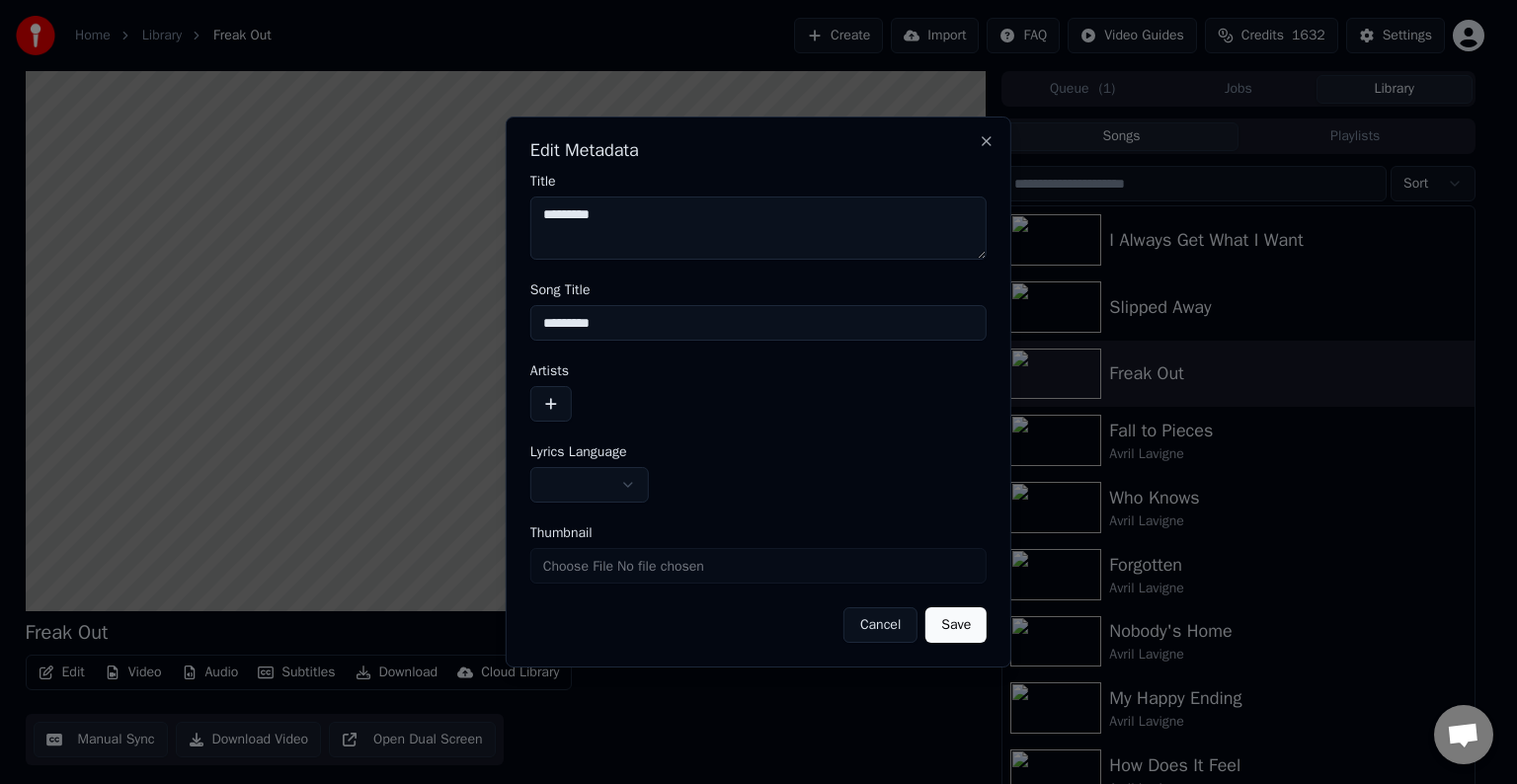 click at bounding box center (551, 404) 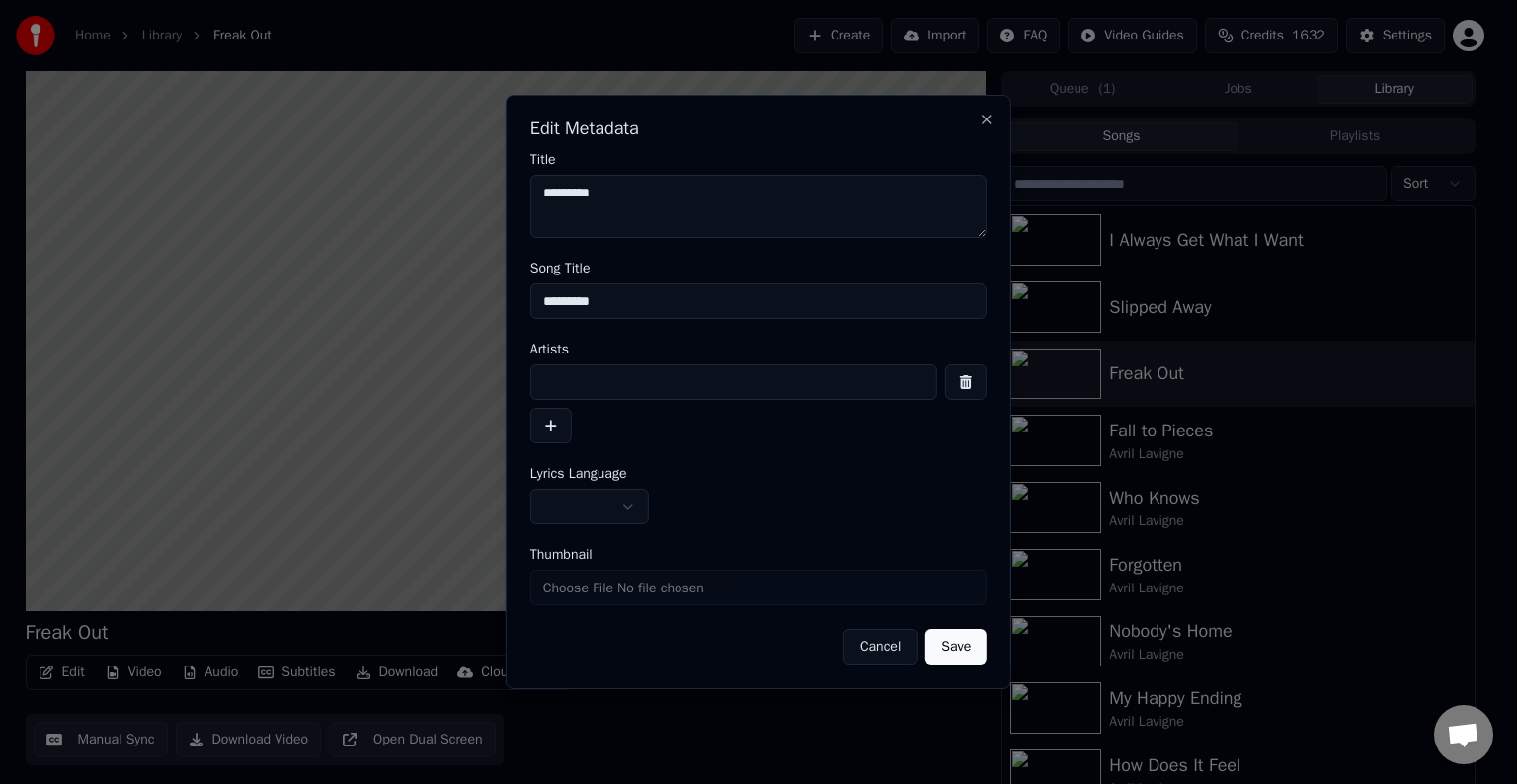 click on "Home Library Freak Out Create Import FAQ Video Guides Credits 1632 Settings Freak Out BPM 160 Key D# Edit Video Audio Subtitles Download Cloud Library Manual Sync Download Video Open Dual Screen Queue ( 1 ) Jobs Library Songs Playlists Sort I Always Get What I Want Slipped Away Freak Out Fall to Pieces [FIRST] [LAST] Who Knows [FIRST] [LAST] Forgotten [FIRST] [LAST] Nobody's Home [FIRST] [LAST] My Happy Ending [FIRST] [LAST] How Does It Feel [FIRST] [LAST] He Wasn't [FIRST] [LAST] Don't Tell Me [FIRST] [LAST] Together [FIRST] [LAST] Take Me Away [FIRST] [LAST] Chat [FIRST] from Youka Desktop More channels Continue on Email Network offline. Reconnecting... No messages can be received or sent for now. Youka Desktop Hello! How can I help you?  Sunday, 20 July I think there is a glitch in the program; when I spend my credits to create a video, and I provide the lyrics, the resulting video does not sync the lyrics and is forcing me to spend extra credits to sync them again; it has happened to me with my last 3 videos 7/20/2025" at bounding box center [750, 392] 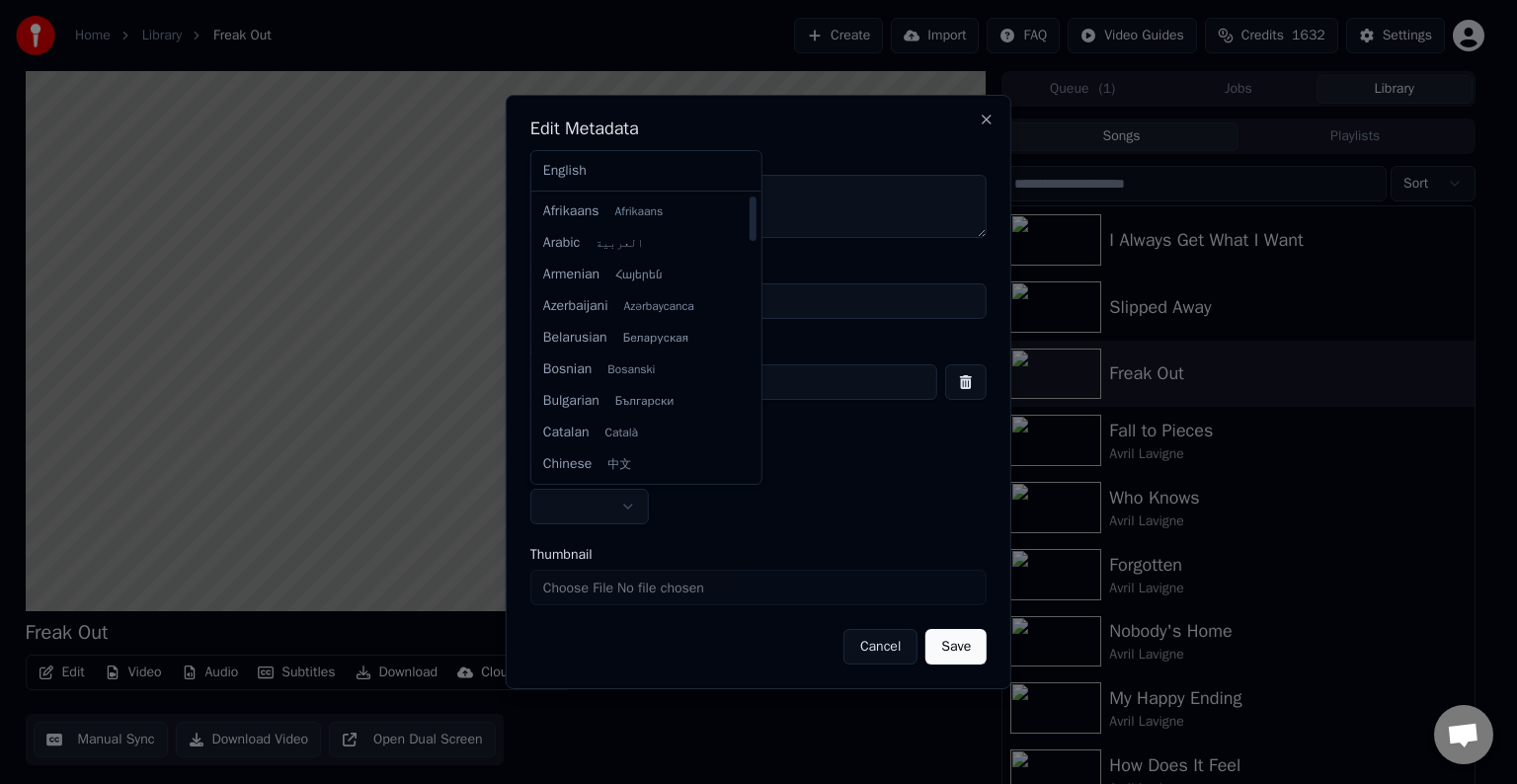 select on "**" 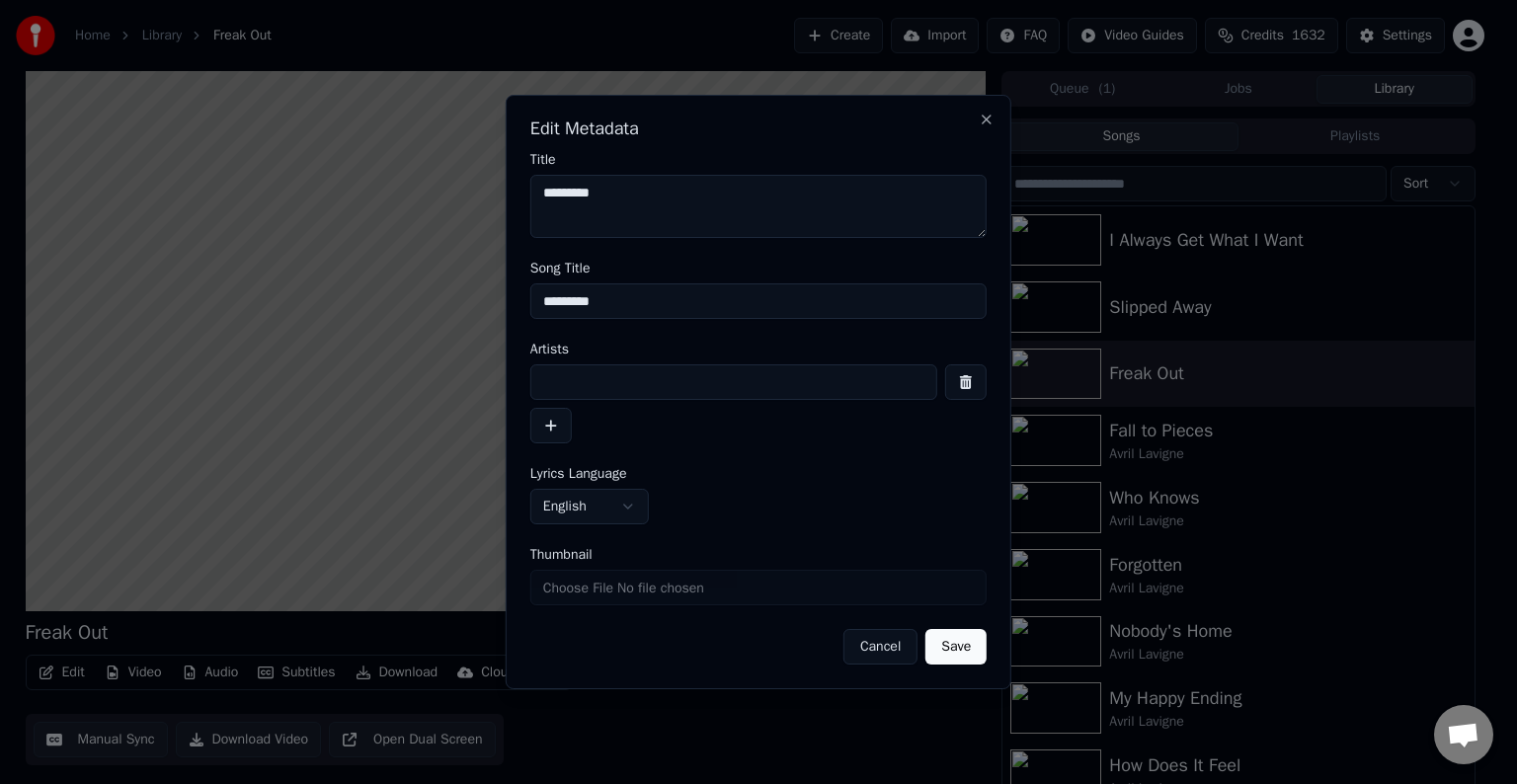 click at bounding box center (734, 382) 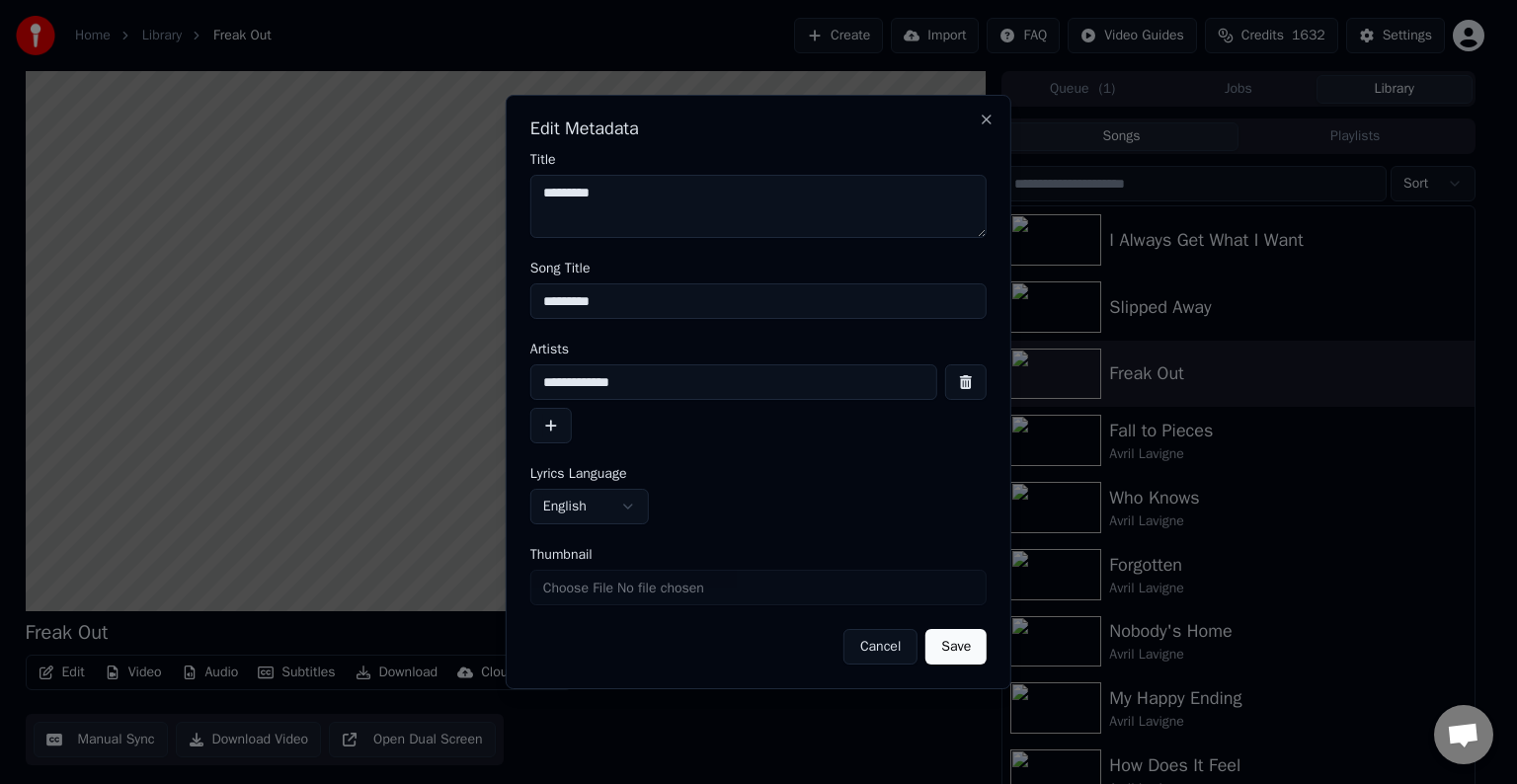 type on "**********" 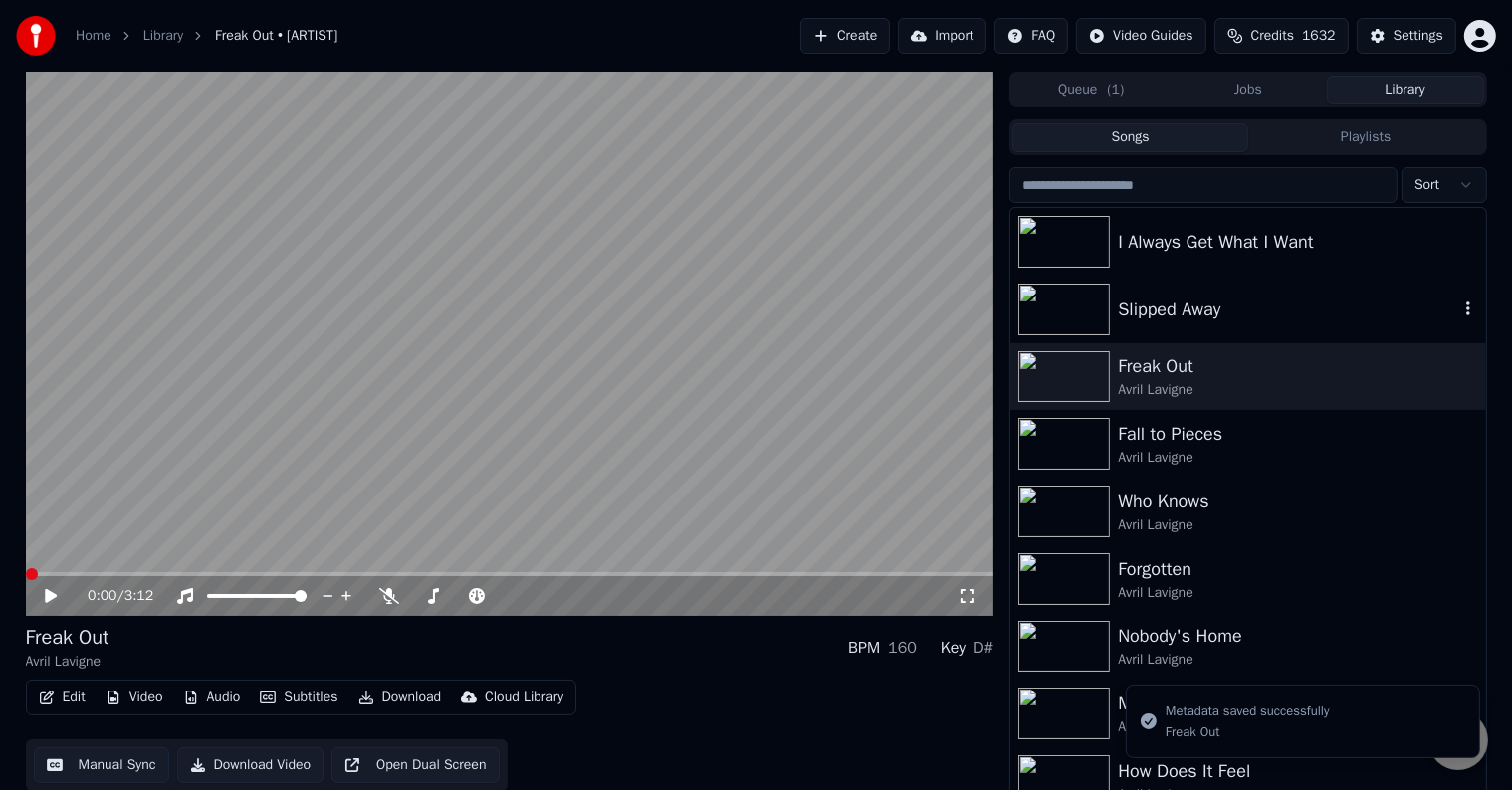click on "Slipped Away" at bounding box center (1247, 309) 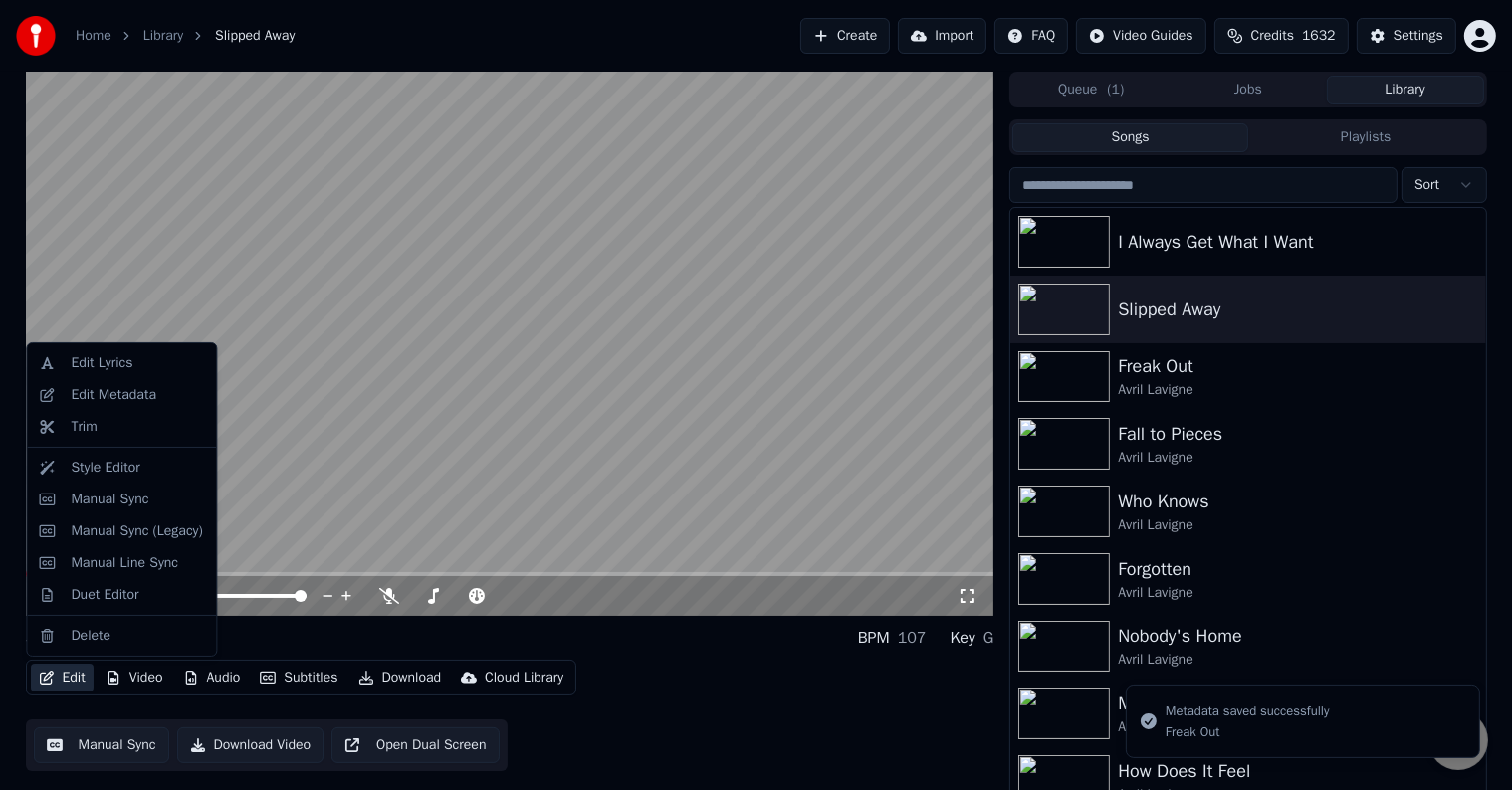 click on "Edit" at bounding box center (62, 678) 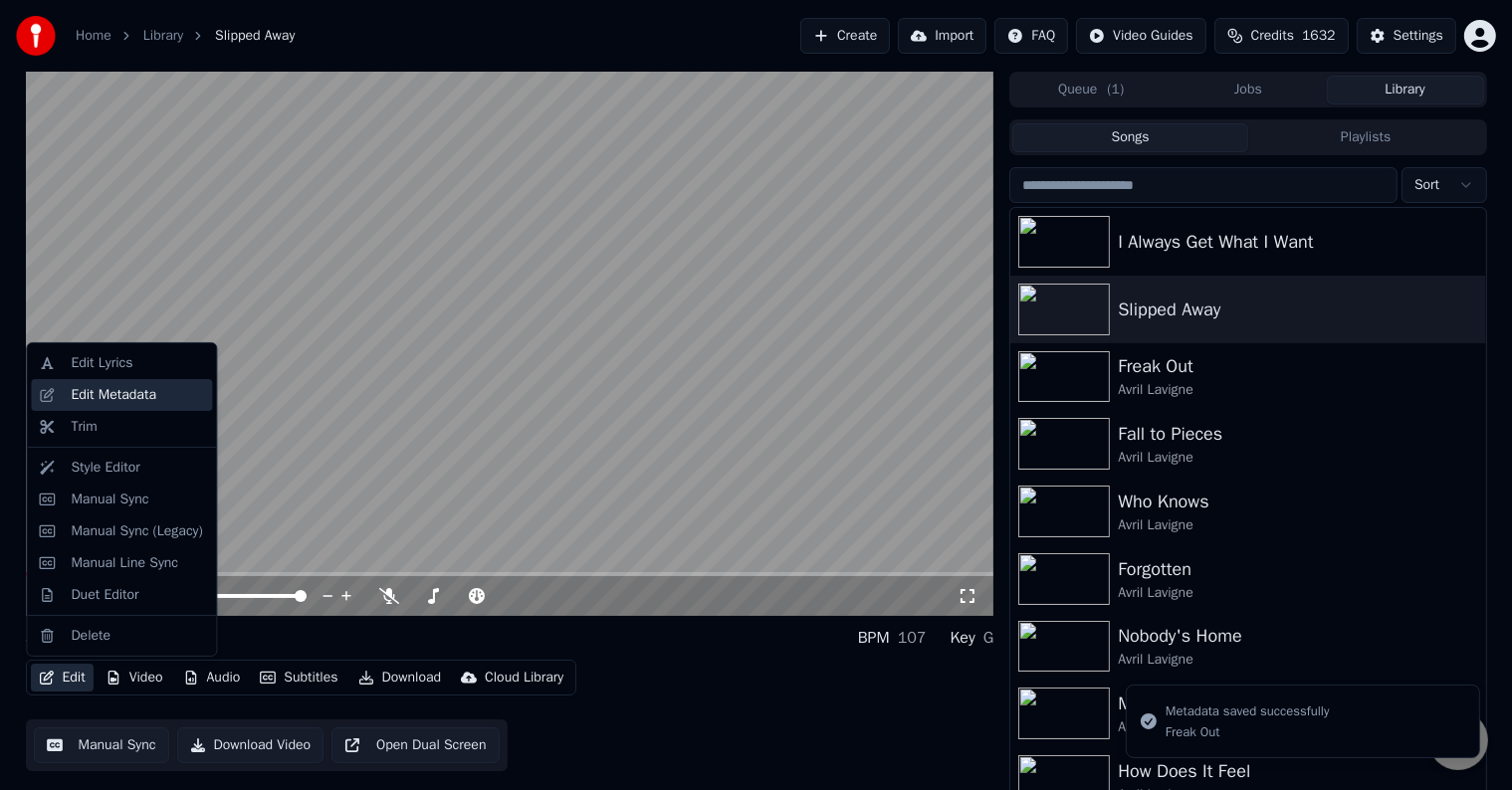 click on "Edit Metadata" at bounding box center (137, 395) 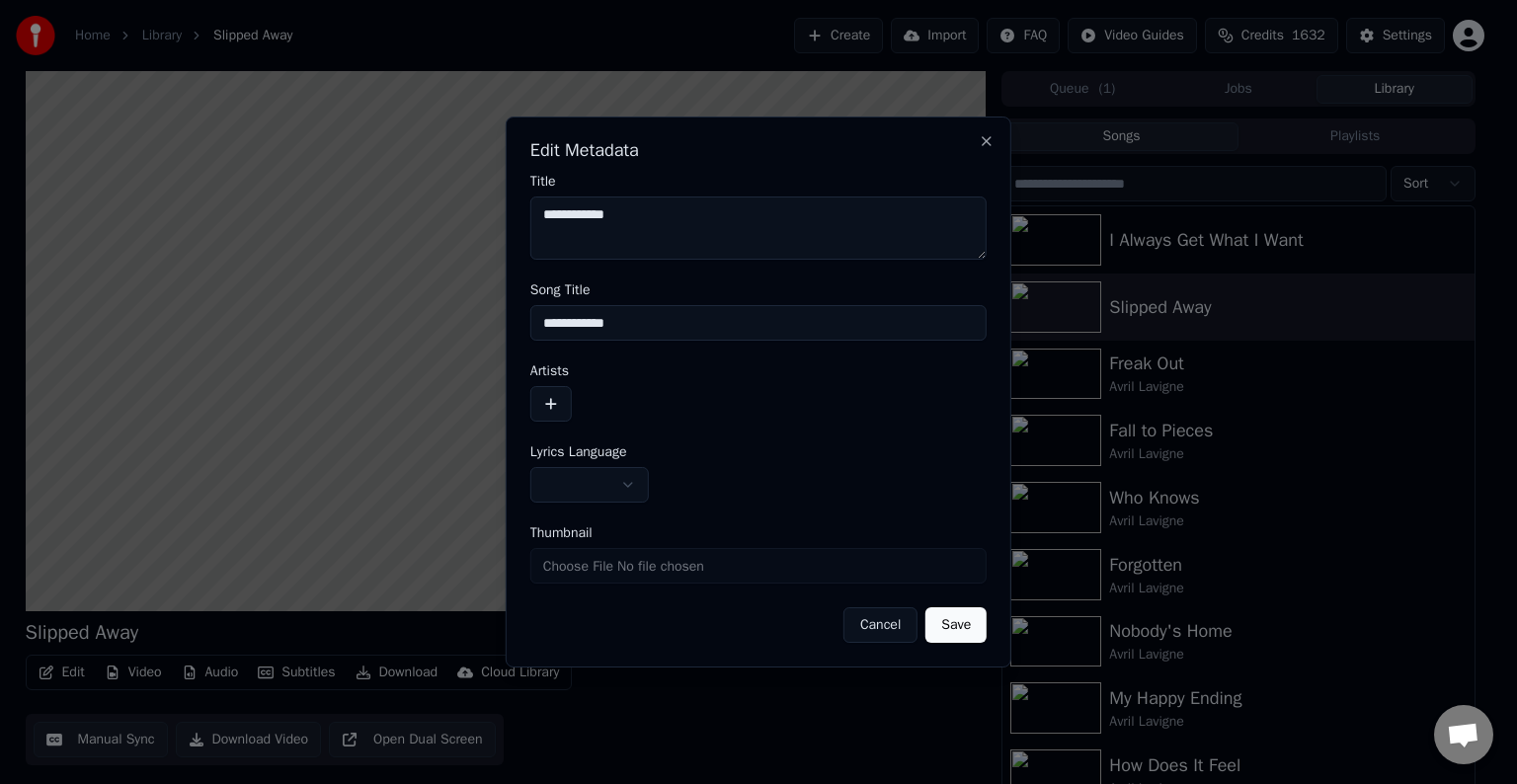 click on "Home Library Slipped Away Create Import FAQ Video Guides Credits 1632 Settings Slipped Away BPM 107 Key G Edit Video Audio Subtitles Download Cloud Library Manual Sync Download Video Open Dual Screen Queue ( 1 ) Jobs Library Songs Playlists Sort I Always Get What I Want Slipped Away Freak Out [ARTIST] Fall to Pieces [ARTIST] Who Knows [ARTIST] Forgotten [ARTIST] Nobody's Home [ARTIST] My Happy Ending [ARTIST] How Does It Feel [ARTIST] He Wasn't [ARTIST] Don't Tell Me [ARTIST] Together [ARTIST] Take Me Away [ARTIST] Chat [NAME] from [APP_NAME] Desktop More channels Continue on Email Network offline. Reconnecting... No messages can be received or sent for now. [APP_NAME] Desktop Hello! How can I help you? Sunday, 20 July 7/20/2025 [NAME] There is an issue with the auto lyric sync service. In this case the credits are refunded automatically. You can sync the lyrics by using the lyrics editor 7/20/2025 7/20/2025 7/20/2025 [NAME] Only the auto-sync credits are refunded. Save" at bounding box center [750, 392] 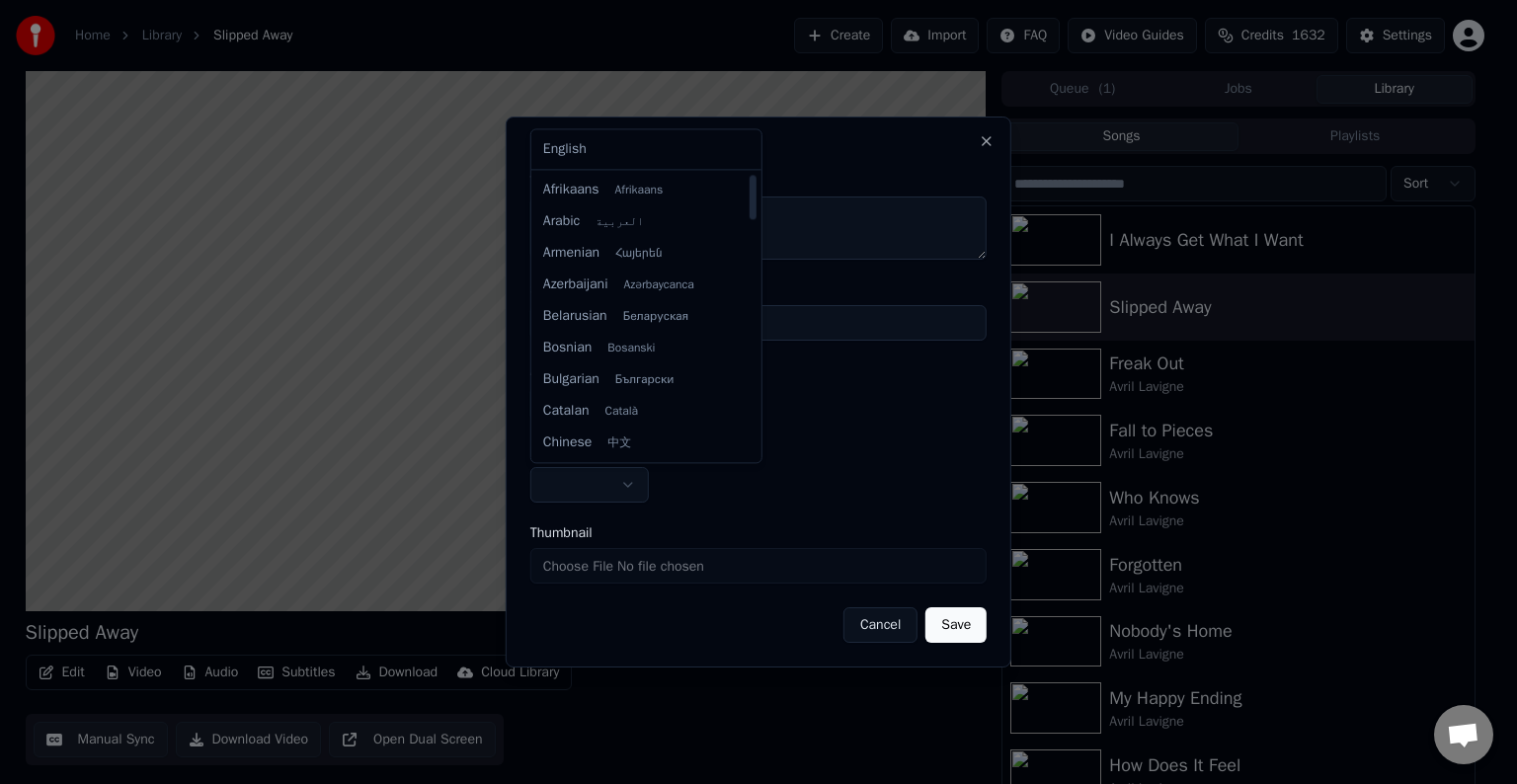 select on "**" 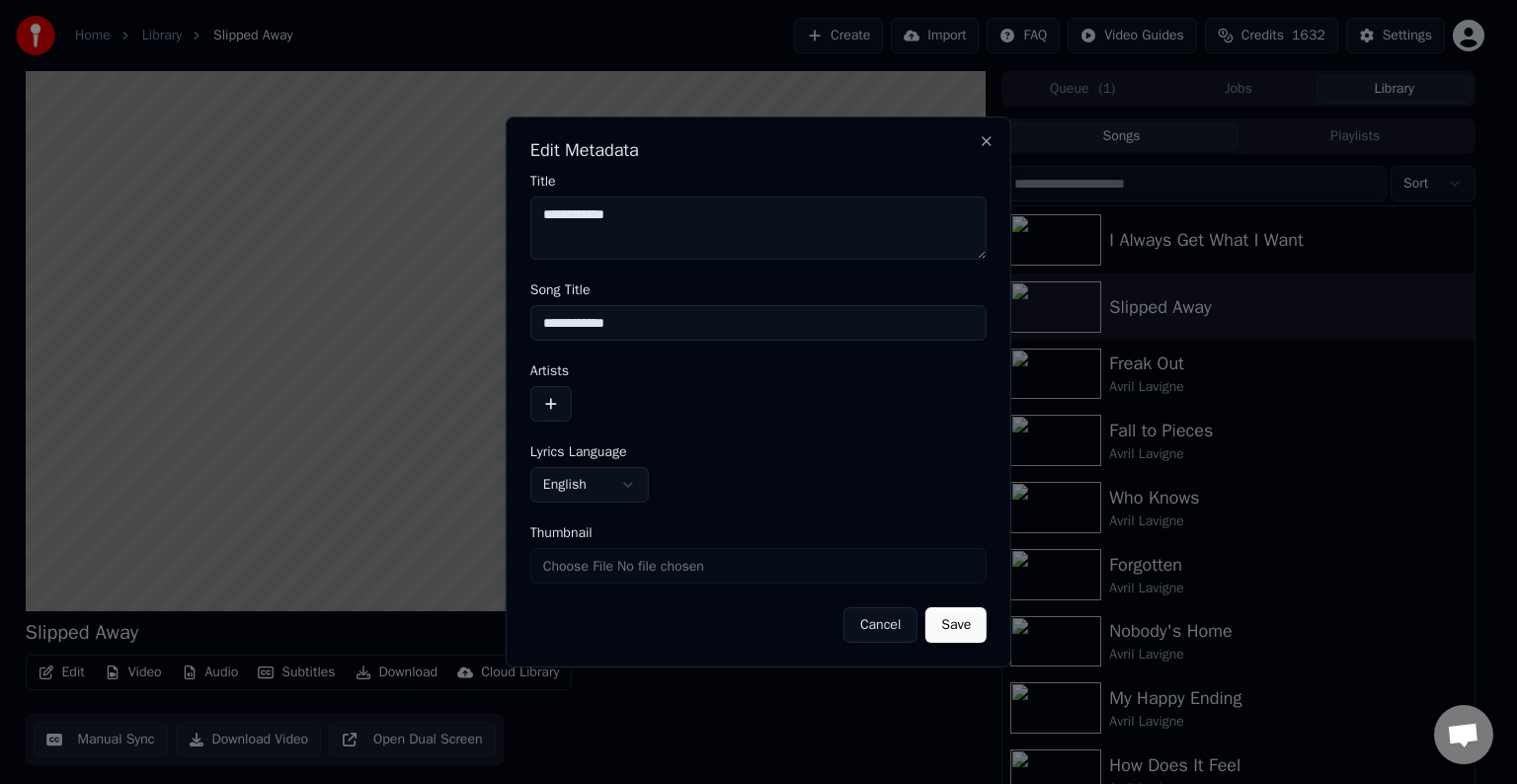 click at bounding box center (551, 404) 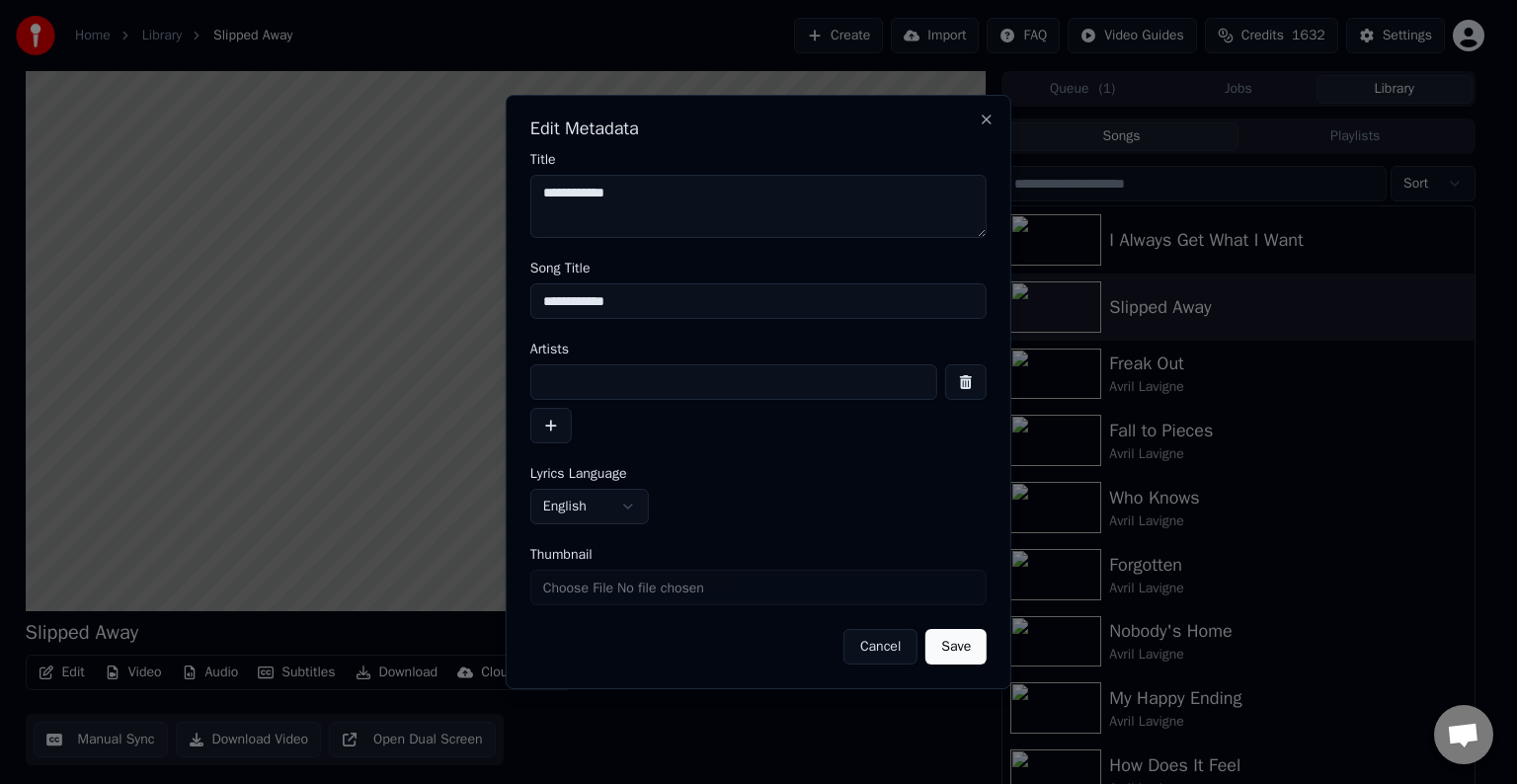 click at bounding box center [734, 382] 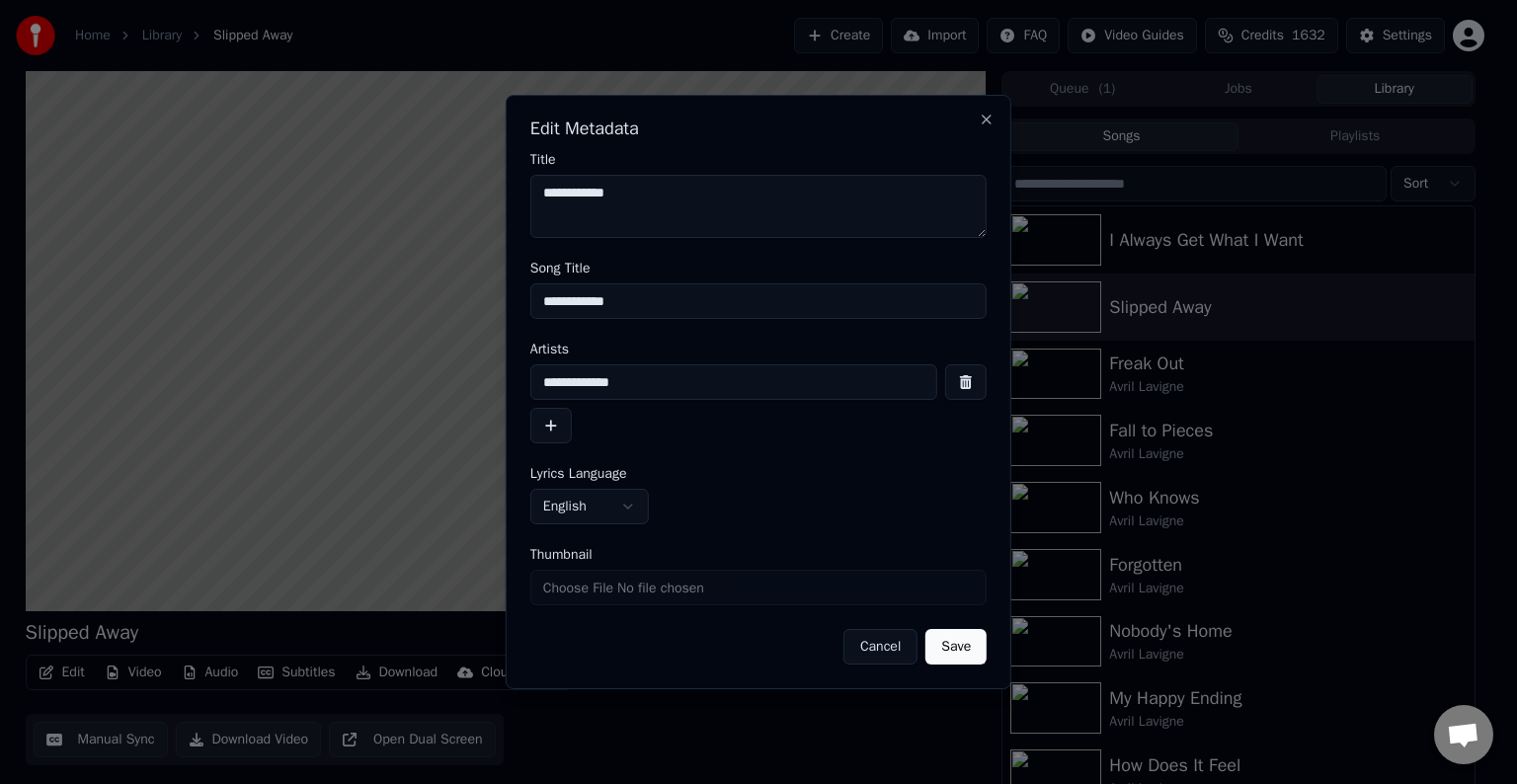 type on "**********" 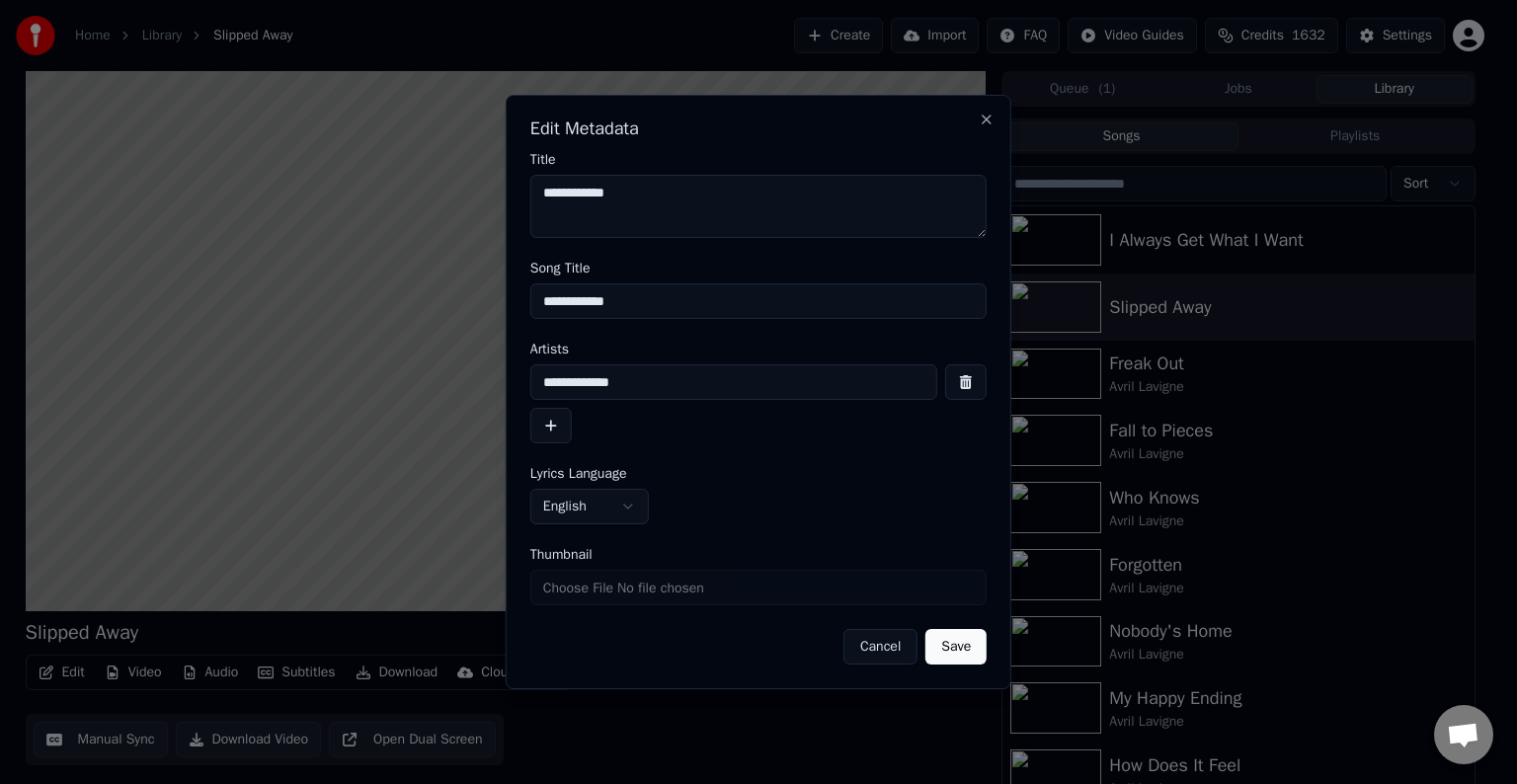 click on "Save" at bounding box center [956, 647] 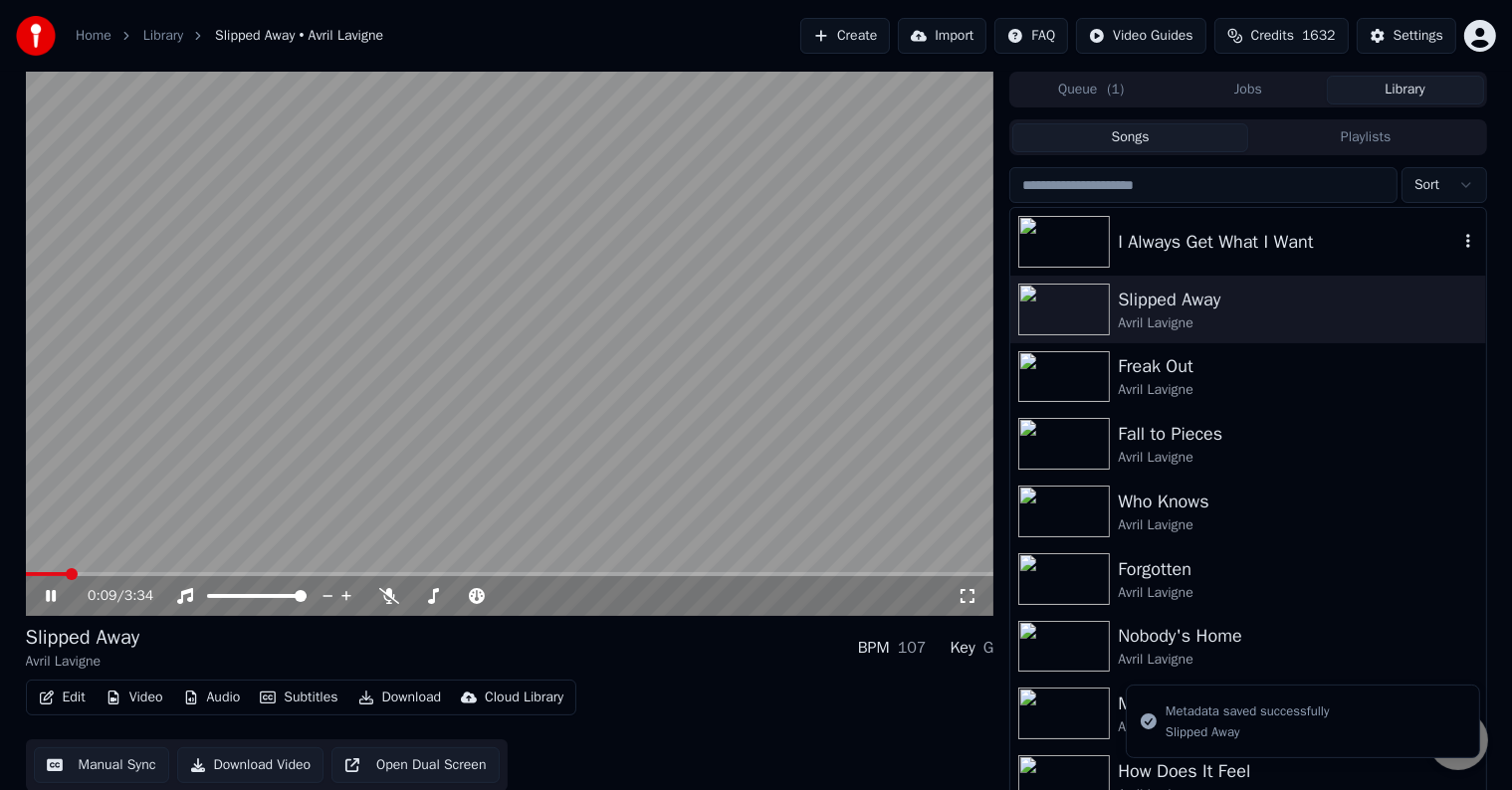 click on "I Always Get What I Want" at bounding box center [1247, 242] 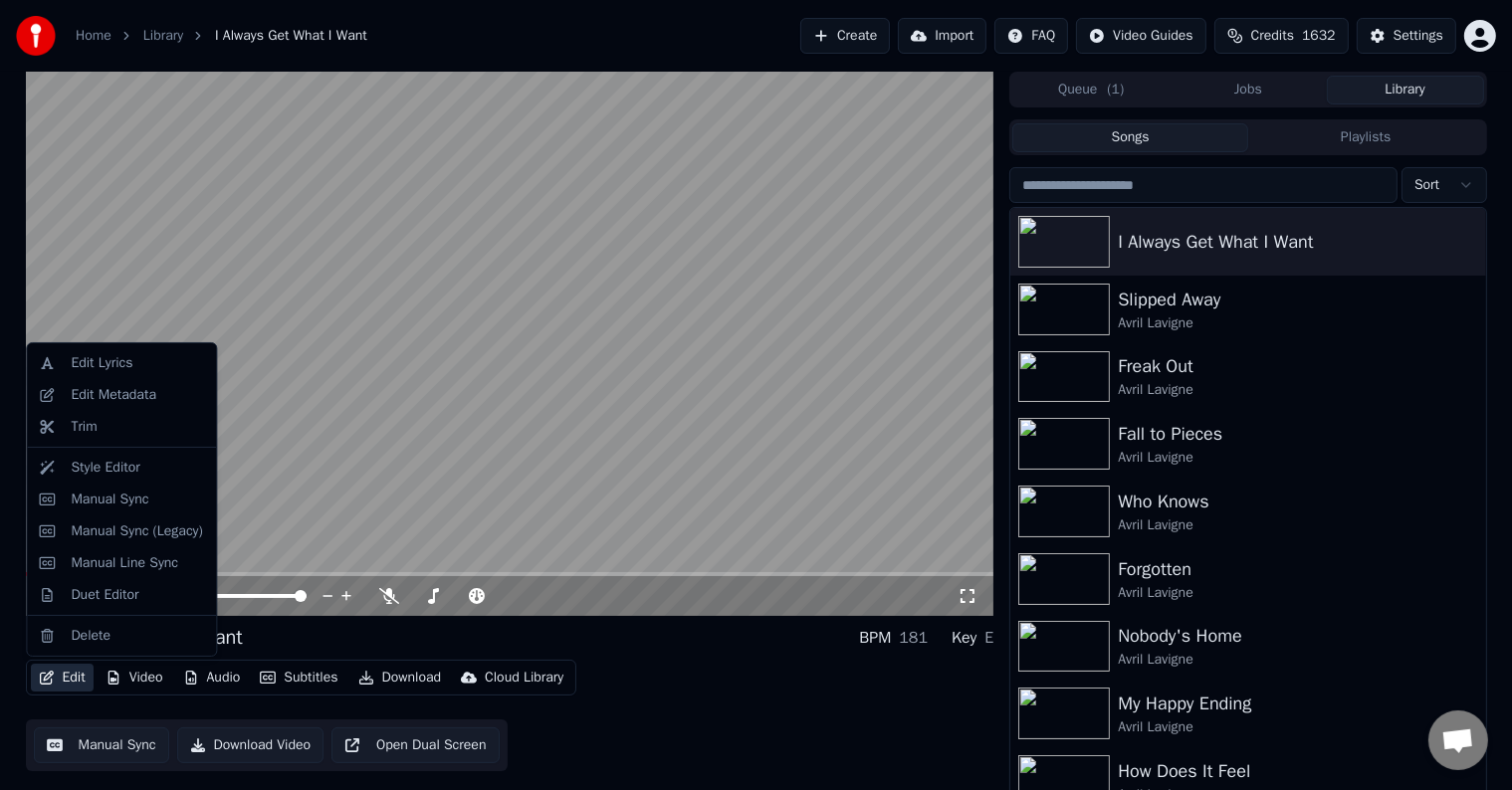 click on "Edit" at bounding box center [62, 678] 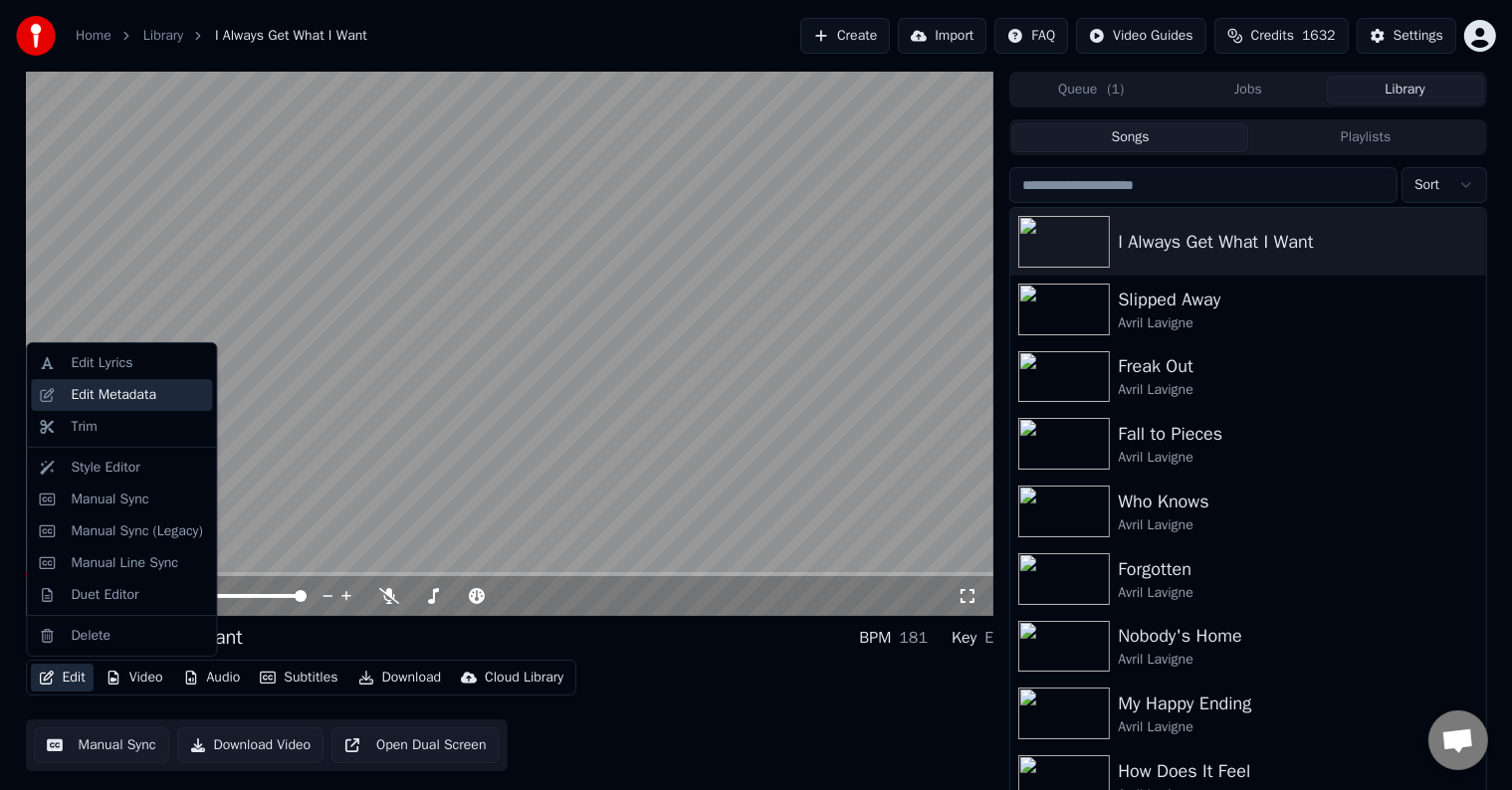 click on "Edit Metadata" at bounding box center [113, 395] 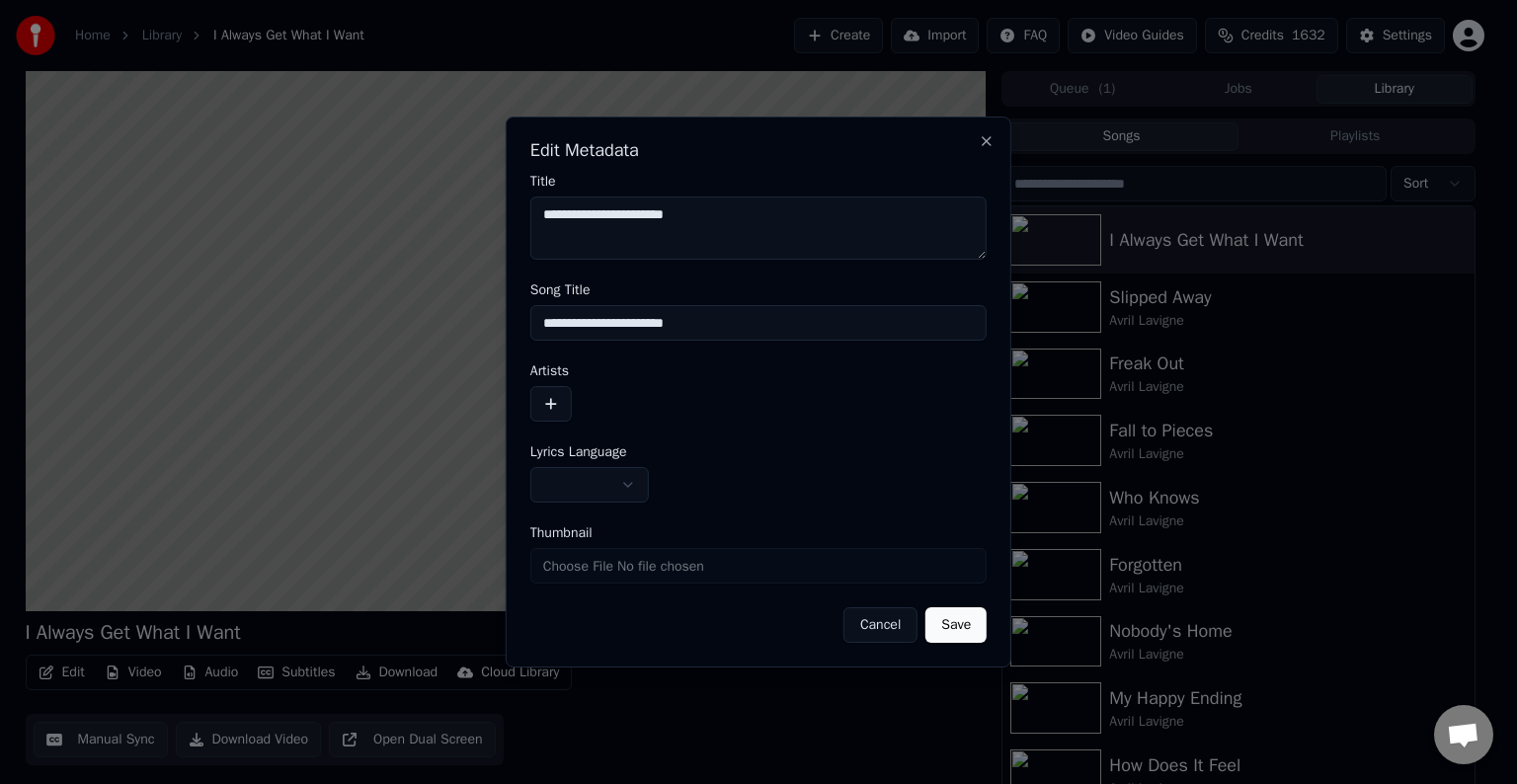 click on "Home Library I Always Get What I Want Create Import FAQ Video Guides Credits 1632 Settings I Always Get What I Want BPM 181 Key E Edit Video Audio Subtitles Download Cloud Library Manual Sync Download Video Open Dual Screen Queue ( 1 ) Jobs Library Songs Playlists Sort I Always Get What I Want Slipped Away [ARTIST] Freak Out [ARTIST] Fall to Pieces [ARTIST] Who Knows [ARTIST] Forgotten [ARTIST] Nobody's Home [ARTIST] My Happy Ending [ARTIST] How Does It Feel [ARTIST] He Wasn't [ARTIST] Don't Tell Me [ARTIST] Together [ARTIST] Take Me Away [ARTIST] Chat [NAME] from [APP_NAME] Desktop More channels Continue on Email Network offline. Reconnecting... No messages can be received or sent for now. [APP_NAME] Desktop Hello! How can I help you? Sunday, 20 July 7/20/2025 [NAME] There is an issue with the auto lyric sync service. In this case the credits are refunded automatically. You can sync the lyrics by using the lyrics editor 7/20/2025 7/20/2025 7/20/2025 [NAME] Crisp" at bounding box center [750, 392] 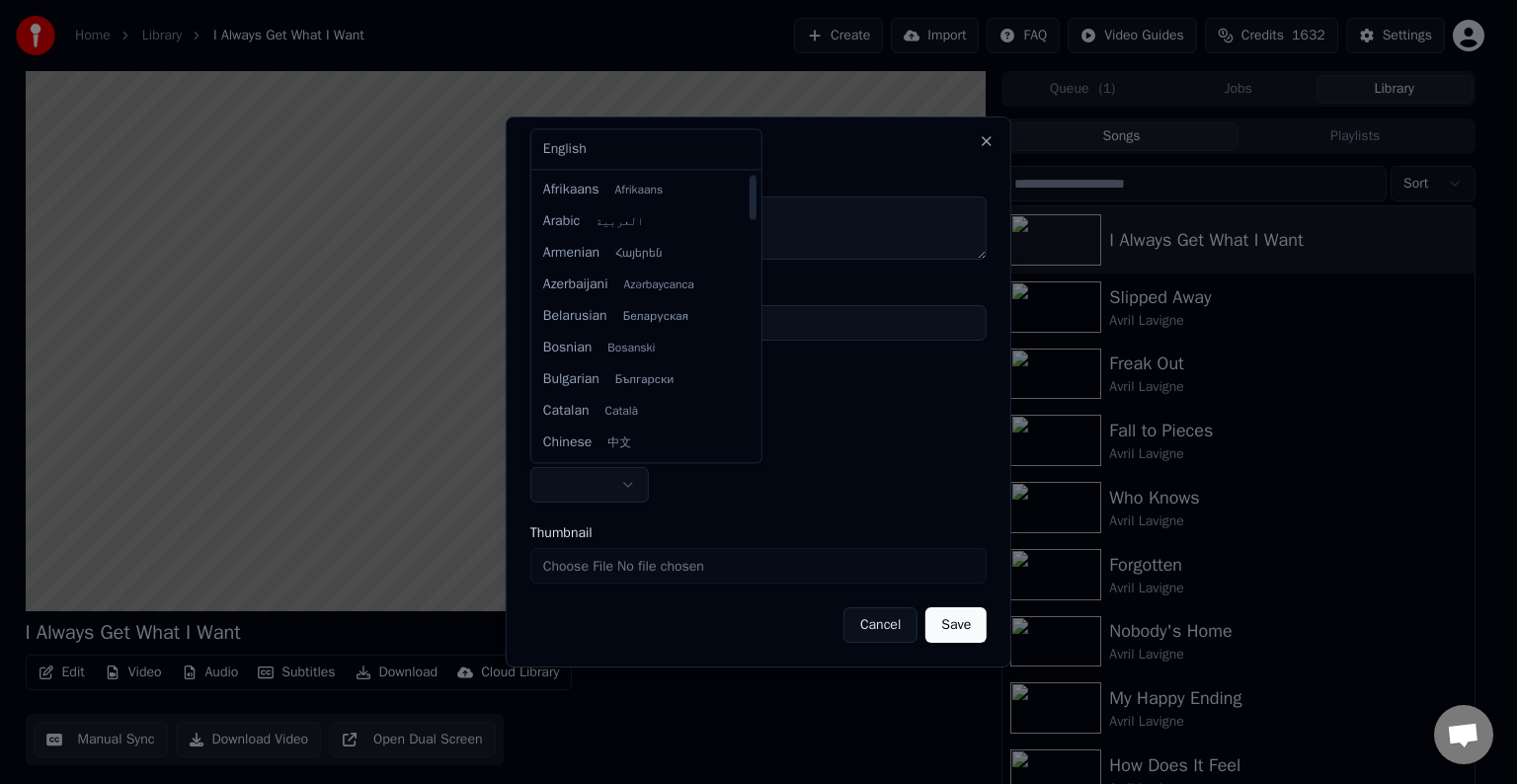 select on "**" 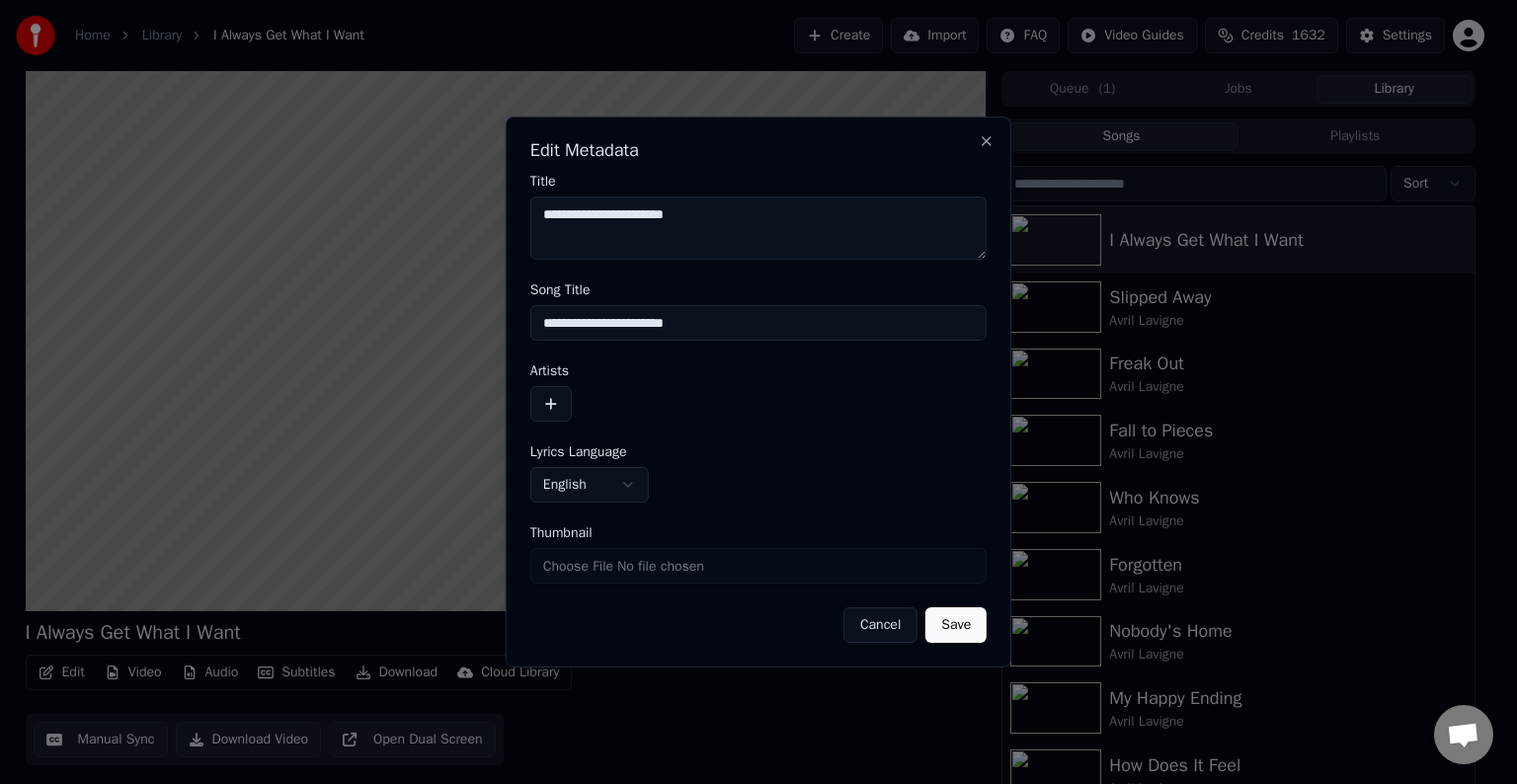 click at bounding box center [551, 404] 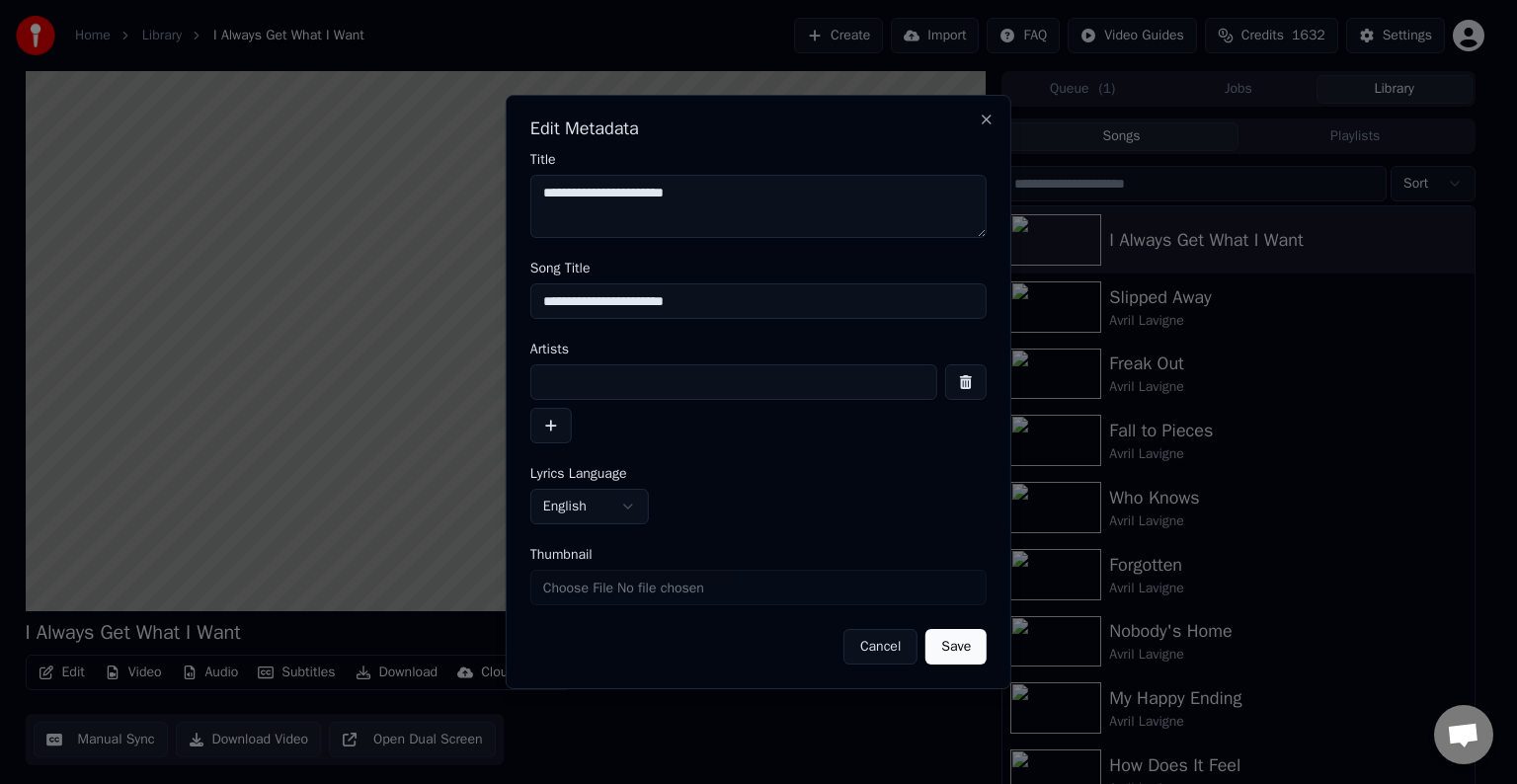 click at bounding box center (758, 404) 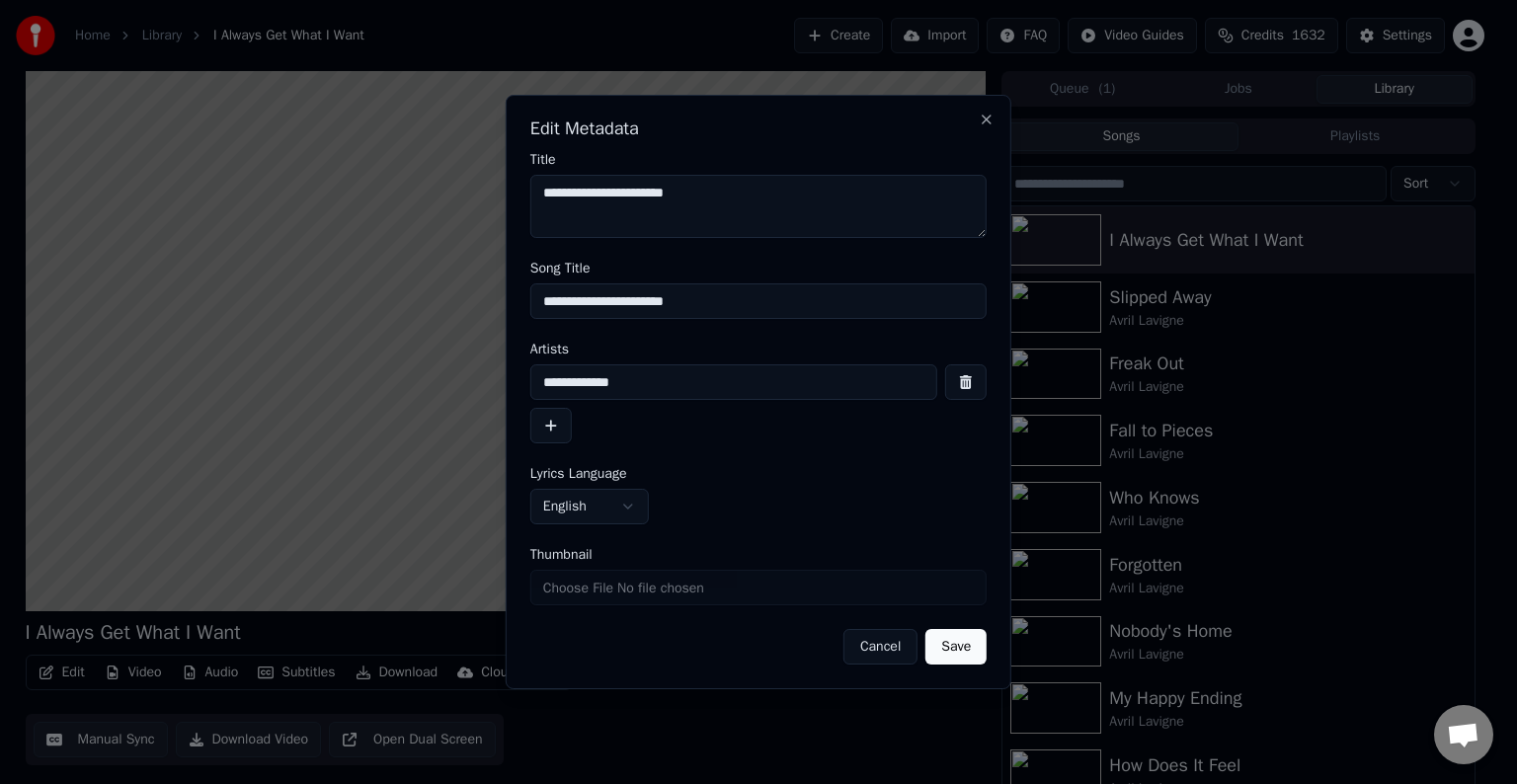 type on "**********" 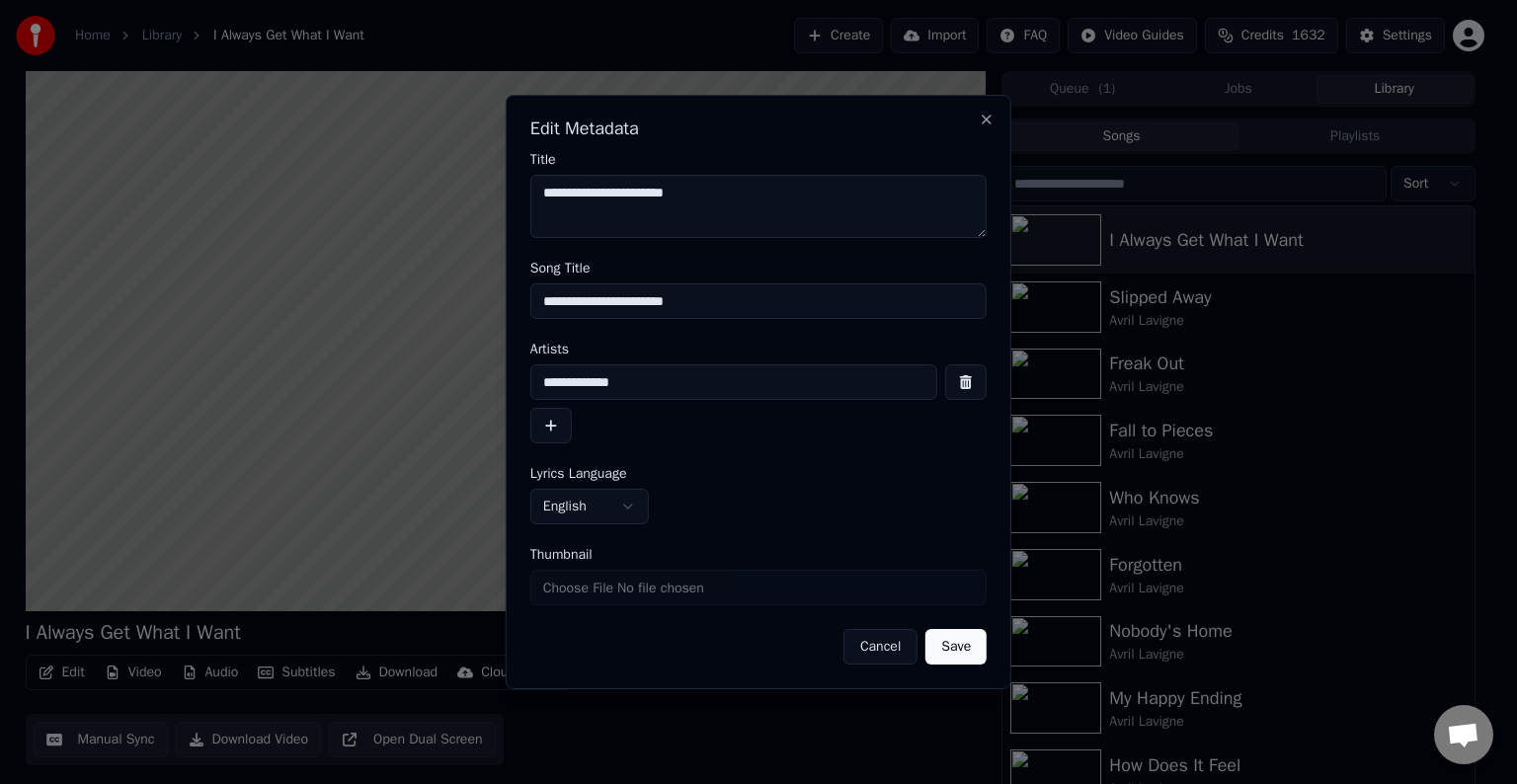 click on "Save" at bounding box center (956, 647) 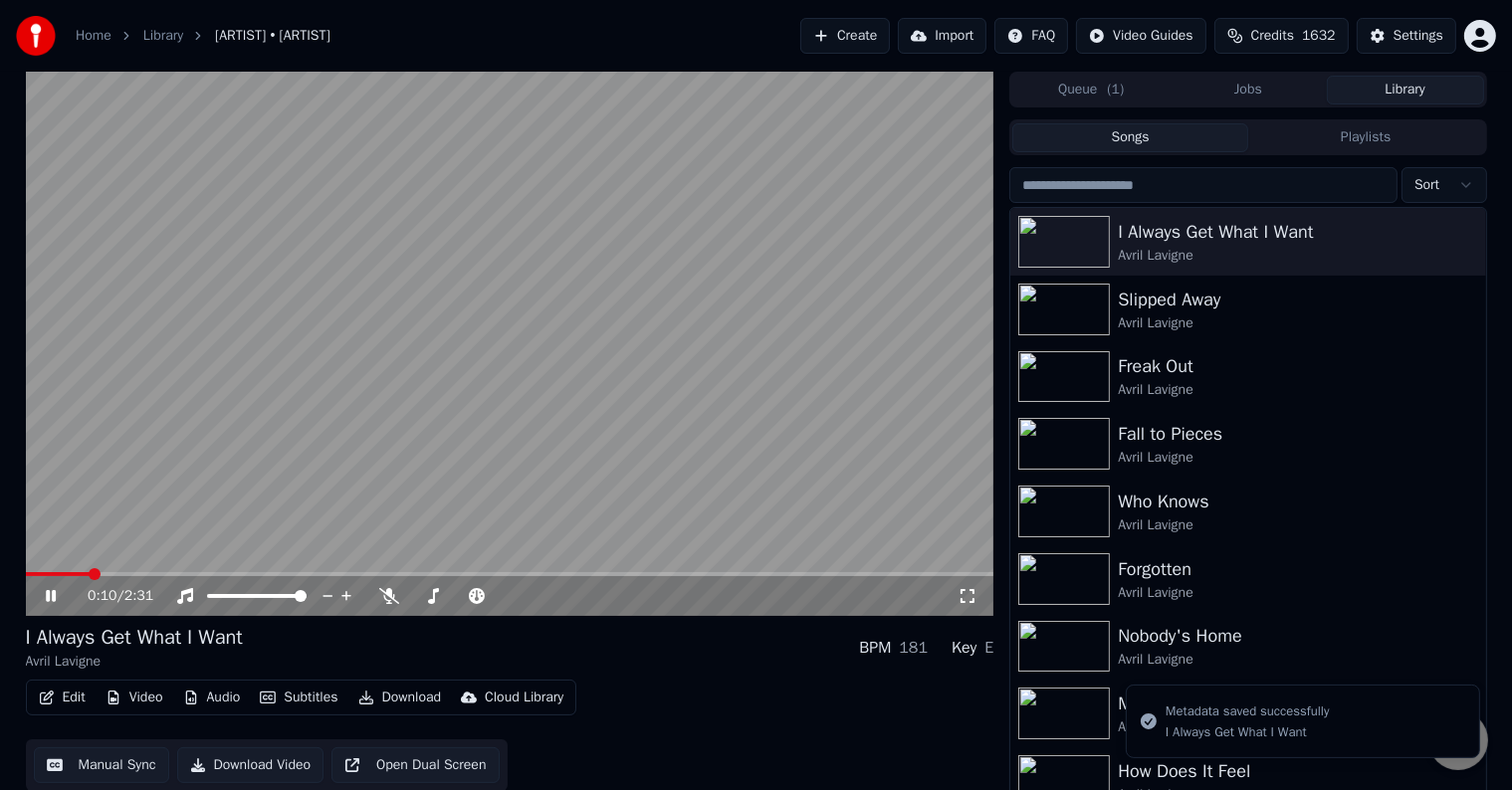click 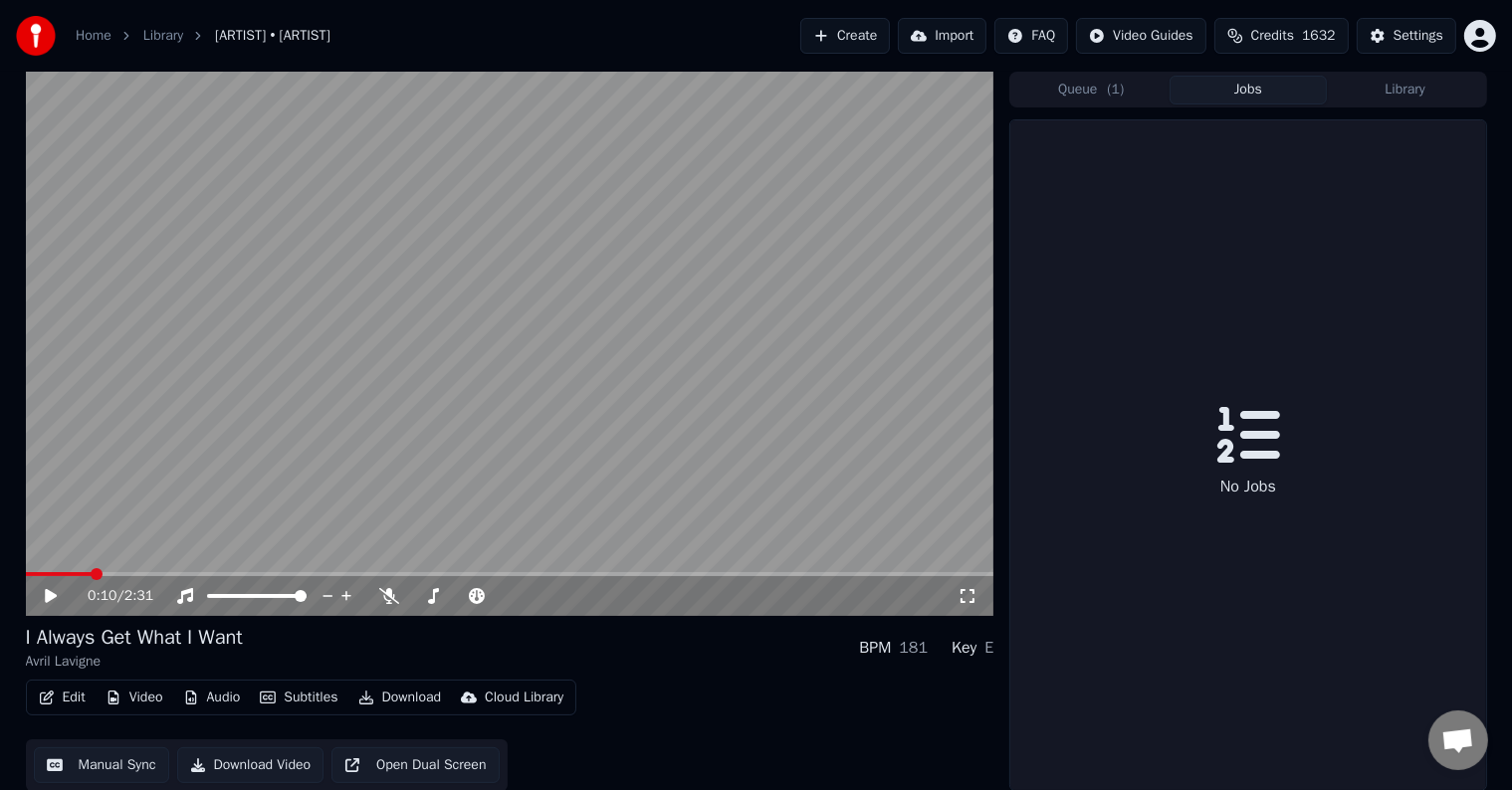 click on "Jobs" at bounding box center (1248, 90) 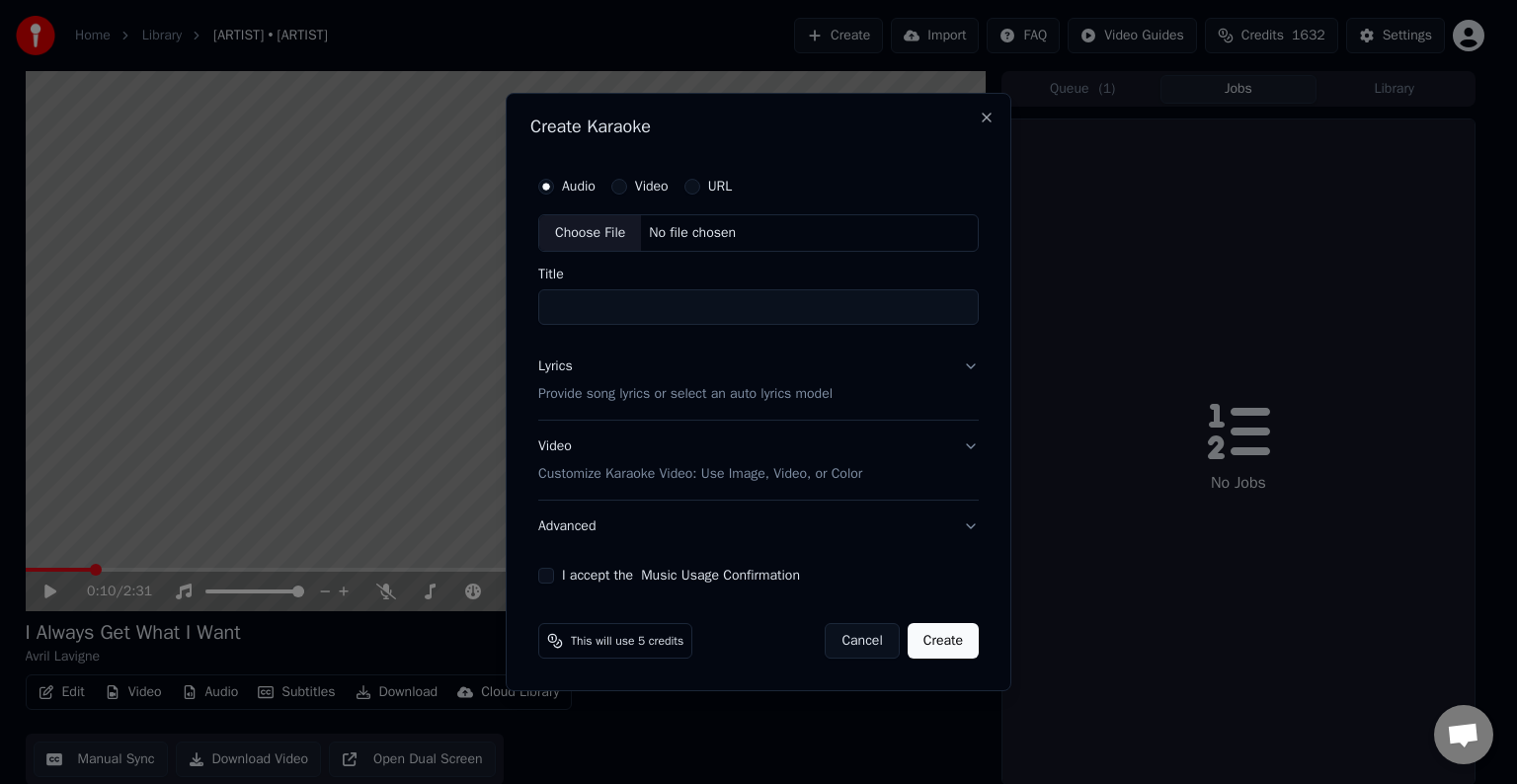 click on "Choose File" at bounding box center [590, 233] 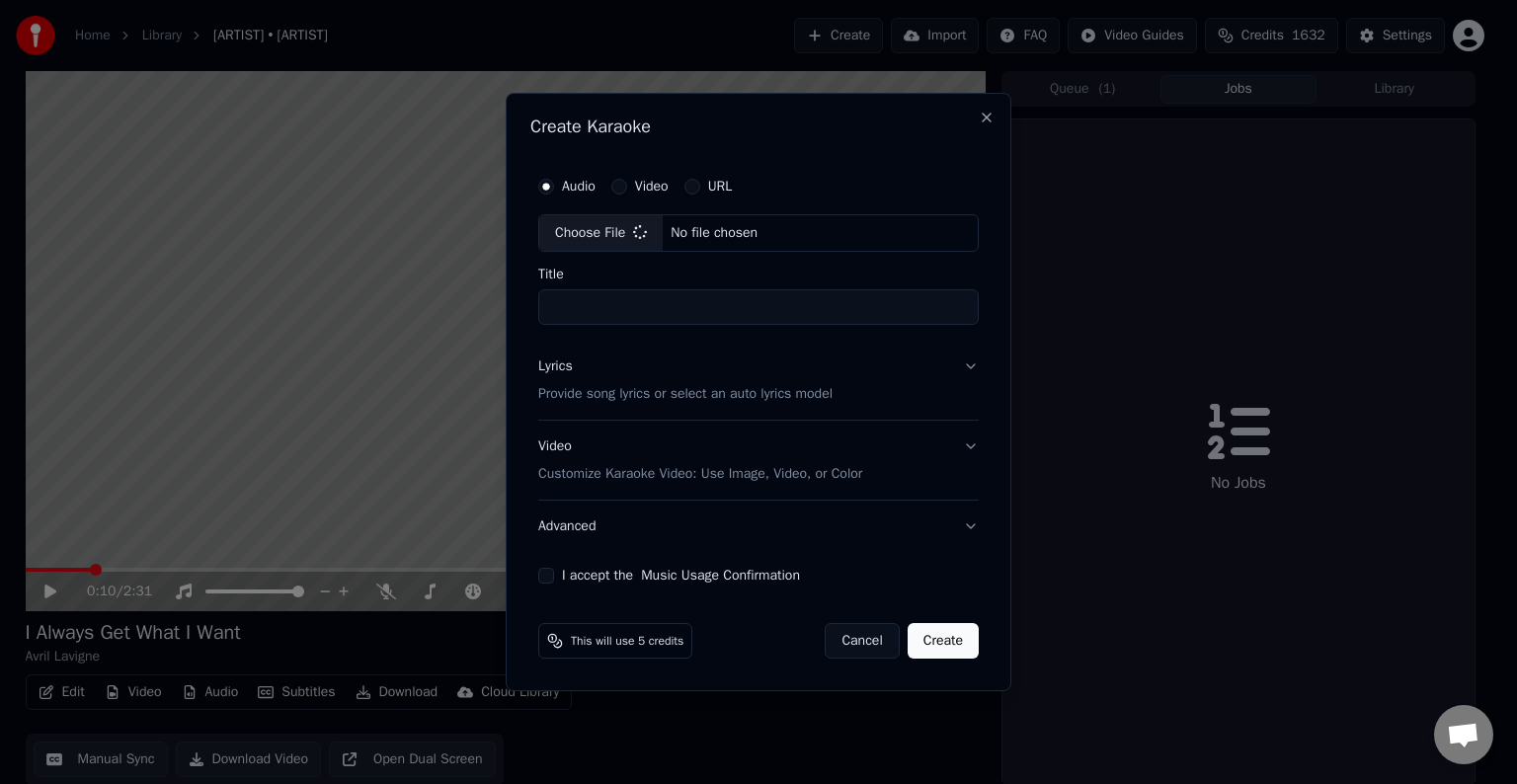 type on "*********" 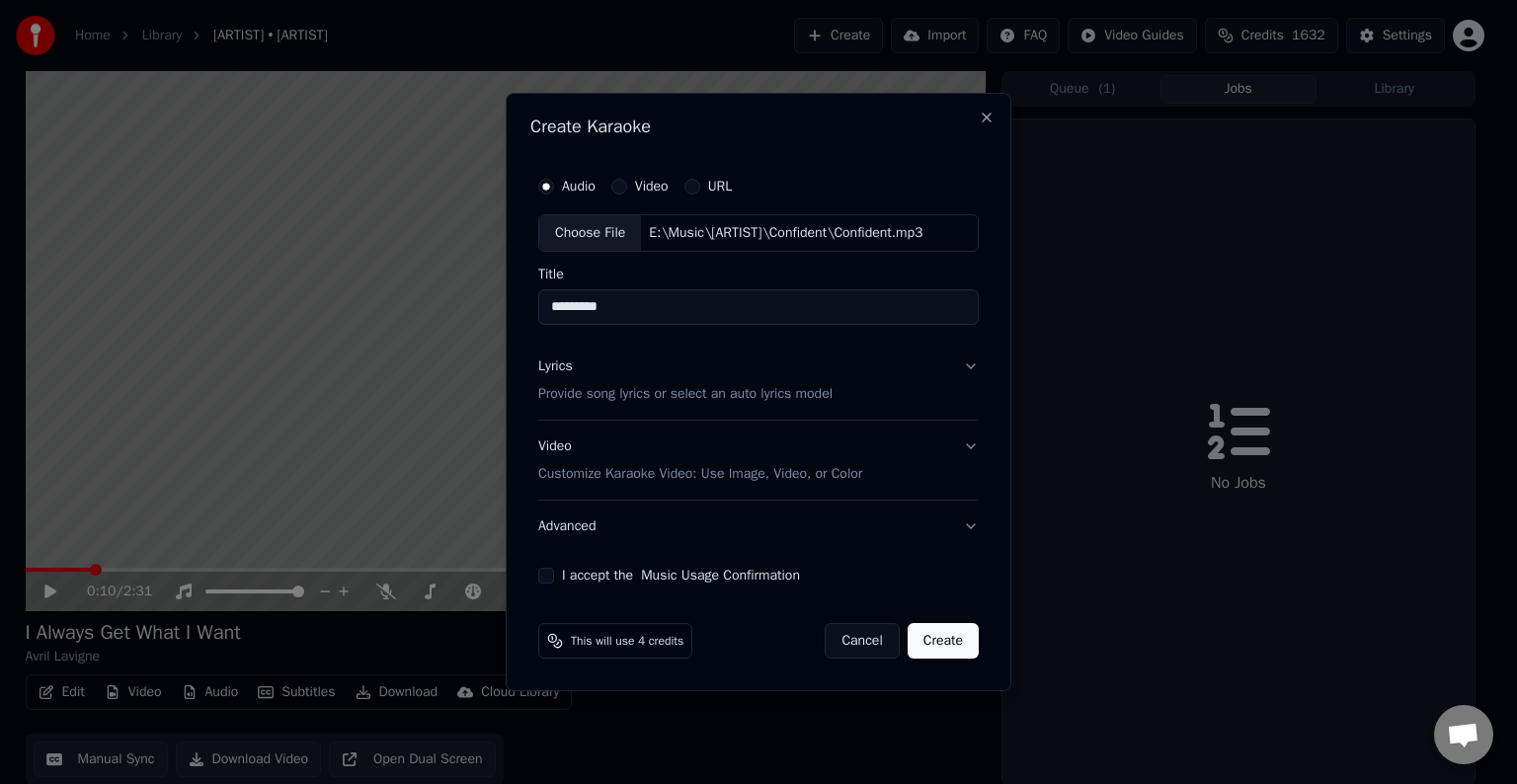 click on "Lyrics Provide song lyrics or select an auto lyrics model" at bounding box center [758, 380] 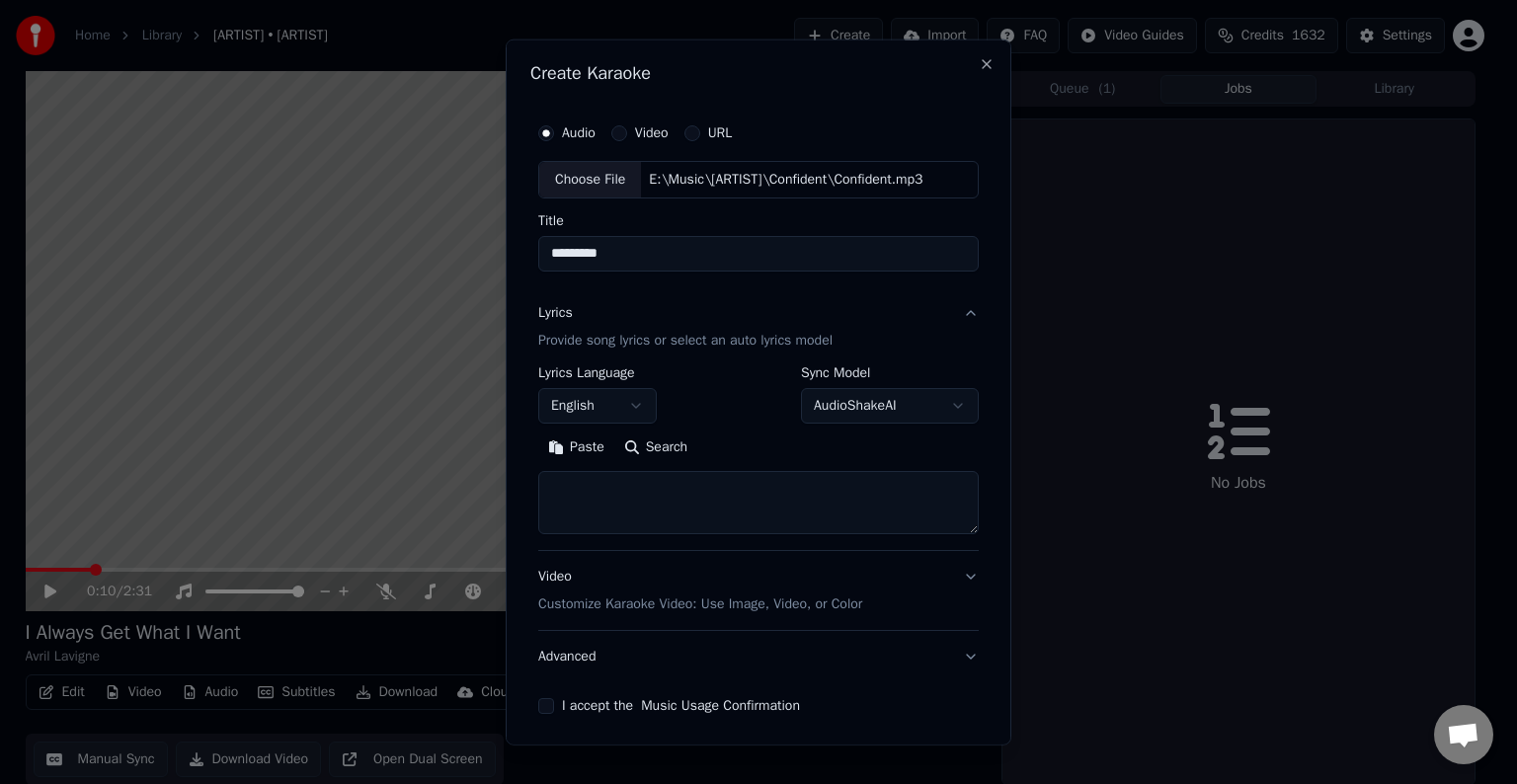 click at bounding box center [758, 503] 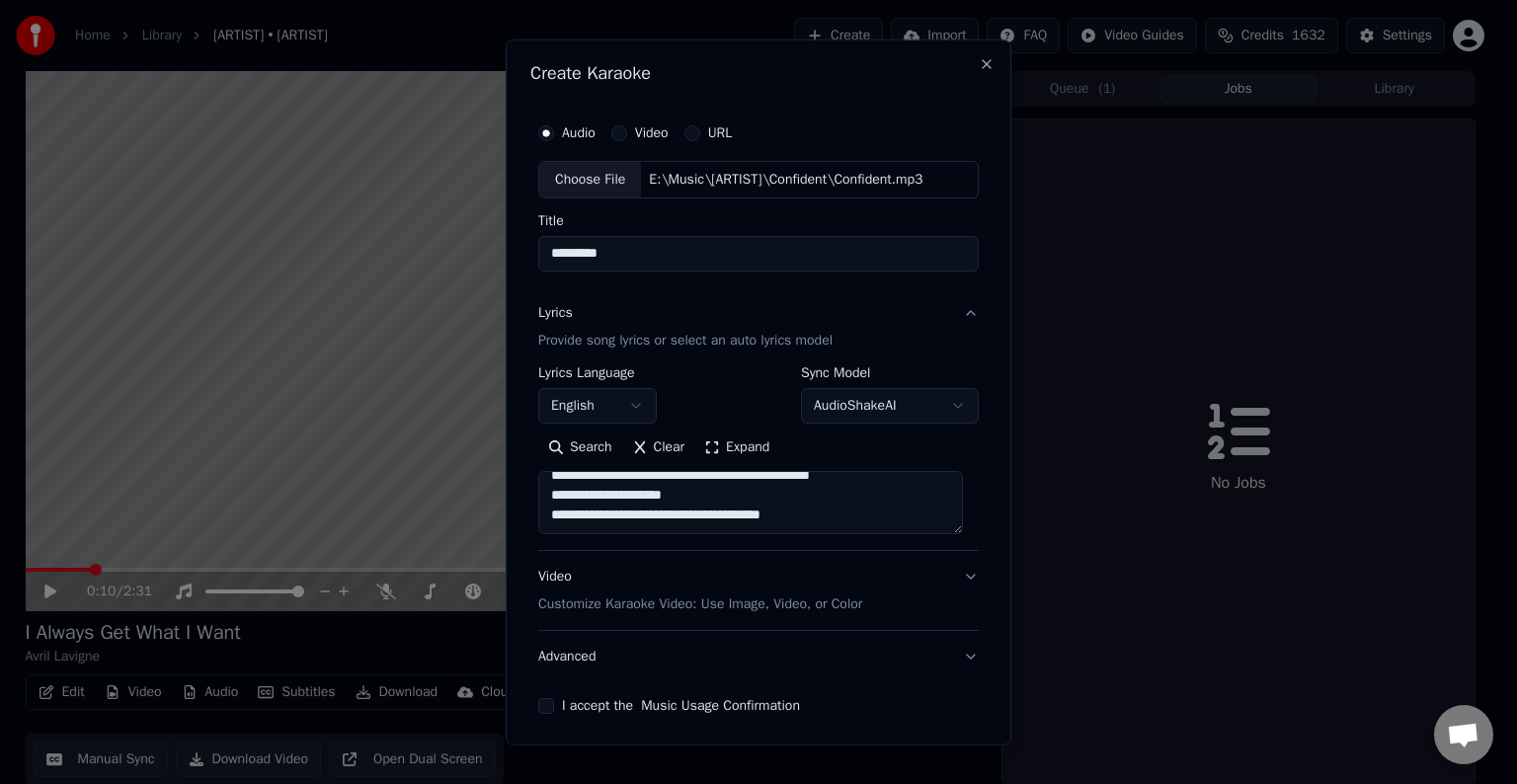 scroll, scrollTop: 131, scrollLeft: 0, axis: vertical 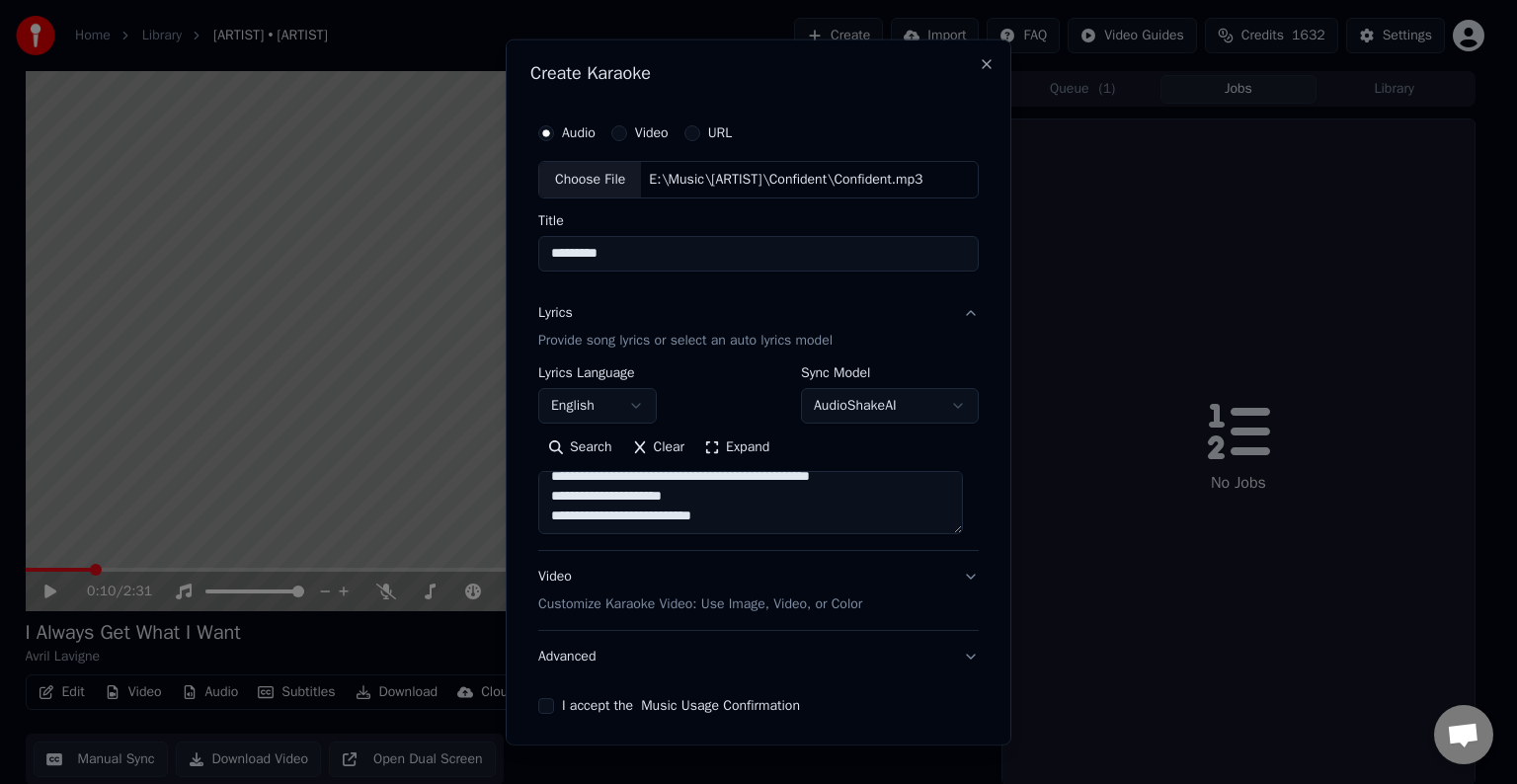 click on "**********" at bounding box center [751, 503] 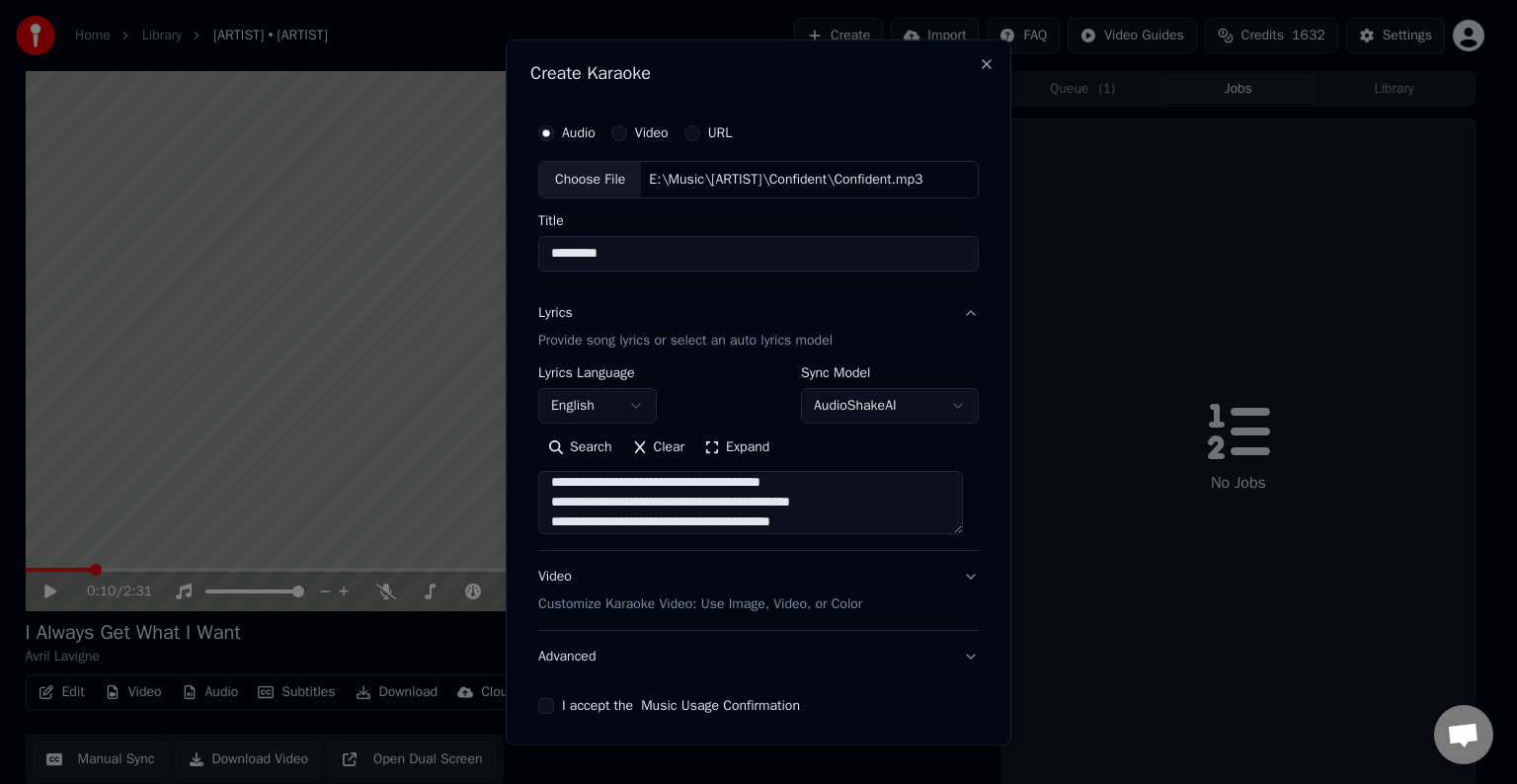 scroll, scrollTop: 63, scrollLeft: 0, axis: vertical 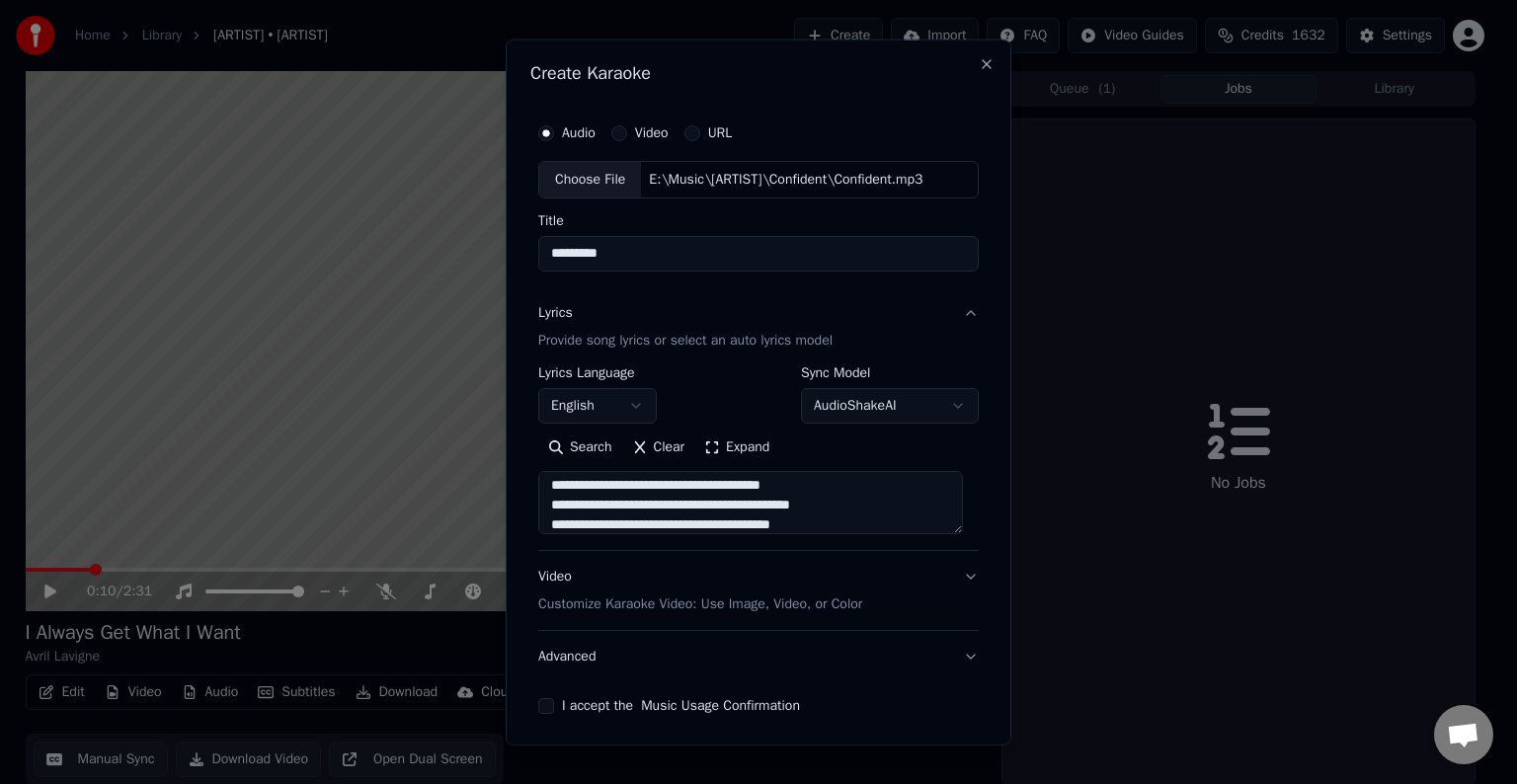 click on "**********" at bounding box center [751, 503] 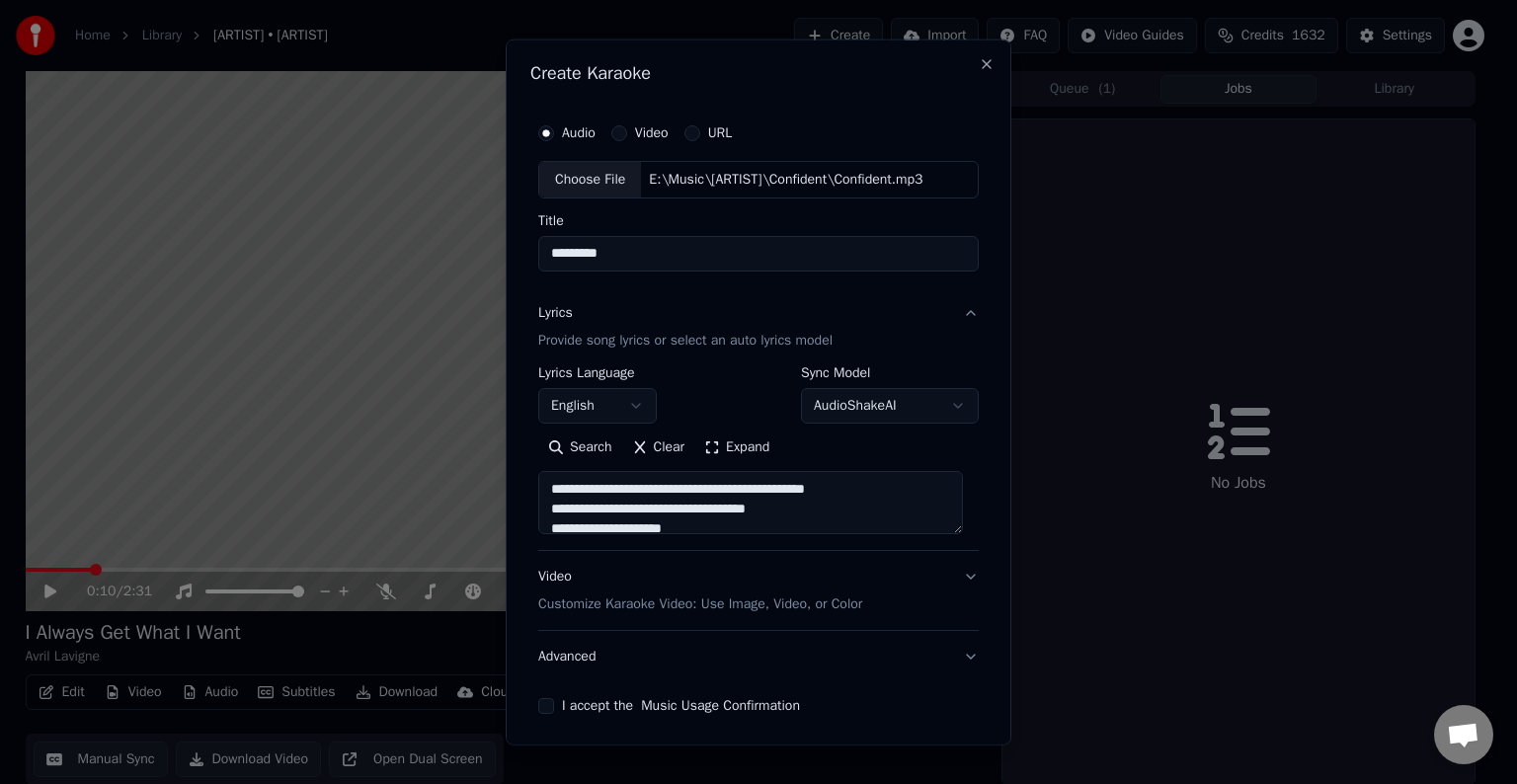 scroll, scrollTop: 112, scrollLeft: 0, axis: vertical 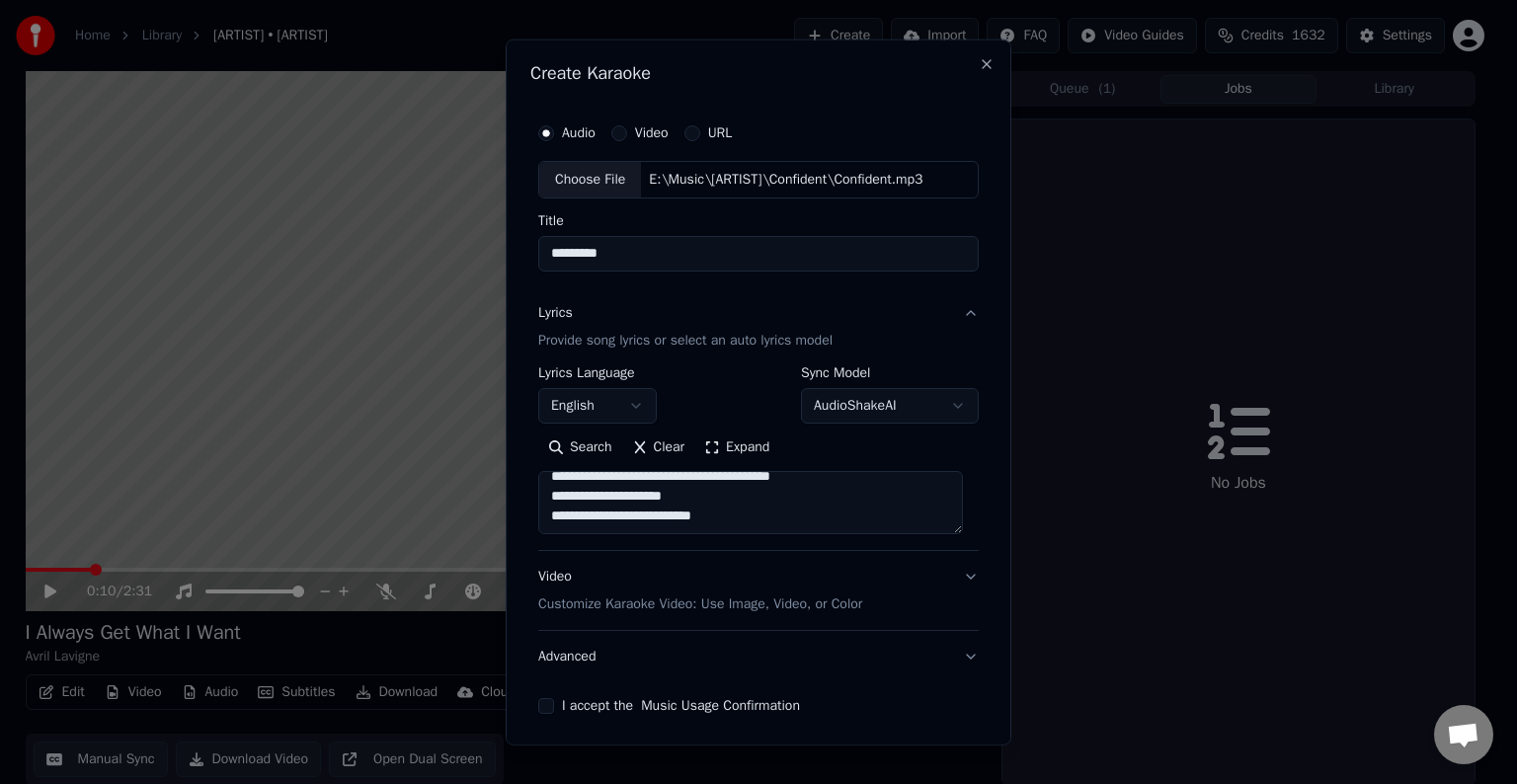 click on "**********" at bounding box center [751, 503] 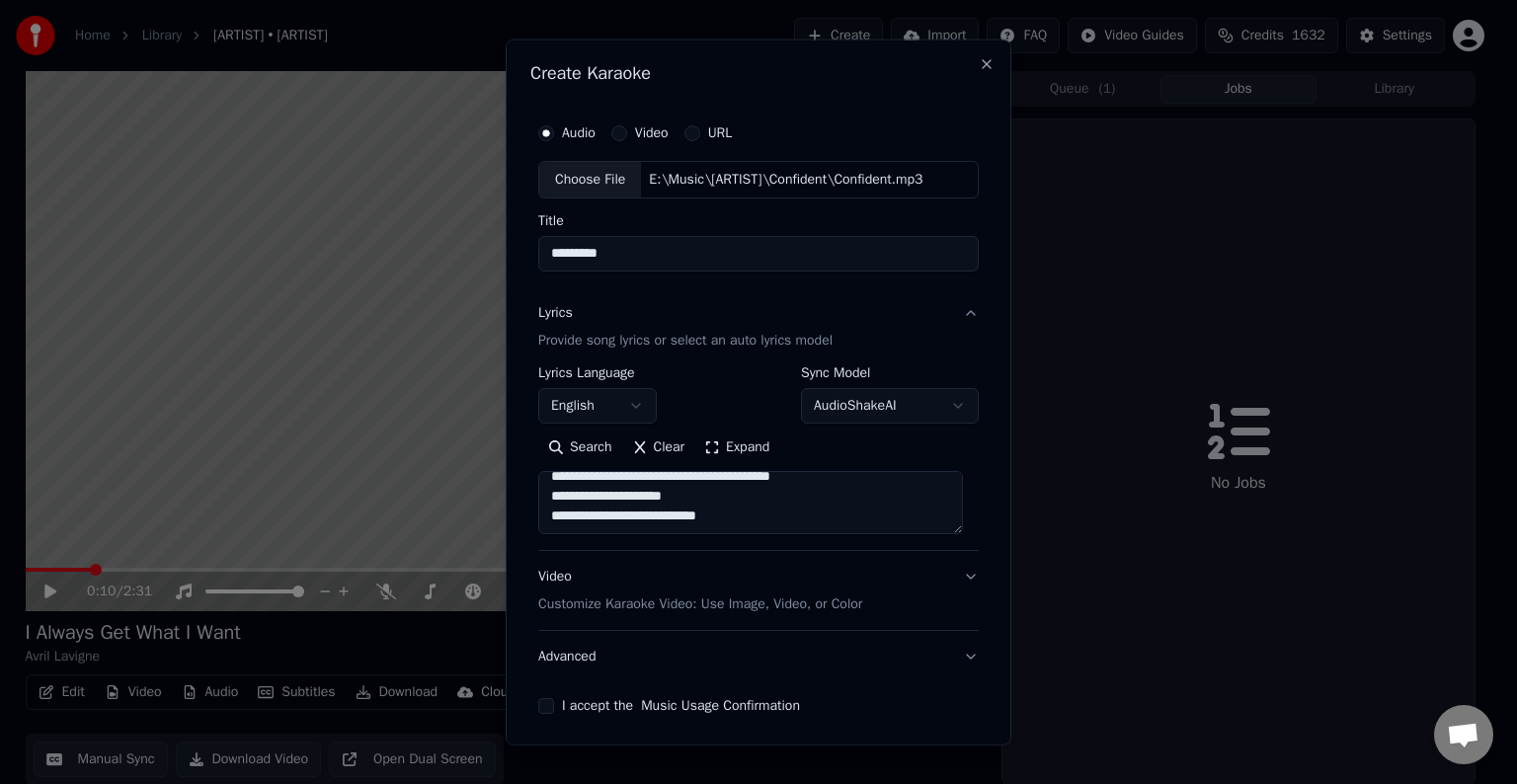 scroll, scrollTop: 122, scrollLeft: 0, axis: vertical 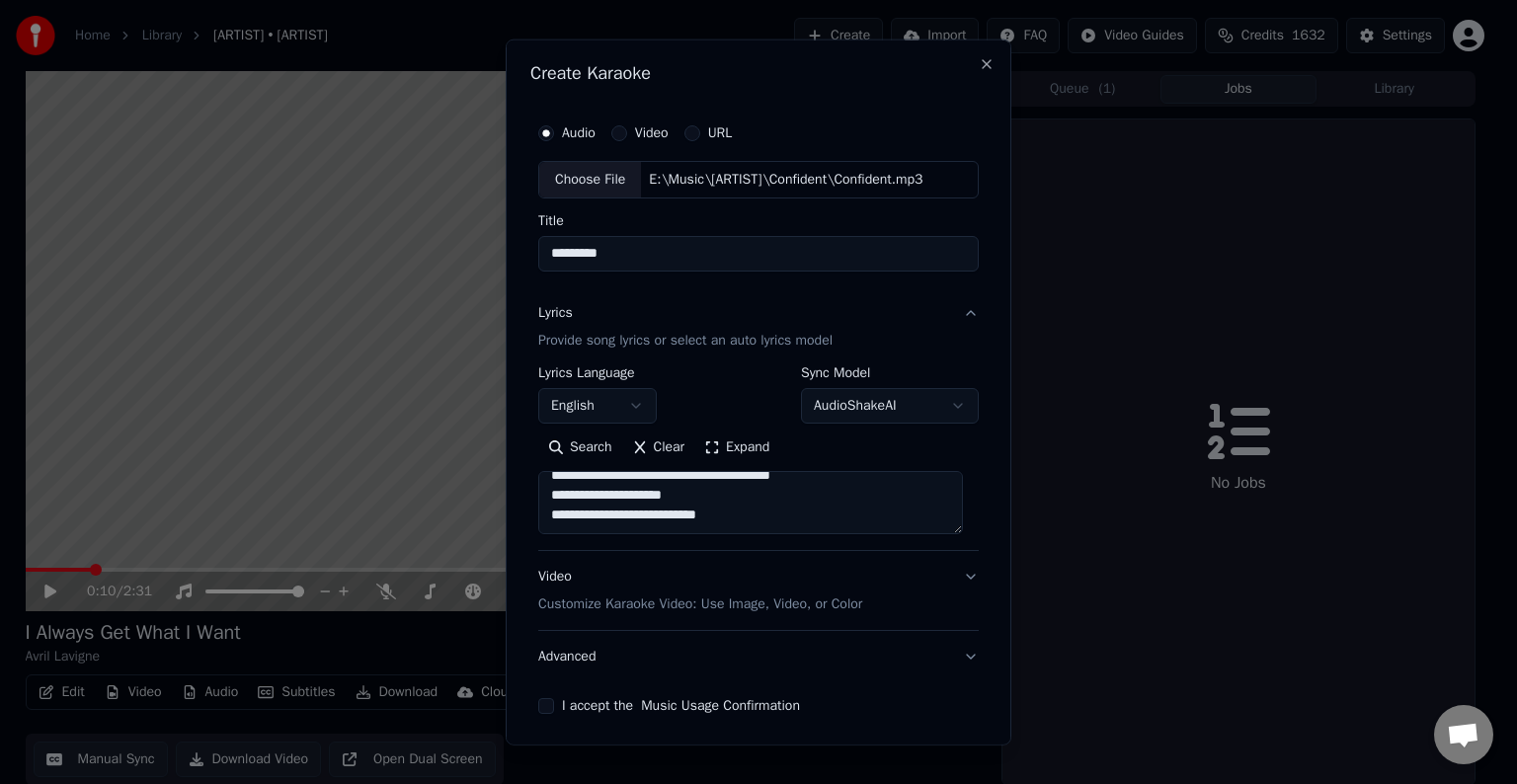 paste on "**********" 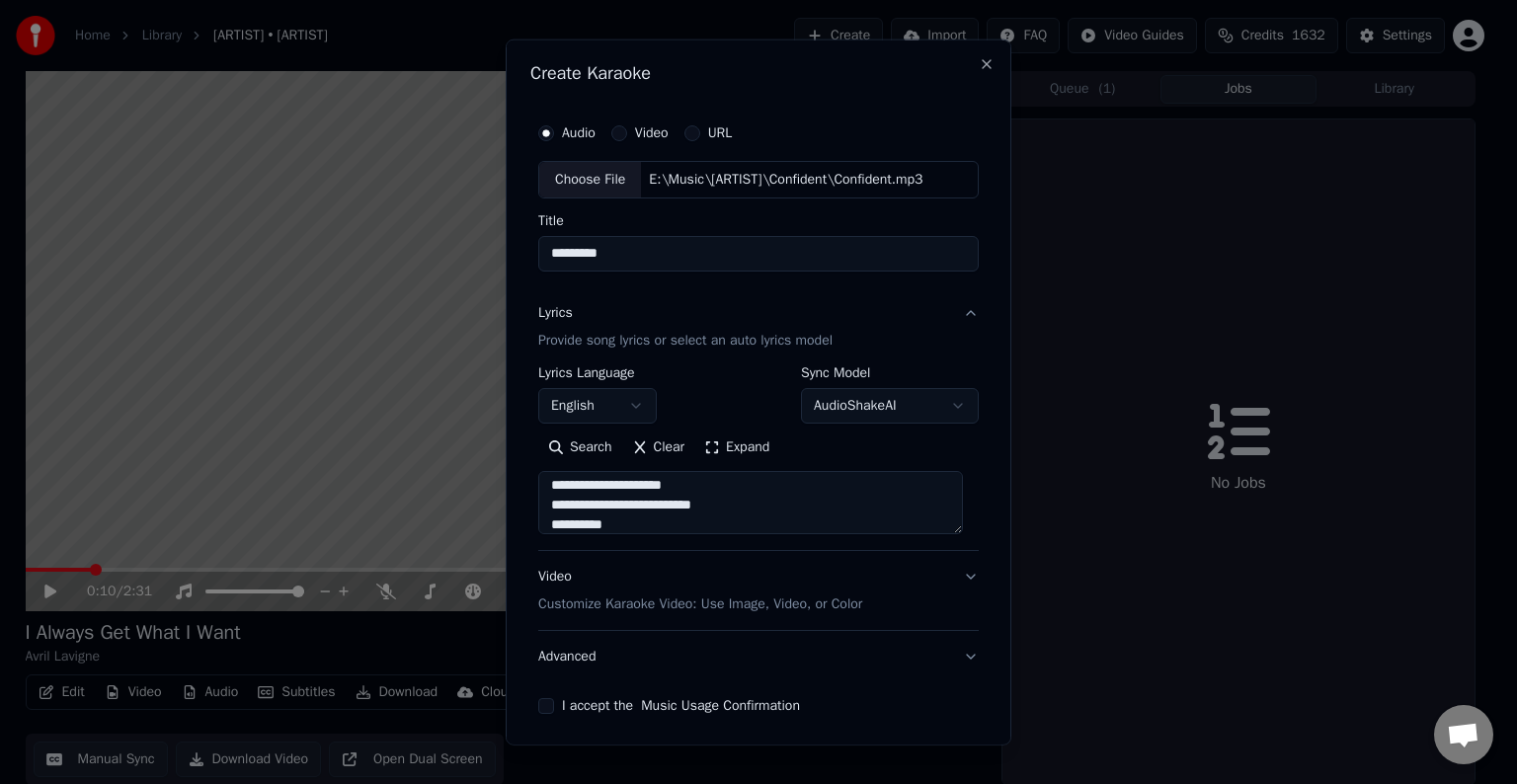 scroll, scrollTop: 201, scrollLeft: 0, axis: vertical 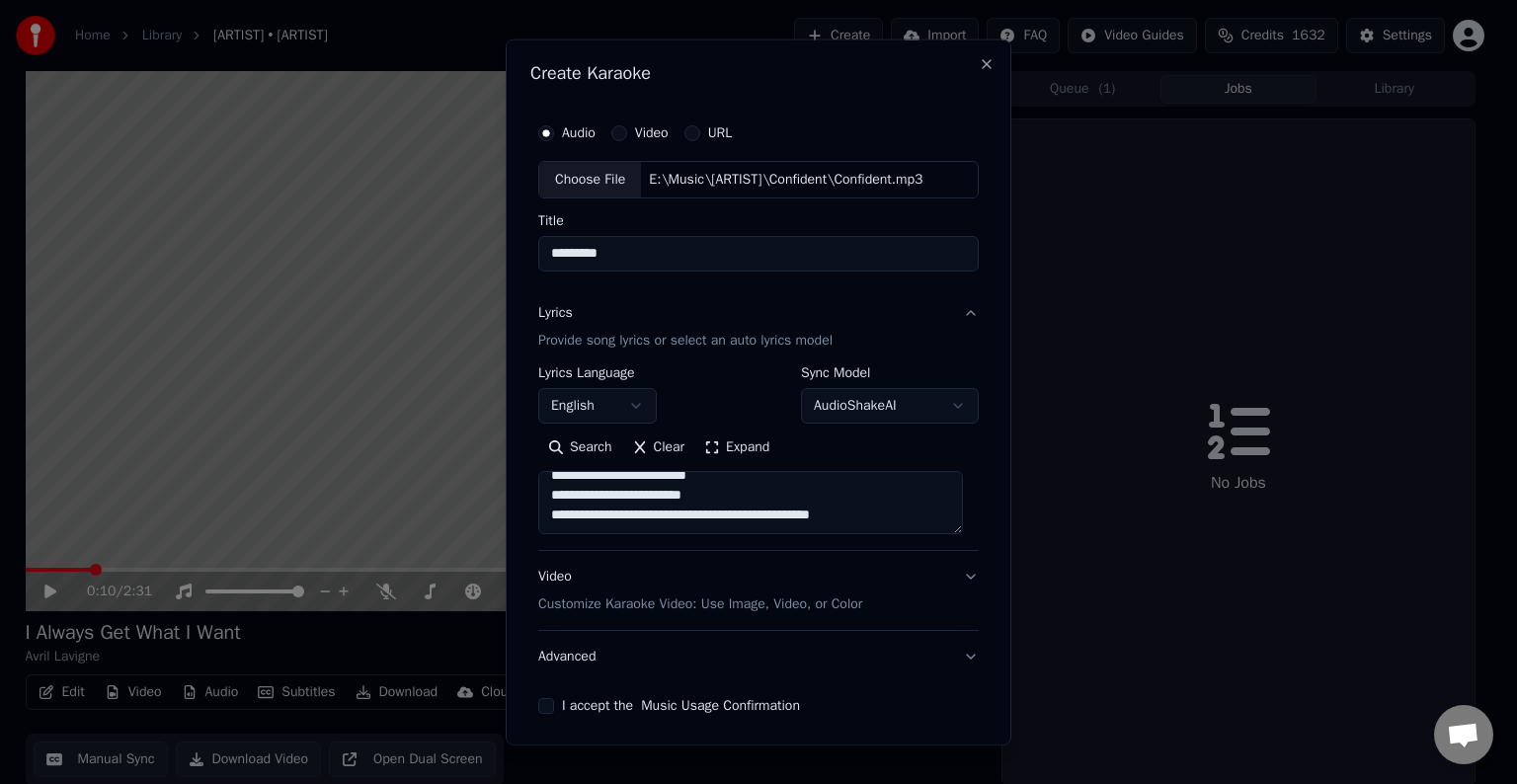 paste on "**********" 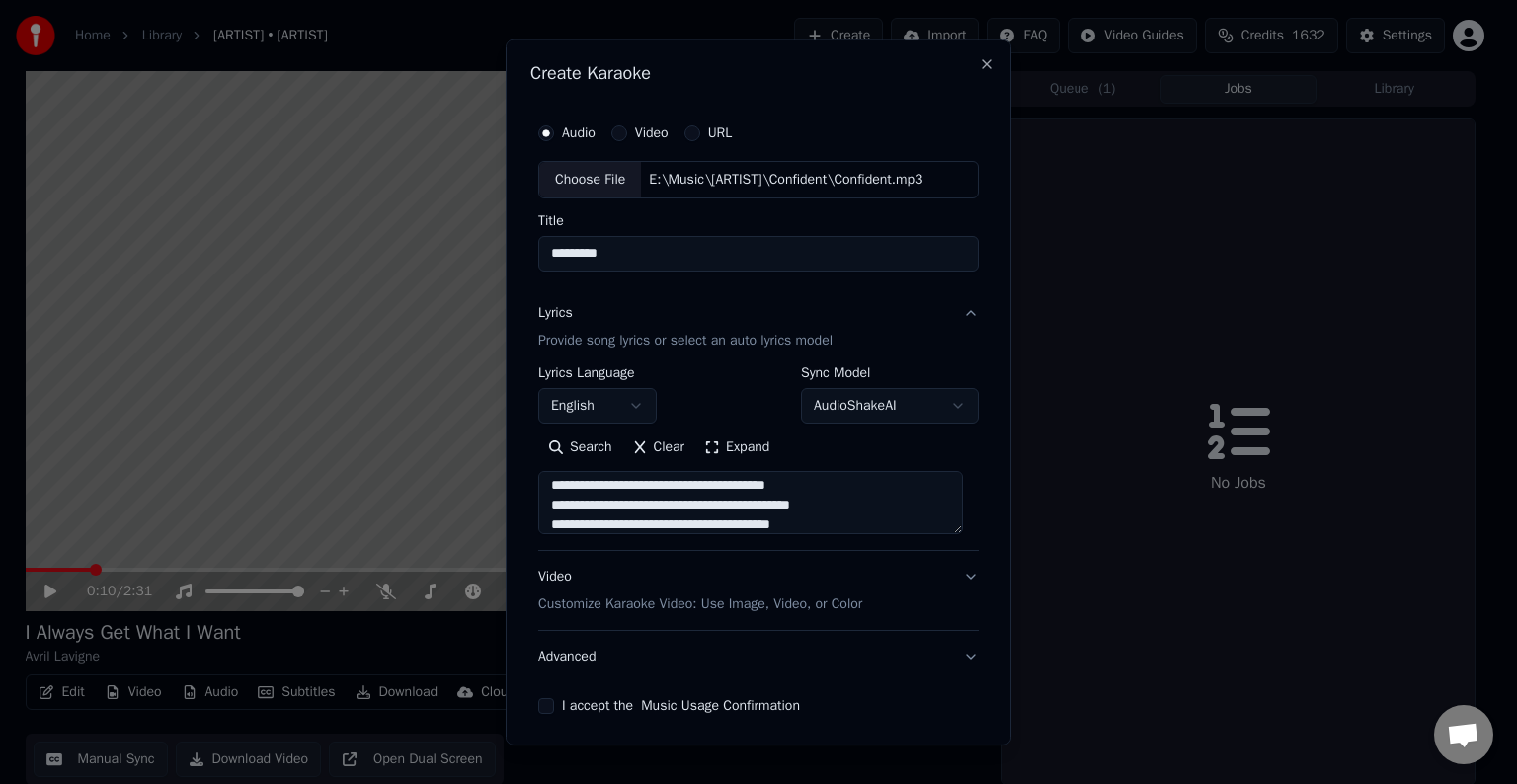 scroll, scrollTop: 280, scrollLeft: 0, axis: vertical 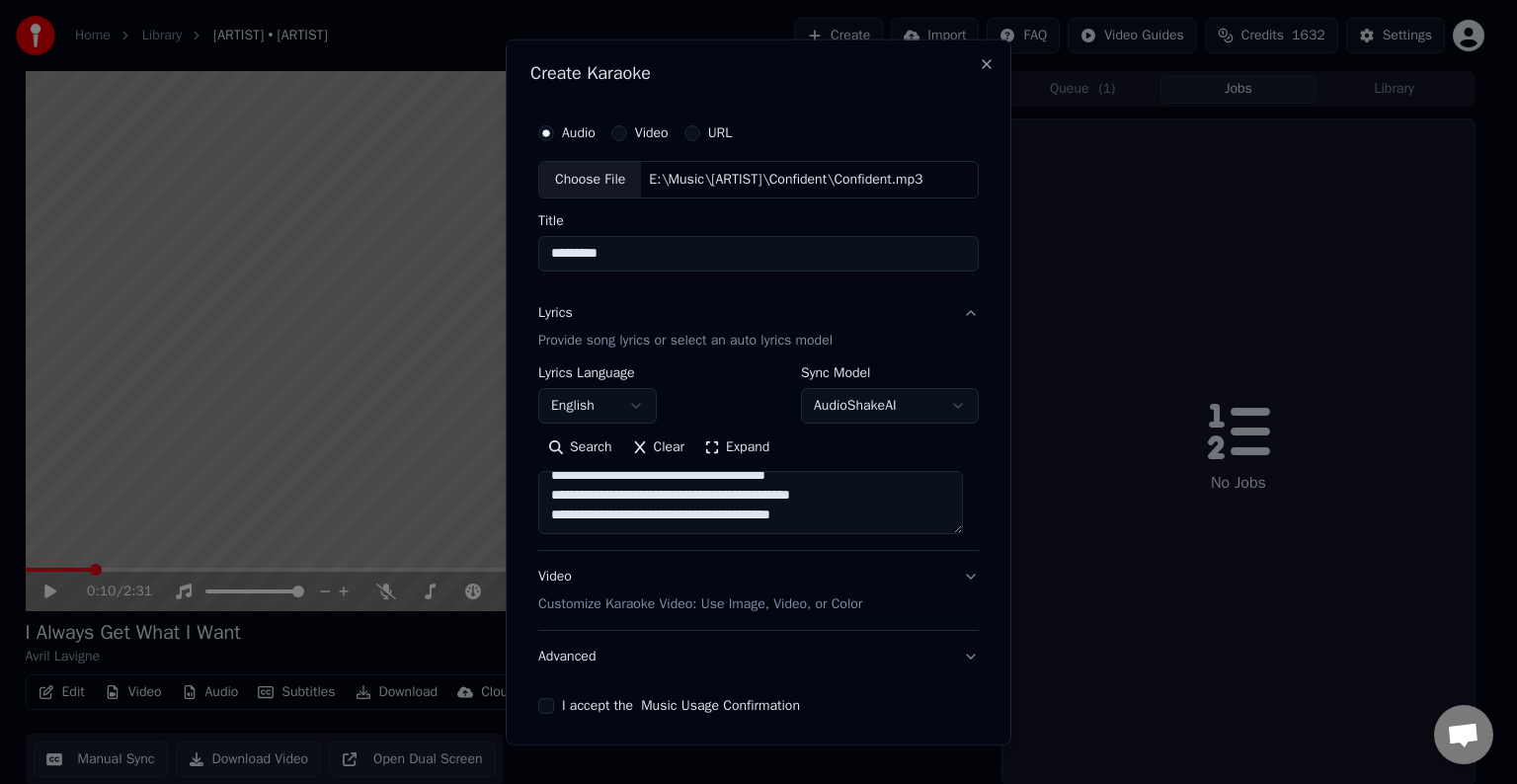 paste on "**********" 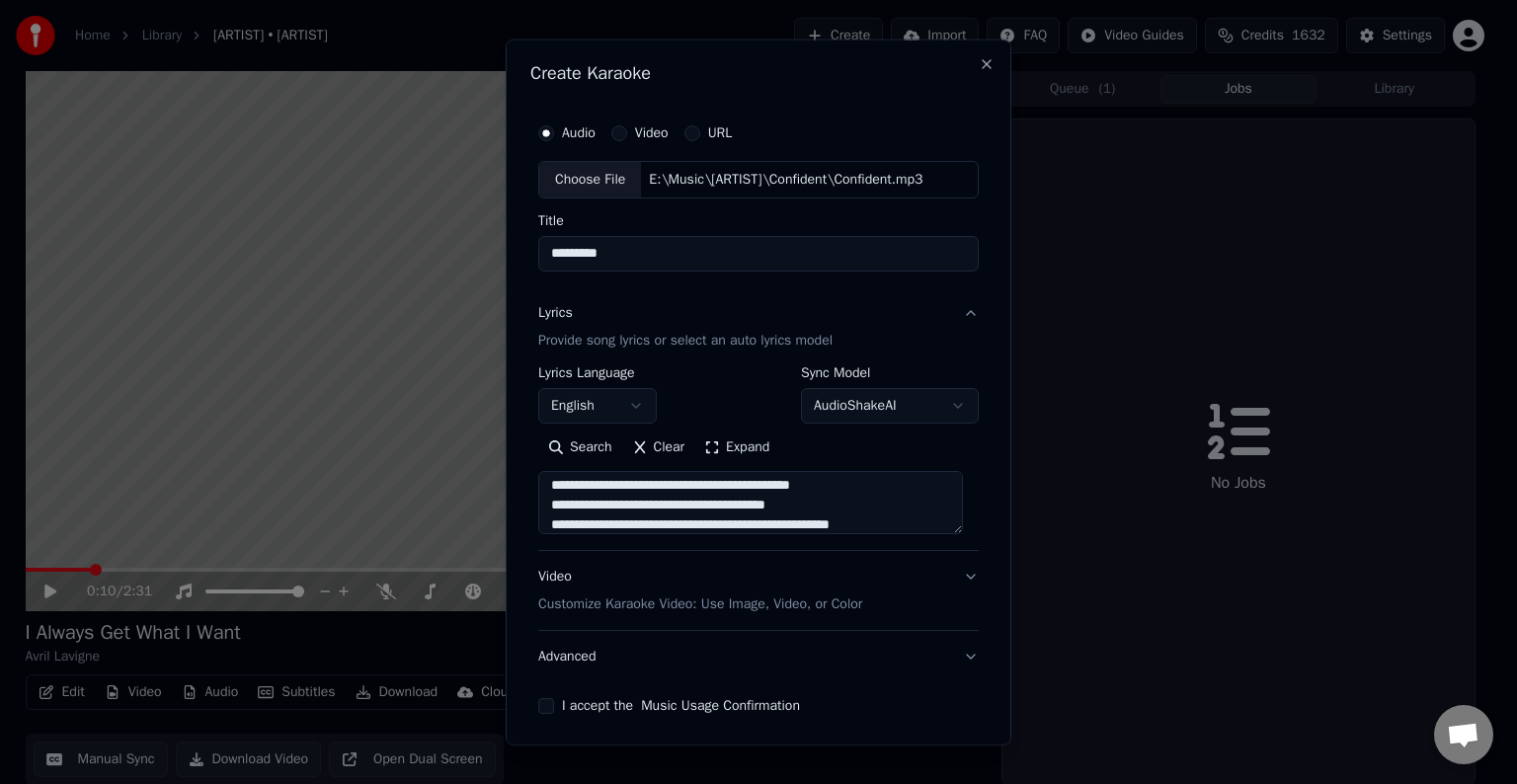 scroll, scrollTop: 359, scrollLeft: 0, axis: vertical 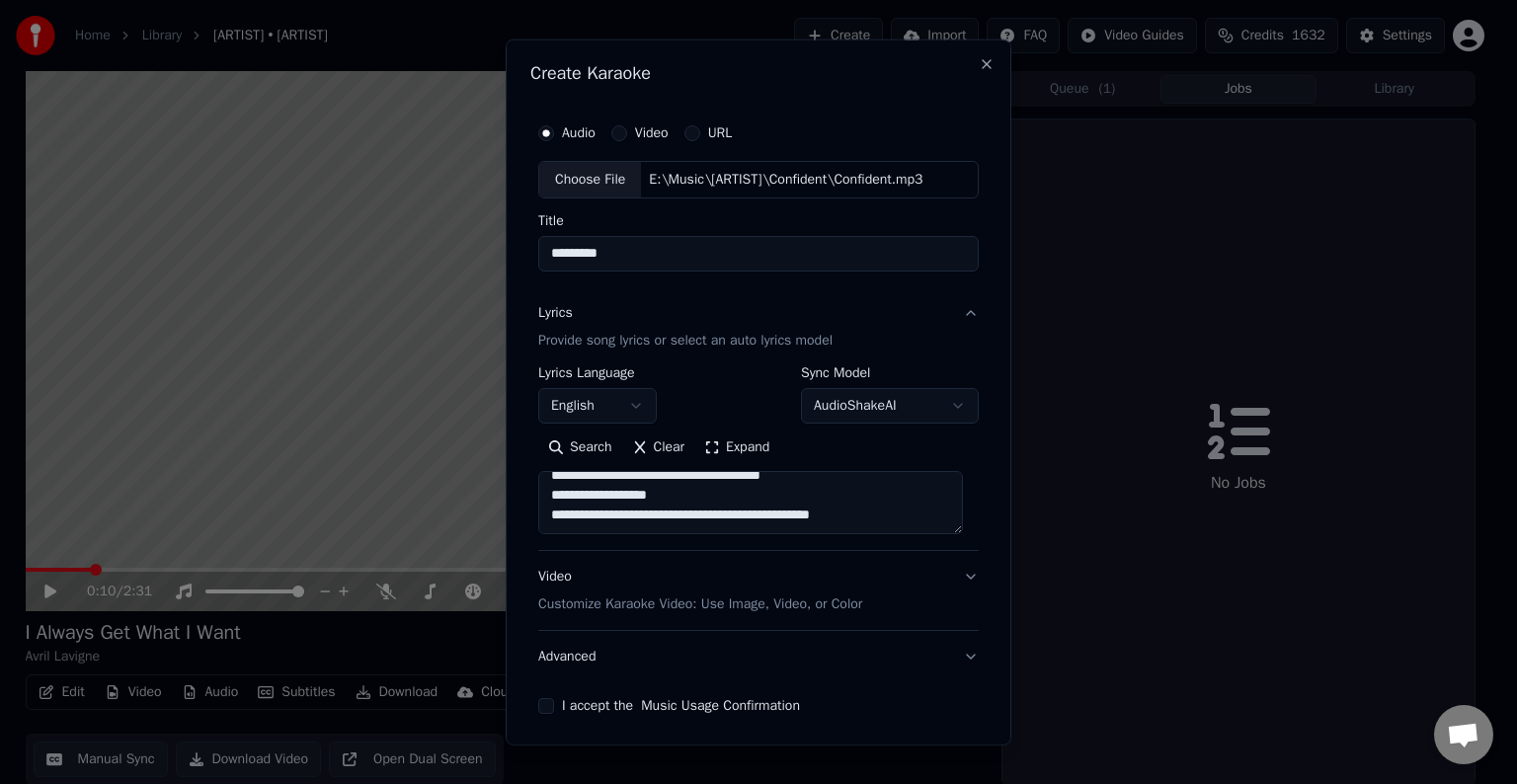 paste on "**********" 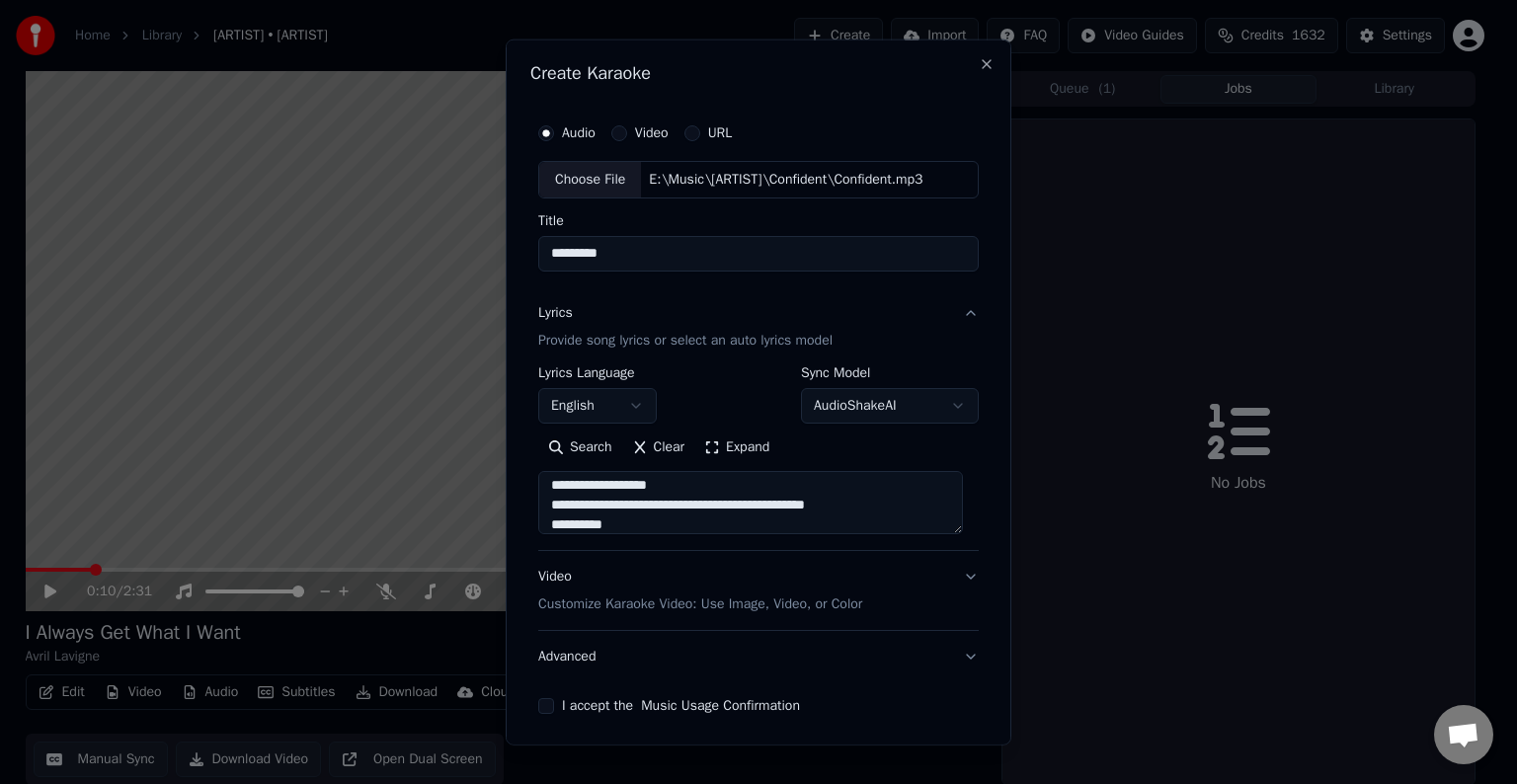 scroll, scrollTop: 438, scrollLeft: 0, axis: vertical 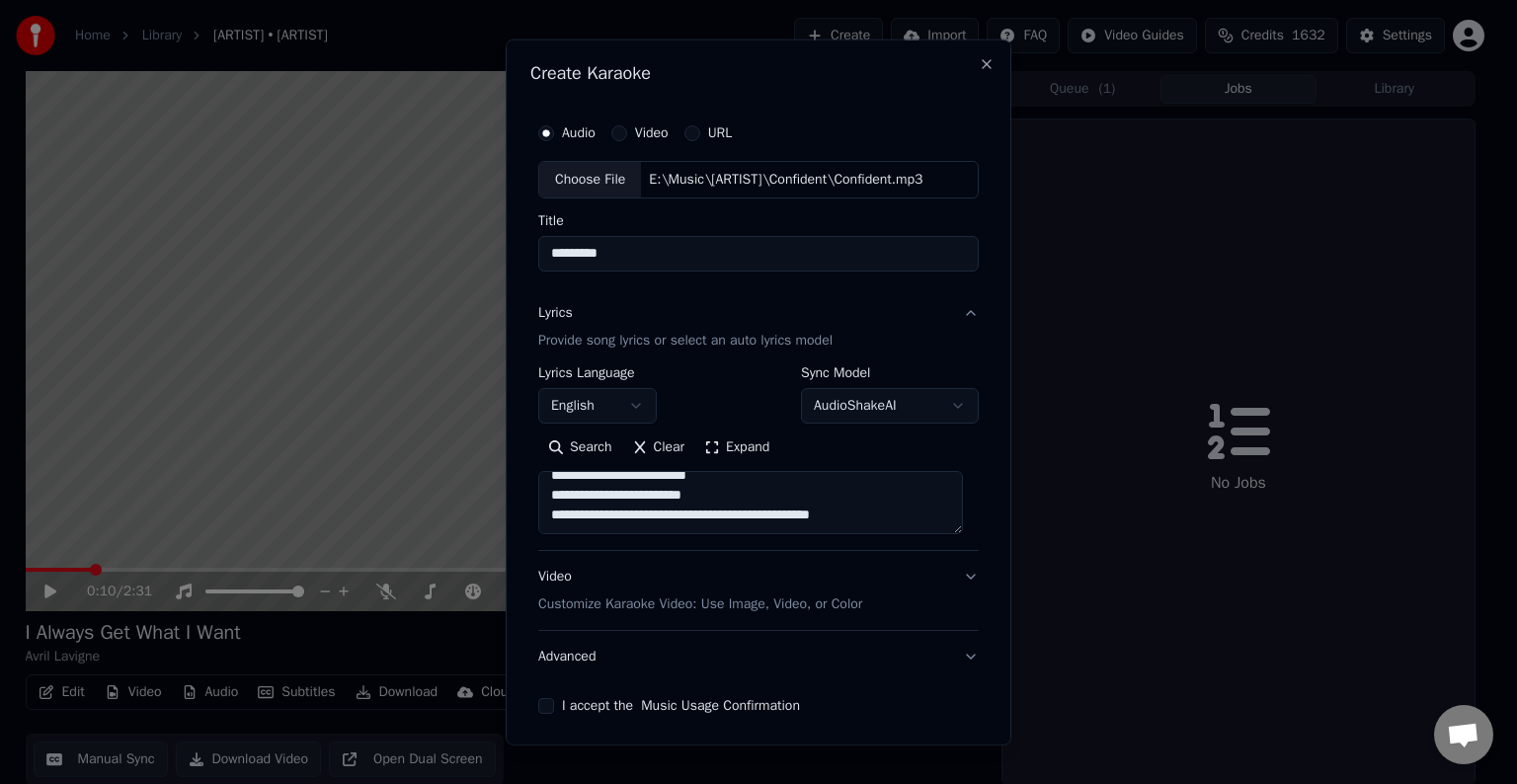 paste on "**********" 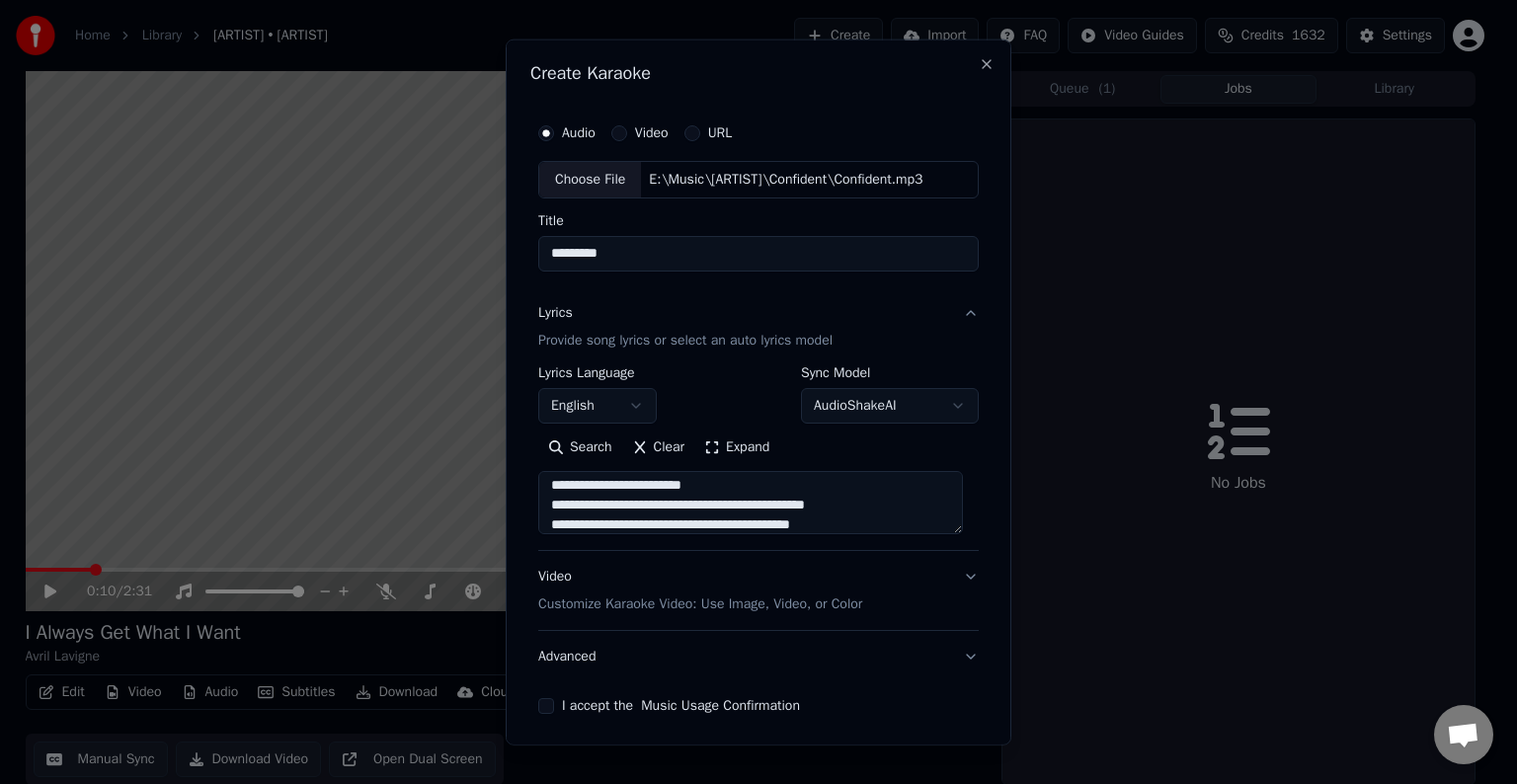 scroll, scrollTop: 596, scrollLeft: 0, axis: vertical 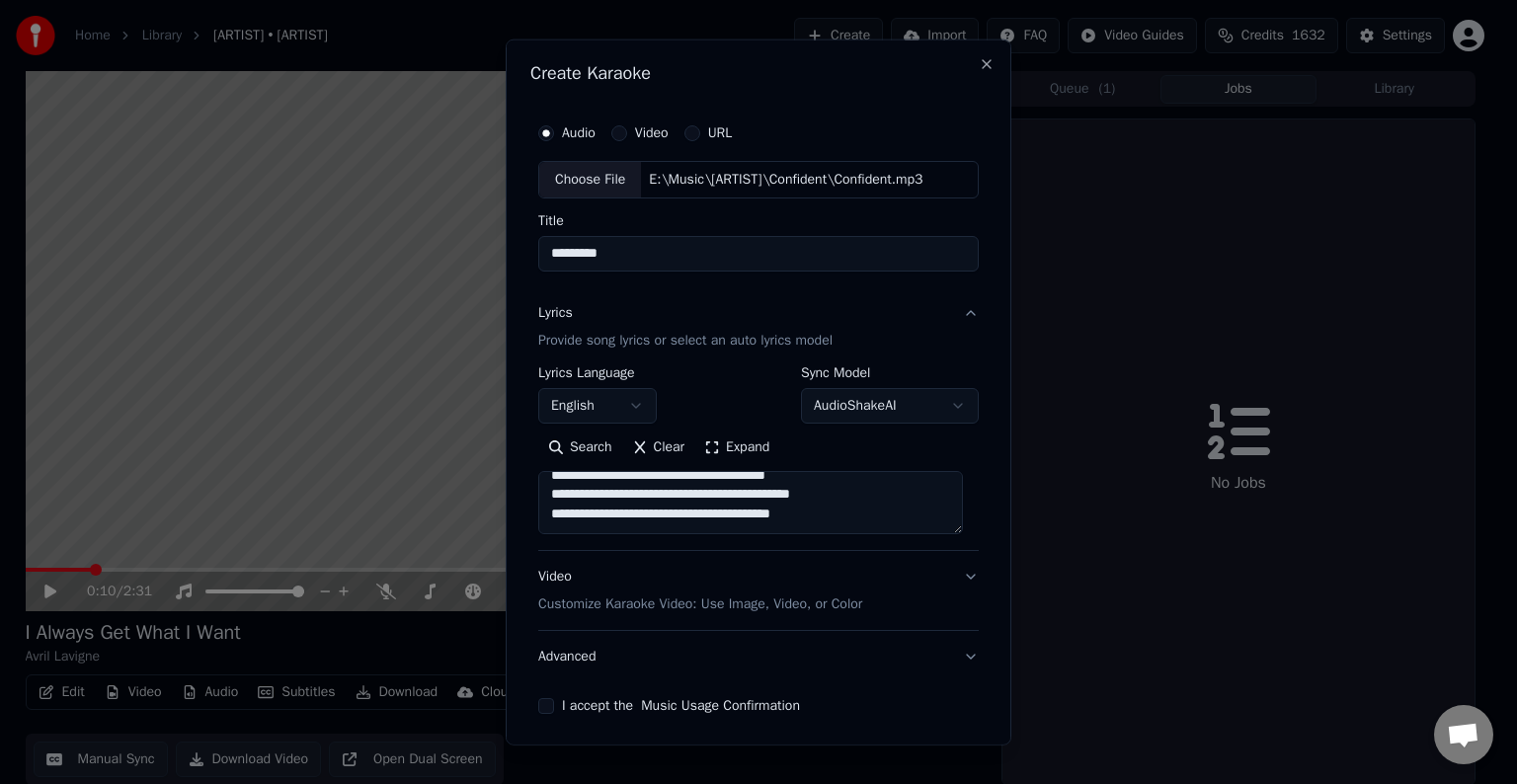 paste on "**********" 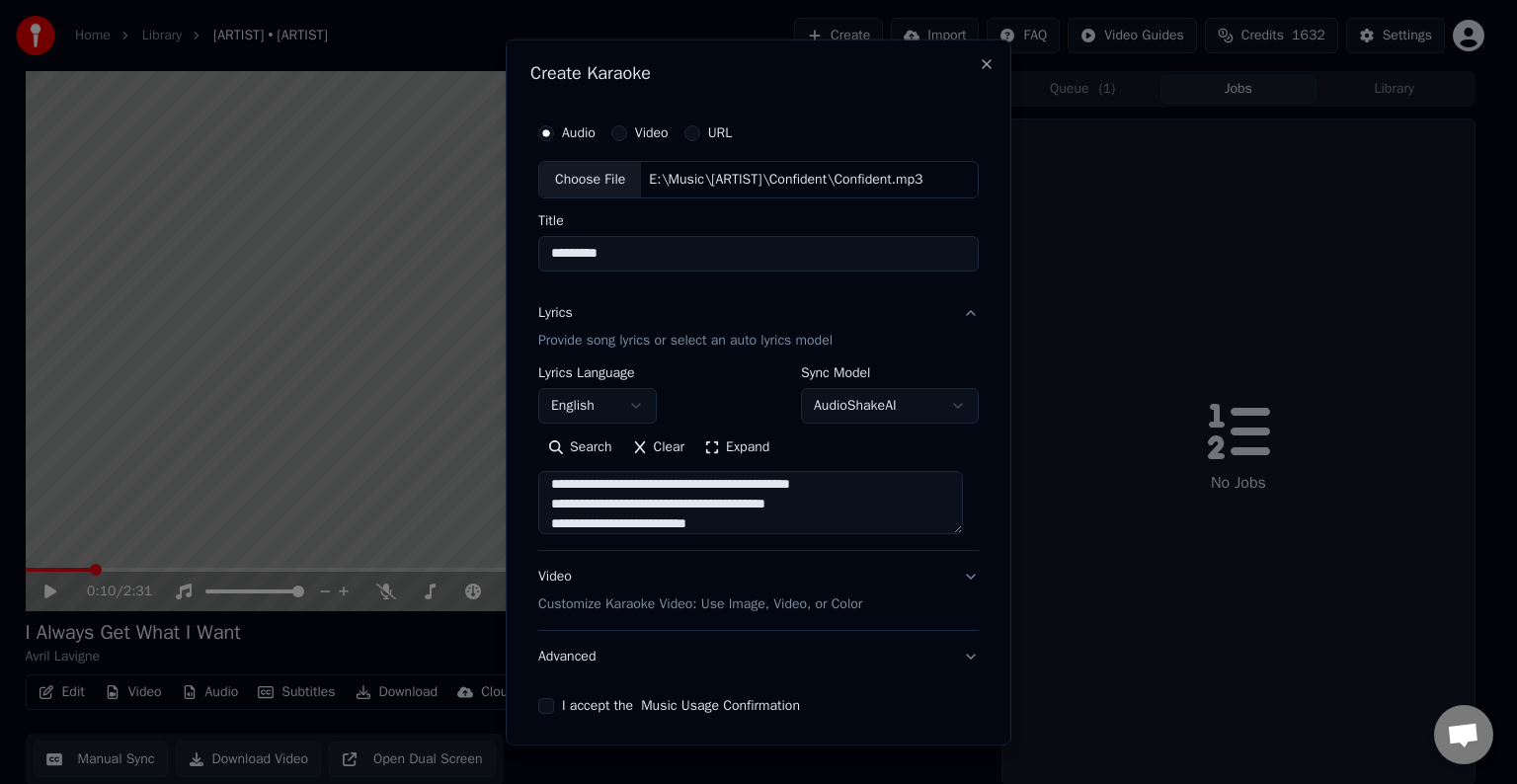scroll, scrollTop: 656, scrollLeft: 0, axis: vertical 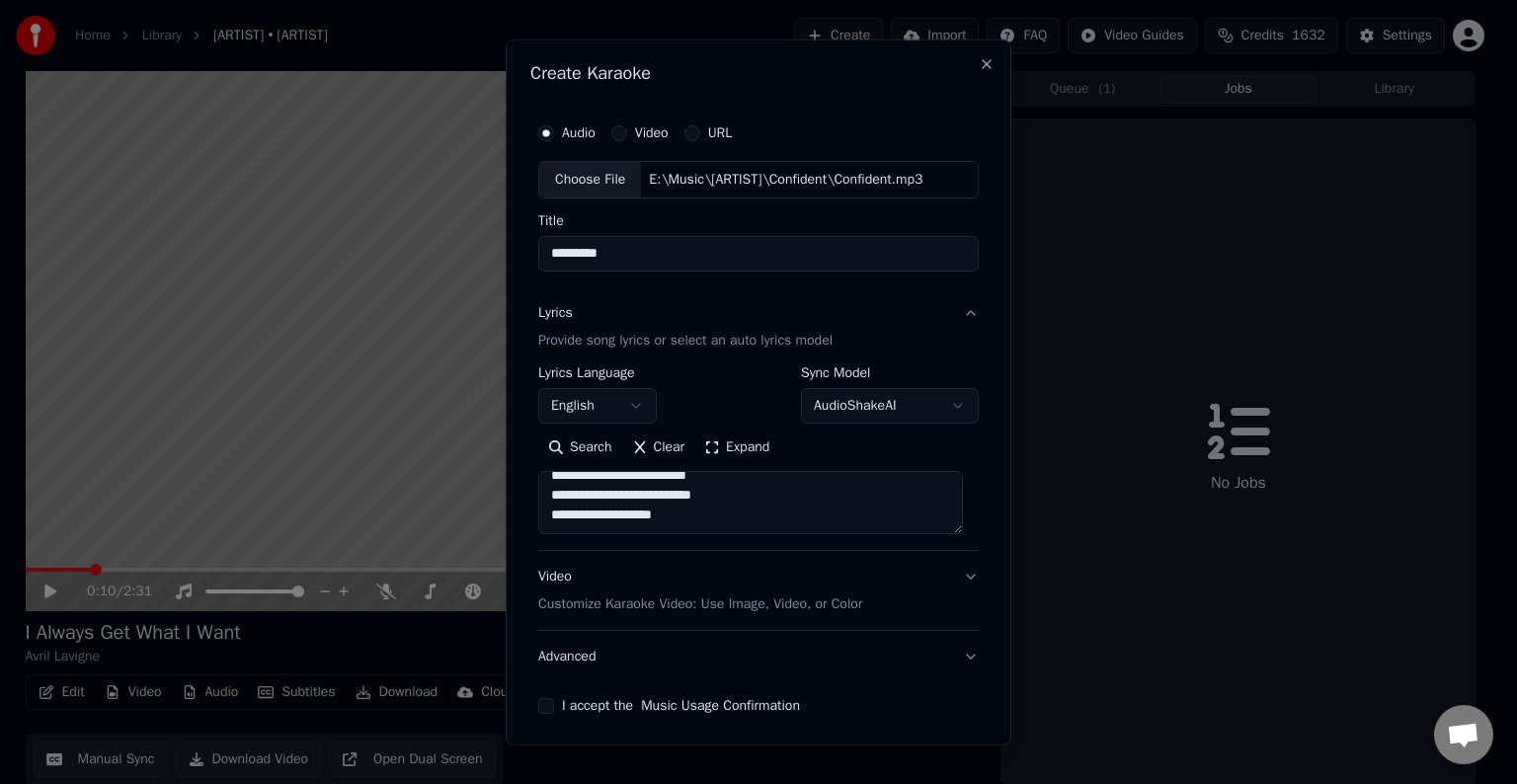 paste on "**********" 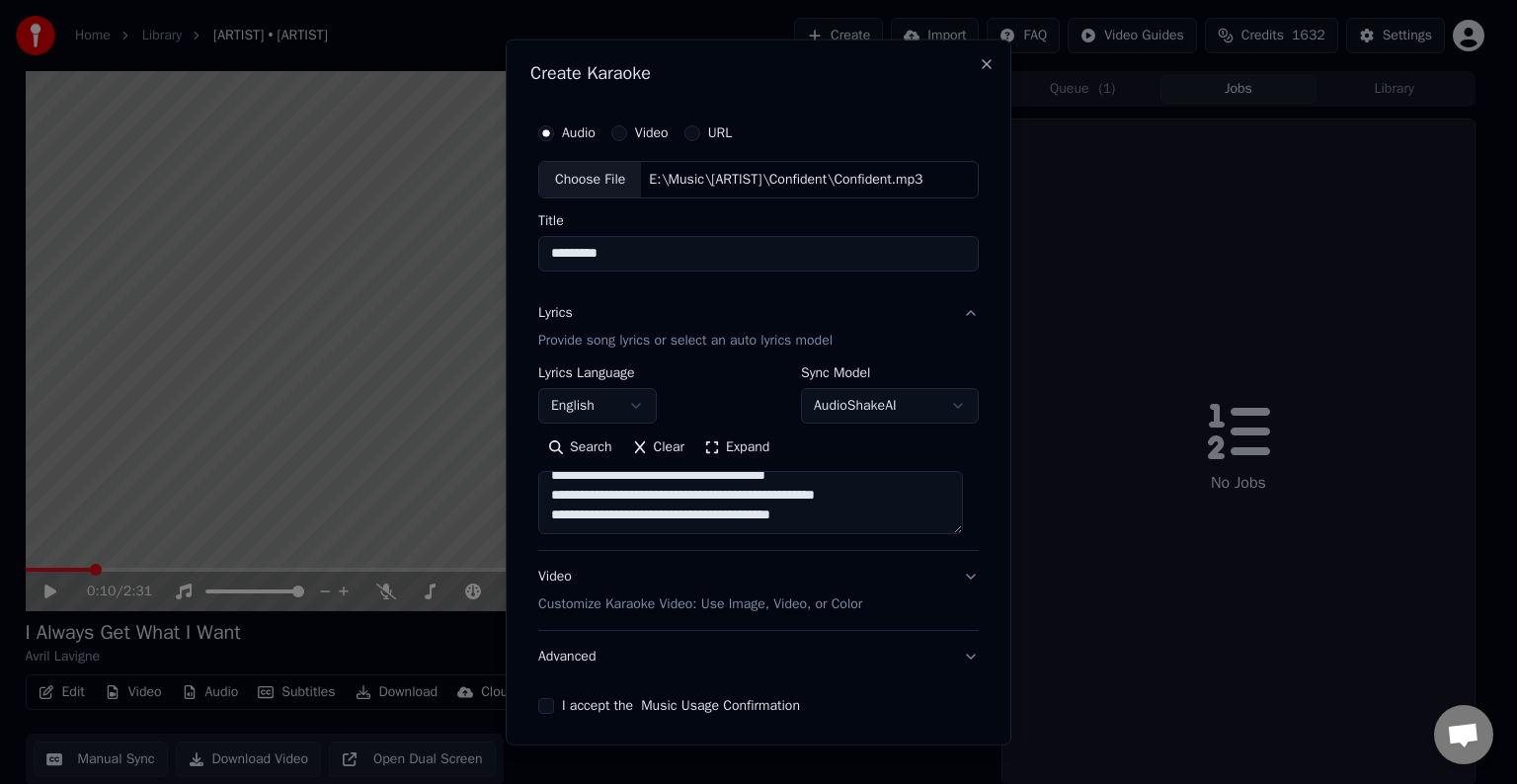 scroll, scrollTop: 825, scrollLeft: 0, axis: vertical 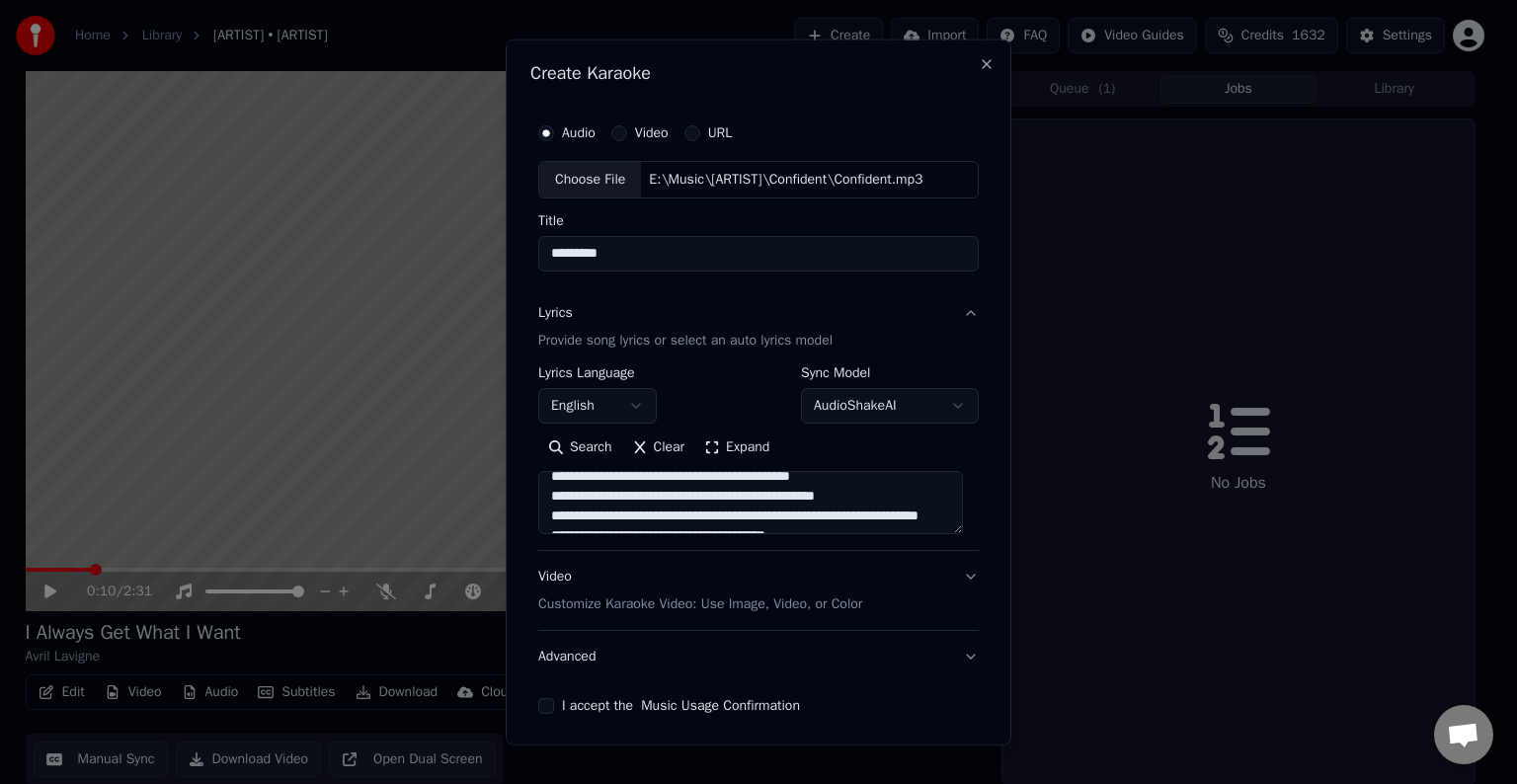 drag, startPoint x: 798, startPoint y: 498, endPoint x: 847, endPoint y: 513, distance: 51.24451 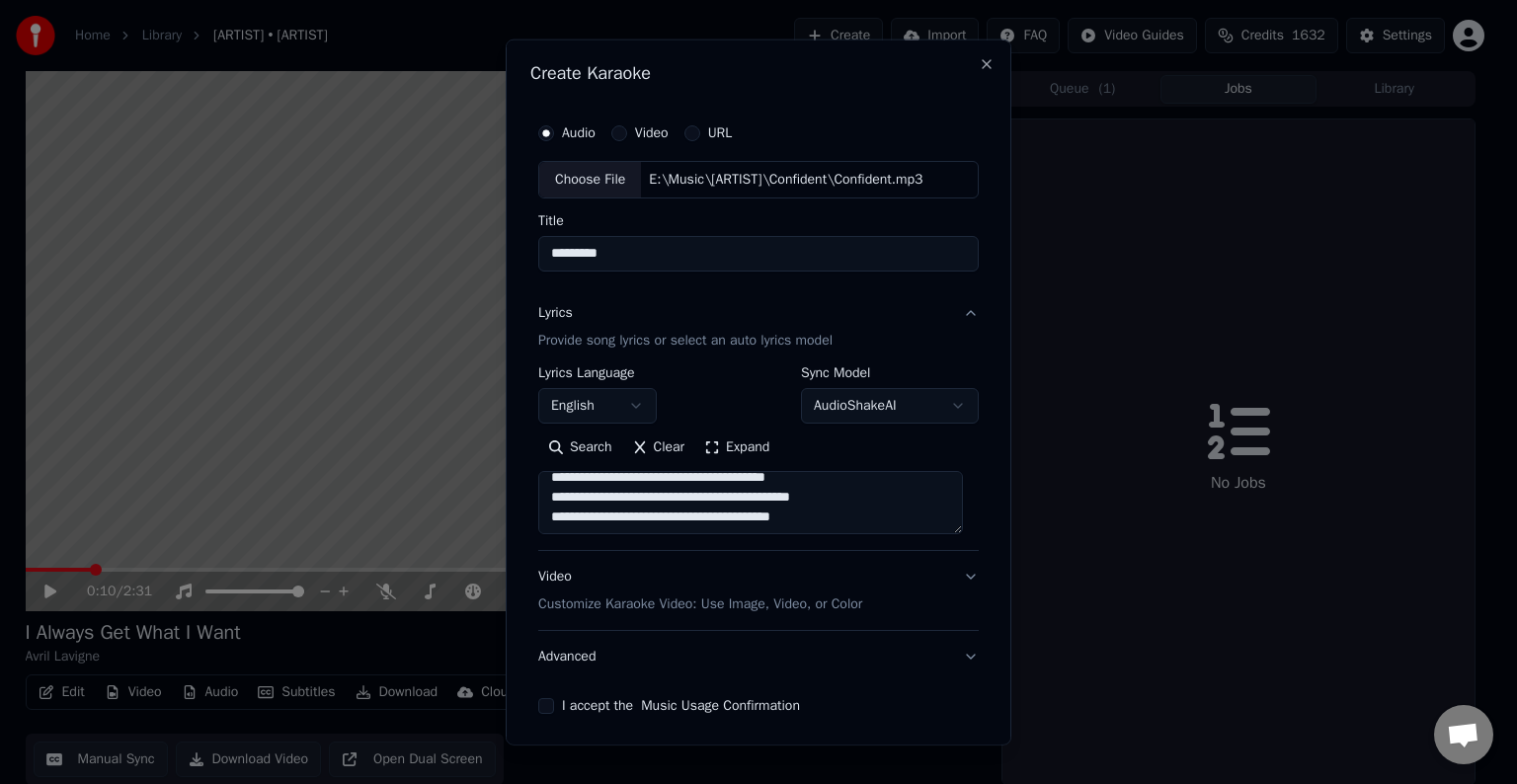scroll, scrollTop: 802, scrollLeft: 0, axis: vertical 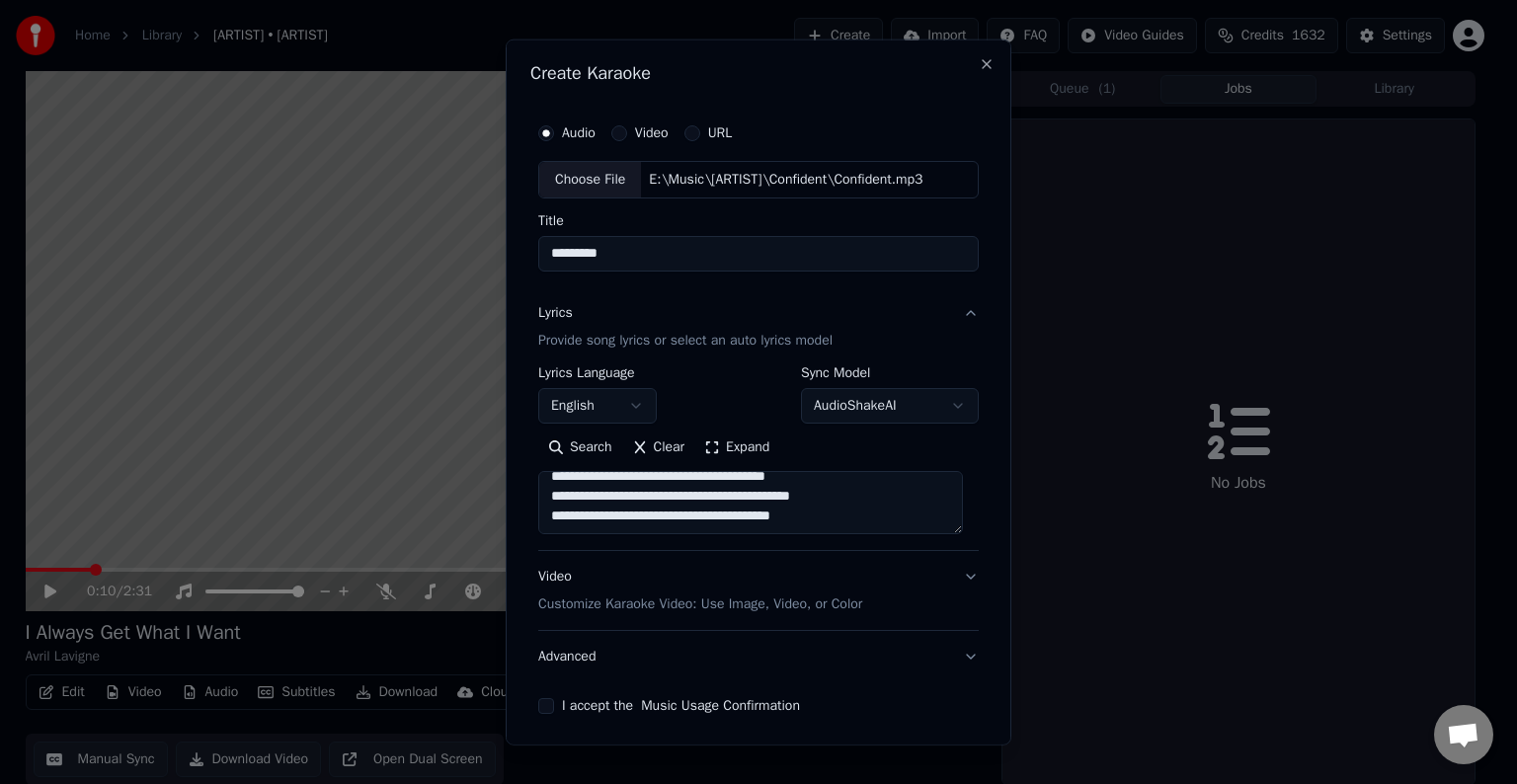 click at bounding box center [751, 503] 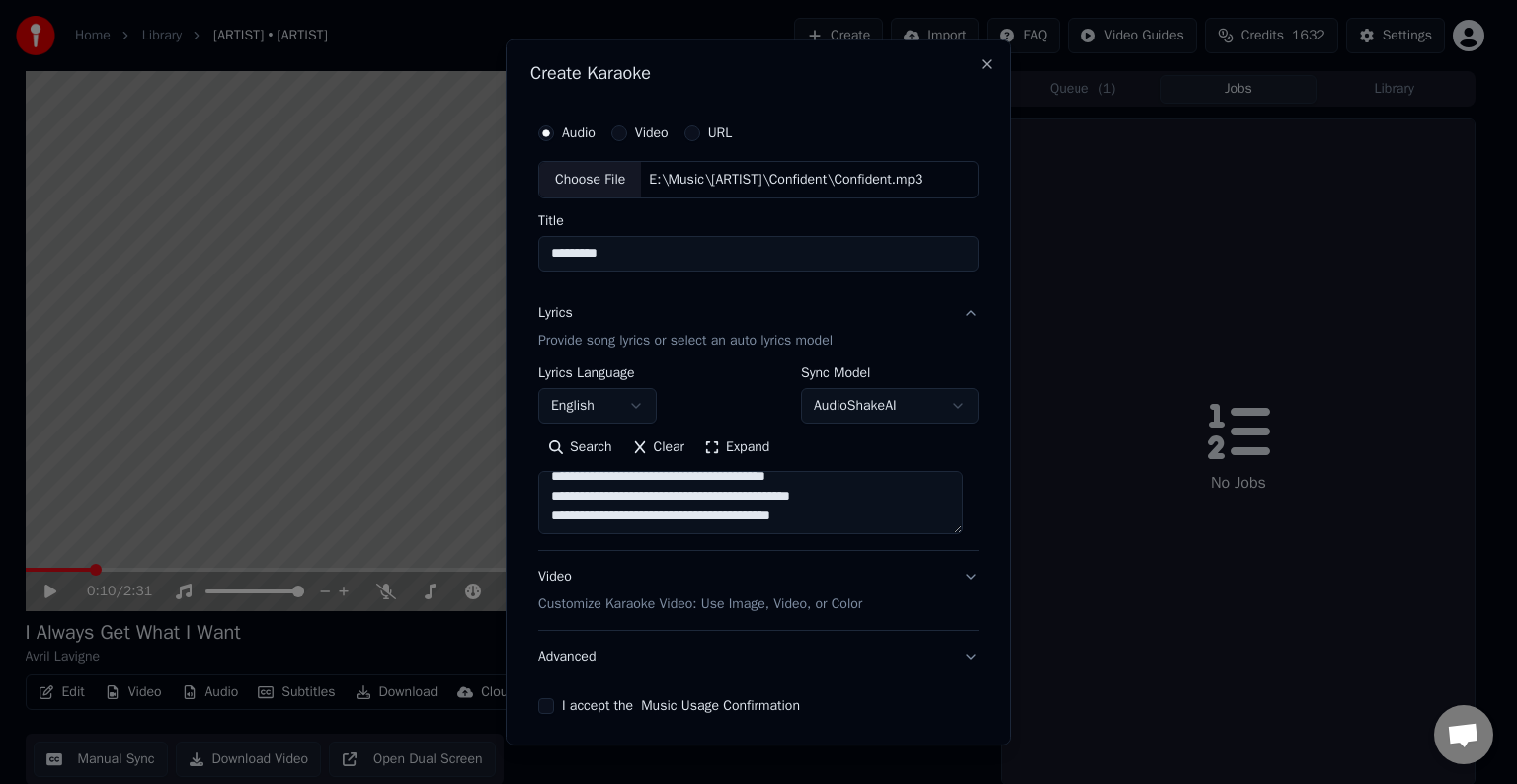 click at bounding box center (751, 503) 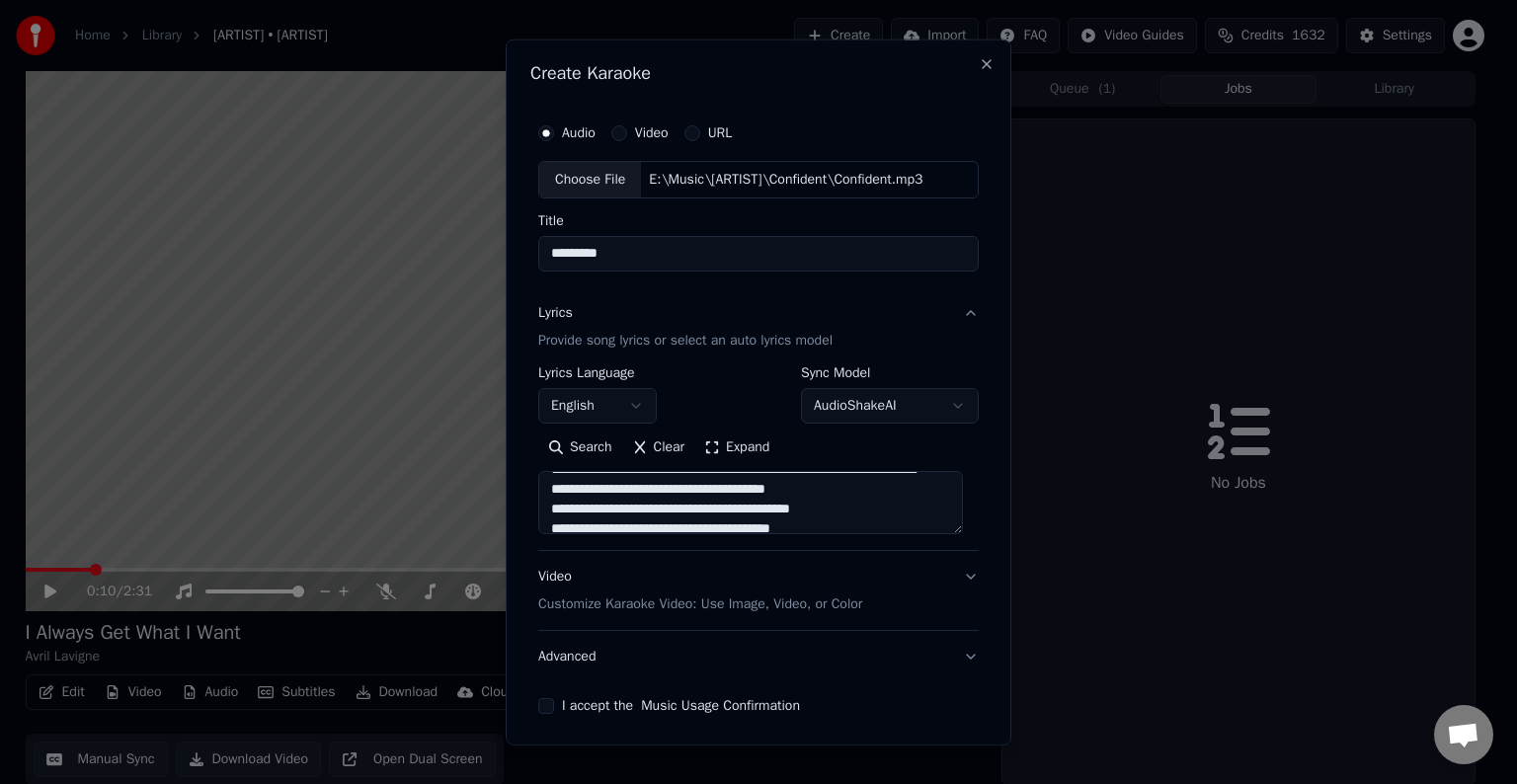 scroll, scrollTop: 788, scrollLeft: 0, axis: vertical 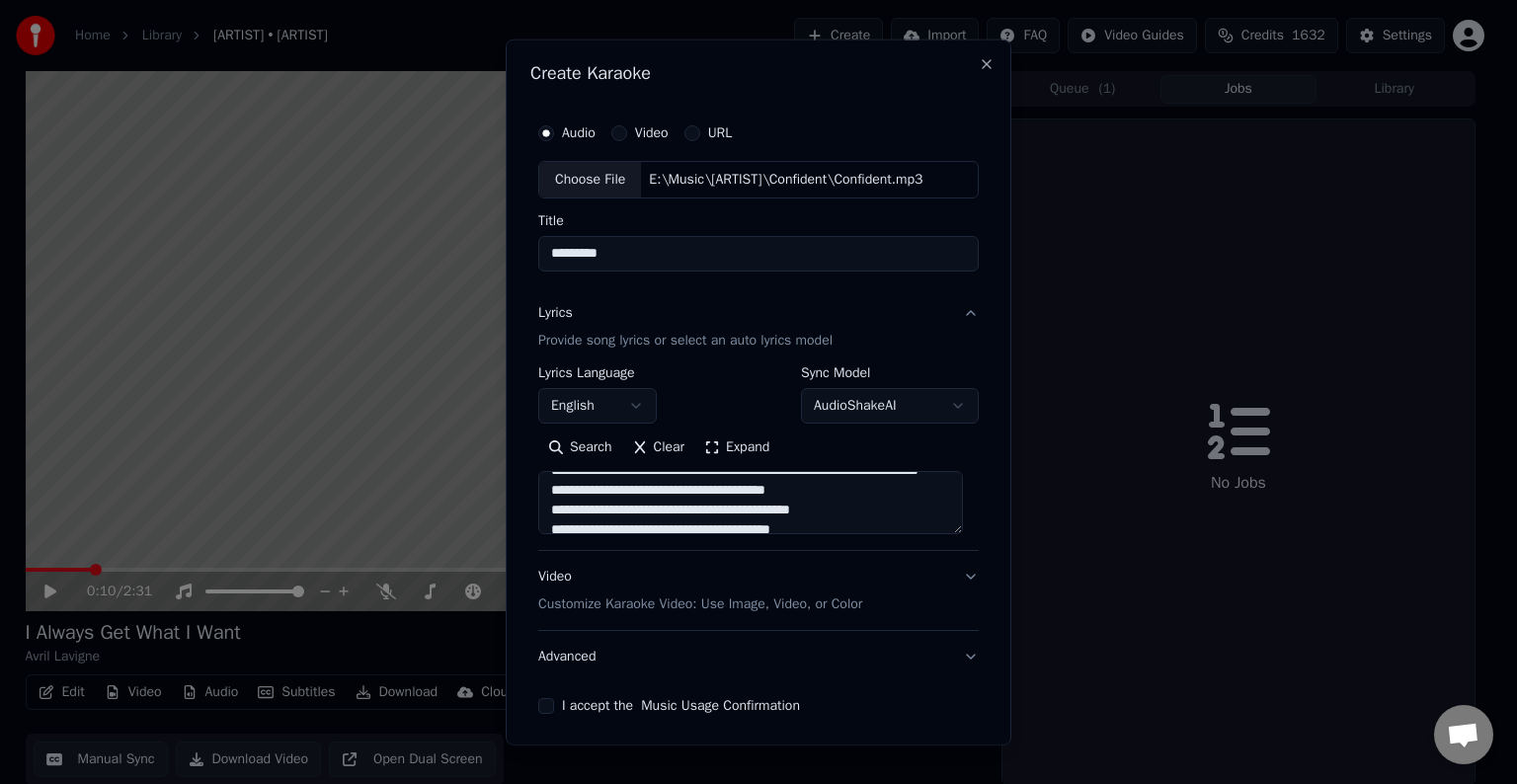 drag, startPoint x: 852, startPoint y: 508, endPoint x: 852, endPoint y: 497, distance: 11 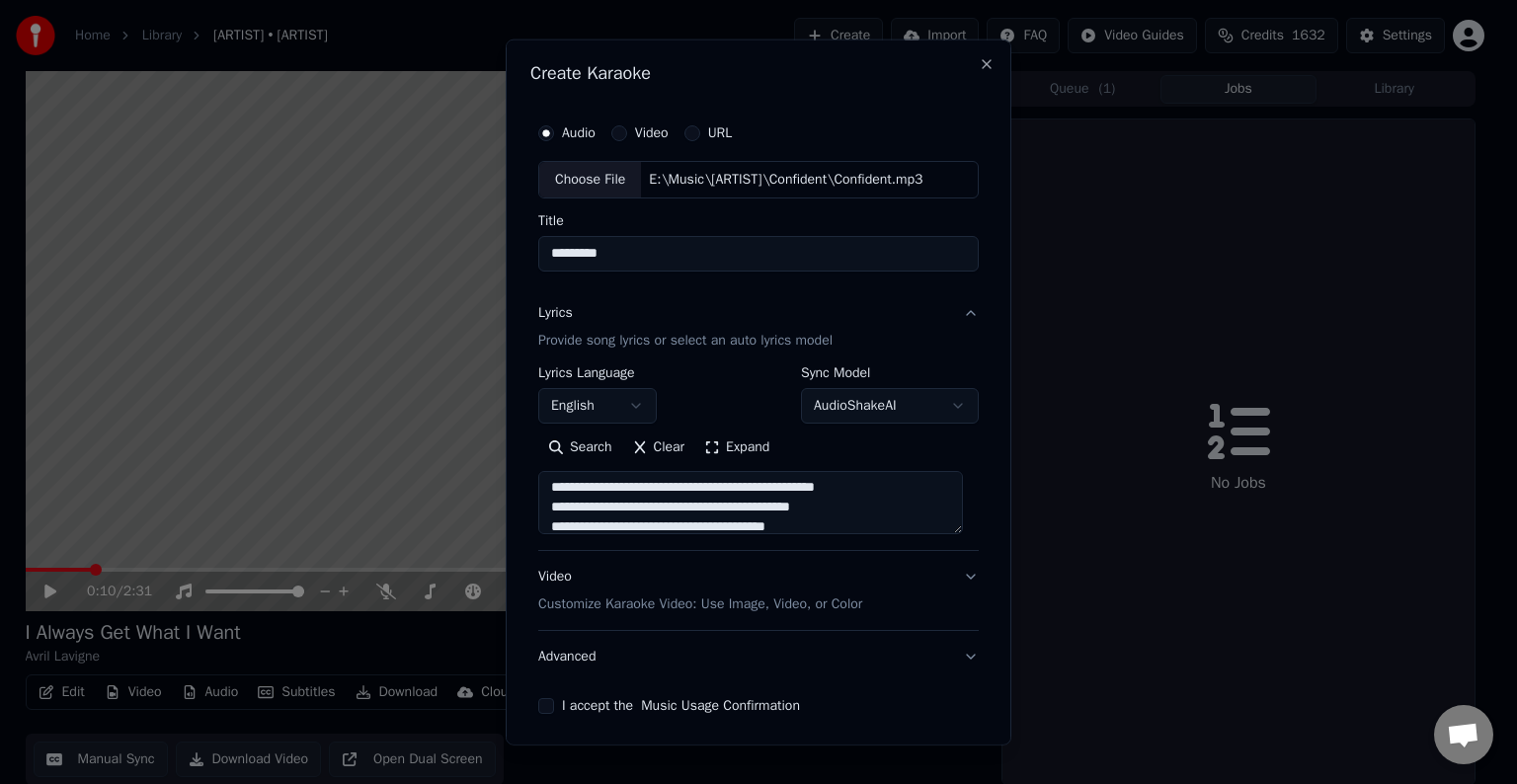 scroll, scrollTop: 748, scrollLeft: 0, axis: vertical 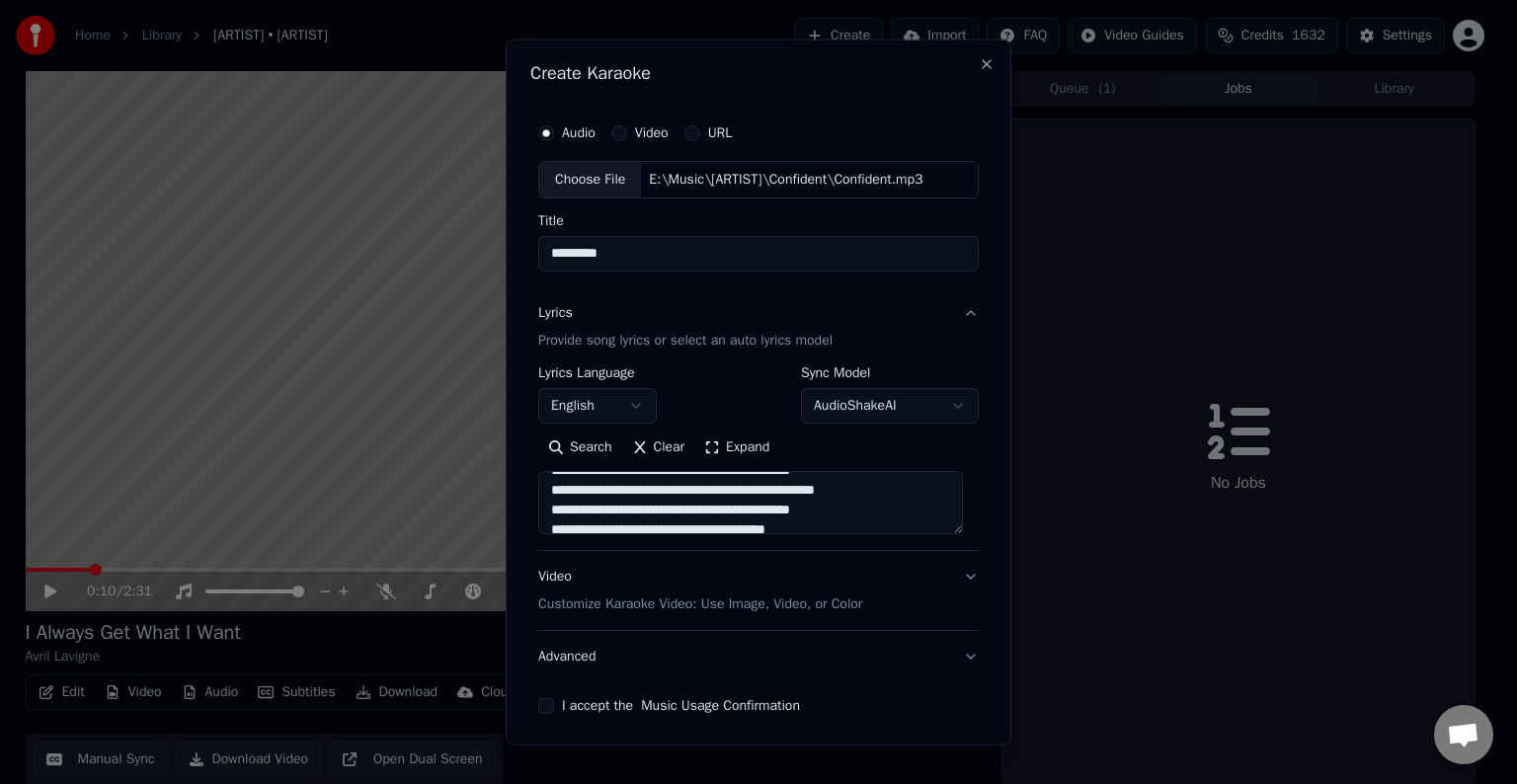 click at bounding box center (751, 503) 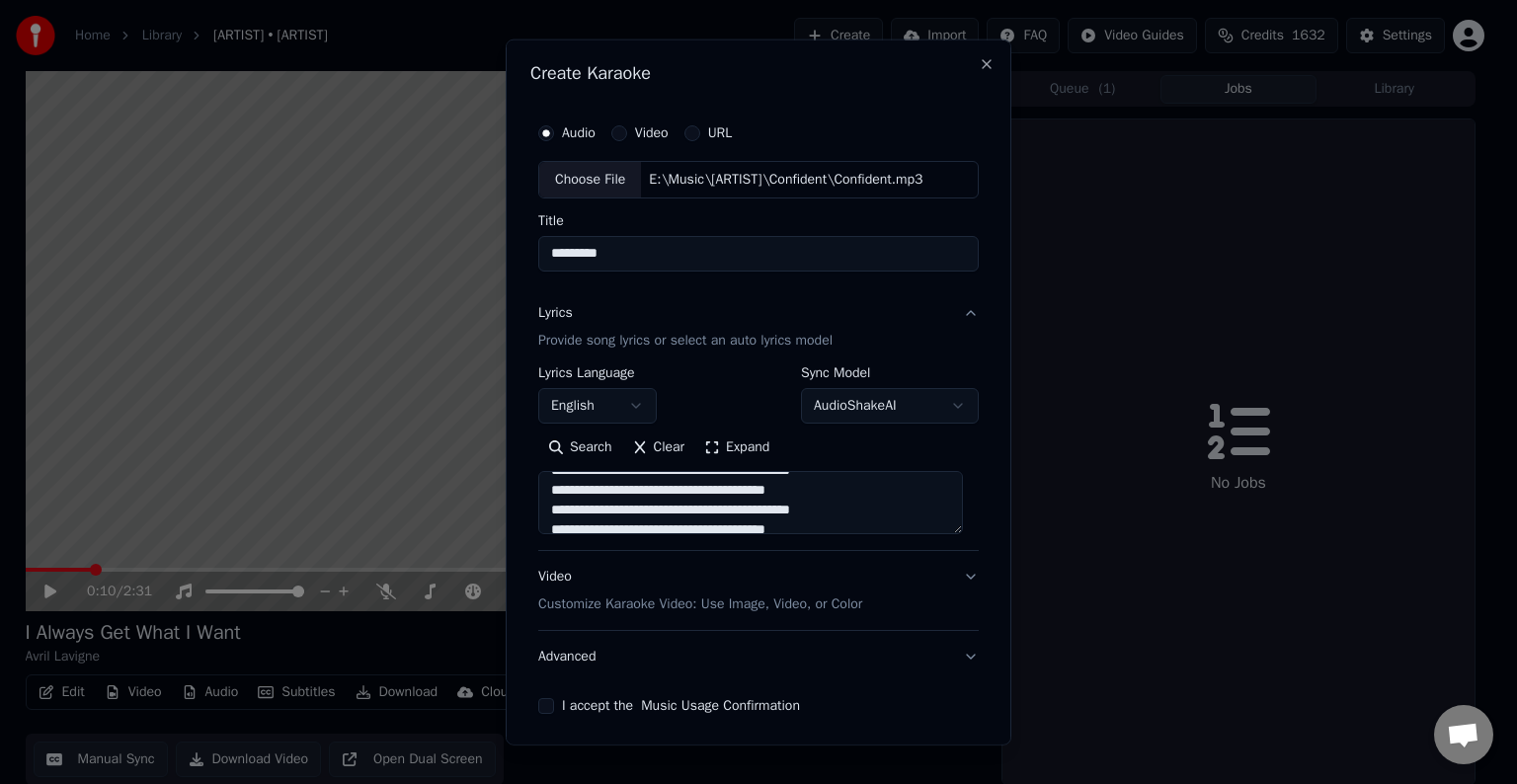 click at bounding box center [751, 503] 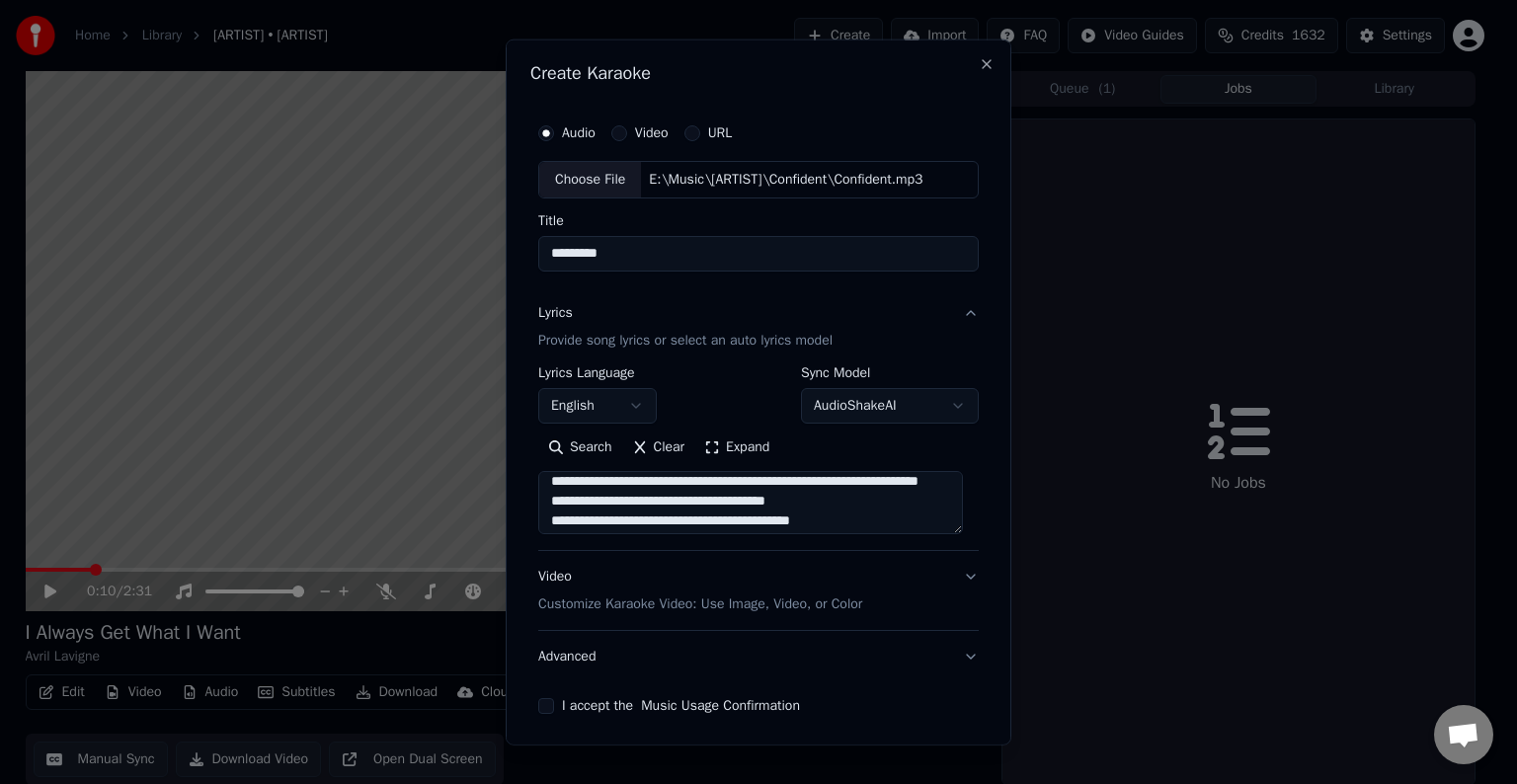 scroll, scrollTop: 695, scrollLeft: 0, axis: vertical 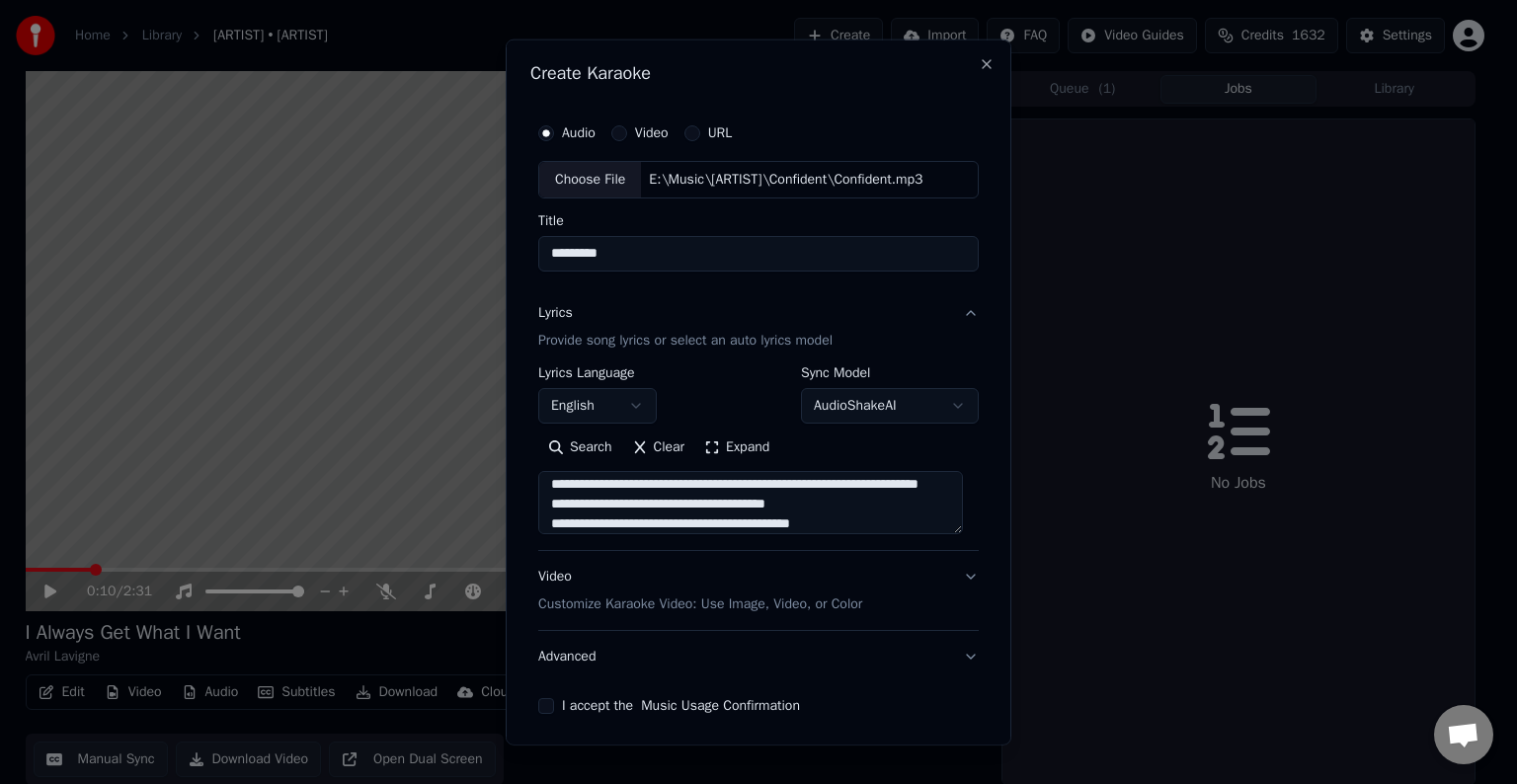 drag, startPoint x: 833, startPoint y: 506, endPoint x: 852, endPoint y: 489, distance: 25.4951 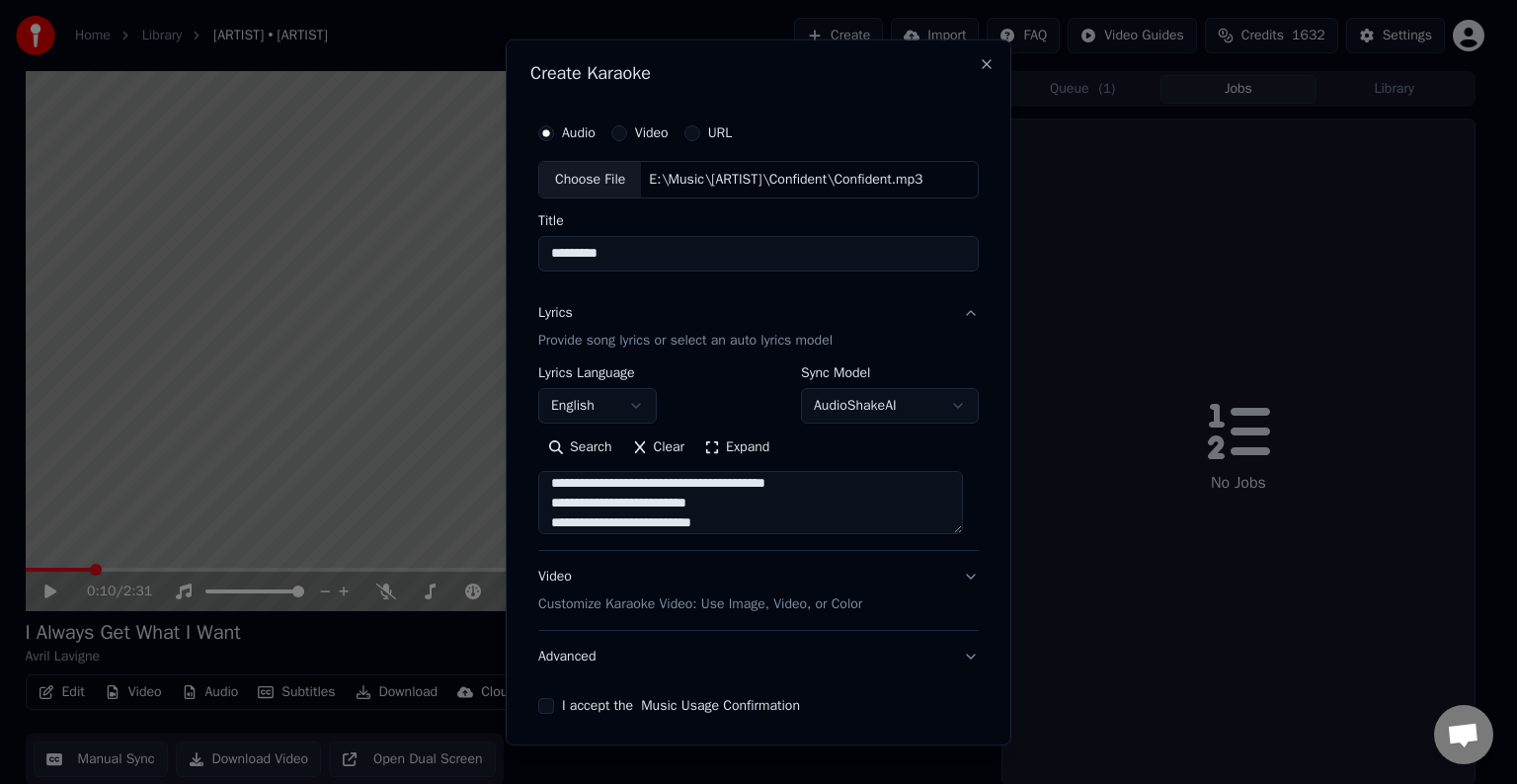 scroll, scrollTop: 822, scrollLeft: 0, axis: vertical 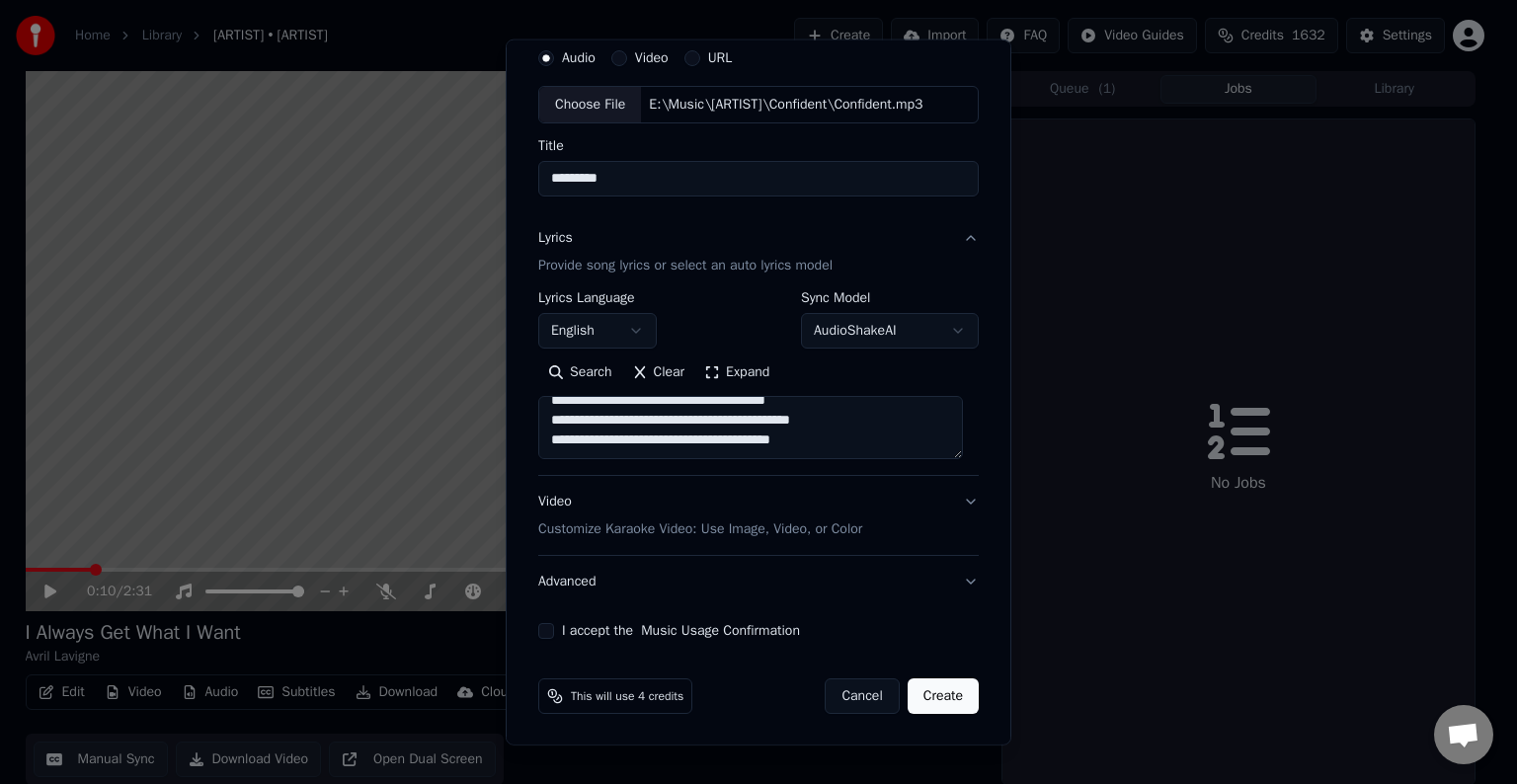 click at bounding box center [751, 428] 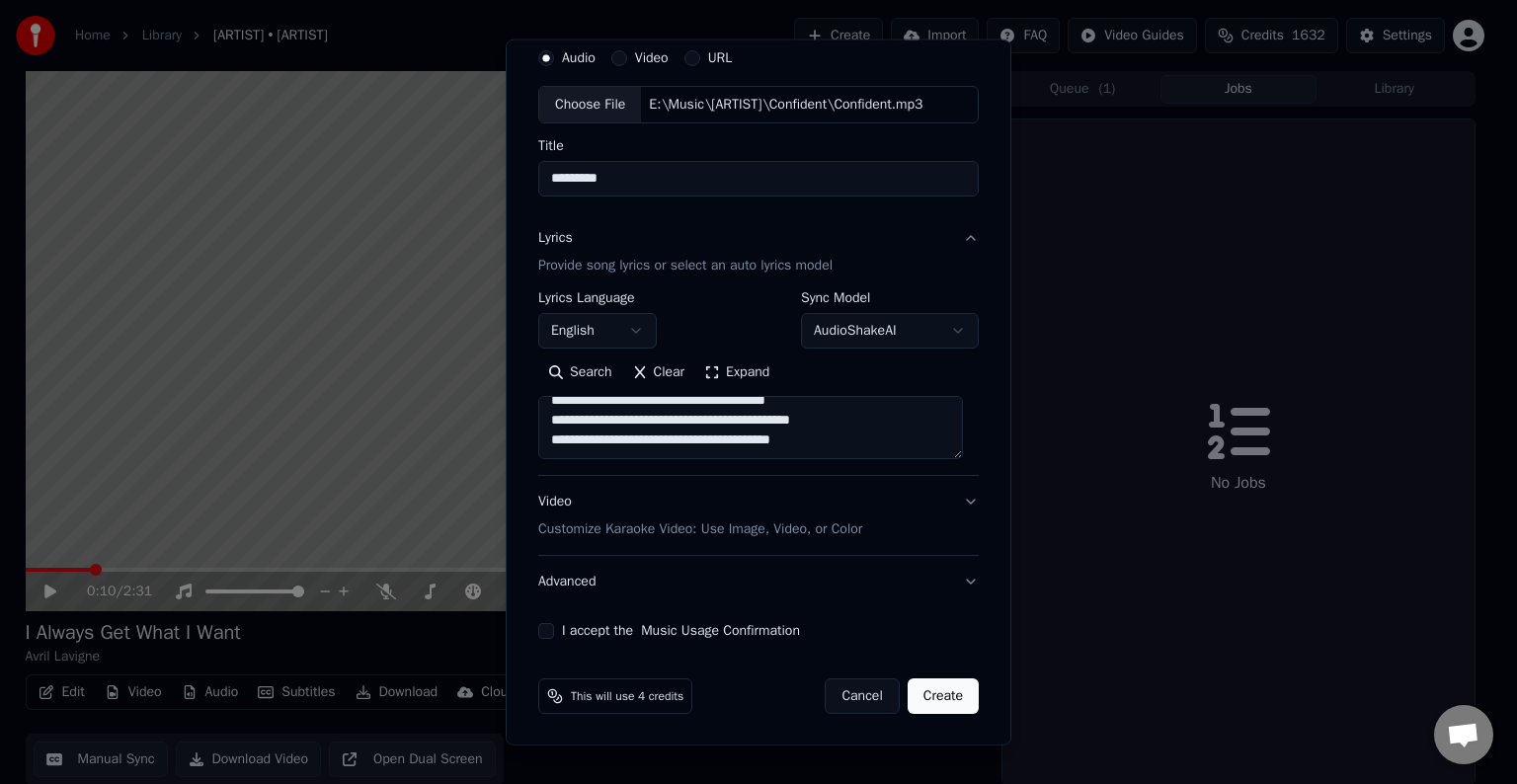 paste on "*********" 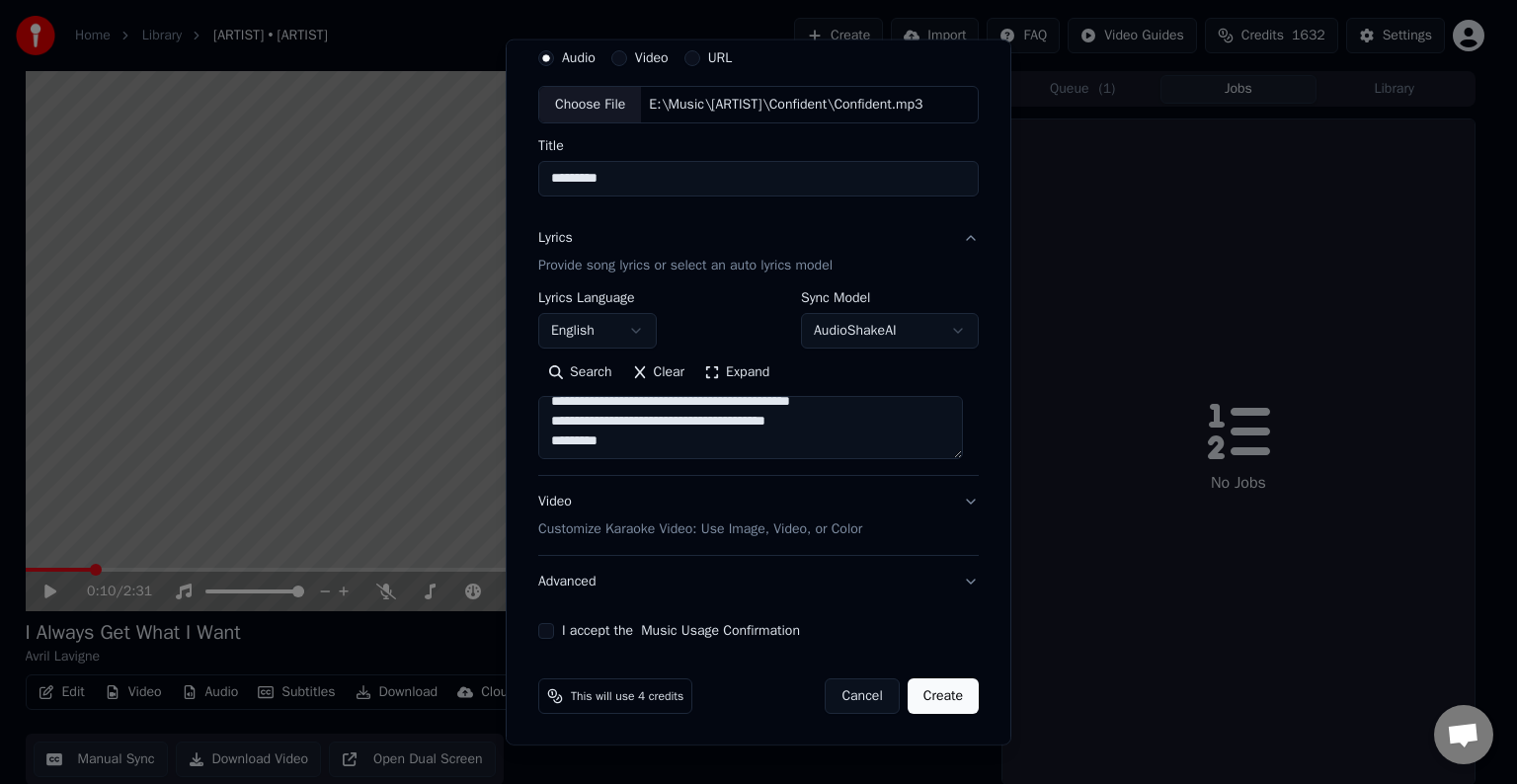 click at bounding box center (751, 428) 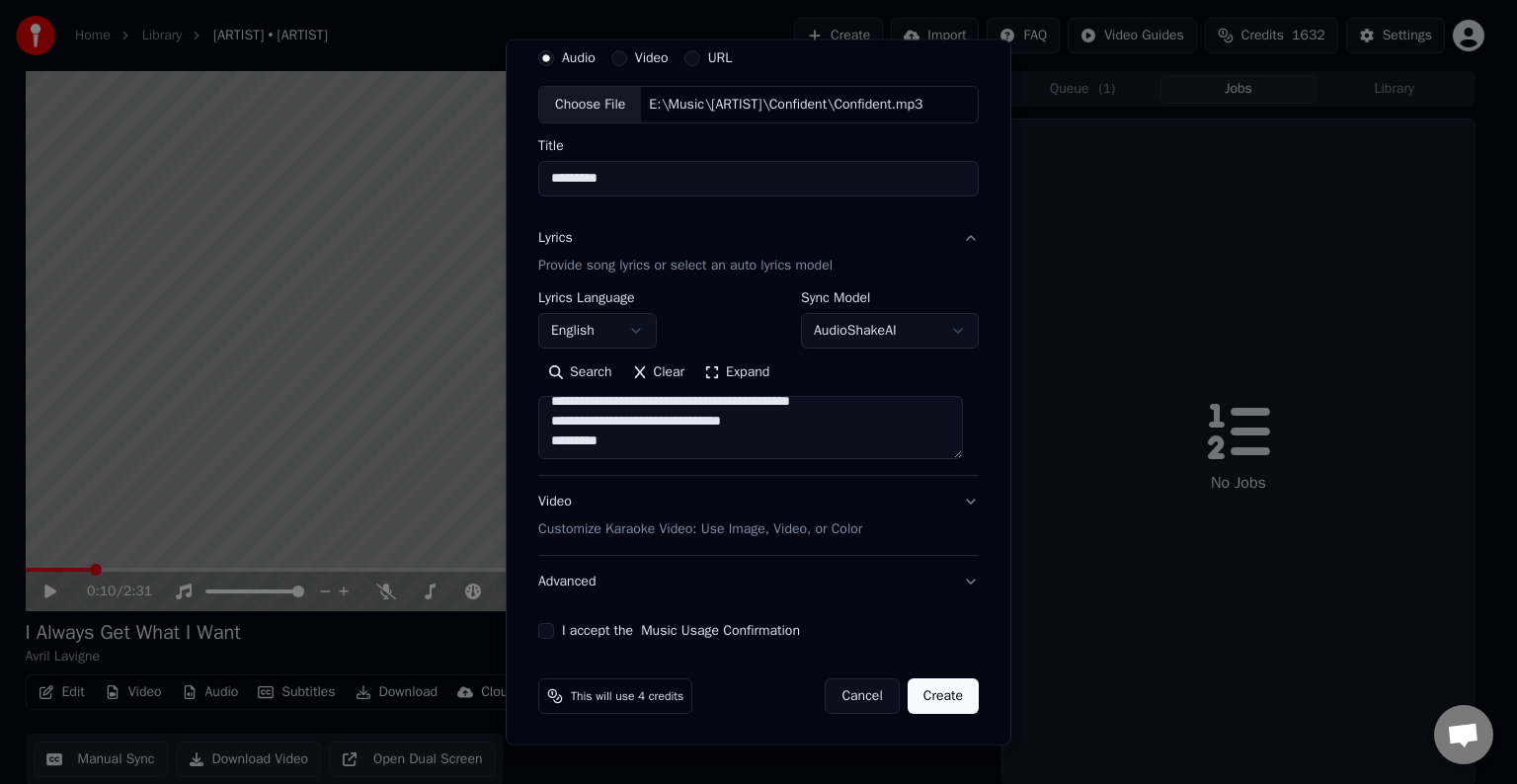 type on "**********" 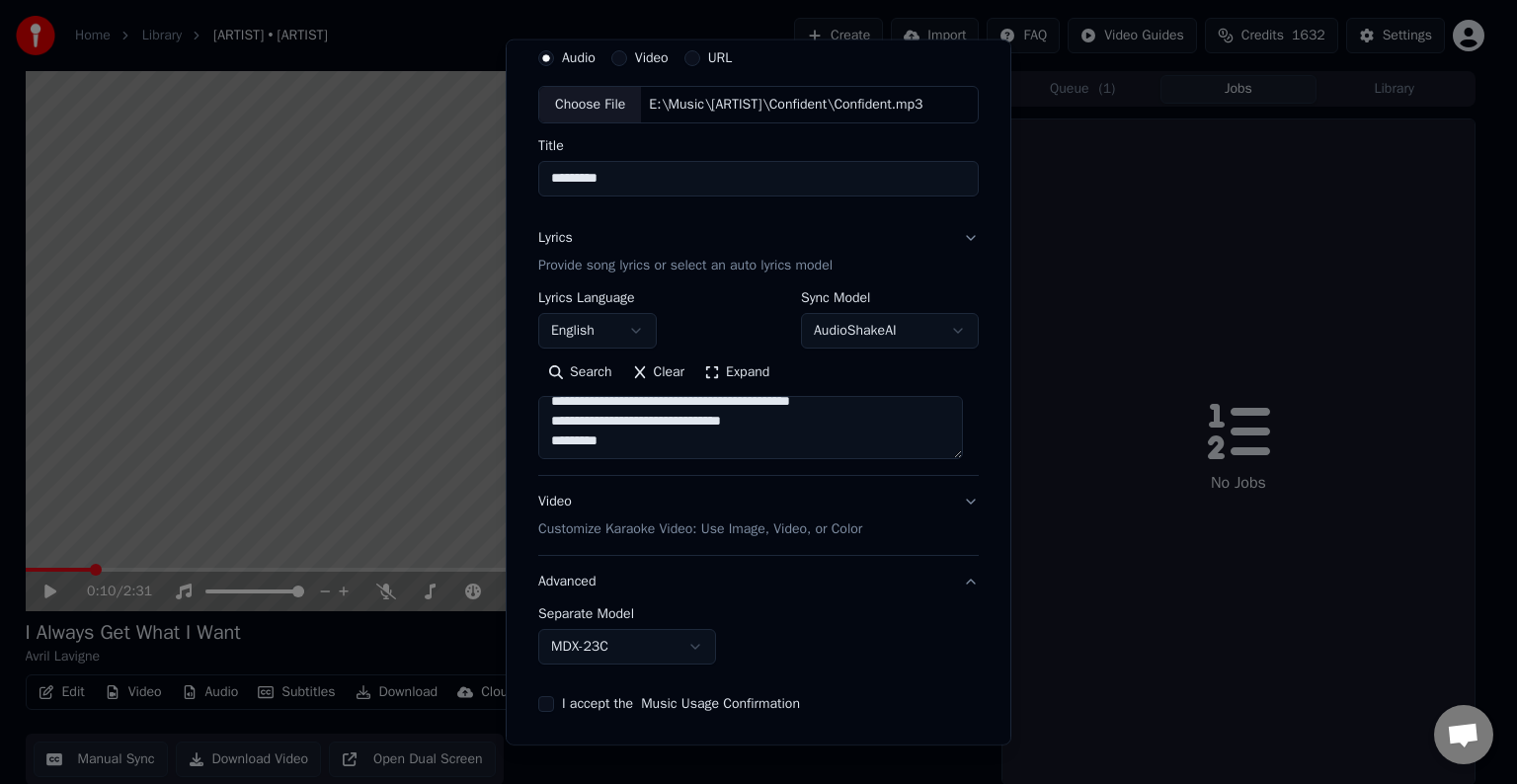 scroll, scrollTop: 0, scrollLeft: 0, axis: both 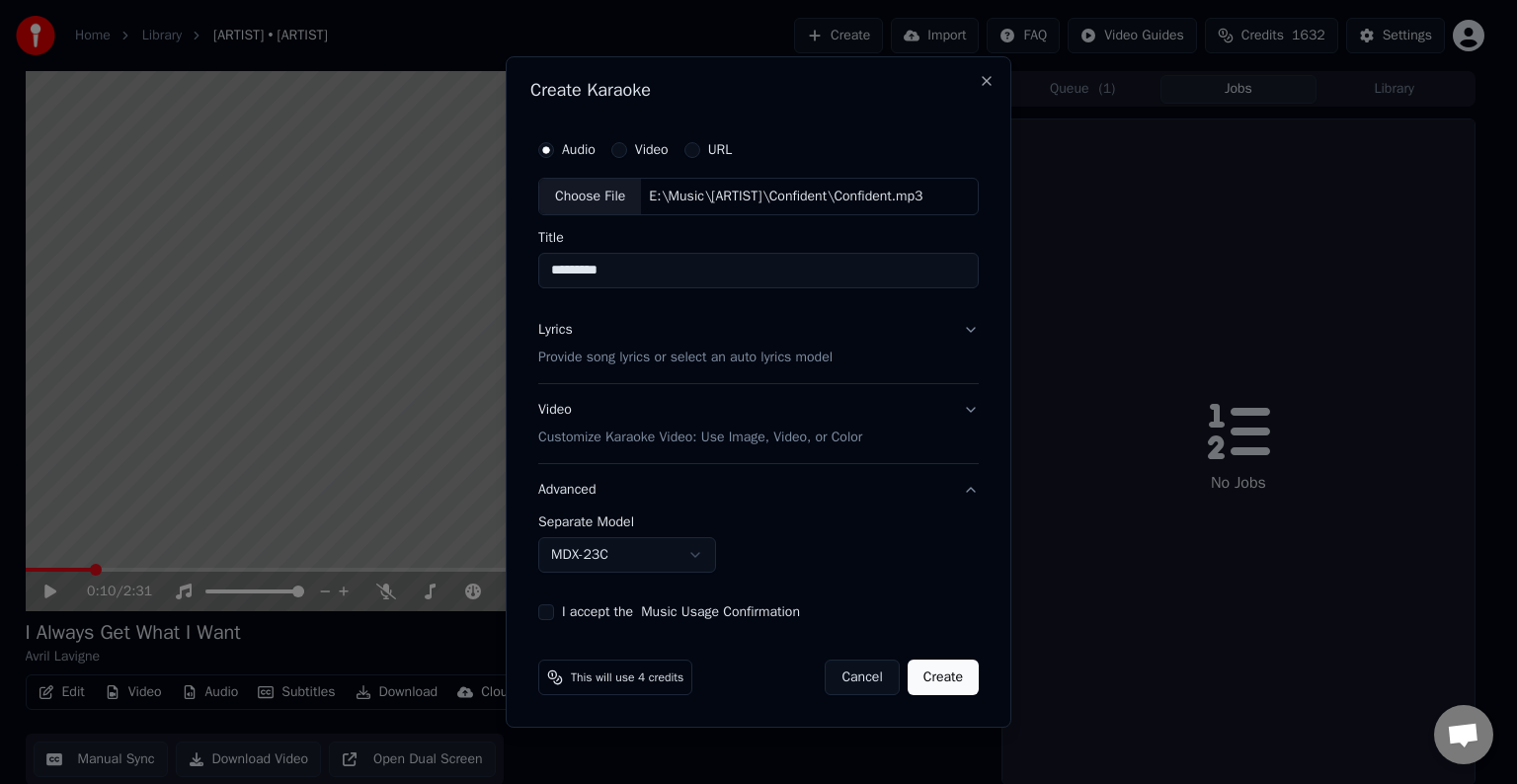 click on "Home Library I Always Get What I Want • [ARTIST] Create Import FAQ Video Guides Credits 1632 Settings 0:10  /  2:31 I Always Get What I Want [ARTIST] BPM 181 Key E Edit Video Audio Subtitles Download Cloud Library Manual Sync Download Video Open Dual Screen Queue ( 1 ) Jobs Library No Jobs Chat Adam from Youka Desktop More channels Continue on Email Network offline. Reconnecting... No messages can be received or sent for now. Youka Desktop Hello! How can I help you?  Sunday, [DATE] I think there is a glitch in the program; when I spend my credits to create a video, and I provide the lyrics, the resulting video does not sync the lyrics and is forcing me to spend extra credits to sync them again; it has happened to me with my last 3 videos [DATE]/[DATE]/[YEAR] Adam There is an issue with the auto lyric sync service. In this case the credits are refunded automatically. You can sync the lyrics by using the lyrics editor [DATE]/[DATE]/[YEAR] [DATE]/[DATE]/[YEAR] [DATE]/[DATE]/[YEAR] Adam Only the auto-sync credits are refunded. [DATE]/[DATE]/[YEAR] Crisp" at bounding box center (750, 392) 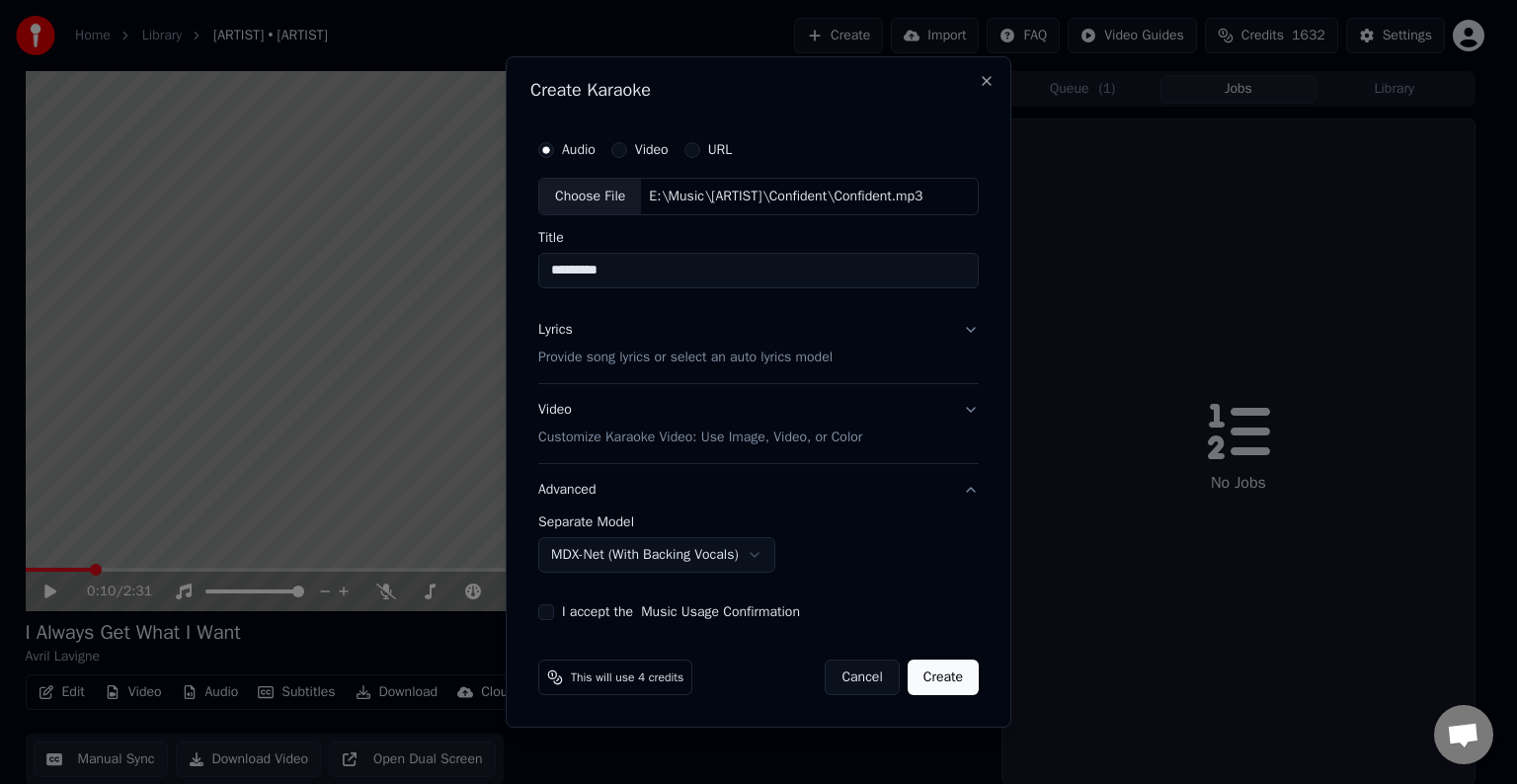 click on "I accept the   Music Usage Confirmation" at bounding box center (546, 612) 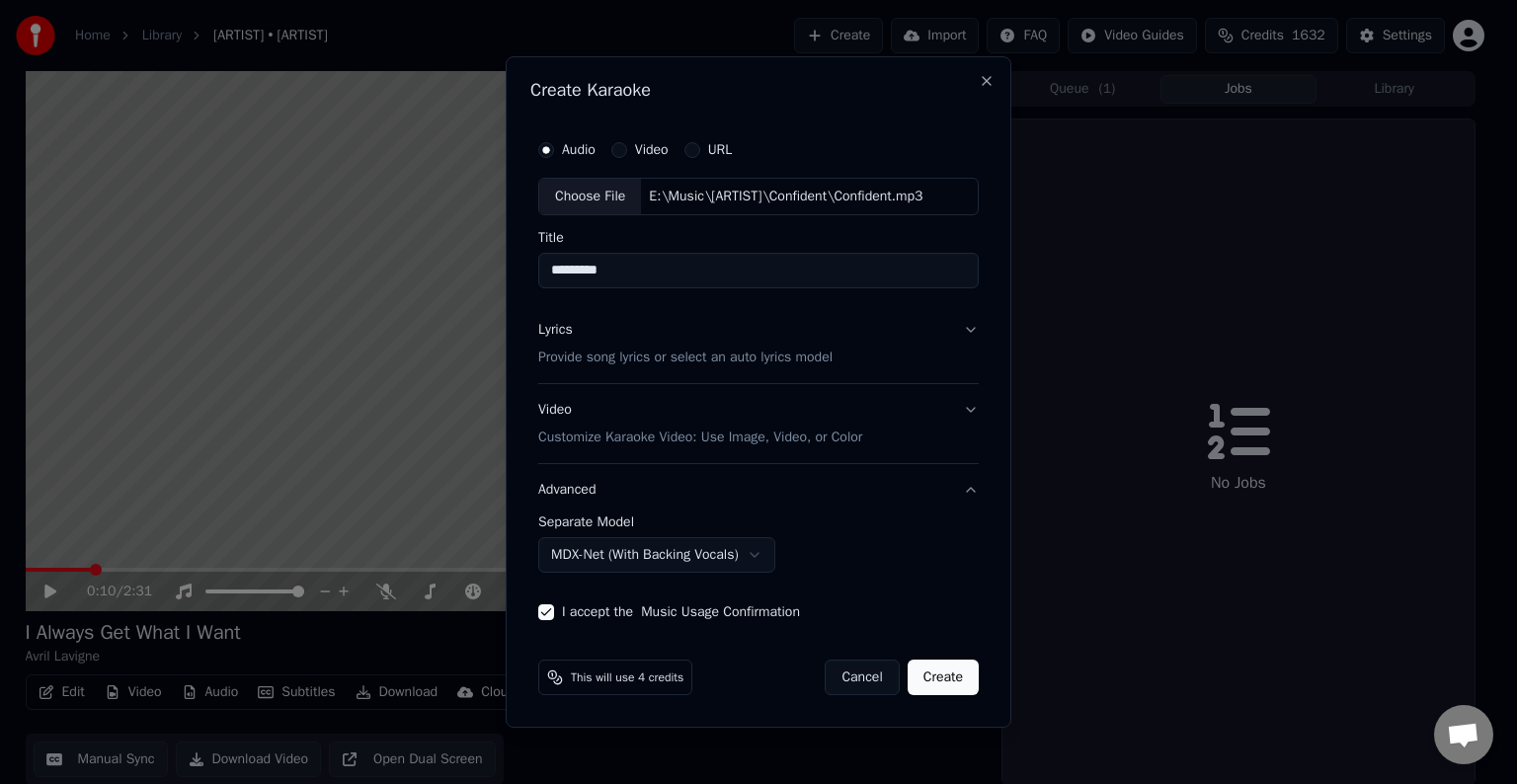 click on "Create" at bounding box center (943, 677) 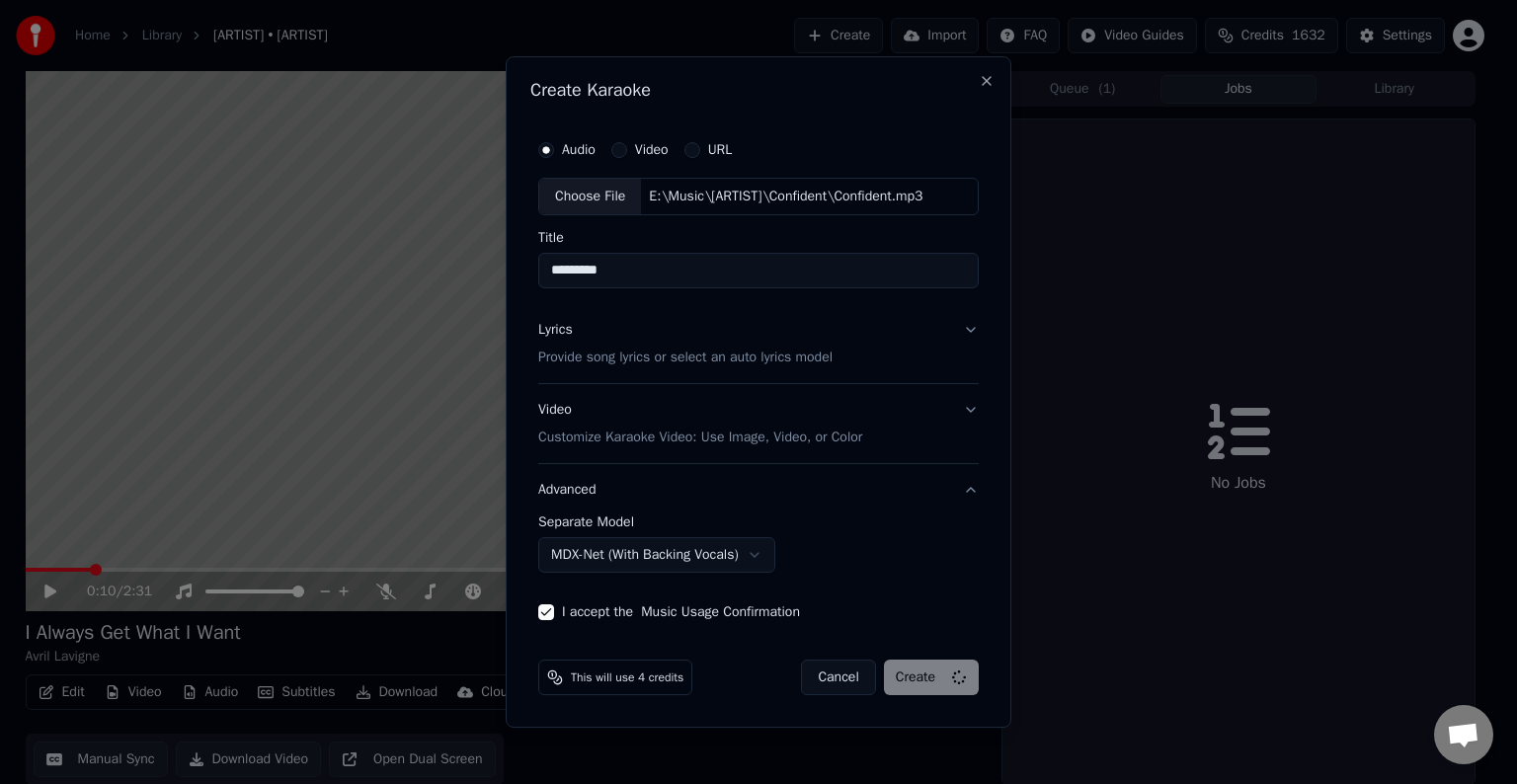 select on "******" 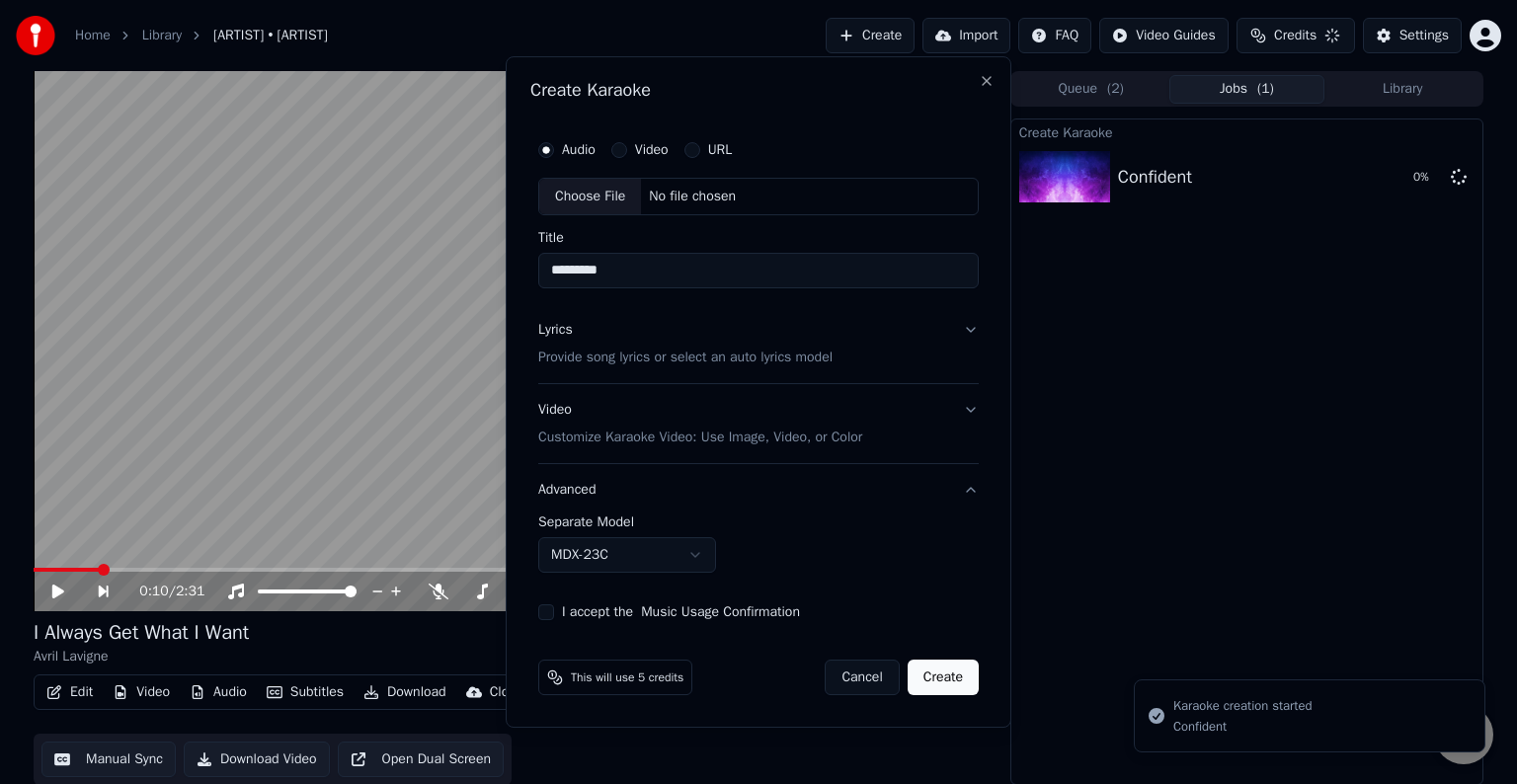 type 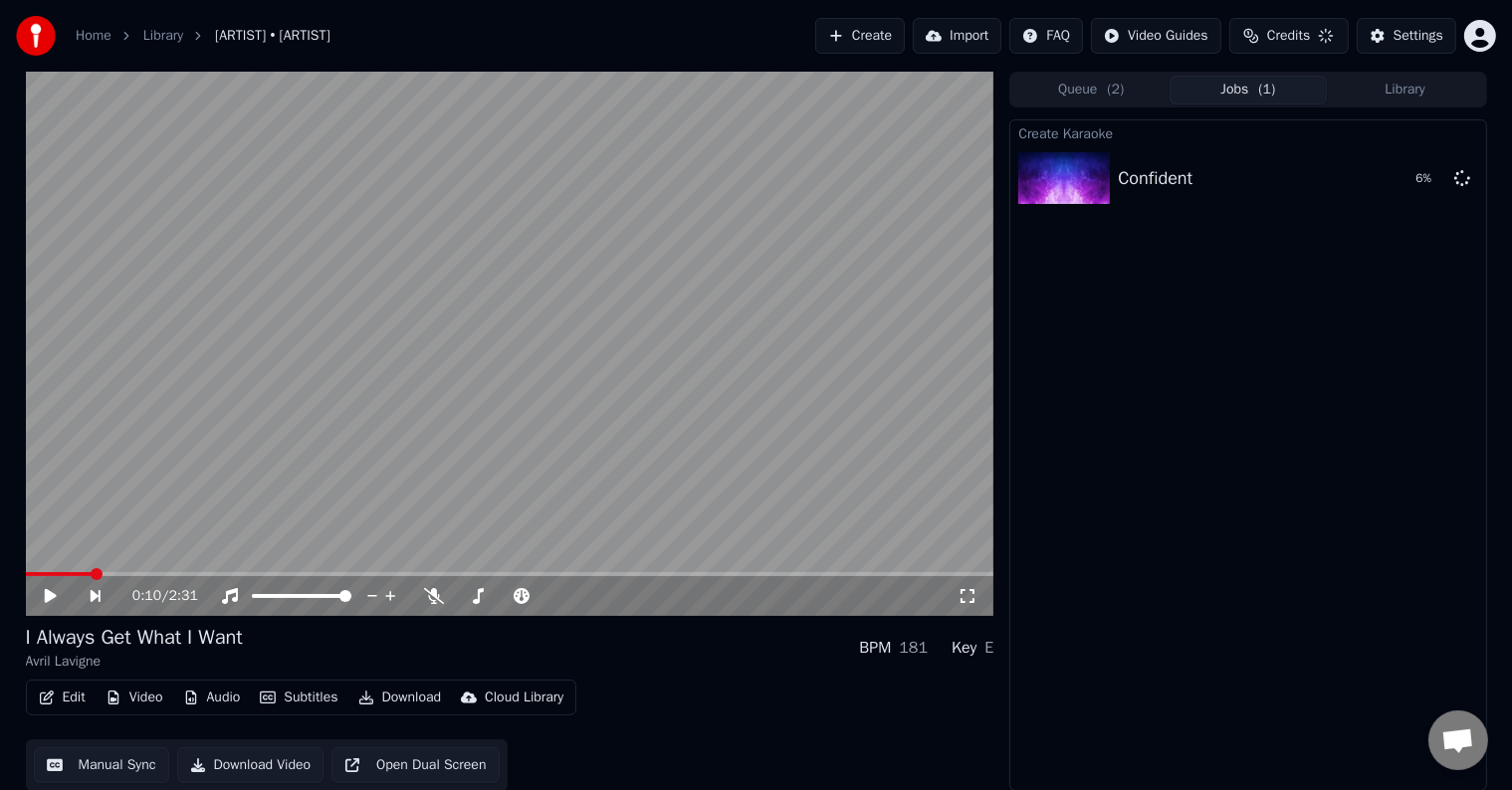 click on "Create" at bounding box center (860, 36) 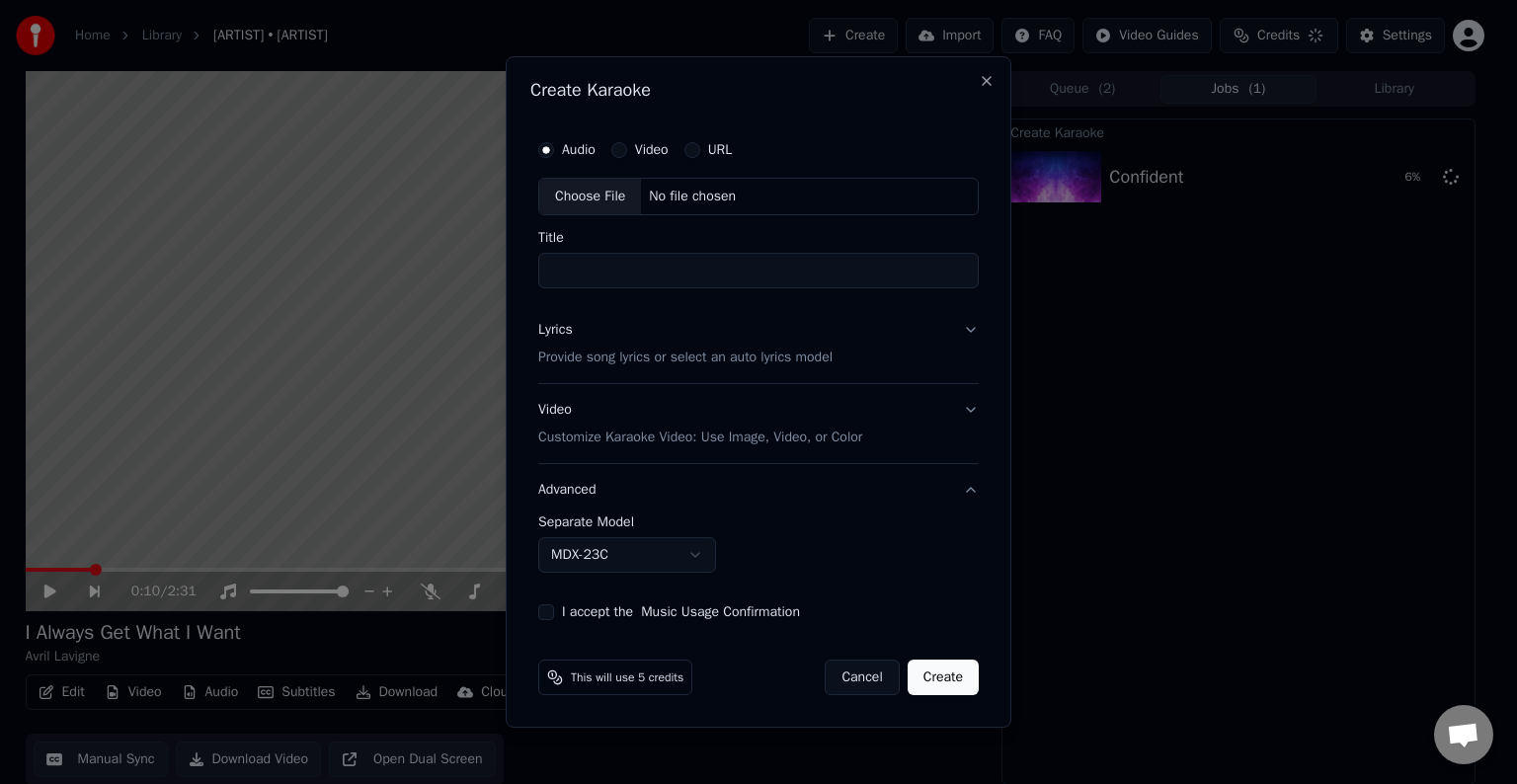 click on "Choose File" at bounding box center [590, 196] 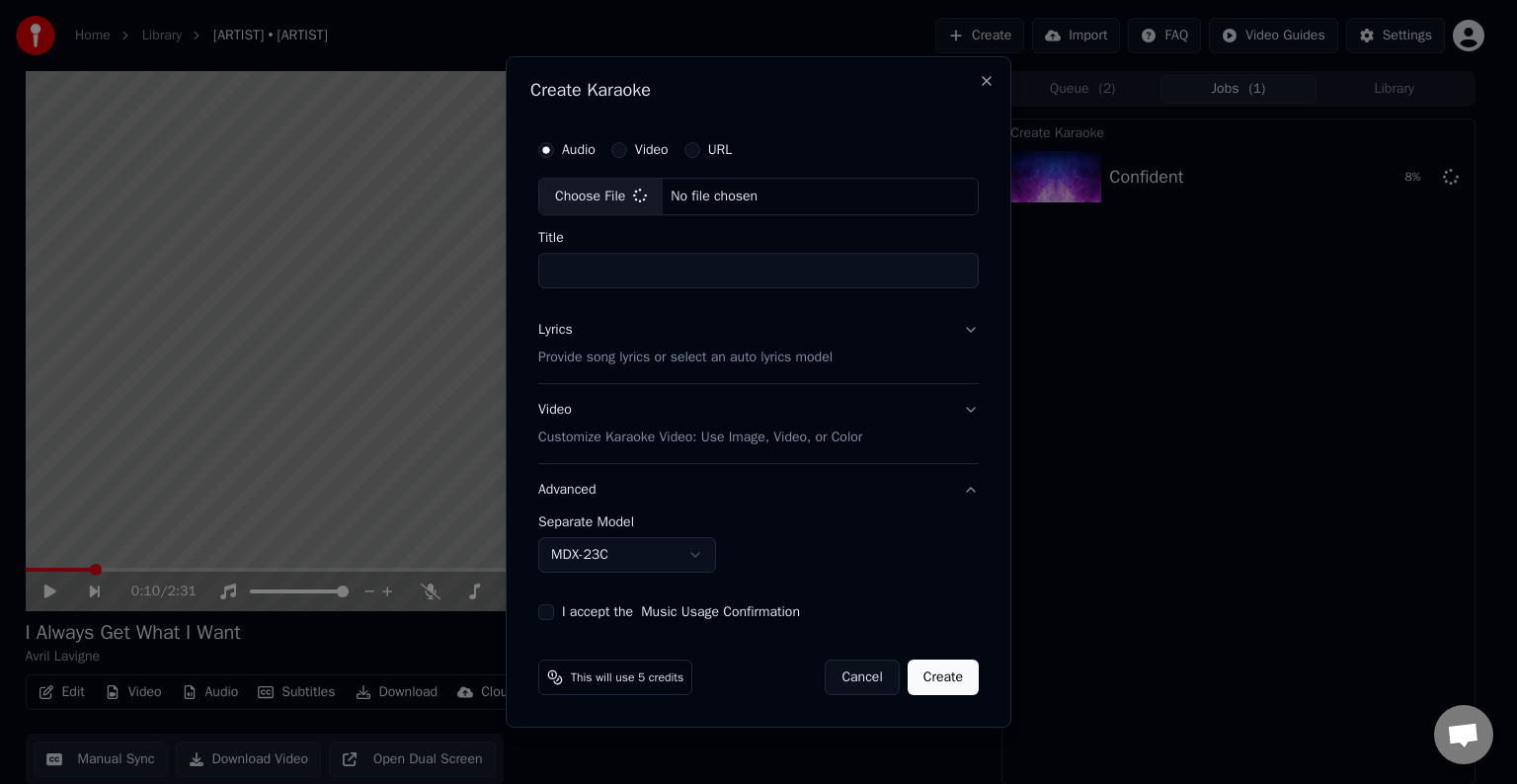 click on "Lyrics Provide song lyrics or select an auto lyrics model" at bounding box center (758, 344) 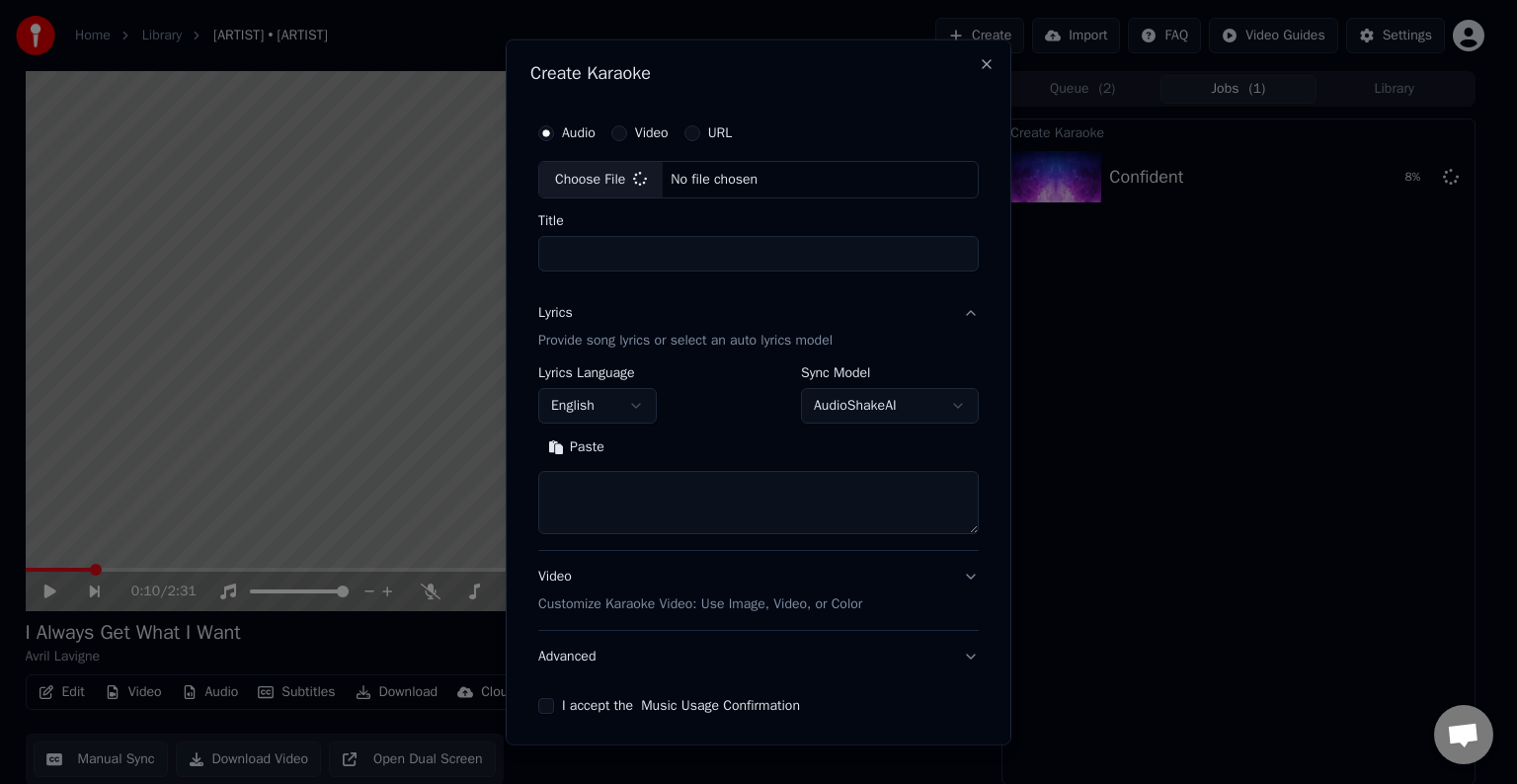 click at bounding box center [758, 503] 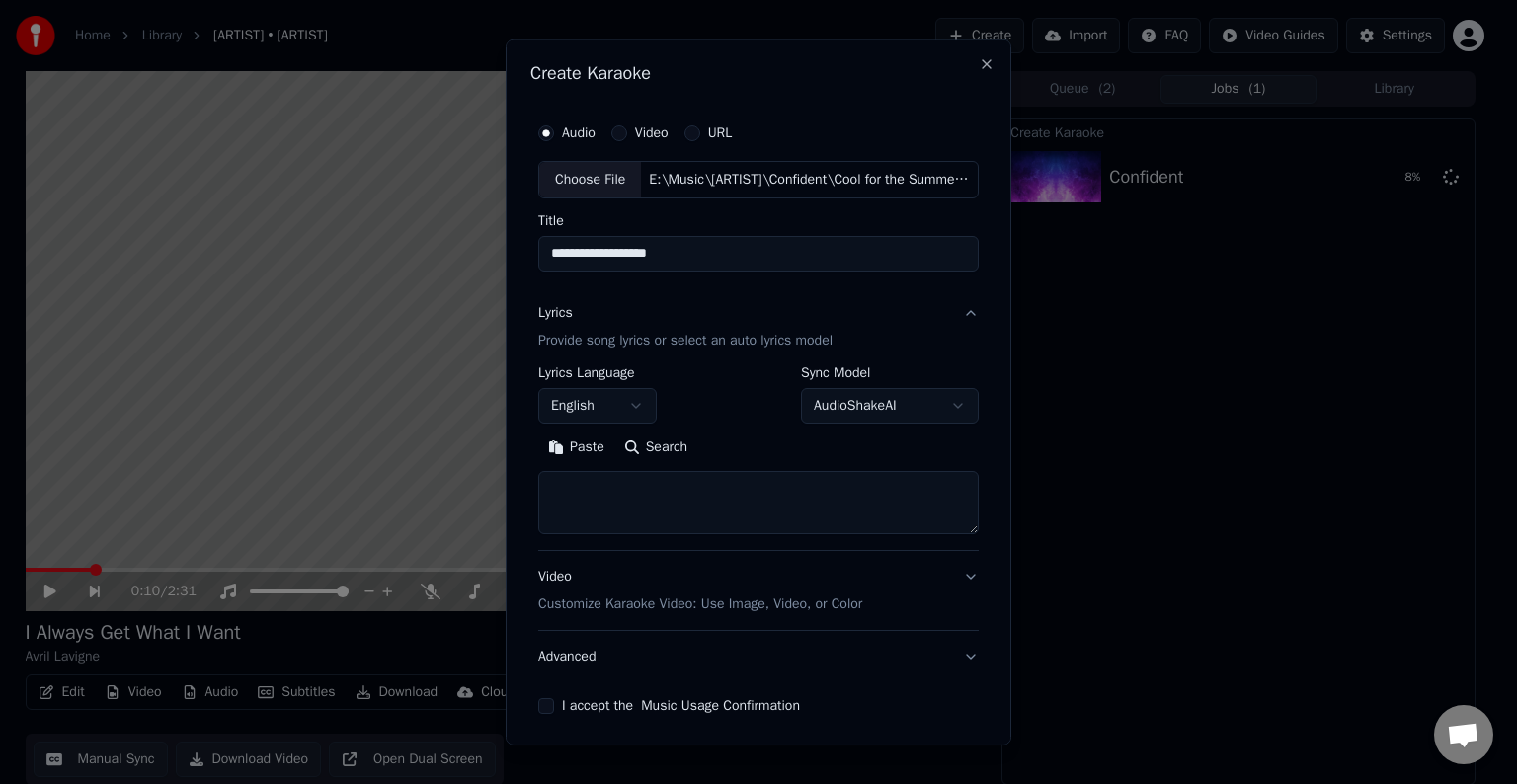 paste on "**********" 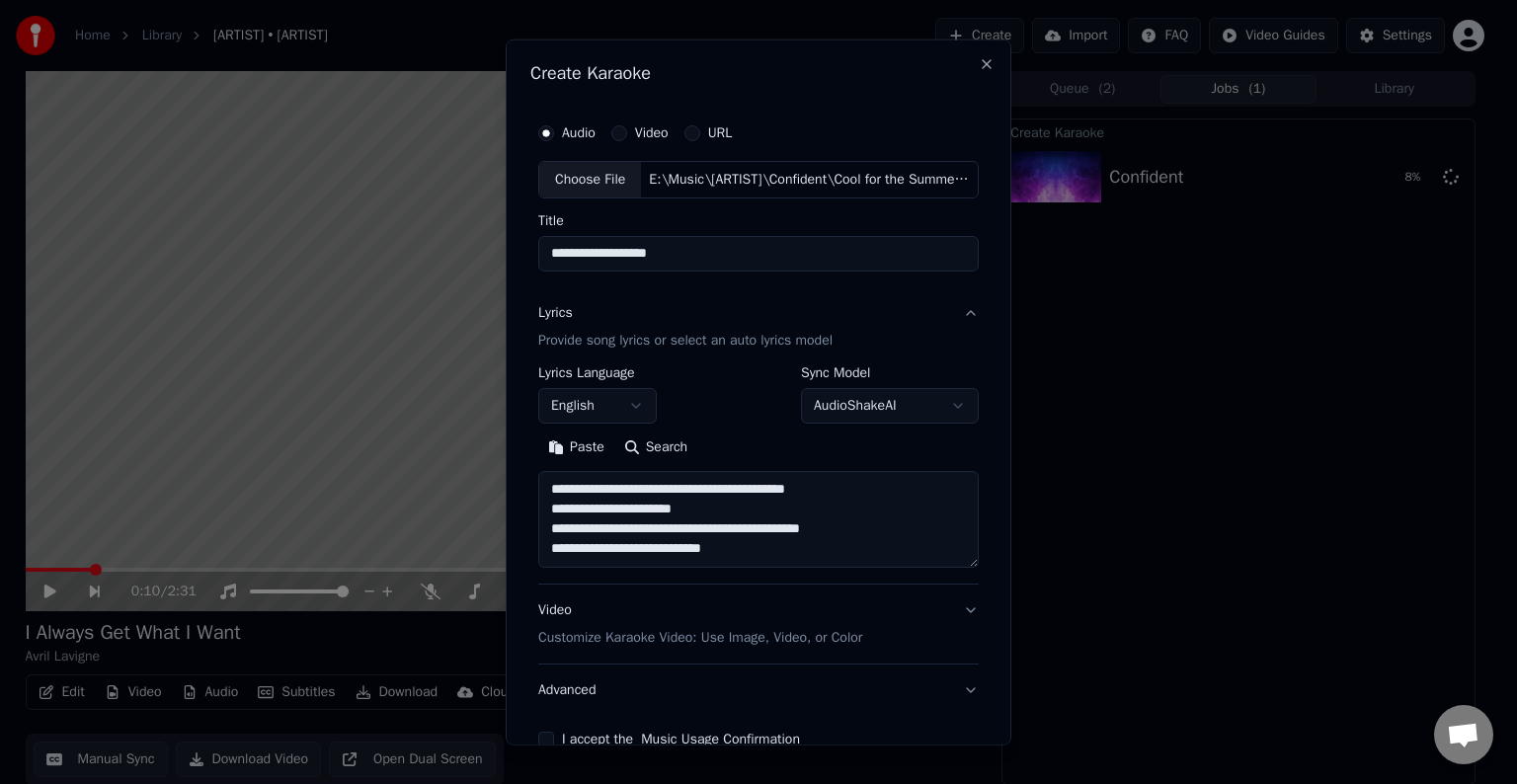 scroll, scrollTop: 43, scrollLeft: 0, axis: vertical 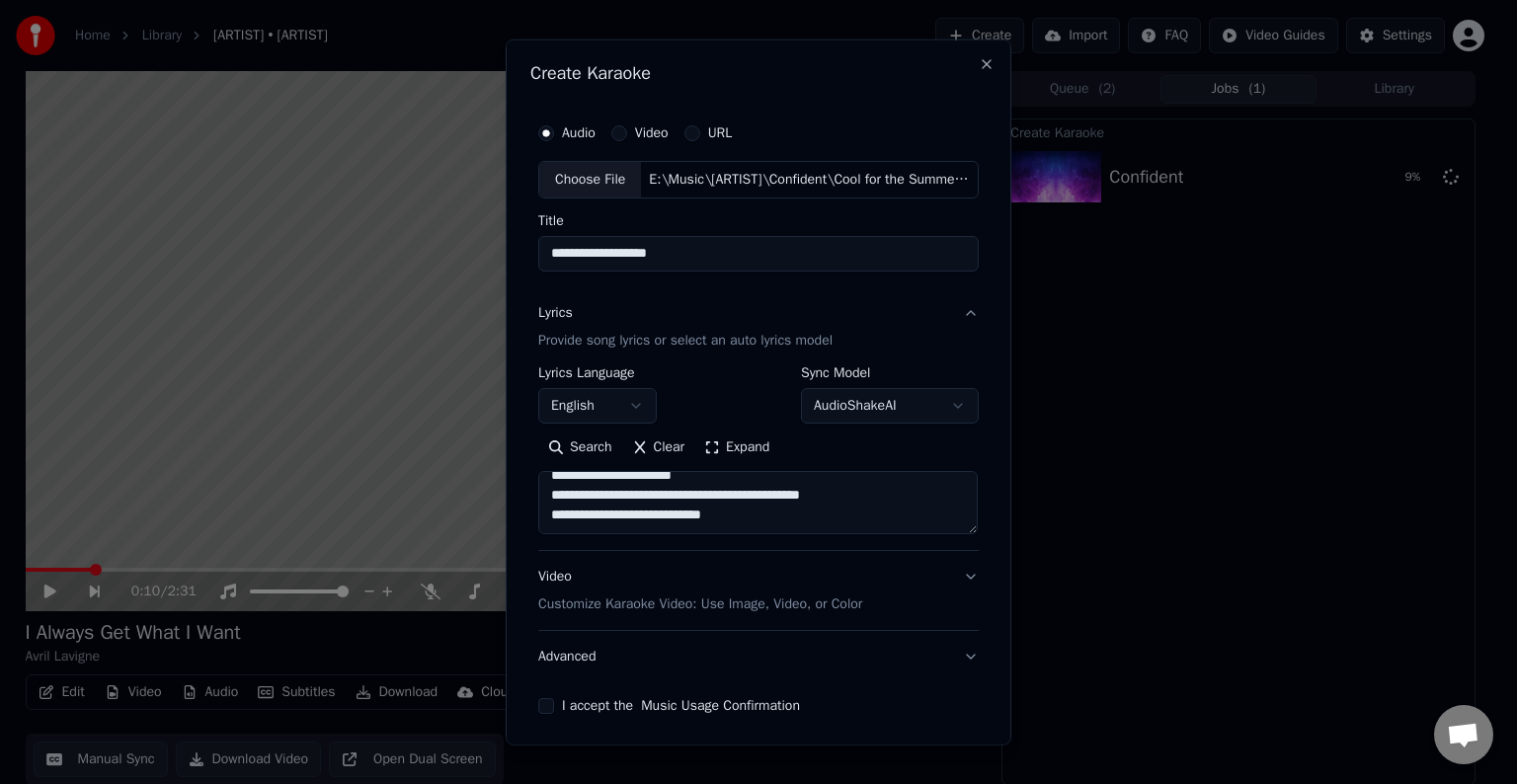paste on "**********" 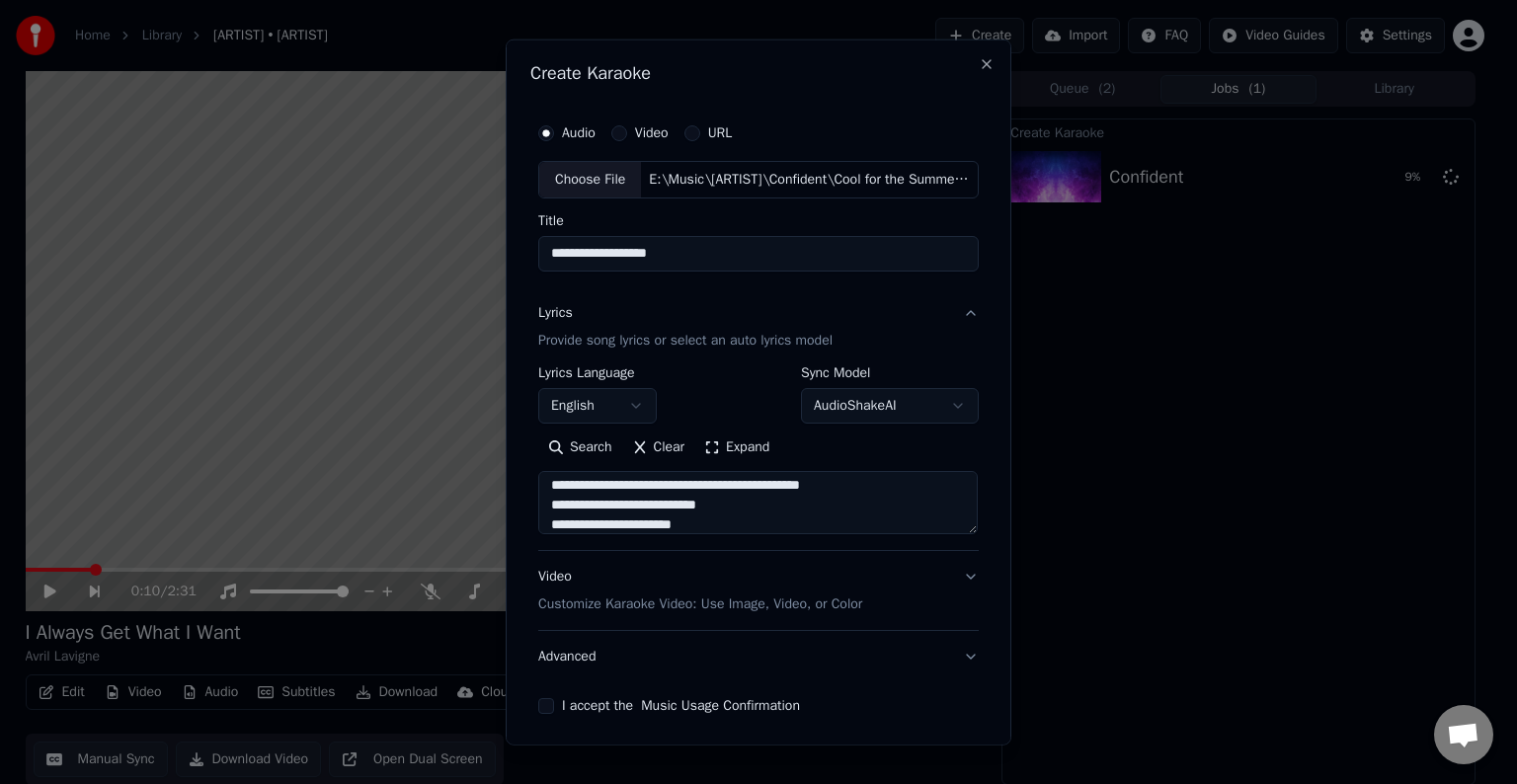 scroll, scrollTop: 122, scrollLeft: 0, axis: vertical 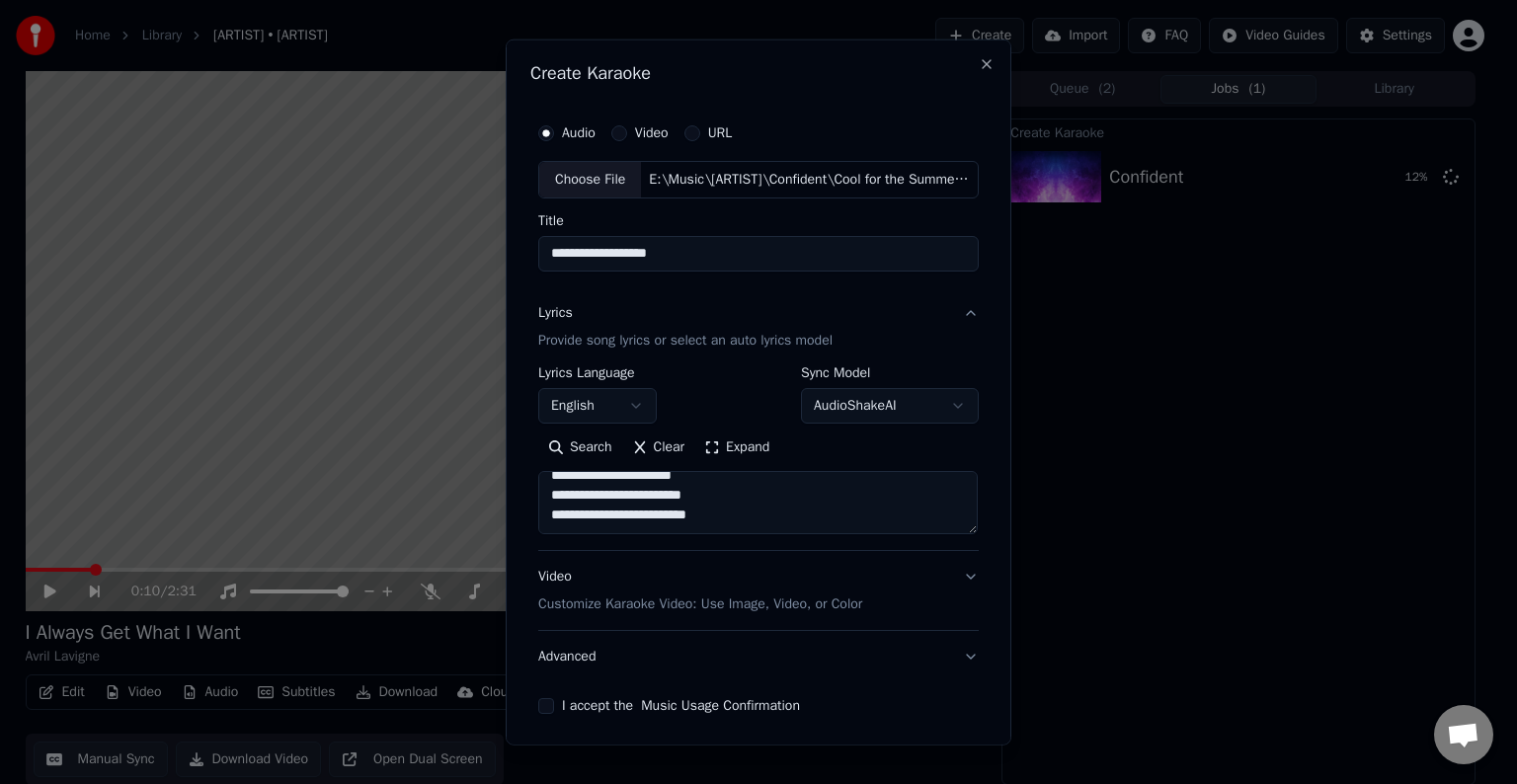 paste on "**********" 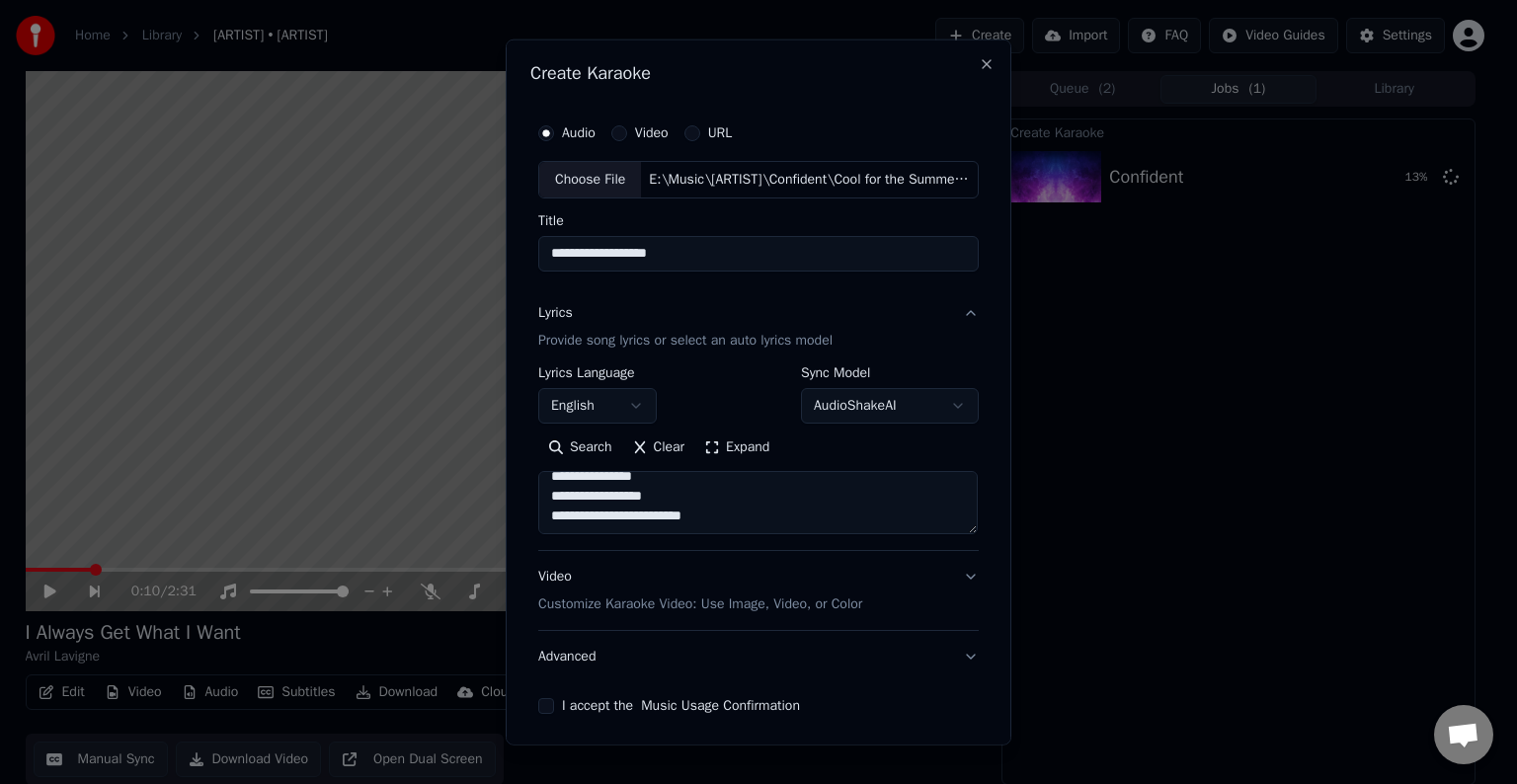 scroll, scrollTop: 201, scrollLeft: 0, axis: vertical 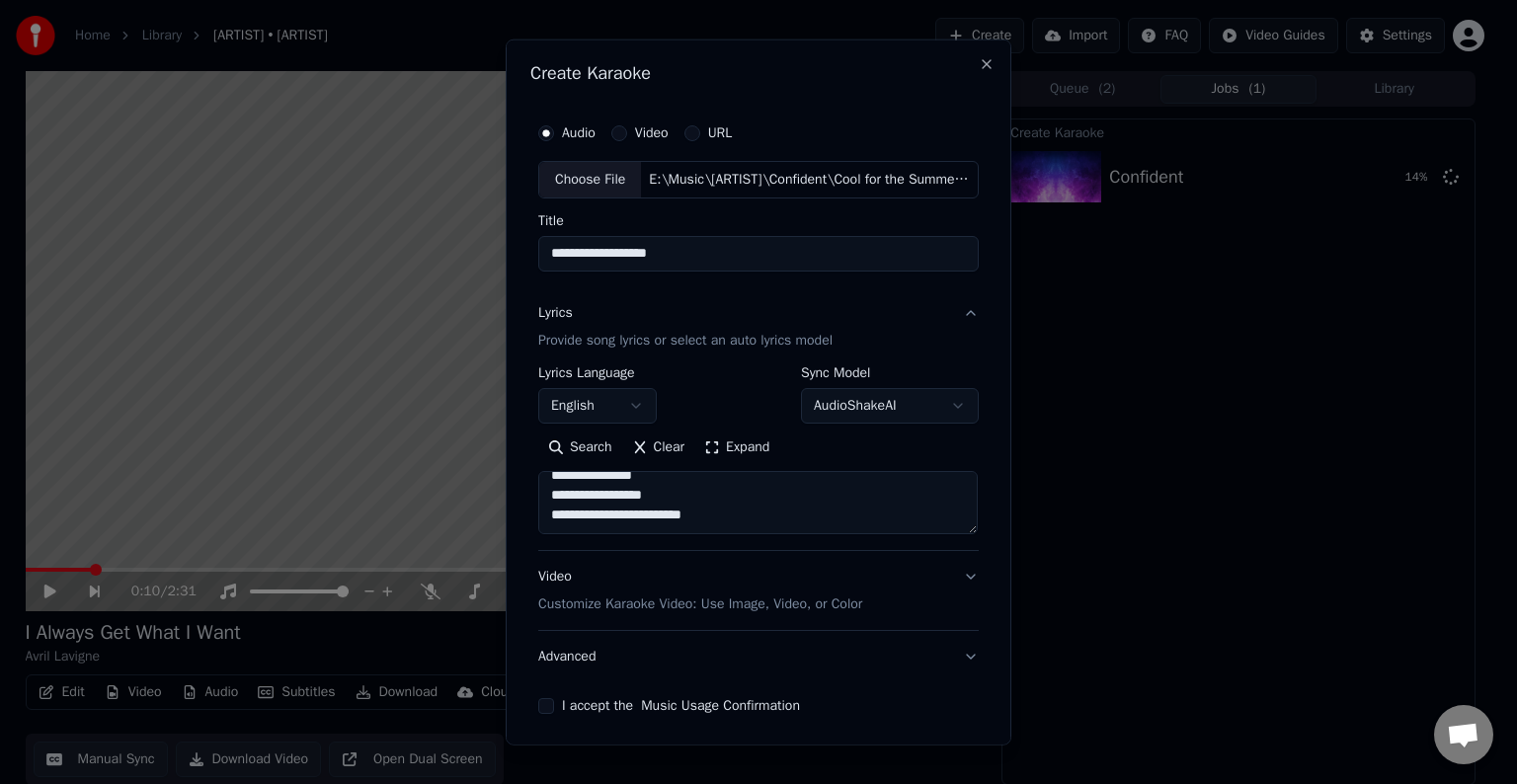 paste on "***
***" 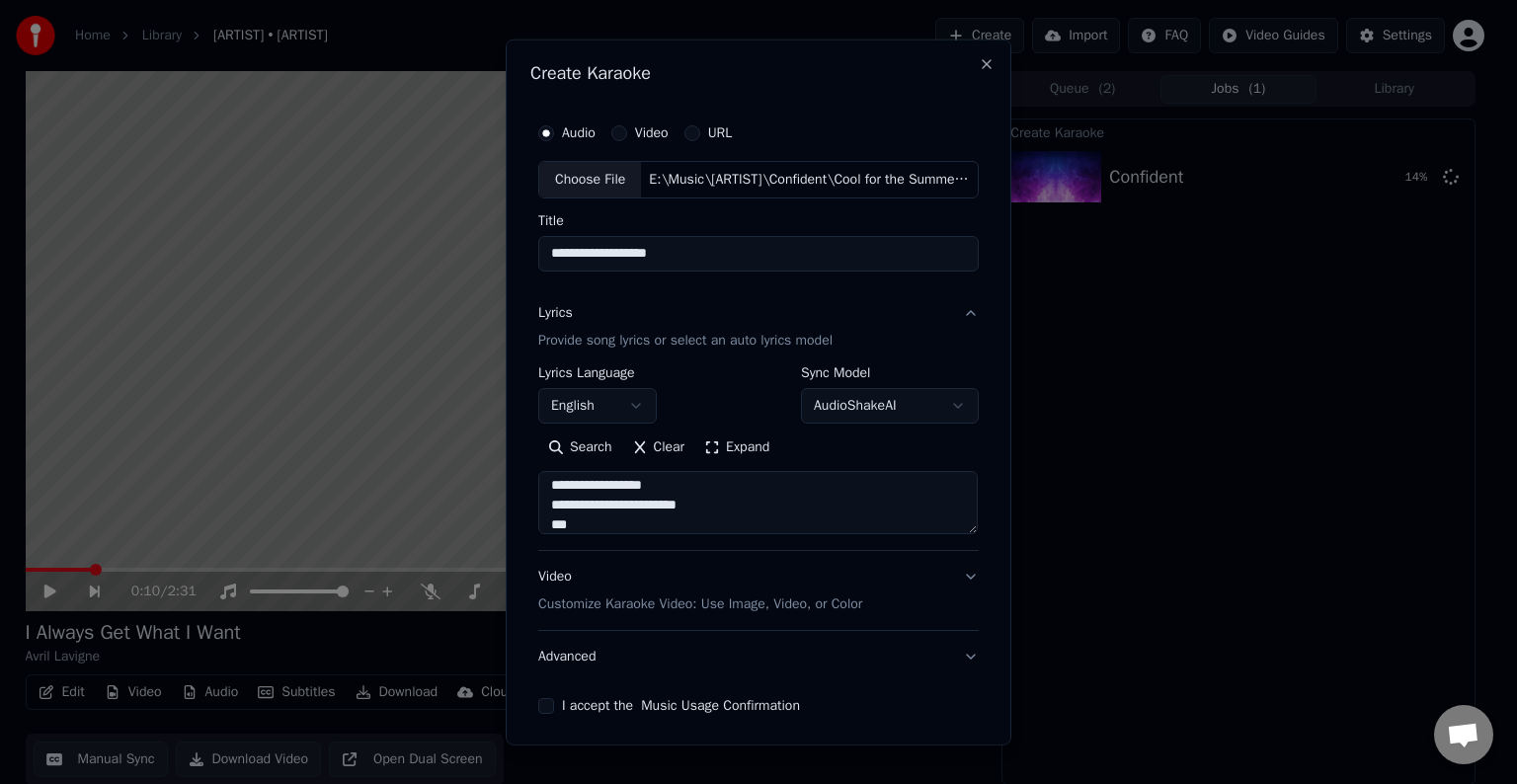 scroll, scrollTop: 241, scrollLeft: 0, axis: vertical 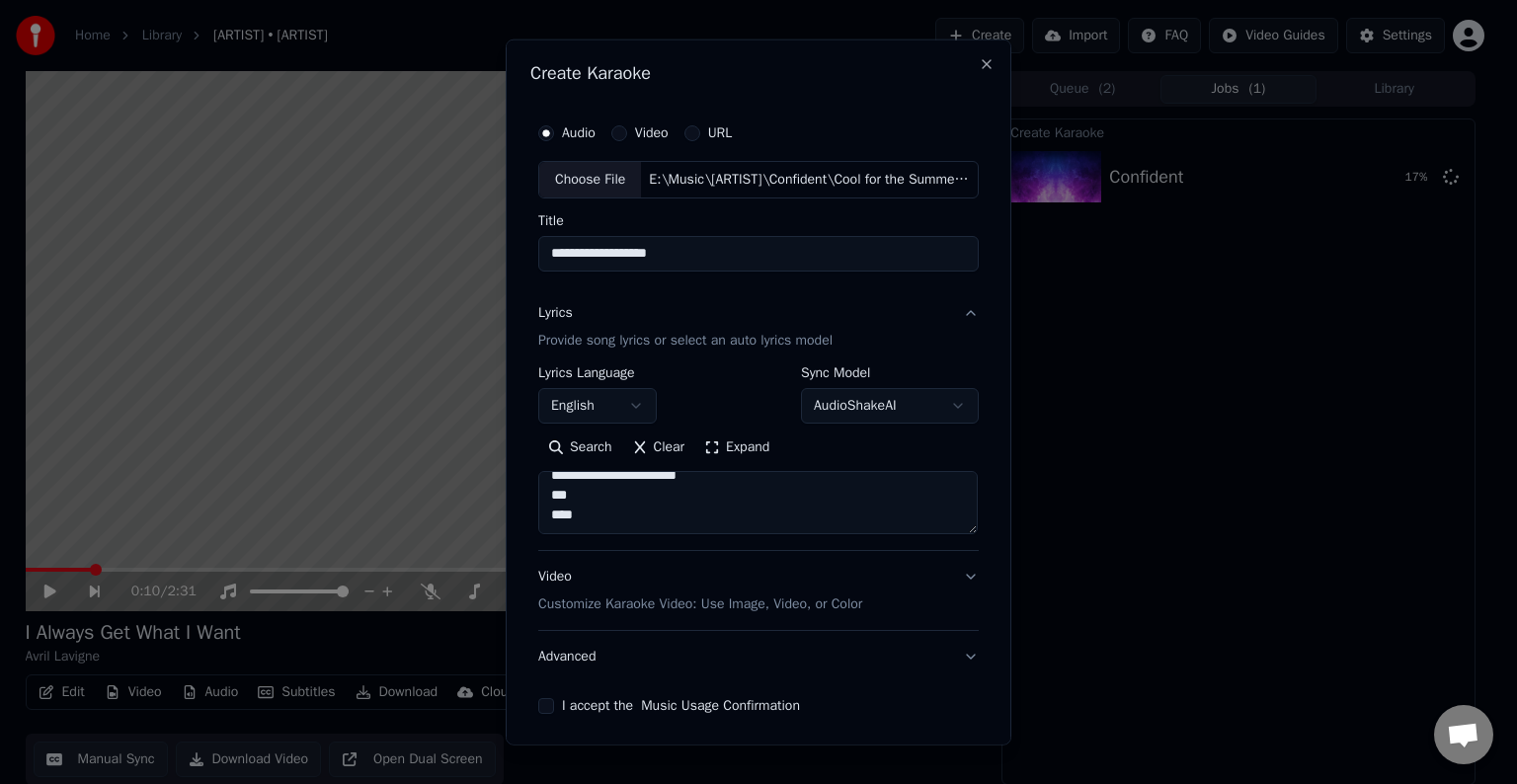 paste on "**********" 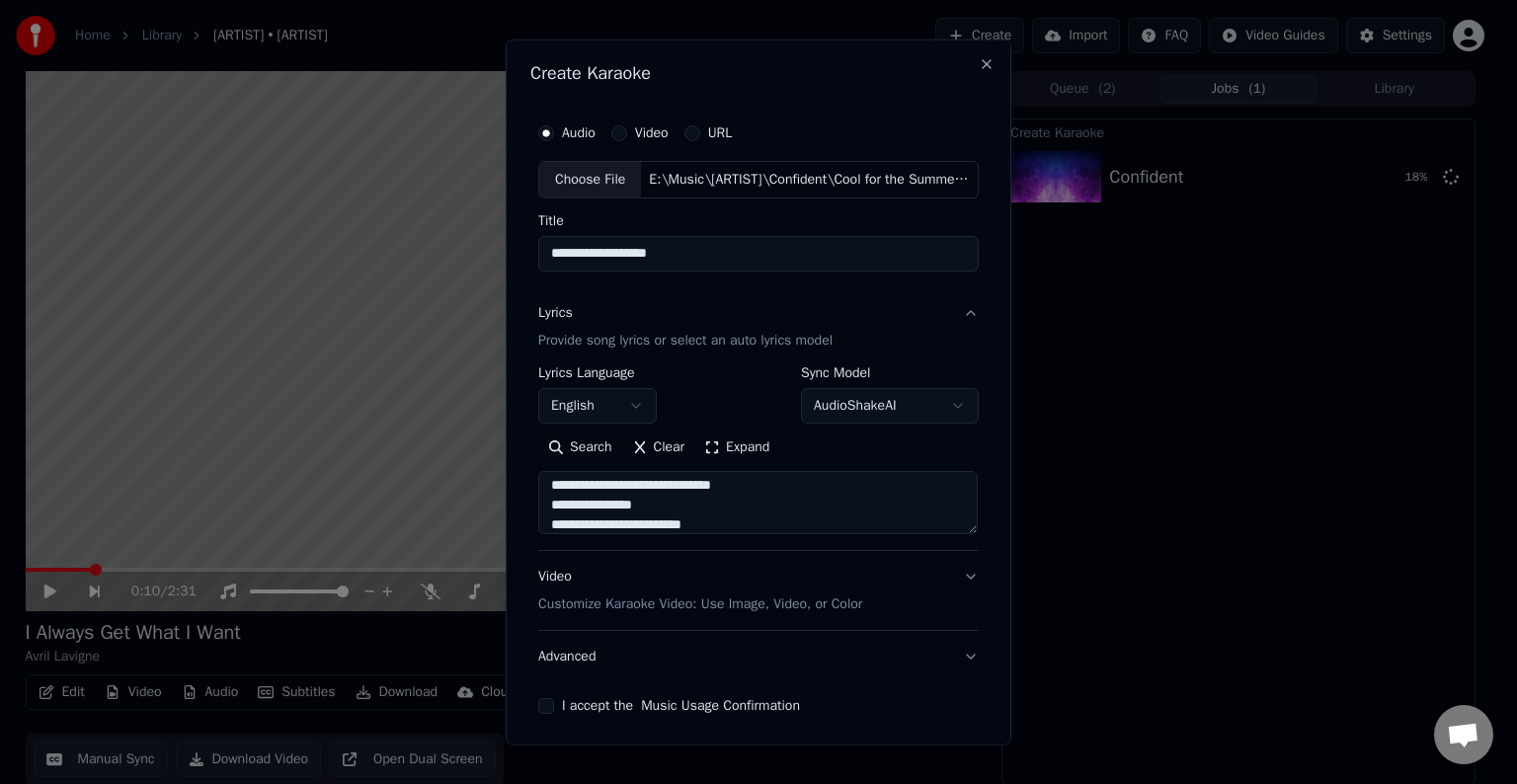 scroll, scrollTop: 340, scrollLeft: 0, axis: vertical 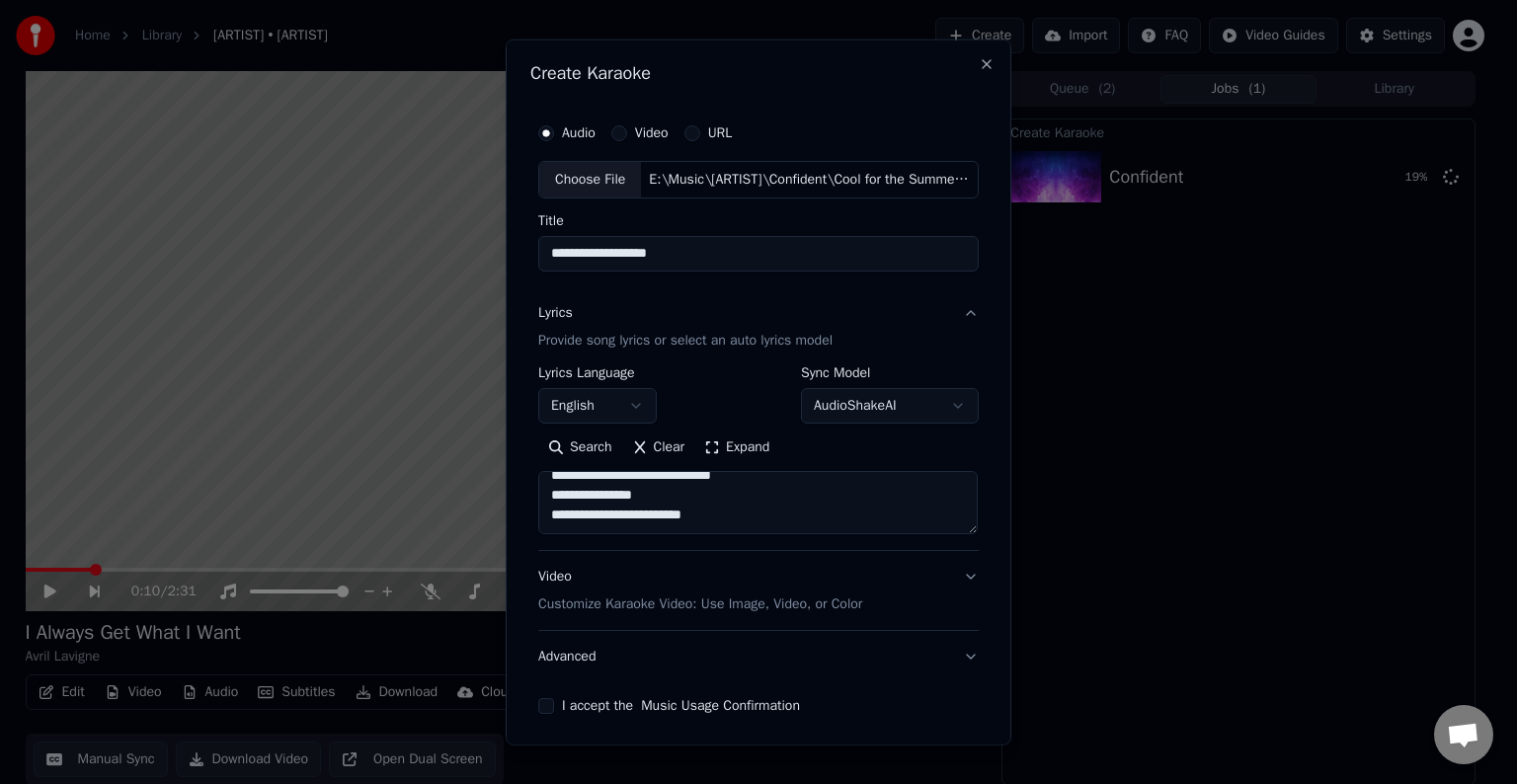 paste on "**********" 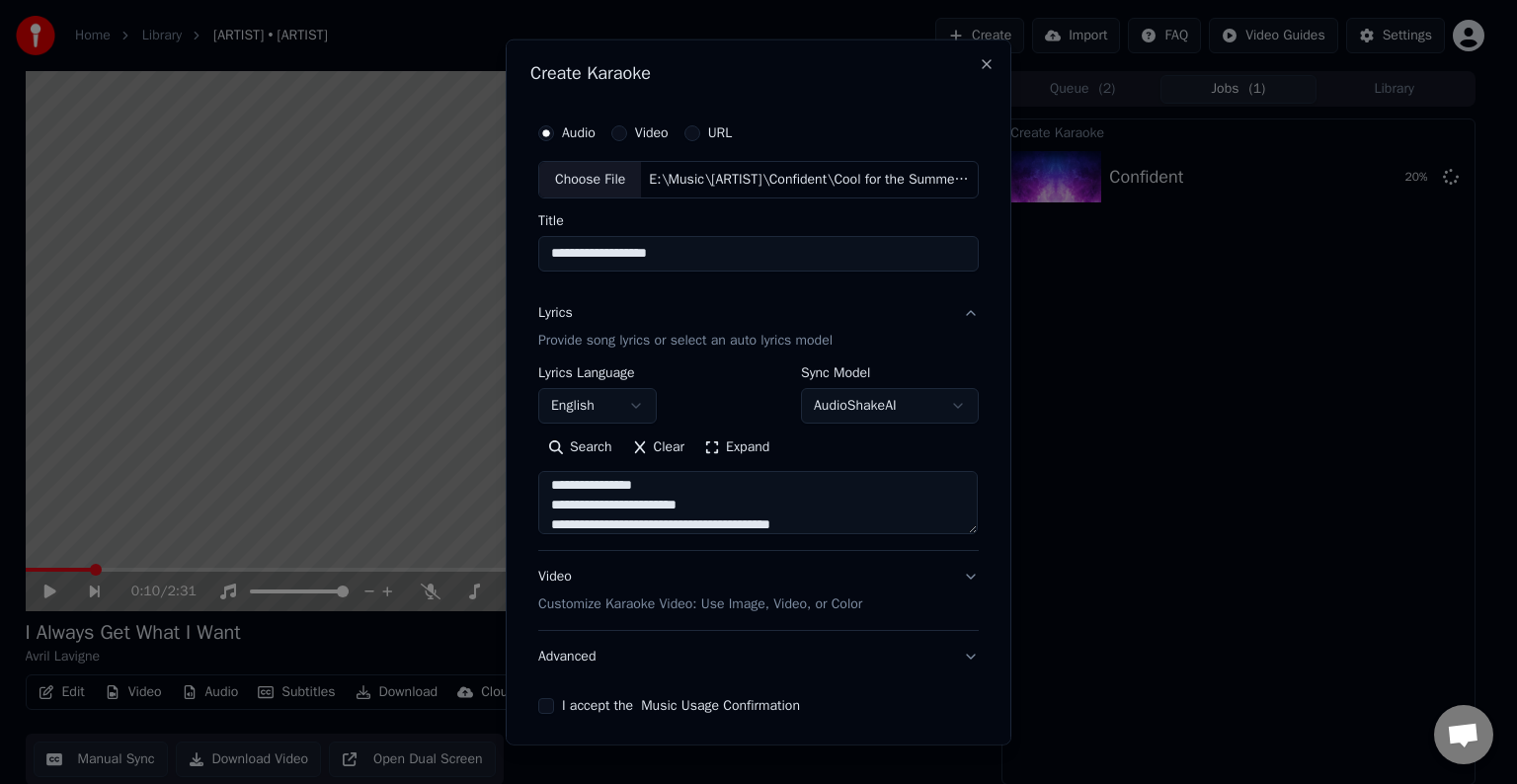 scroll, scrollTop: 419, scrollLeft: 0, axis: vertical 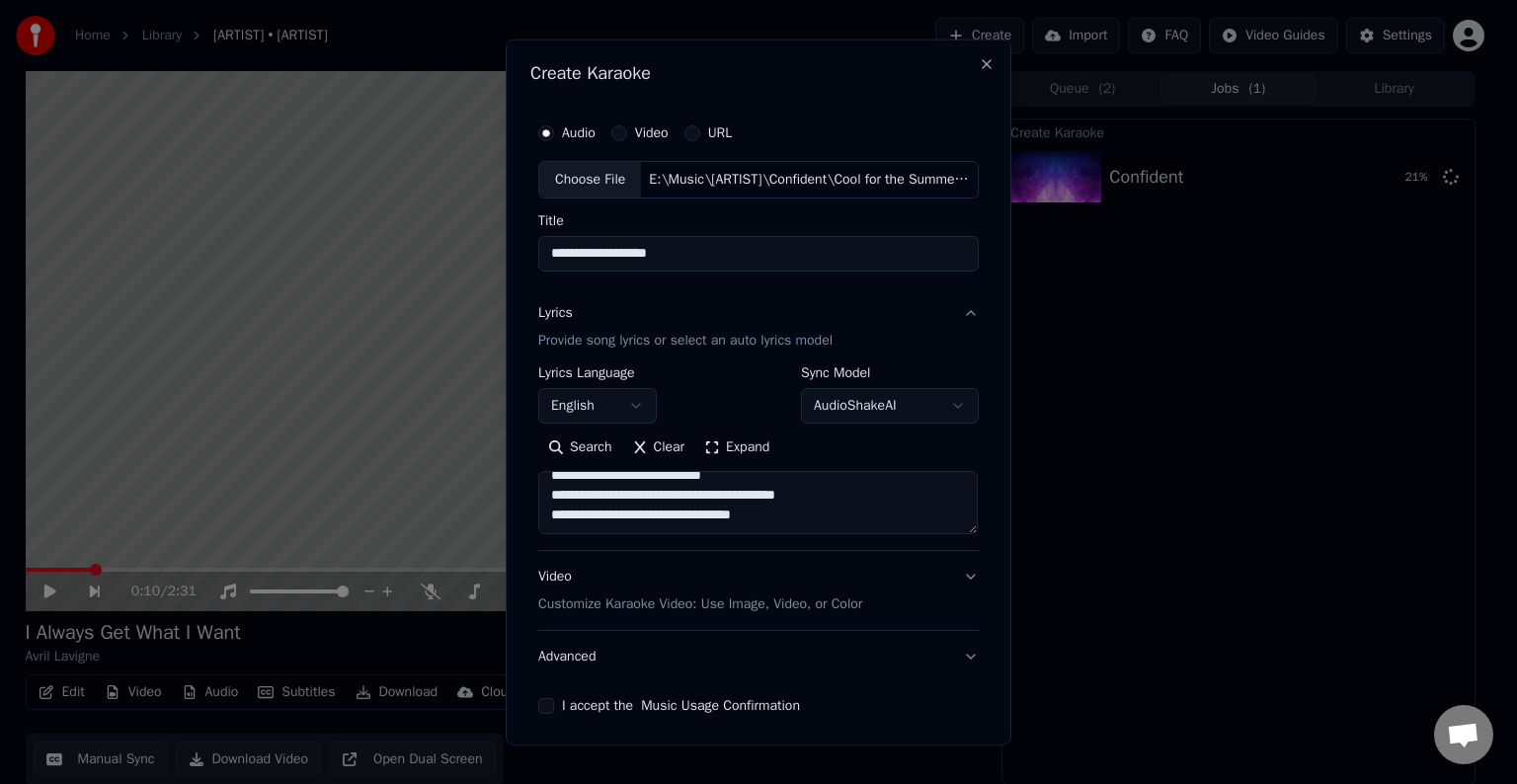 paste on "**********" 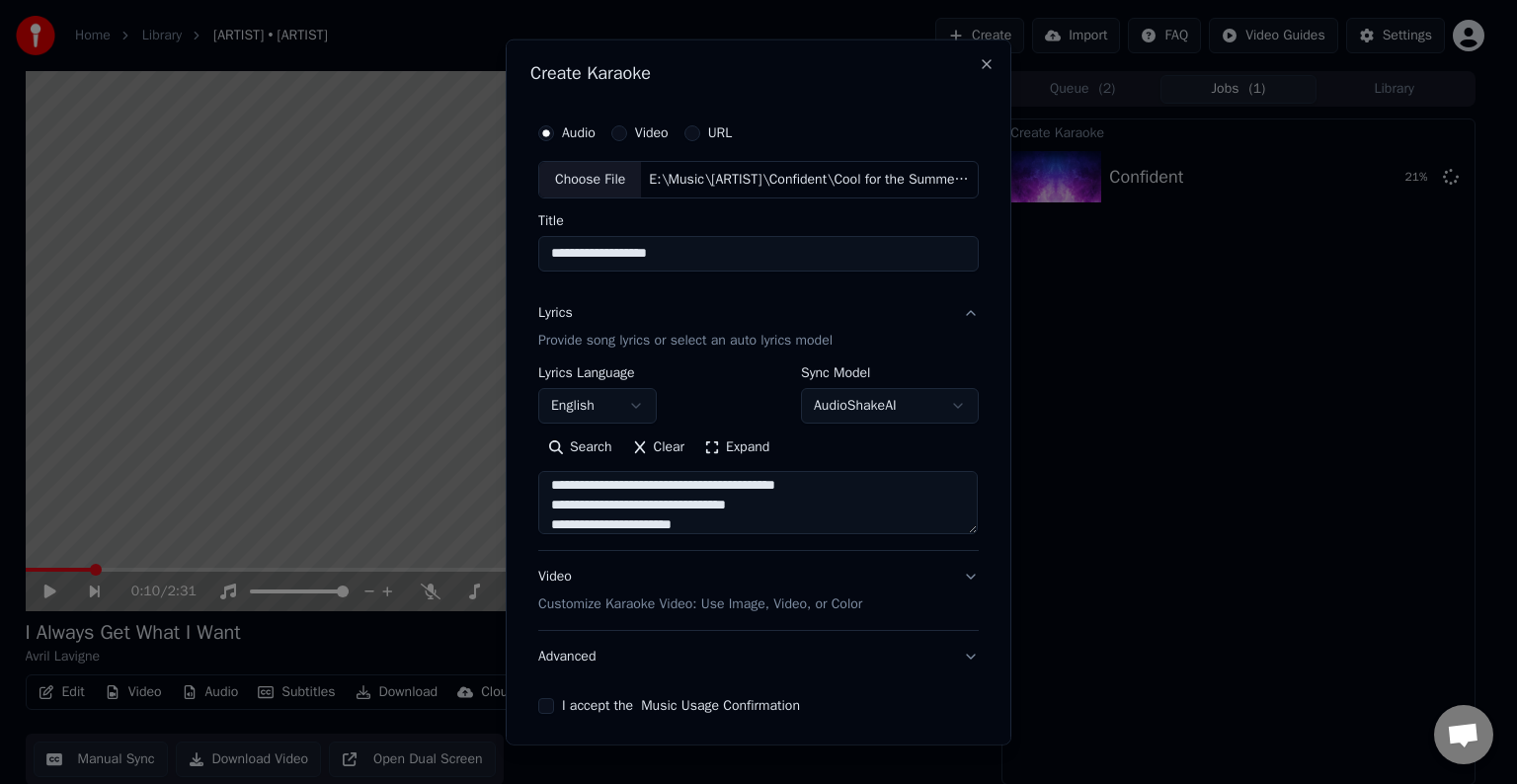 scroll, scrollTop: 498, scrollLeft: 0, axis: vertical 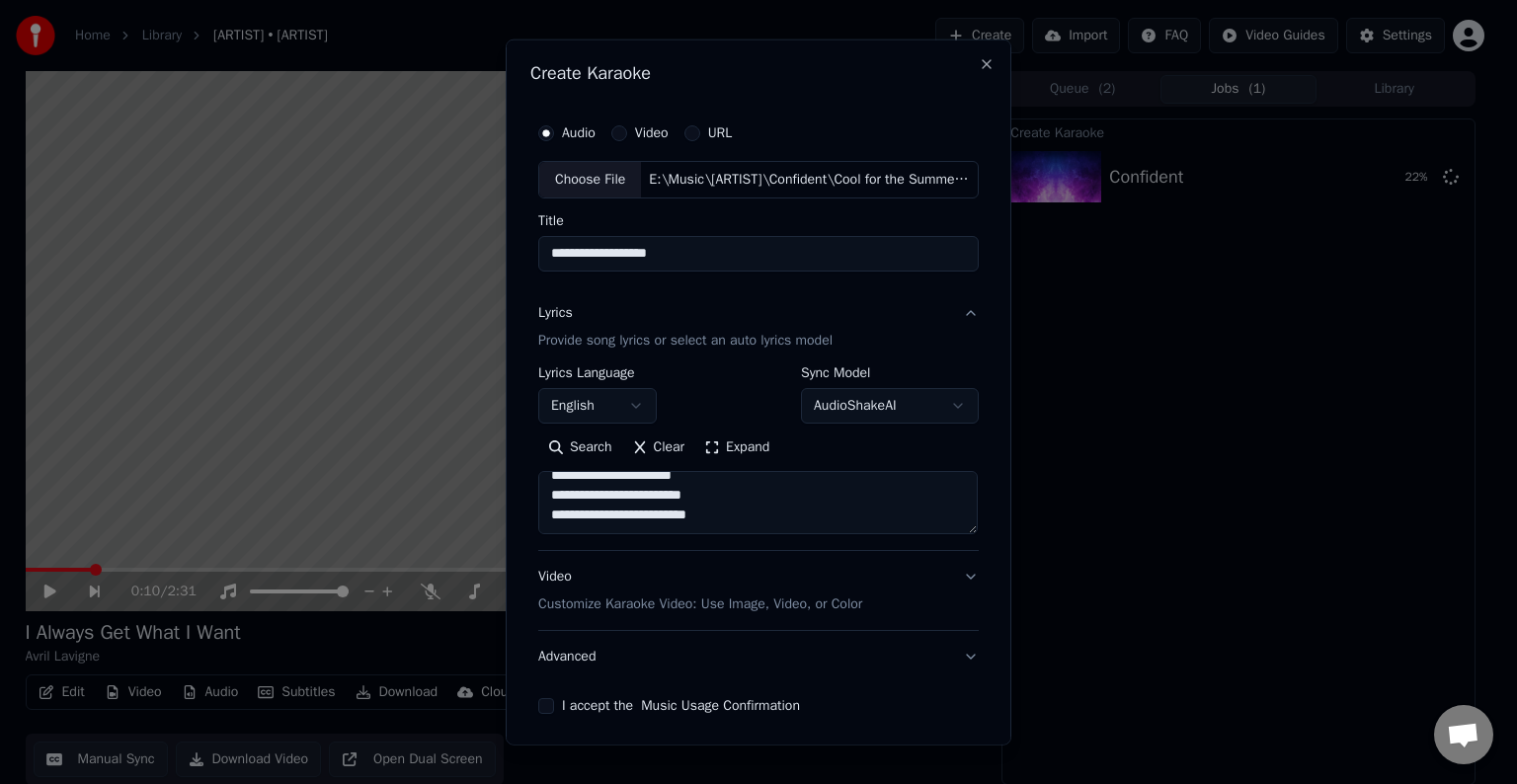 paste on "**********" 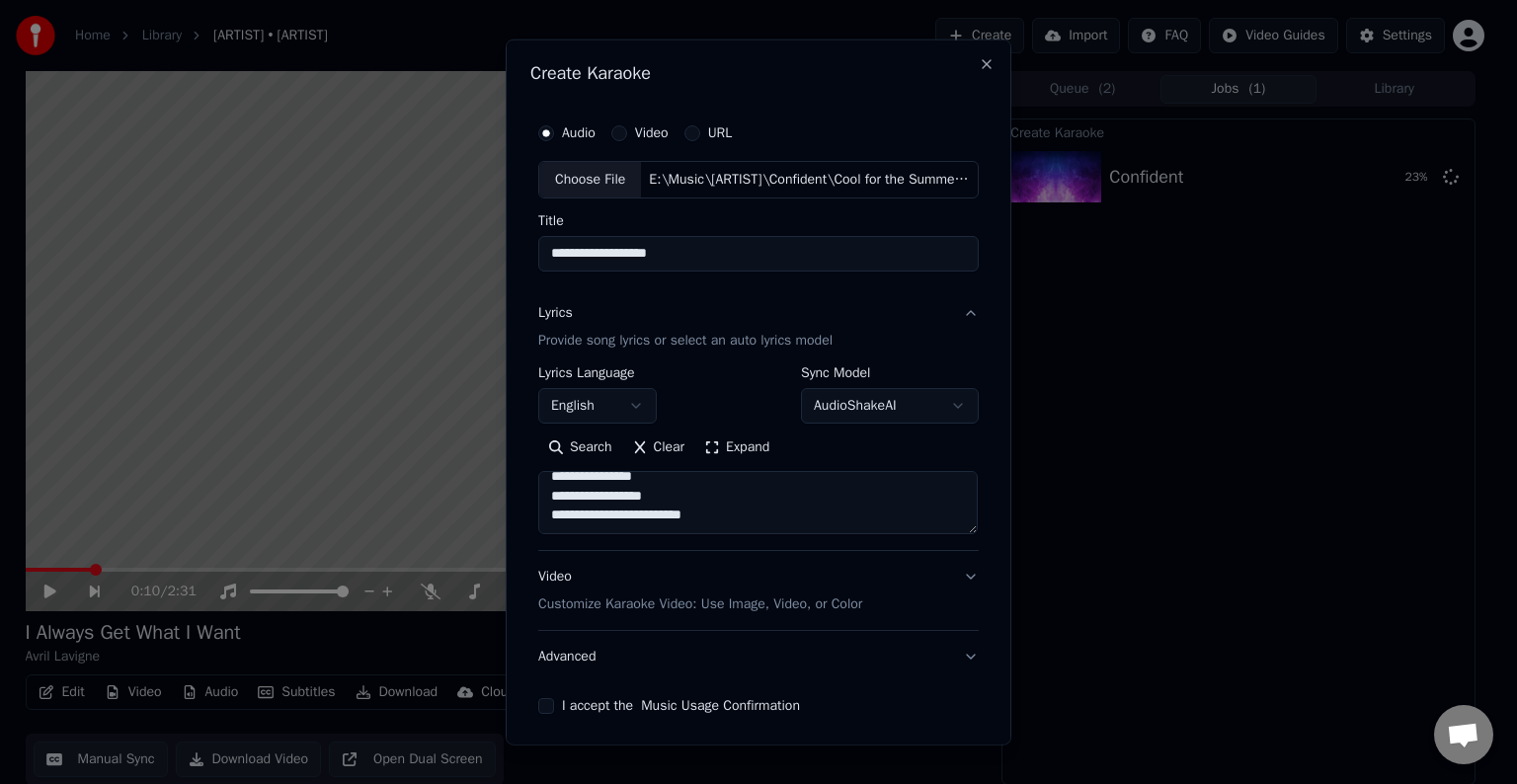 scroll, scrollTop: 577, scrollLeft: 0, axis: vertical 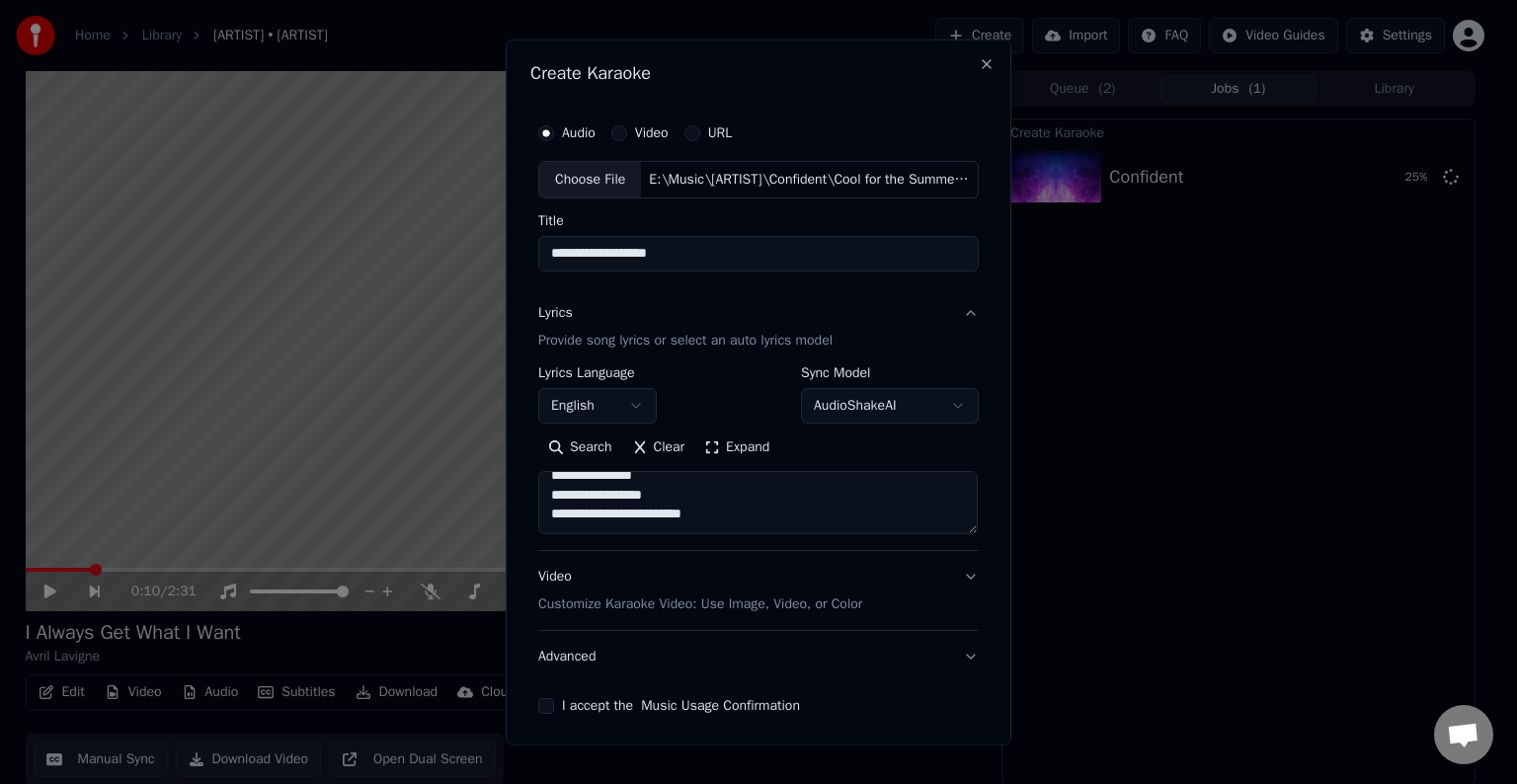 paste on "***
***" 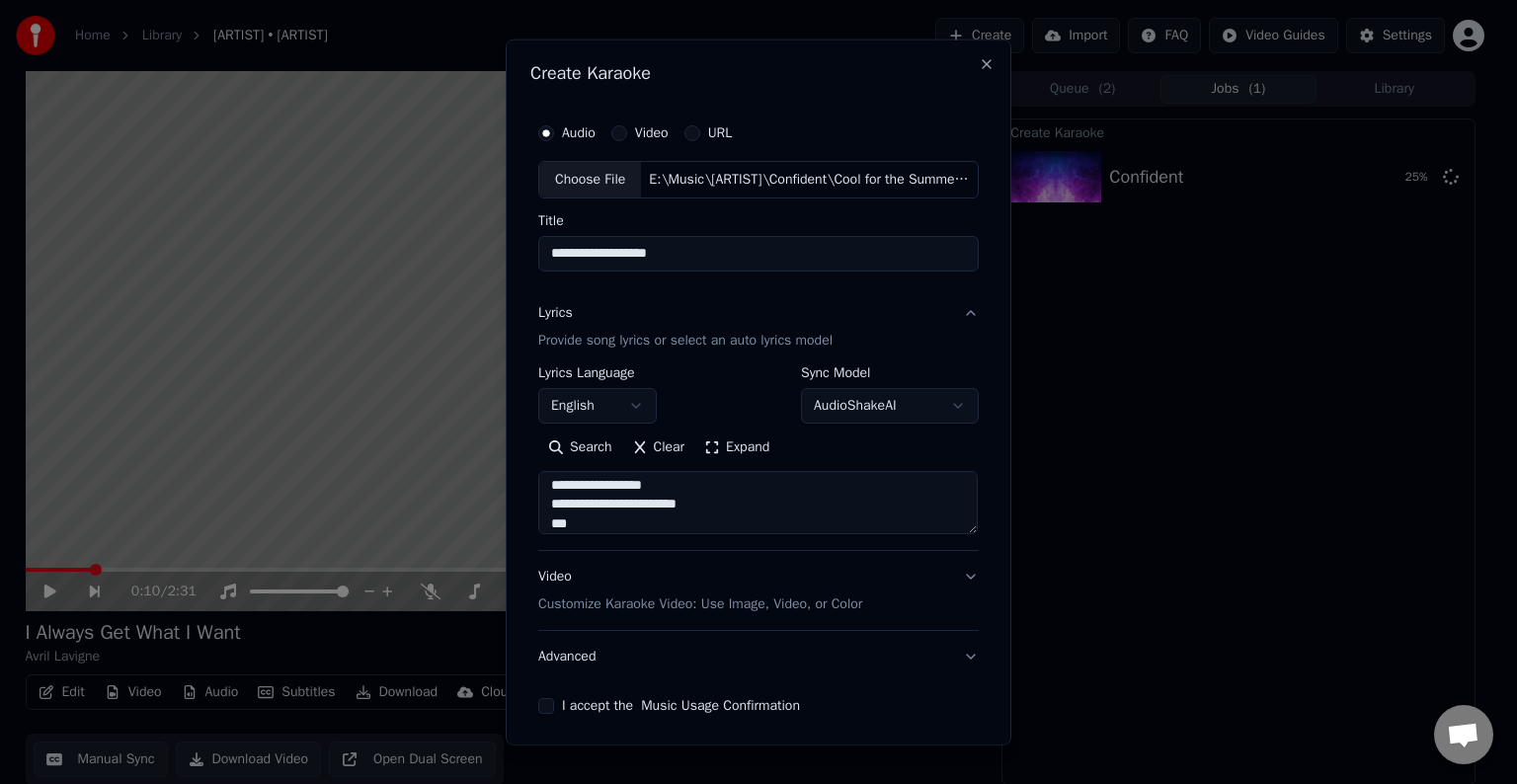 scroll, scrollTop: 616, scrollLeft: 0, axis: vertical 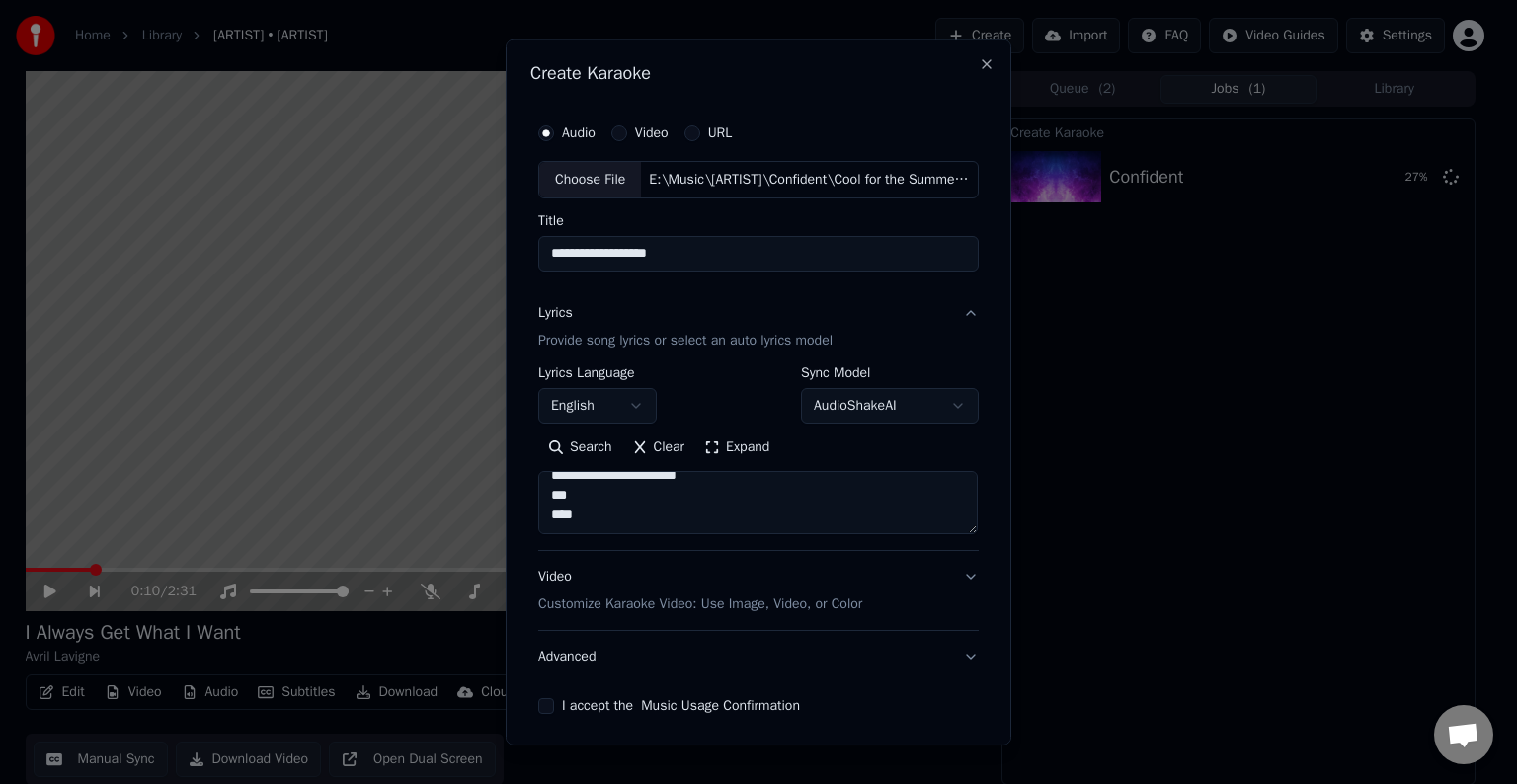 paste on "**********" 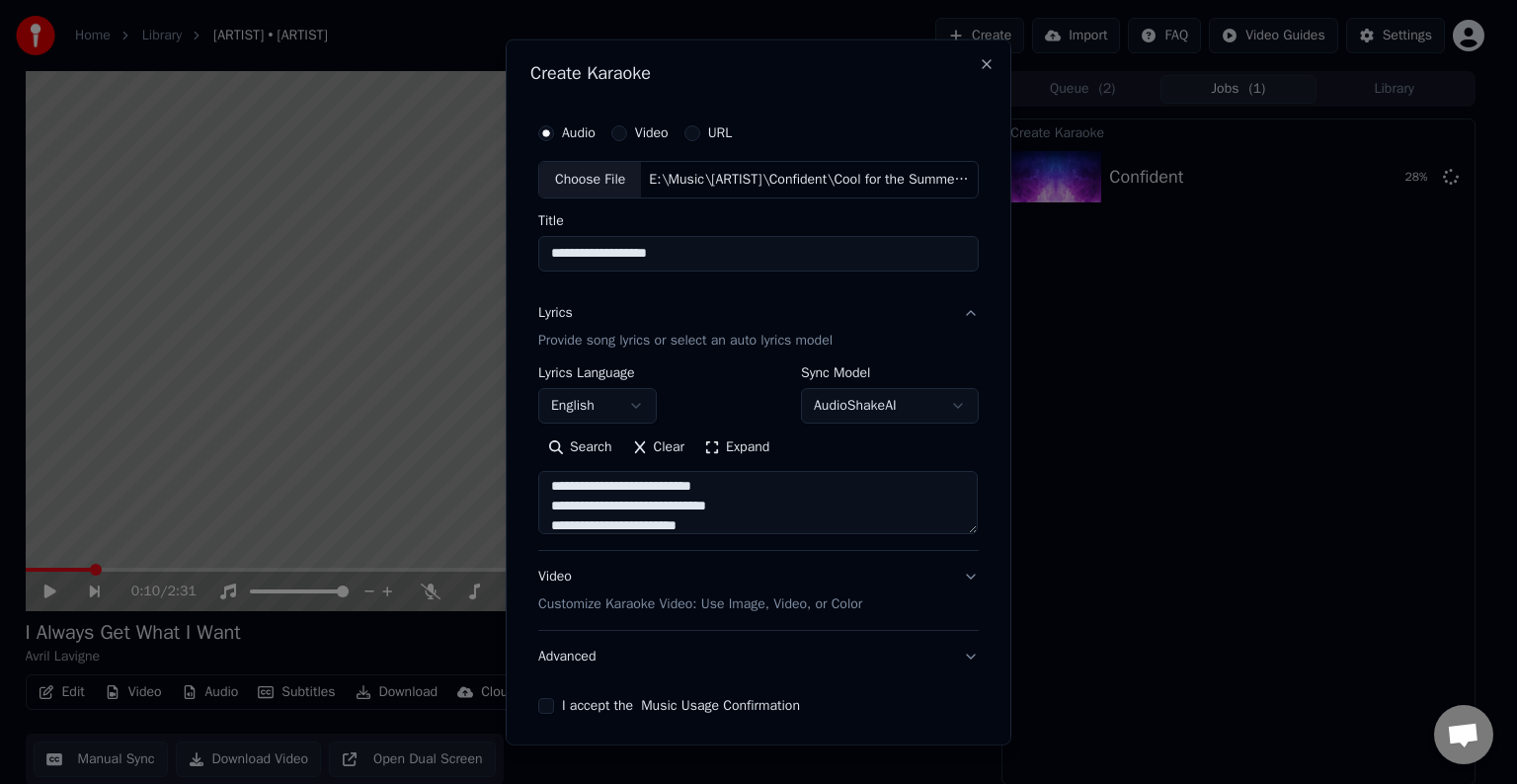 scroll, scrollTop: 711, scrollLeft: 0, axis: vertical 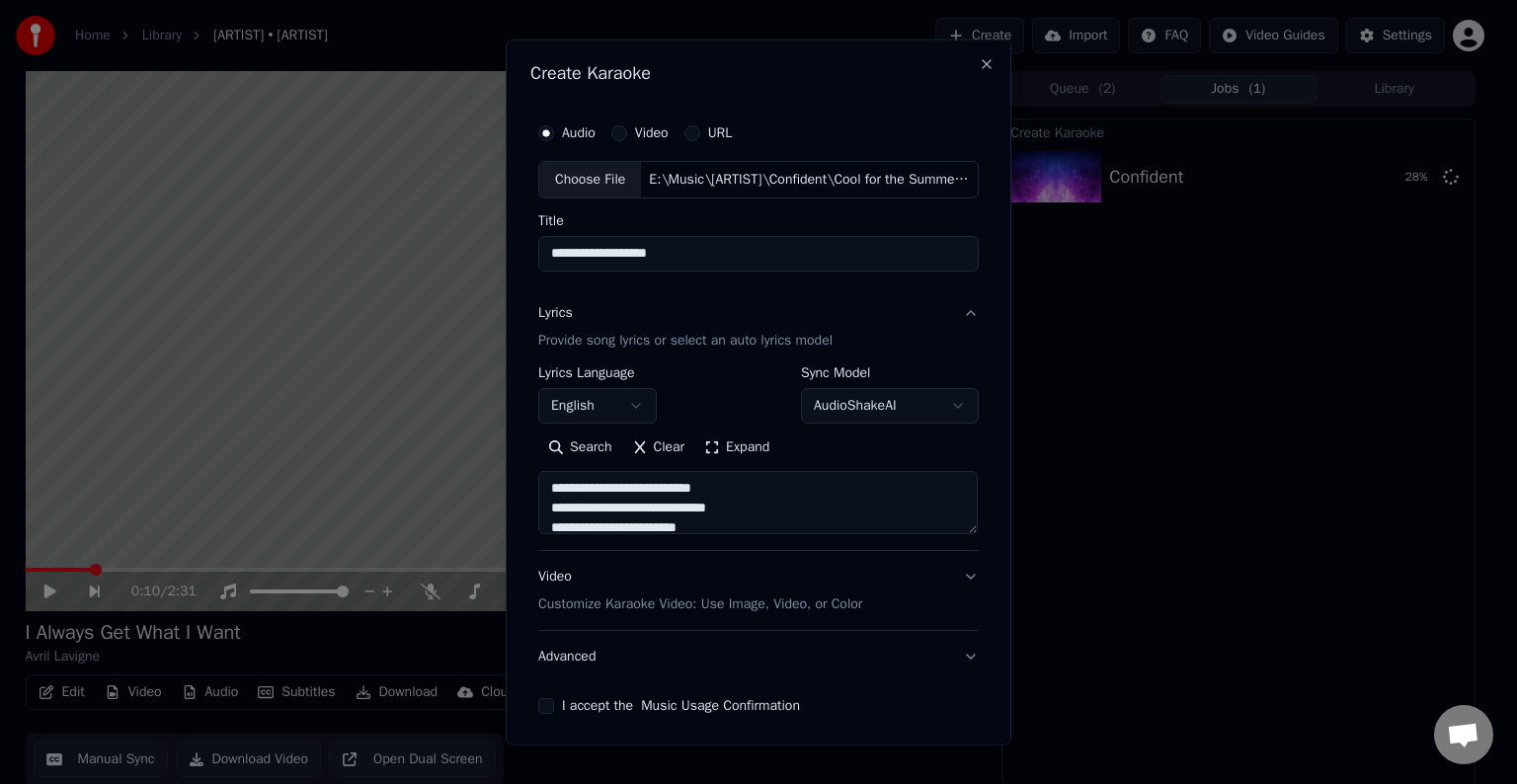click at bounding box center (758, 503) 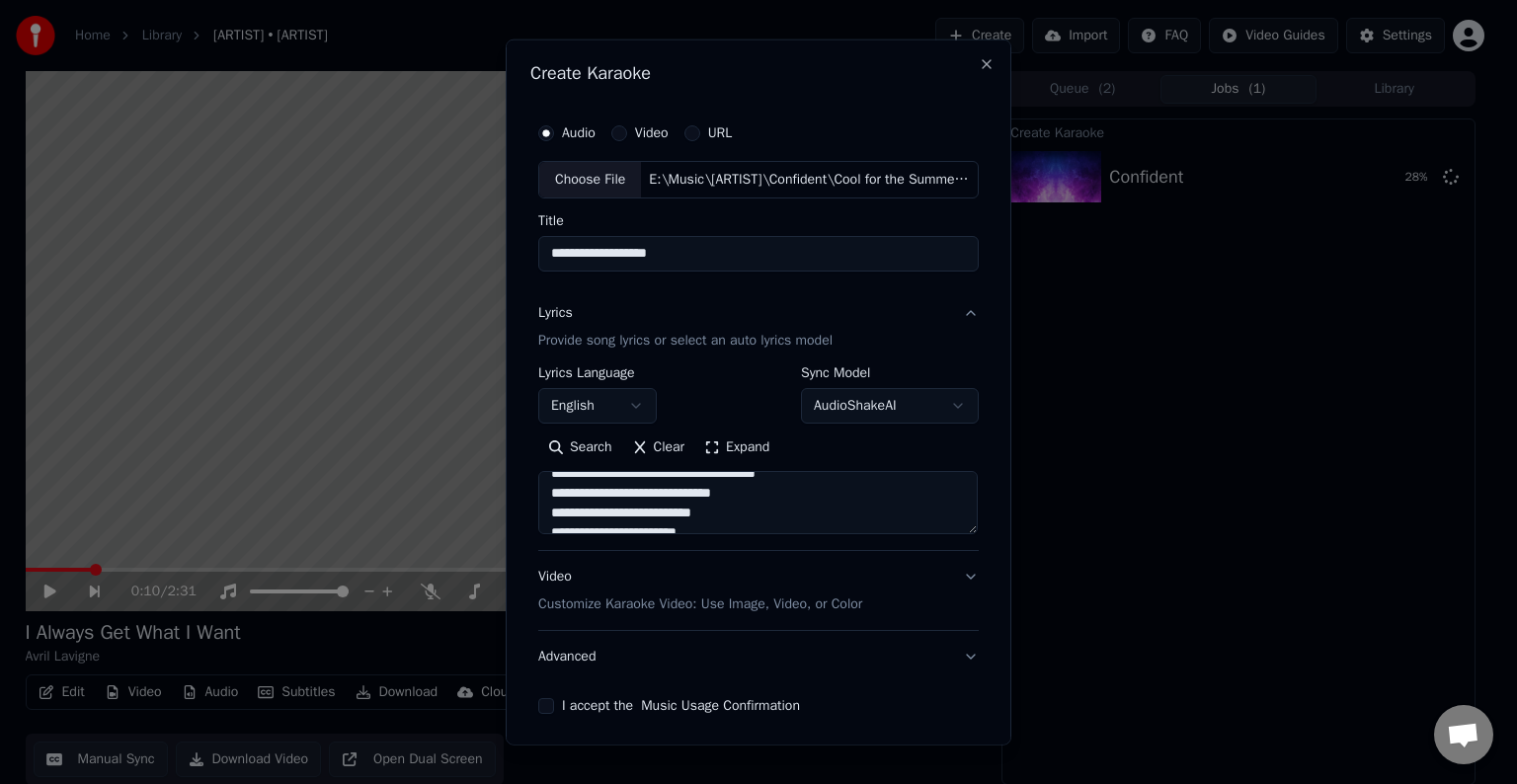 scroll, scrollTop: 685, scrollLeft: 0, axis: vertical 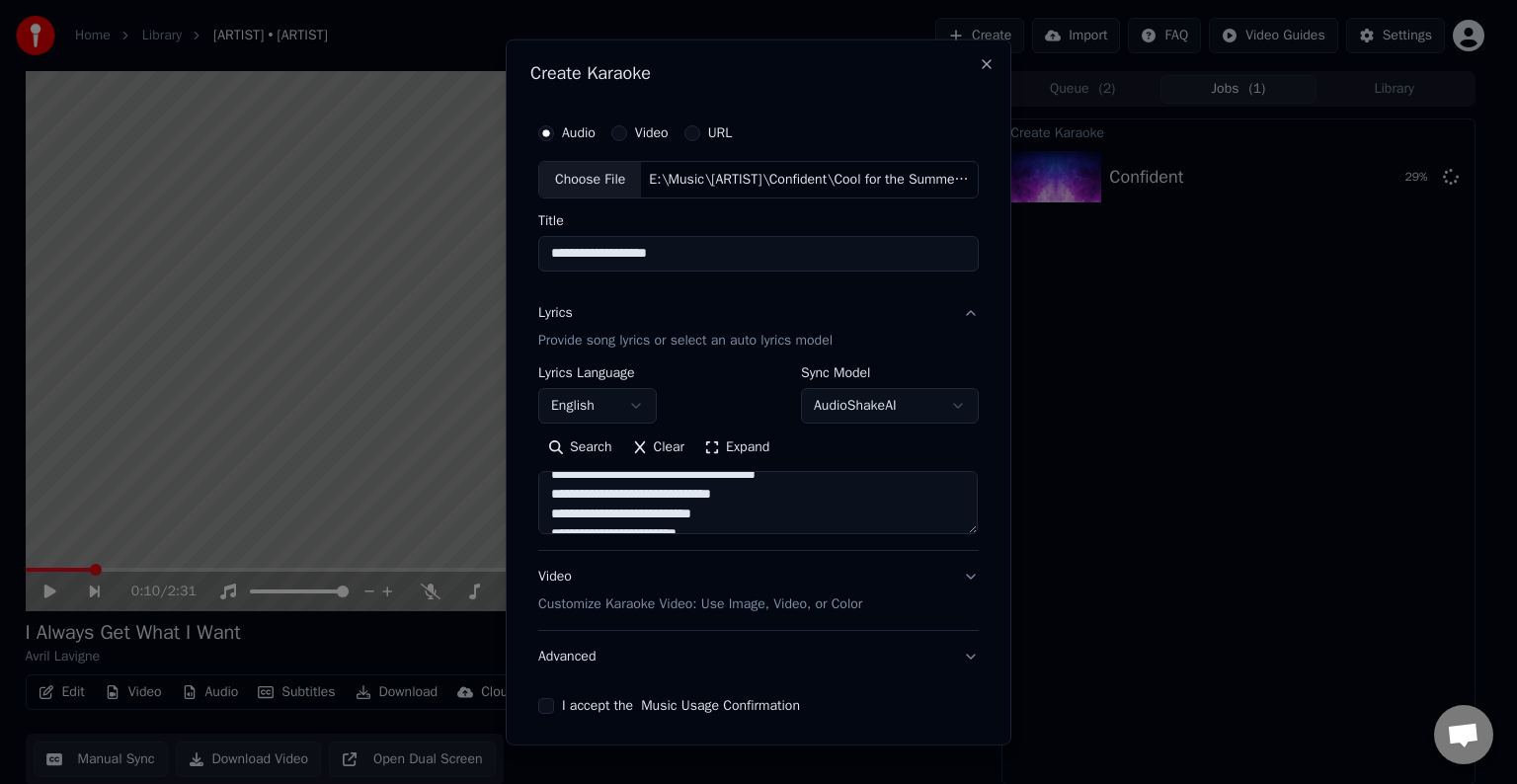 drag, startPoint x: 743, startPoint y: 511, endPoint x: 669, endPoint y: 514, distance: 74.060786 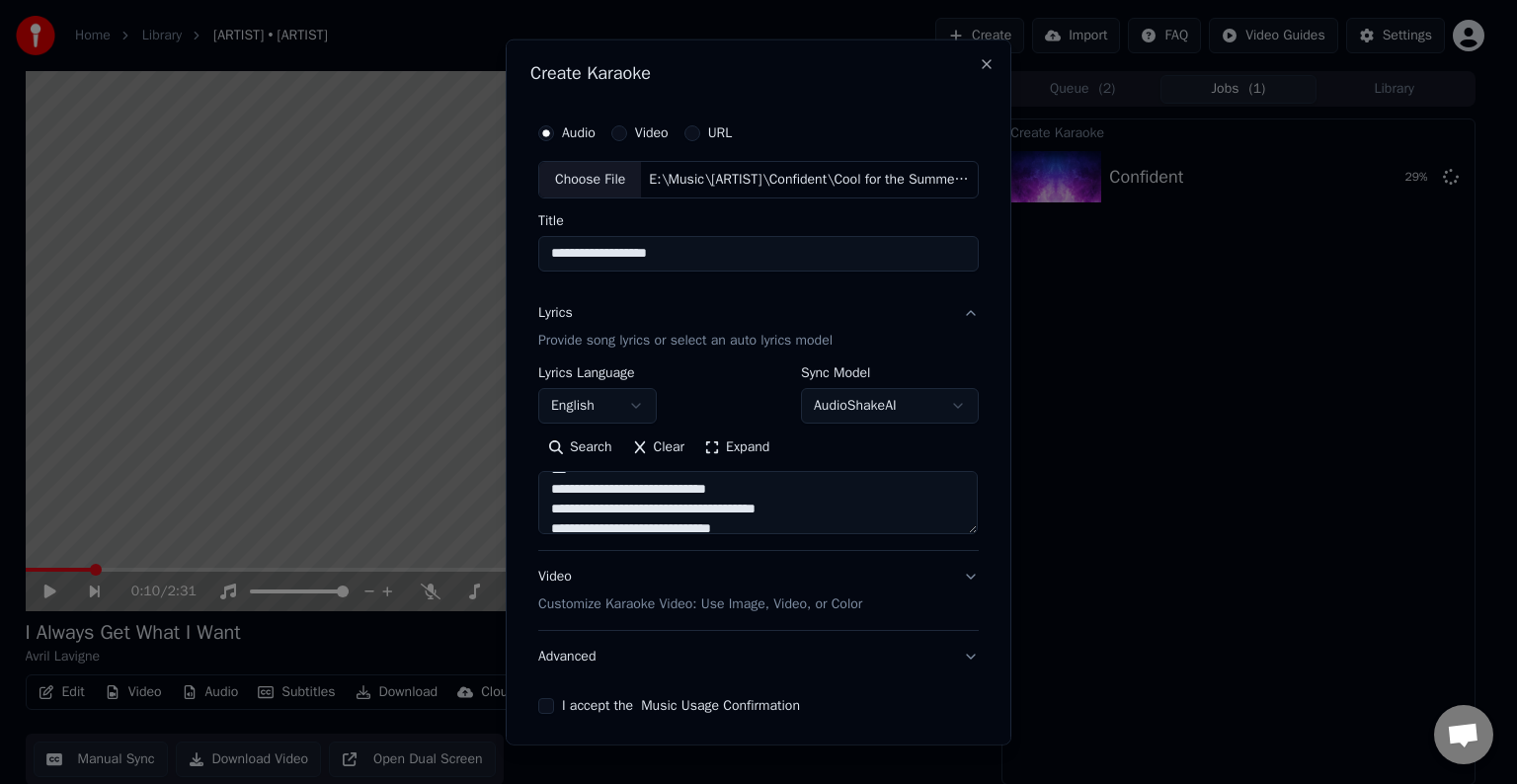 scroll, scrollTop: 762, scrollLeft: 0, axis: vertical 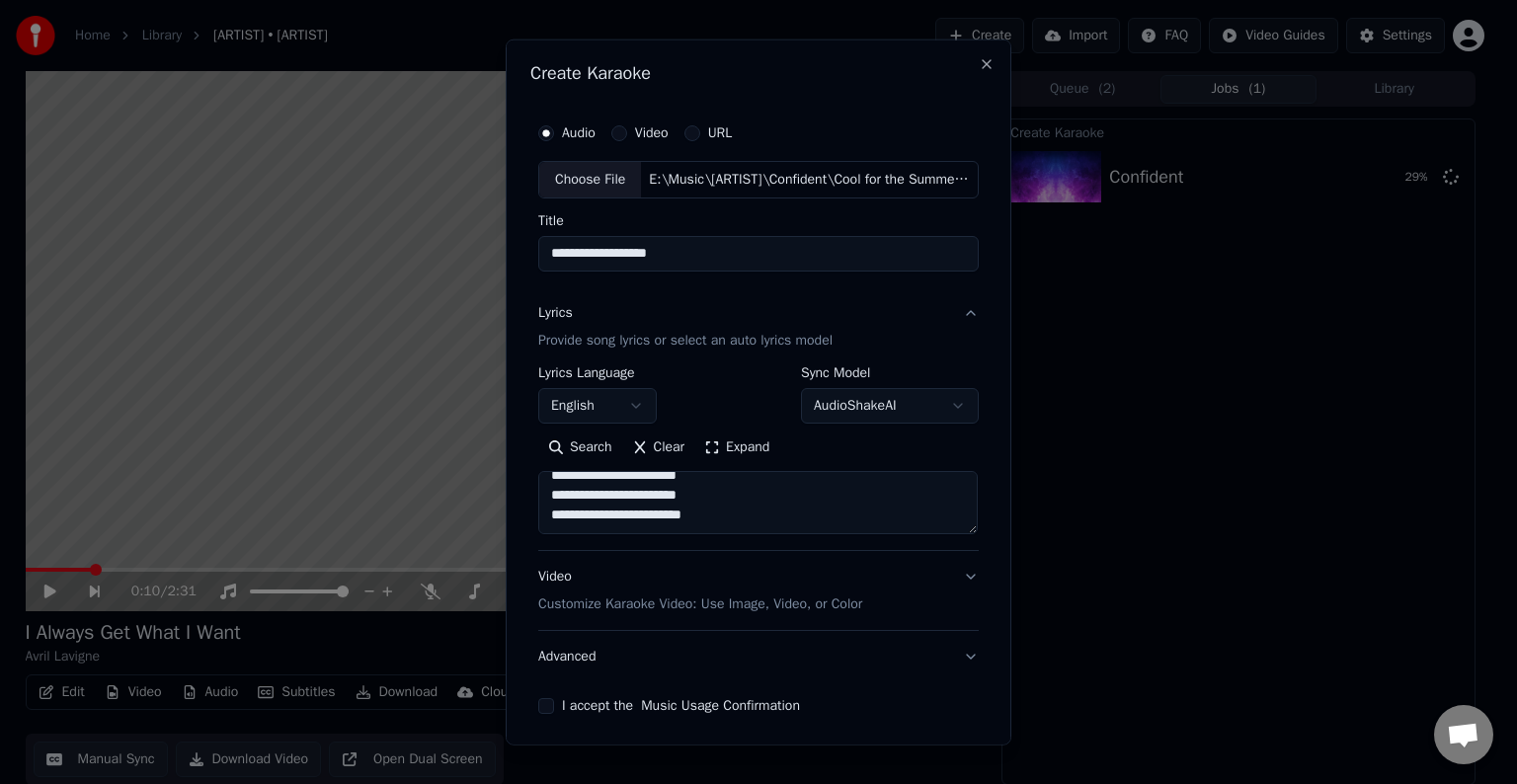 click at bounding box center [758, 503] 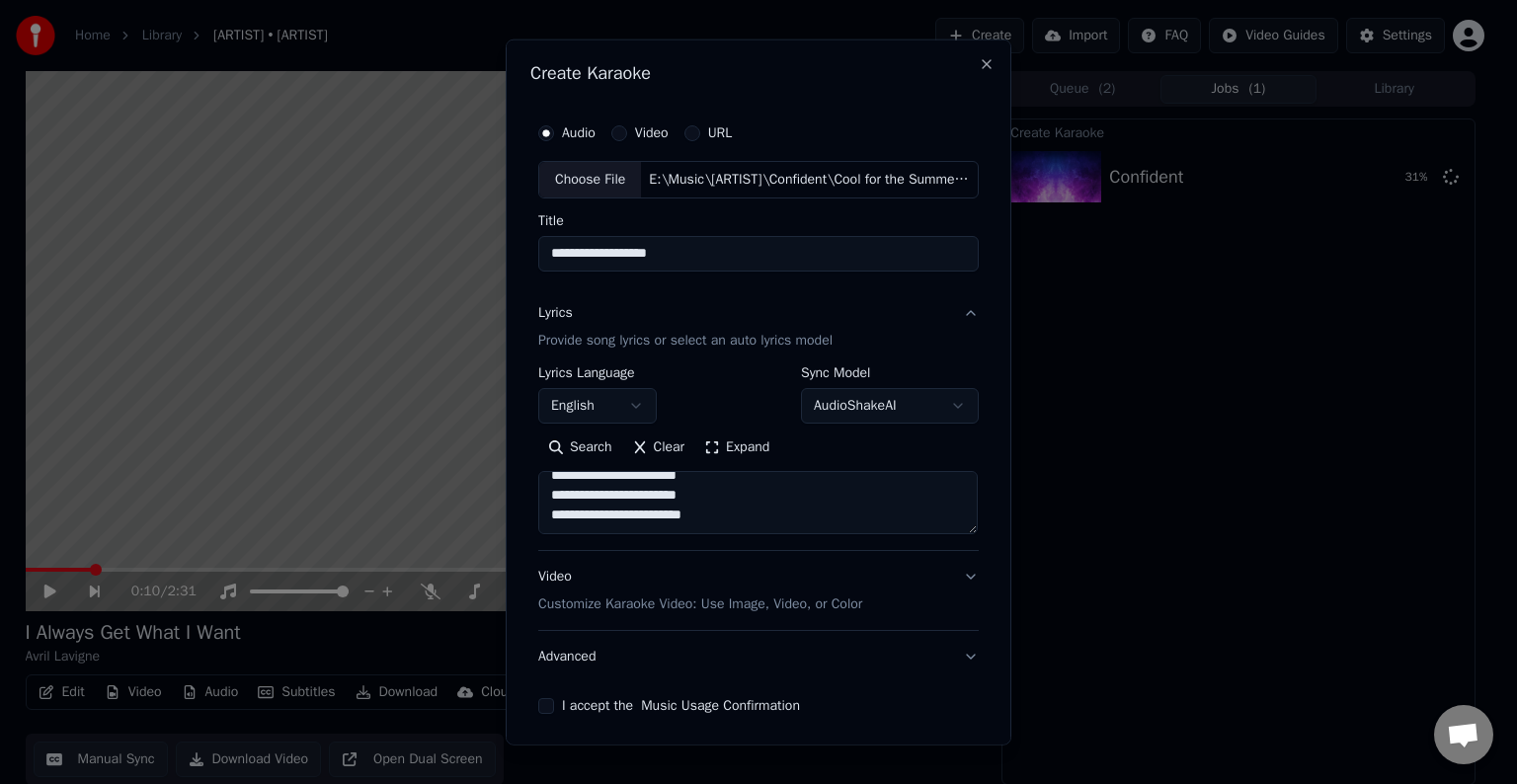 paste on "**********" 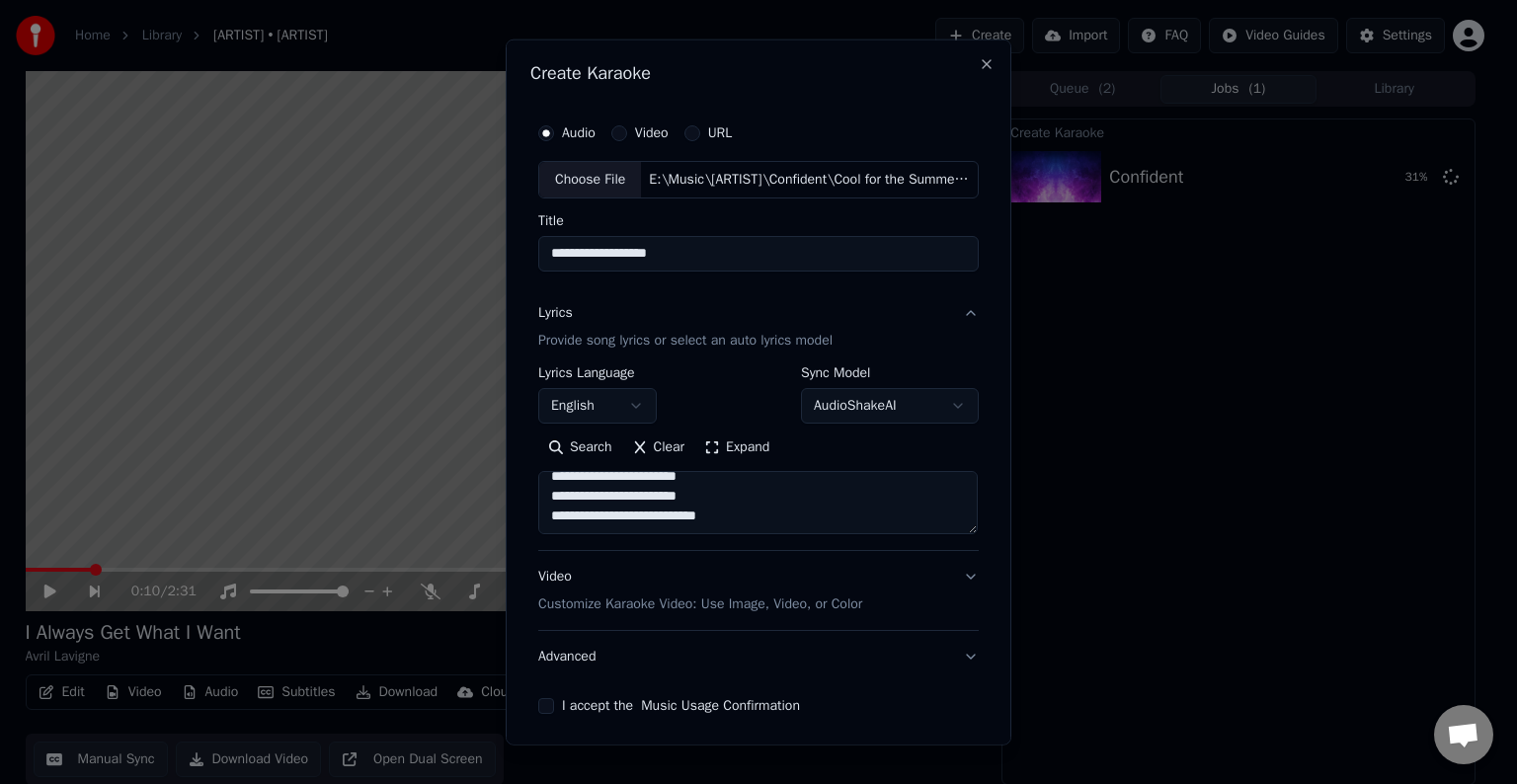 scroll, scrollTop: 774, scrollLeft: 0, axis: vertical 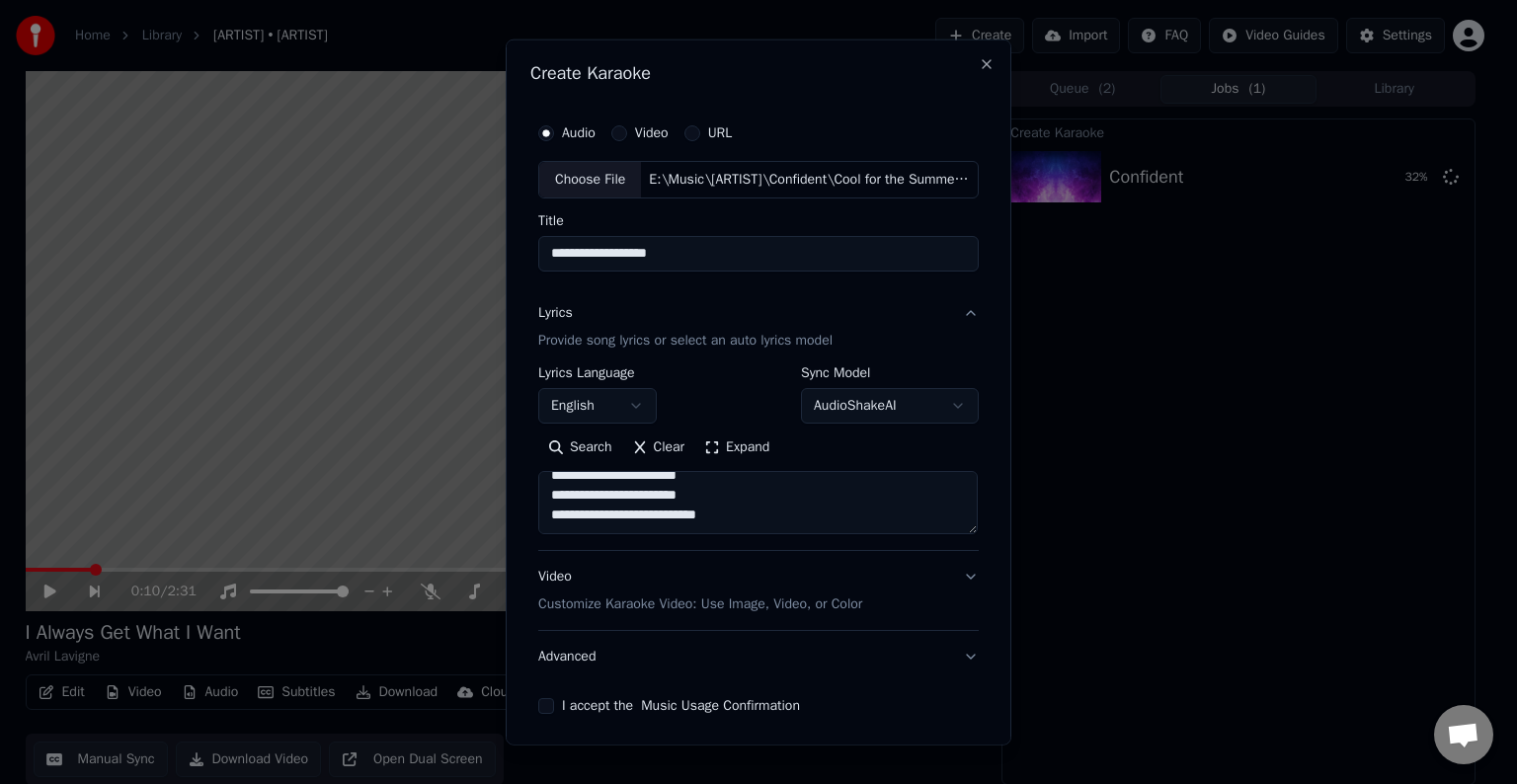 paste on "**********" 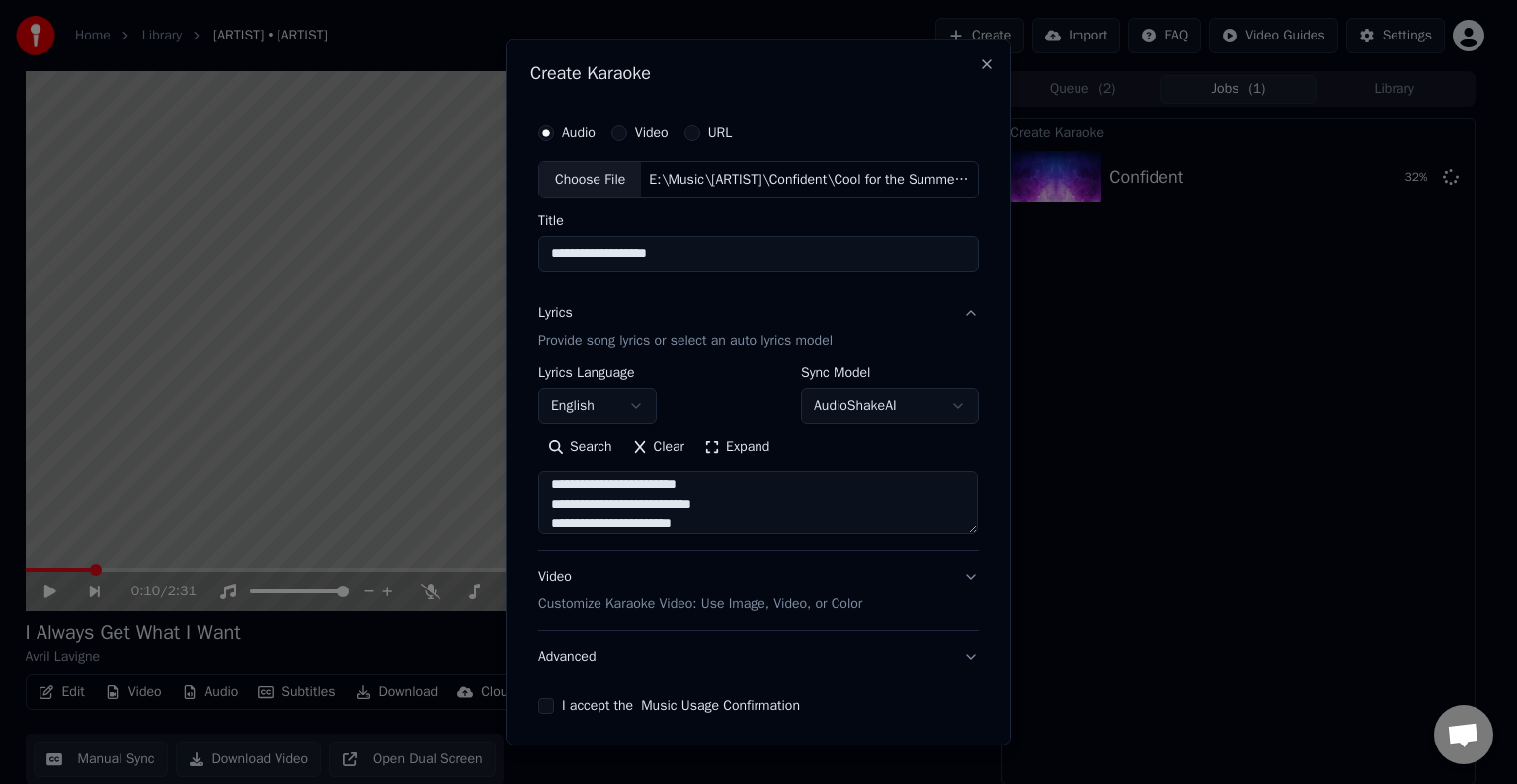 scroll, scrollTop: 873, scrollLeft: 0, axis: vertical 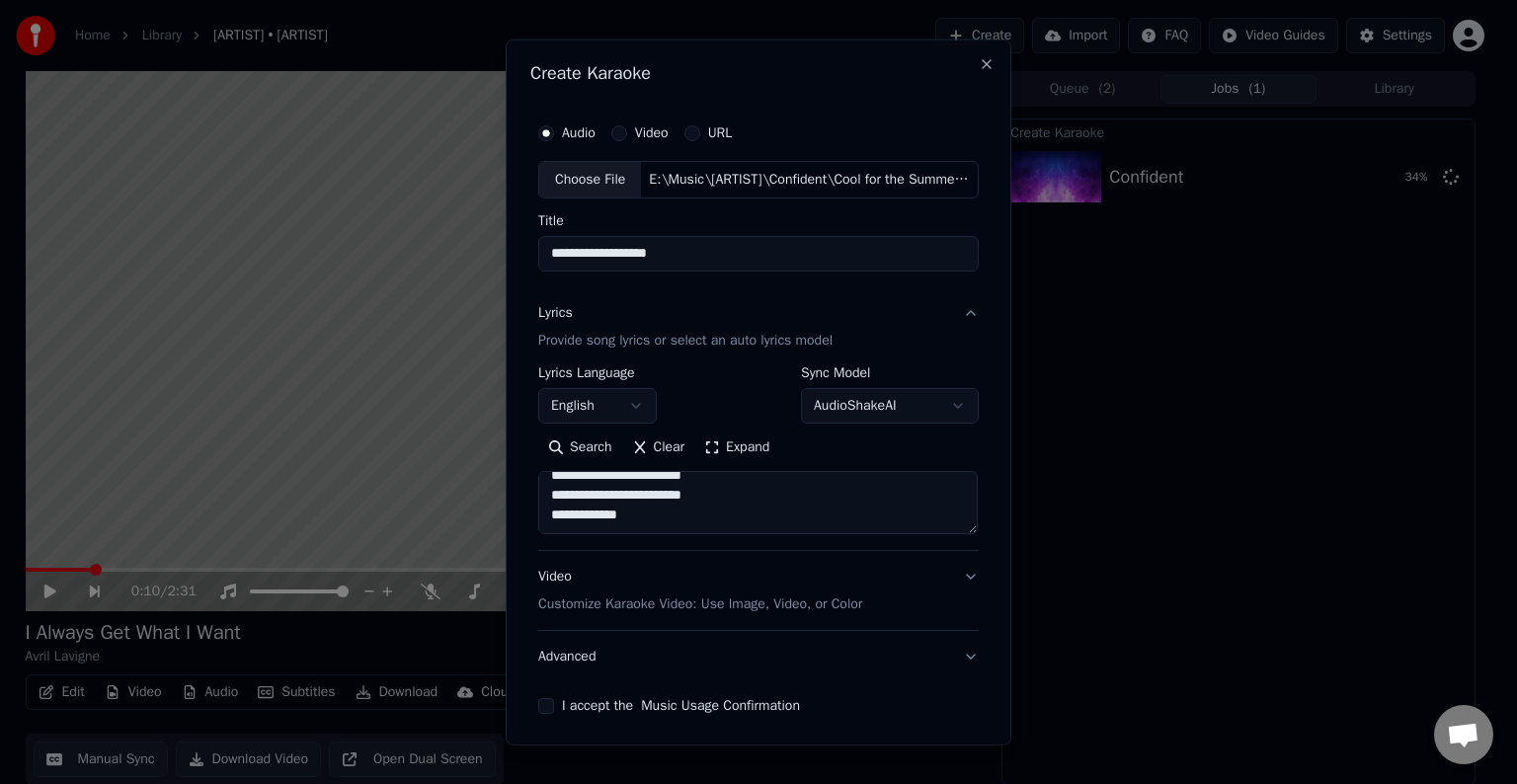 paste on "**********" 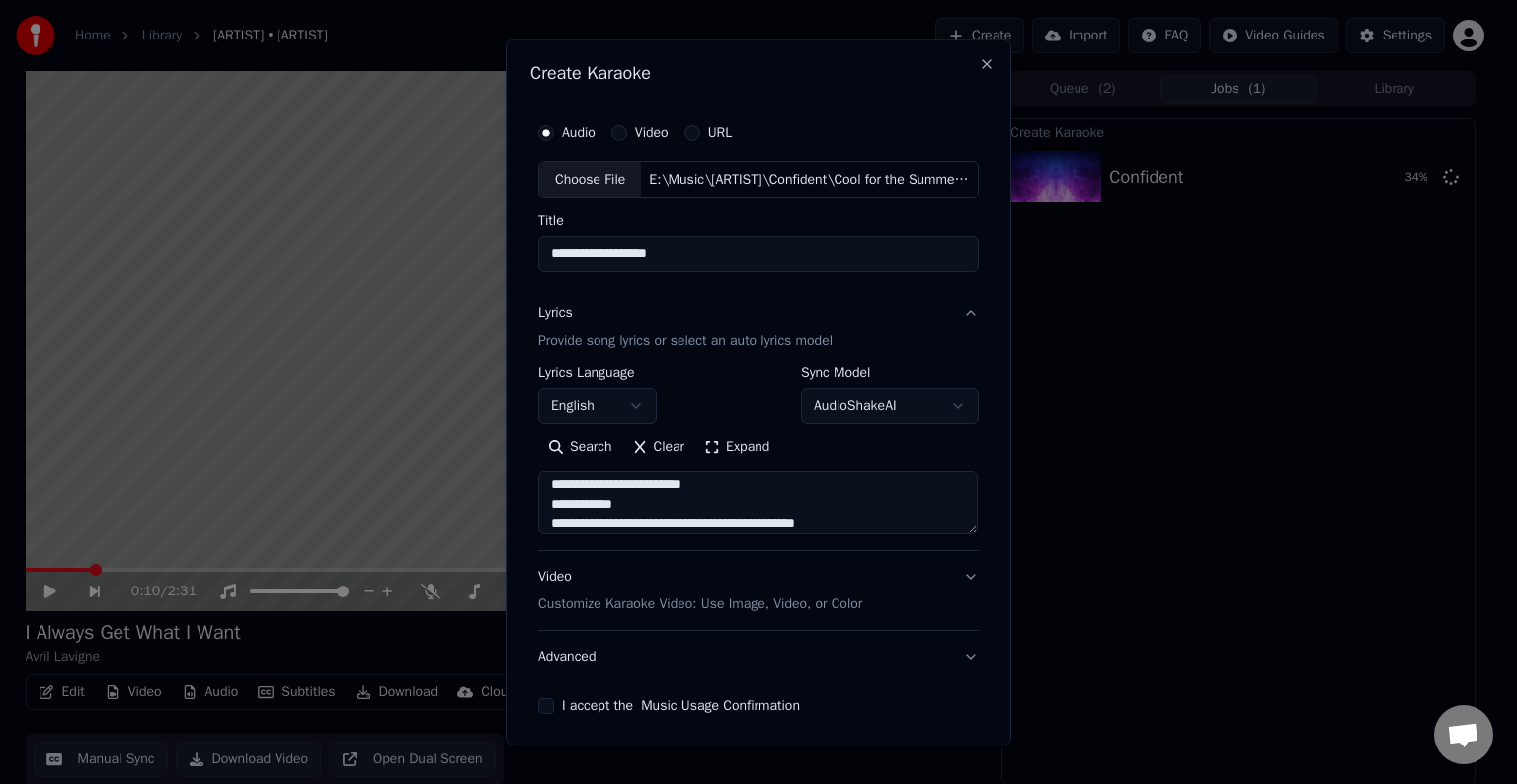 scroll, scrollTop: 972, scrollLeft: 0, axis: vertical 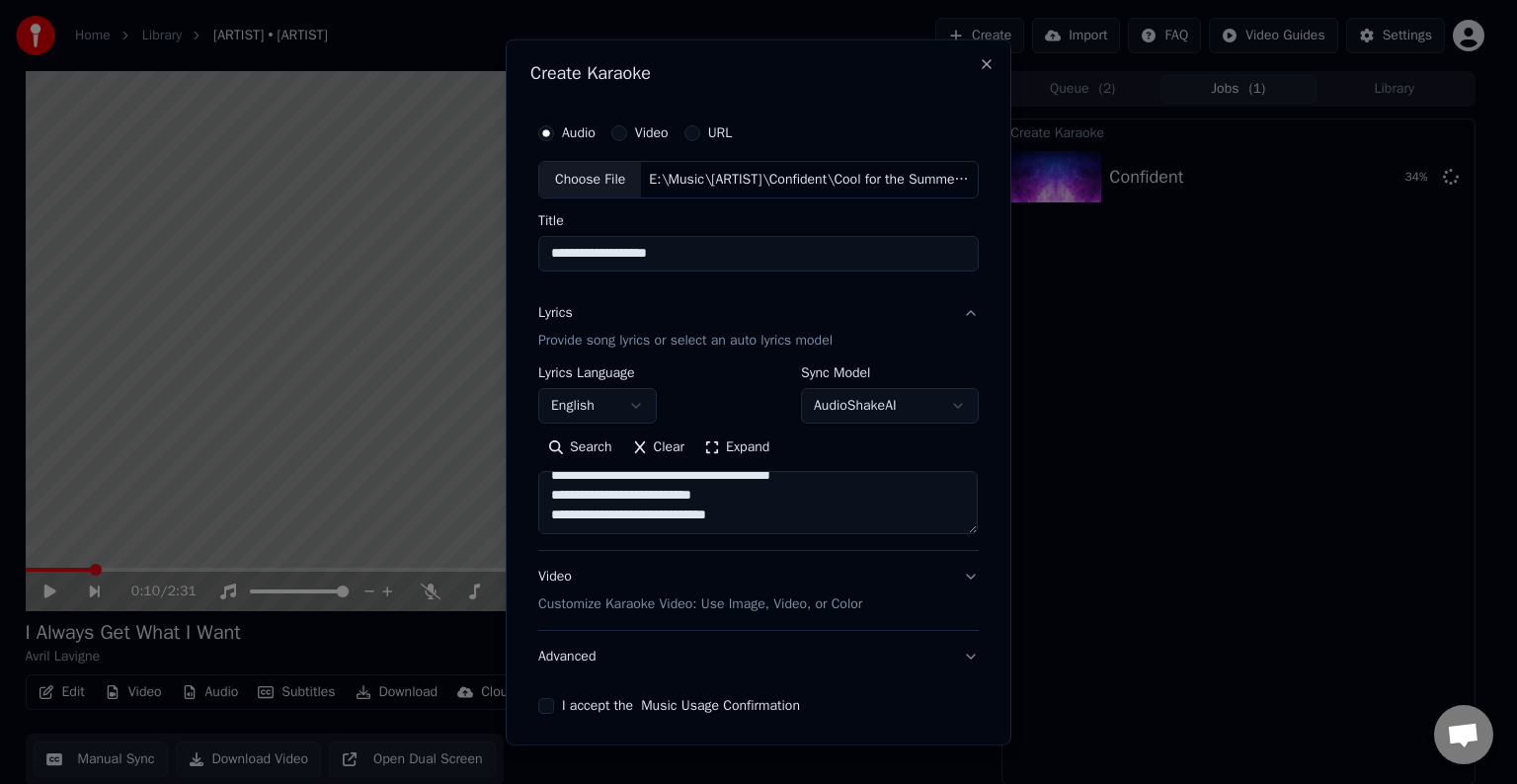 click at bounding box center [758, 503] 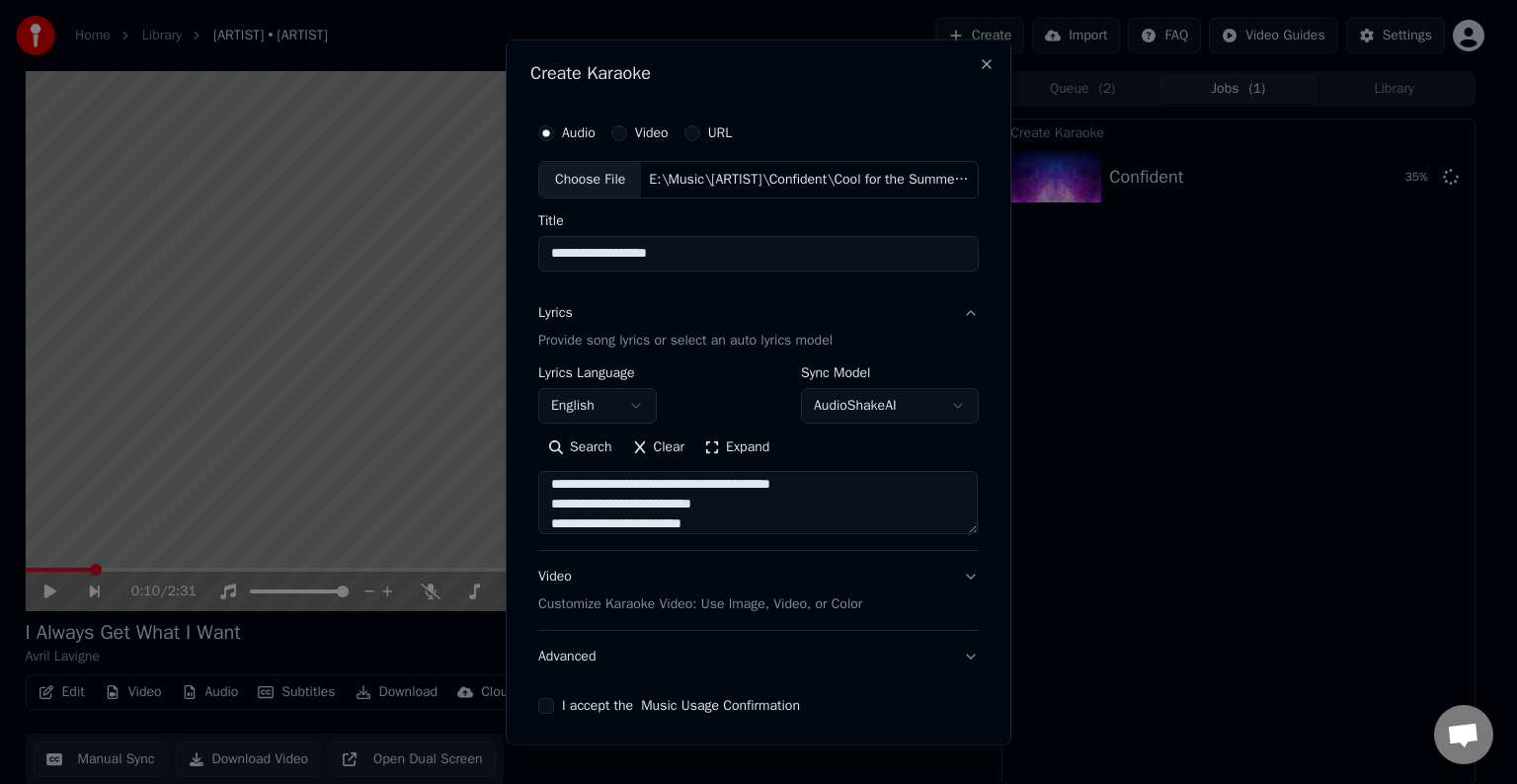 scroll, scrollTop: 947, scrollLeft: 0, axis: vertical 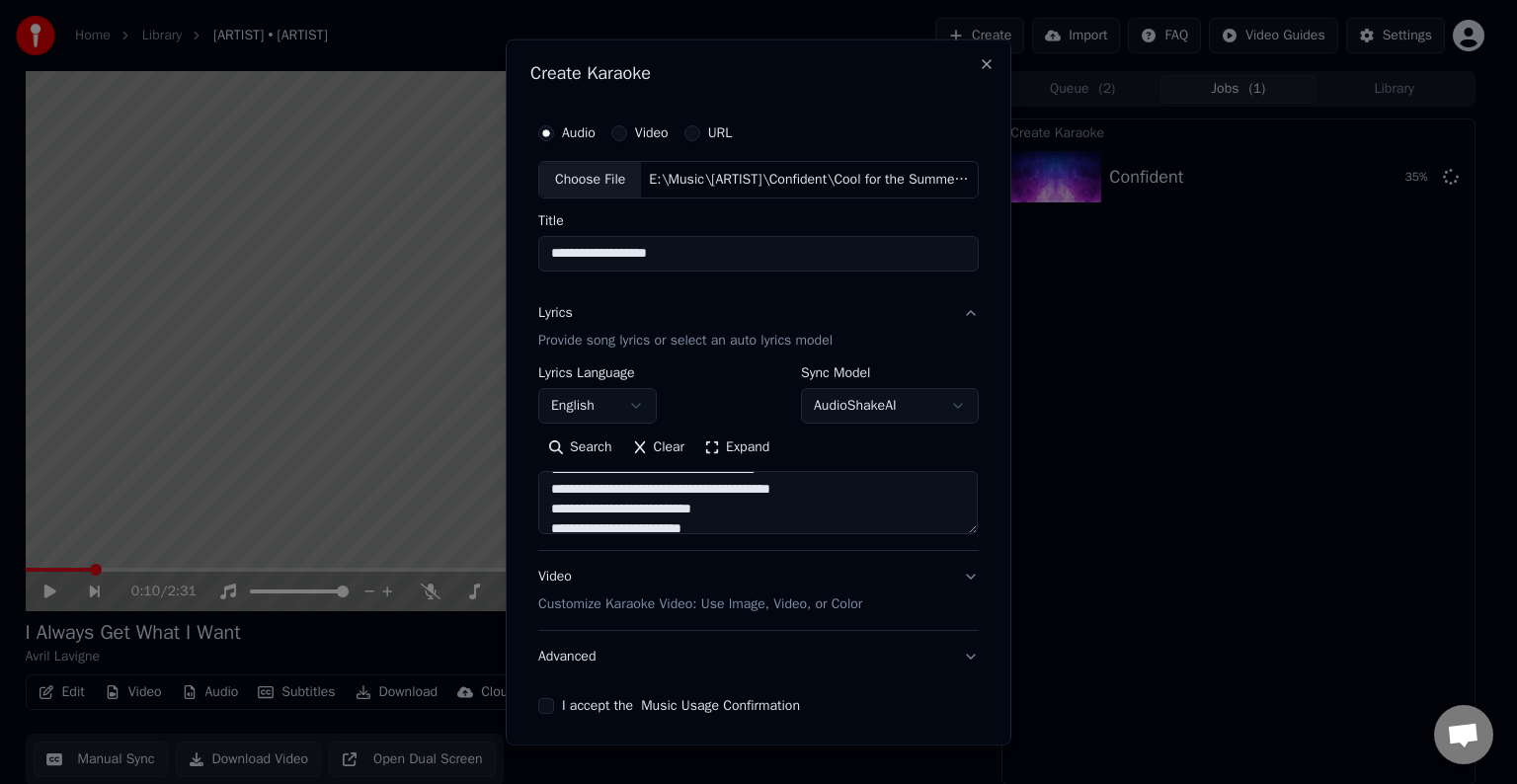 click at bounding box center [758, 503] 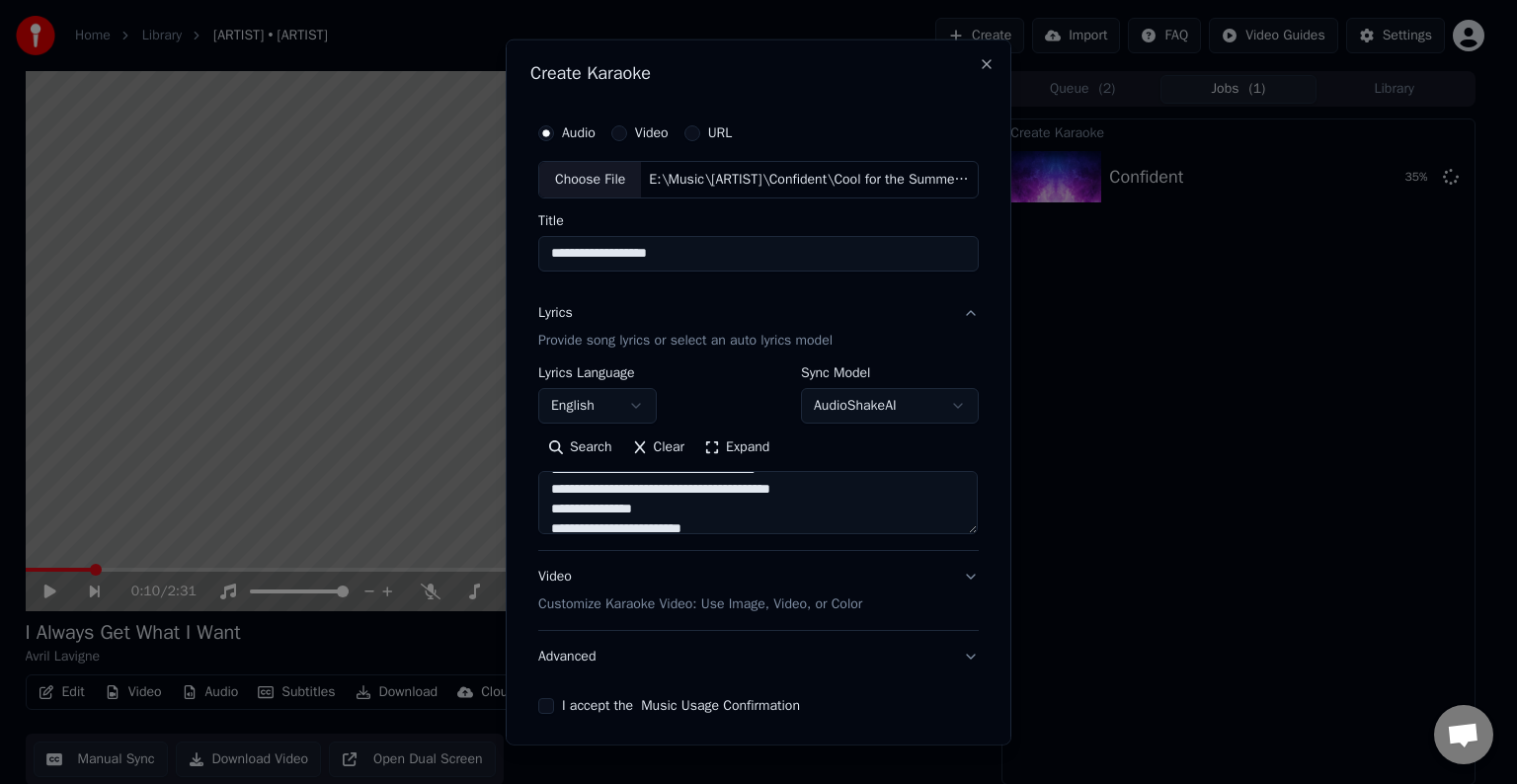 click at bounding box center (758, 503) 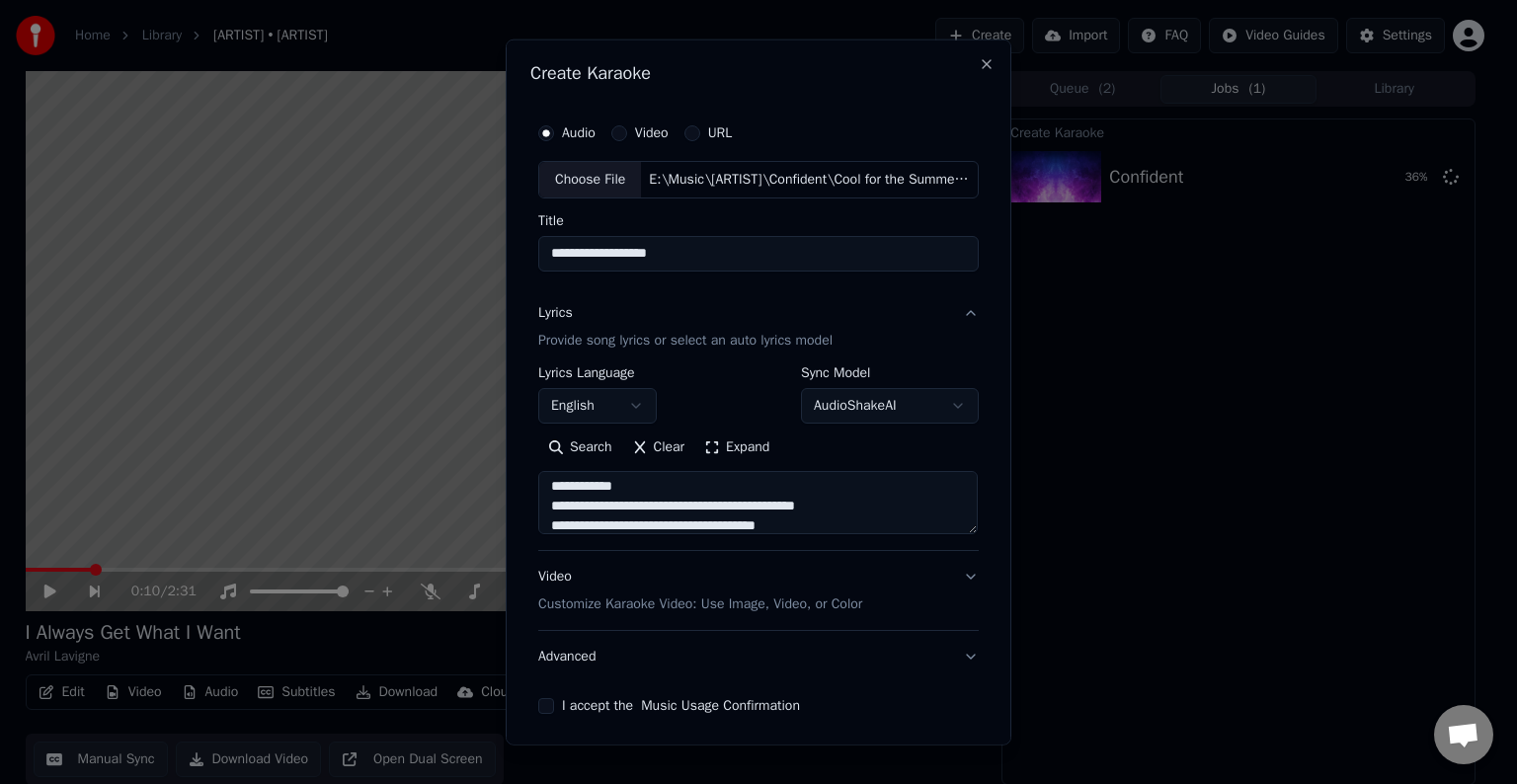 scroll, scrollTop: 889, scrollLeft: 0, axis: vertical 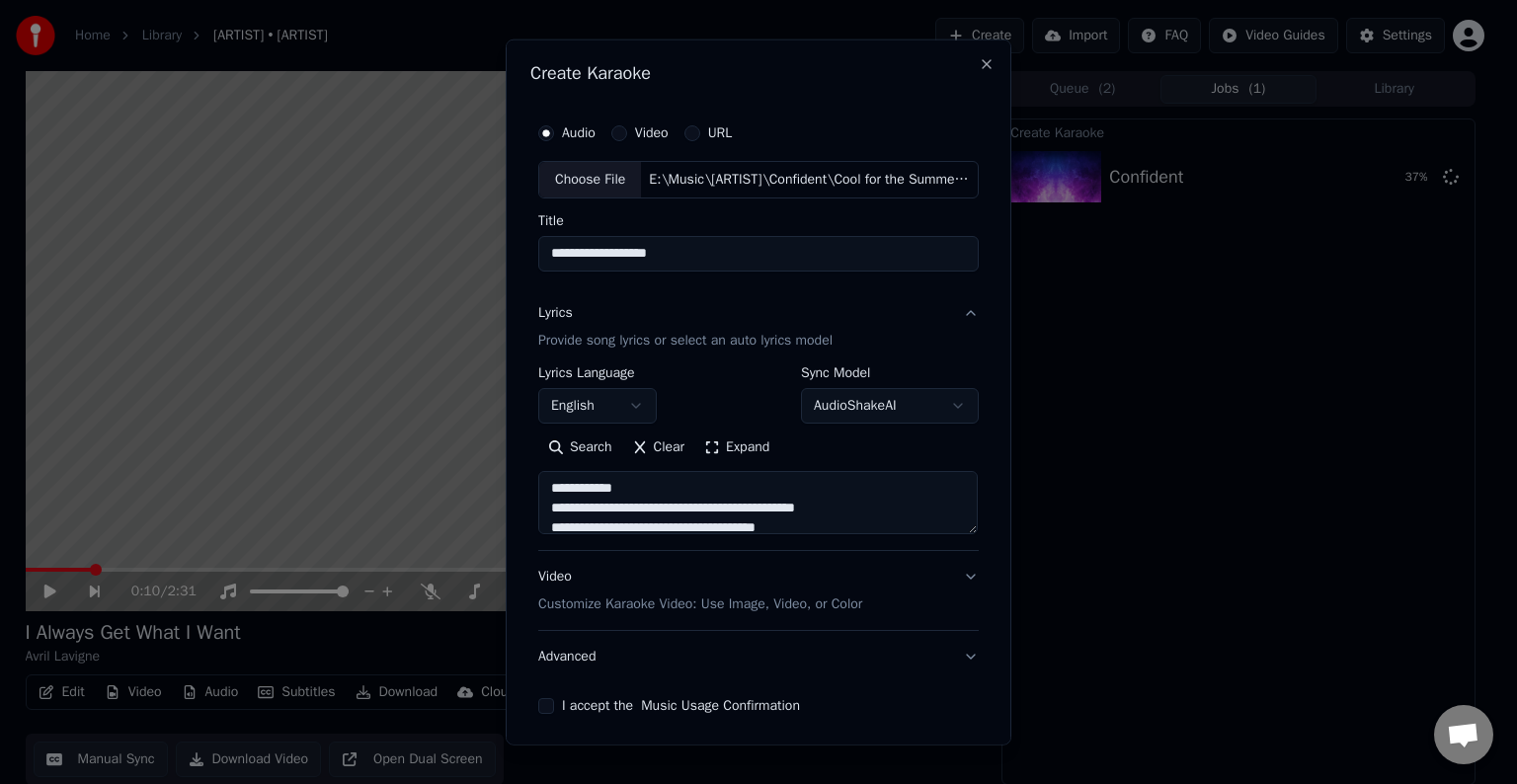 drag, startPoint x: 877, startPoint y: 508, endPoint x: 761, endPoint y: 506, distance: 116.01724 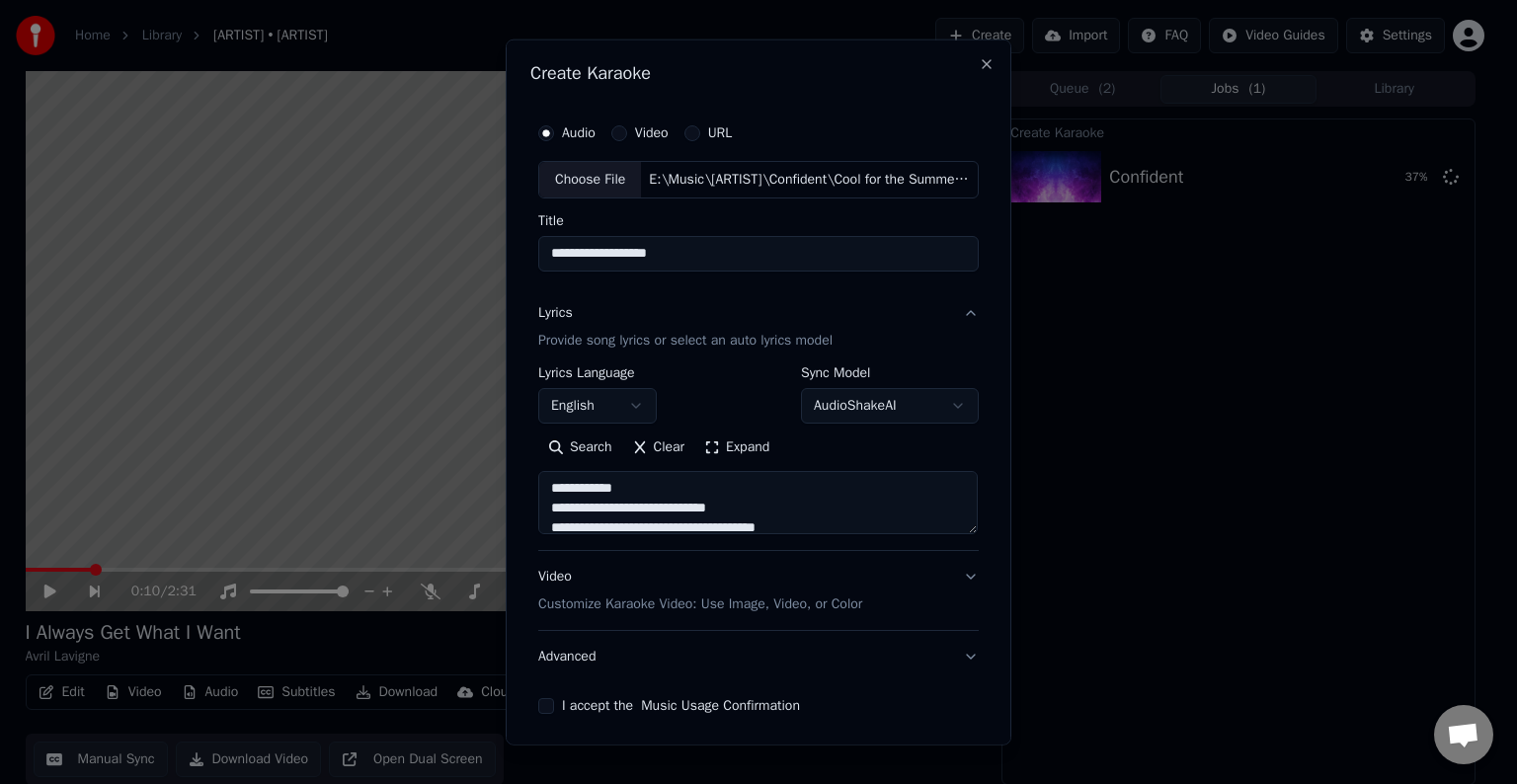 scroll, scrollTop: 980, scrollLeft: 0, axis: vertical 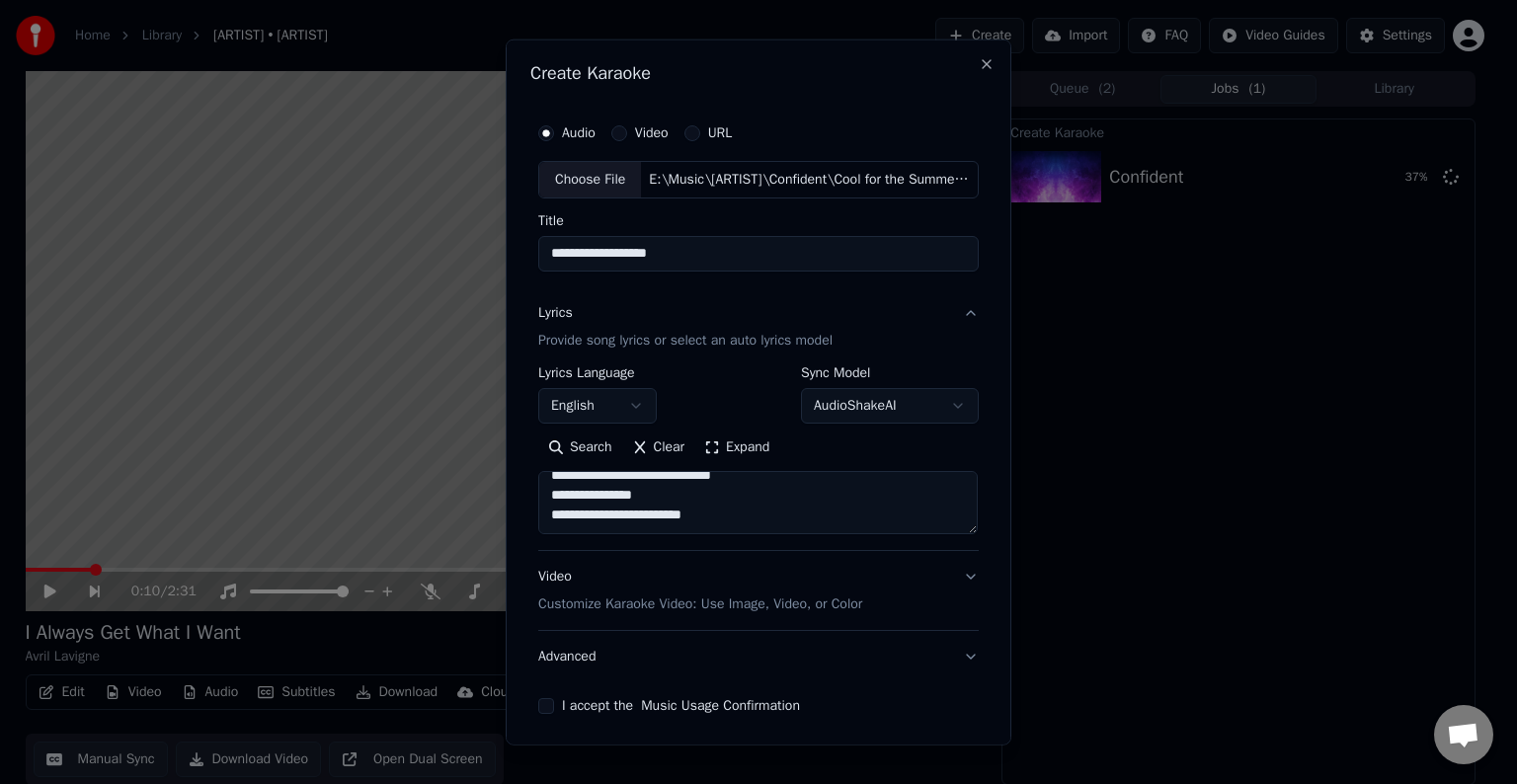 click at bounding box center (758, 503) 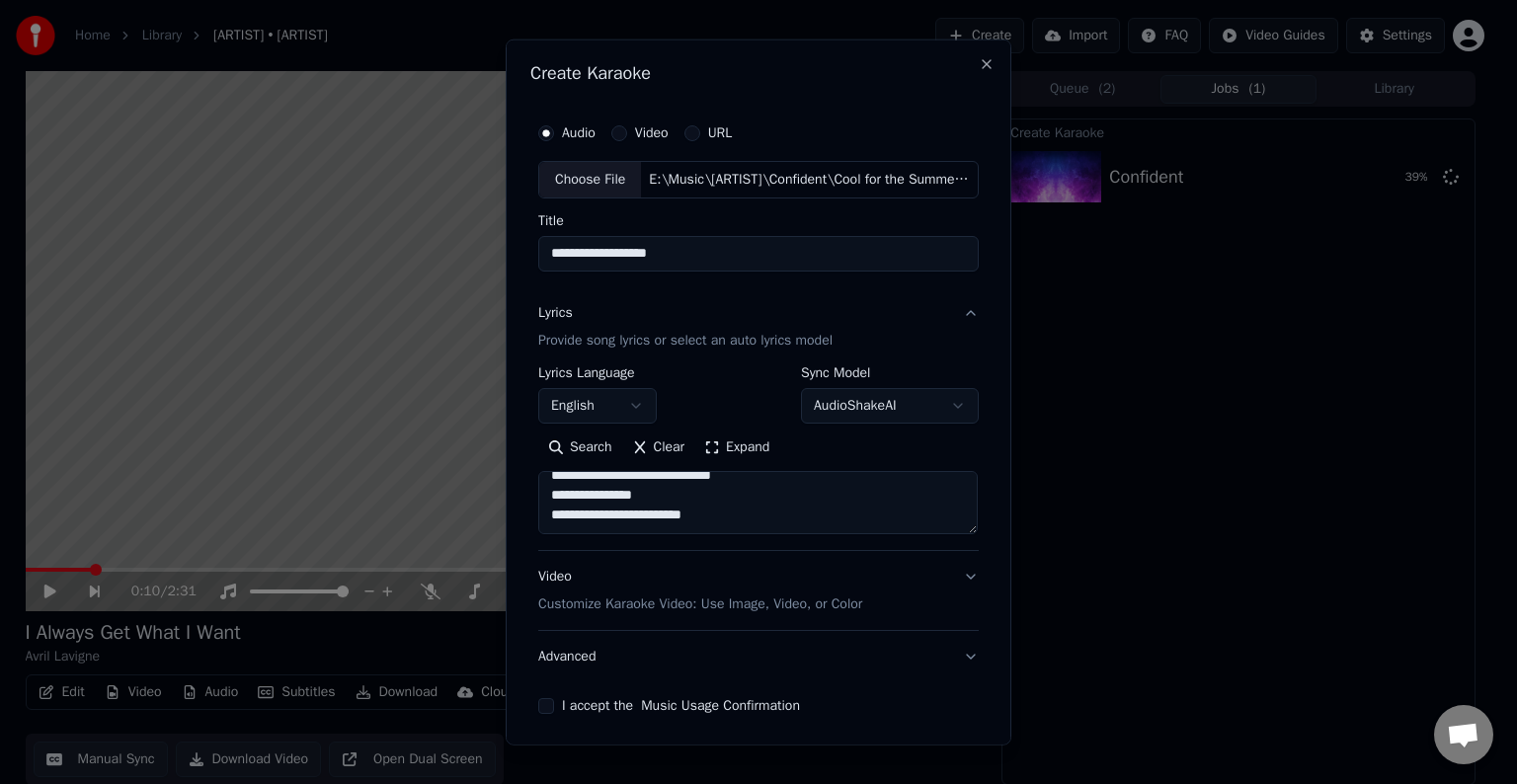 paste on "**********" 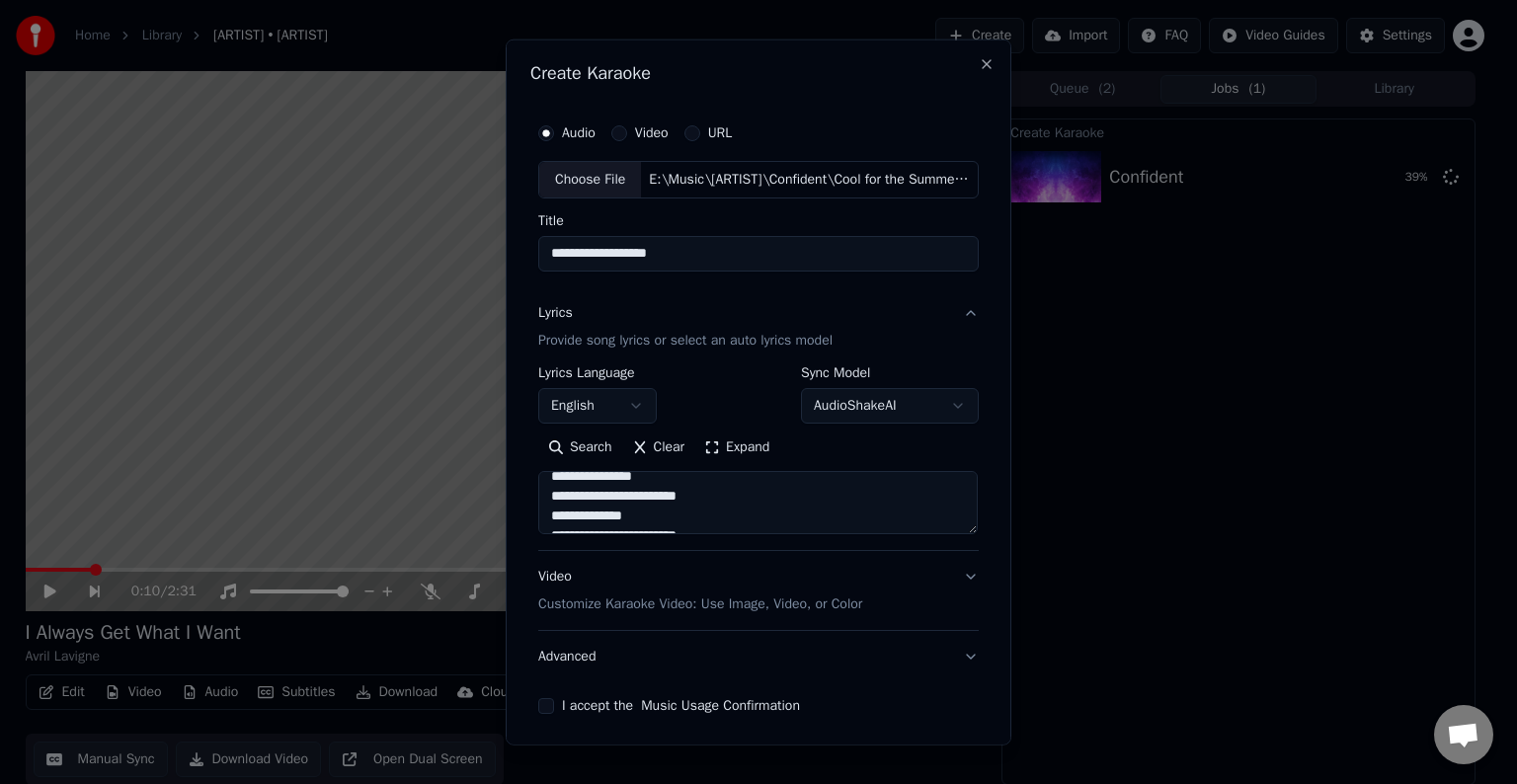 scroll, scrollTop: 1130, scrollLeft: 0, axis: vertical 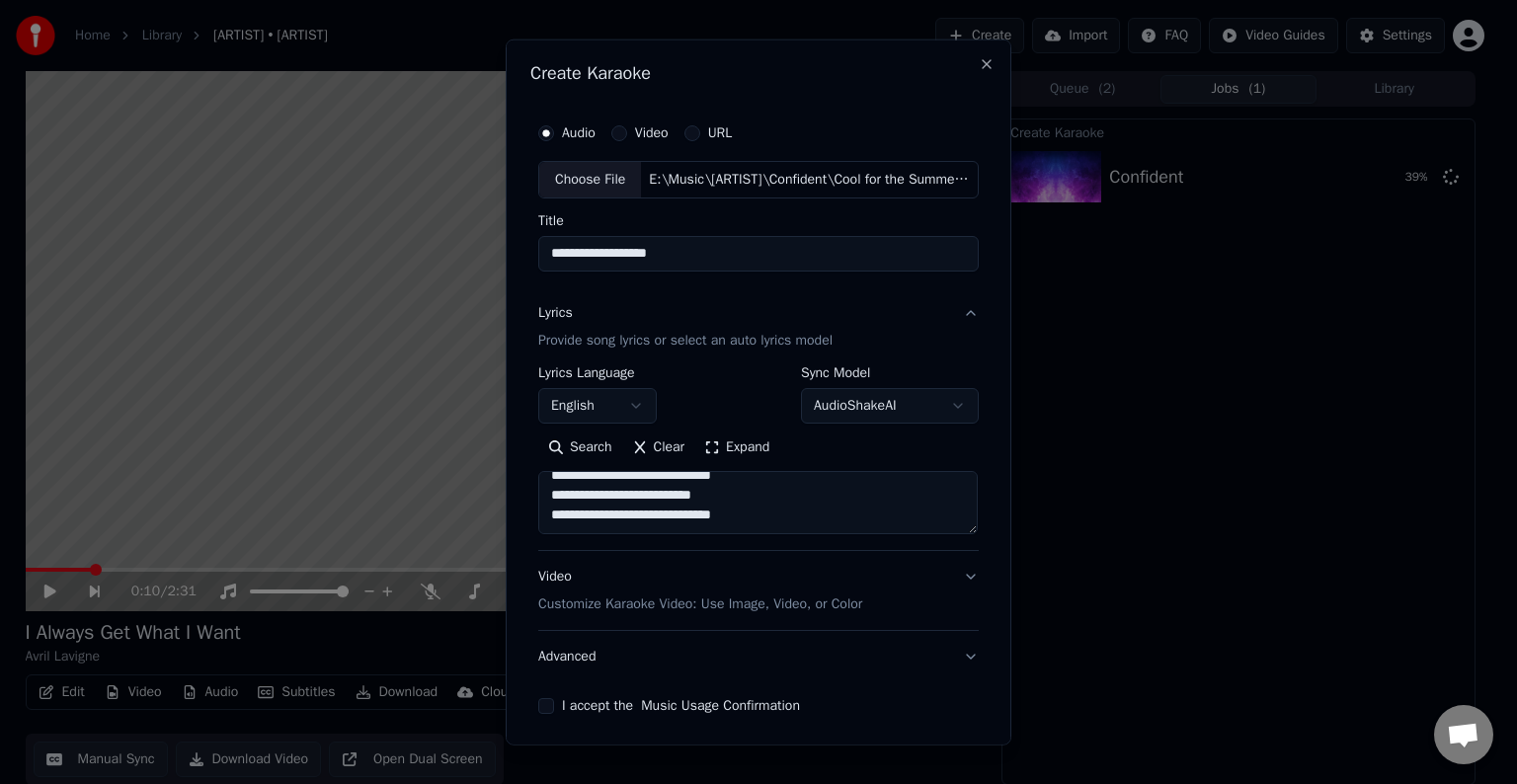 click at bounding box center [758, 503] 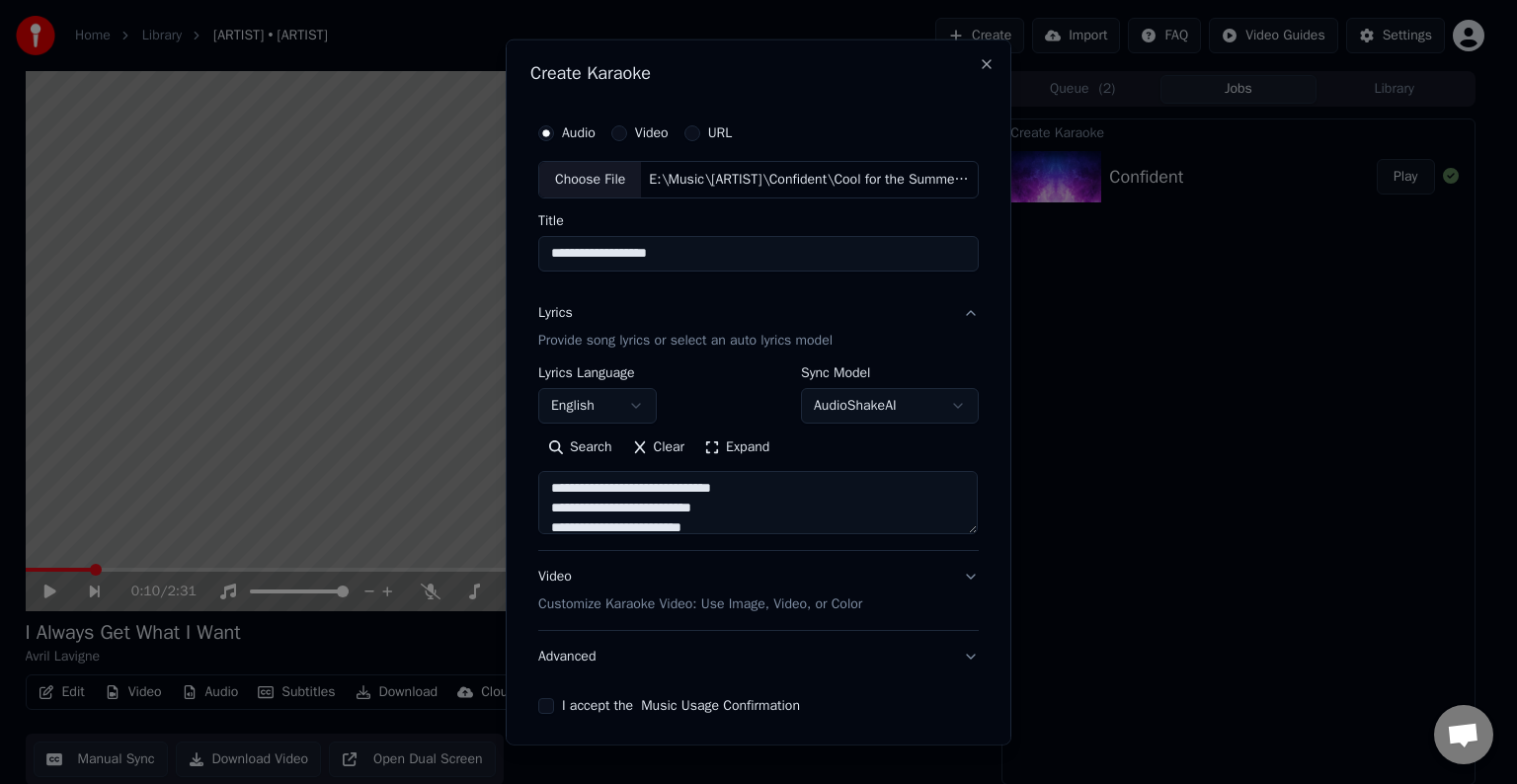 scroll, scrollTop: 1108, scrollLeft: 0, axis: vertical 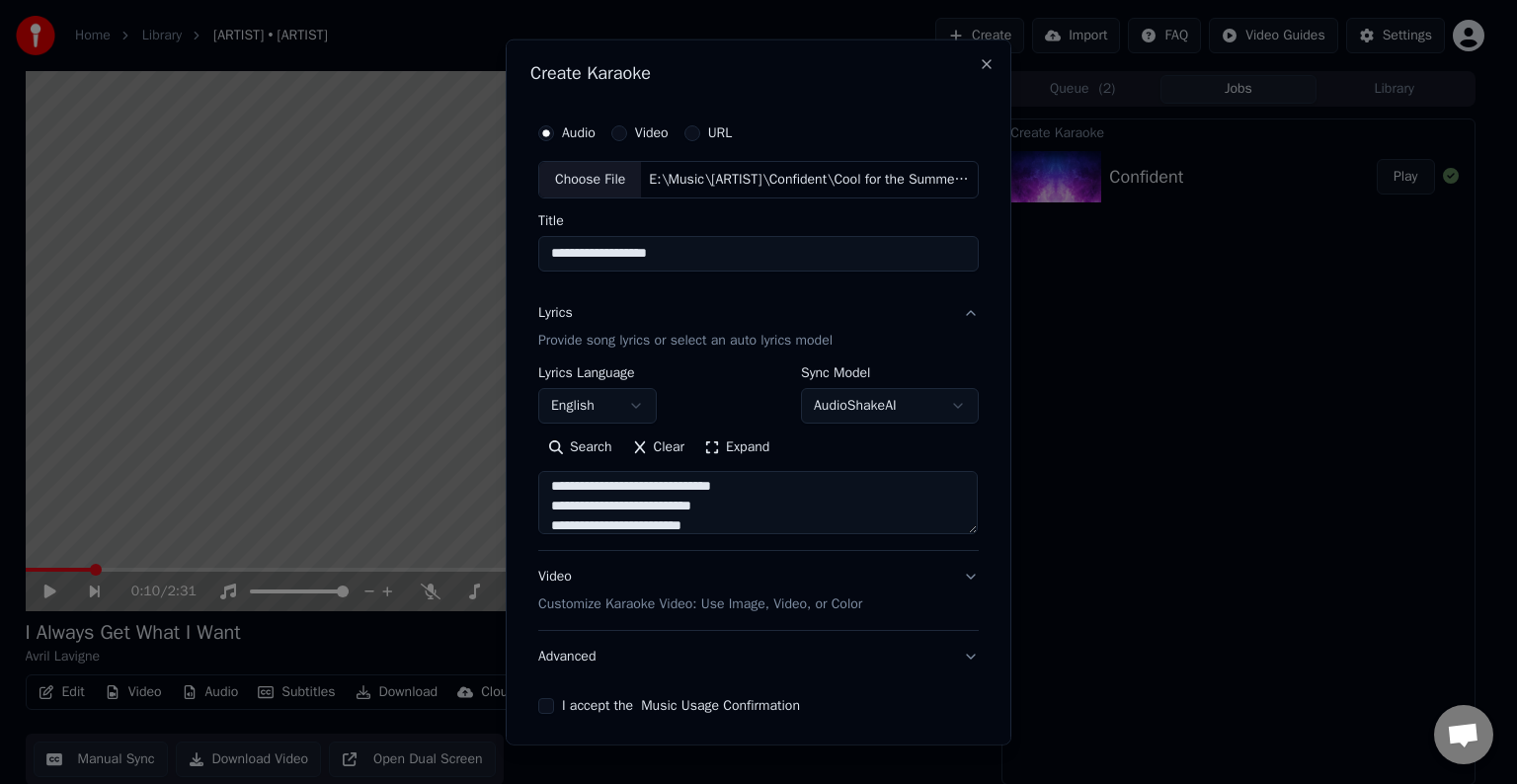 click at bounding box center (758, 503) 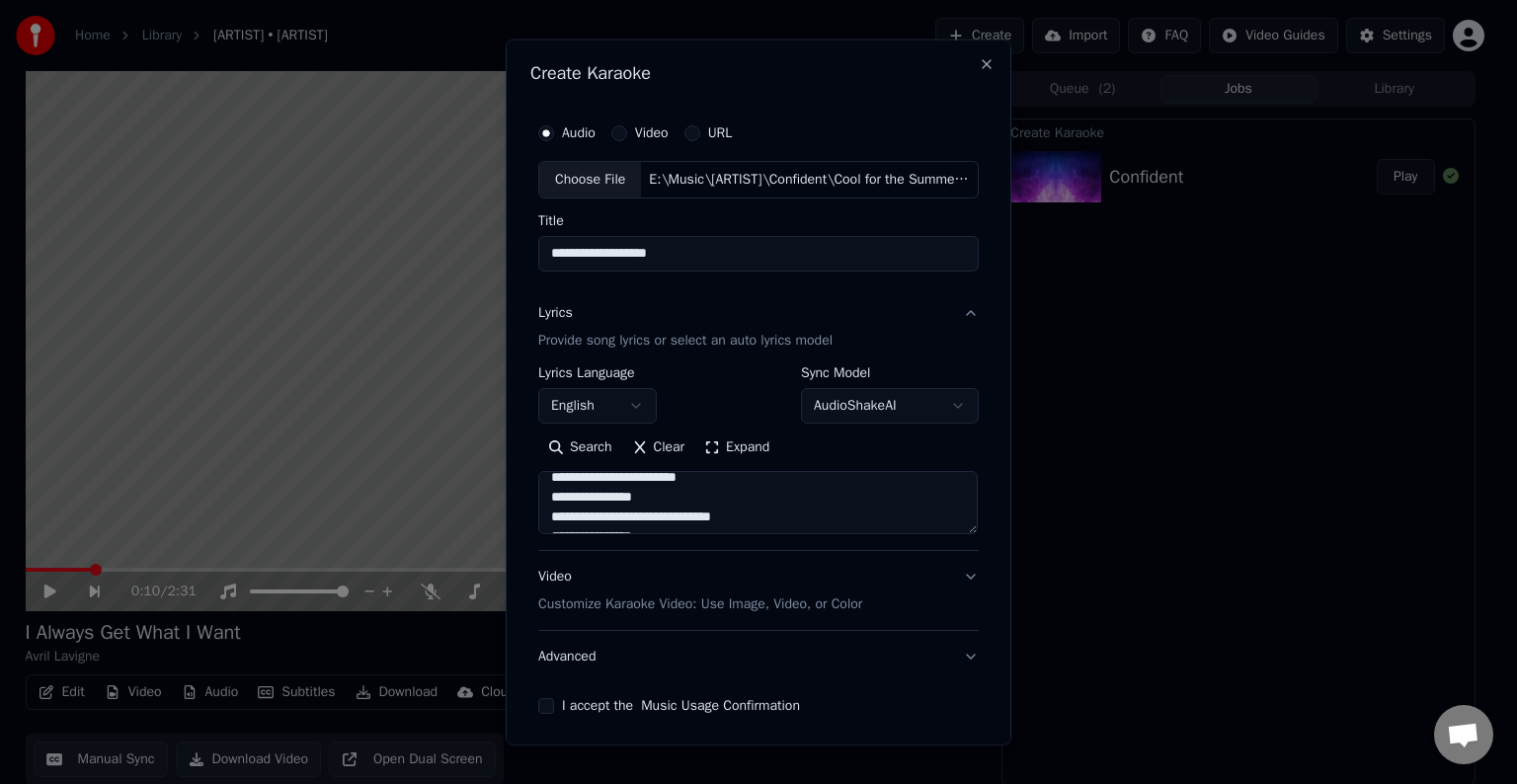 scroll, scrollTop: 1076, scrollLeft: 0, axis: vertical 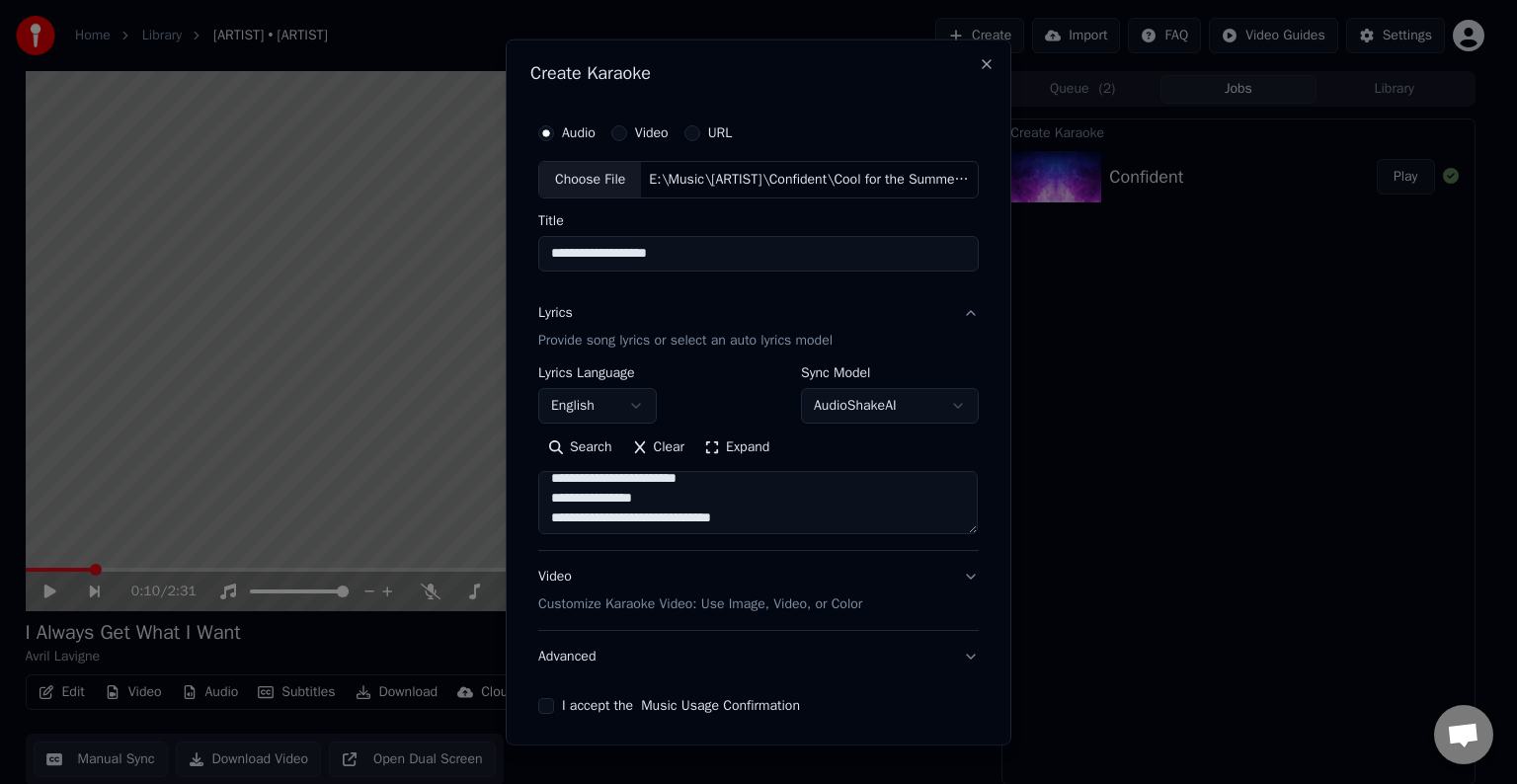drag, startPoint x: 714, startPoint y: 495, endPoint x: 529, endPoint y: 495, distance: 185 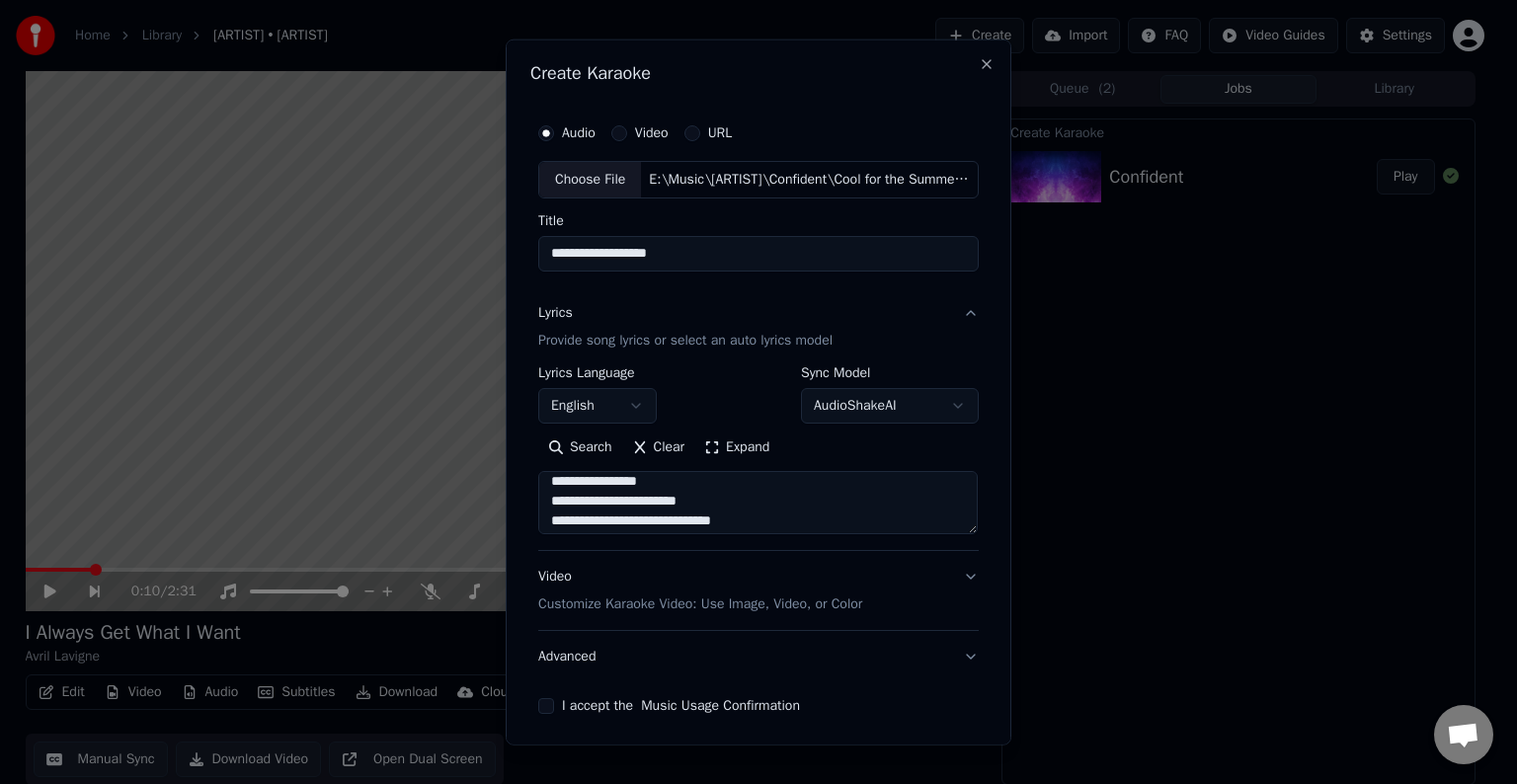 scroll, scrollTop: 1040, scrollLeft: 0, axis: vertical 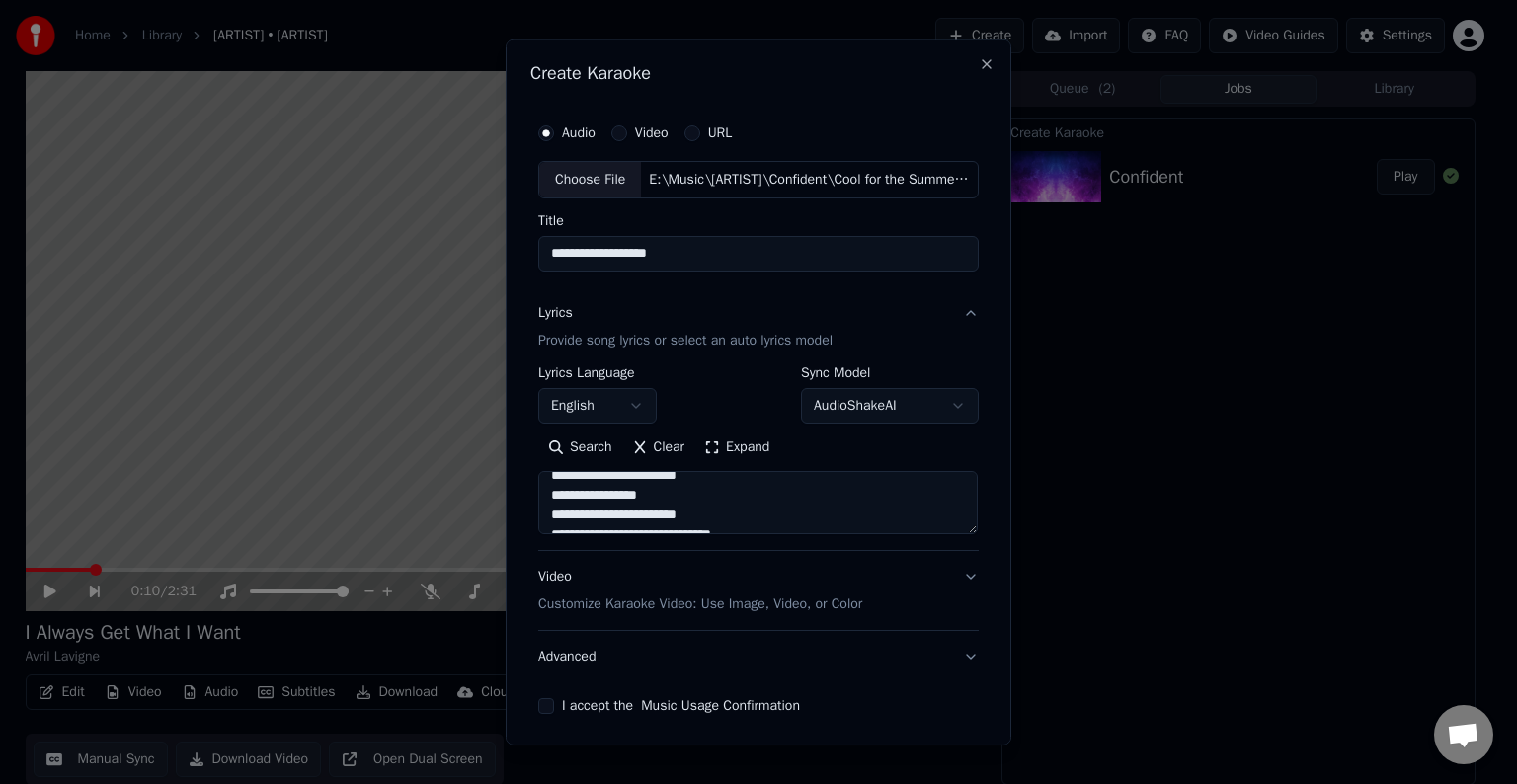 drag, startPoint x: 677, startPoint y: 494, endPoint x: 536, endPoint y: 495, distance: 141.00355 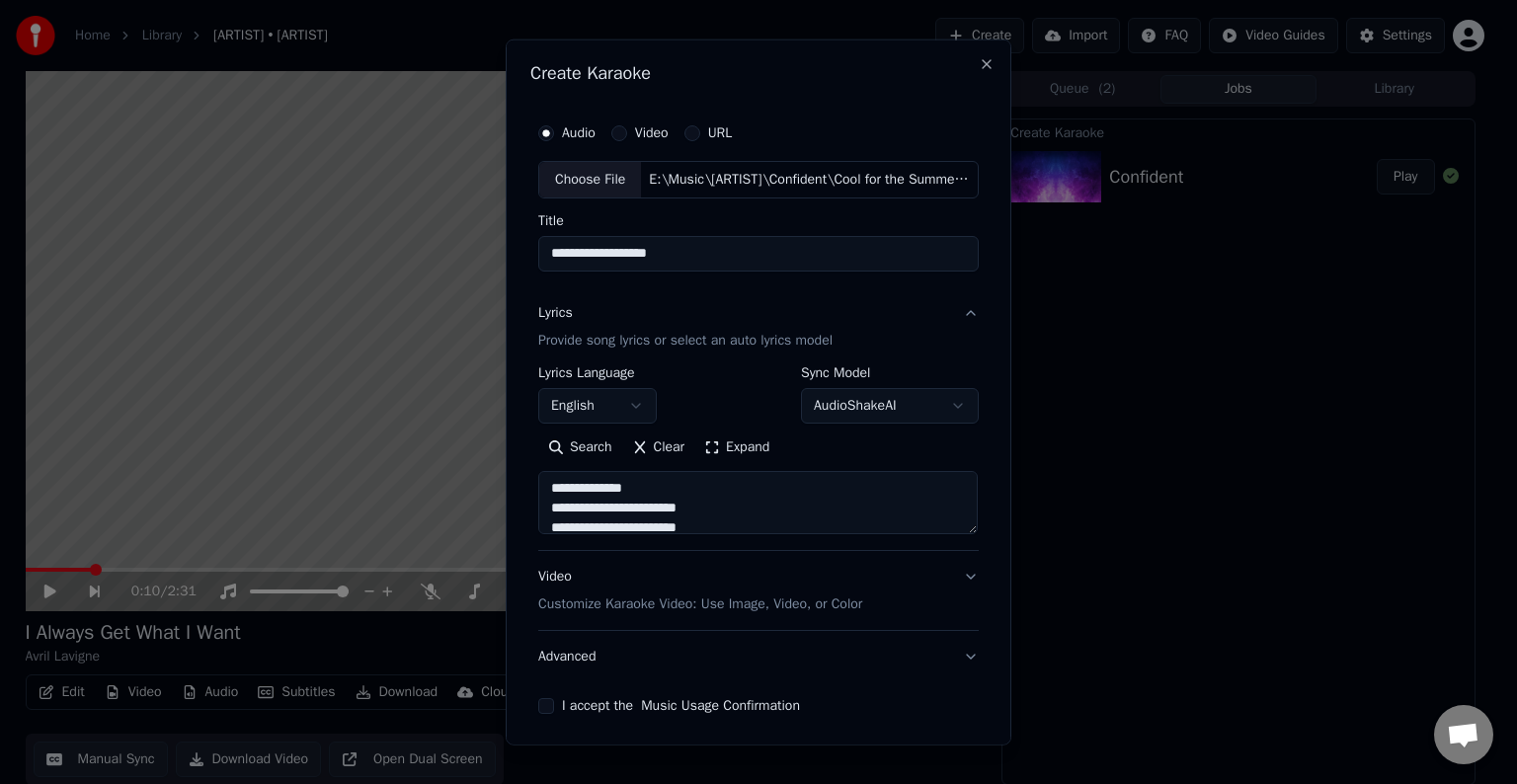 scroll, scrollTop: 1002, scrollLeft: 0, axis: vertical 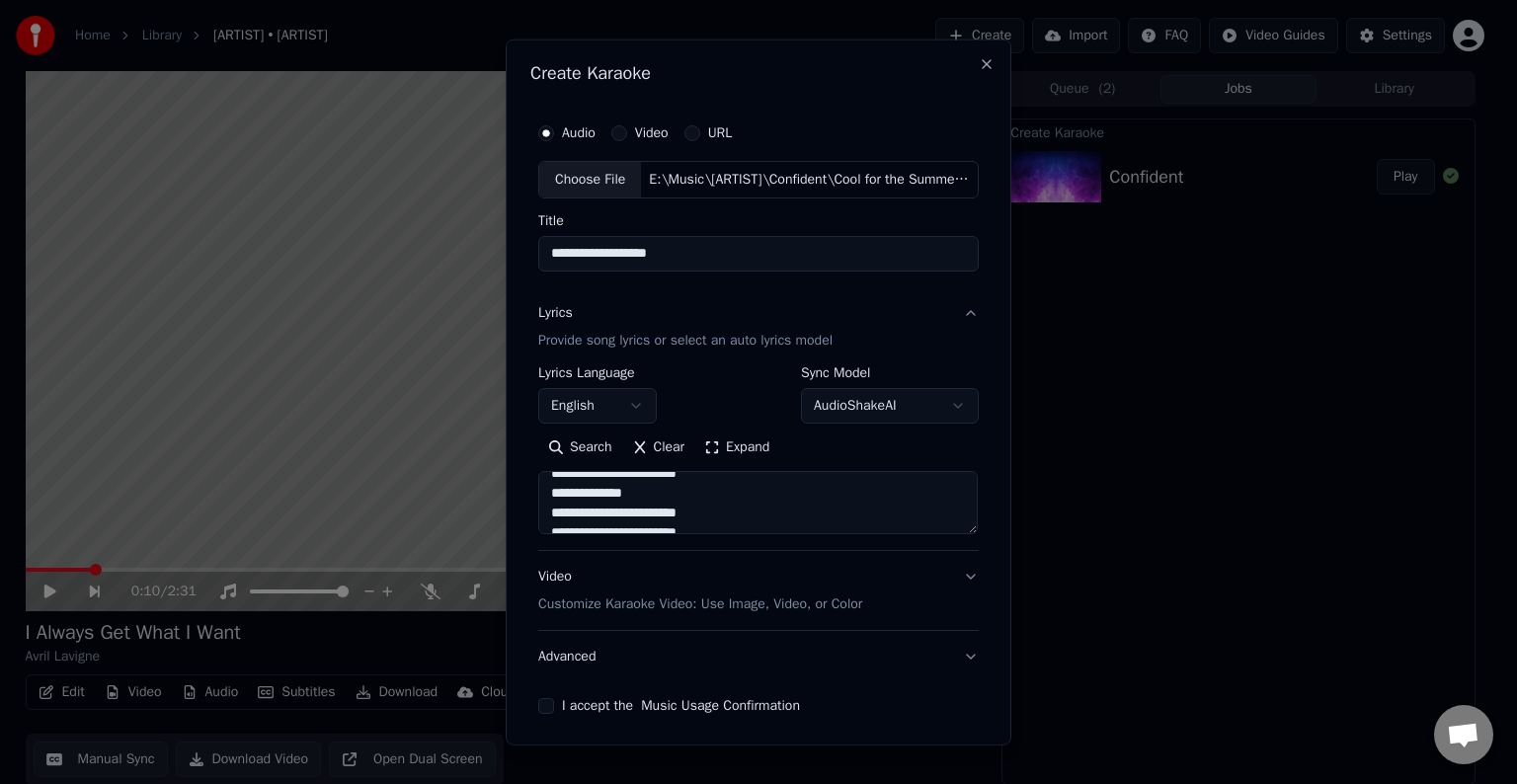 drag, startPoint x: 658, startPoint y: 492, endPoint x: 526, endPoint y: 495, distance: 132.03409 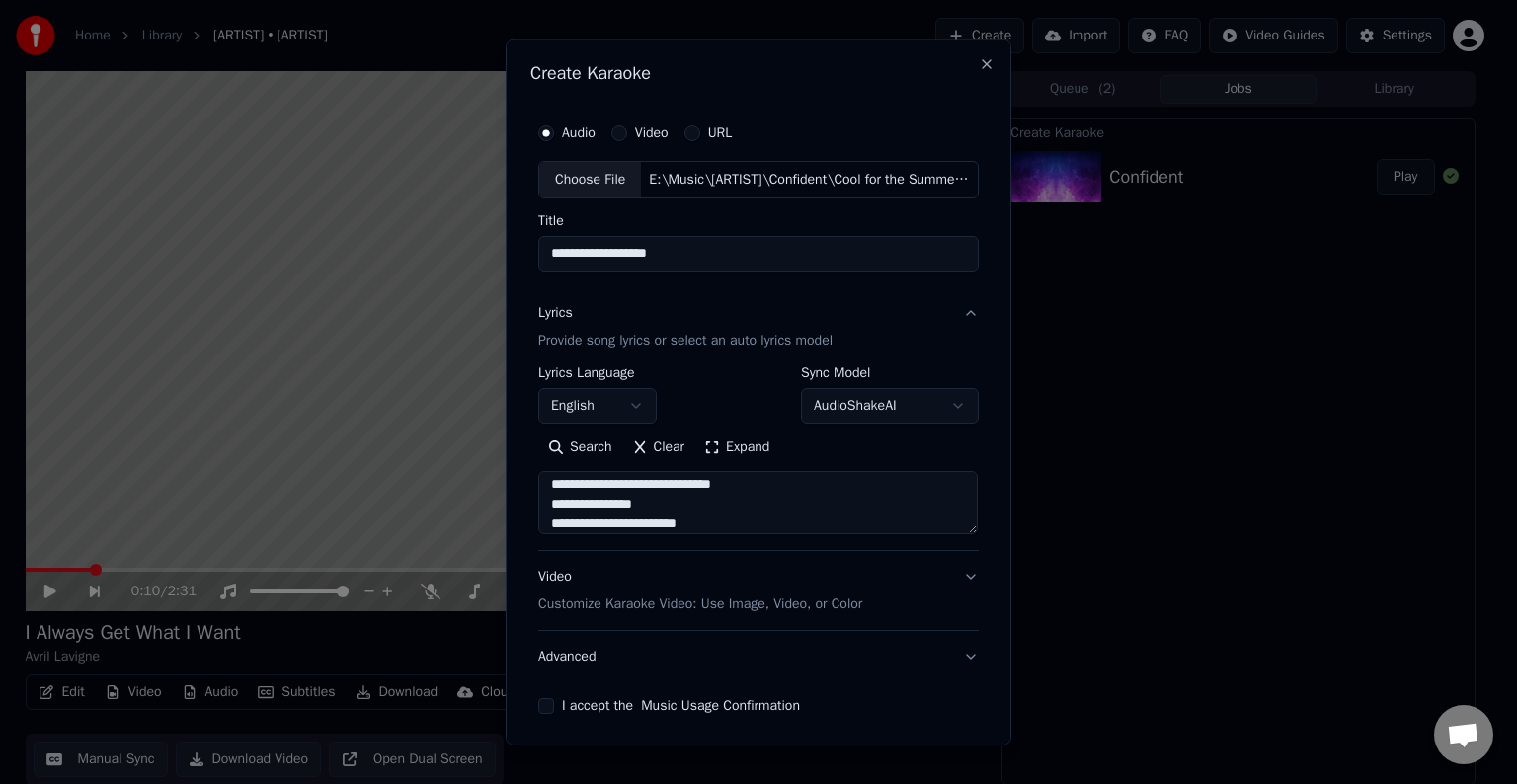 scroll, scrollTop: 1078, scrollLeft: 0, axis: vertical 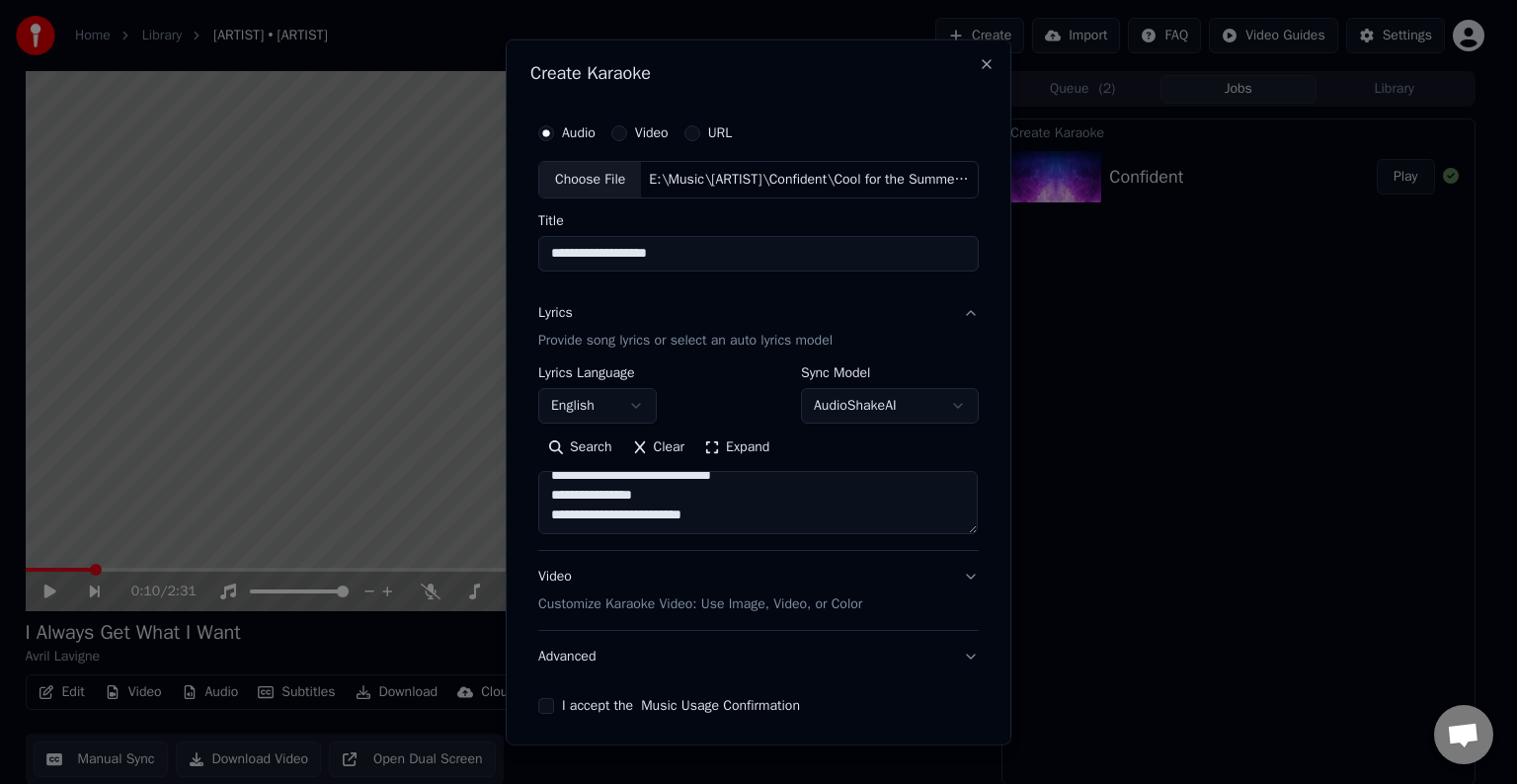 click at bounding box center [758, 503] 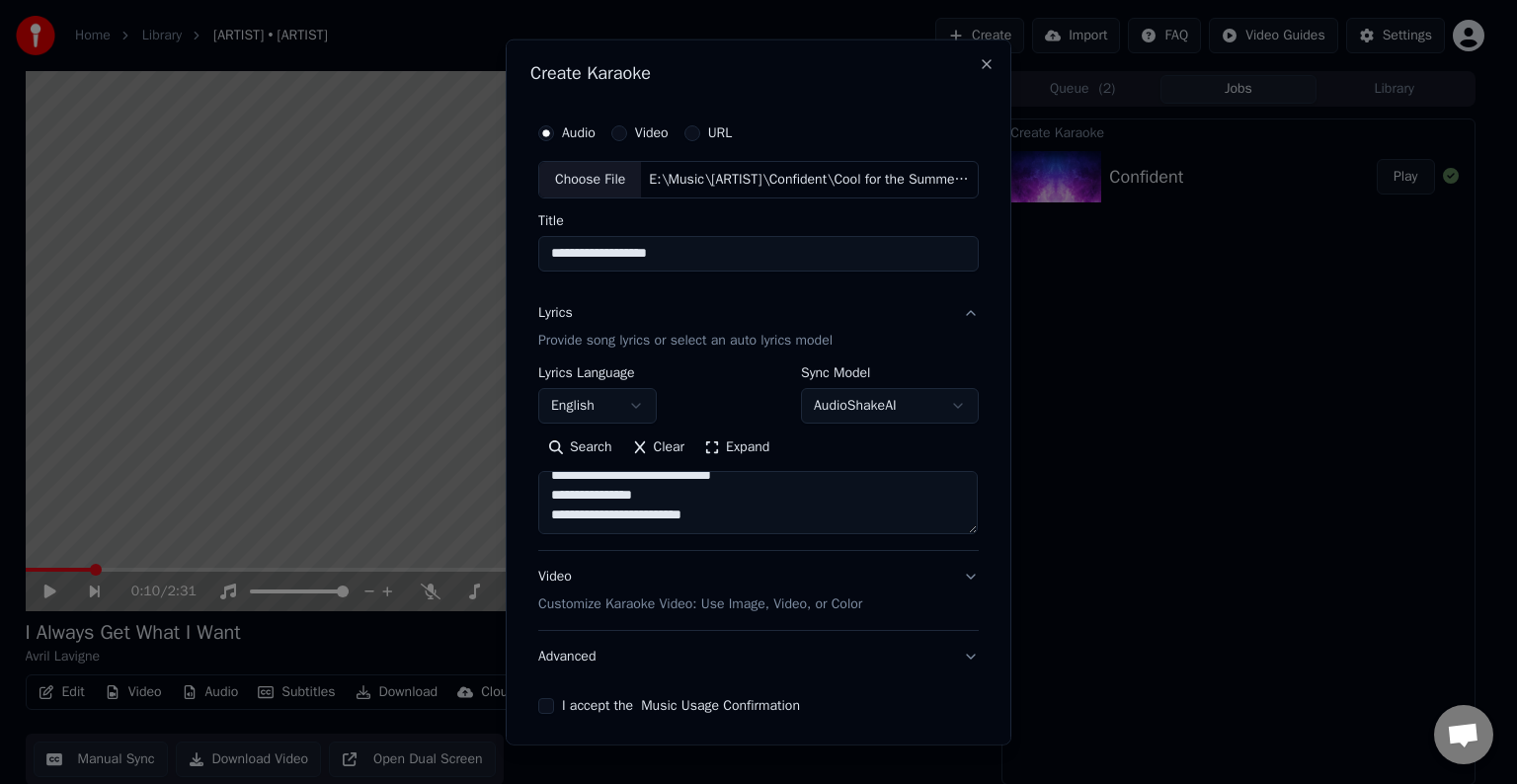 paste on "**********" 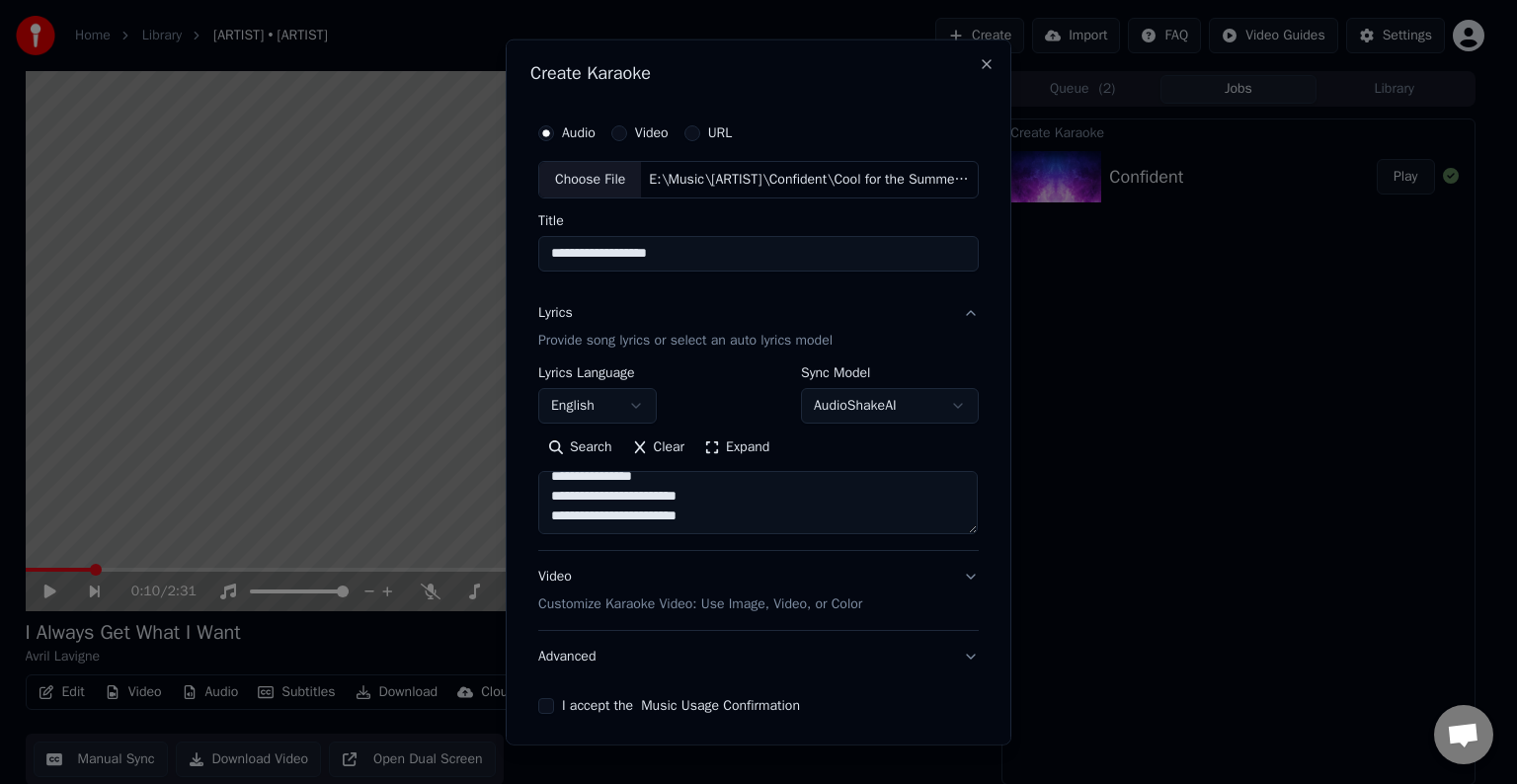 scroll, scrollTop: 1070, scrollLeft: 0, axis: vertical 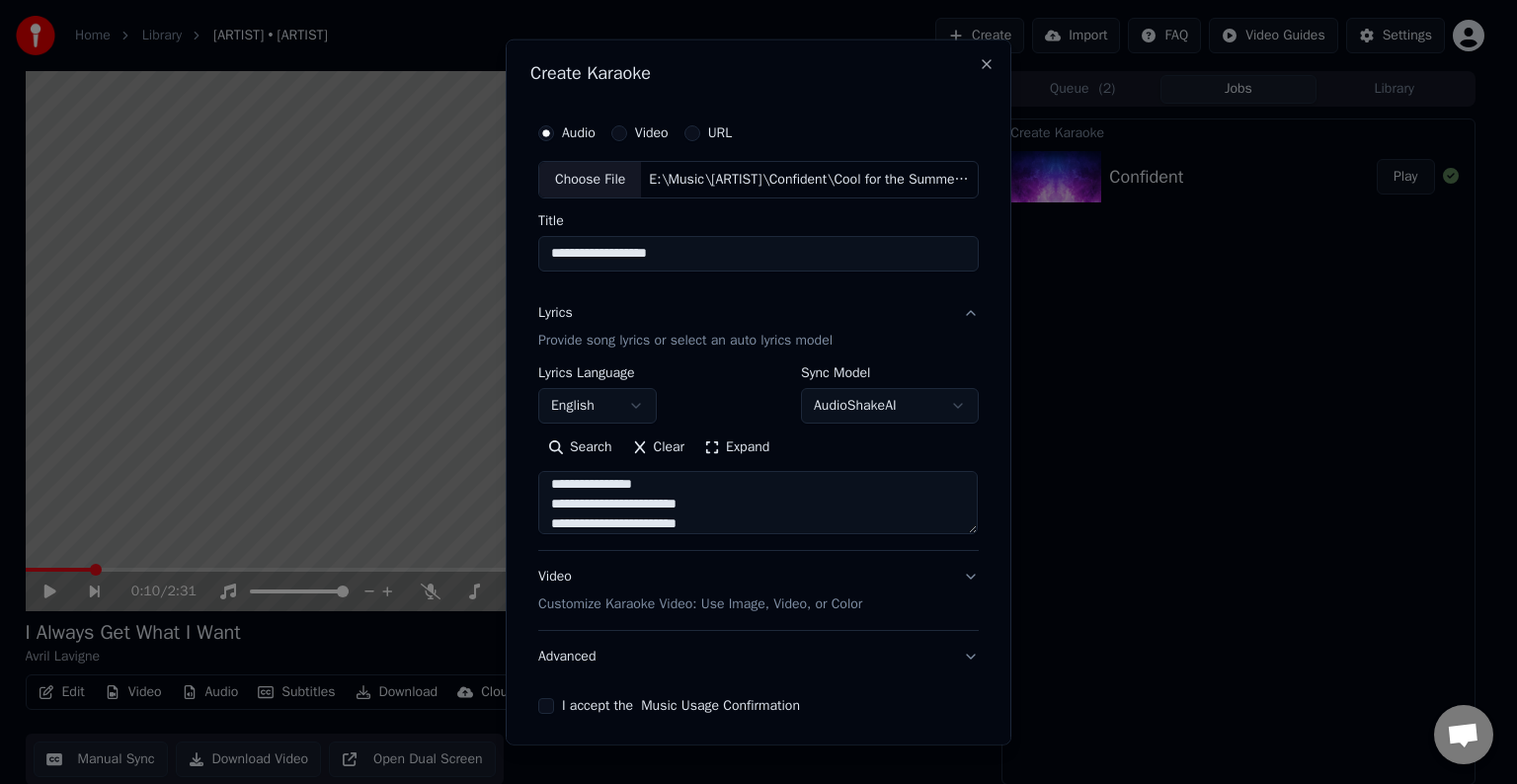 type on "**********" 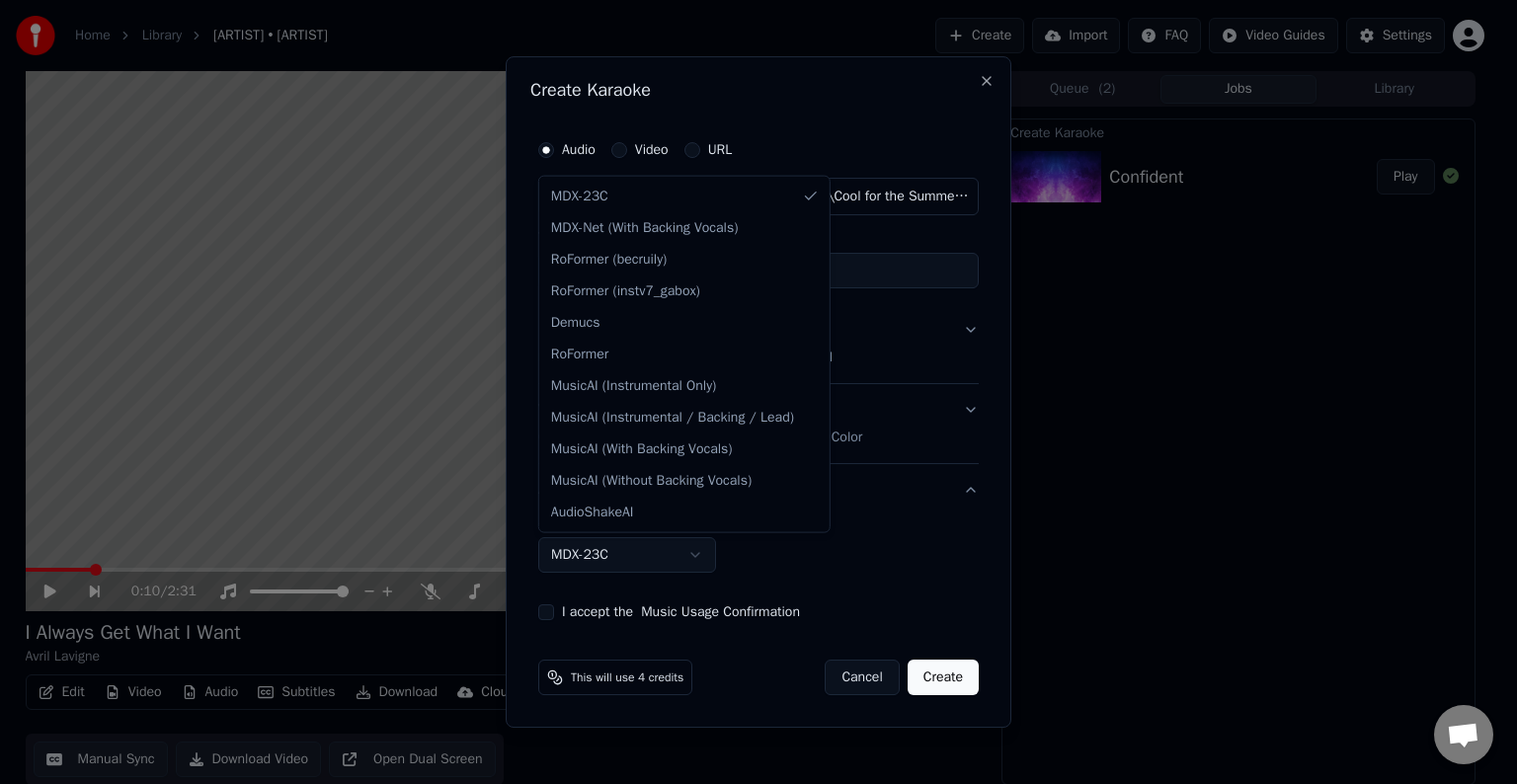 click on "Home Library I Always Get What I Want • [ARTIST] Create Import FAQ Video Guides Settings 0:10  /  2:31 I Always Get What I Want [ARTIST] BPM 181 Key E Edit Video Audio Subtitles Download Cloud Library Manual Sync Download Video Open Dual Screen Queue ( 2 ) Jobs Library Create Karaoke Confident Play Chat [PERSON] from Youka Desktop More channels Continue on Email Network offline. Reconnecting... No messages can be received or sent for now. Youka Desktop Hello! How can I help you?  Sunday, [DATE] I think there is a glitch in the program; when I spend my credits to create a video, and I provide the lyrics, the resulting video does not sync the lyrics and is forcing me to spend extra credits to sync them again; it has happened to me with my last 3 videos [DATE] [PERSON] There is an issue with the auto lyric sync service. In this case the credits are refunded automatically. You can sync the lyrics by using the lyrics editor [DATE] [DATE] [DATE] [PERSON] Crisp" at bounding box center (750, 392) 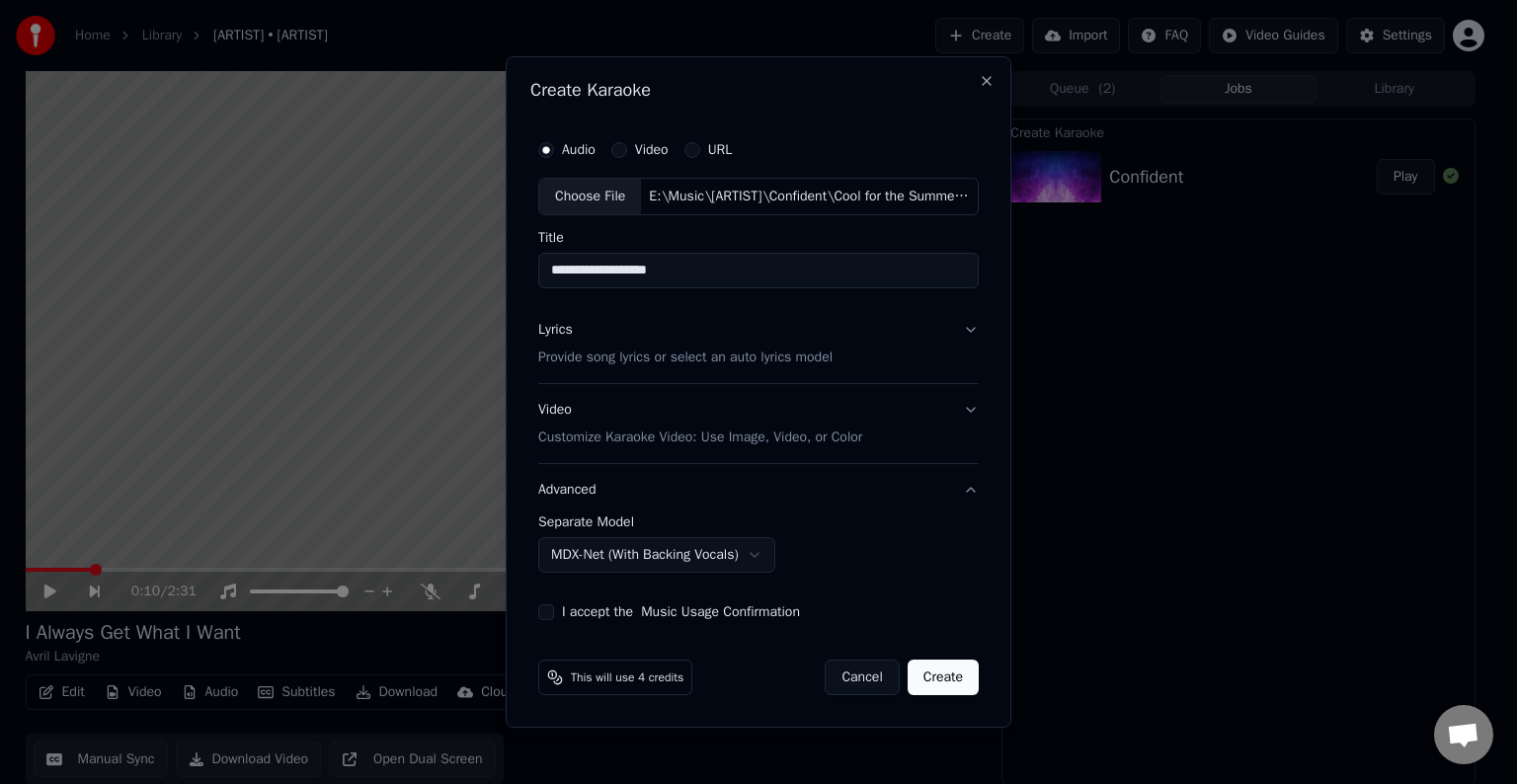 click on "I accept the   Music Usage Confirmation" at bounding box center (546, 612) 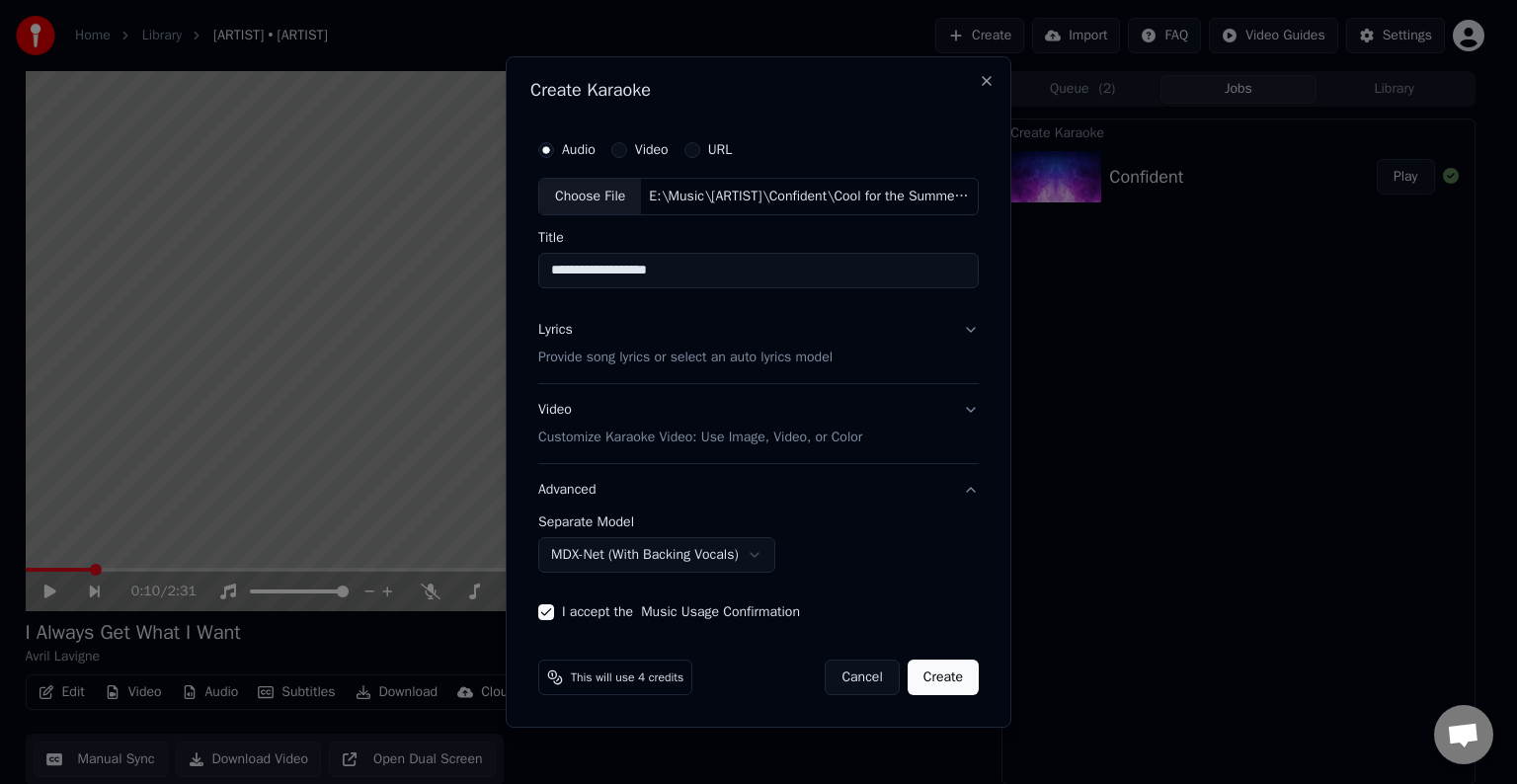 click on "Create" at bounding box center (943, 677) 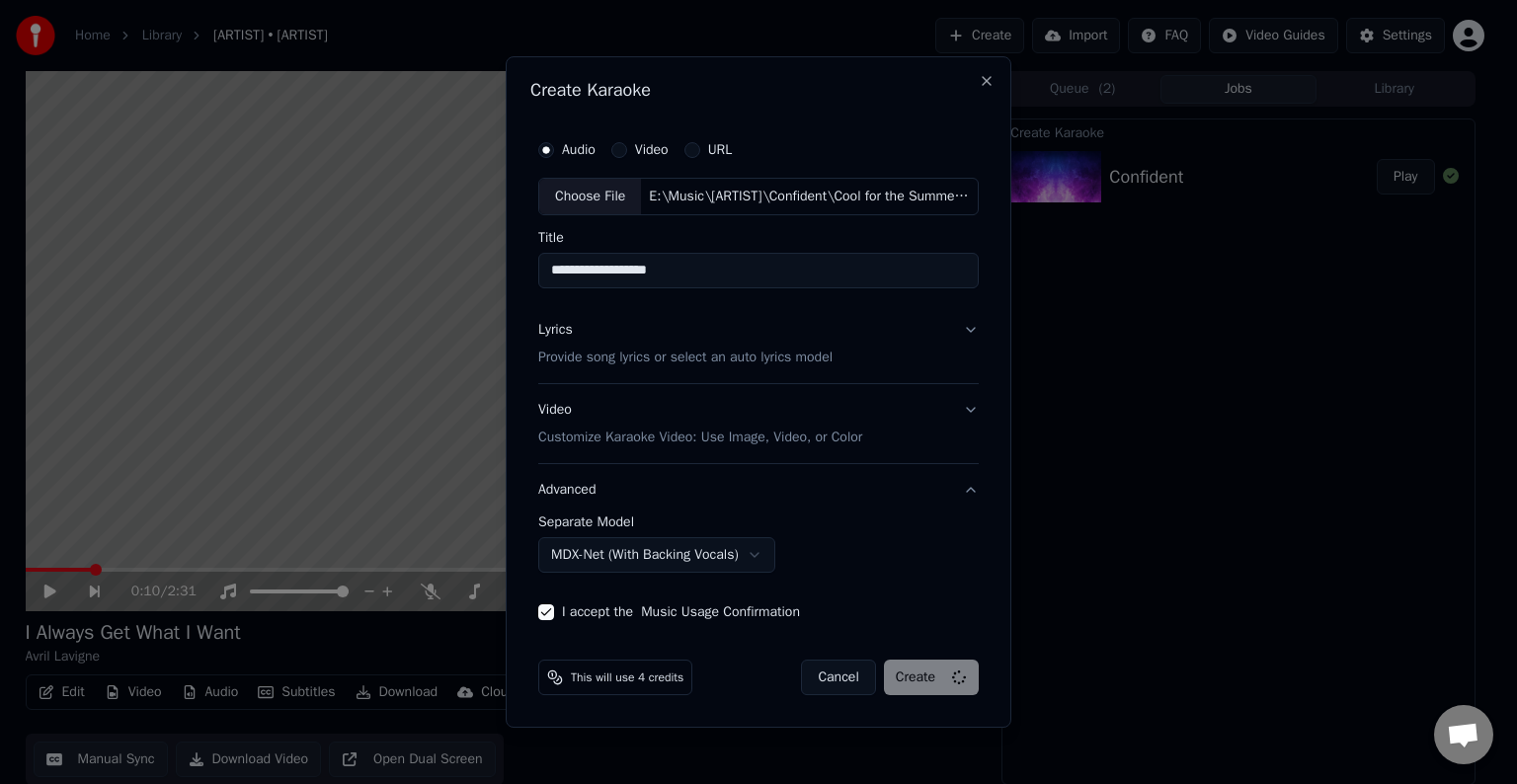 select on "******" 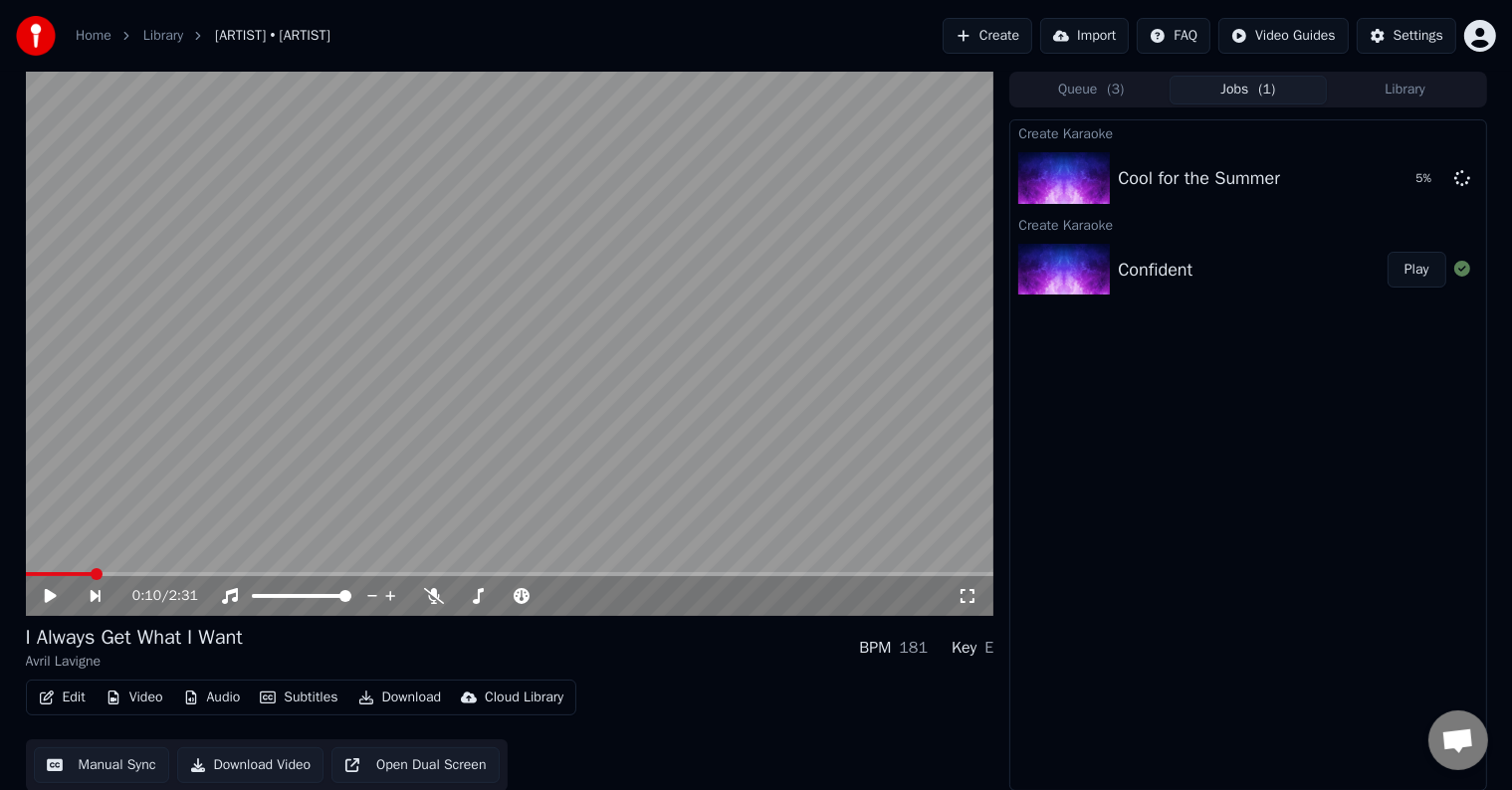 click on "Create" at bounding box center [987, 36] 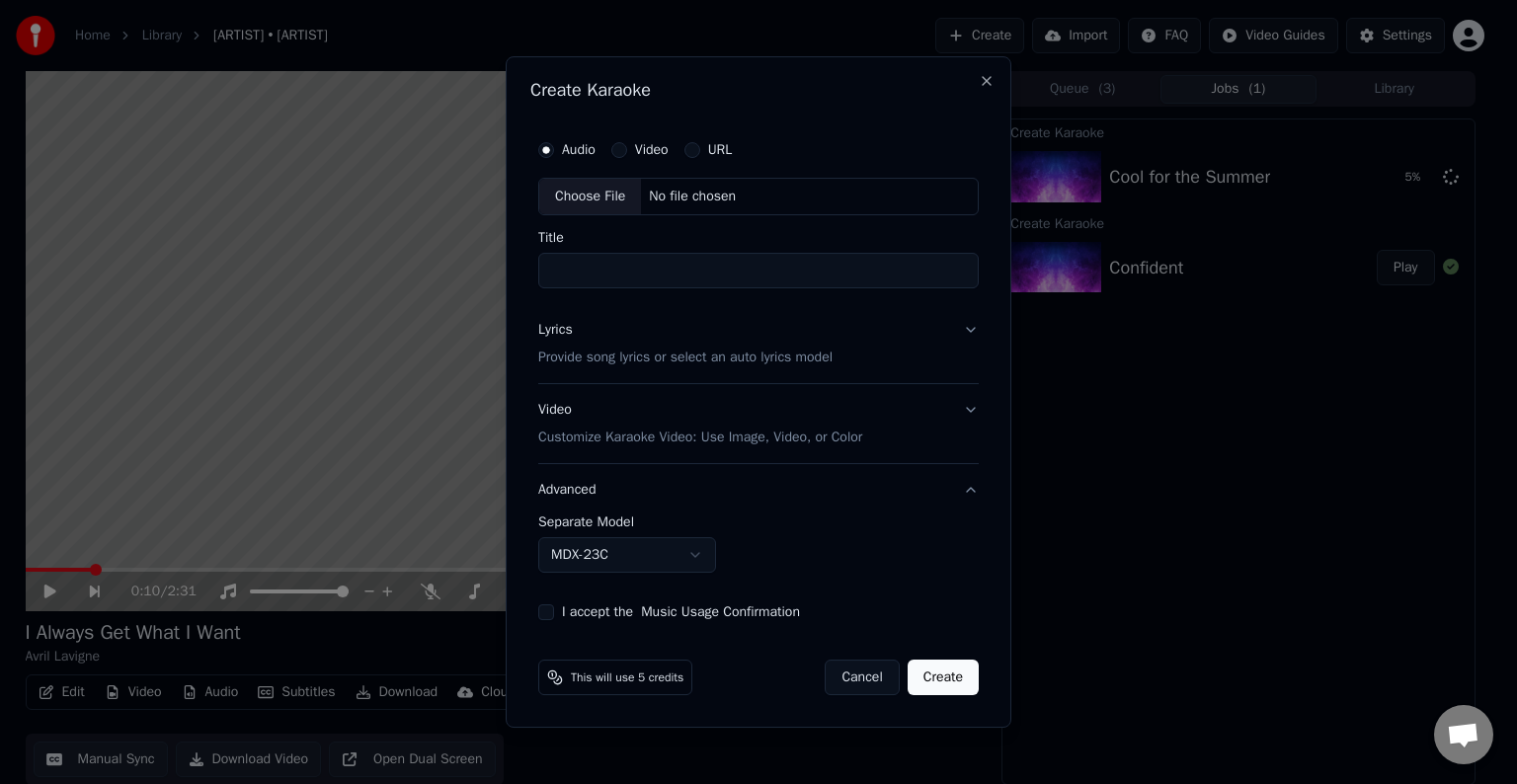click on "Choose File" at bounding box center (590, 196) 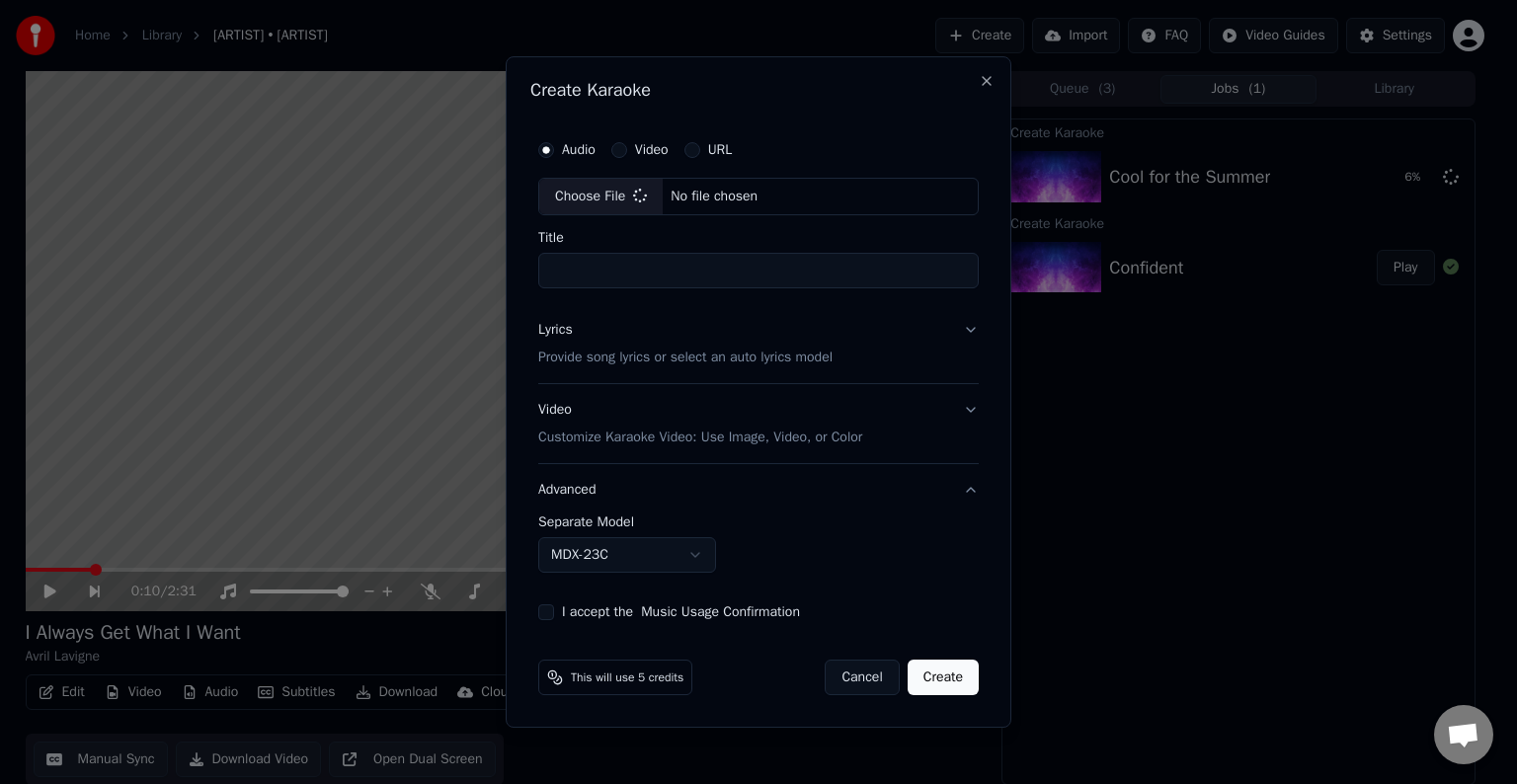 type on "********" 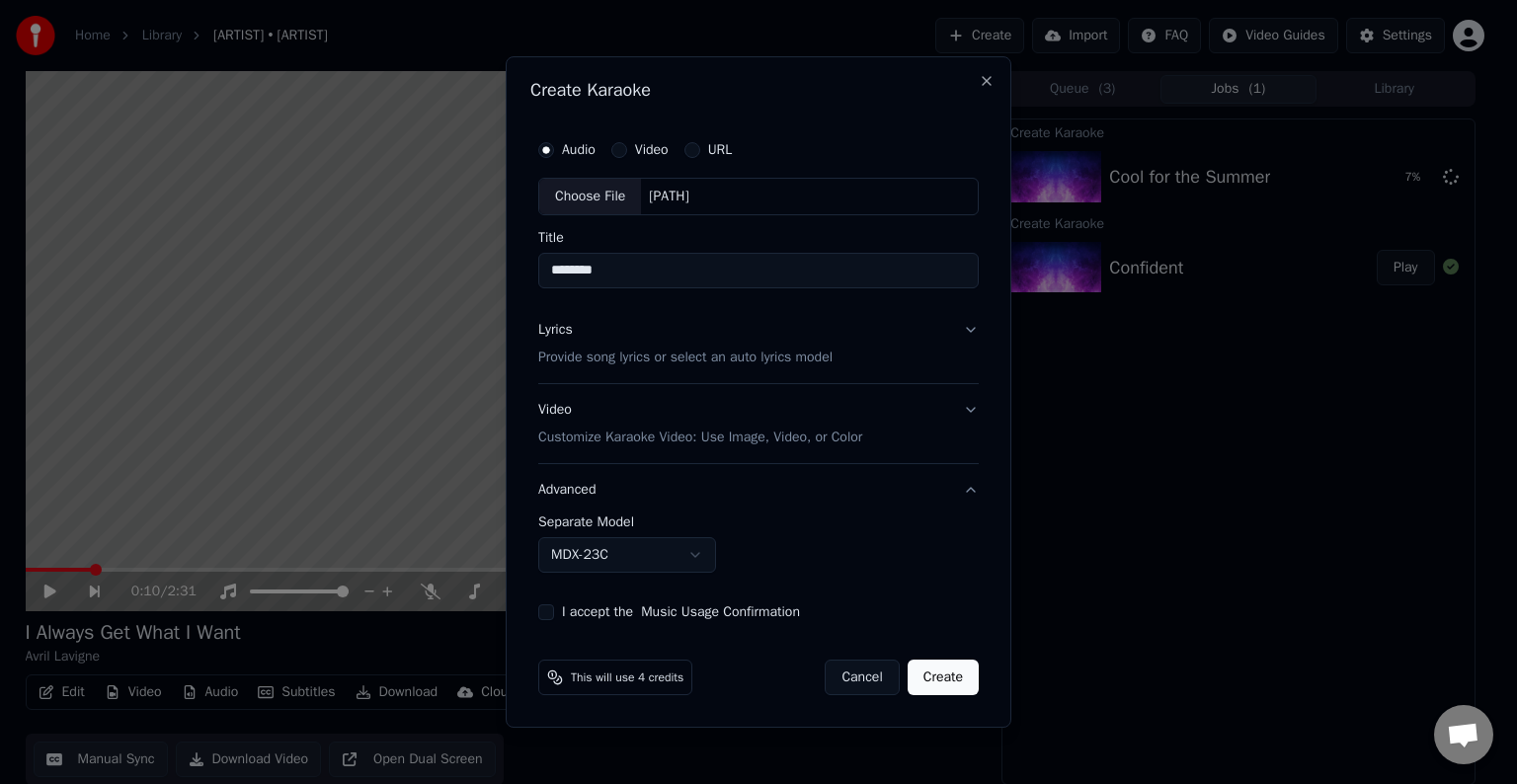 click on "Lyrics Provide song lyrics or select an auto lyrics model" at bounding box center [758, 344] 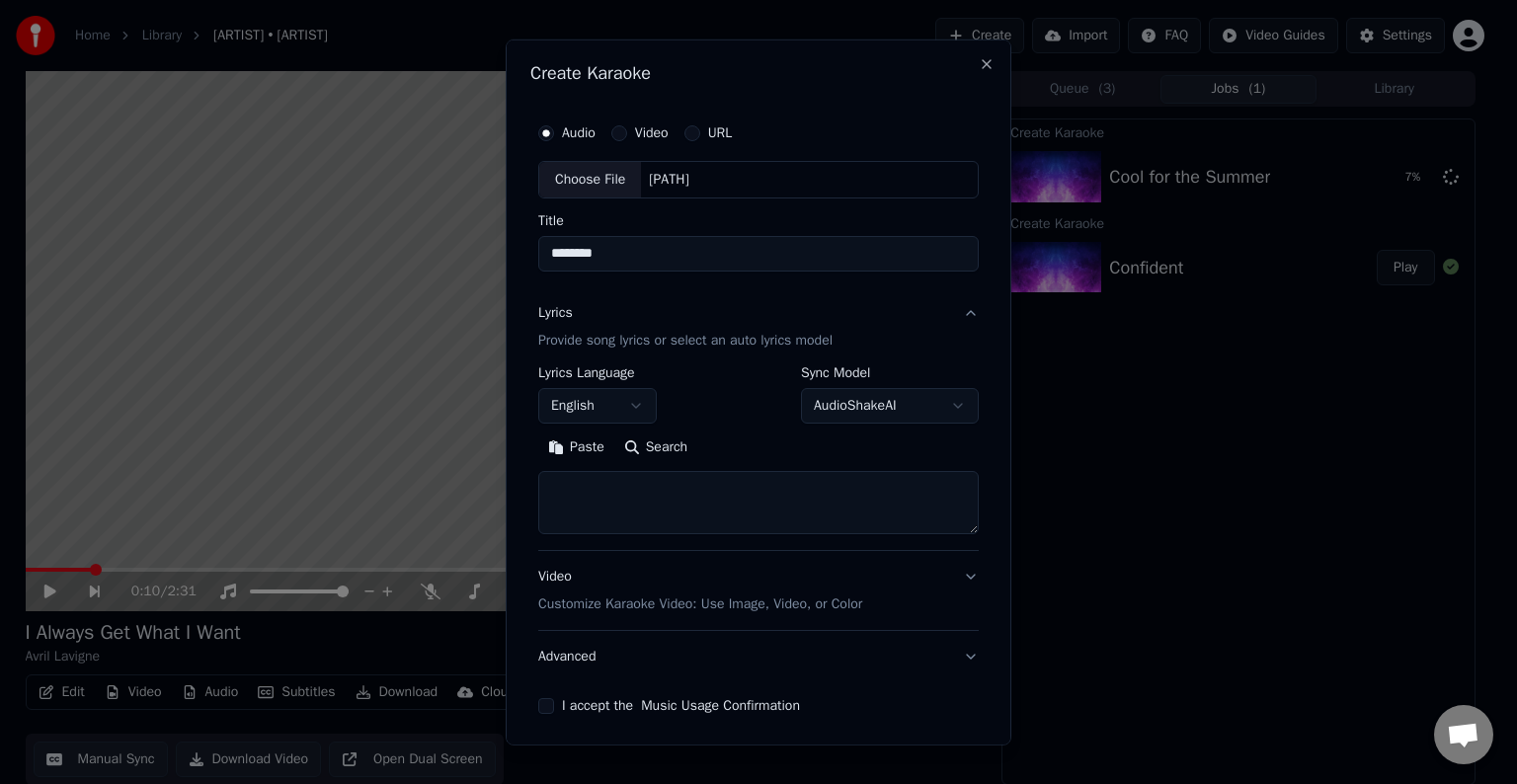 click at bounding box center [758, 503] 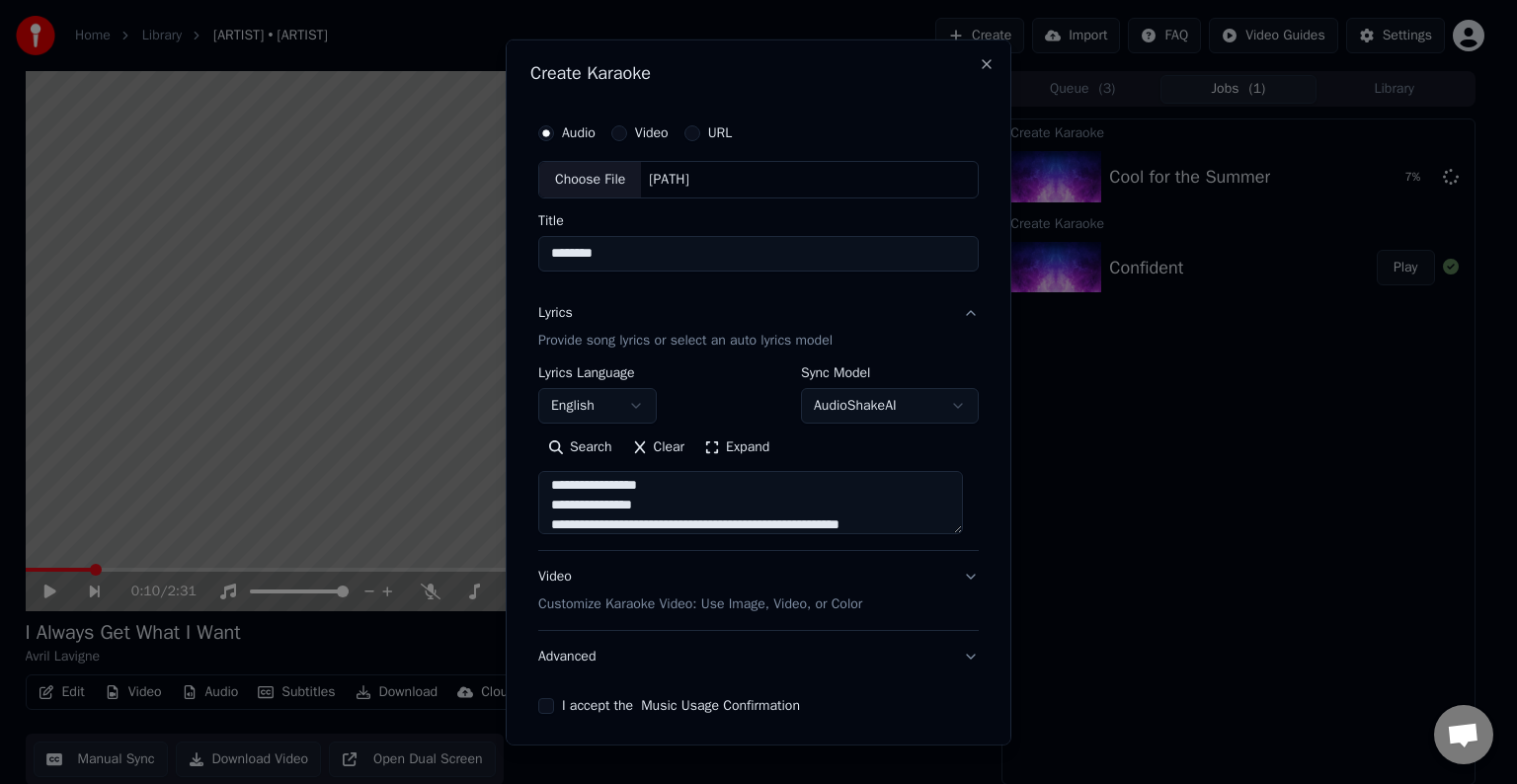 scroll, scrollTop: 103, scrollLeft: 0, axis: vertical 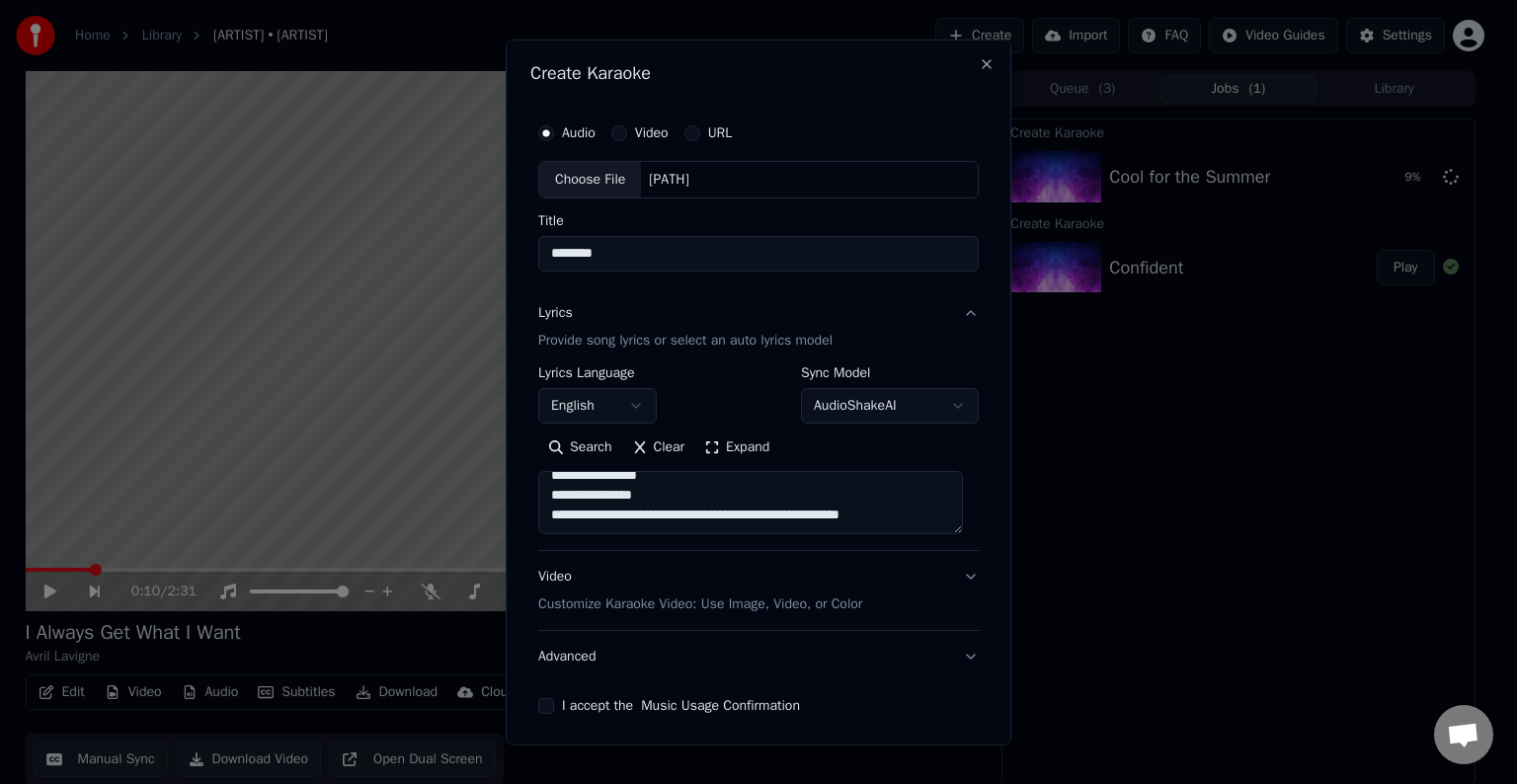 paste on "**********" 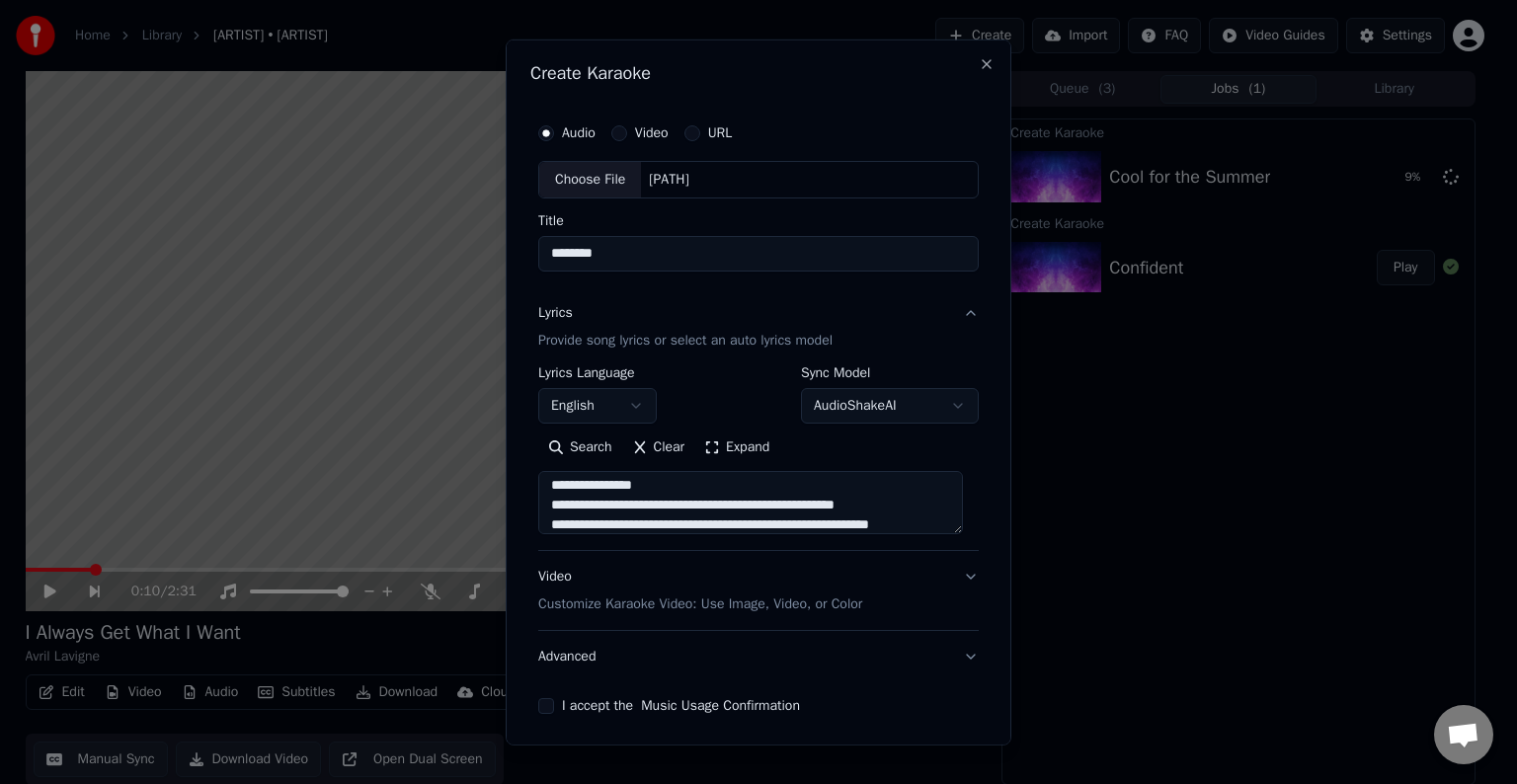 scroll, scrollTop: 142, scrollLeft: 0, axis: vertical 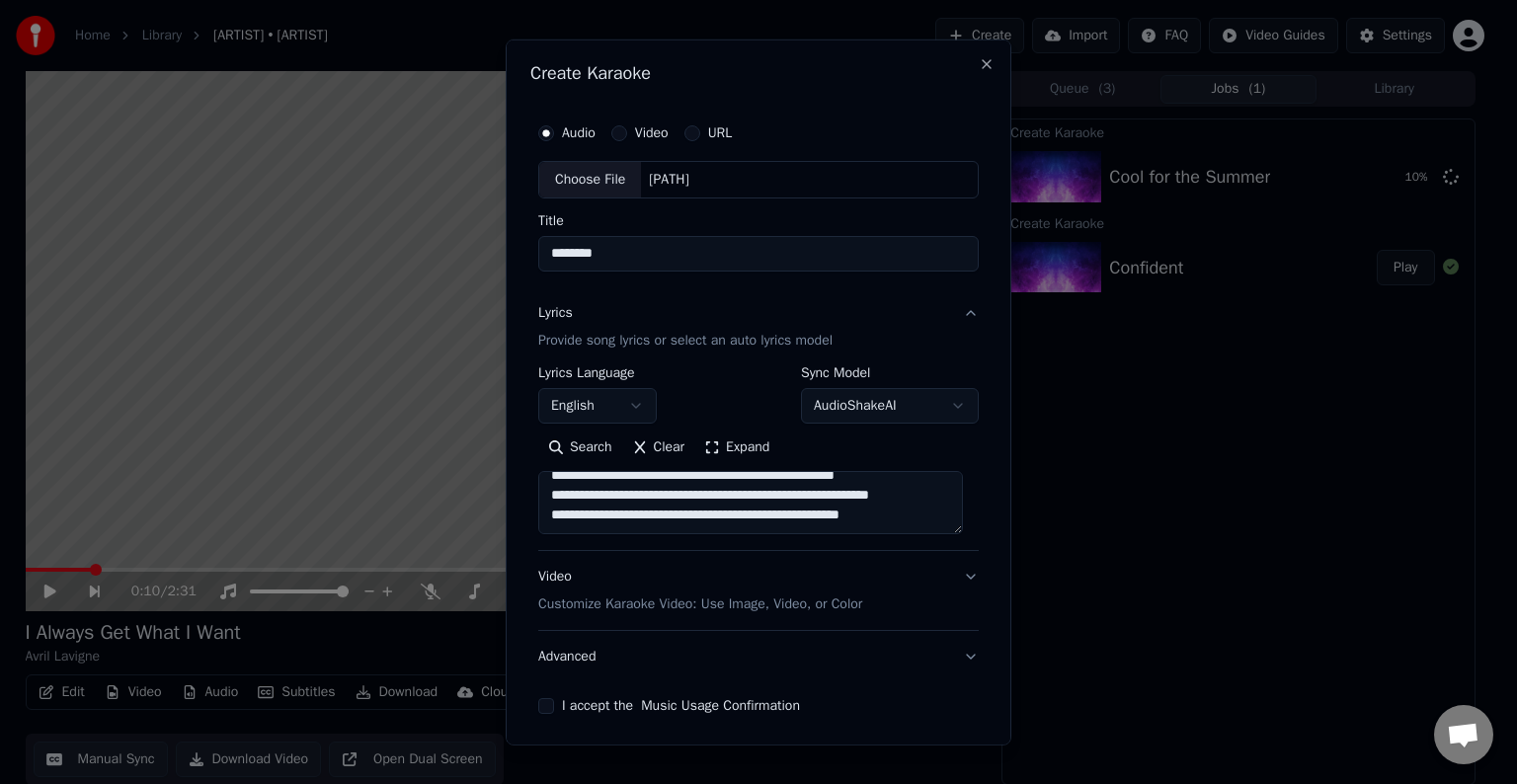 paste on "**********" 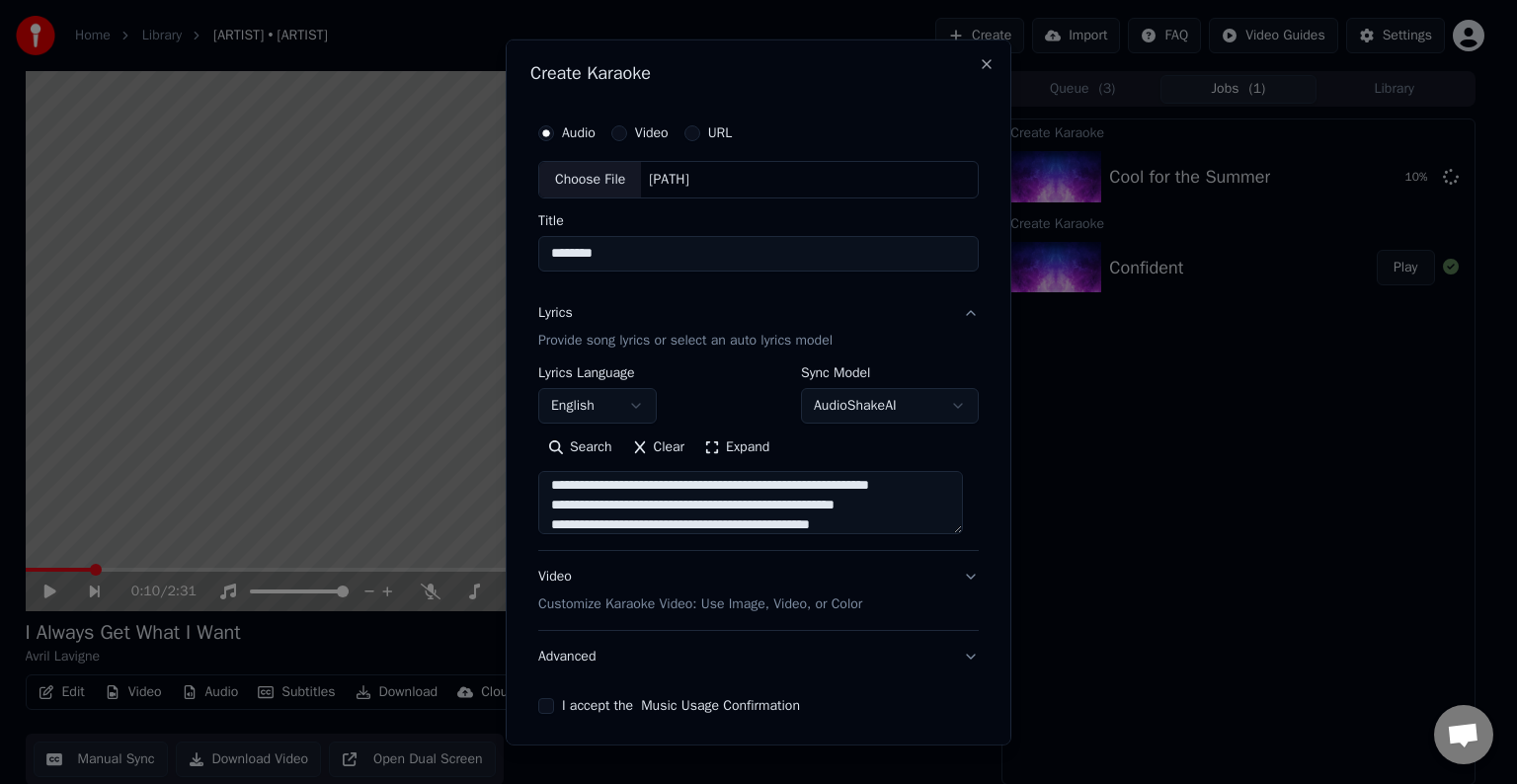 scroll, scrollTop: 241, scrollLeft: 0, axis: vertical 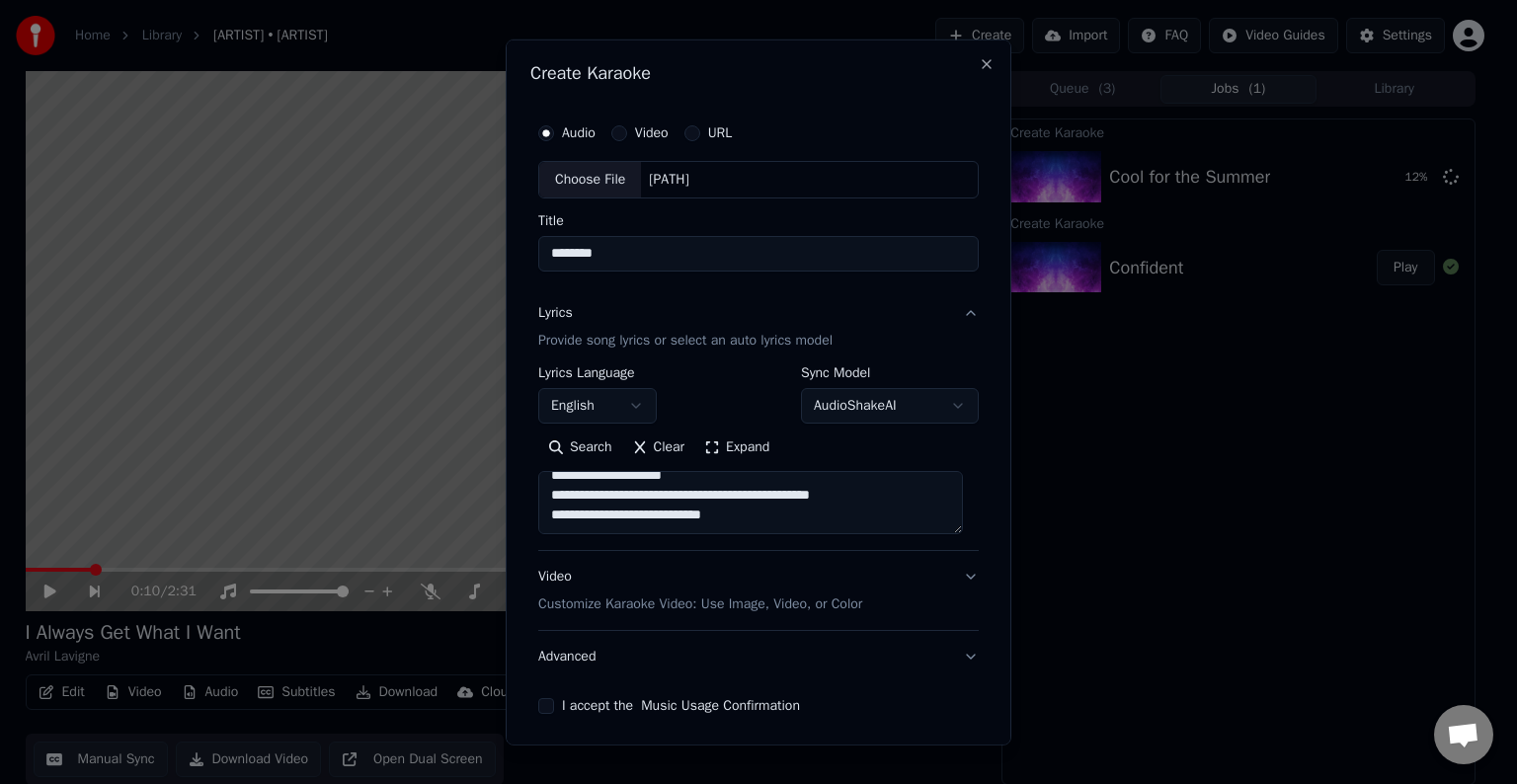 paste on "**********" 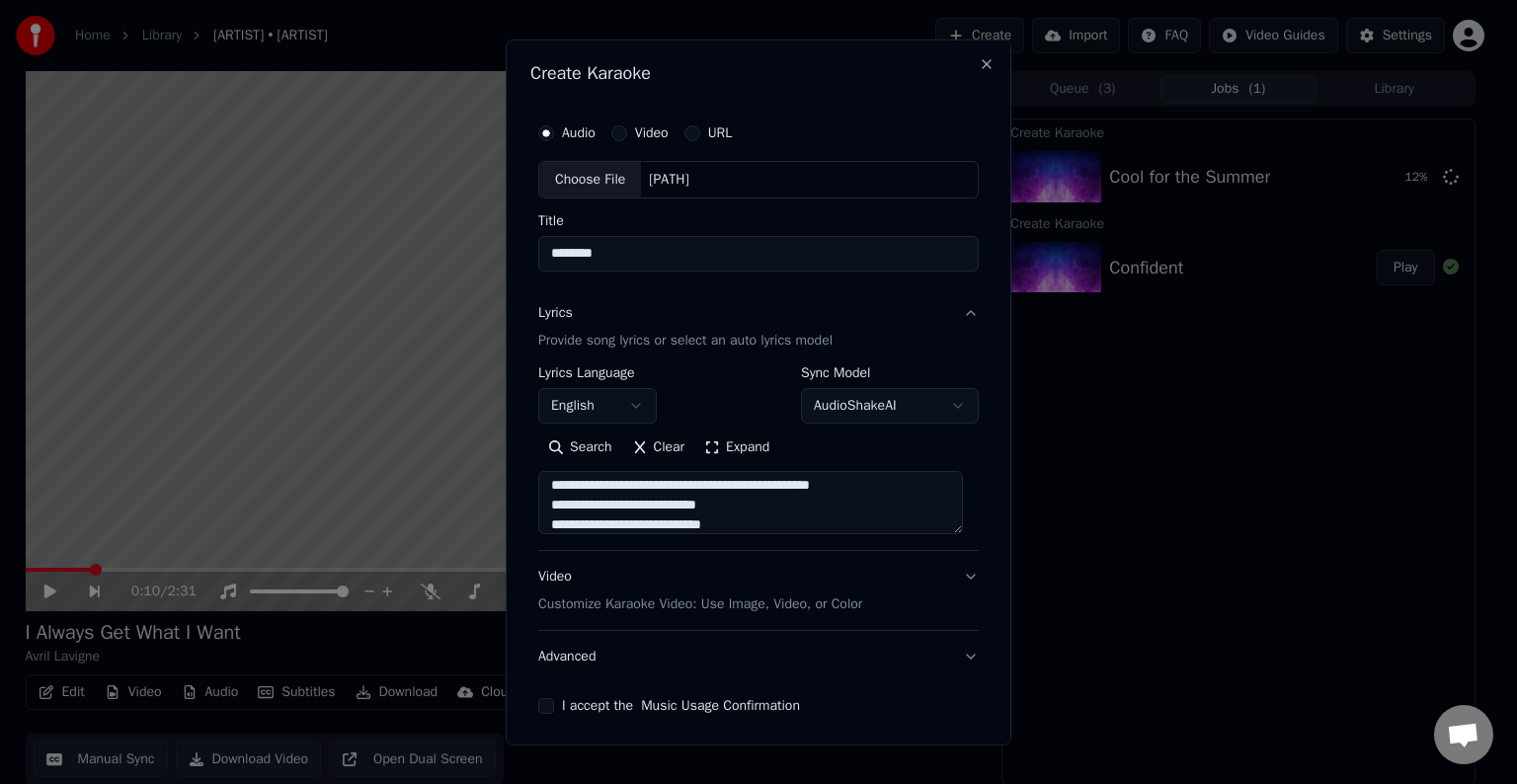 scroll, scrollTop: 261, scrollLeft: 0, axis: vertical 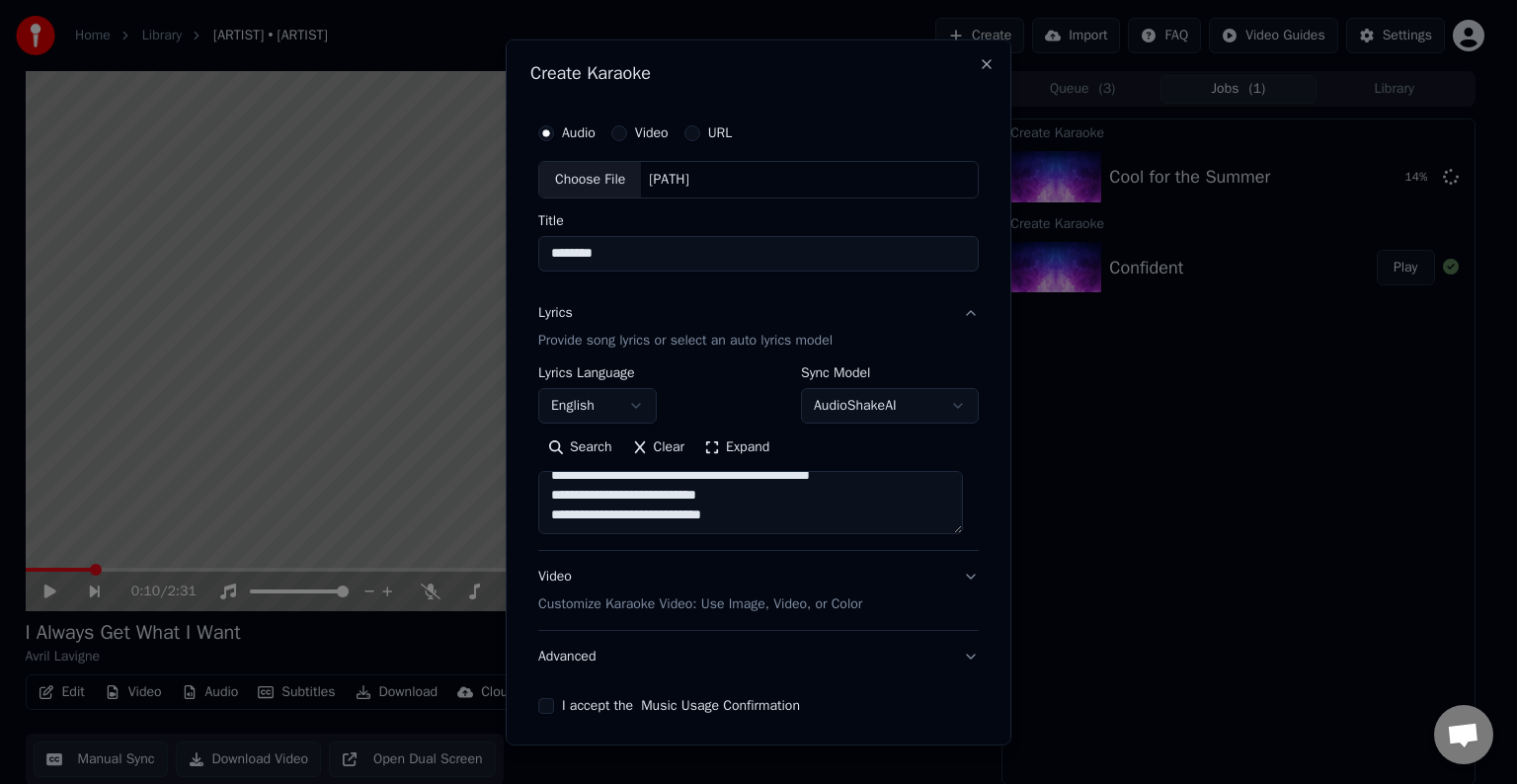 paste on "**********" 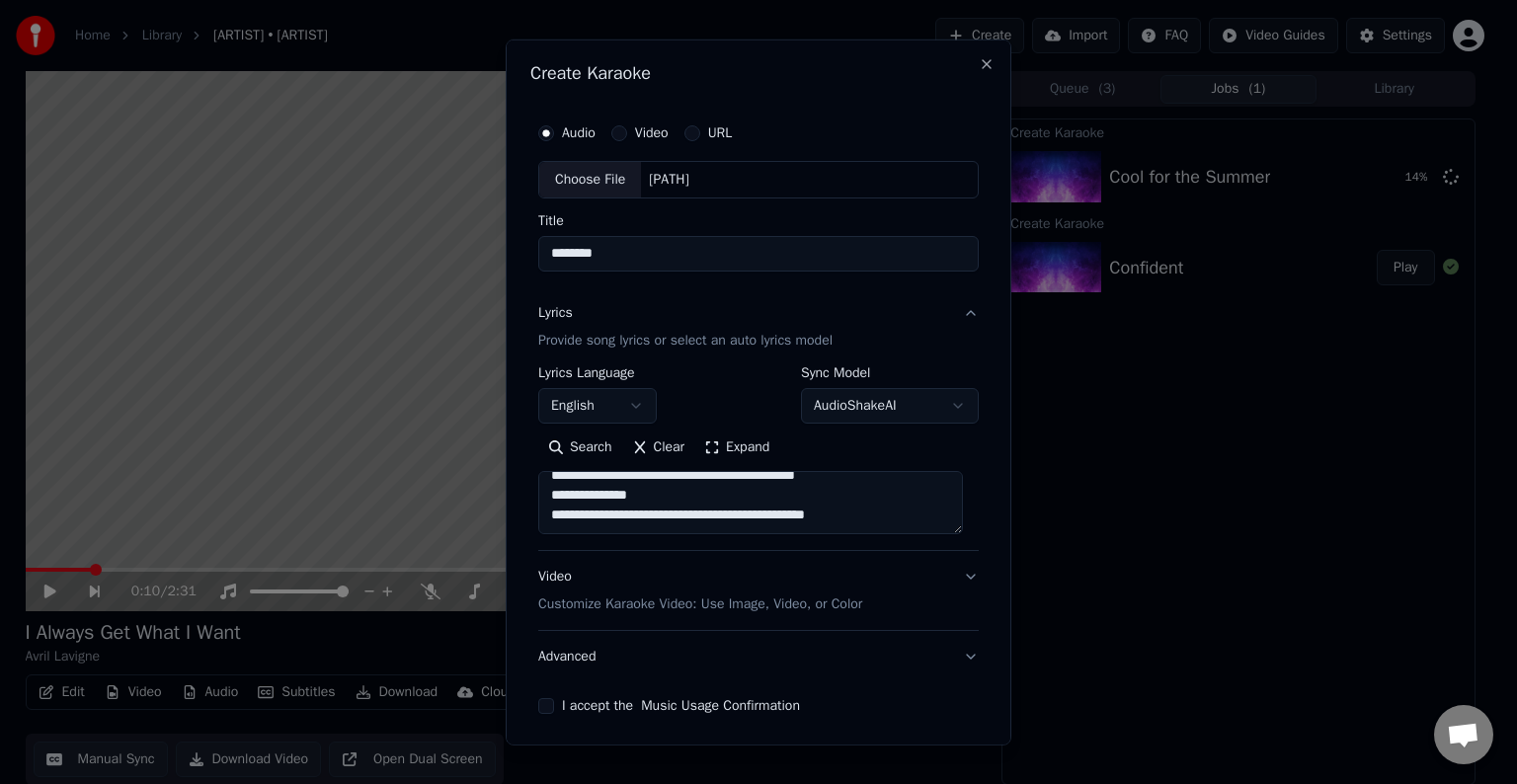 scroll, scrollTop: 419, scrollLeft: 0, axis: vertical 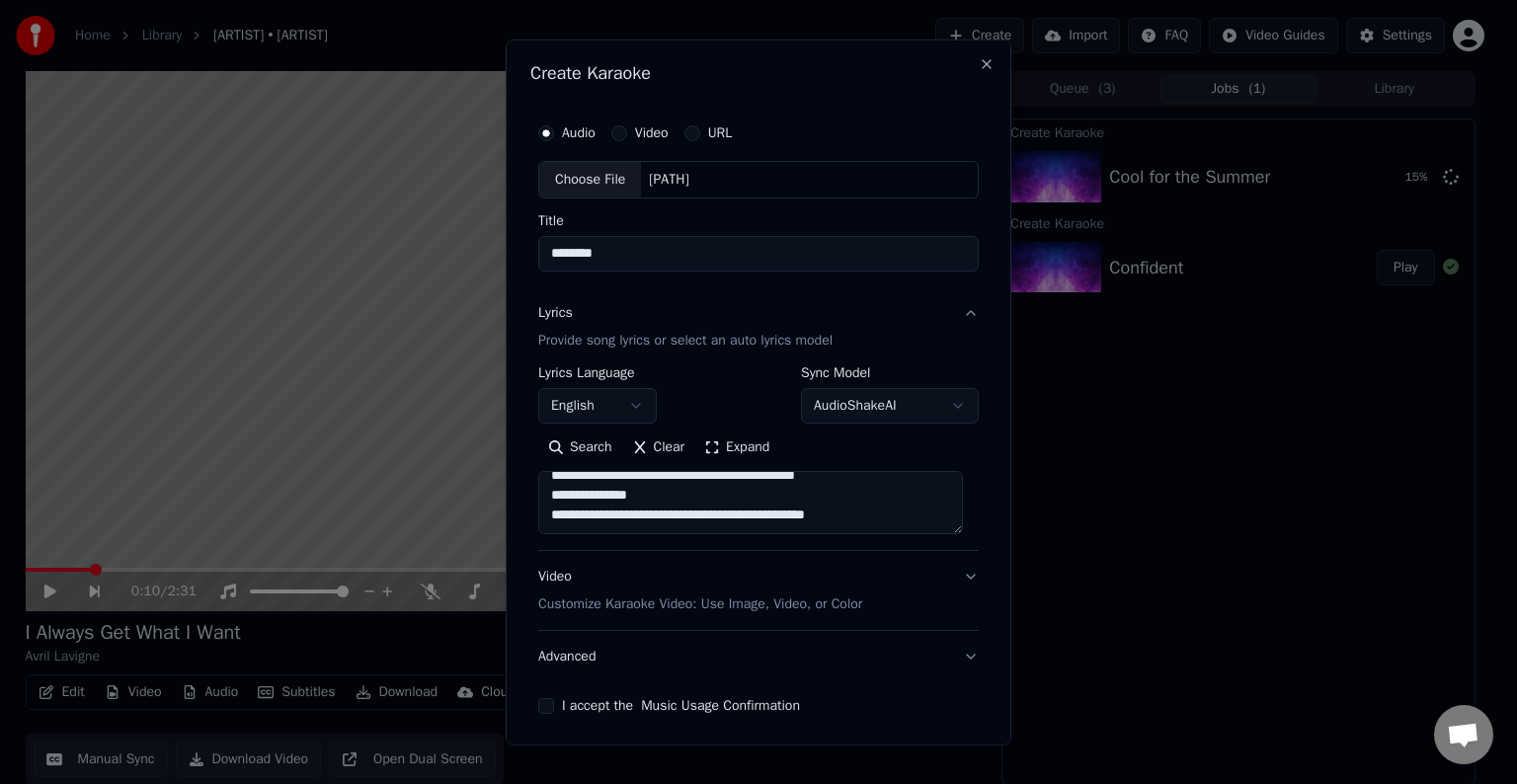 paste on "**********" 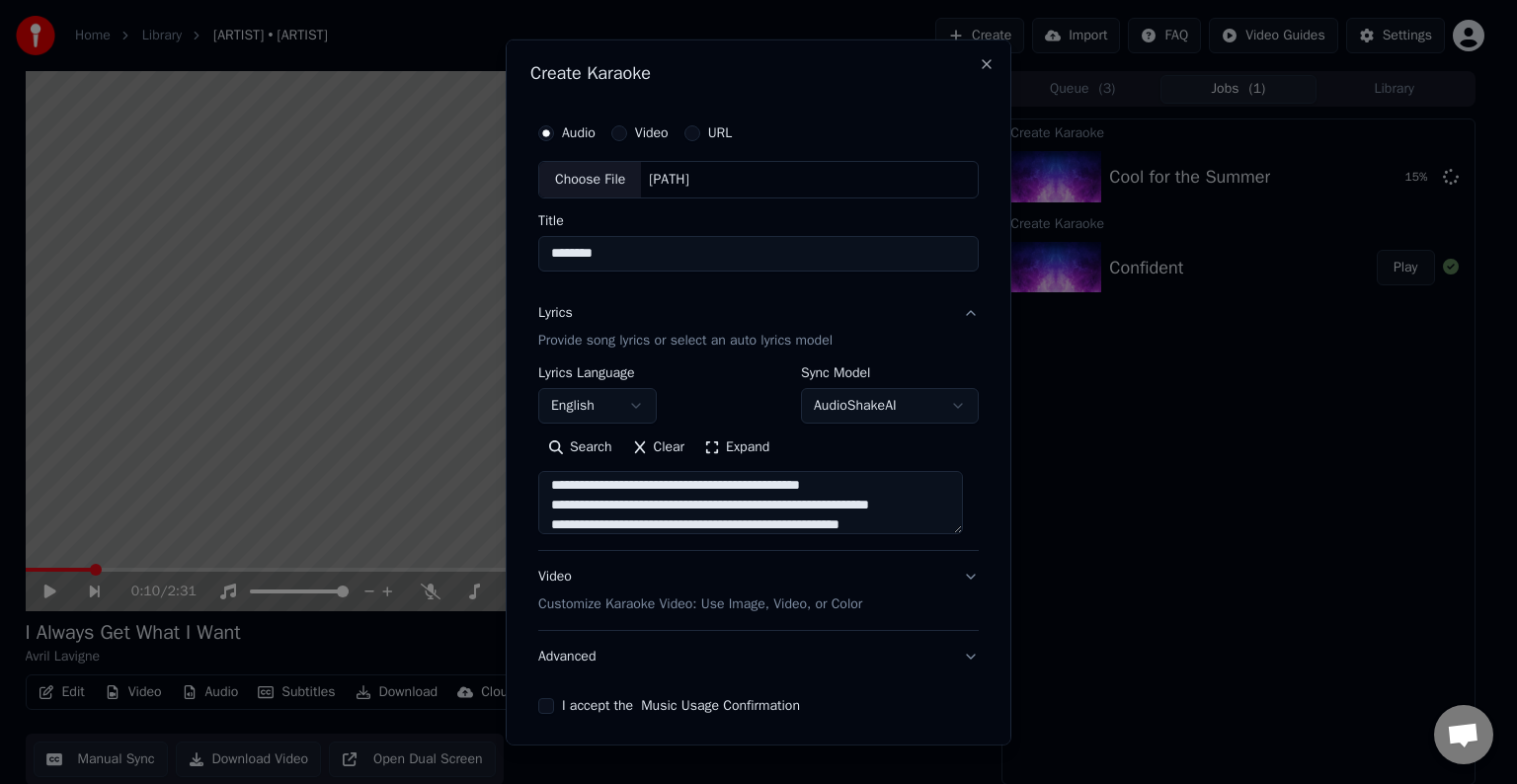 scroll, scrollTop: 458, scrollLeft: 0, axis: vertical 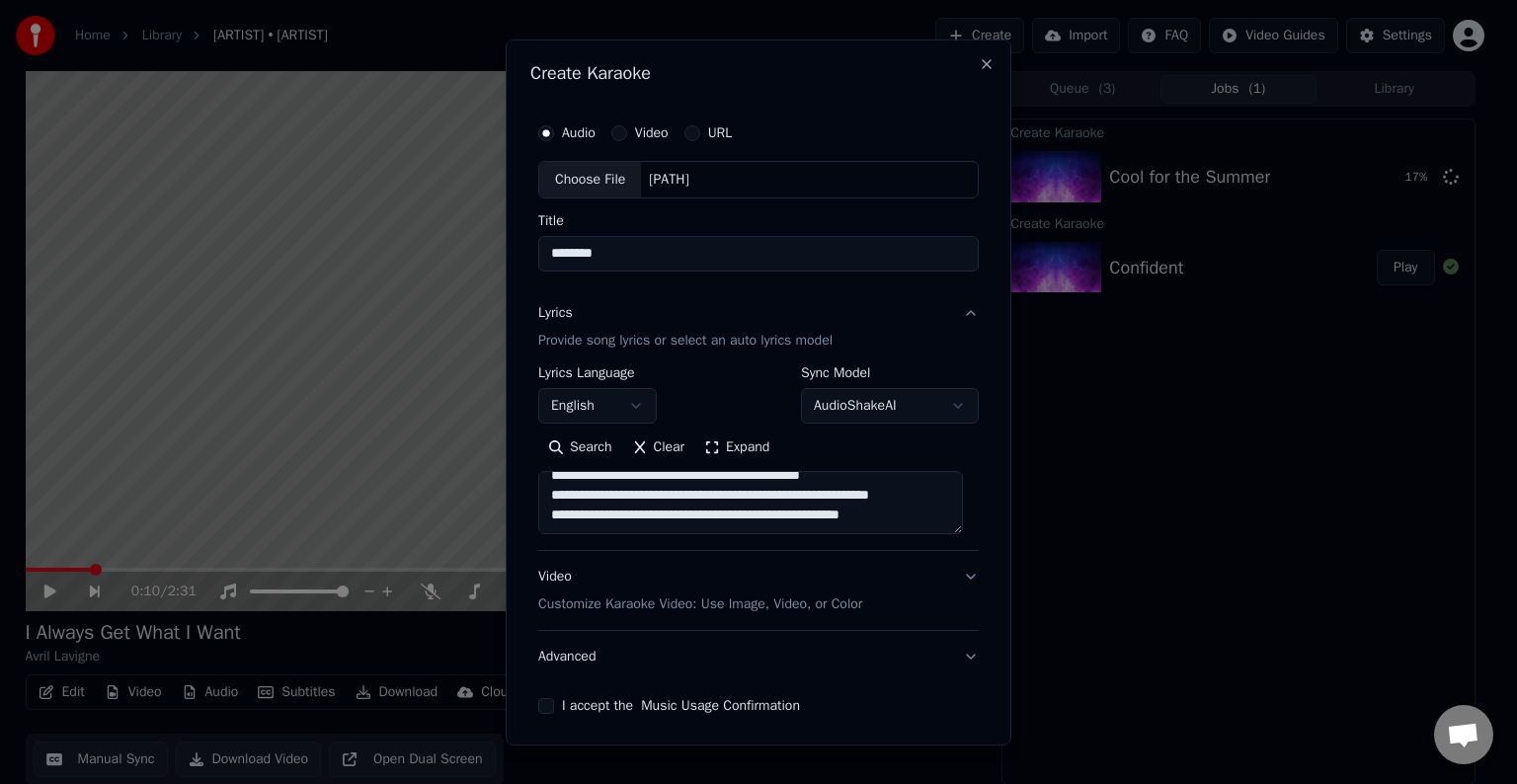paste on "**********" 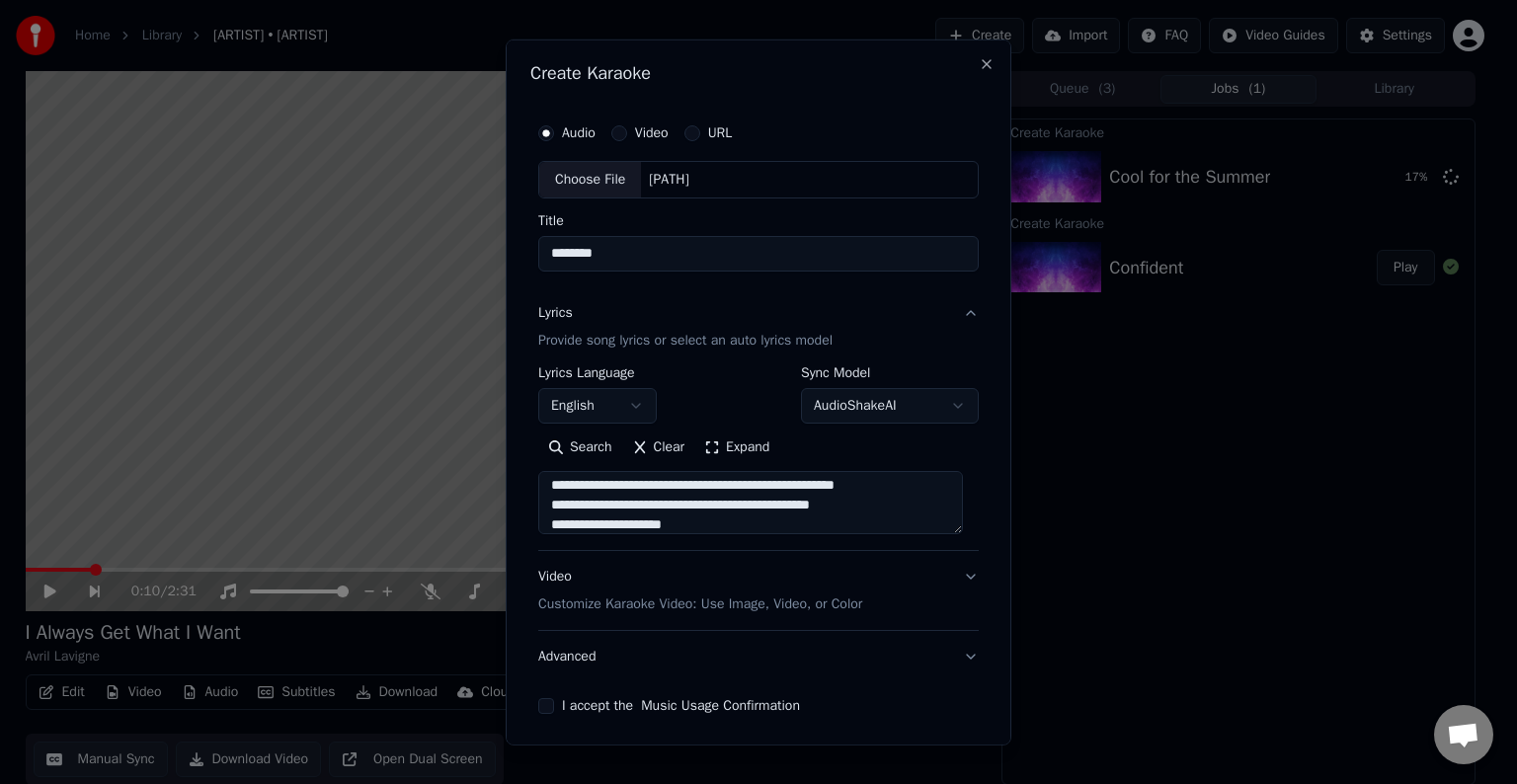 scroll, scrollTop: 557, scrollLeft: 0, axis: vertical 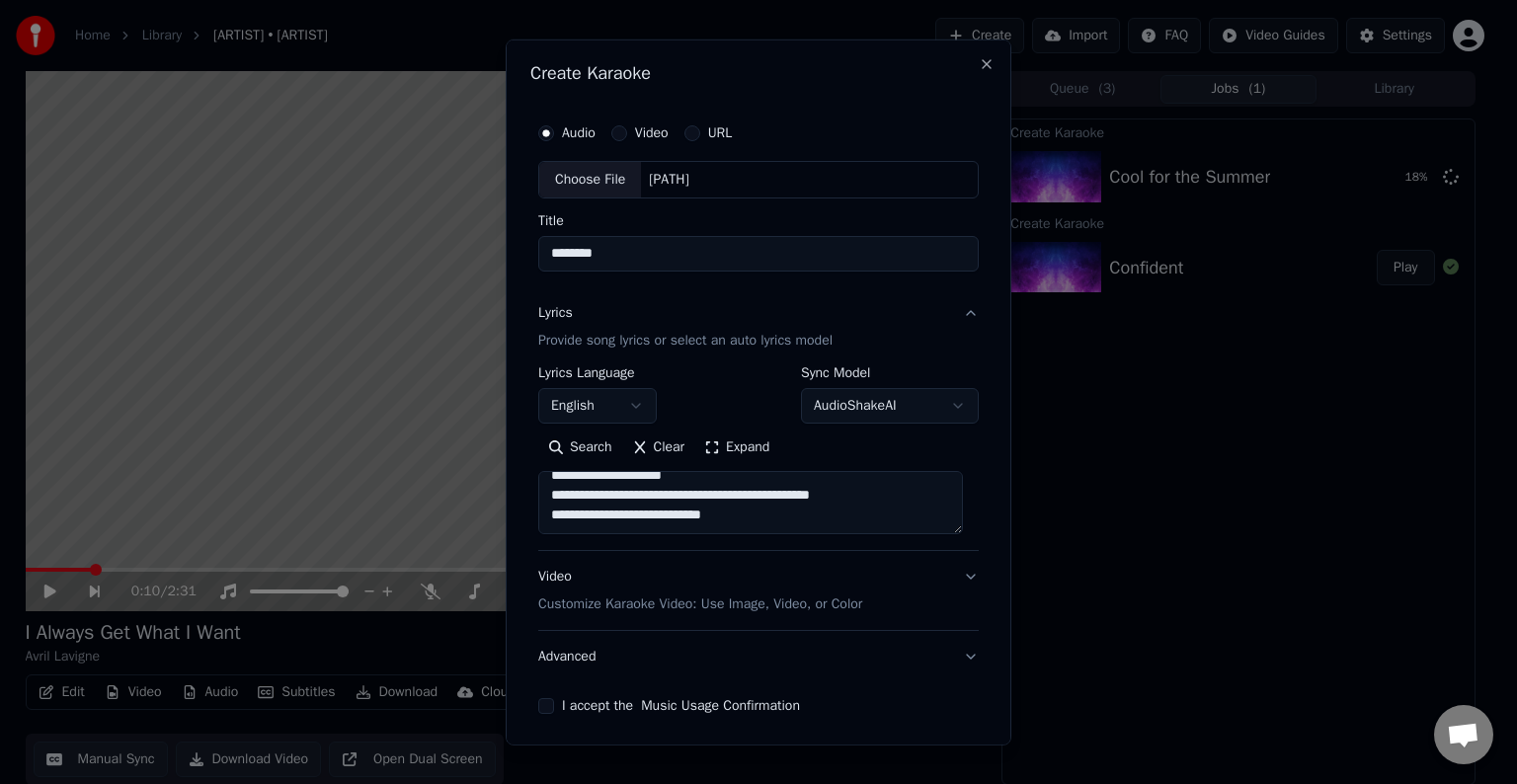 paste on "**********" 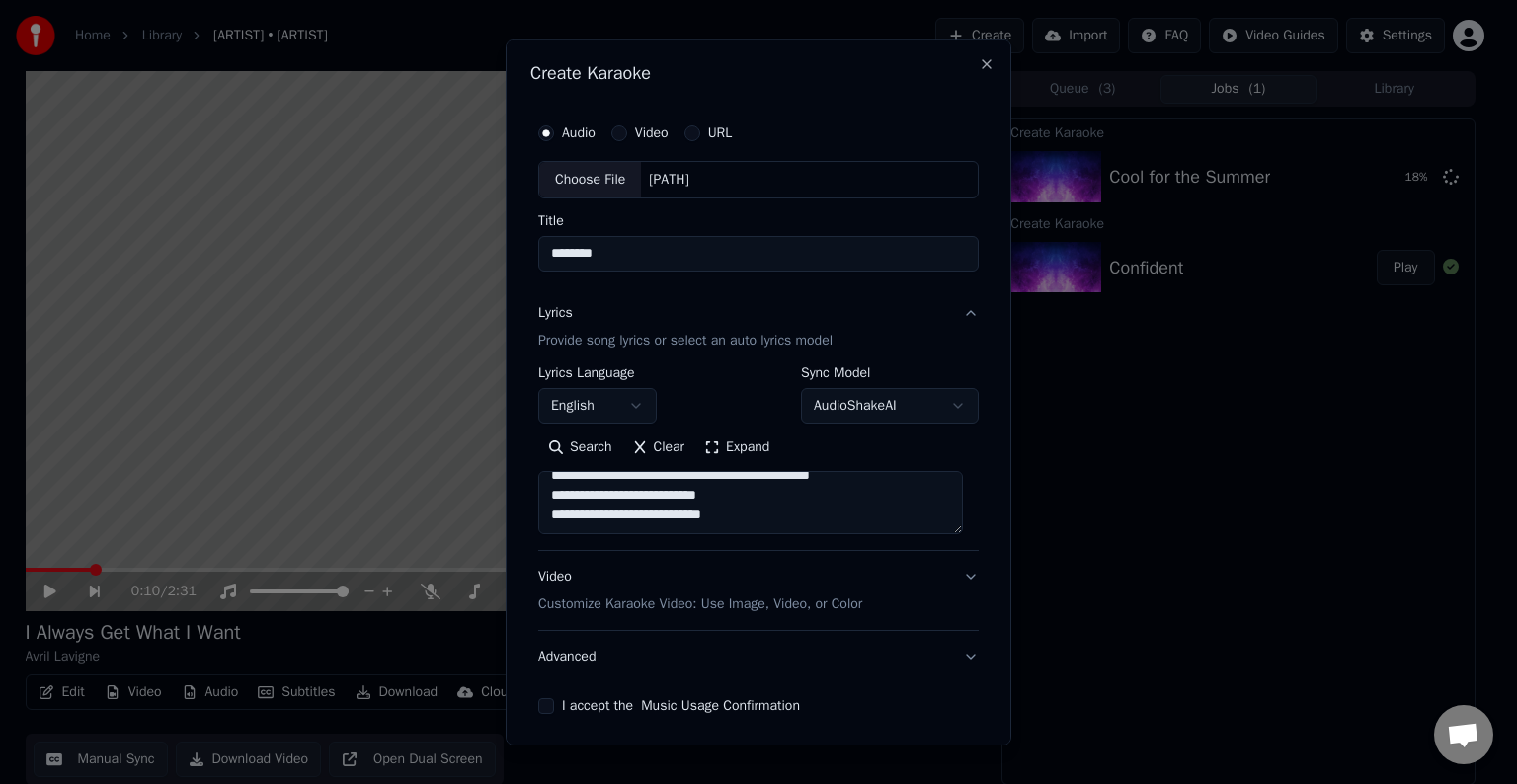 scroll, scrollTop: 577, scrollLeft: 0, axis: vertical 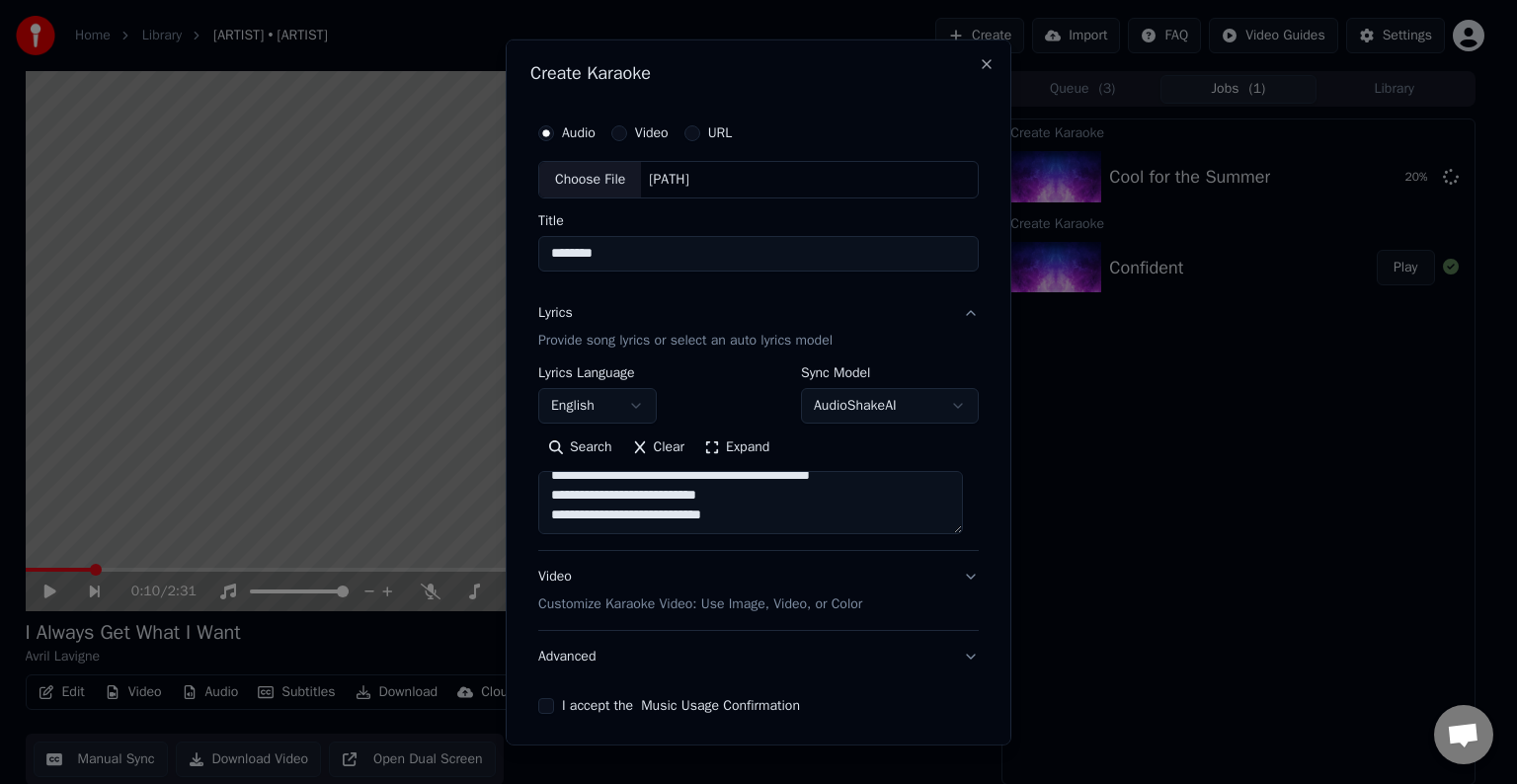 paste on "**********" 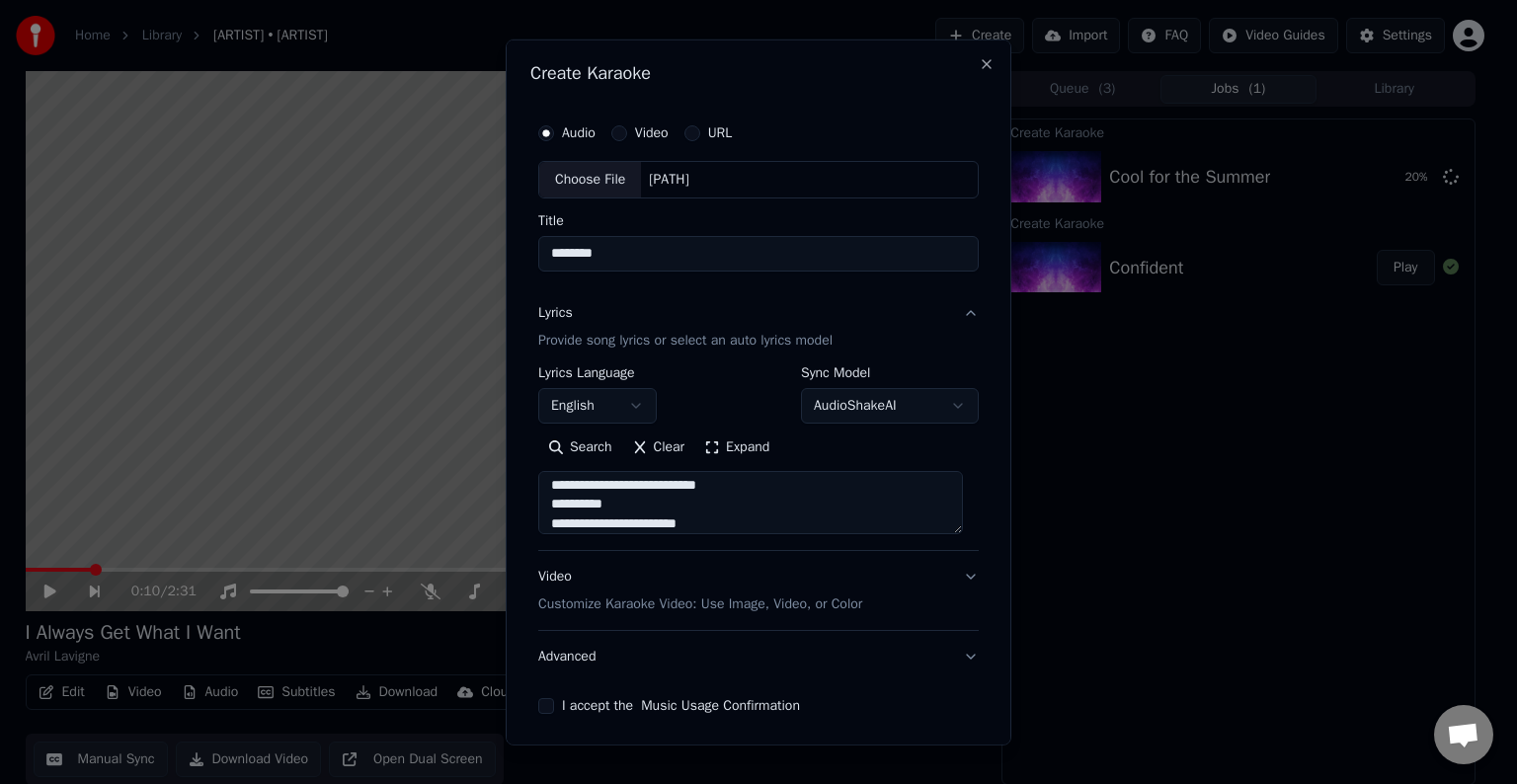 scroll, scrollTop: 735, scrollLeft: 0, axis: vertical 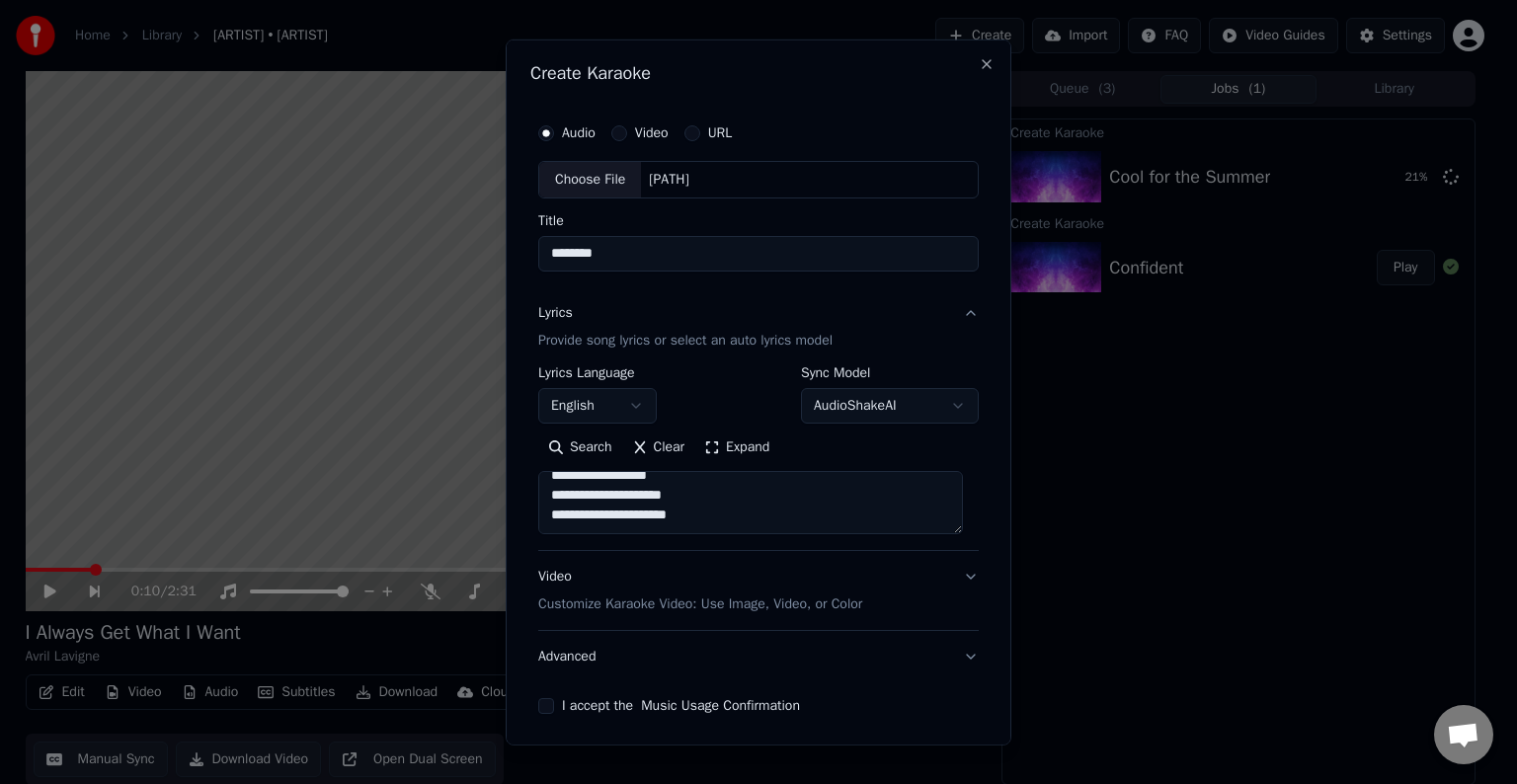 paste on "**********" 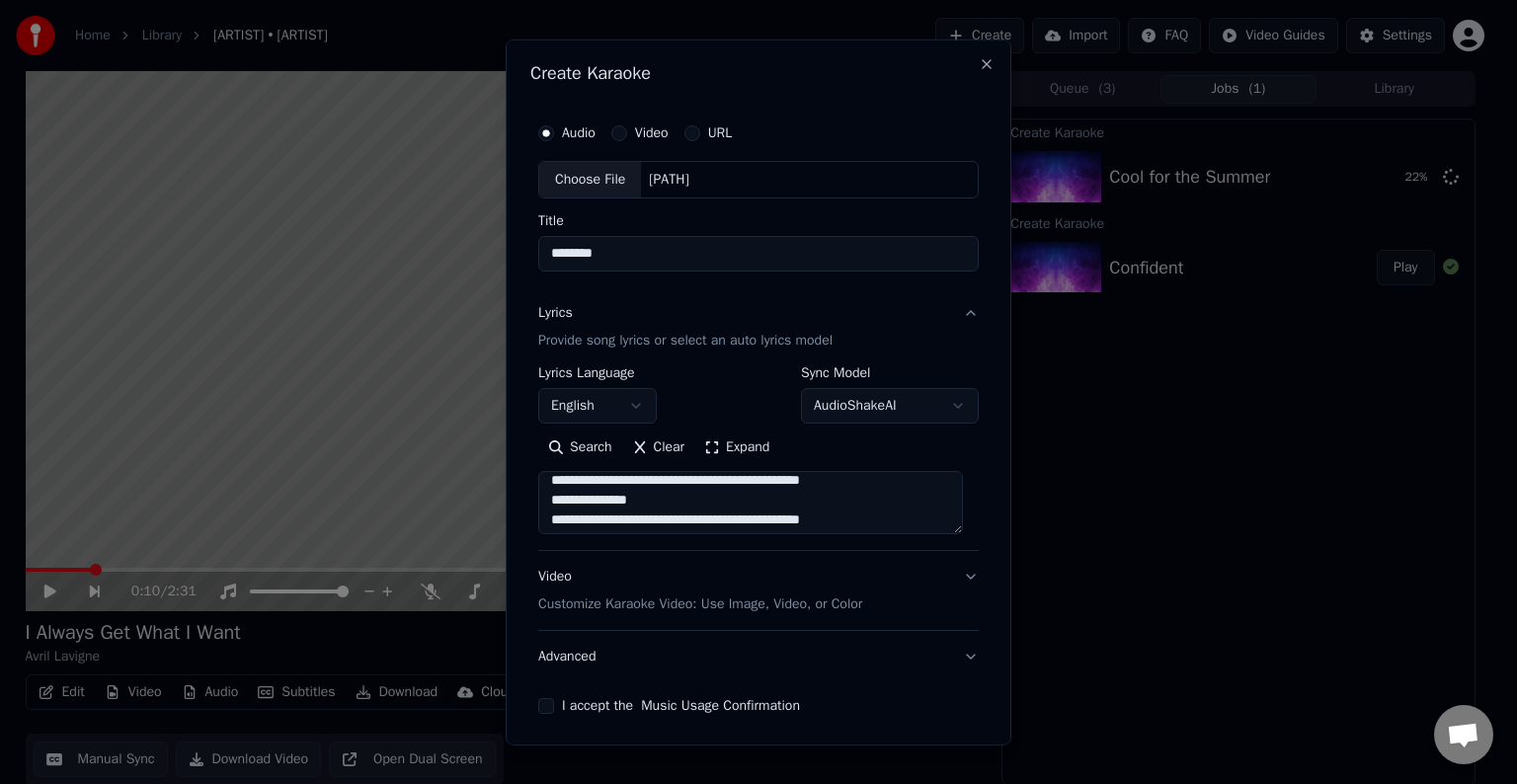 scroll, scrollTop: 818, scrollLeft: 0, axis: vertical 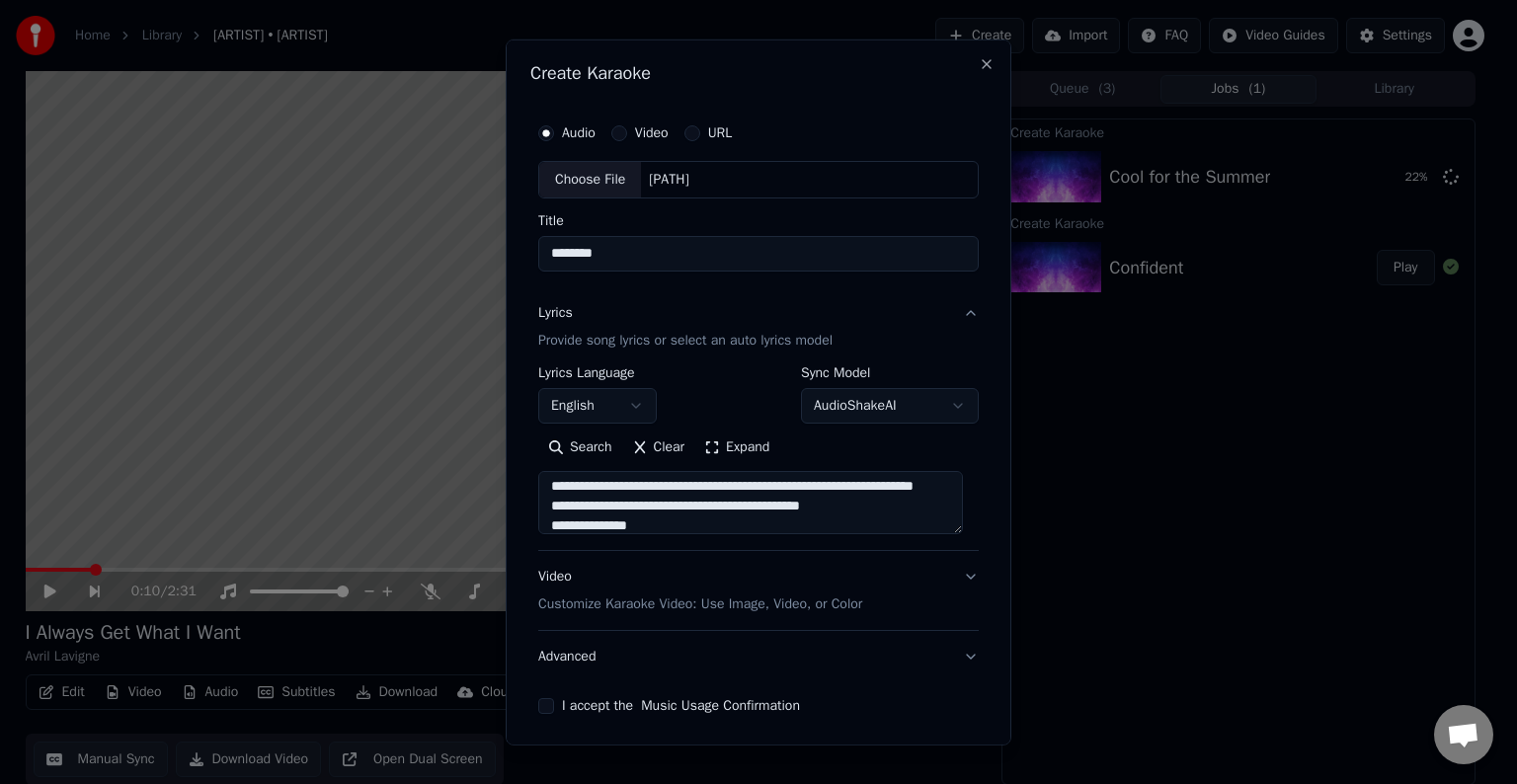 drag, startPoint x: 836, startPoint y: 514, endPoint x: 529, endPoint y: 551, distance: 309.2216 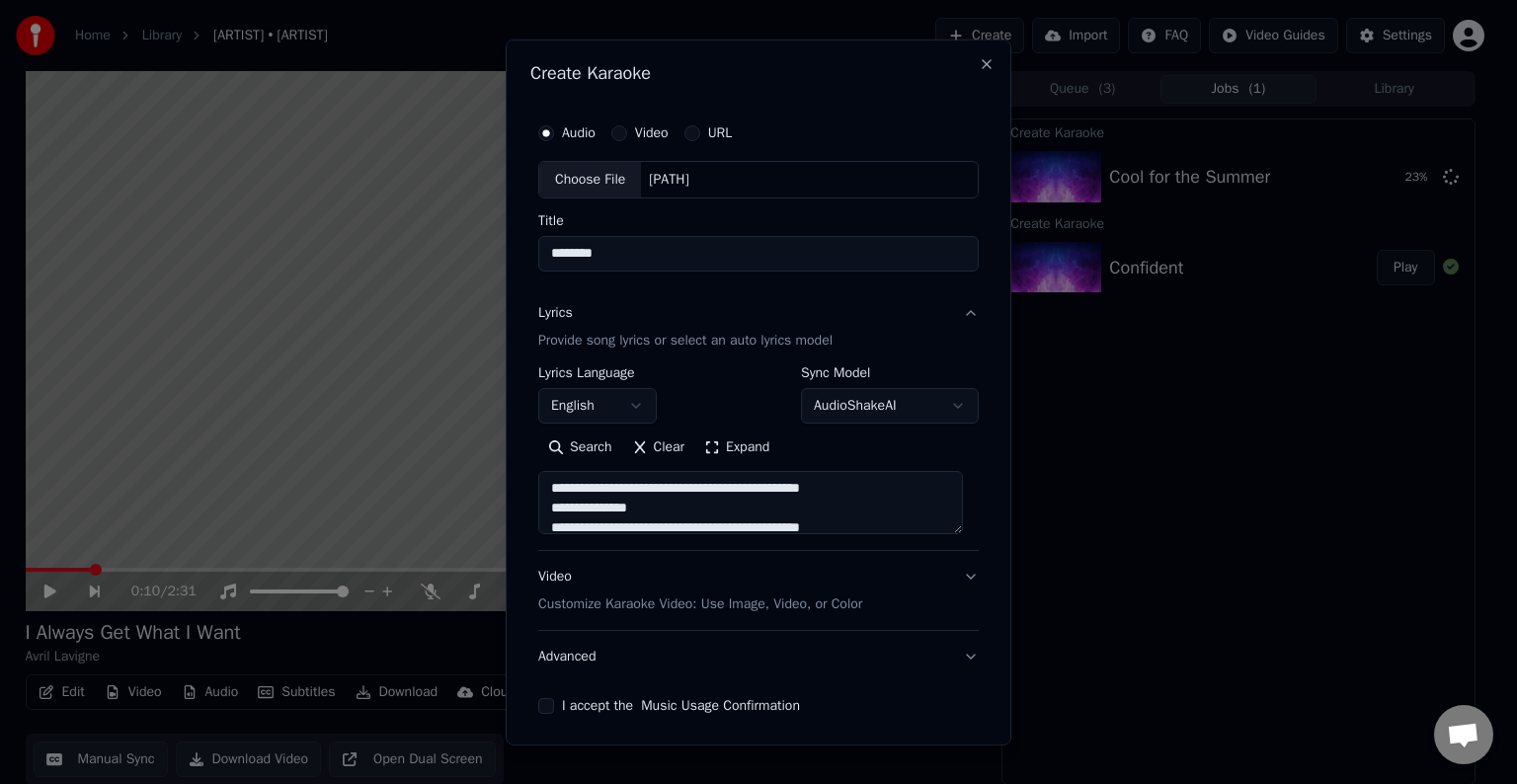 scroll, scrollTop: 809, scrollLeft: 0, axis: vertical 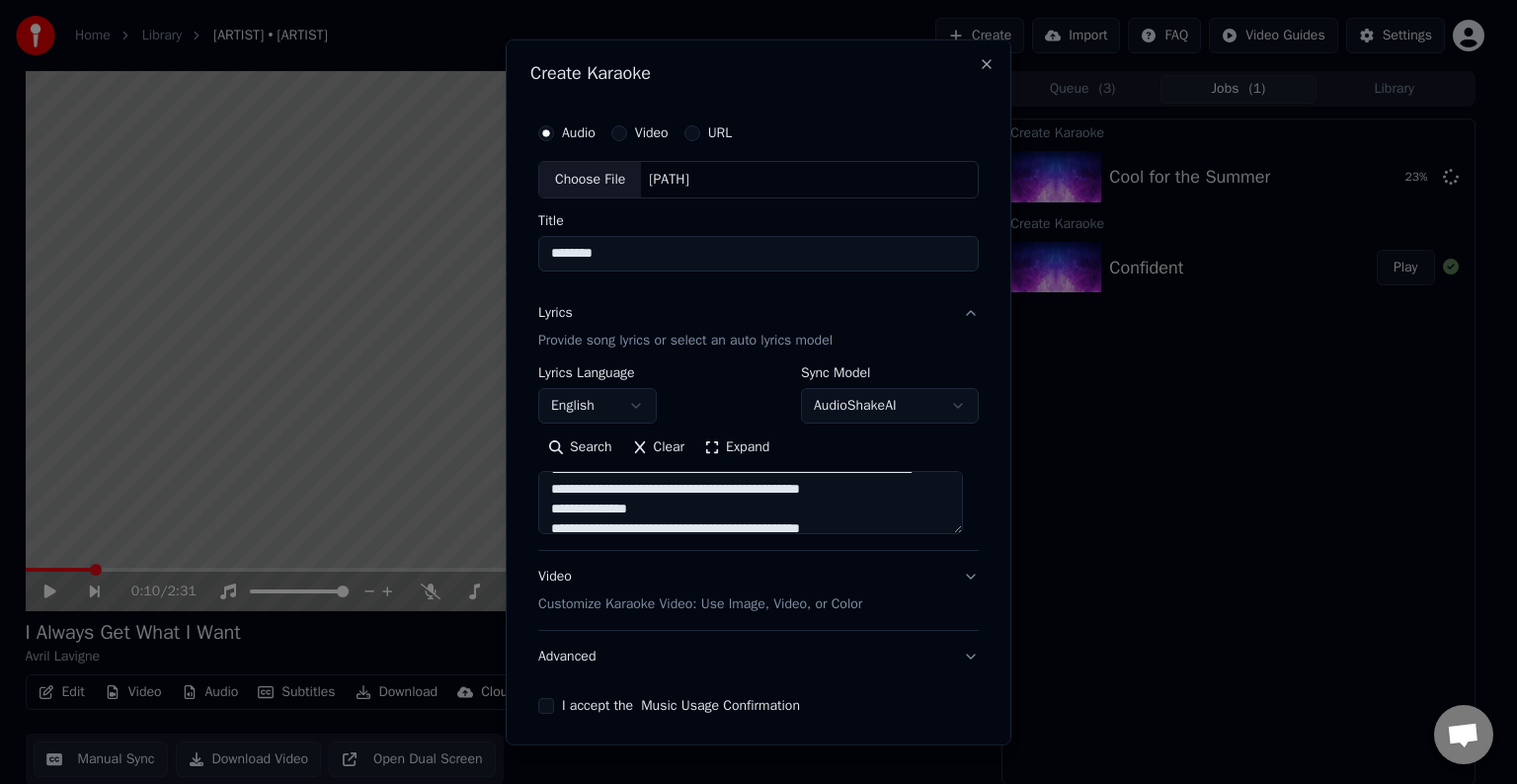 click at bounding box center (751, 503) 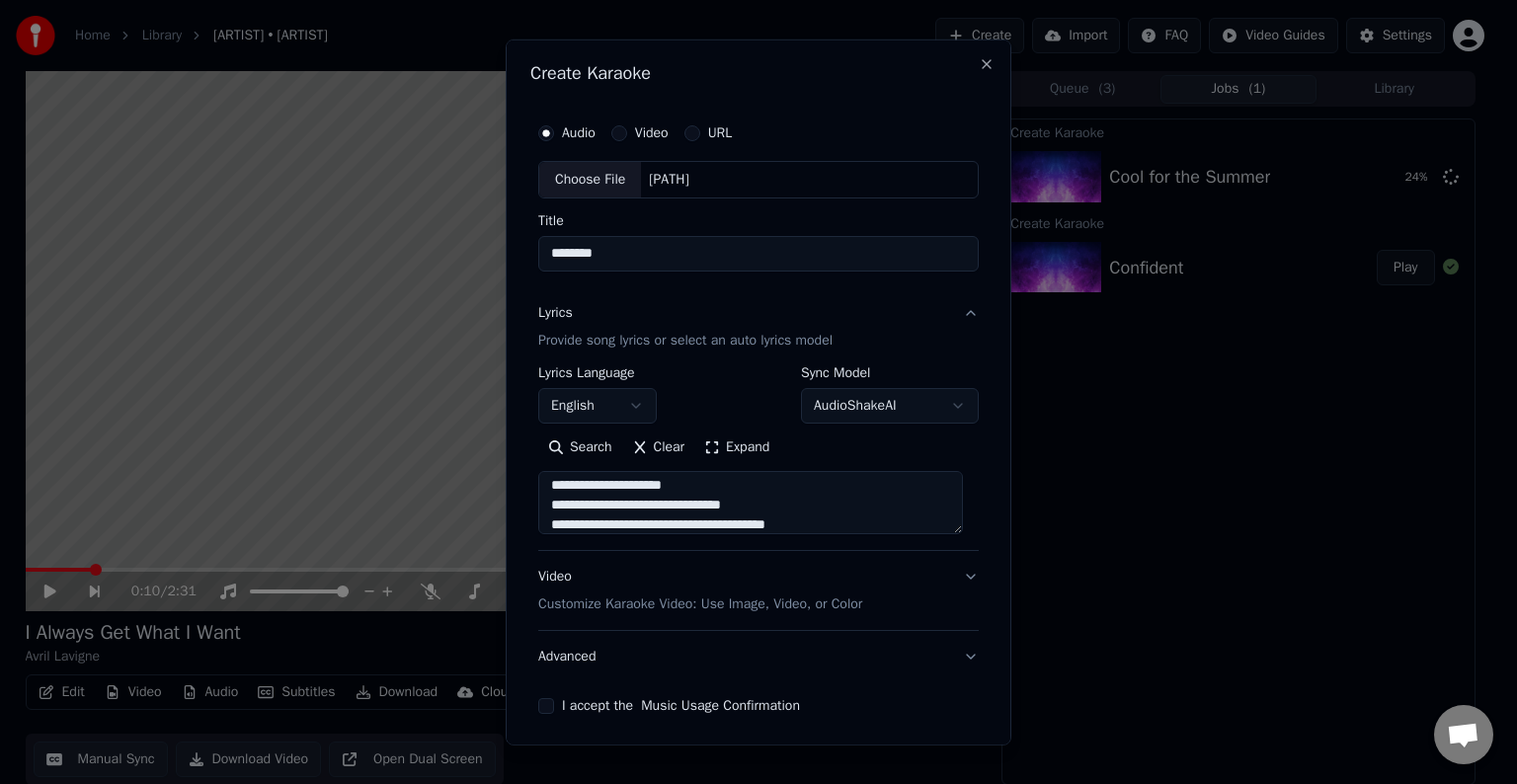 drag, startPoint x: 847, startPoint y: 523, endPoint x: 549, endPoint y: 500, distance: 298.88627 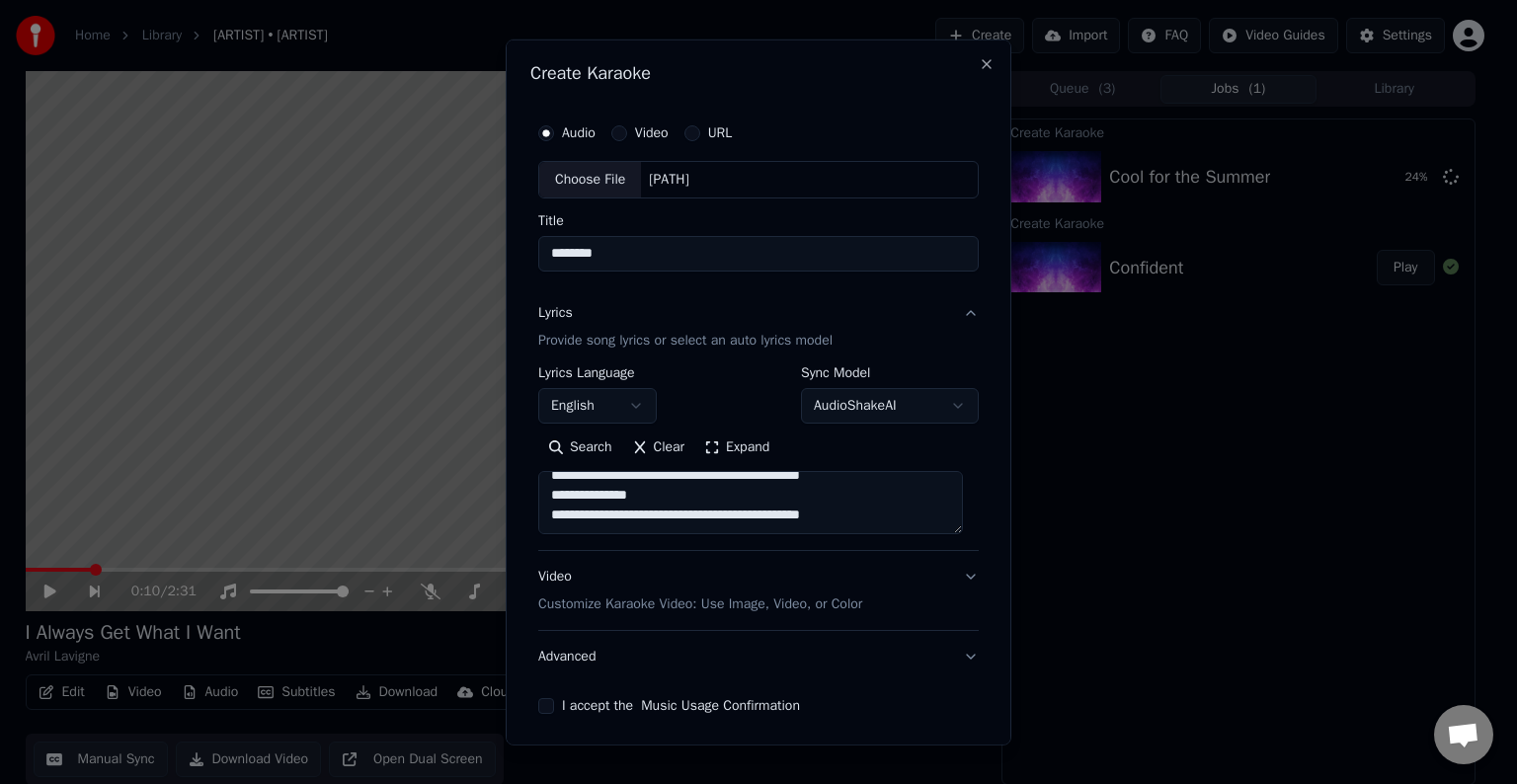 scroll, scrollTop: 857, scrollLeft: 0, axis: vertical 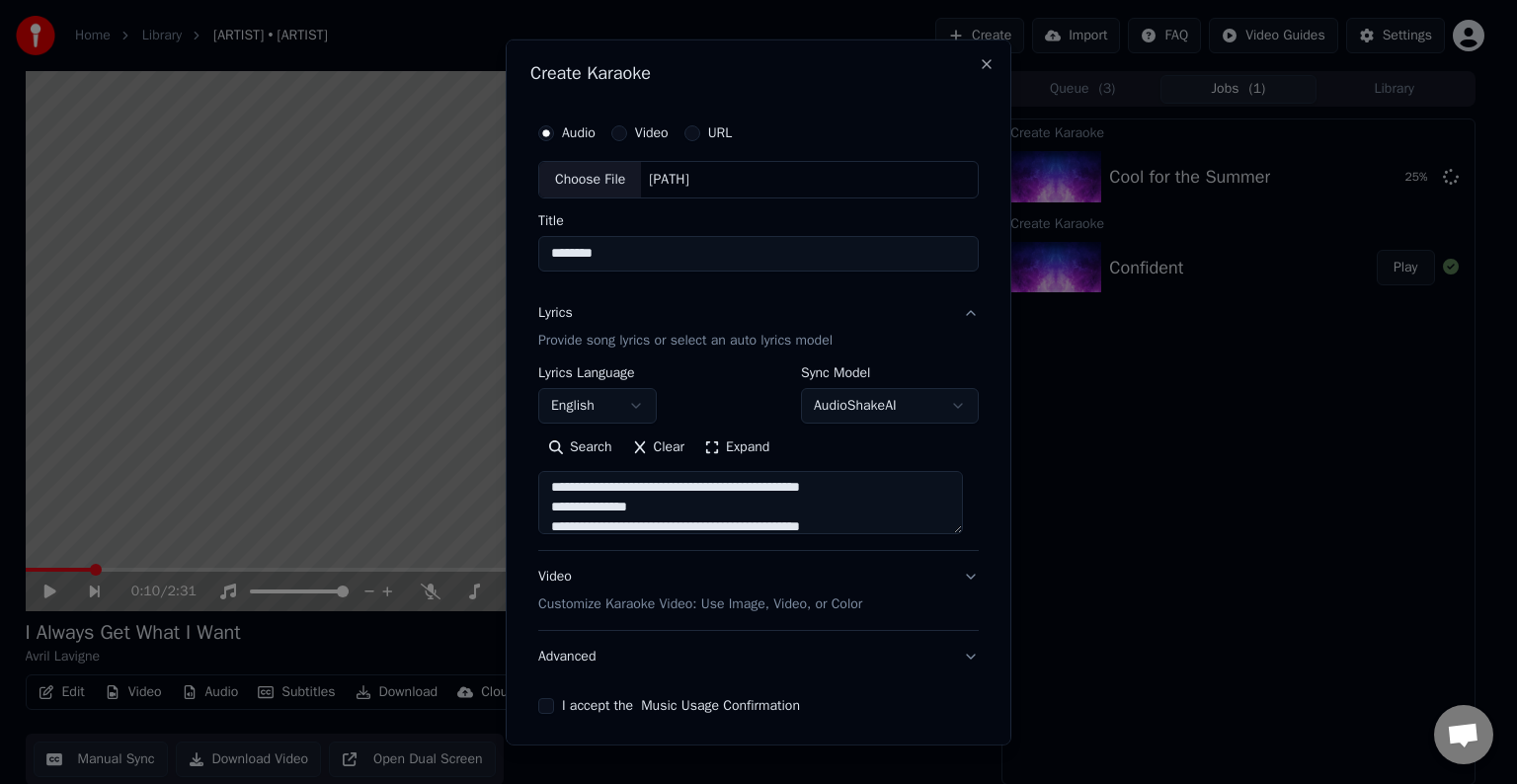 drag, startPoint x: 845, startPoint y: 508, endPoint x: 547, endPoint y: 490, distance: 298.54313 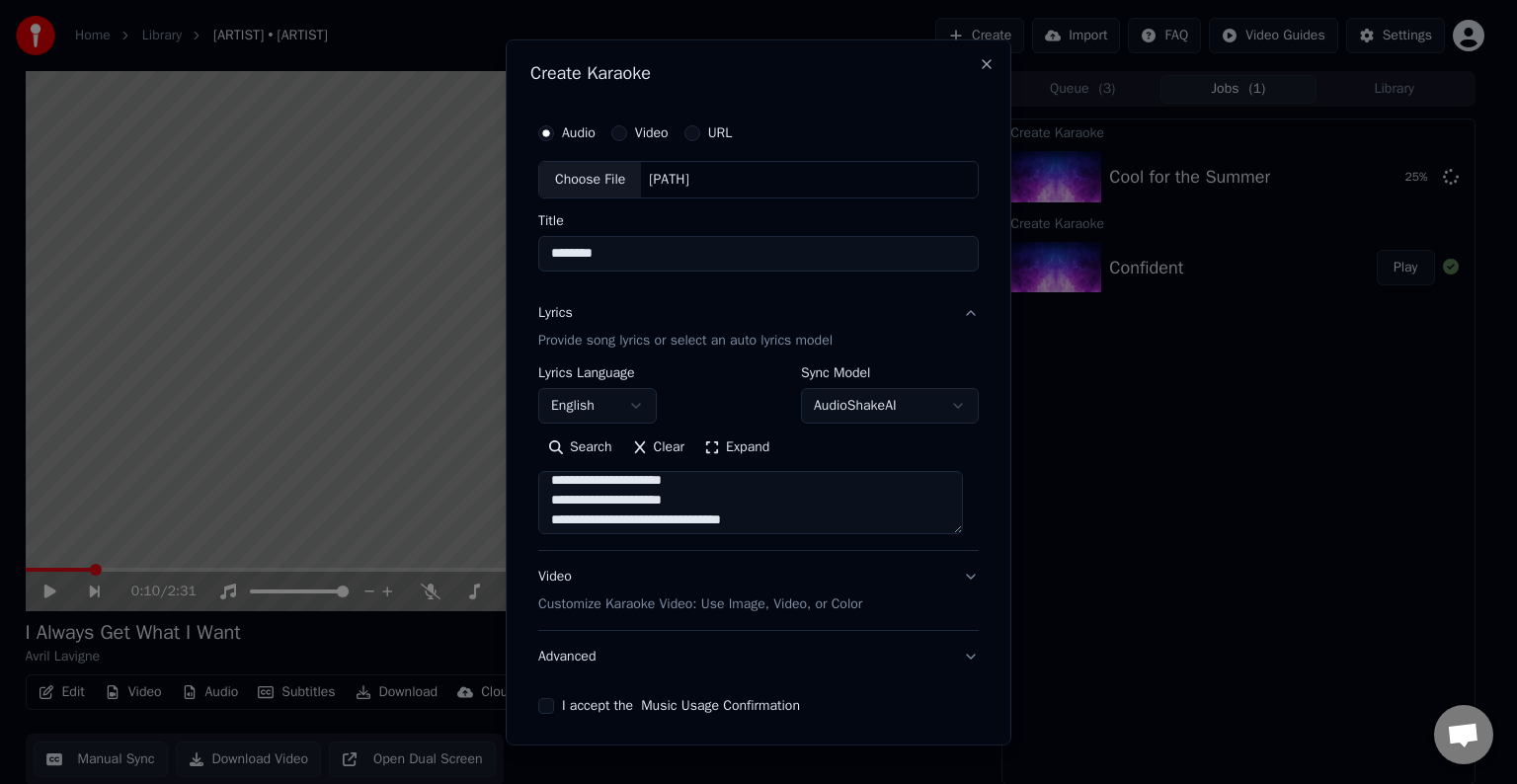 drag, startPoint x: 834, startPoint y: 504, endPoint x: 588, endPoint y: 506, distance: 246.00813 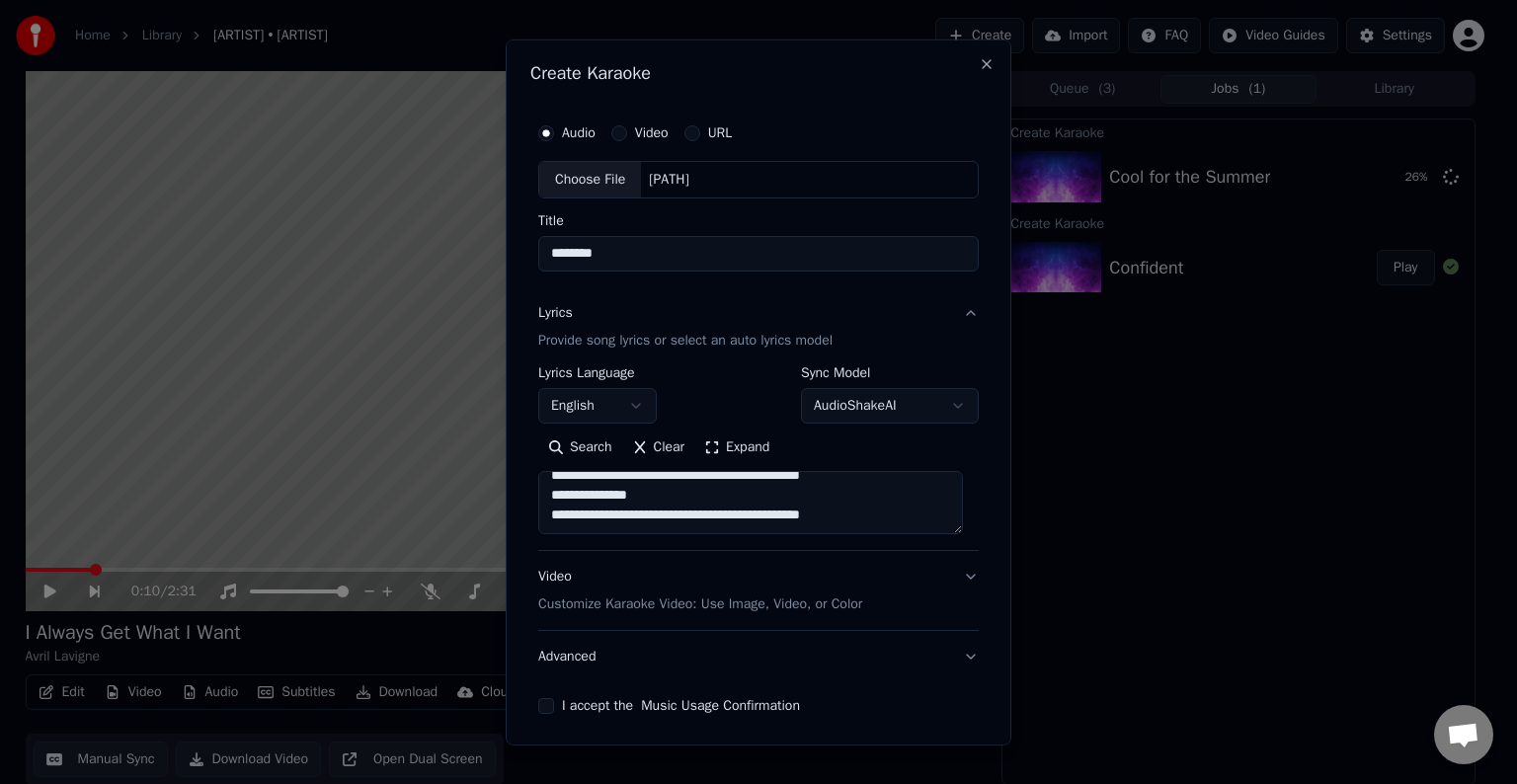 scroll, scrollTop: 829, scrollLeft: 0, axis: vertical 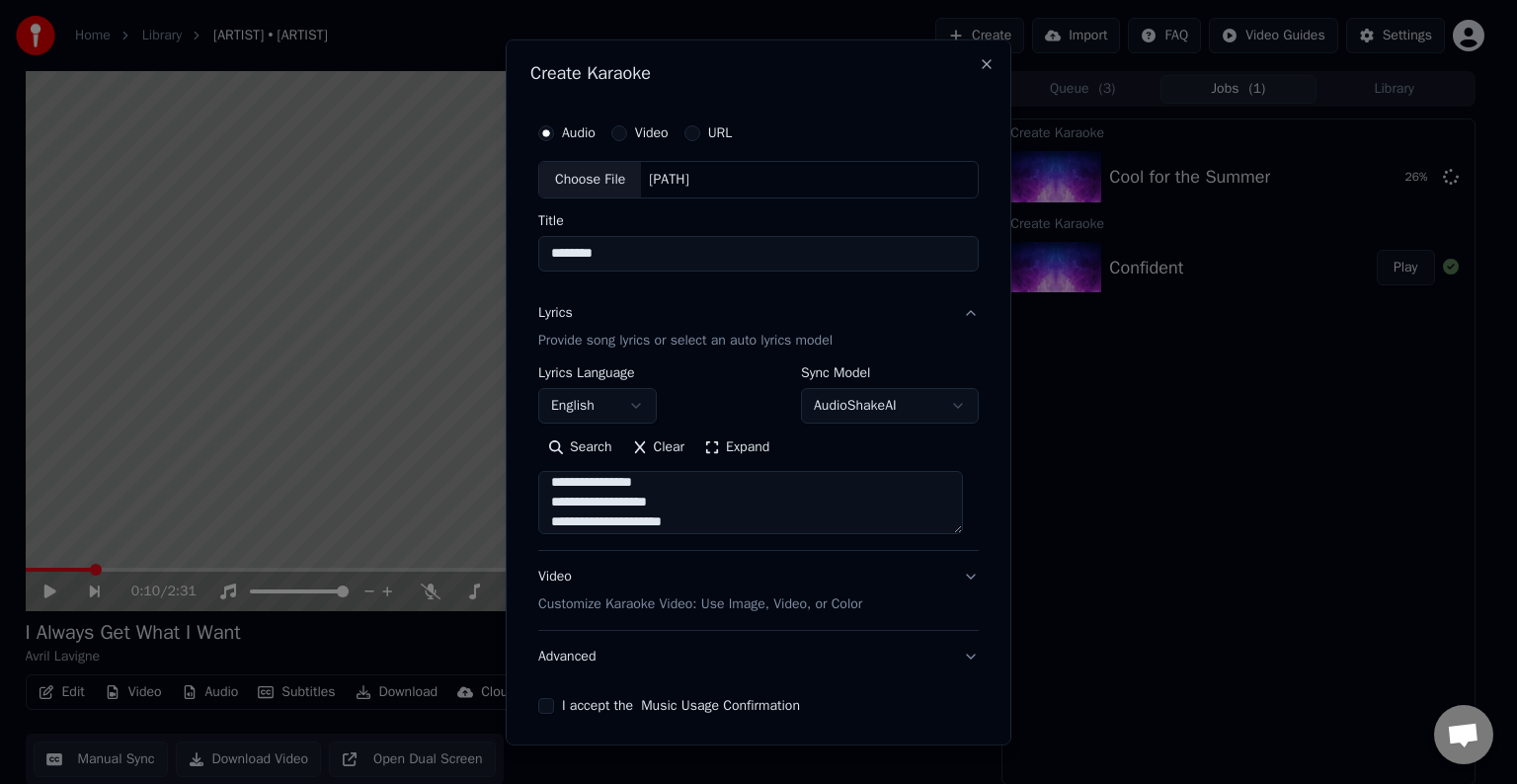 drag, startPoint x: 845, startPoint y: 490, endPoint x: 604, endPoint y: 492, distance: 241.0083 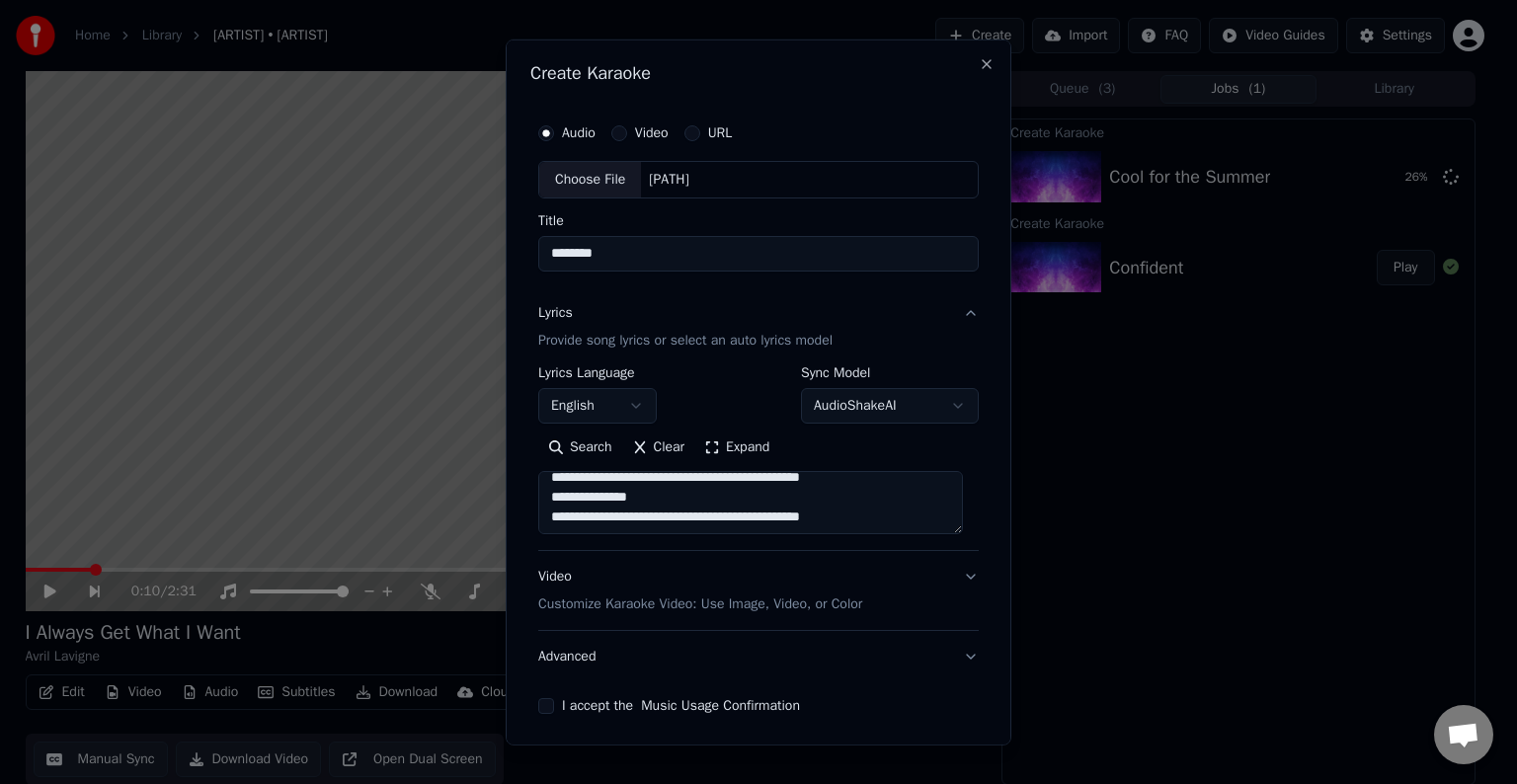 scroll, scrollTop: 822, scrollLeft: 0, axis: vertical 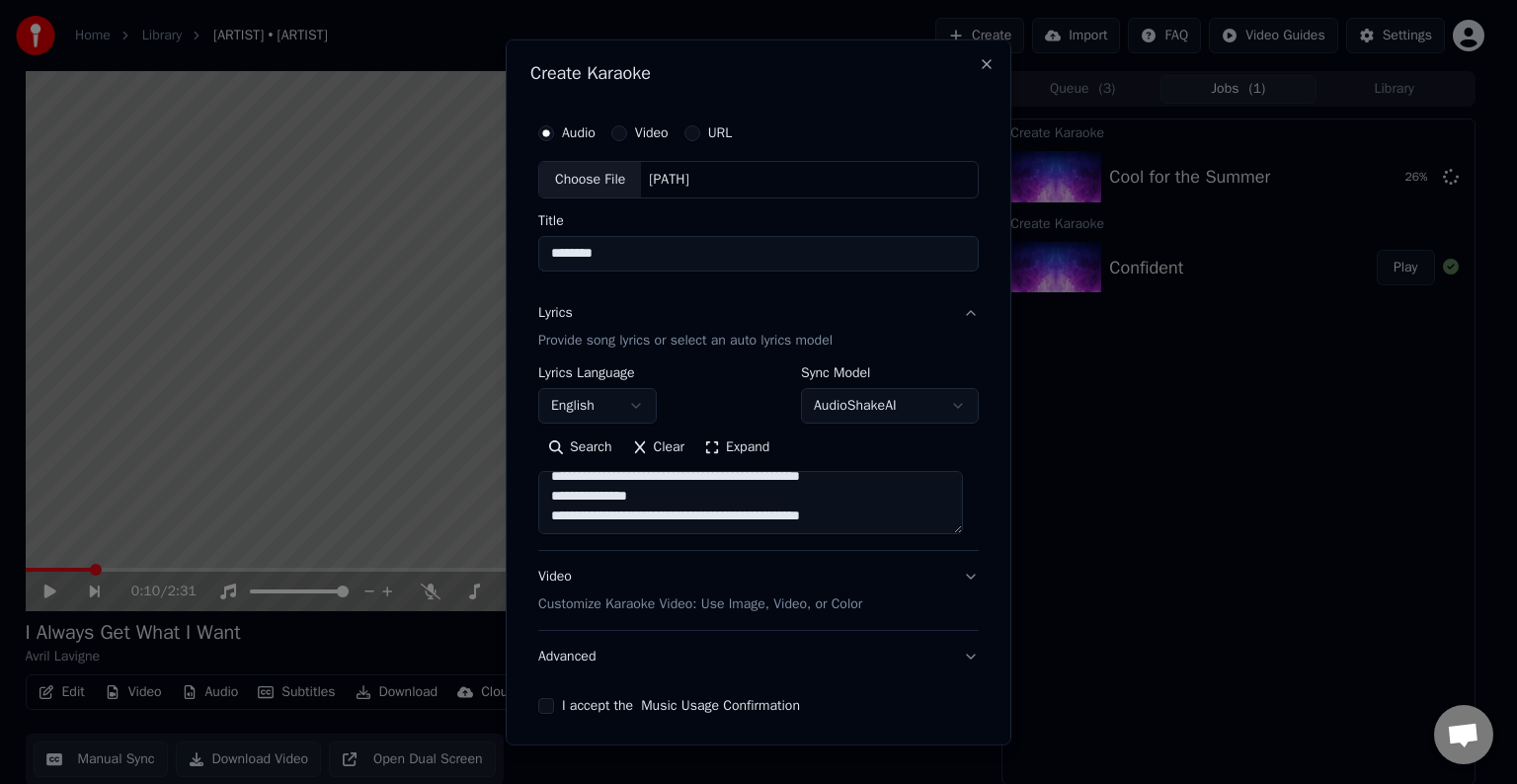 click at bounding box center (751, 503) 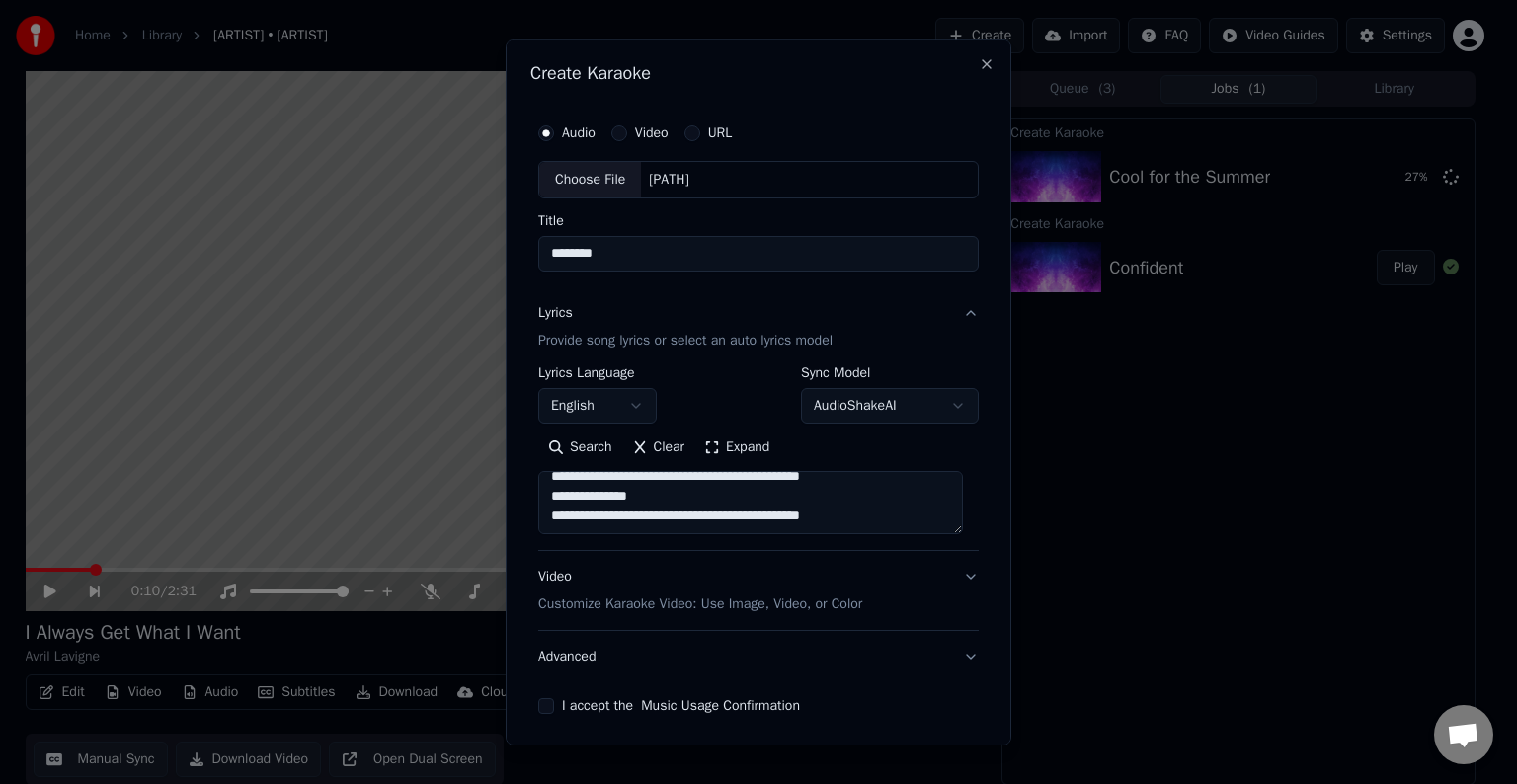 drag, startPoint x: 838, startPoint y: 497, endPoint x: 552, endPoint y: 498, distance: 286.00175 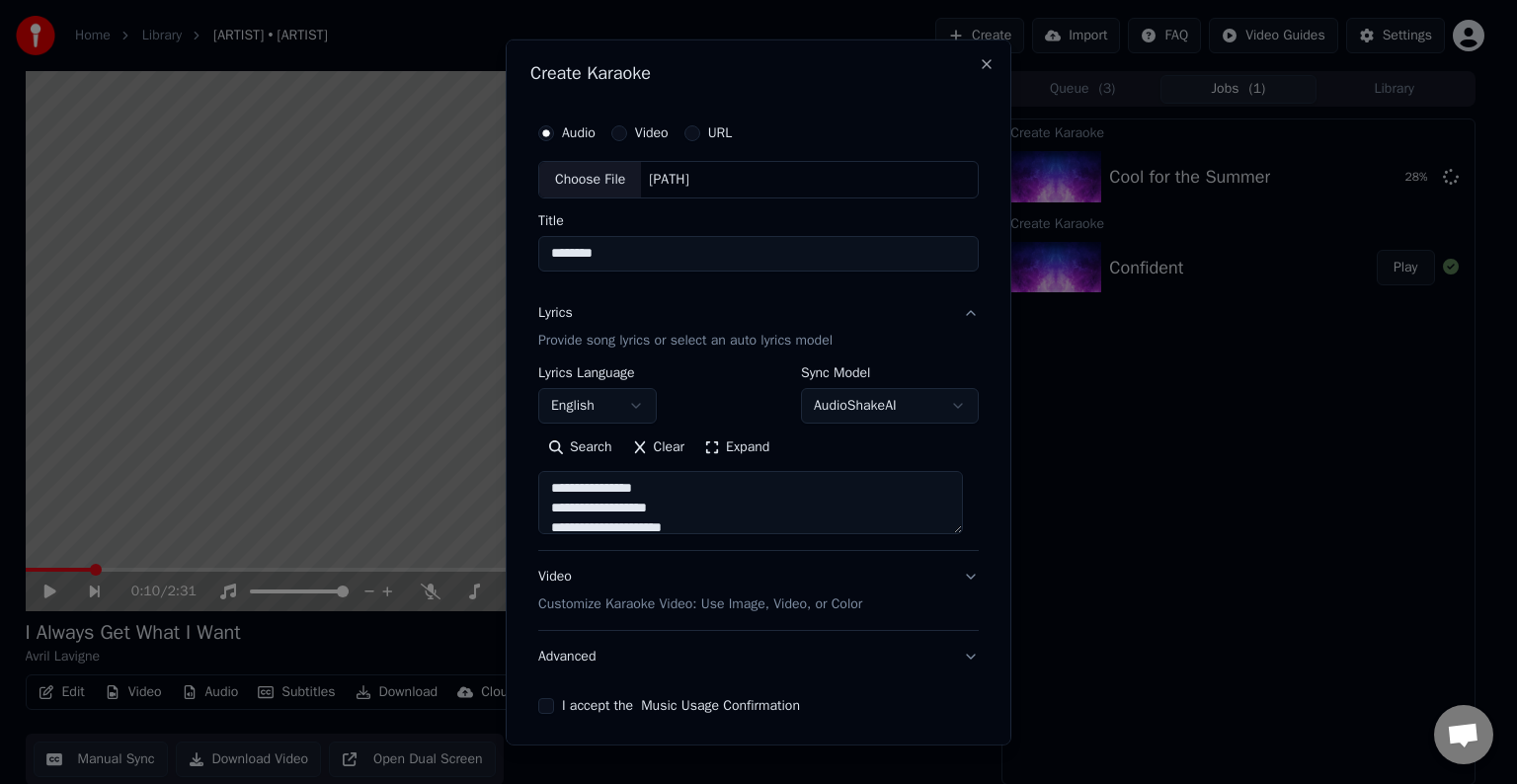 scroll, scrollTop: 802, scrollLeft: 0, axis: vertical 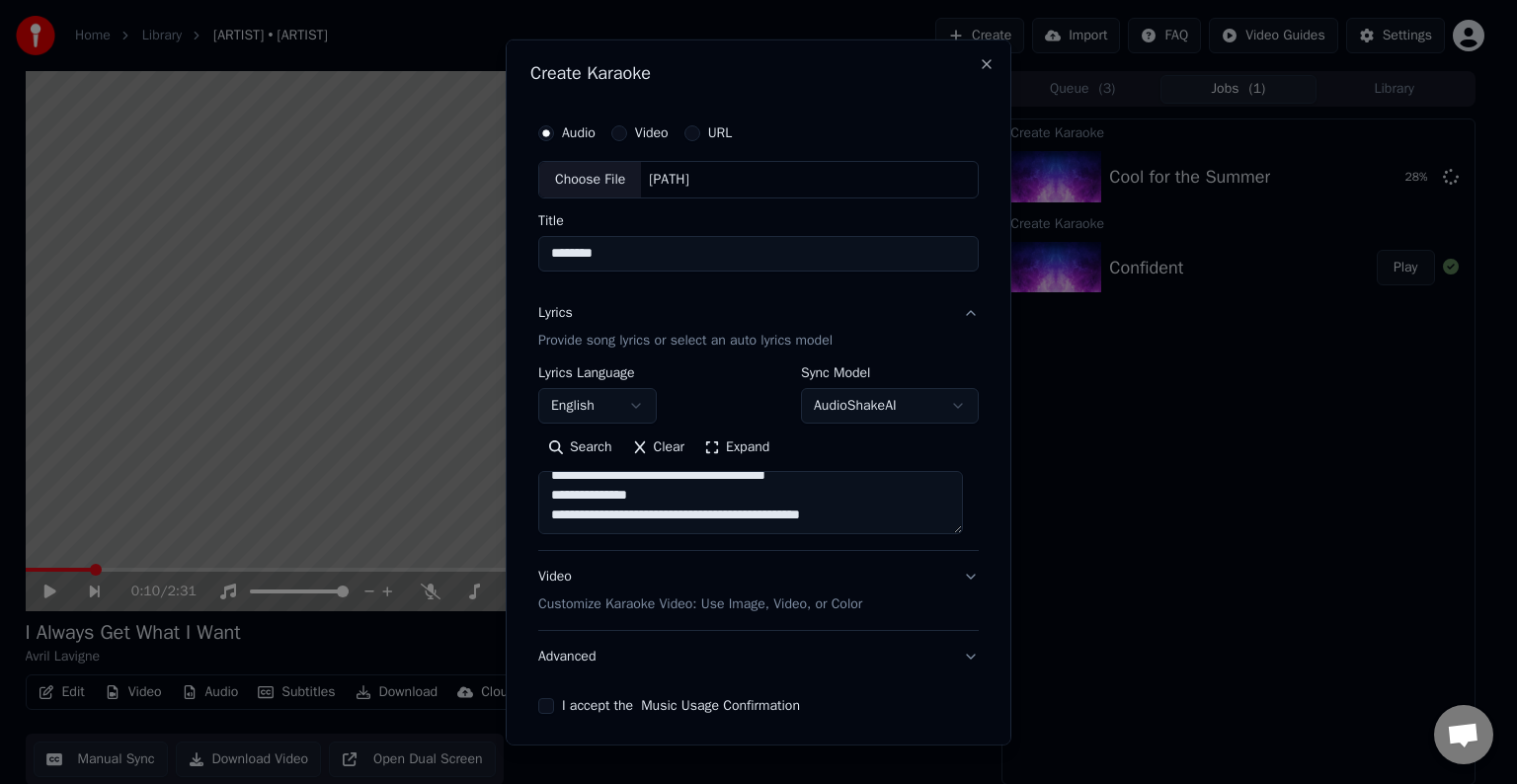 click at bounding box center (751, 503) 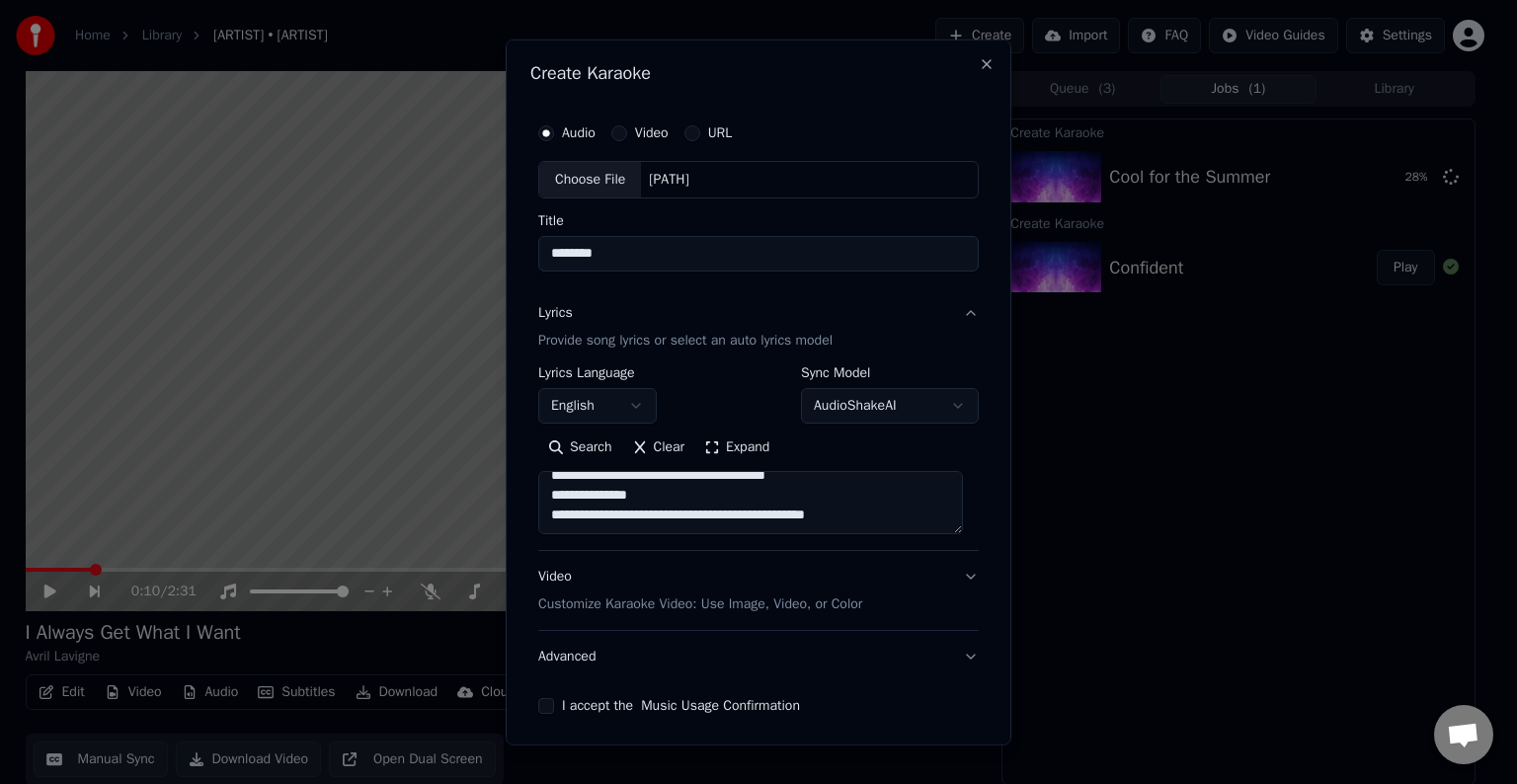 scroll, scrollTop: 814, scrollLeft: 0, axis: vertical 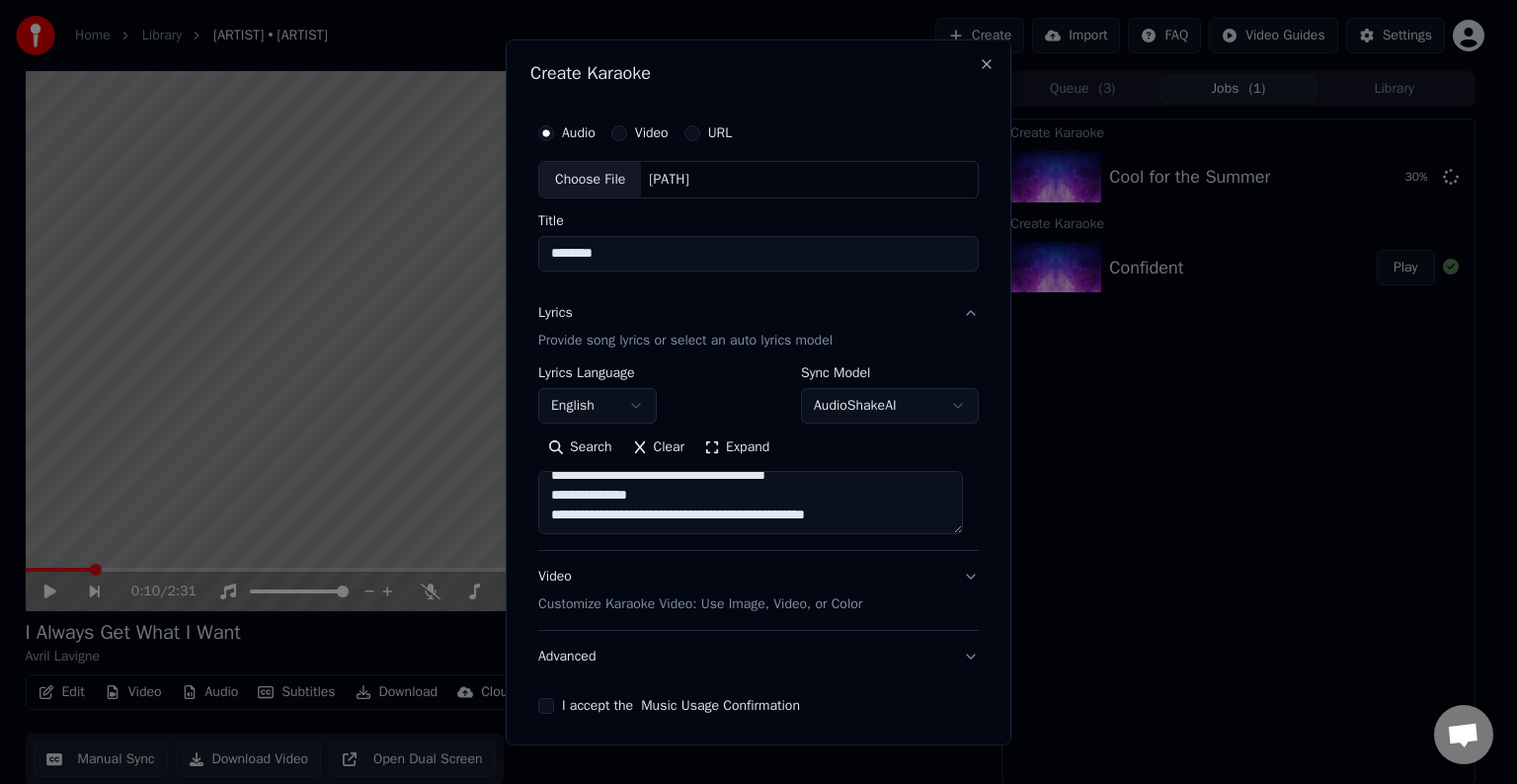 paste on "**********" 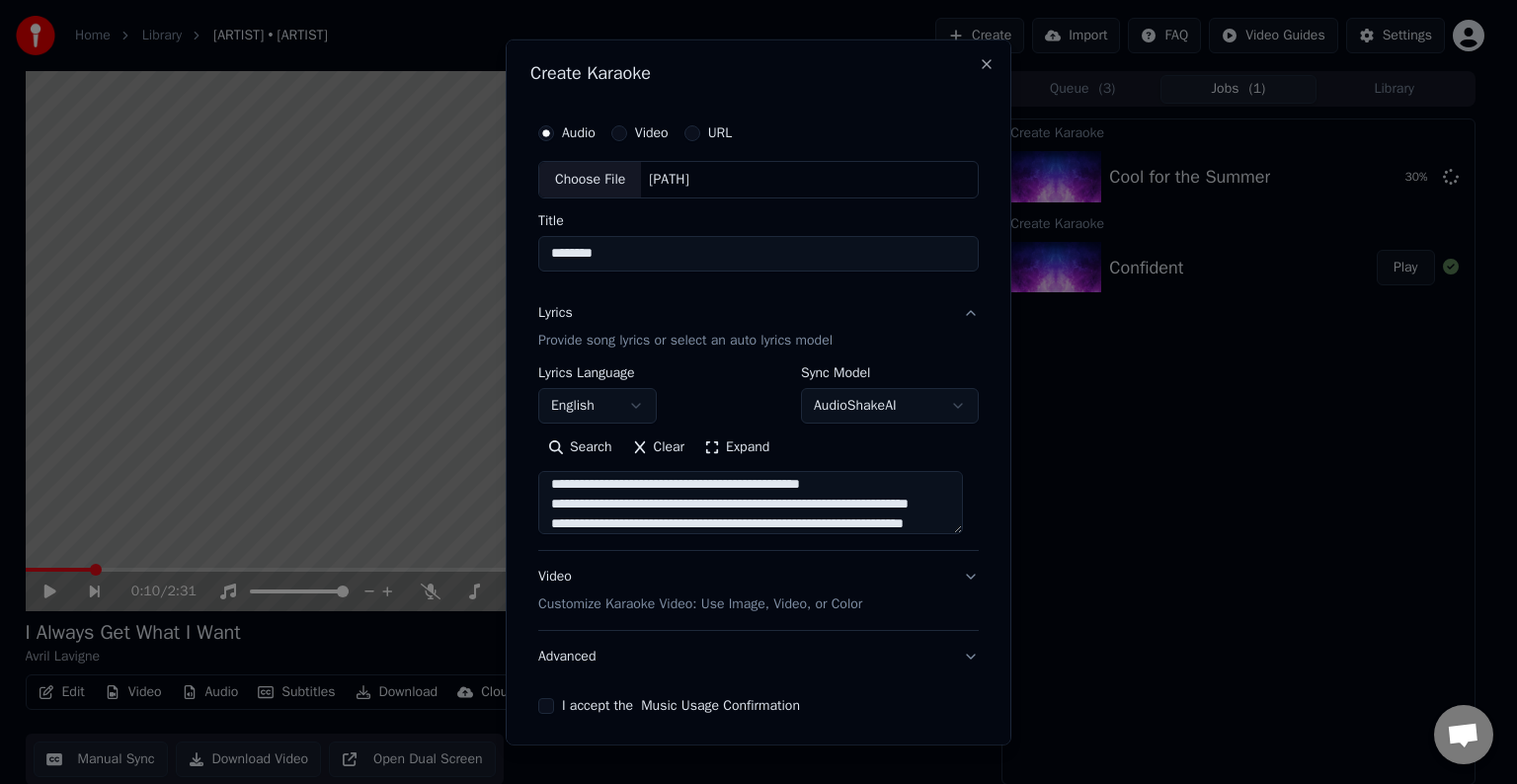 scroll, scrollTop: 893, scrollLeft: 0, axis: vertical 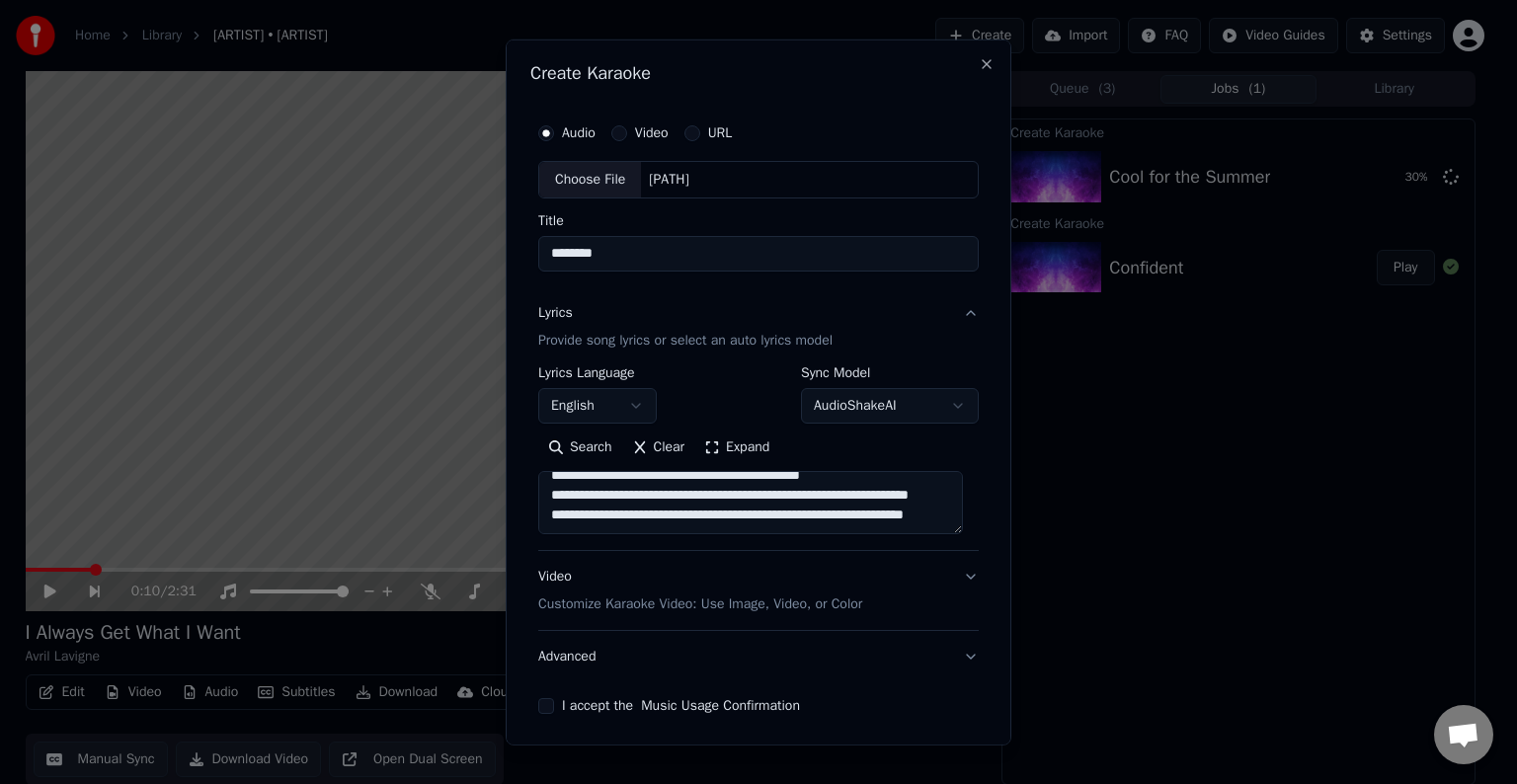 drag, startPoint x: 788, startPoint y: 489, endPoint x: 760, endPoint y: 494, distance: 28.442925 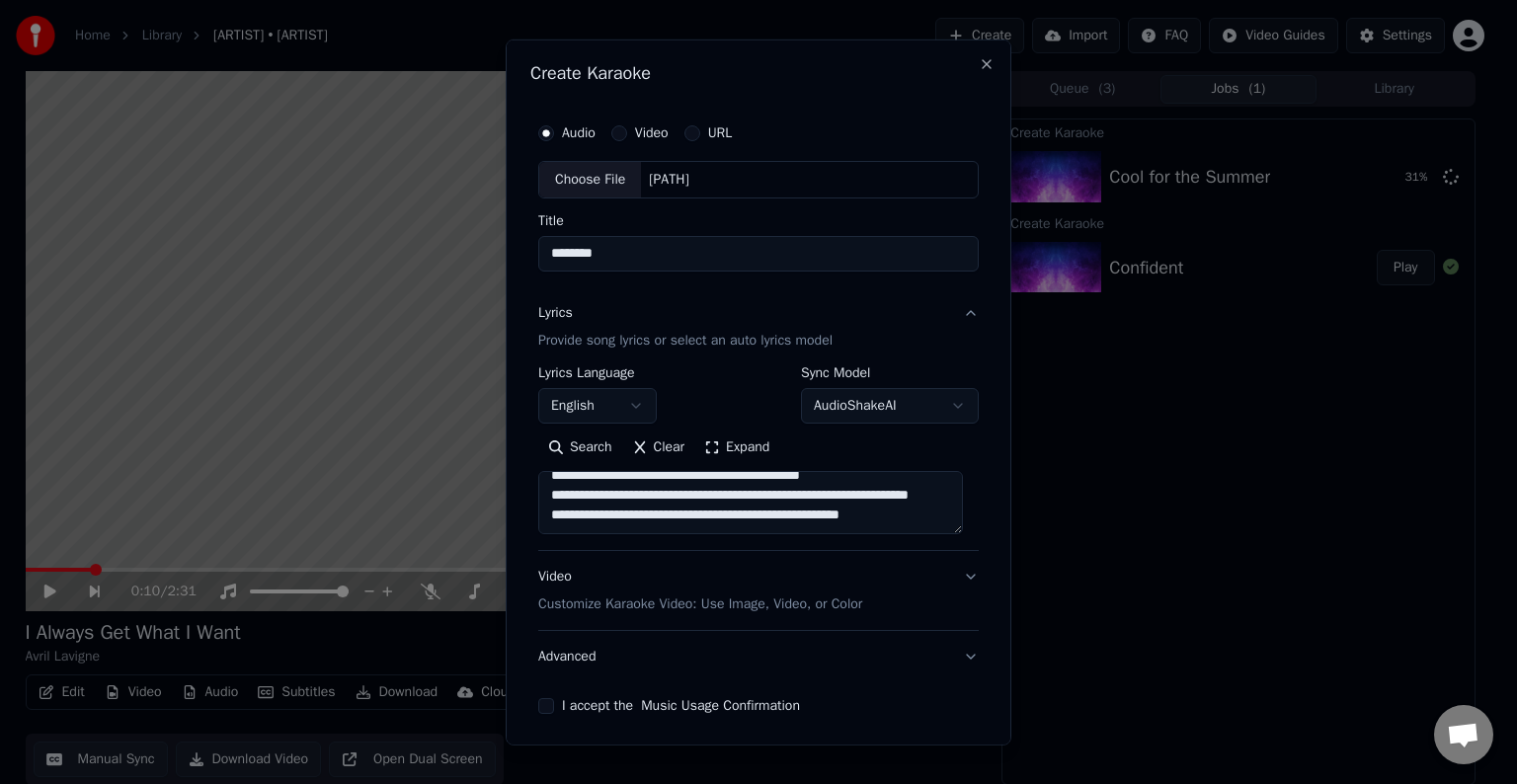 scroll, scrollTop: 837, scrollLeft: 0, axis: vertical 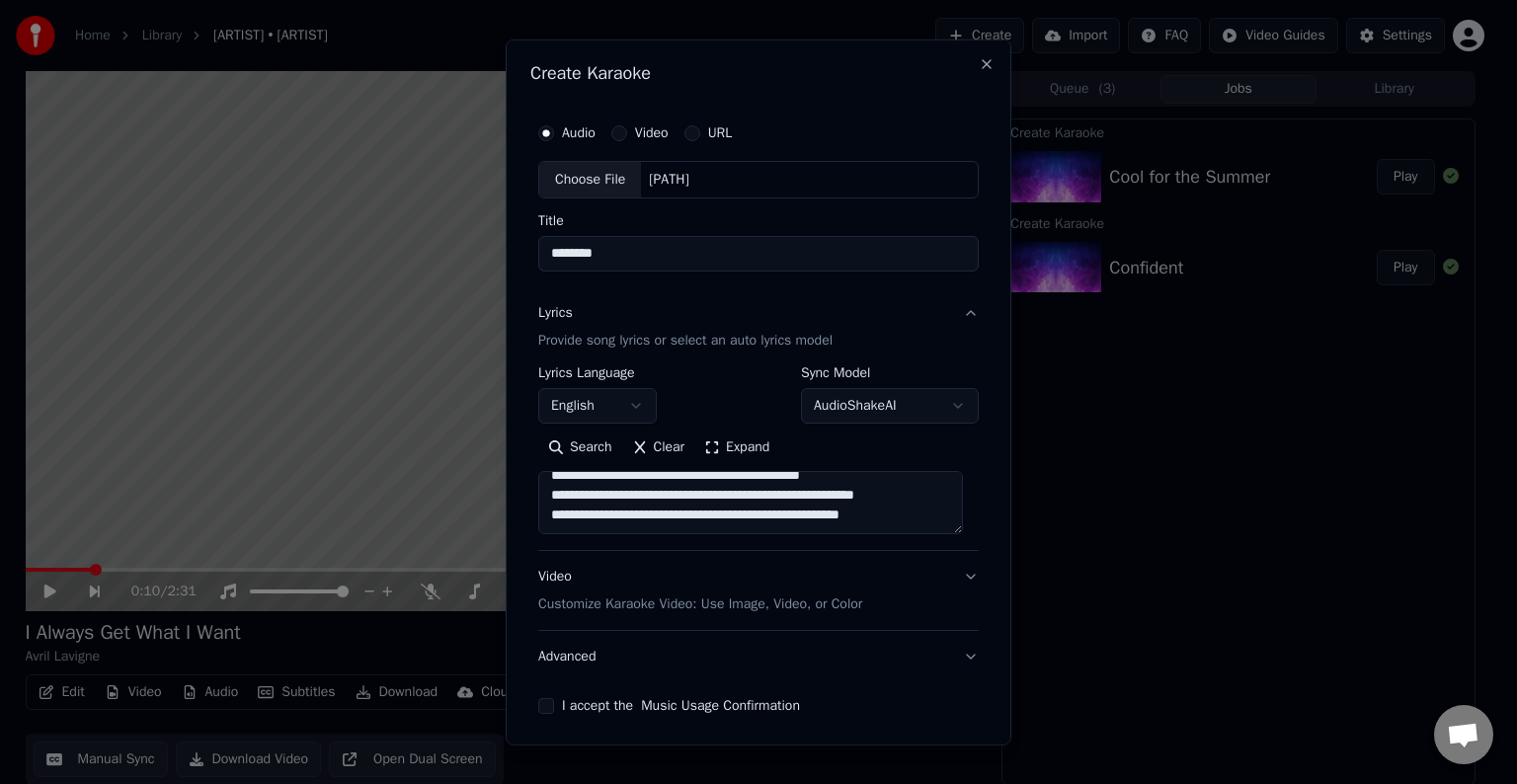 click at bounding box center [751, 503] 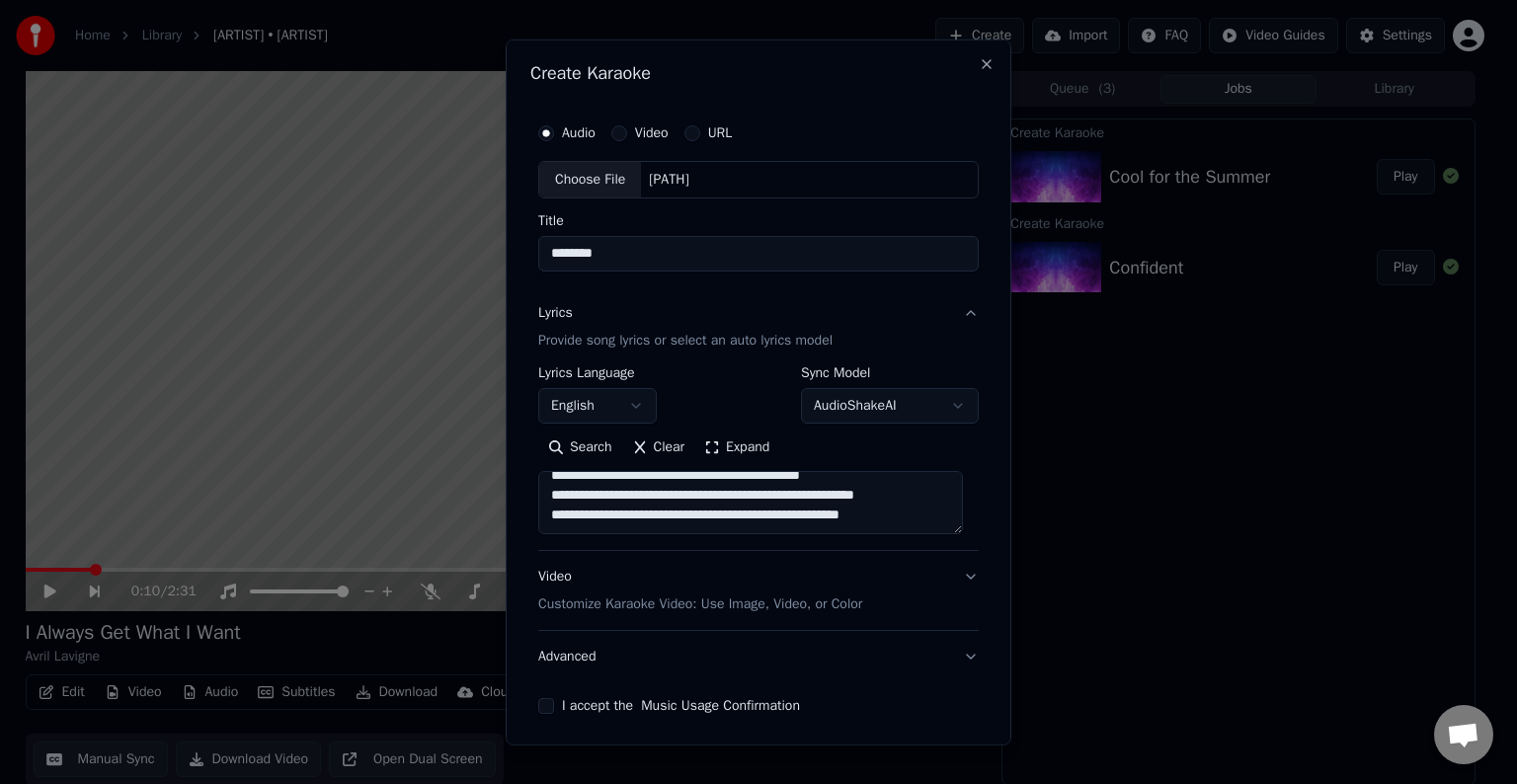 paste on "**********" 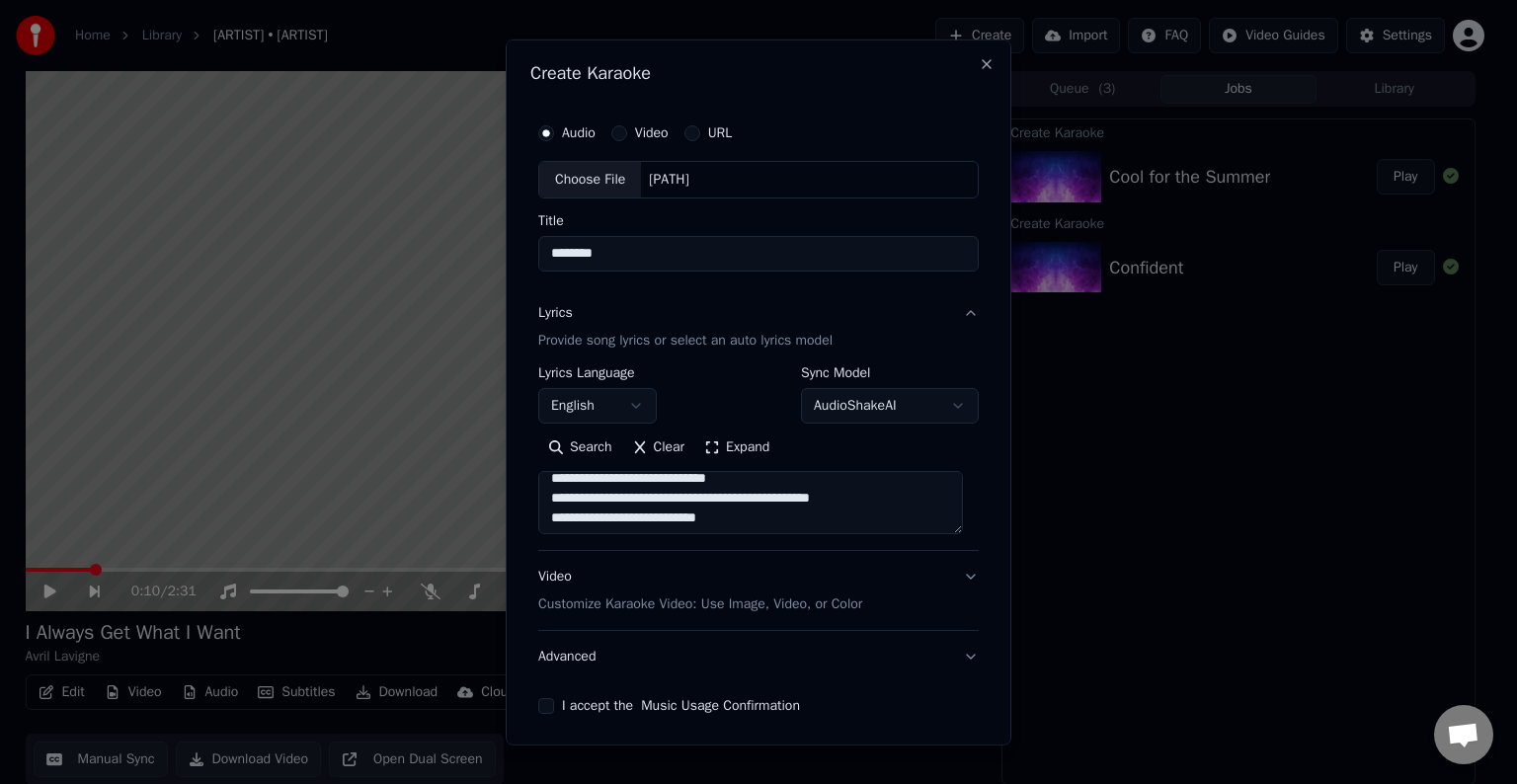 scroll, scrollTop: 912, scrollLeft: 0, axis: vertical 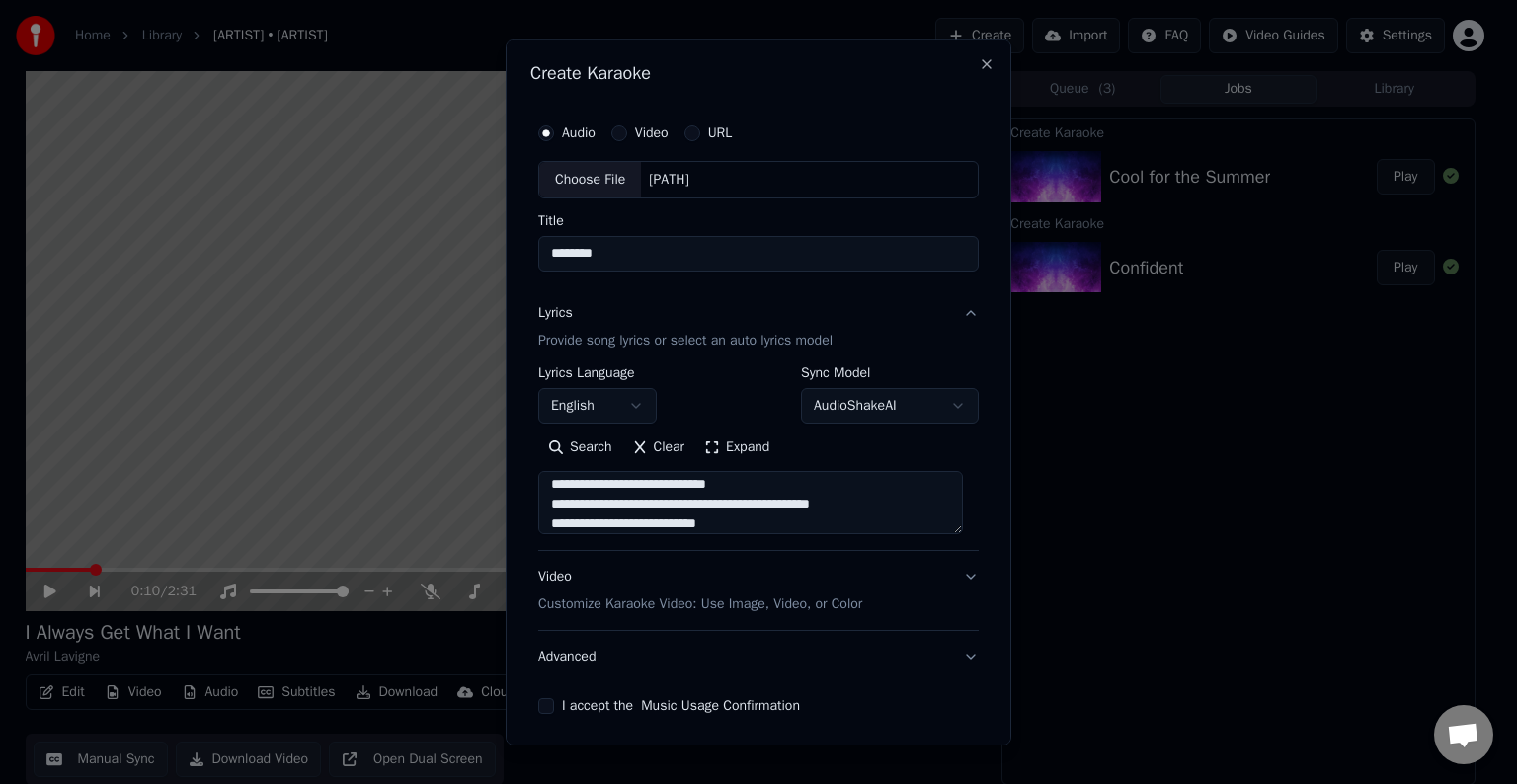 click at bounding box center [751, 503] 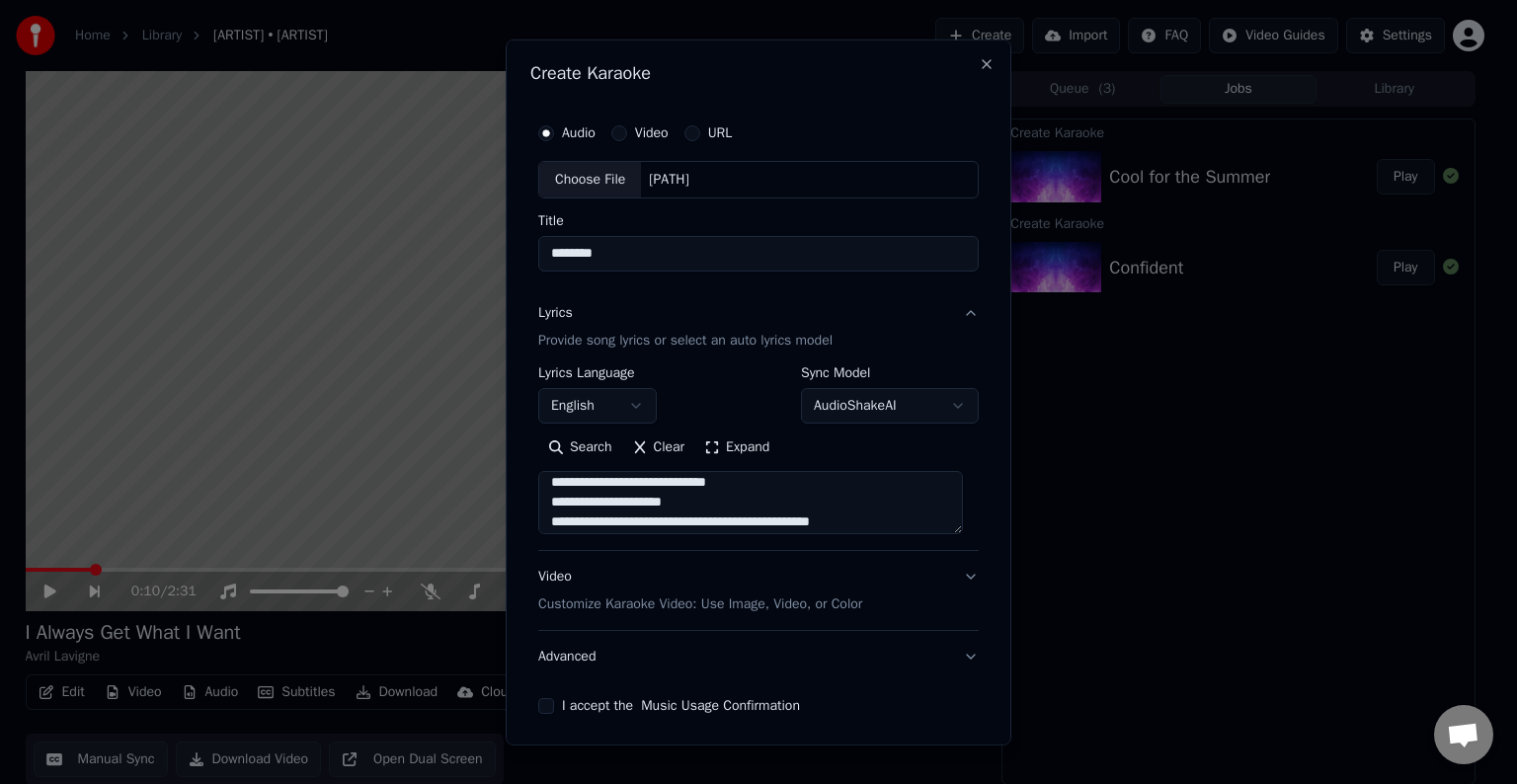scroll, scrollTop: 893, scrollLeft: 0, axis: vertical 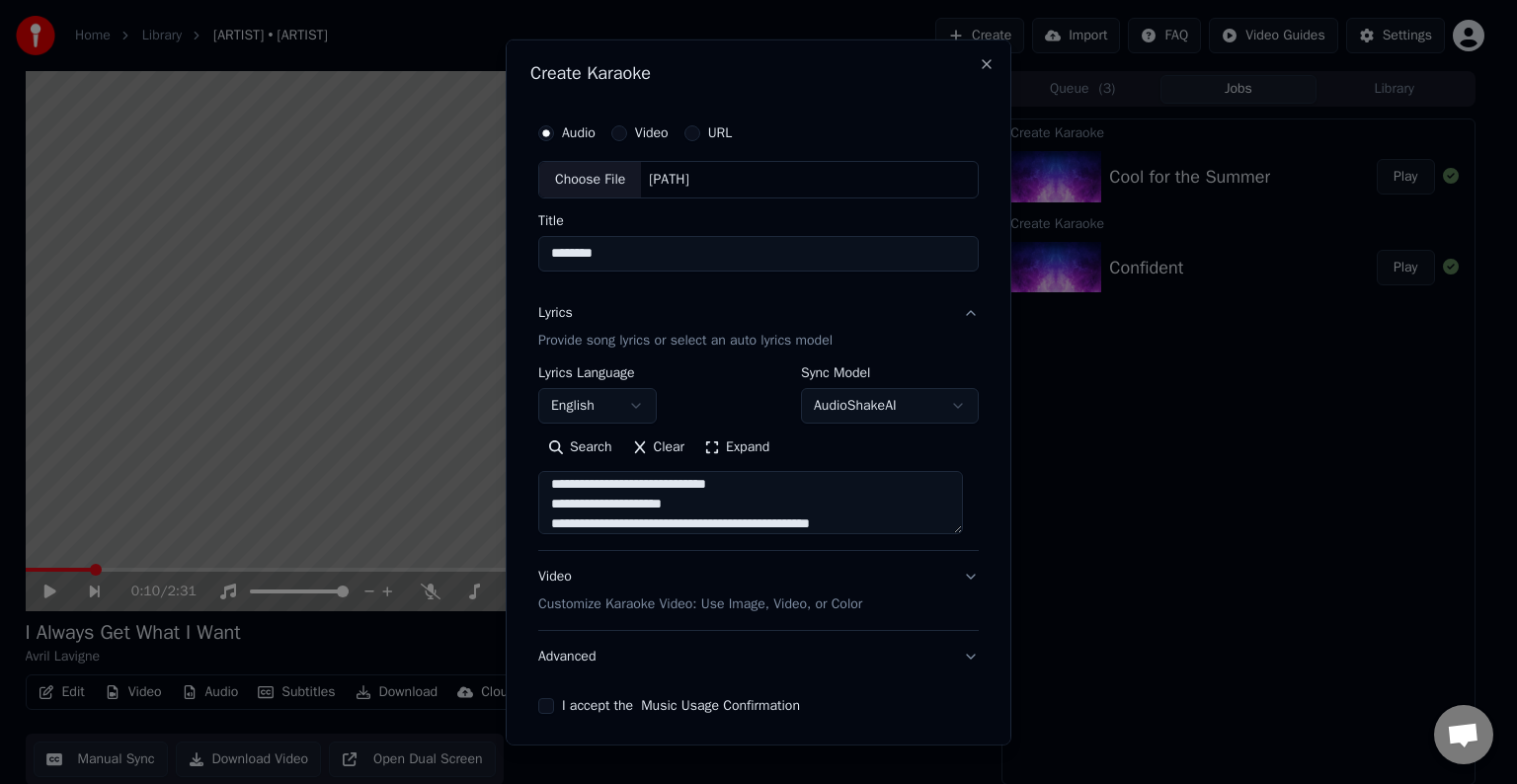 click at bounding box center (751, 503) 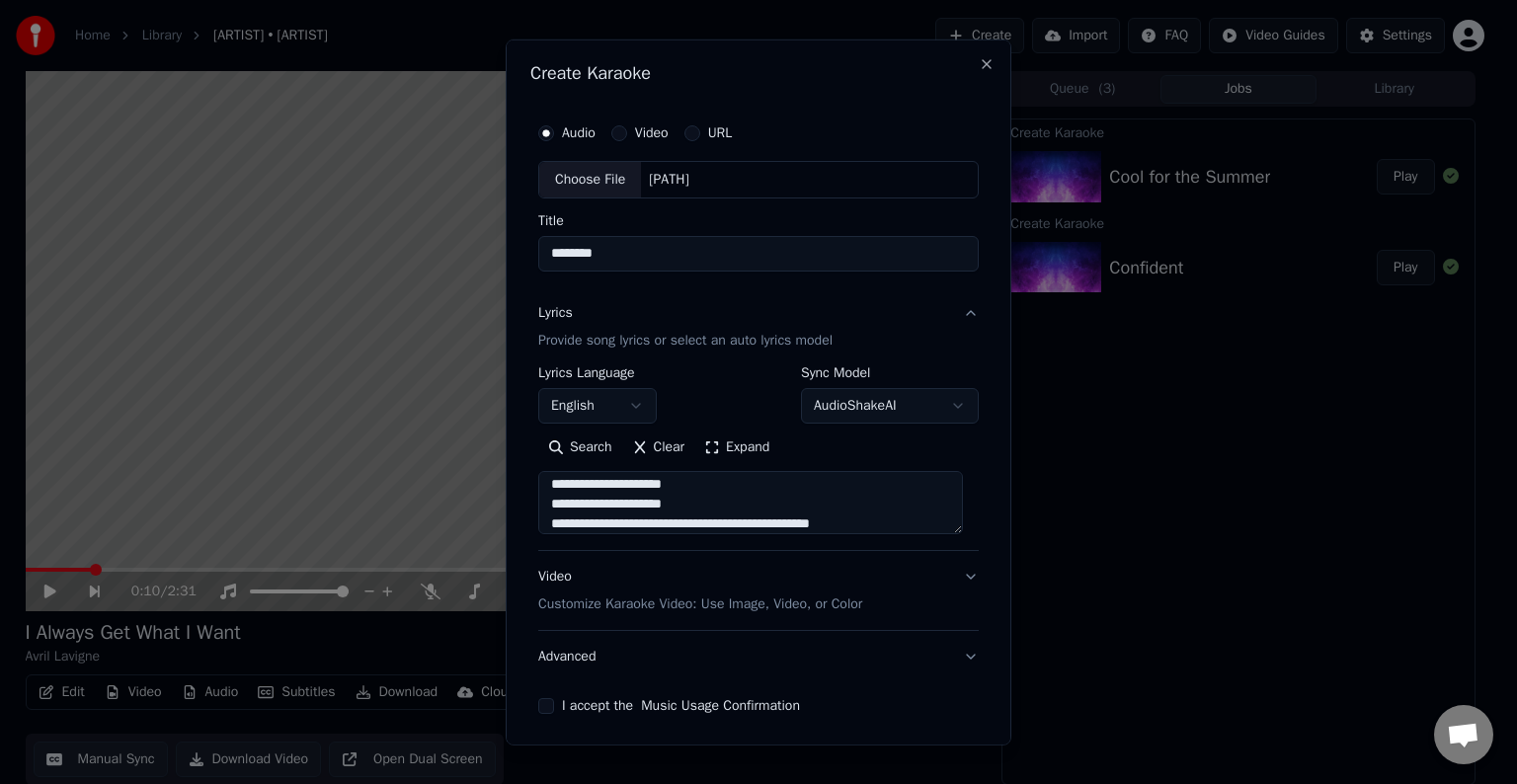 drag, startPoint x: 938, startPoint y: 487, endPoint x: 876, endPoint y: 489, distance: 62.03225 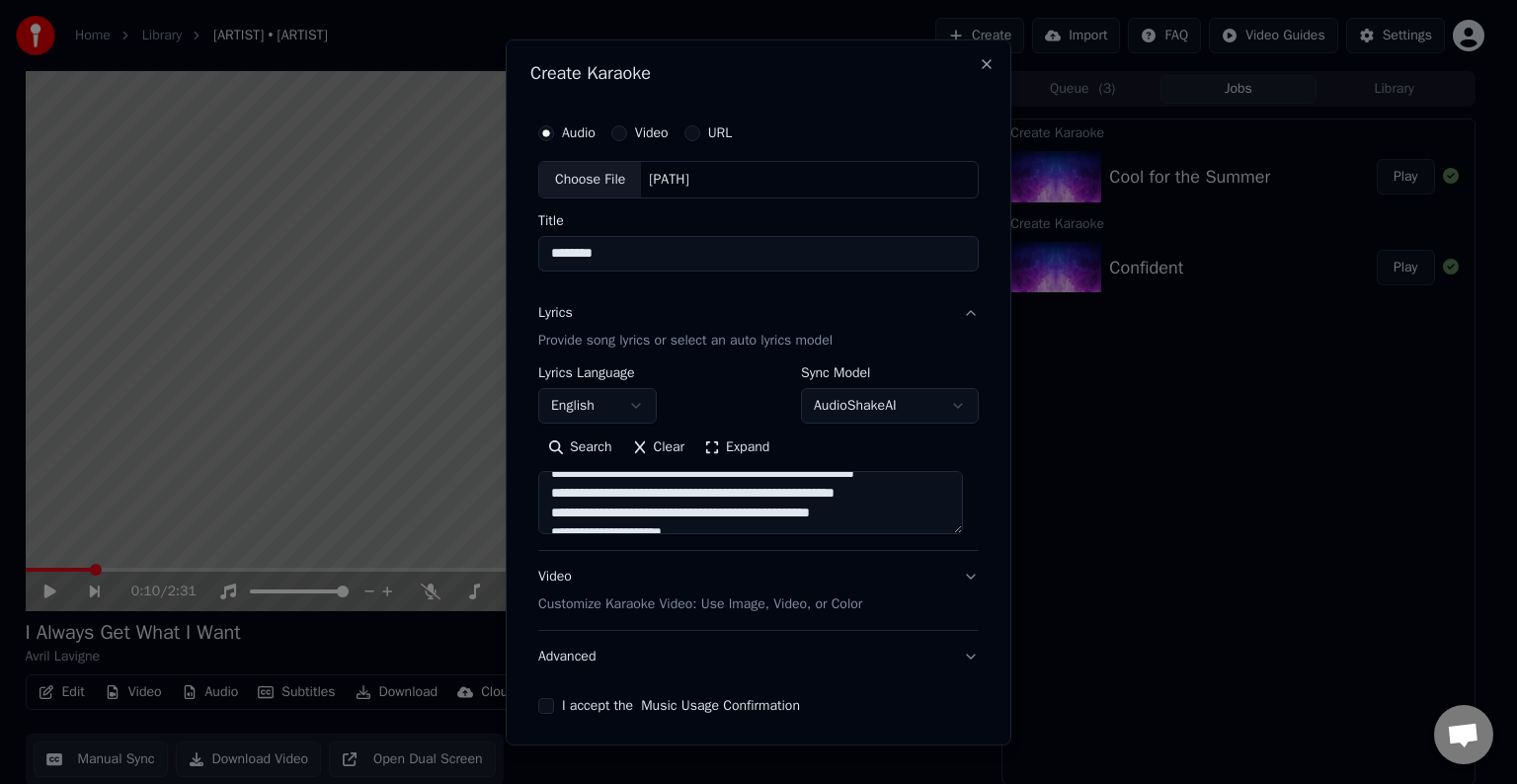 scroll, scrollTop: 940, scrollLeft: 0, axis: vertical 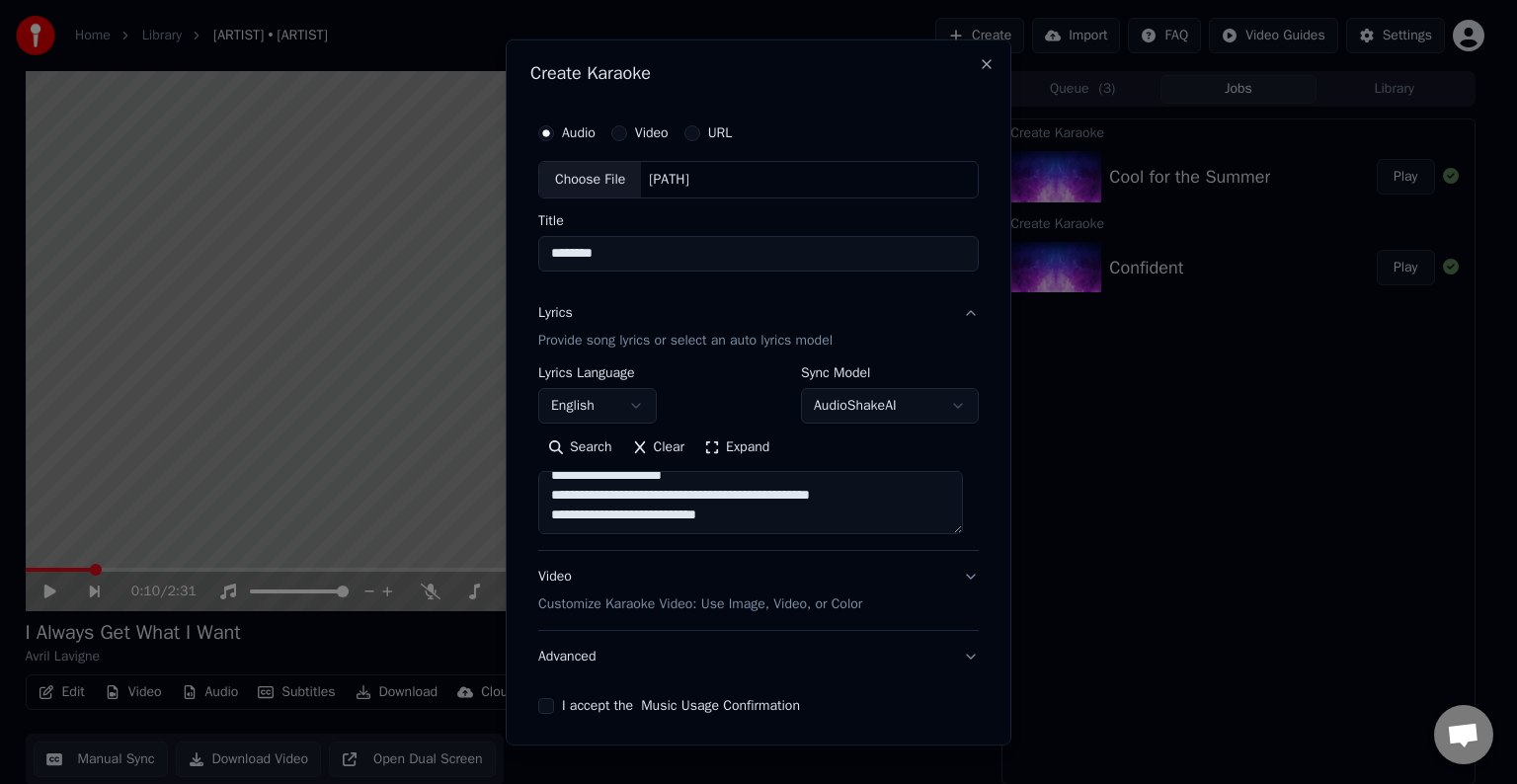 click at bounding box center (751, 503) 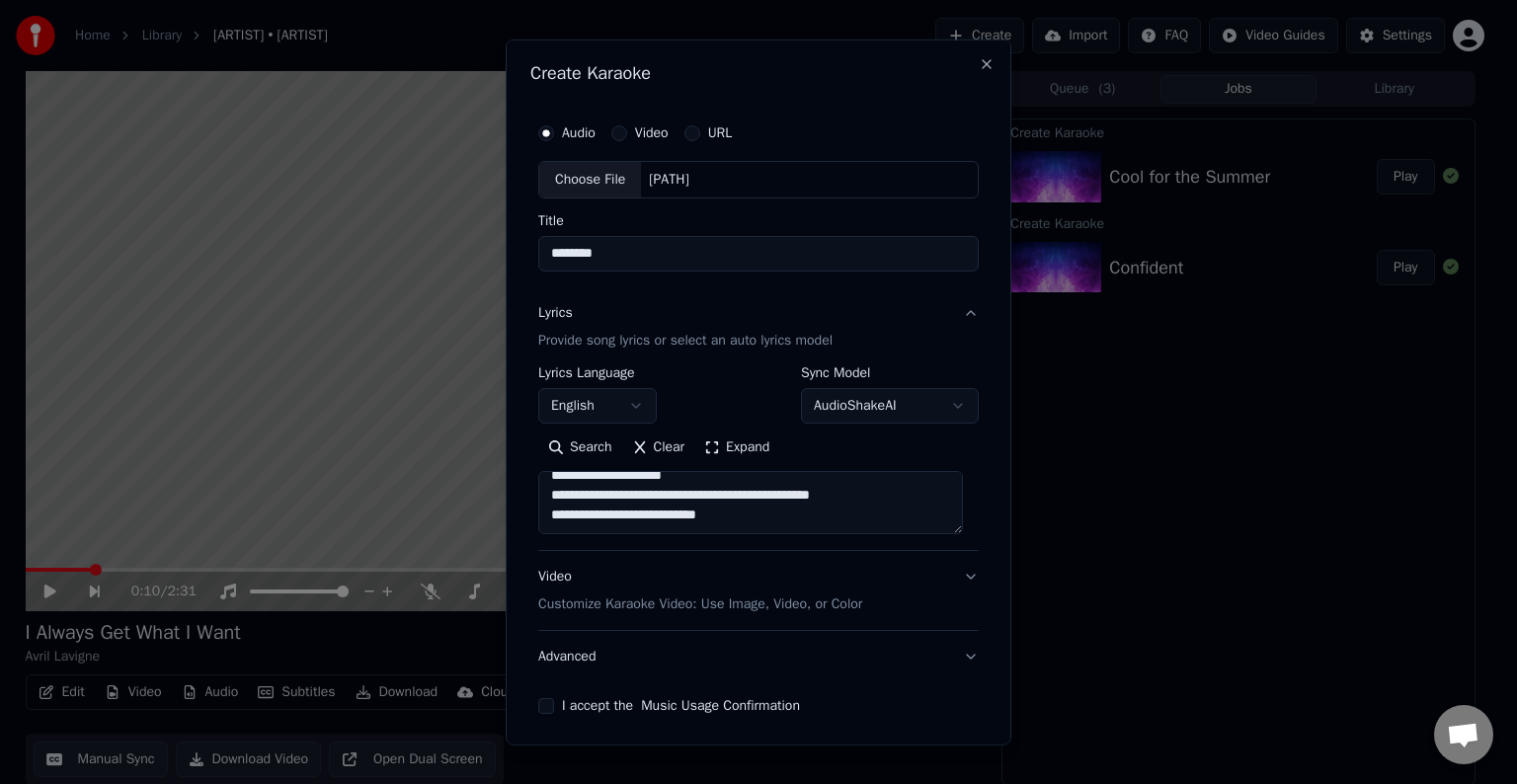 type on "**********" 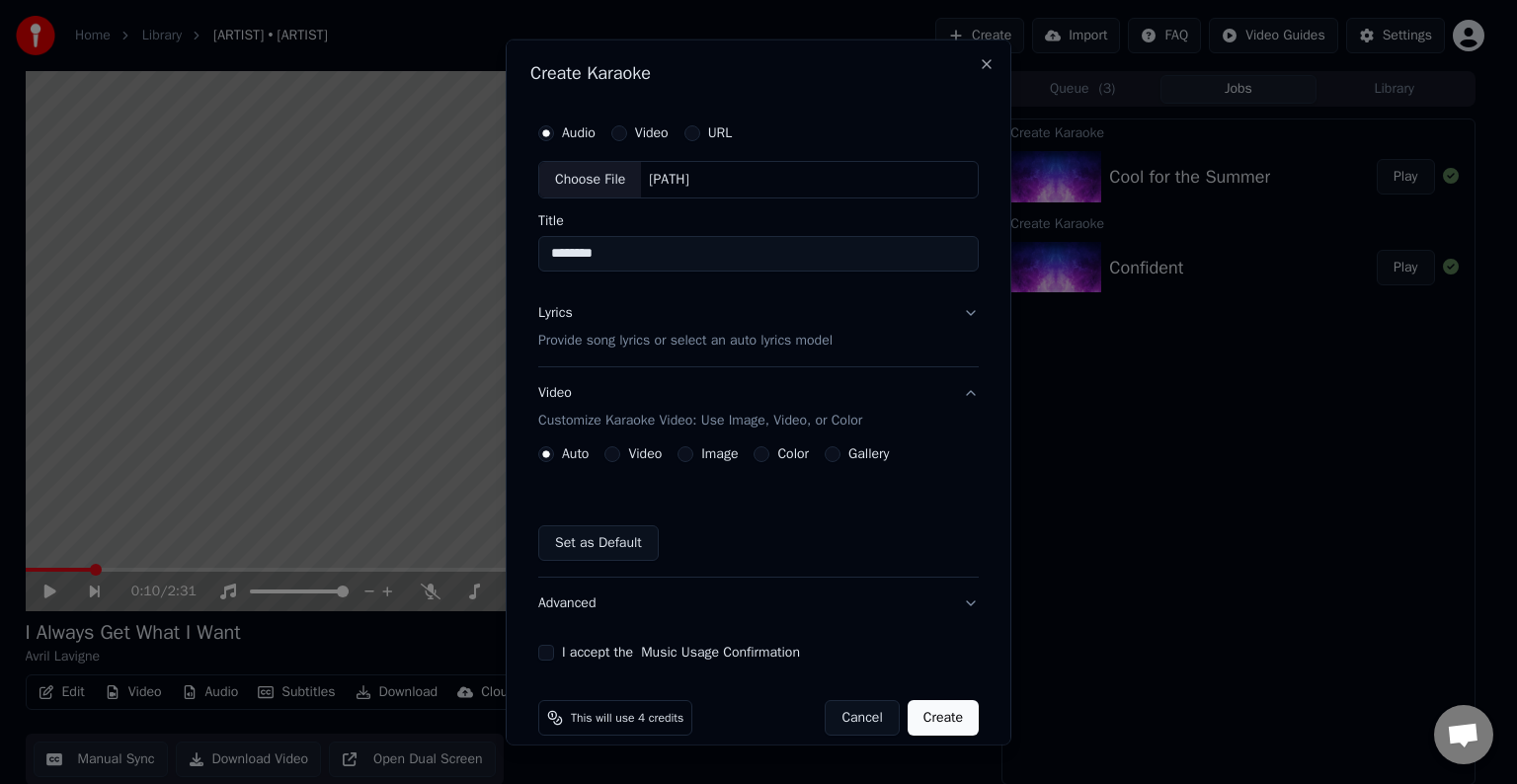 click on "Advanced" at bounding box center (758, 603) 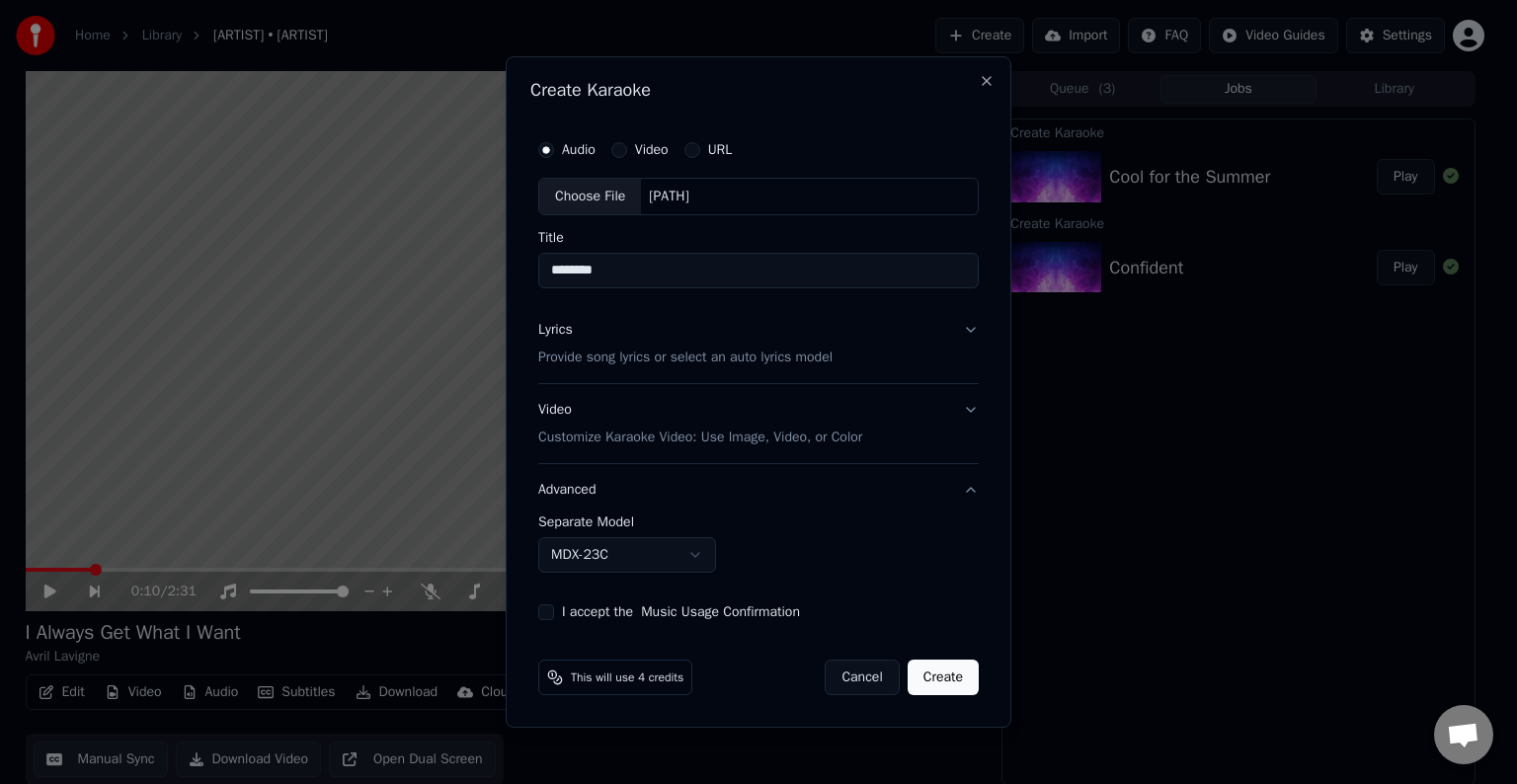 click on "Home Library I Always Get What I Want • Avril Lavigne Create Import FAQ Video Guides Settings 0:10  /  2:31 I Always Get What I Want Avril Lavigne BPM 181 Key E Edit Video Audio Subtitles Download Cloud Library Manual Sync Download Video Open Dual Screen Queue ( 3 ) Jobs Library Create Karaoke Cool for the Summer Play Create Karaoke Confident Play Chat Adam from Youka Desktop More channels Continue on Email Network offline. Reconnecting... No messages can be received or sent for now. Youka Desktop Hello! How can I help you?  Sunday, 20 July I think there is a glitch in the program; when I spend my credits to create a video, and I provide the lyrics, the resulting video does not sync the lyrics and is forcing me to spend extra credits to sync them again; it has happened to me with my last 3 videos 7/20/2025 Adam There is an issue with the auto lyric sync service. In this case the credits are refunded automatically. You can sync the lyrics by using the lyrics editor 7/20/2025 7/20/2025 7/20/2025 Adam Crisp" at bounding box center [750, 392] 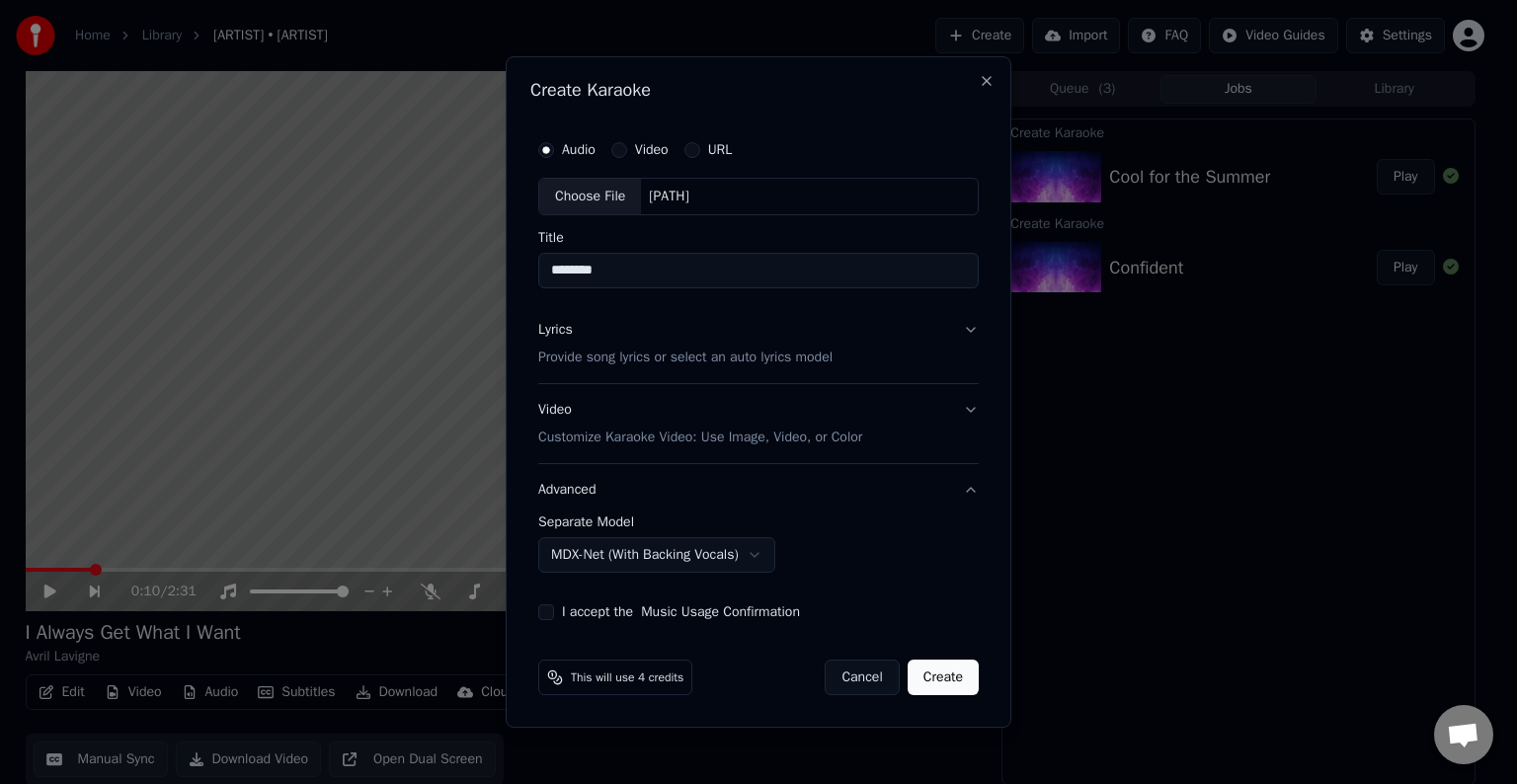 click on "I accept the   Music Usage Confirmation" at bounding box center (546, 612) 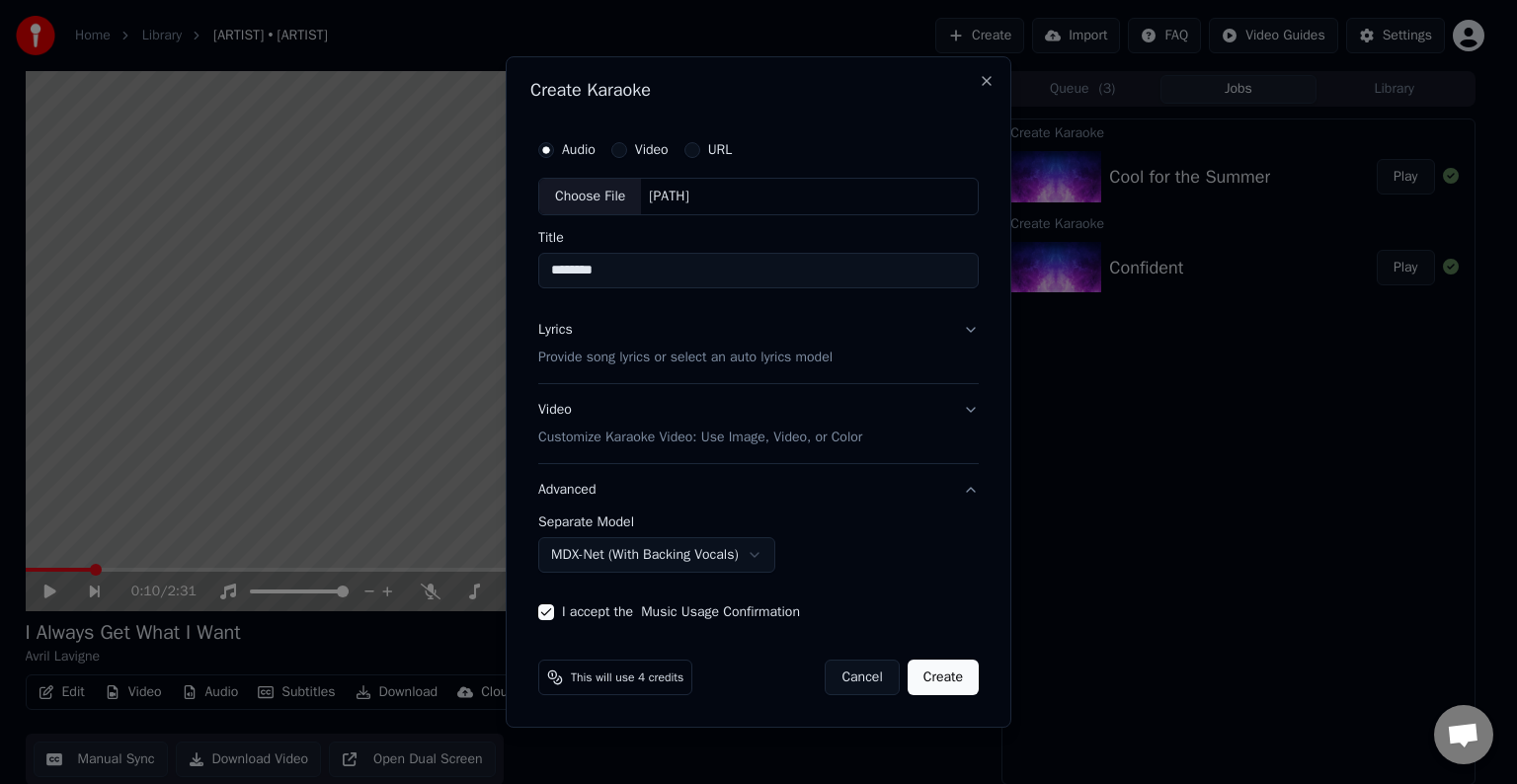 click on "Create" at bounding box center [943, 677] 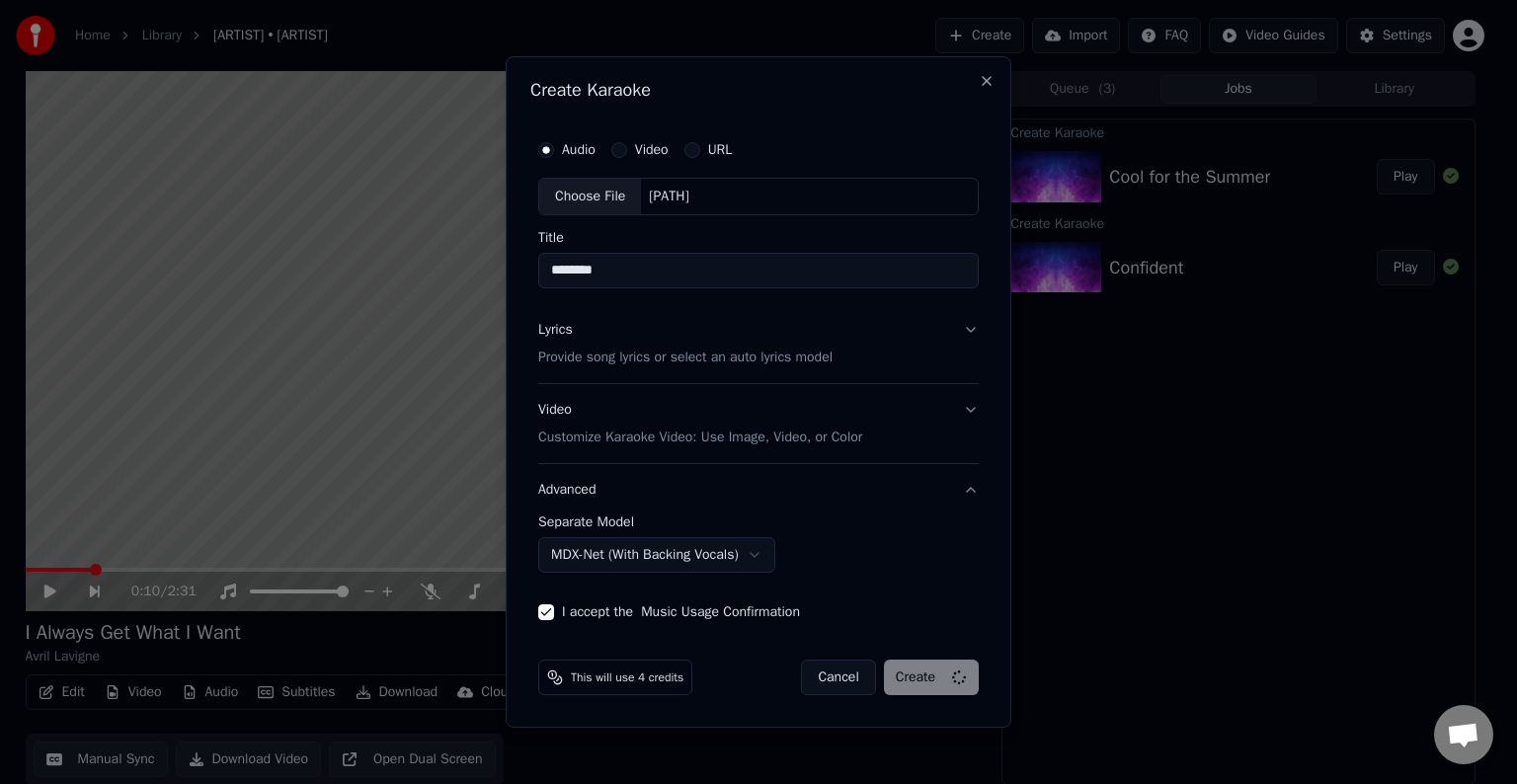 select on "******" 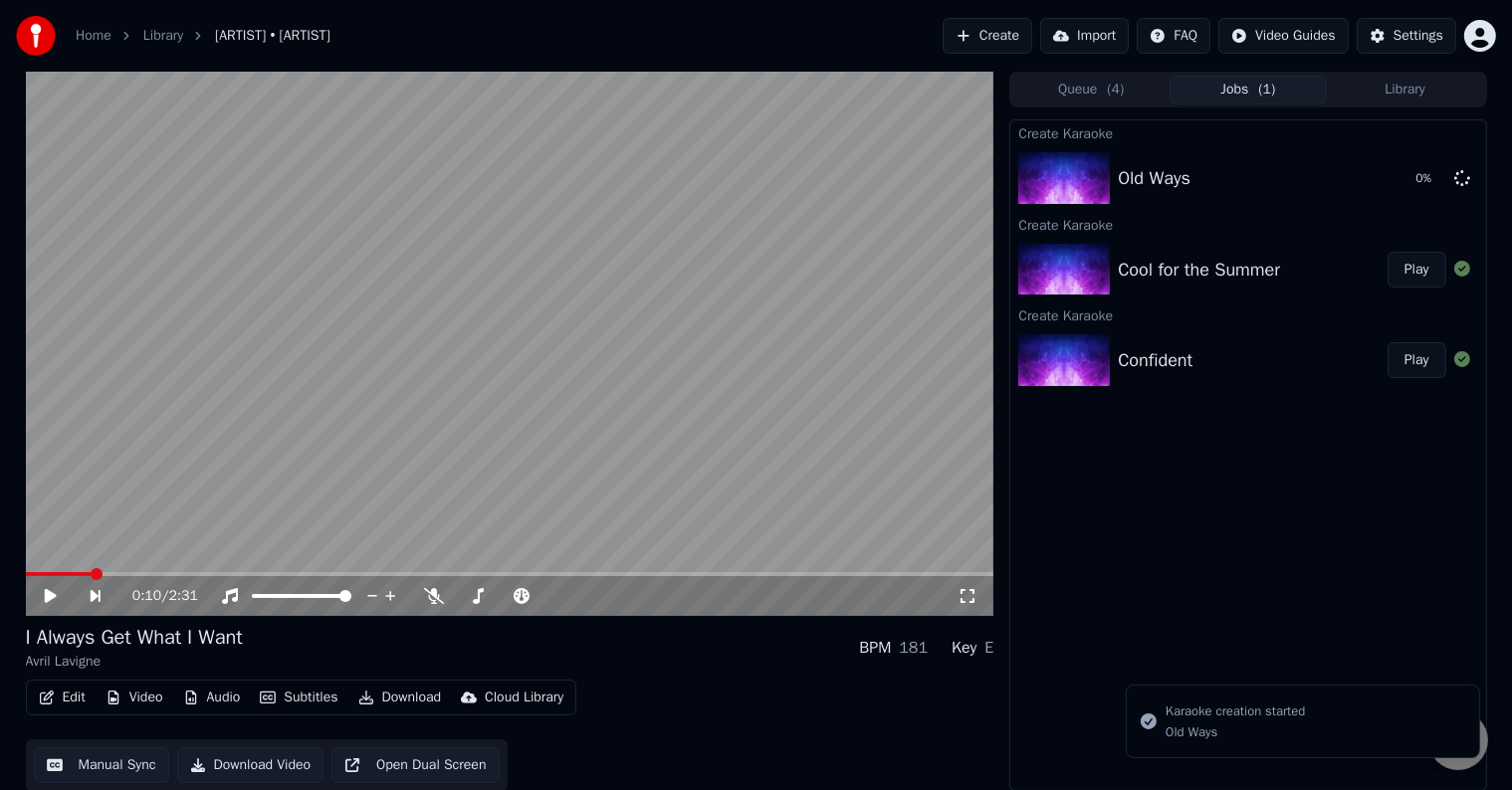 click on "Create" at bounding box center [987, 36] 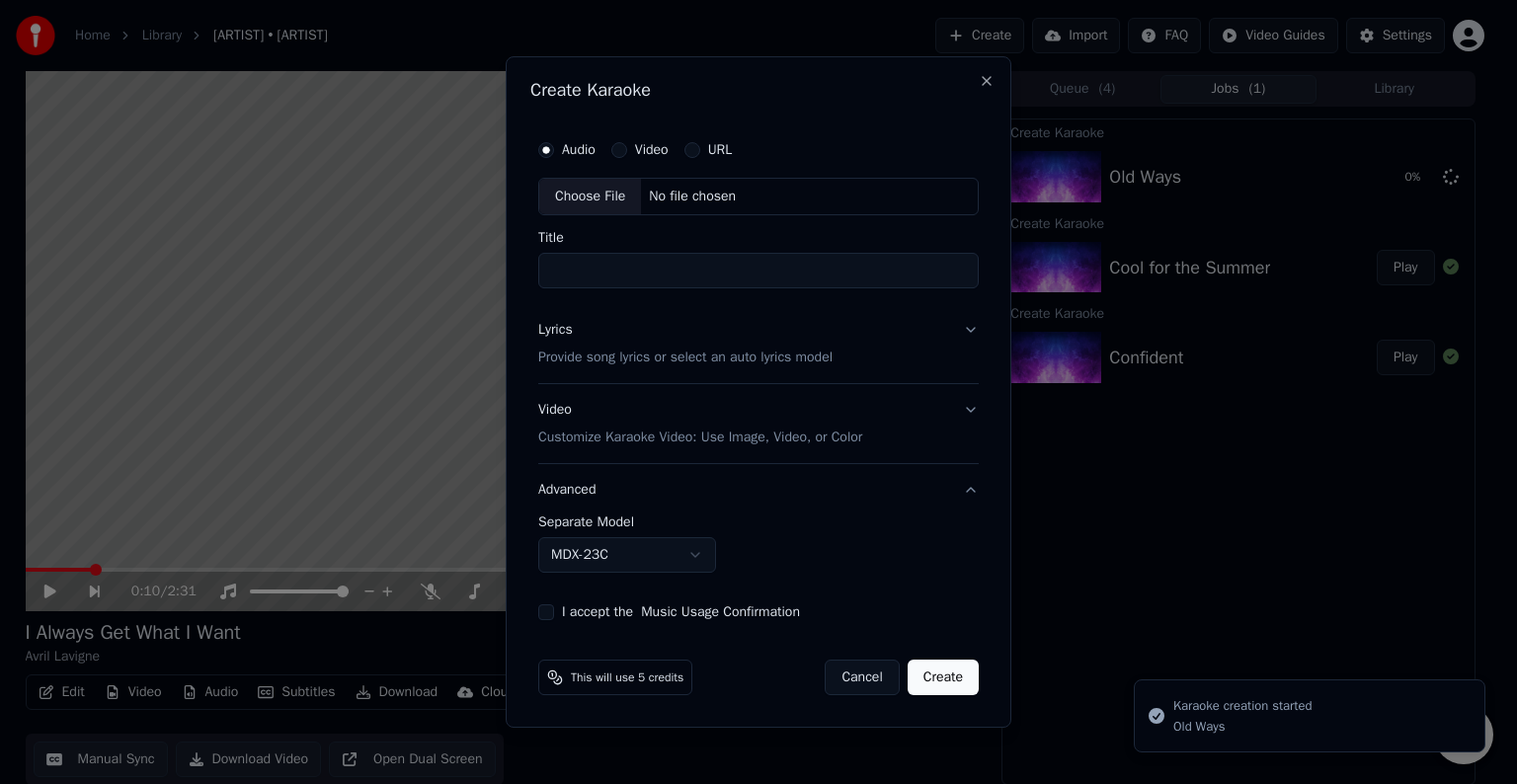 click on "Choose File" at bounding box center [590, 196] 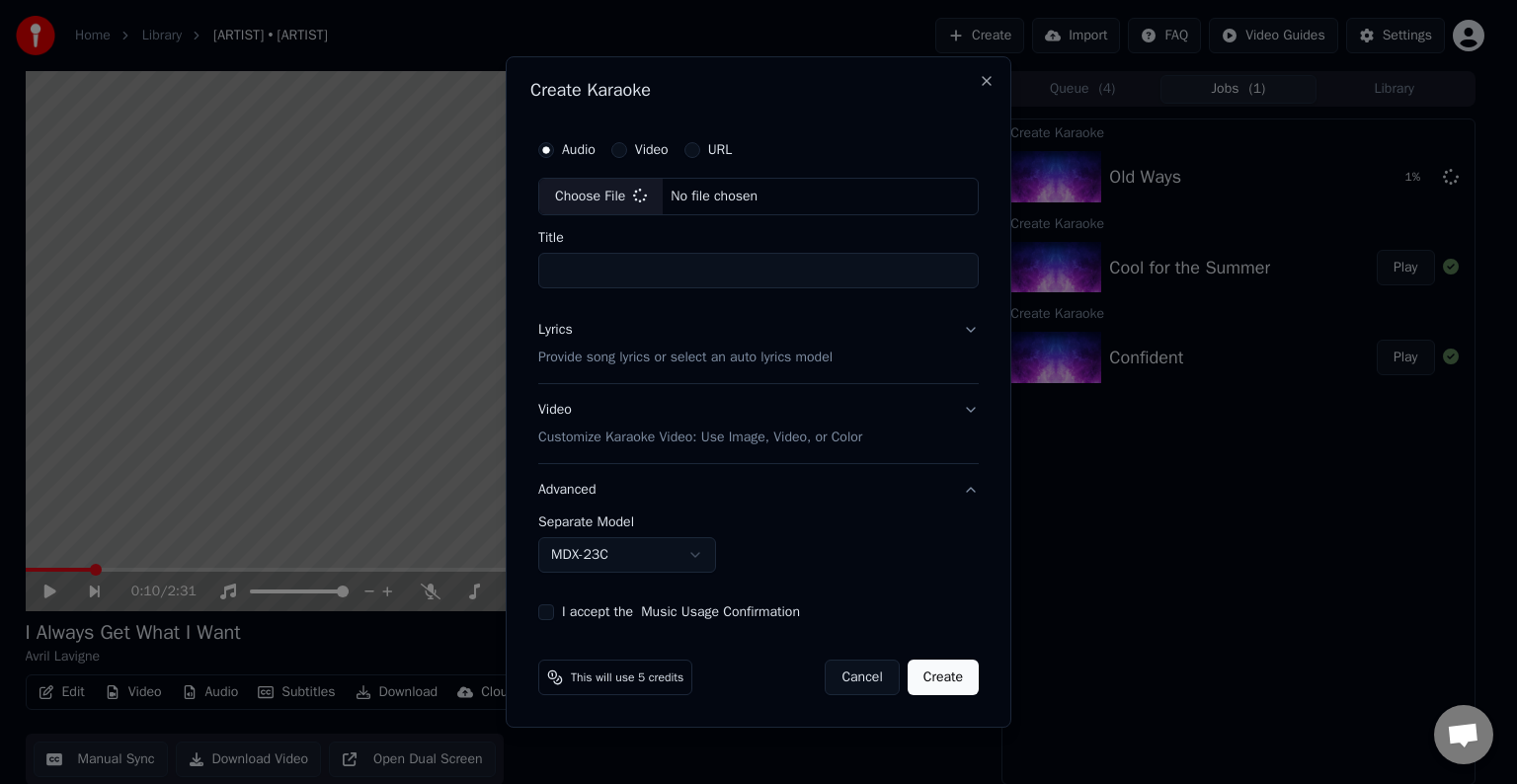type on "*******" 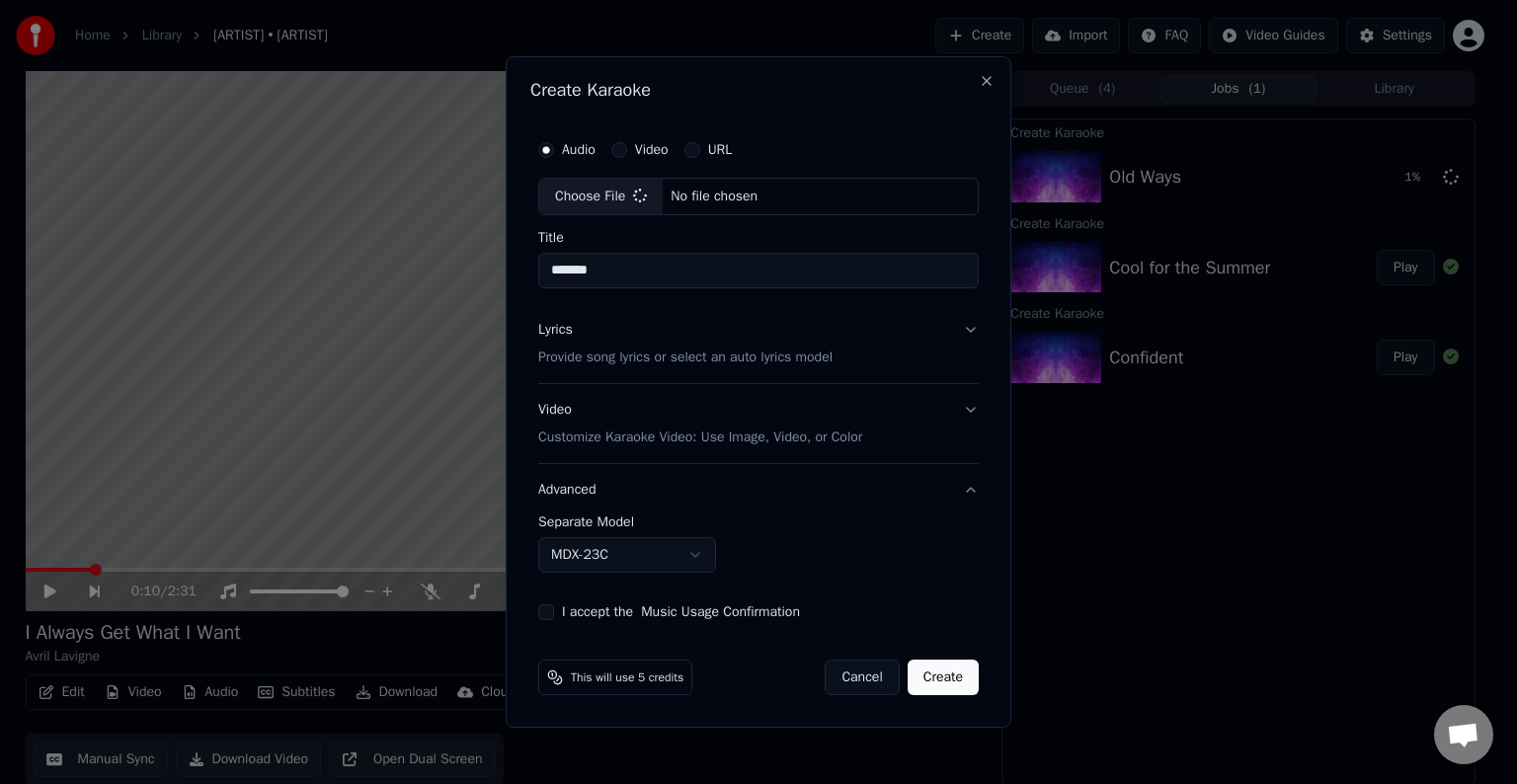 click on "Lyrics Provide song lyrics or select an auto lyrics model" at bounding box center (758, 344) 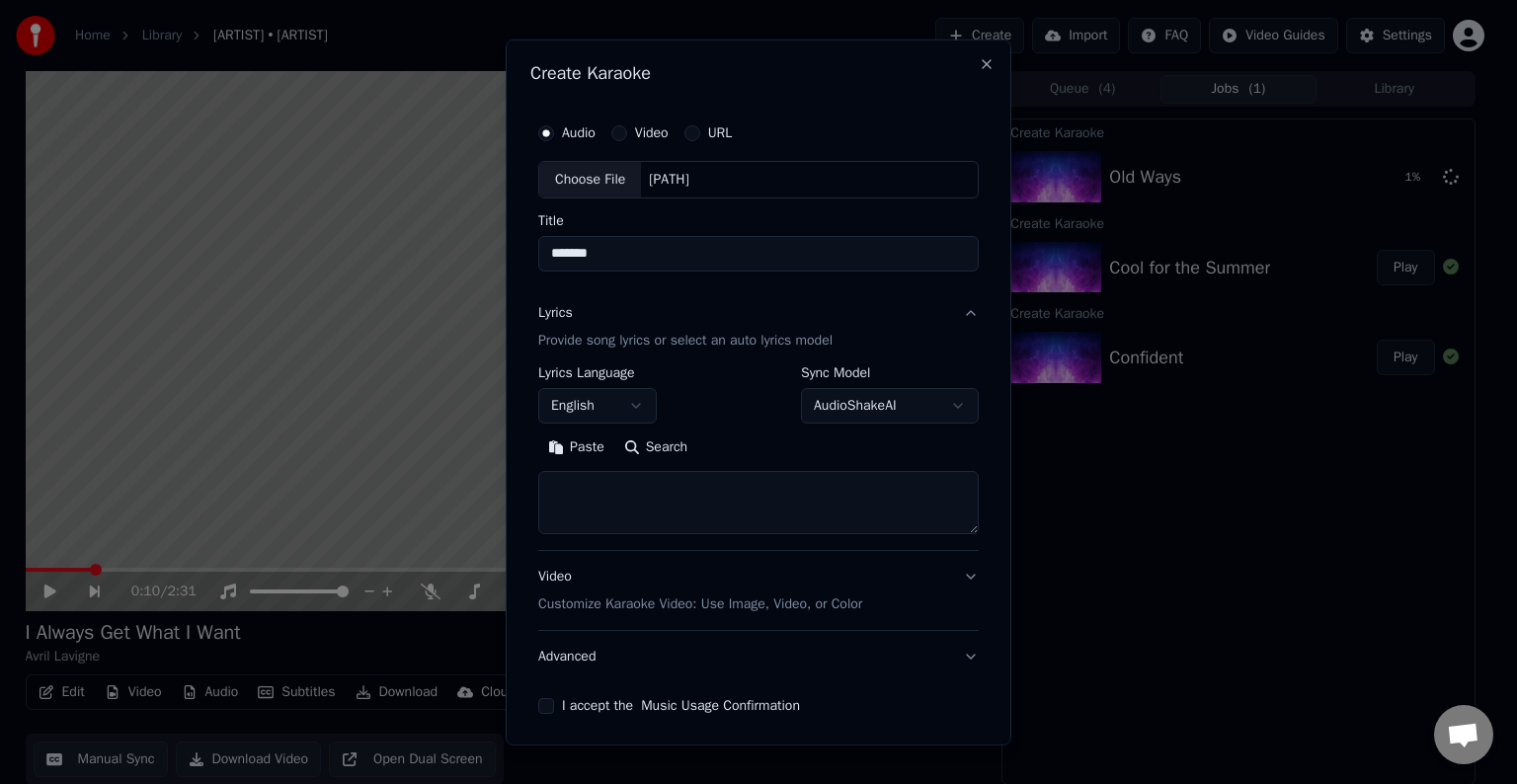click at bounding box center (758, 503) 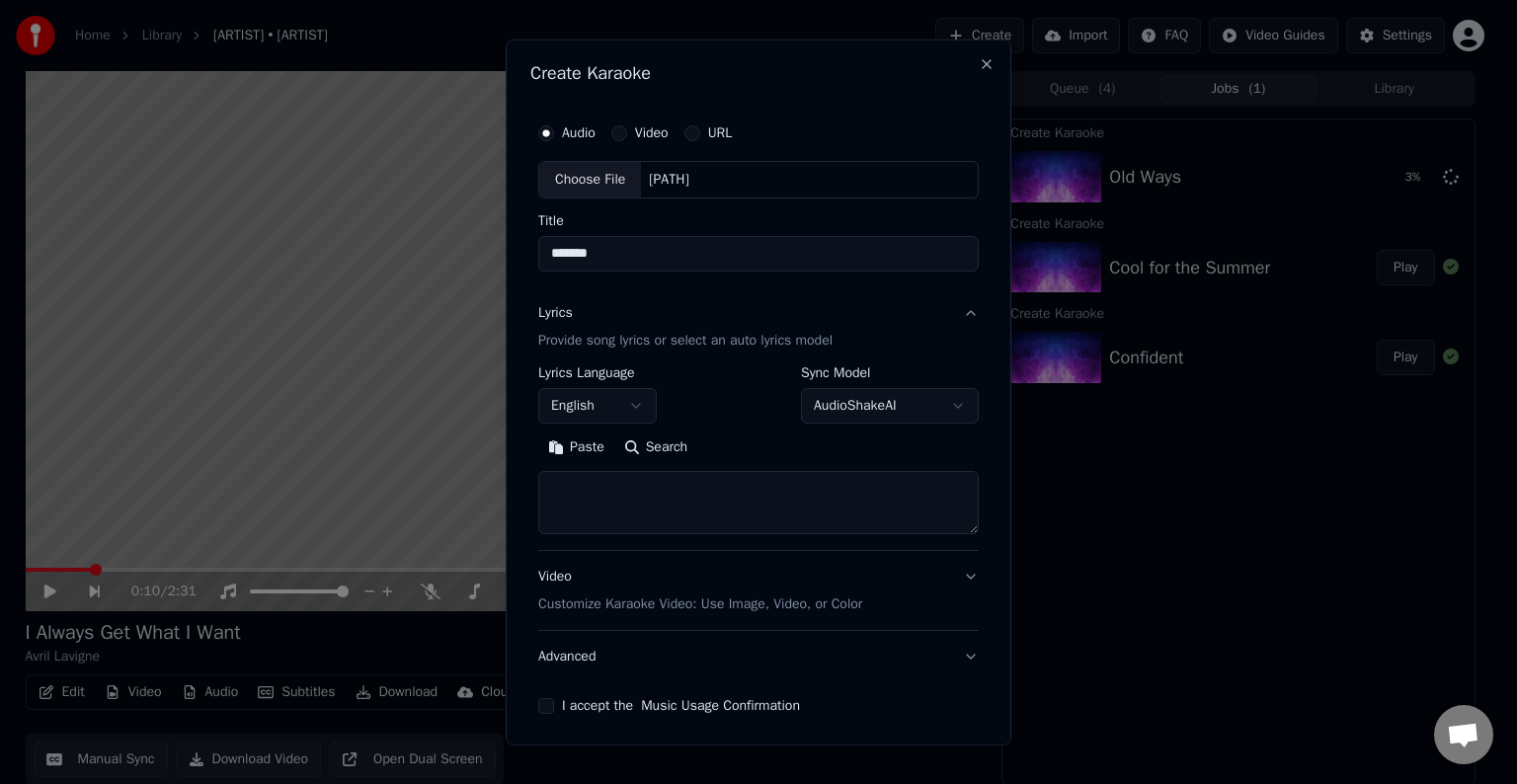 paste on "**********" 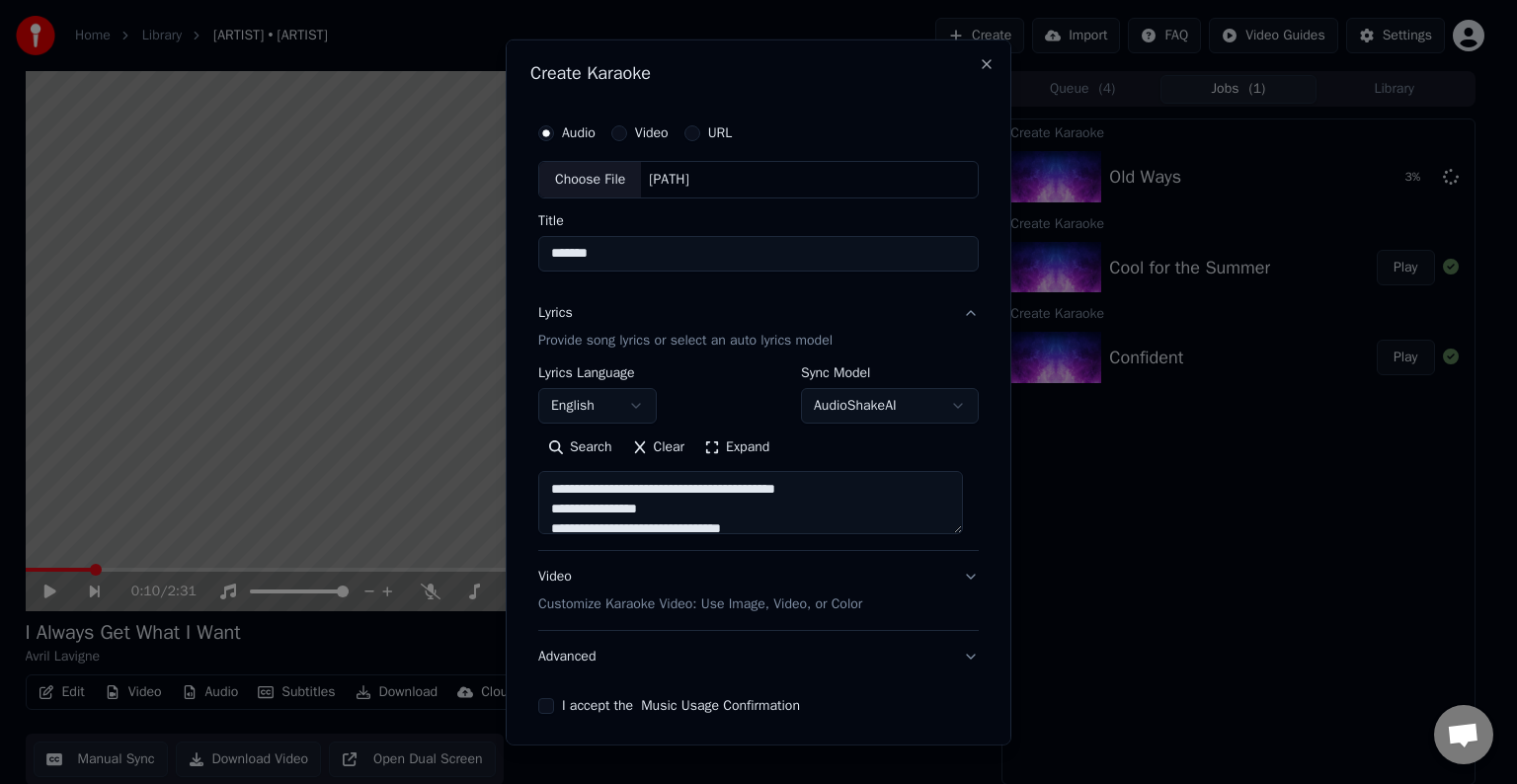 scroll, scrollTop: 63, scrollLeft: 0, axis: vertical 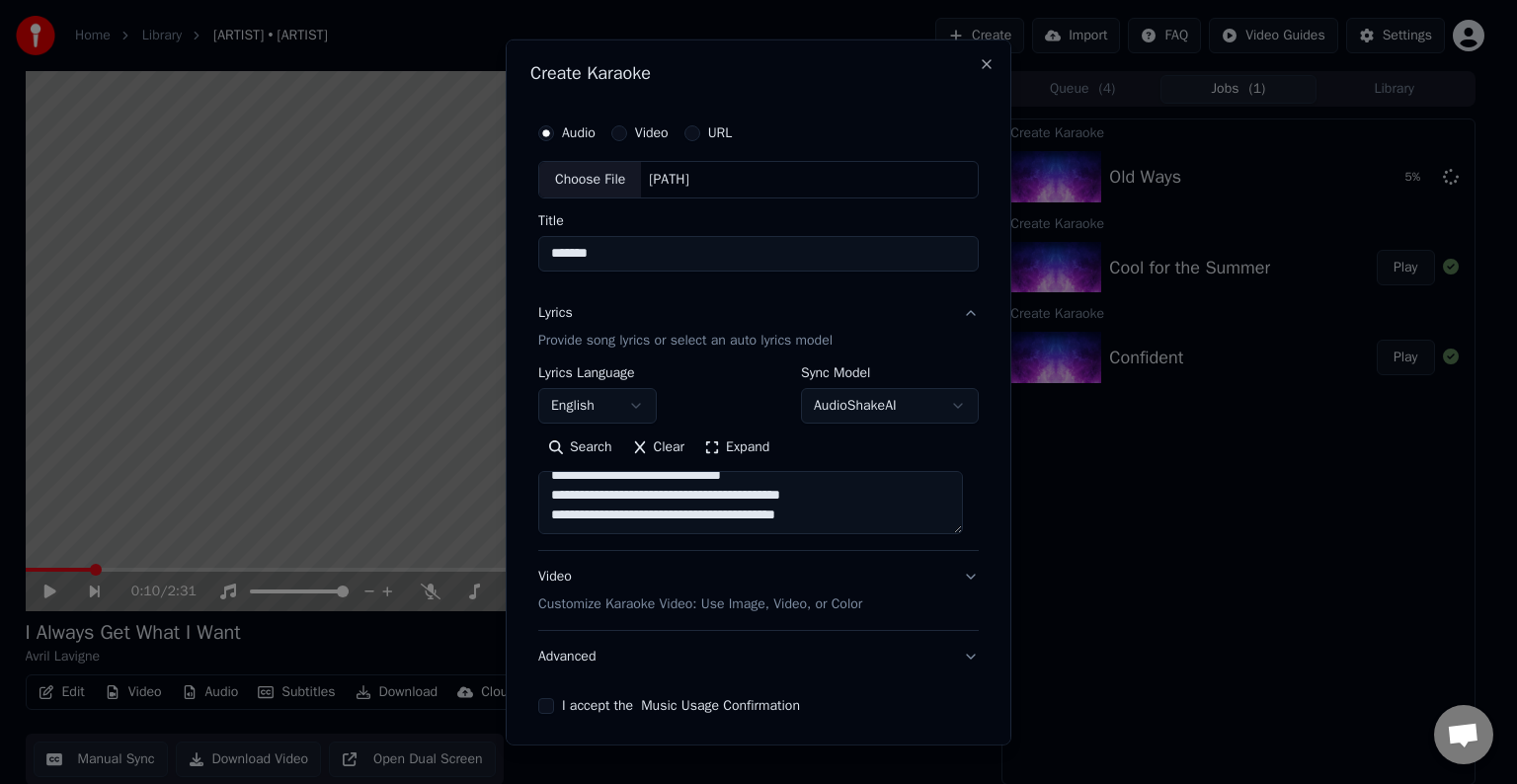 paste on "**********" 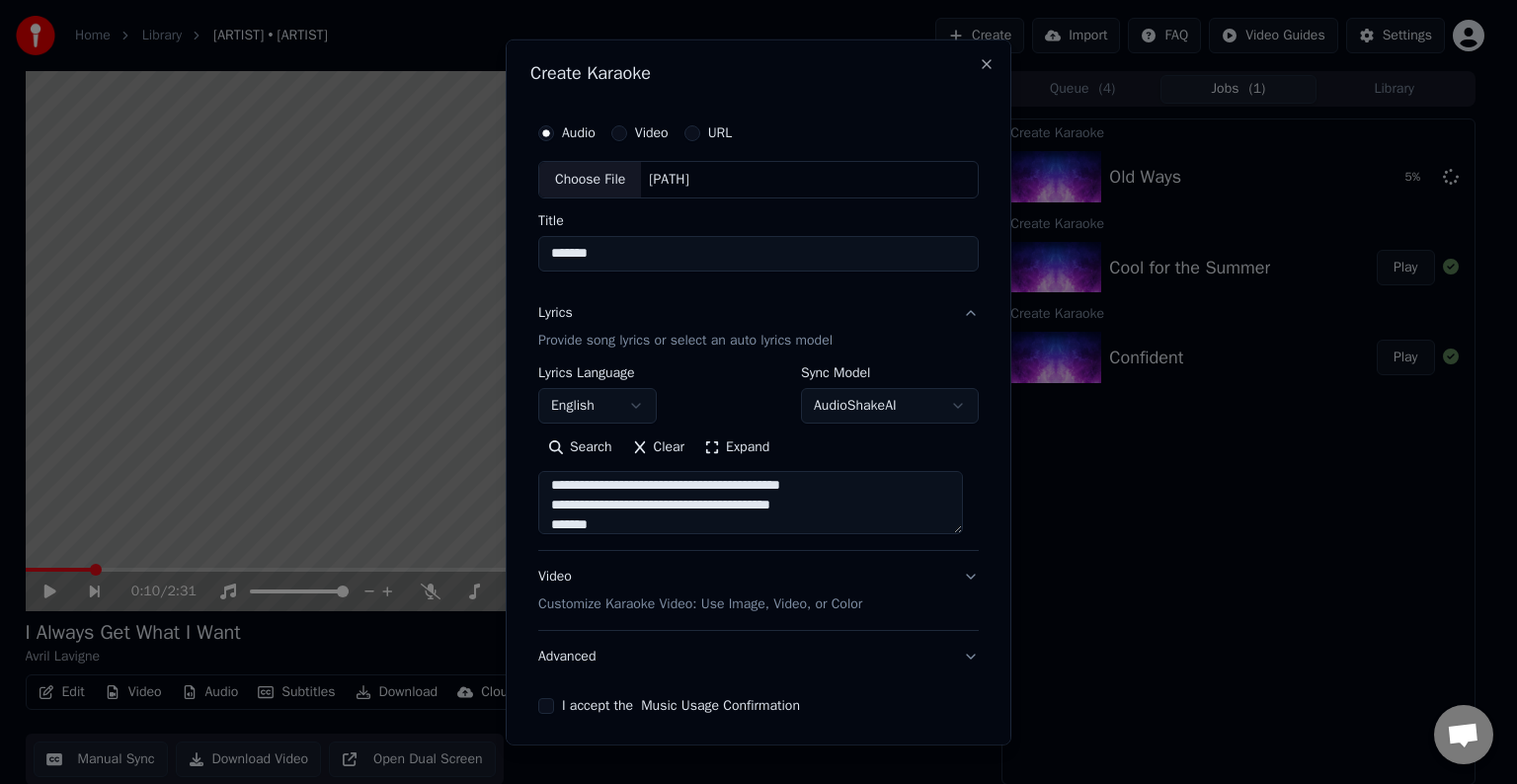 scroll, scrollTop: 221, scrollLeft: 0, axis: vertical 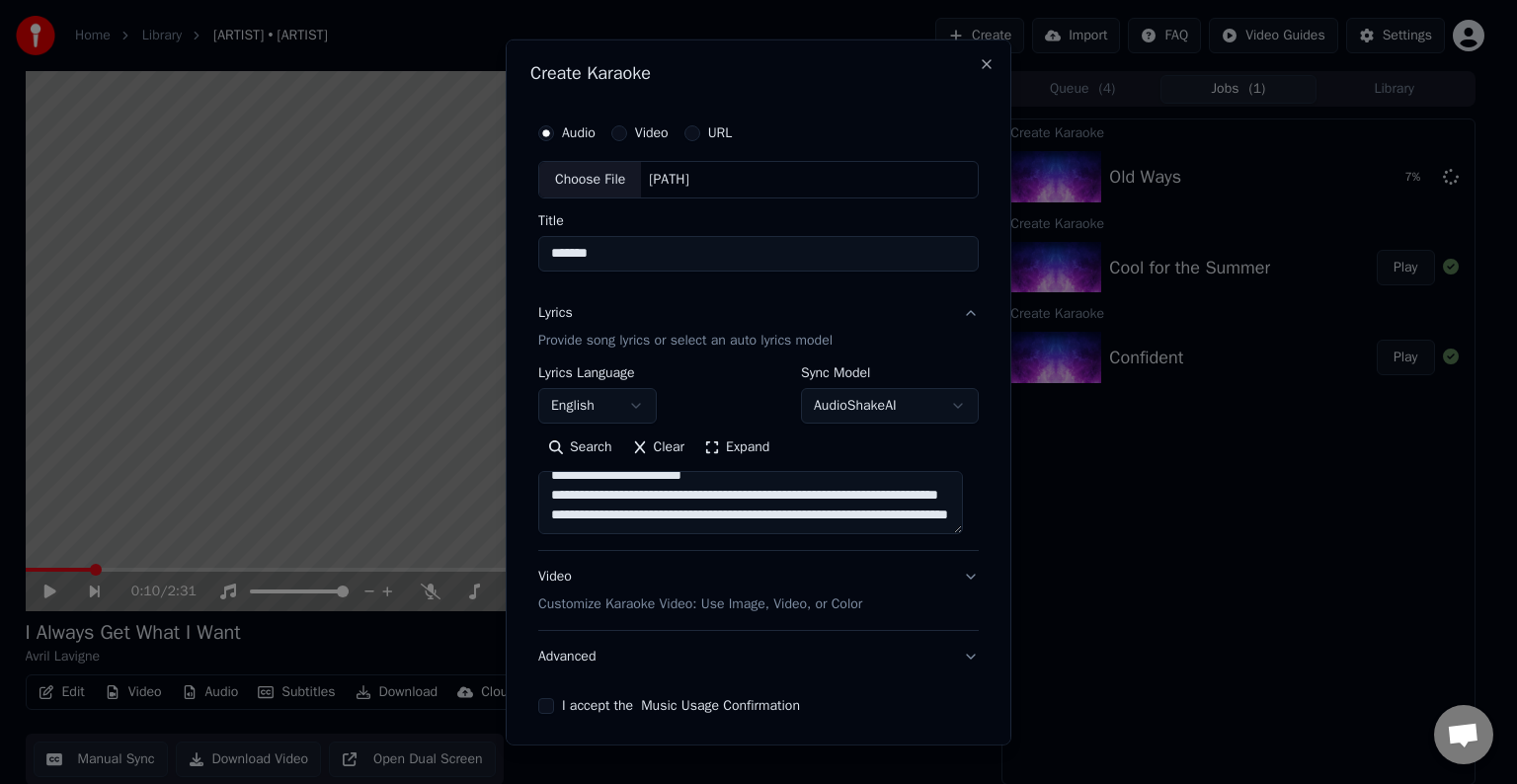paste on "**********" 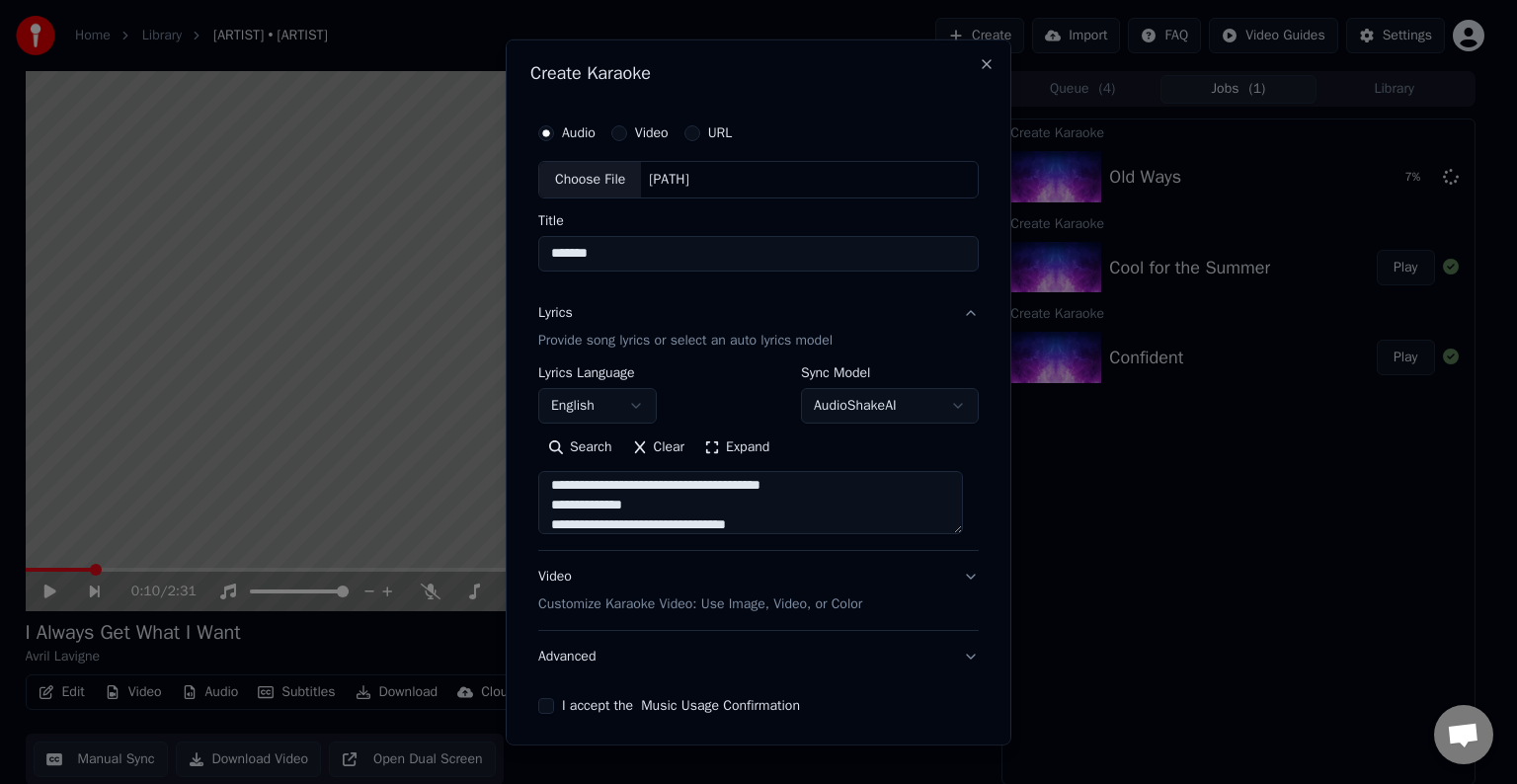 scroll, scrollTop: 320, scrollLeft: 0, axis: vertical 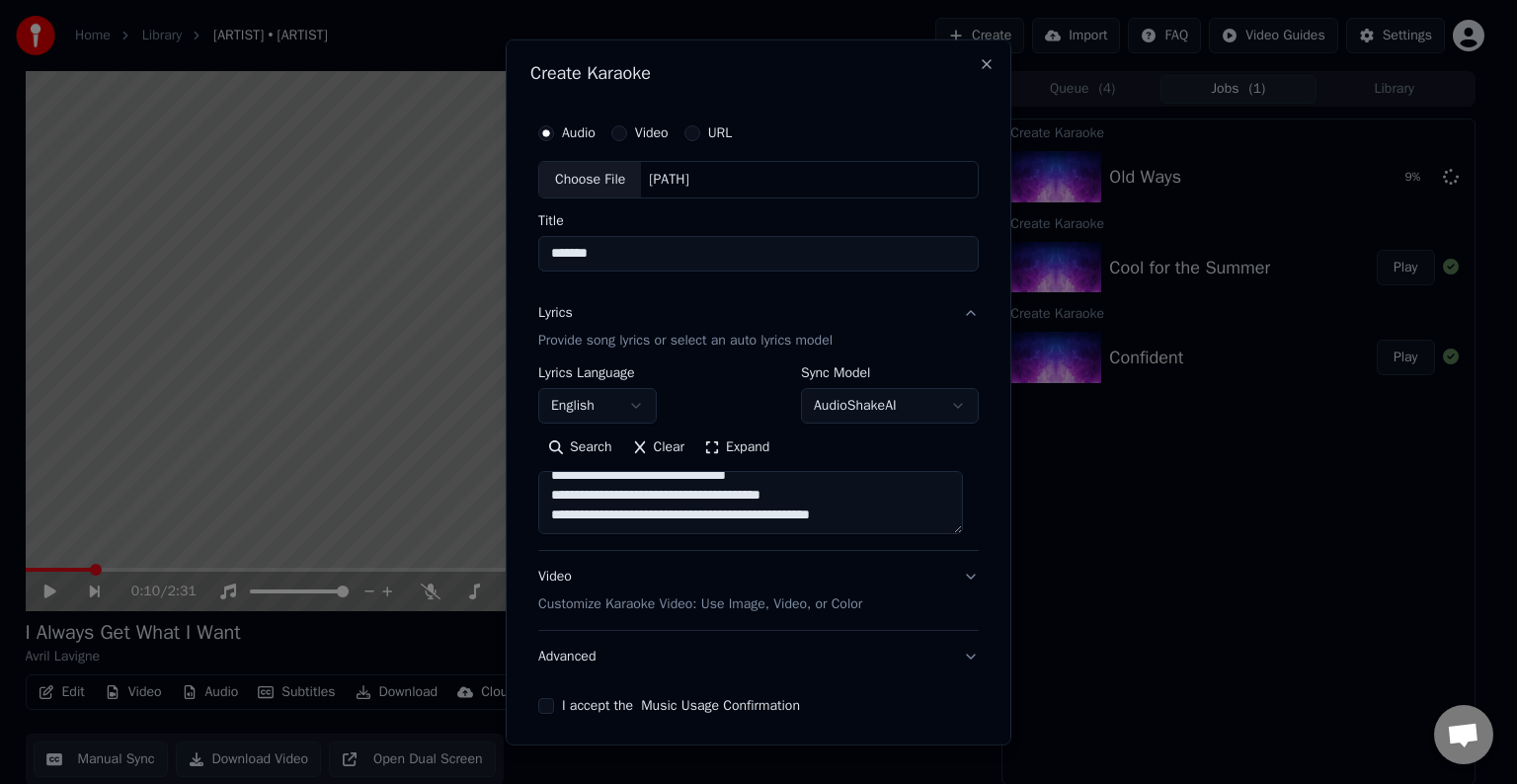 paste on "**********" 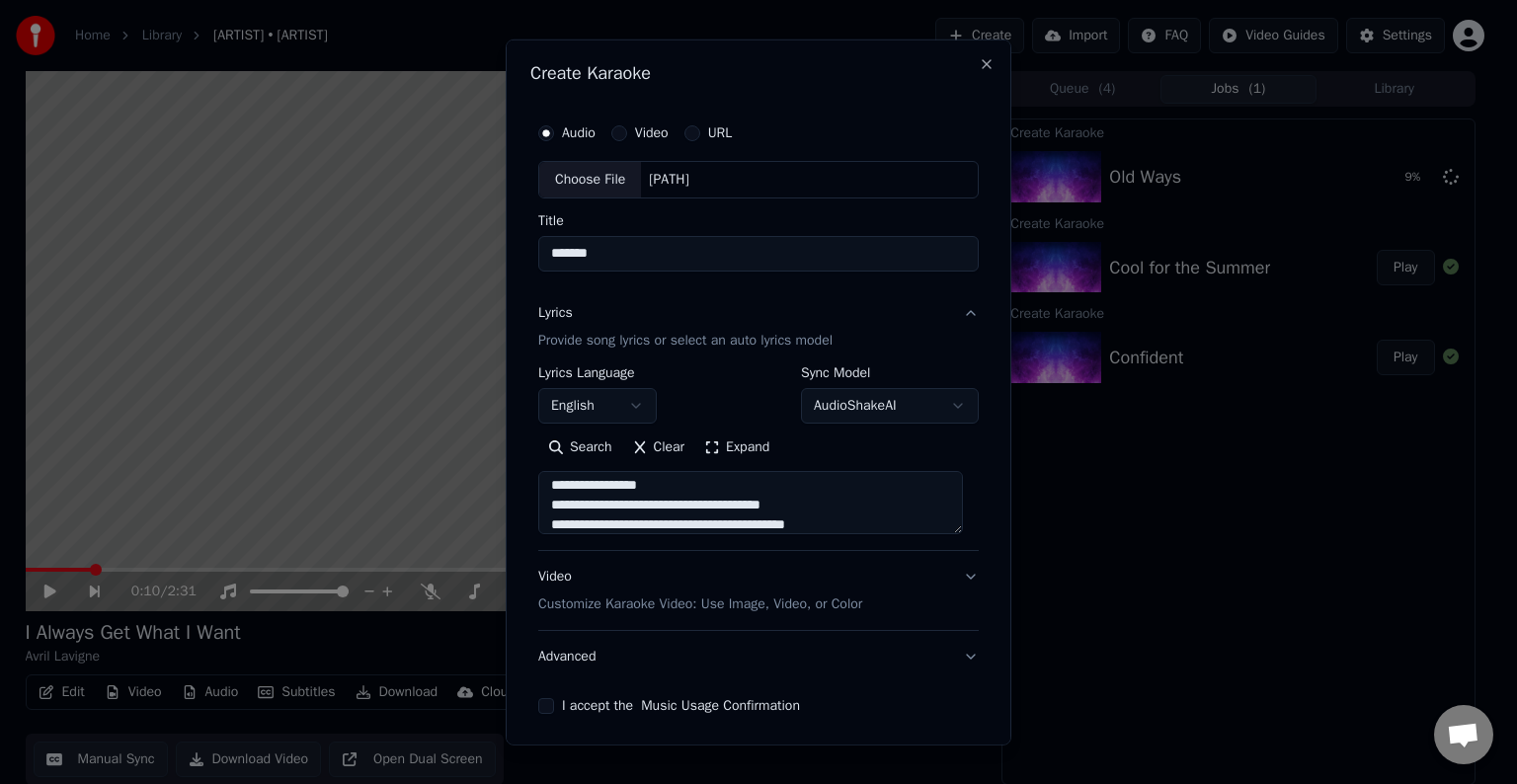 scroll, scrollTop: 498, scrollLeft: 0, axis: vertical 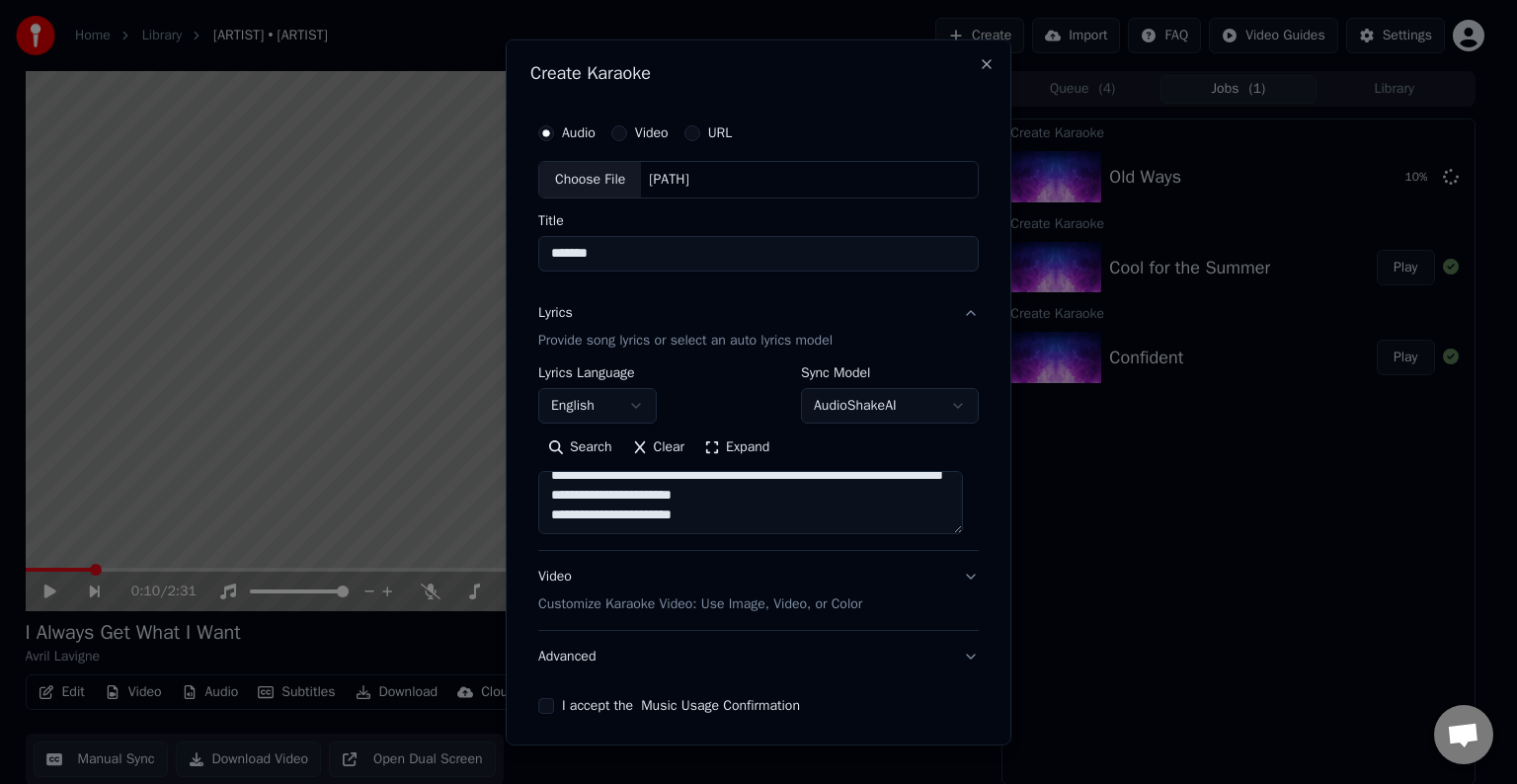 paste on "**********" 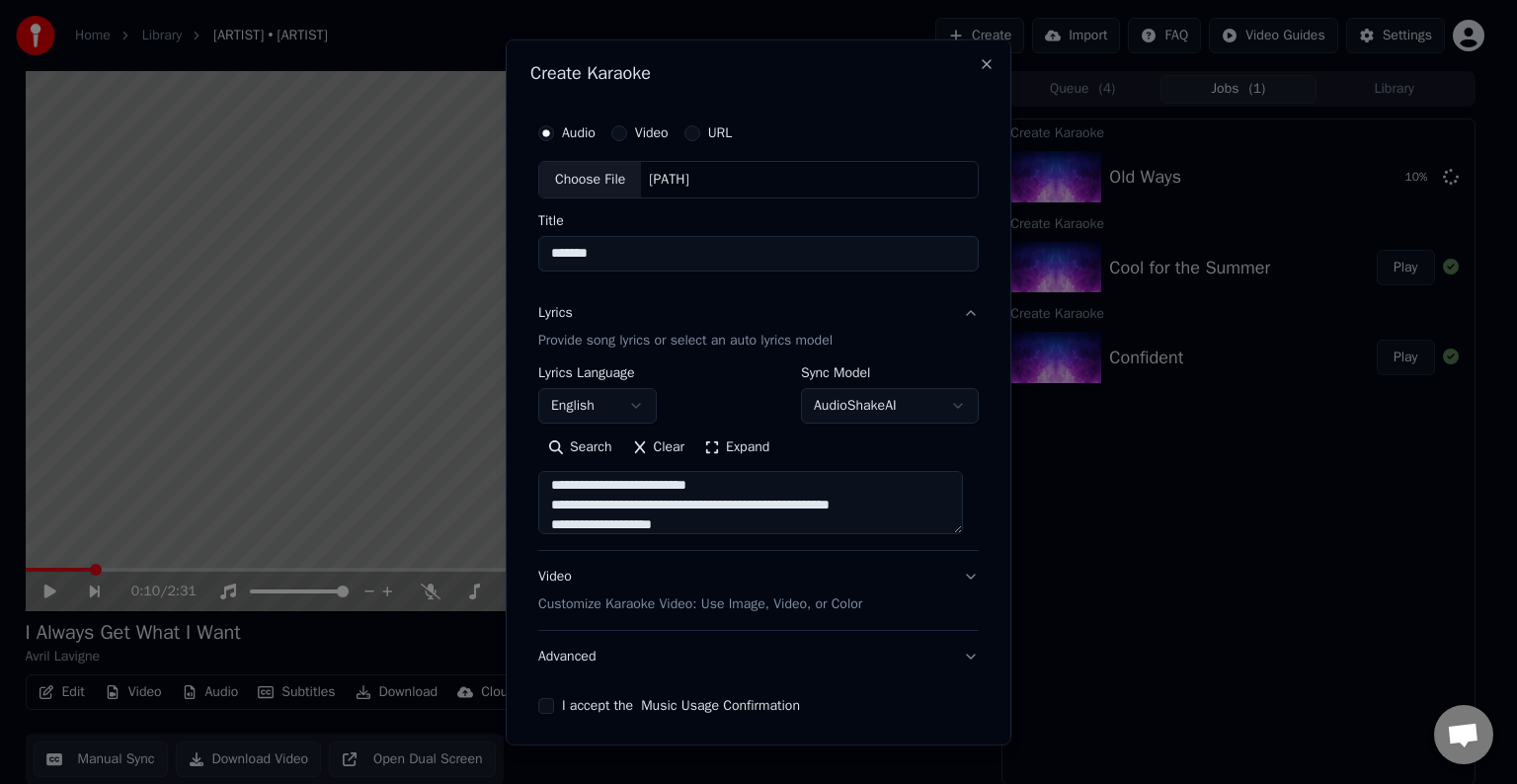 scroll, scrollTop: 596, scrollLeft: 0, axis: vertical 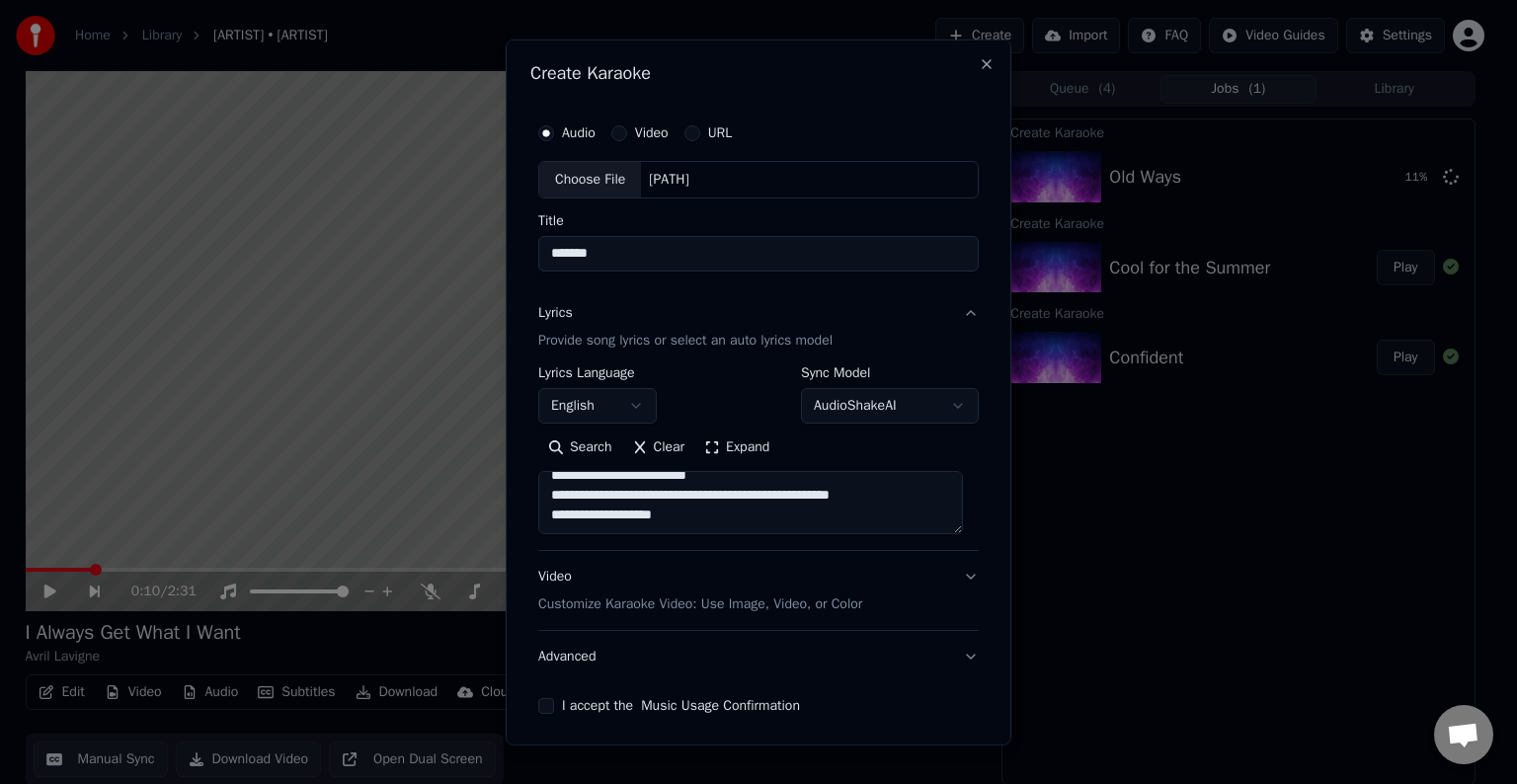drag, startPoint x: 786, startPoint y: 486, endPoint x: 620, endPoint y: 490, distance: 166.0482 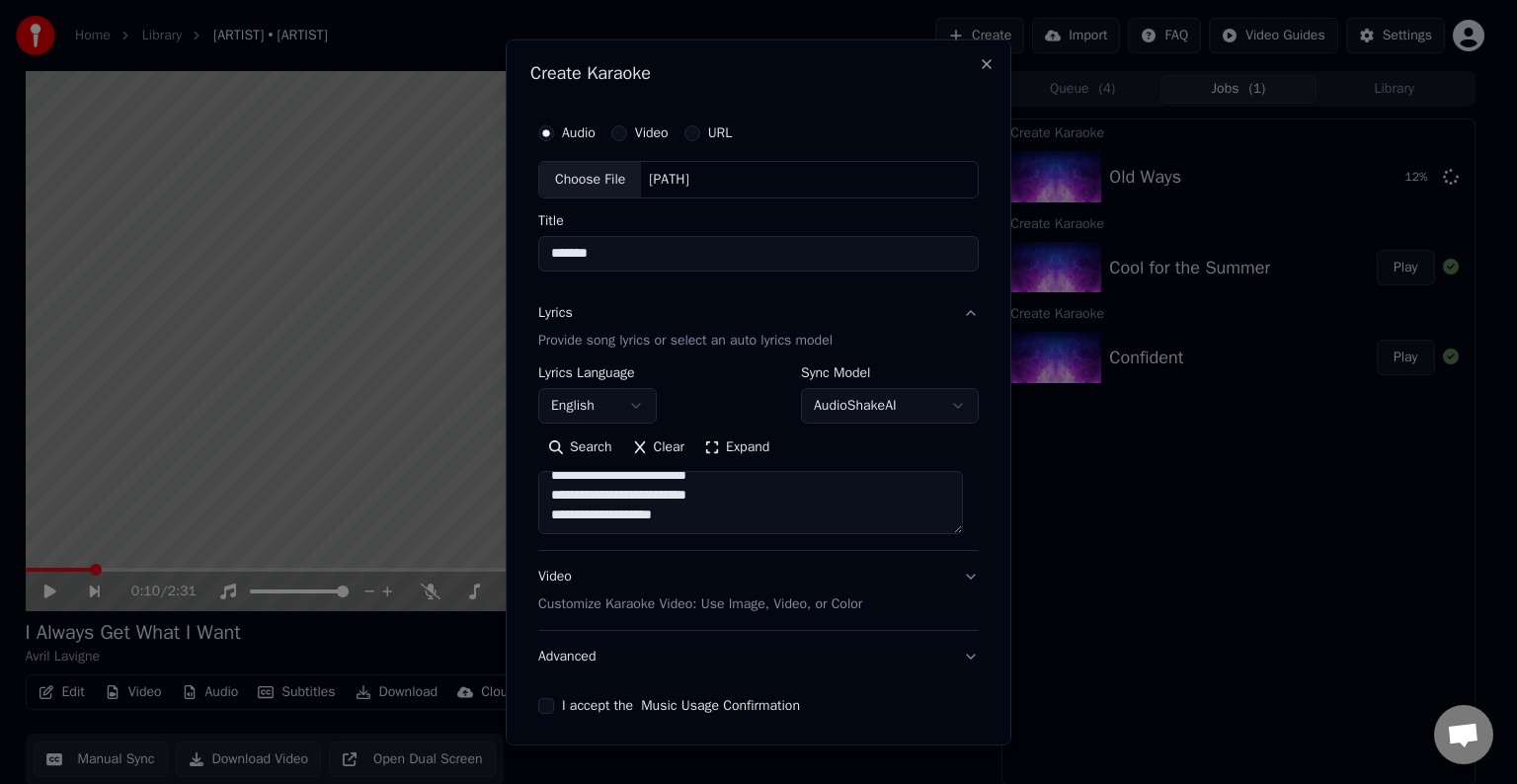 click at bounding box center (751, 503) 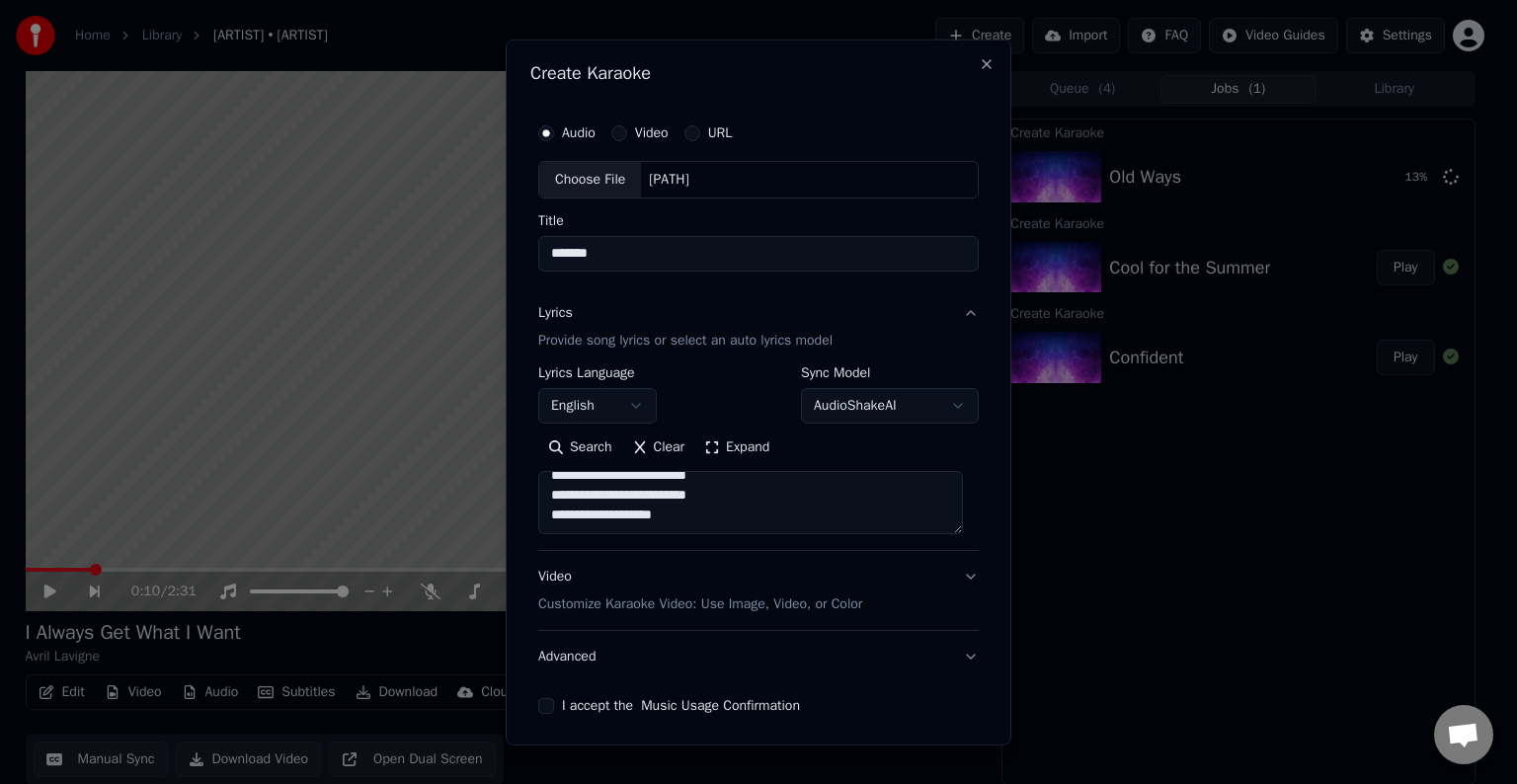 paste on "**********" 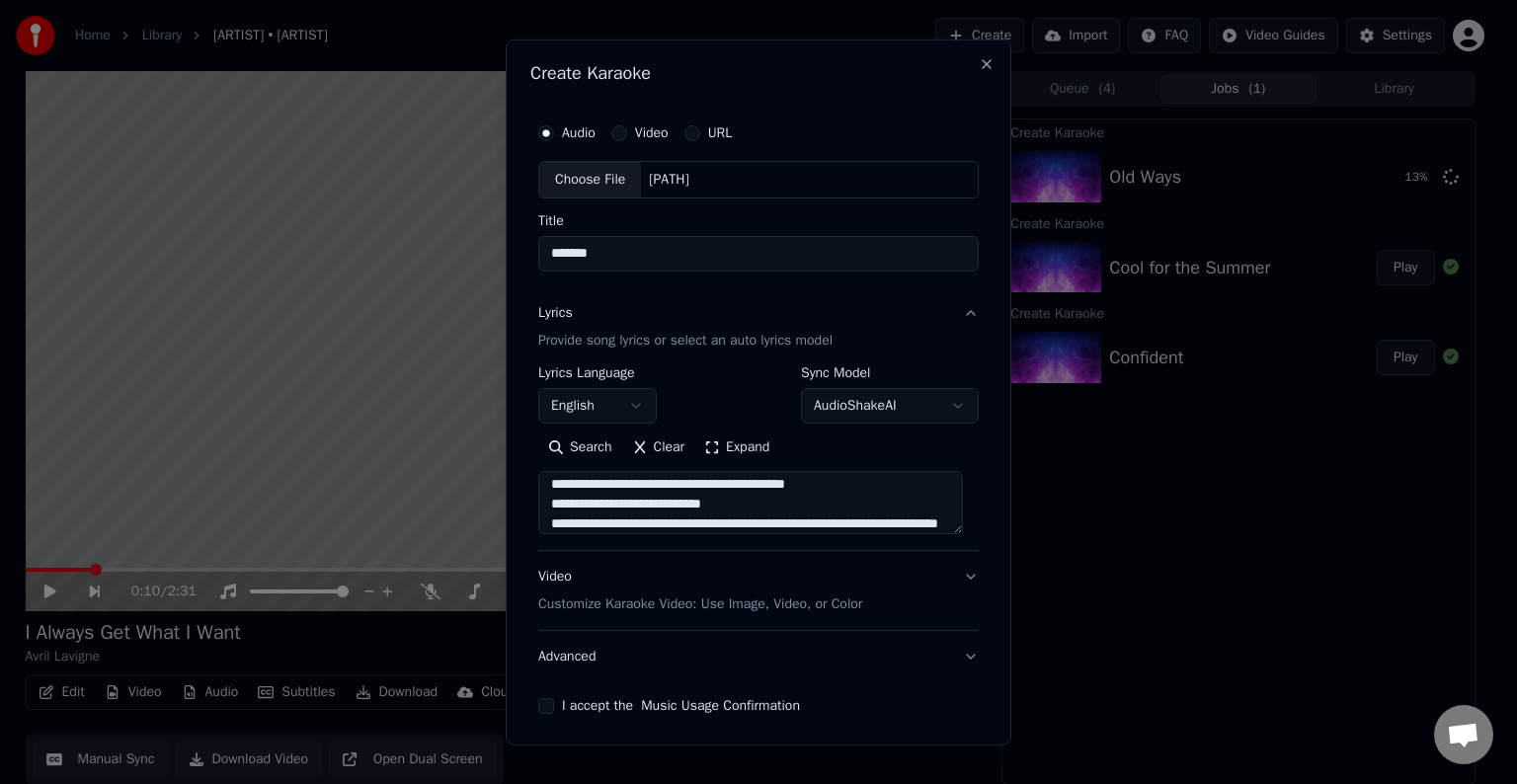 scroll, scrollTop: 794, scrollLeft: 0, axis: vertical 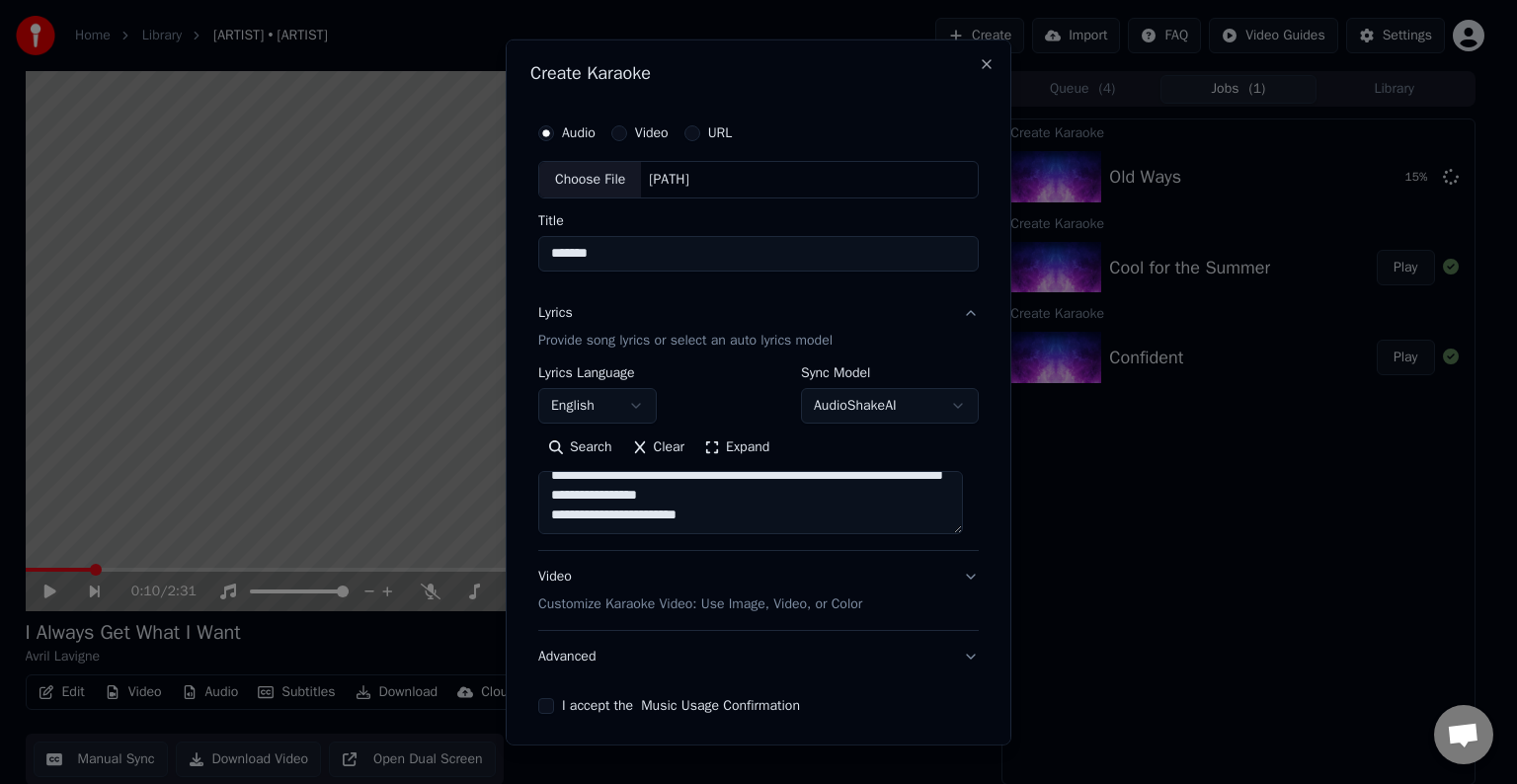 paste on "**********" 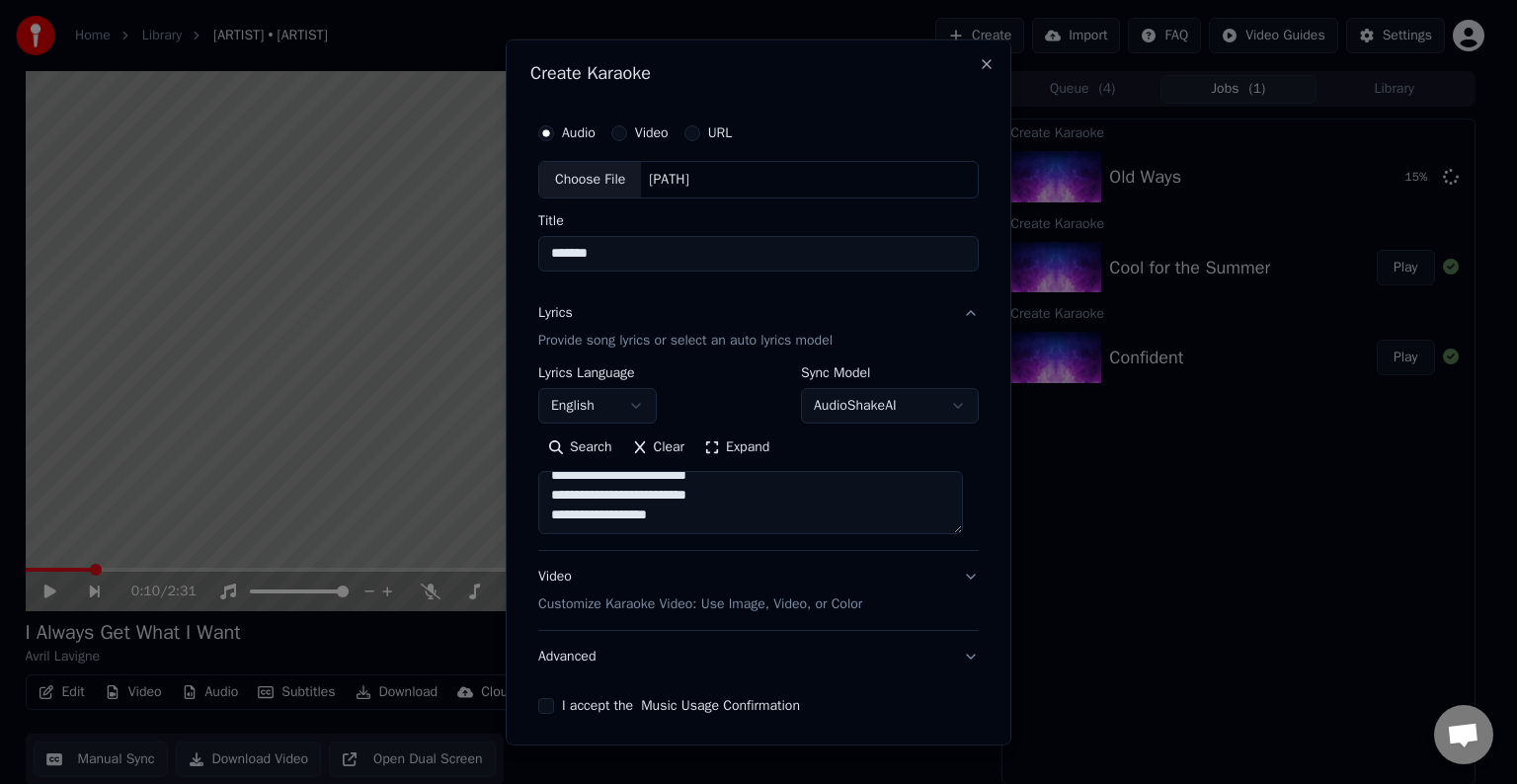 scroll, scrollTop: 873, scrollLeft: 0, axis: vertical 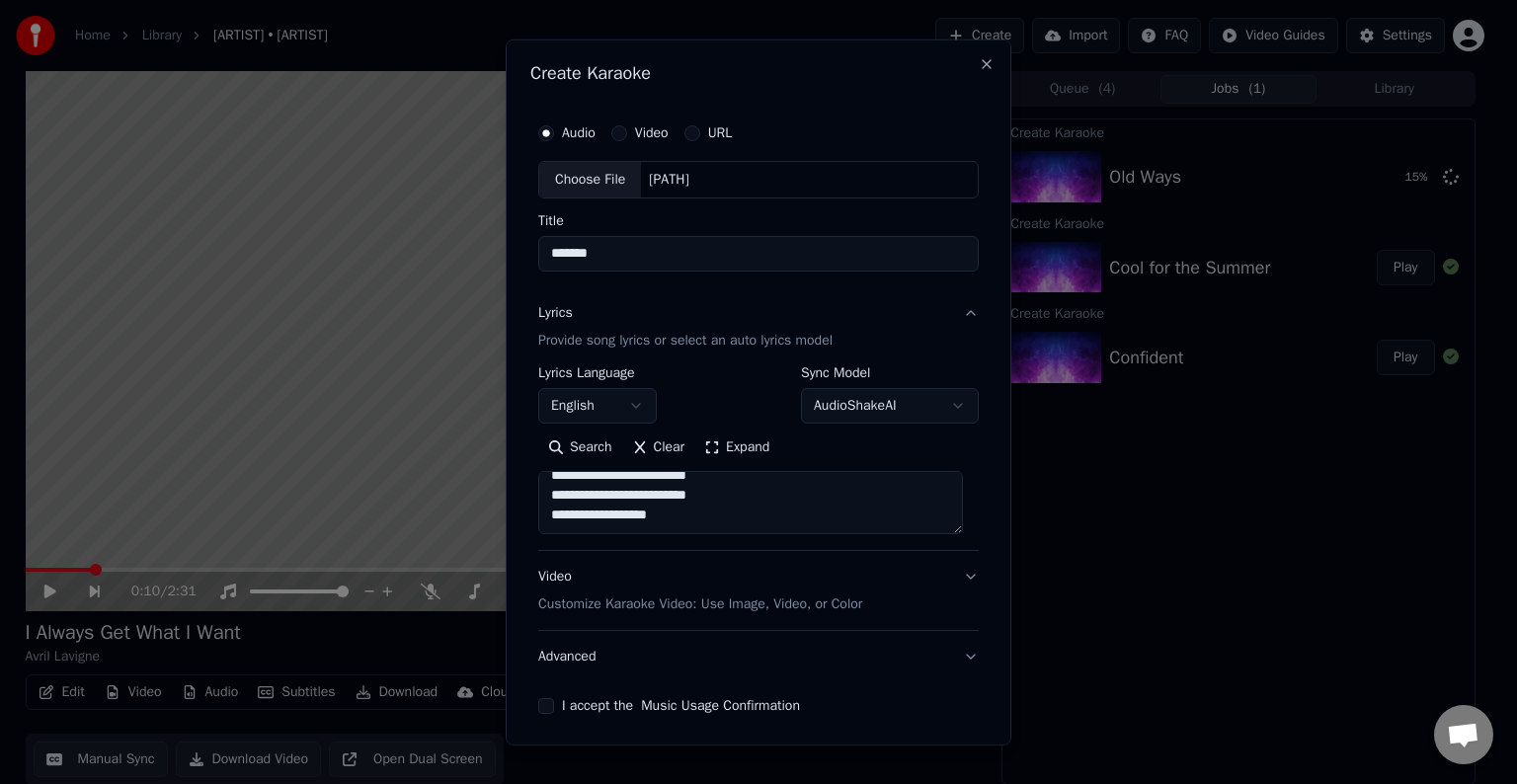 type on "**********" 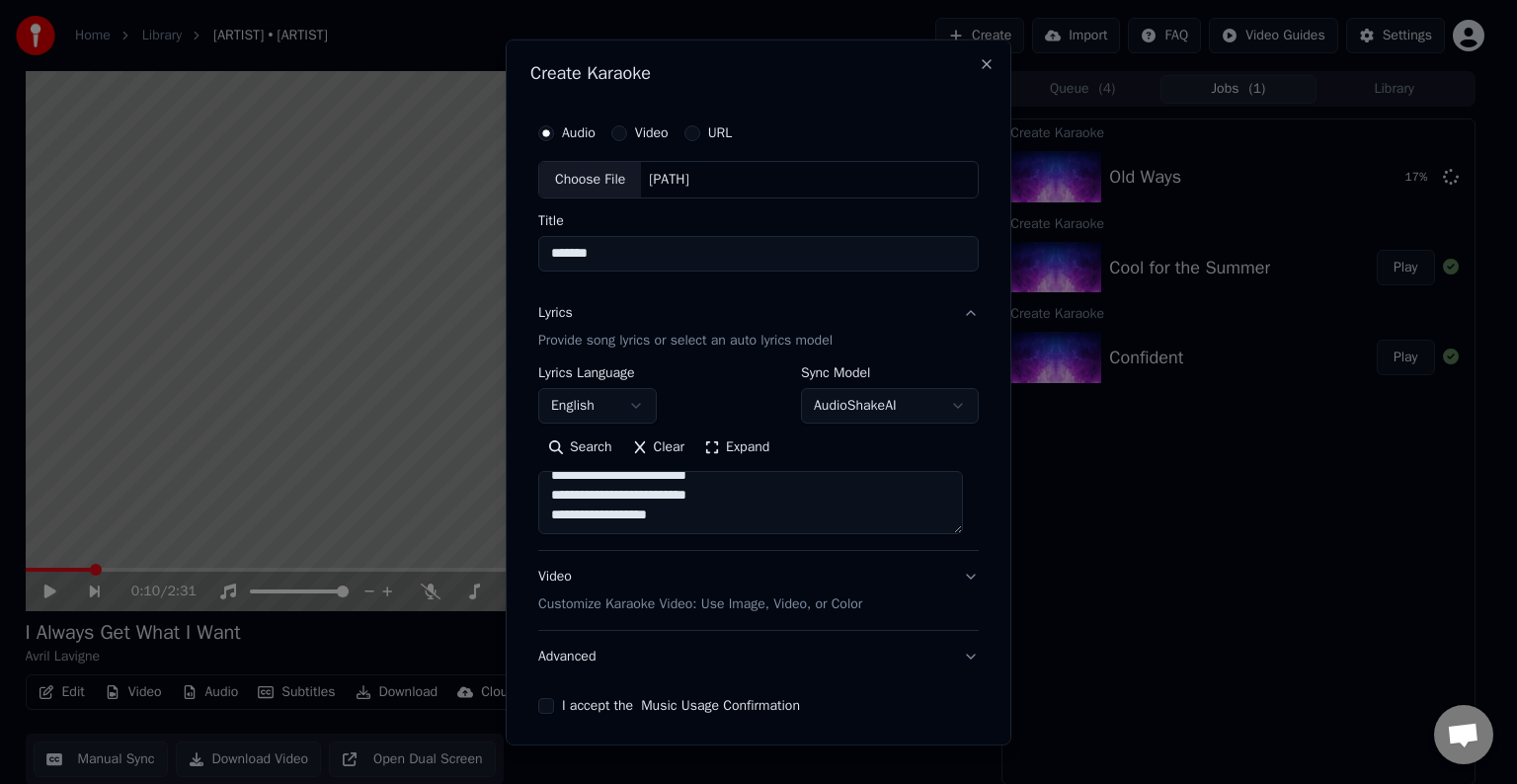 click on "Advanced" at bounding box center (758, 657) 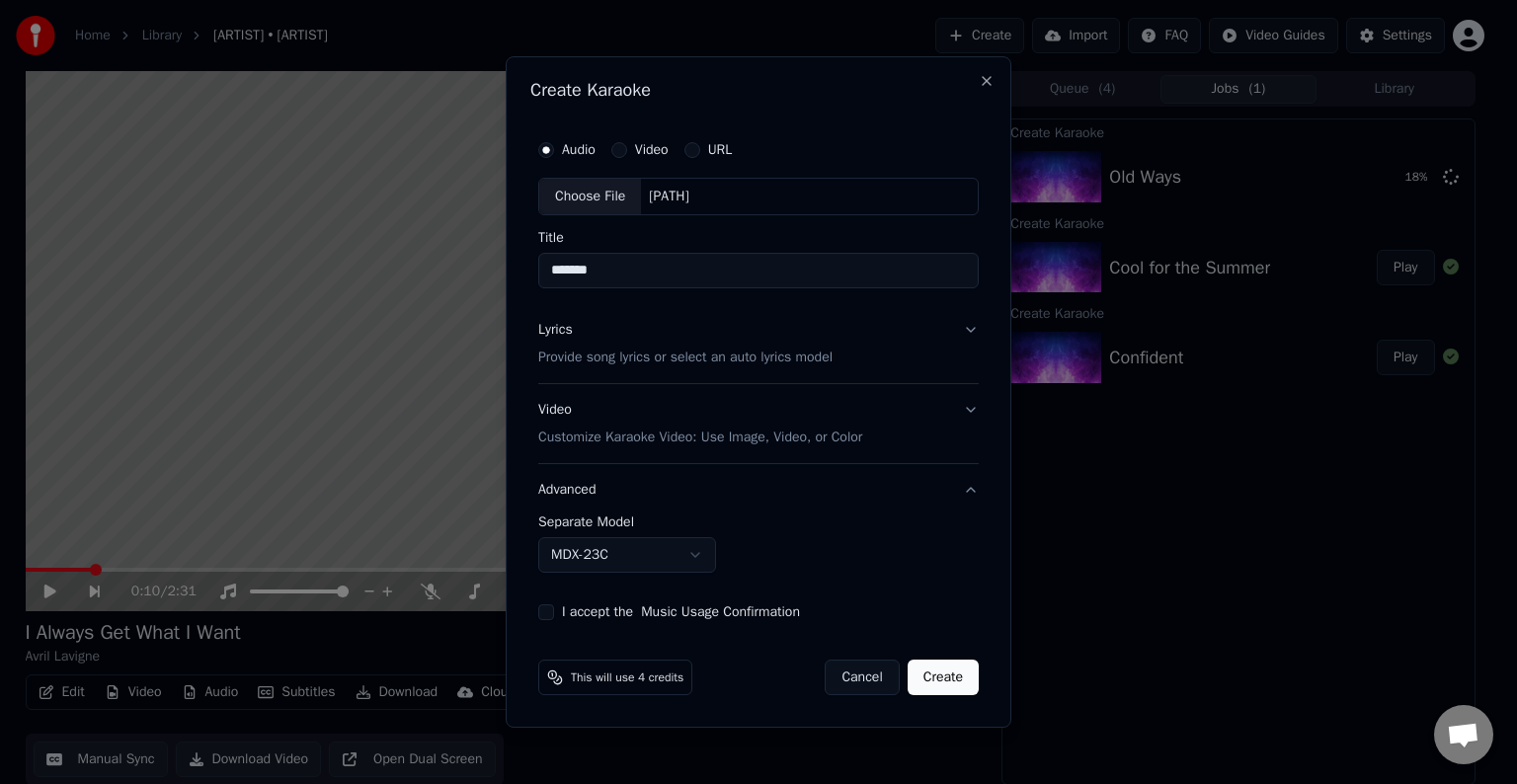 click on "MDX-23C" at bounding box center (627, 555) 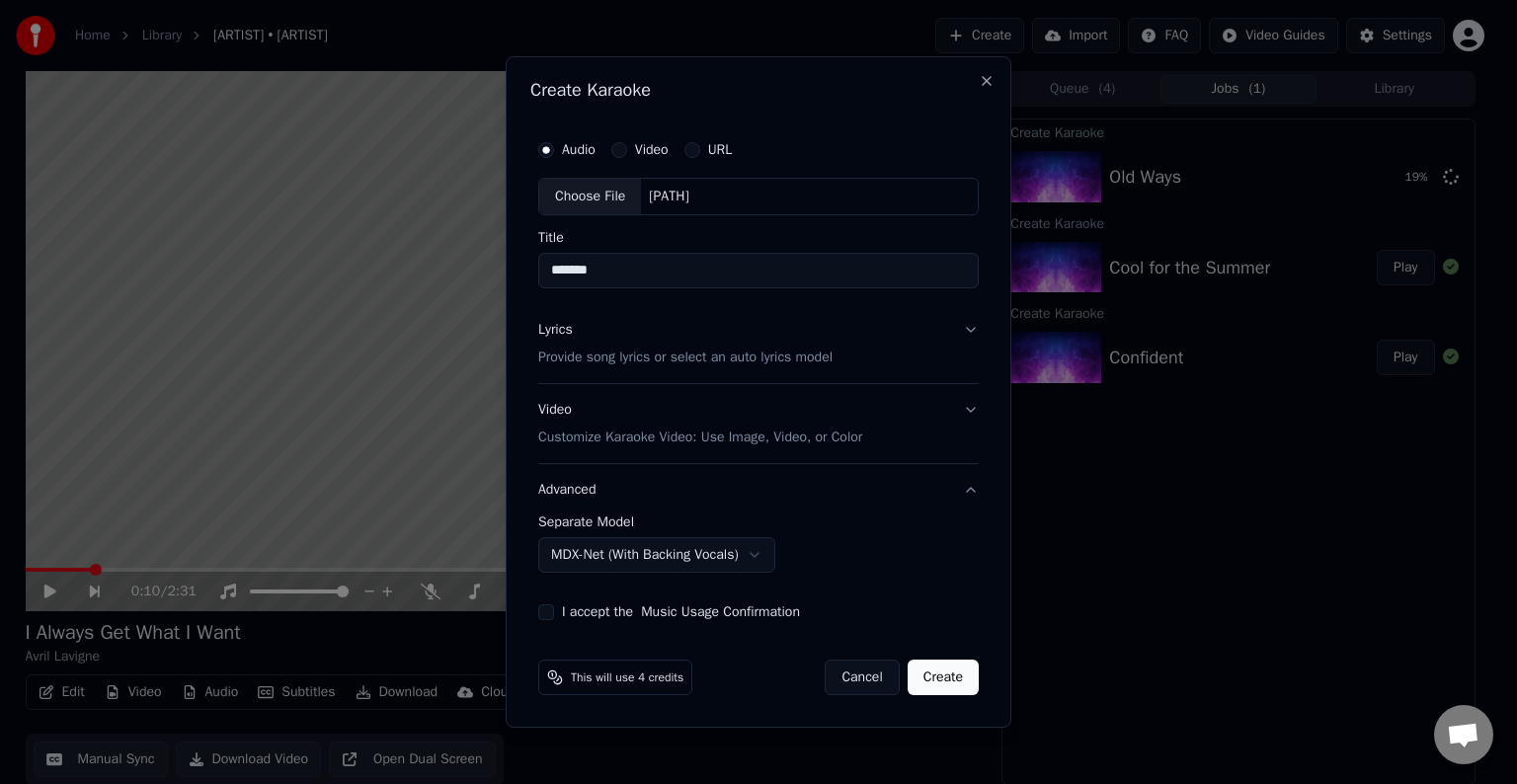 click on "I accept the   Music Usage Confirmation" at bounding box center (546, 612) 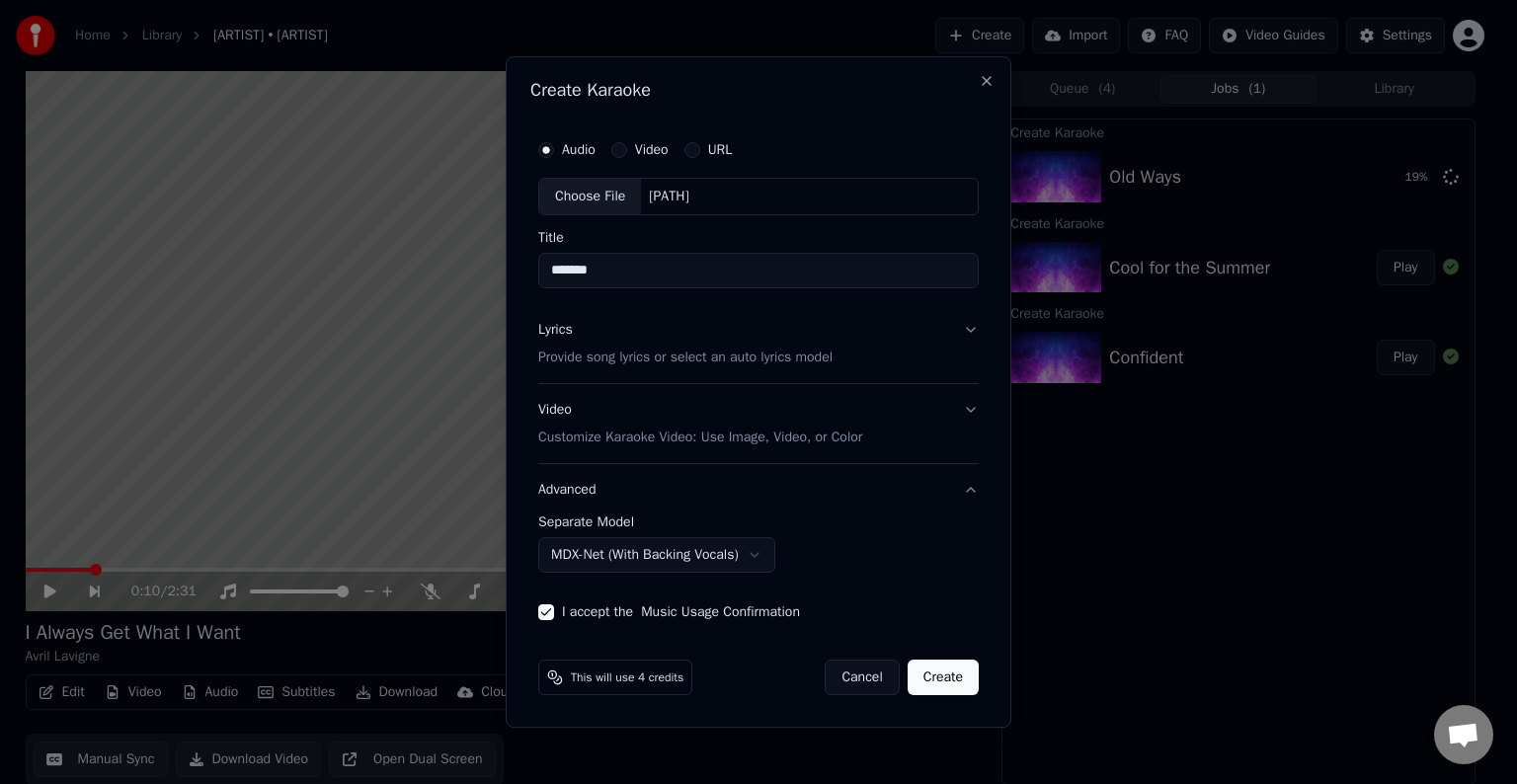 click on "Create" at bounding box center (943, 677) 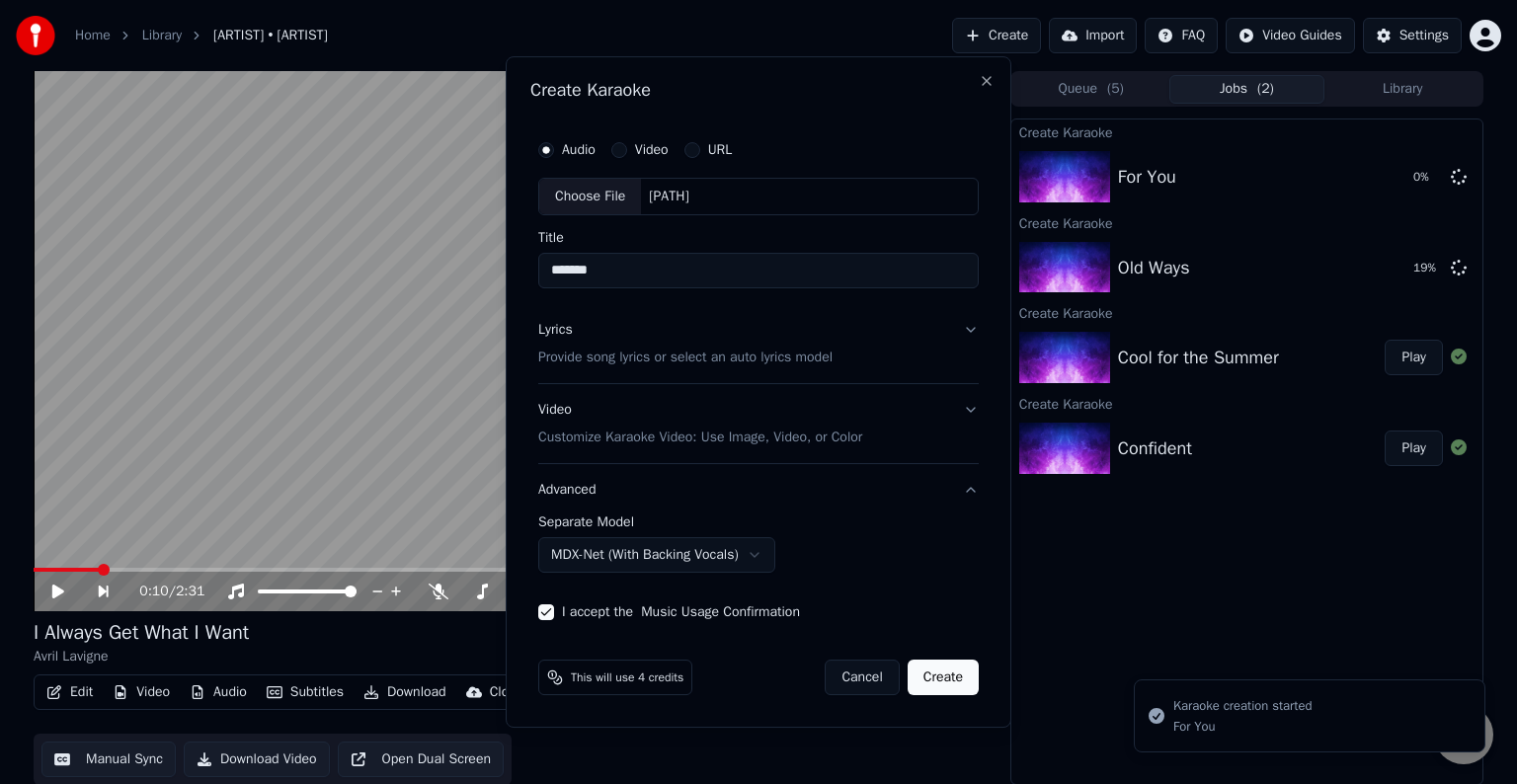 select on "******" 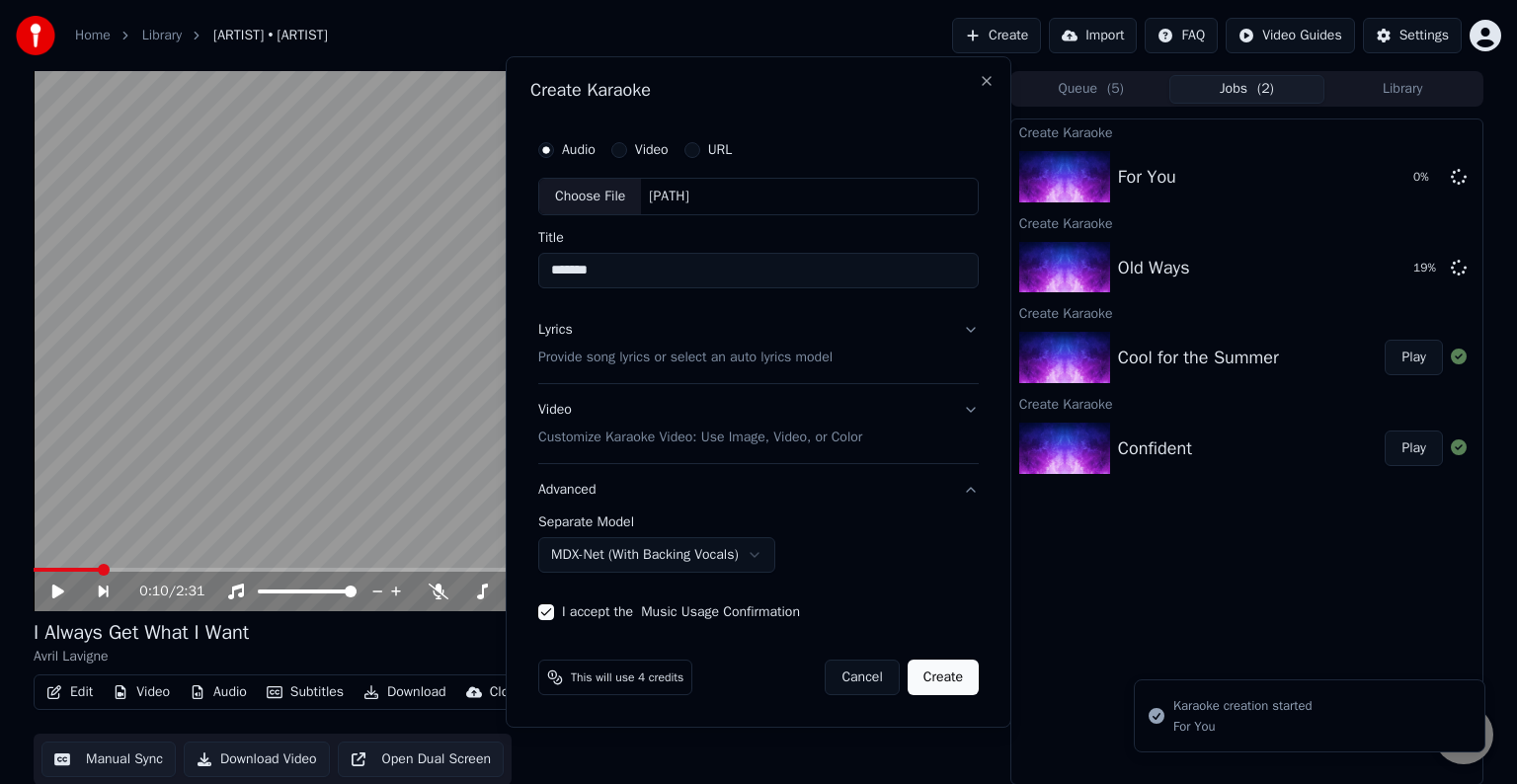 type 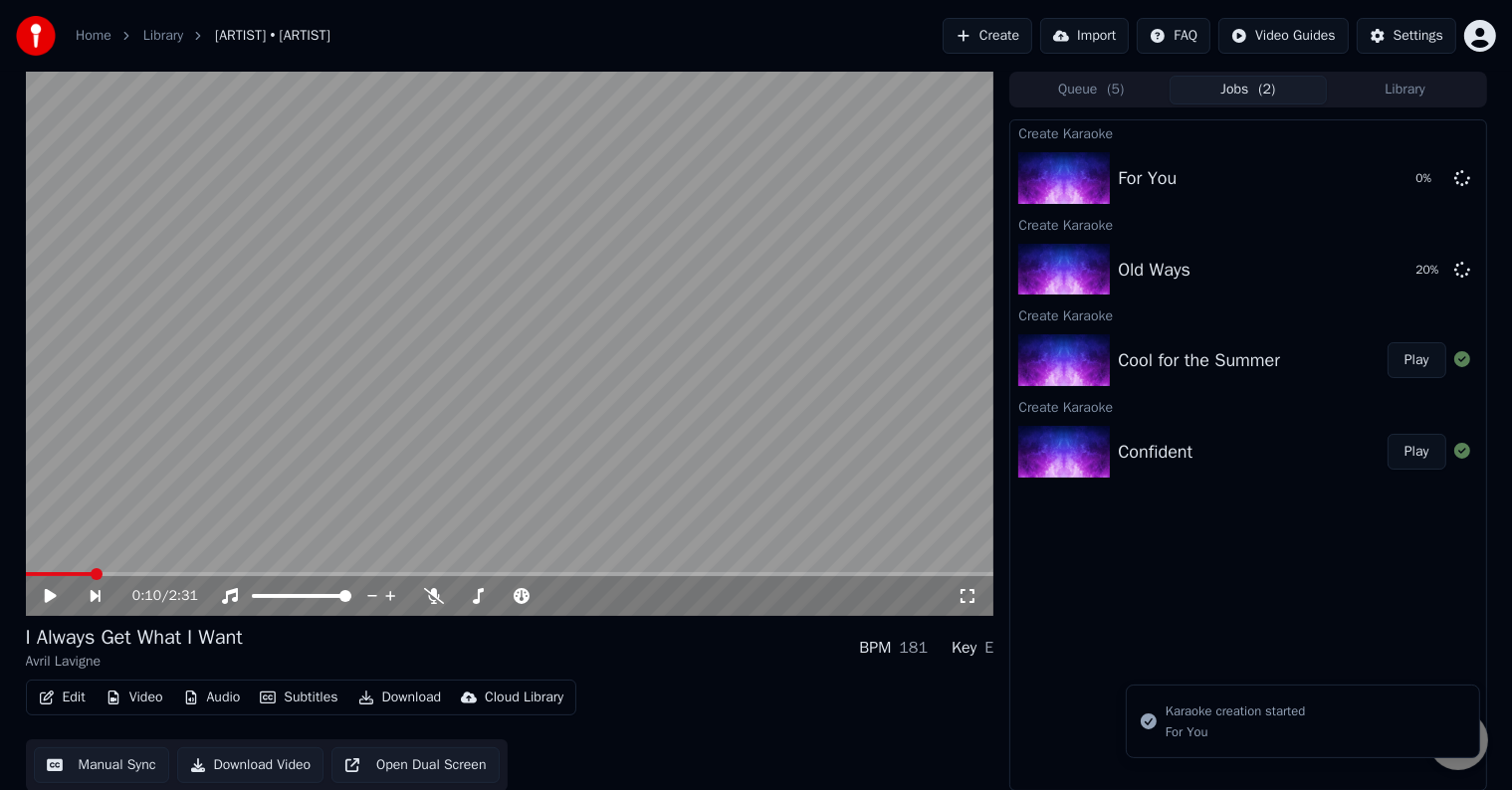 click on "Create" at bounding box center [987, 36] 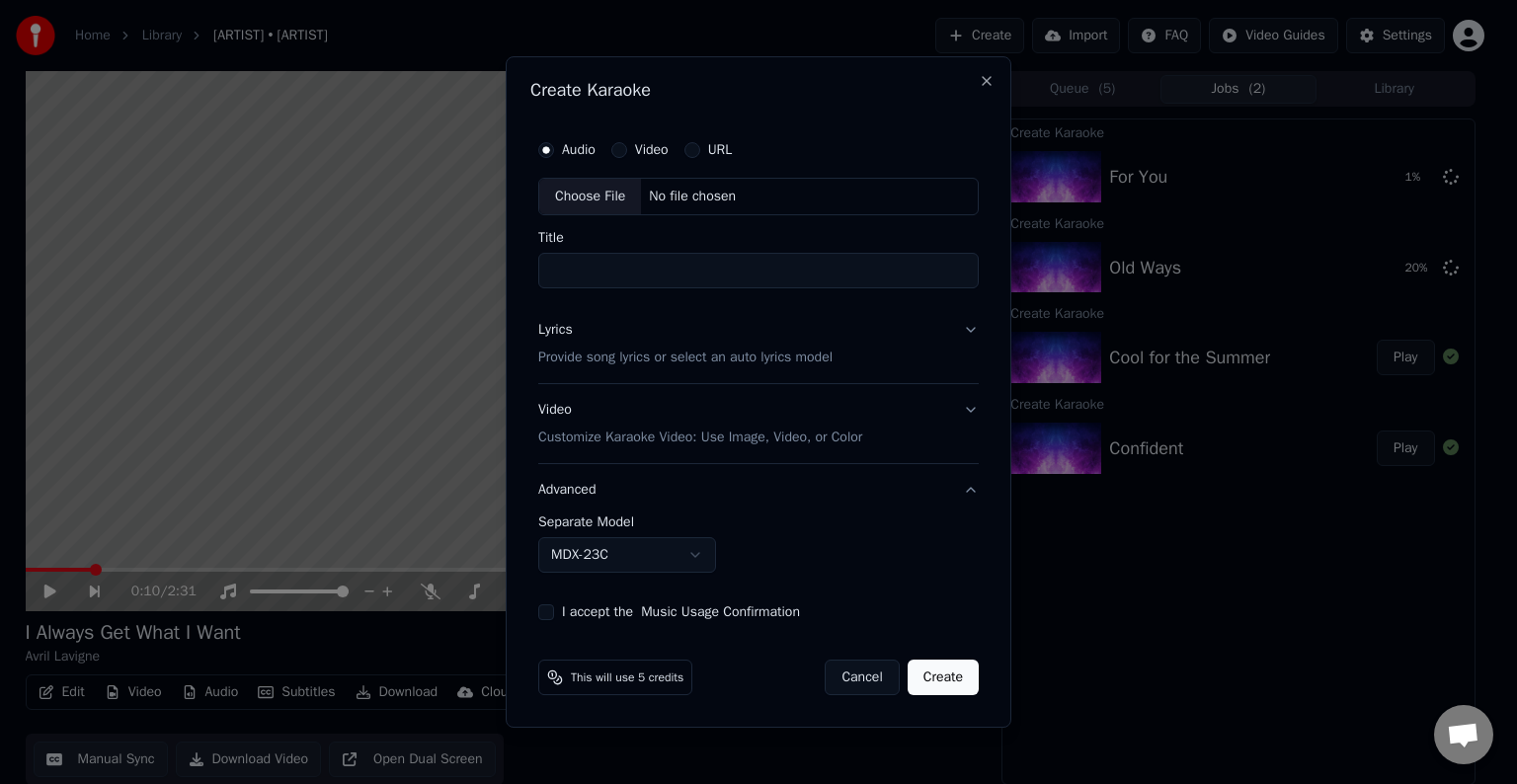click on "Choose File" at bounding box center [590, 196] 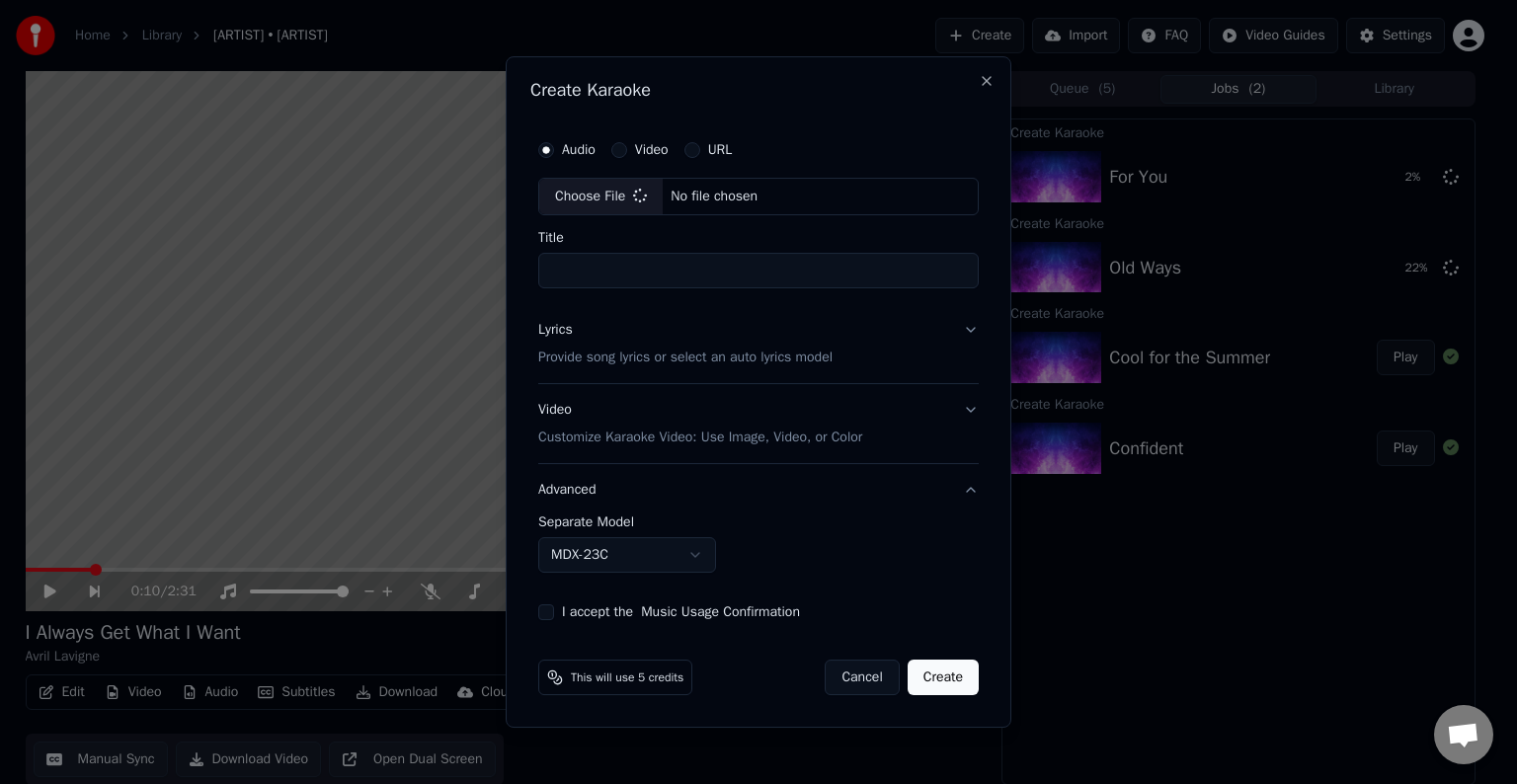 type on "**********" 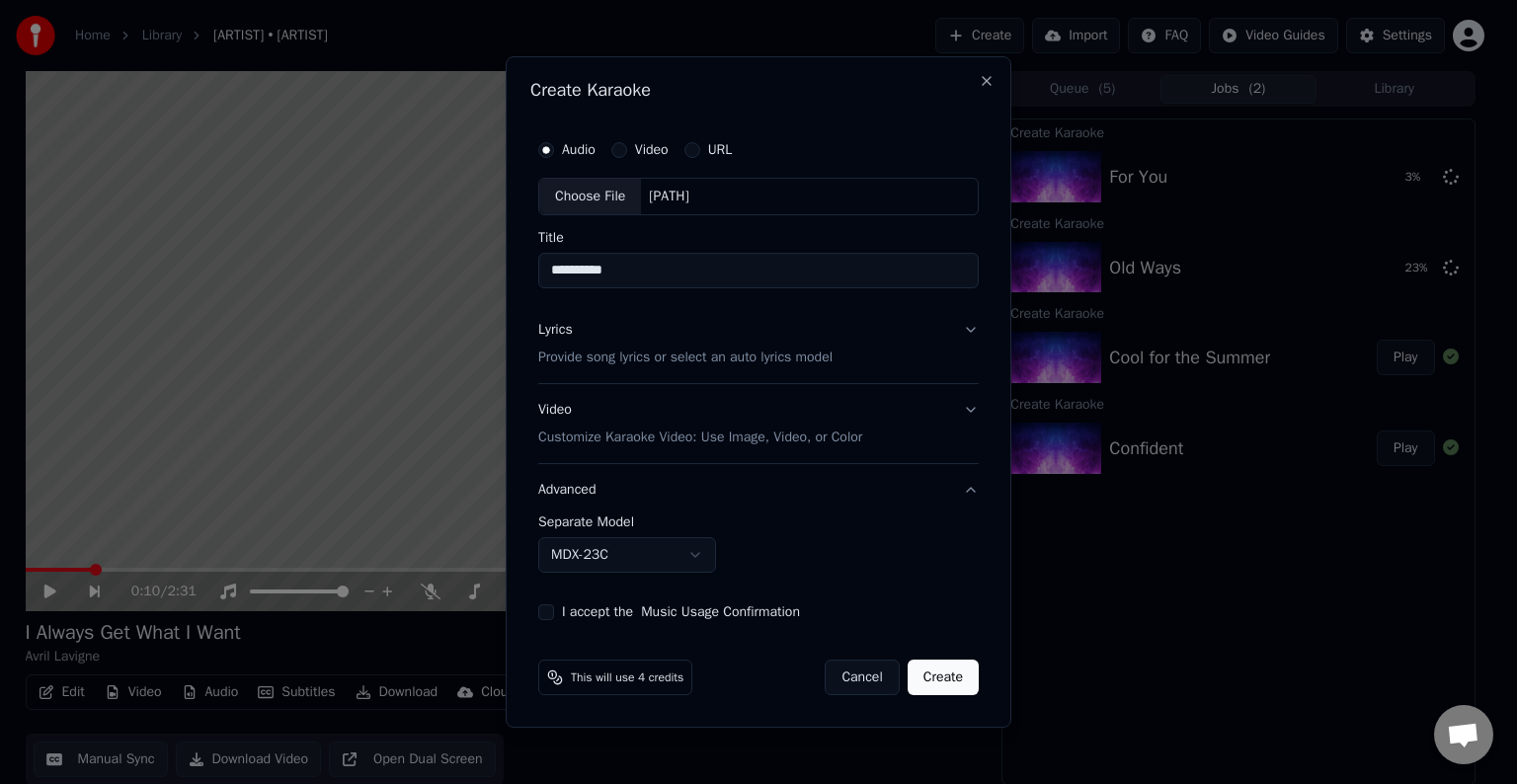 click on "Lyrics Provide song lyrics or select an auto lyrics model" at bounding box center (758, 344) 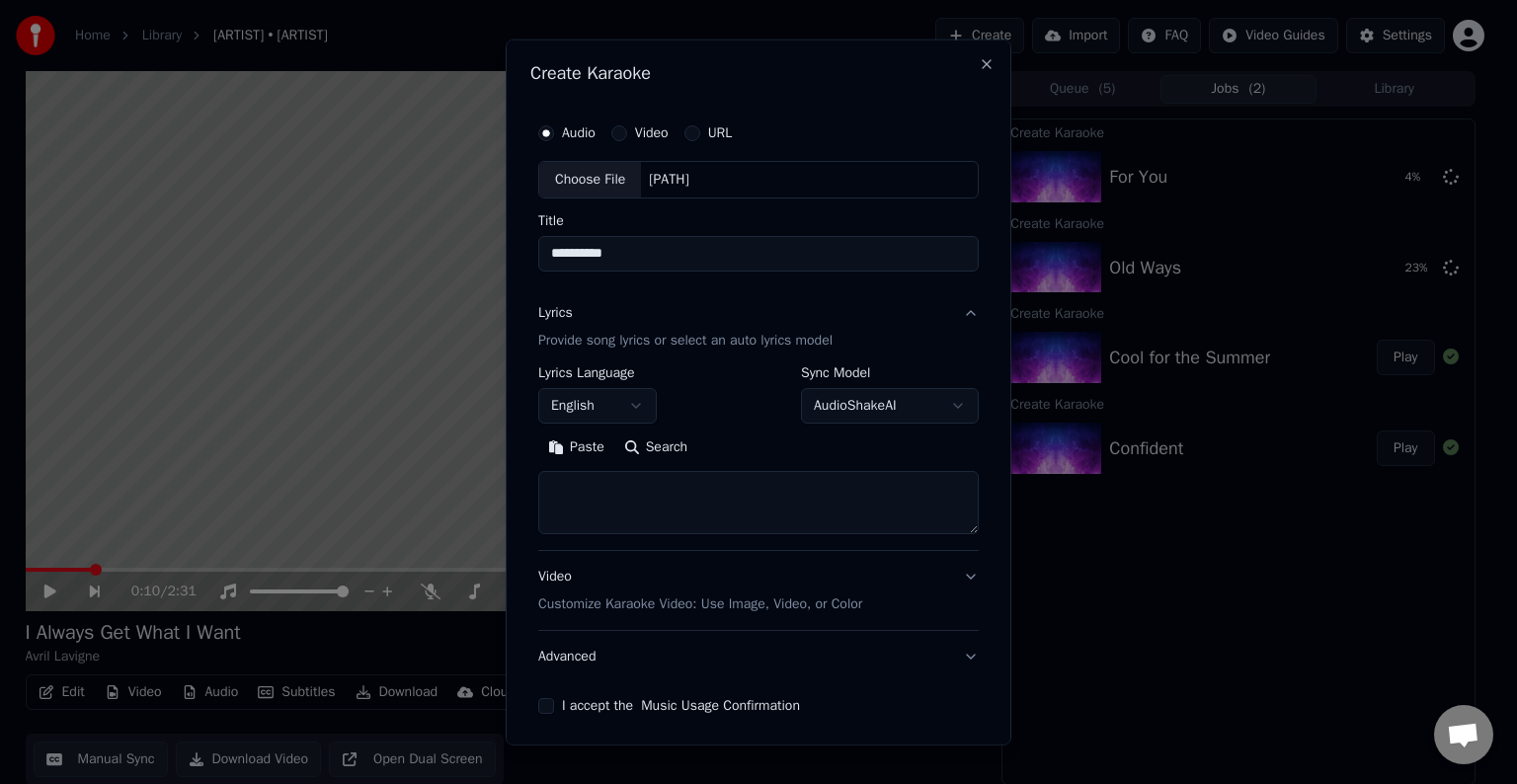 click at bounding box center (758, 503) 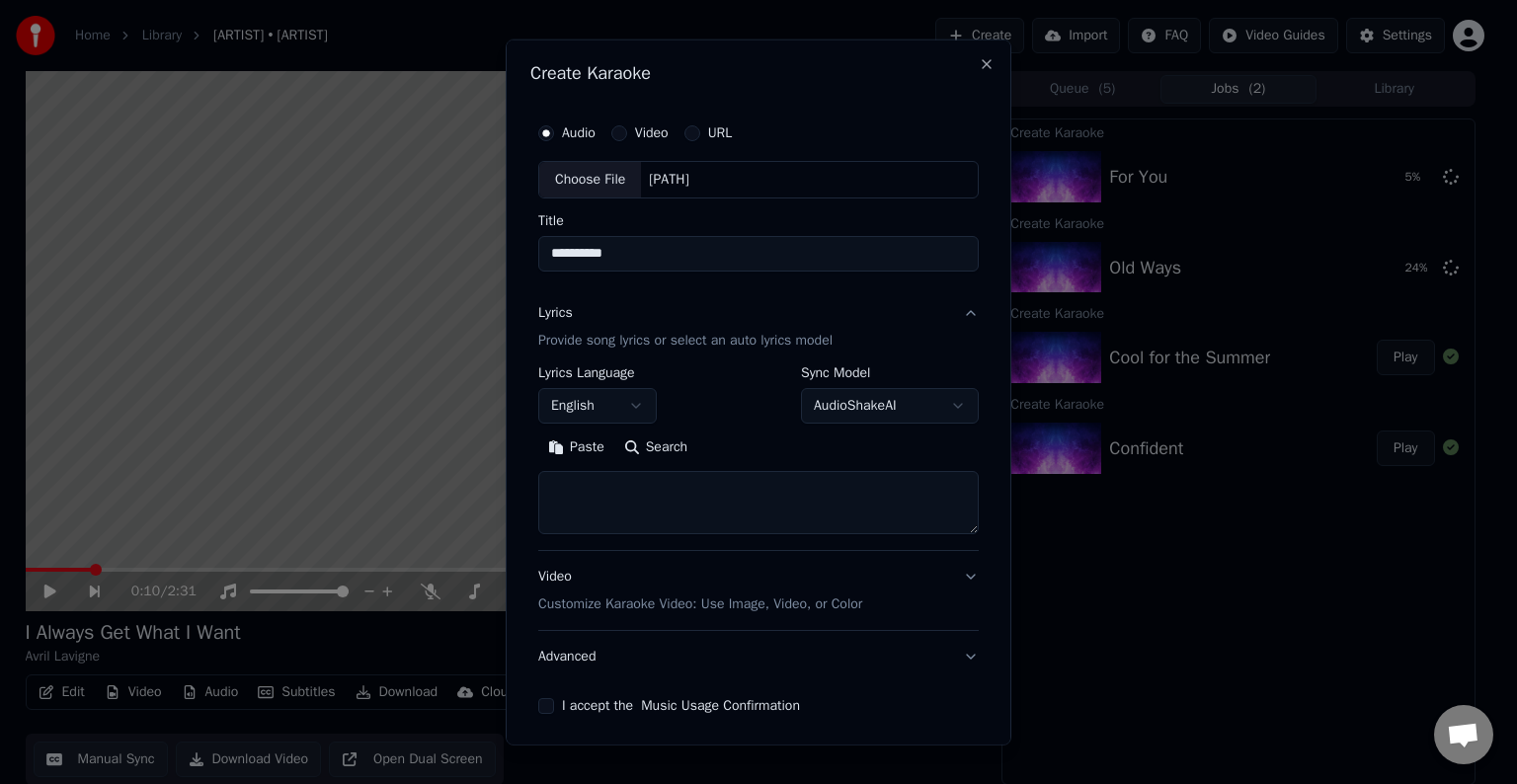 paste on "**********" 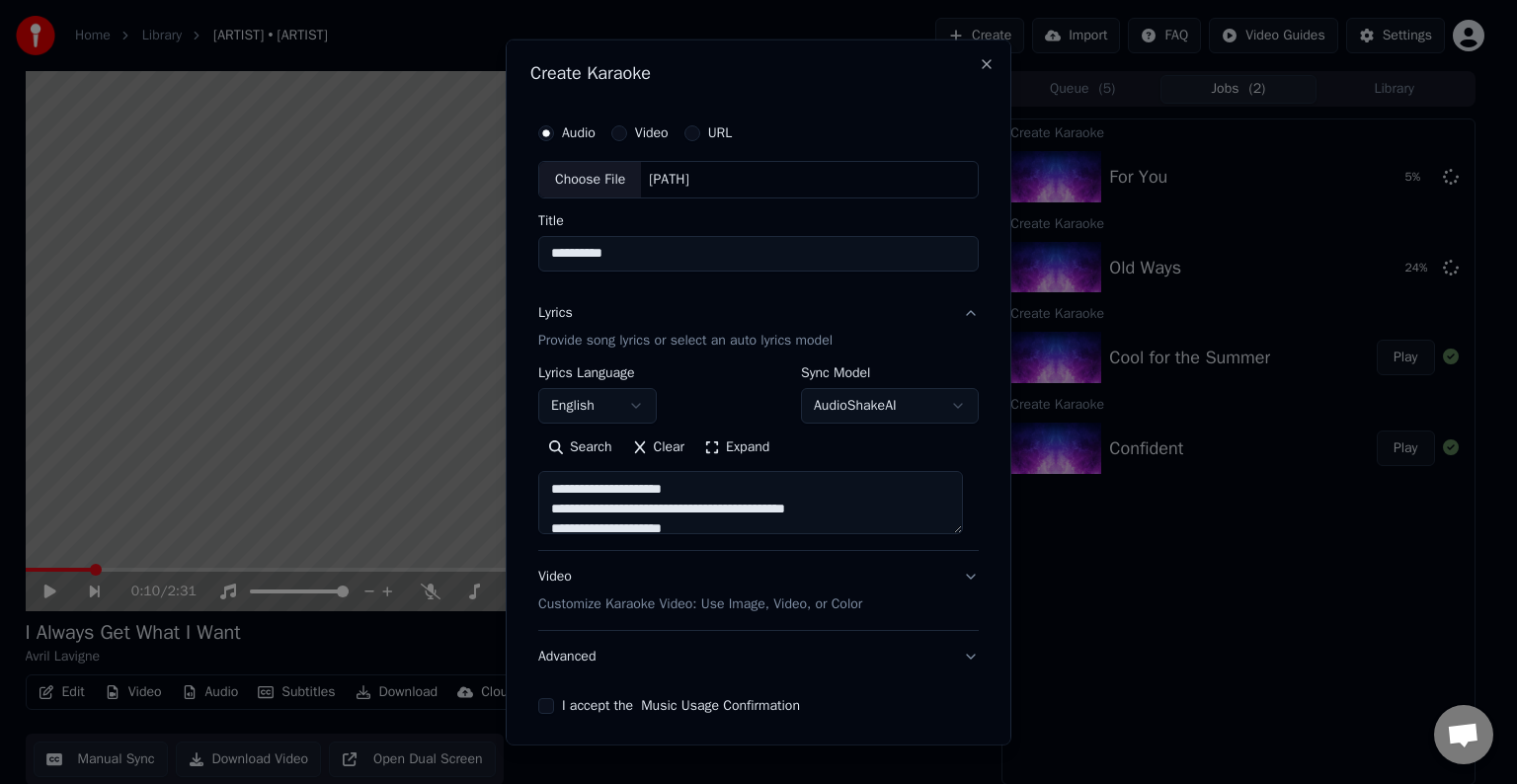 scroll, scrollTop: 43, scrollLeft: 0, axis: vertical 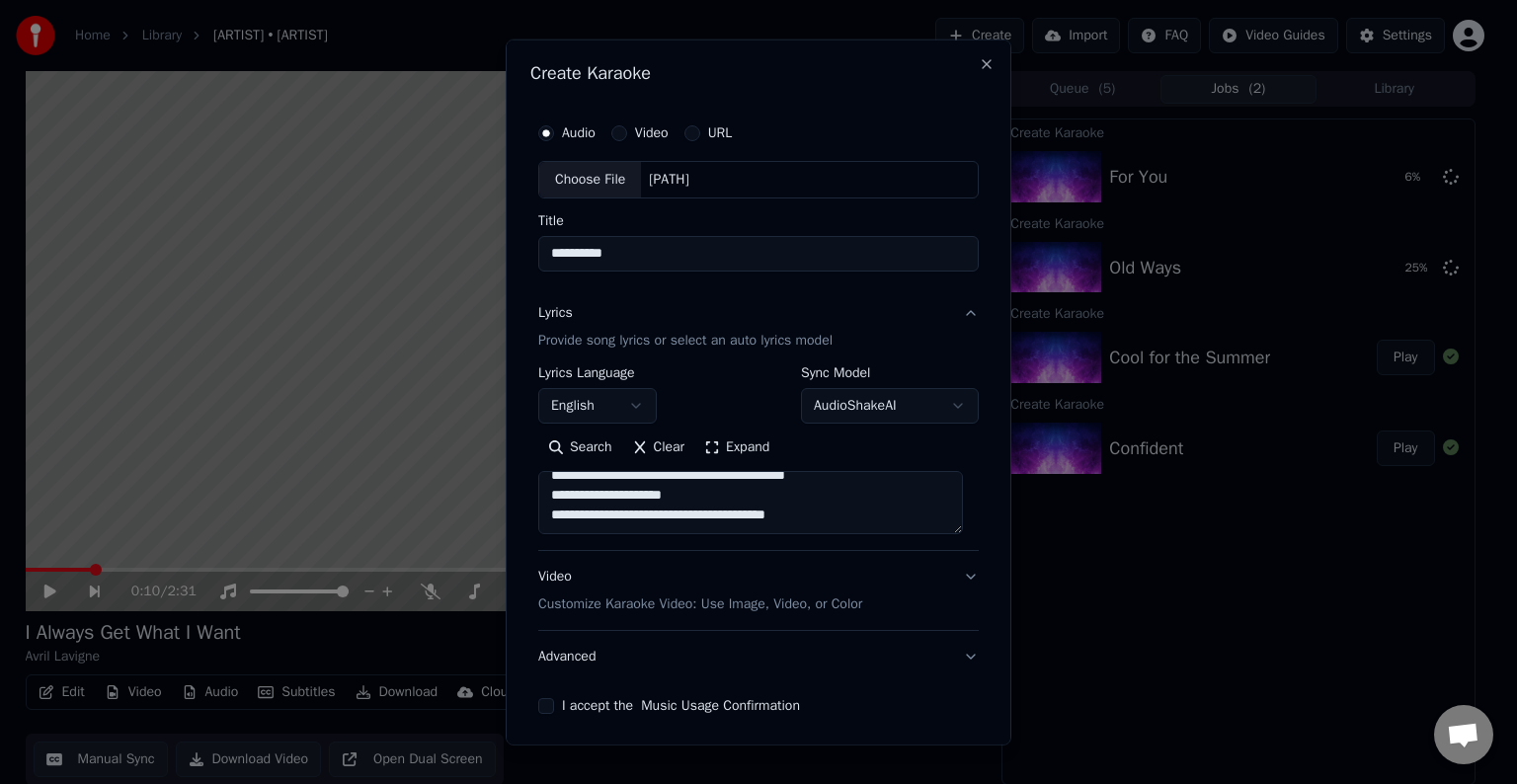 paste on "**********" 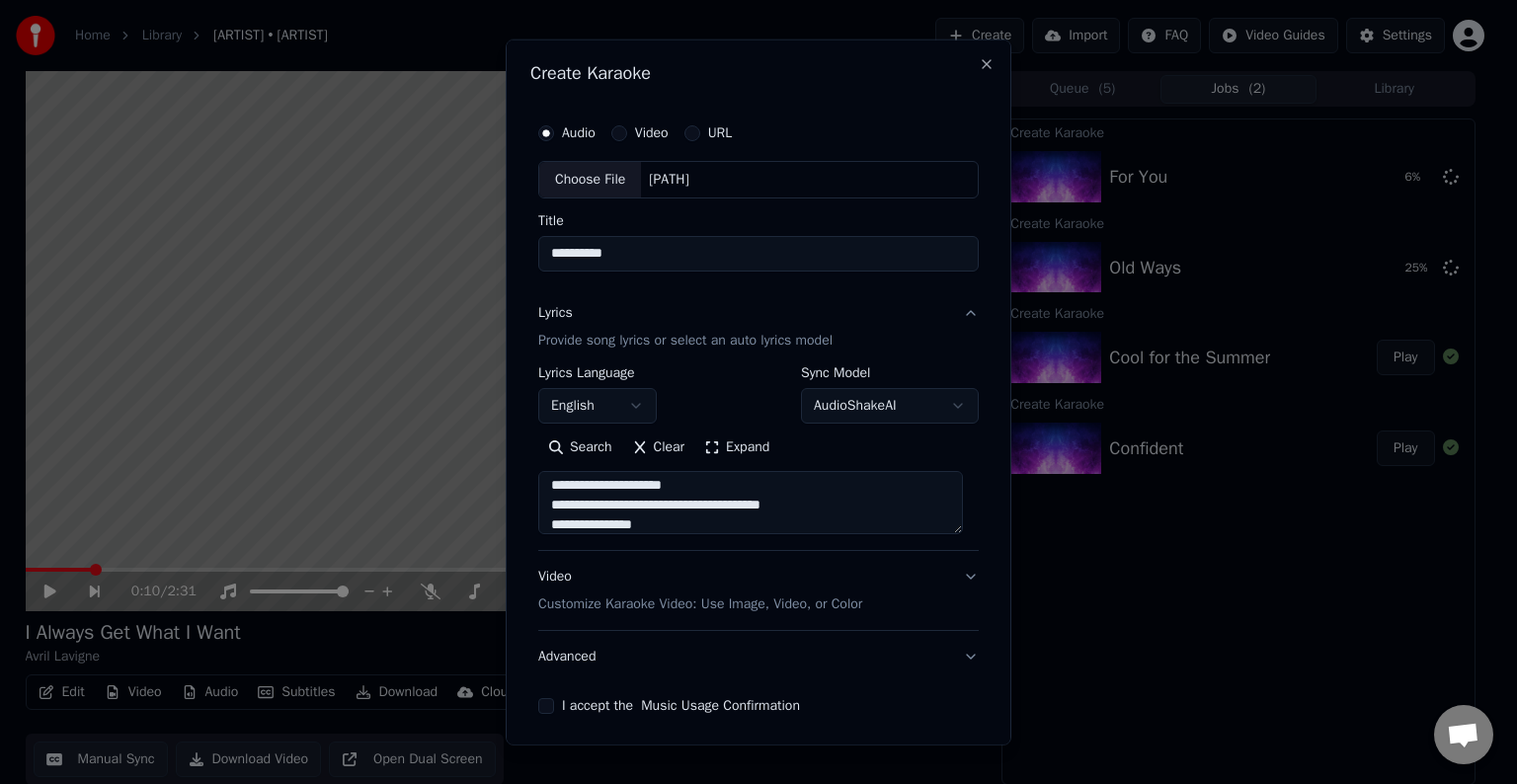 scroll, scrollTop: 83, scrollLeft: 0, axis: vertical 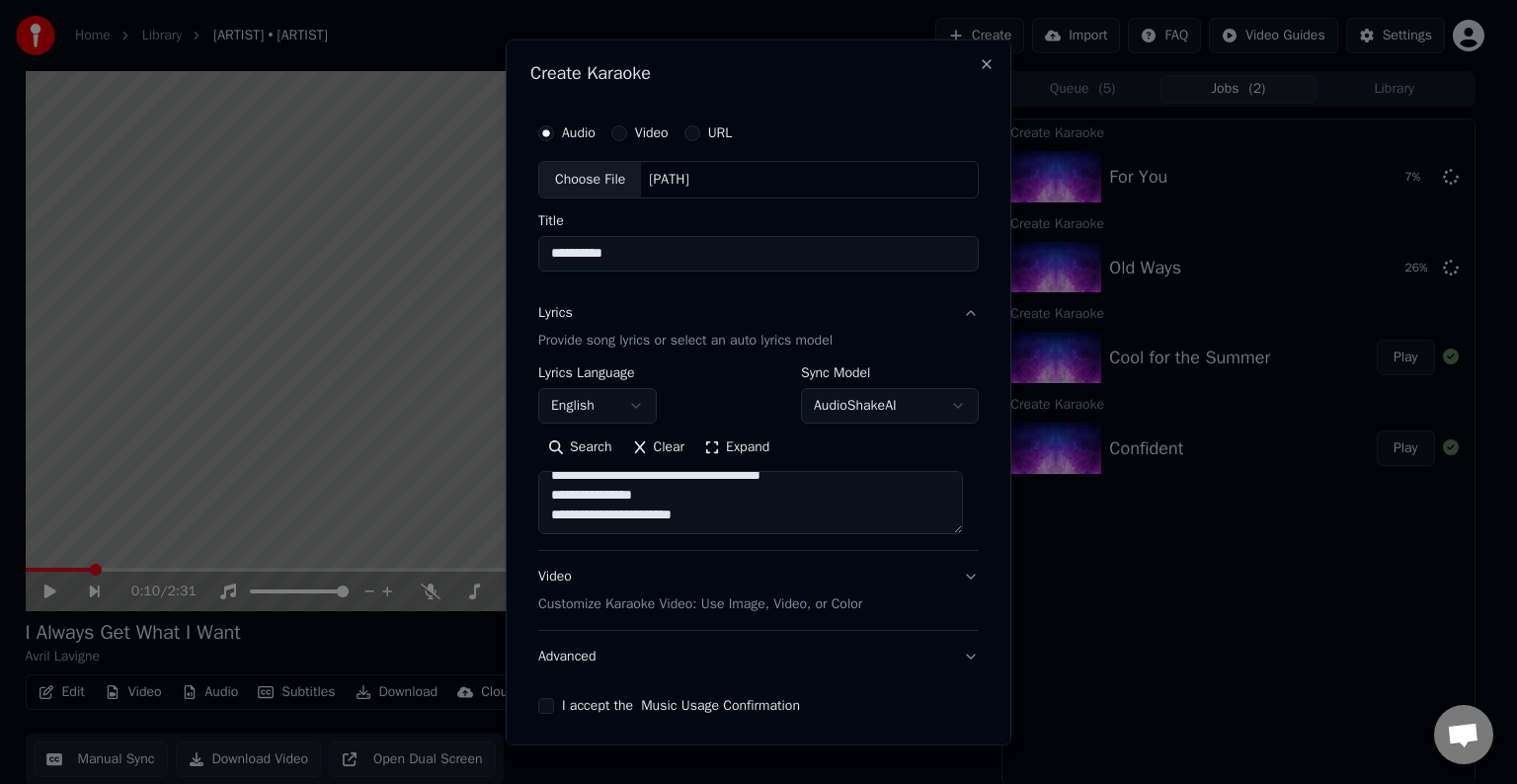 paste on "**********" 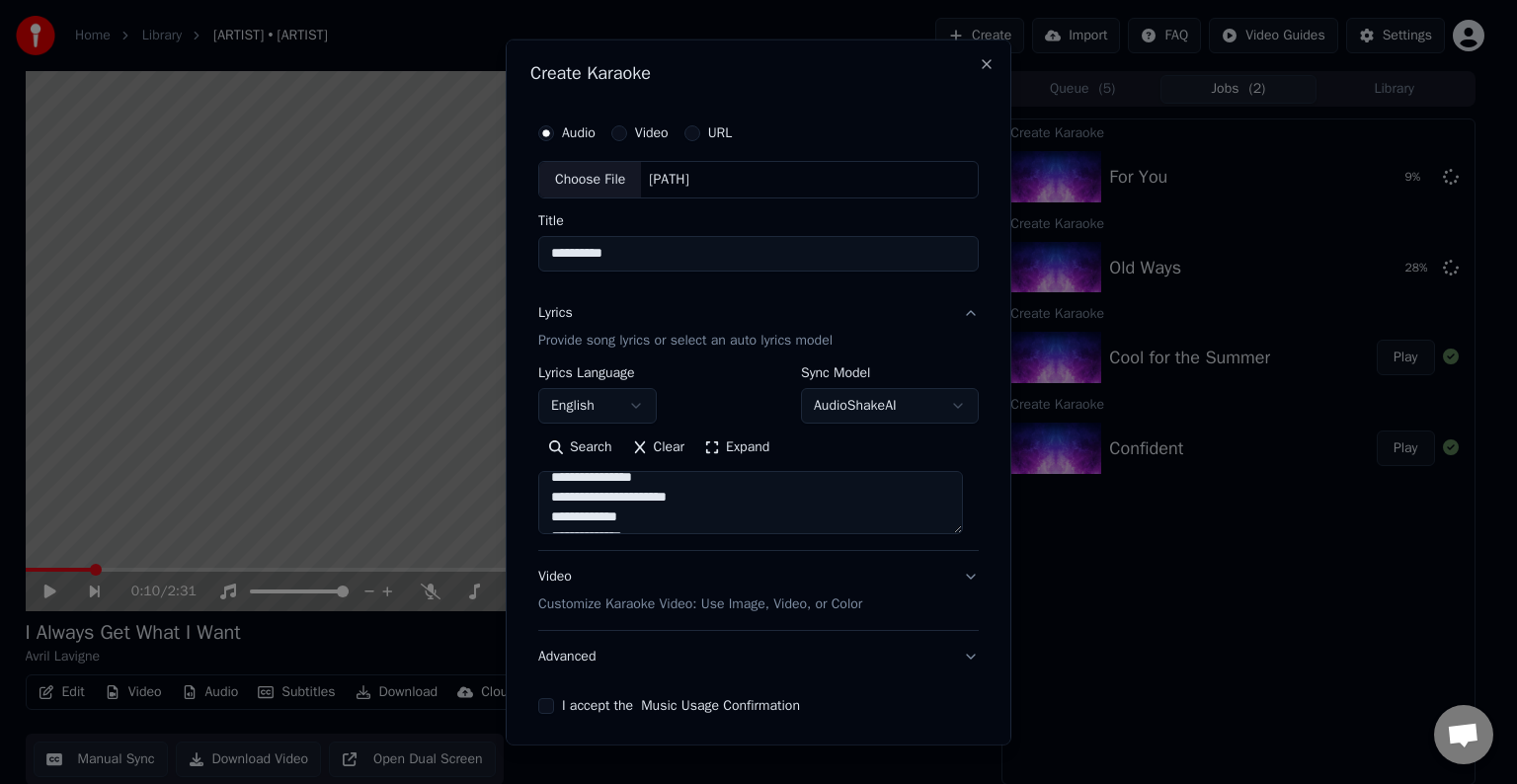 scroll, scrollTop: 309, scrollLeft: 0, axis: vertical 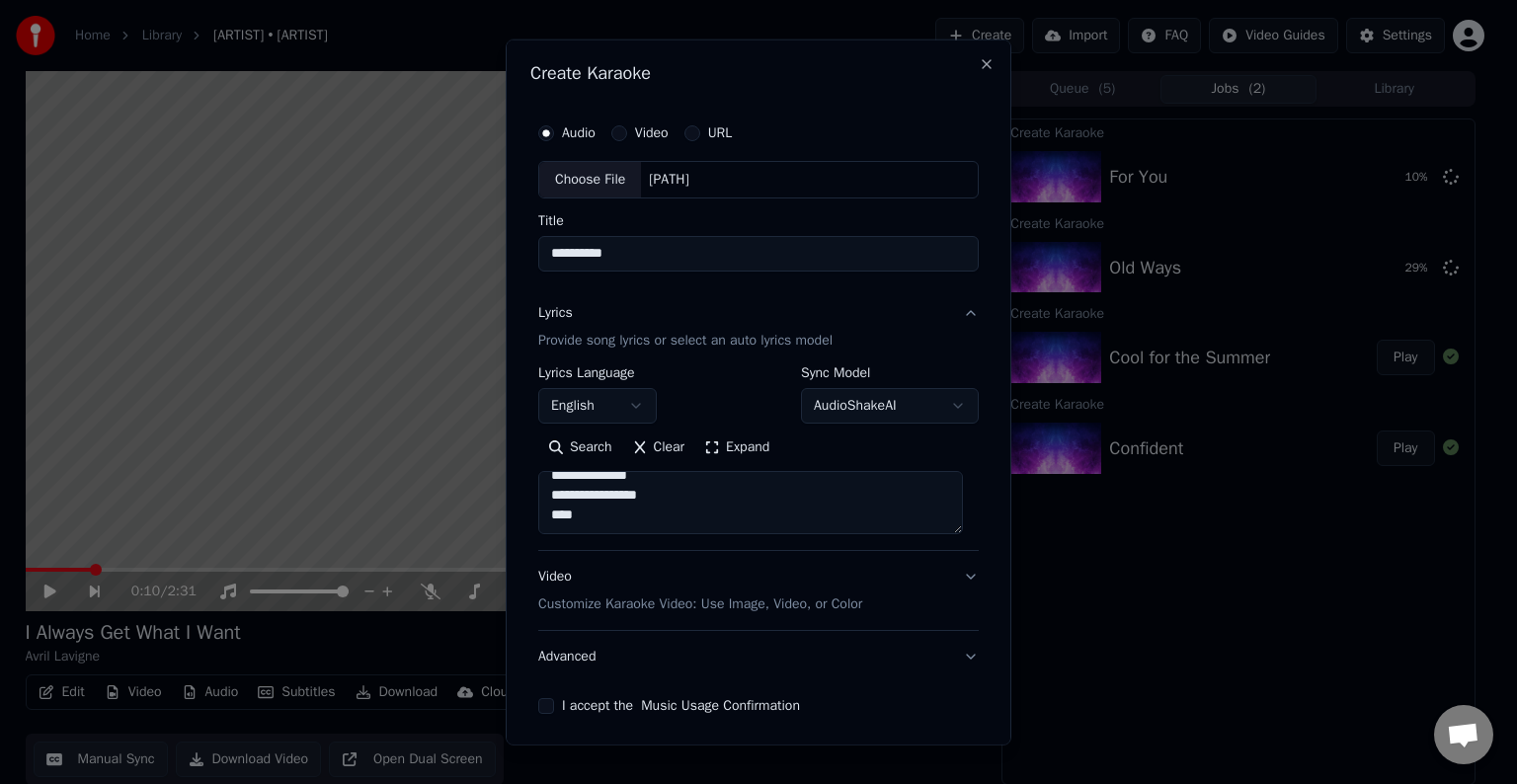 paste on "**********" 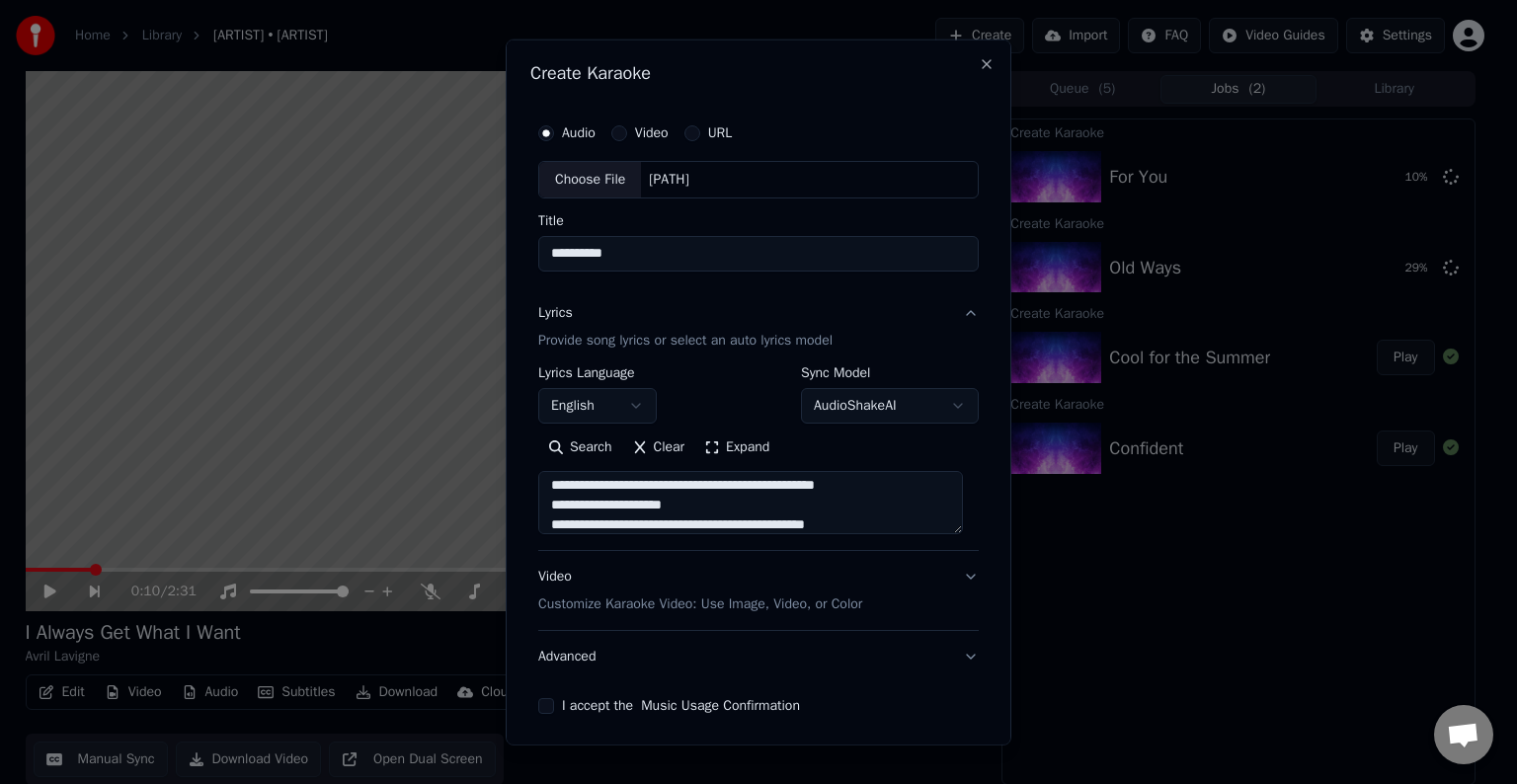 scroll, scrollTop: 379, scrollLeft: 0, axis: vertical 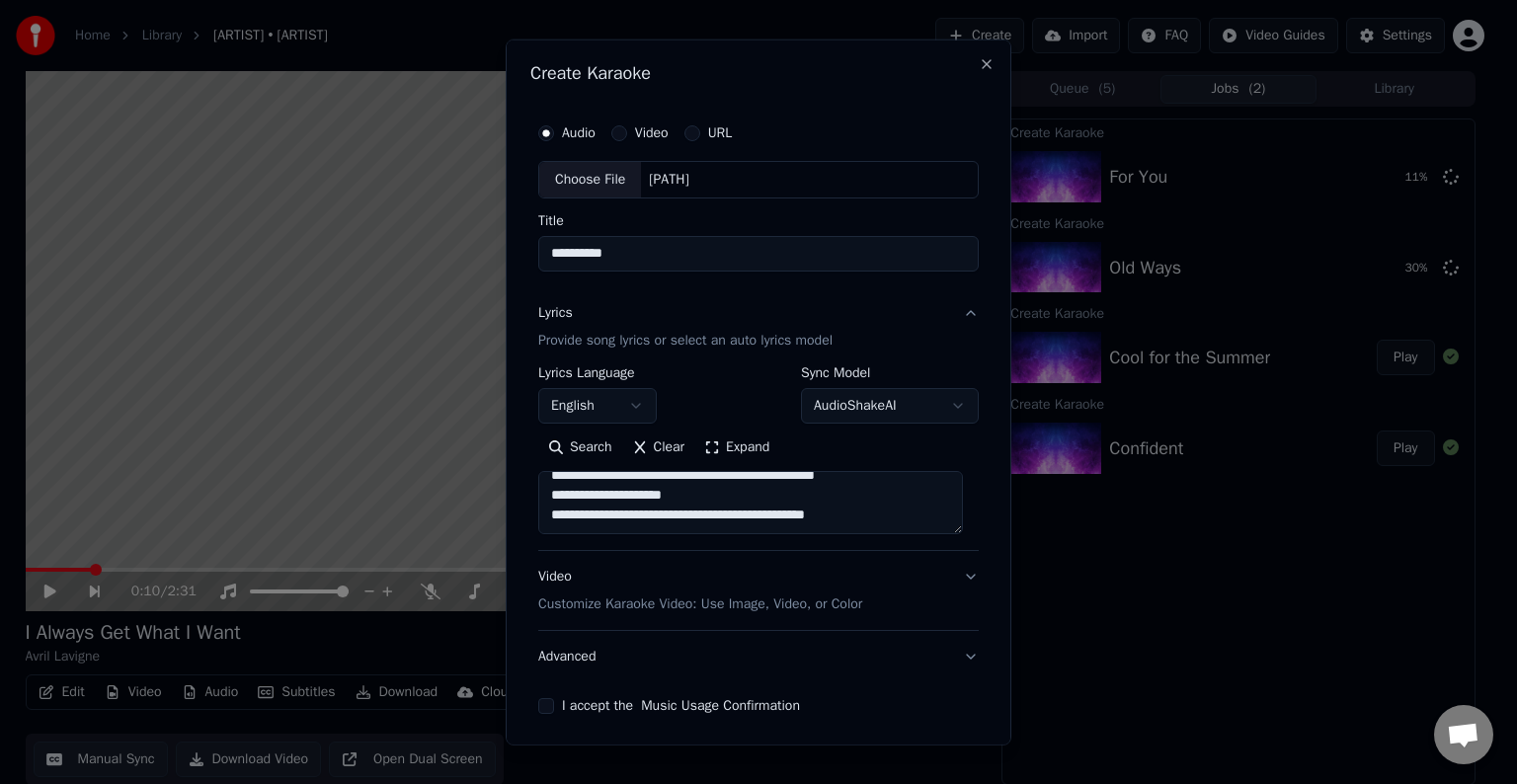 paste on "**********" 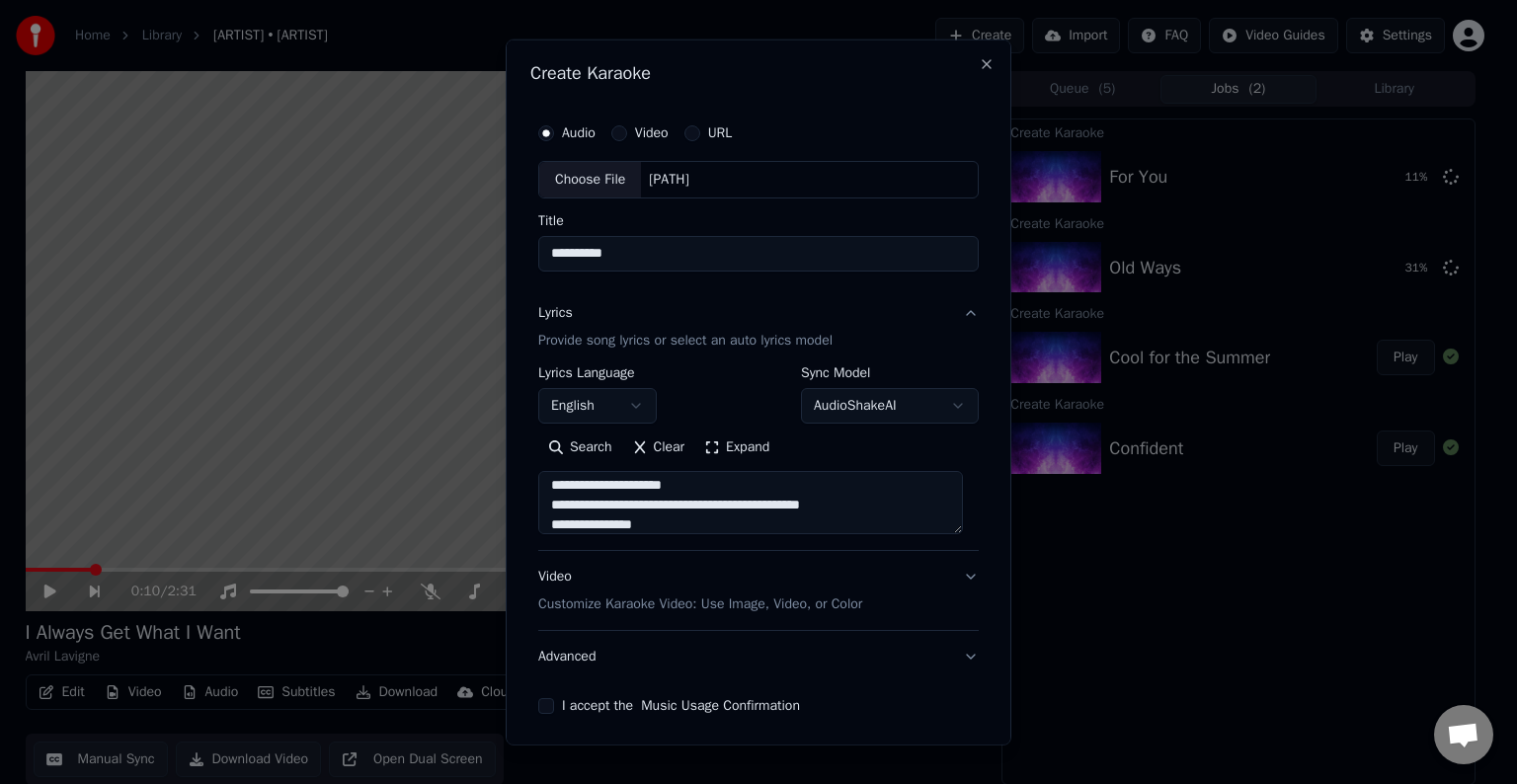 scroll, scrollTop: 419, scrollLeft: 0, axis: vertical 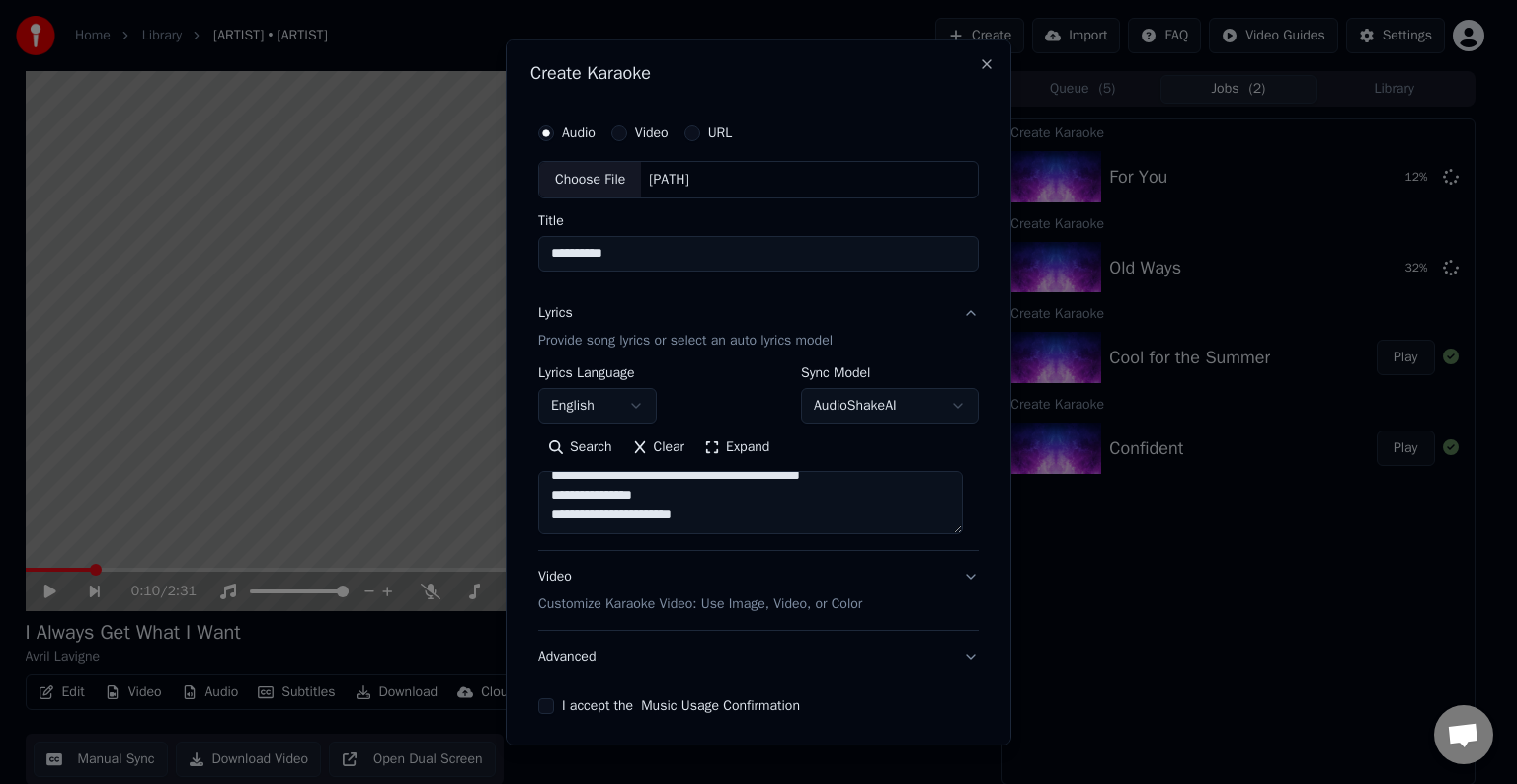 paste on "**********" 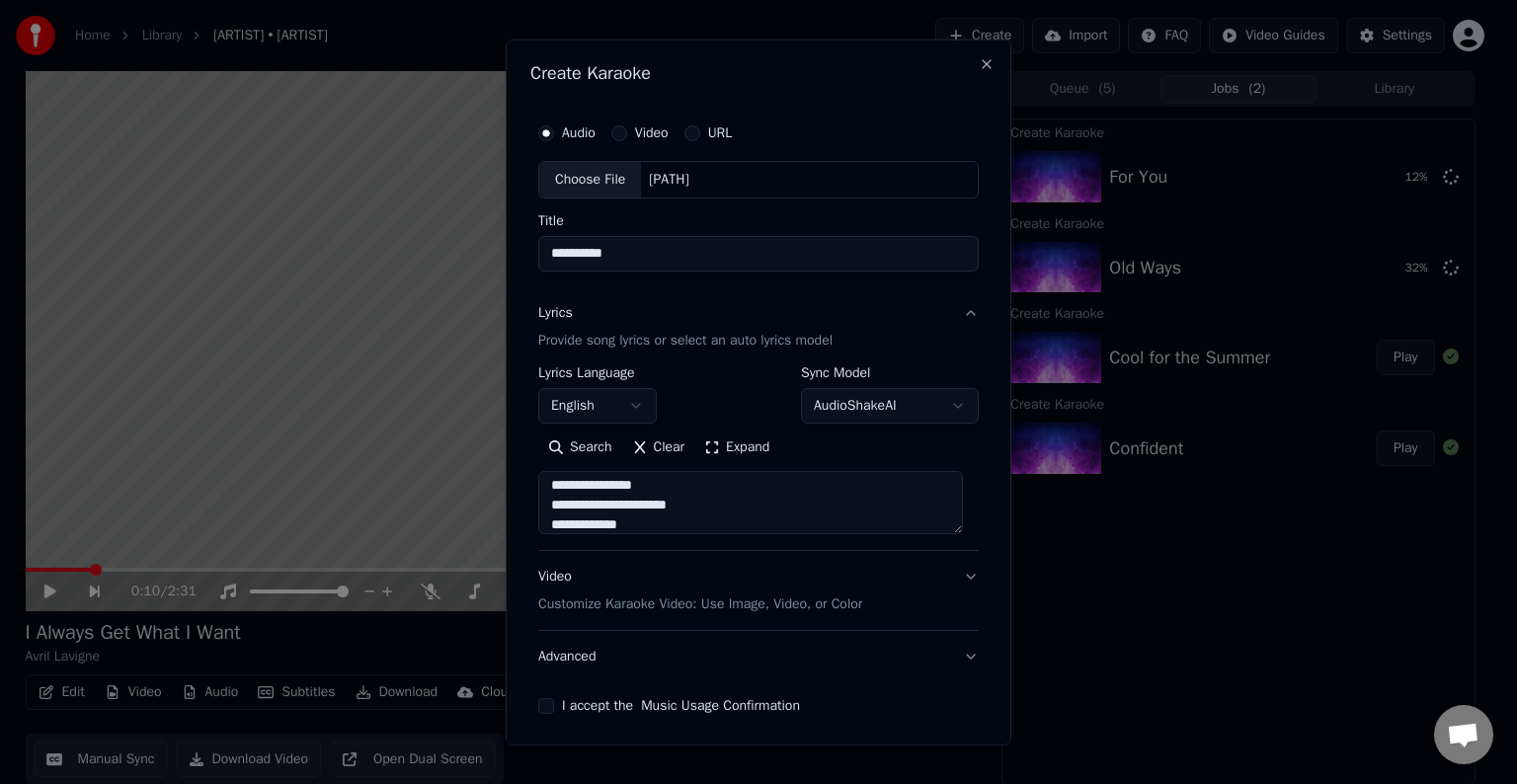 scroll, scrollTop: 616, scrollLeft: 0, axis: vertical 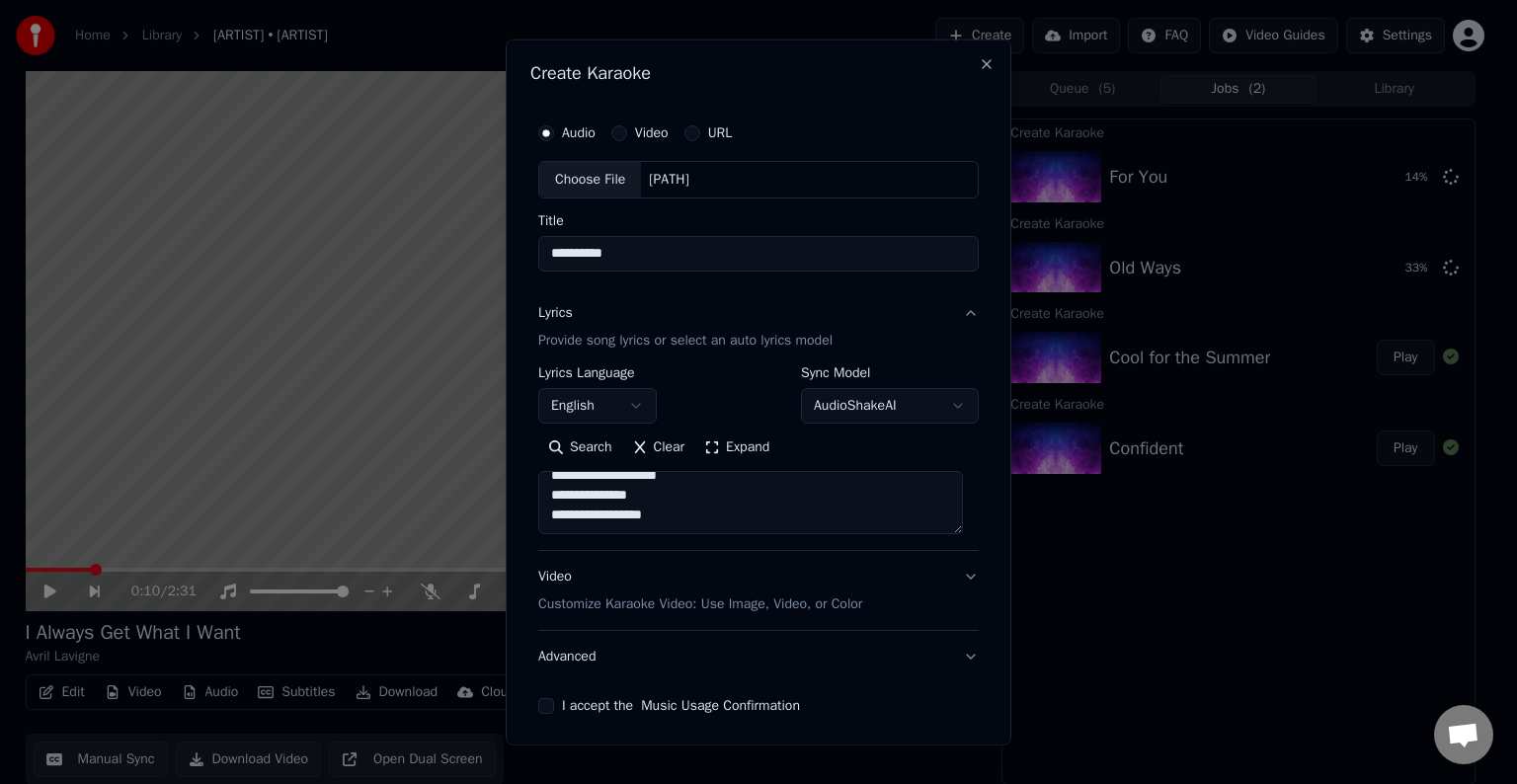 paste on "**********" 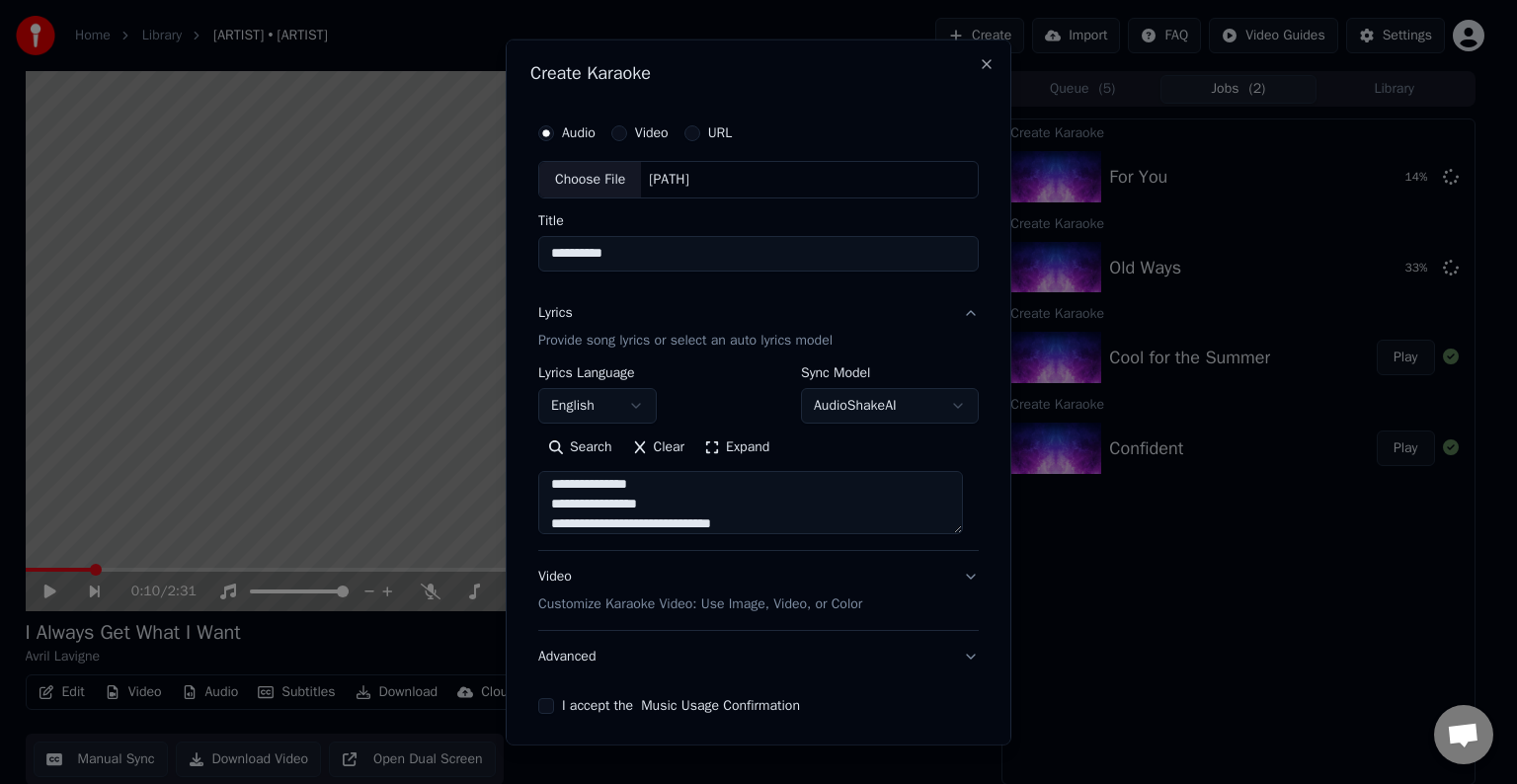 scroll, scrollTop: 656, scrollLeft: 0, axis: vertical 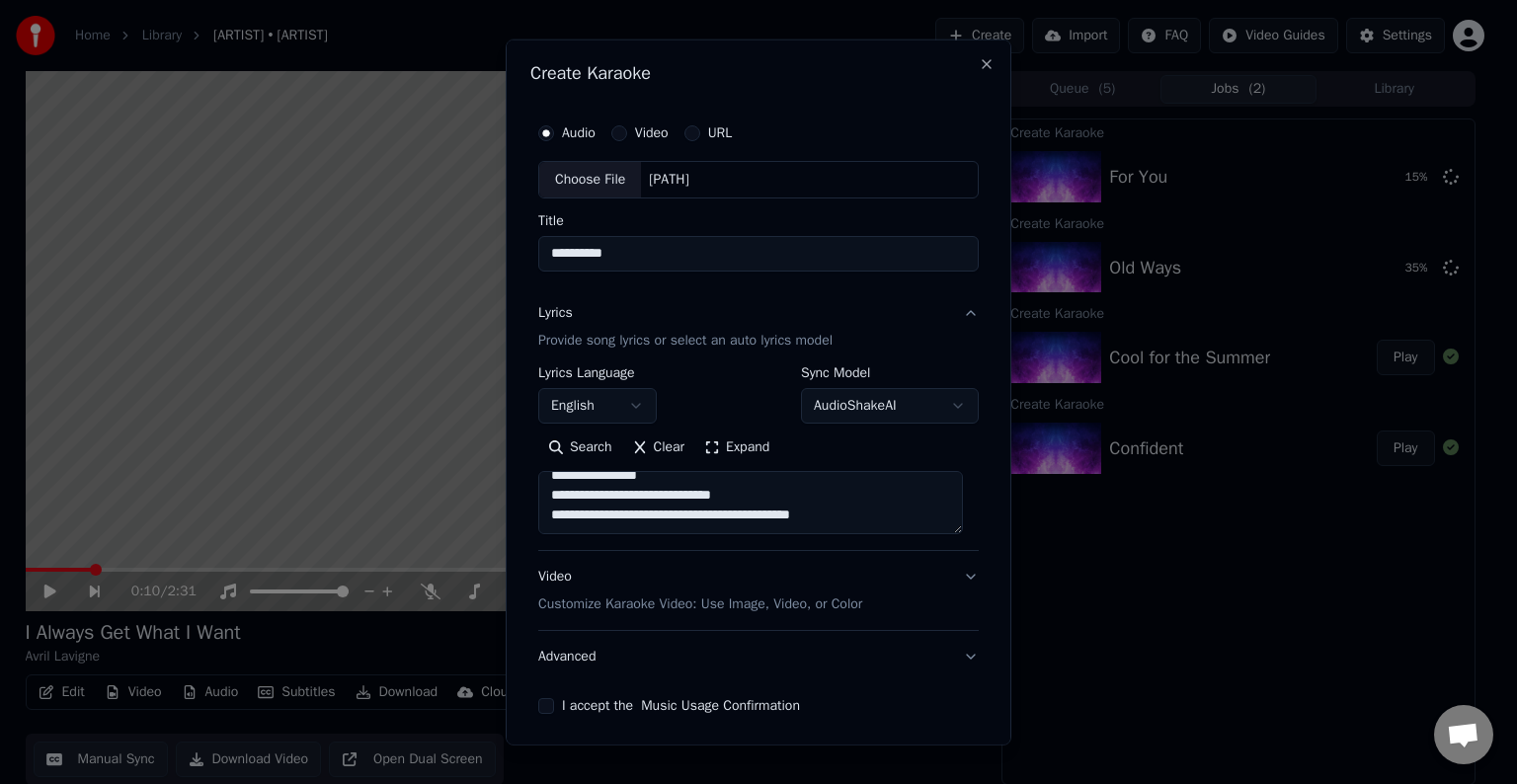 paste on "**********" 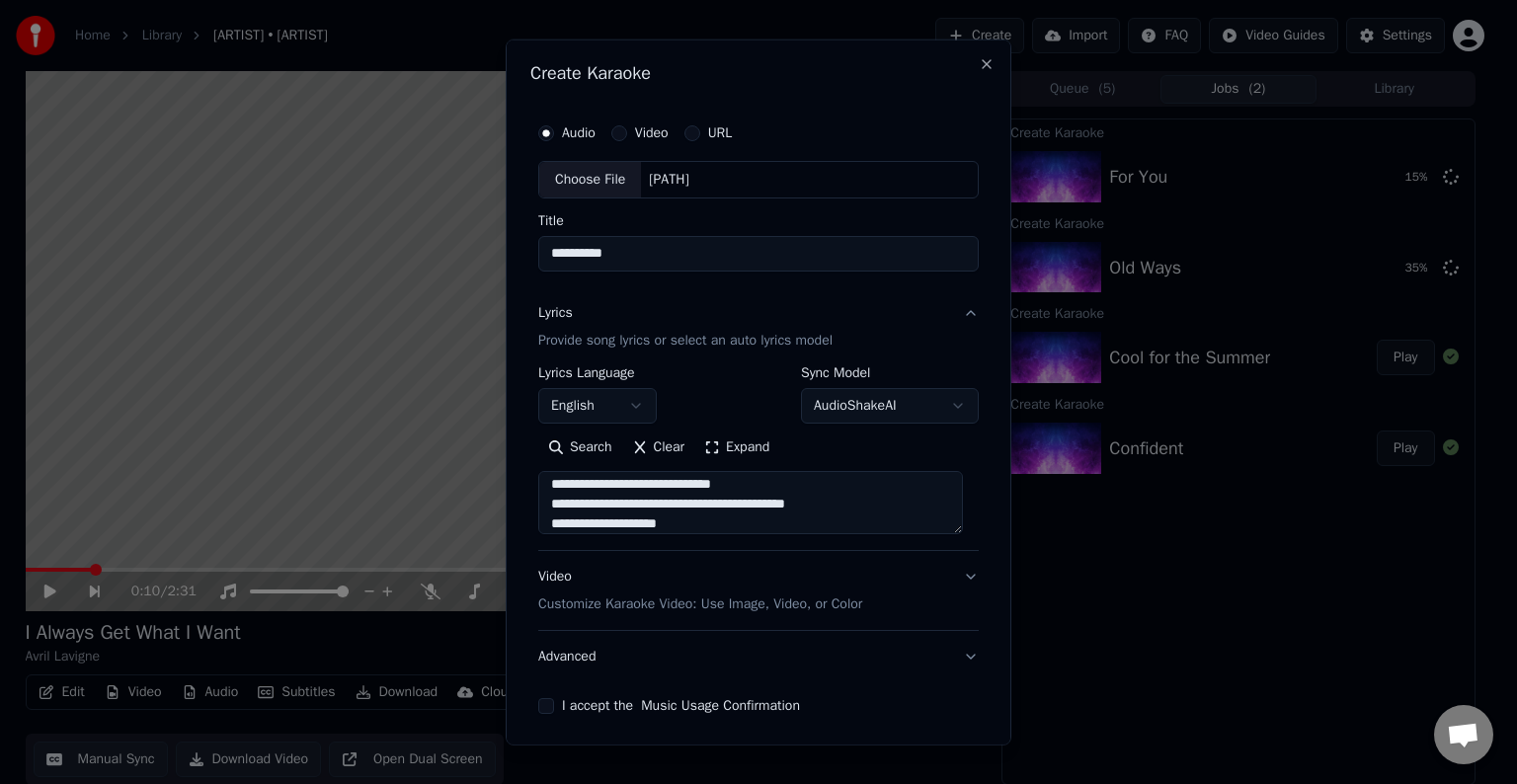 scroll, scrollTop: 774, scrollLeft: 0, axis: vertical 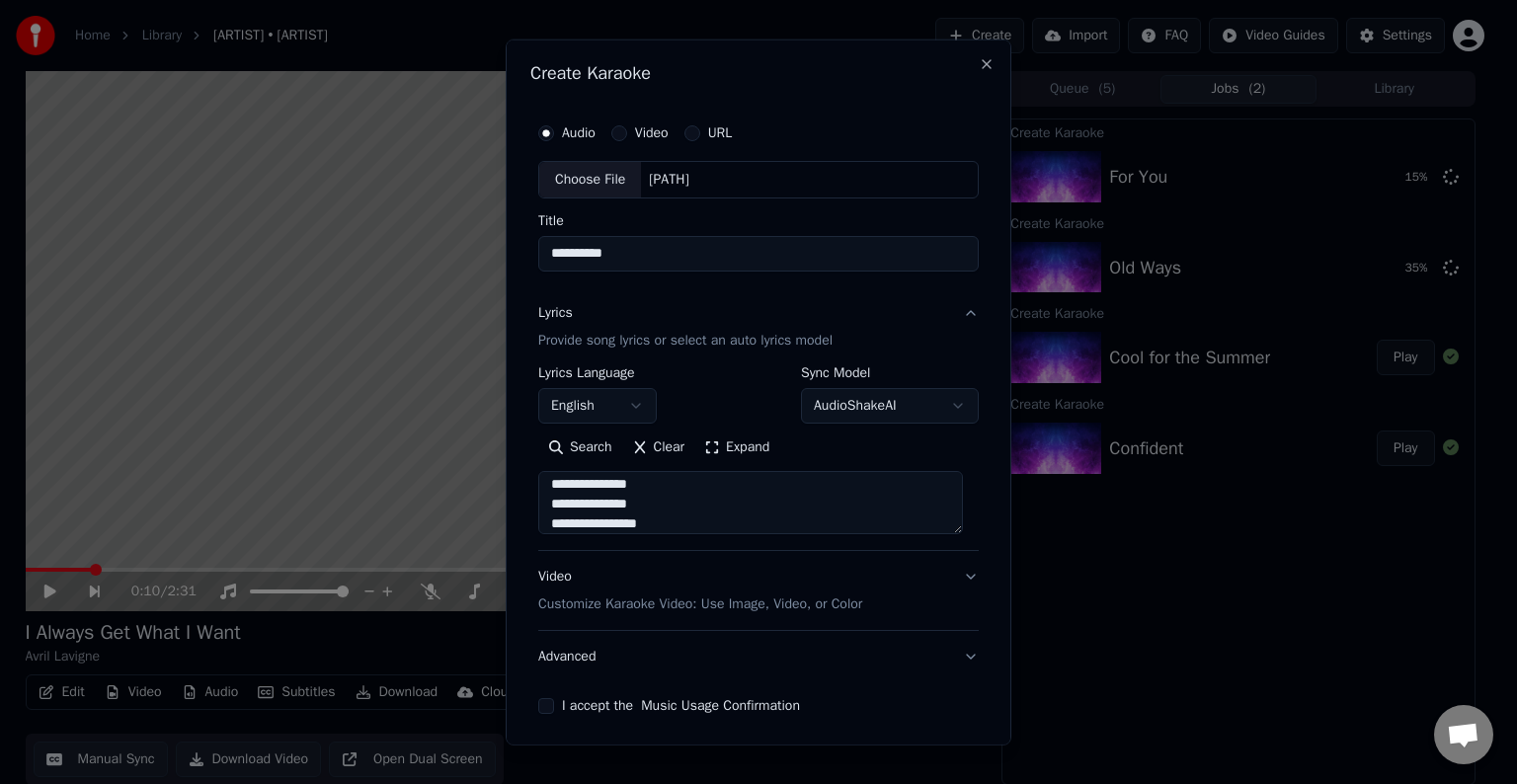 type on "**********" 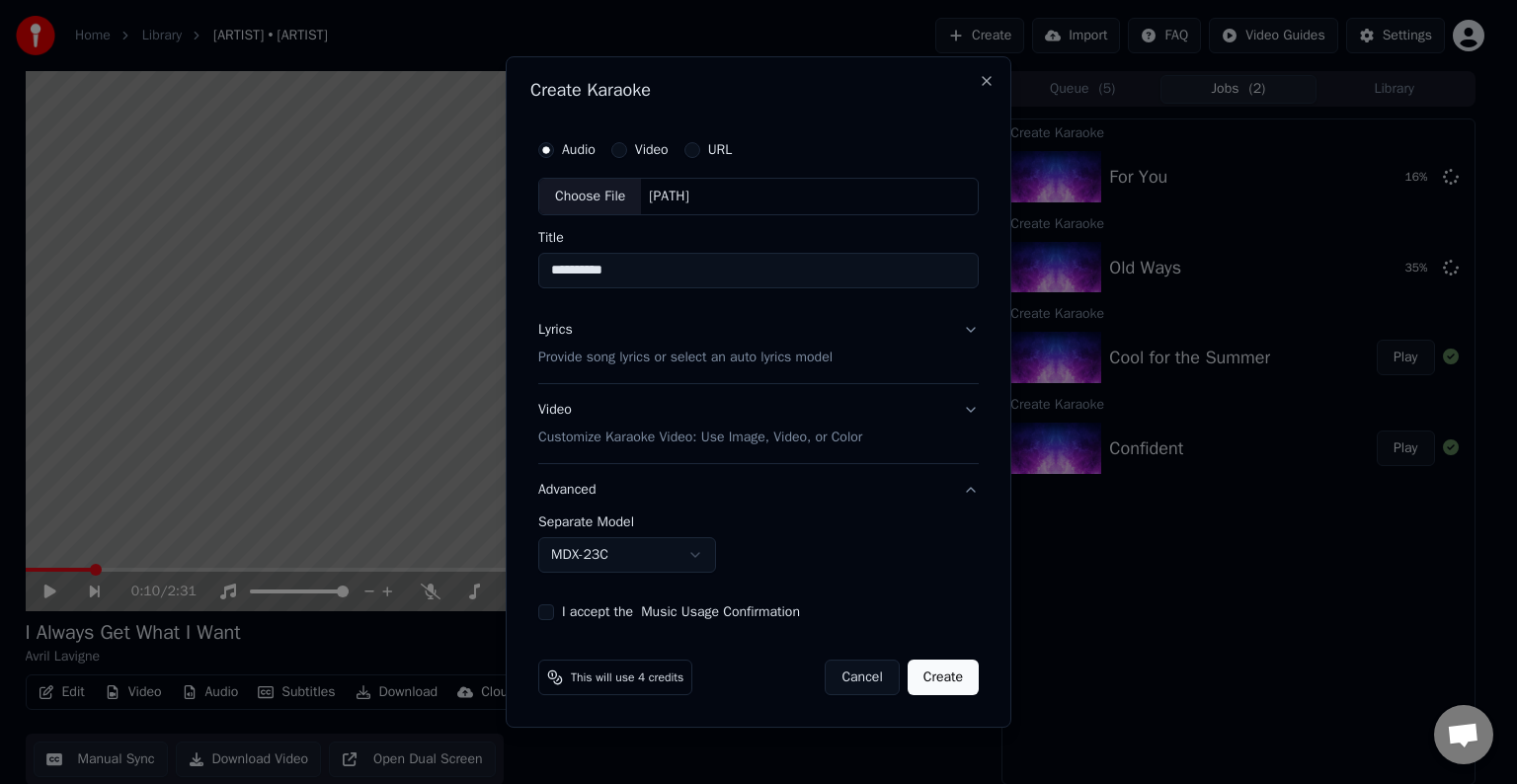 click on "Home Library I Always Get What I Want • [ARTIST] Create Import FAQ Video Guides Settings 0:10 / 2:31 I Always Get What I Want [ARTIST] BPM 181 Key E Edit Video Audio Subtitles Download Cloud Library Manual Sync Download Video Open Dual Screen Queue ( 5 ) Jobs ( 2 ) Library Create Karaoke For You 16 % Create Karaoke Old Ways 35 % Create Karaoke Cool for the Summer Play Create Karaoke Confident Play Chat [NAME] from [APP_NAME] Desktop More channels Continue on Email Network offline. Reconnecting... No messages can be received or sent for now. [APP_NAME] Desktop Hello! How can I help you? Sunday, 20 July I think there is a glitch in the program; when I spend my credits to create a video, and I provide the lyrics, the resulting video does not sync the lyrics and is forcing me to spend extra credits to sync them again; it has happened to me with my last 3 videos 7/20/2025 [NAME] 7/20/2025 So, I make the video, and the credits to sync the lyrics the second time are refunded? 7/20/2025 7/20/2025 [NAME] 7/20/2025 URL" at bounding box center (750, 392) 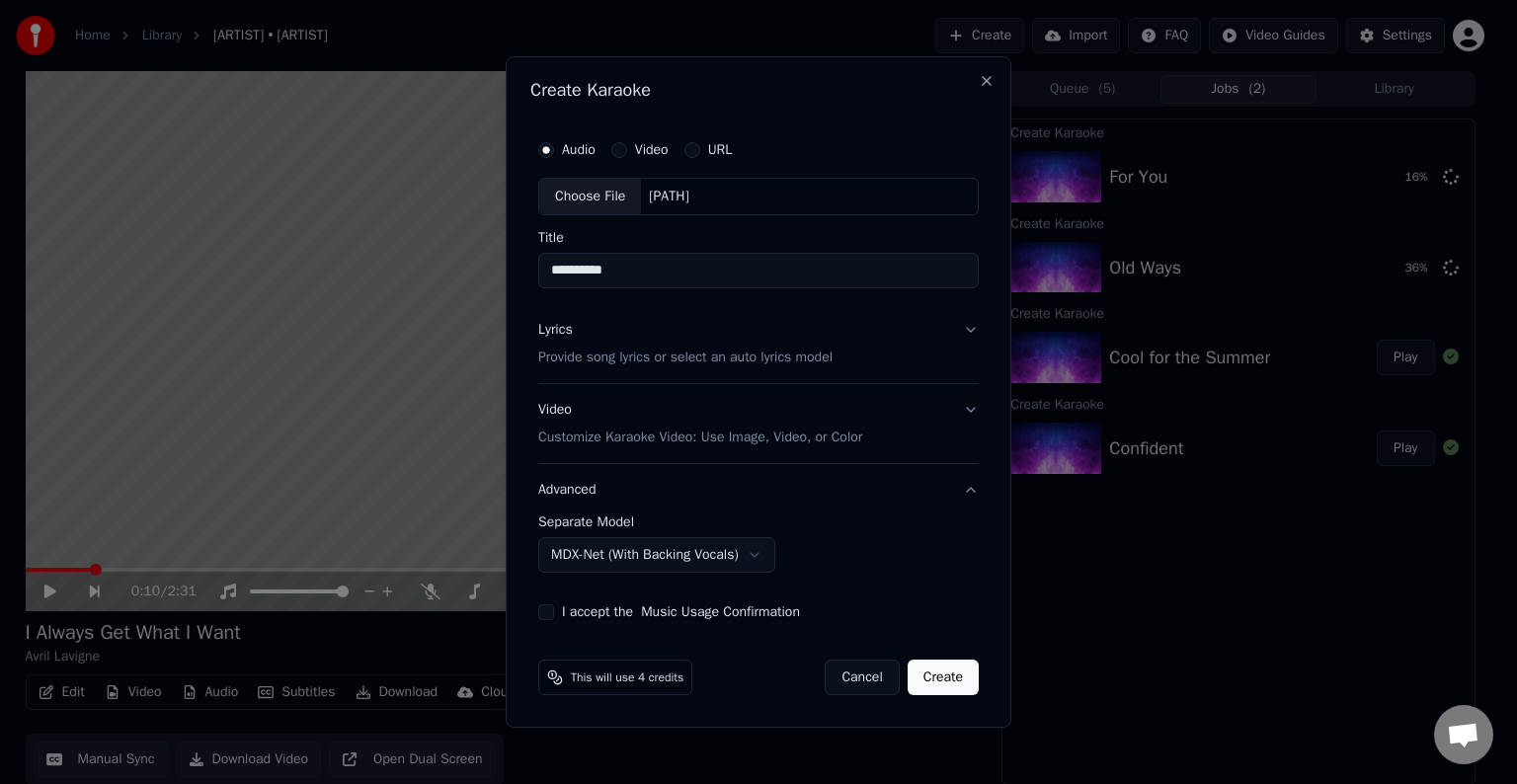 click on "I accept the   Music Usage Confirmation" at bounding box center [546, 612] 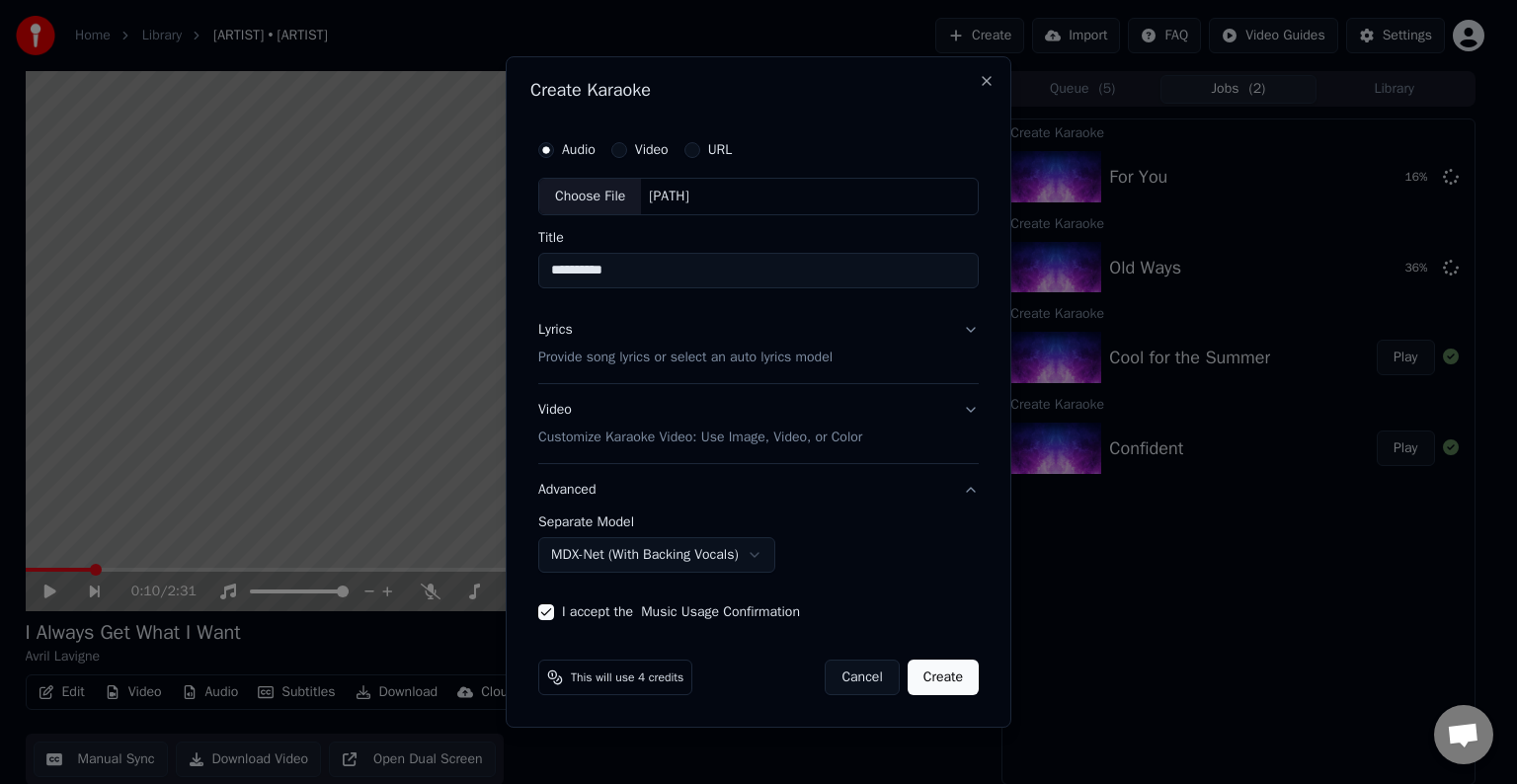 click on "Create" at bounding box center [943, 677] 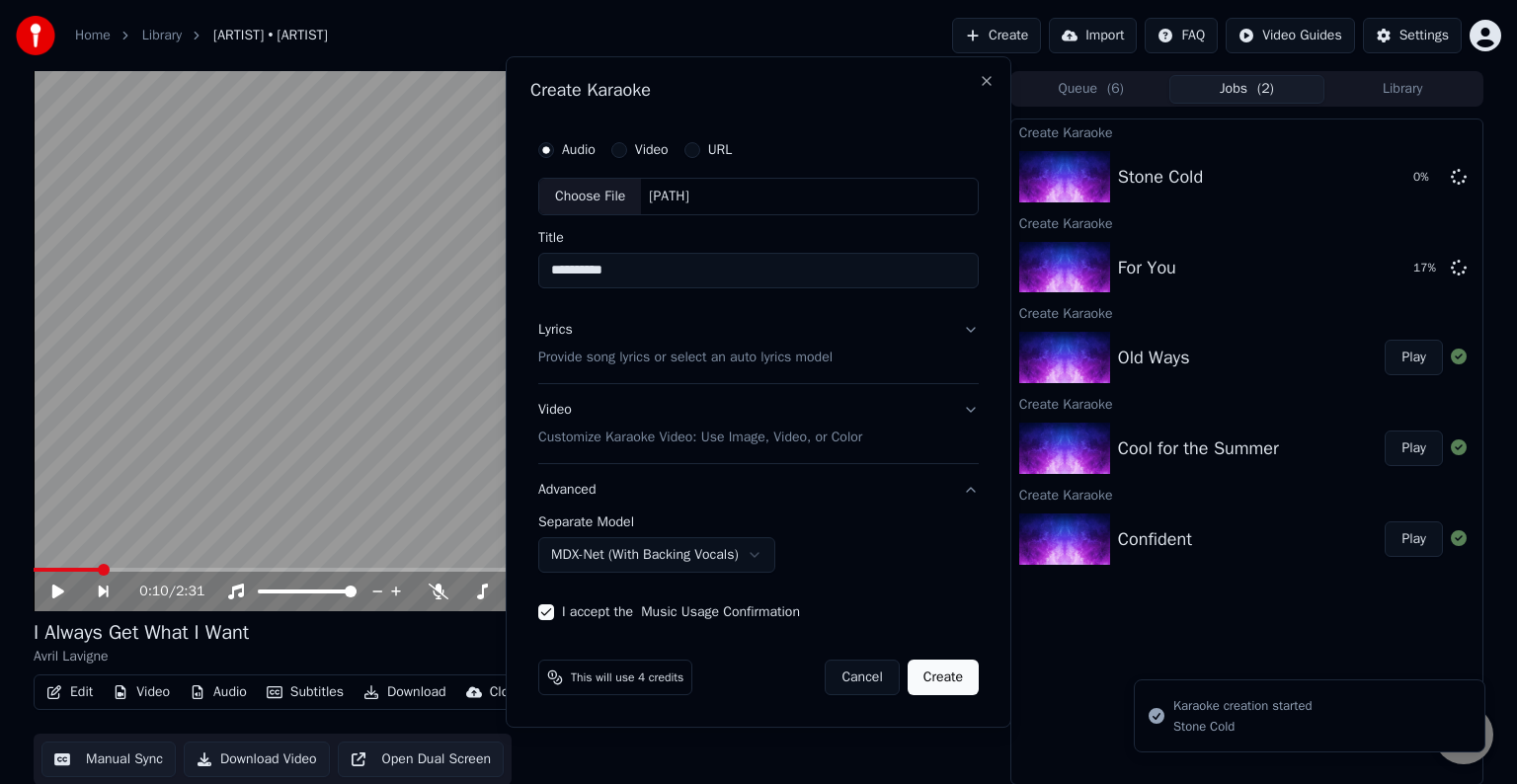 select on "******" 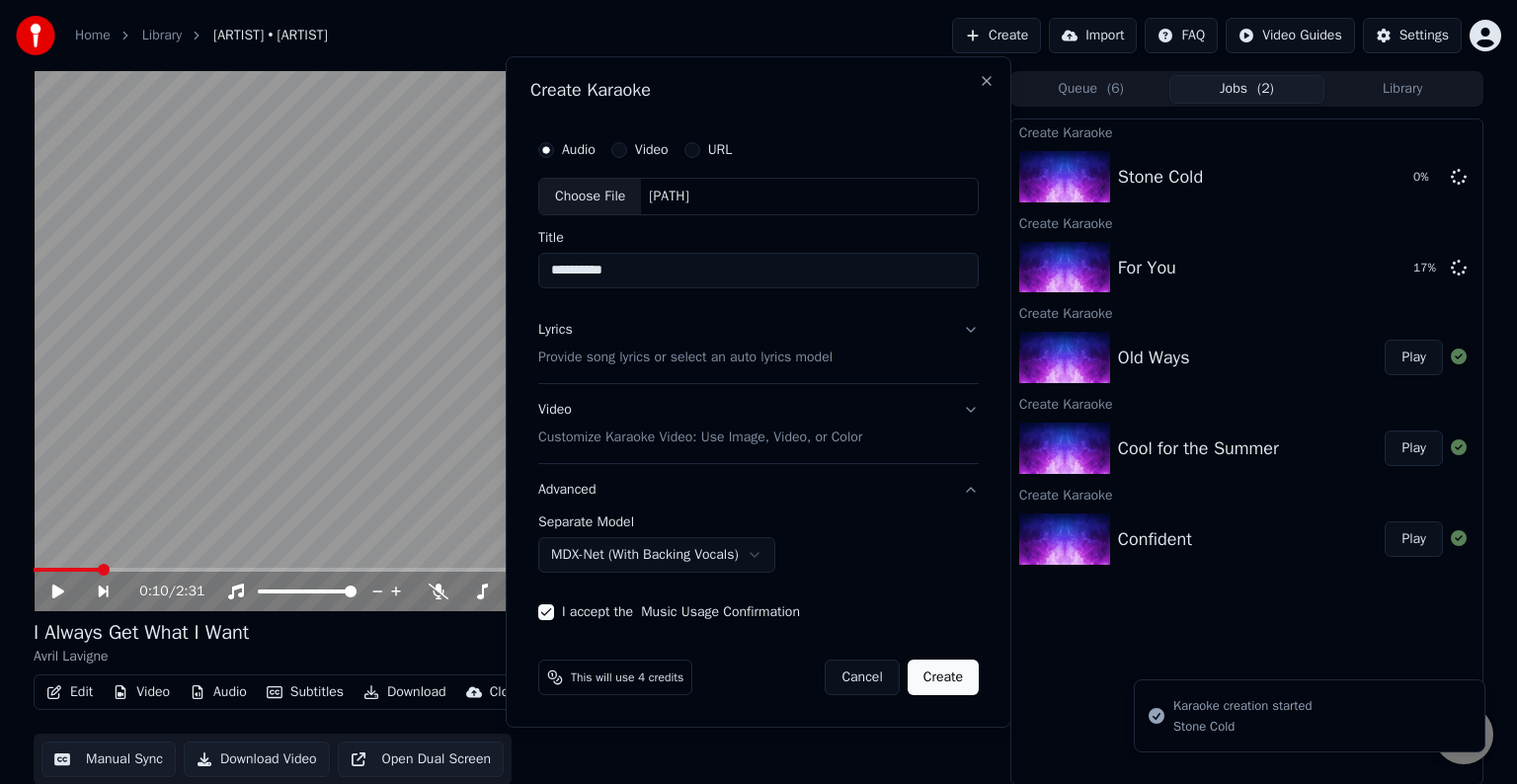 type 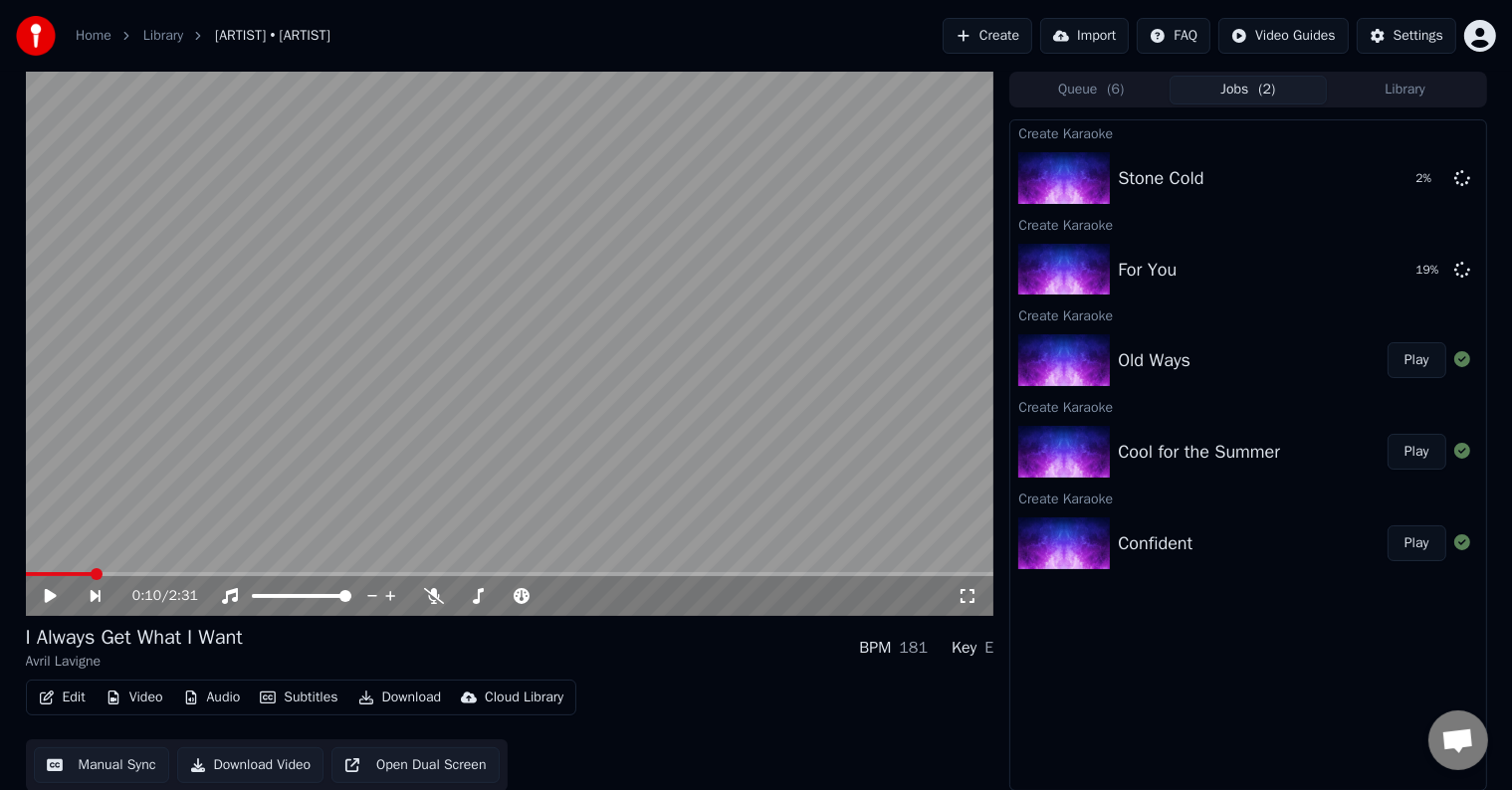 click on "Create" at bounding box center (987, 36) 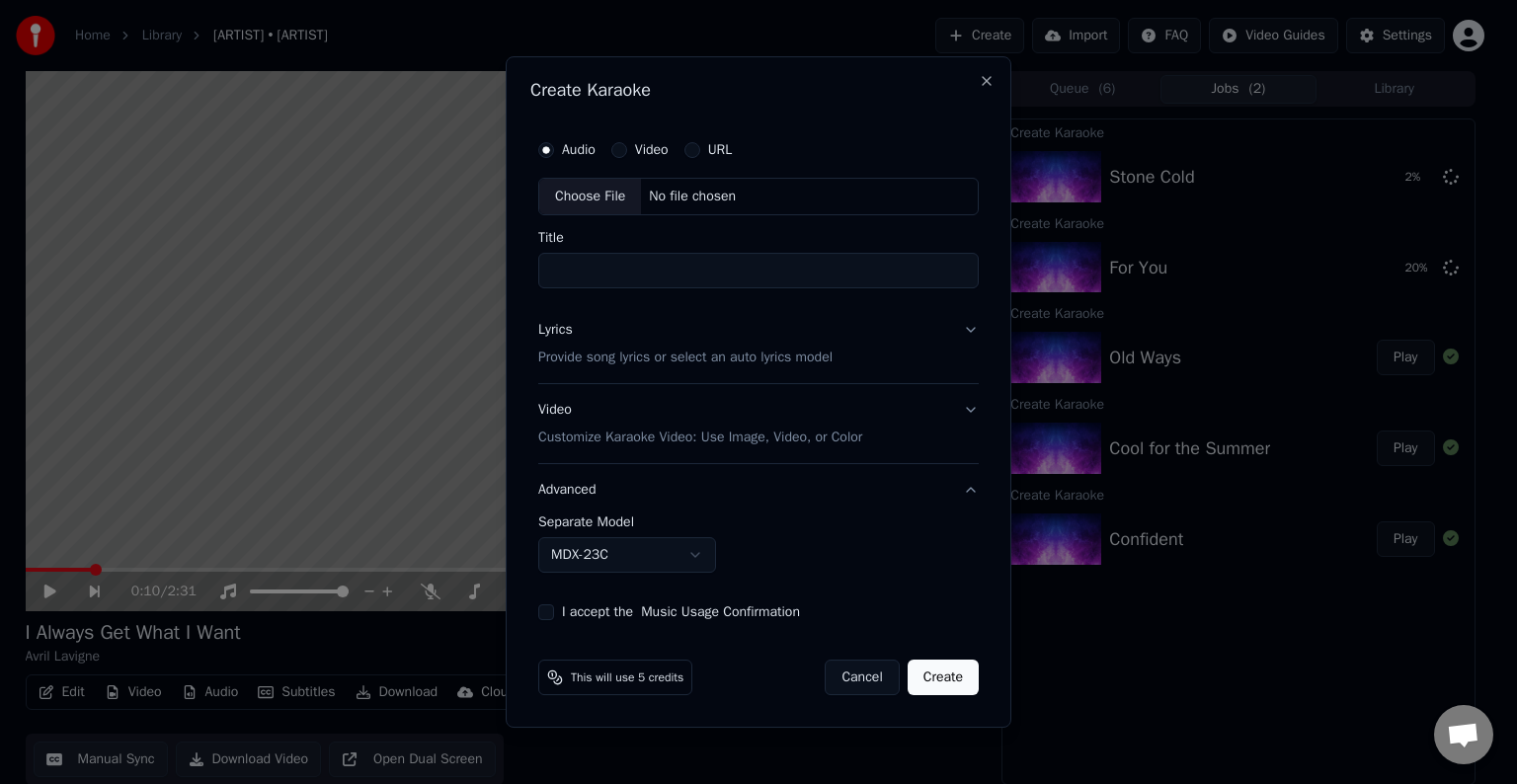 click on "Choose File" at bounding box center [590, 196] 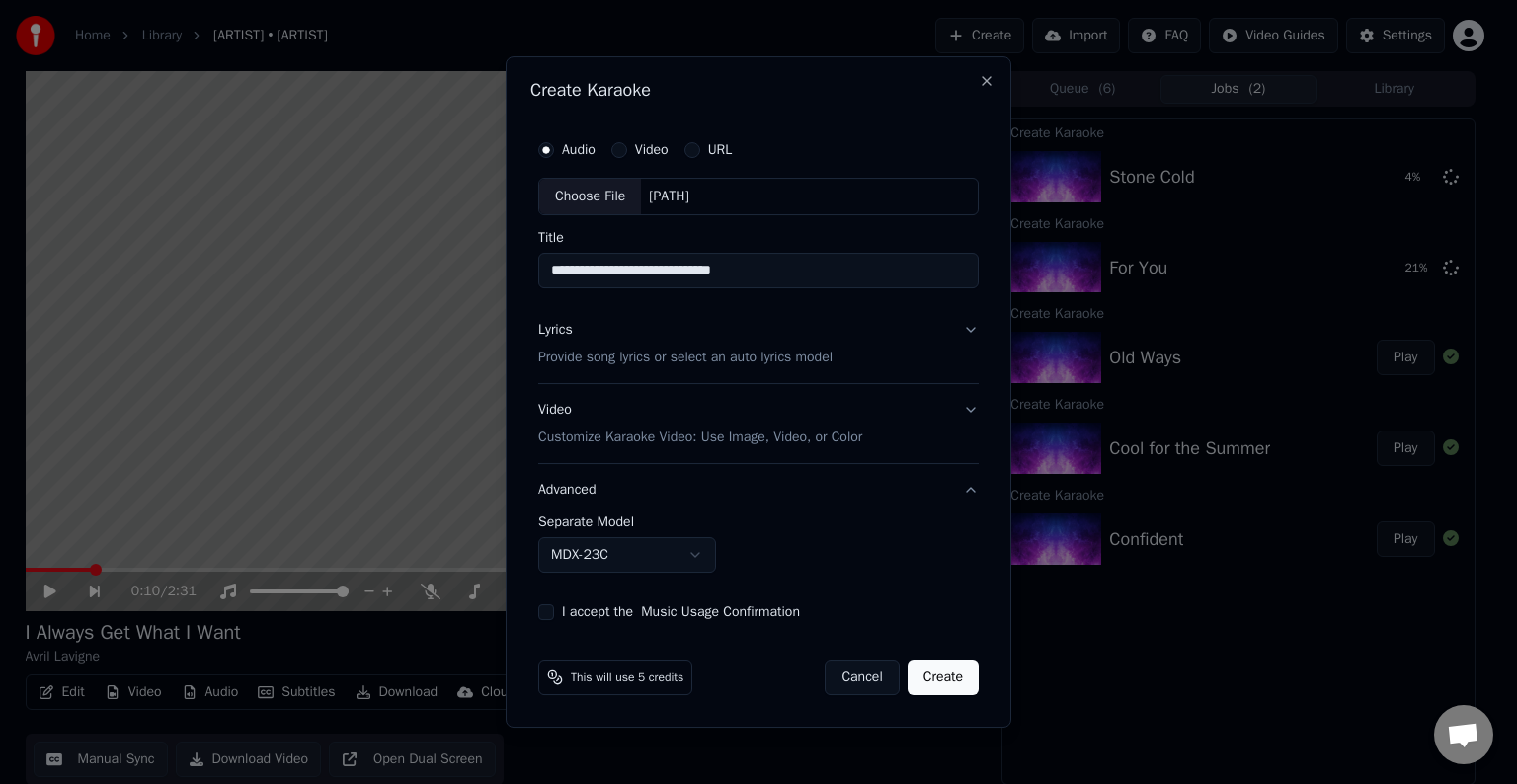 drag, startPoint x: 814, startPoint y: 274, endPoint x: 669, endPoint y: 274, distance: 145 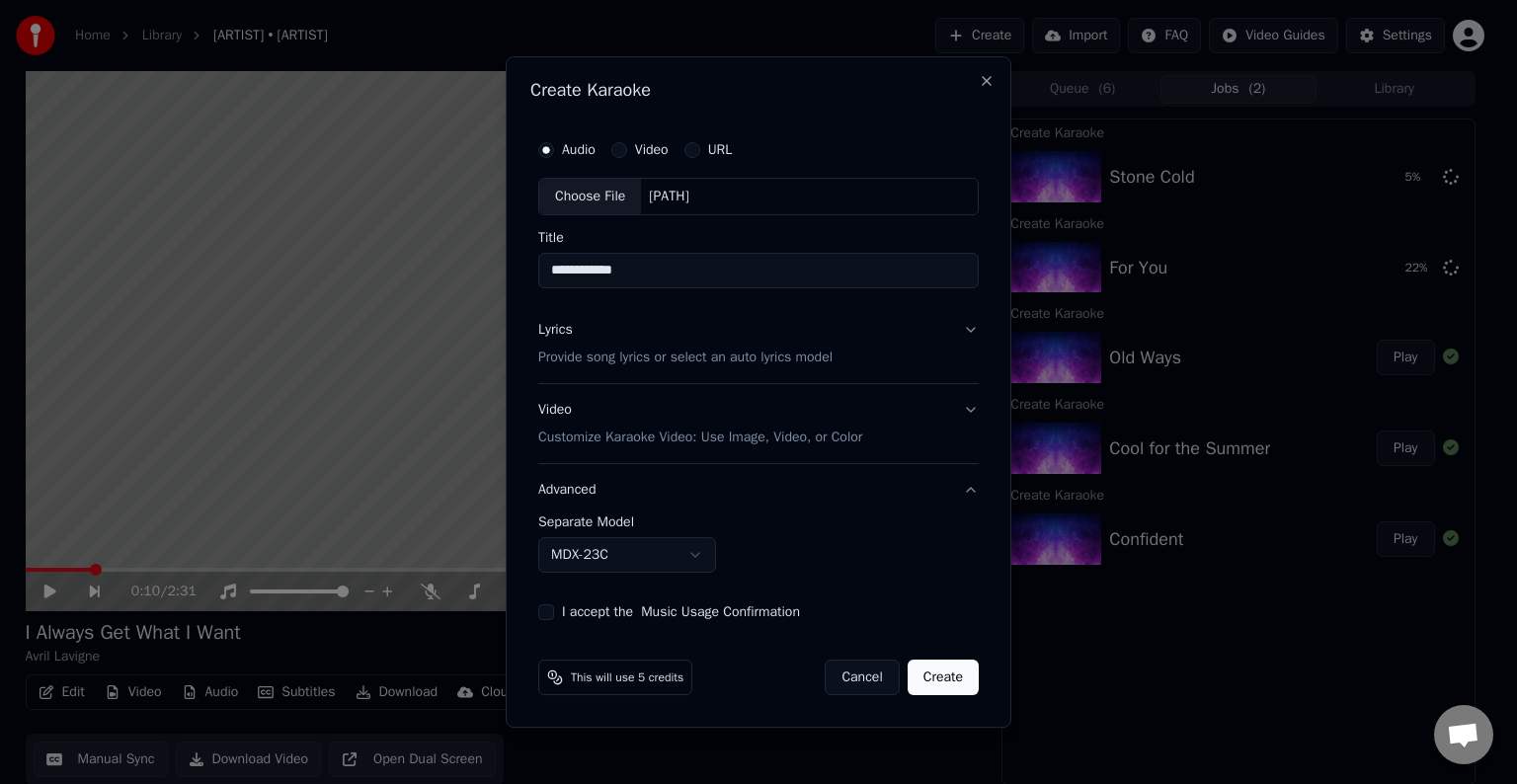 type on "**********" 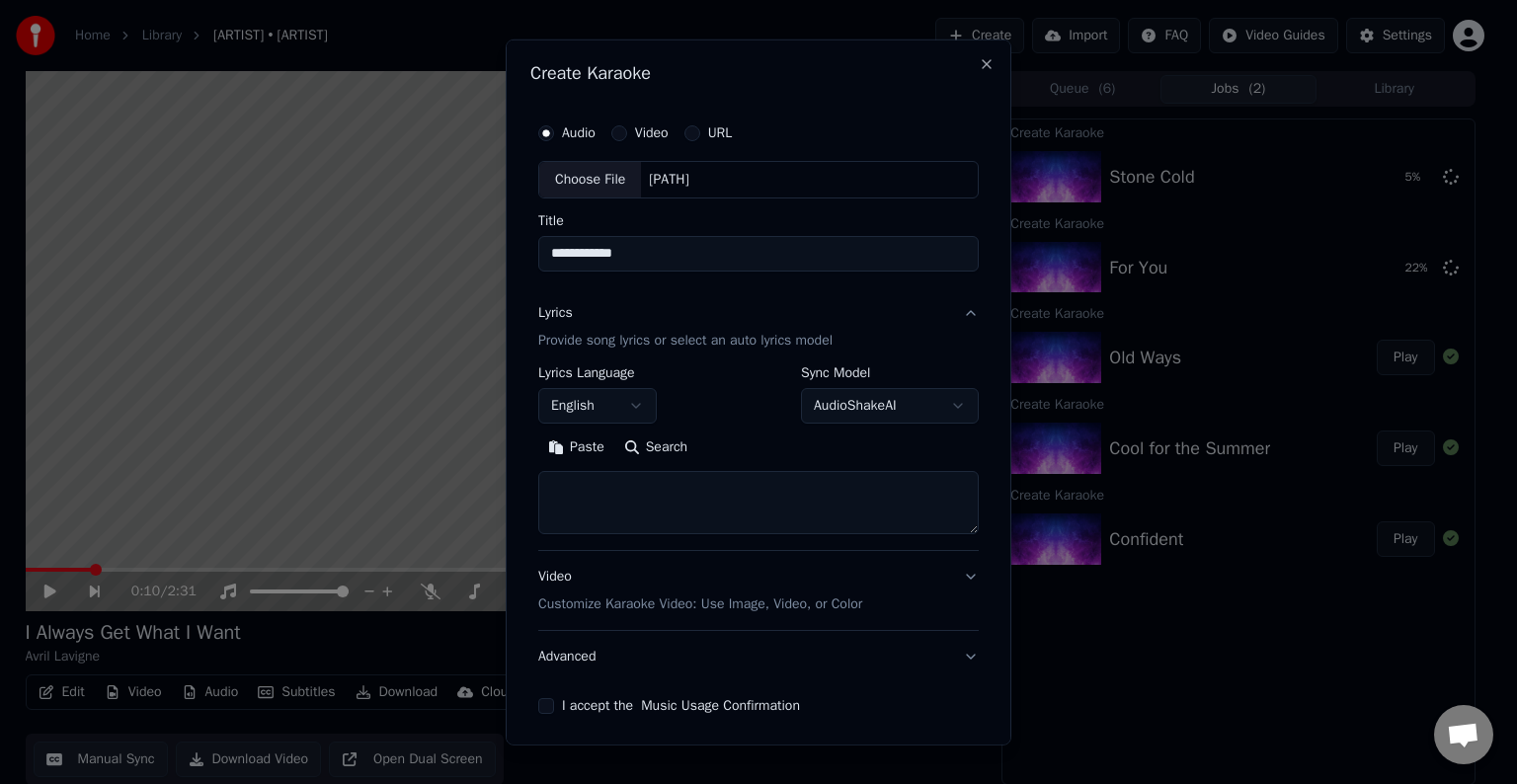 click at bounding box center [758, 503] 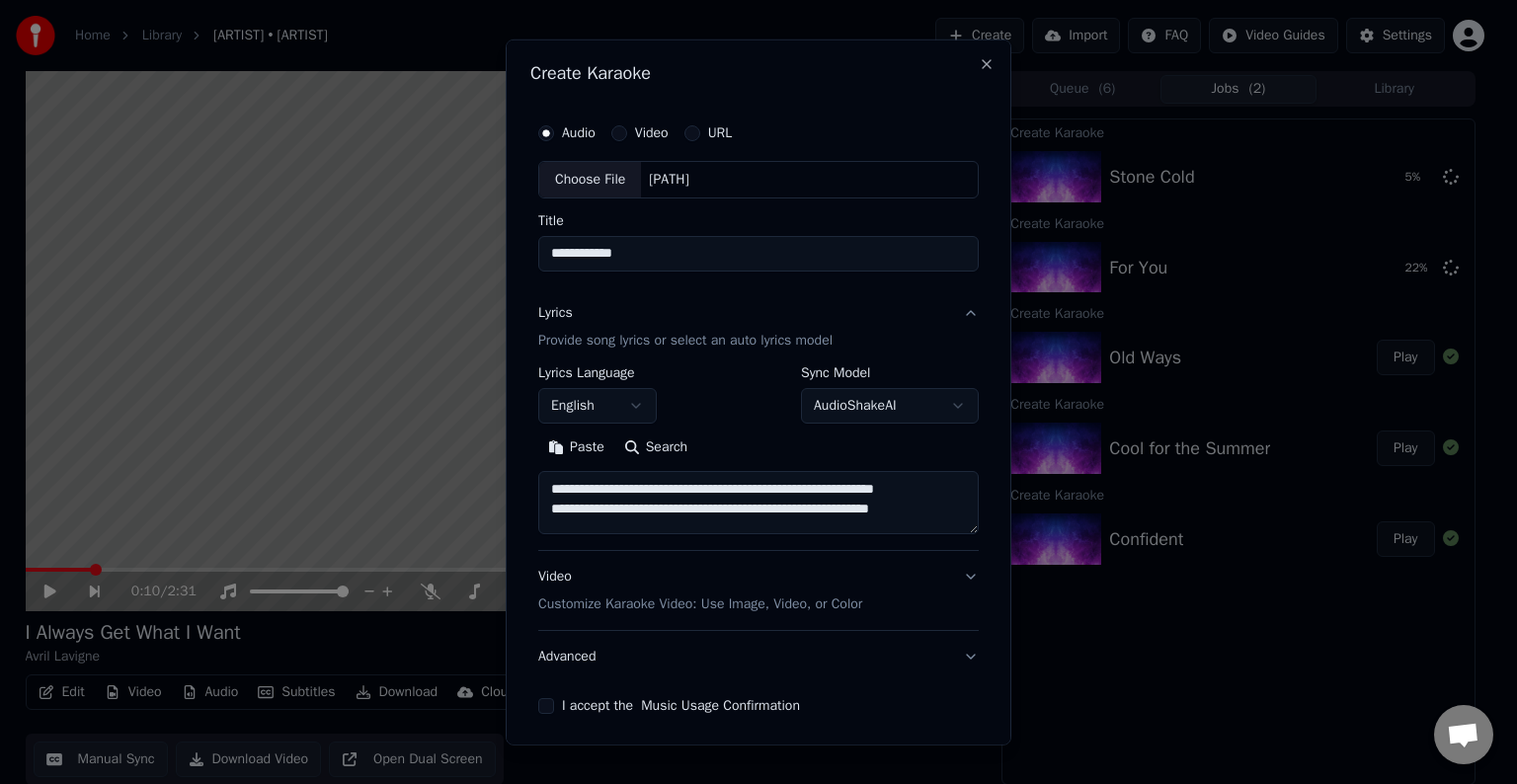 scroll, scrollTop: 4, scrollLeft: 0, axis: vertical 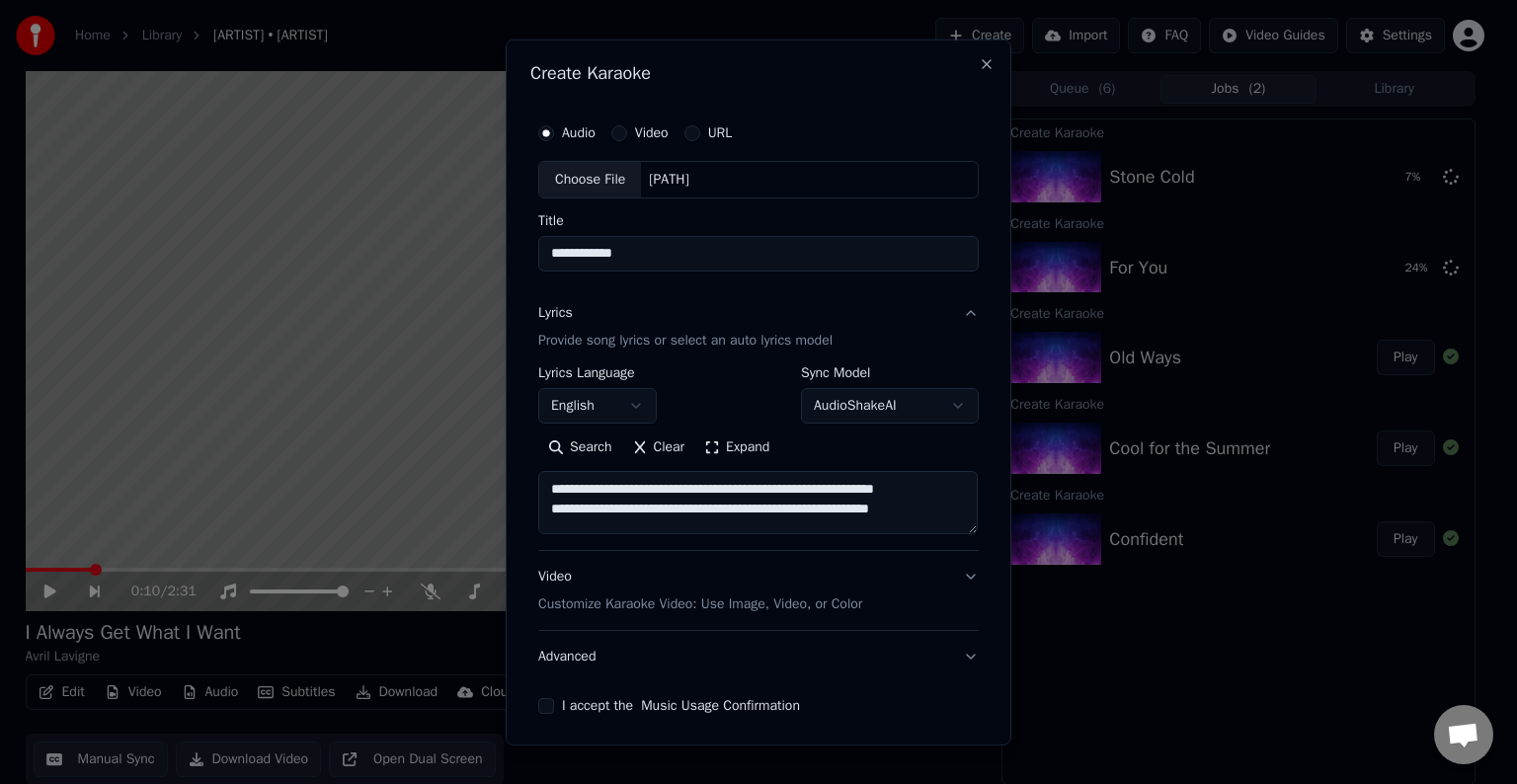 paste on "**********" 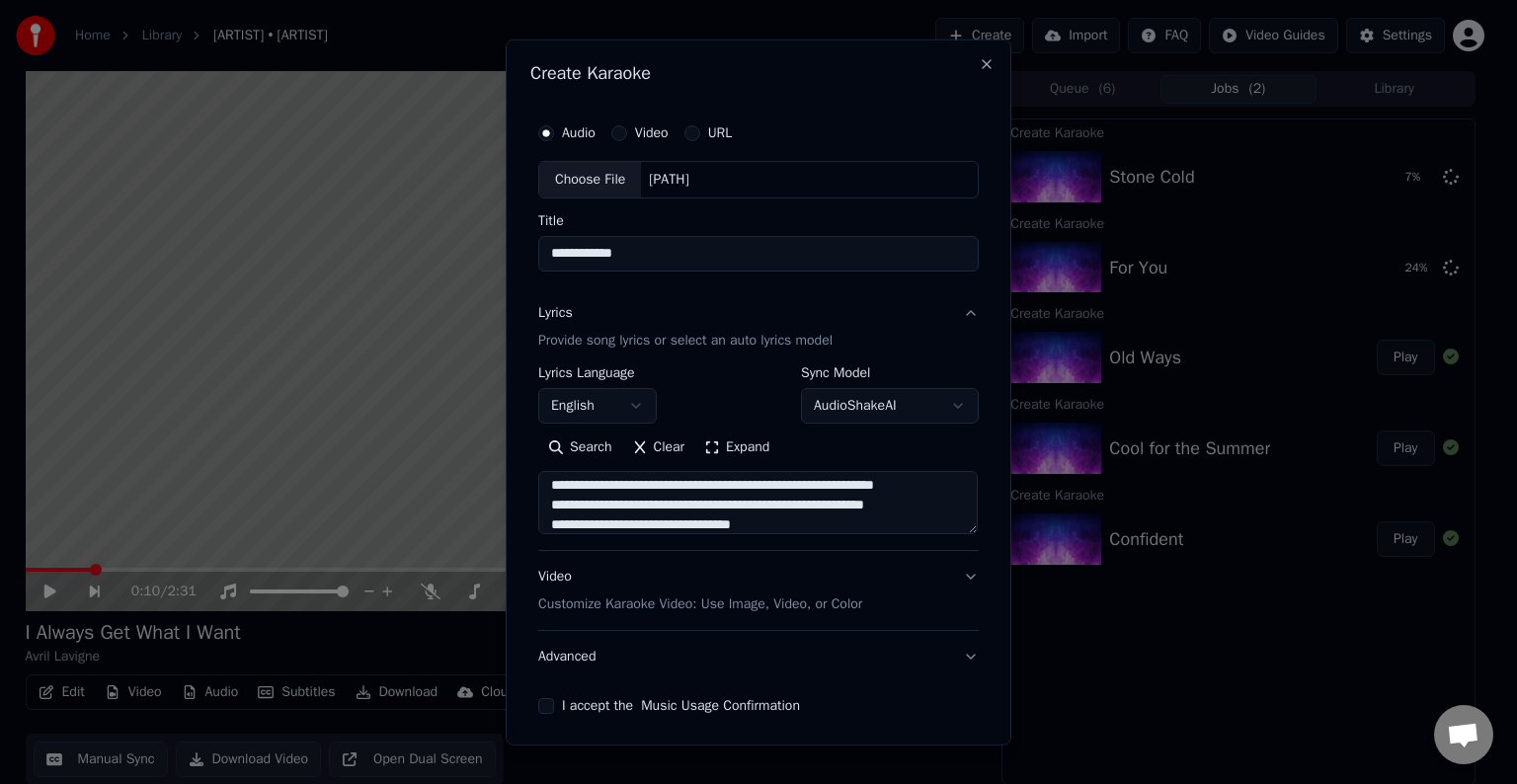 scroll, scrollTop: 142, scrollLeft: 0, axis: vertical 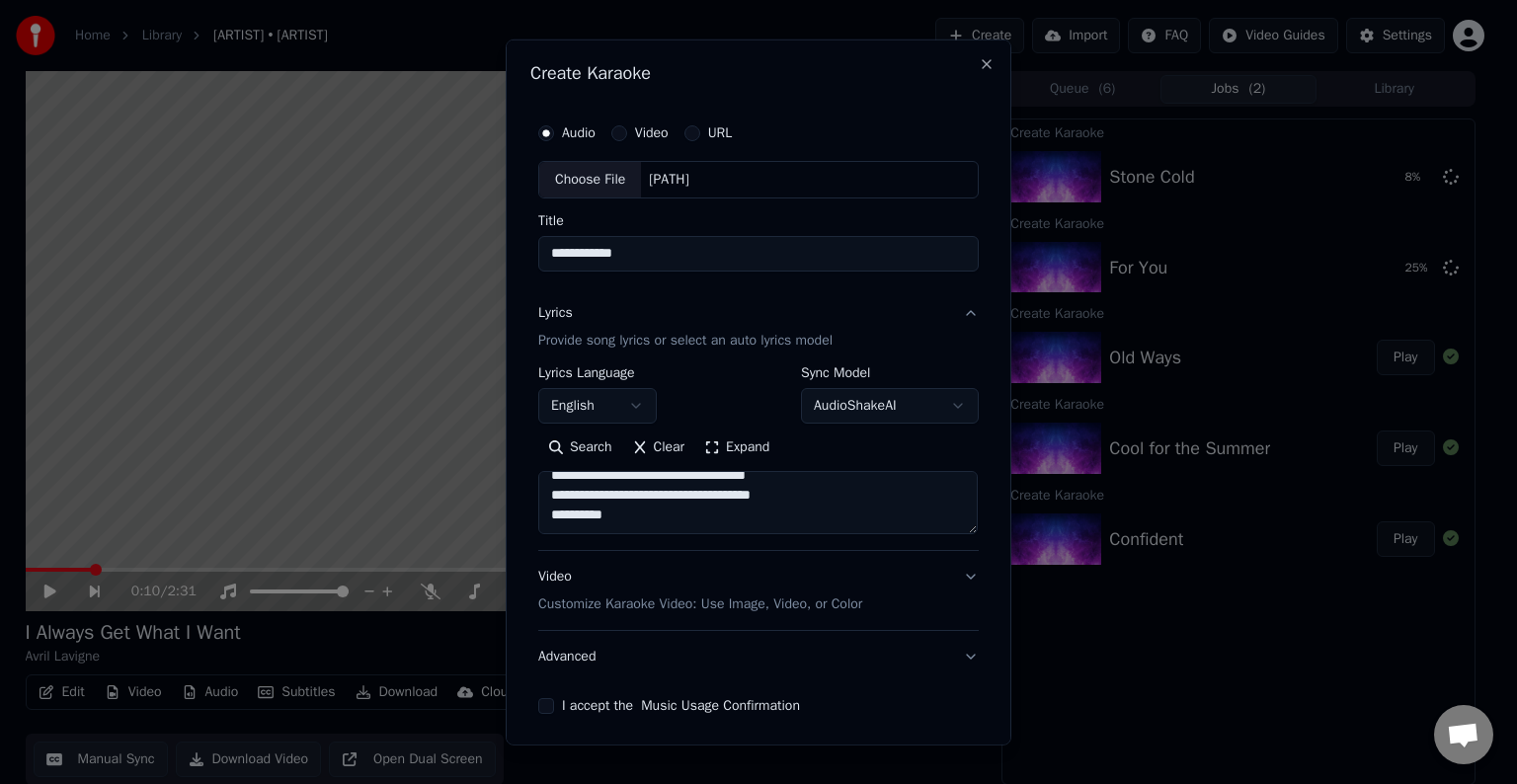 paste on "**********" 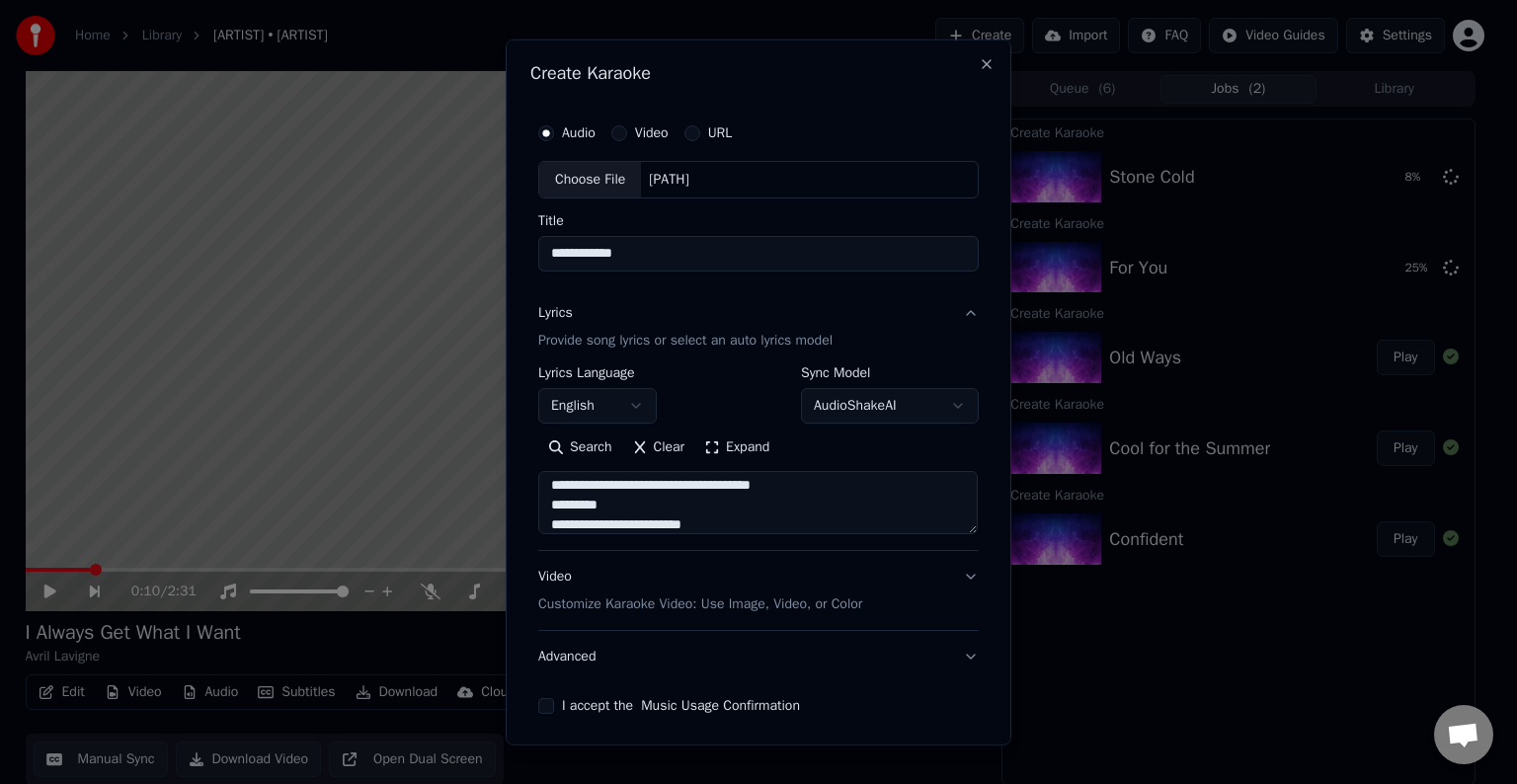 scroll, scrollTop: 221, scrollLeft: 0, axis: vertical 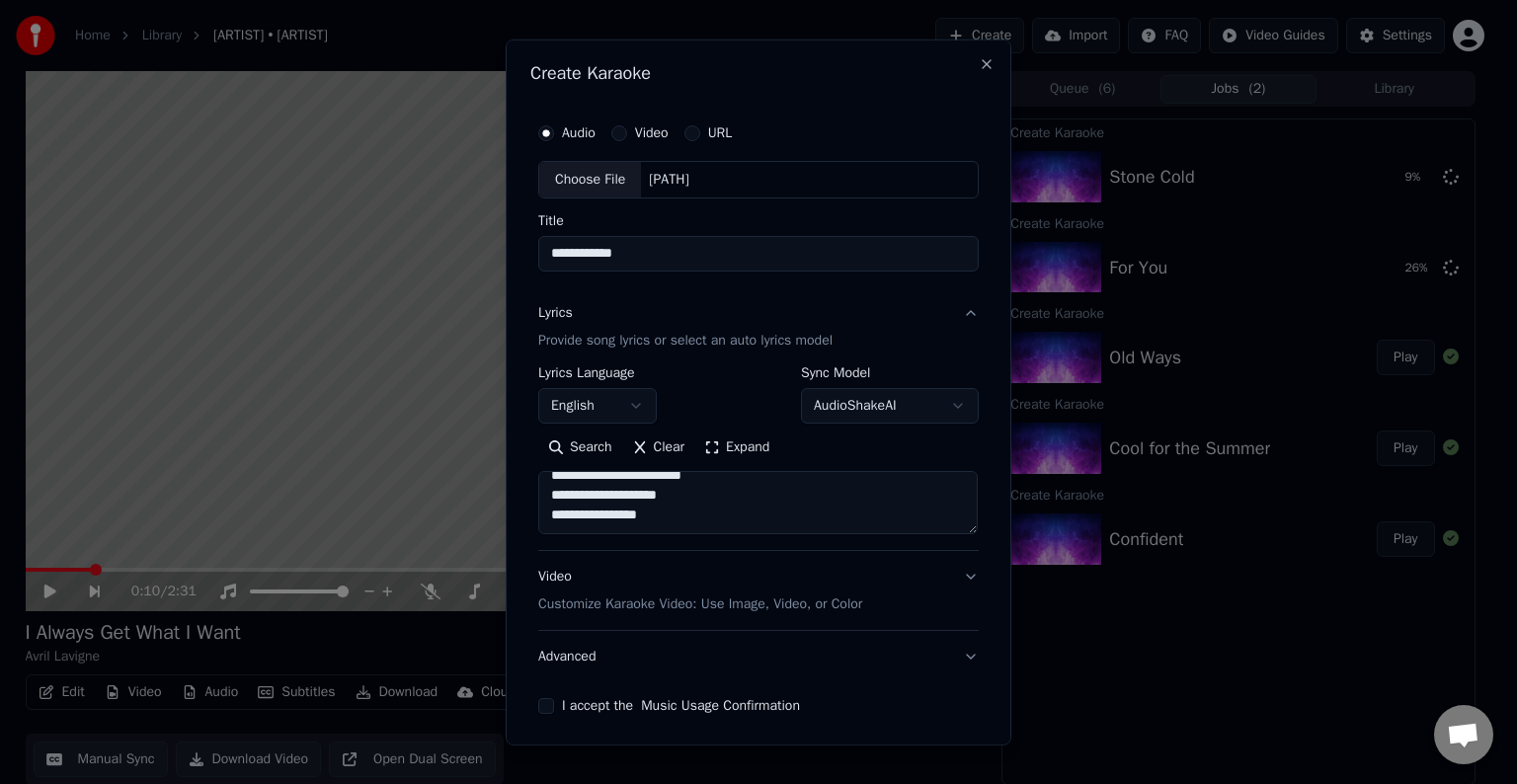 paste on "**********" 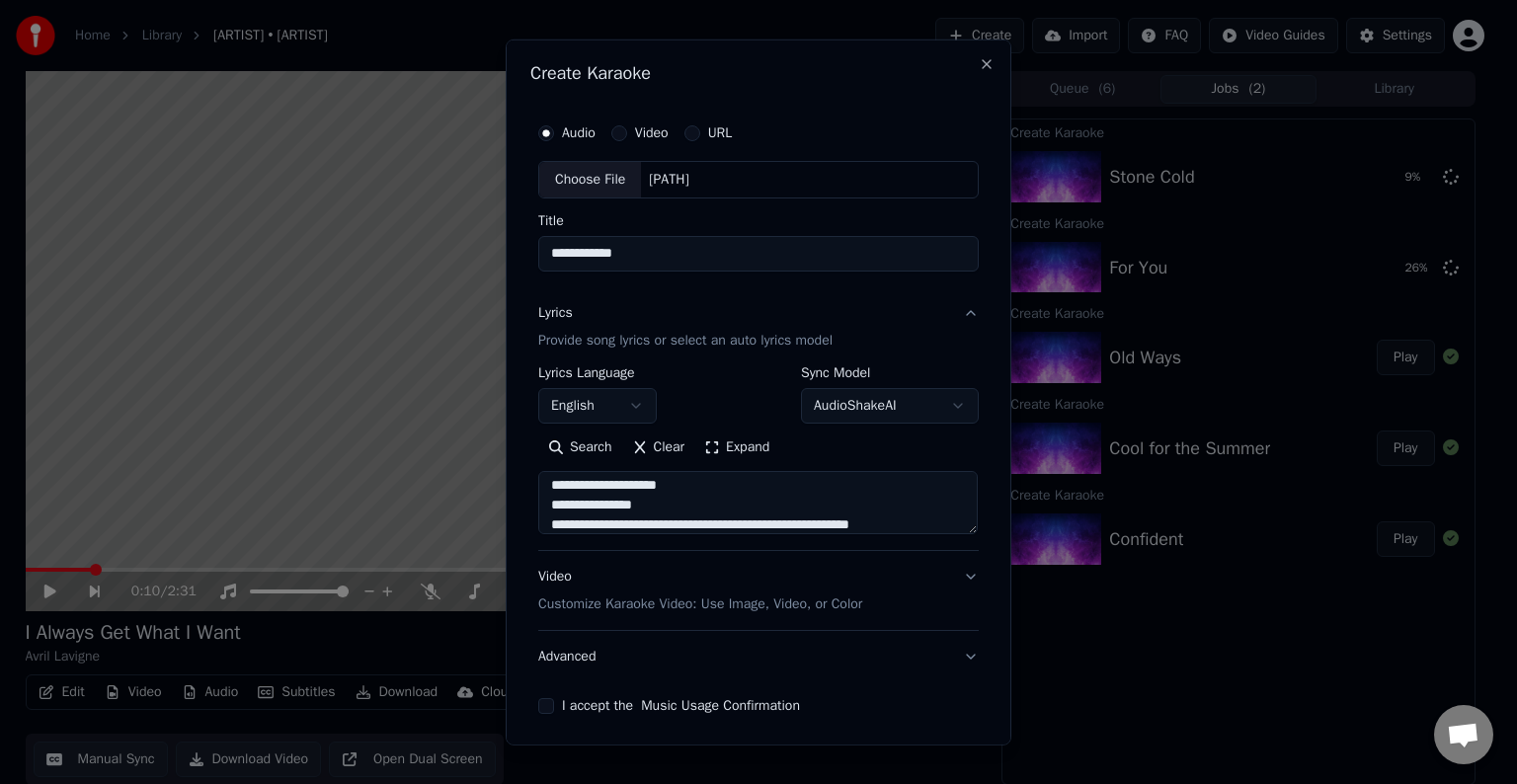 scroll, scrollTop: 261, scrollLeft: 0, axis: vertical 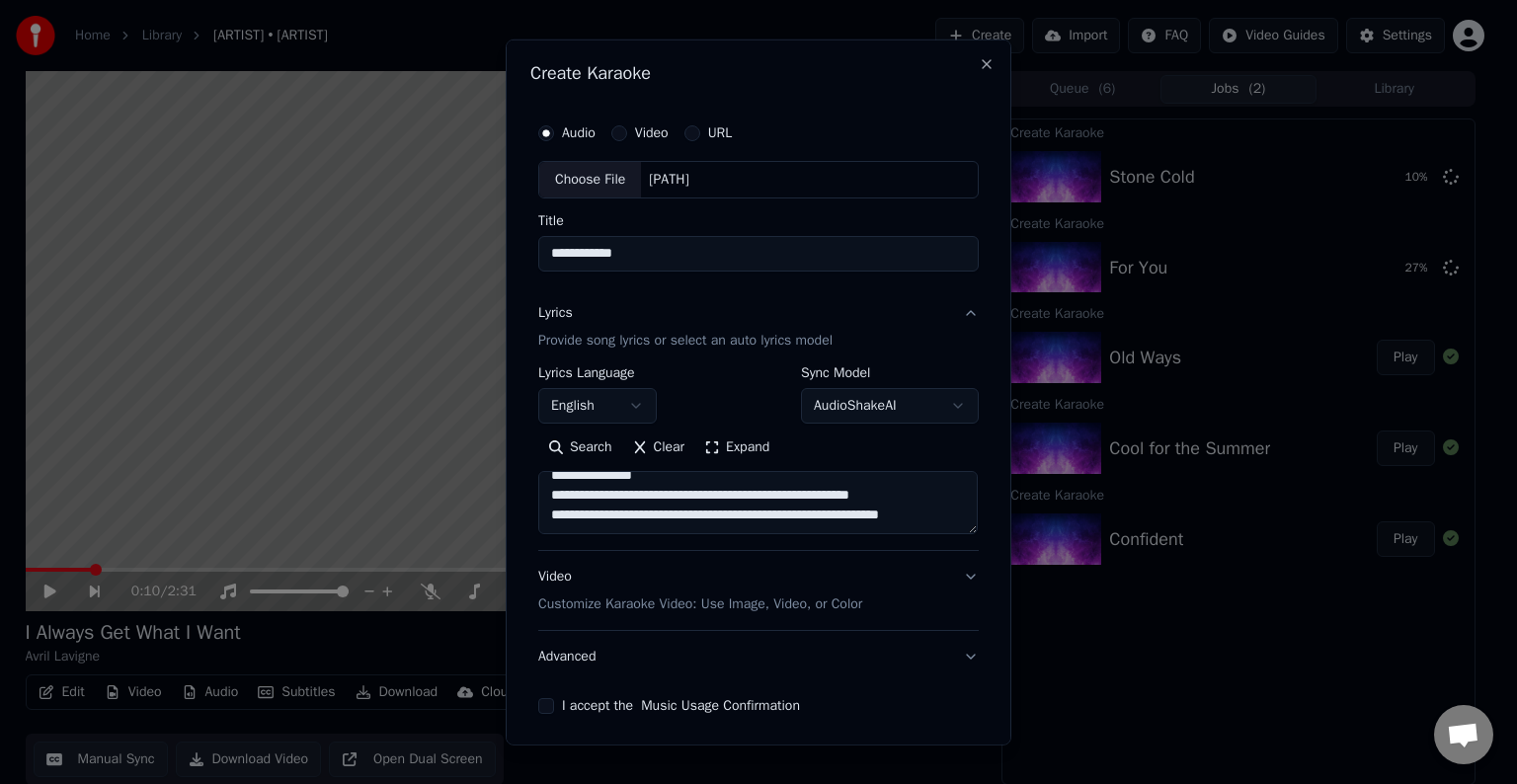 paste on "**********" 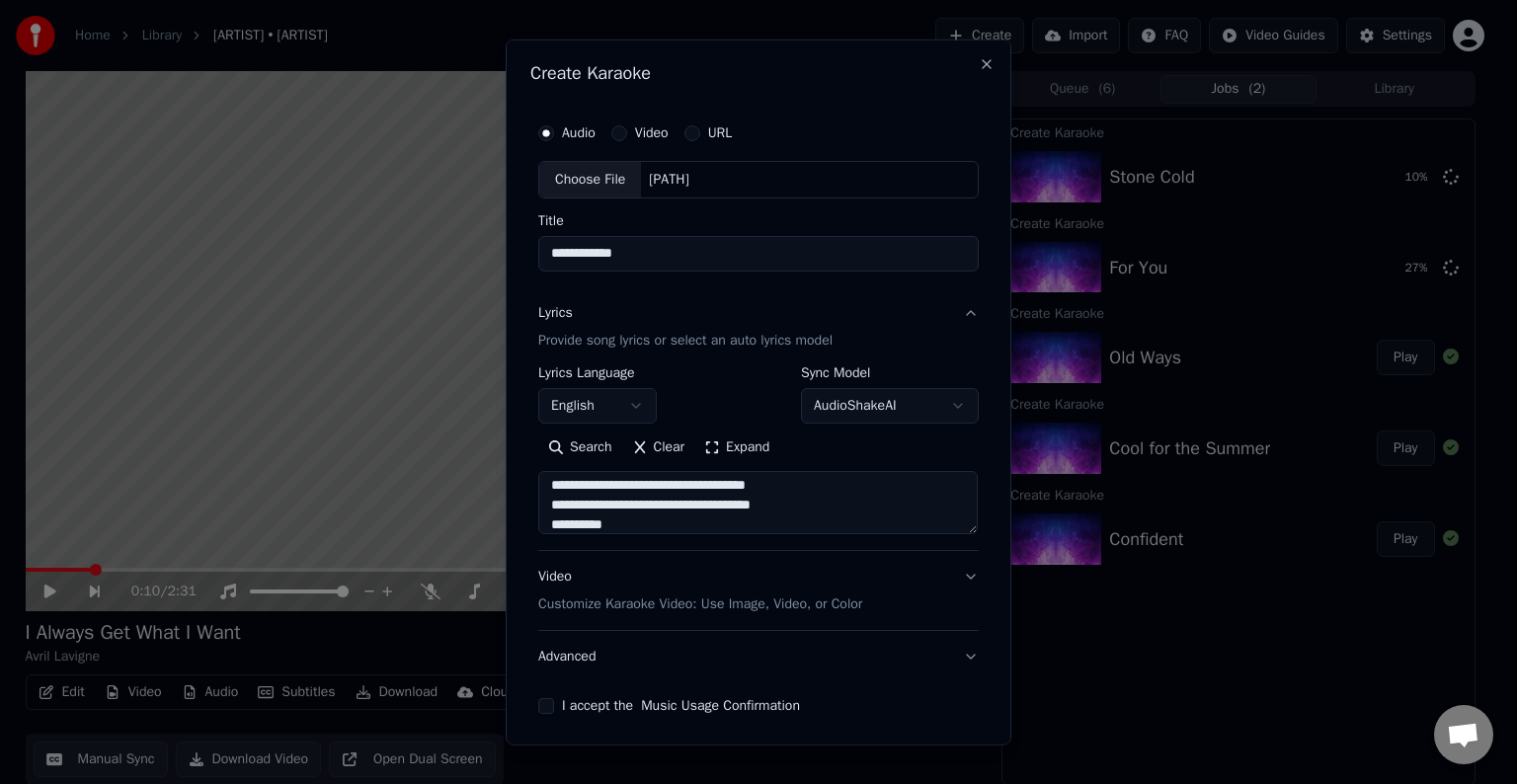 scroll, scrollTop: 399, scrollLeft: 0, axis: vertical 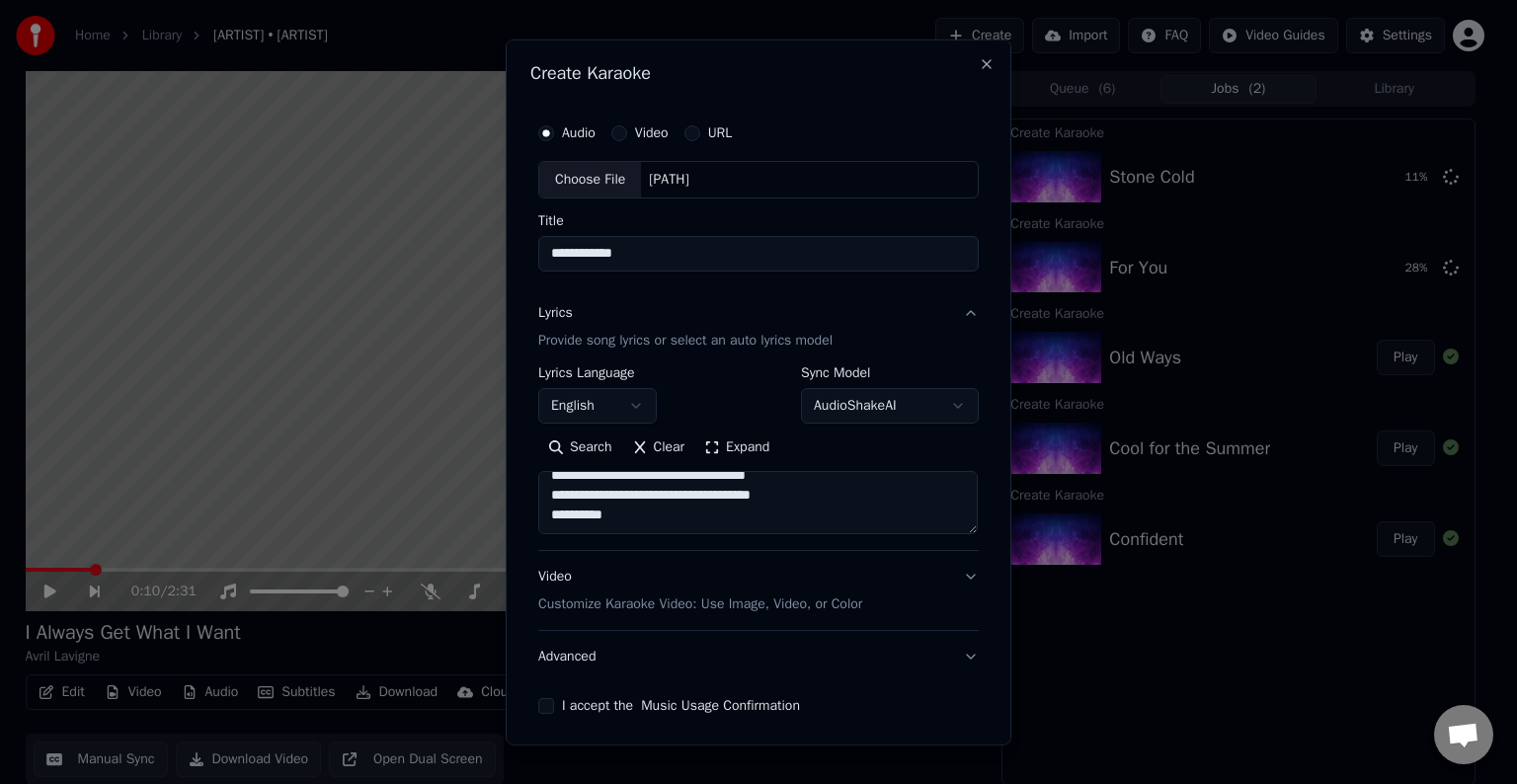 paste on "**********" 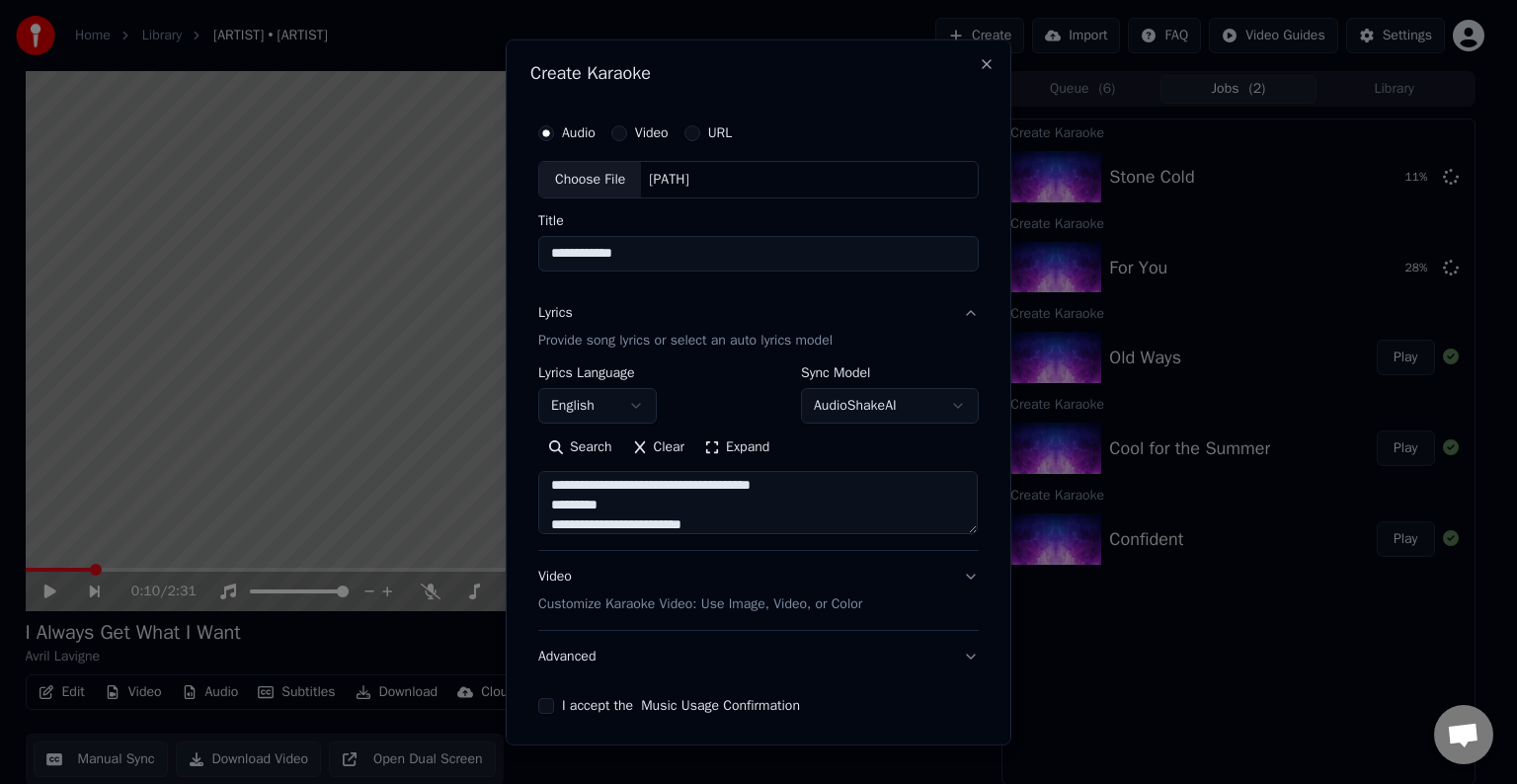 scroll, scrollTop: 478, scrollLeft: 0, axis: vertical 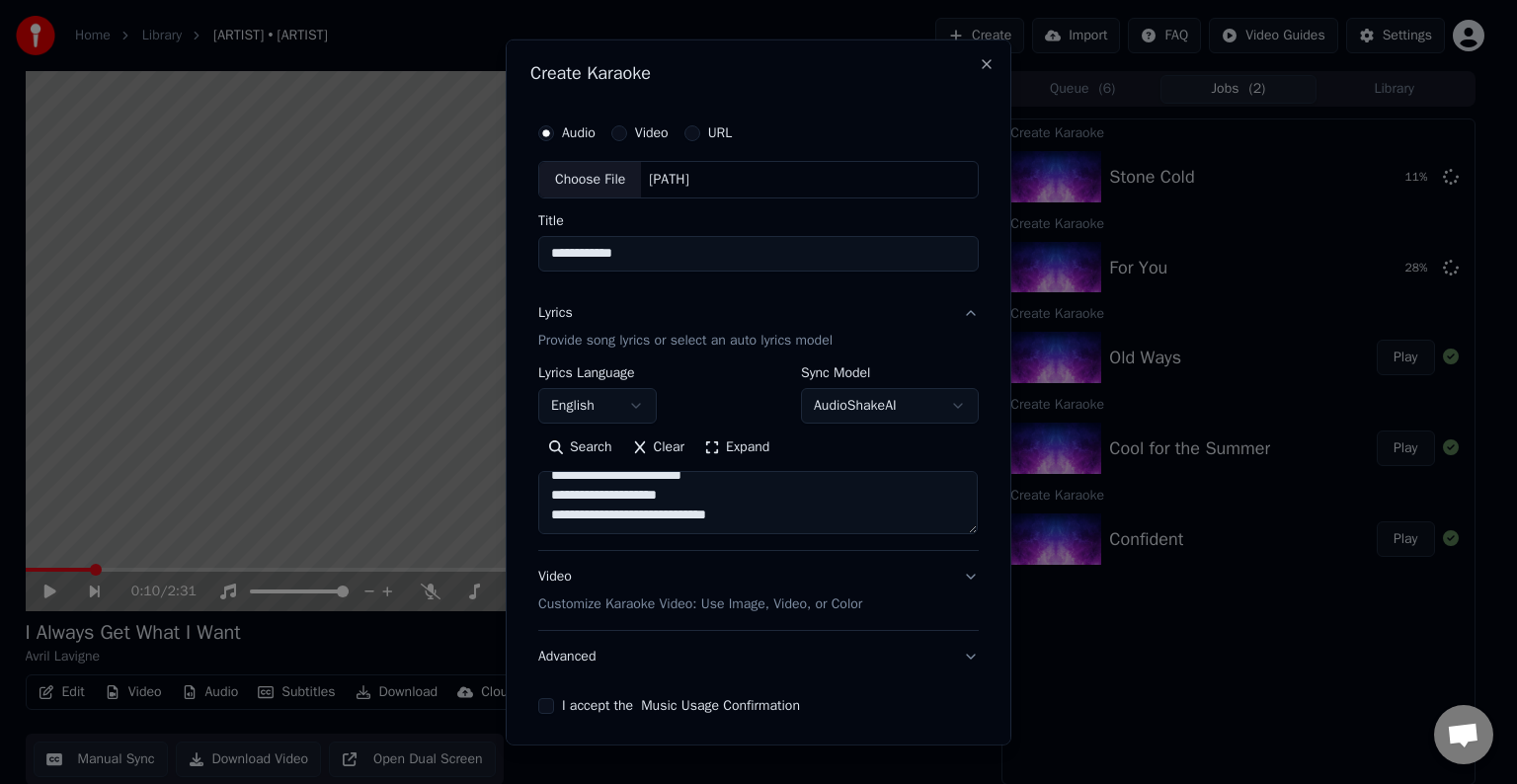 click on "**********" at bounding box center (758, 503) 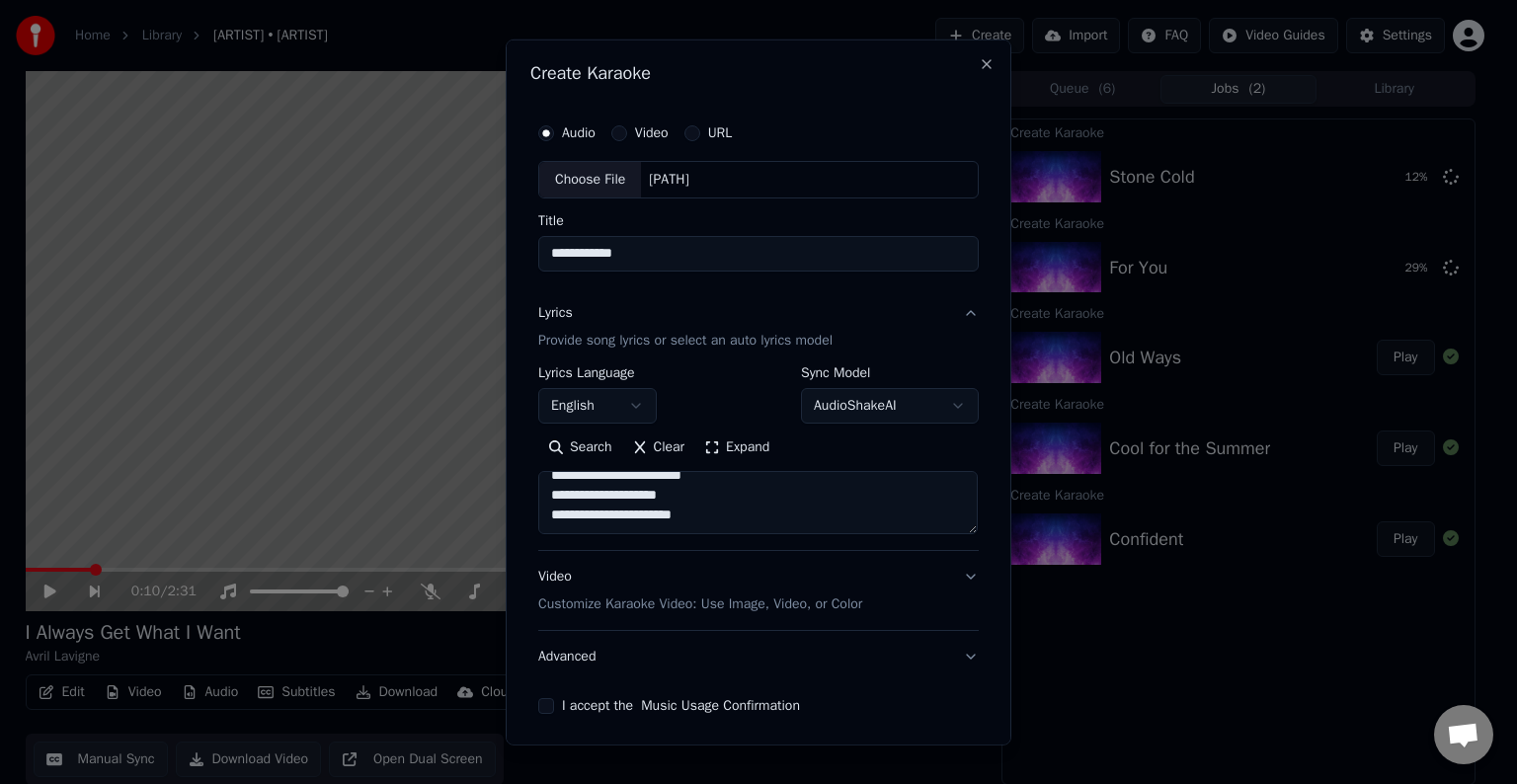 click on "**********" at bounding box center [758, 503] 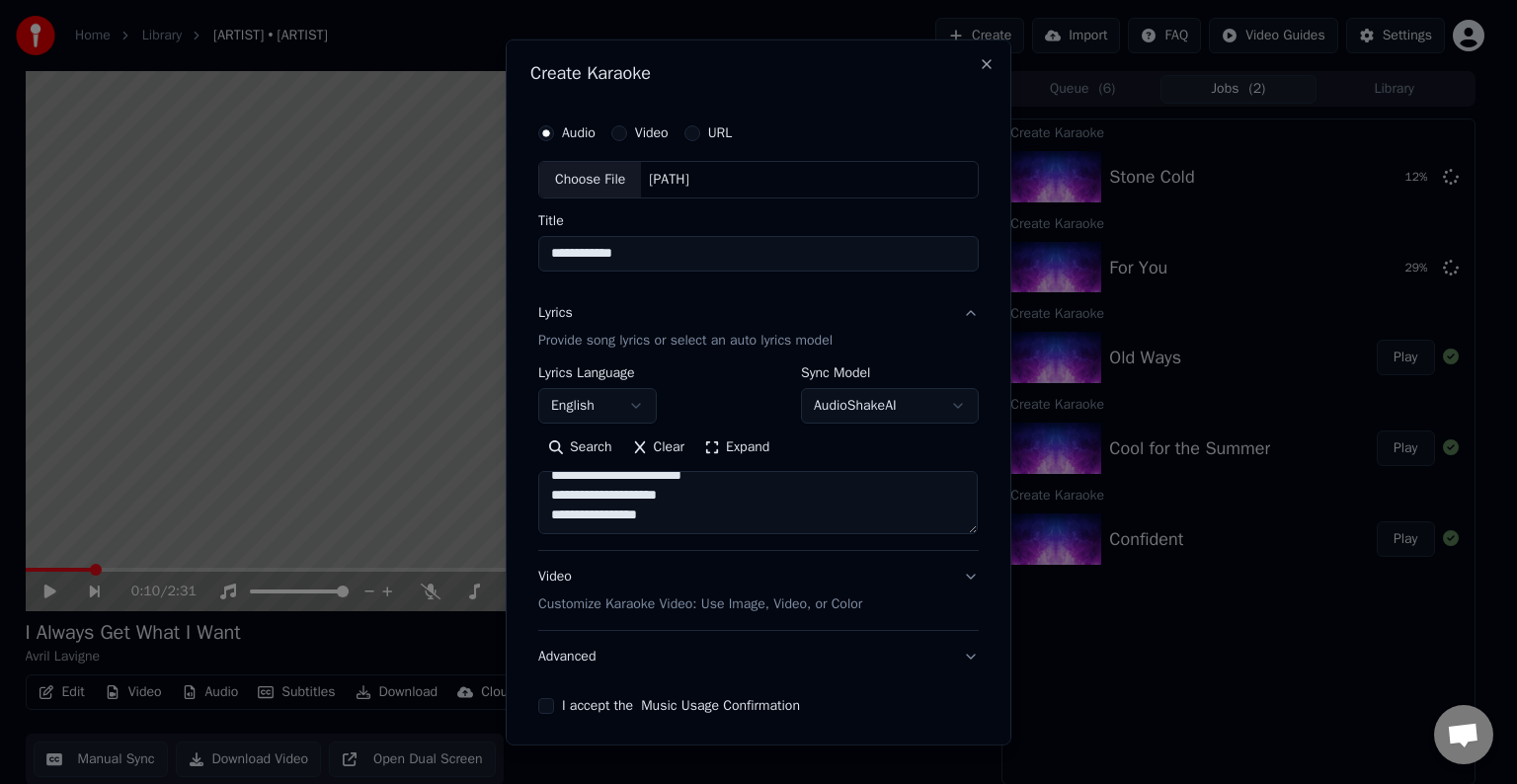 click on "**********" at bounding box center (758, 503) 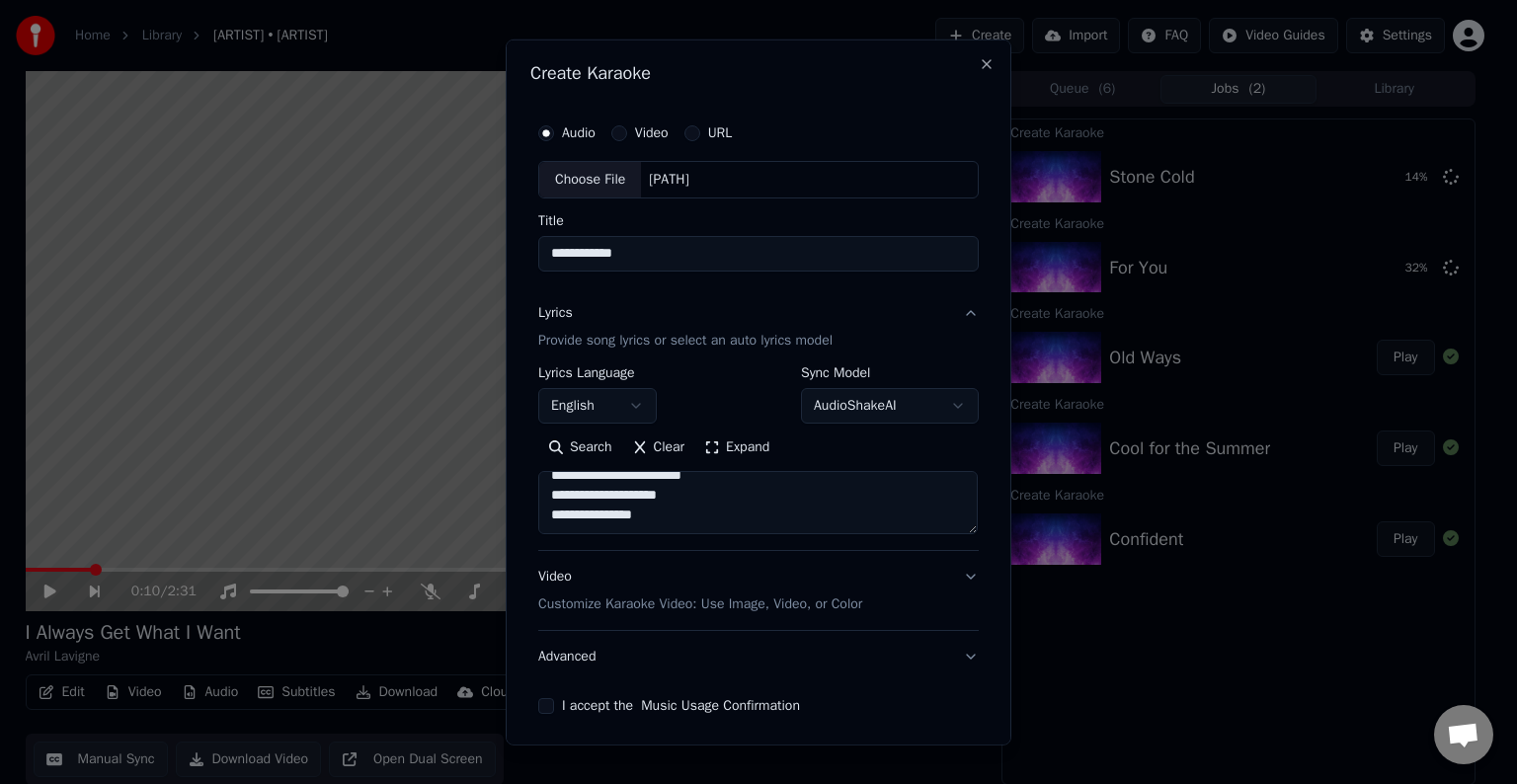 scroll, scrollTop: 467, scrollLeft: 0, axis: vertical 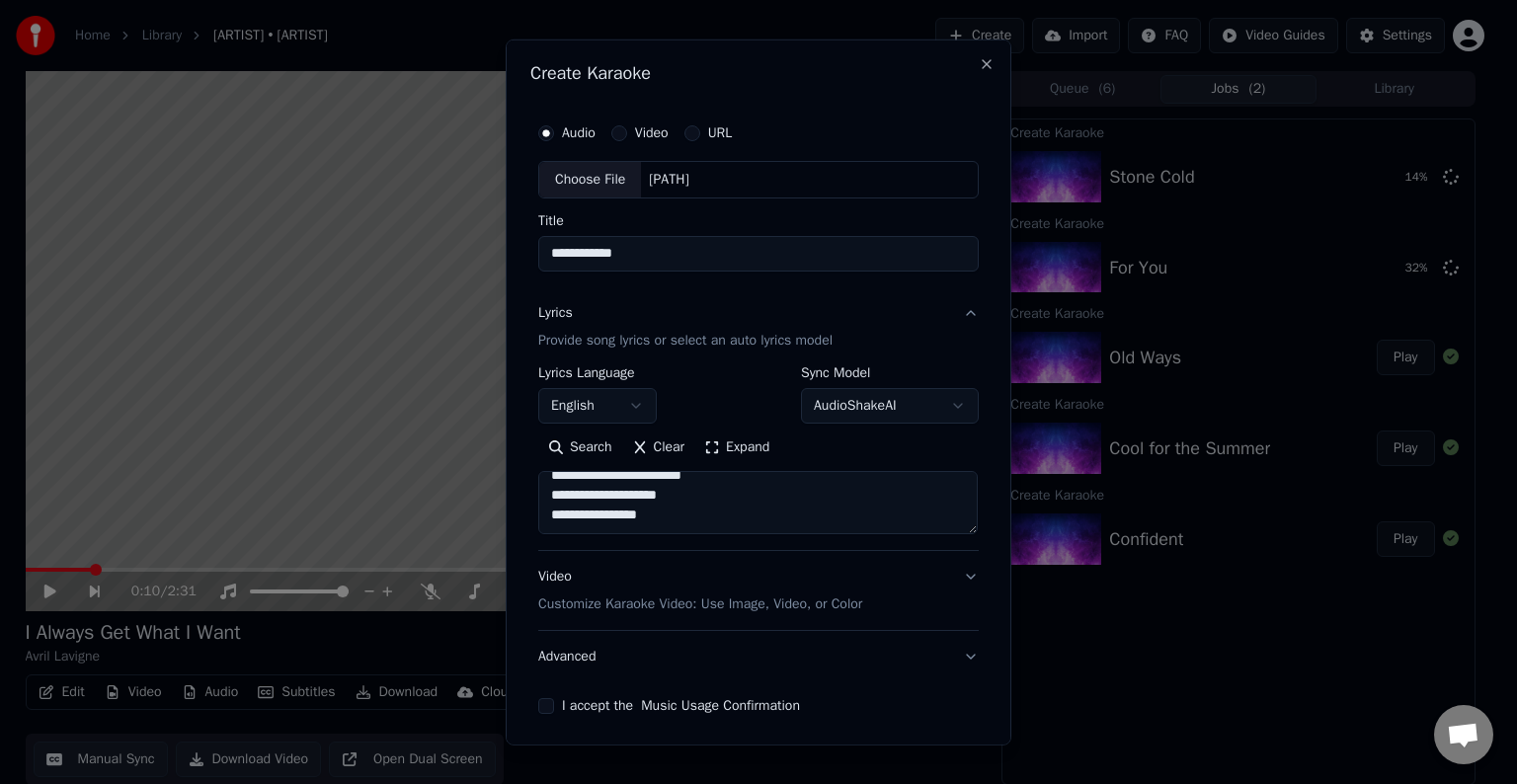 paste on "**********" 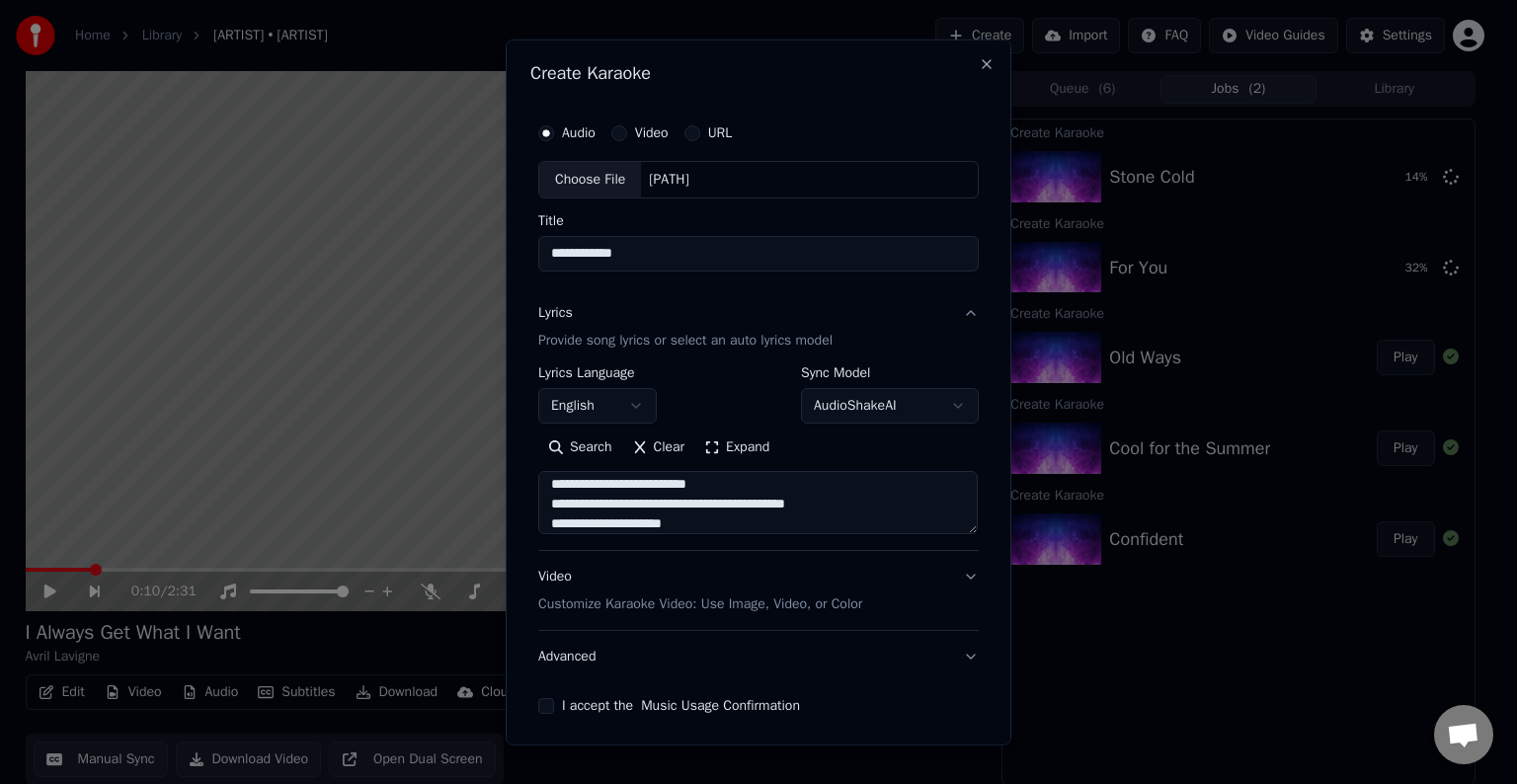scroll, scrollTop: 893, scrollLeft: 0, axis: vertical 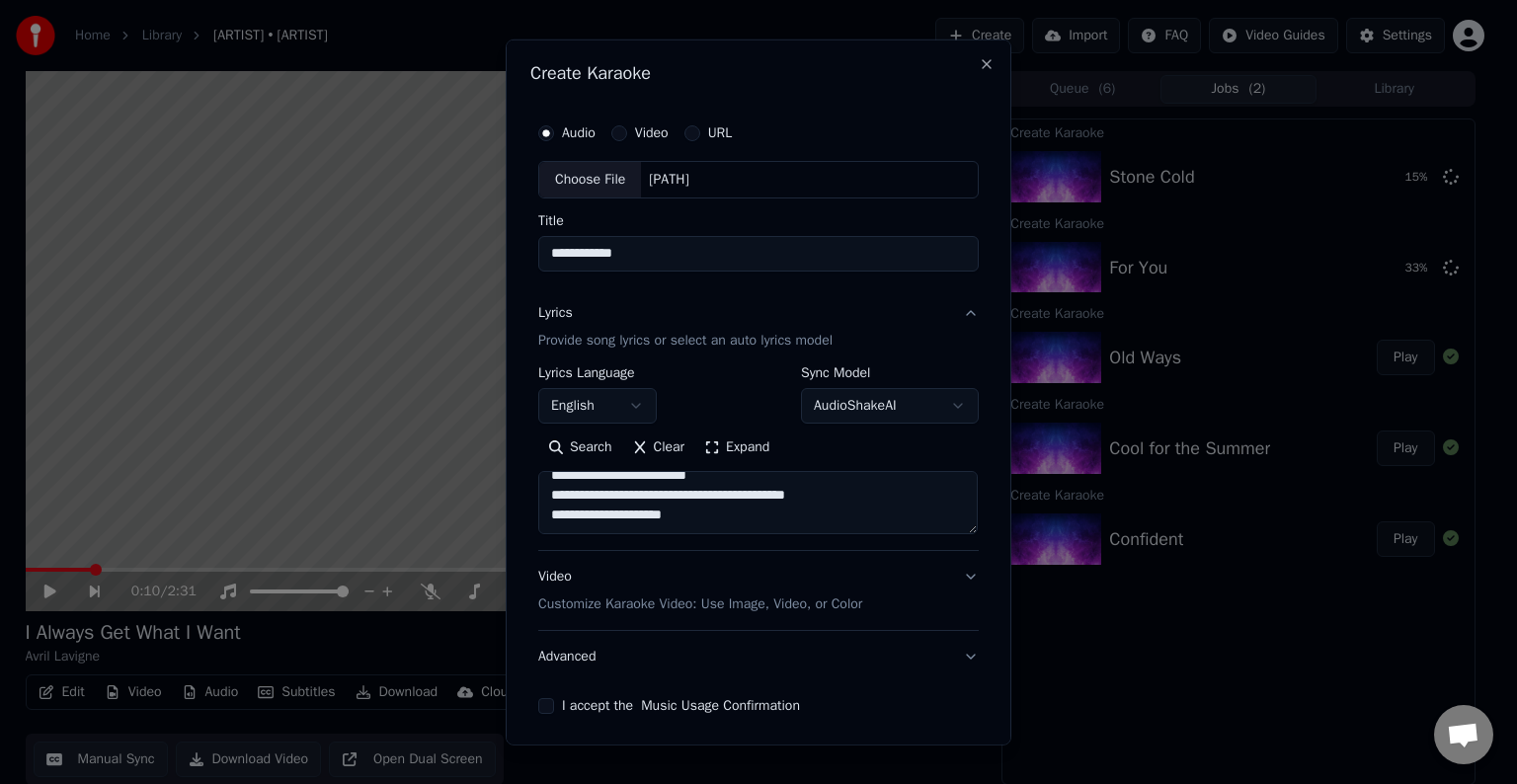 paste on "**********" 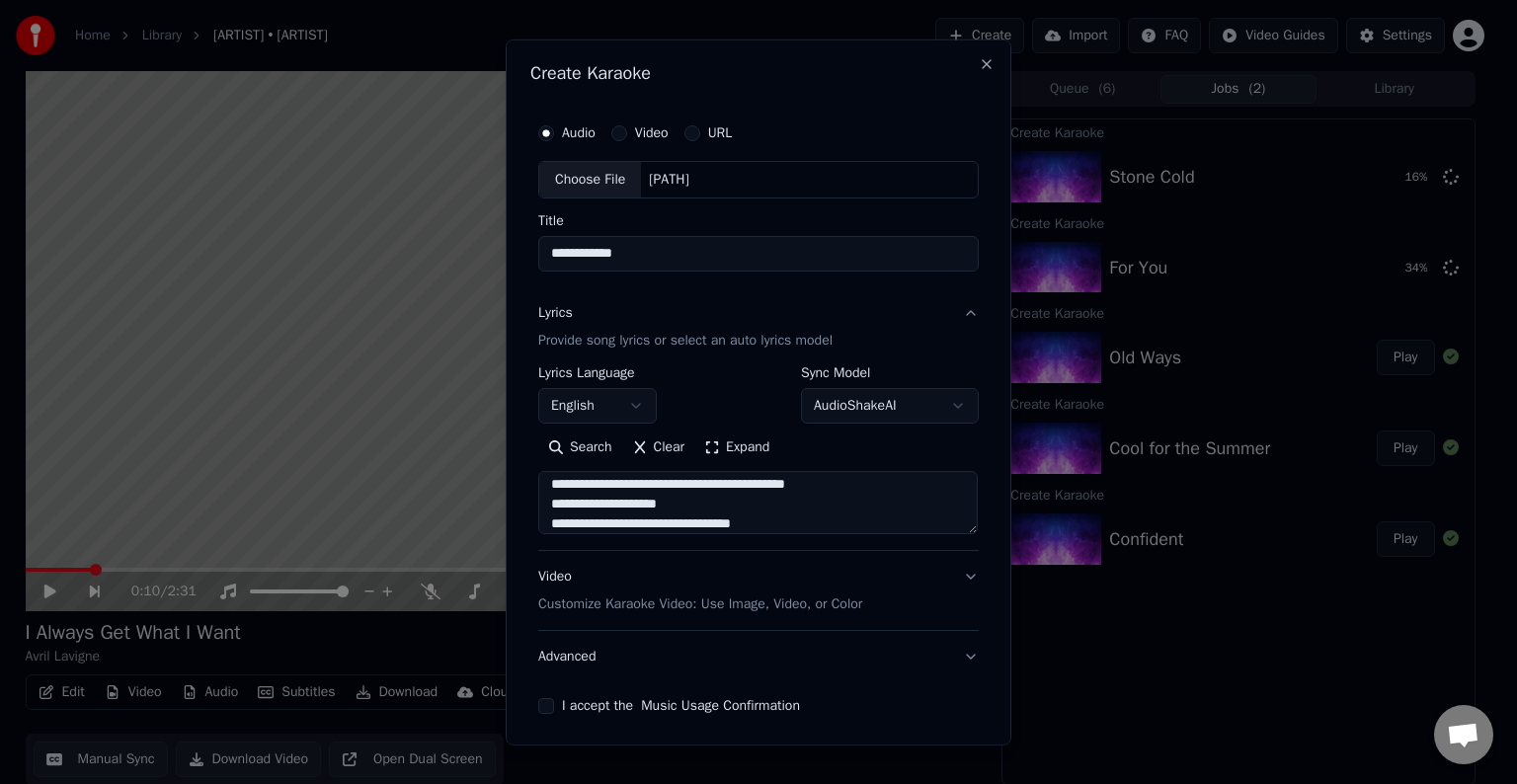 scroll, scrollTop: 952, scrollLeft: 0, axis: vertical 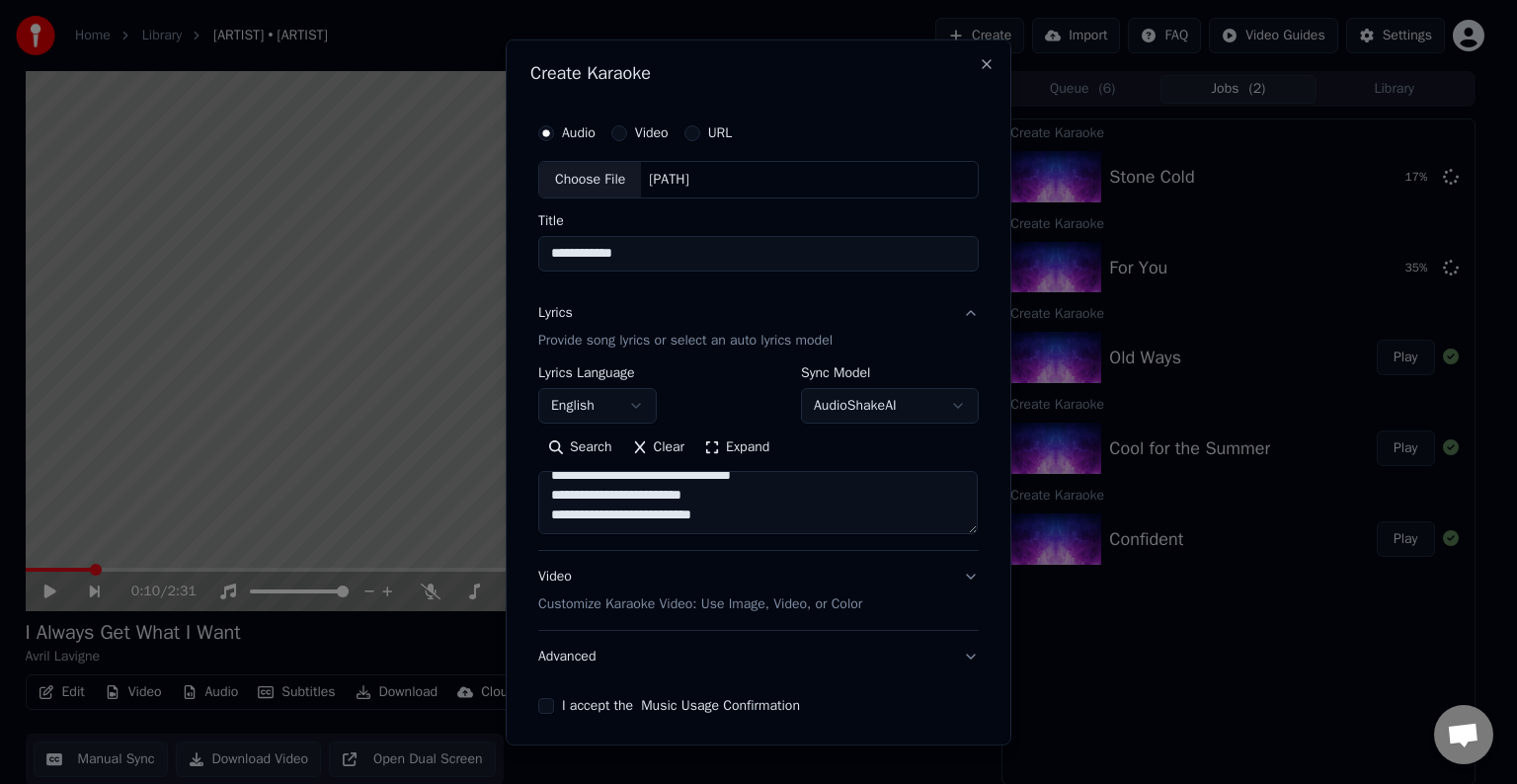 paste on "**********" 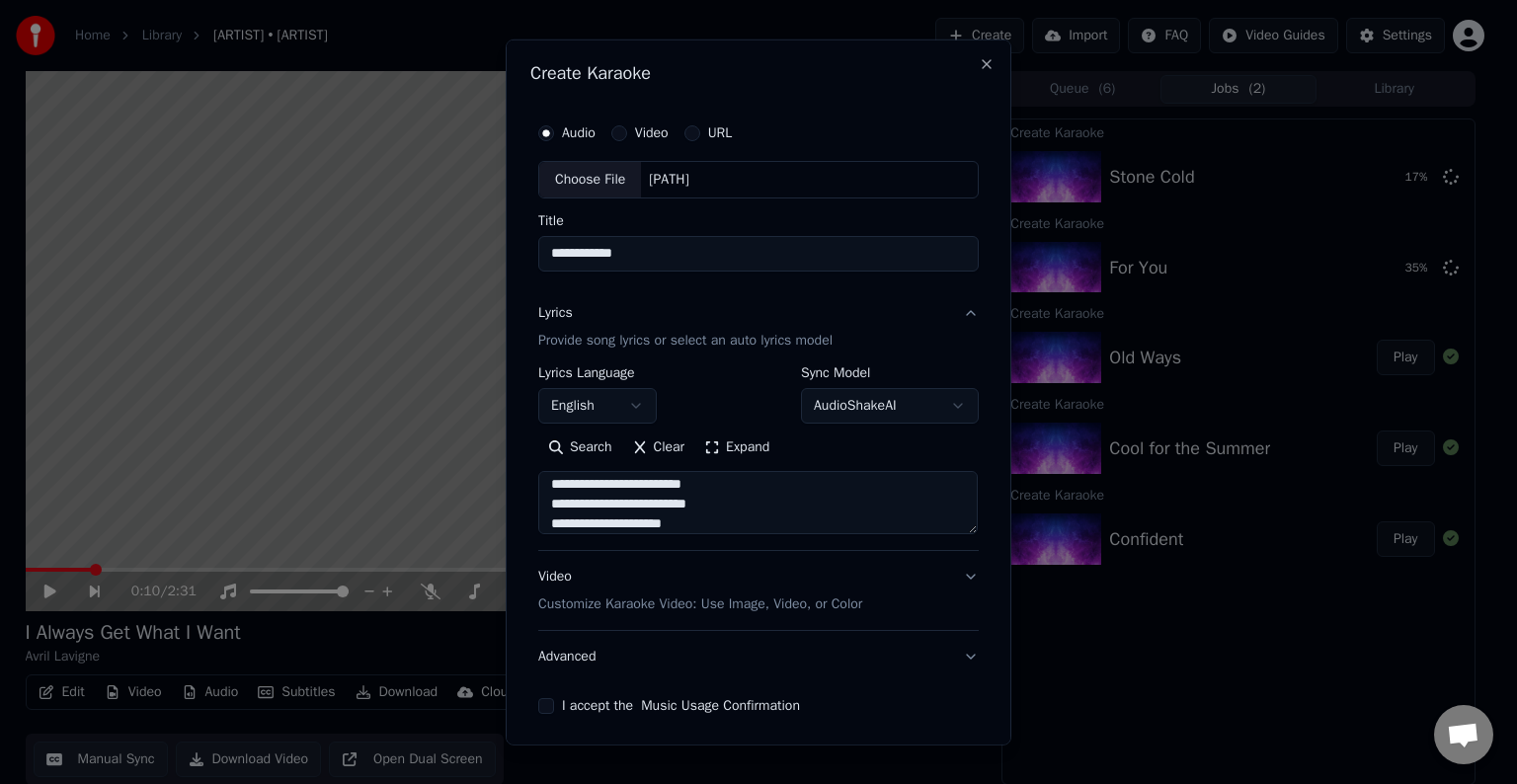 scroll, scrollTop: 1011, scrollLeft: 0, axis: vertical 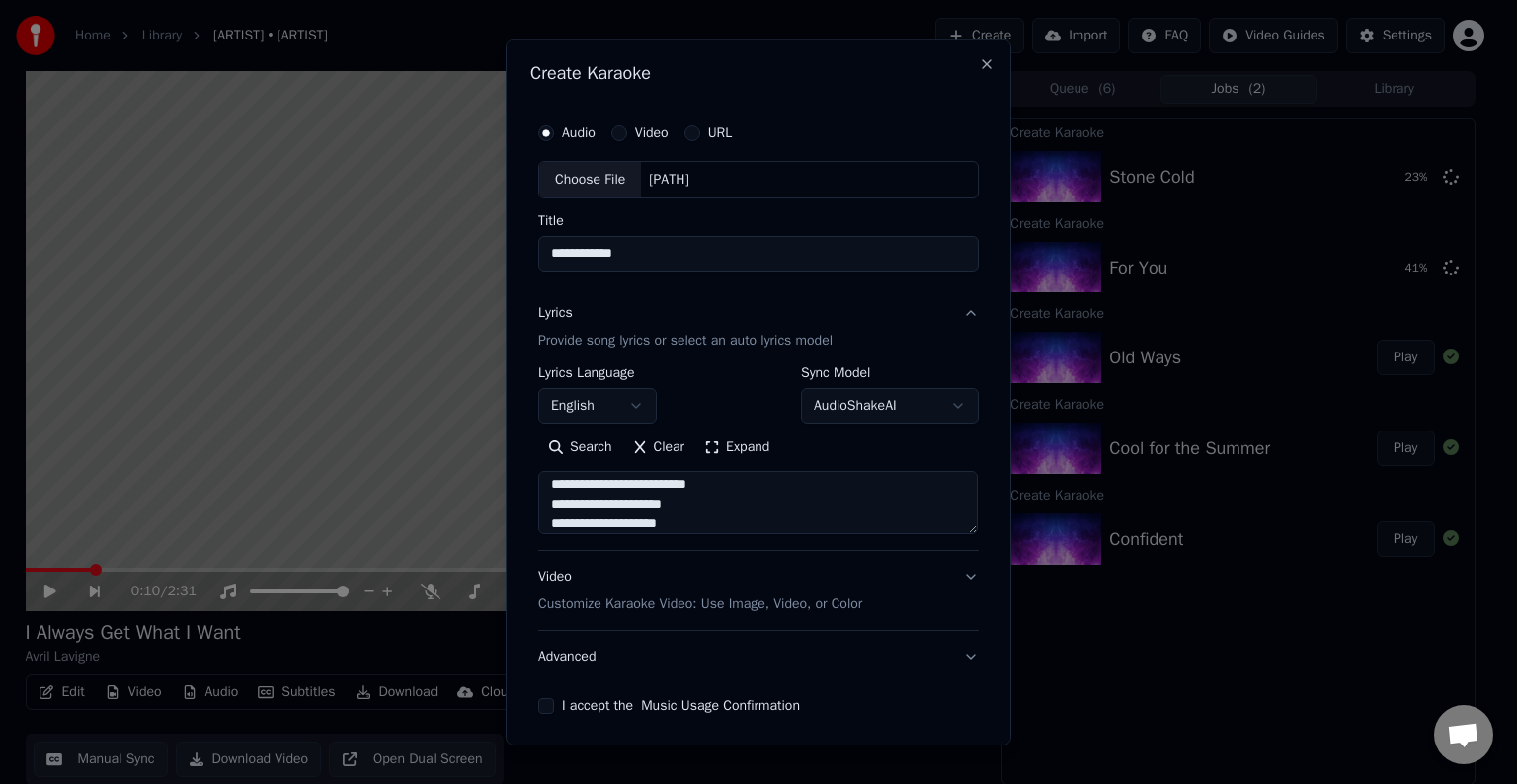 type on "**********" 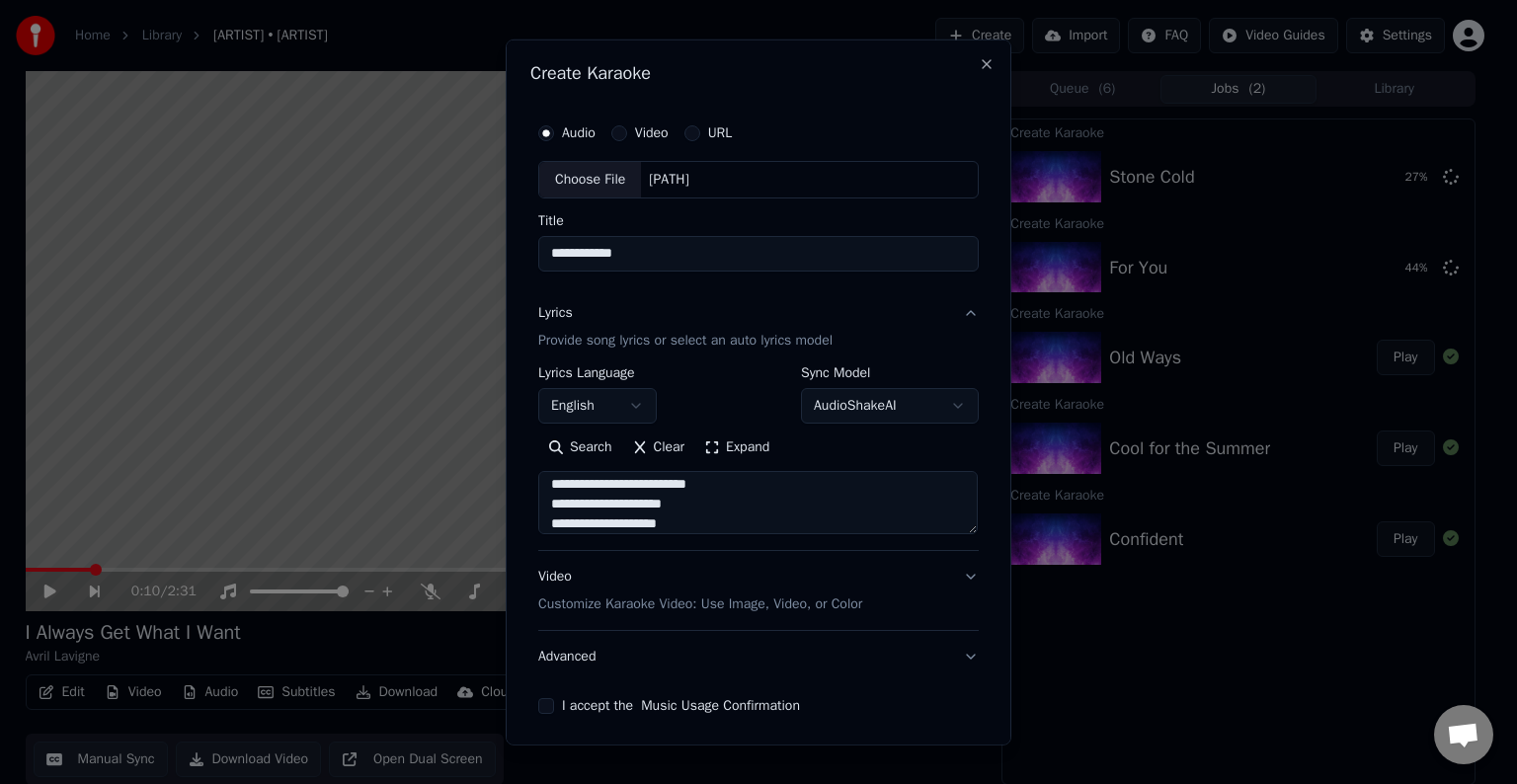 click on "Advanced" at bounding box center [758, 657] 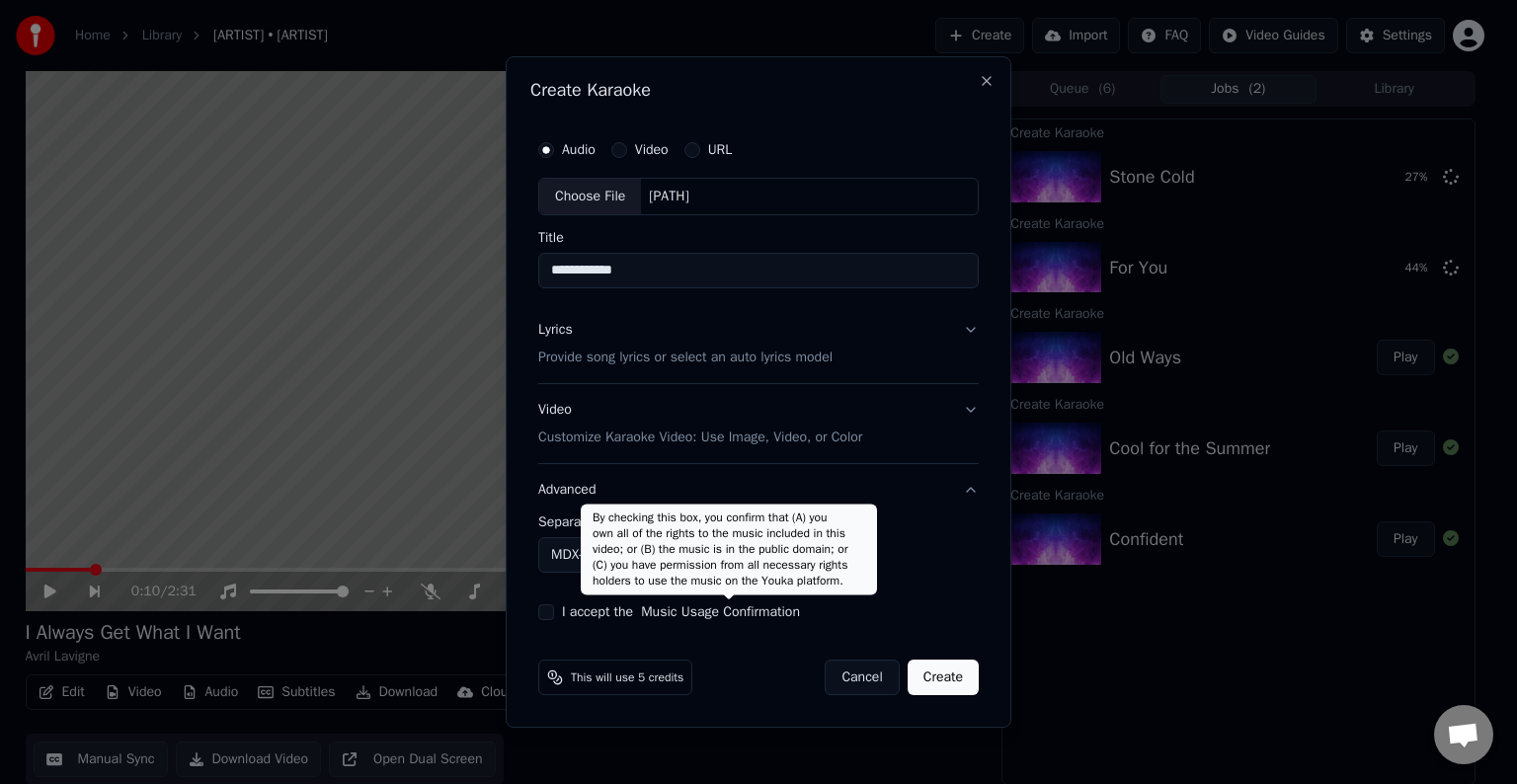 click on "Home Library I Always Get What I Want • [ARTIST] Create Import FAQ Video Guides Settings 0:10  /  2:31 I Always Get What I Want [ARTIST] BPM 181 Key E Edit Video Audio Subtitles Download Cloud Library Manual Sync Download Video Open Dual Screen Queue ( 6 ) Jobs ( 2 ) Library Create Karaoke Stone Cold 27 % Create Karaoke For You 44 % Create Karaoke Old Ways Play Create Karaoke Cool for the Summer Play Create Karaoke Confident Play Chat [PERSON] from Youka Desktop More channels Continue on Email Network offline. Reconnecting... No messages can be received or sent for now. Youka Desktop Hello! How can I help you?  Sunday, [DATE] I think there is a glitch in the program; when I spend my credits to create a video, and I provide the lyrics, the resulting video does not sync the lyrics and is forcing me to spend extra credits to sync them again; it has happened to me with my last 3 videos [DATE] [PERSON] [DATE] So, I make the video, and the credits to sync the lyrics the second time are refunded? [PERSON] URL" at bounding box center [750, 392] 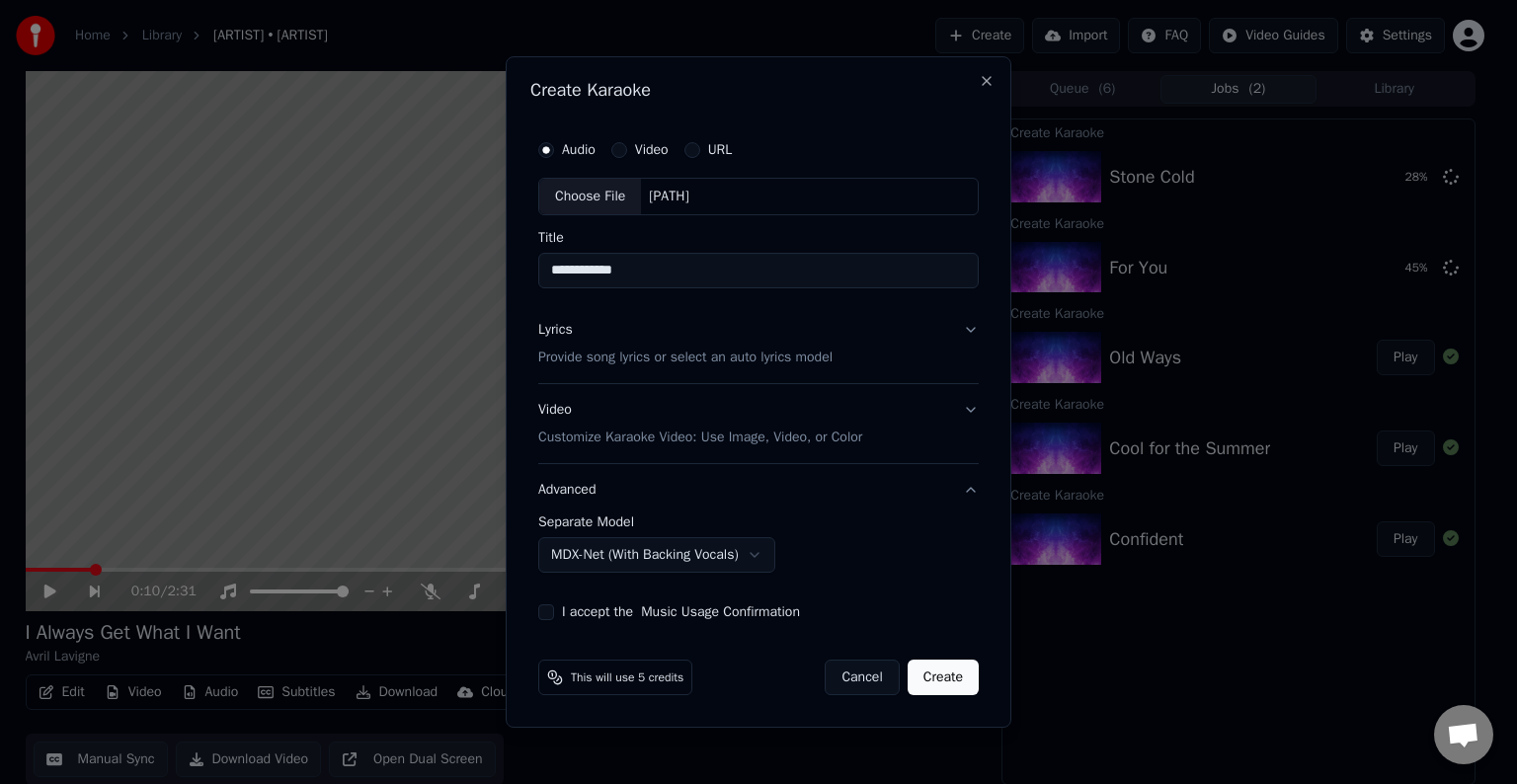 click on "I accept the   Music Usage Confirmation" at bounding box center [546, 612] 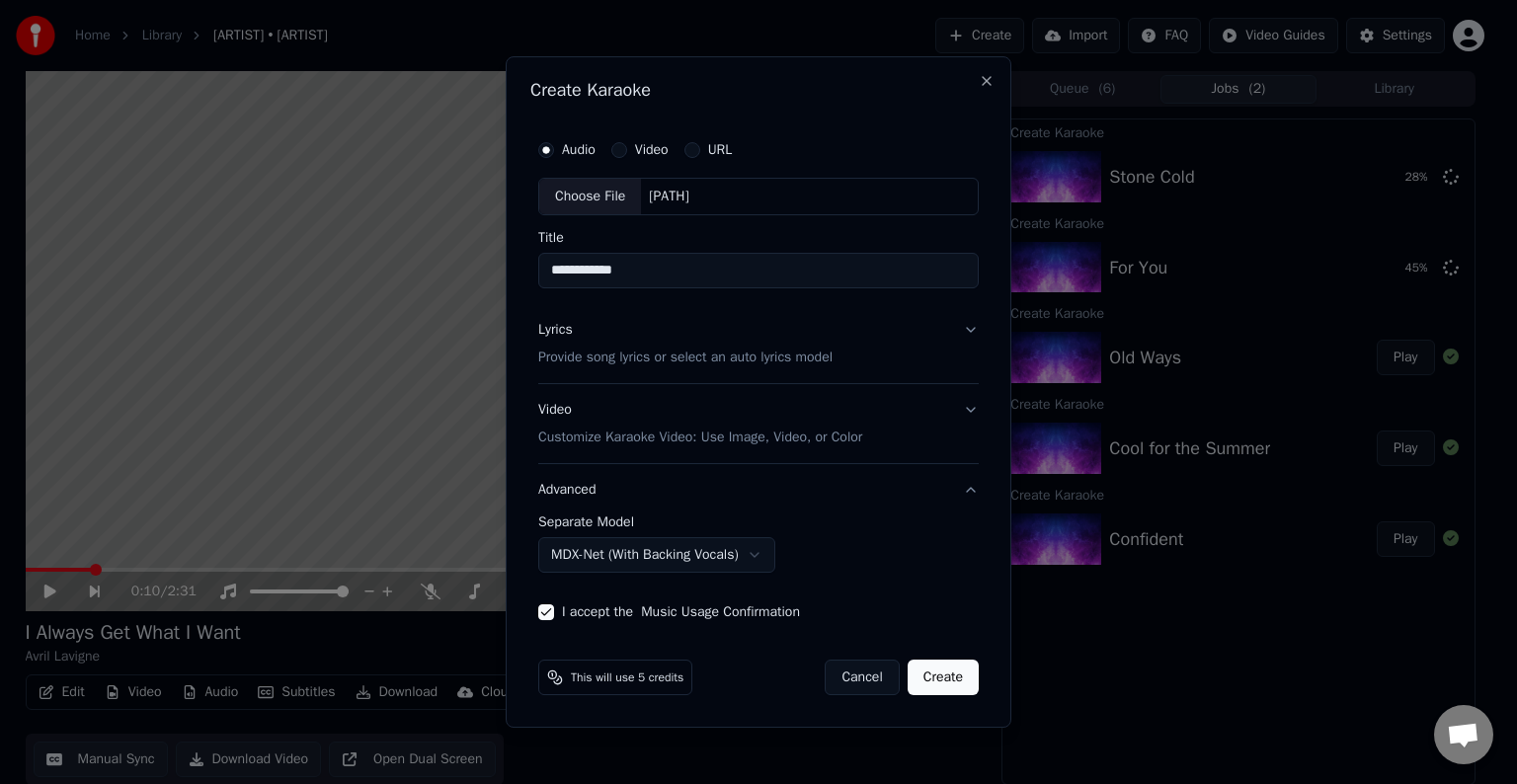 click on "Create" at bounding box center [943, 677] 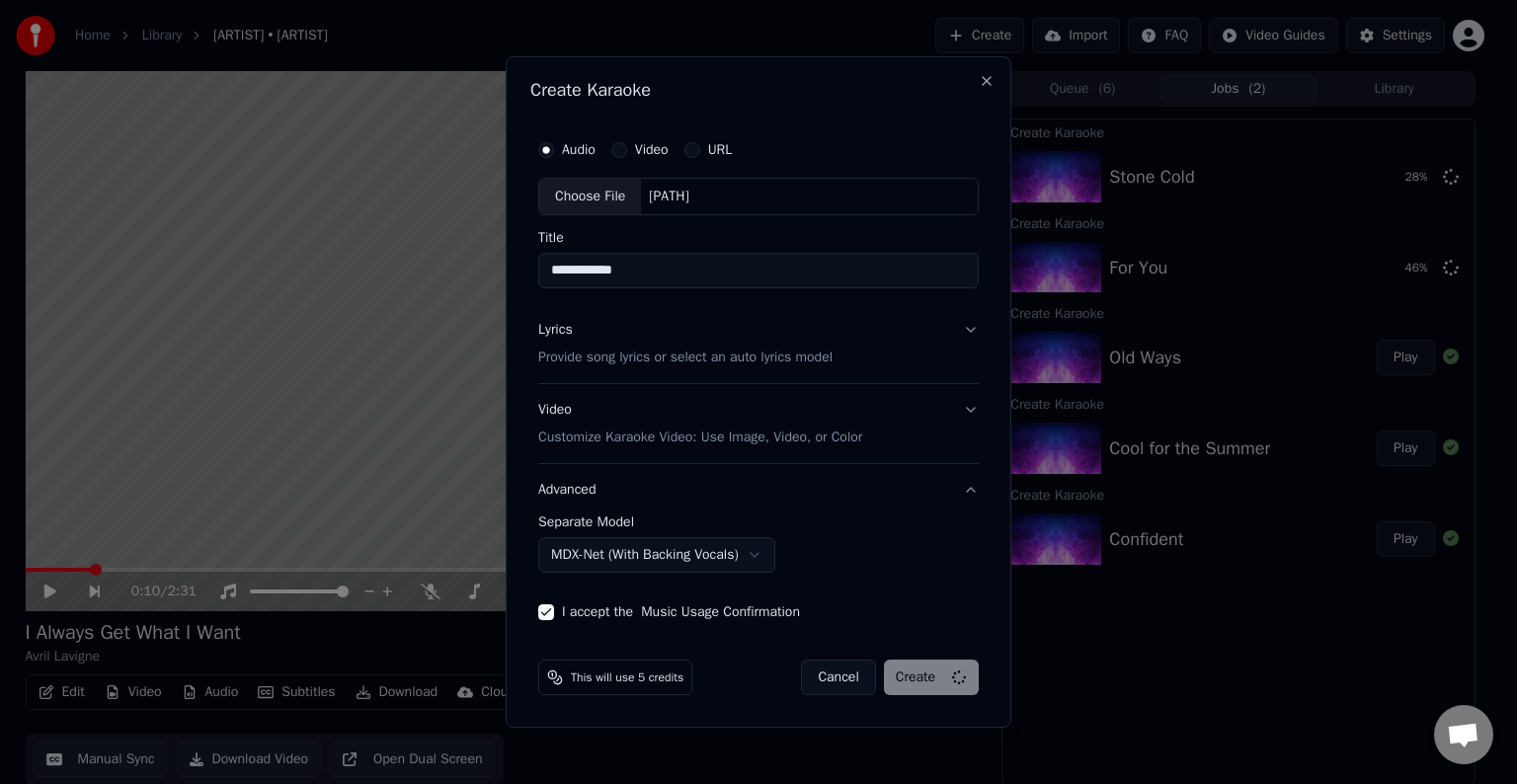 select on "******" 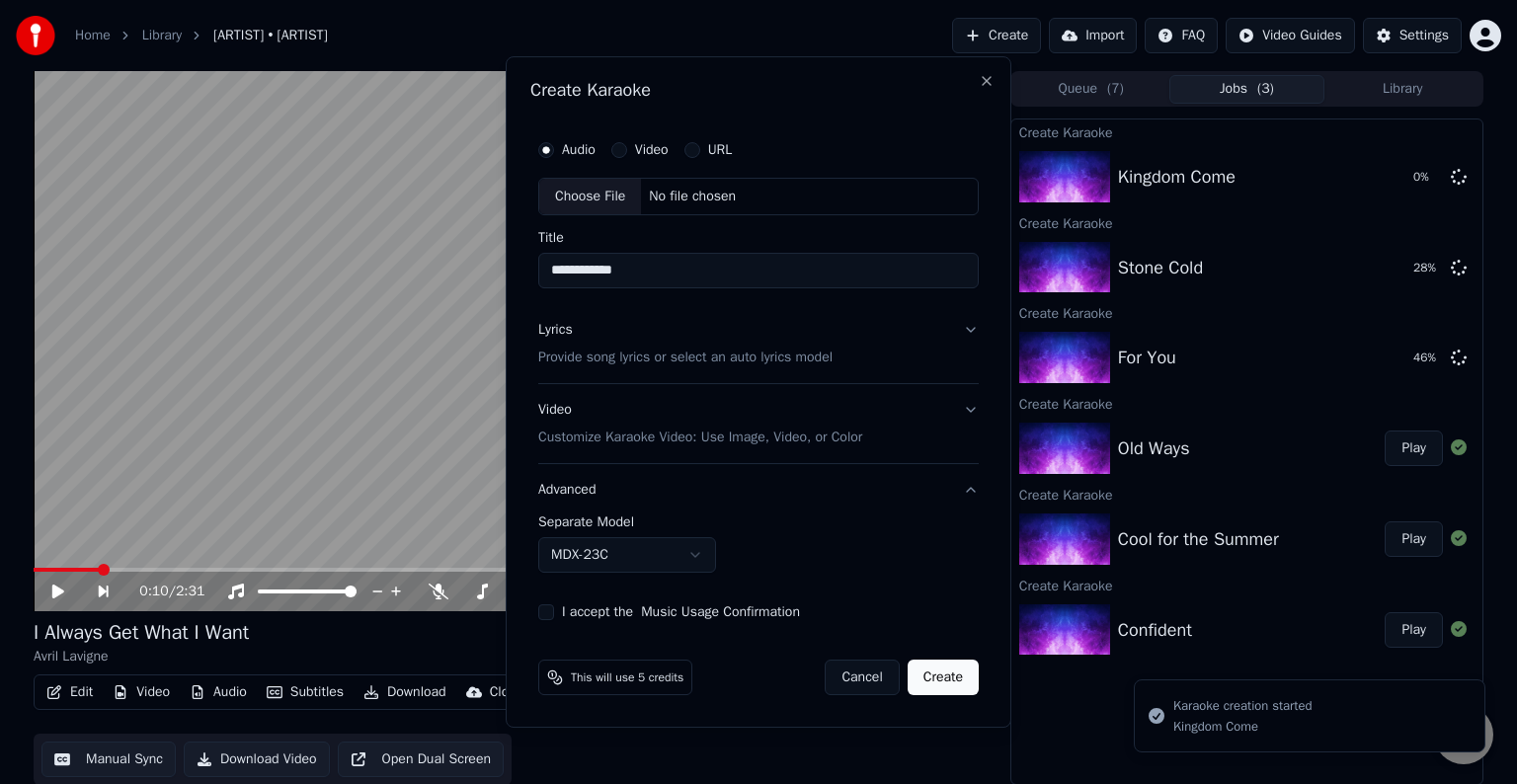 type 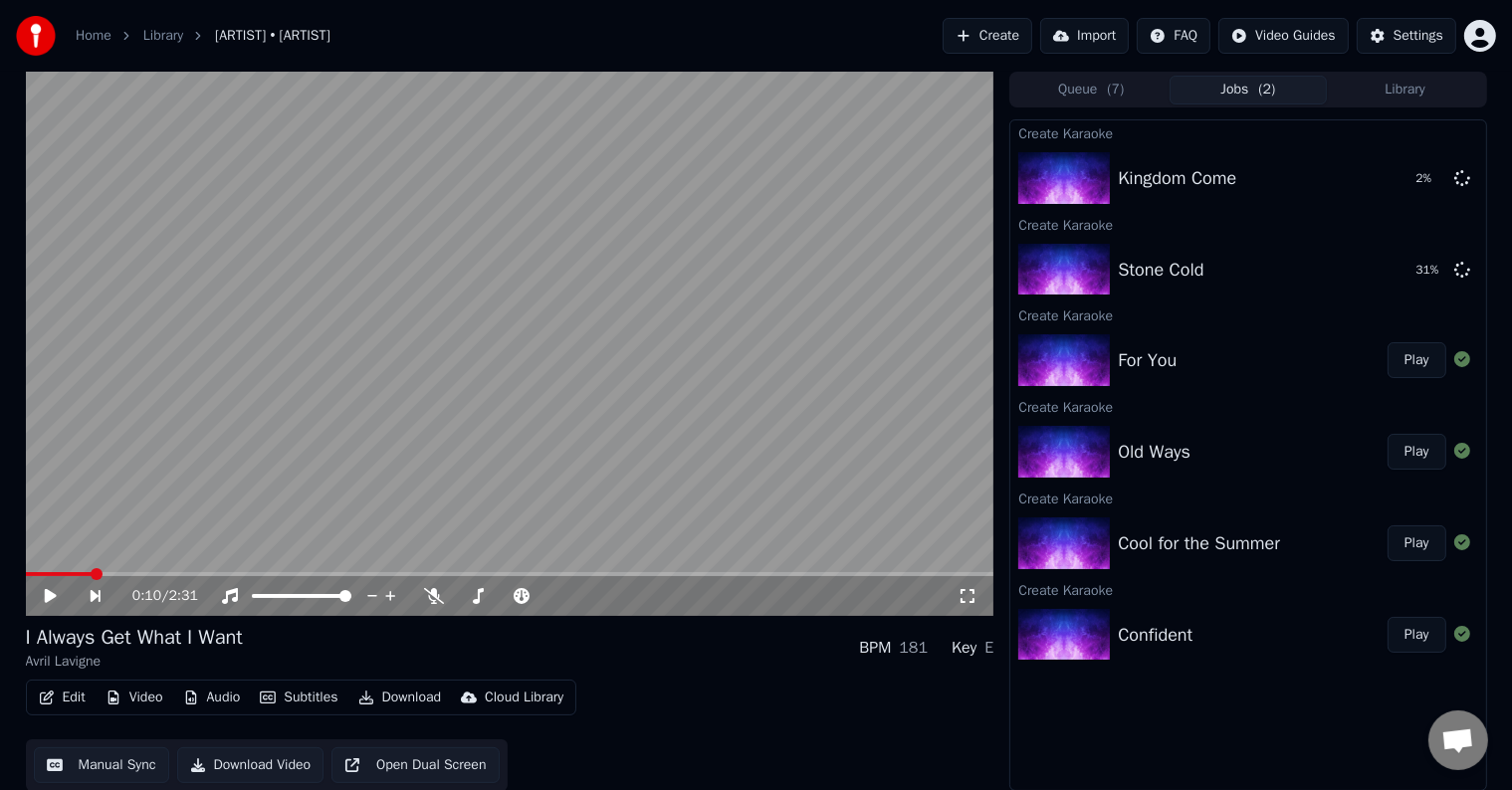 click on "Create" at bounding box center (987, 36) 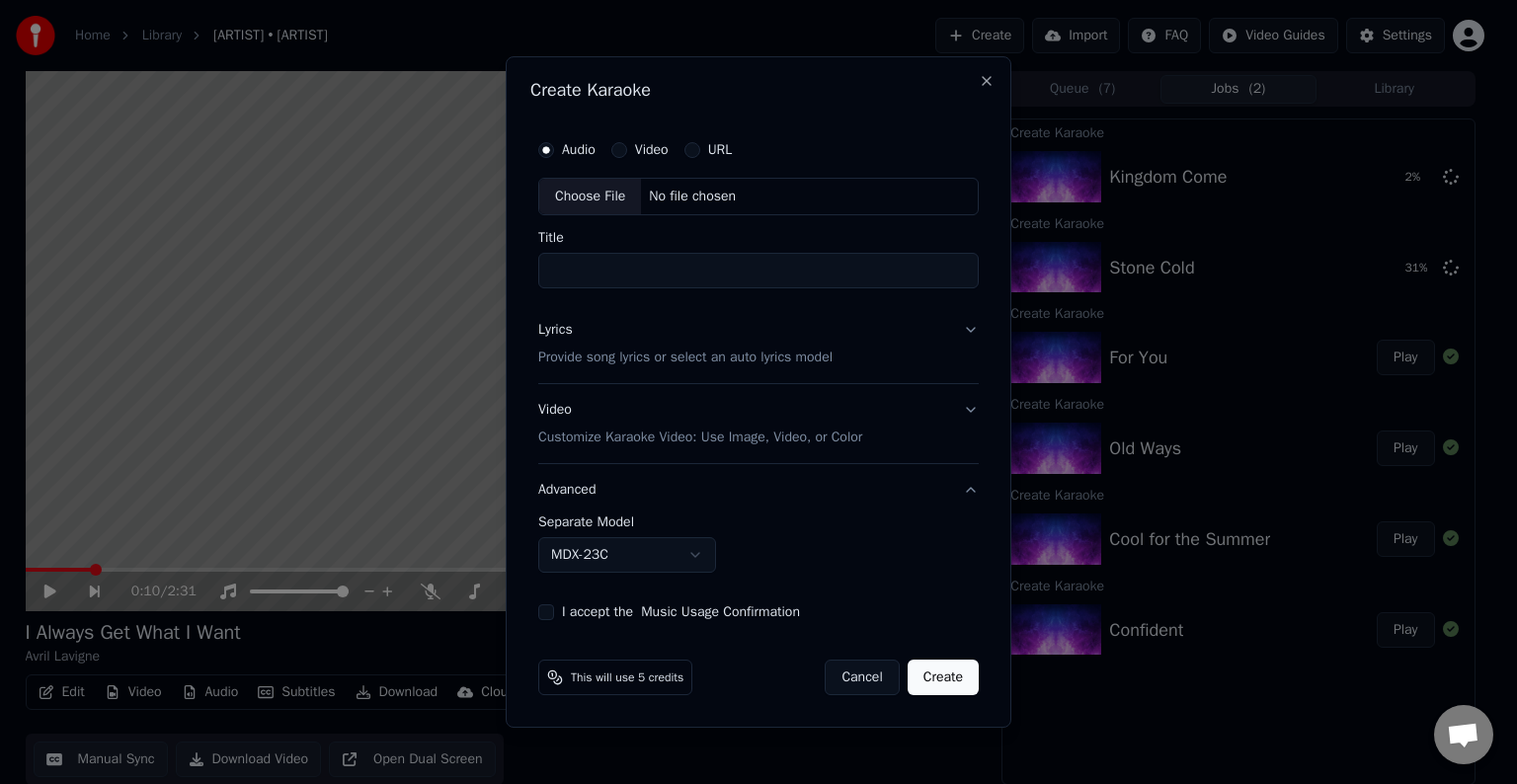 click on "Choose File" at bounding box center (590, 196) 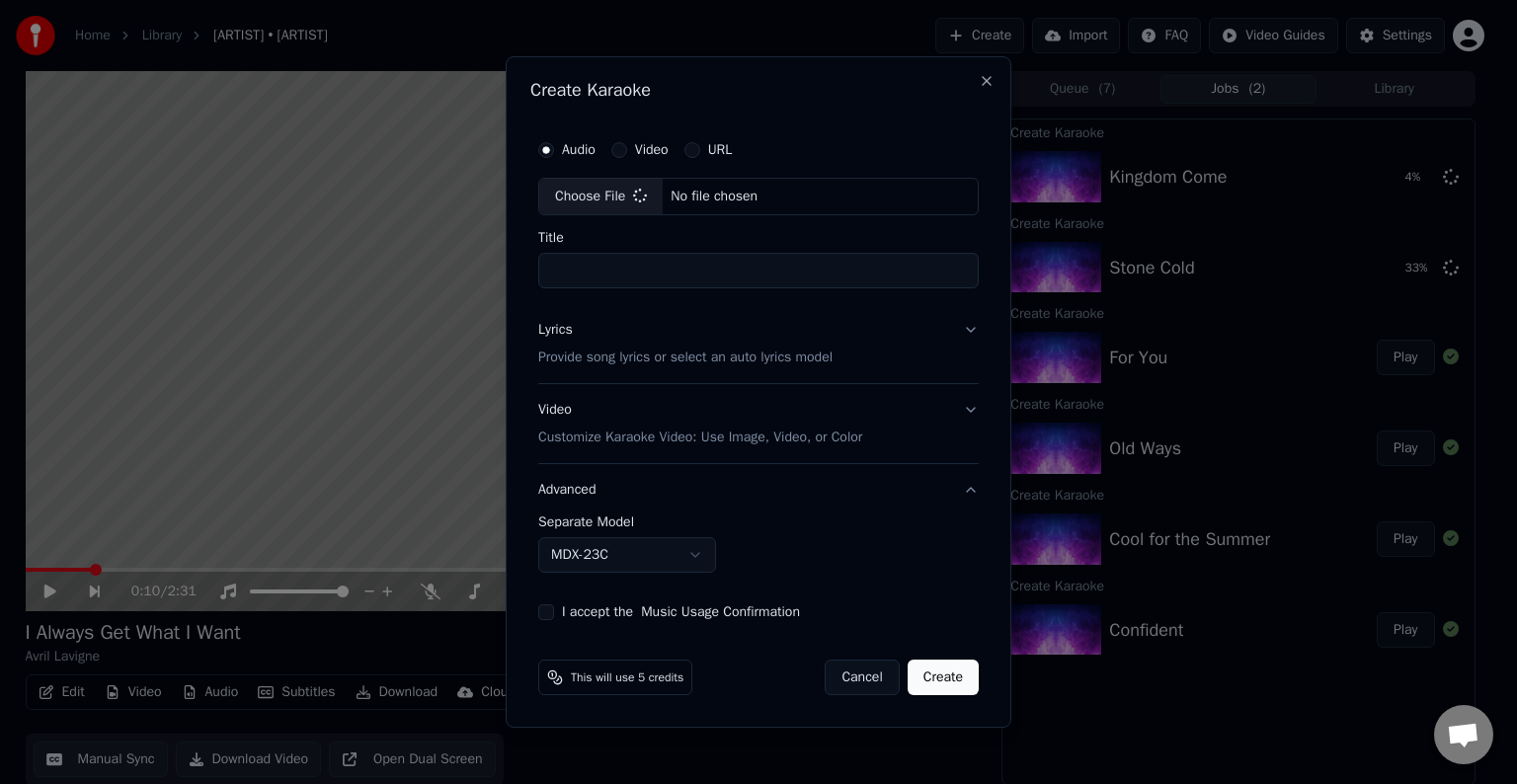 type on "**********" 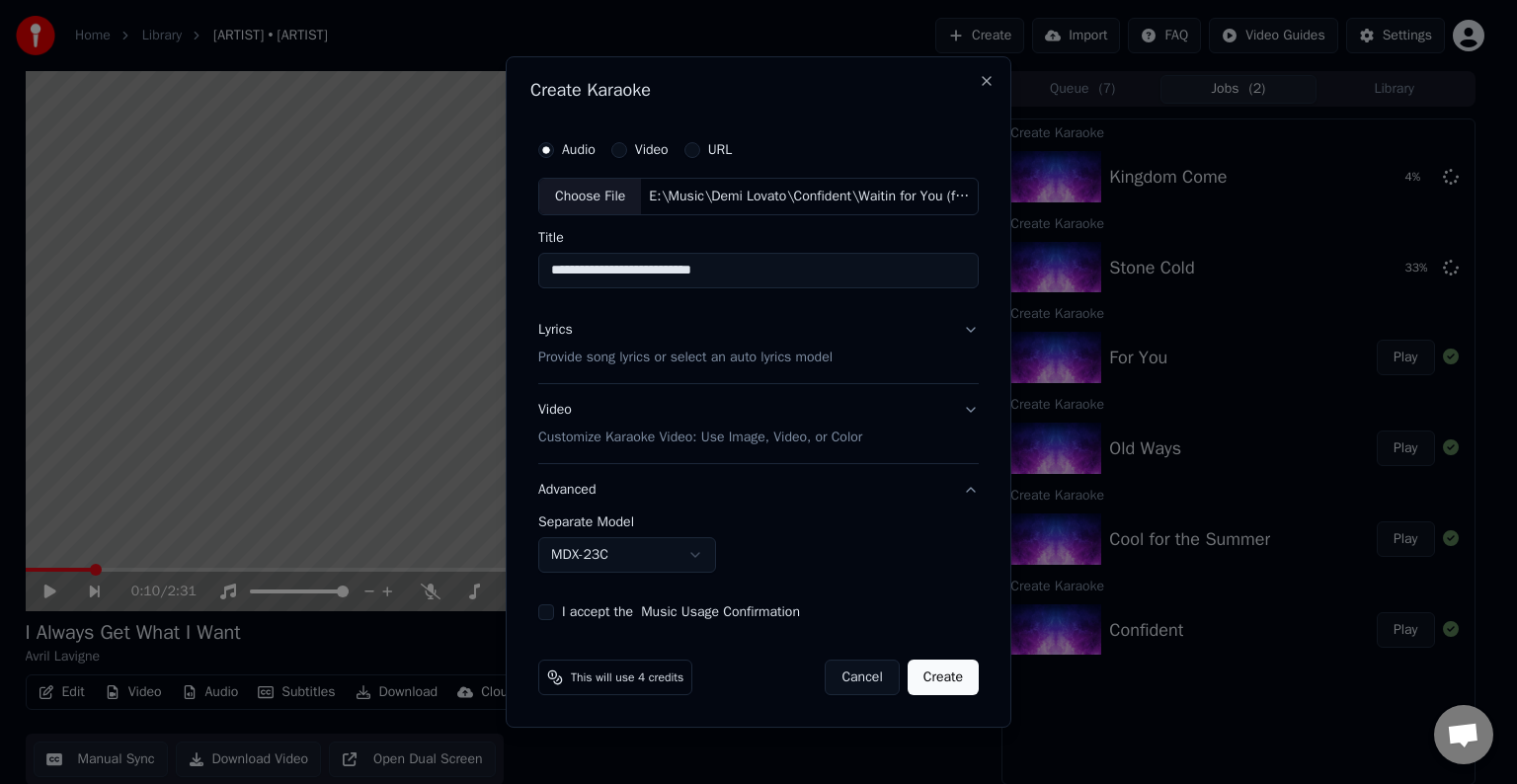 click on "Lyrics Provide song lyrics or select an auto lyrics model" at bounding box center (758, 344) 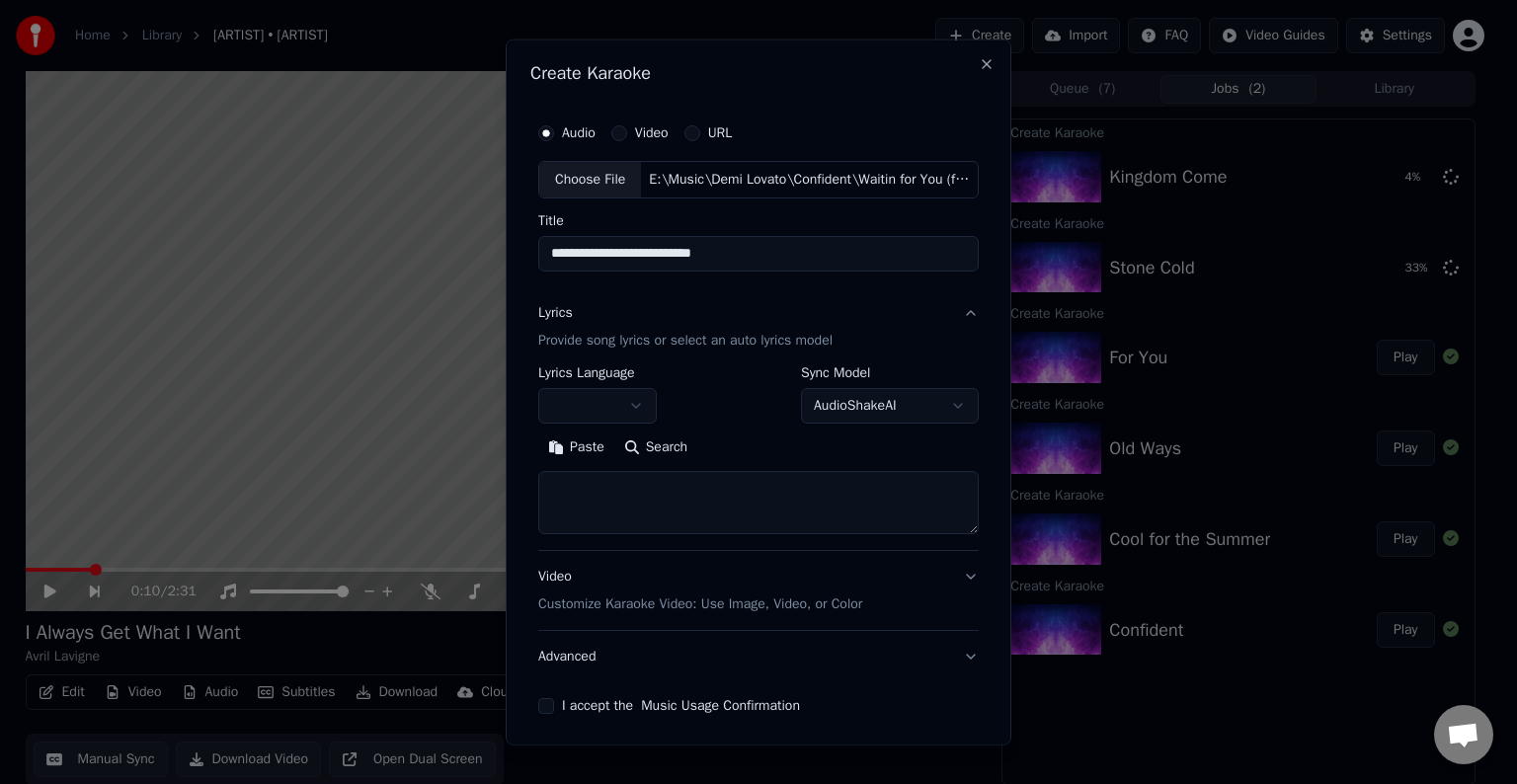 click at bounding box center (598, 406) 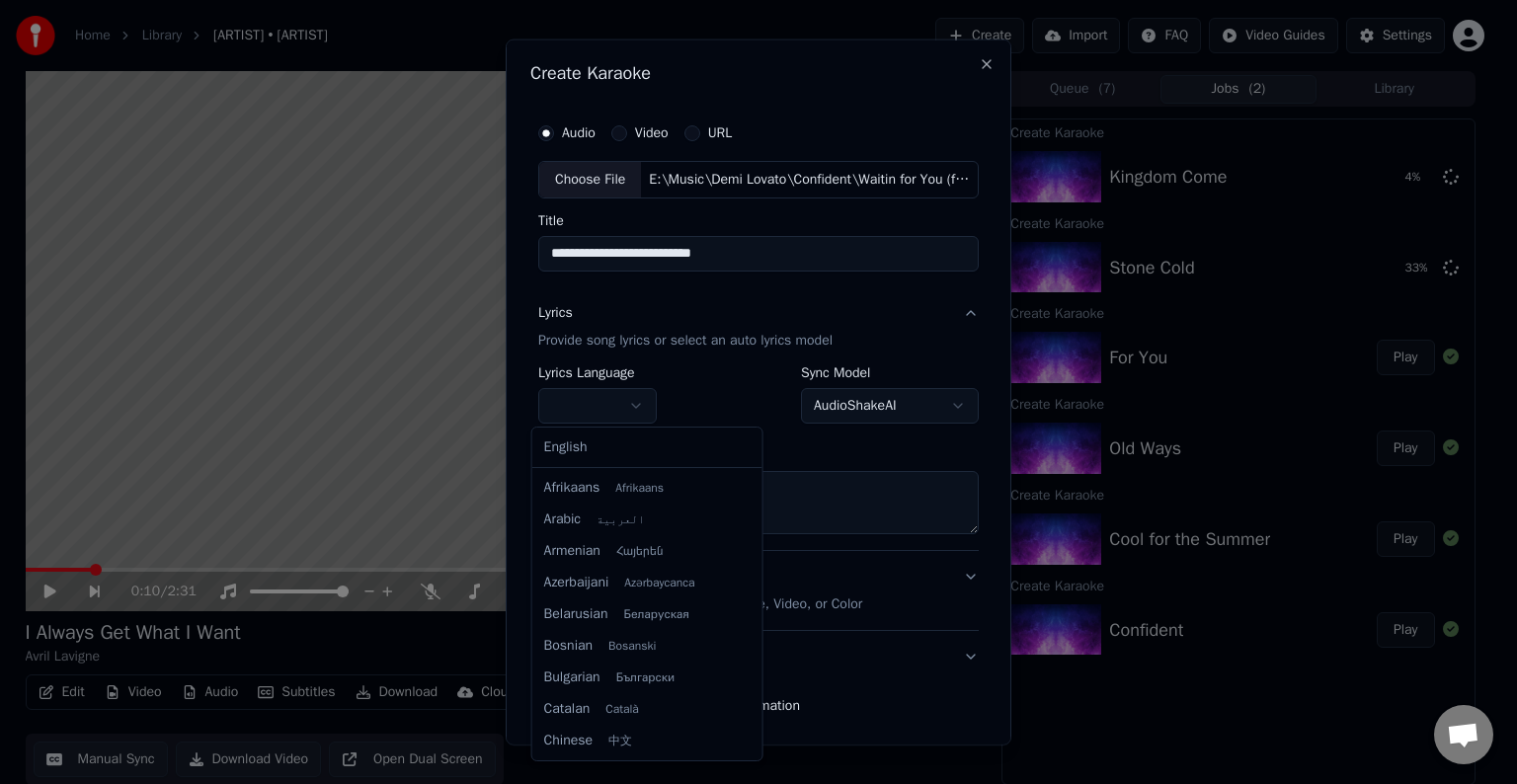 select on "**" 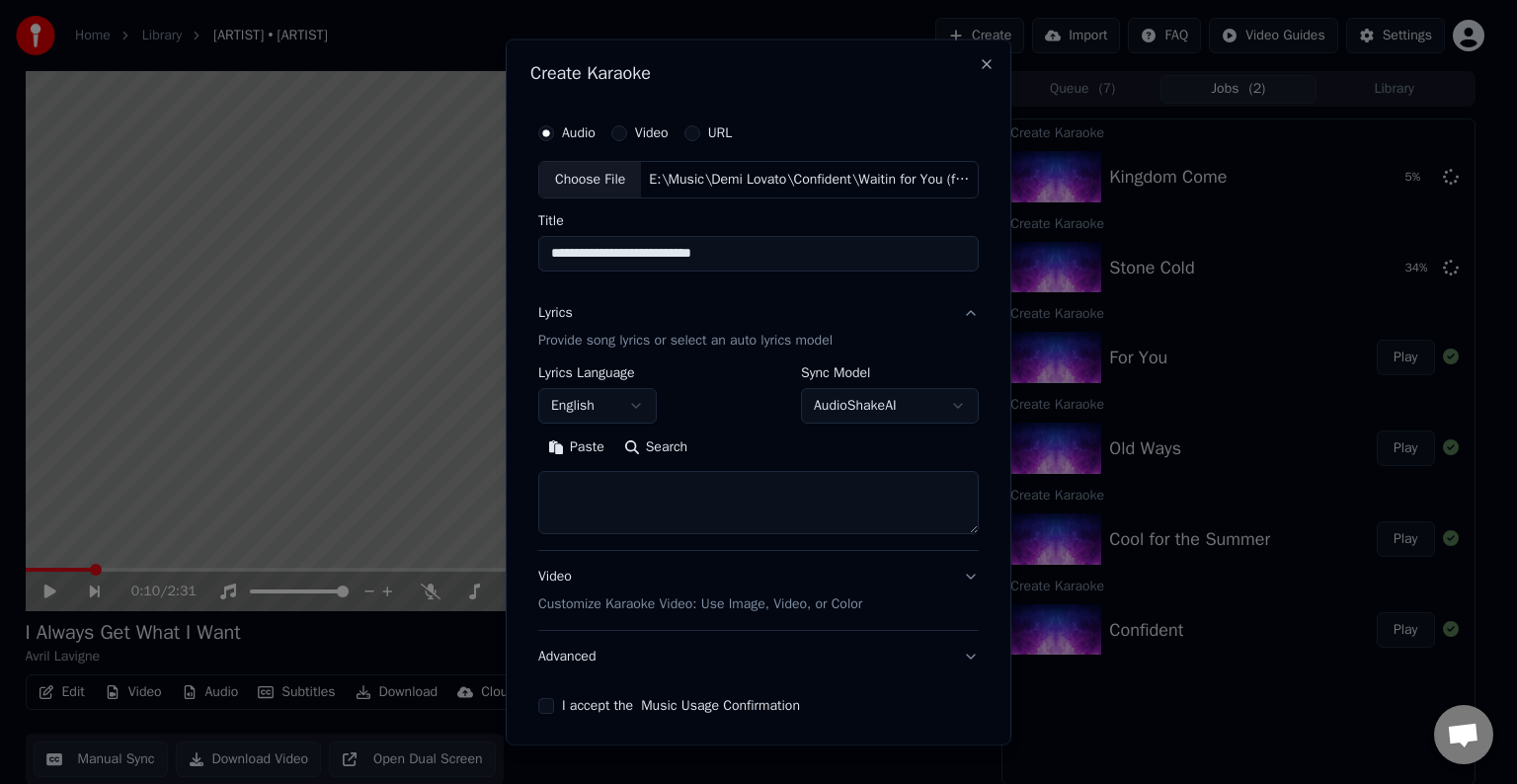 drag, startPoint x: 751, startPoint y: 256, endPoint x: 653, endPoint y: 253, distance: 98.04591 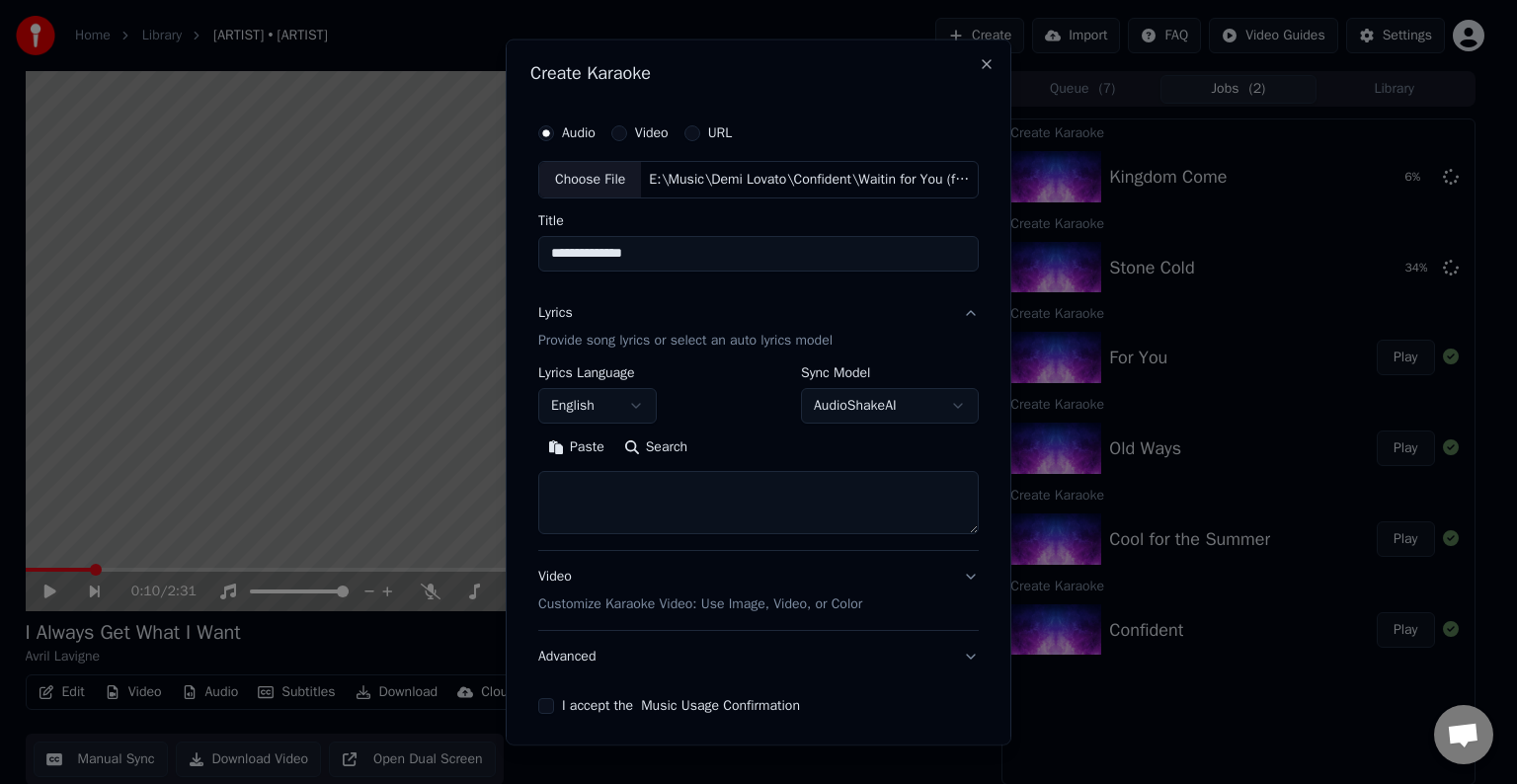 type on "**********" 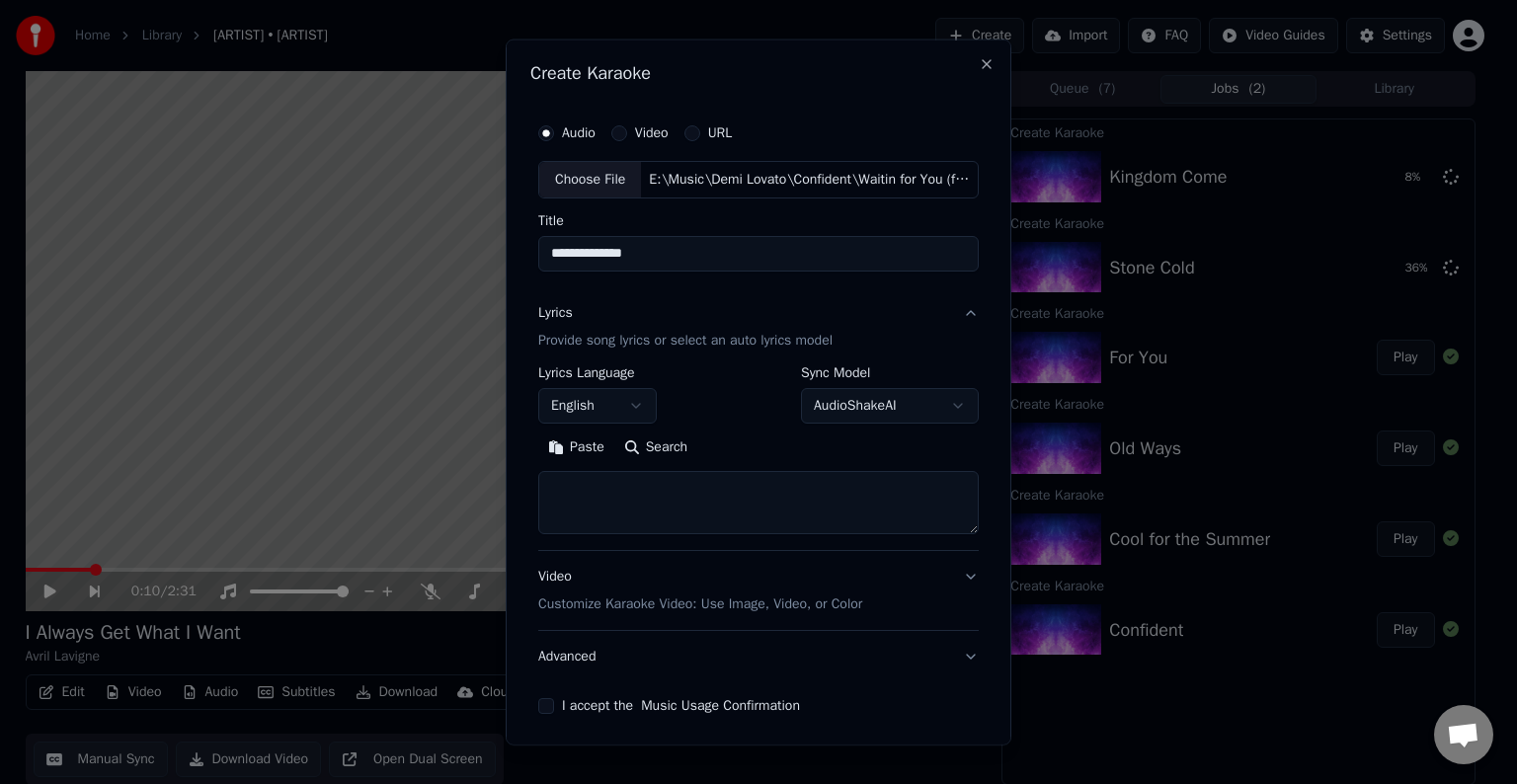 paste on "**********" 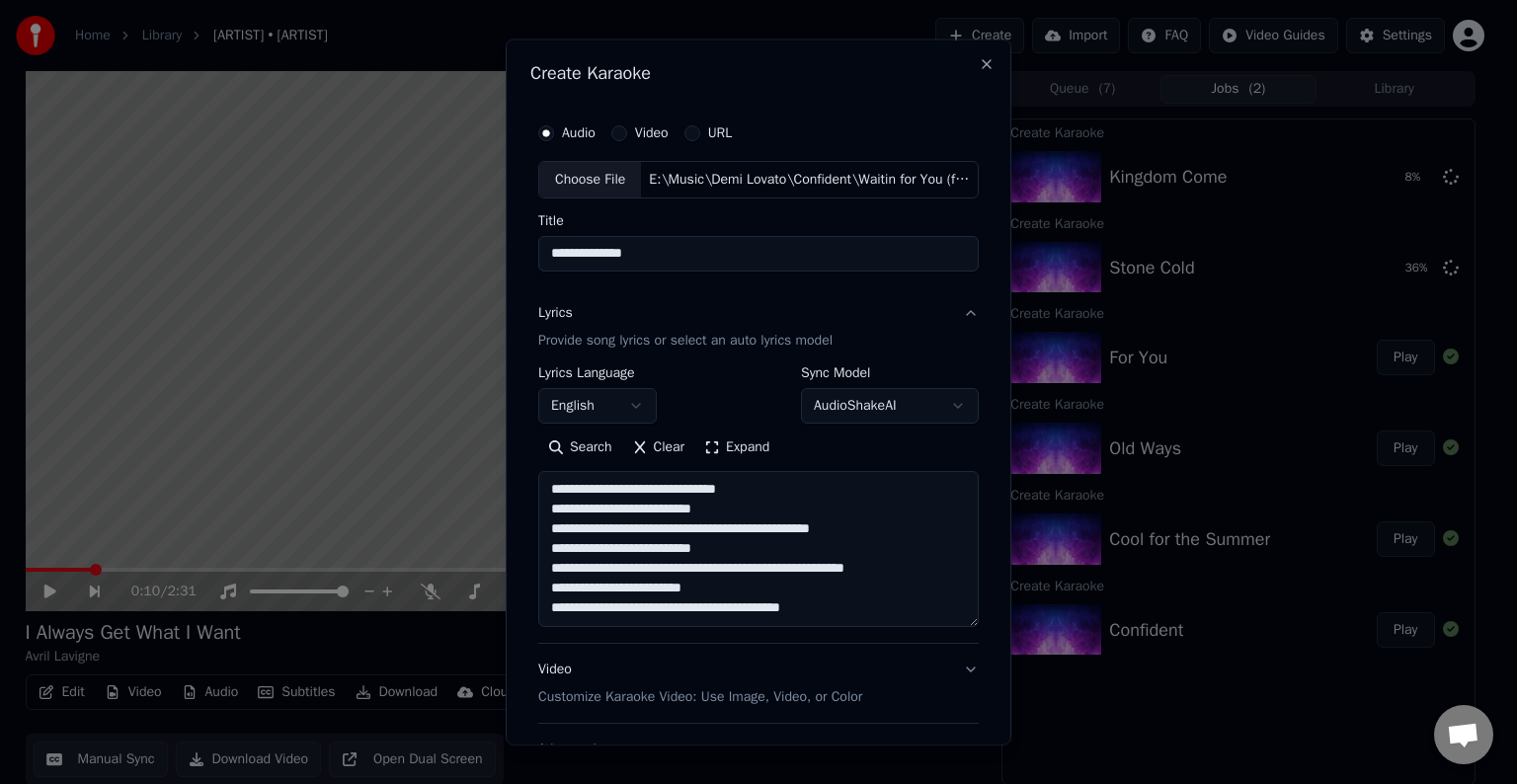 scroll, scrollTop: 103, scrollLeft: 0, axis: vertical 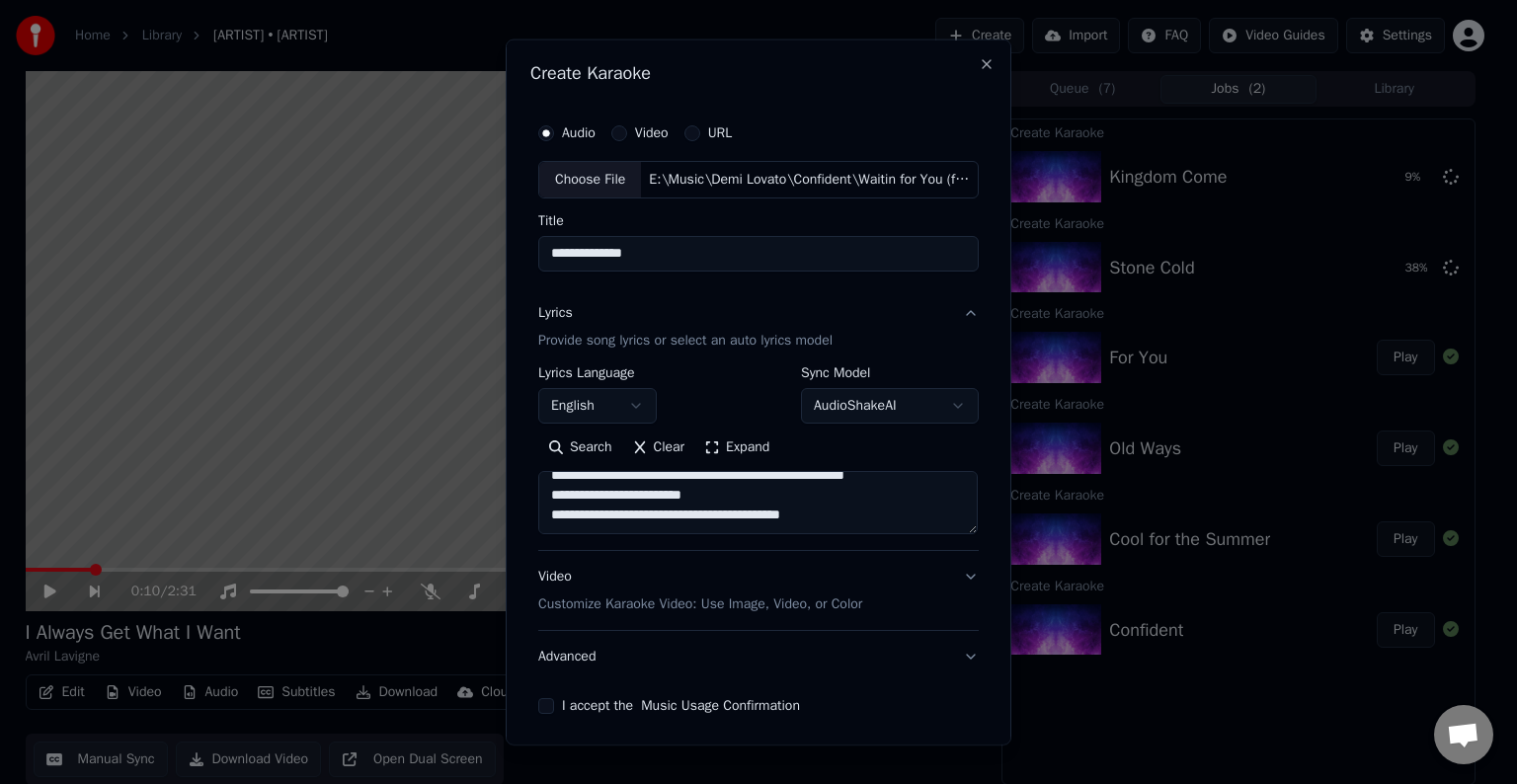 paste on "**********" 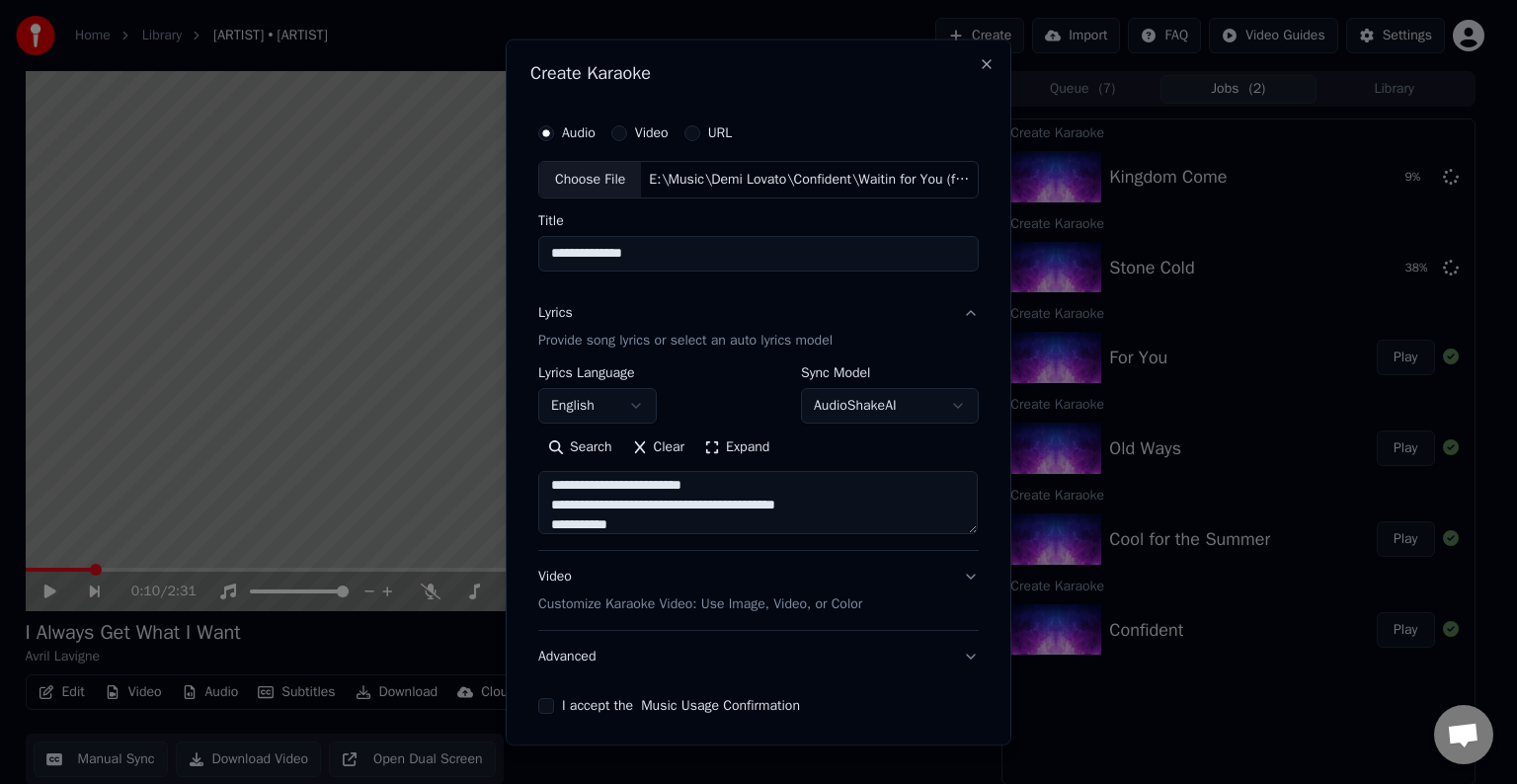 scroll, scrollTop: 182, scrollLeft: 0, axis: vertical 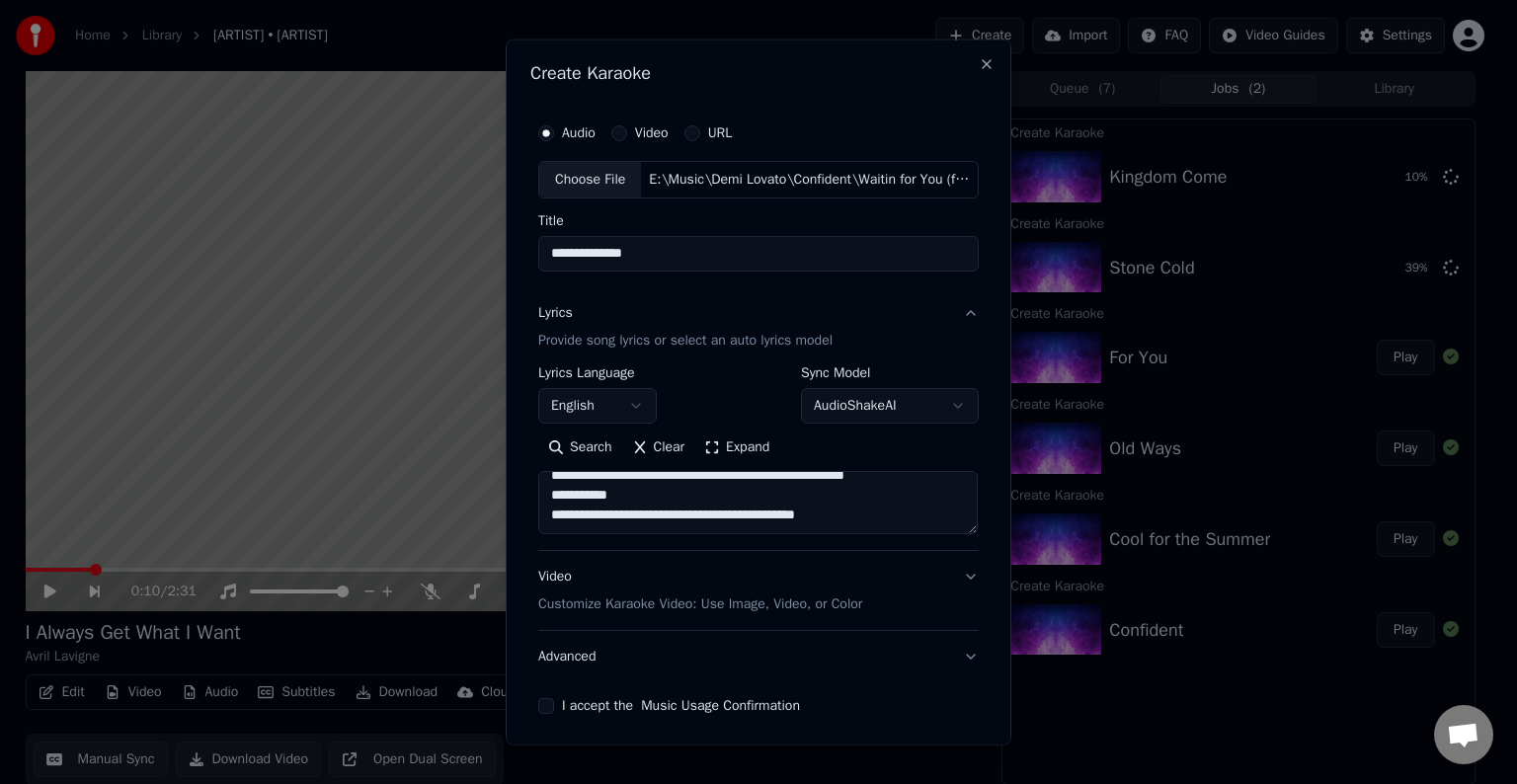 paste on "**********" 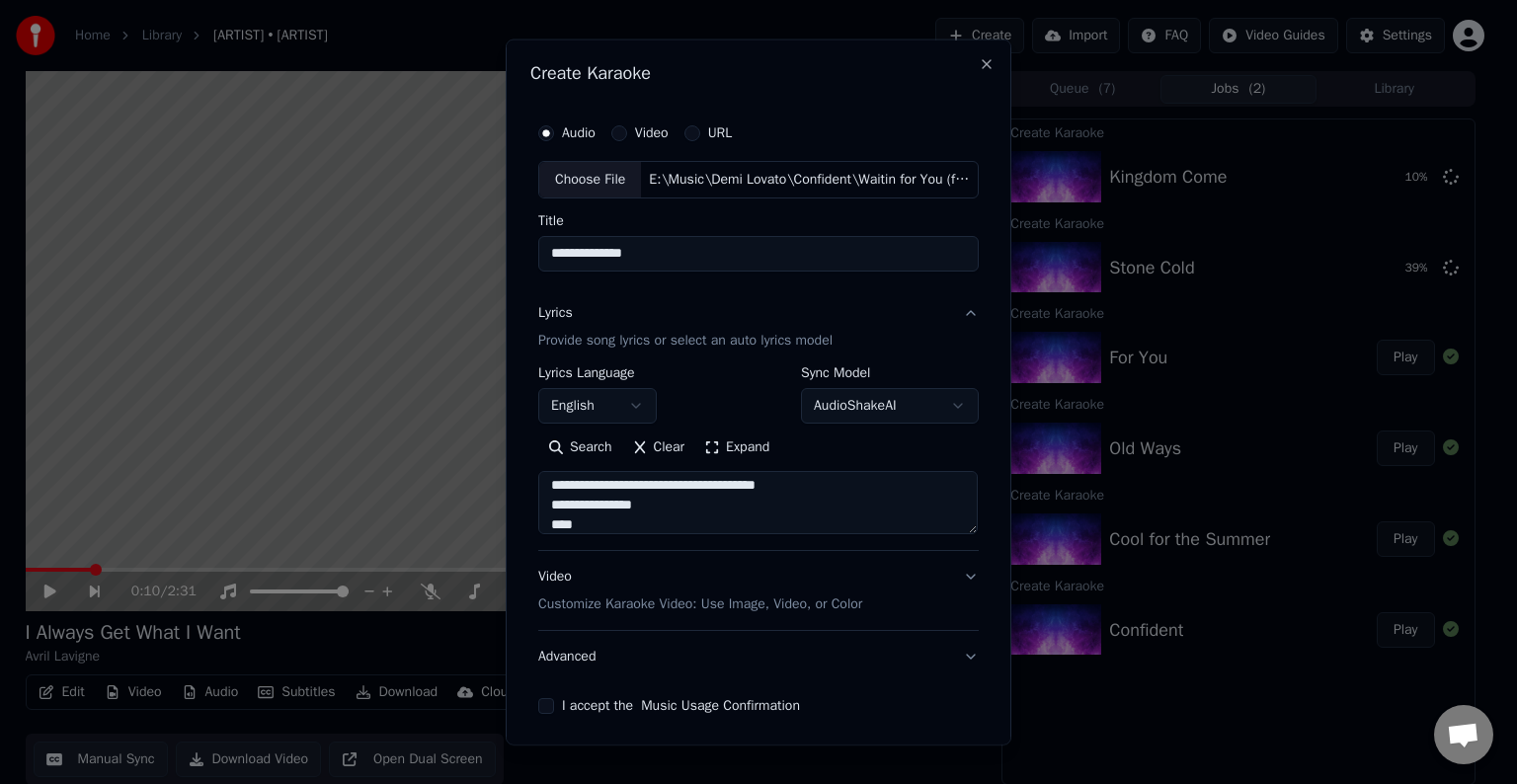 scroll, scrollTop: 379, scrollLeft: 0, axis: vertical 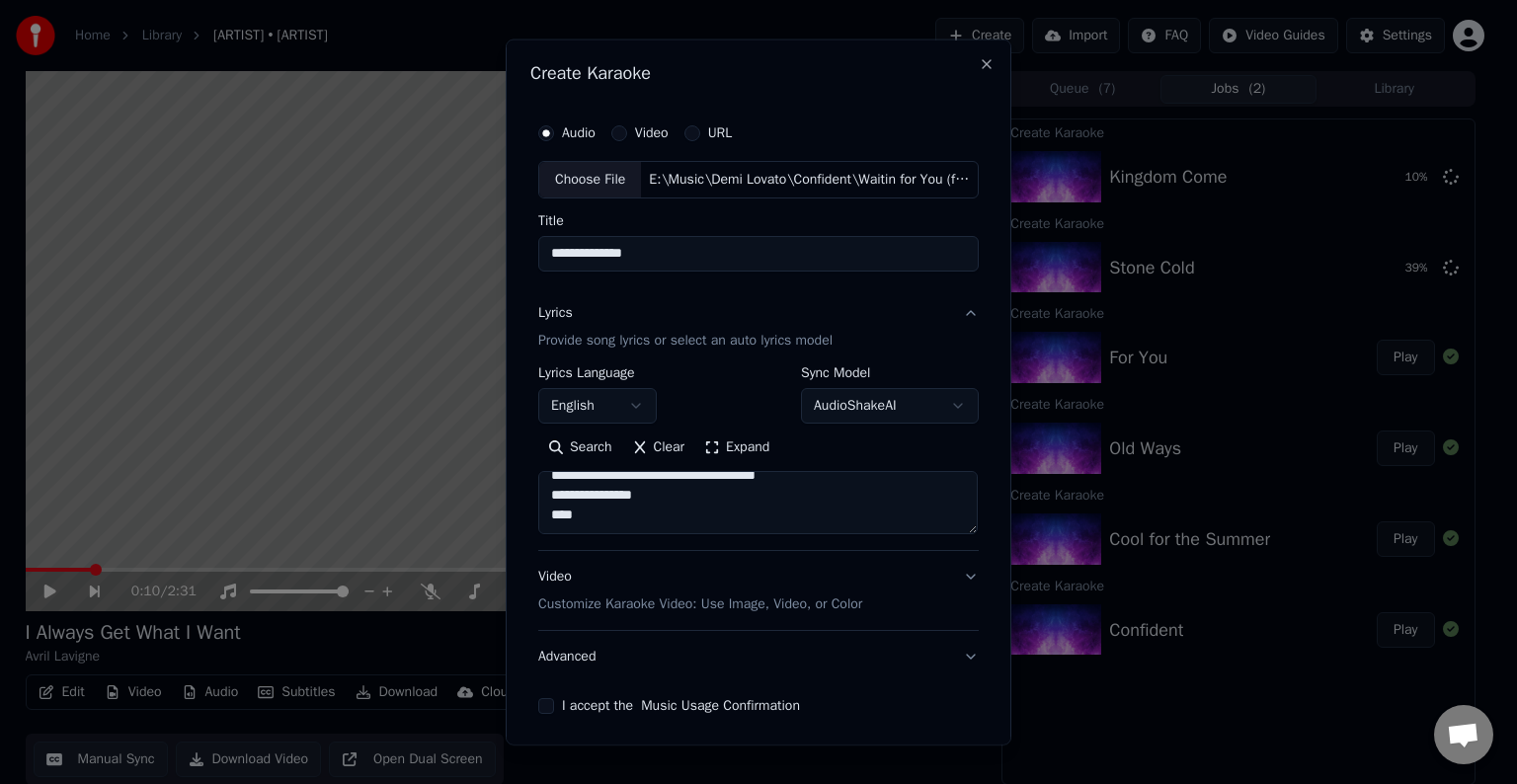 paste on "**********" 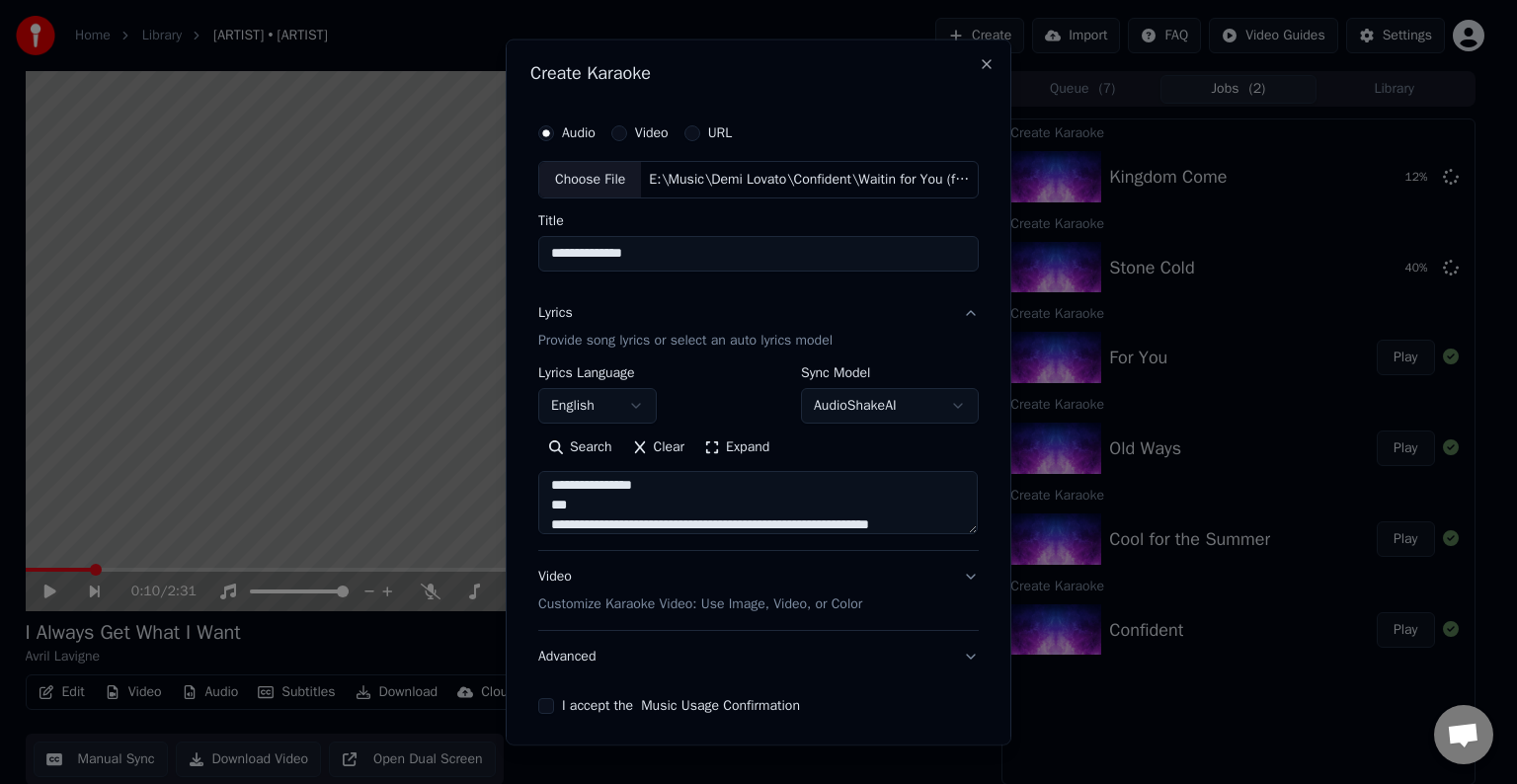 scroll, scrollTop: 458, scrollLeft: 0, axis: vertical 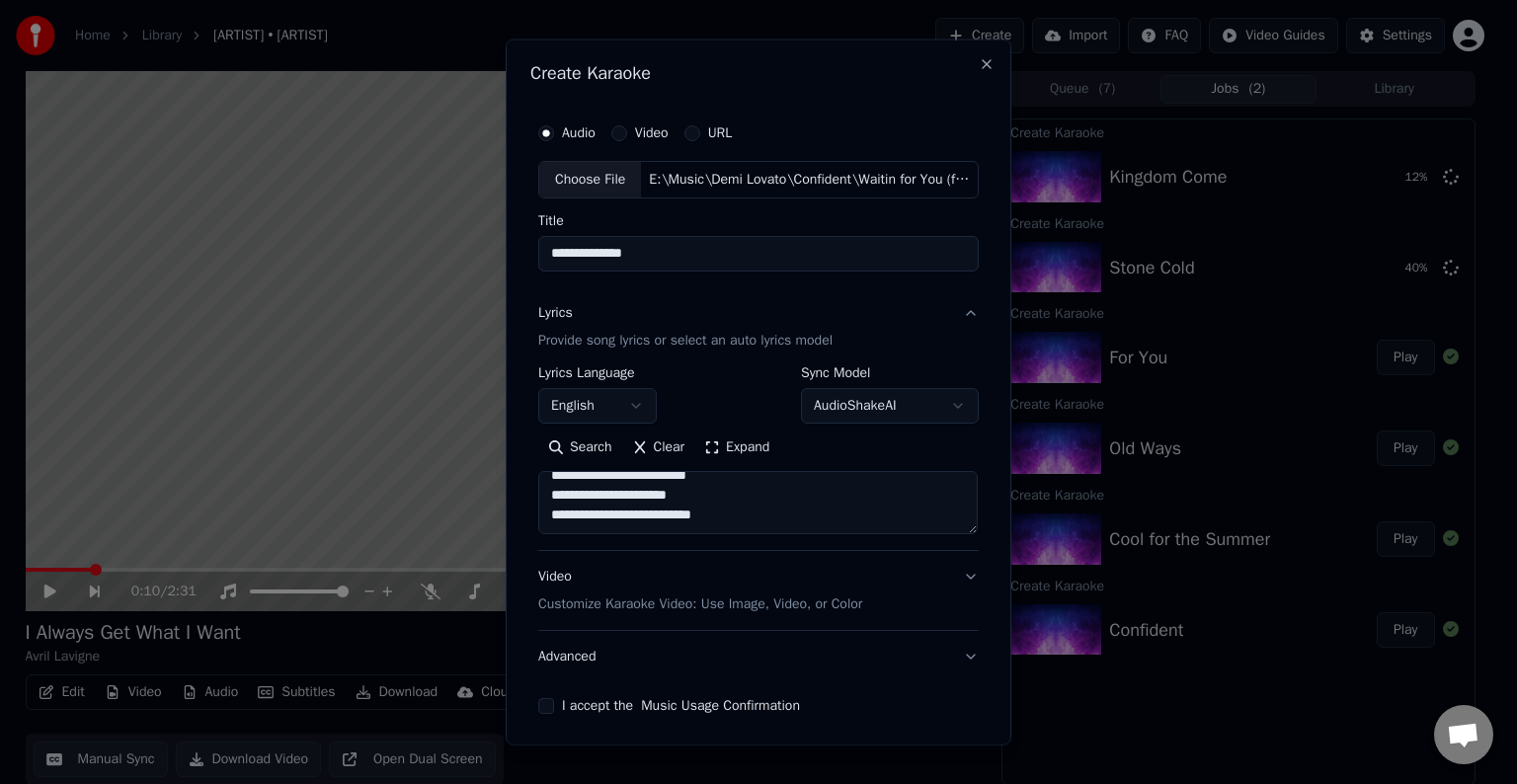 paste on "**********" 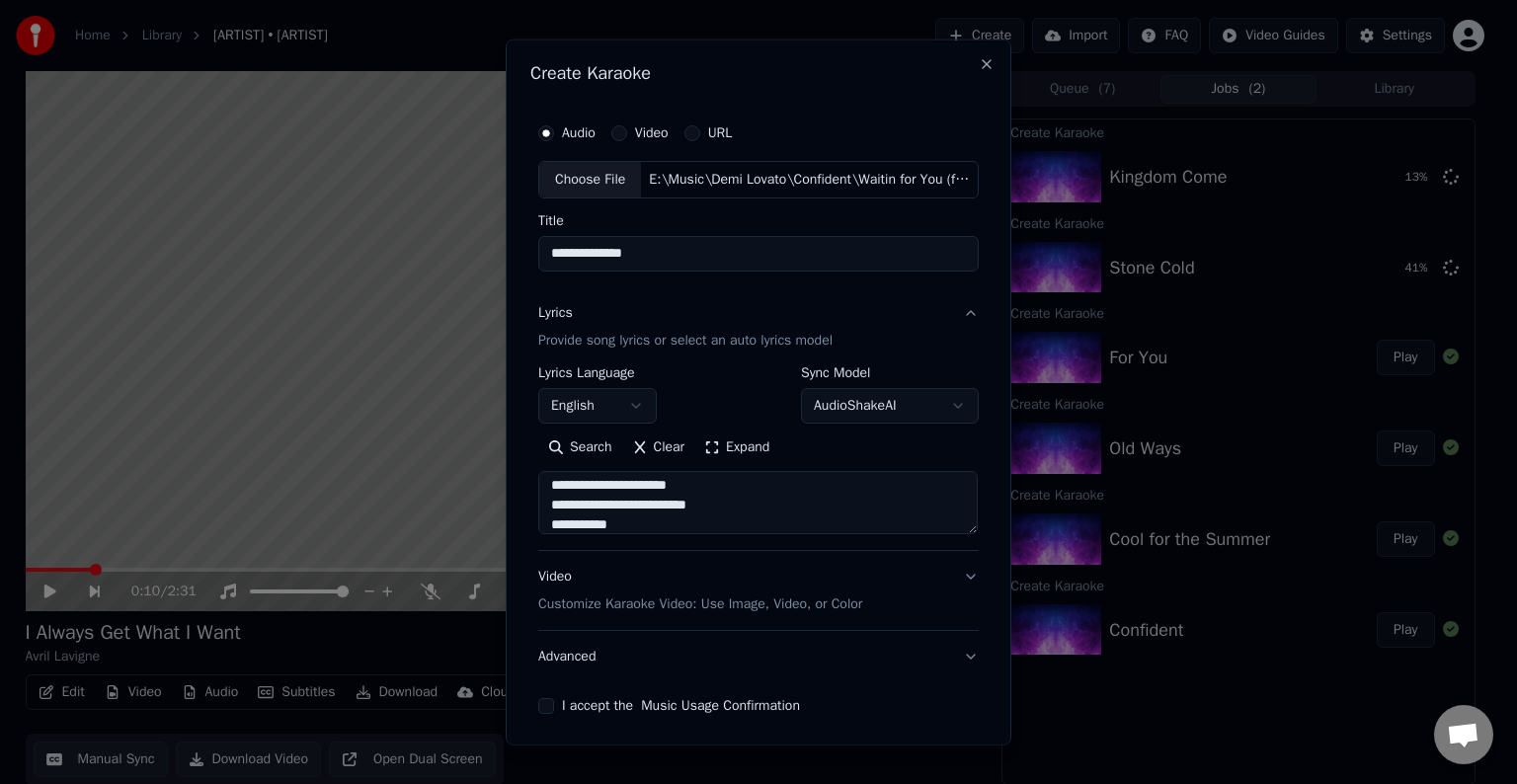 scroll, scrollTop: 537, scrollLeft: 0, axis: vertical 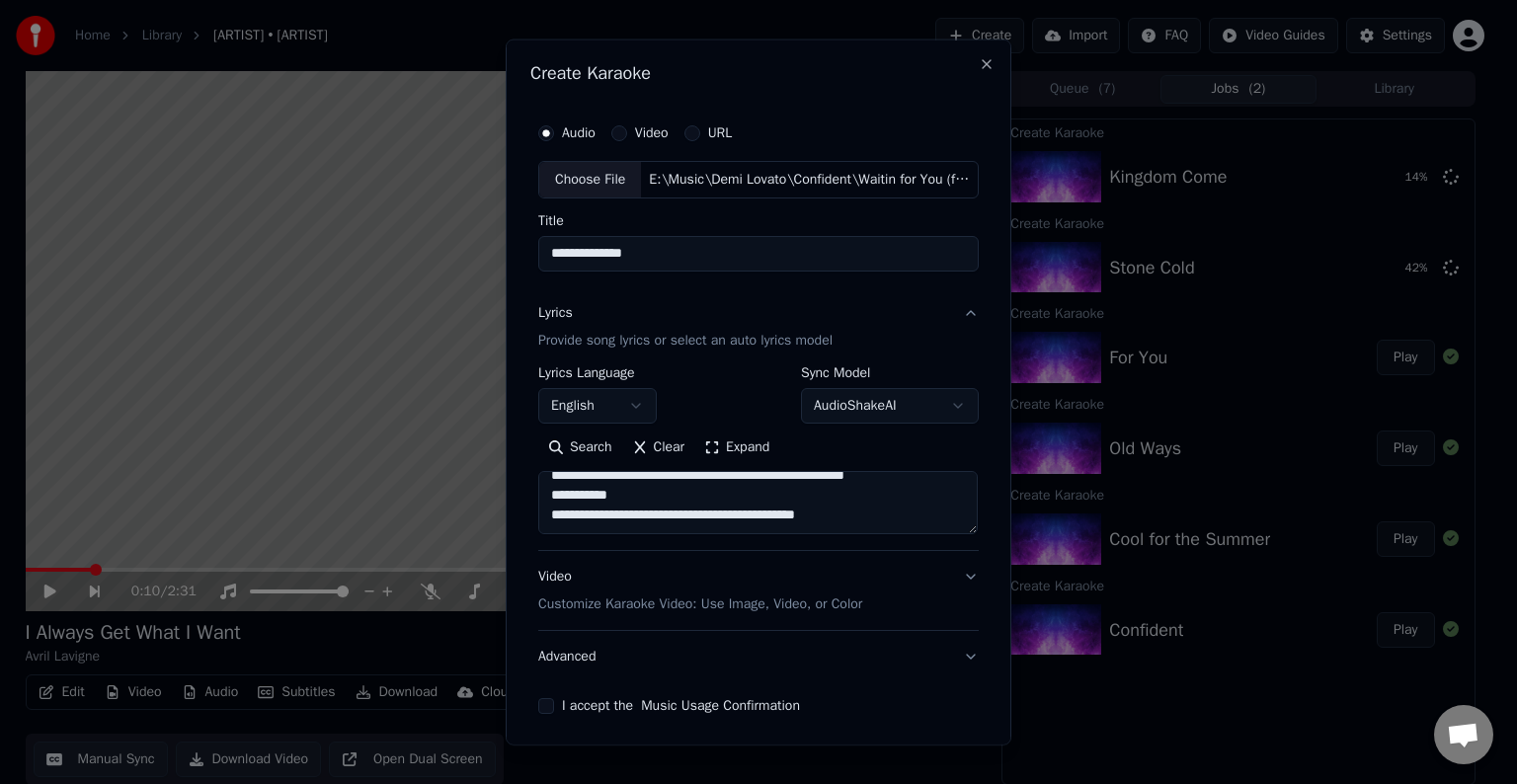 paste on "**********" 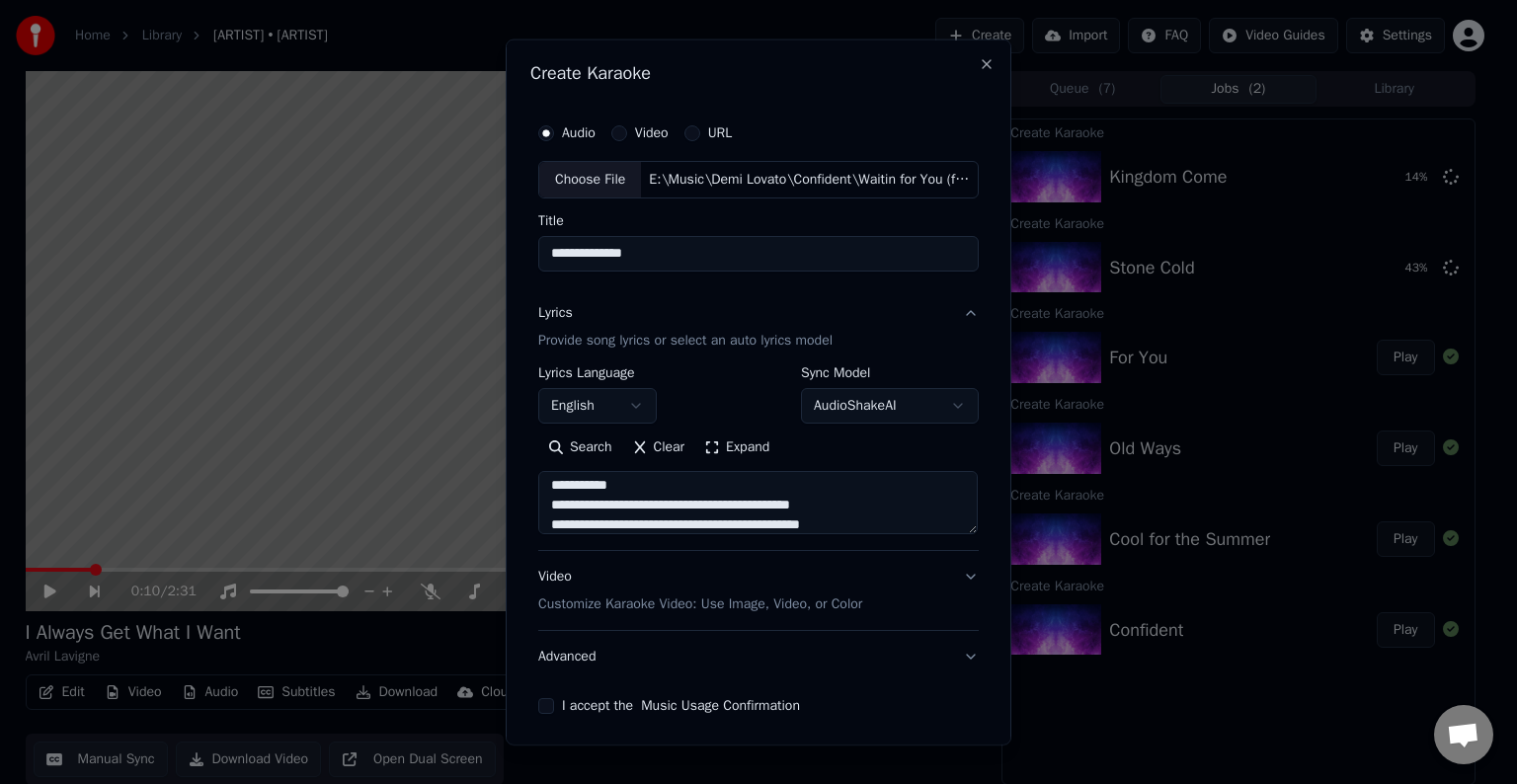 scroll, scrollTop: 735, scrollLeft: 0, axis: vertical 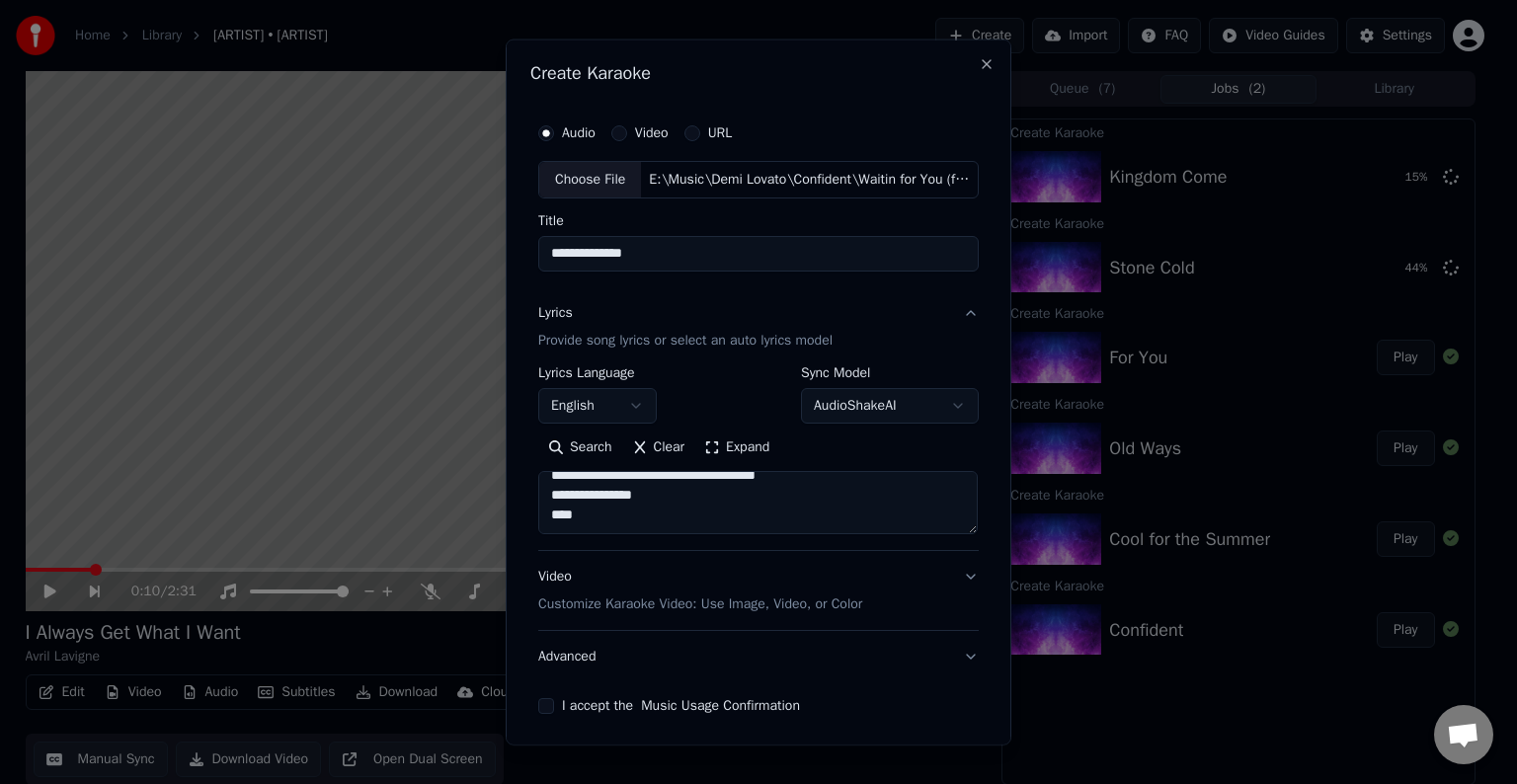 paste on "**********" 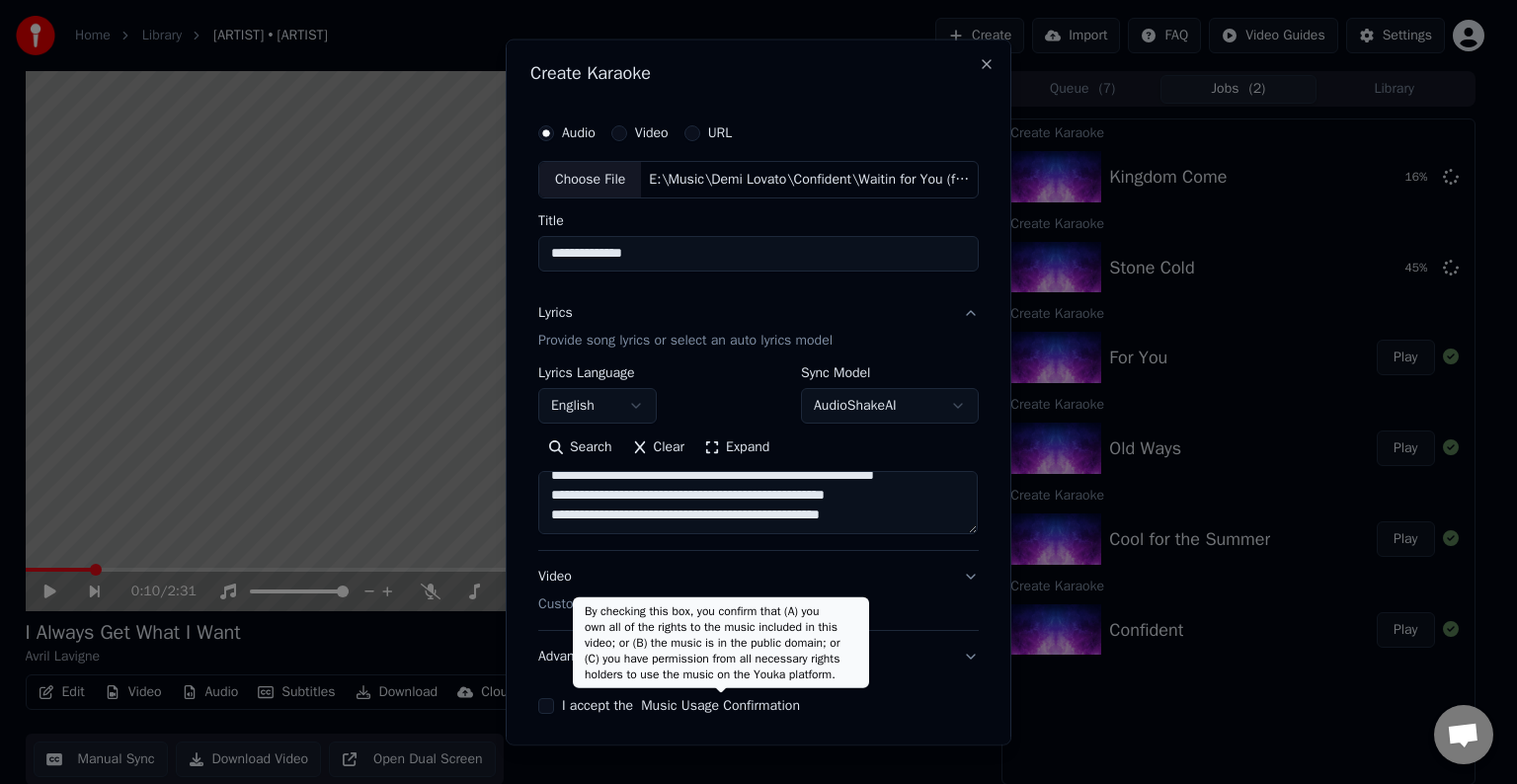 scroll, scrollTop: 972, scrollLeft: 0, axis: vertical 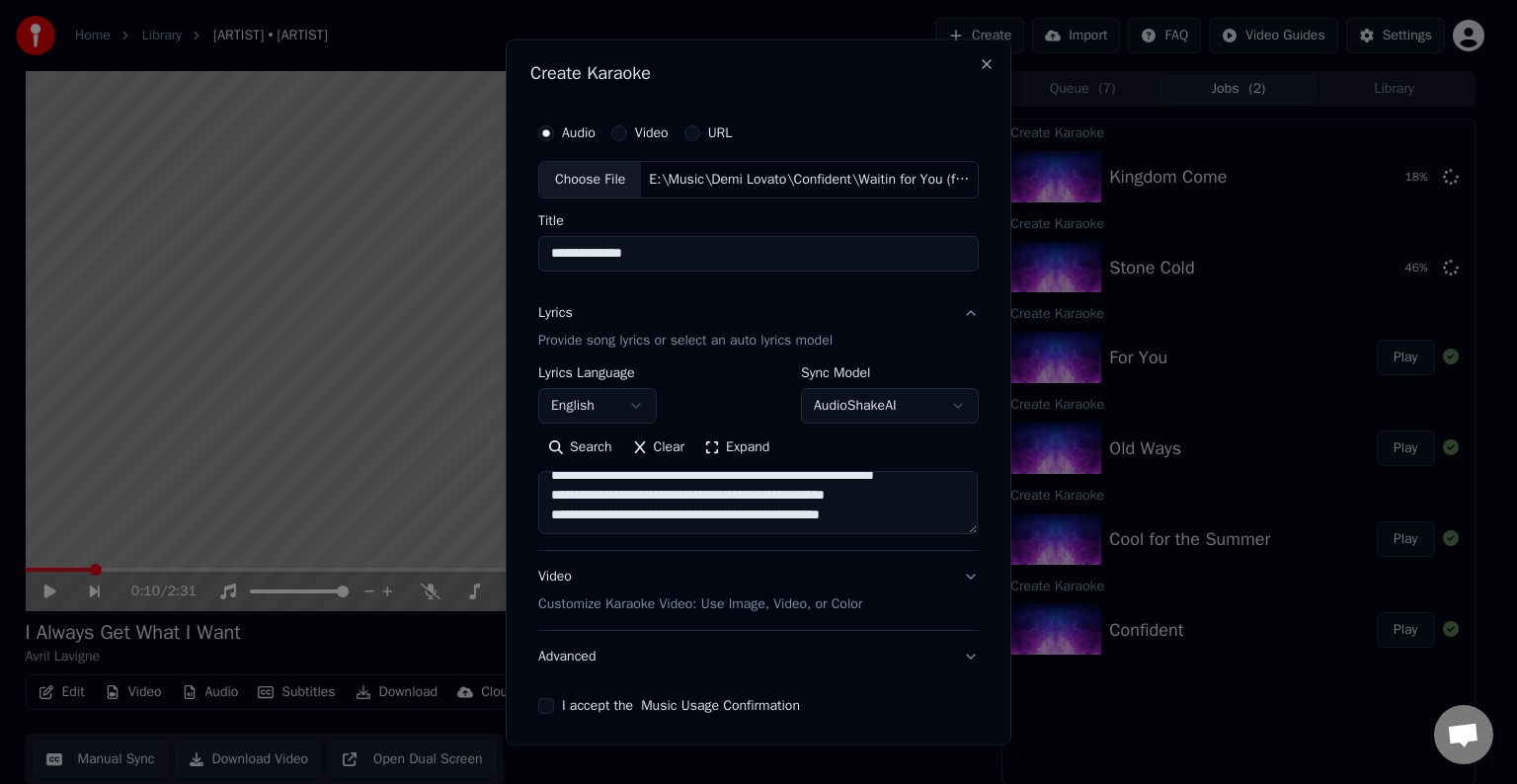 paste on "**********" 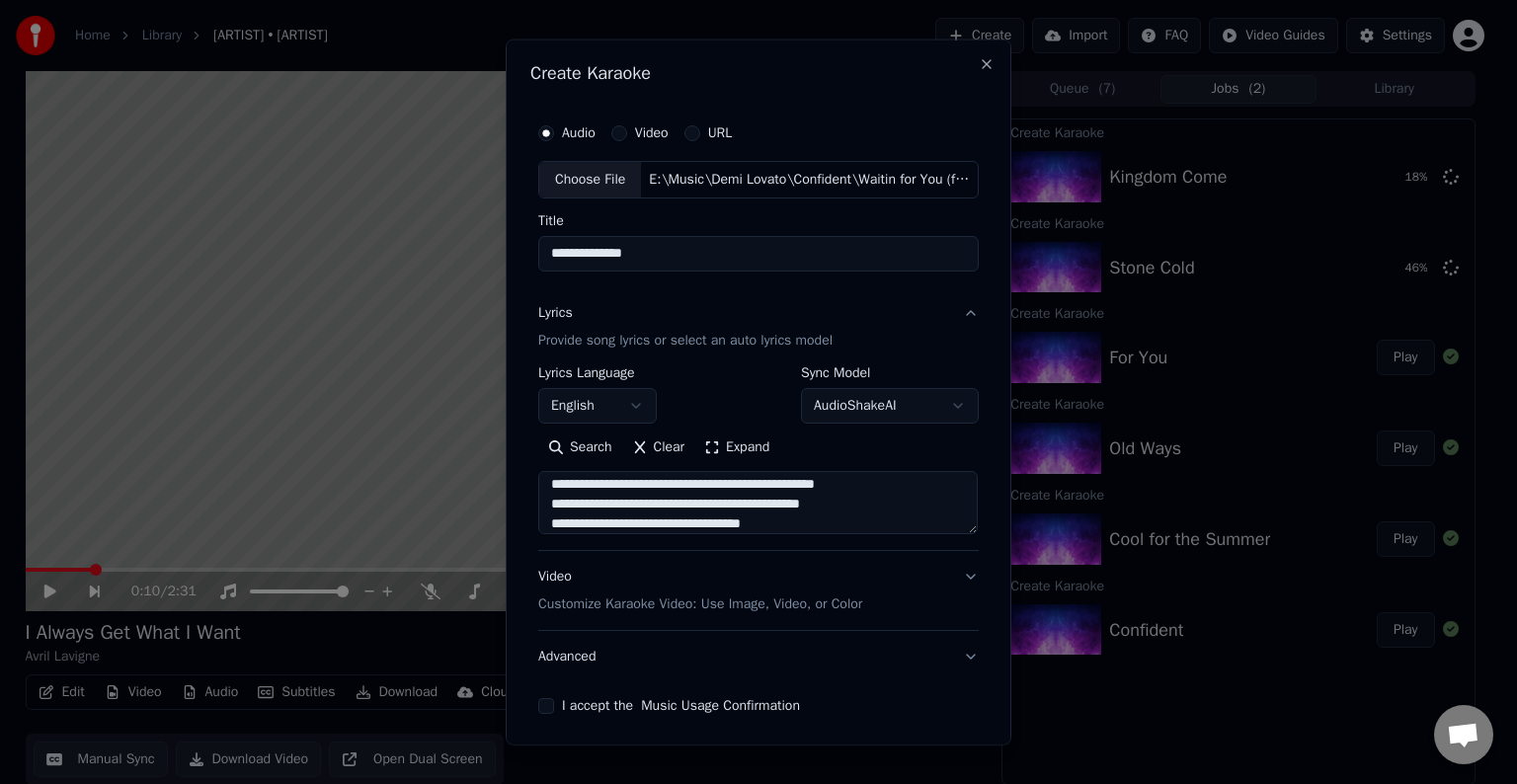 scroll, scrollTop: 1130, scrollLeft: 0, axis: vertical 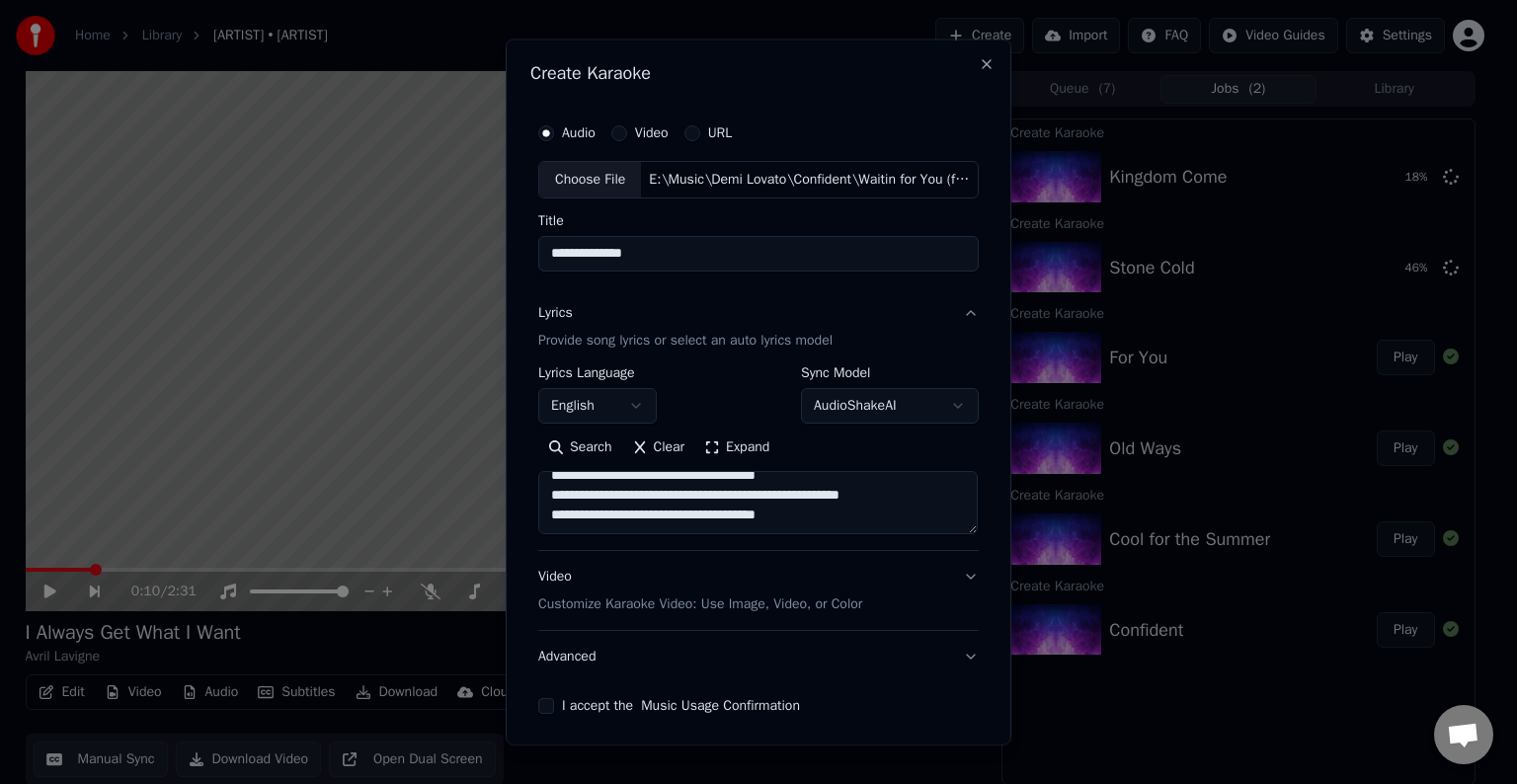 type on "**********" 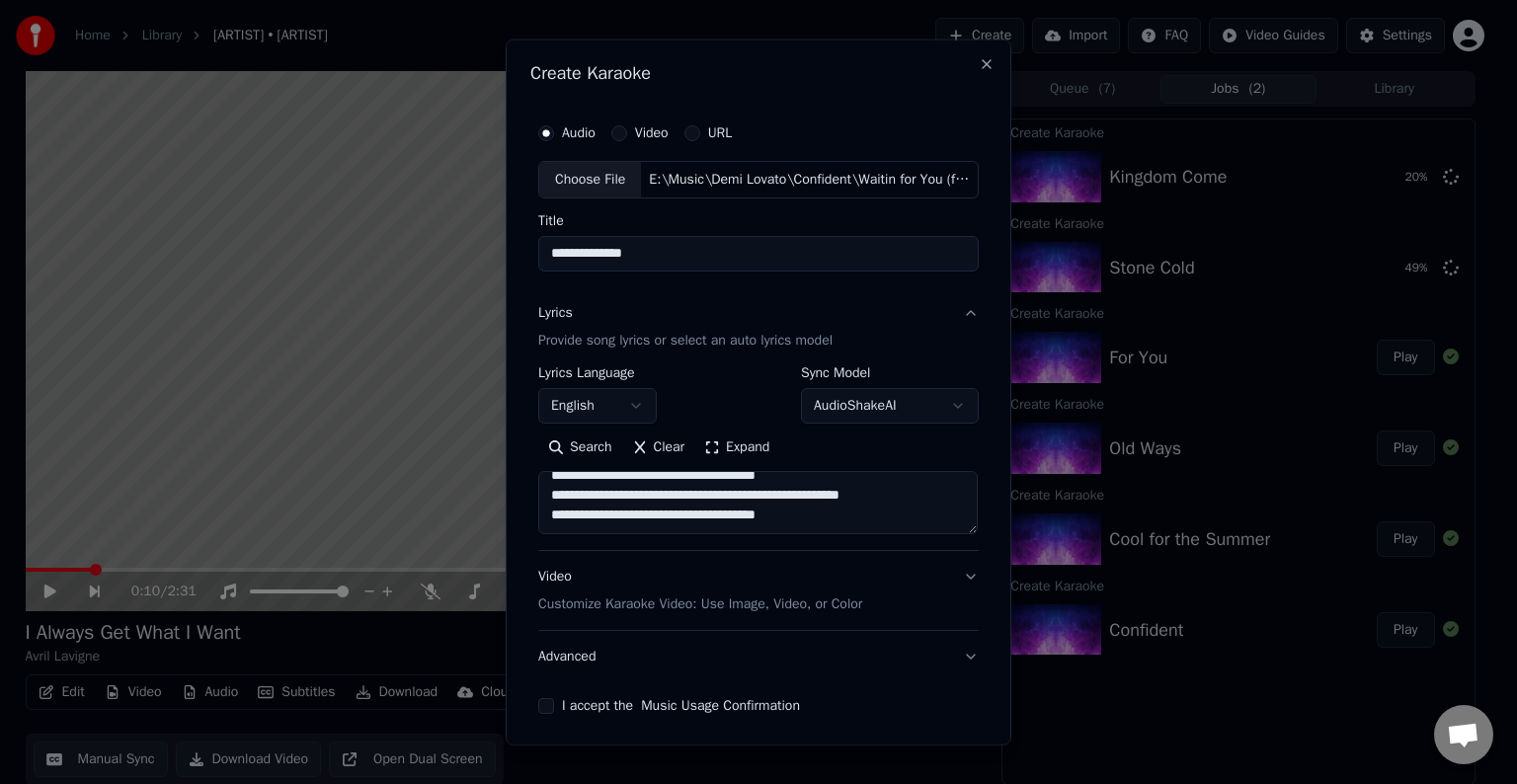 click on "Advanced" at bounding box center (758, 657) 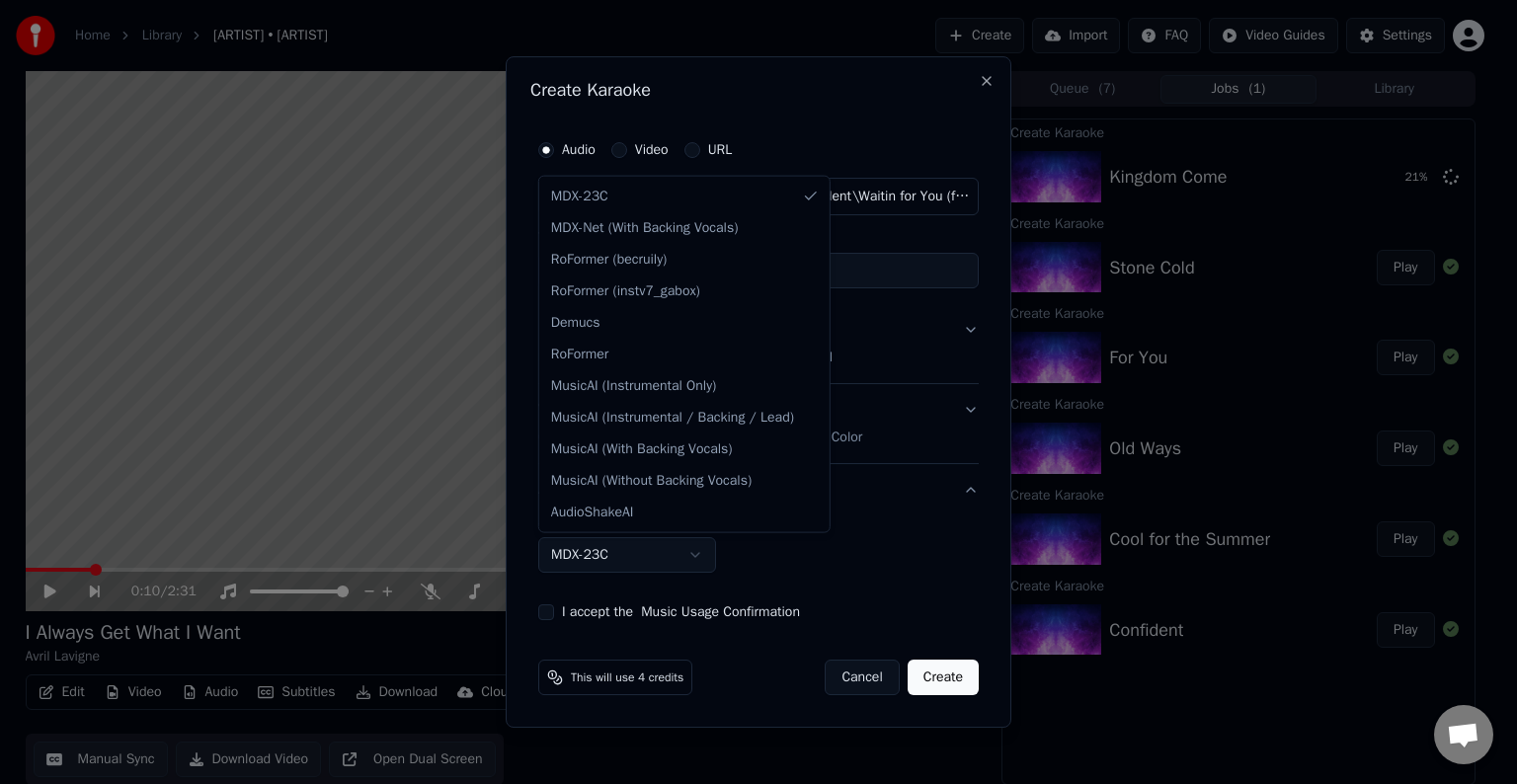 click on "Home Library I Always Get What I Want • [ARTIST] Create Import FAQ Video Guides Settings 0:10 / 2:31 I Always Get What I Want [ARTIST] BPM 181 Key E Edit Video Audio Subtitles Download Cloud Library Manual Sync Download Video Open Dual Screen Queue ( 7 ) Jobs ( 1 ) Library Create Karaoke Kingdom Come 21 % Create Karaoke Stone Cold Play Create Karaoke For You Play Create Karaoke Old Ways Play Create Karaoke Cool for the Summer Play Create Karaoke Confident Play Chat Adam from Youka Desktop More channels Continue on Email Network offline. Reconnecting... No messages can be received or sent for now. Youka Desktop Hello! How can I help you? Sunday, [DATE] I think there is a glitch in the program; when I spend my credits to create a video, and I provide the lyrics, the resulting video does not sync the lyrics and is forcing me to spend extra credits to sync them again; it has happened to me with my last 3 videos [DATE] Adam [DATE] [DATE] [DATE] Adam [DATE] Send a file Insert an emoji" at bounding box center (750, 392) 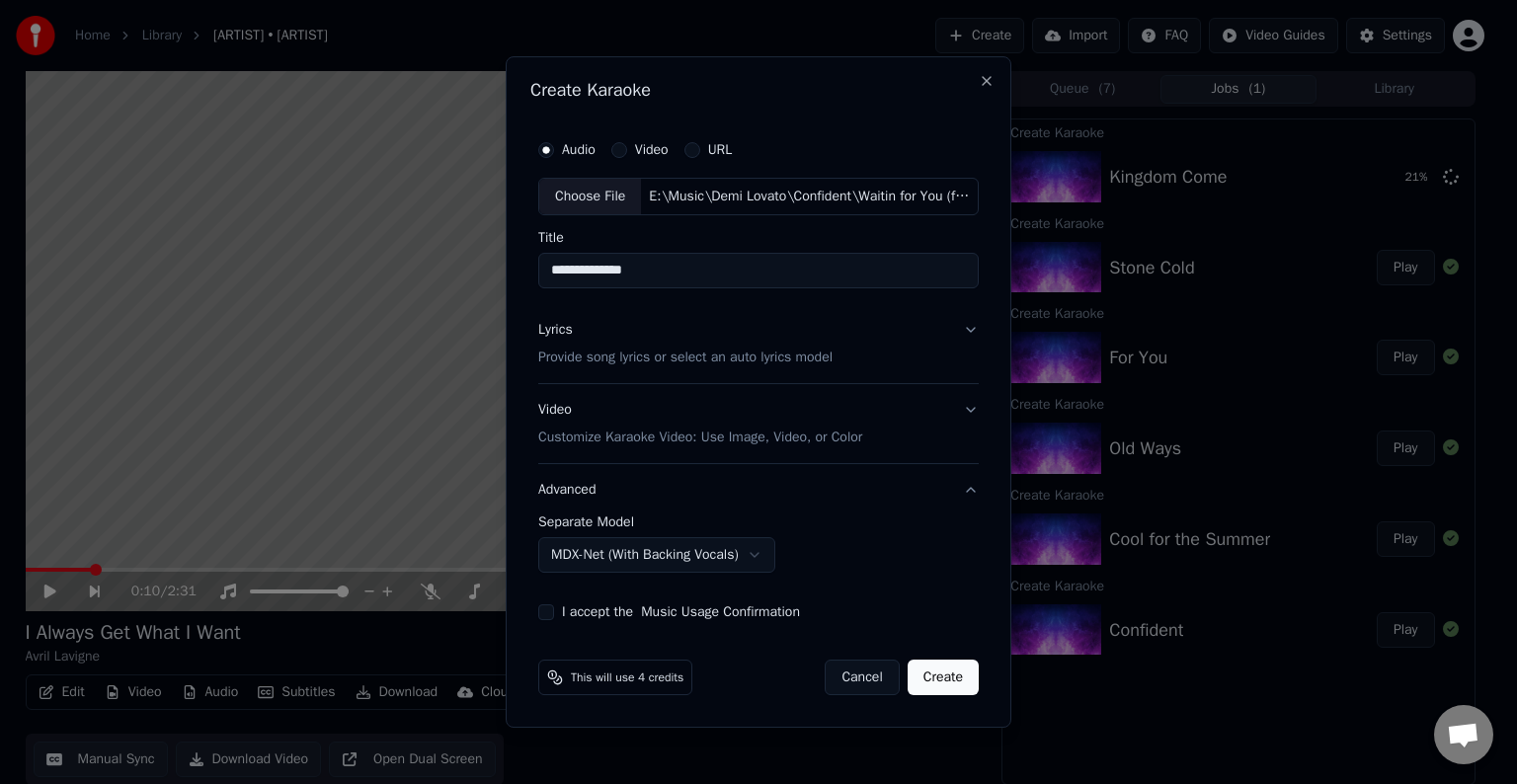 click on "I accept the   Music Usage Confirmation" at bounding box center (546, 612) 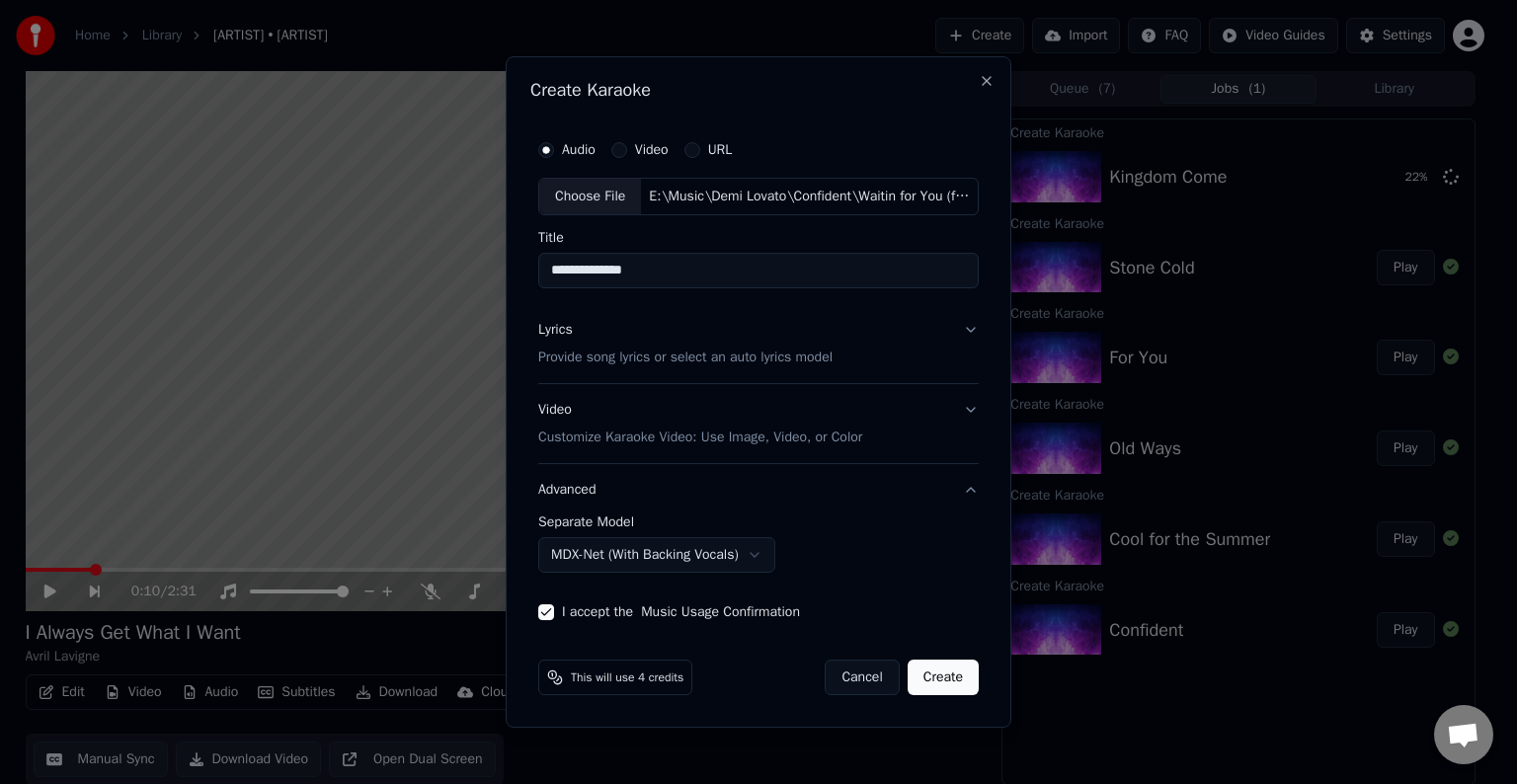 click on "Create" at bounding box center (943, 677) 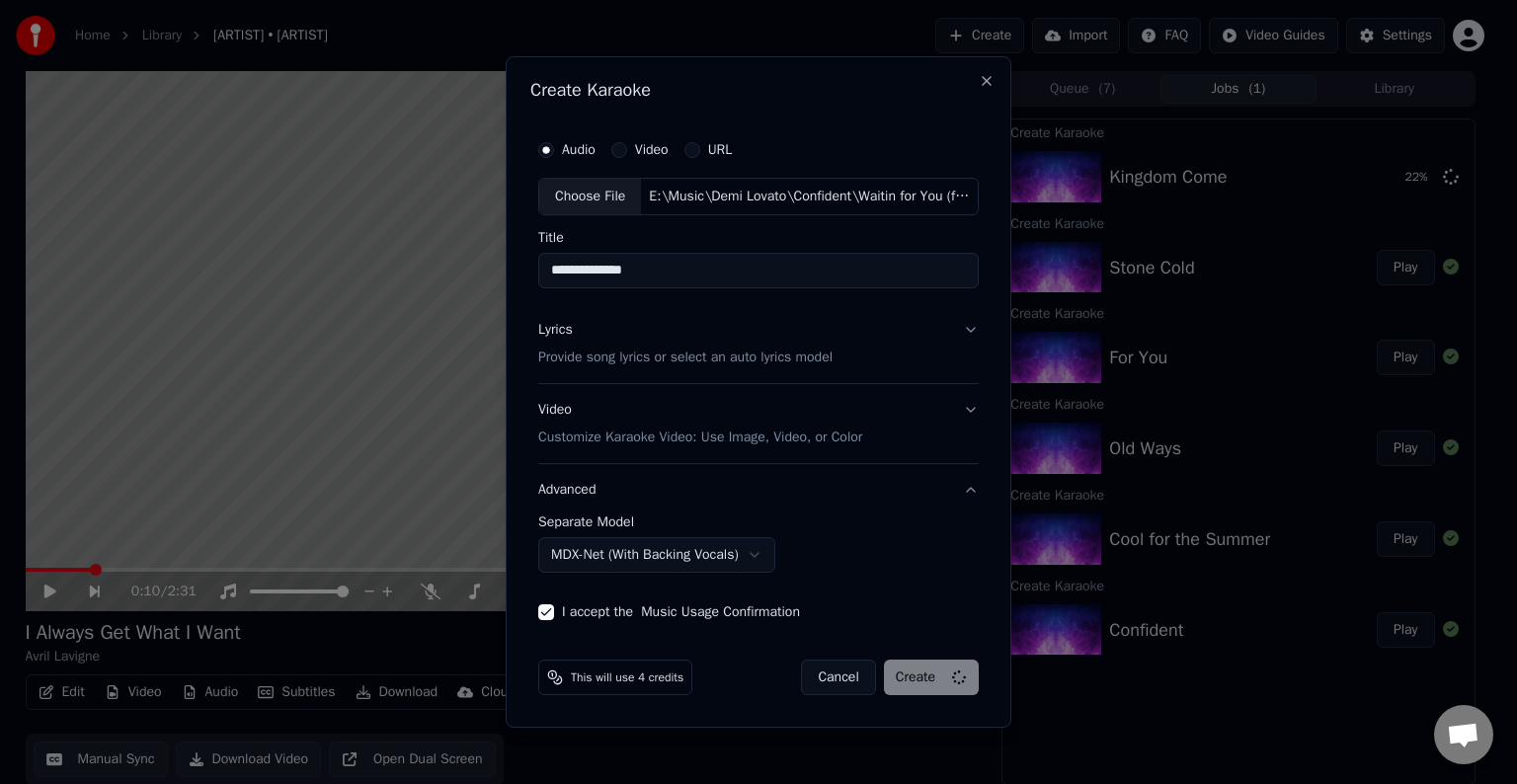 select on "******" 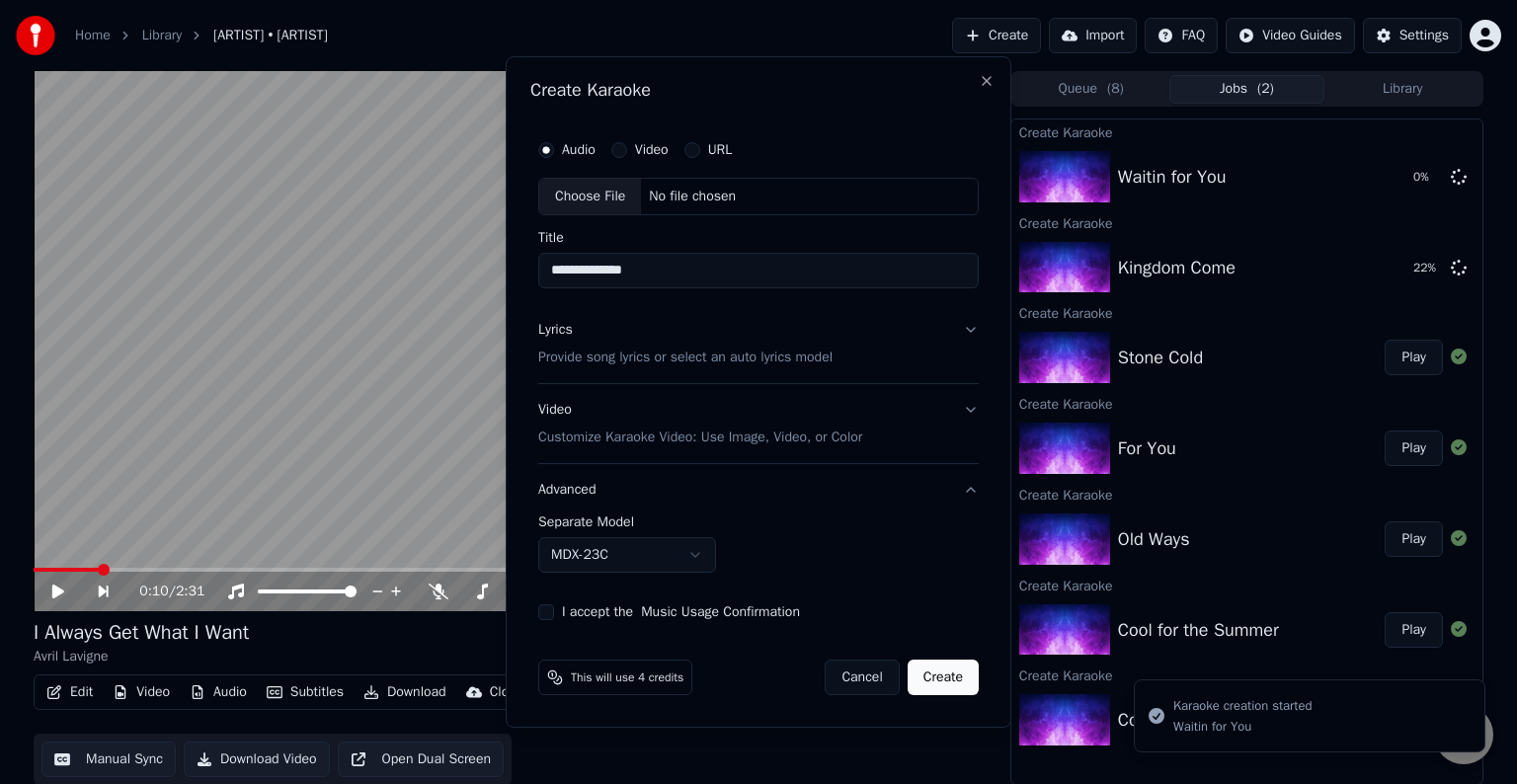 type 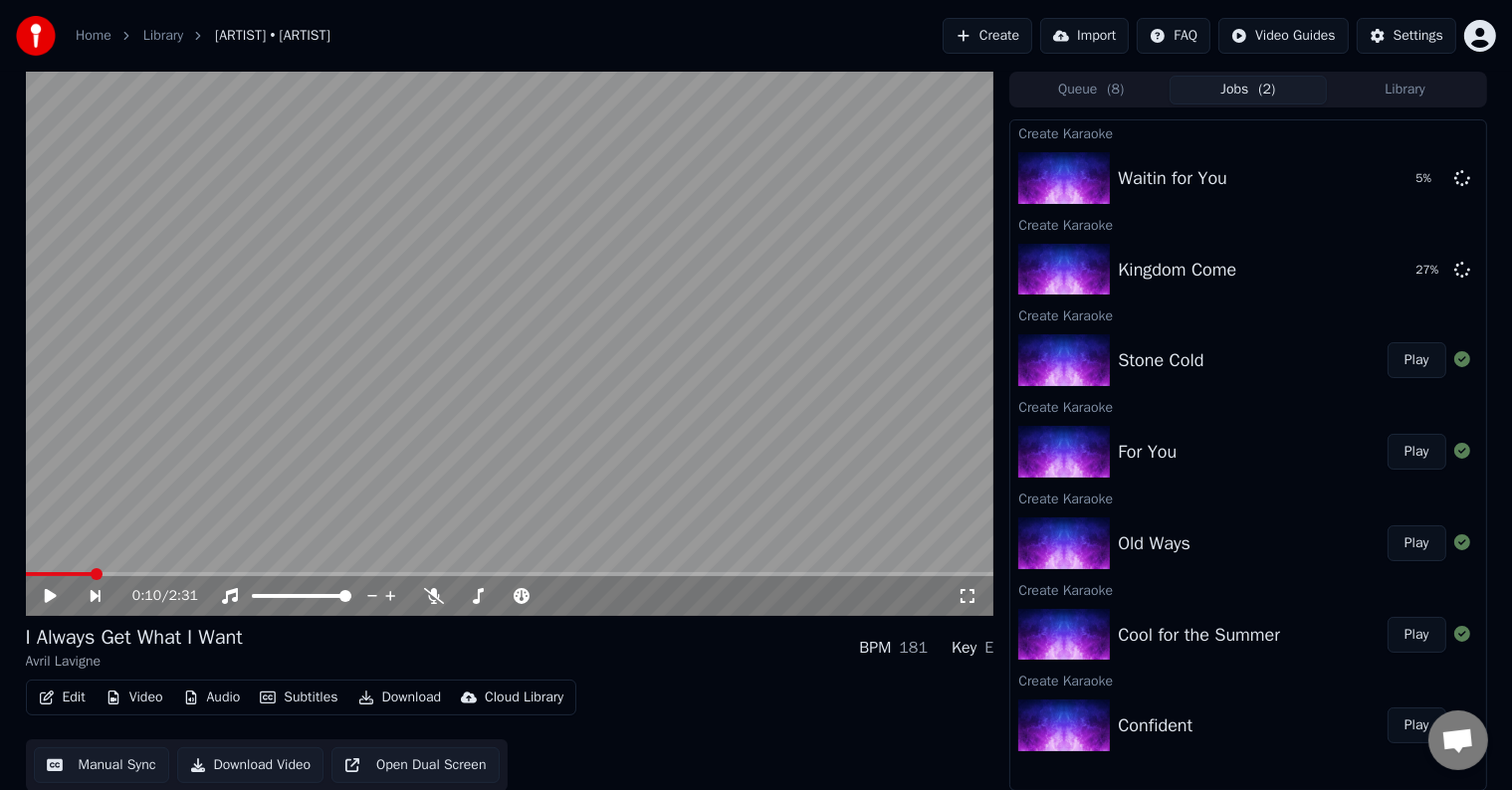 click on "Create" at bounding box center [987, 36] 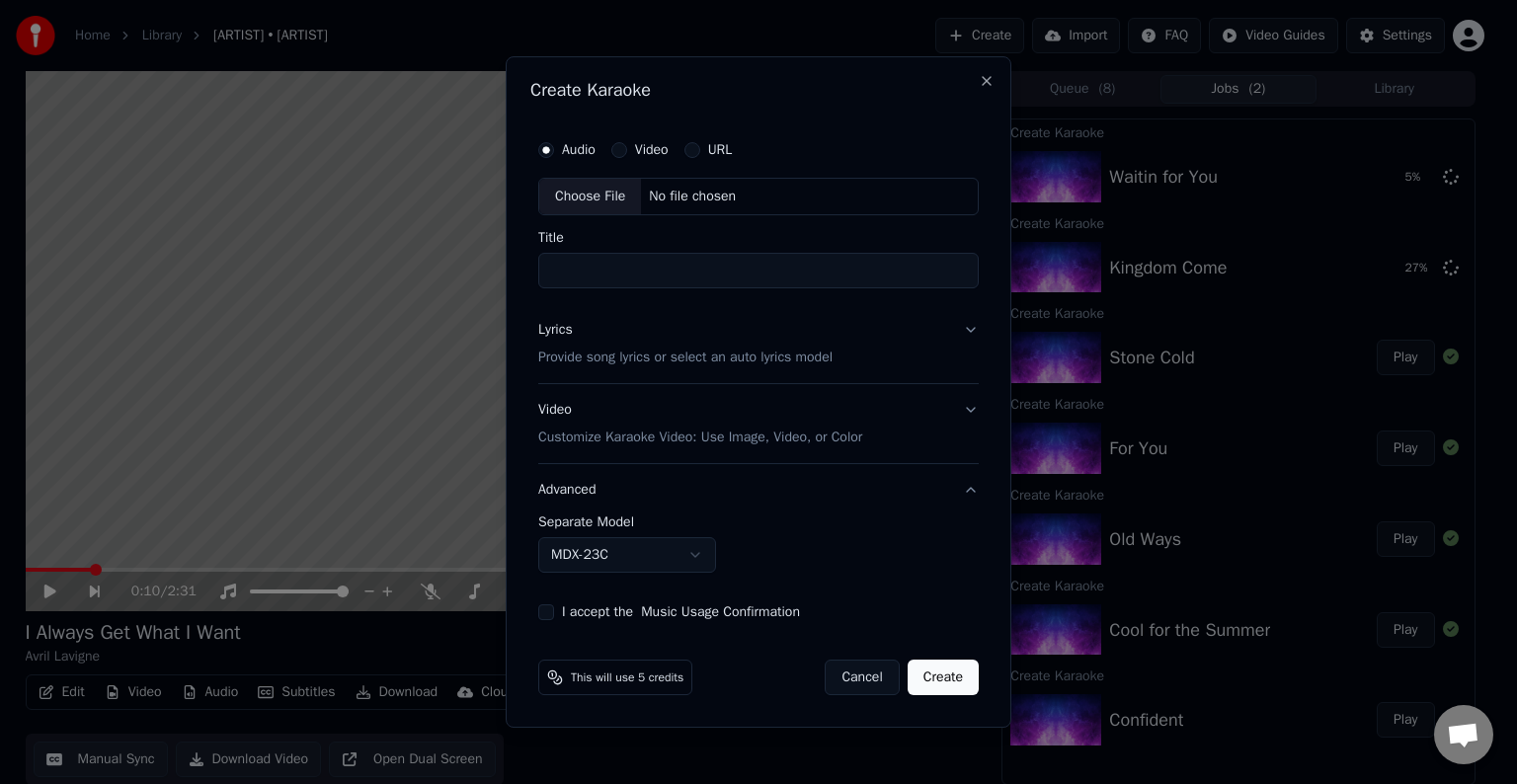 click on "Choose File" at bounding box center (590, 196) 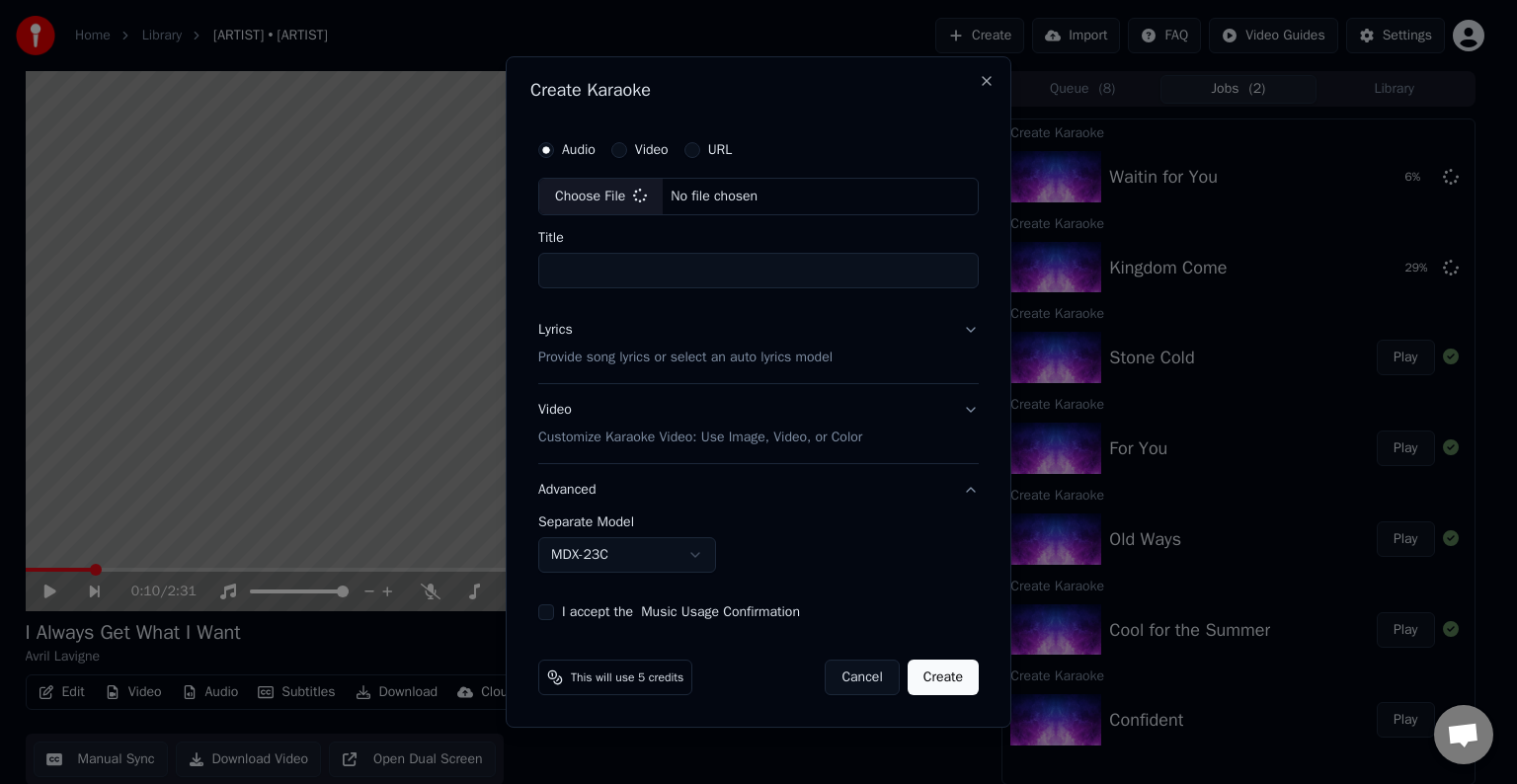 type on "********" 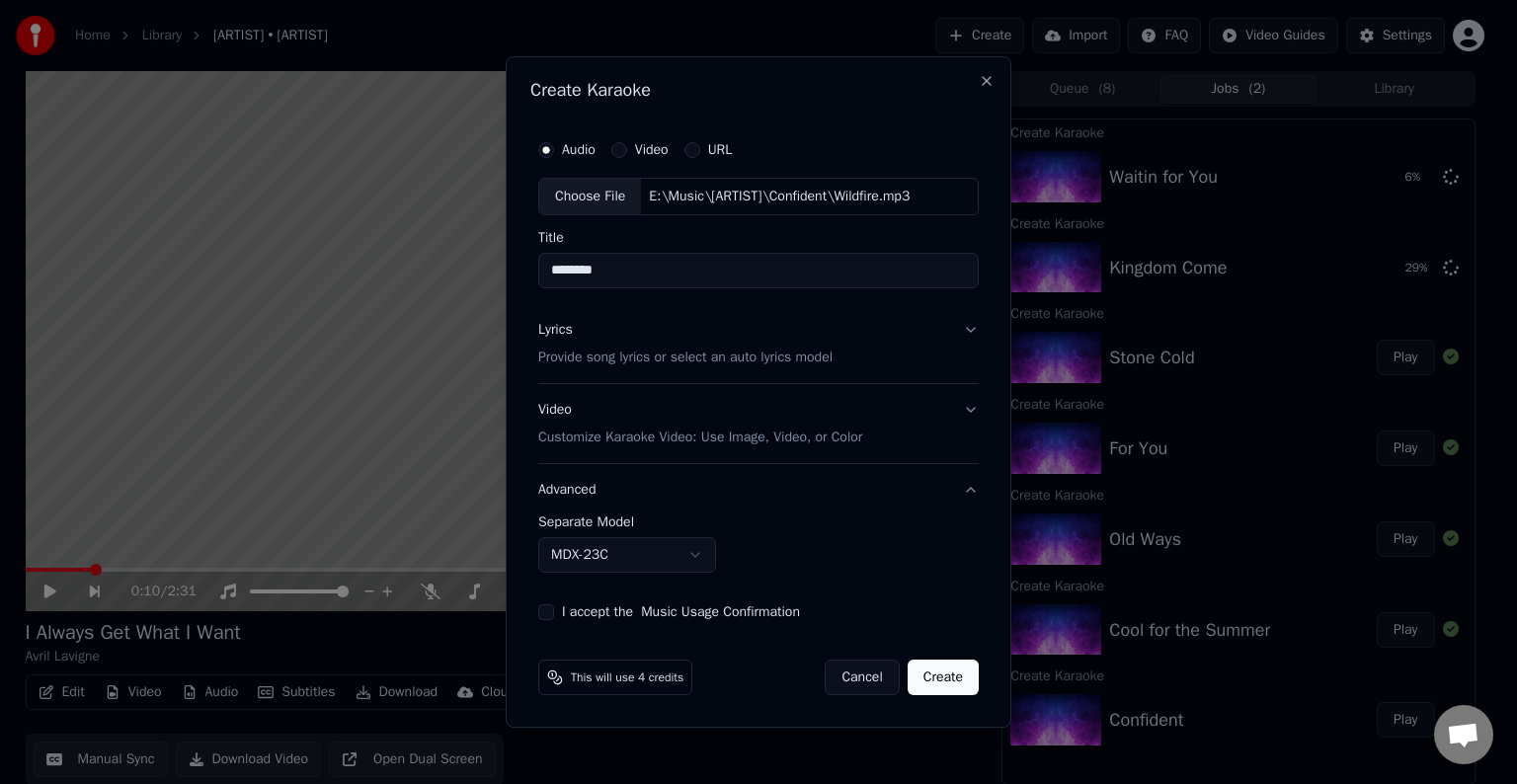 click on "Lyrics Provide song lyrics or select an auto lyrics model" at bounding box center (758, 344) 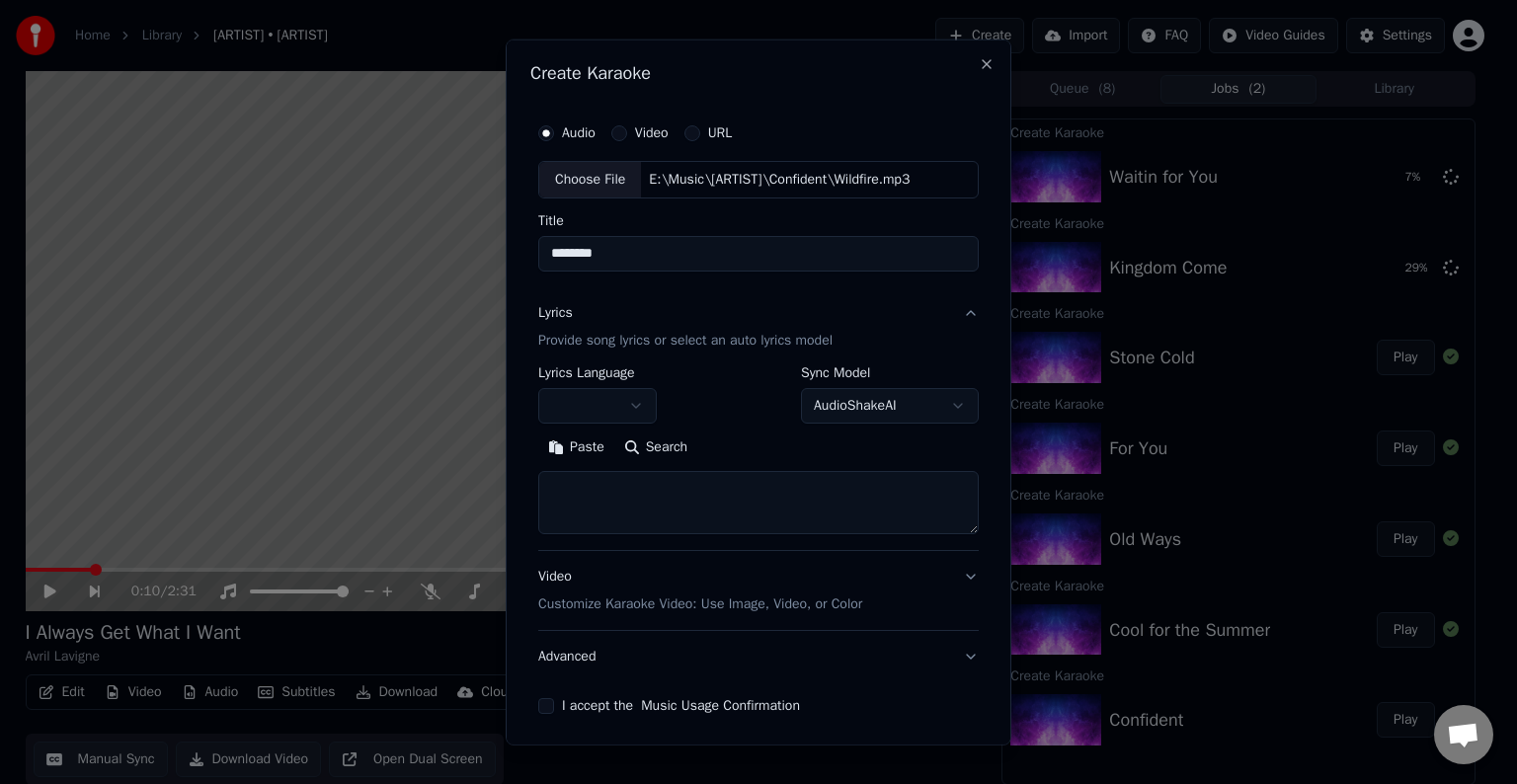 click at bounding box center (598, 406) 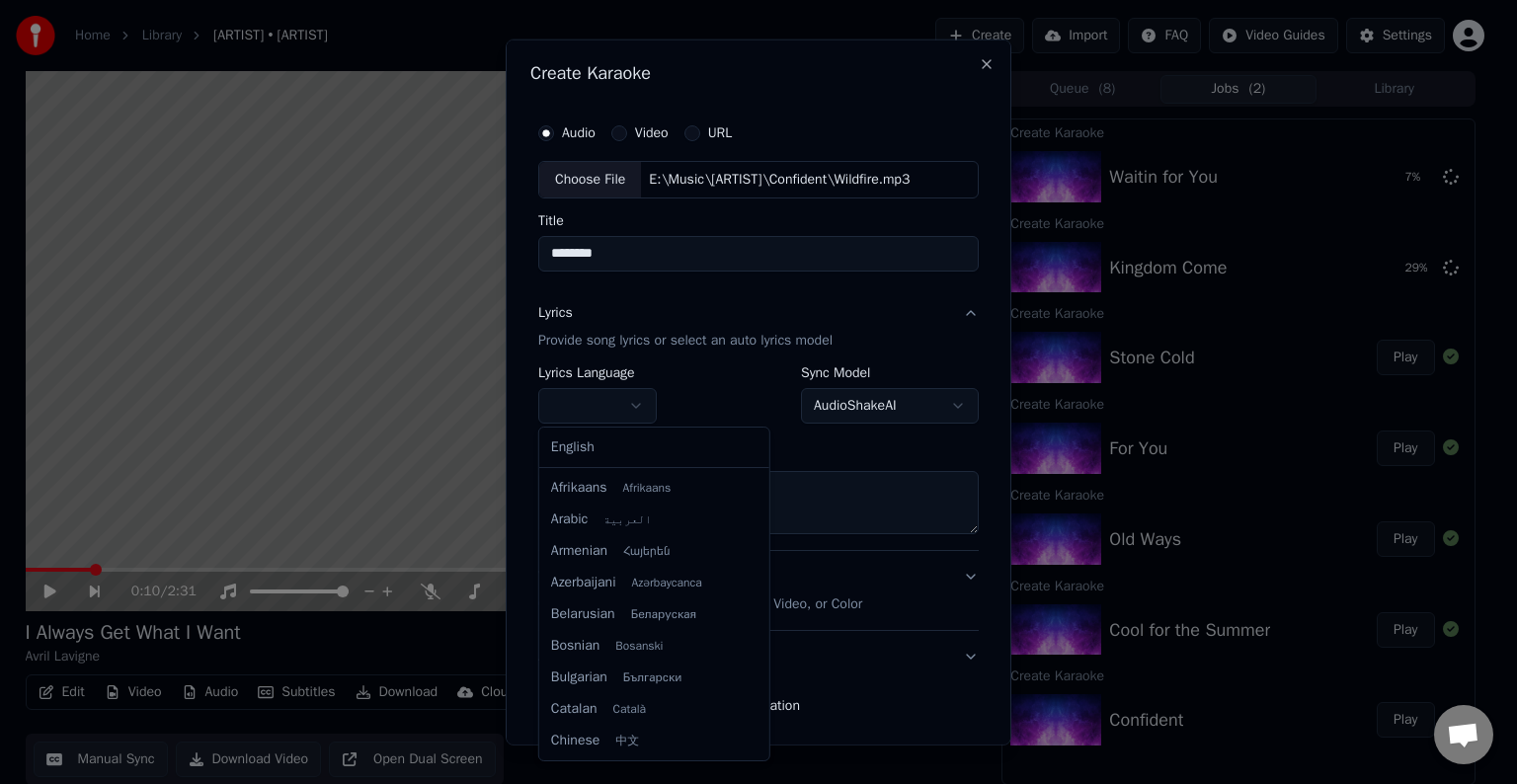 select on "**" 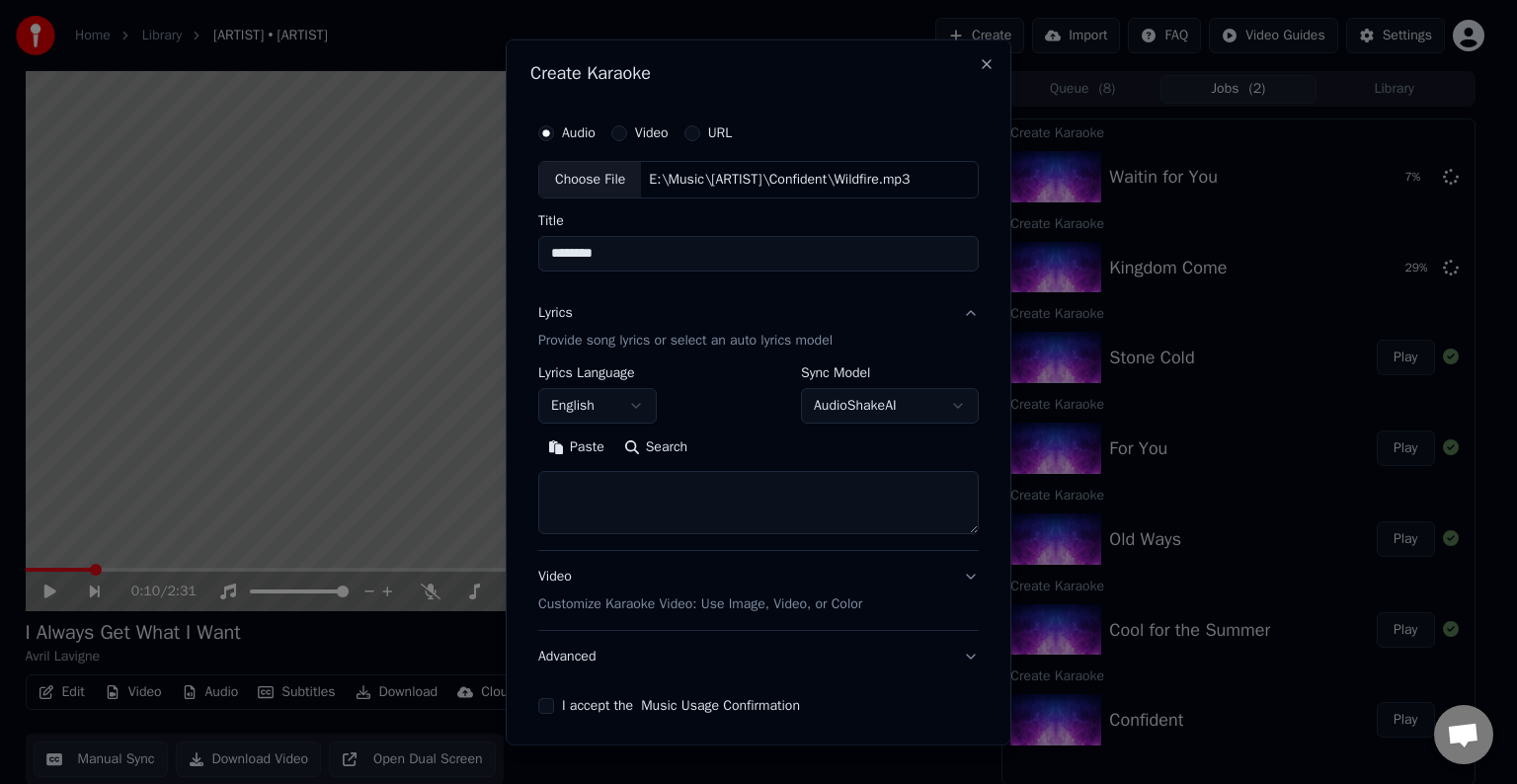 click at bounding box center (758, 503) 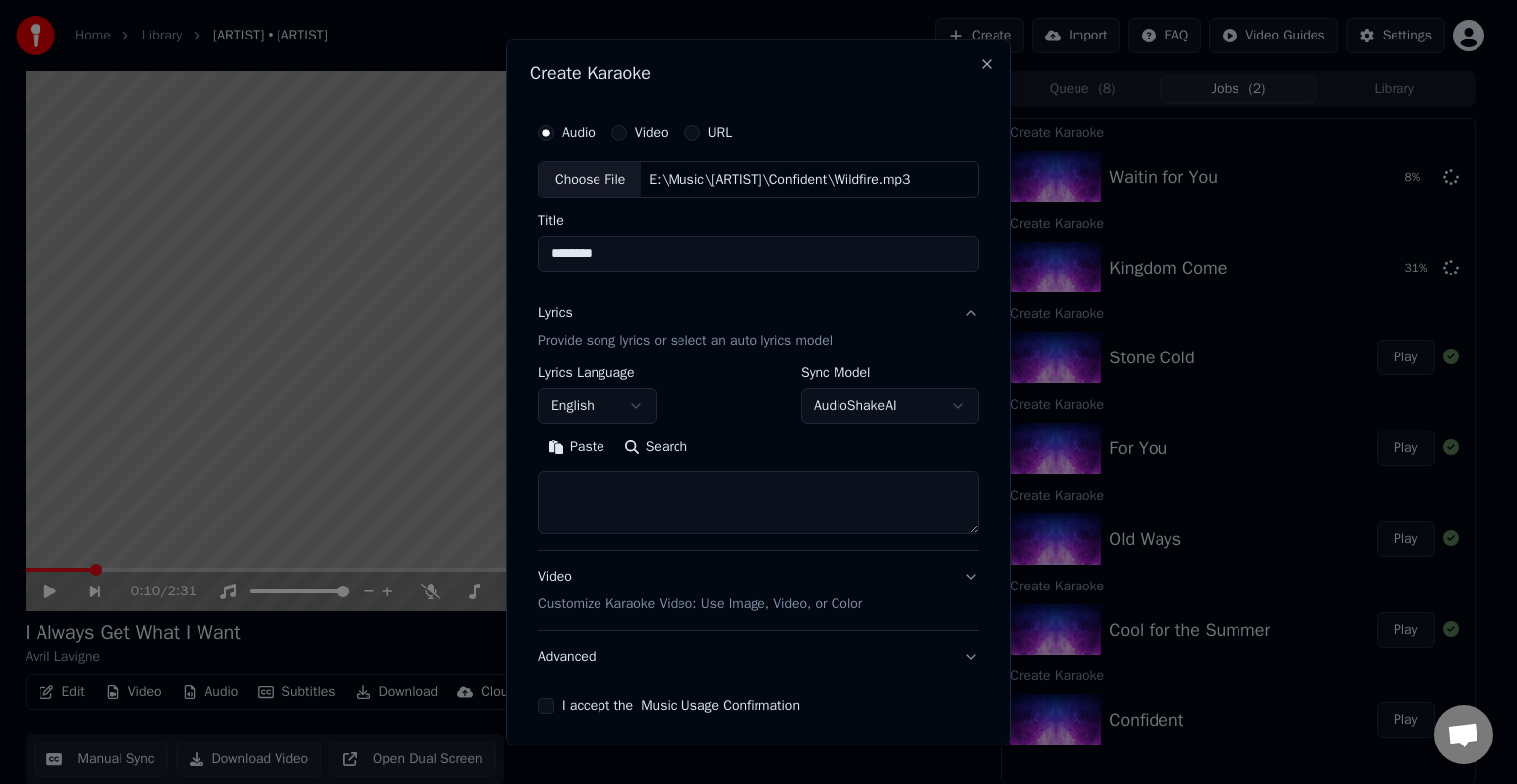 paste on "**********" 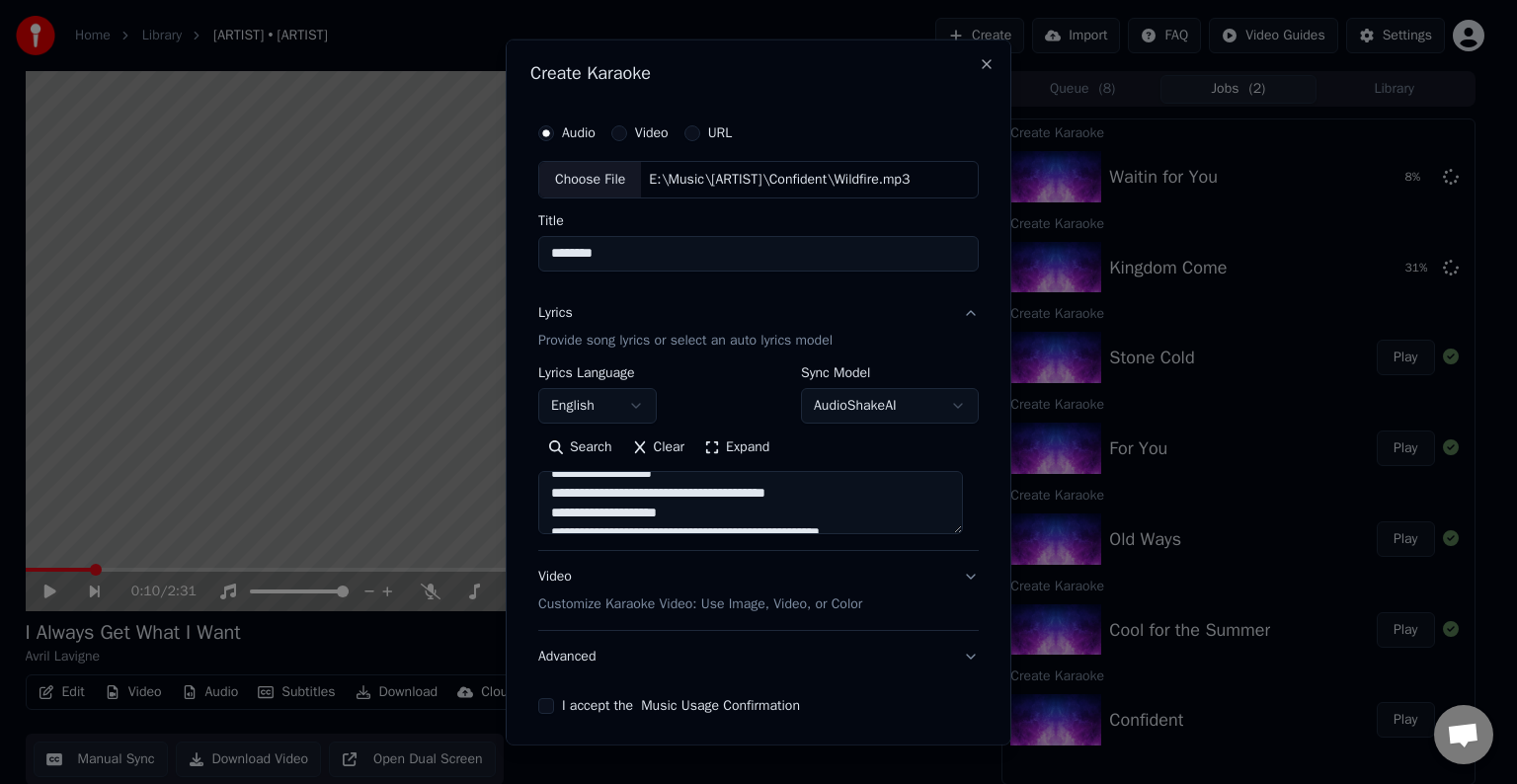 scroll, scrollTop: 51, scrollLeft: 0, axis: vertical 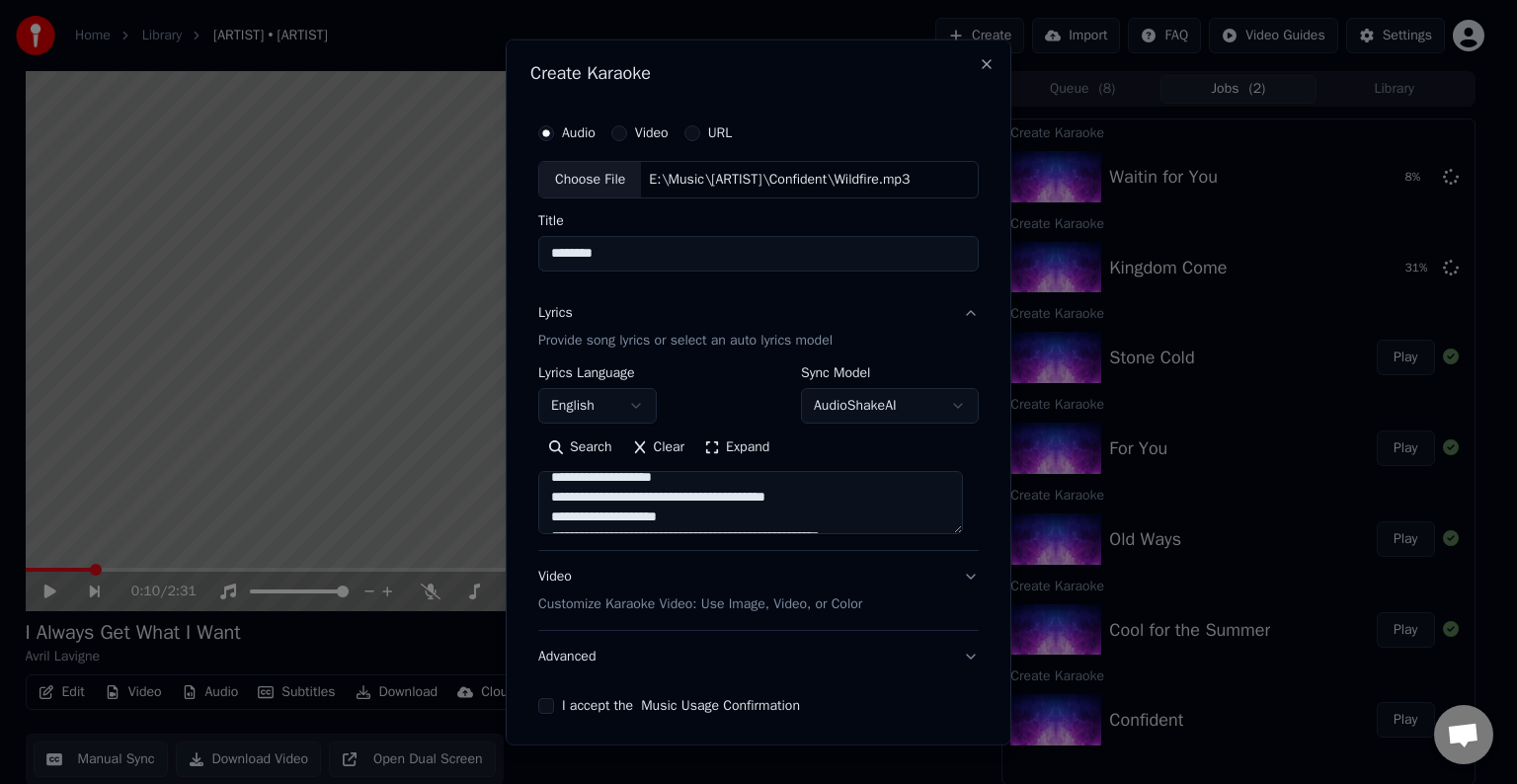 drag, startPoint x: 838, startPoint y: 498, endPoint x: 746, endPoint y: 494, distance: 92.08692 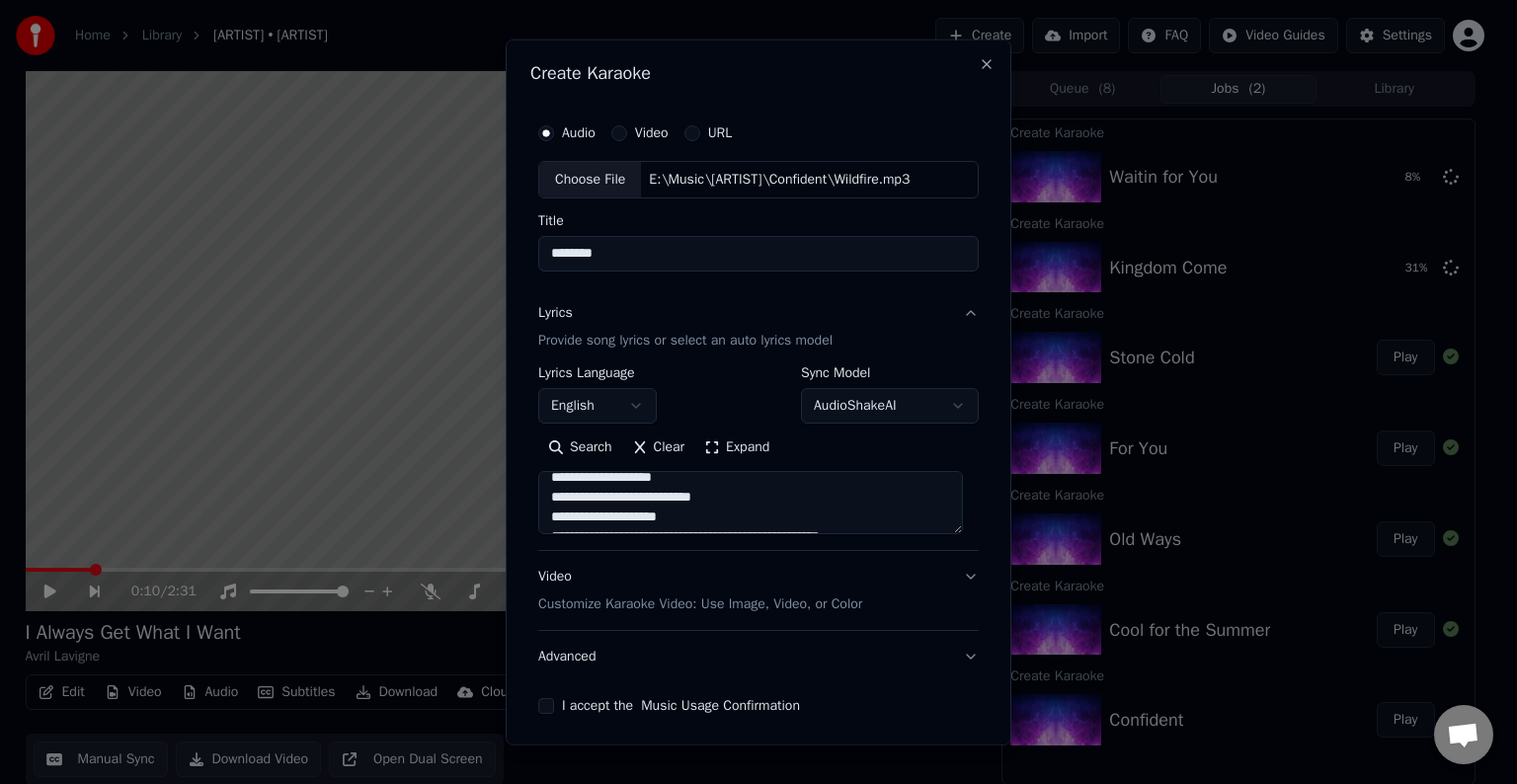 scroll, scrollTop: 131, scrollLeft: 0, axis: vertical 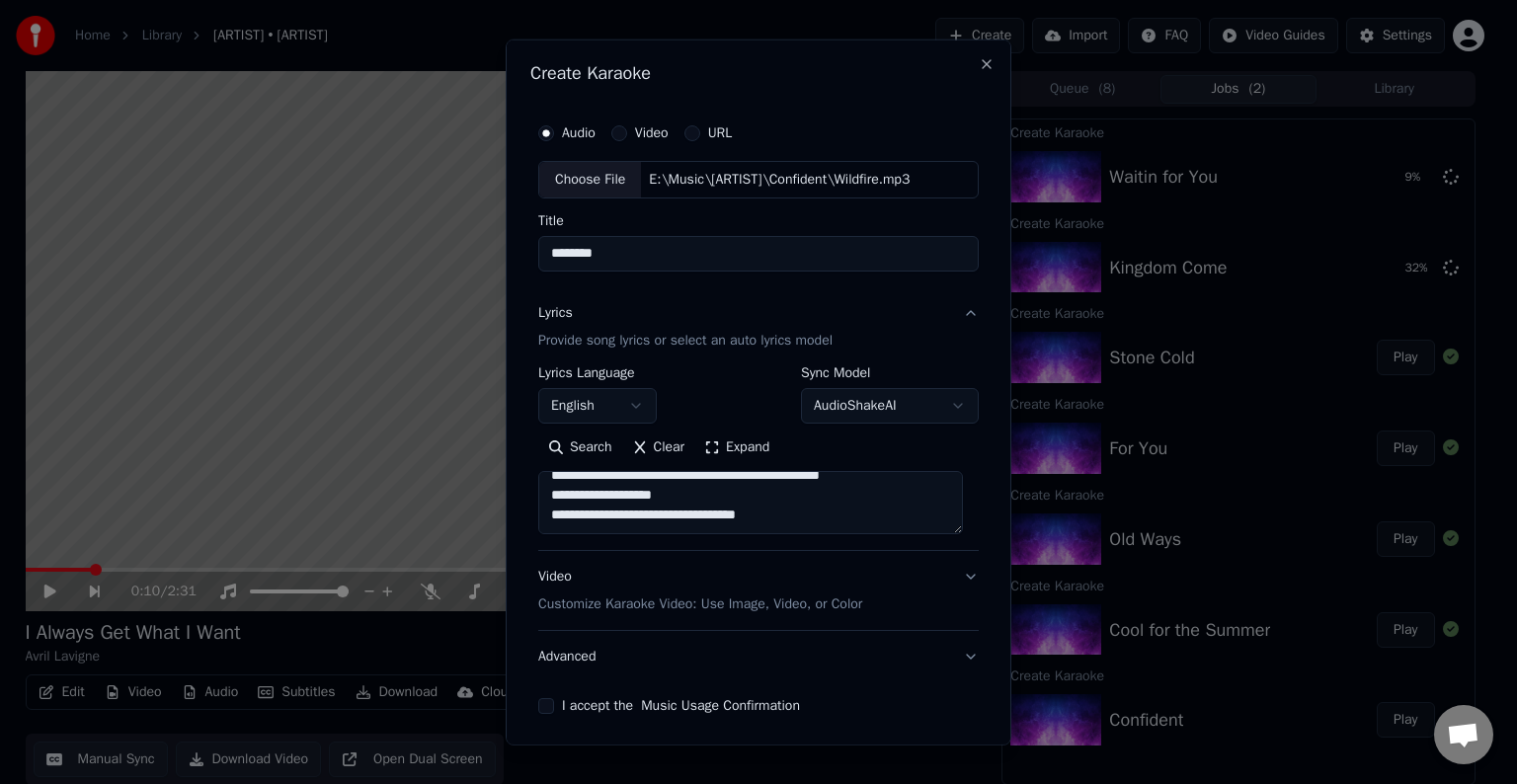 click on "**********" at bounding box center (751, 503) 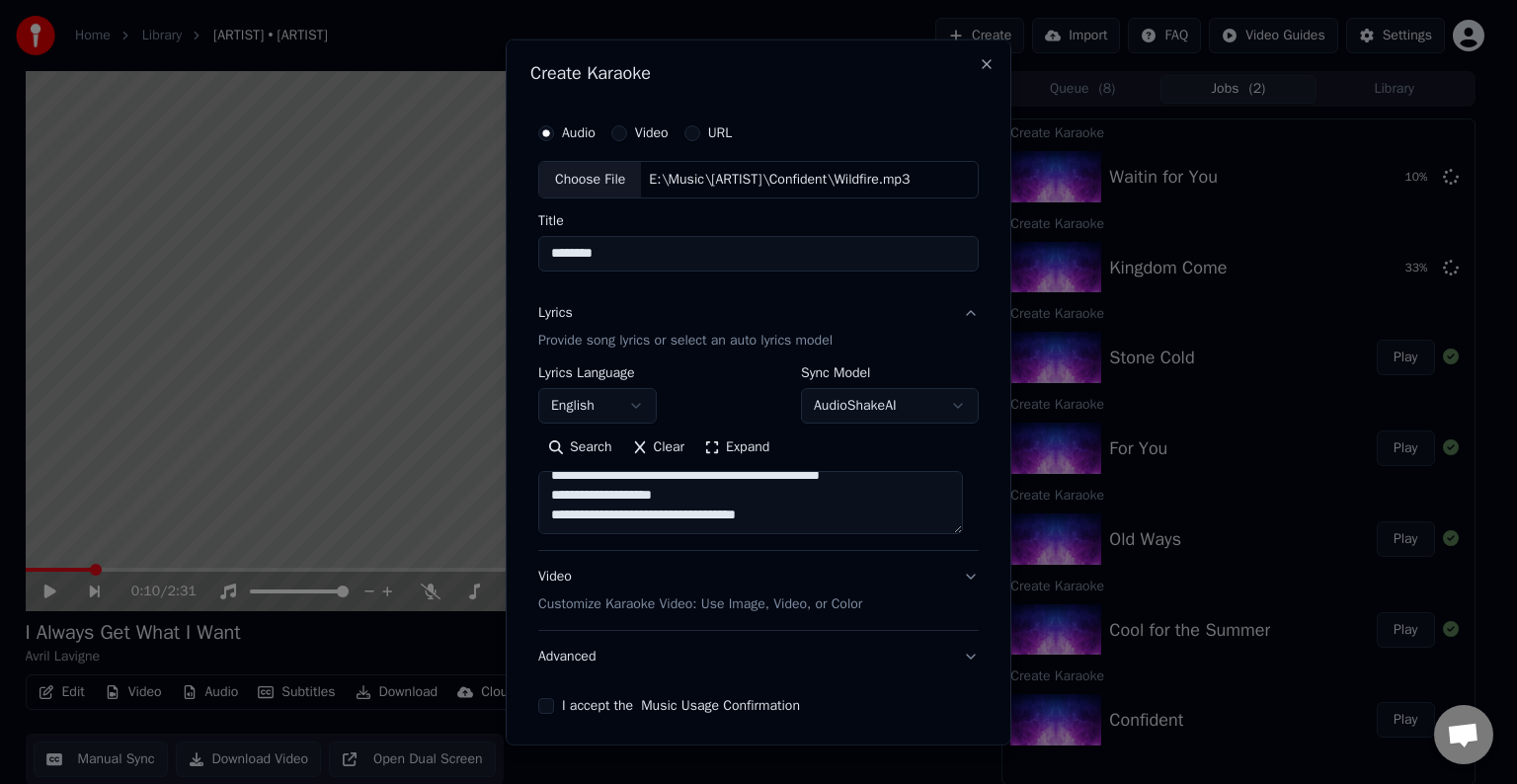 paste on "**********" 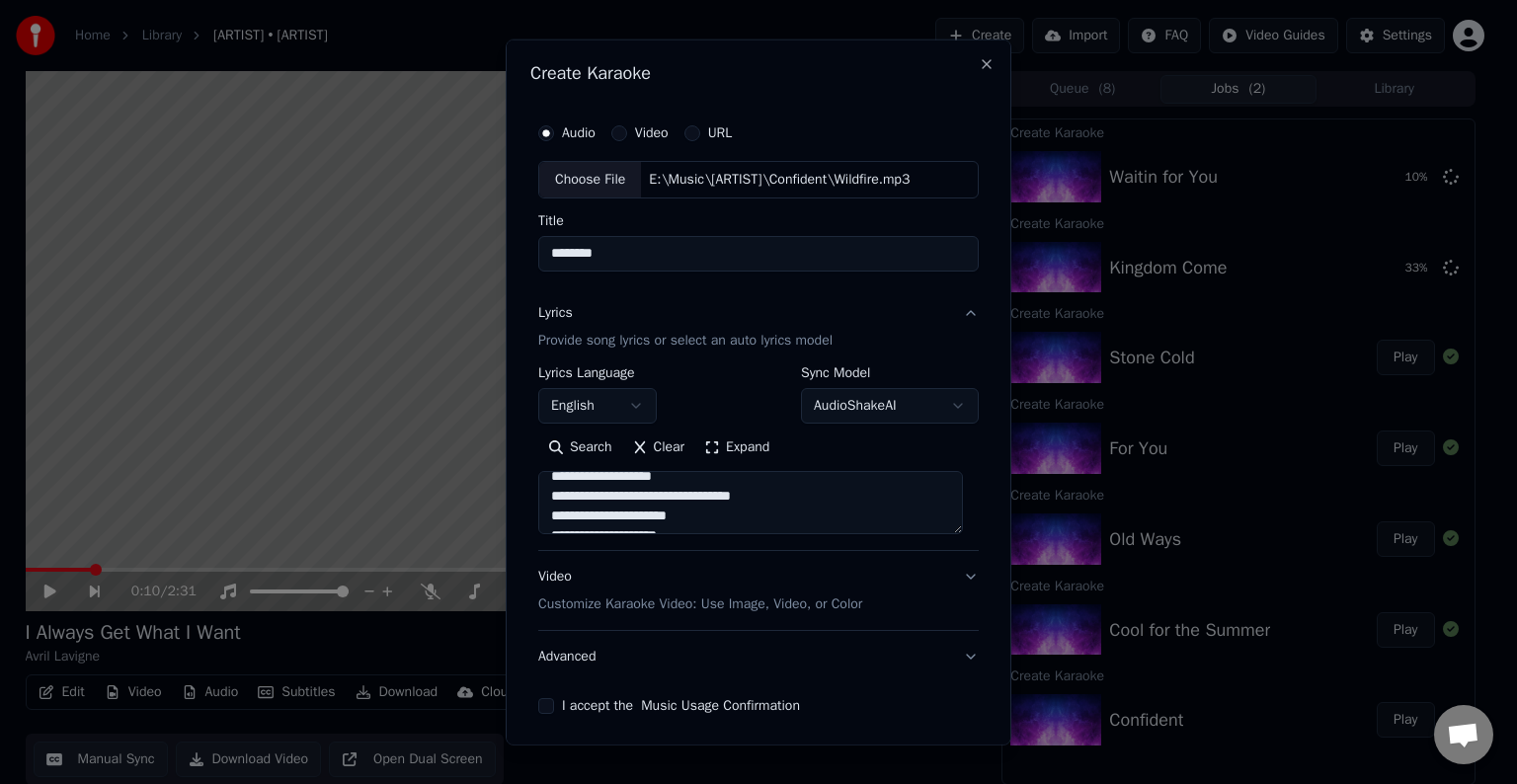 scroll, scrollTop: 241, scrollLeft: 0, axis: vertical 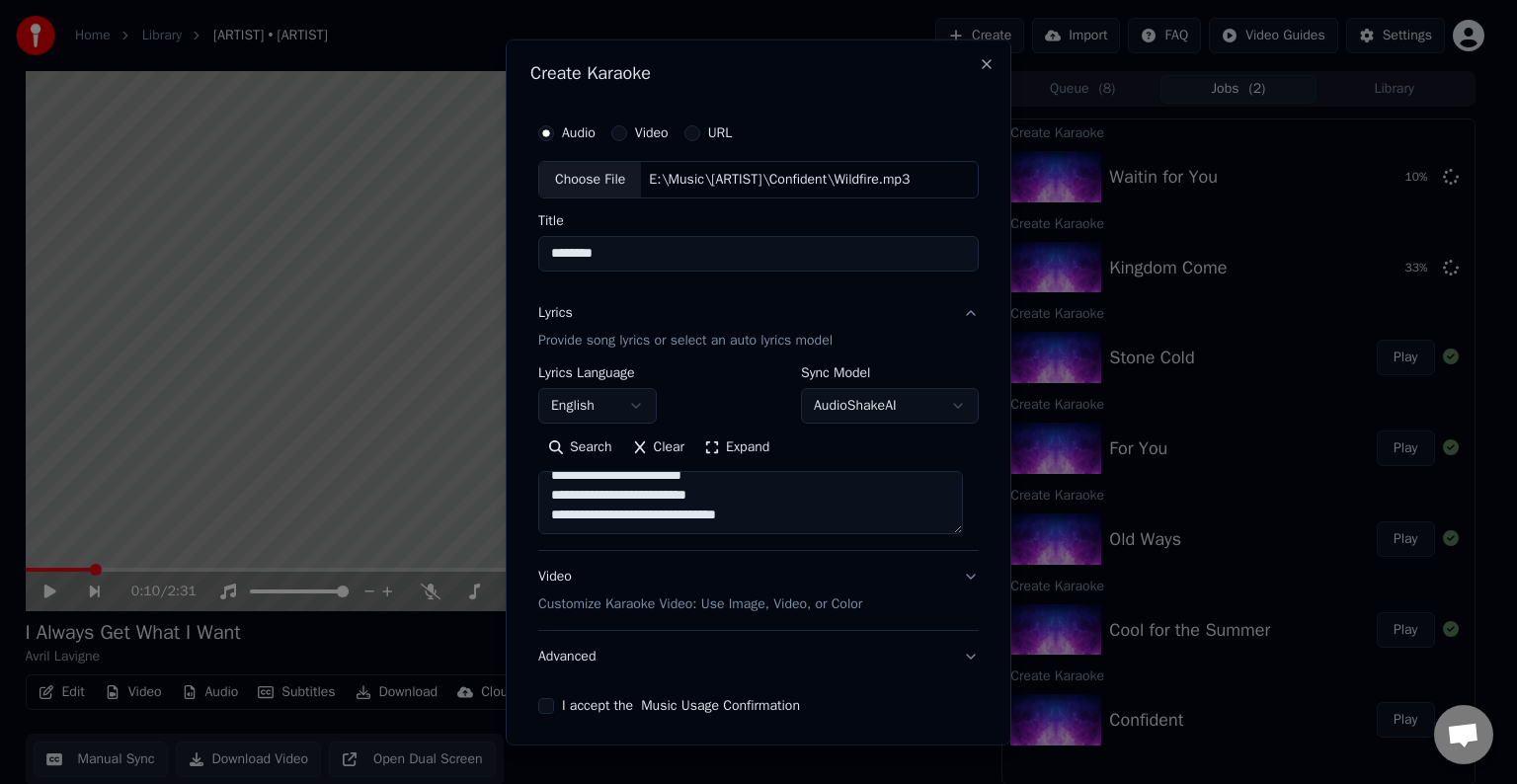 paste on "**********" 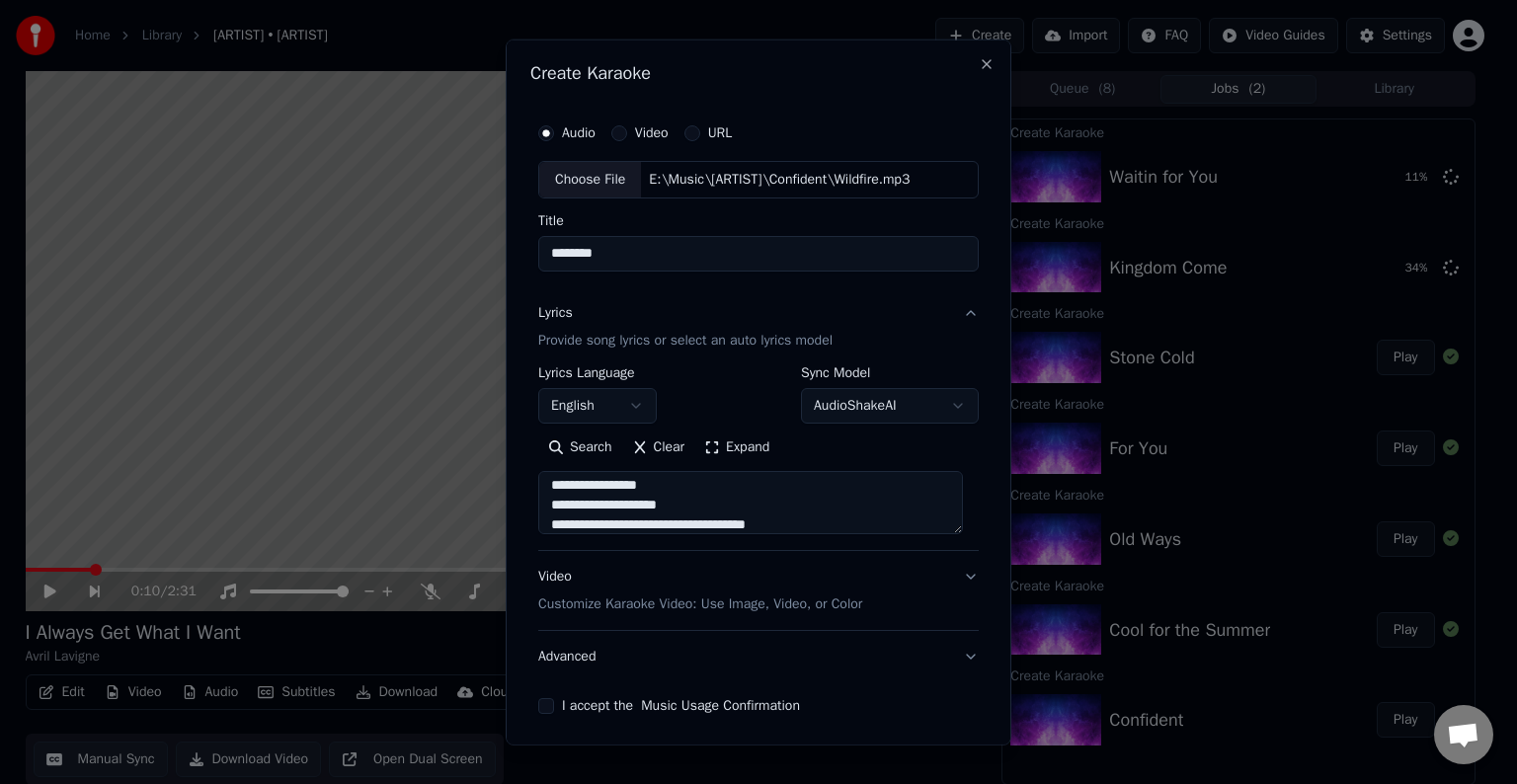 scroll, scrollTop: 419, scrollLeft: 0, axis: vertical 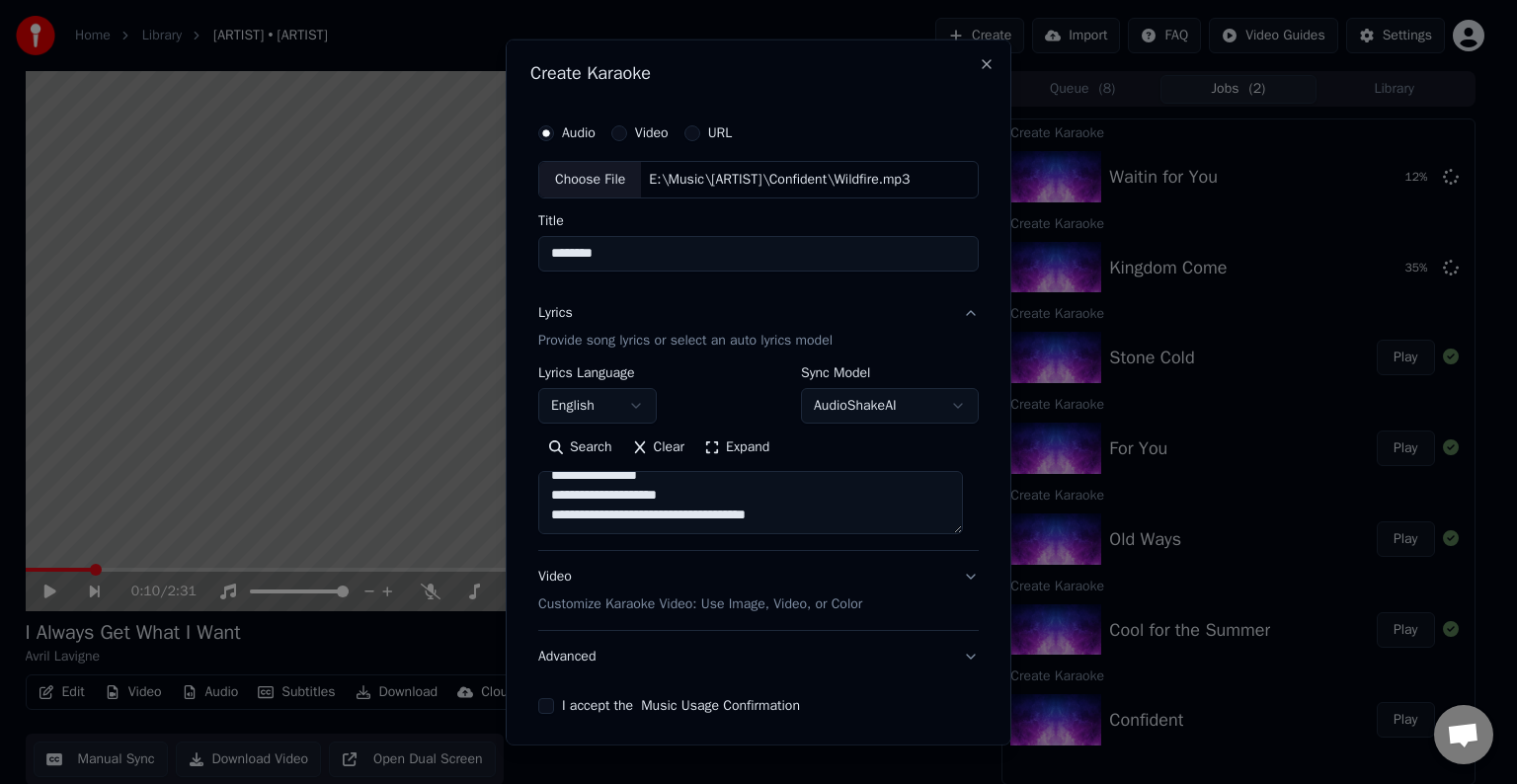 paste on "**********" 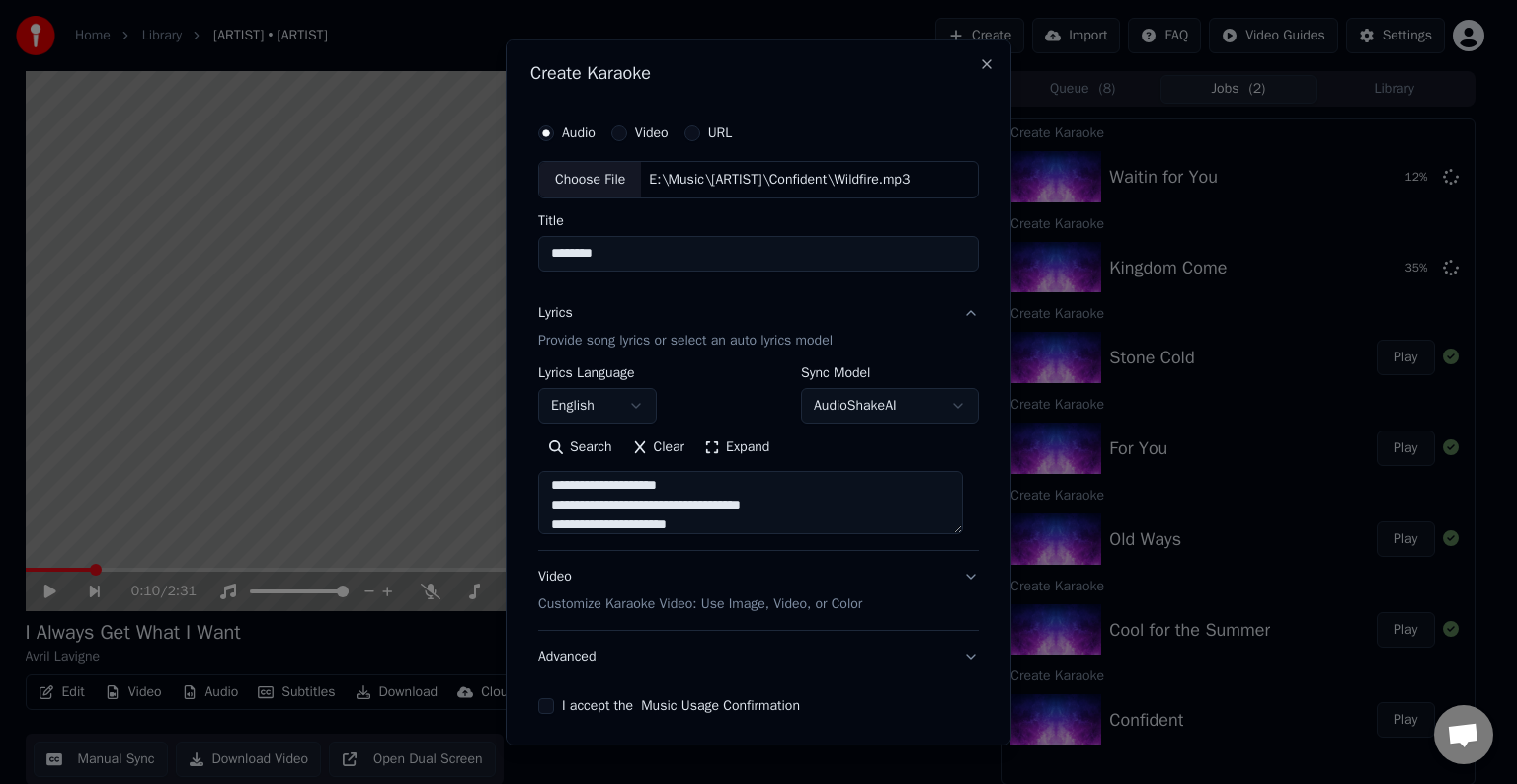 scroll, scrollTop: 537, scrollLeft: 0, axis: vertical 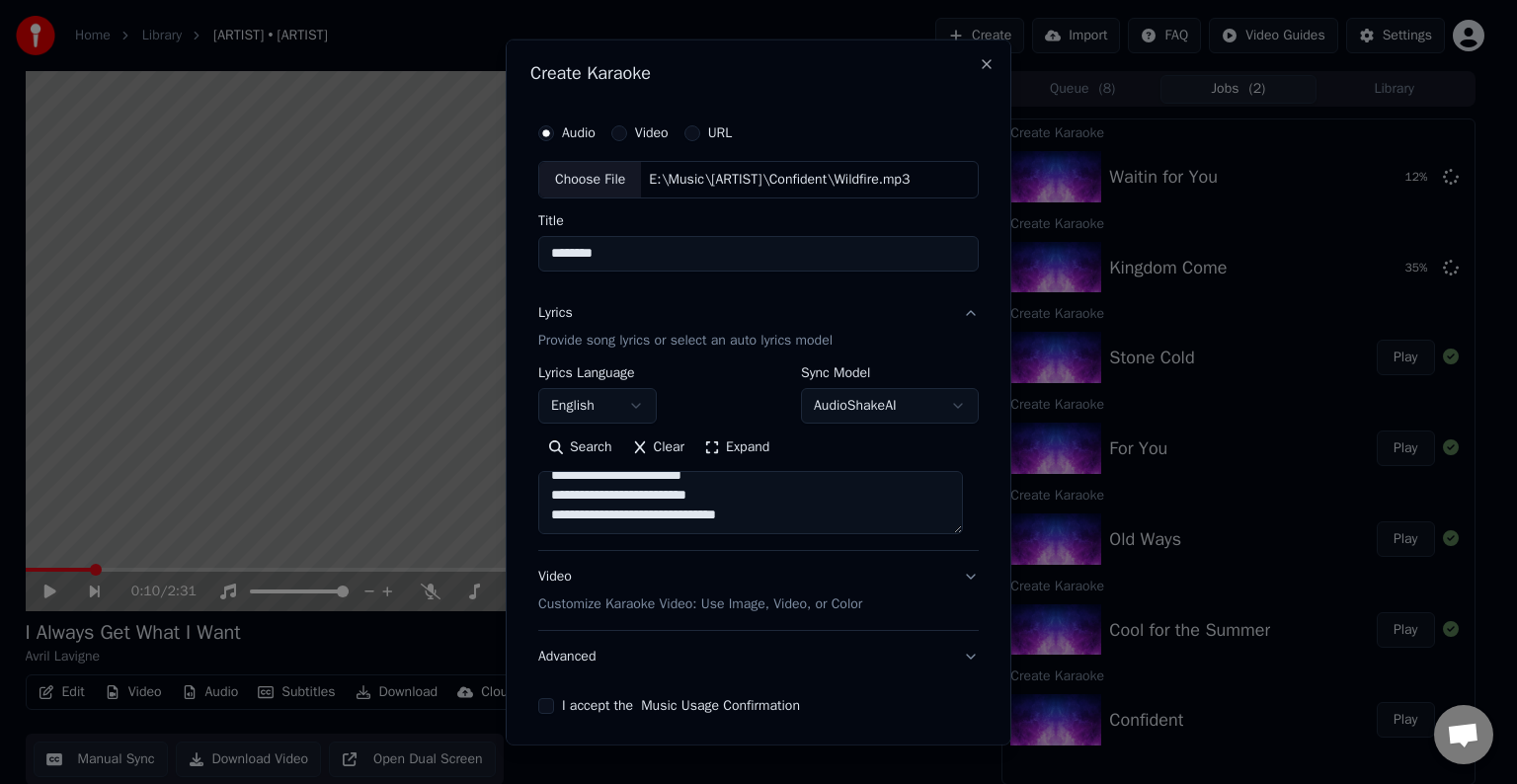 paste on "**********" 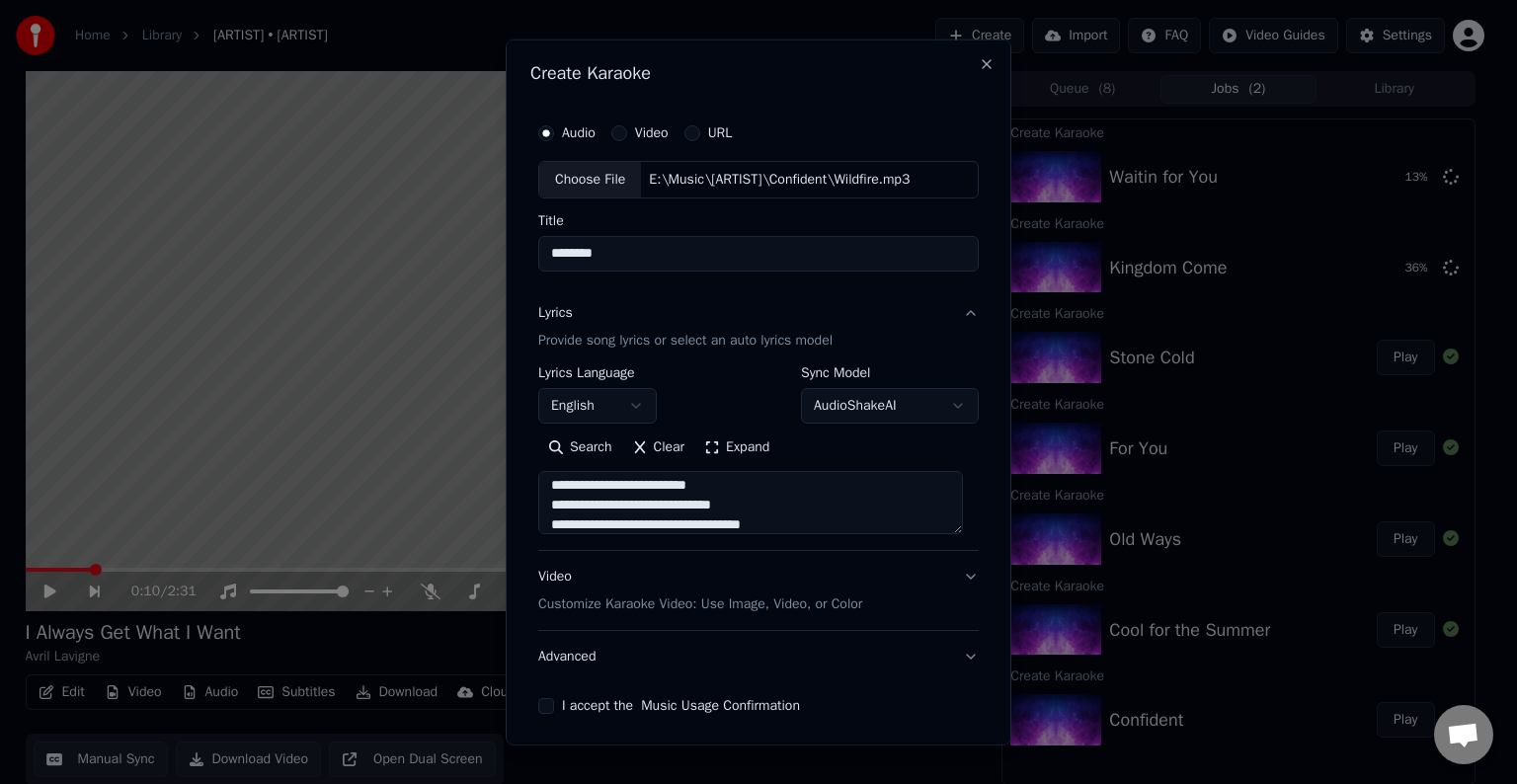 scroll, scrollTop: 715, scrollLeft: 0, axis: vertical 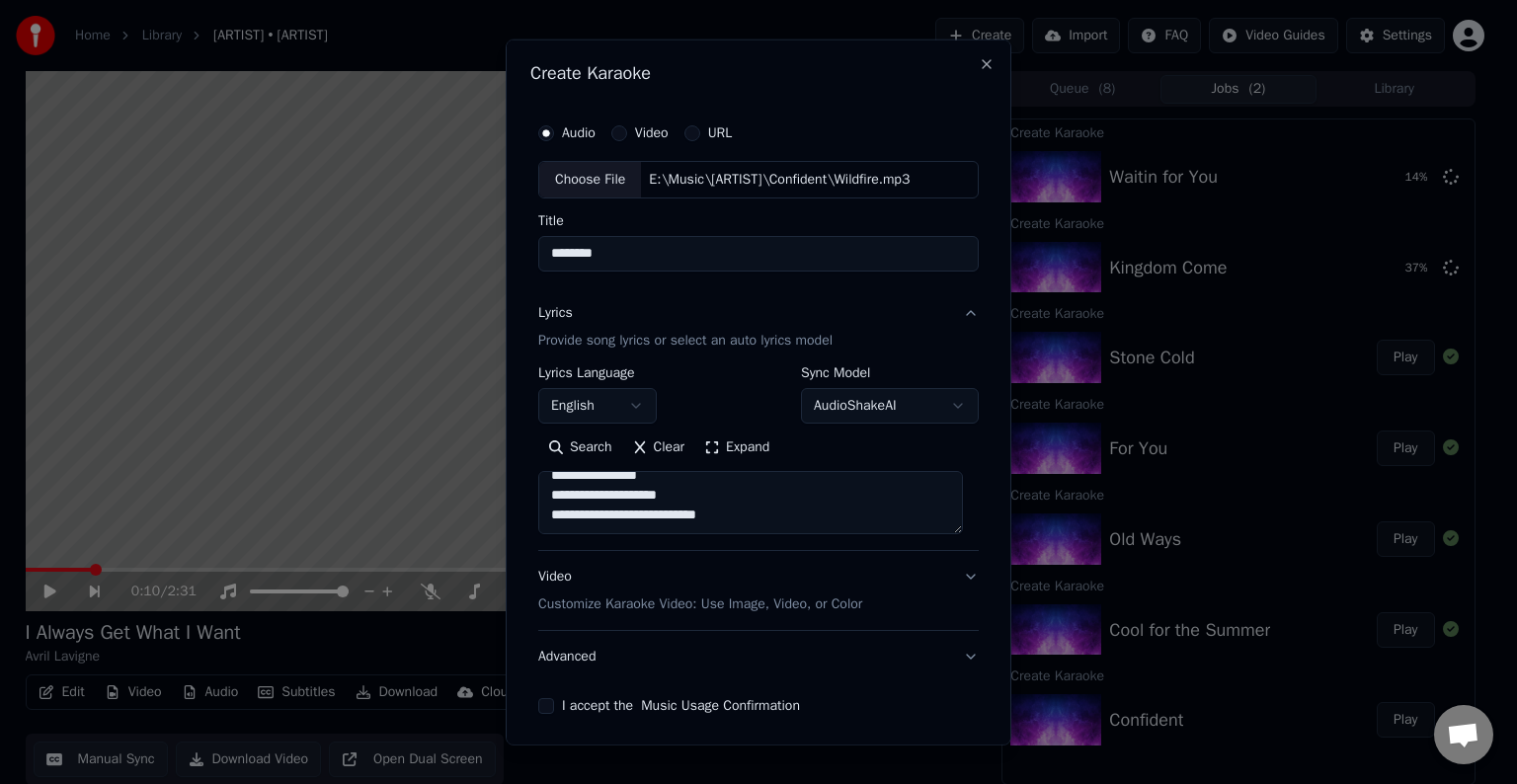 paste on "**********" 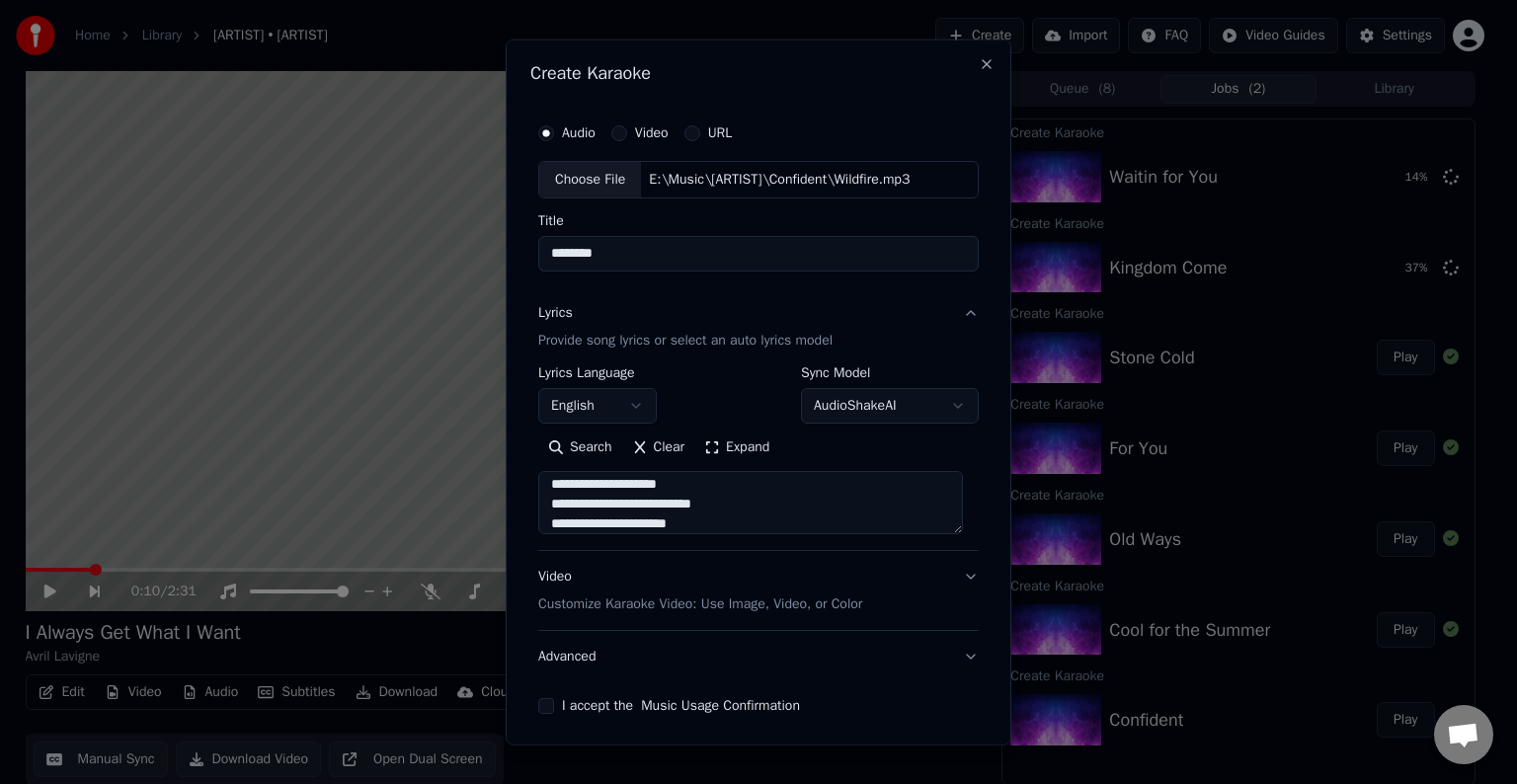 scroll, scrollTop: 814, scrollLeft: 0, axis: vertical 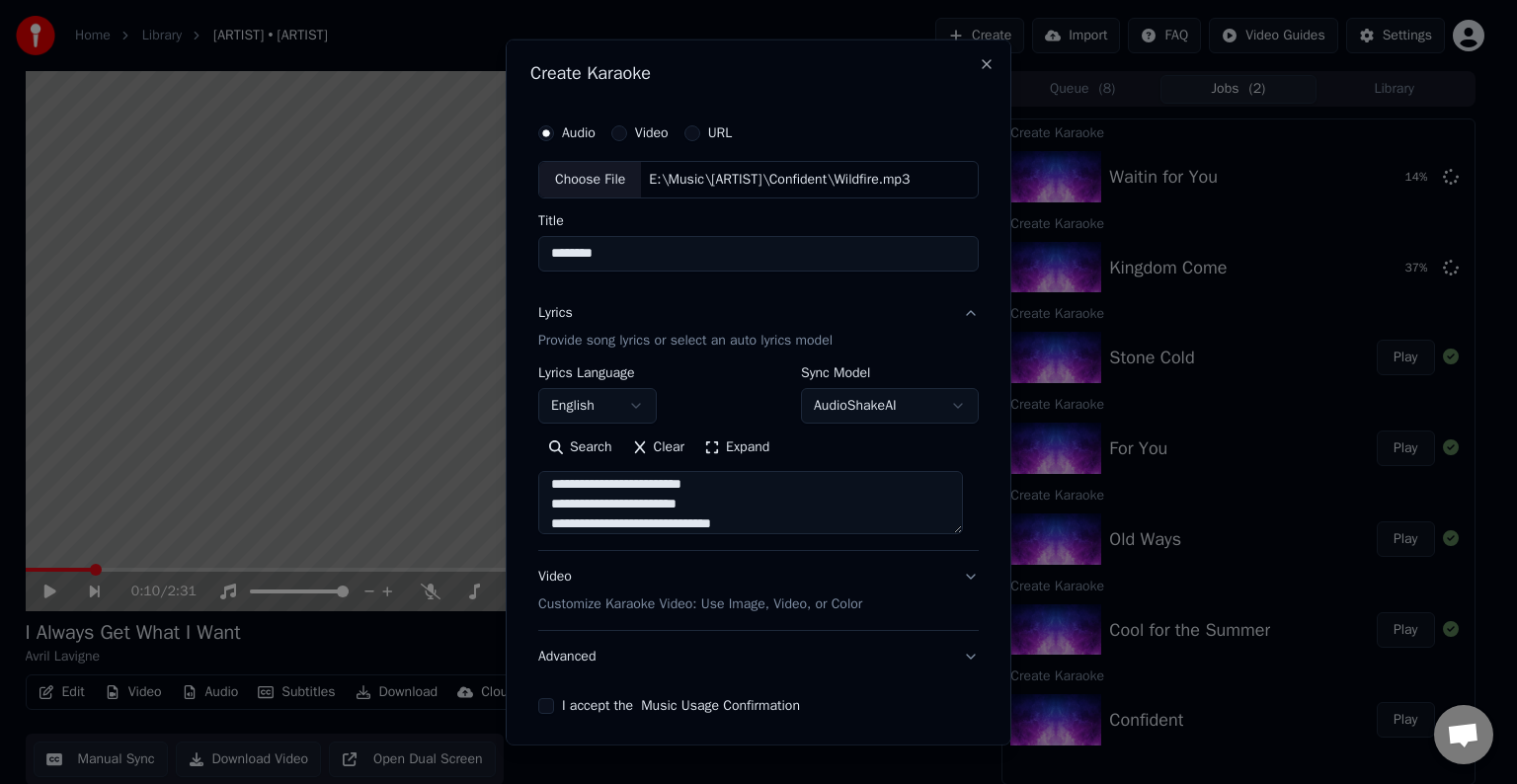 type on "**********" 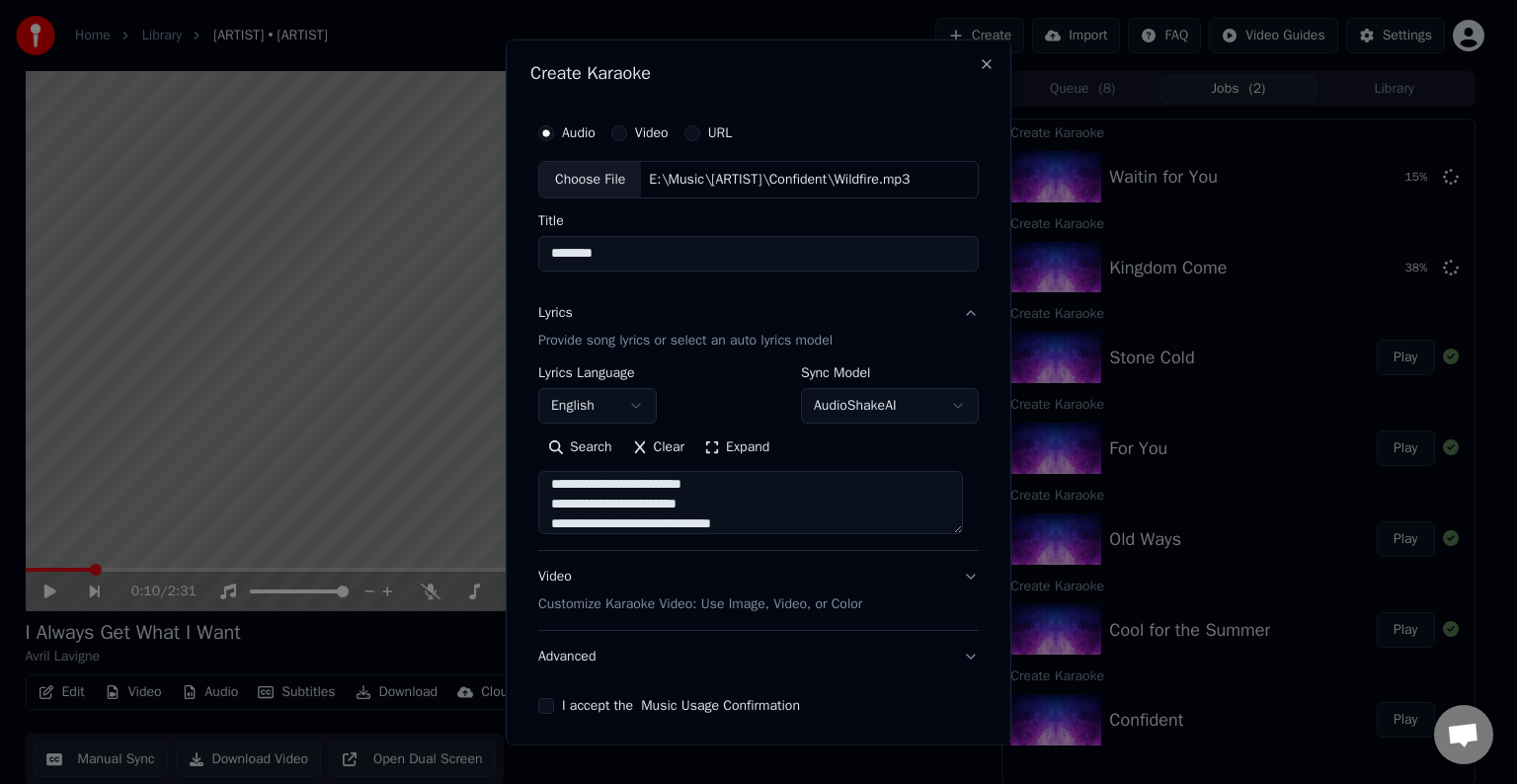 click on "Advanced" at bounding box center (758, 657) 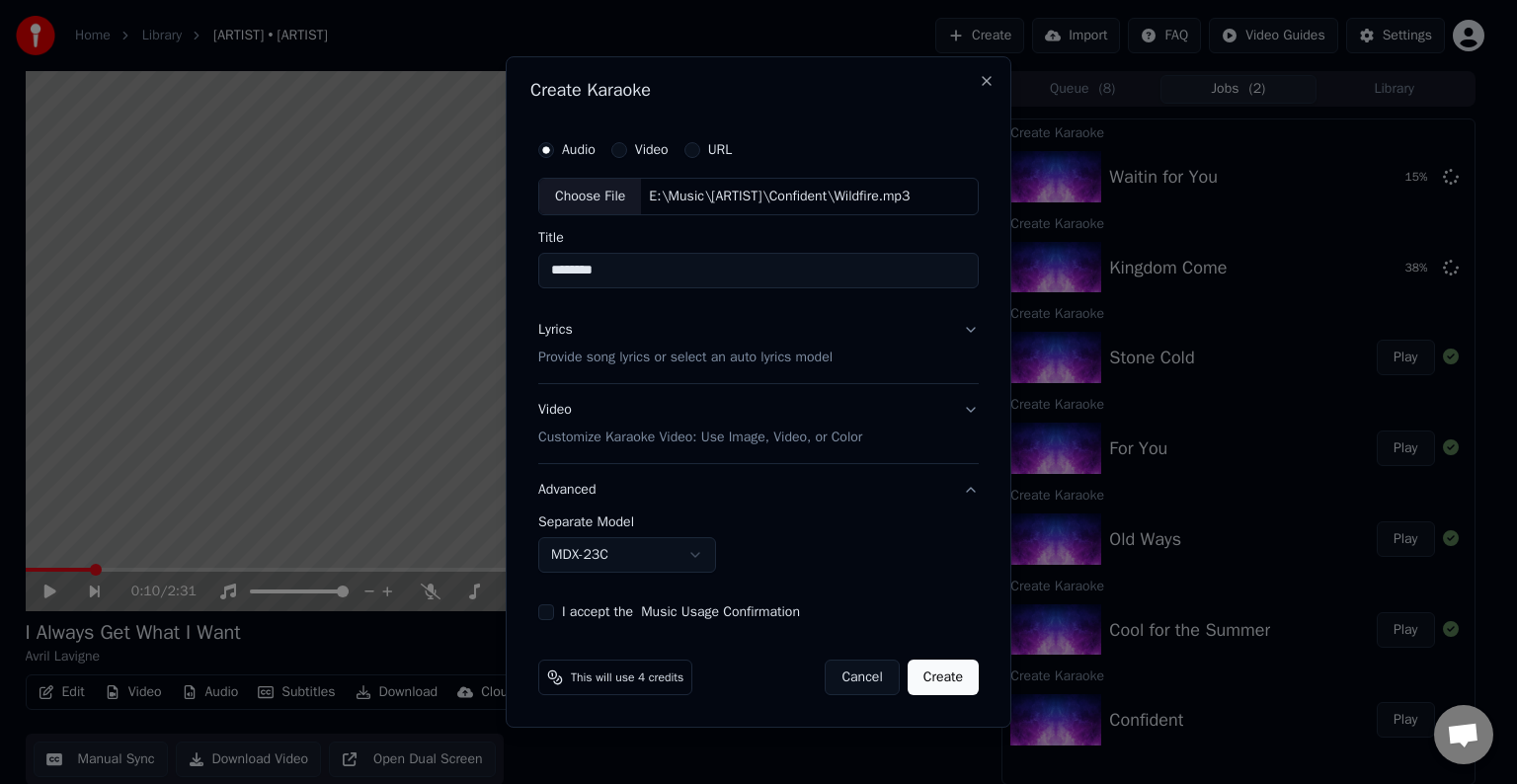 click on "MDX-23C" at bounding box center (627, 555) 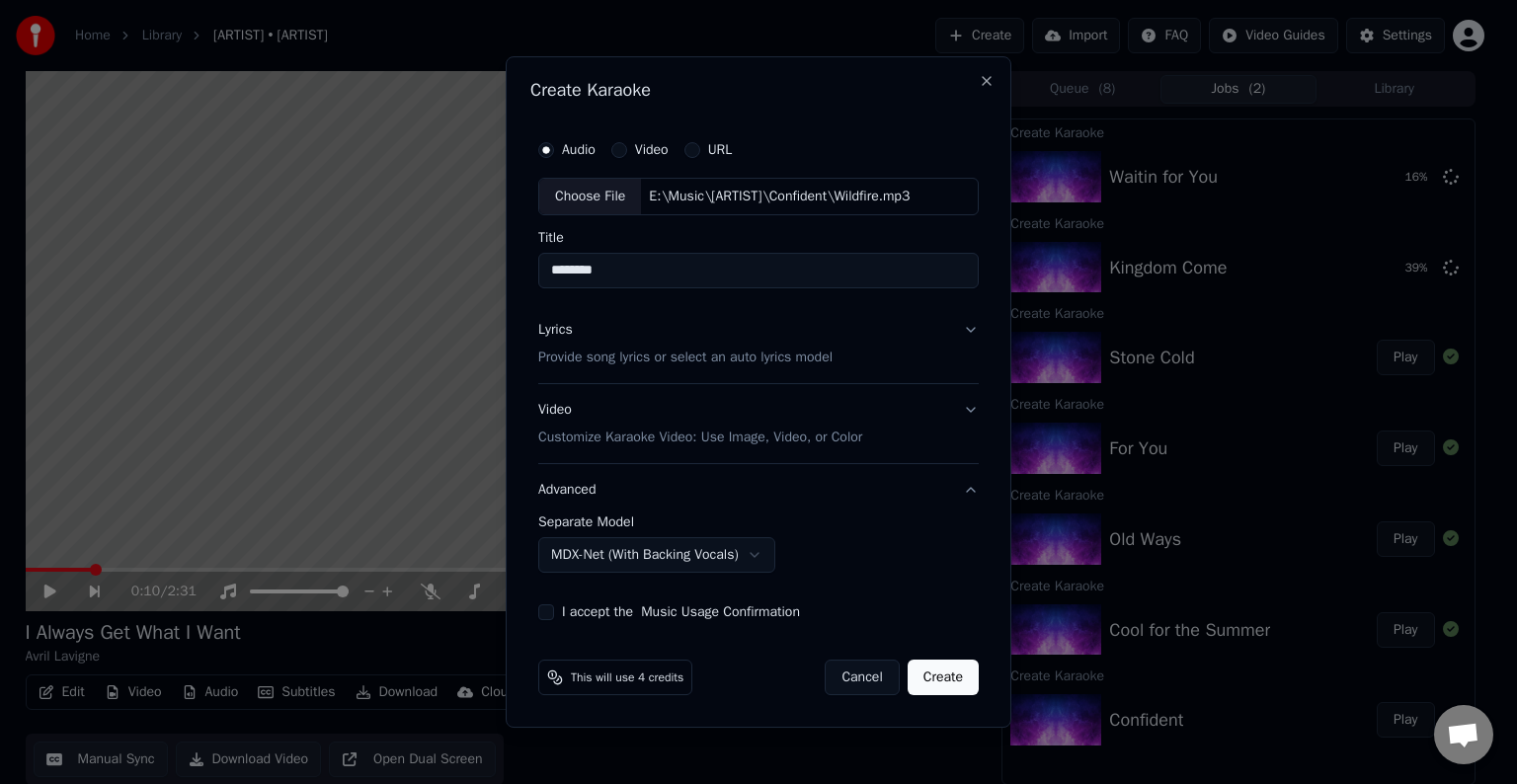 click on "I accept the   Music Usage Confirmation" at bounding box center (546, 612) 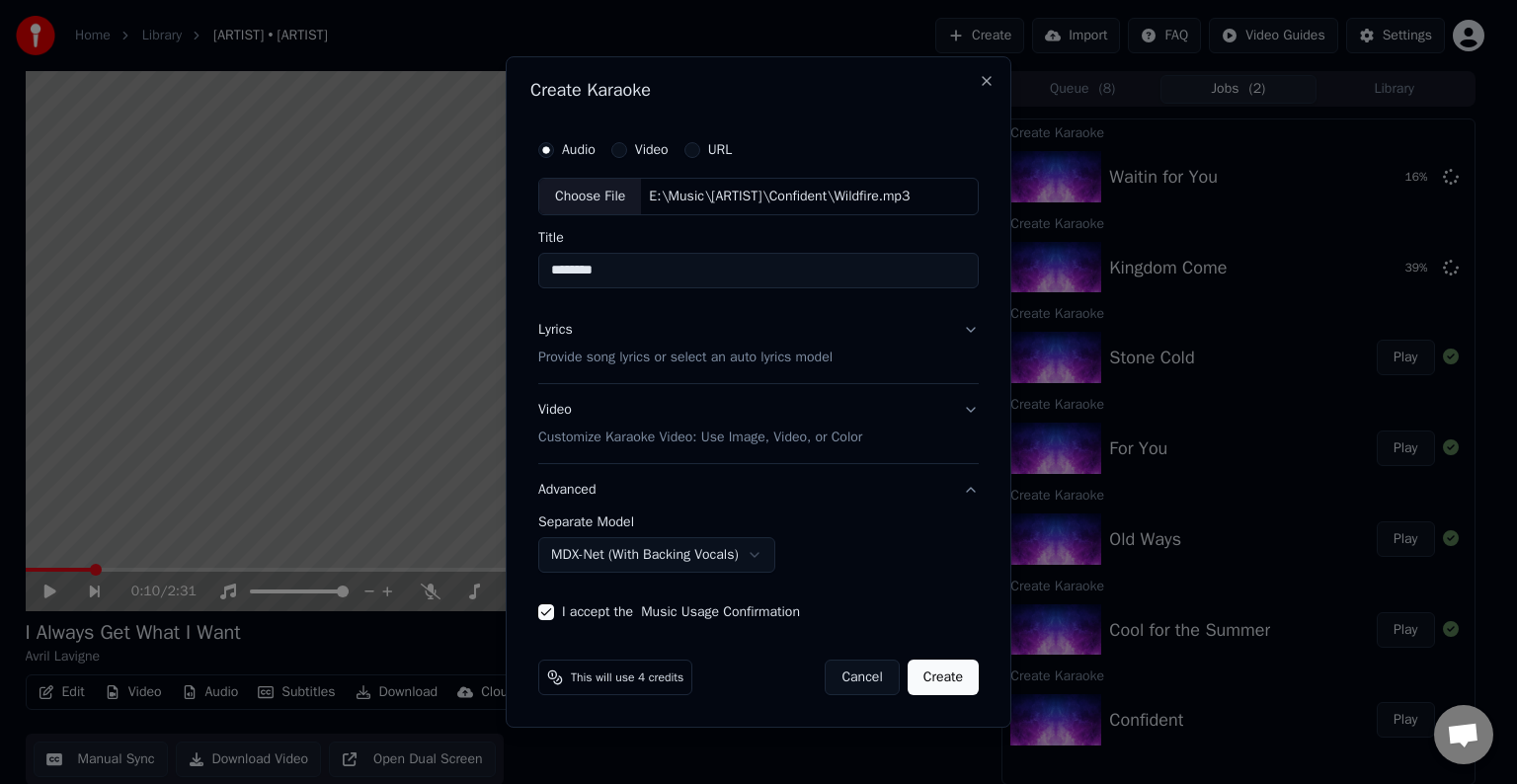 click on "Create" at bounding box center (943, 677) 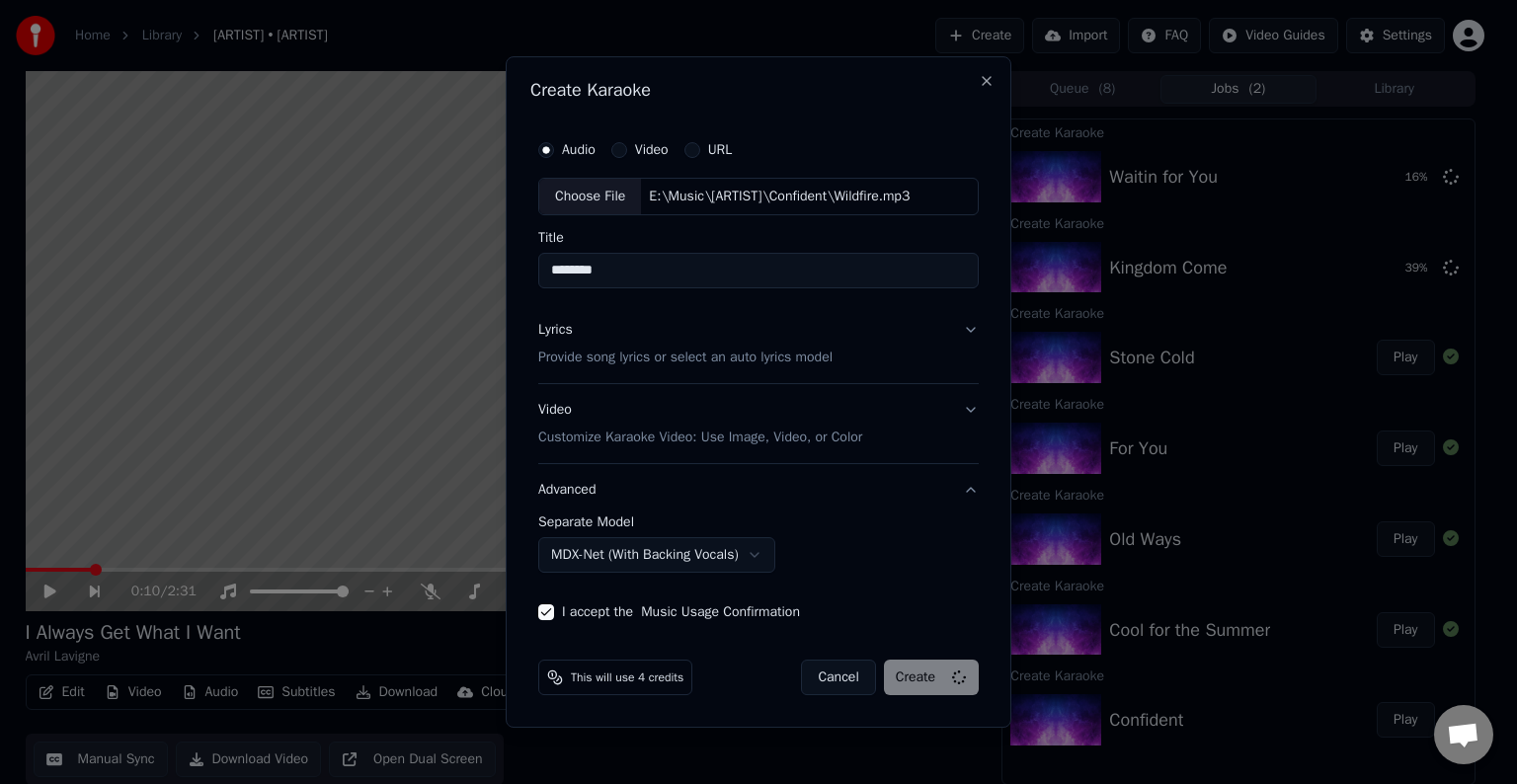 select on "******" 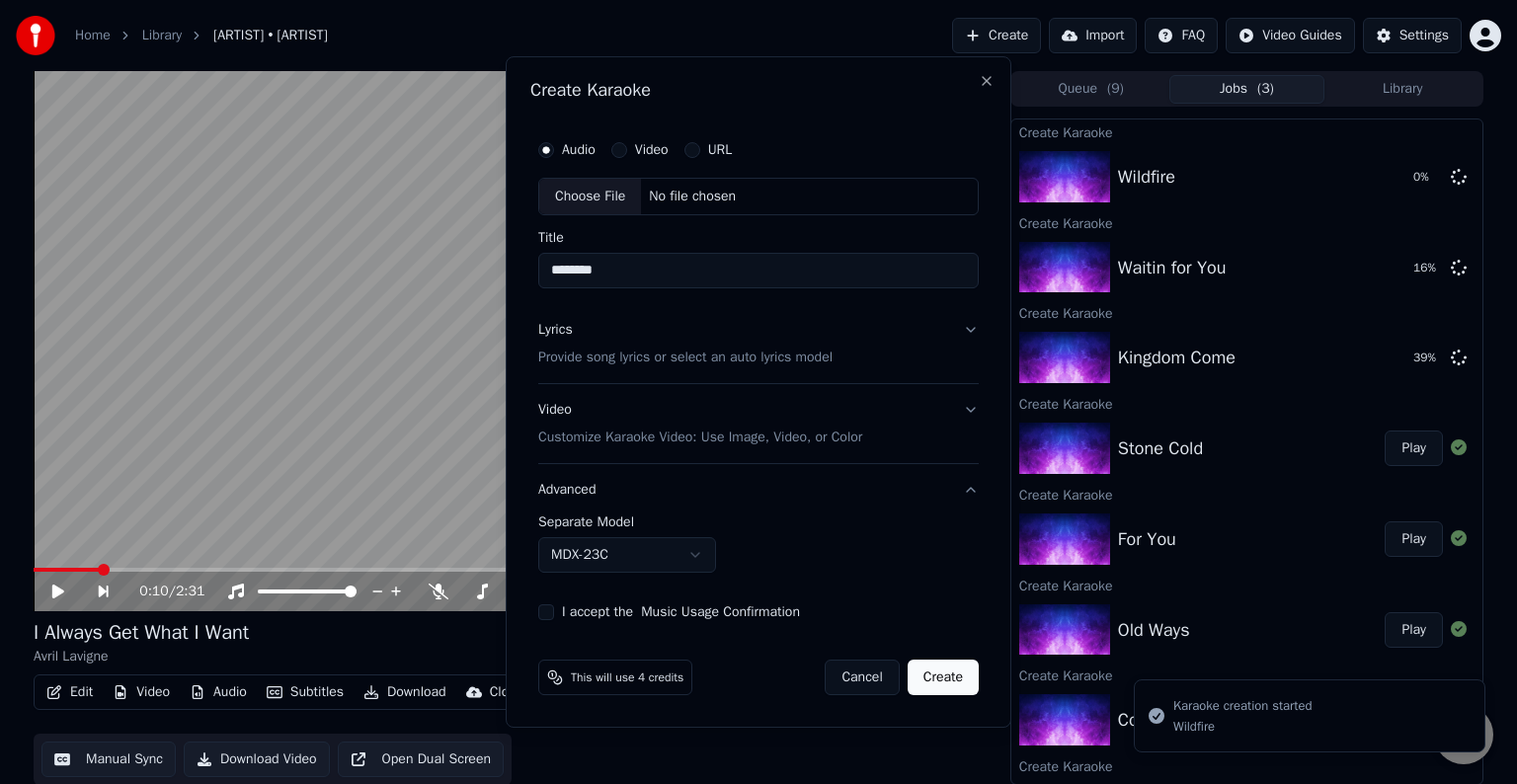 type 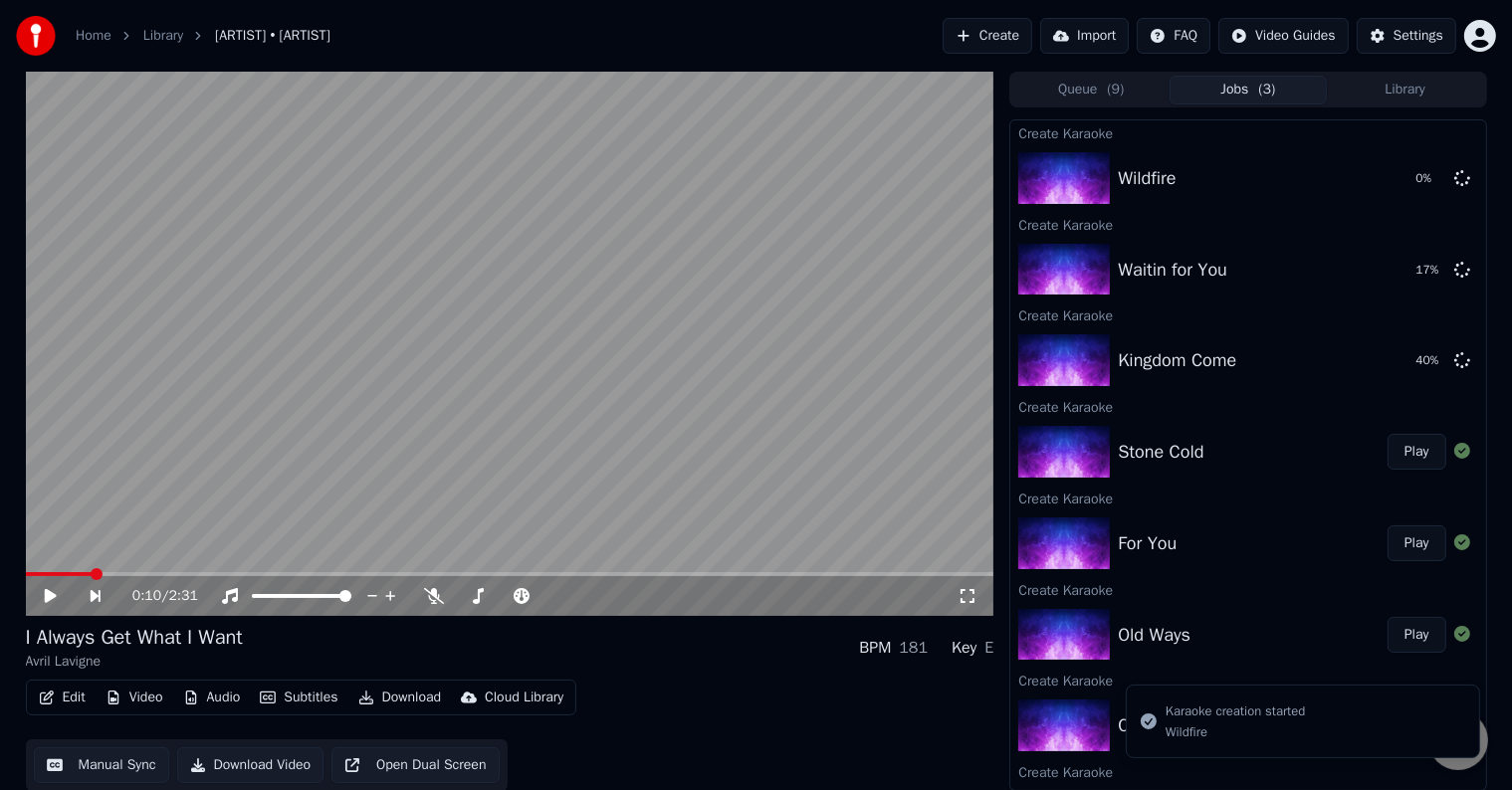 click on "Create" at bounding box center (987, 36) 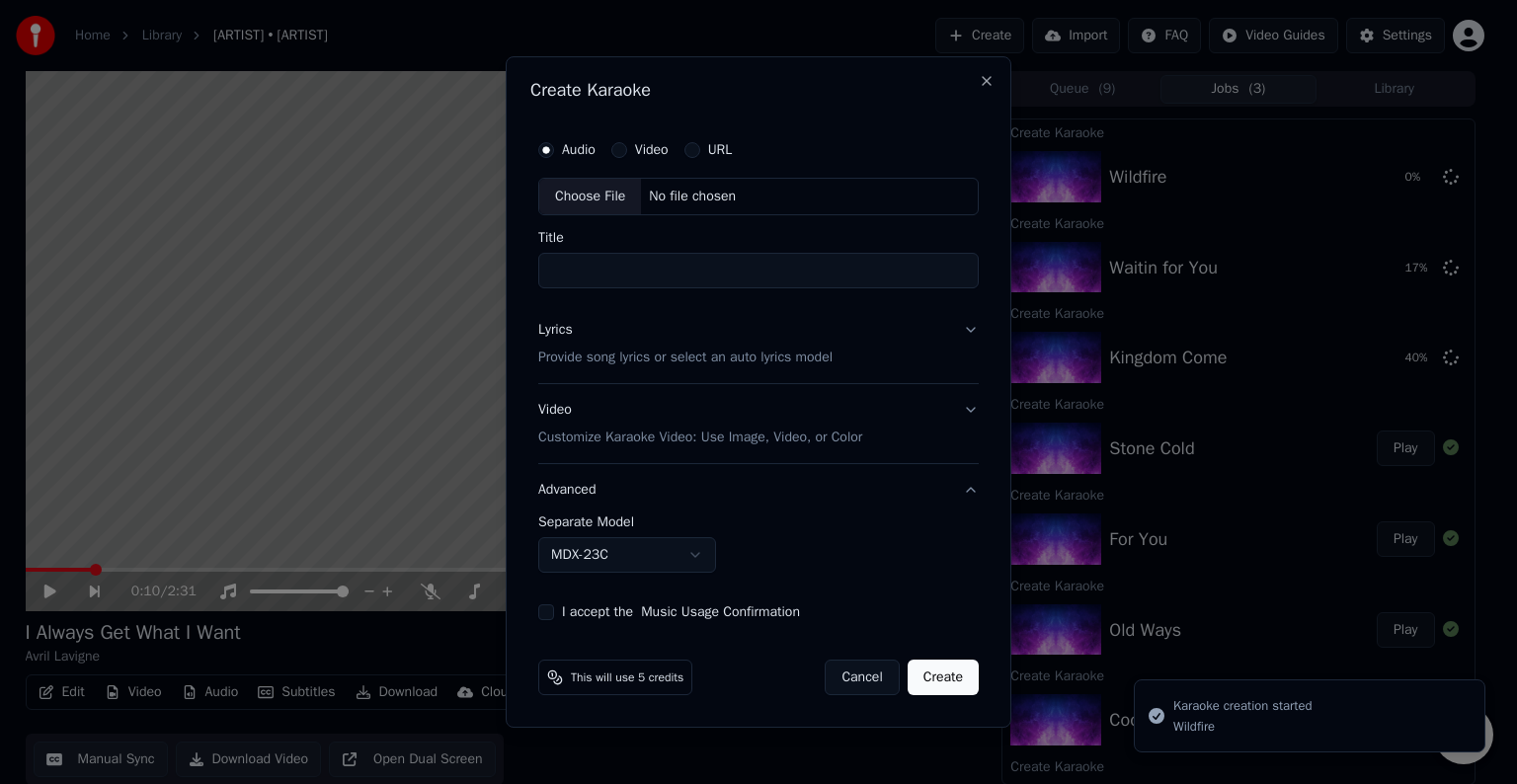click on "Choose File" at bounding box center [590, 196] 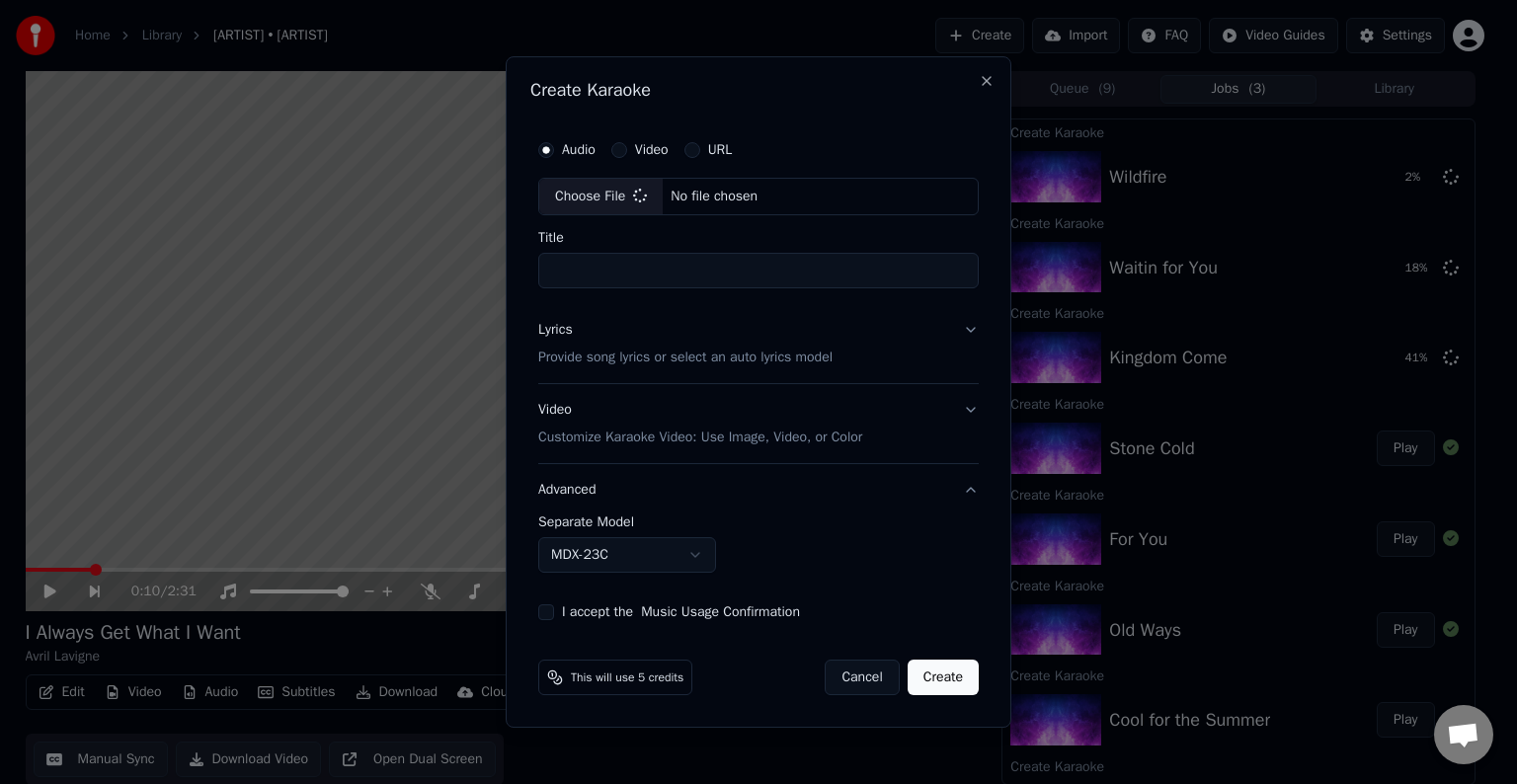 click on "Lyrics Provide song lyrics or select an auto lyrics model" at bounding box center (758, 344) 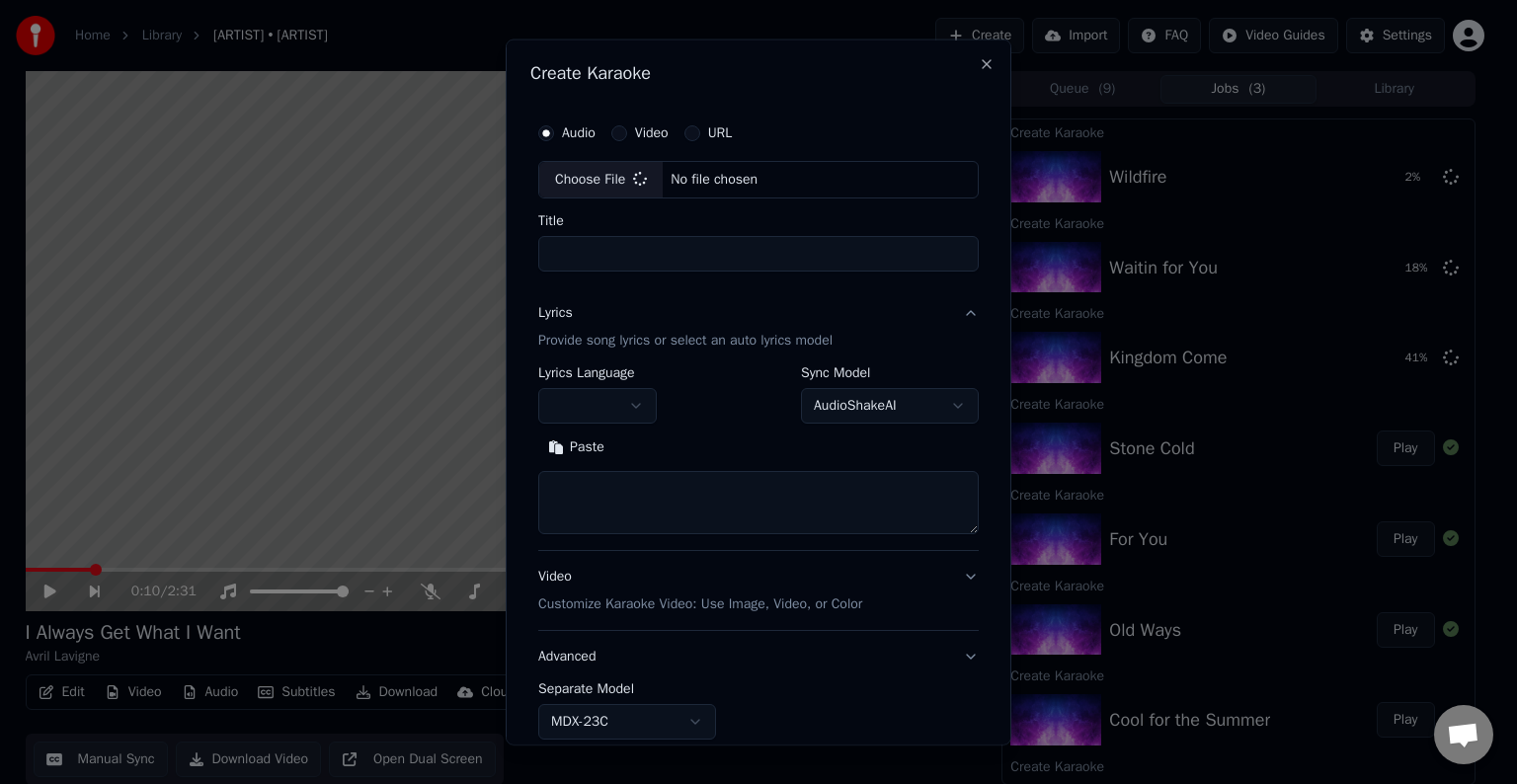 type on "*********" 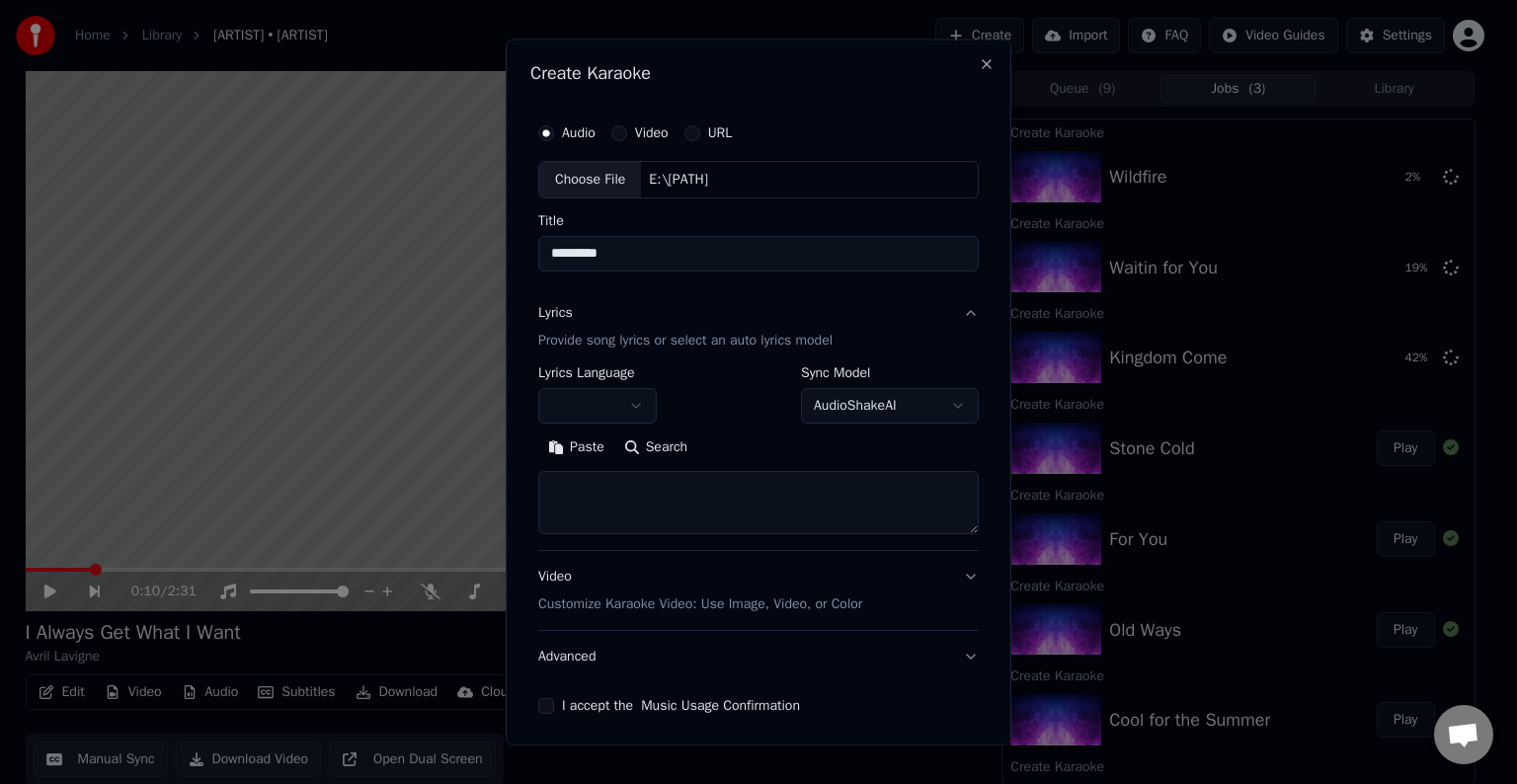 click at bounding box center [598, 406] 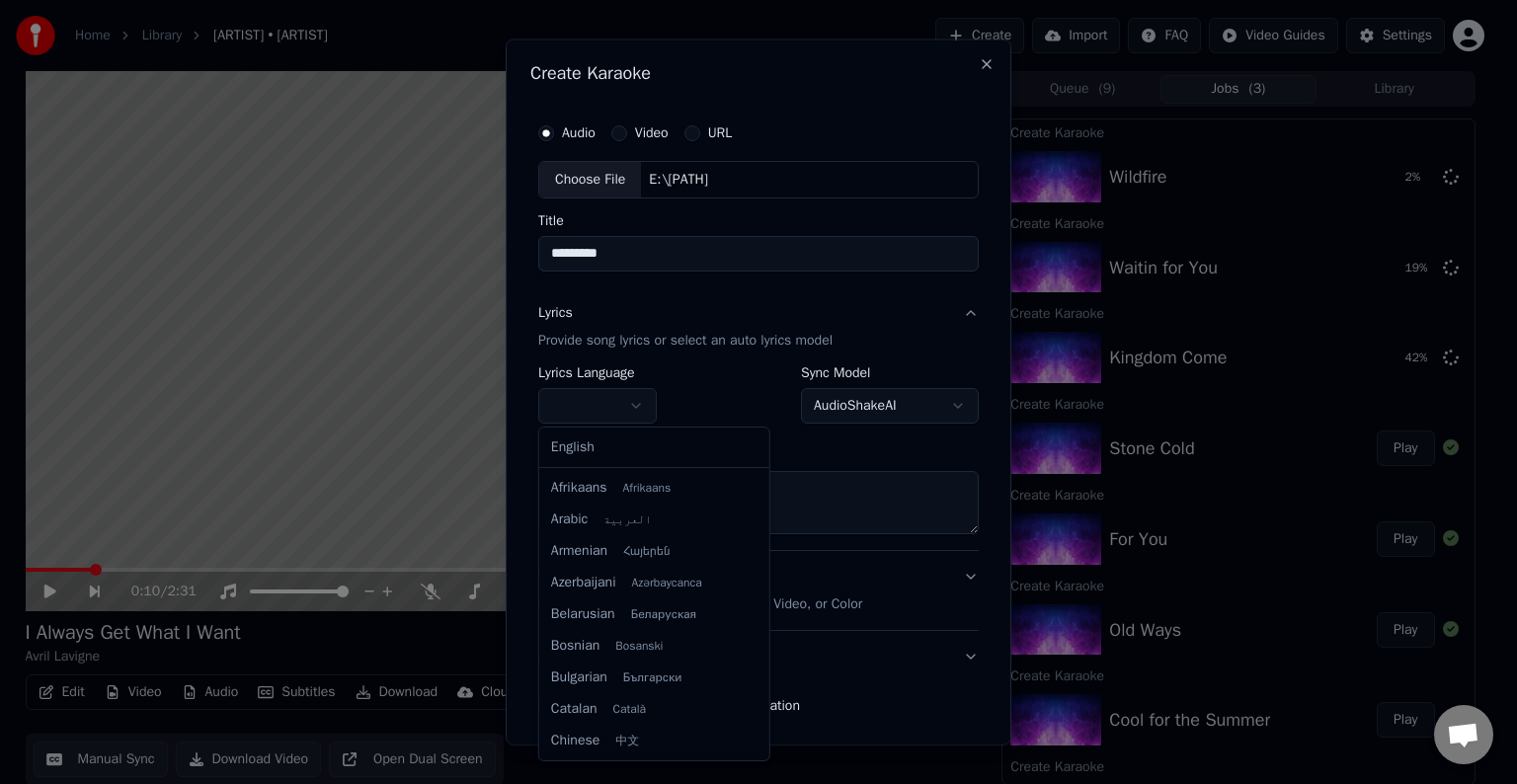 select on "**" 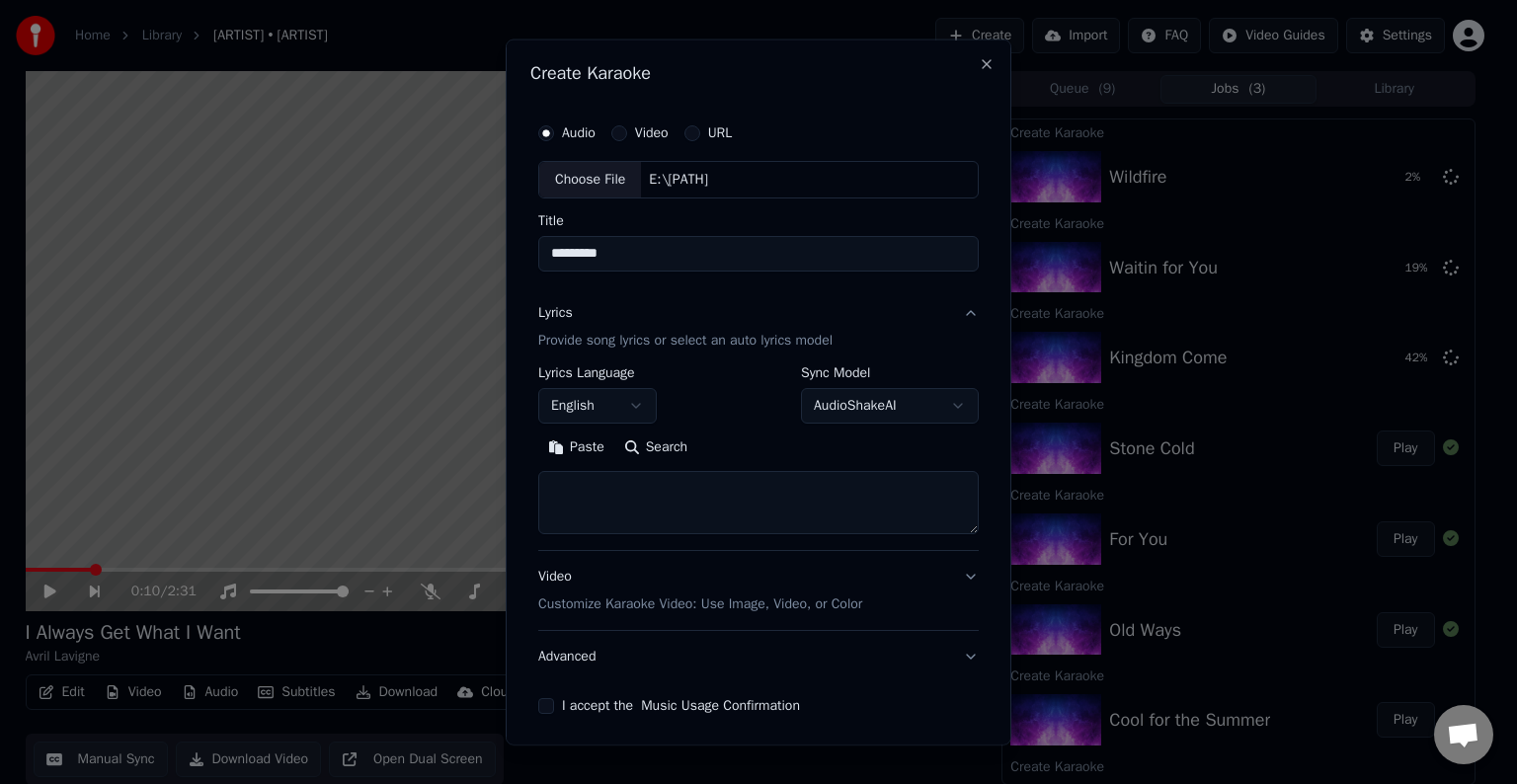 click at bounding box center (758, 503) 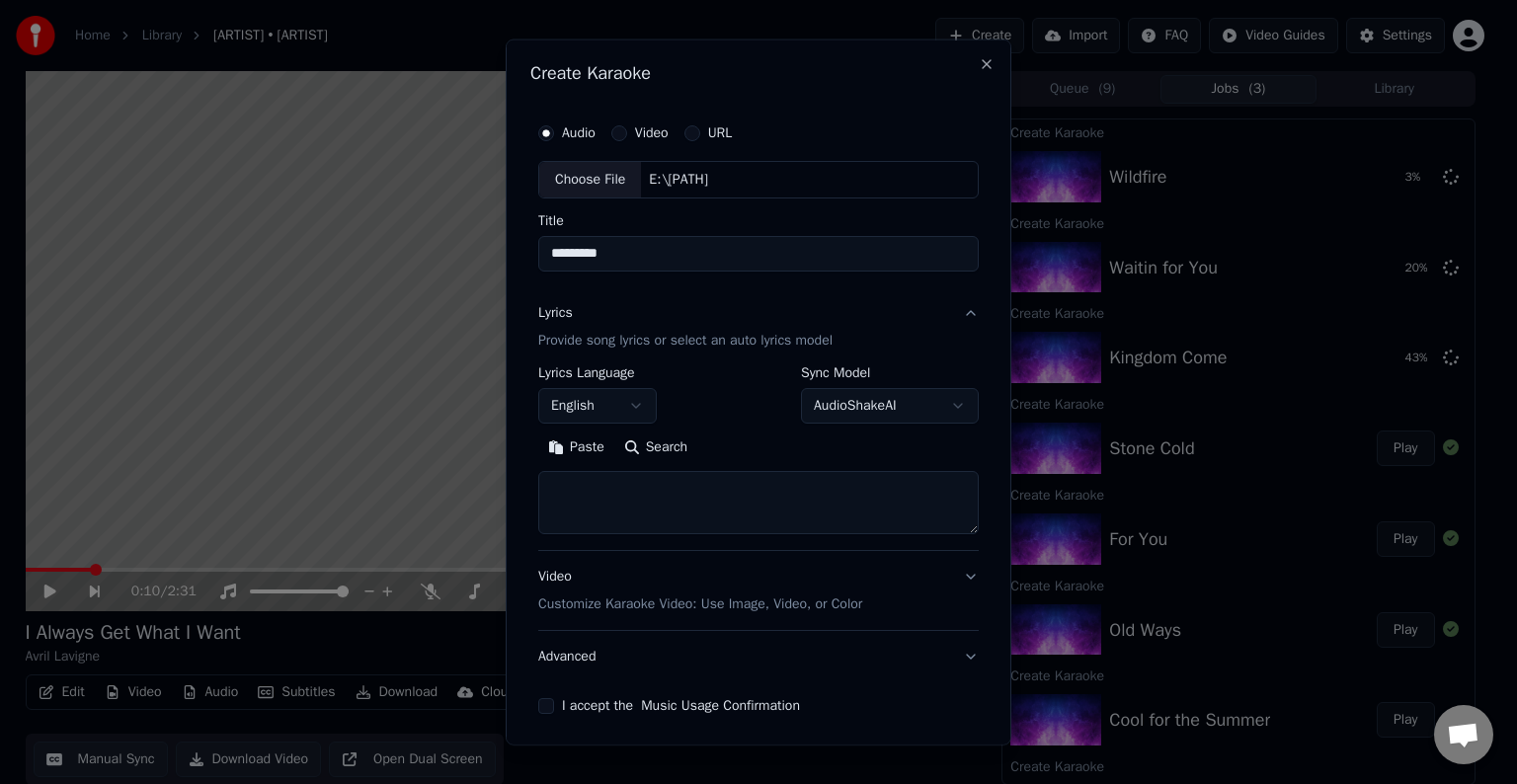 click at bounding box center (758, 503) 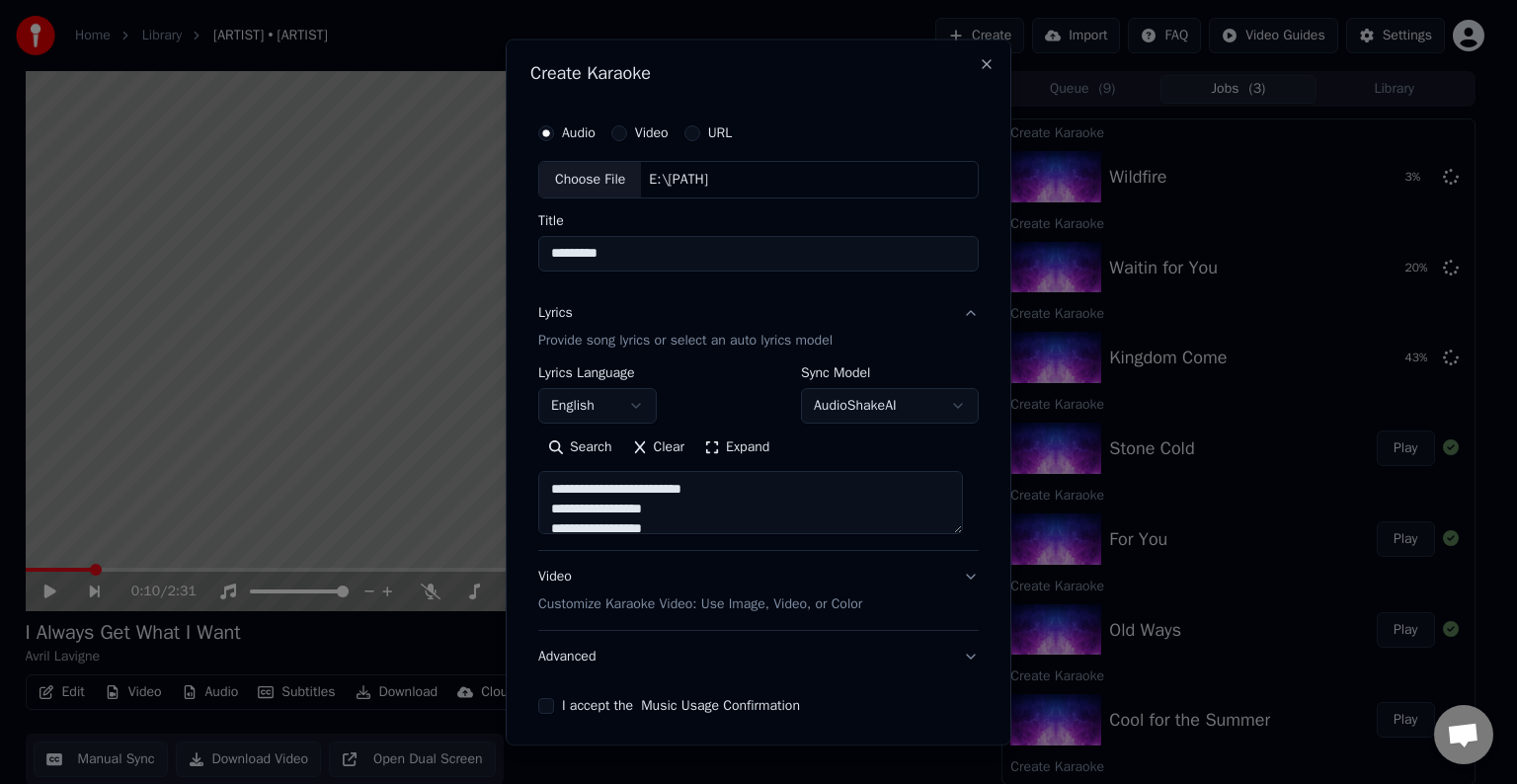 scroll, scrollTop: 83, scrollLeft: 0, axis: vertical 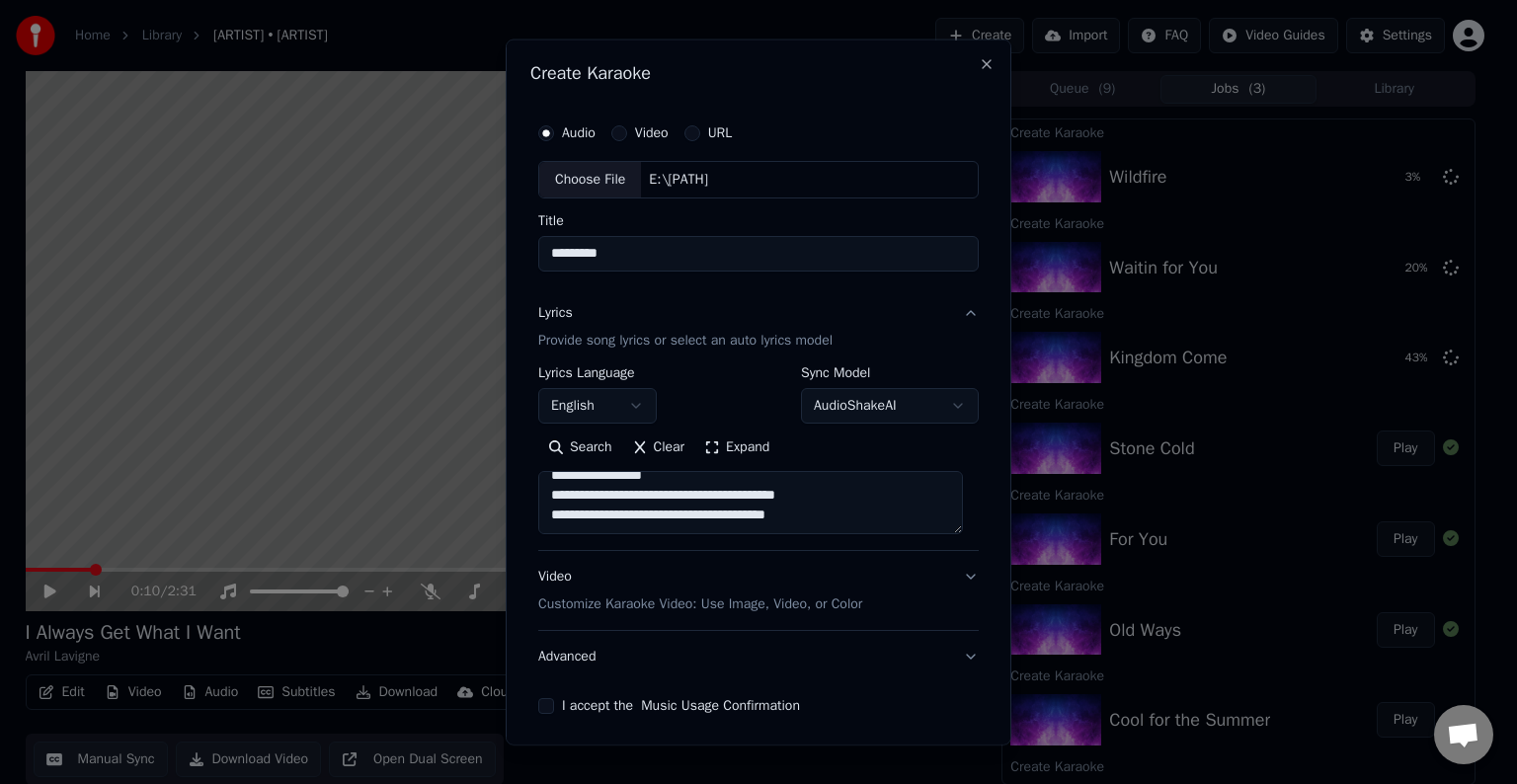paste on "**********" 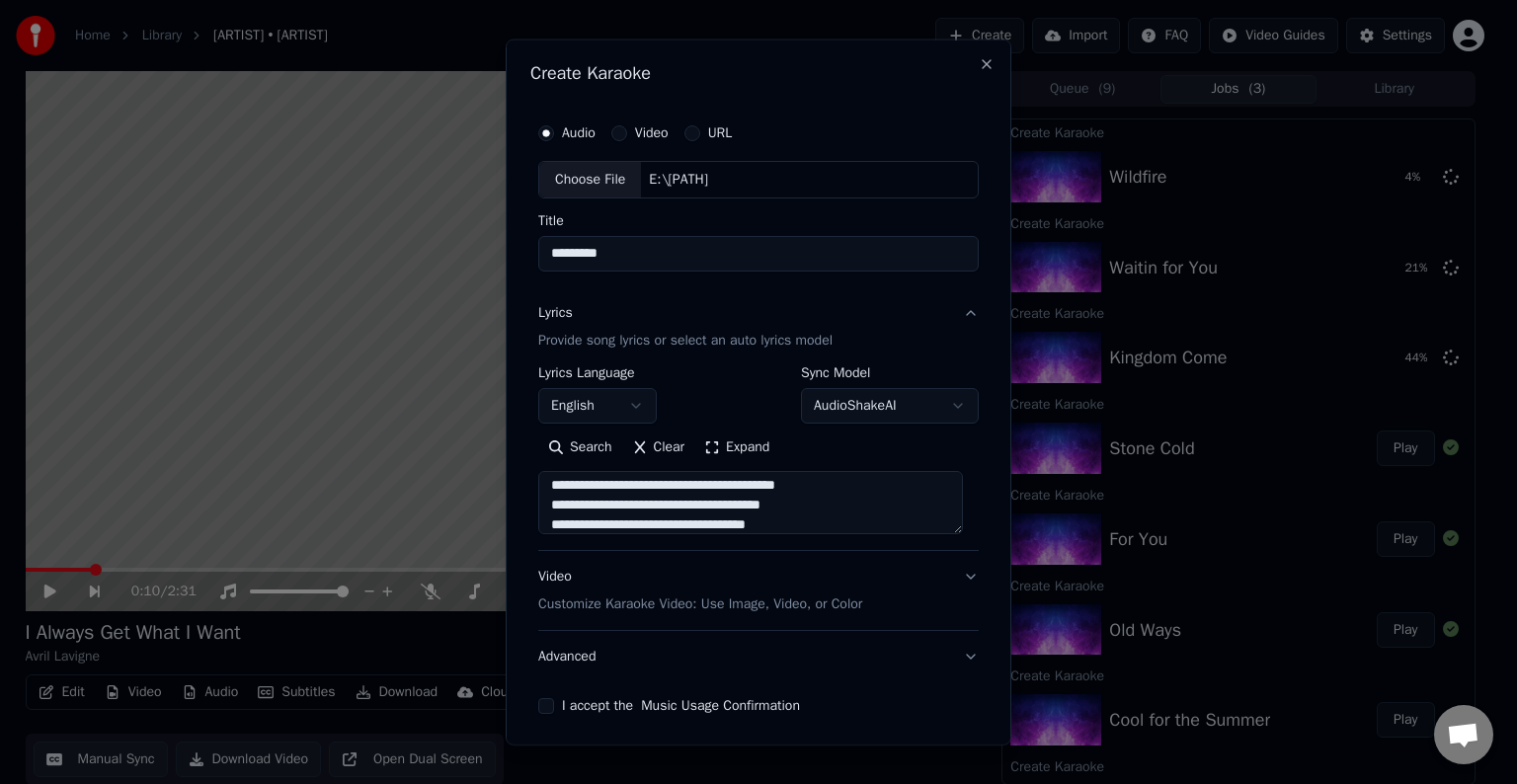 scroll, scrollTop: 142, scrollLeft: 0, axis: vertical 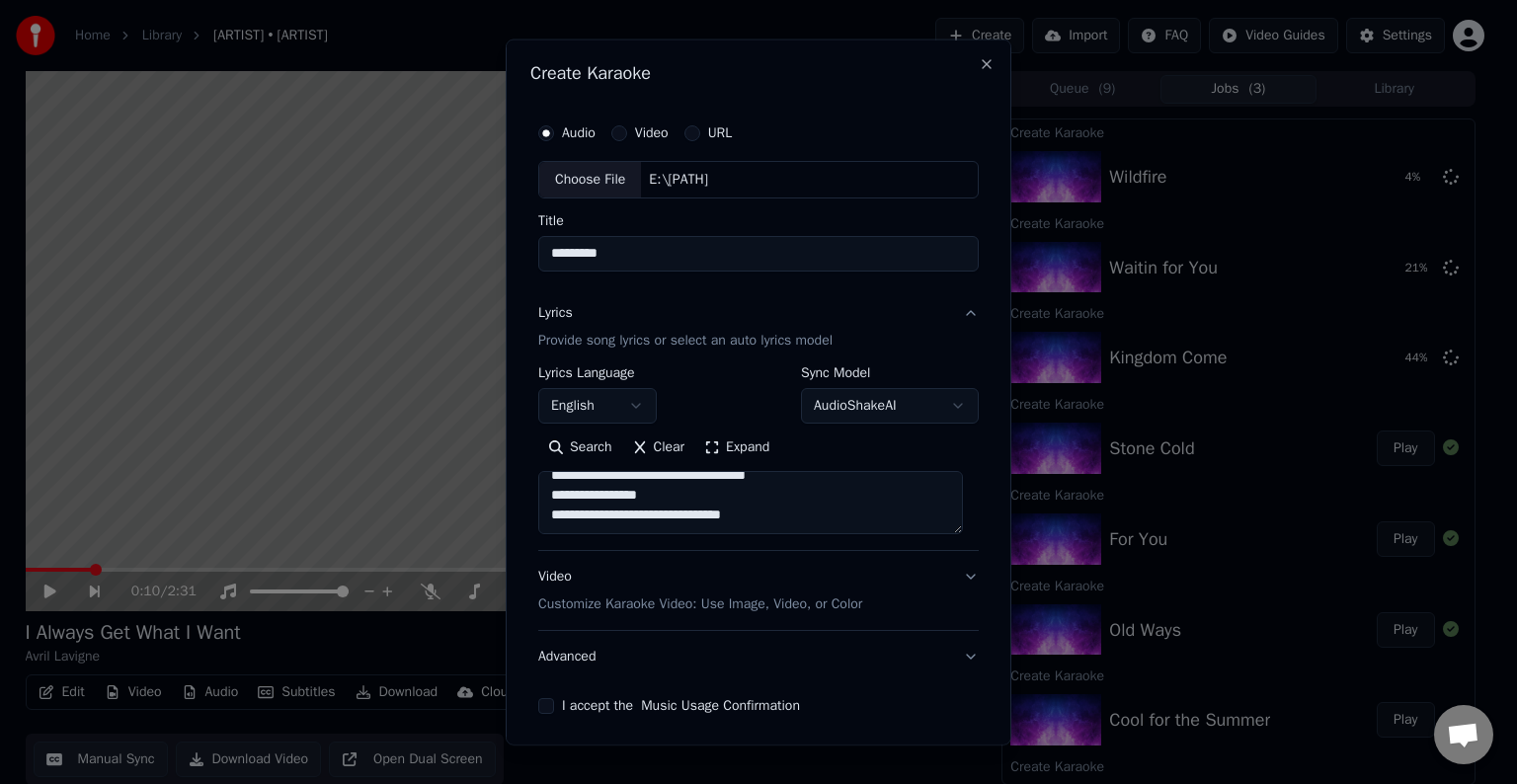 paste on "**********" 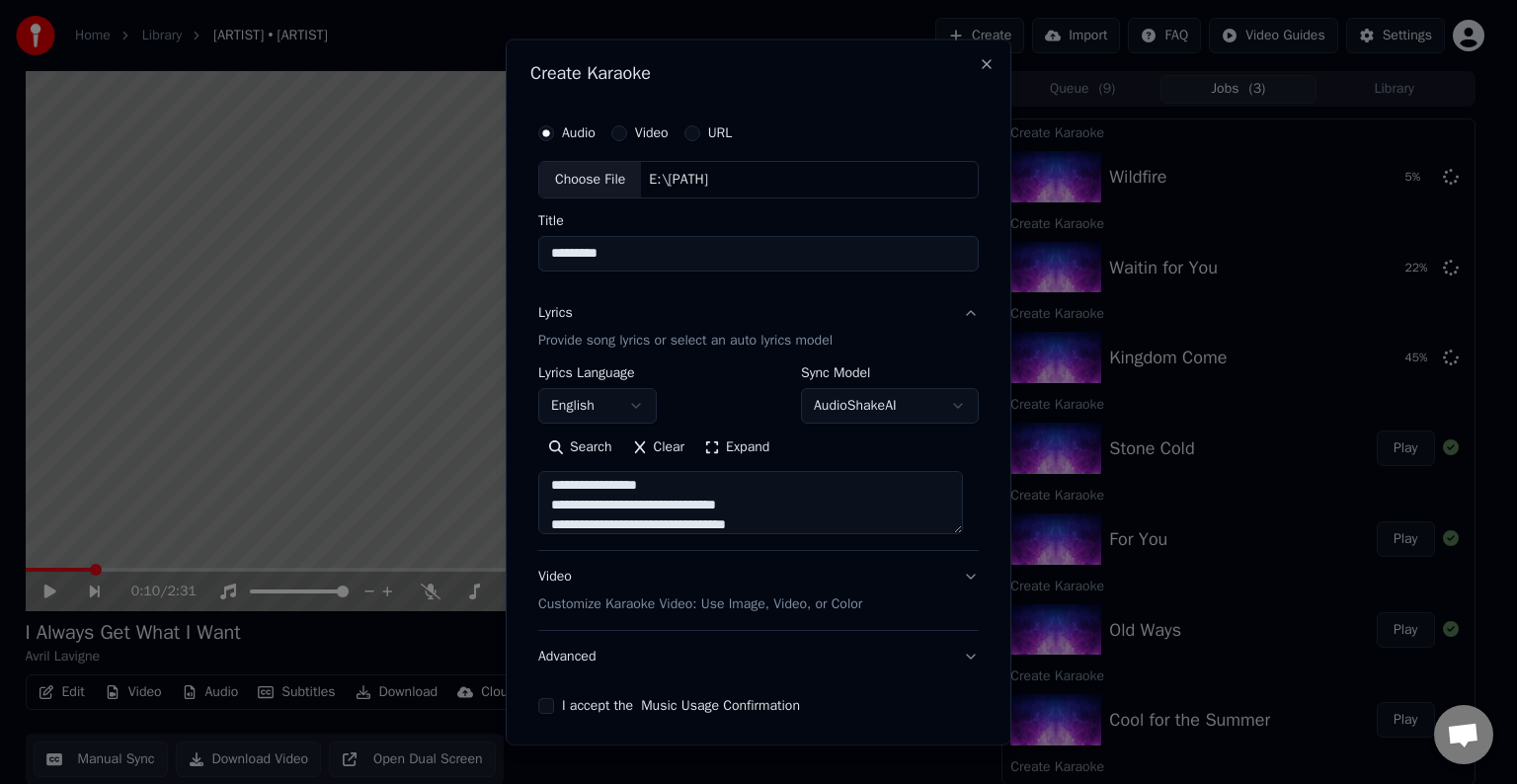 scroll, scrollTop: 261, scrollLeft: 0, axis: vertical 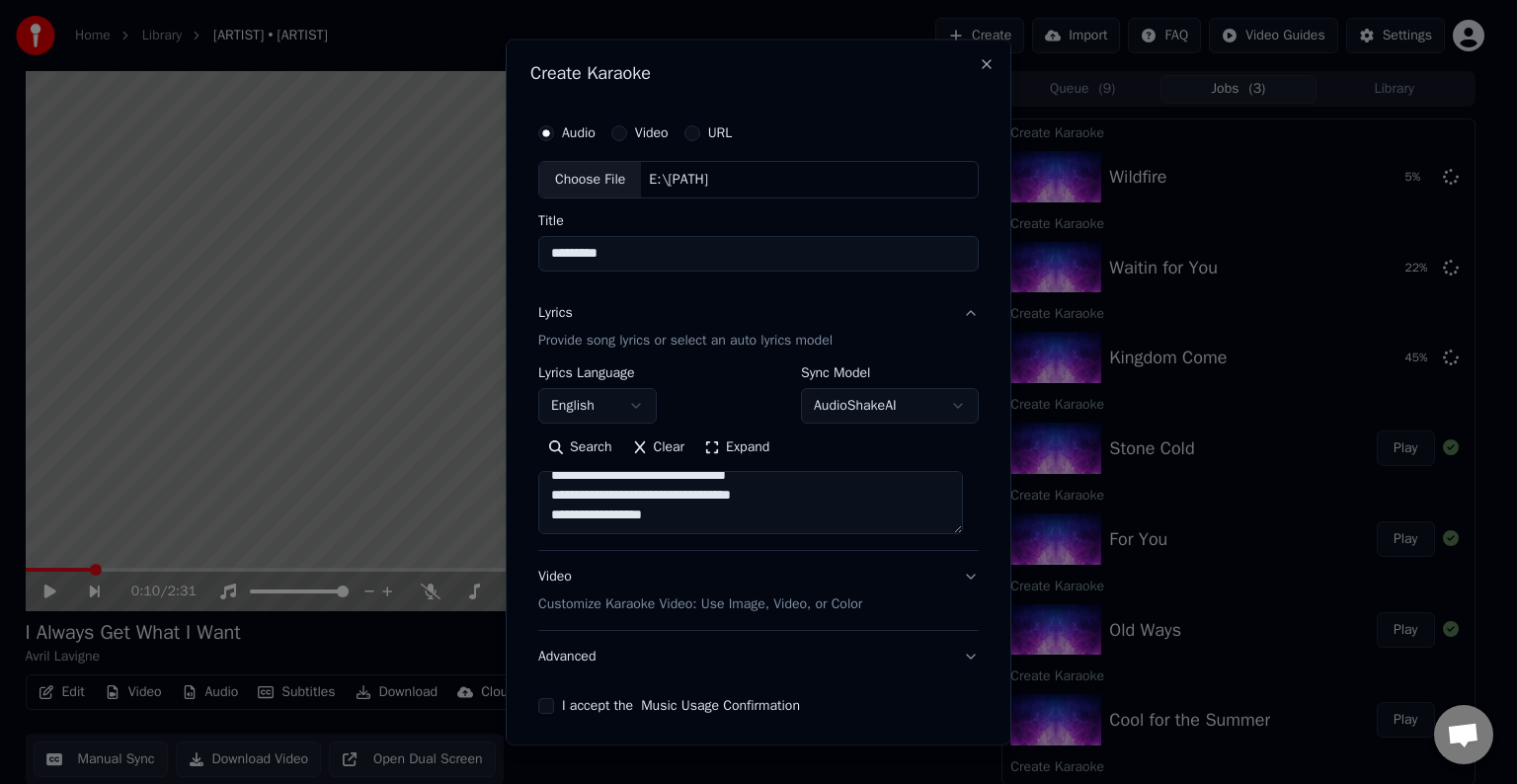 paste on "**********" 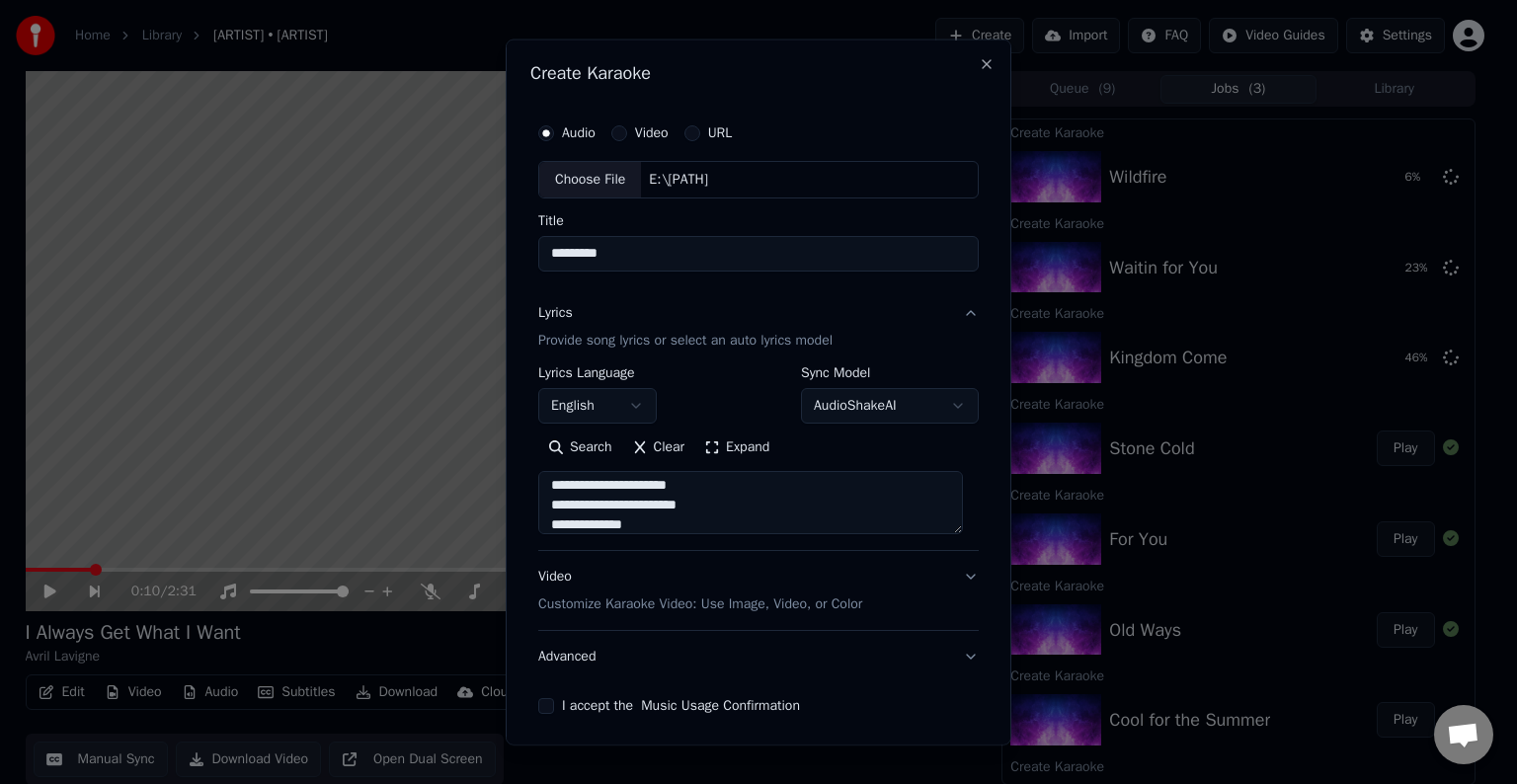 scroll, scrollTop: 340, scrollLeft: 0, axis: vertical 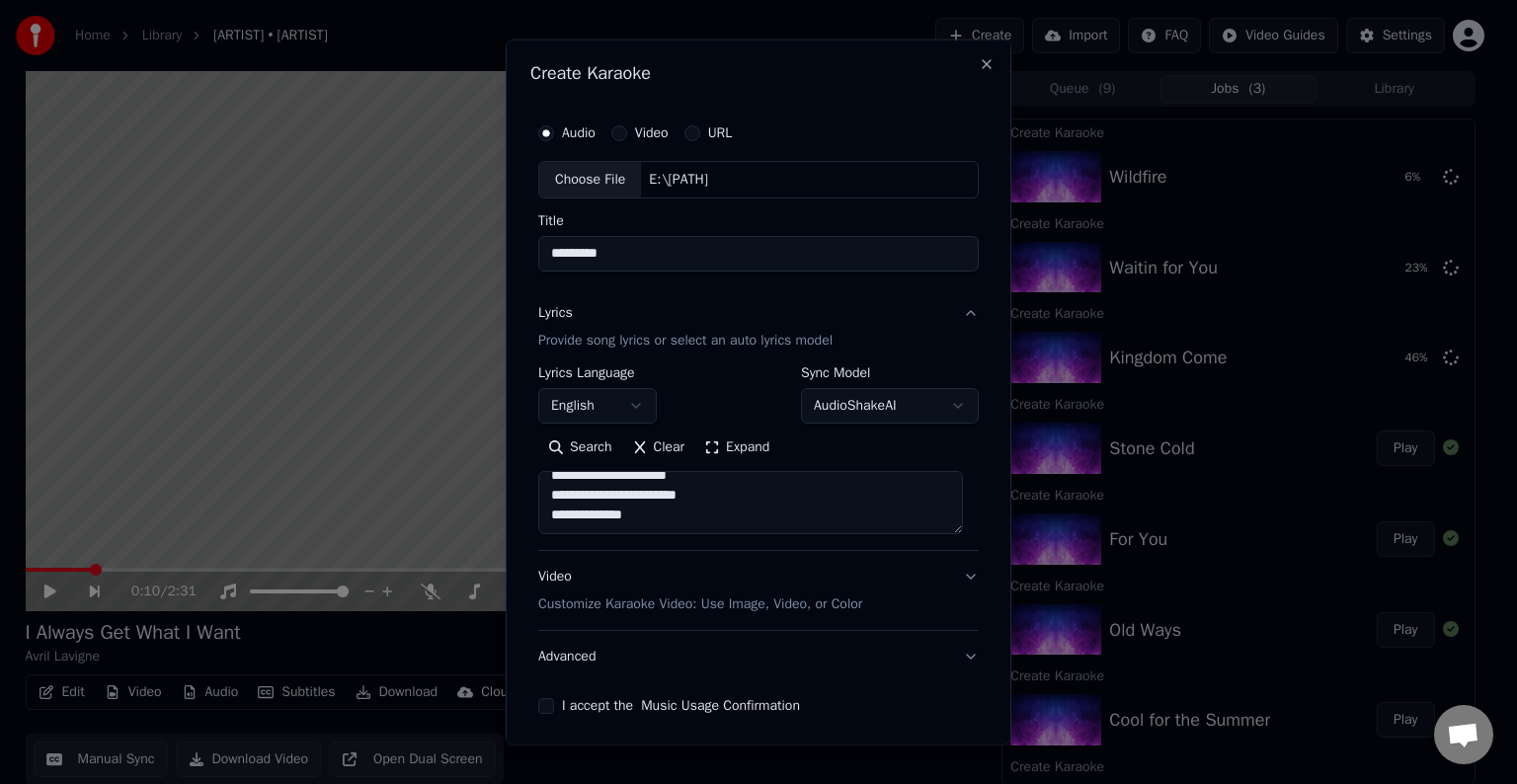 paste on "**********" 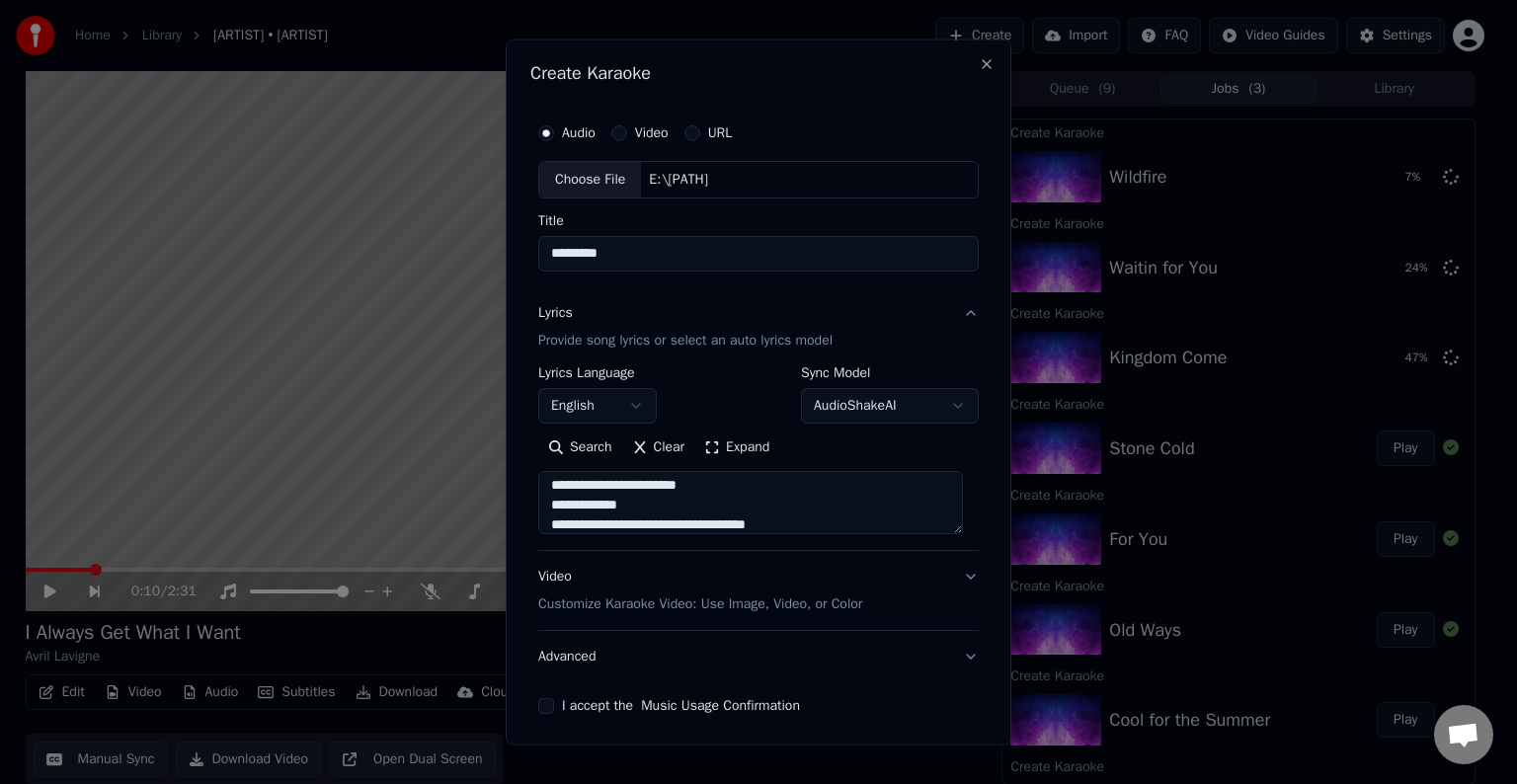 scroll, scrollTop: 399, scrollLeft: 0, axis: vertical 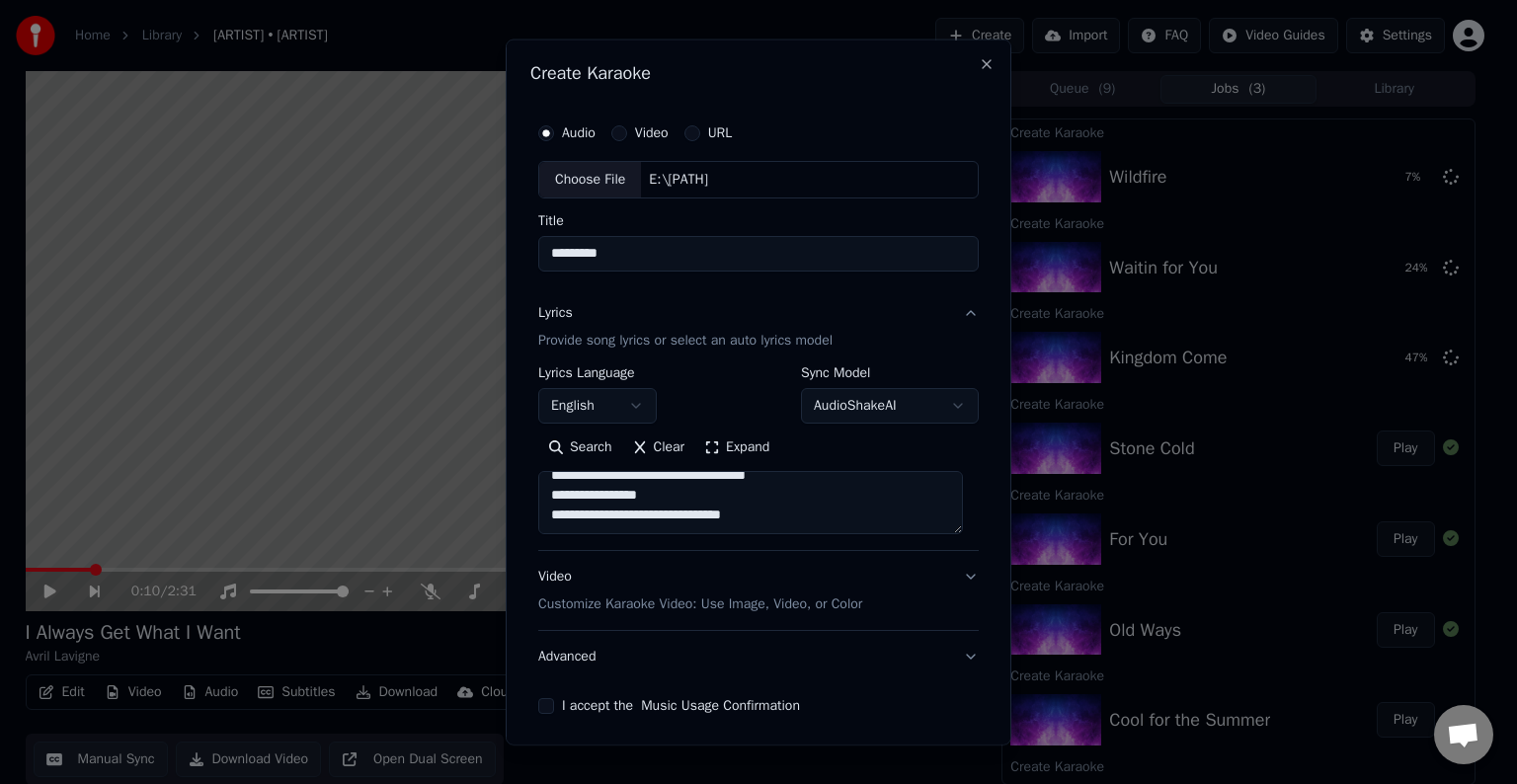 paste on "**********" 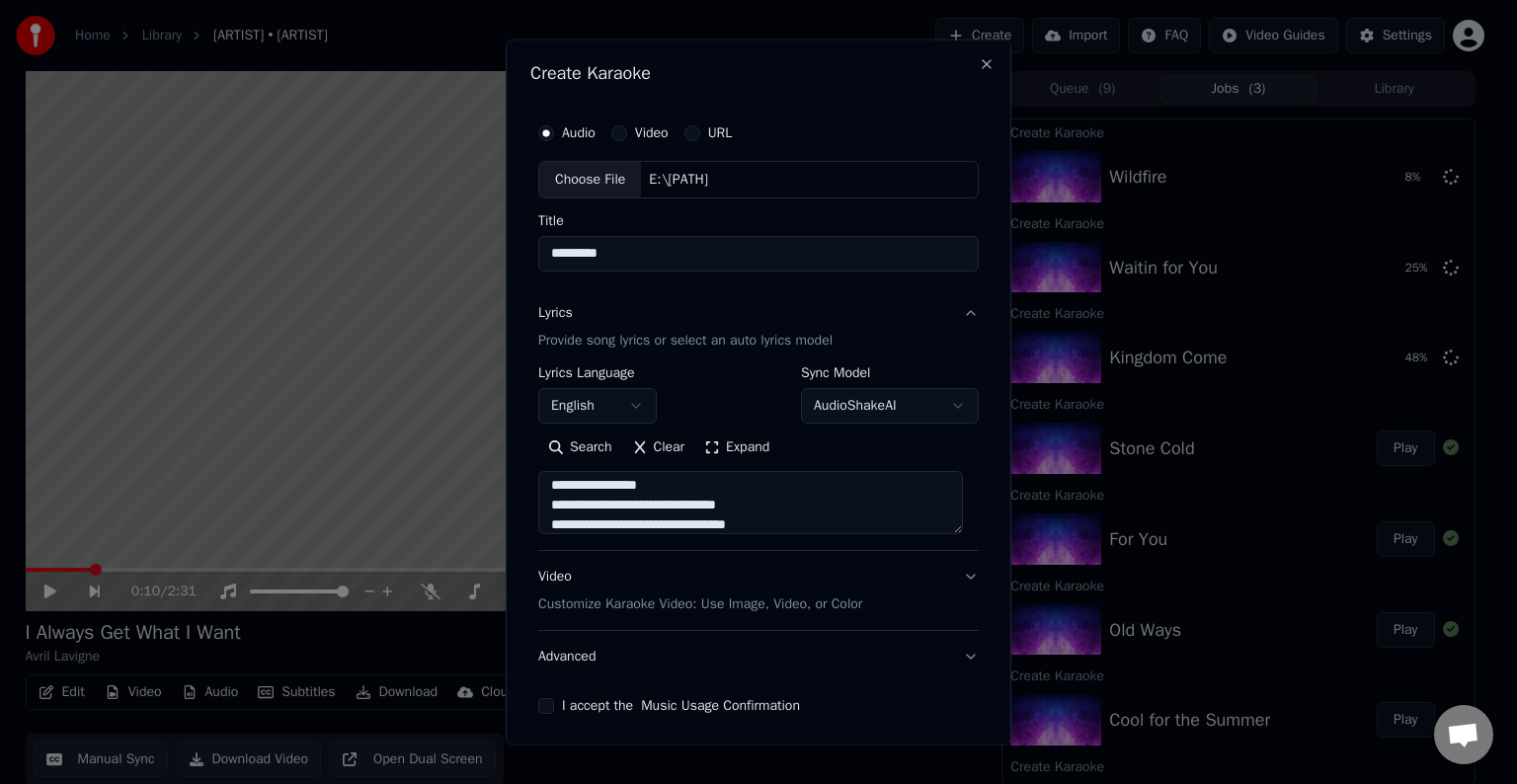 scroll, scrollTop: 517, scrollLeft: 0, axis: vertical 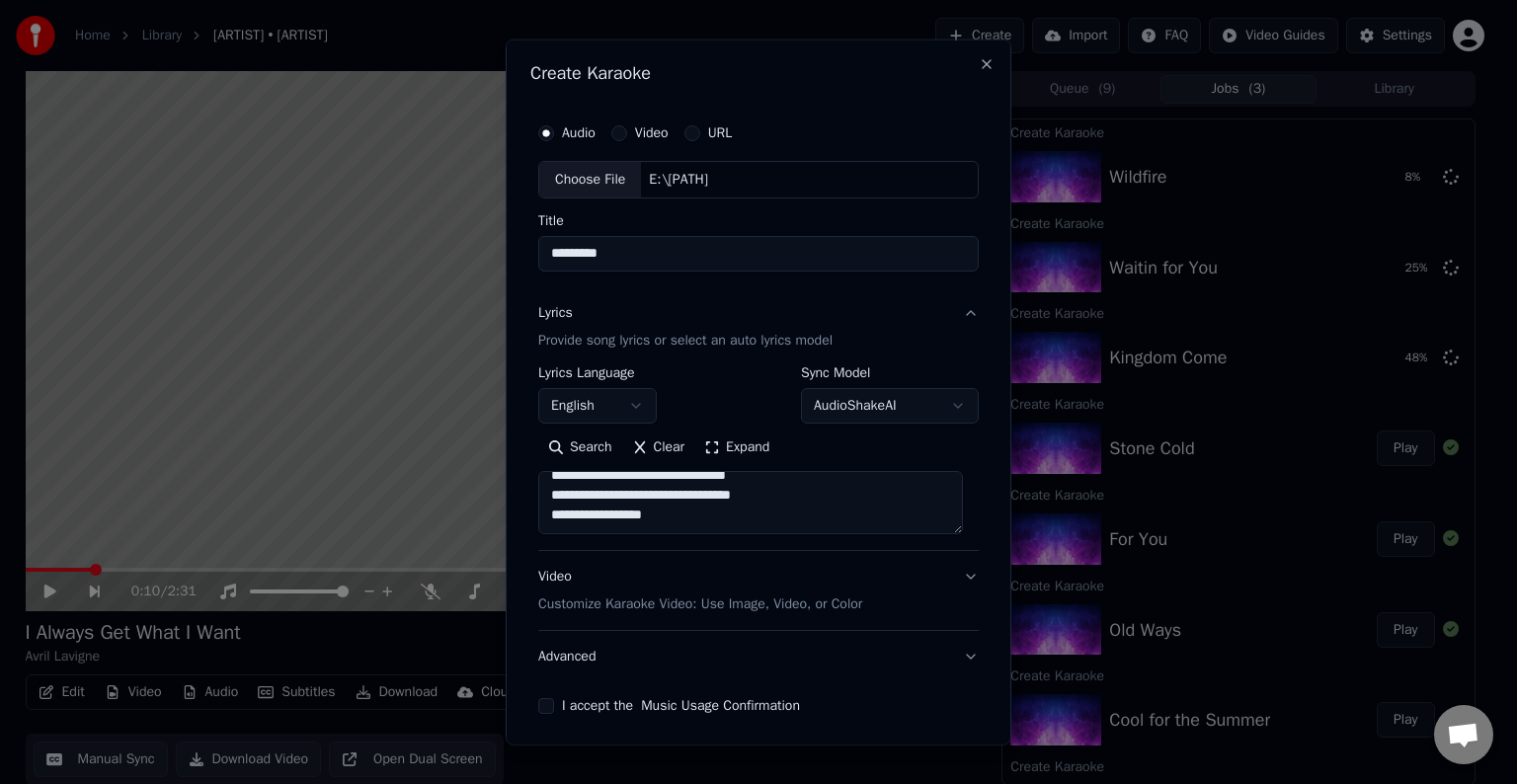 paste on "**********" 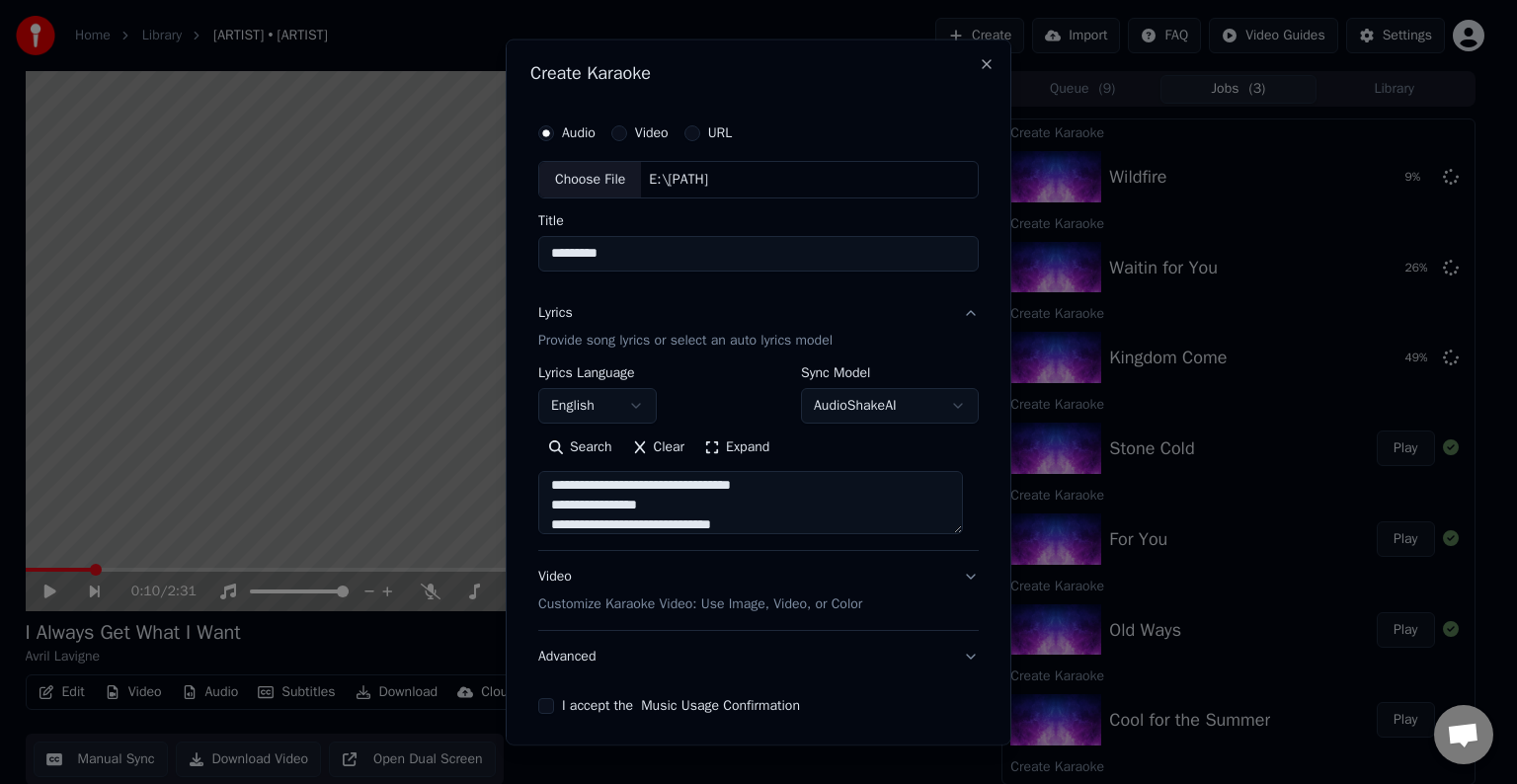 scroll, scrollTop: 596, scrollLeft: 0, axis: vertical 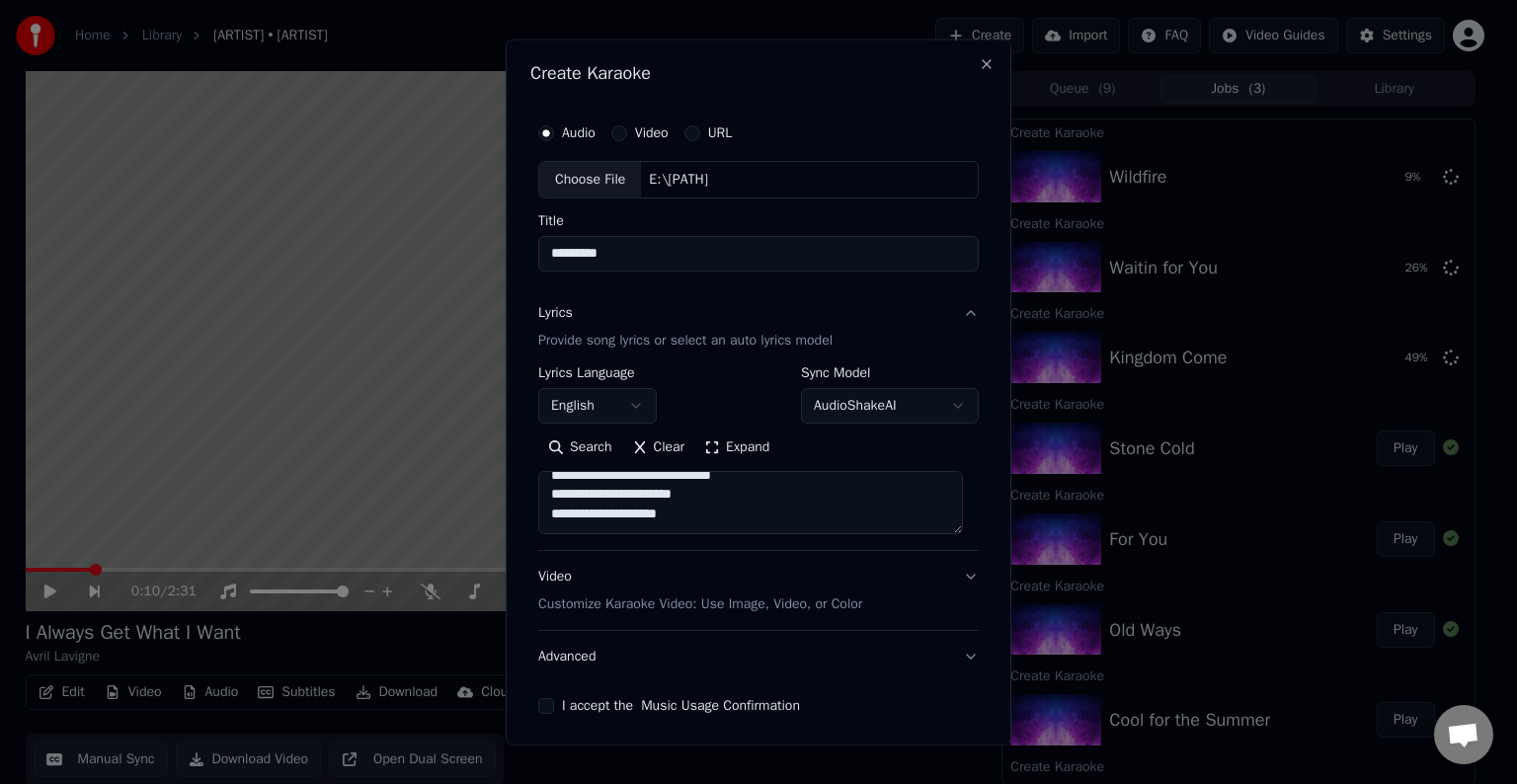 paste on "**********" 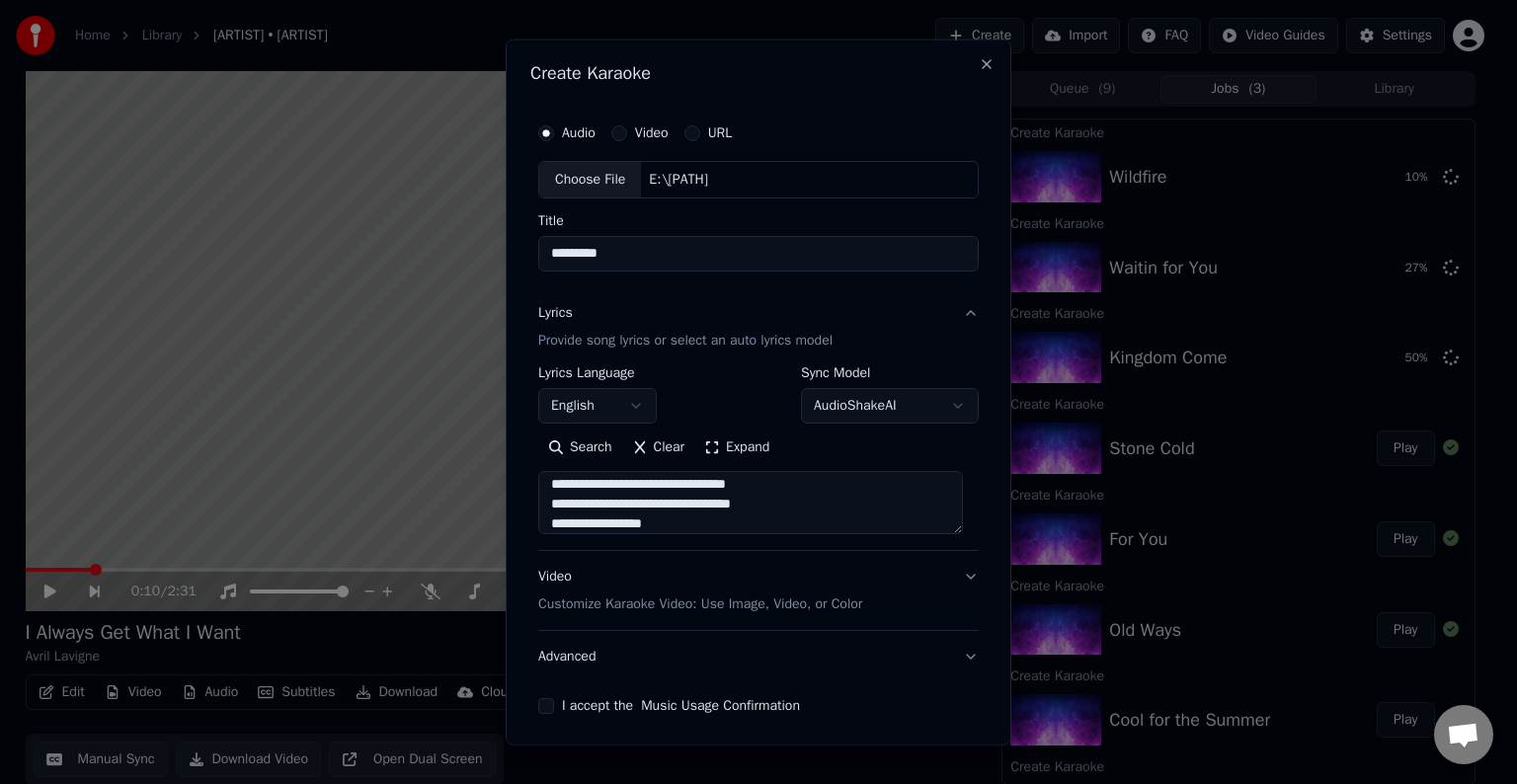 scroll, scrollTop: 833, scrollLeft: 0, axis: vertical 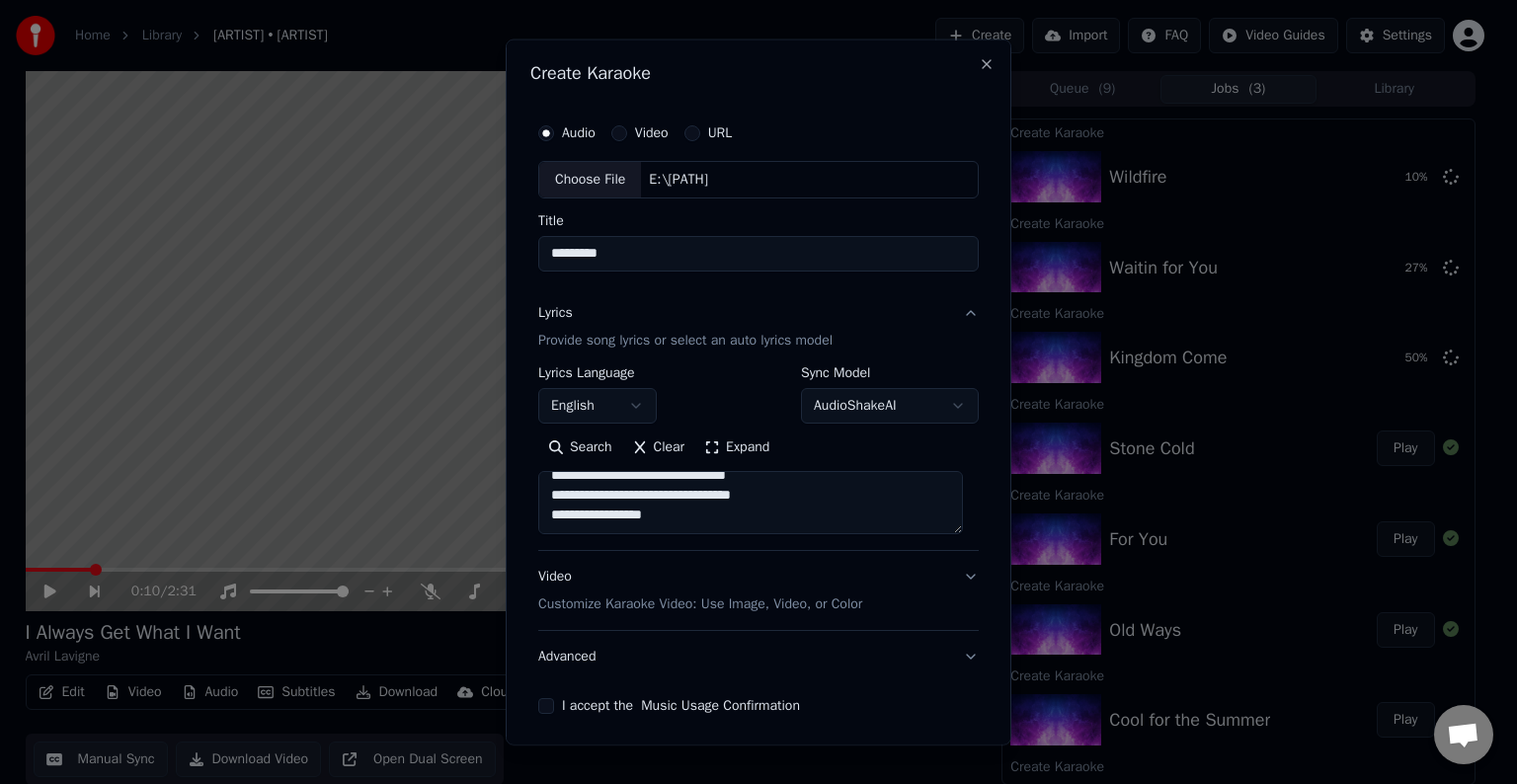 type on "**********" 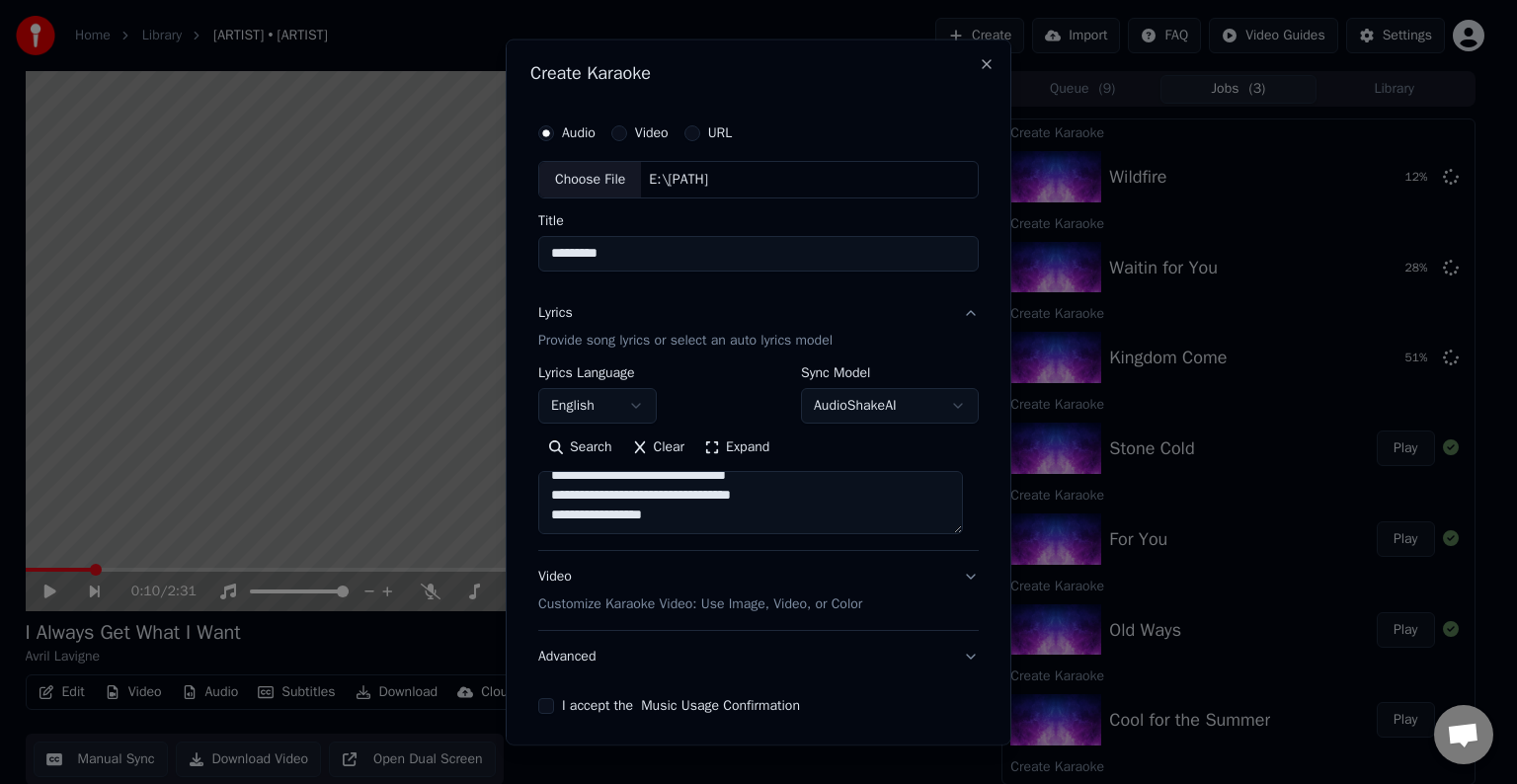 click on "Advanced" at bounding box center [758, 657] 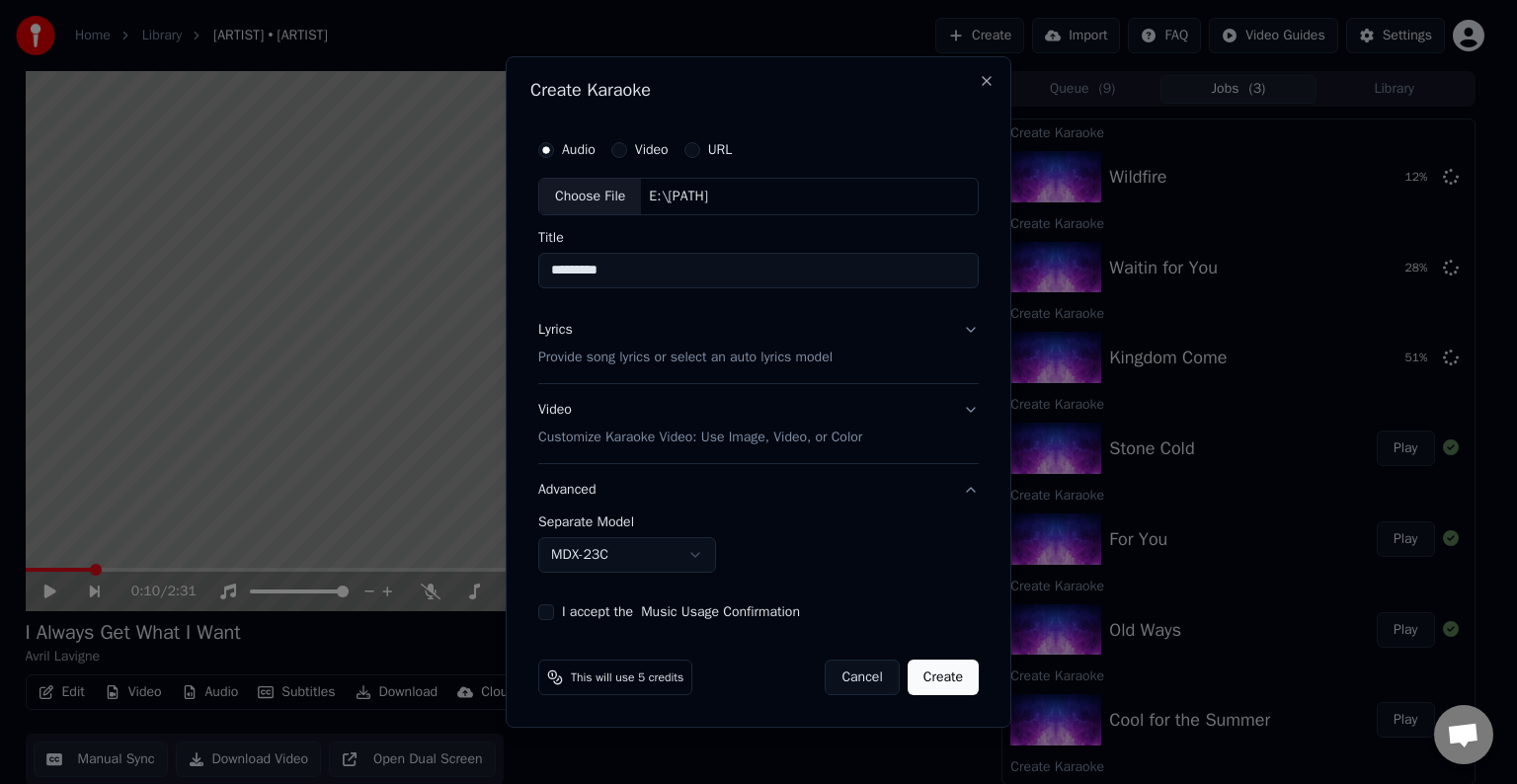 click on "MDX-23C" at bounding box center [627, 555] 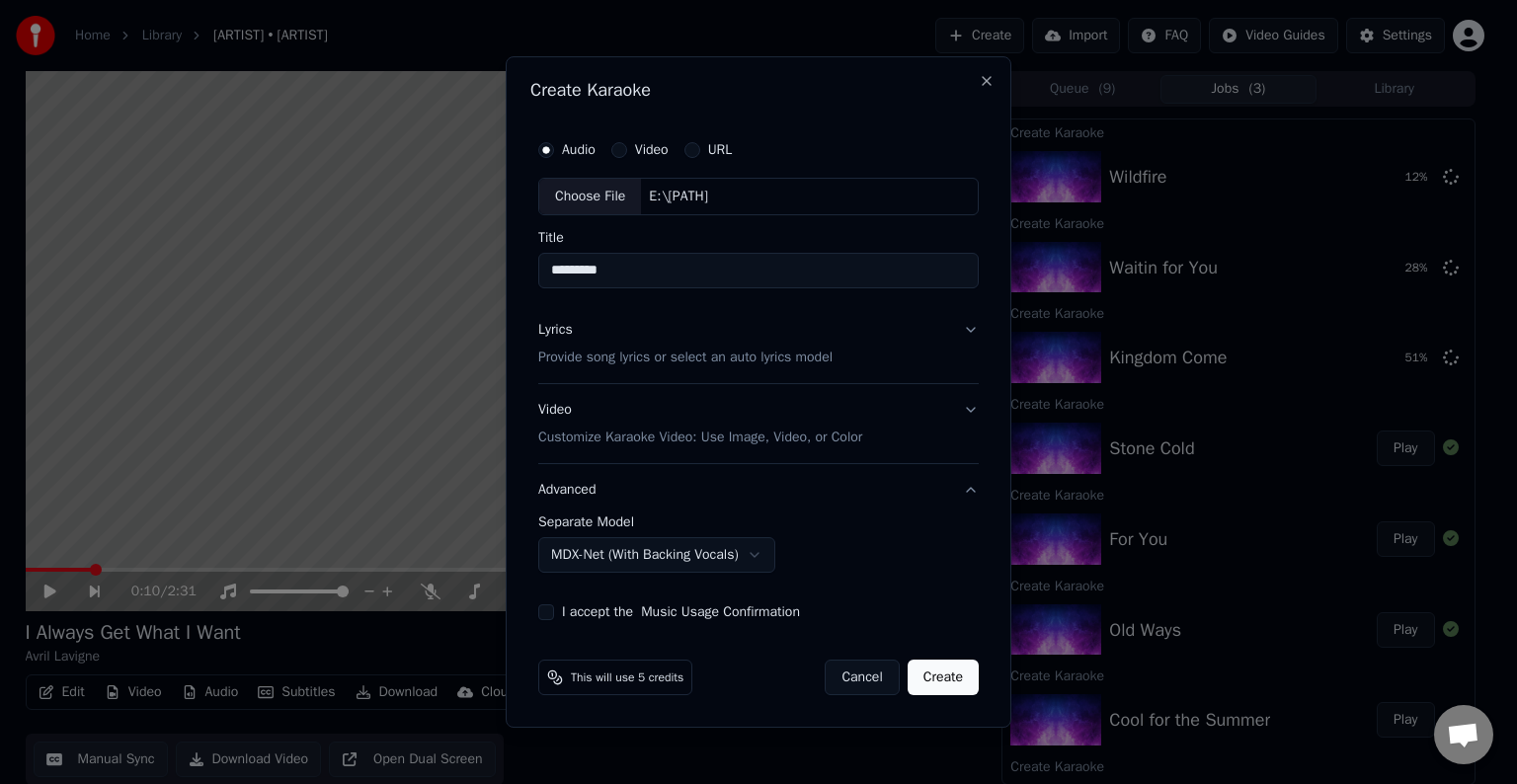 click on "I accept the   Music Usage Confirmation" at bounding box center (546, 612) 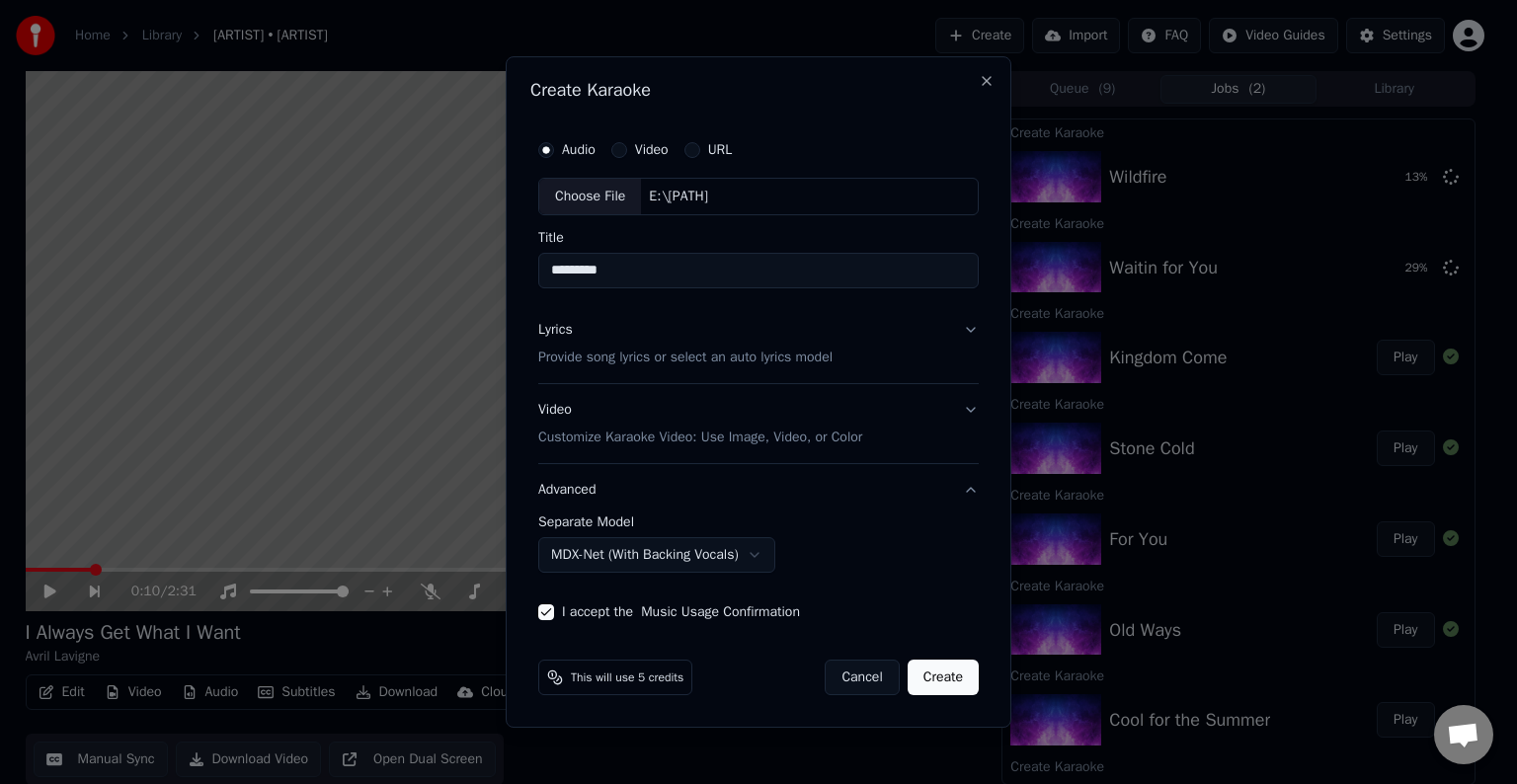 click on "Create" at bounding box center [943, 677] 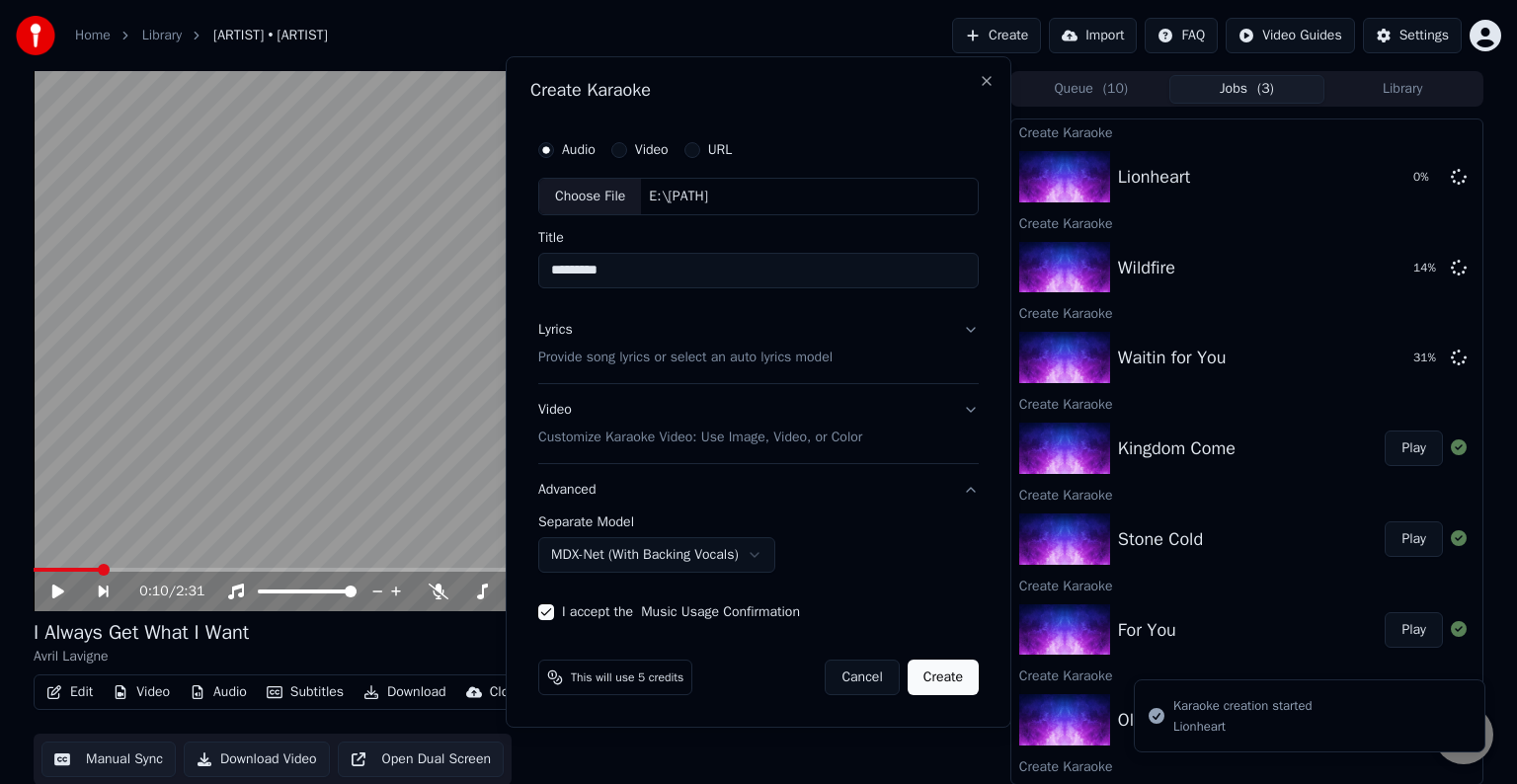 select on "******" 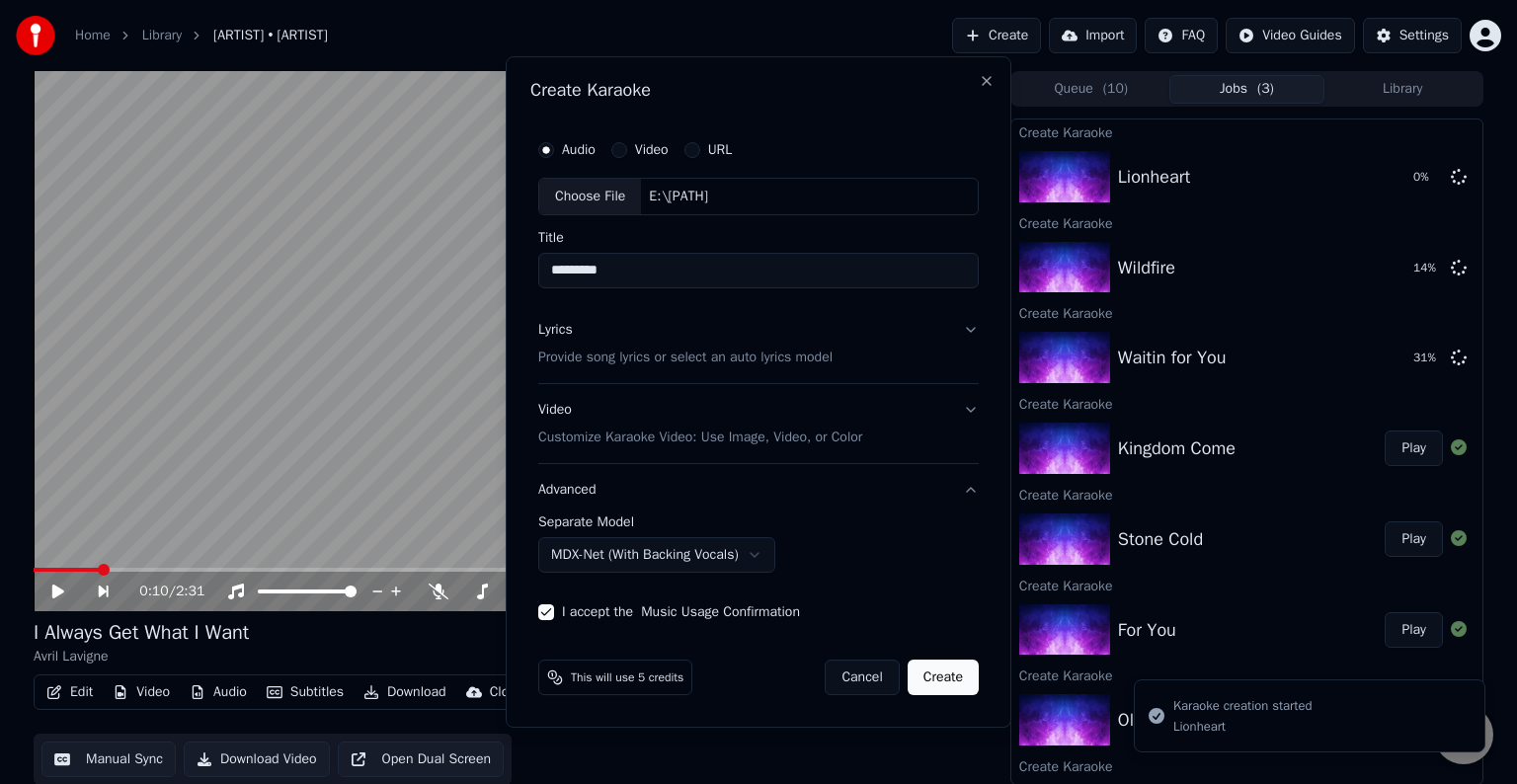 type 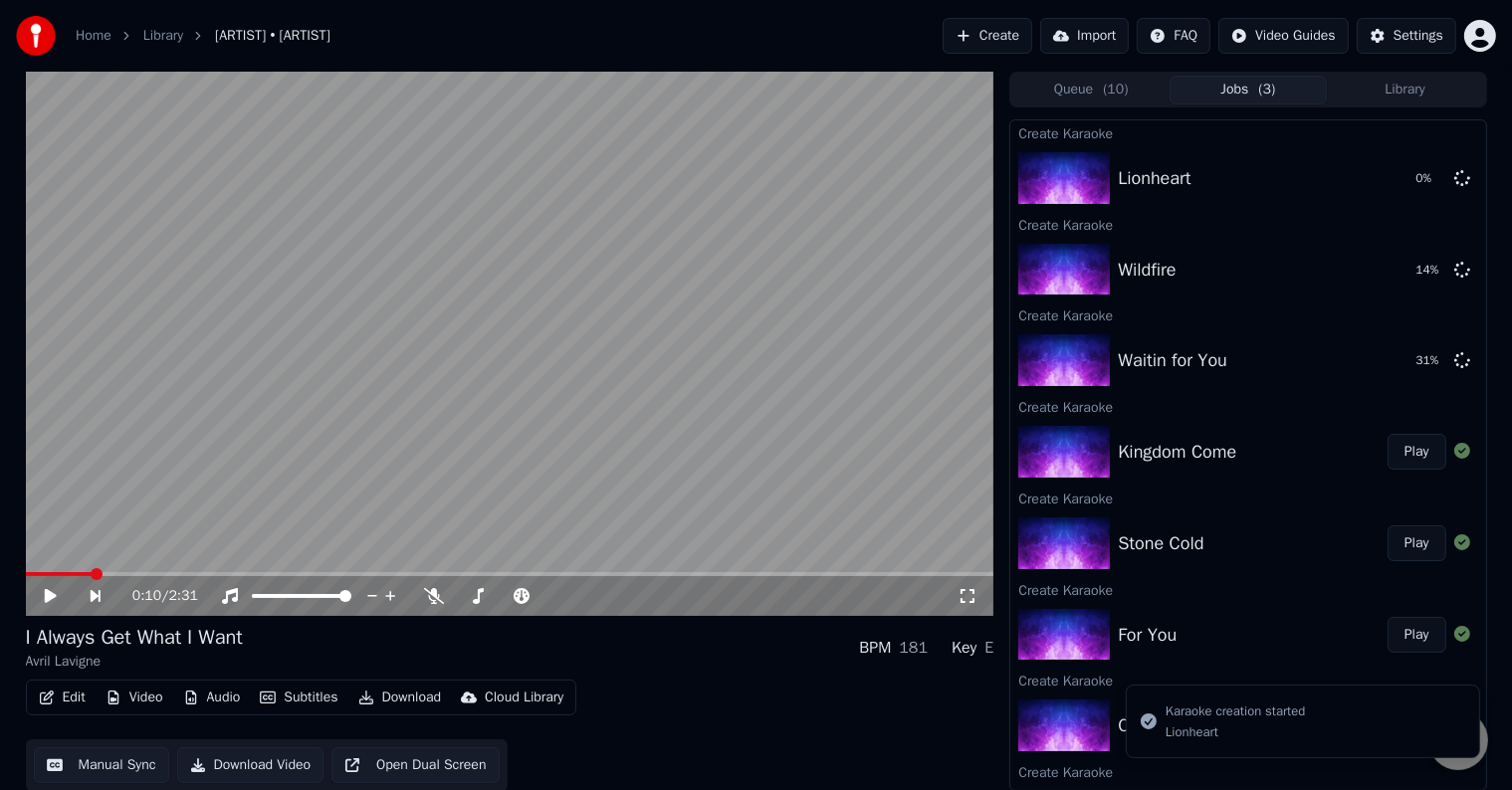 click on "Create" at bounding box center (987, 36) 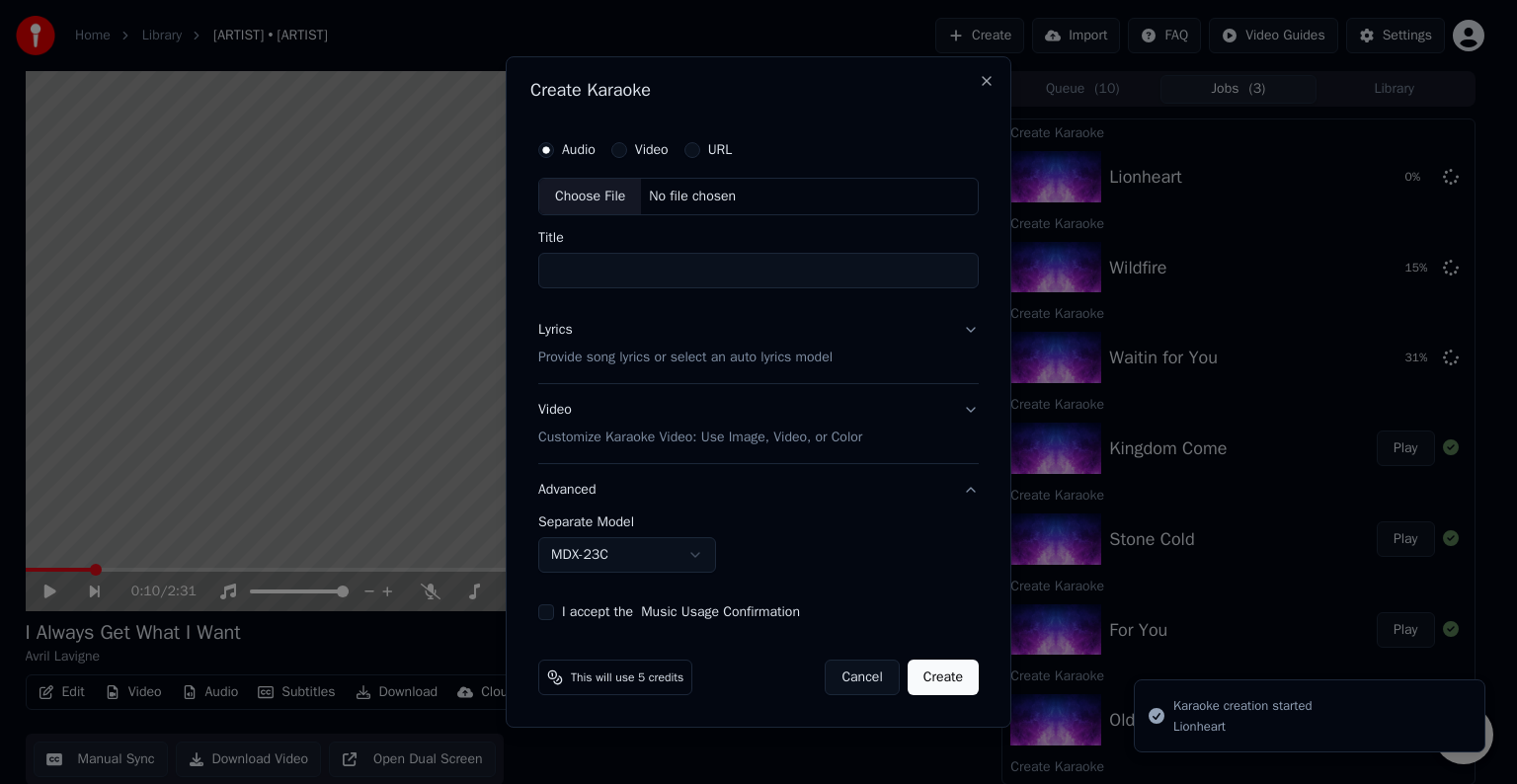 click on "Choose File" at bounding box center (590, 196) 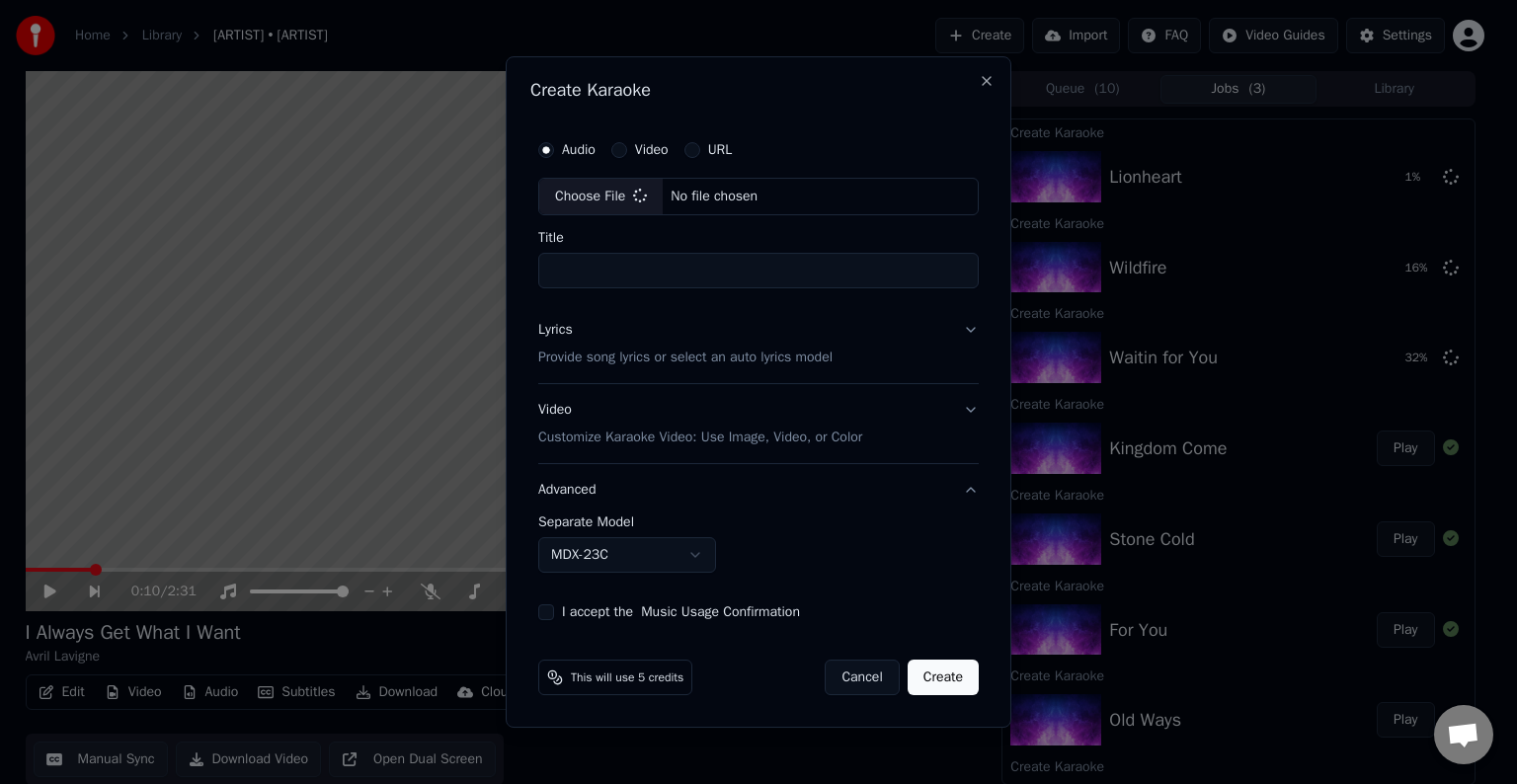 click on "Lyrics Provide song lyrics or select an auto lyrics model" at bounding box center [758, 344] 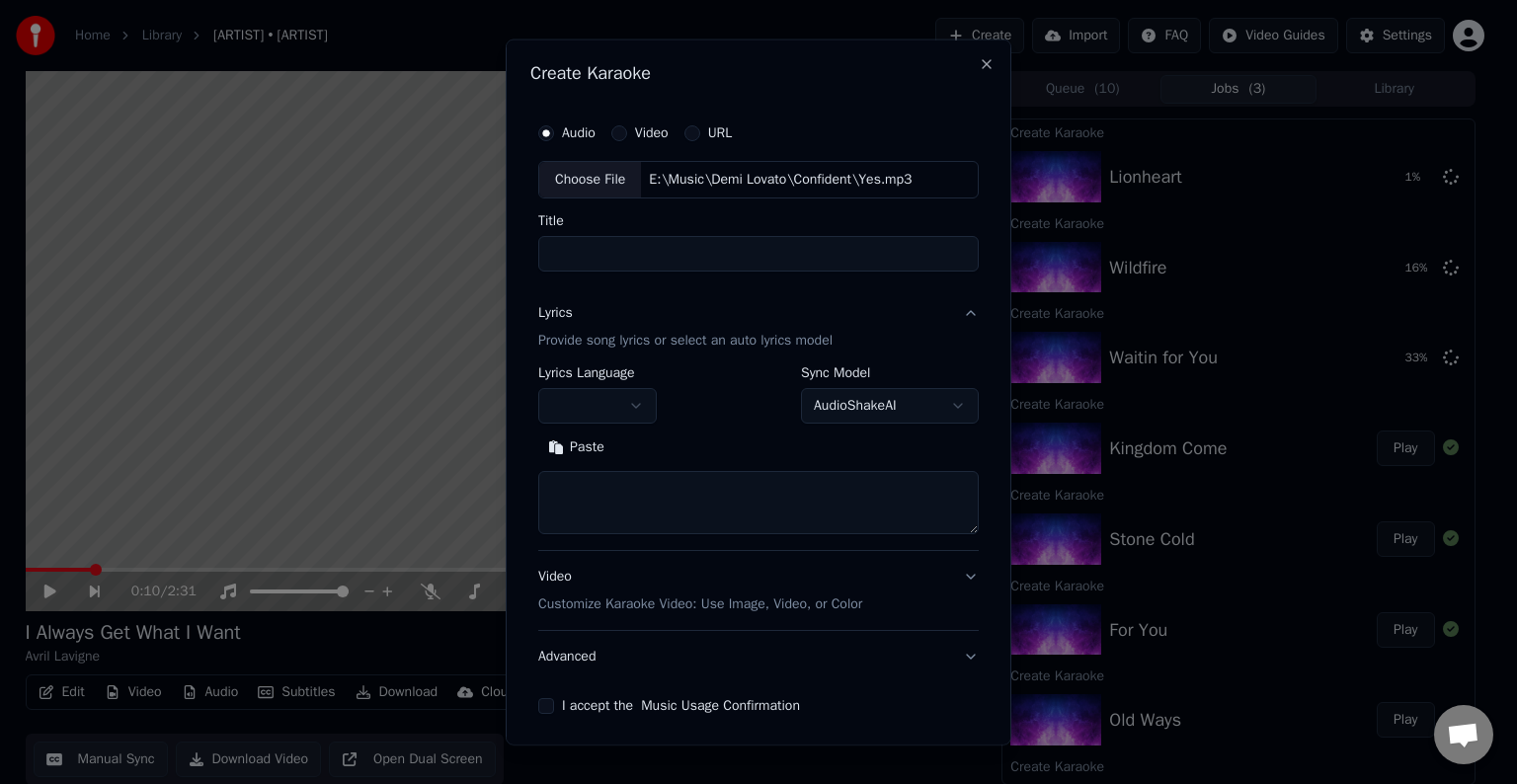type on "***" 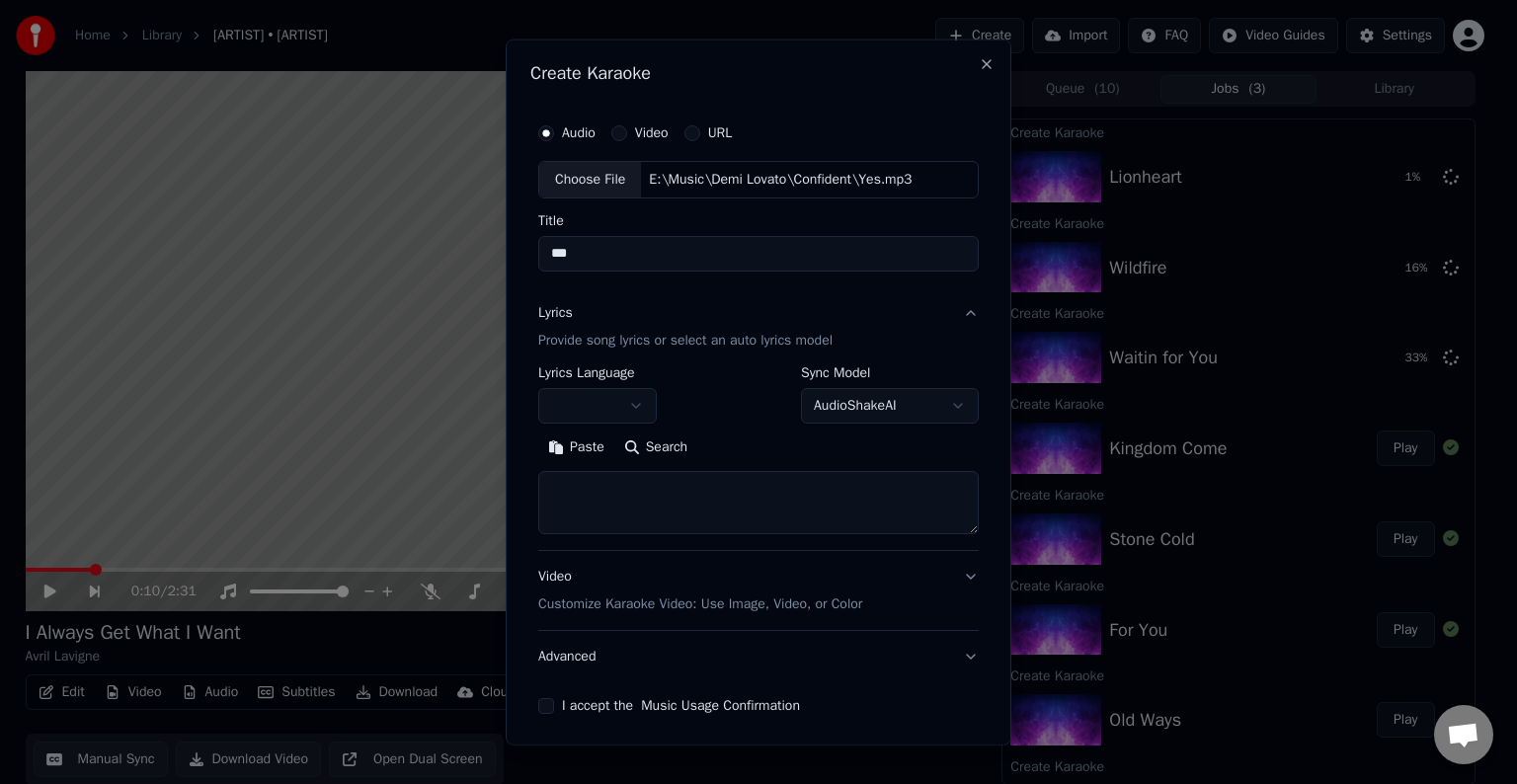 click at bounding box center [598, 406] 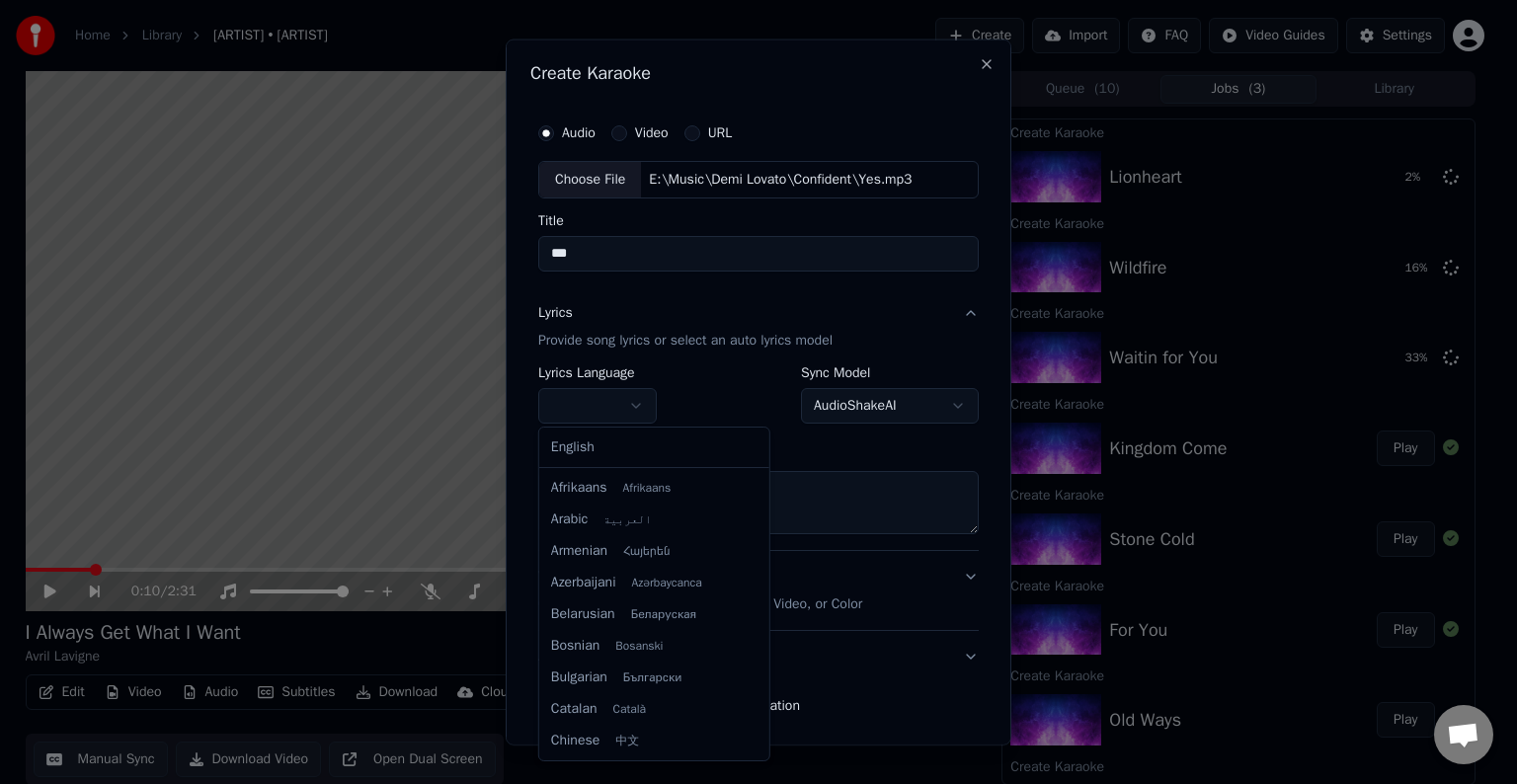 select on "**" 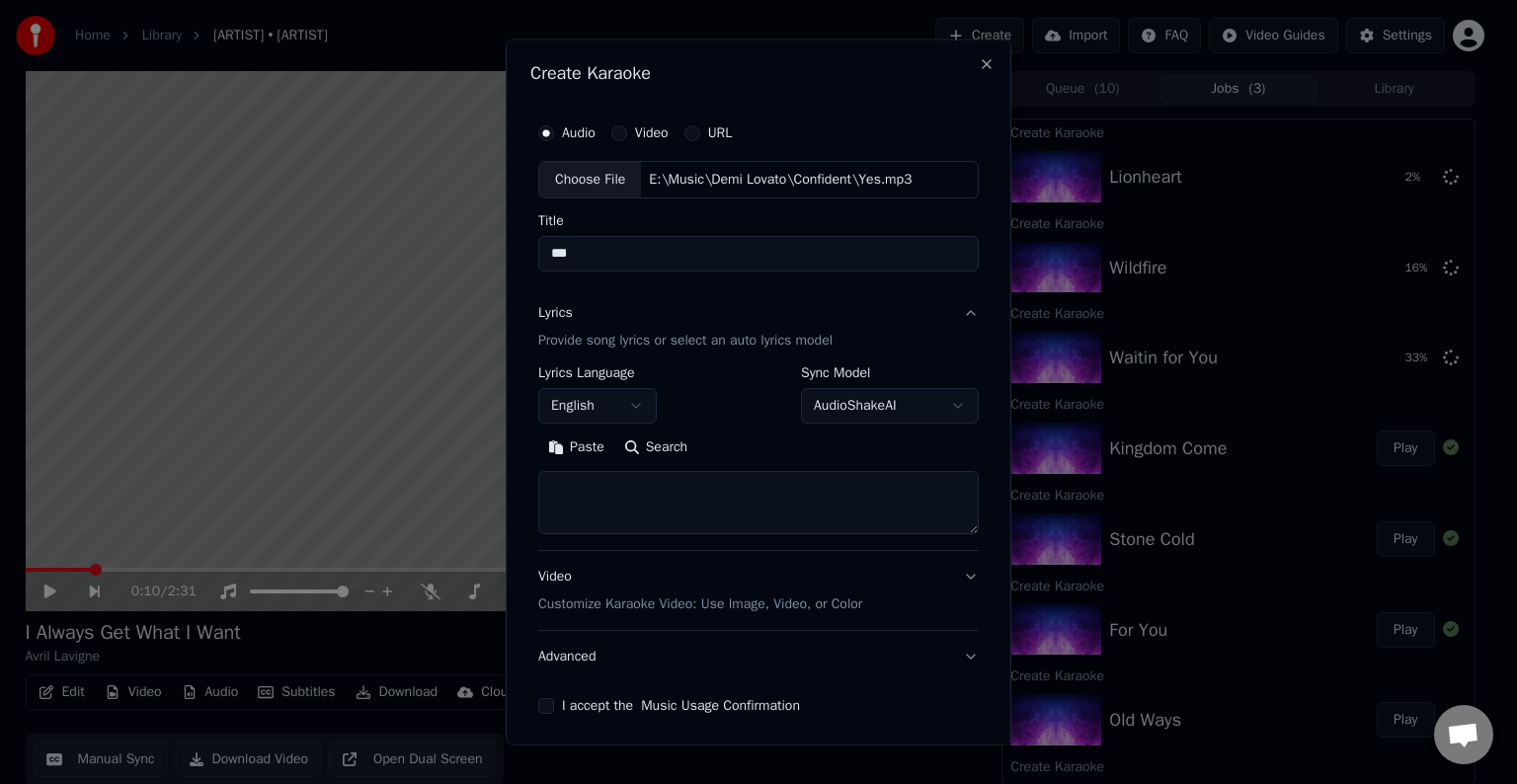 click at bounding box center [758, 503] 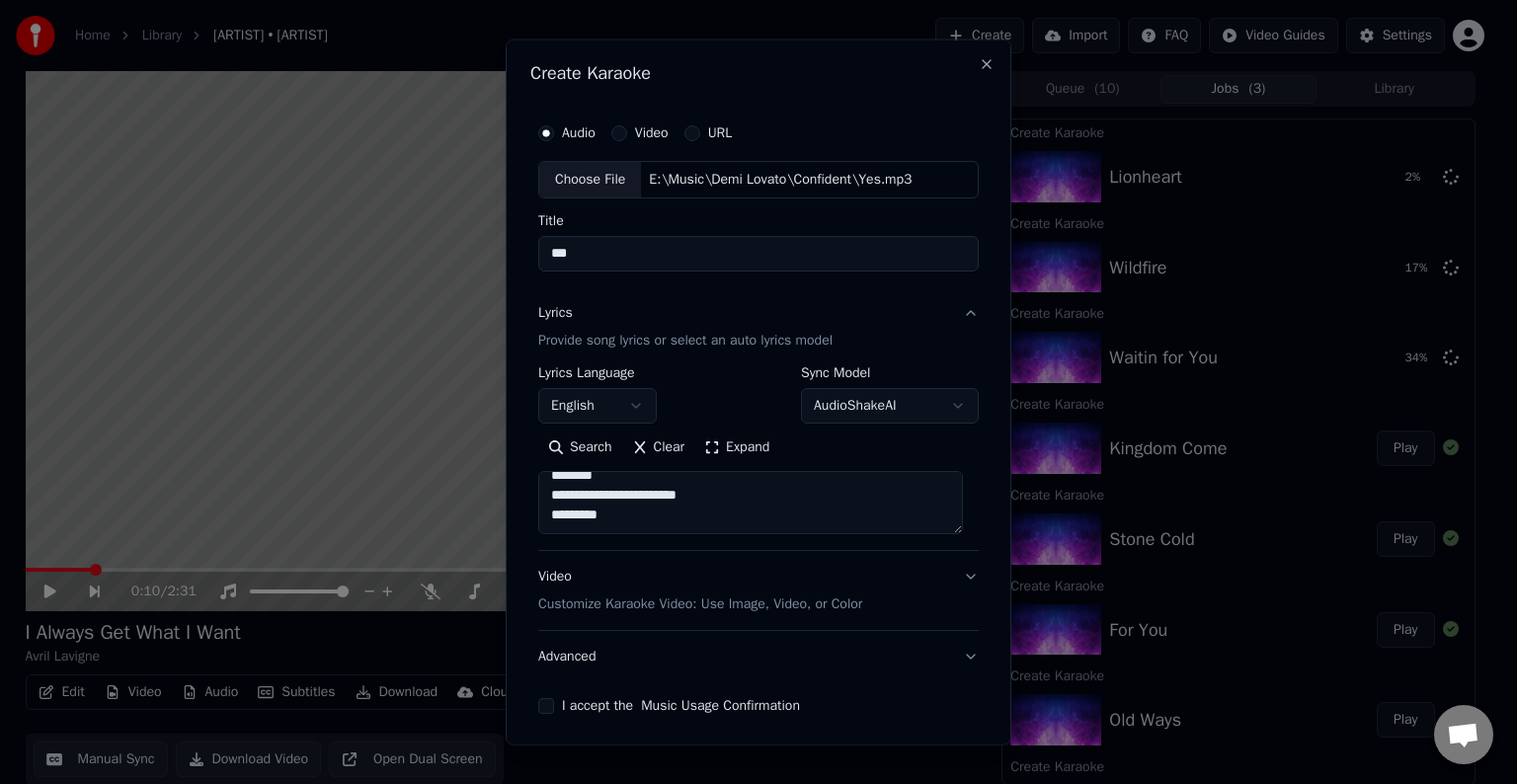 scroll, scrollTop: 0, scrollLeft: 0, axis: both 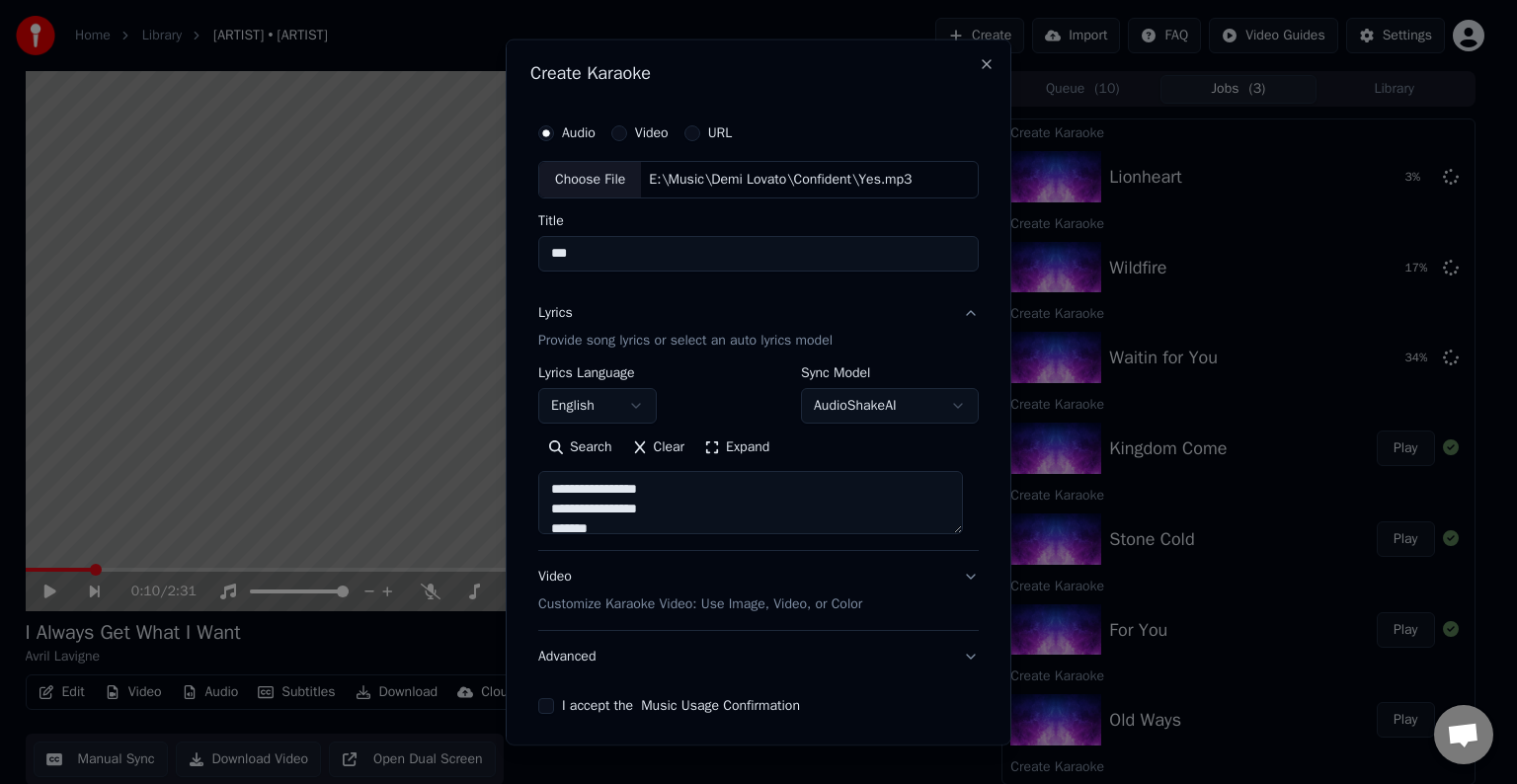 click on "**********" at bounding box center (751, 503) 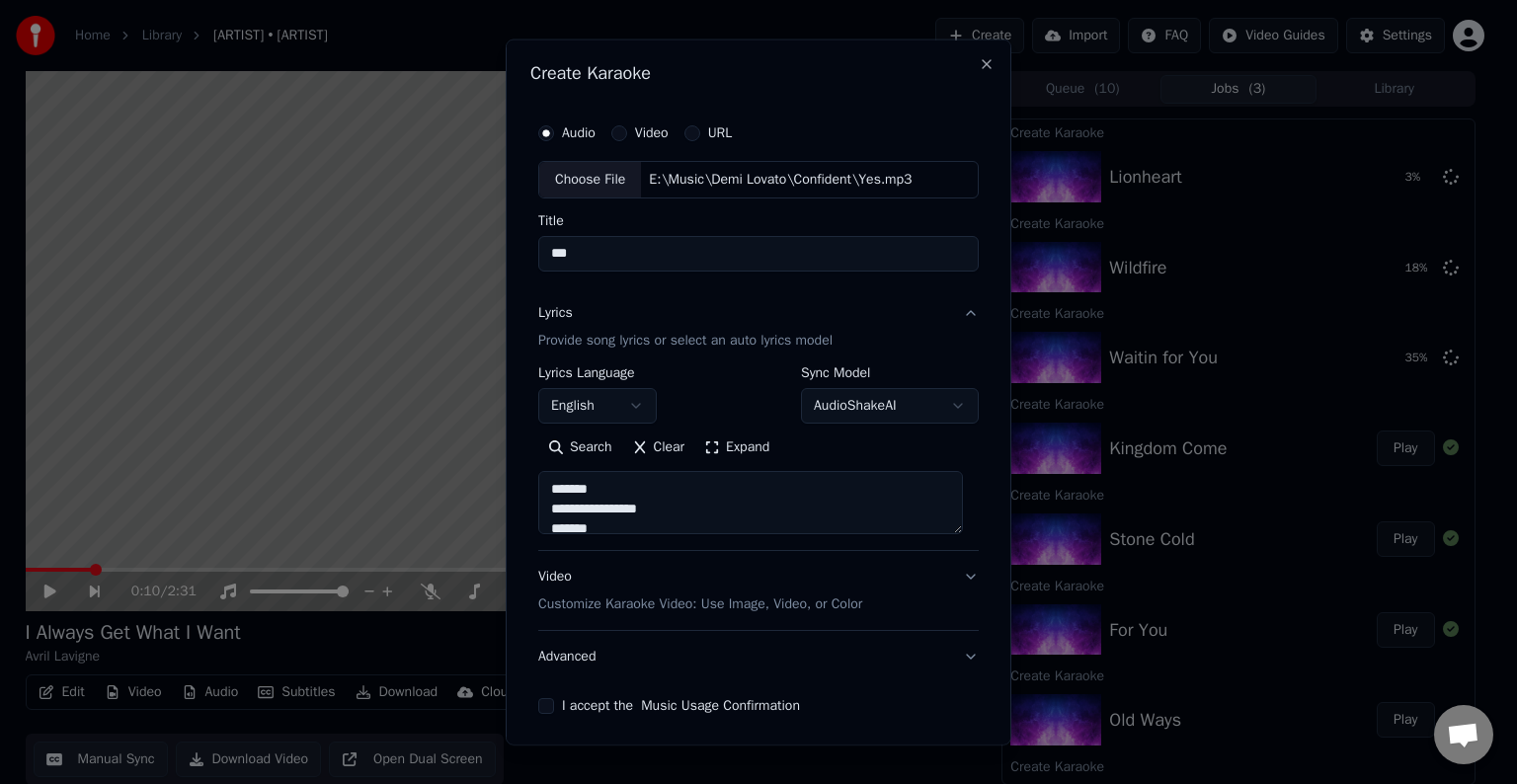 drag, startPoint x: 683, startPoint y: 517, endPoint x: 610, endPoint y: 510, distance: 73.334848 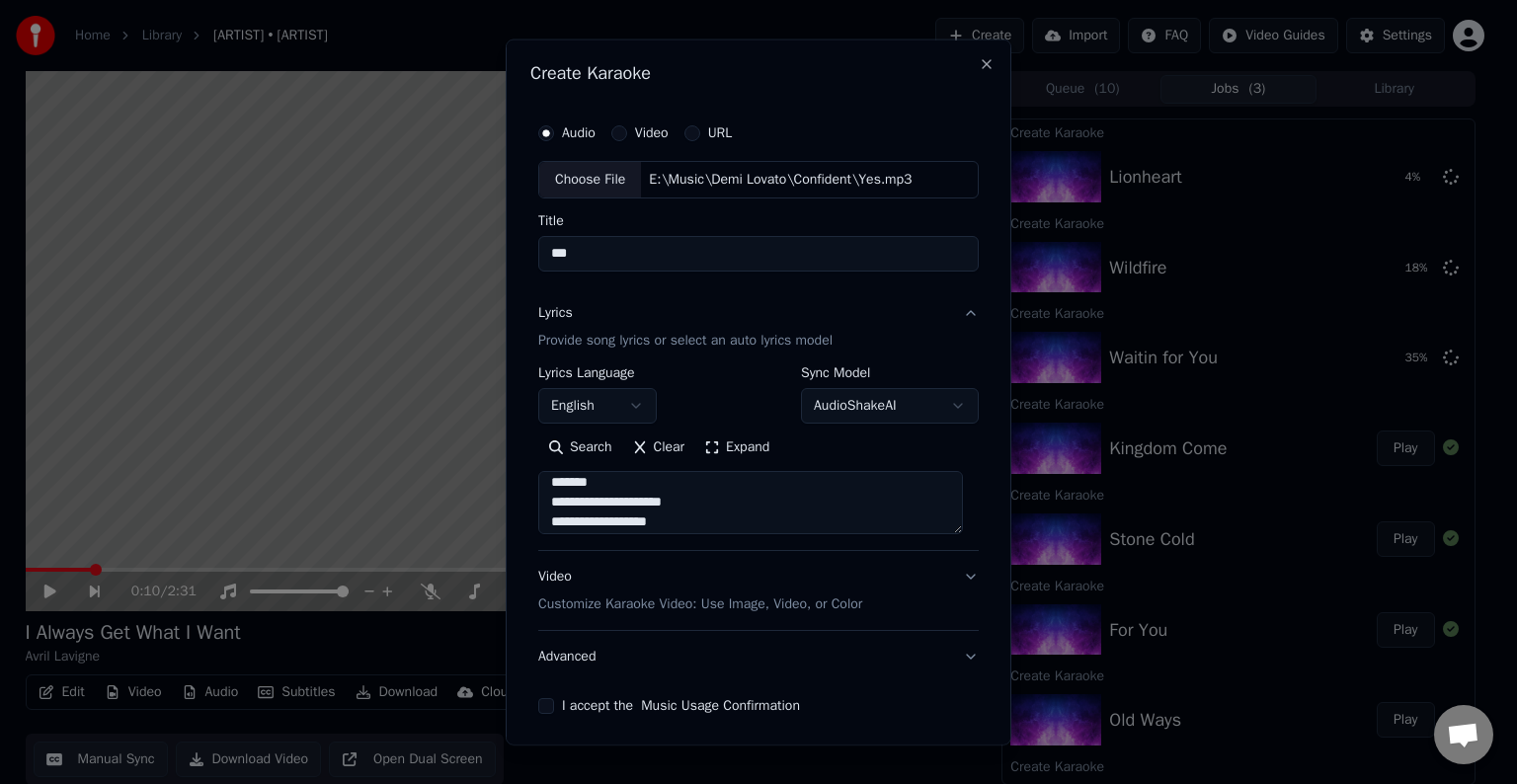 scroll, scrollTop: 73, scrollLeft: 0, axis: vertical 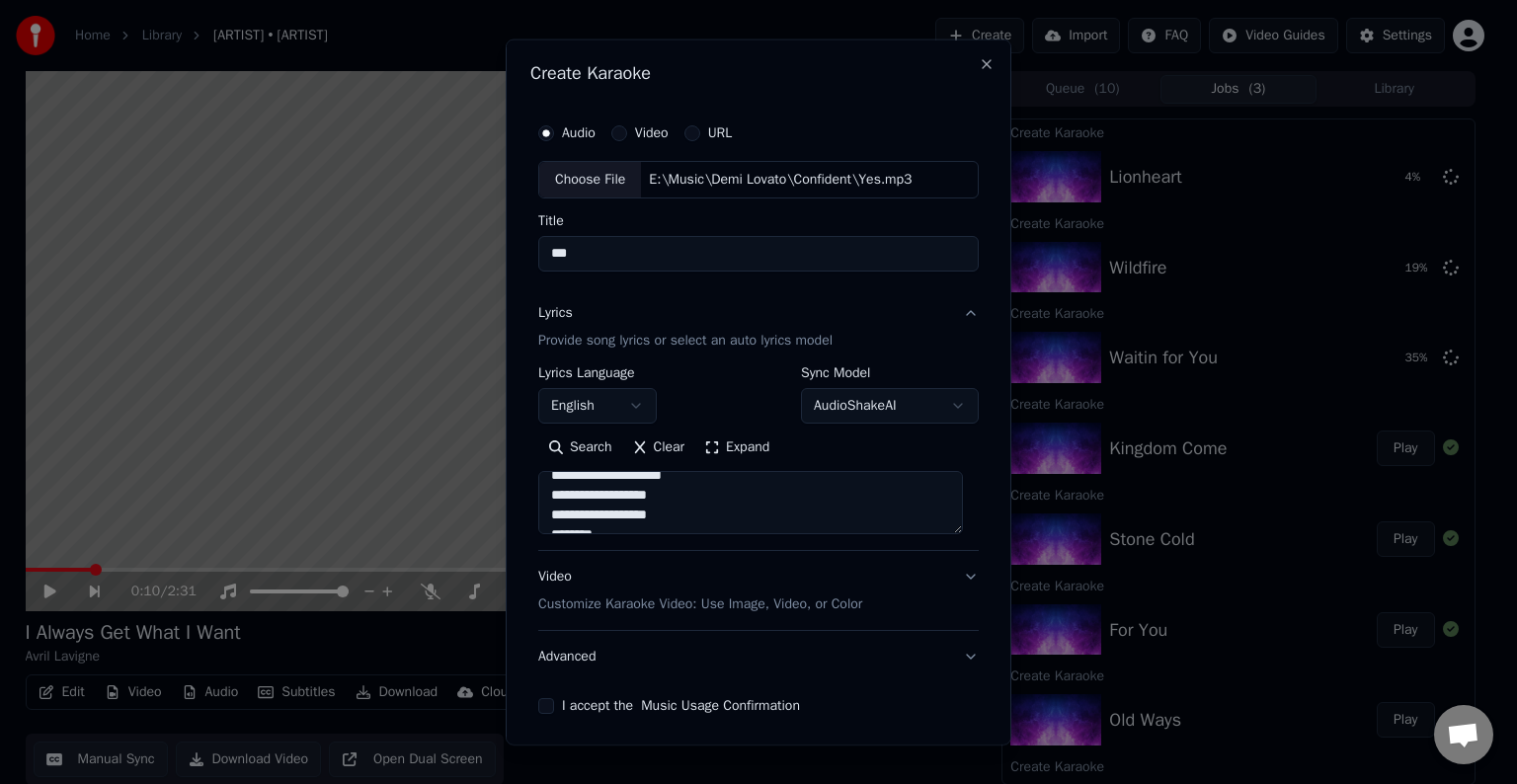 drag, startPoint x: 608, startPoint y: 494, endPoint x: 672, endPoint y: 500, distance: 64.28063 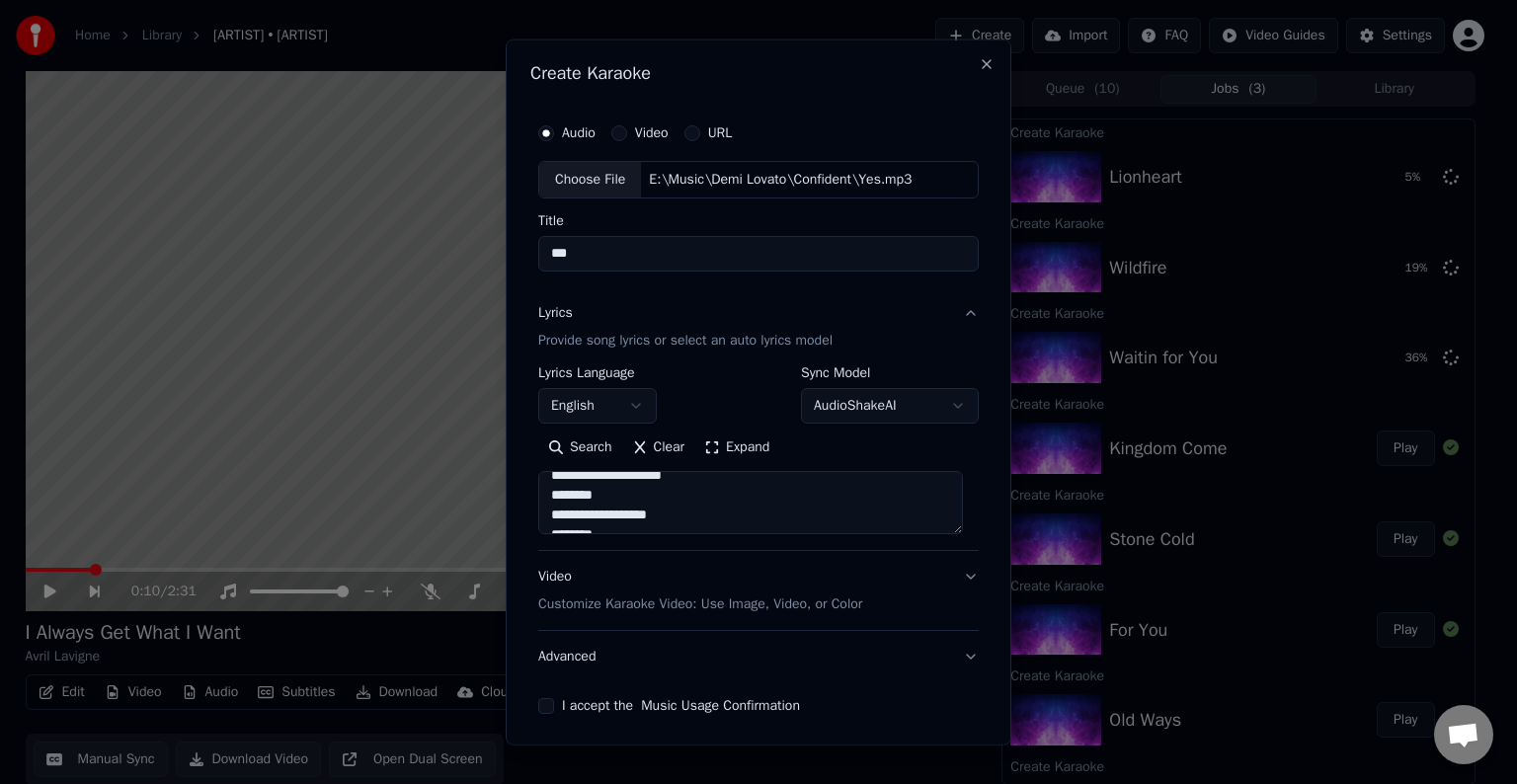 drag, startPoint x: 675, startPoint y: 517, endPoint x: 608, endPoint y: 513, distance: 67.1193 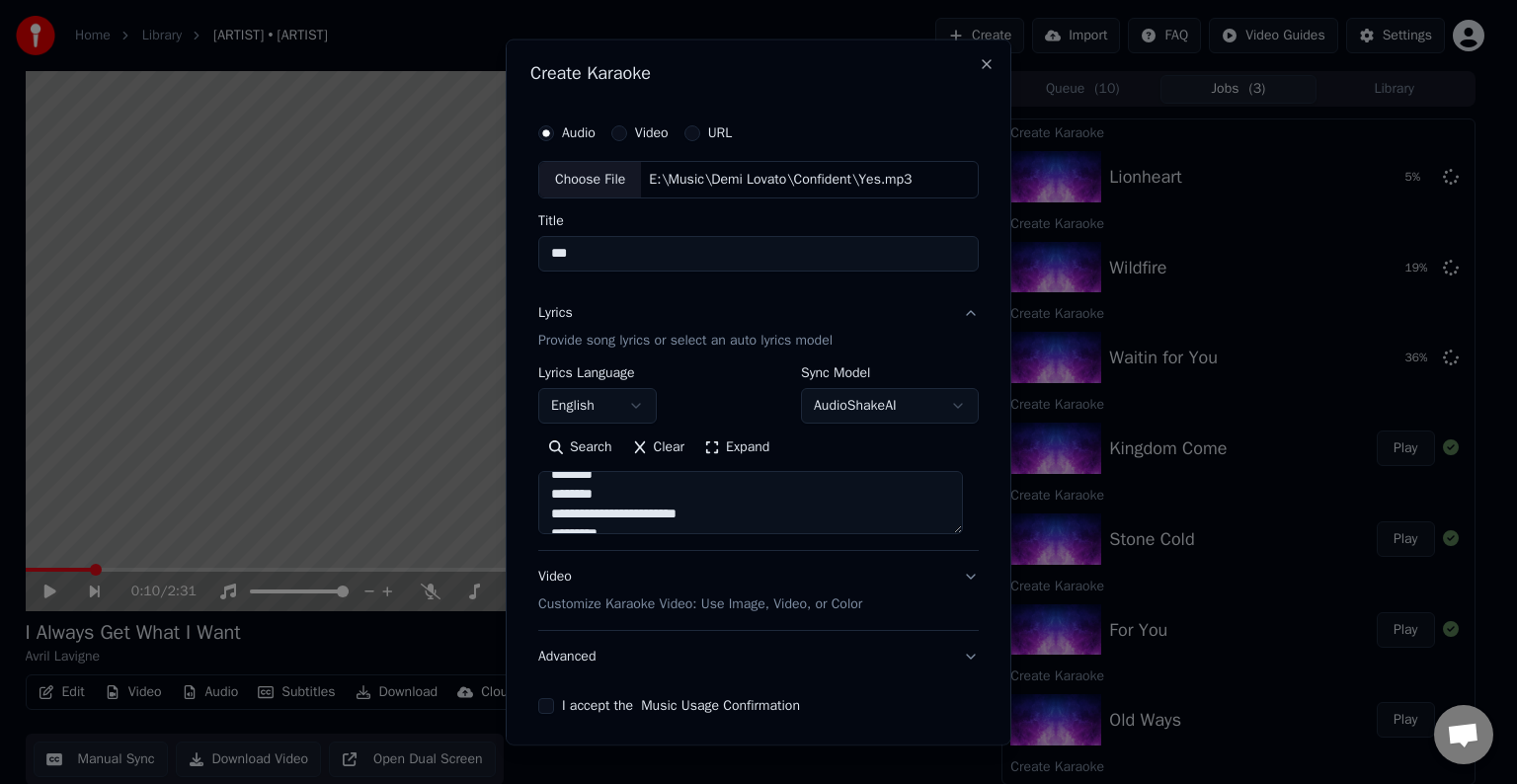 scroll, scrollTop: 151, scrollLeft: 0, axis: vertical 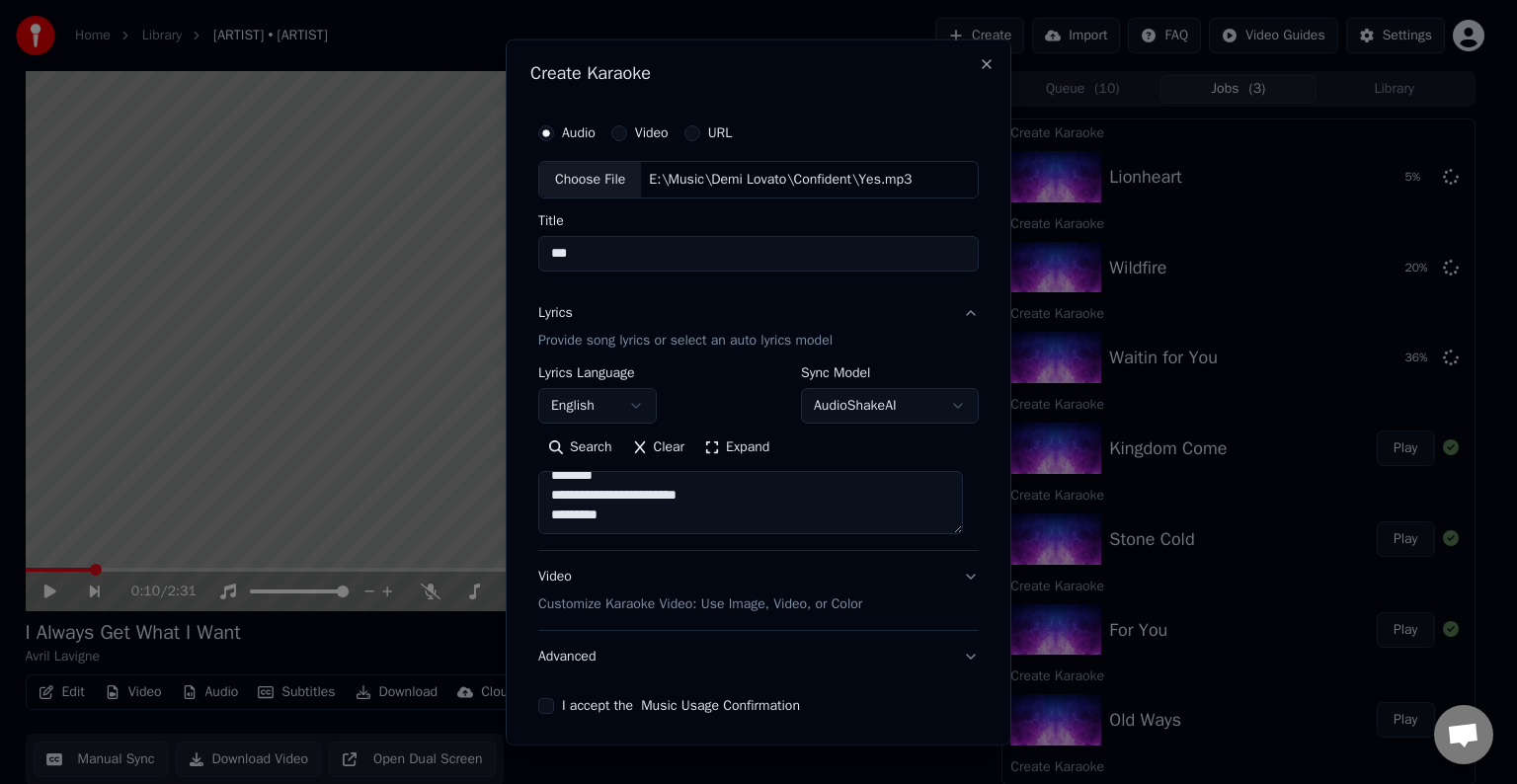 click on "**********" at bounding box center (751, 503) 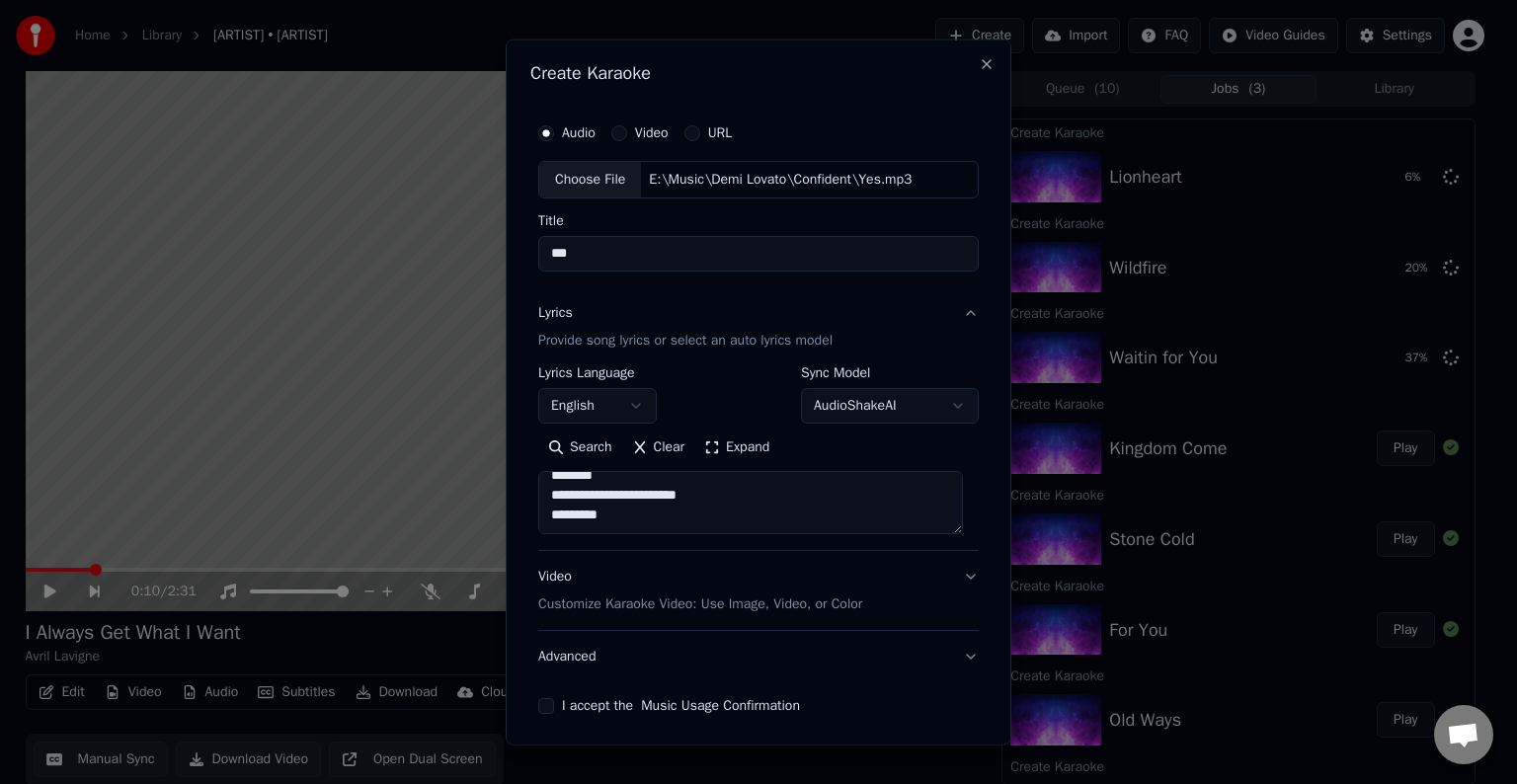 paste on "**********" 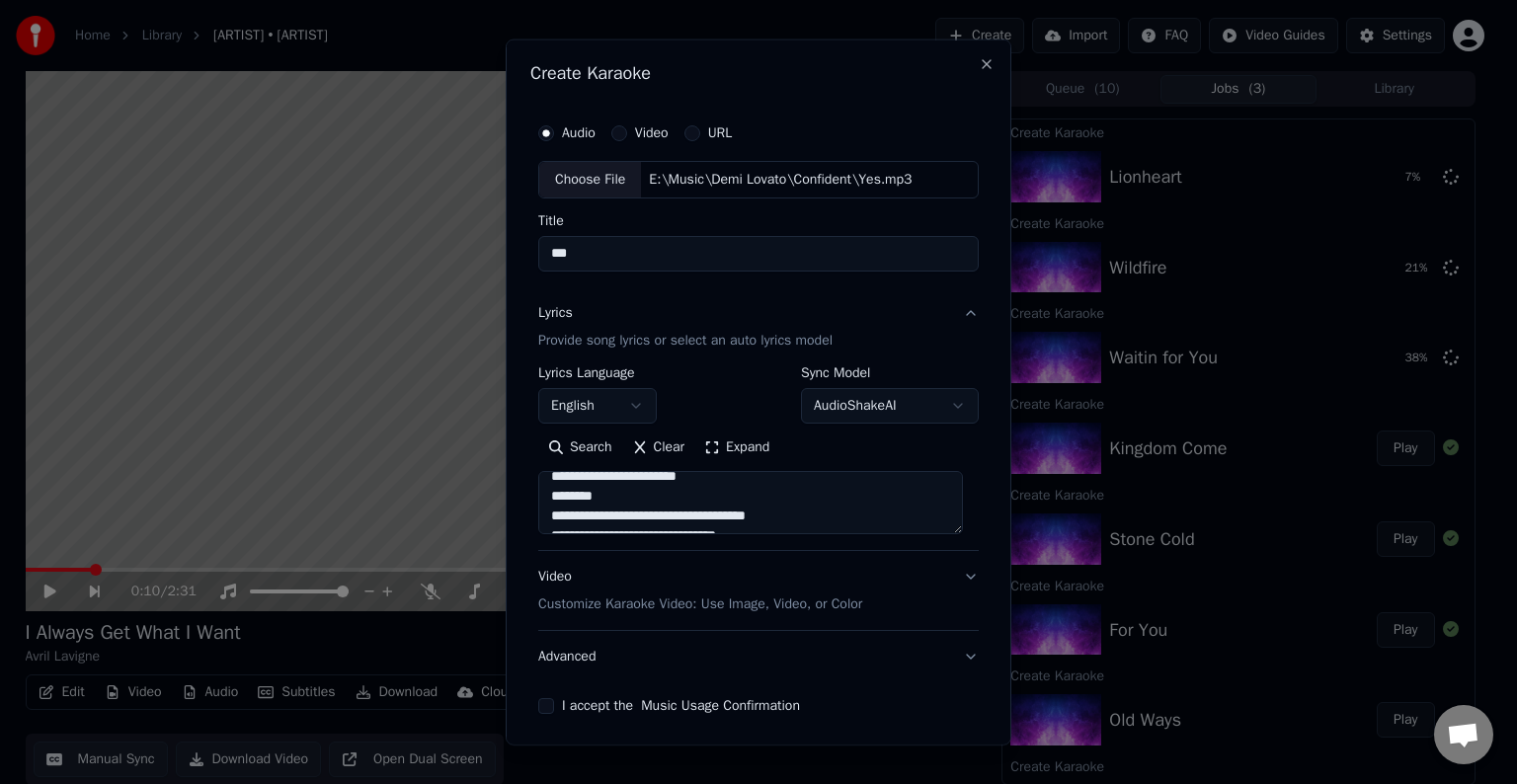 scroll, scrollTop: 340, scrollLeft: 0, axis: vertical 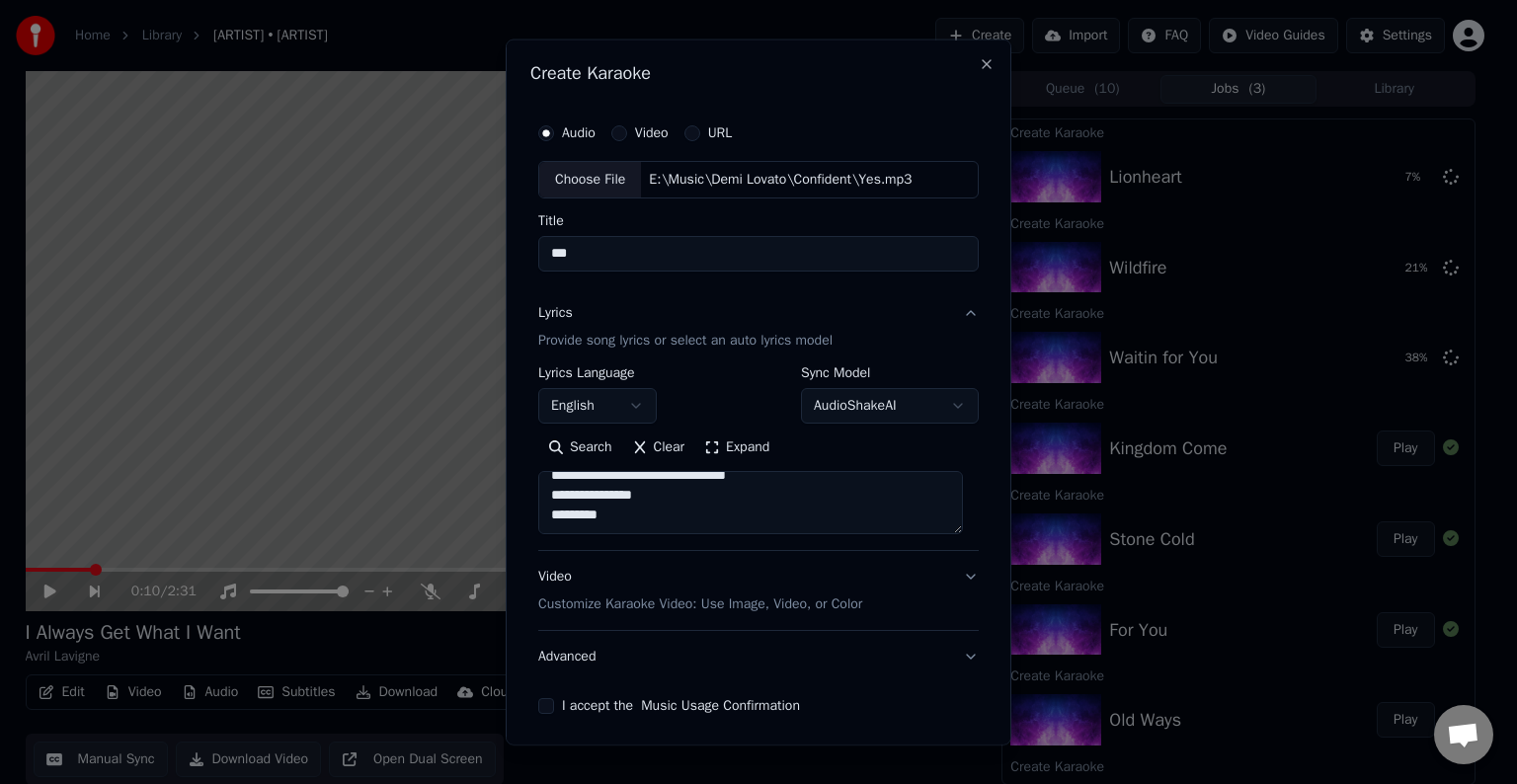 paste on "**********" 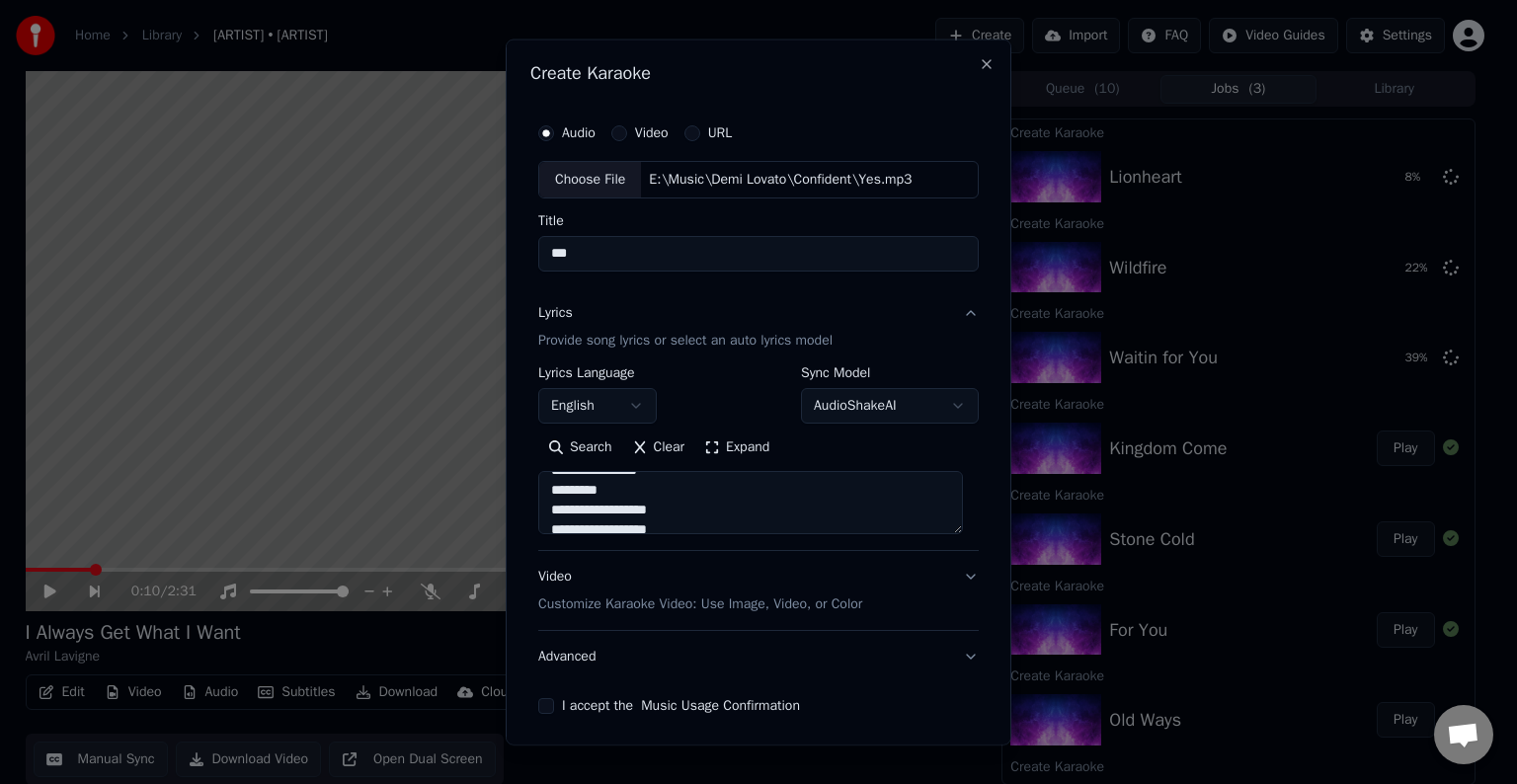scroll, scrollTop: 370, scrollLeft: 0, axis: vertical 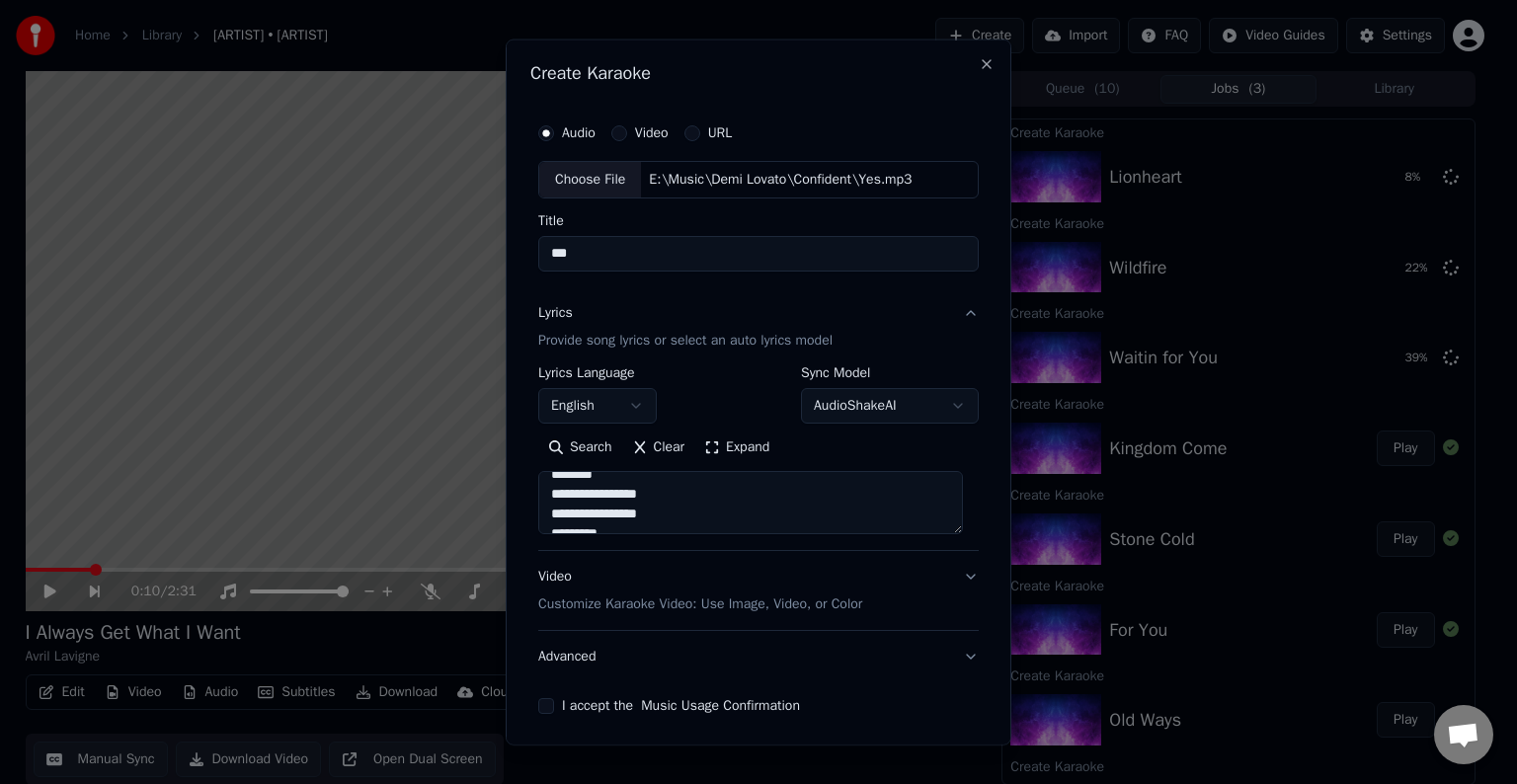 drag, startPoint x: 679, startPoint y: 493, endPoint x: 620, endPoint y: 493, distance: 59 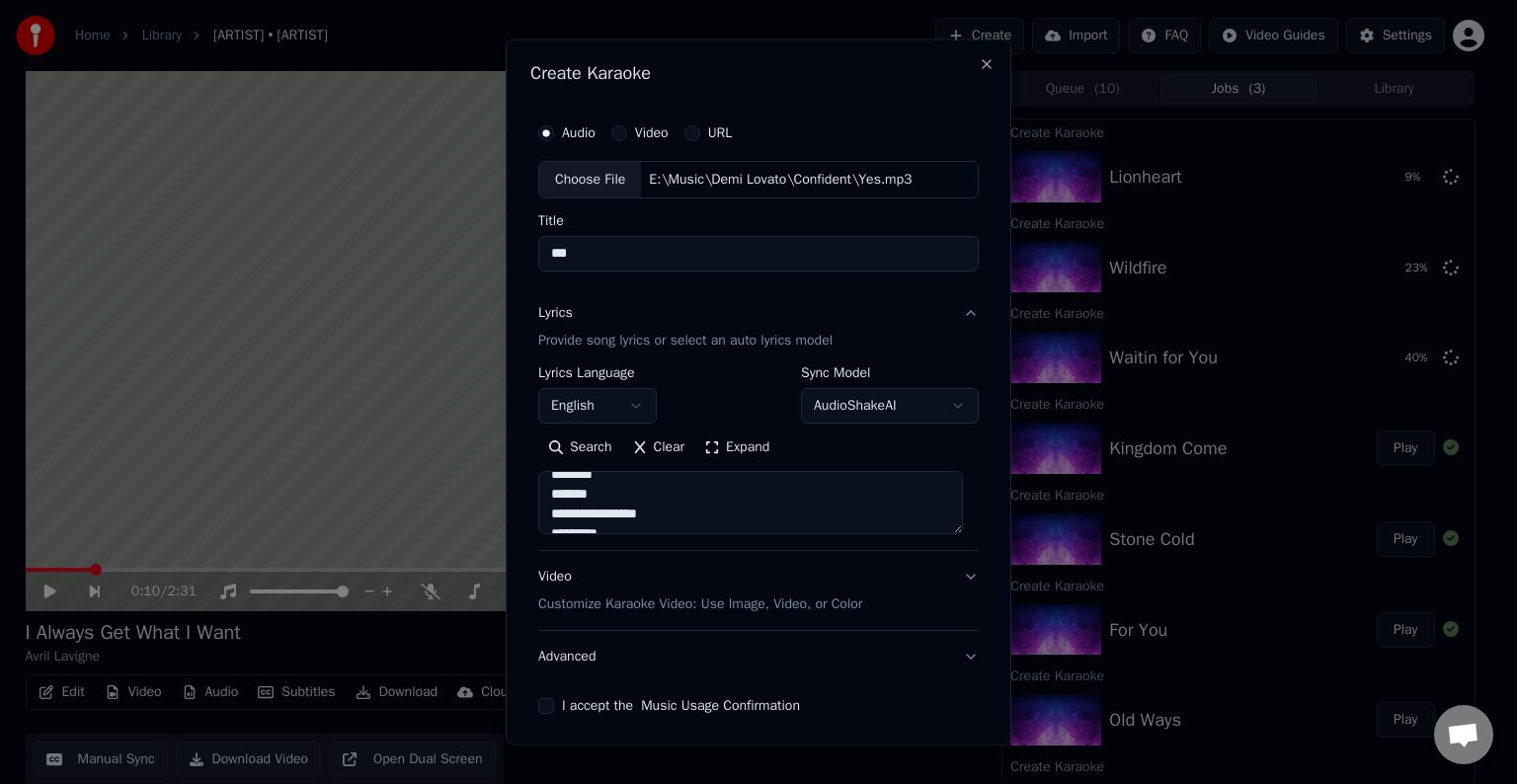 drag, startPoint x: 675, startPoint y: 511, endPoint x: 614, endPoint y: 510, distance: 61.0082 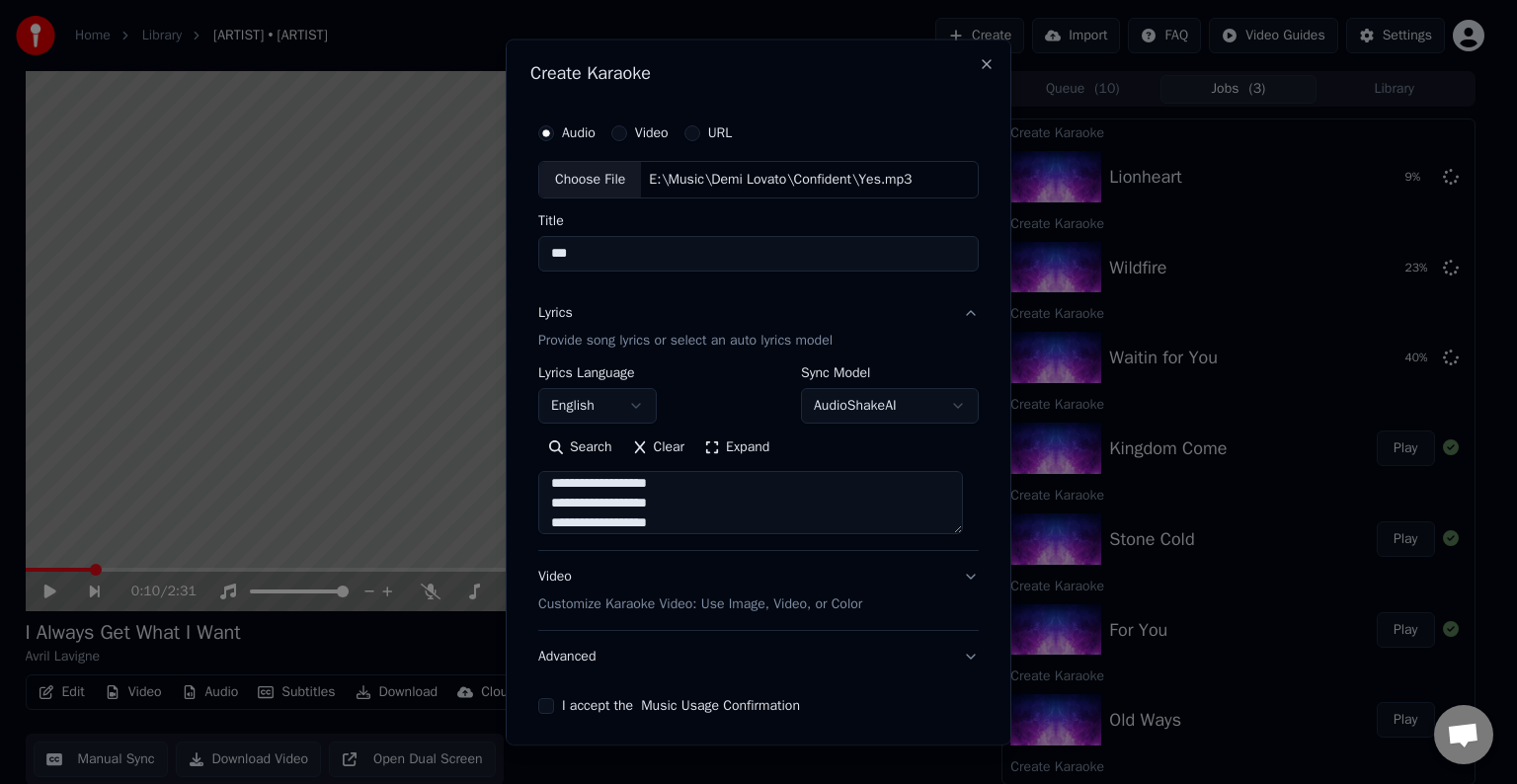 scroll, scrollTop: 445, scrollLeft: 0, axis: vertical 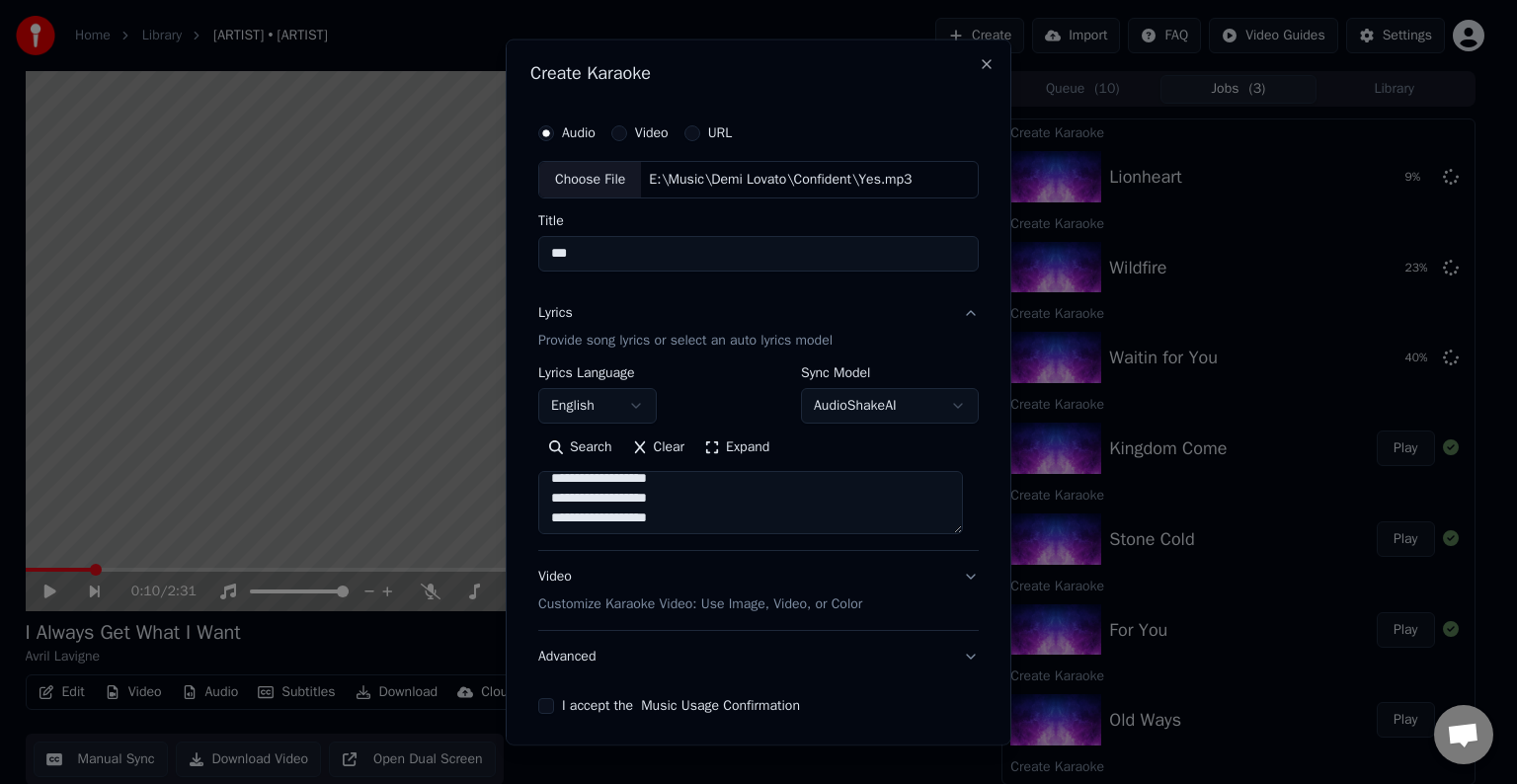 drag, startPoint x: 606, startPoint y: 500, endPoint x: 675, endPoint y: 503, distance: 69.065187 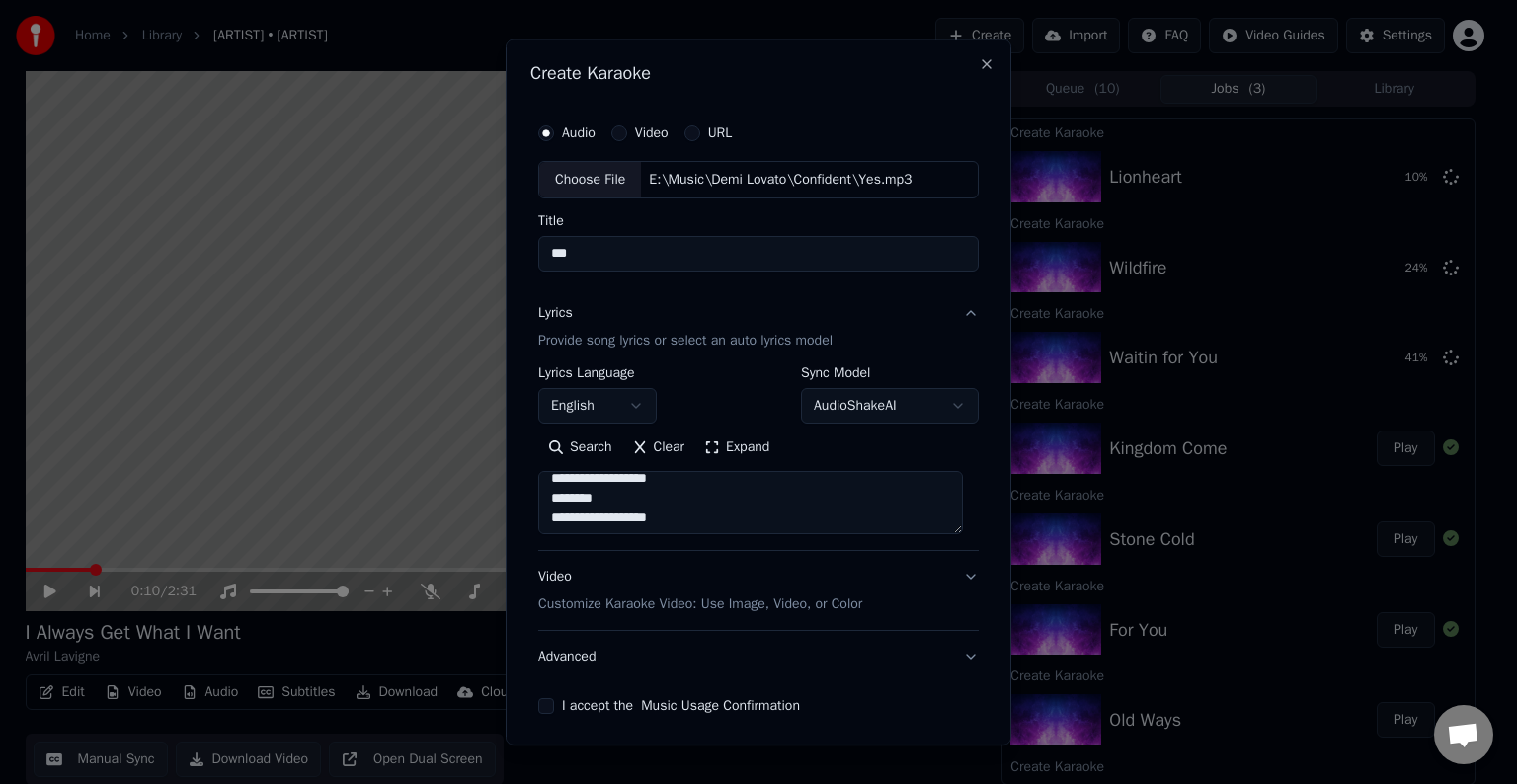 drag, startPoint x: 675, startPoint y: 503, endPoint x: 614, endPoint y: 513, distance: 61.814238 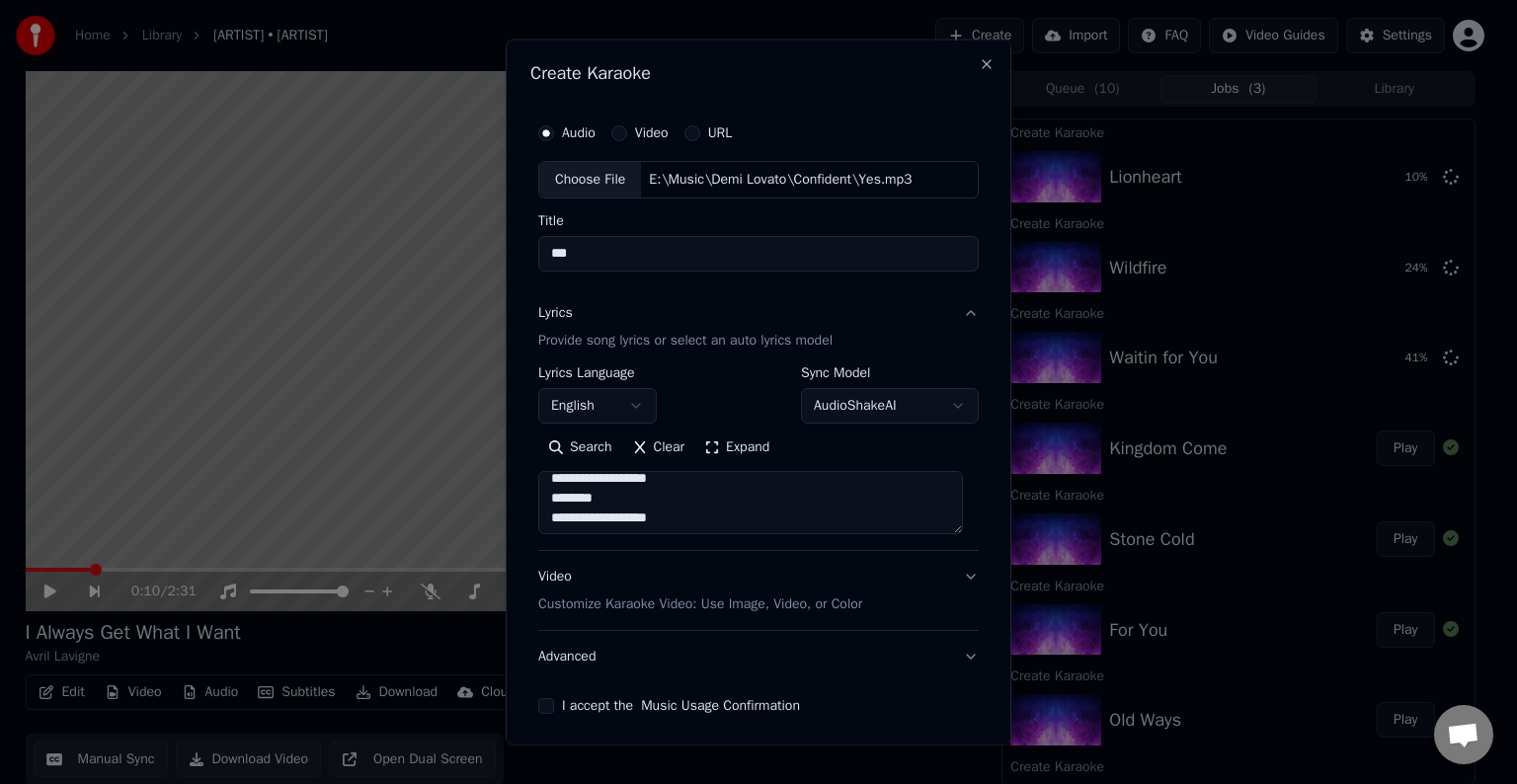 click on "**********" at bounding box center (751, 503) 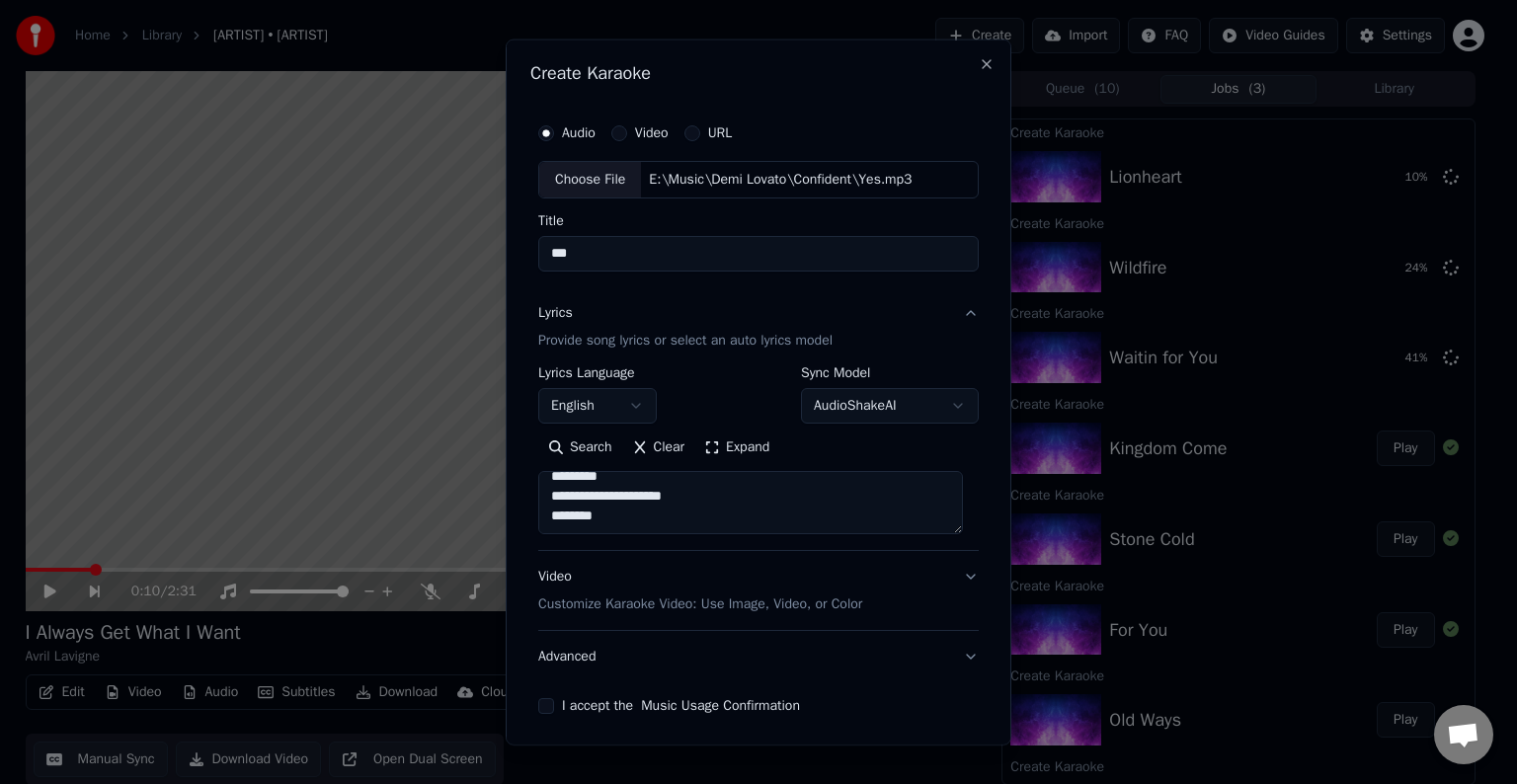 drag, startPoint x: 603, startPoint y: 513, endPoint x: 679, endPoint y: 512, distance: 76.00658 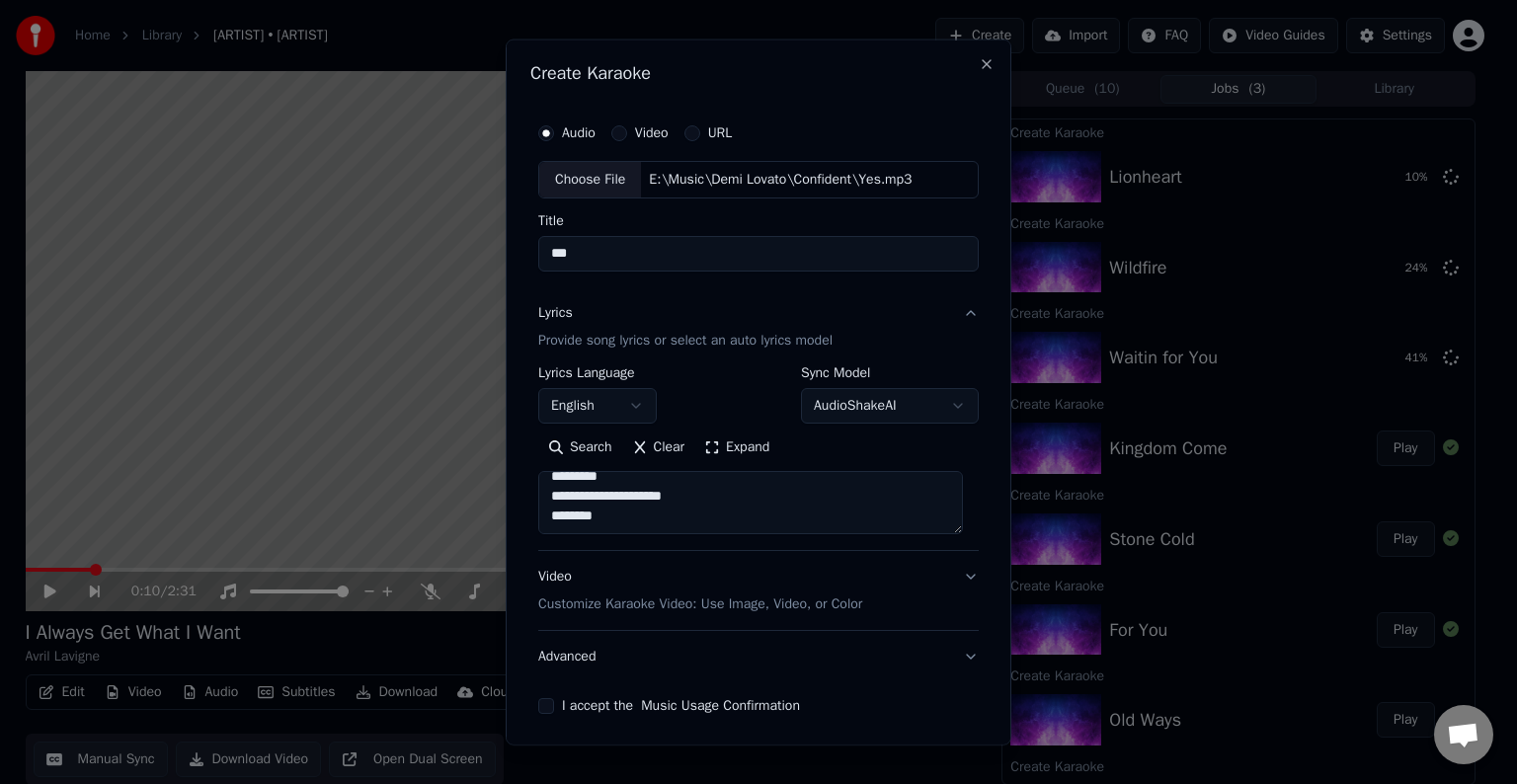 click on "**********" at bounding box center [751, 503] 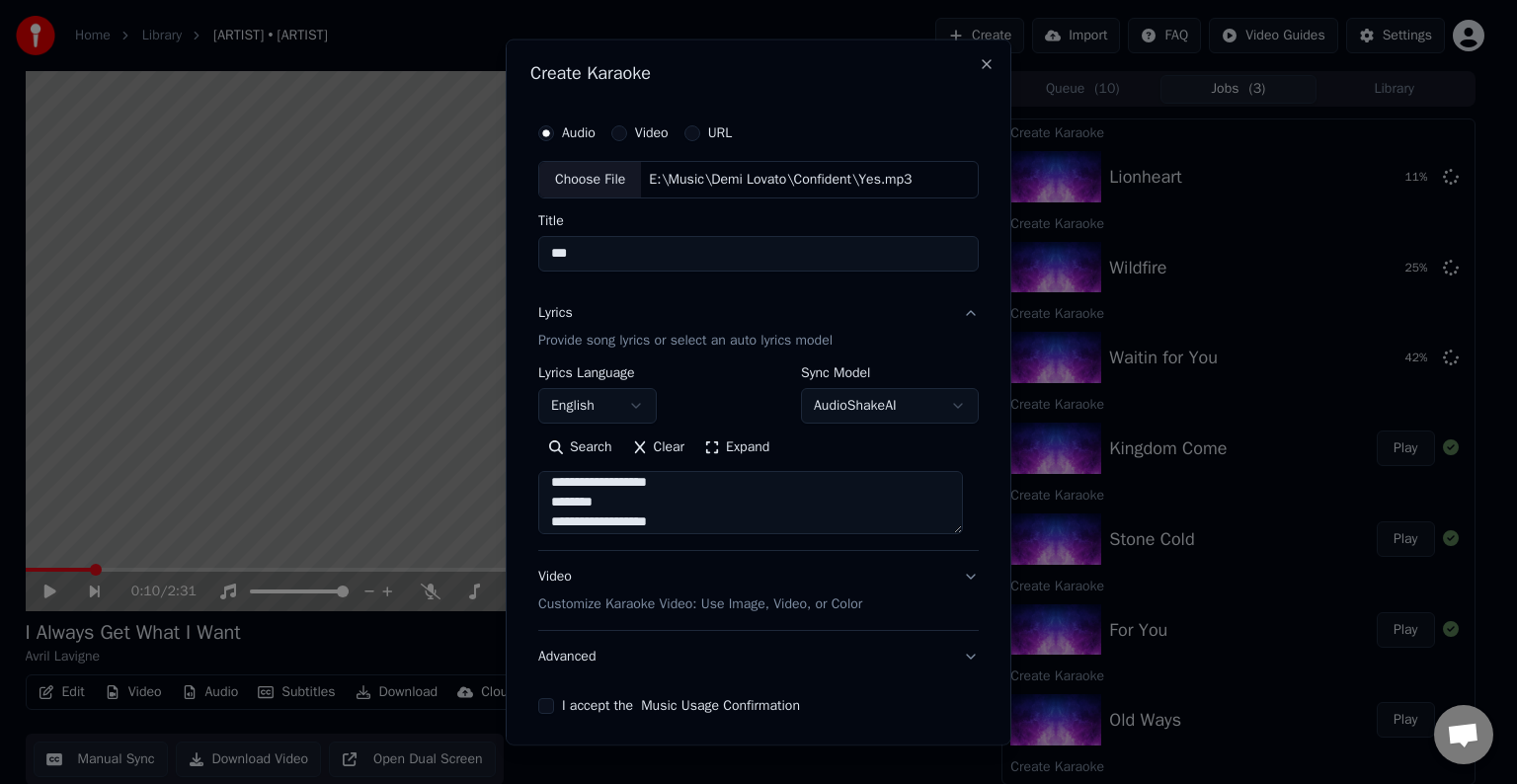scroll, scrollTop: 450, scrollLeft: 0, axis: vertical 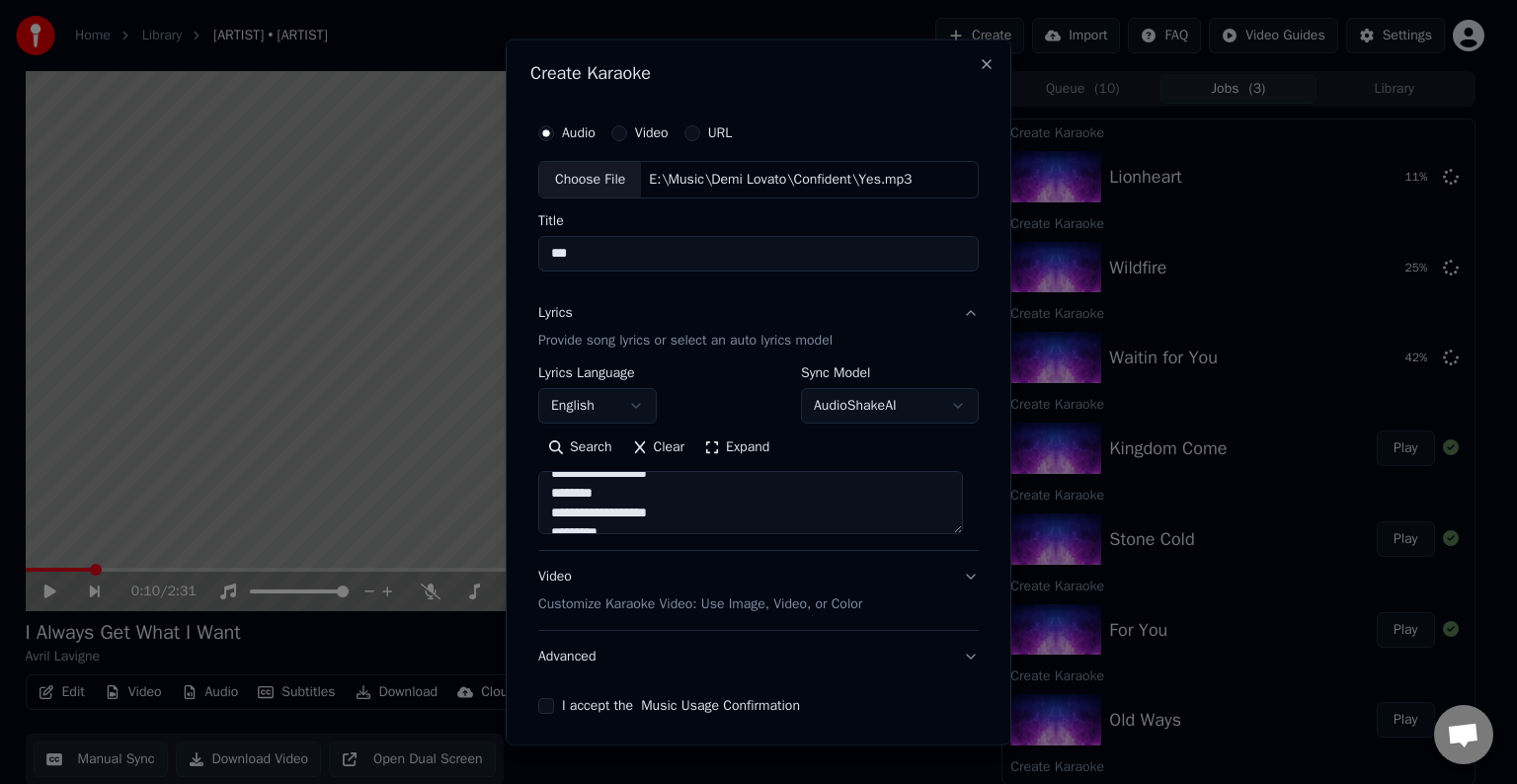 click on "**********" at bounding box center [751, 503] 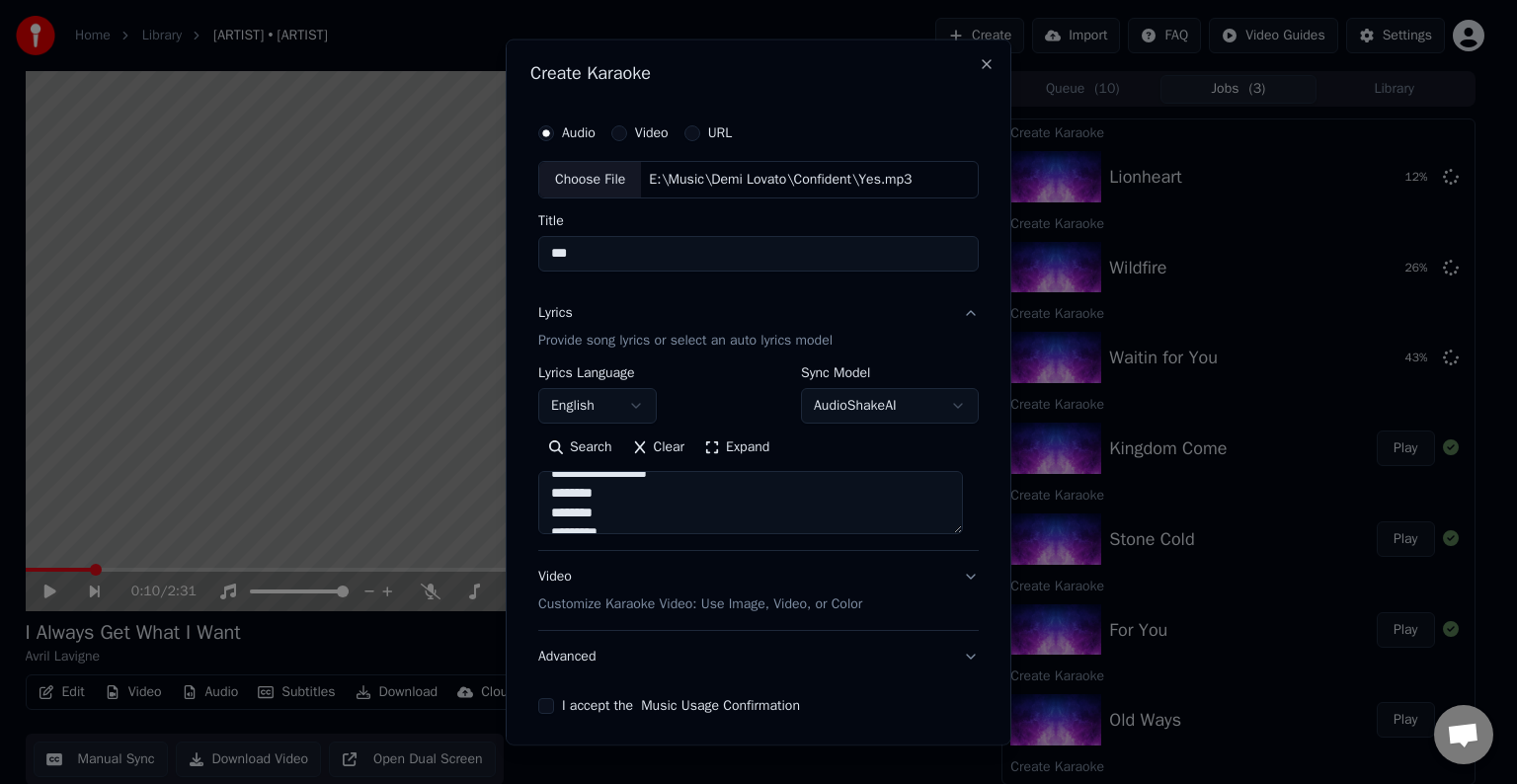 scroll, scrollTop: 507, scrollLeft: 0, axis: vertical 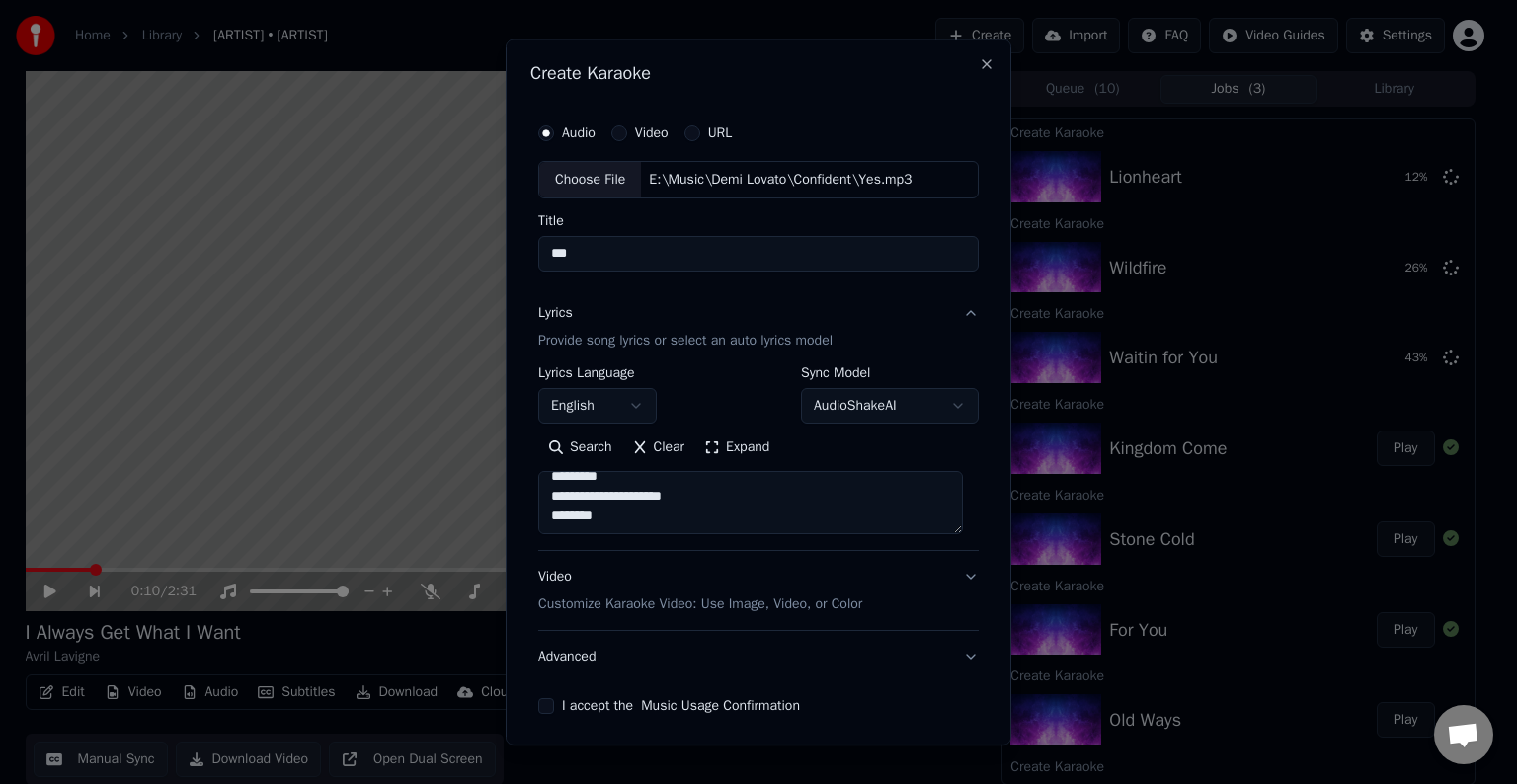 click on "**********" at bounding box center [751, 503] 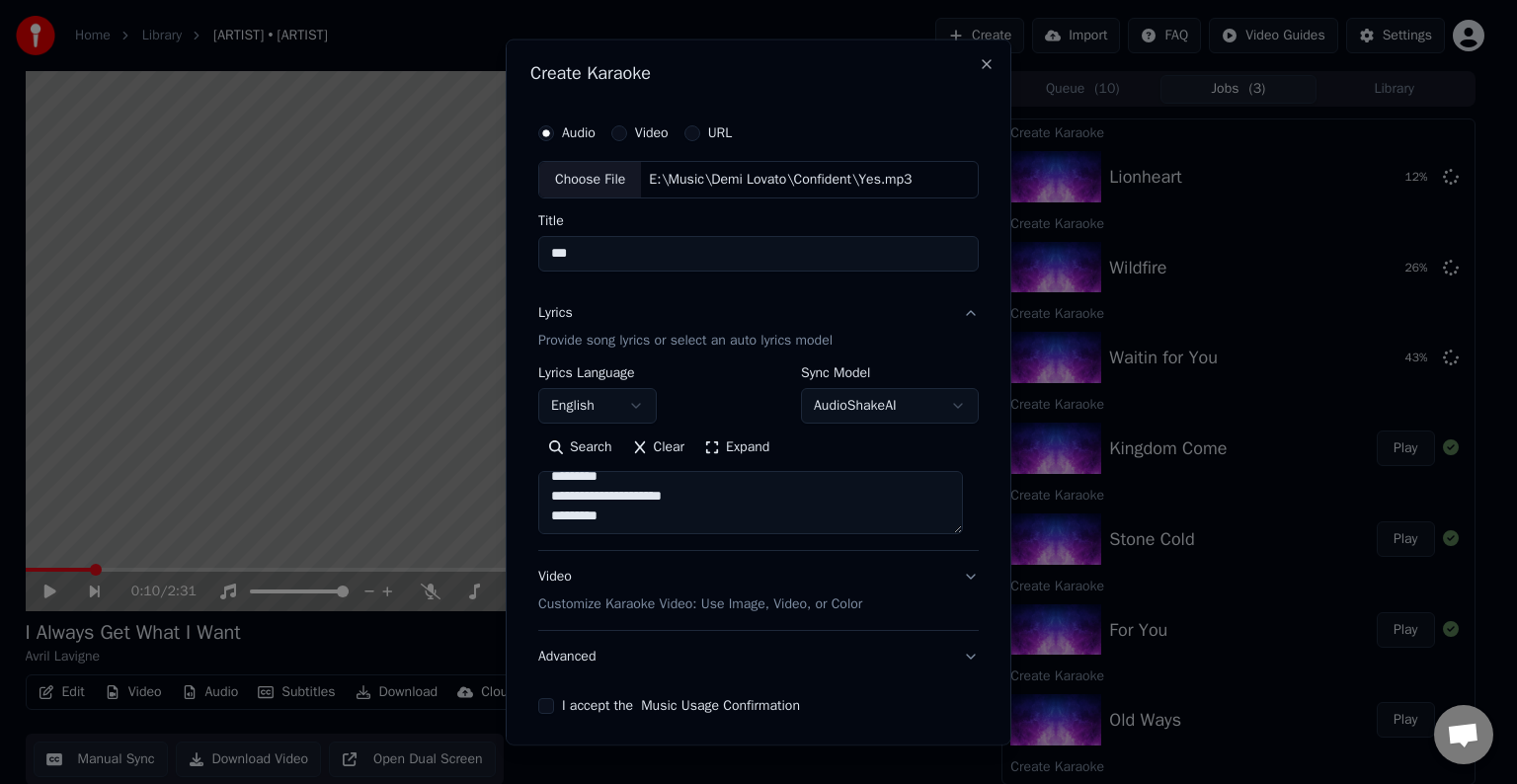 scroll, scrollTop: 517, scrollLeft: 0, axis: vertical 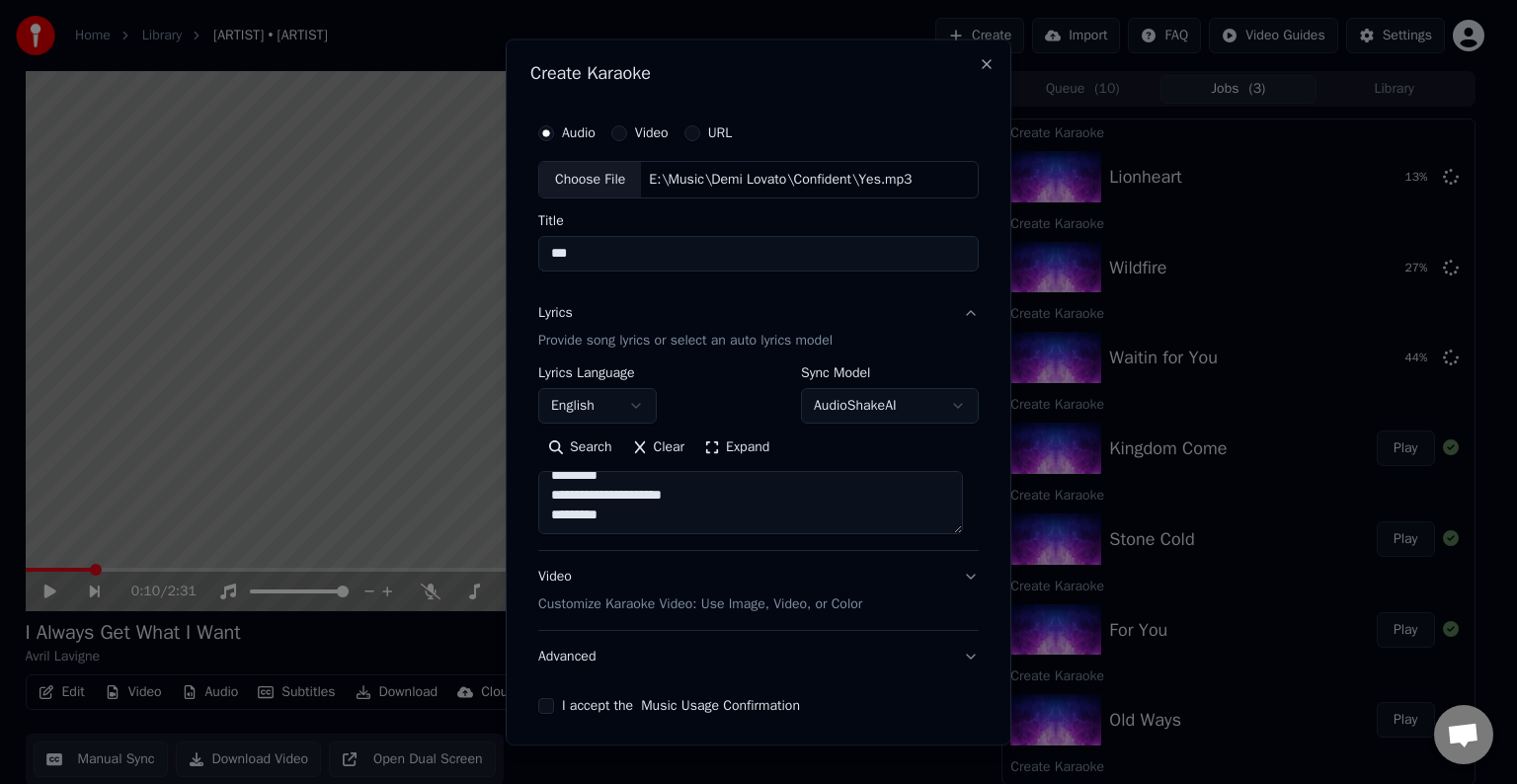 paste on "**********" 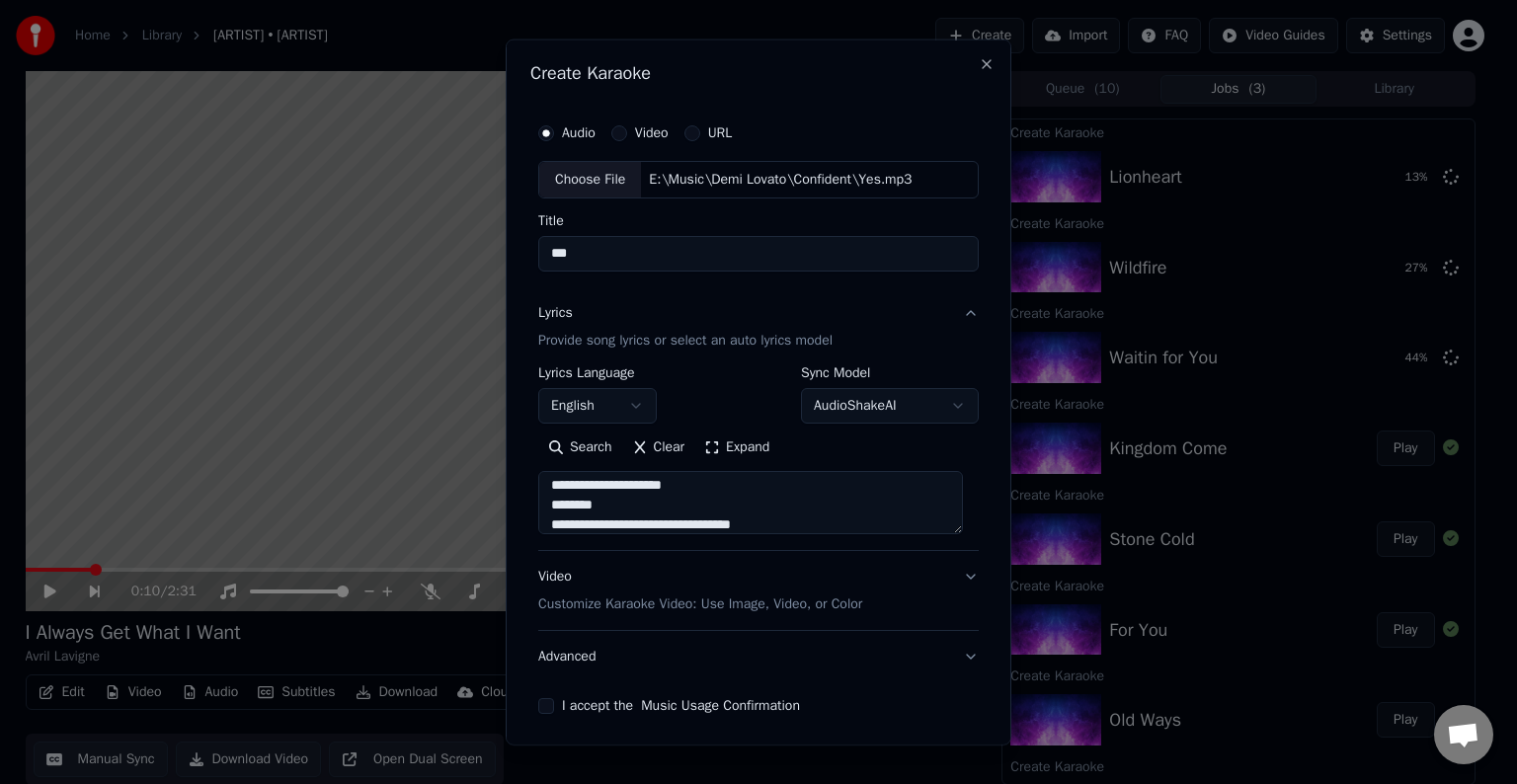 scroll, scrollTop: 735, scrollLeft: 0, axis: vertical 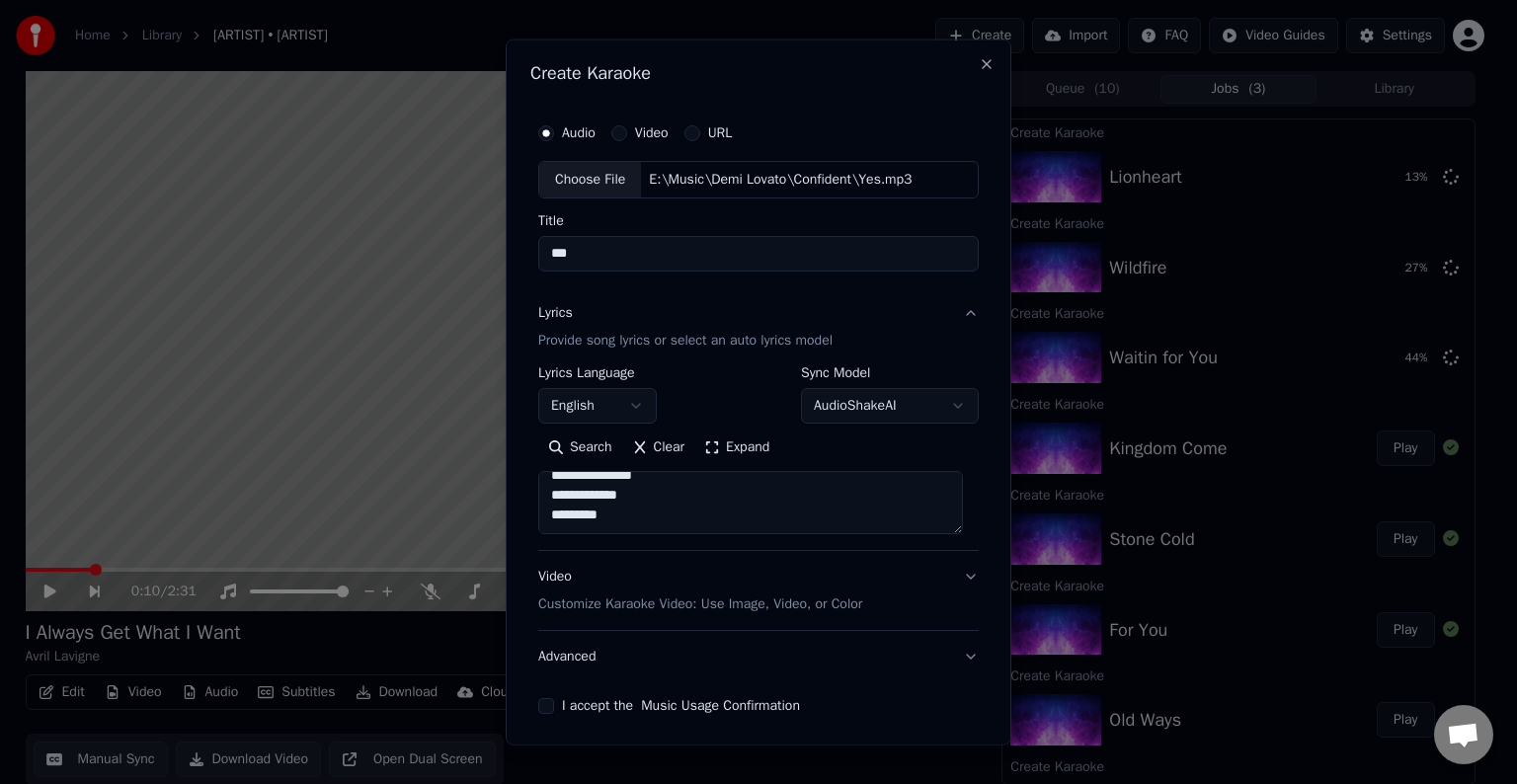 paste on "**********" 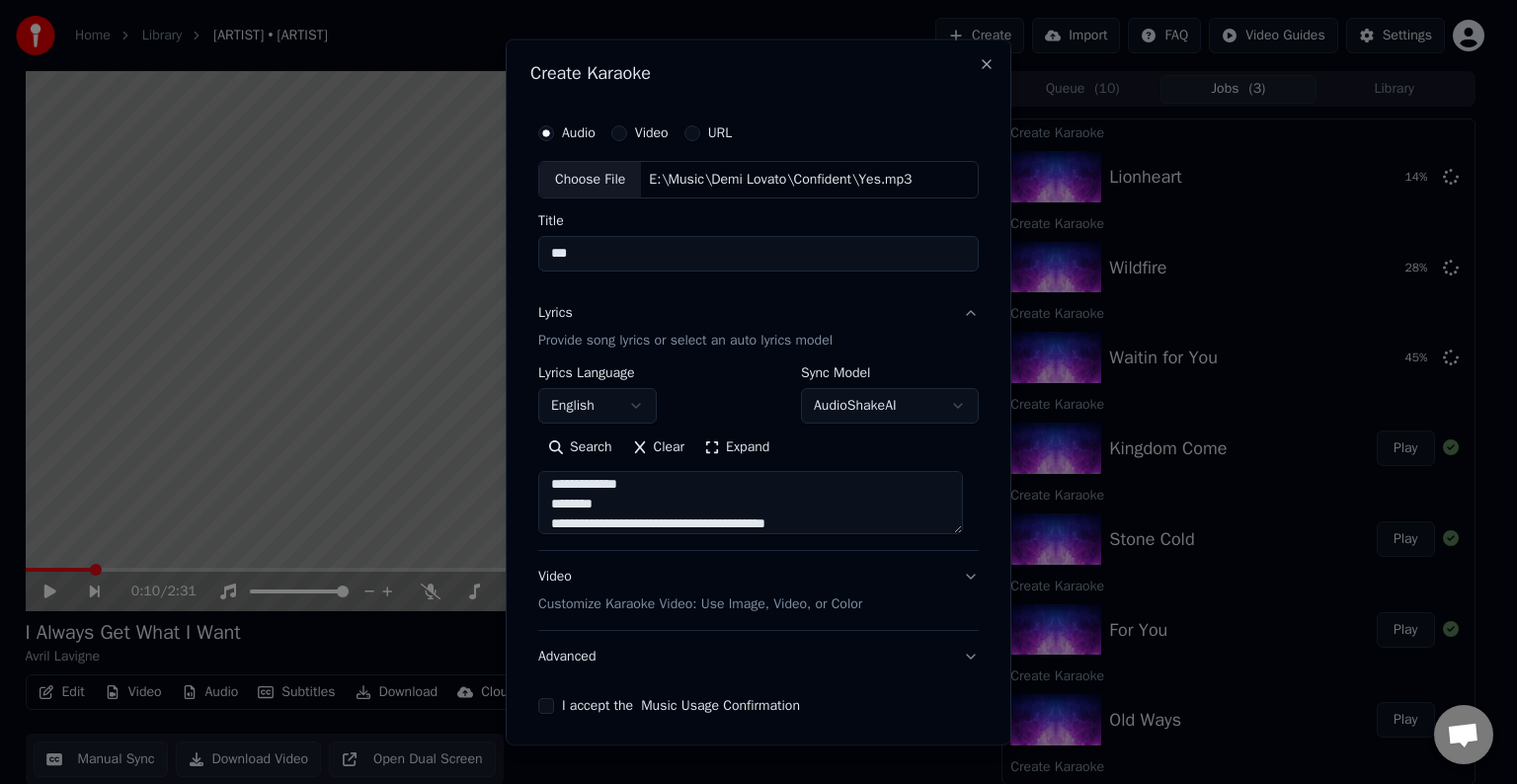 scroll, scrollTop: 853, scrollLeft: 0, axis: vertical 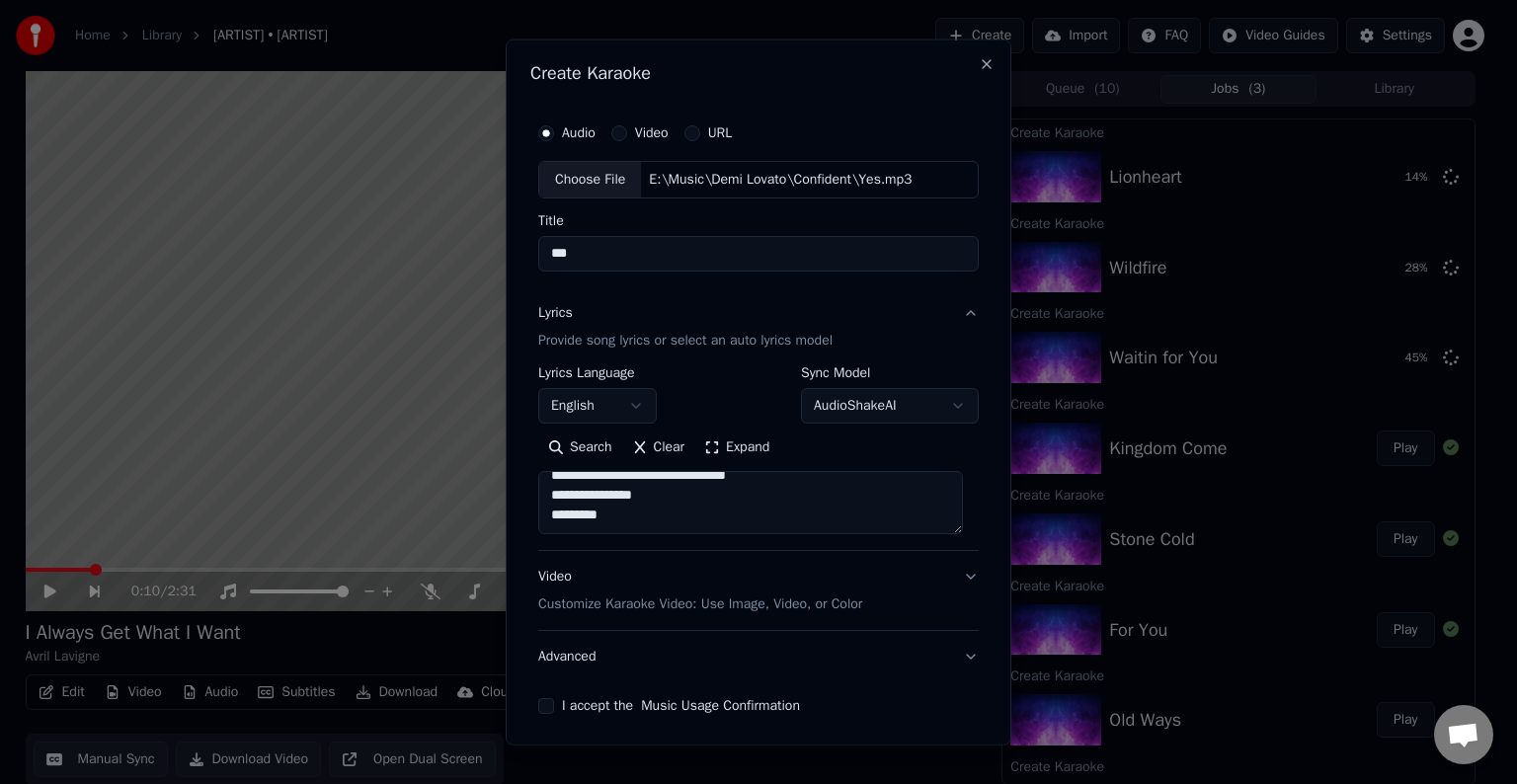 paste on "**********" 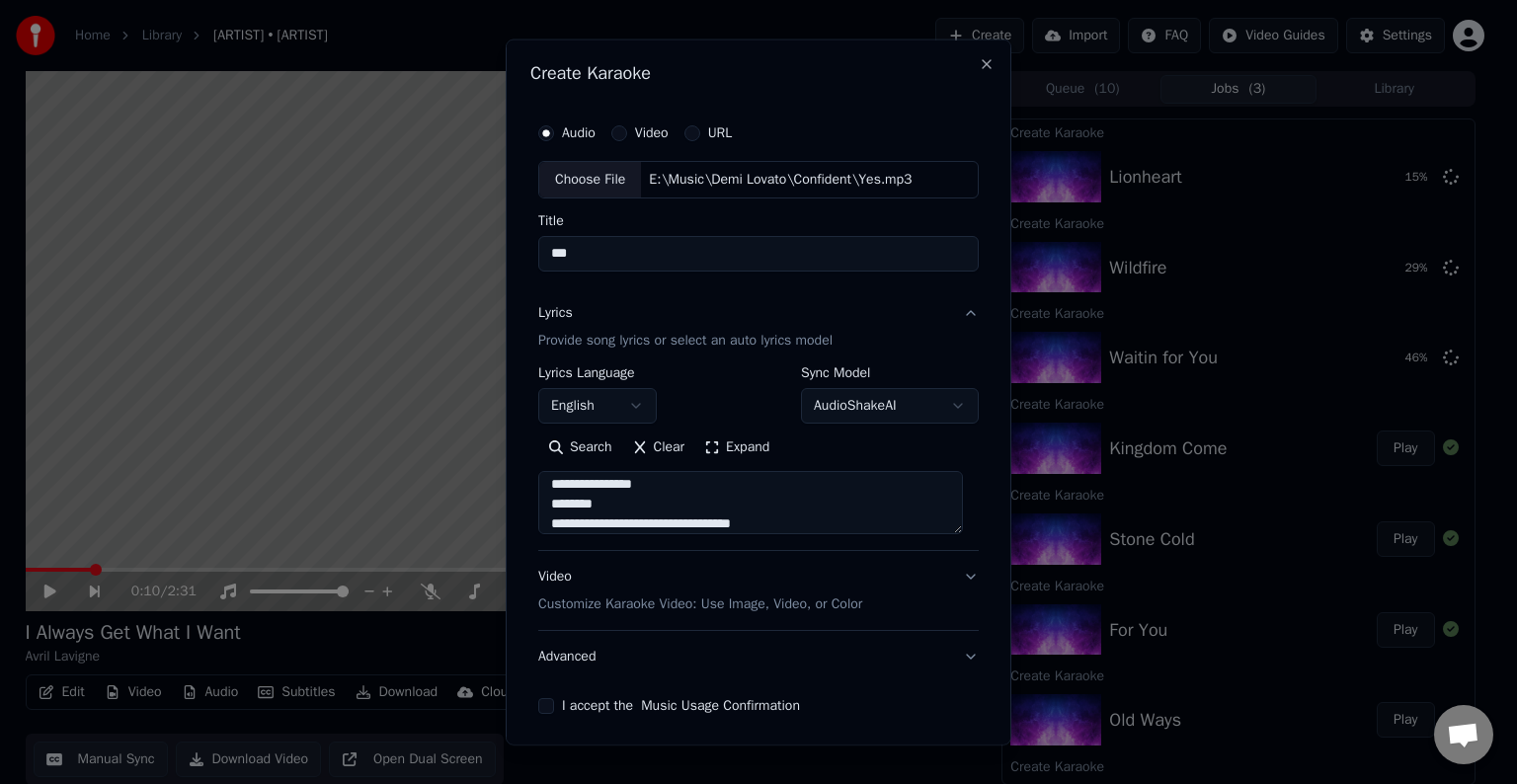 scroll, scrollTop: 1031, scrollLeft: 0, axis: vertical 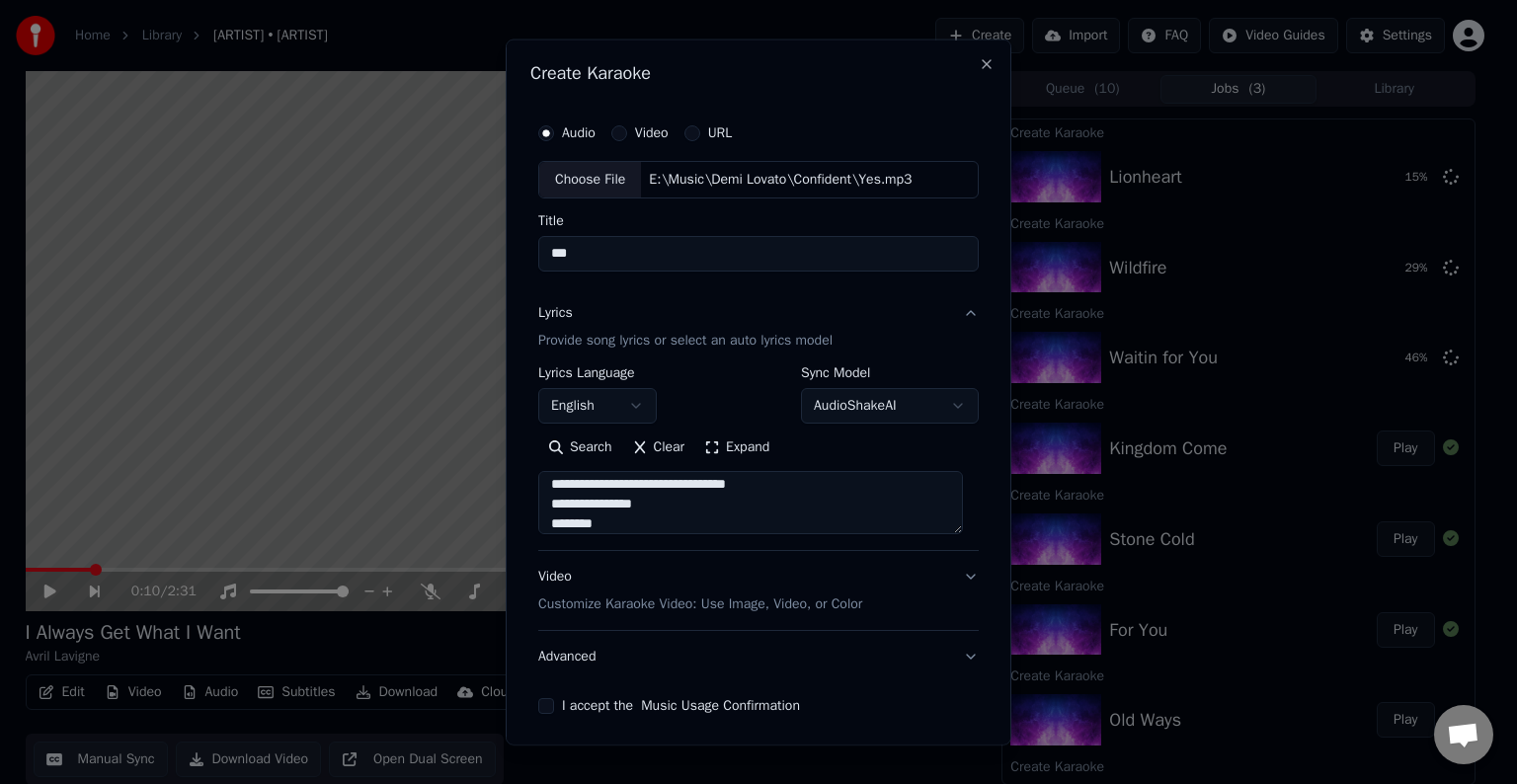 type on "**********" 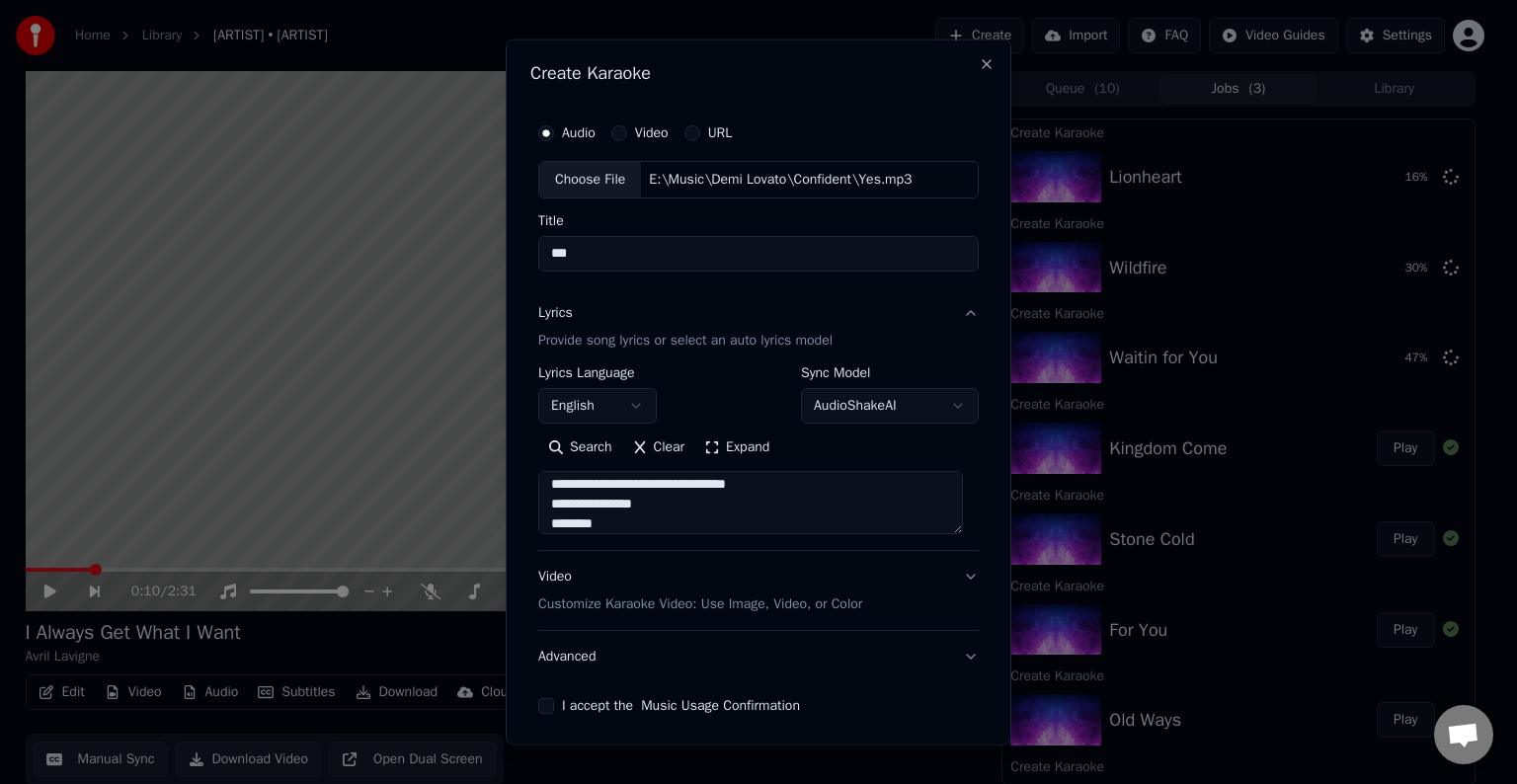 click on "Advanced" at bounding box center (758, 657) 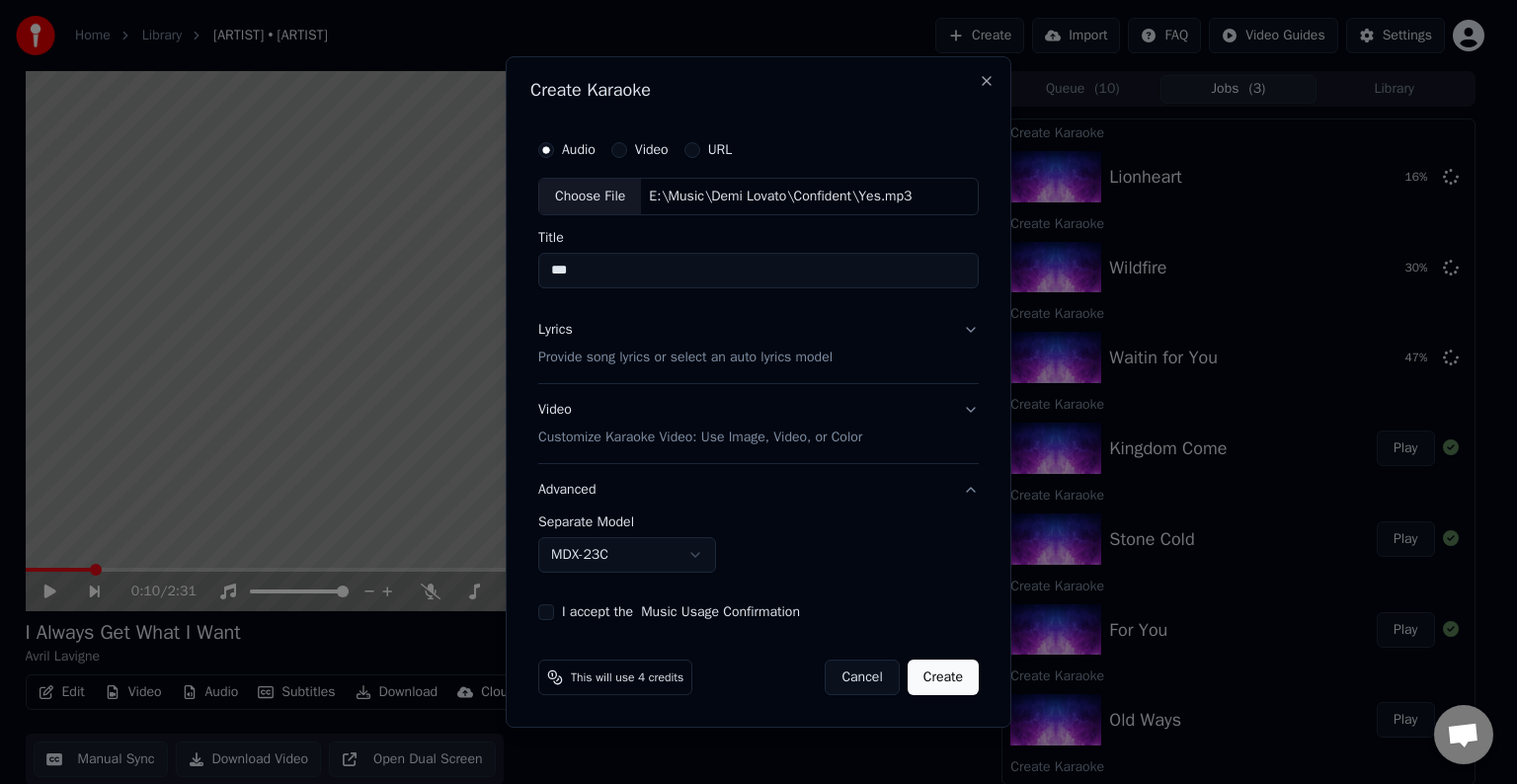 click on "MDX-23C" at bounding box center [627, 555] 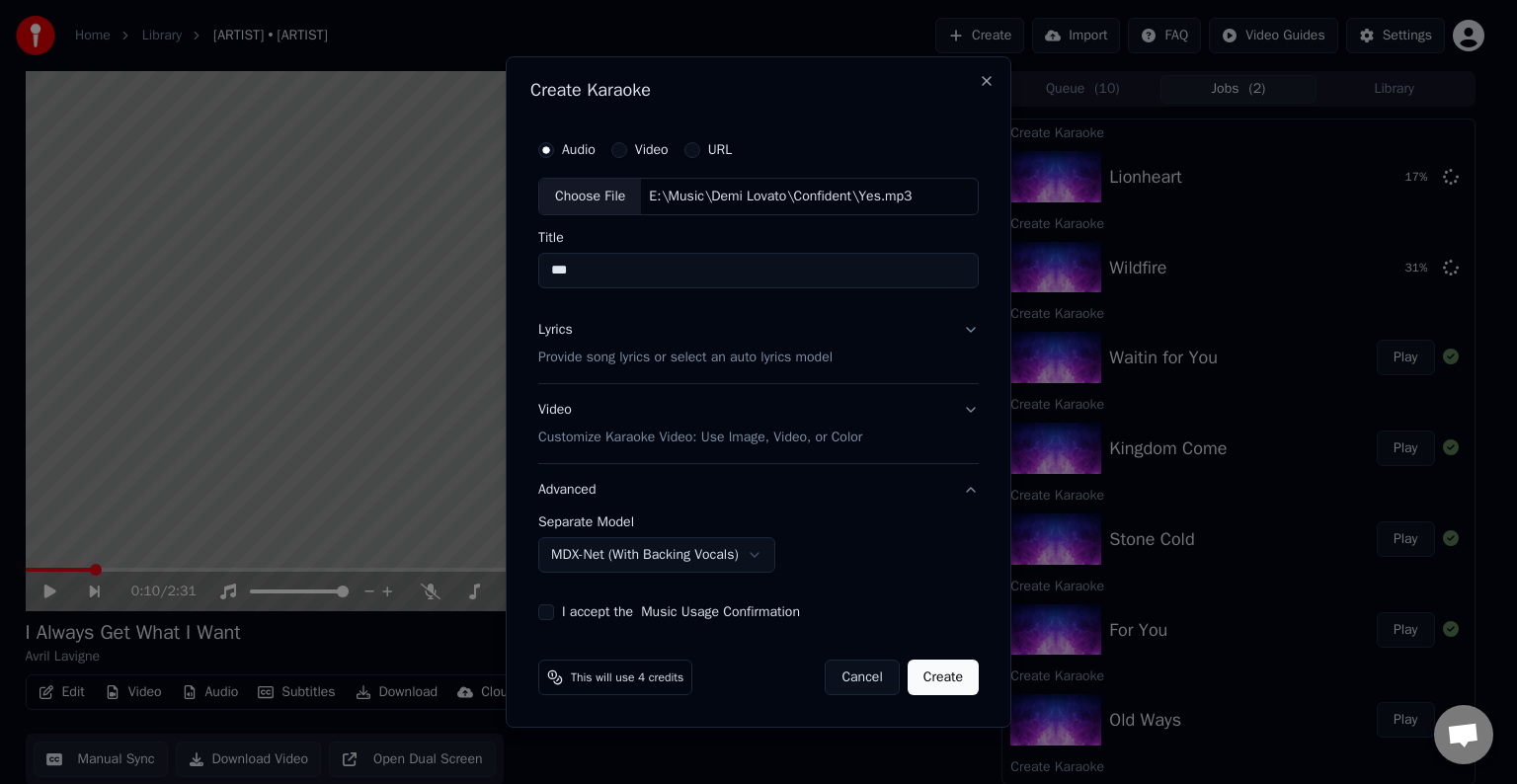 click on "I accept the   Music Usage Confirmation" at bounding box center (546, 612) 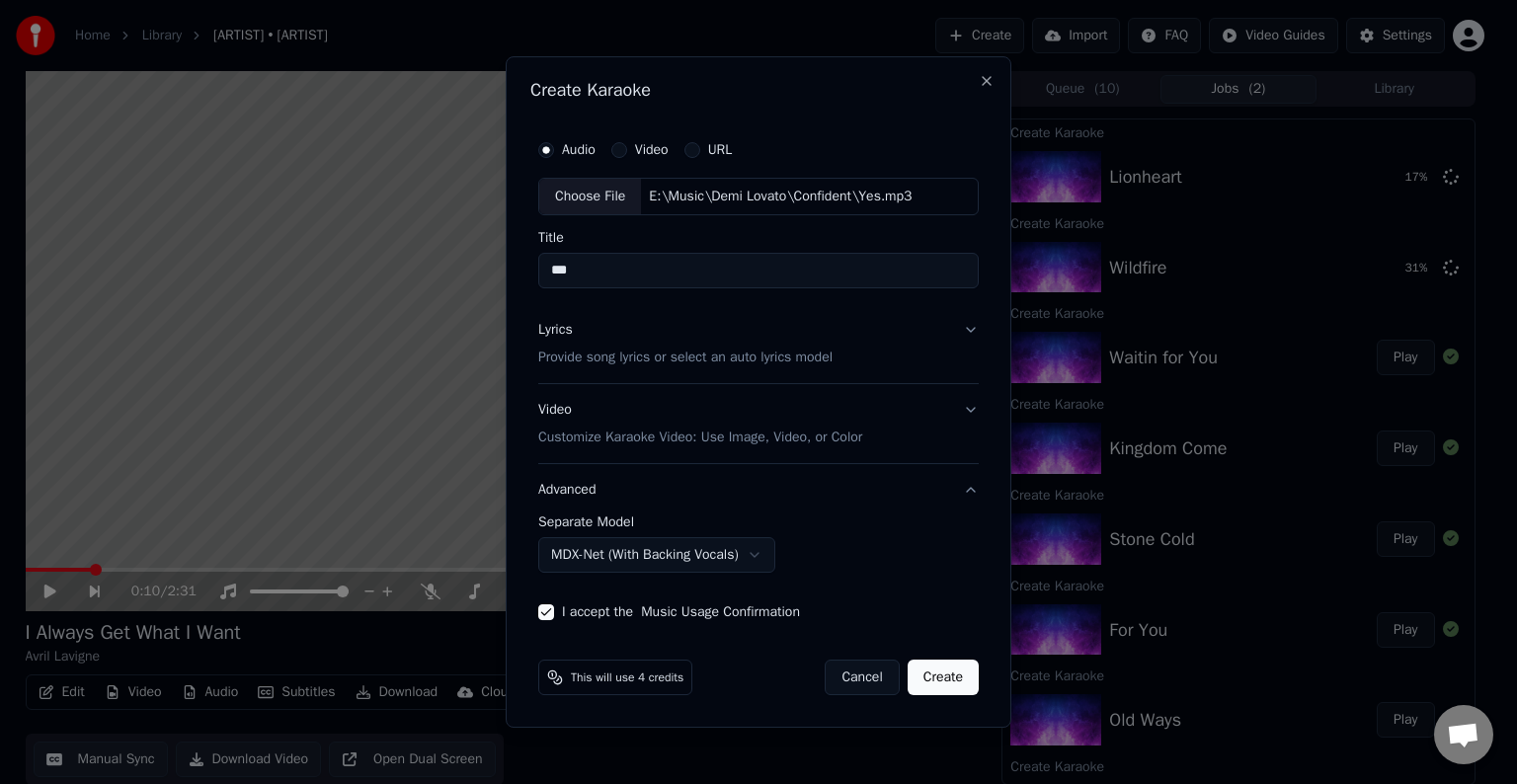 click on "Create" at bounding box center [943, 677] 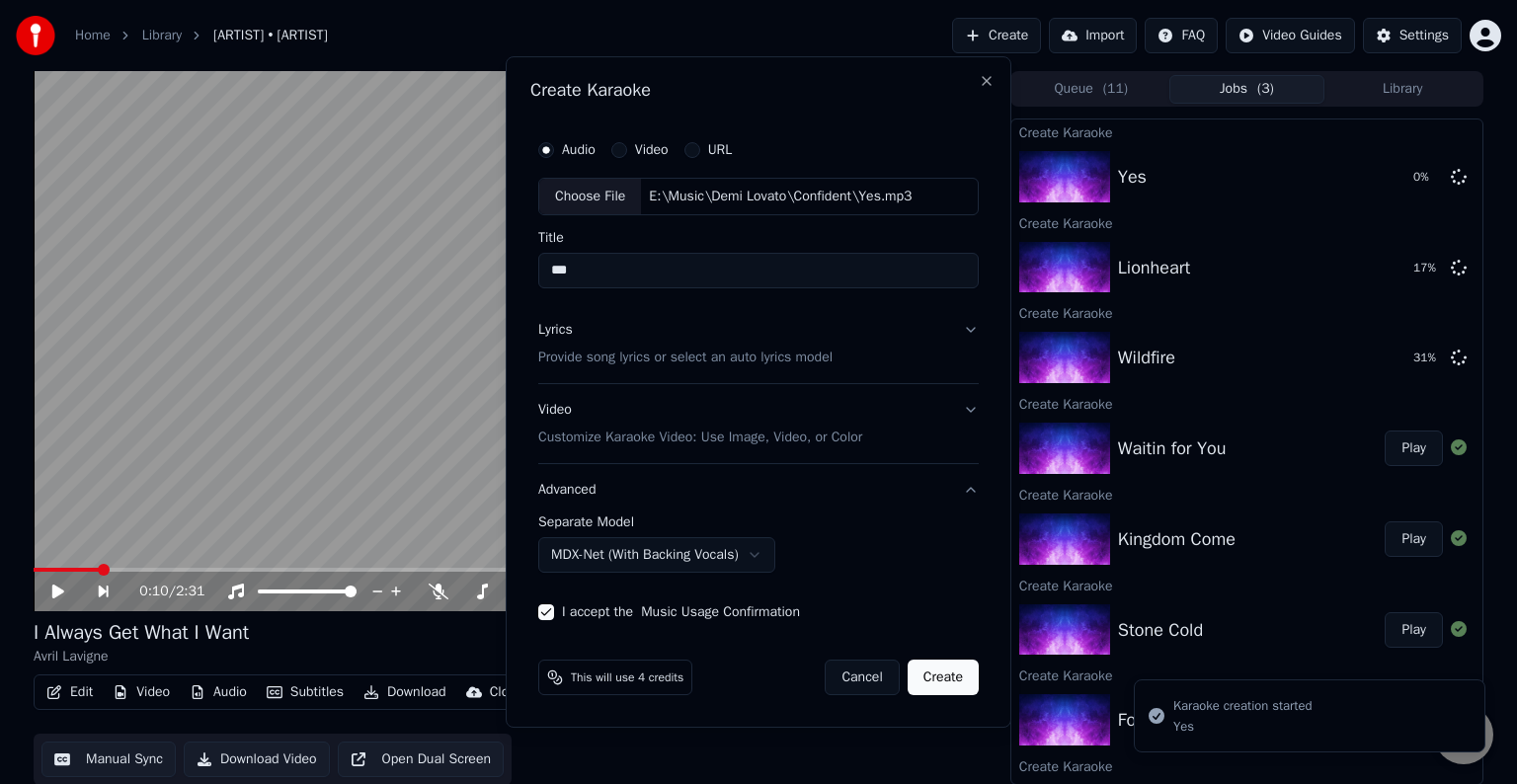 select on "******" 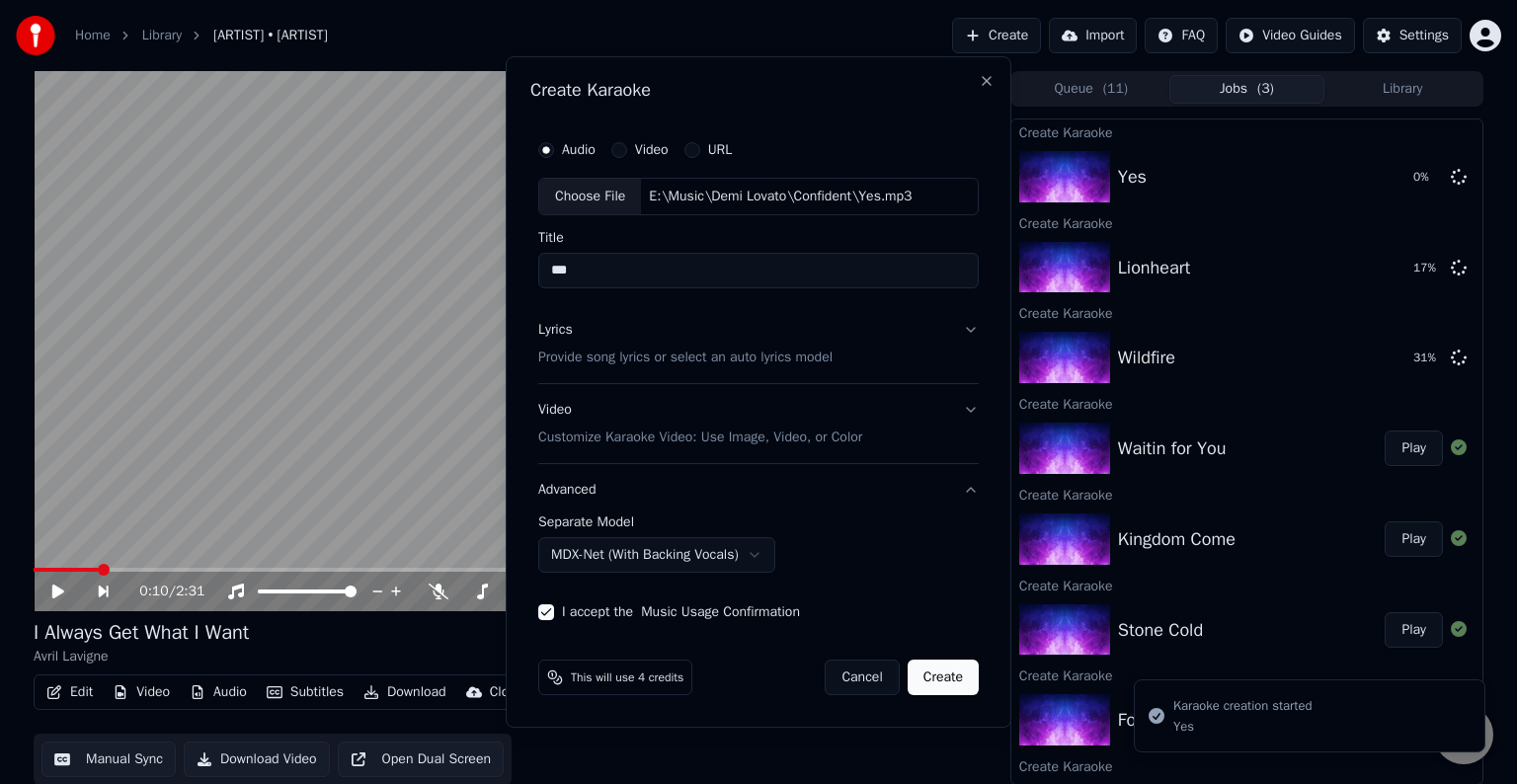 type 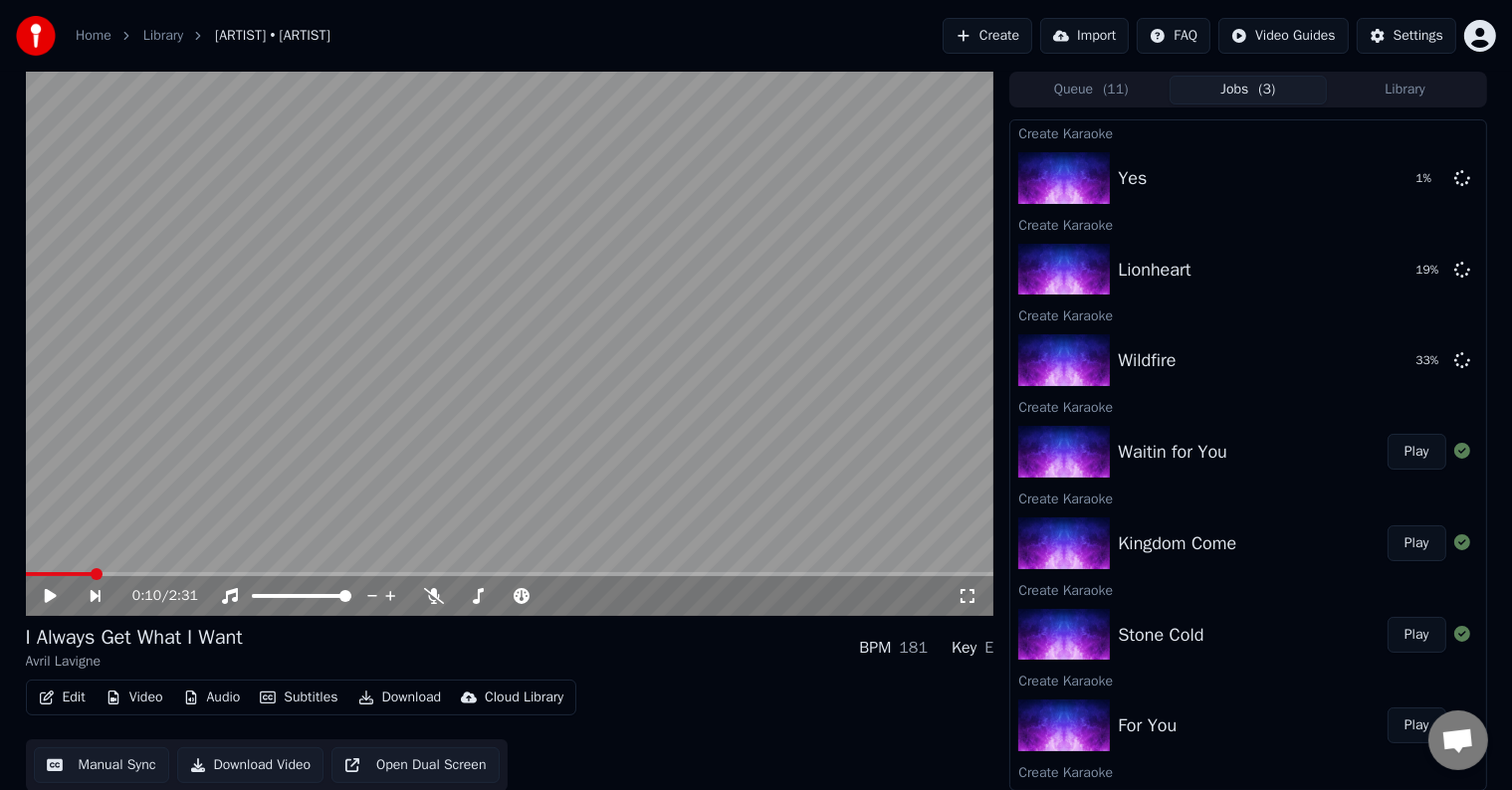 click on "Create" at bounding box center [987, 36] 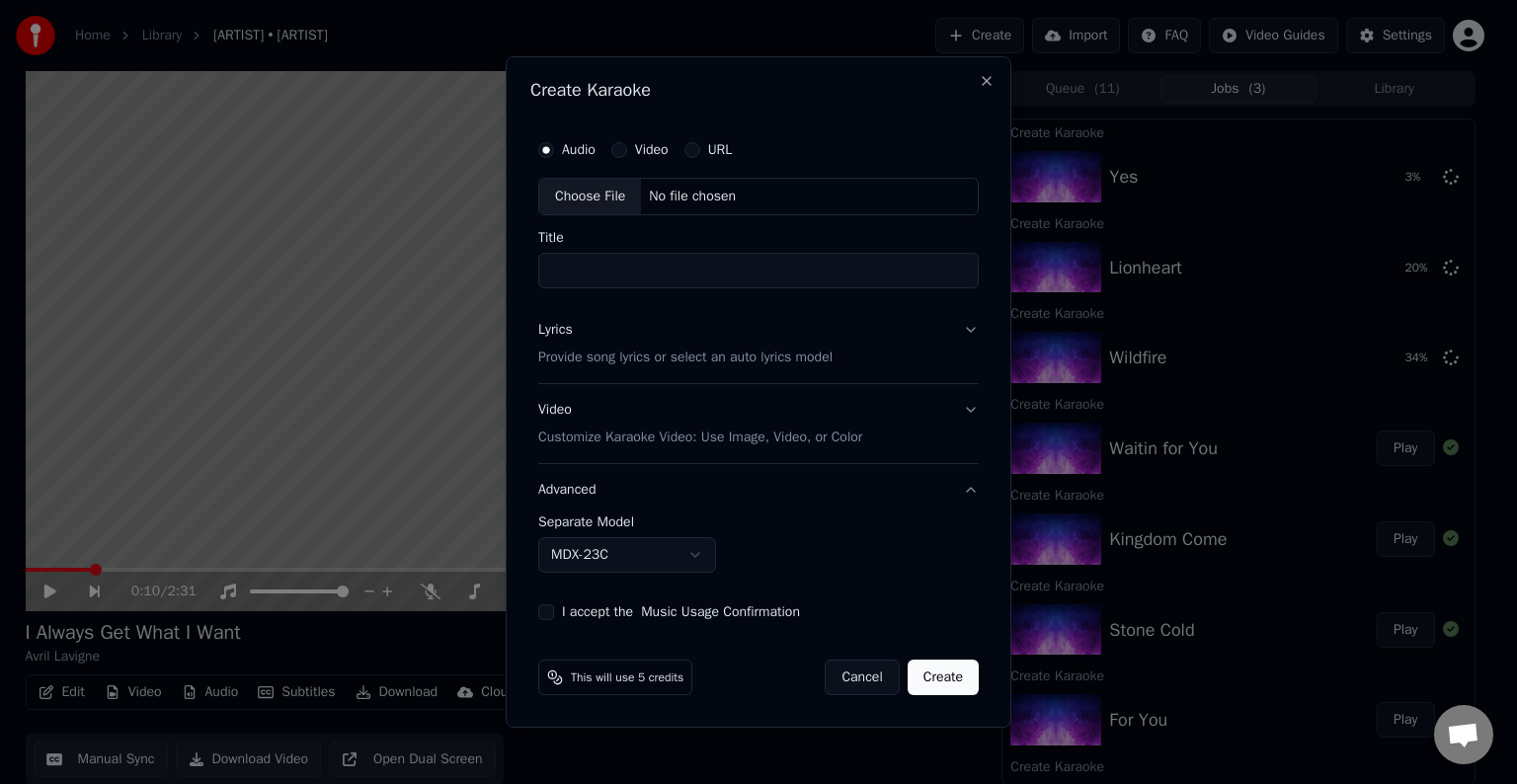 click on "Choose File" at bounding box center (590, 196) 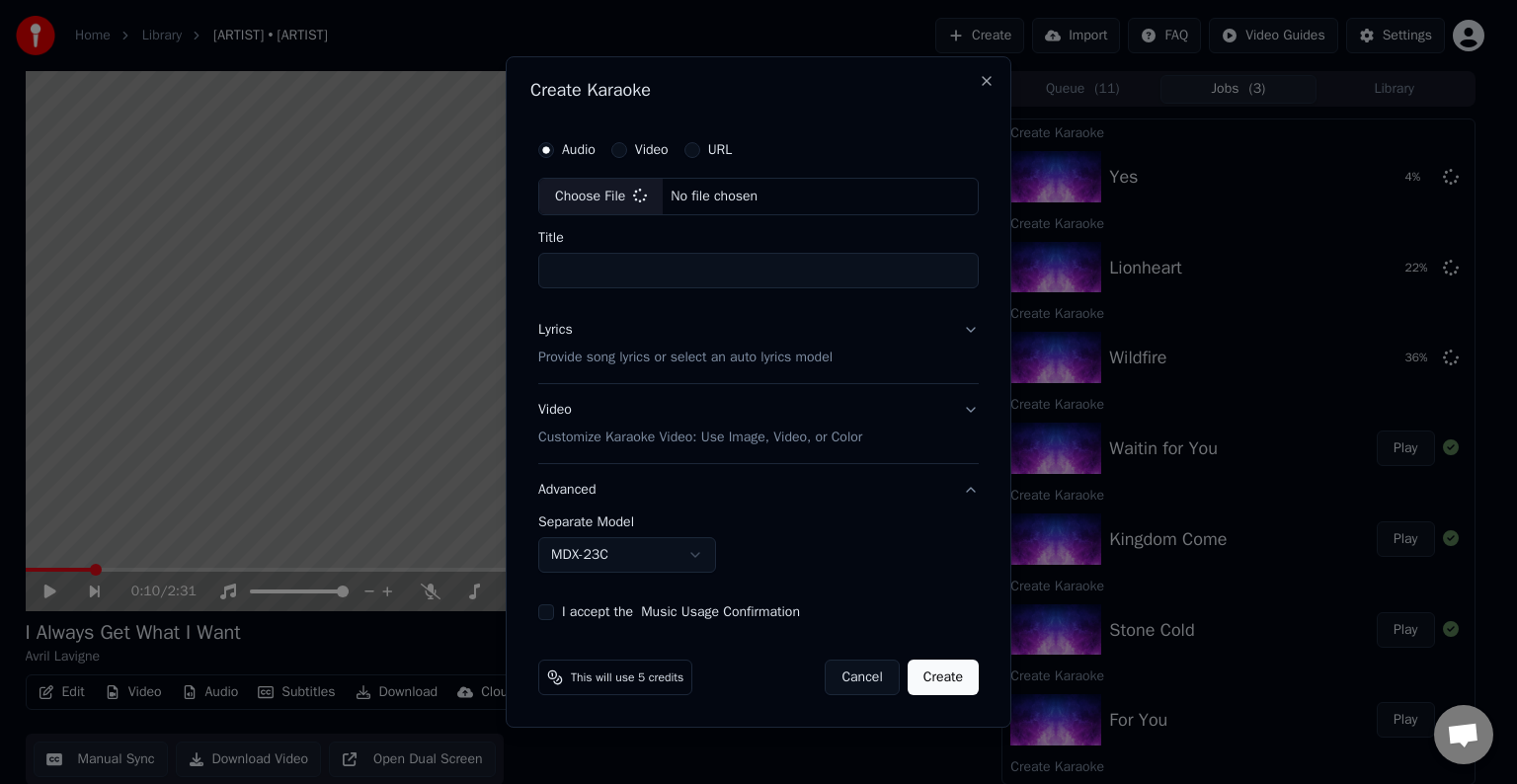 click on "Lyrics Provide song lyrics or select an auto lyrics model" at bounding box center (758, 344) 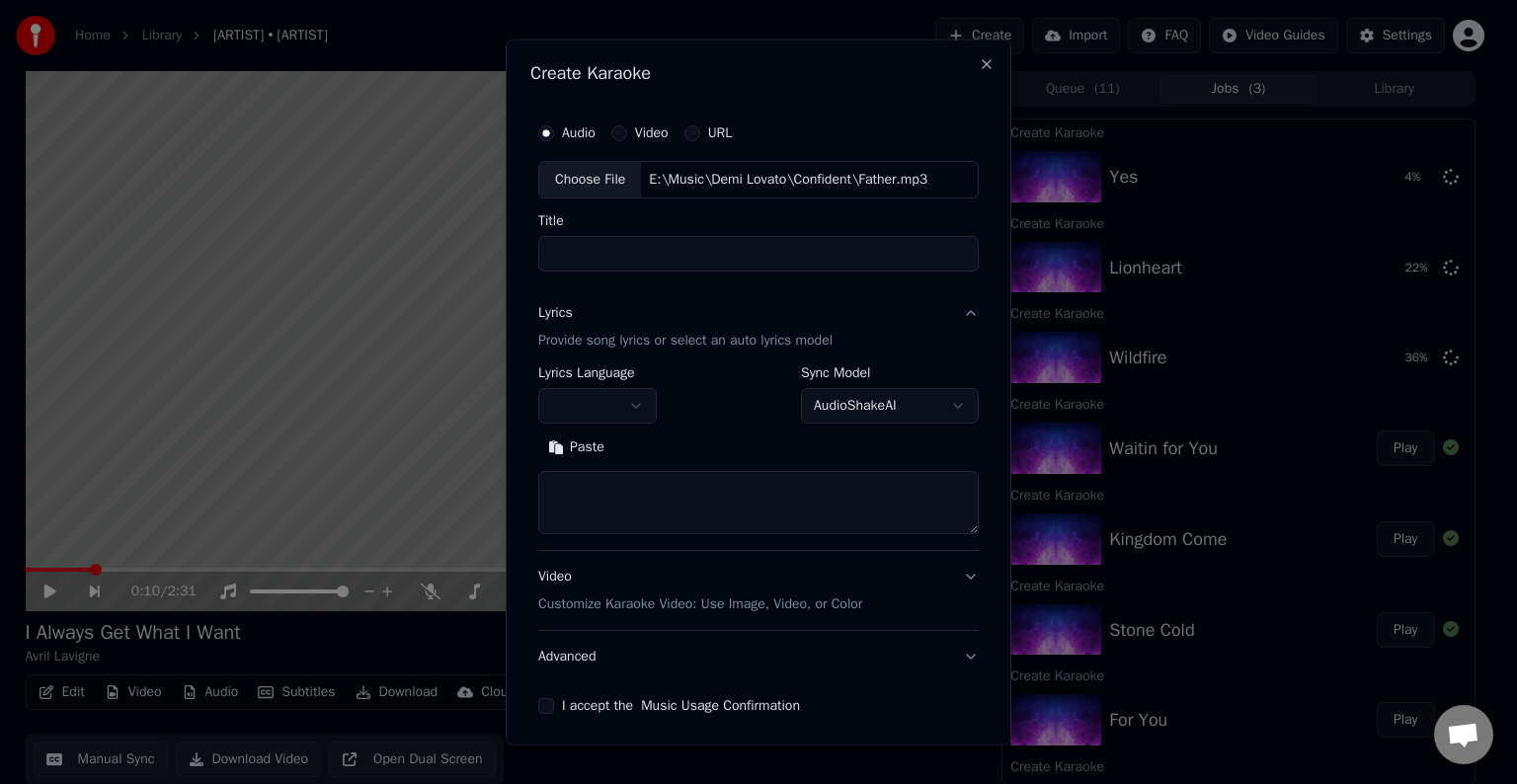 type on "******" 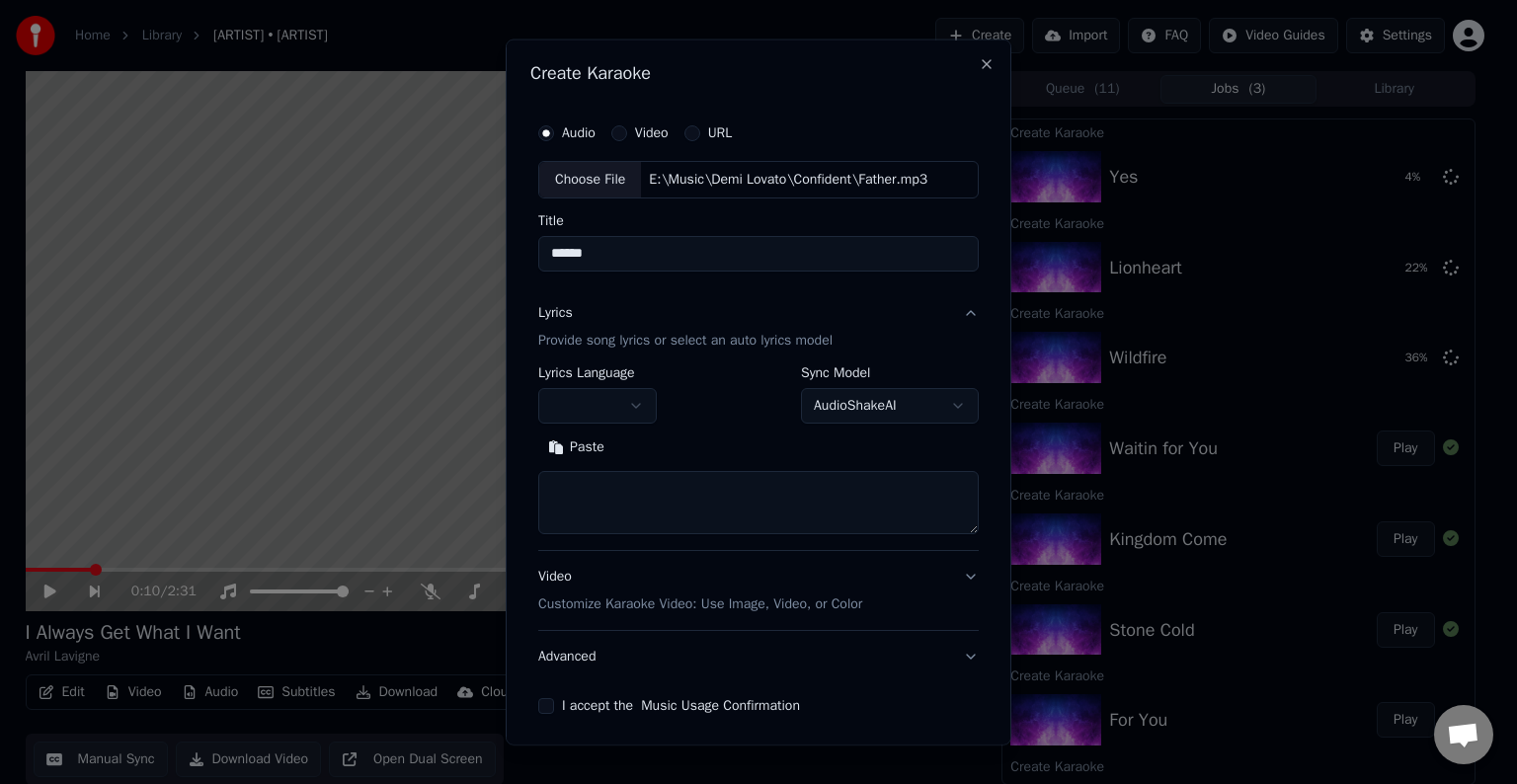 click at bounding box center [598, 406] 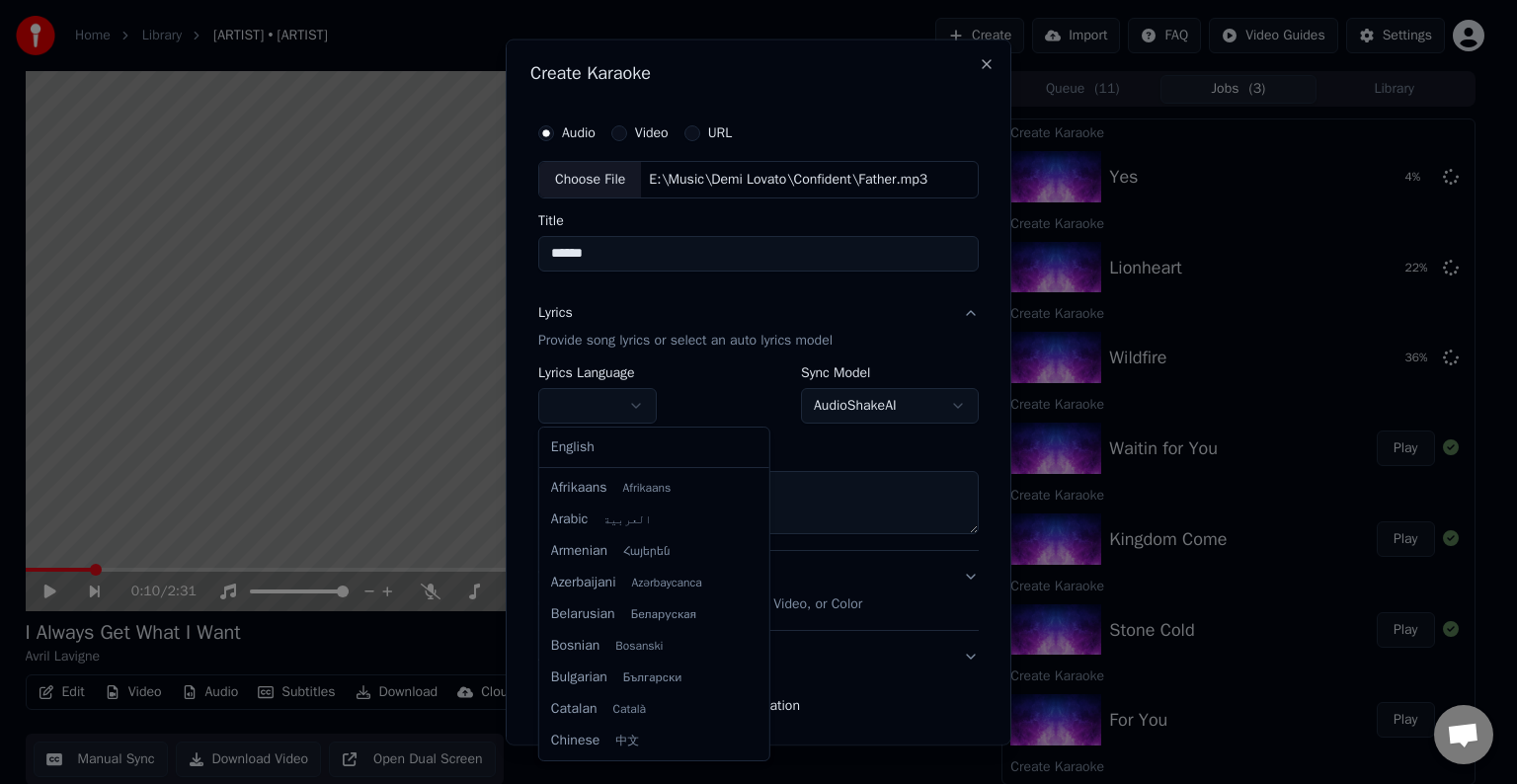 select on "**" 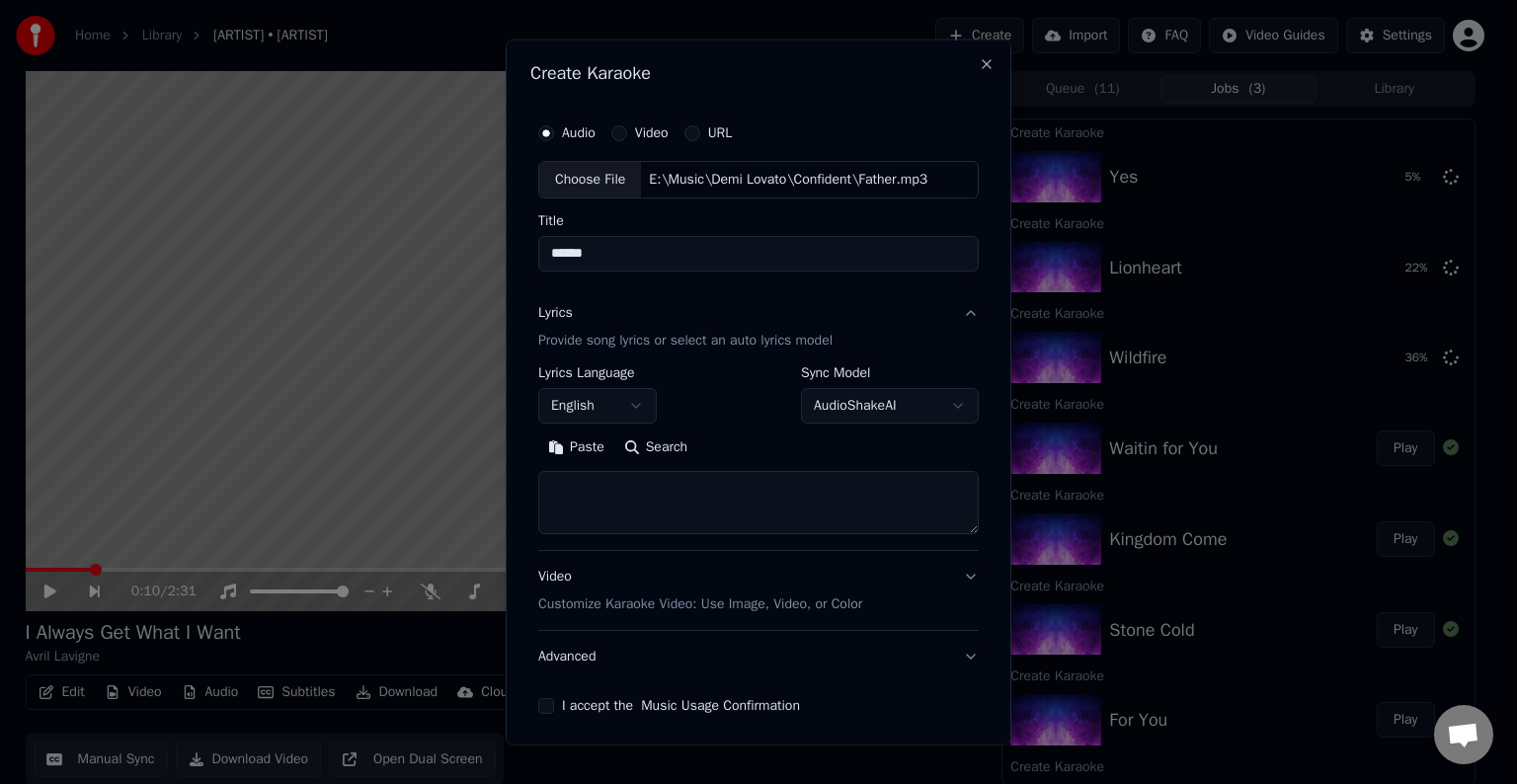 click at bounding box center (758, 503) 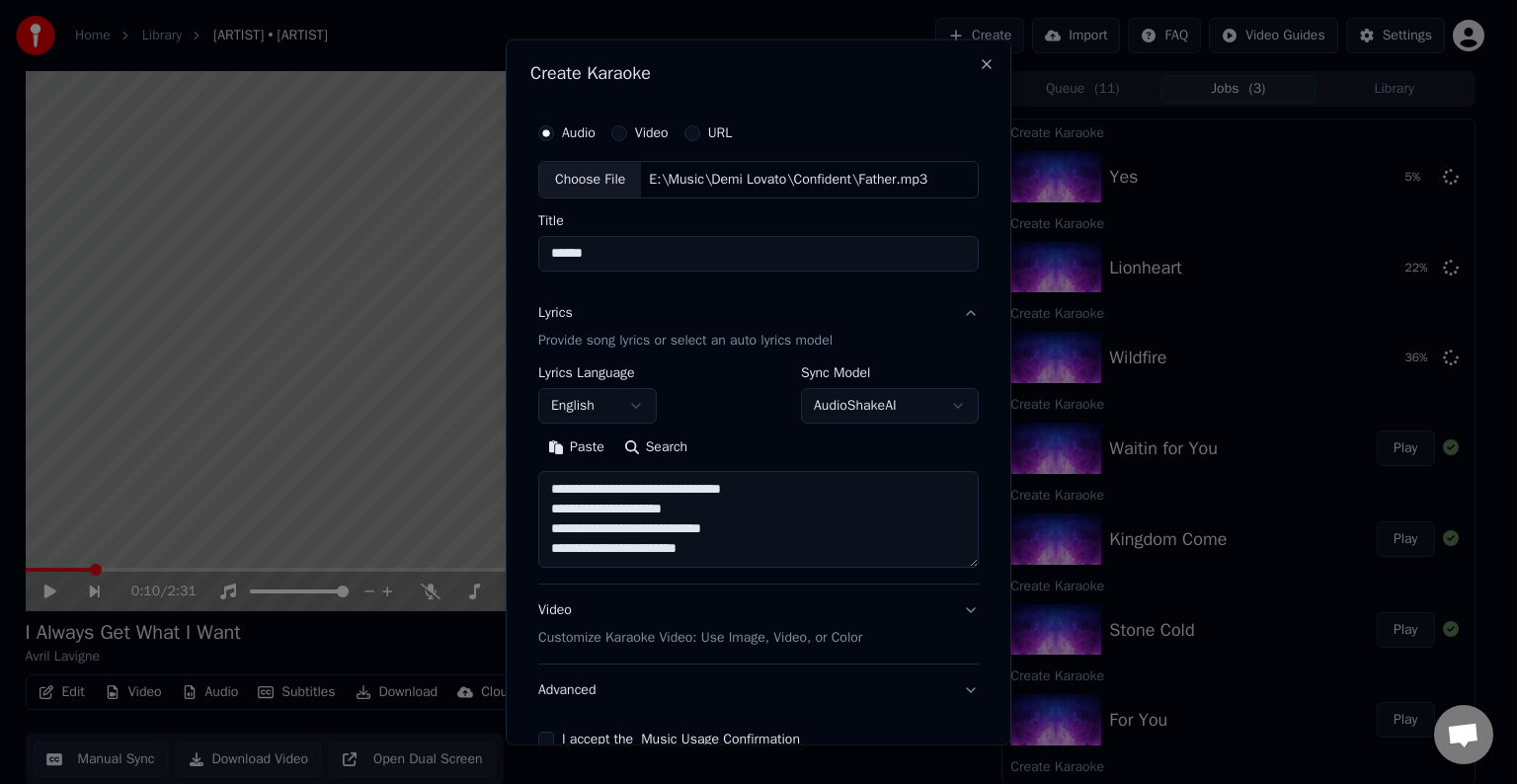 scroll, scrollTop: 43, scrollLeft: 0, axis: vertical 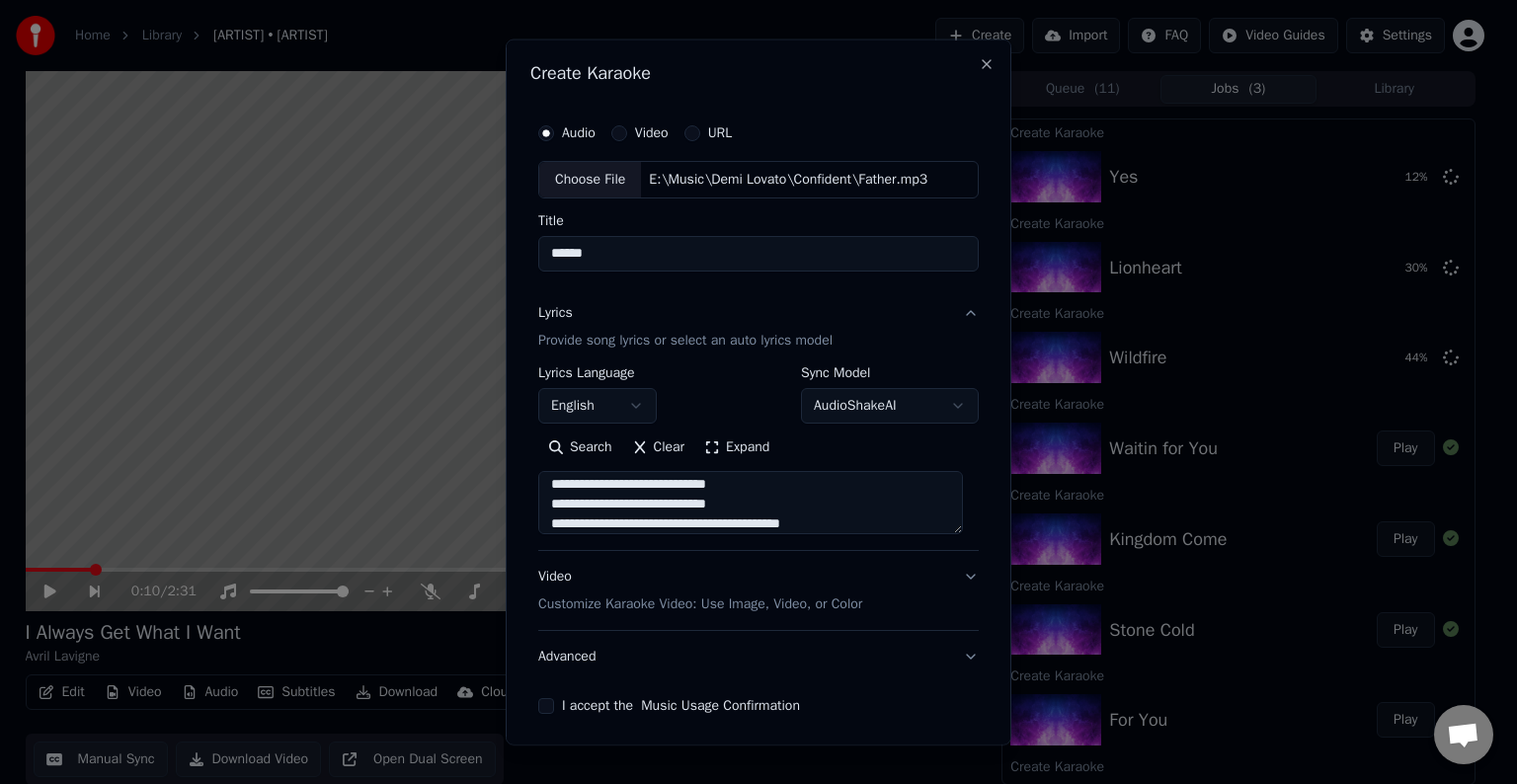 type on "**********" 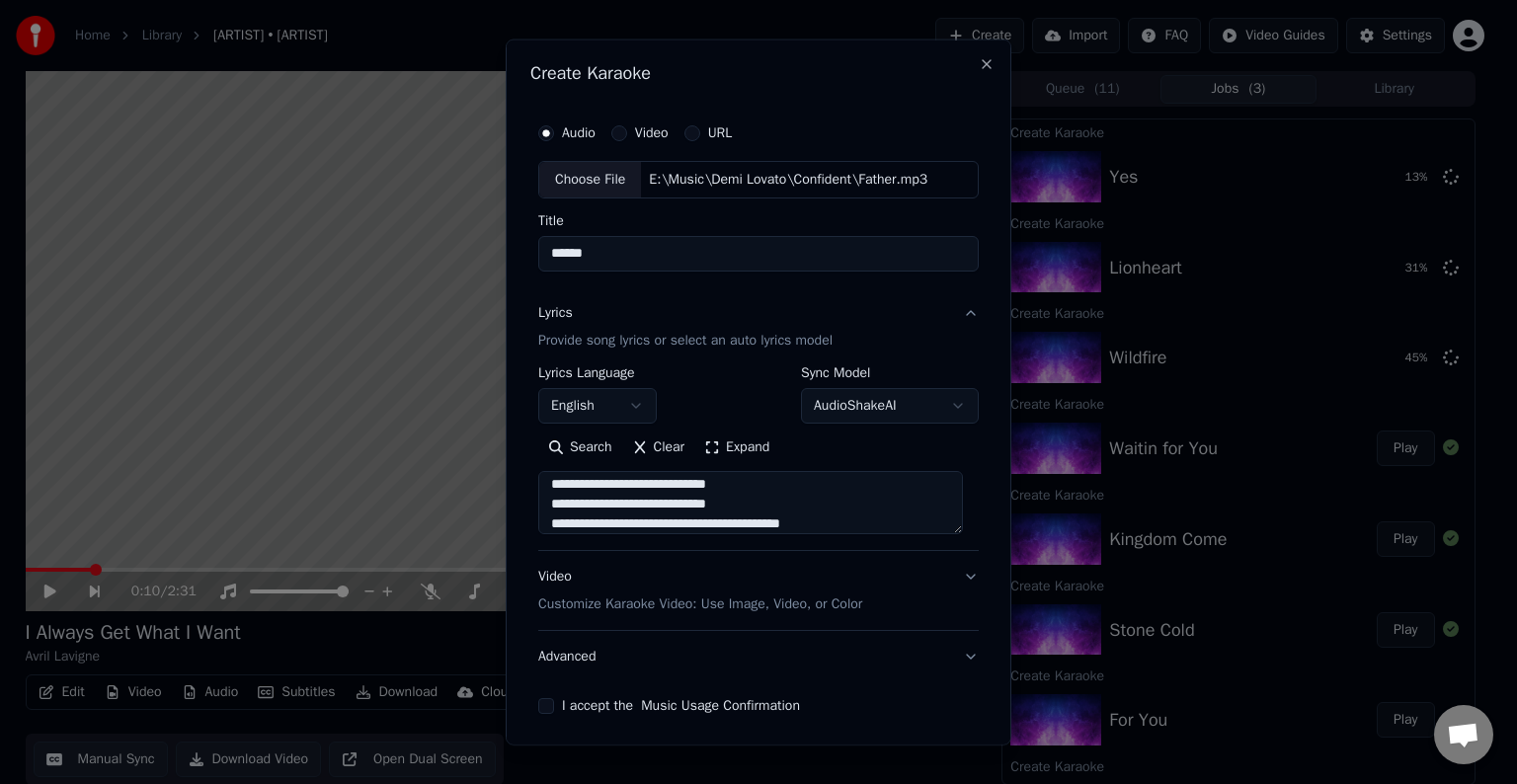 click on "Advanced" at bounding box center [758, 657] 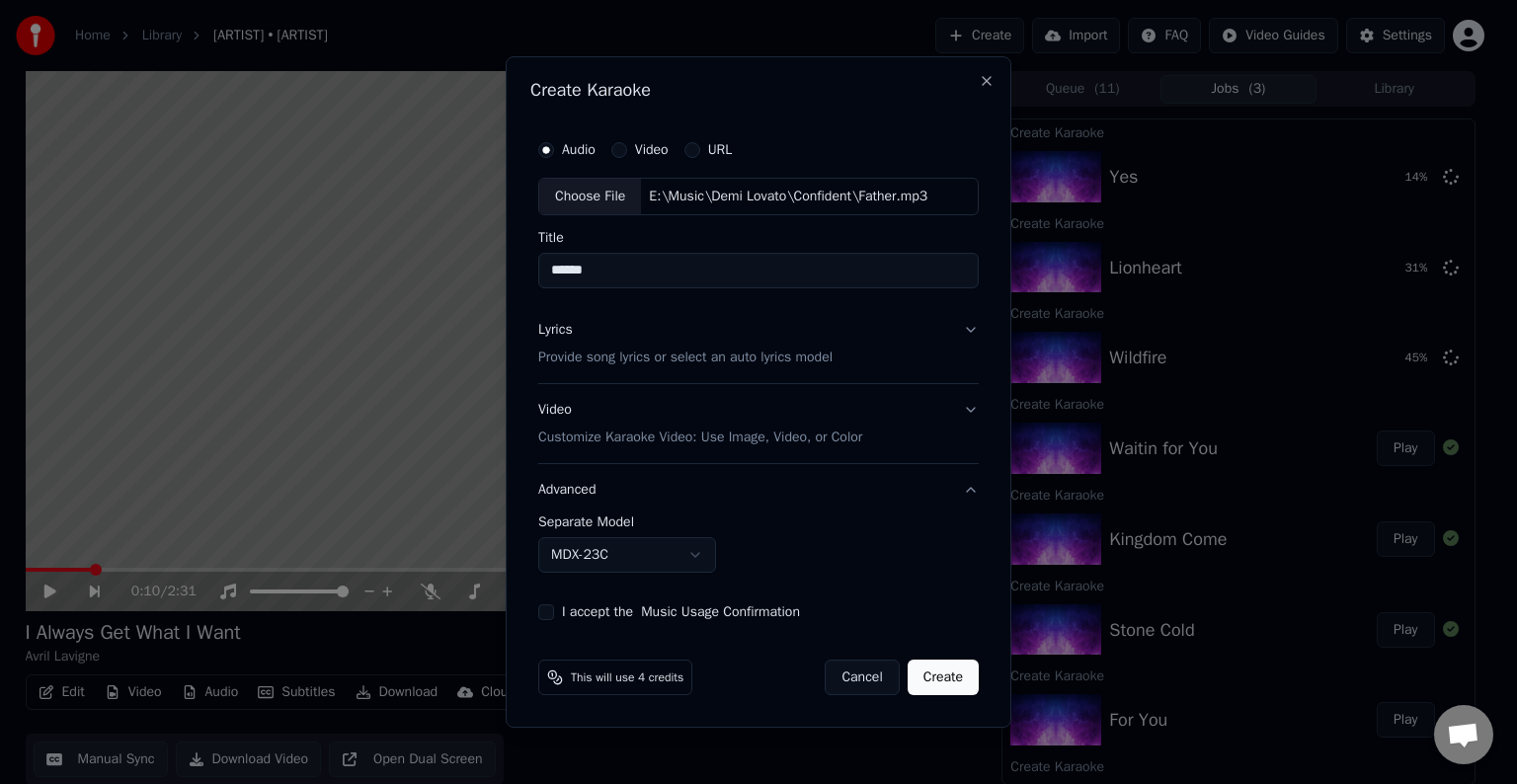 click on "MDX-23C" at bounding box center [627, 555] 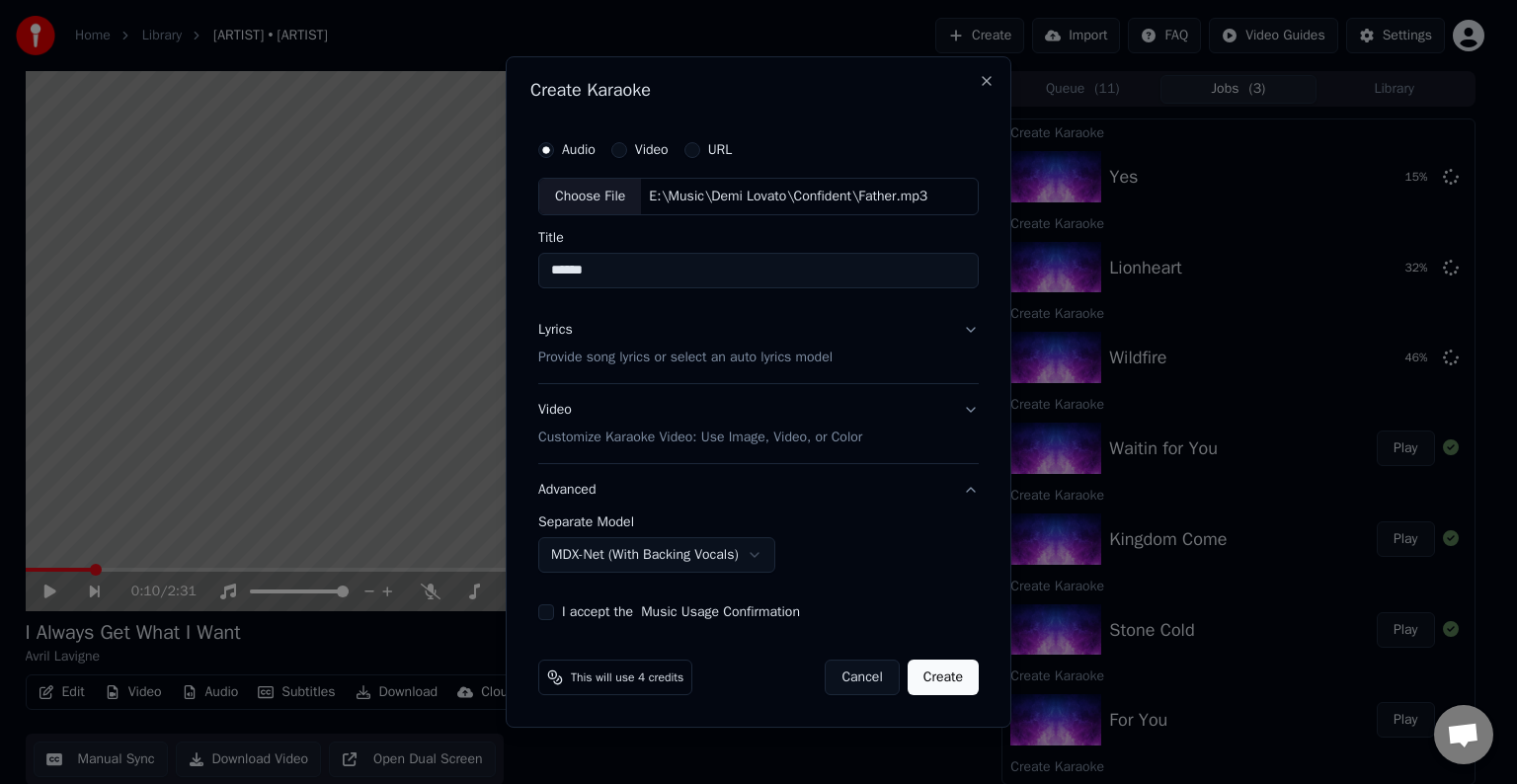 click on "I accept the   Music Usage Confirmation" at bounding box center [546, 612] 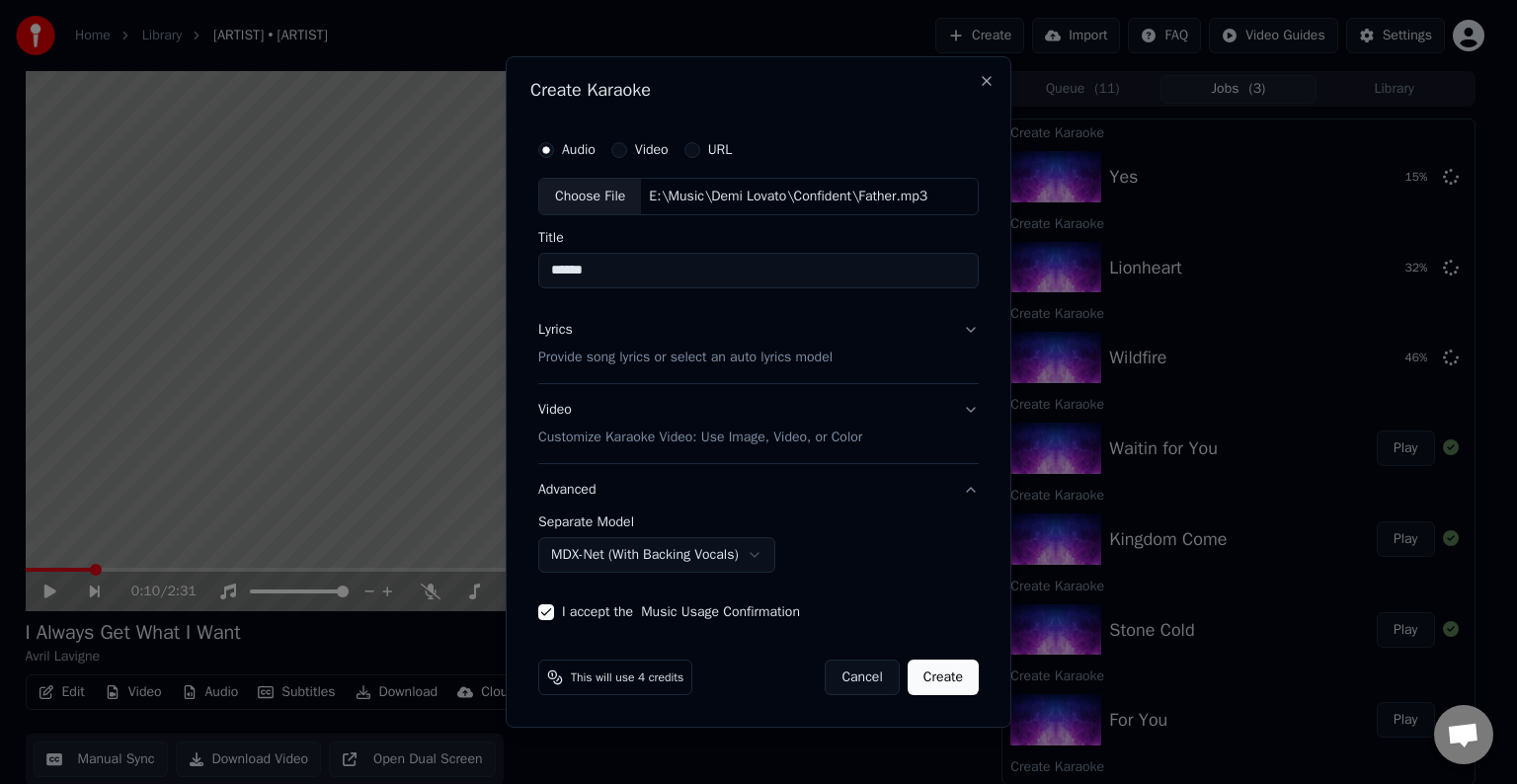 click on "Create" at bounding box center [943, 677] 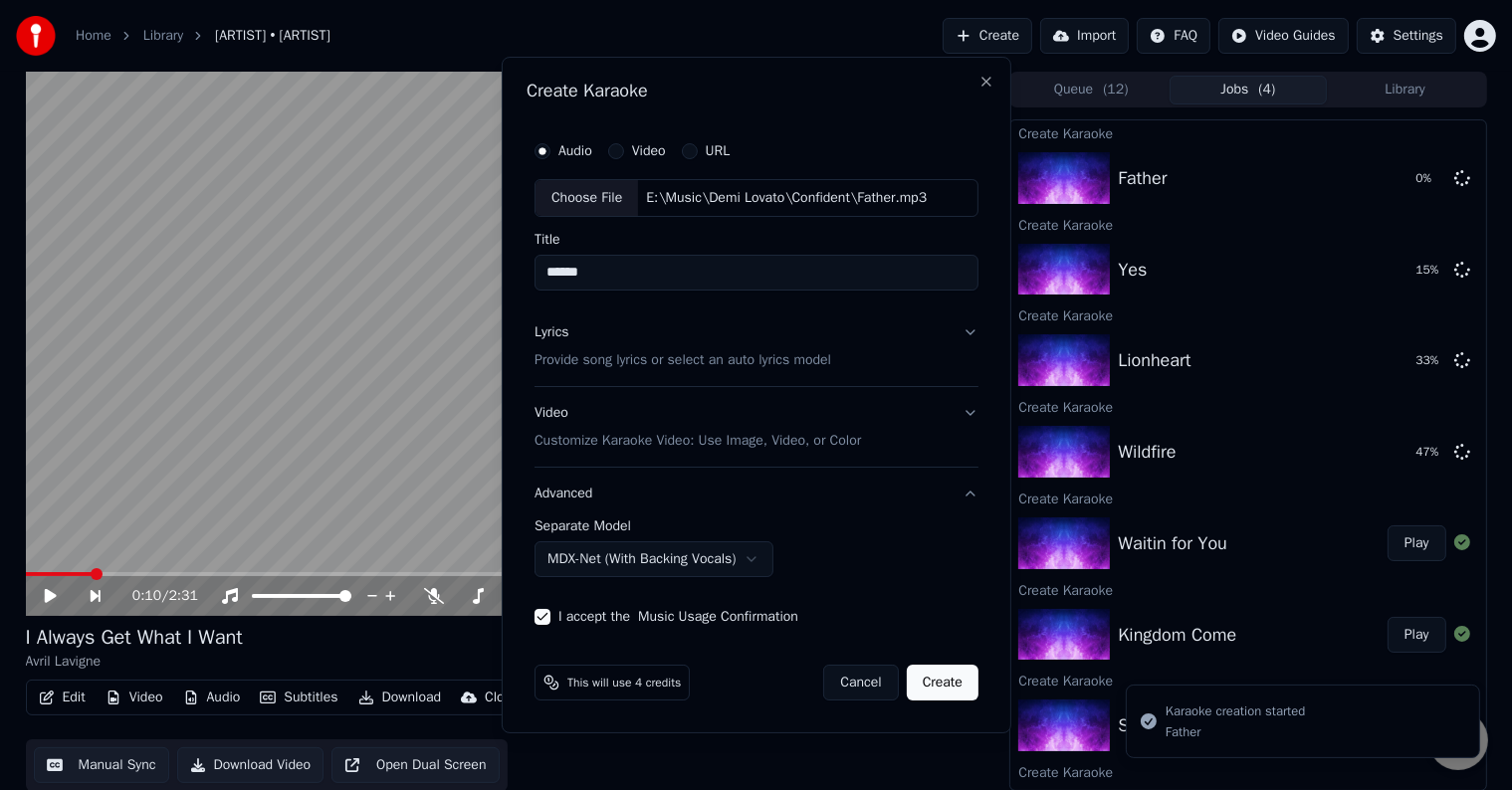 select on "******" 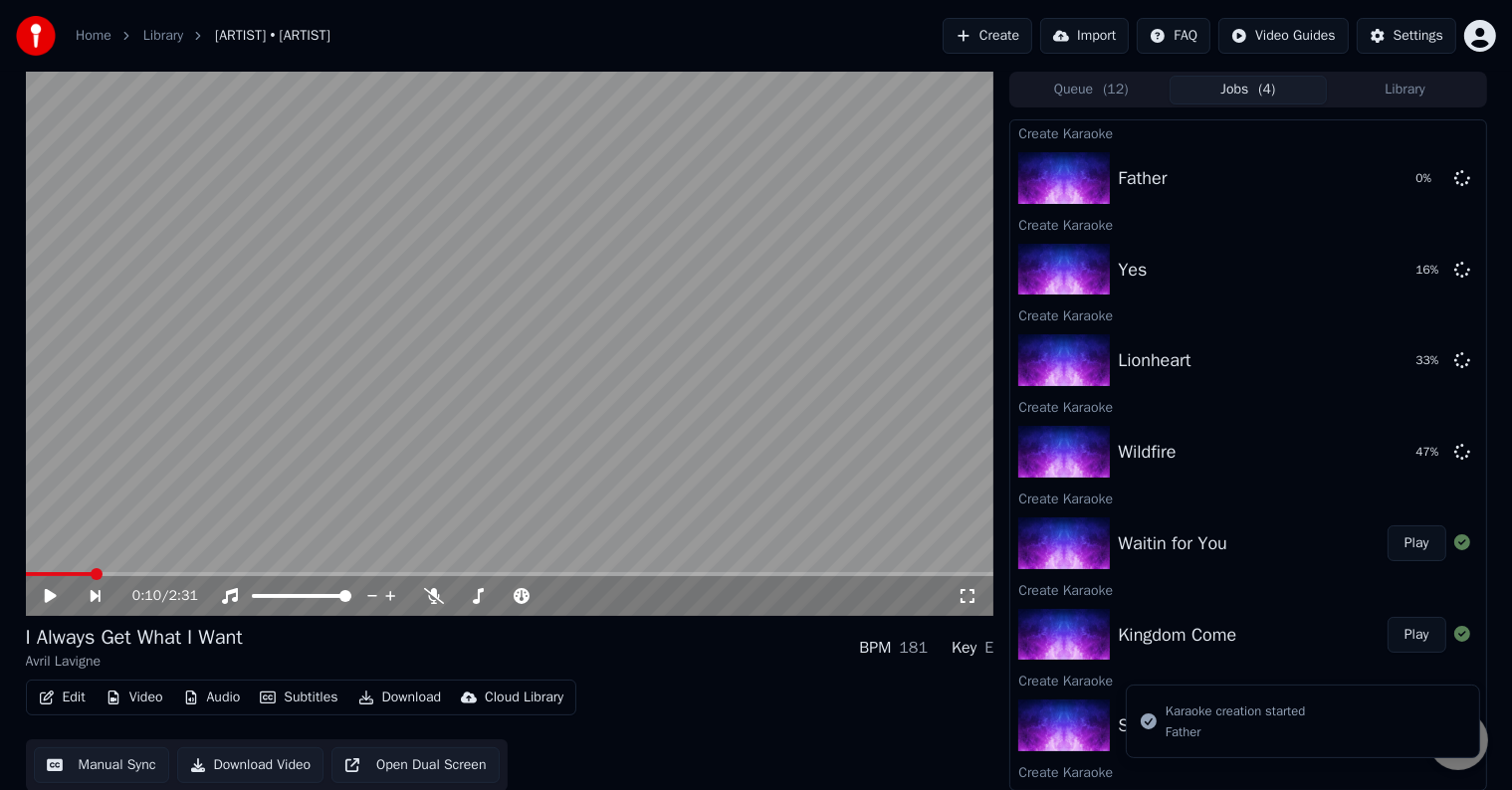click on "Create" at bounding box center [987, 36] 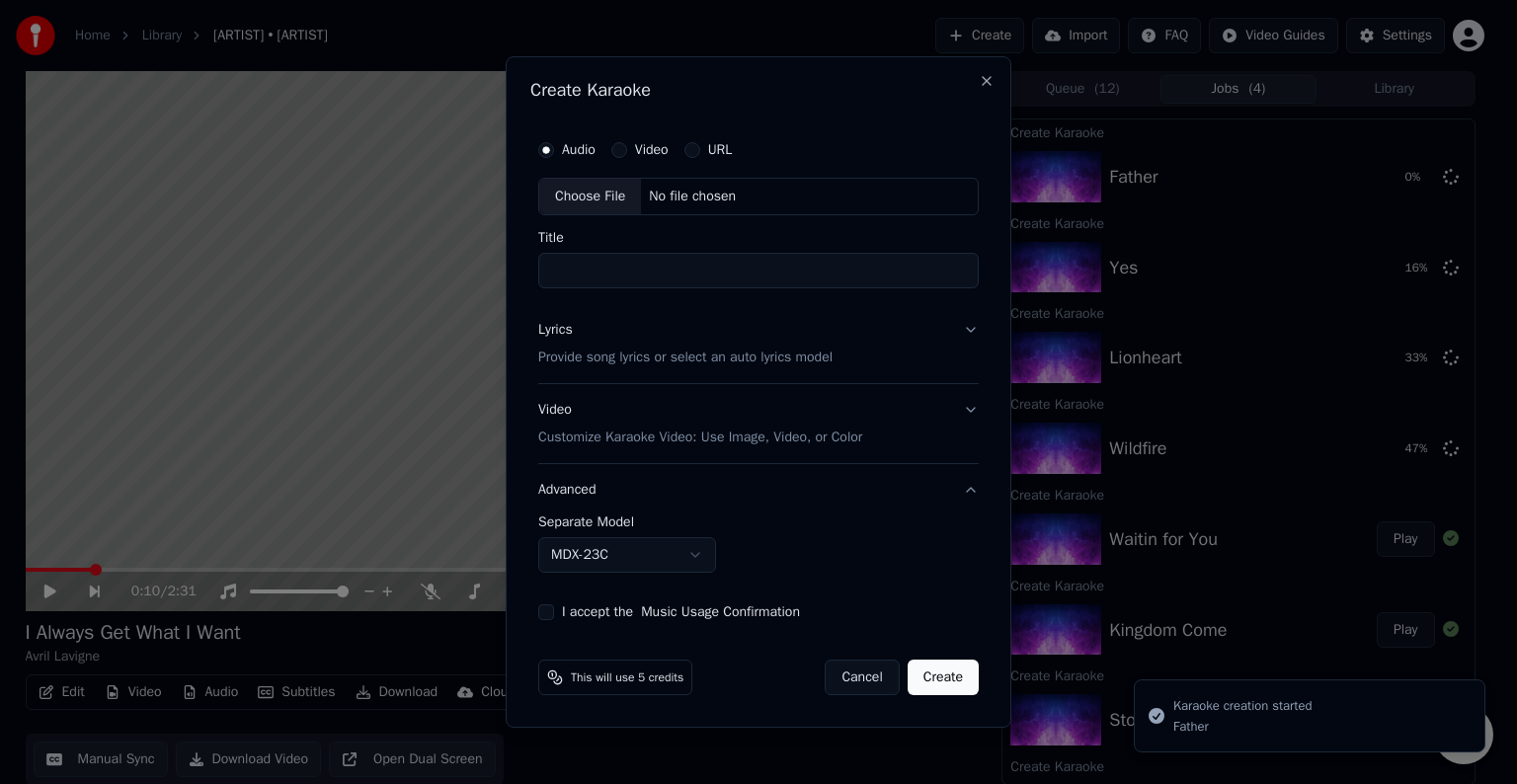 click on "Choose File" at bounding box center [590, 196] 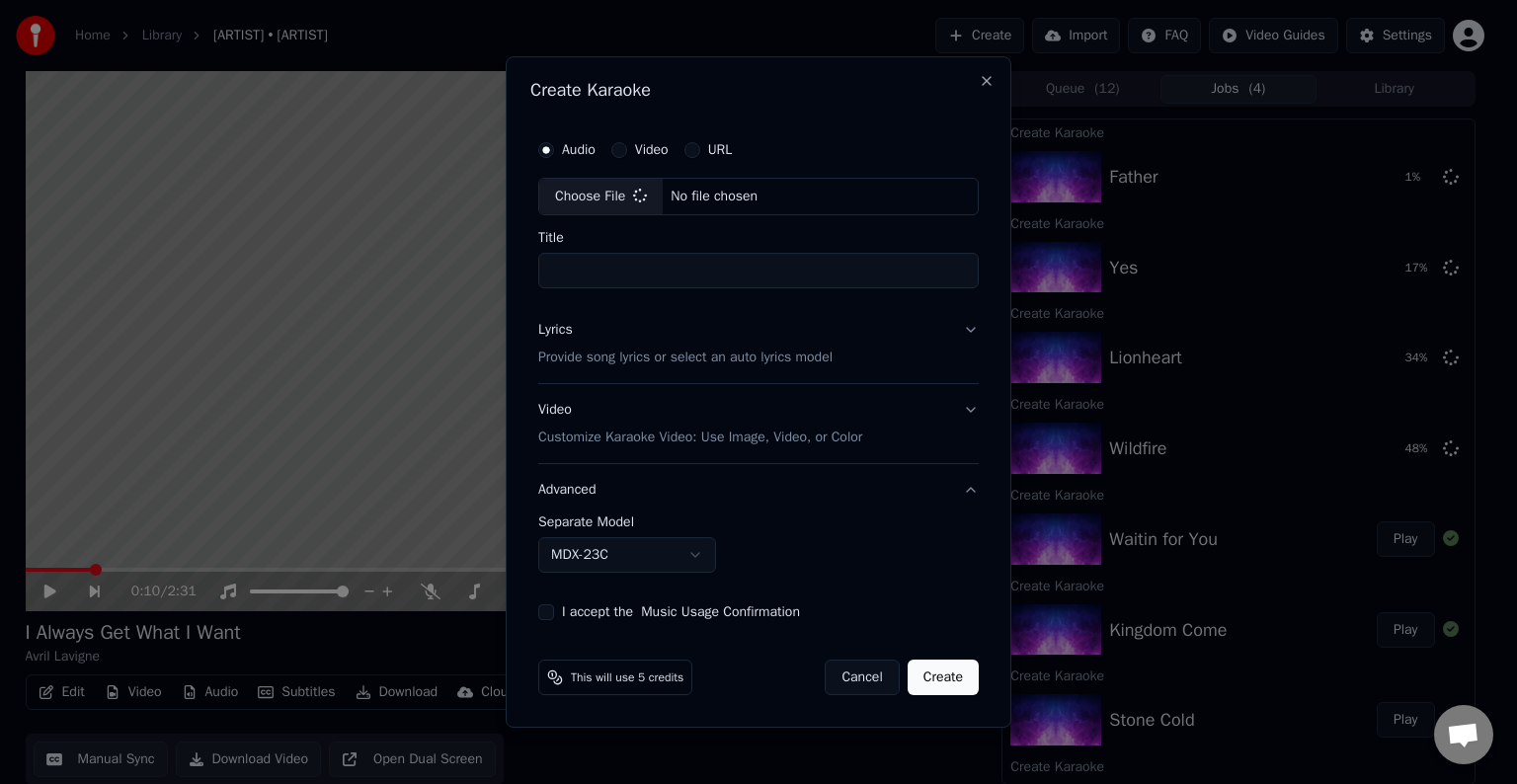 type on "*****" 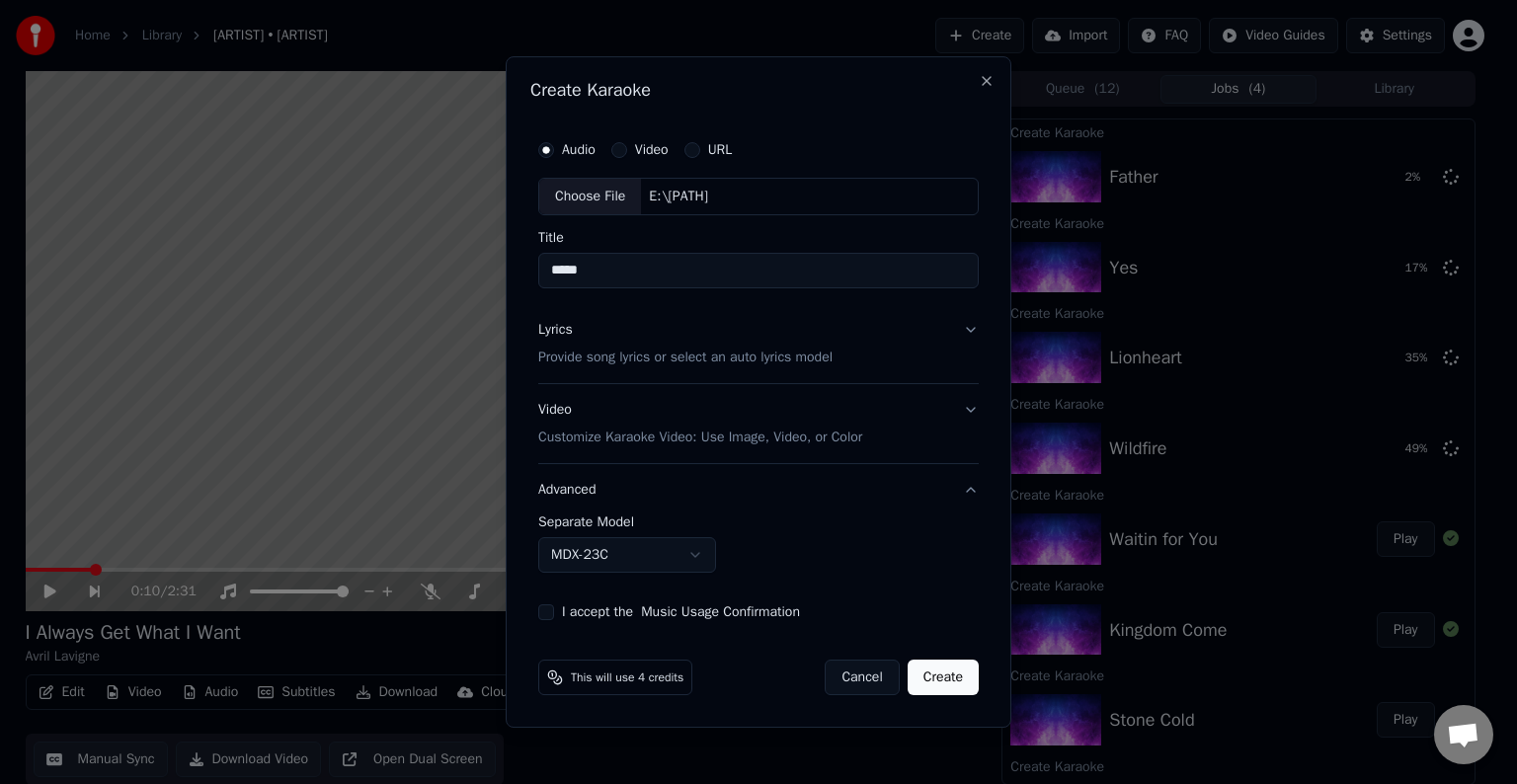 click on "Lyrics Provide song lyrics or select an auto lyrics model" at bounding box center [758, 344] 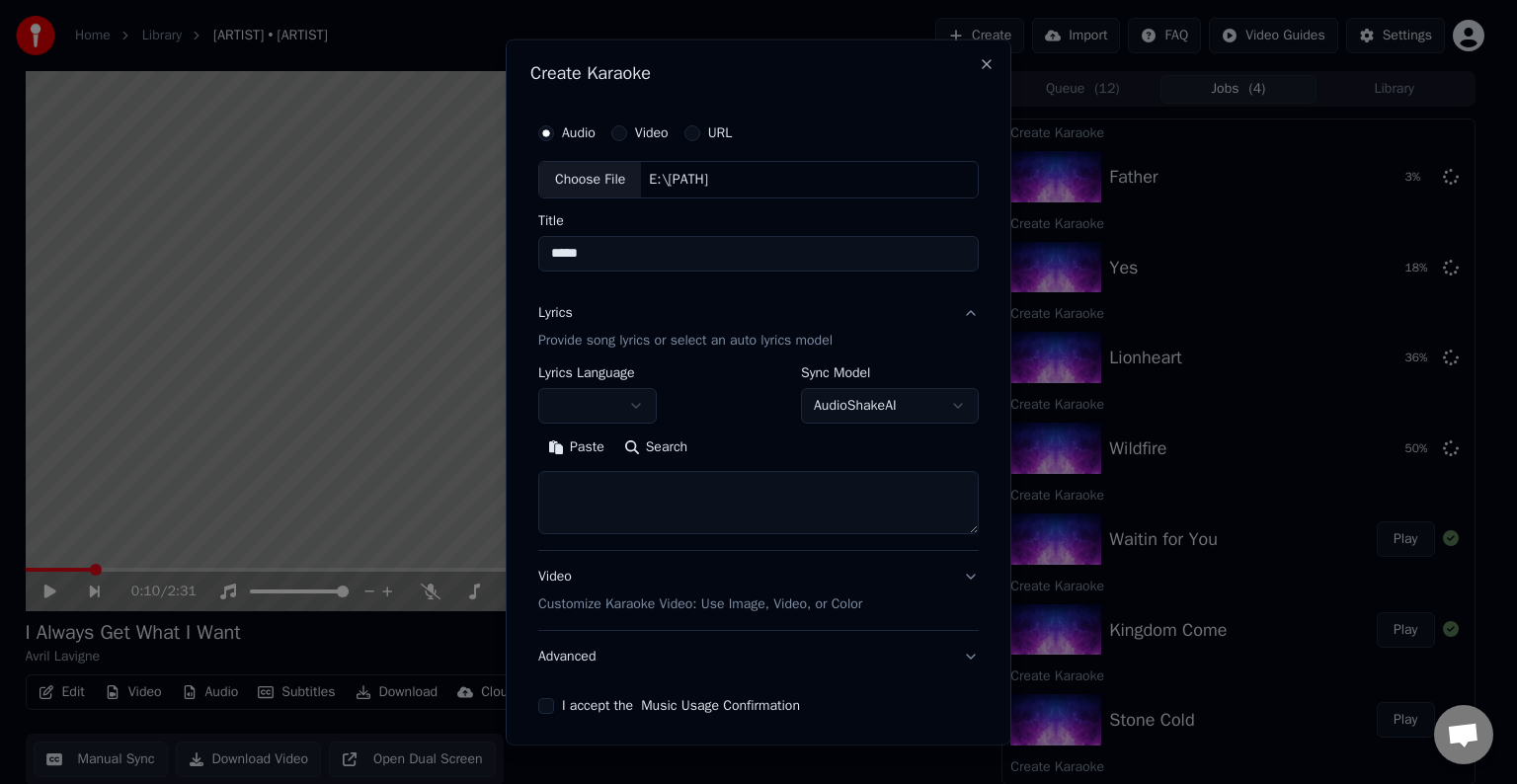 click at bounding box center (598, 406) 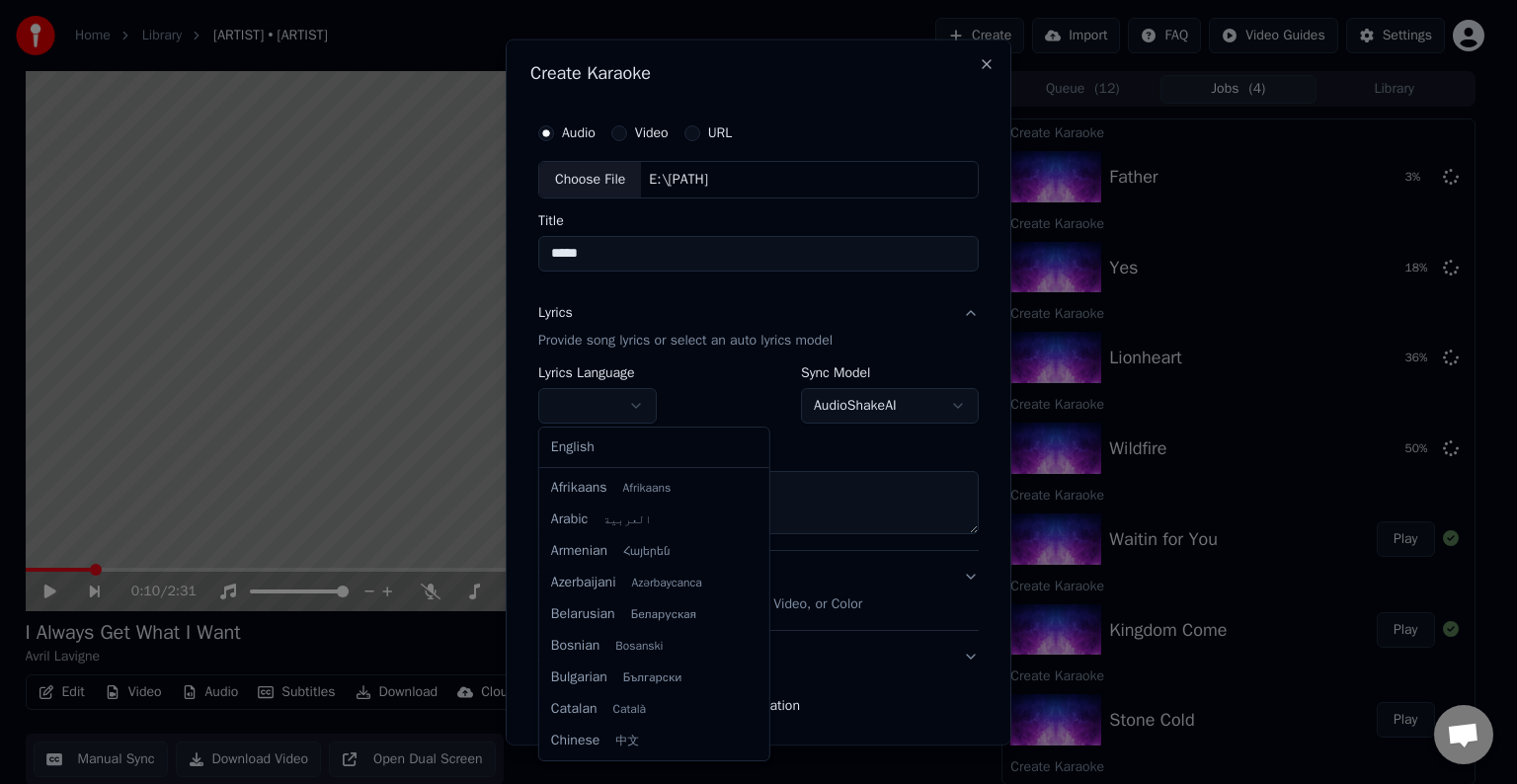 select on "**" 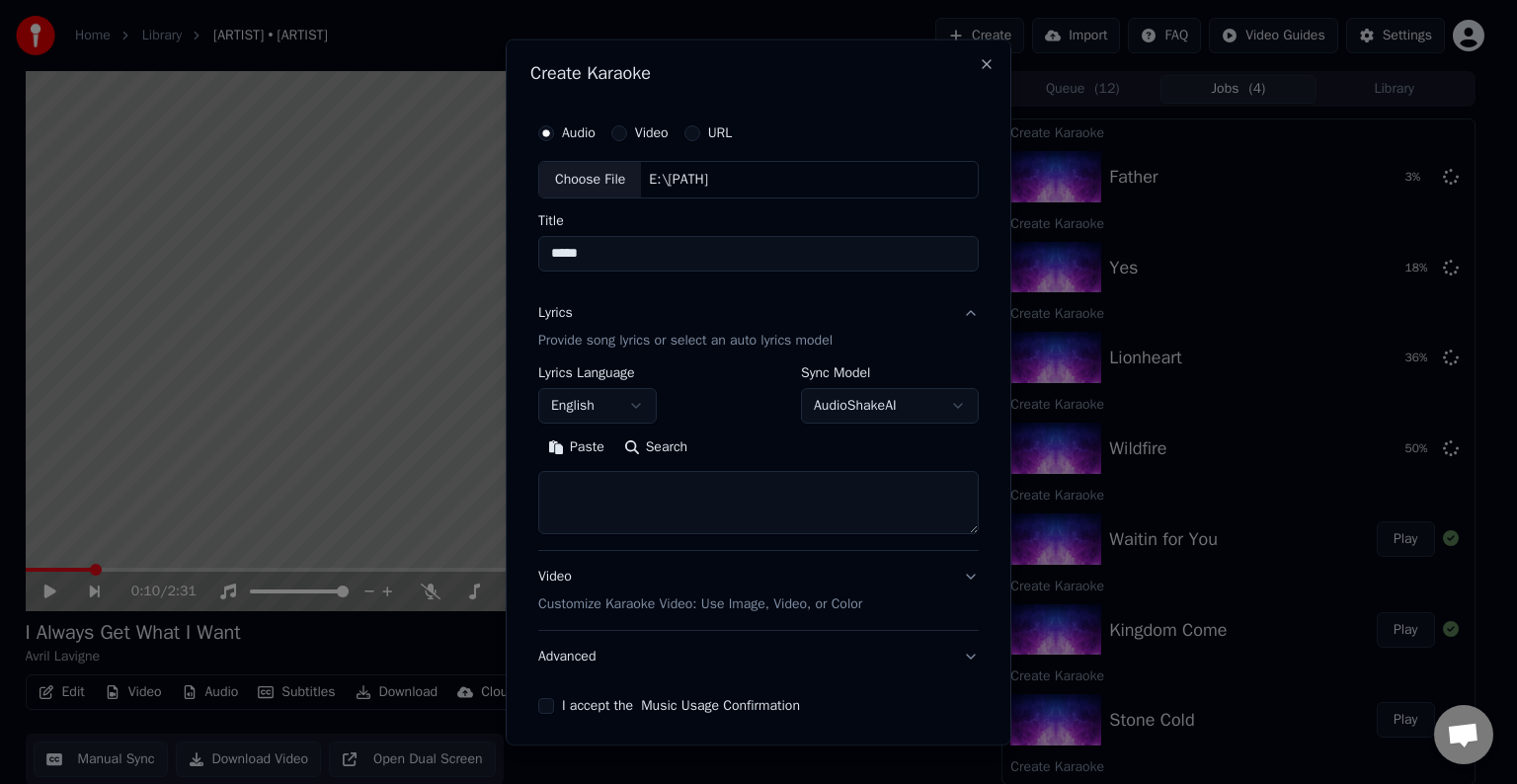 click at bounding box center (758, 503) 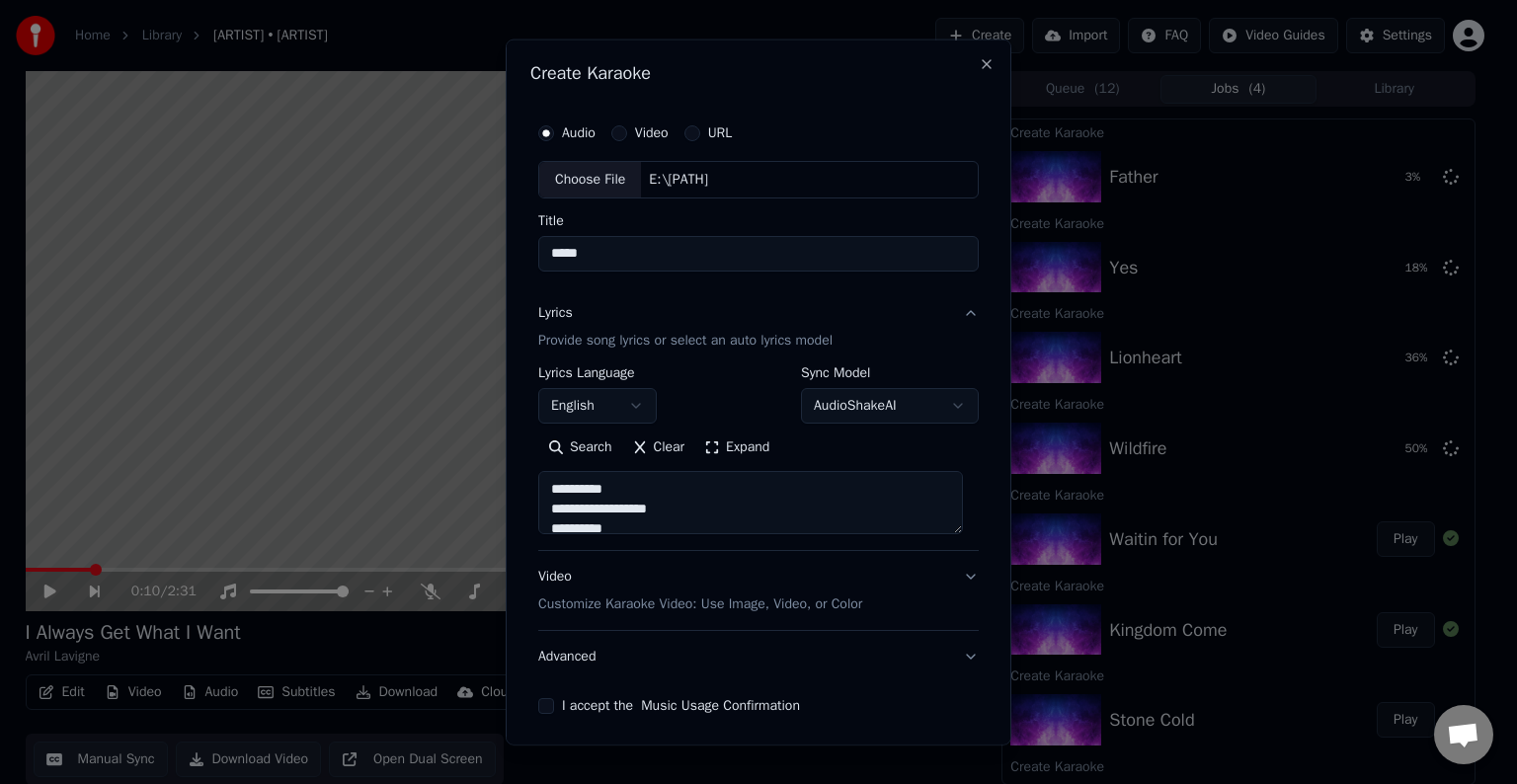 scroll, scrollTop: 182, scrollLeft: 0, axis: vertical 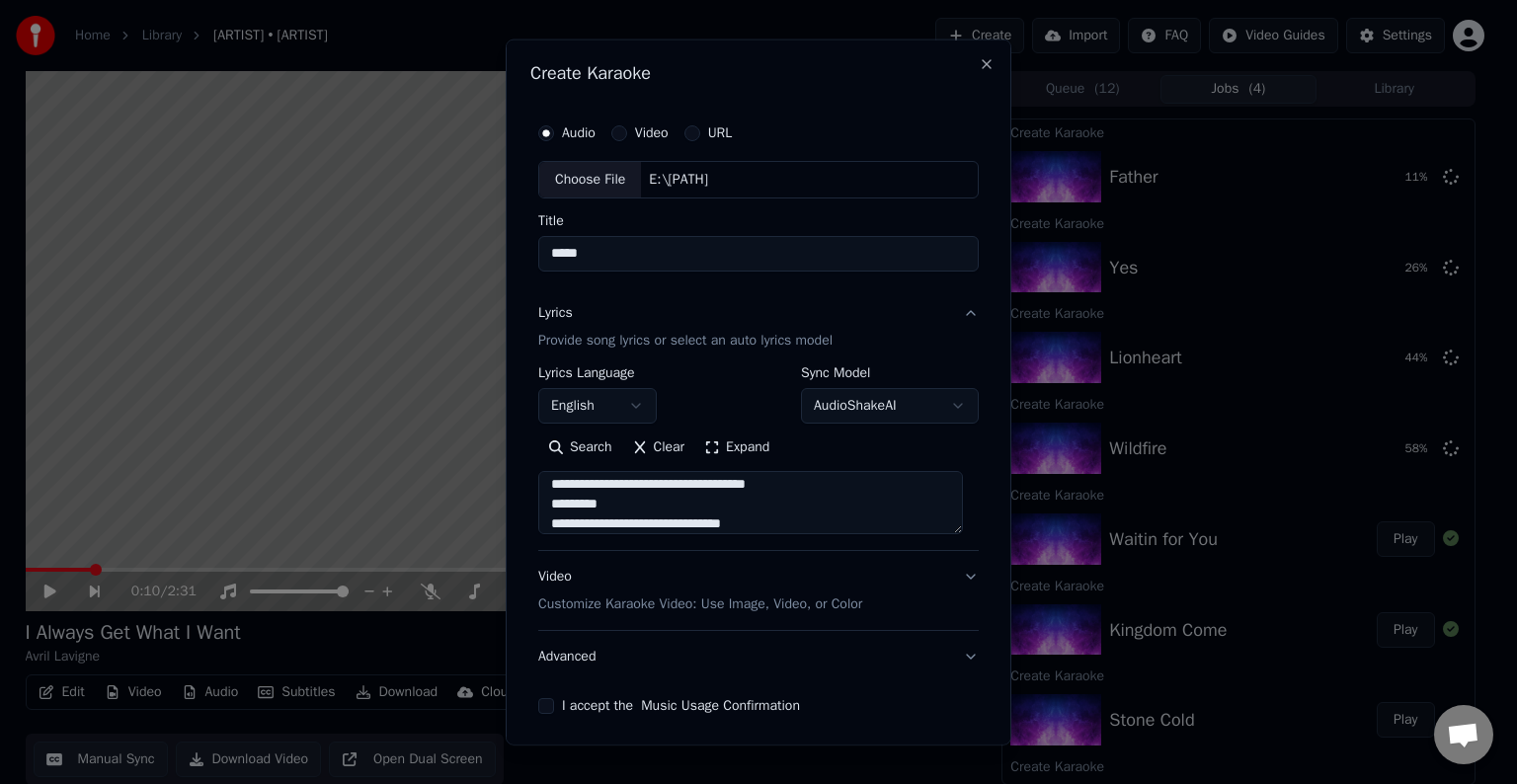 type on "**********" 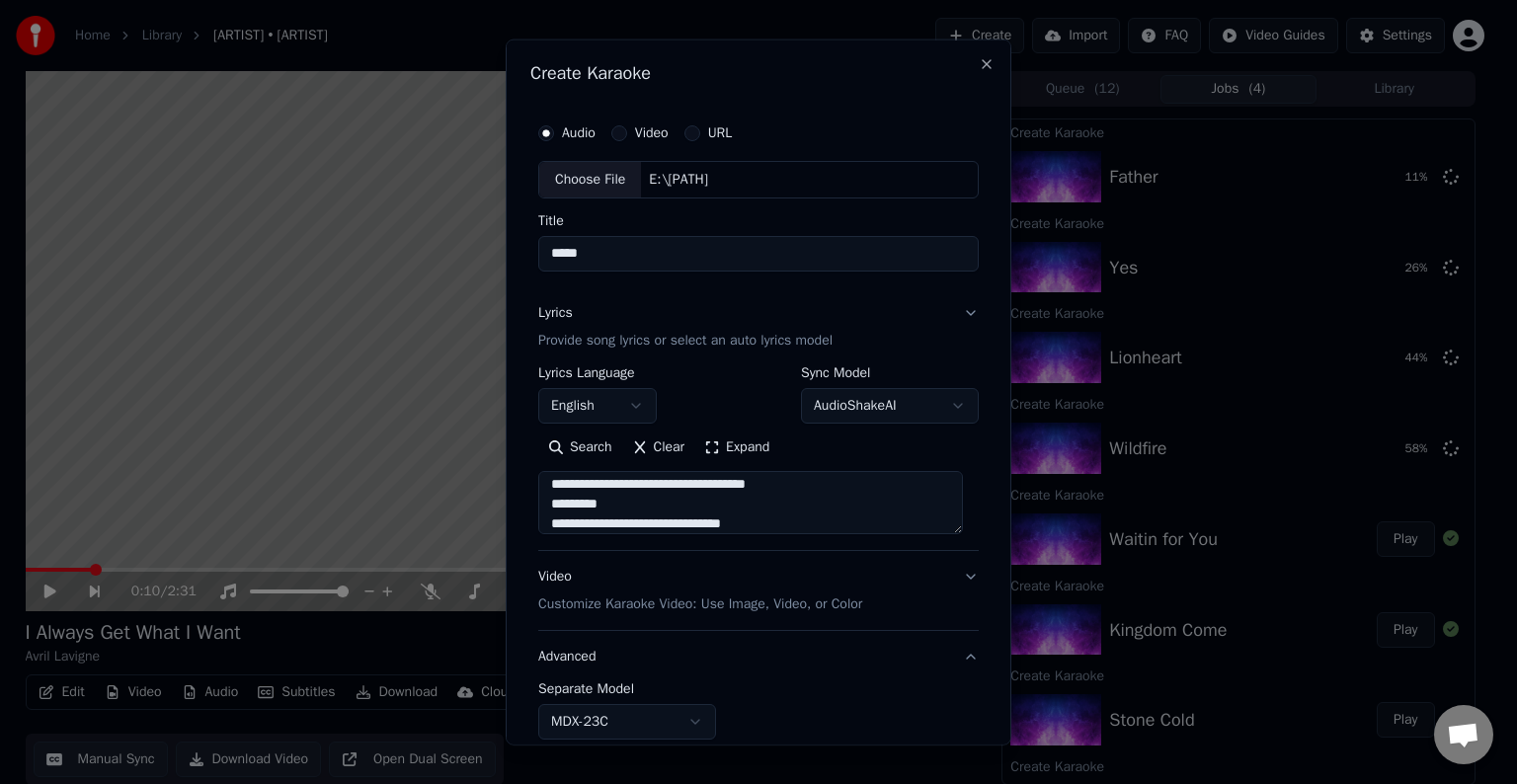 scroll, scrollTop: 1090, scrollLeft: 0, axis: vertical 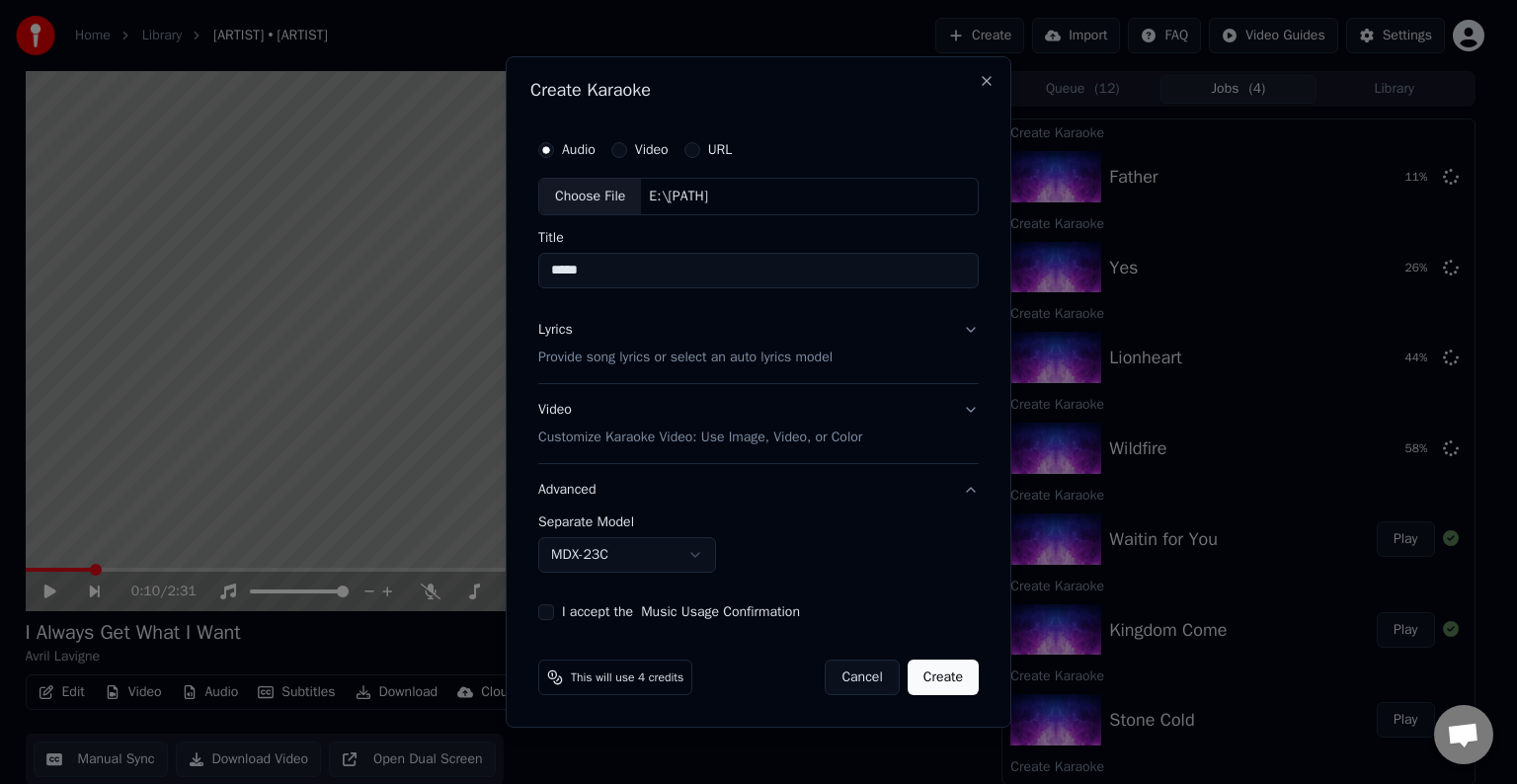 click on "MDX-23C" at bounding box center (627, 555) 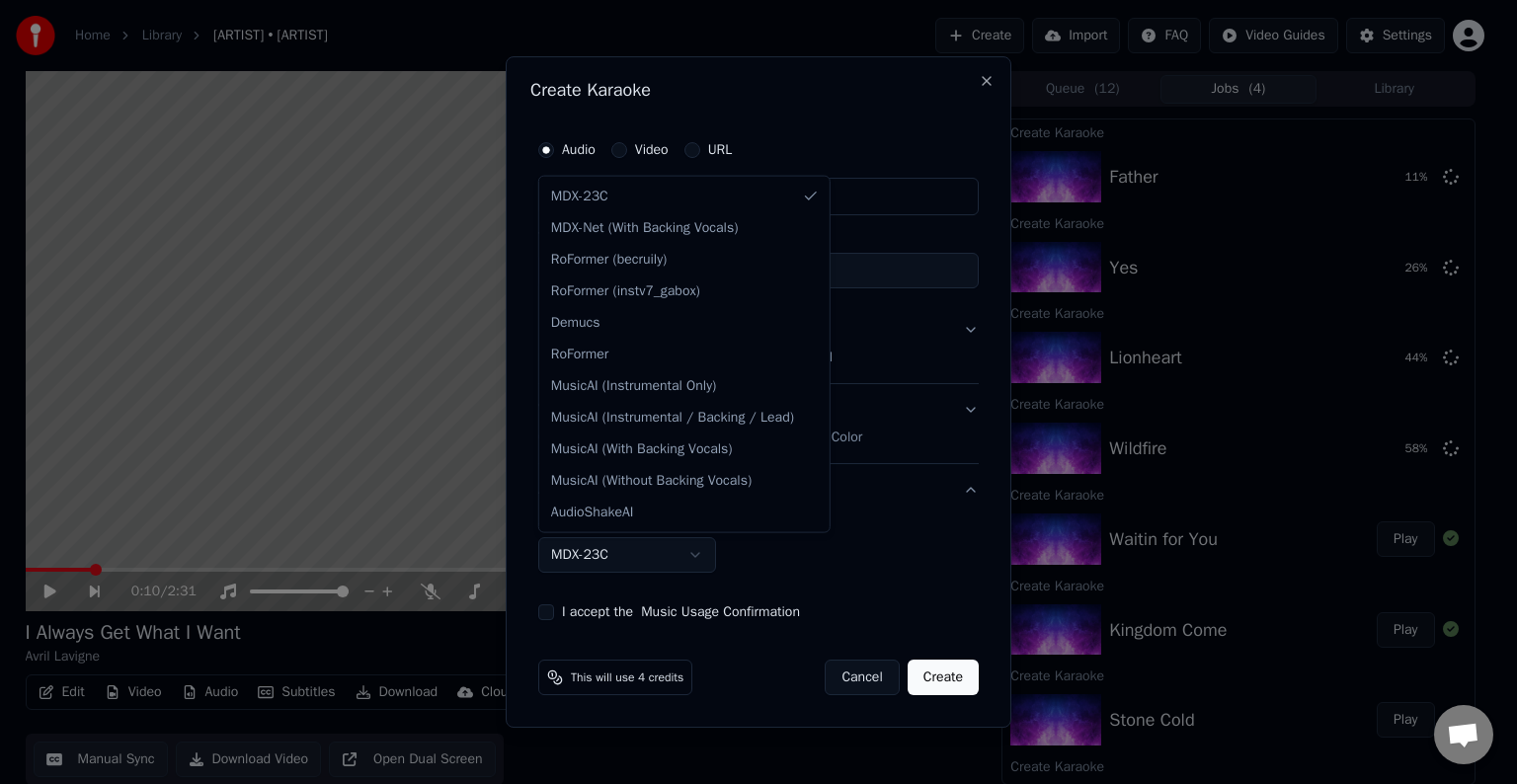 select on "**********" 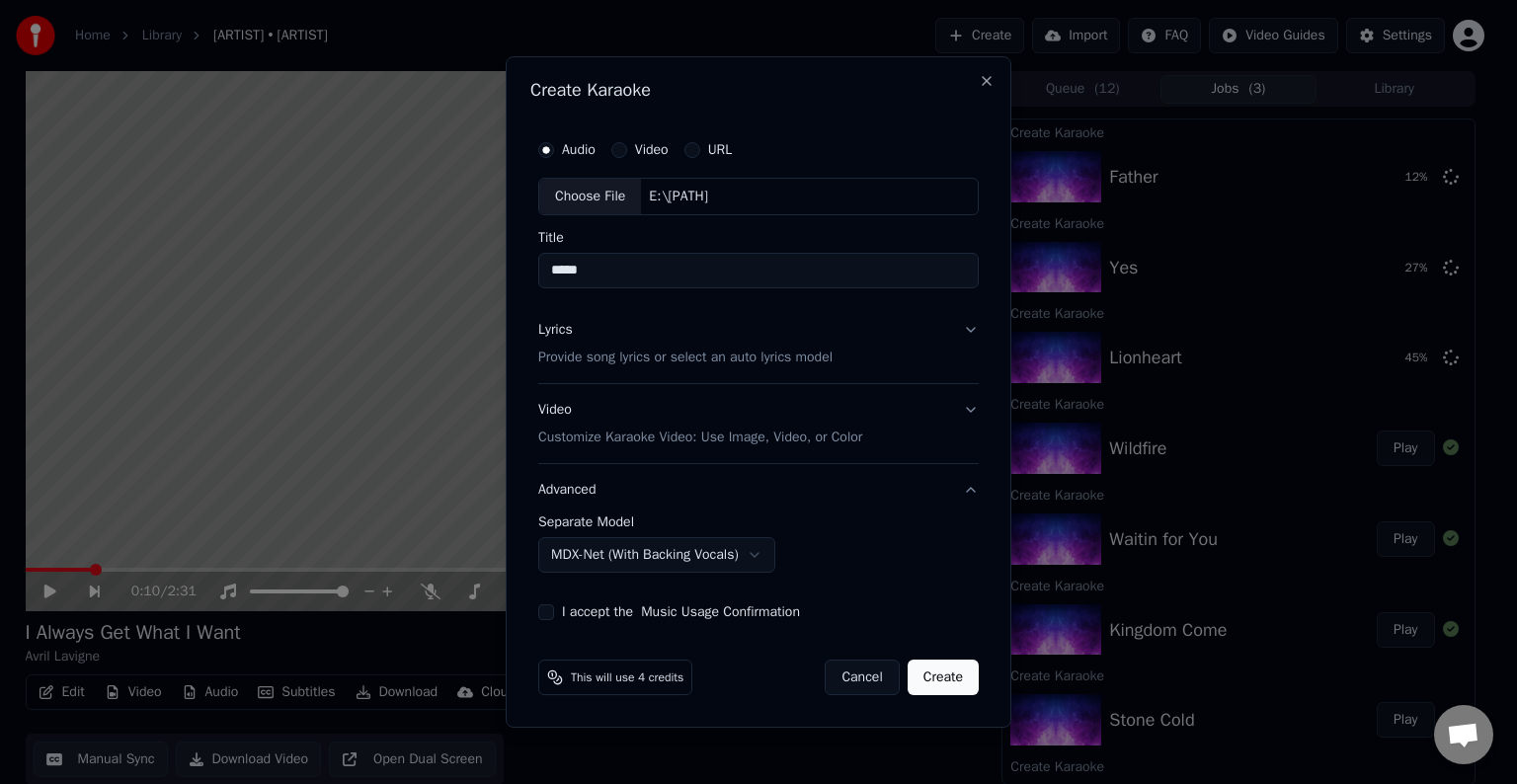 click on "I accept the   Music Usage Confirmation" at bounding box center [758, 612] 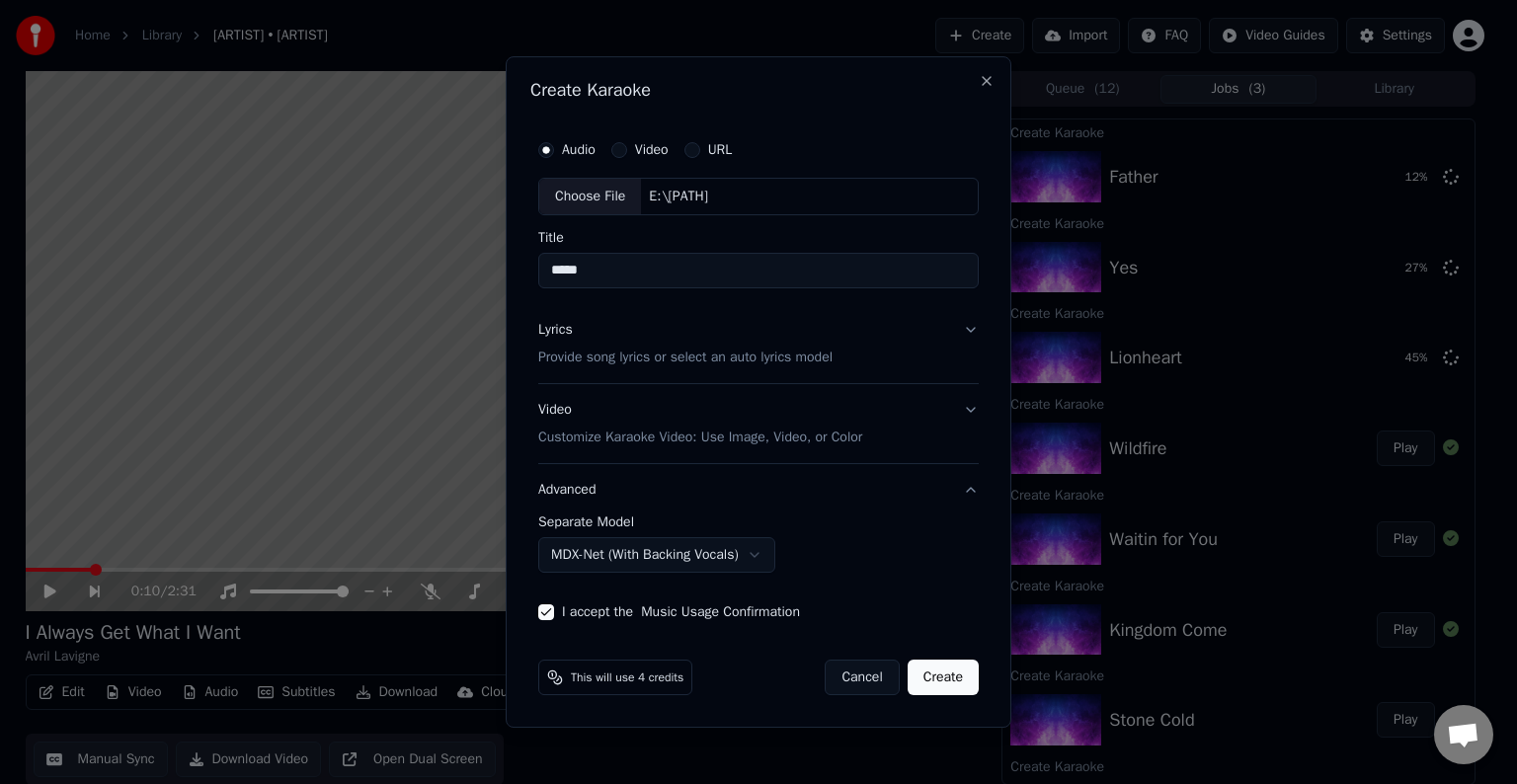 click on "Create" at bounding box center (943, 677) 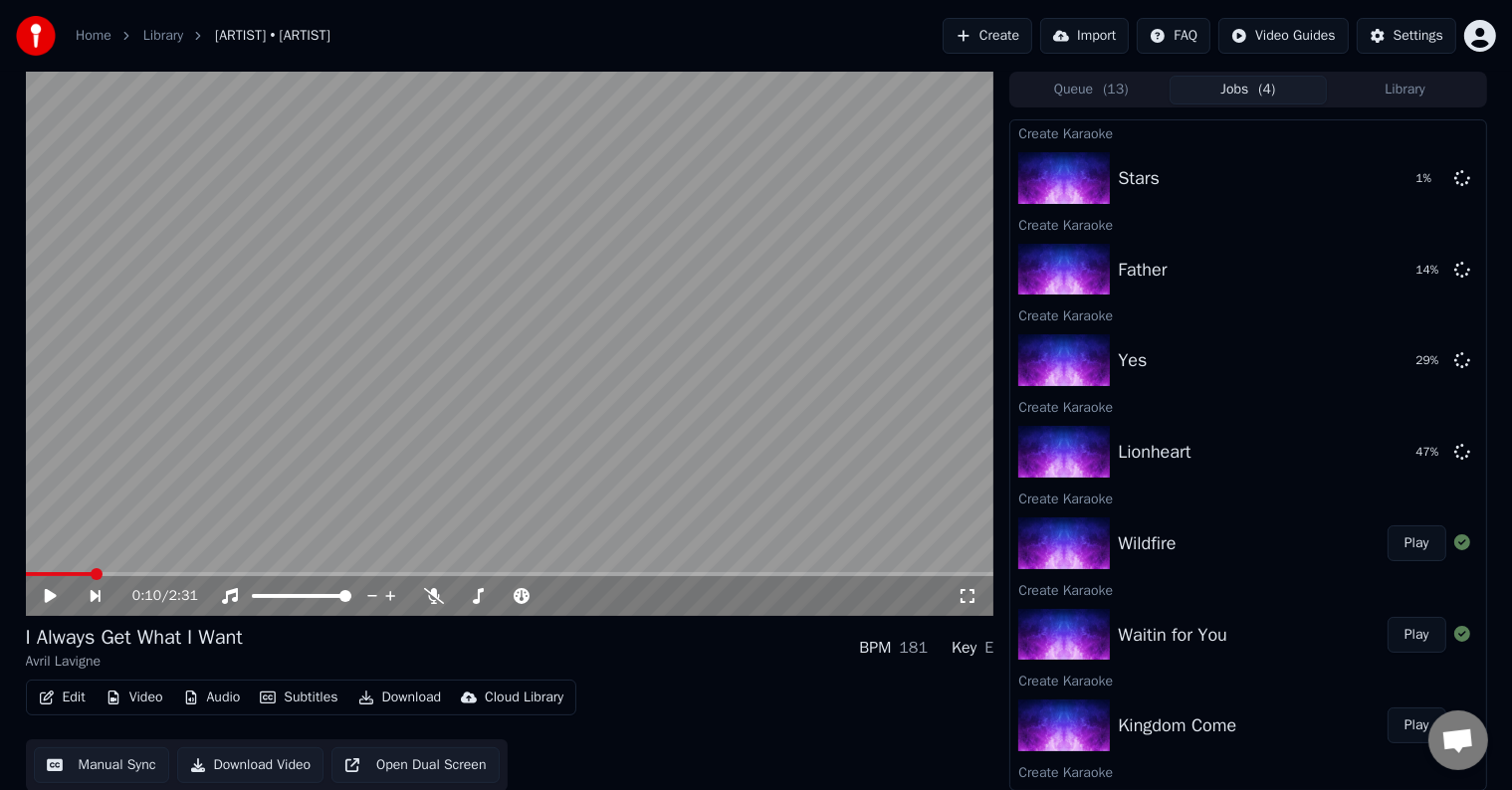 click on "Create" at bounding box center (987, 36) 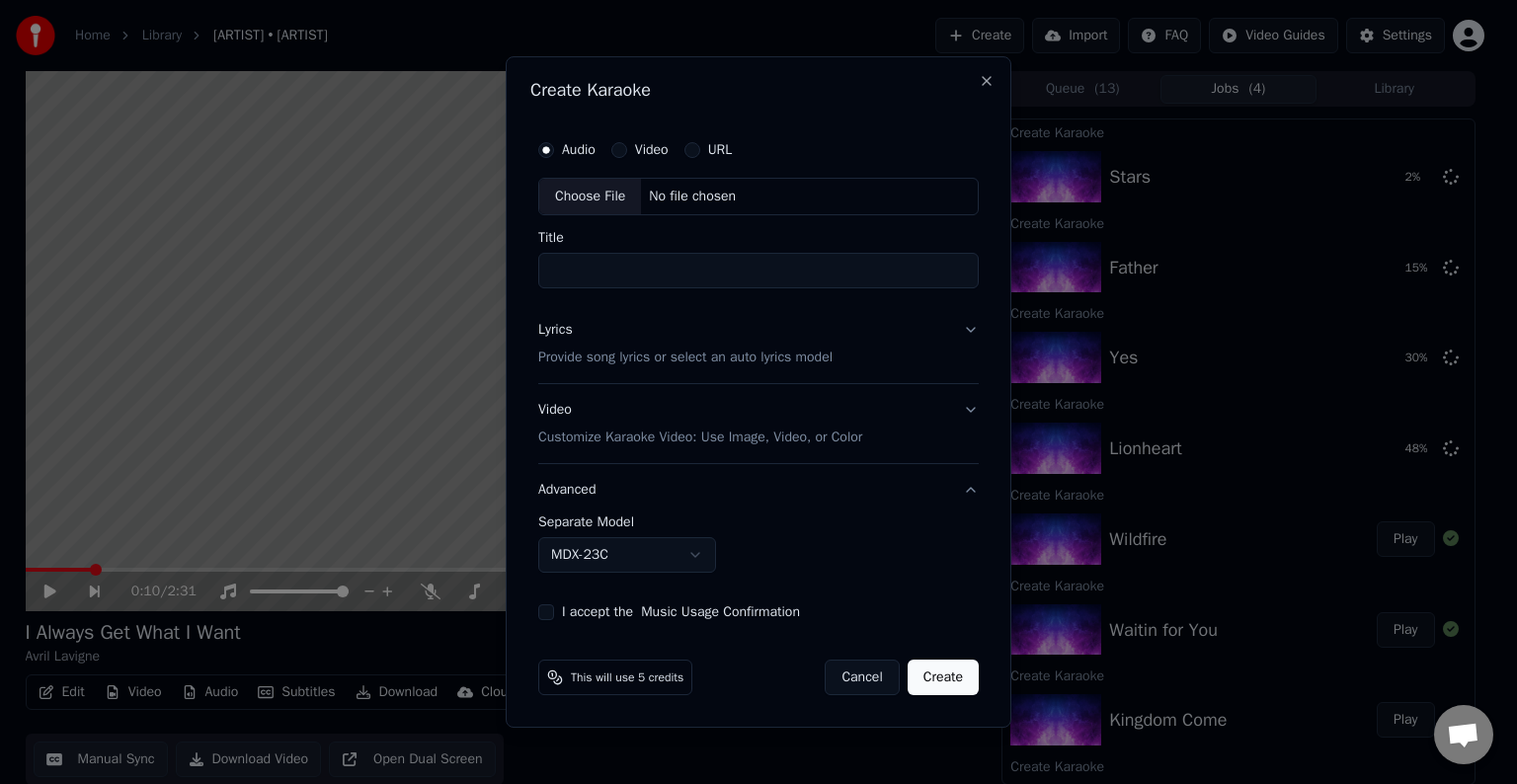 click on "Choose File" at bounding box center [590, 196] 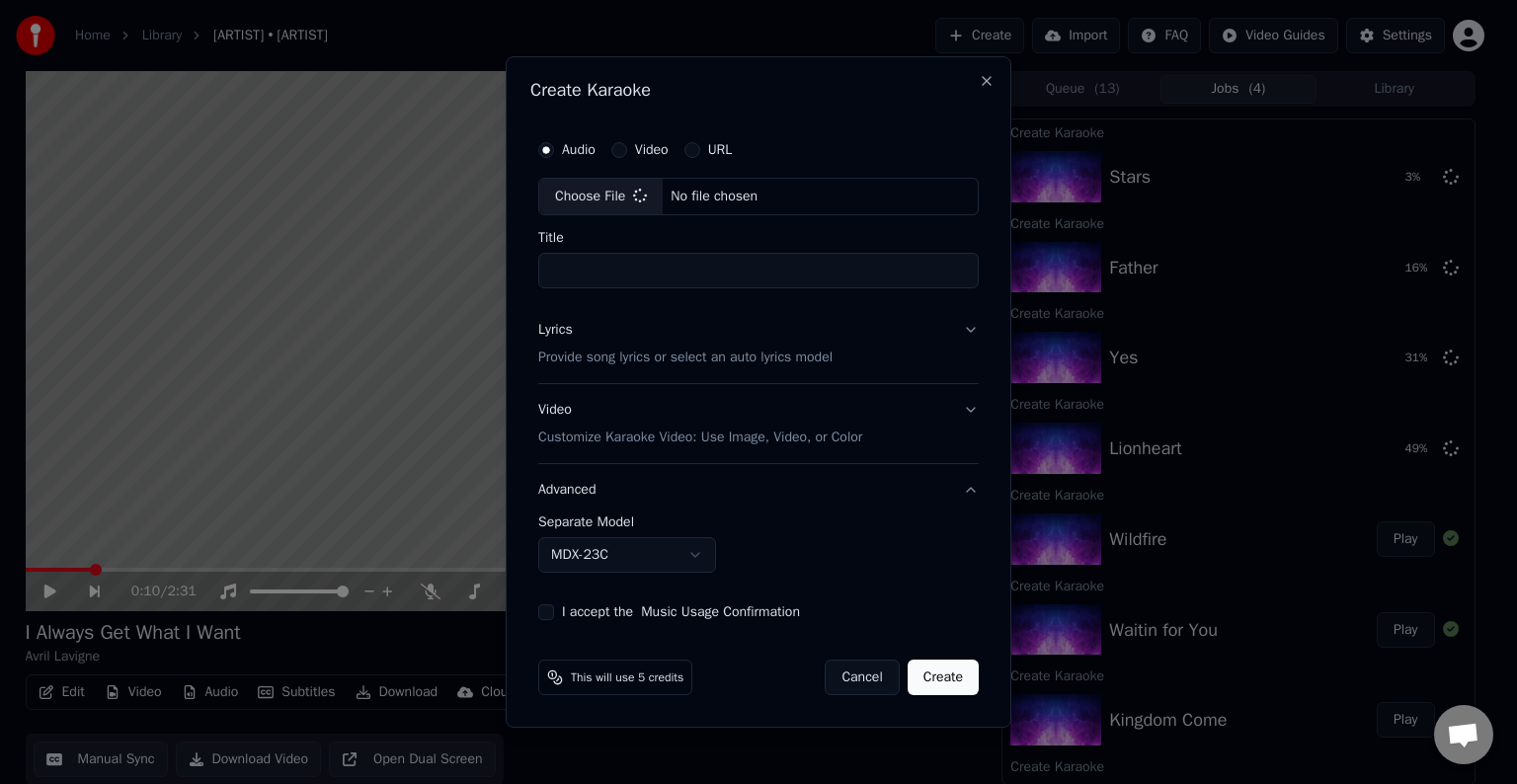 click on "Lyrics Provide song lyrics or select an auto lyrics model" at bounding box center [758, 344] 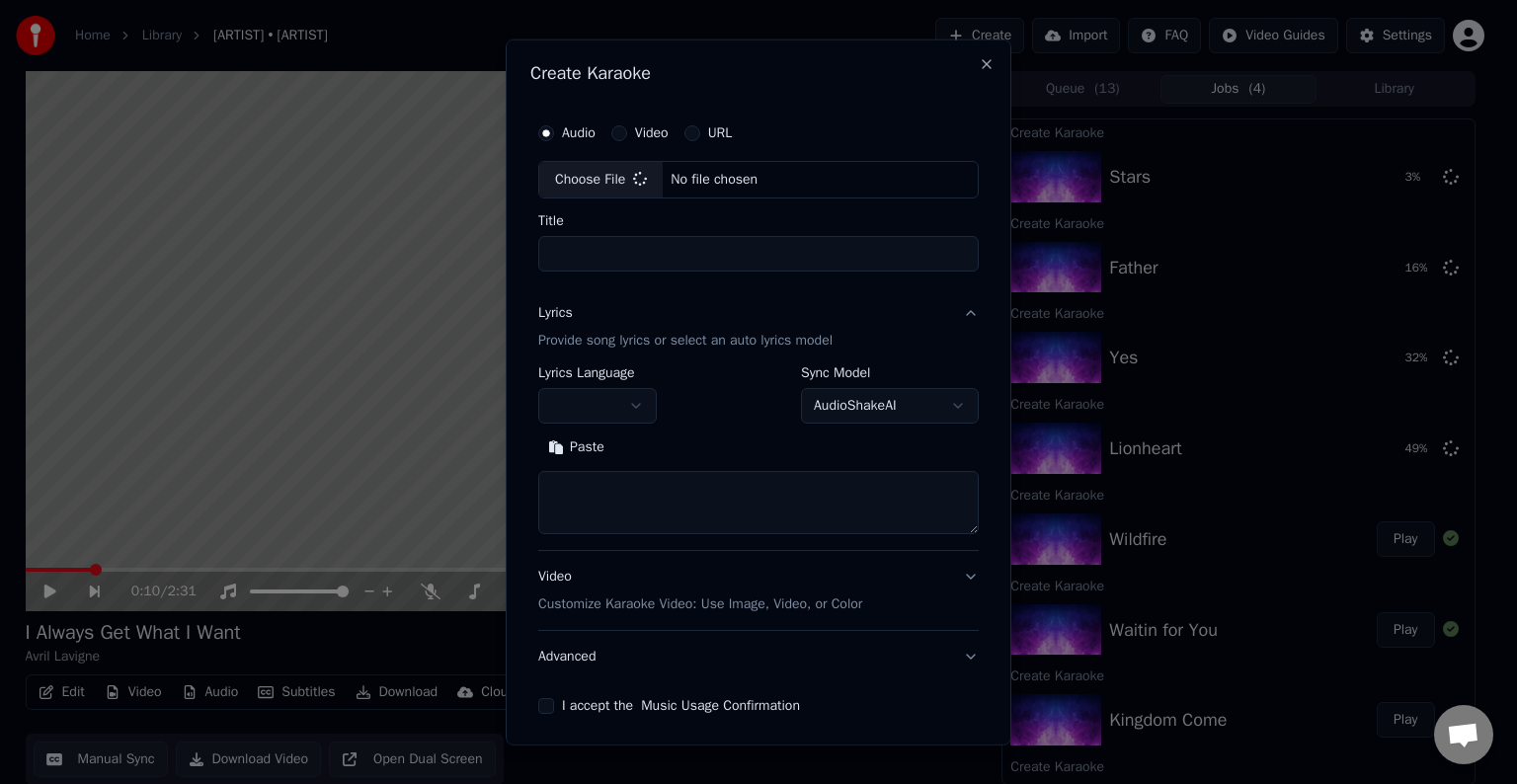 click at bounding box center [598, 406] 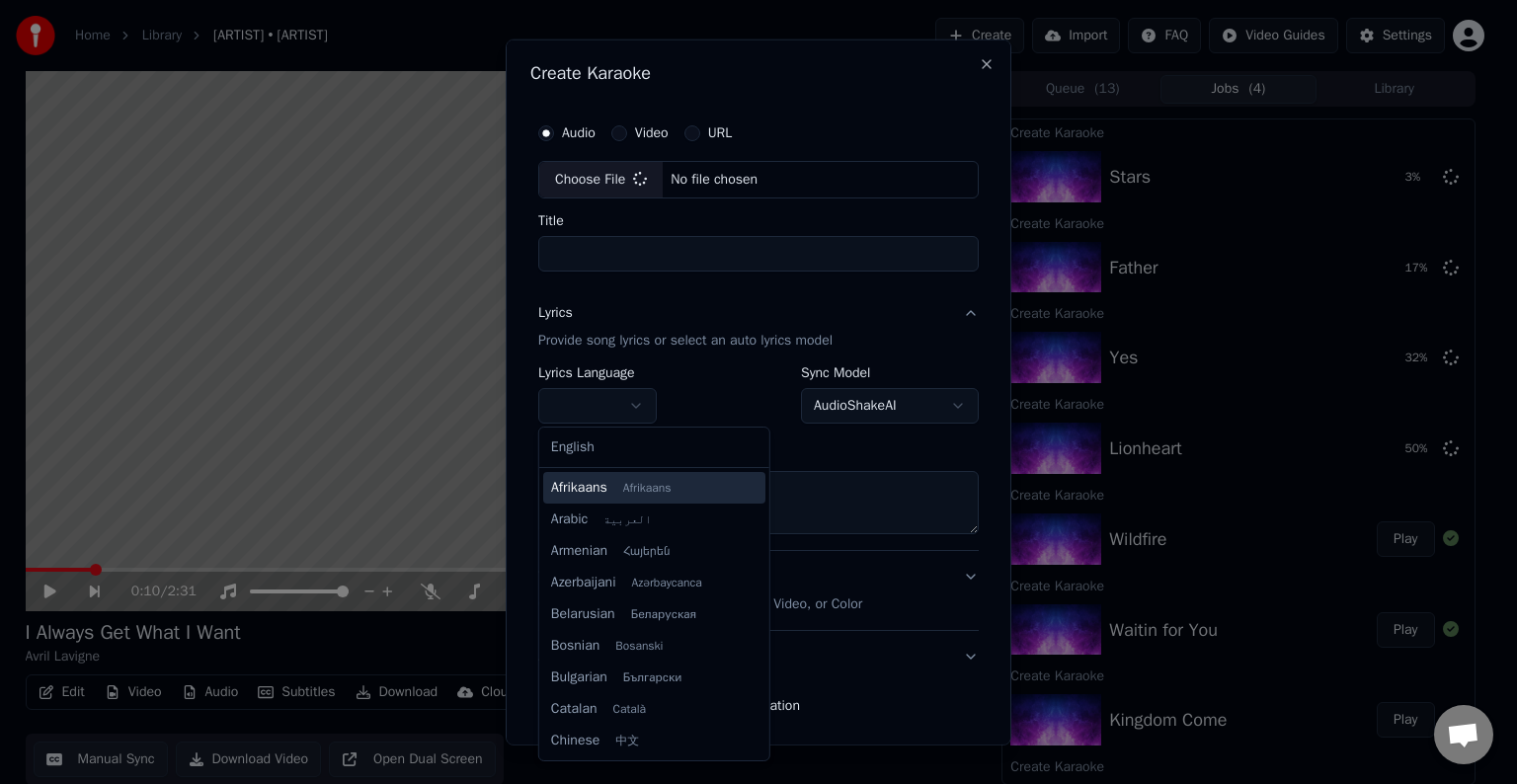 type on "**********" 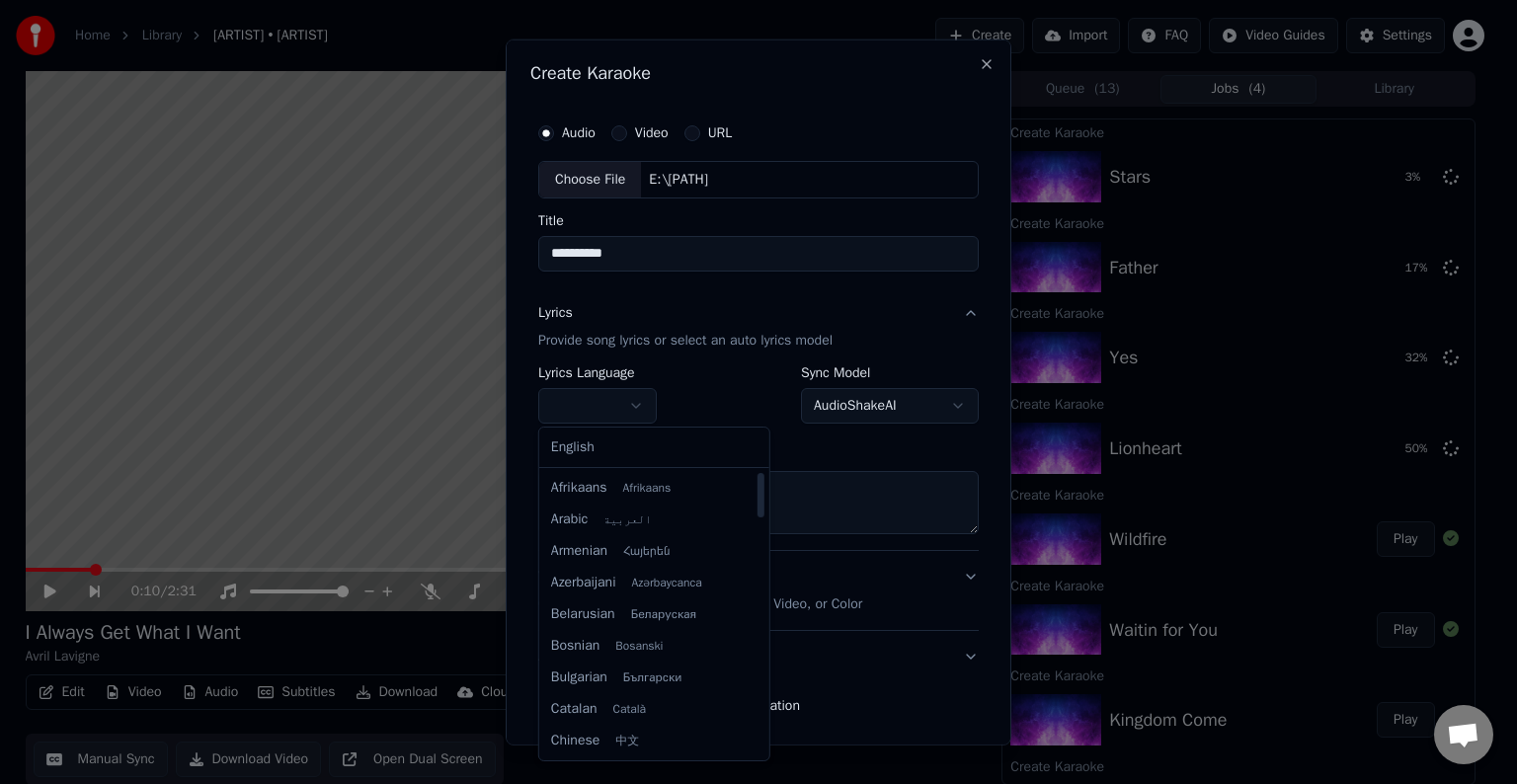 select on "**" 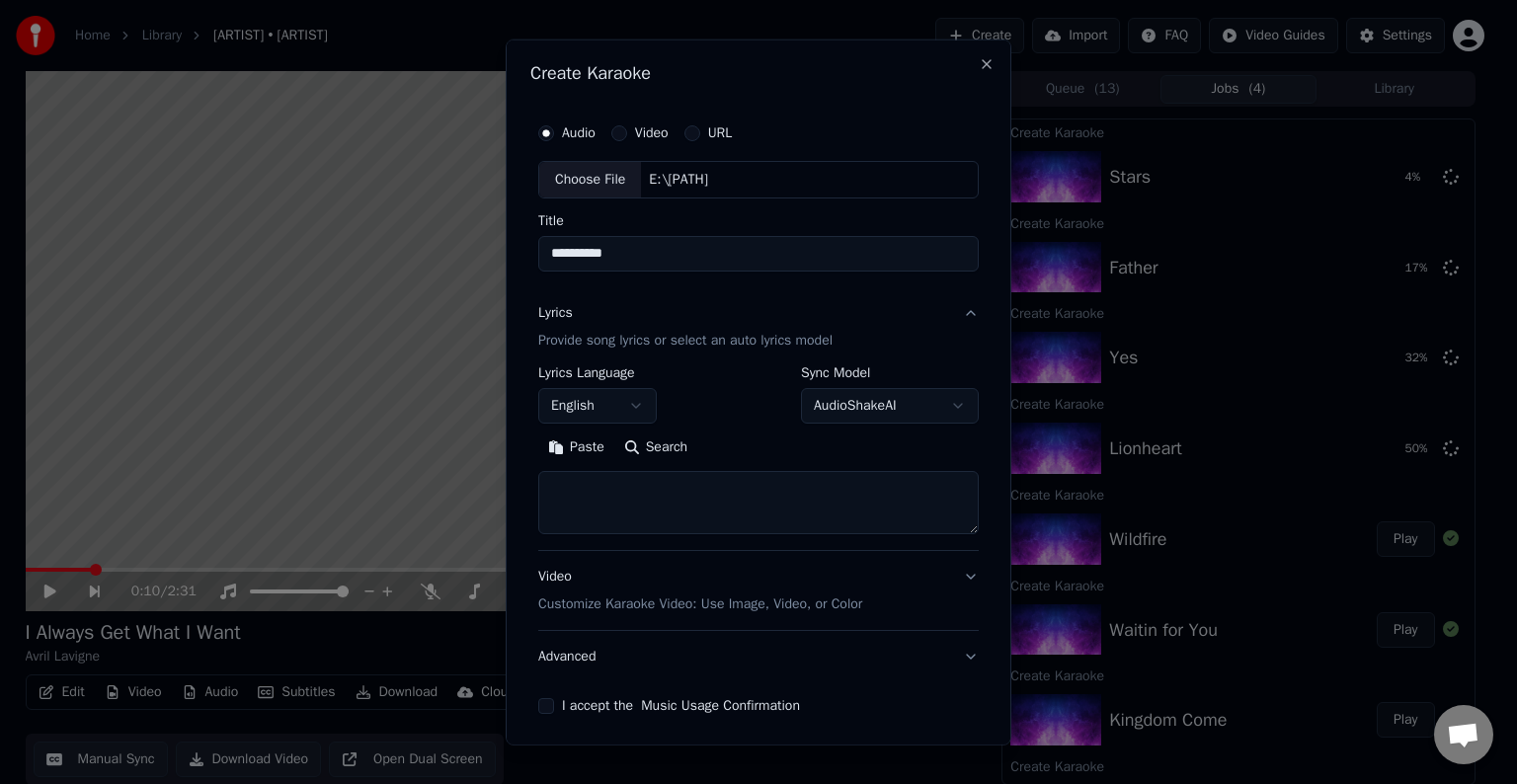 click at bounding box center [758, 503] 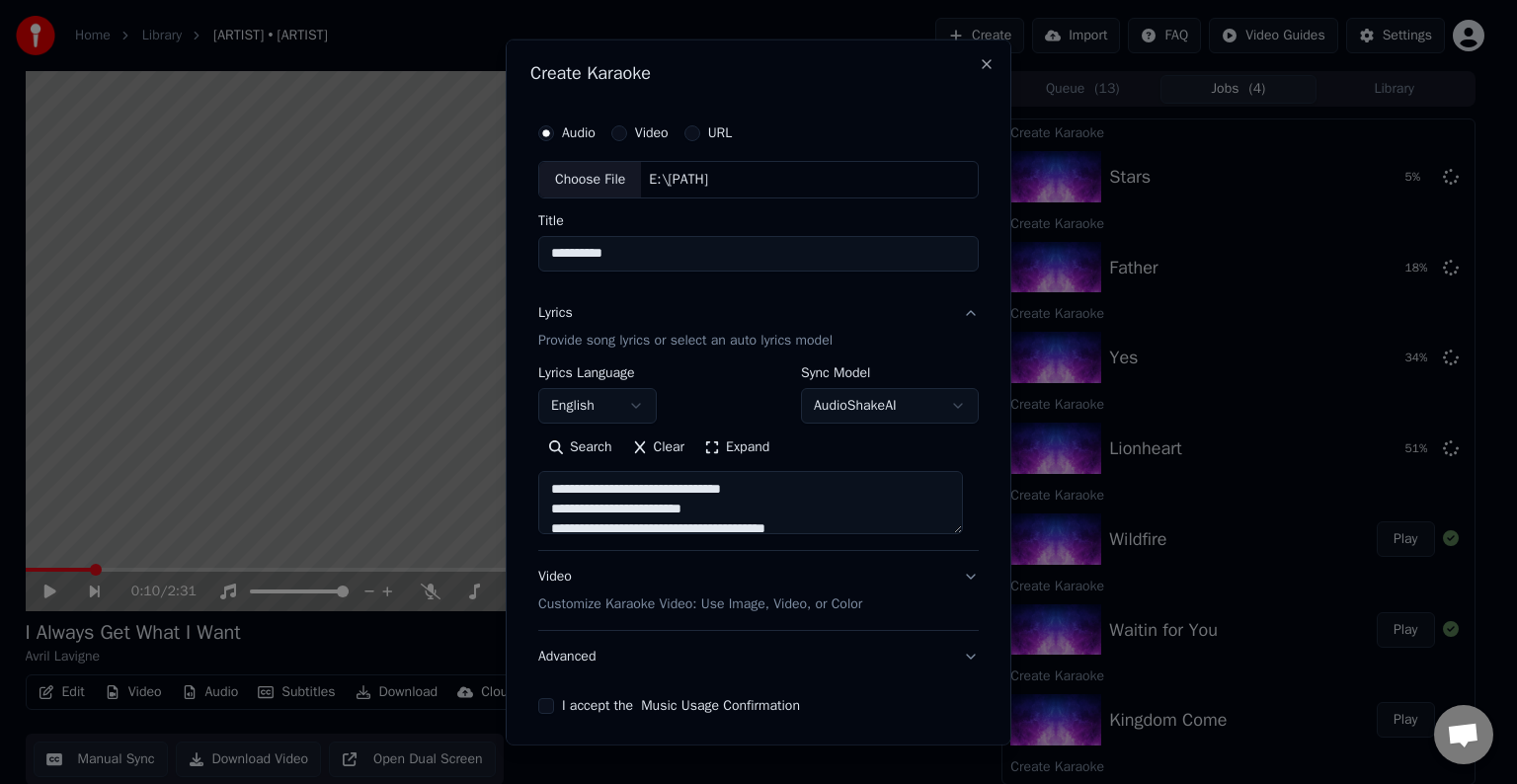 scroll, scrollTop: 43, scrollLeft: 0, axis: vertical 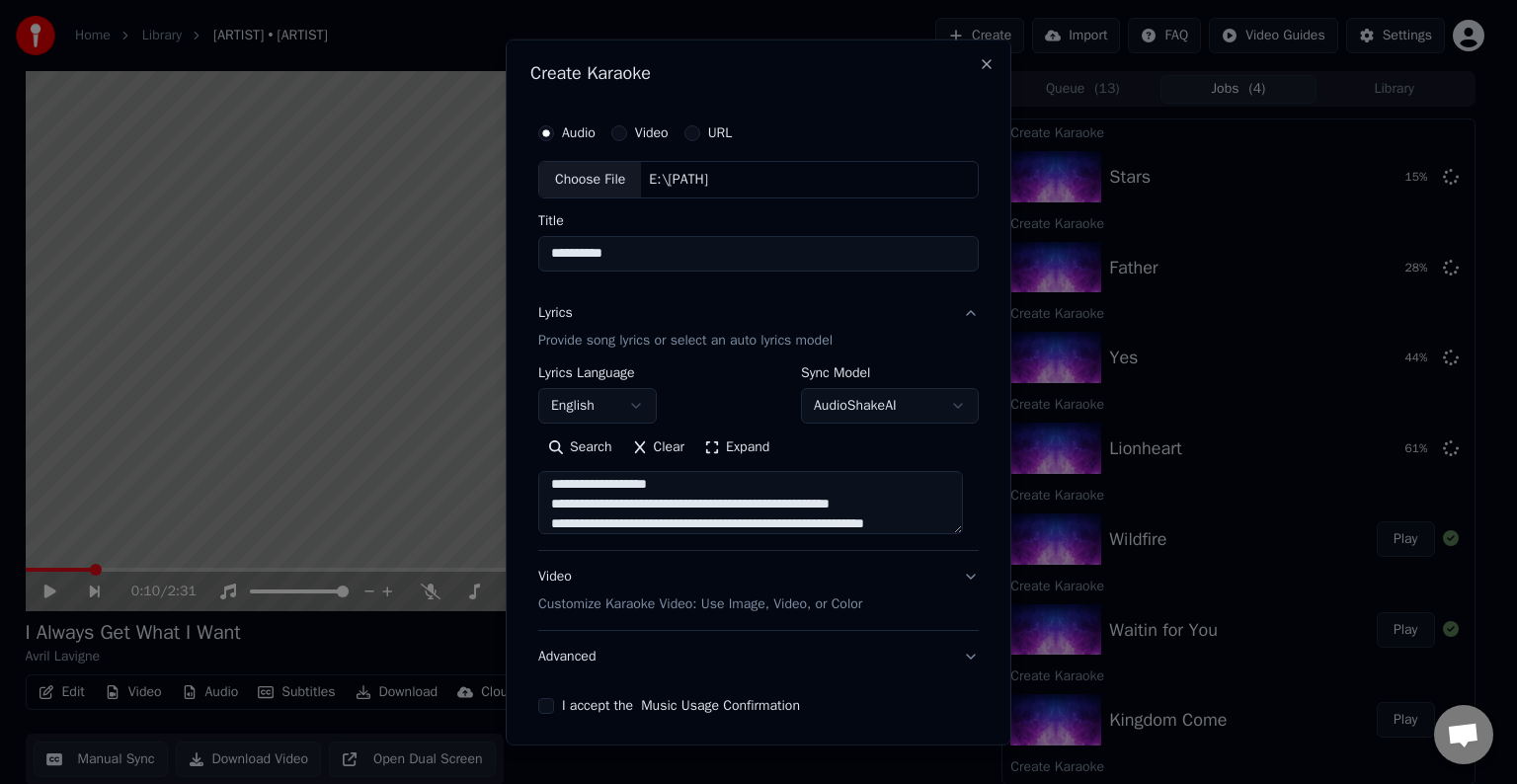 click at bounding box center (751, 503) 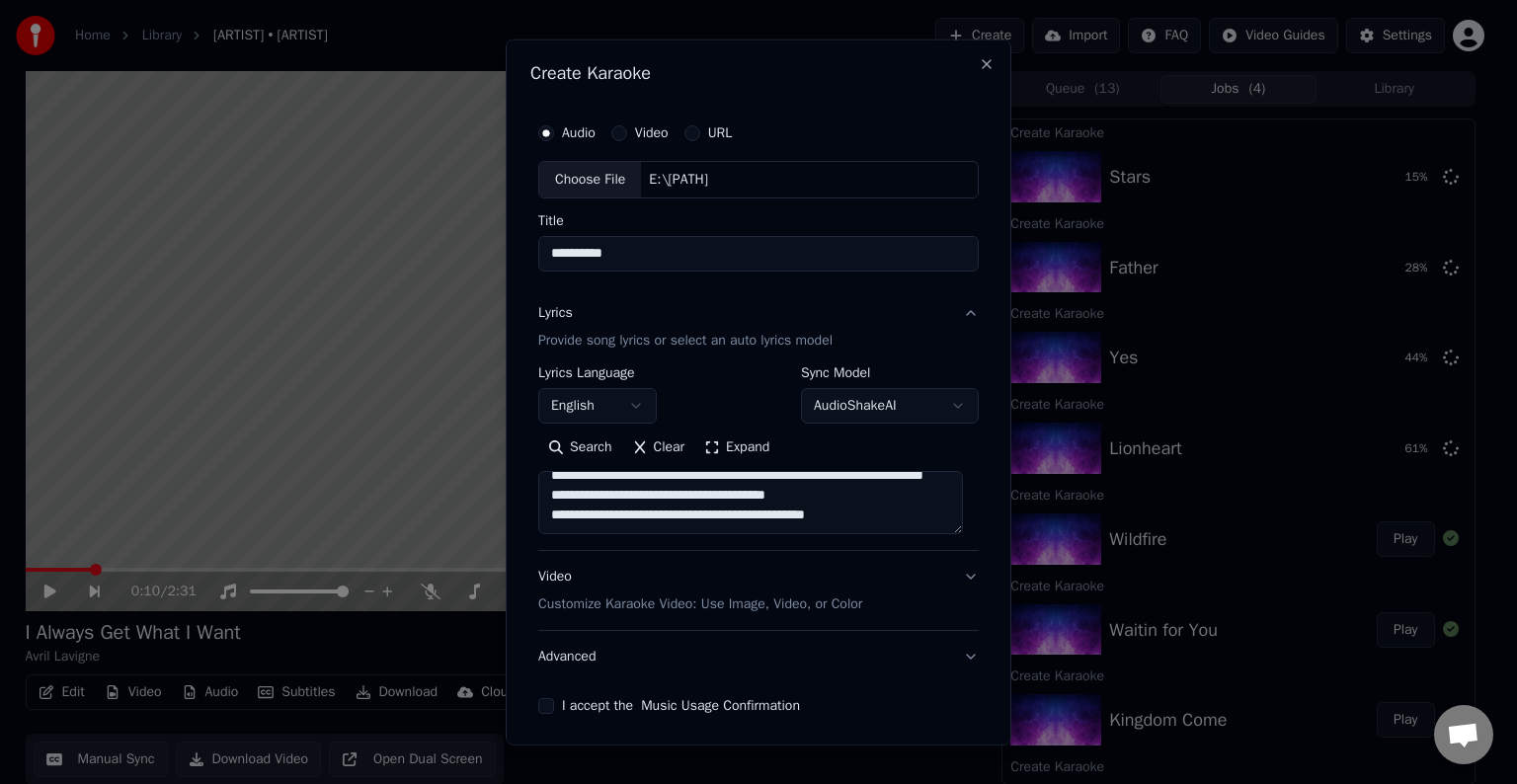 scroll, scrollTop: 726, scrollLeft: 0, axis: vertical 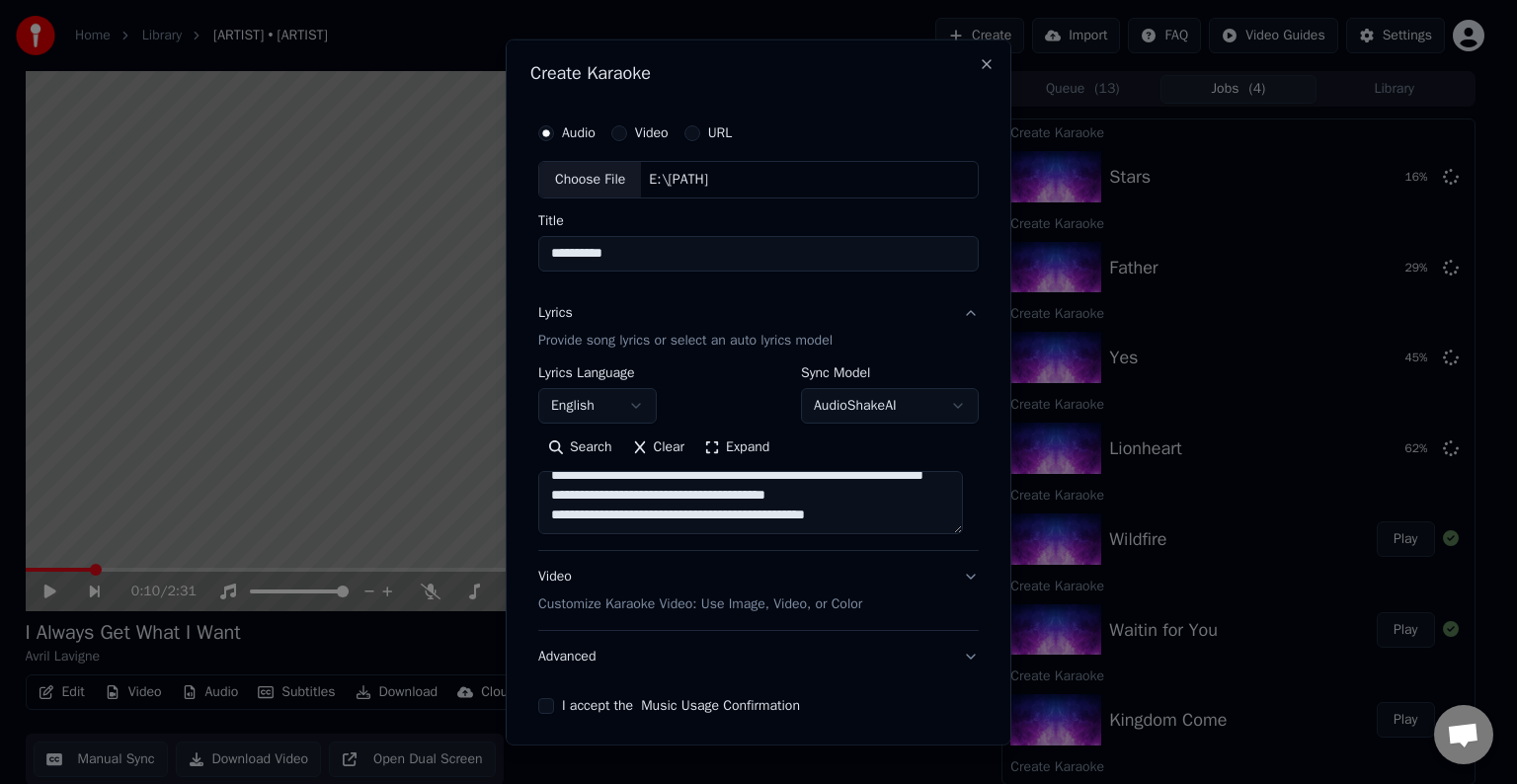 drag, startPoint x: 872, startPoint y: 510, endPoint x: 887, endPoint y: 498, distance: 19.209373 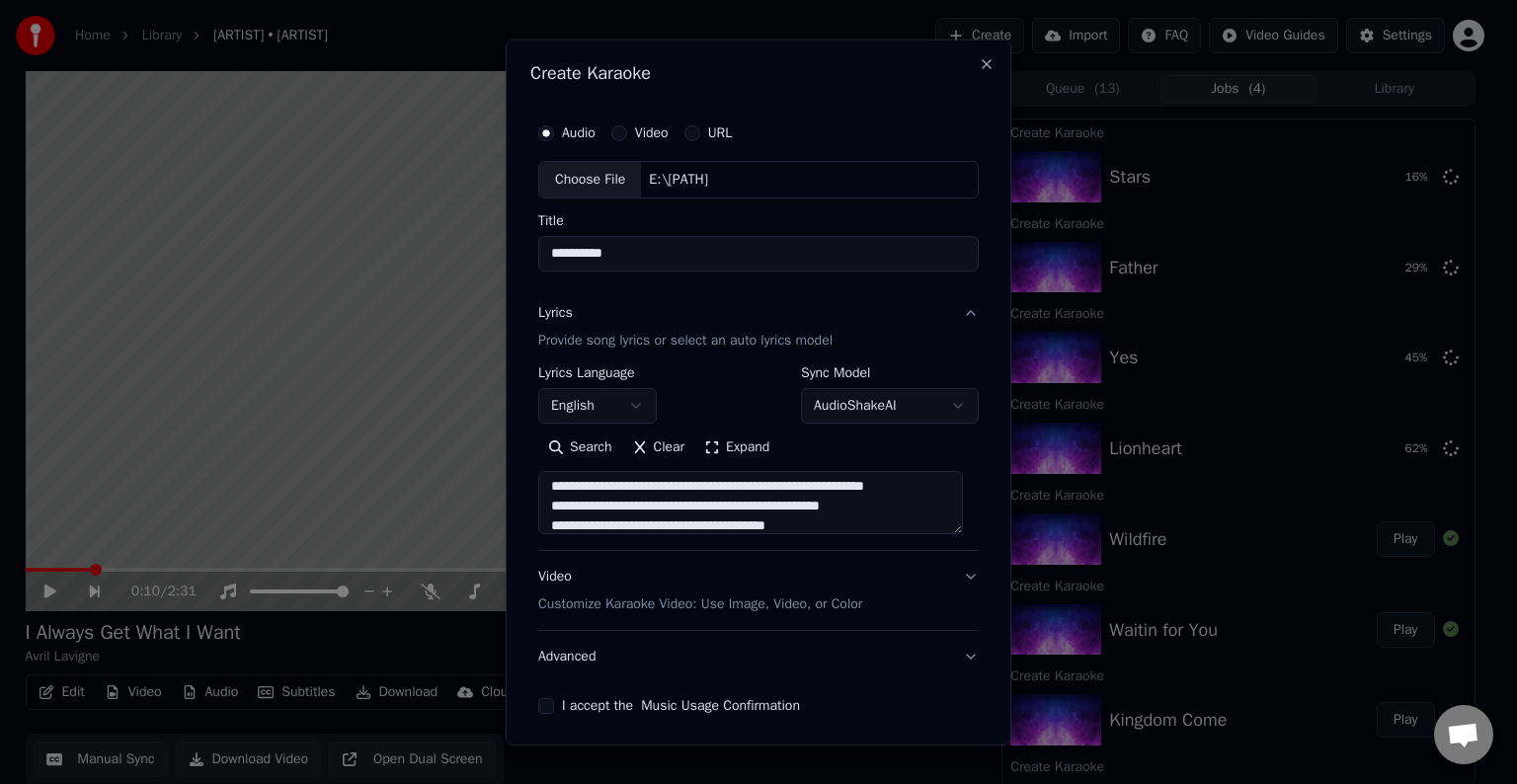 scroll, scrollTop: 691, scrollLeft: 0, axis: vertical 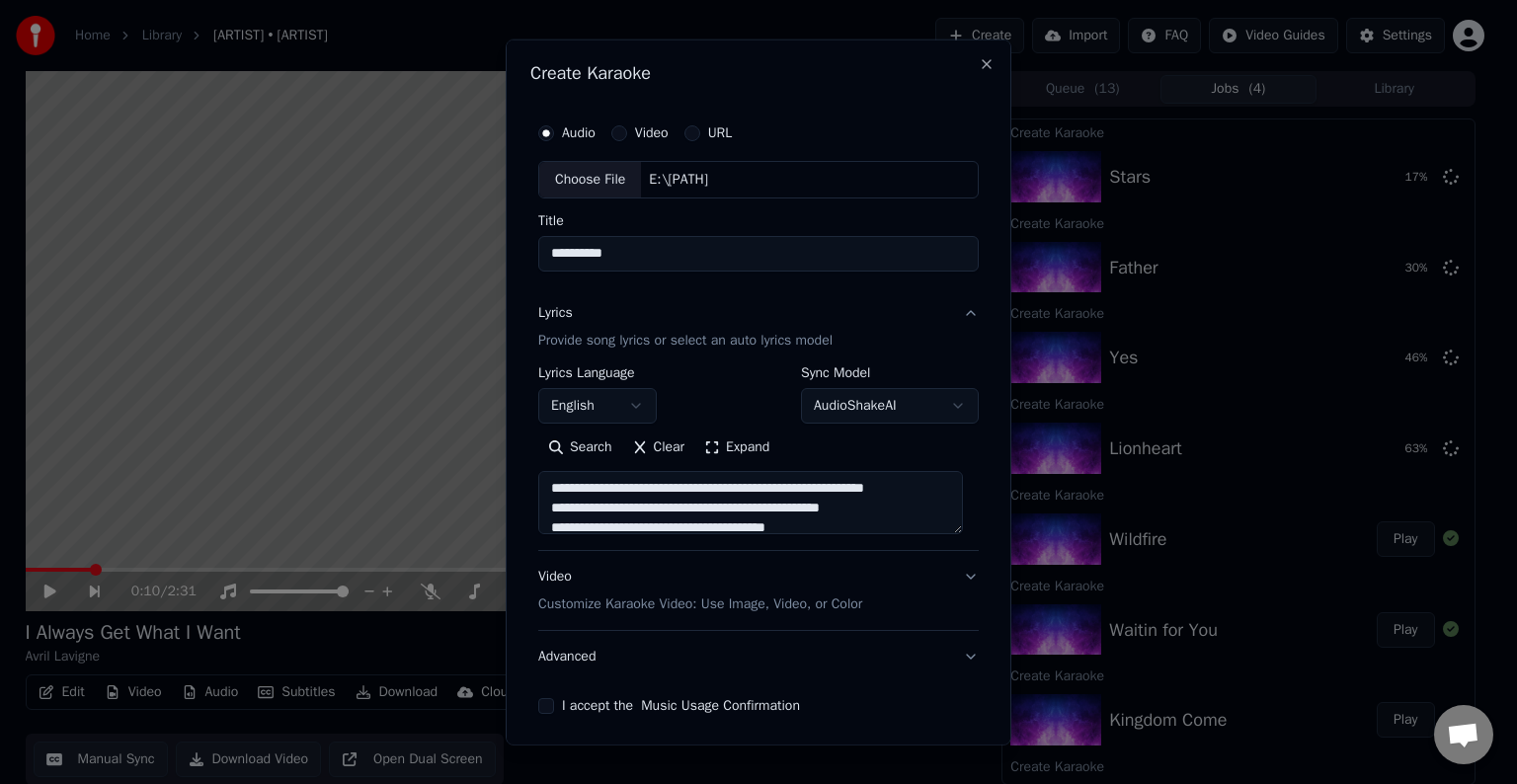 drag, startPoint x: 885, startPoint y: 507, endPoint x: 818, endPoint y: 493, distance: 68.44706 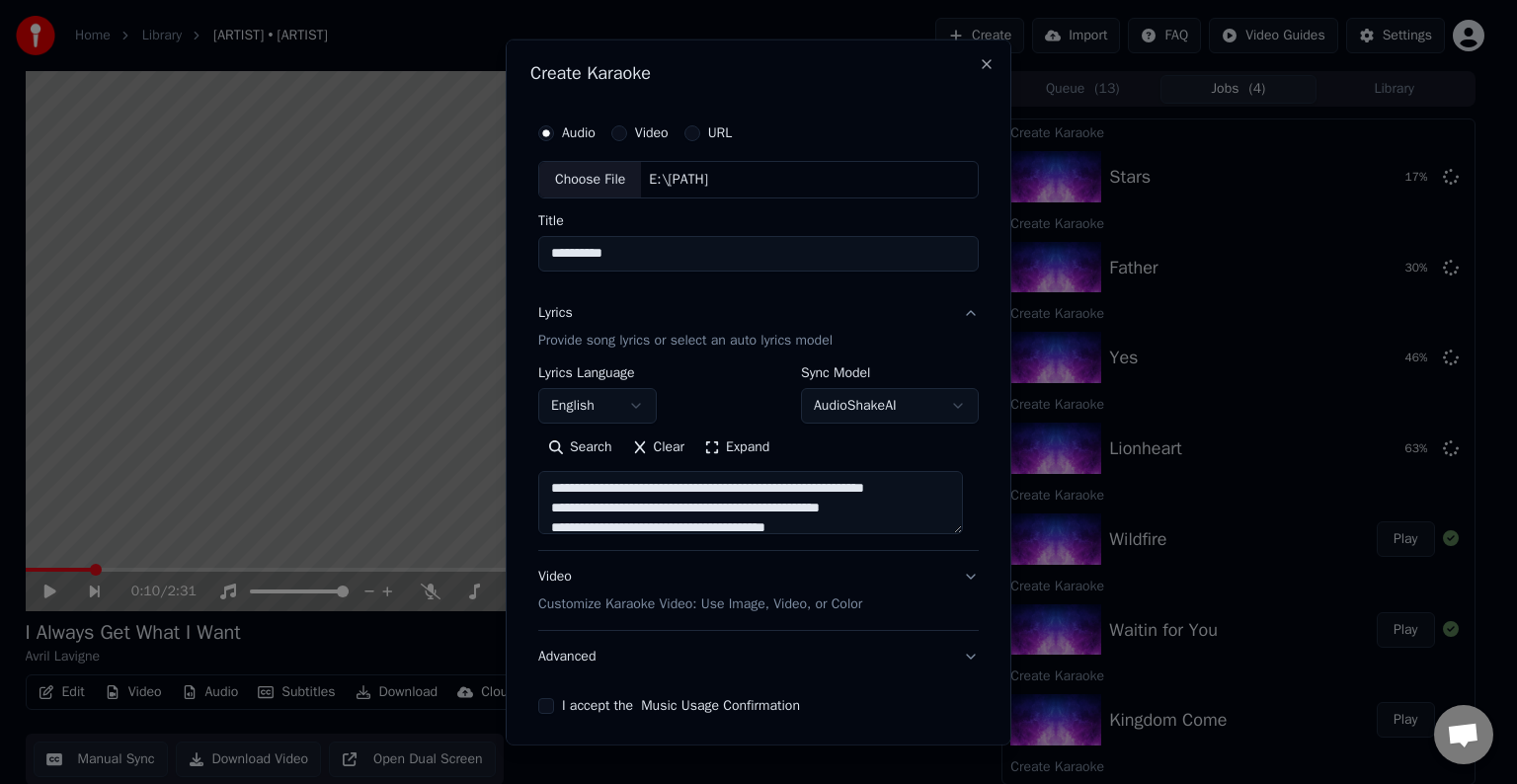 click at bounding box center [751, 503] 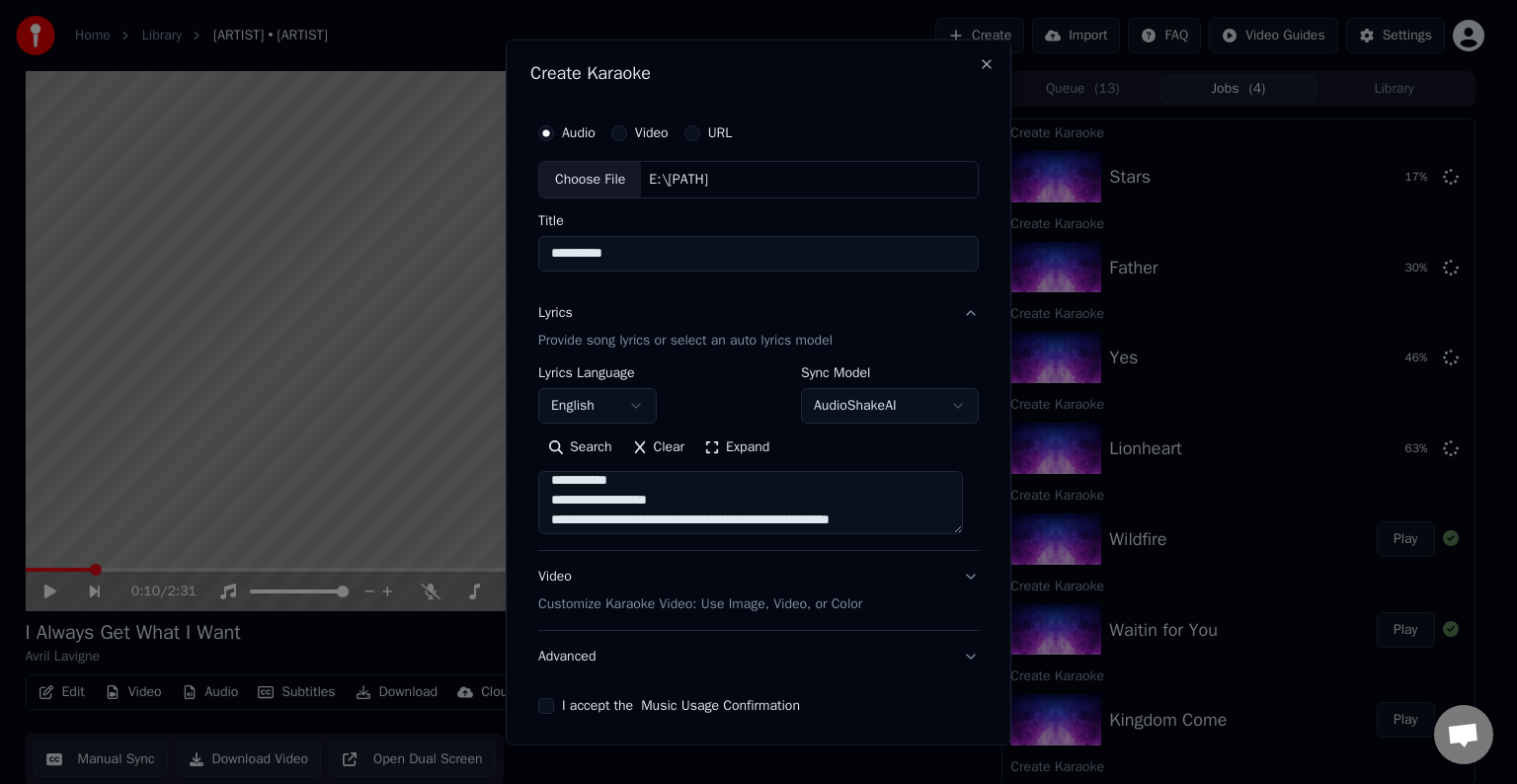 scroll, scrollTop: 743, scrollLeft: 0, axis: vertical 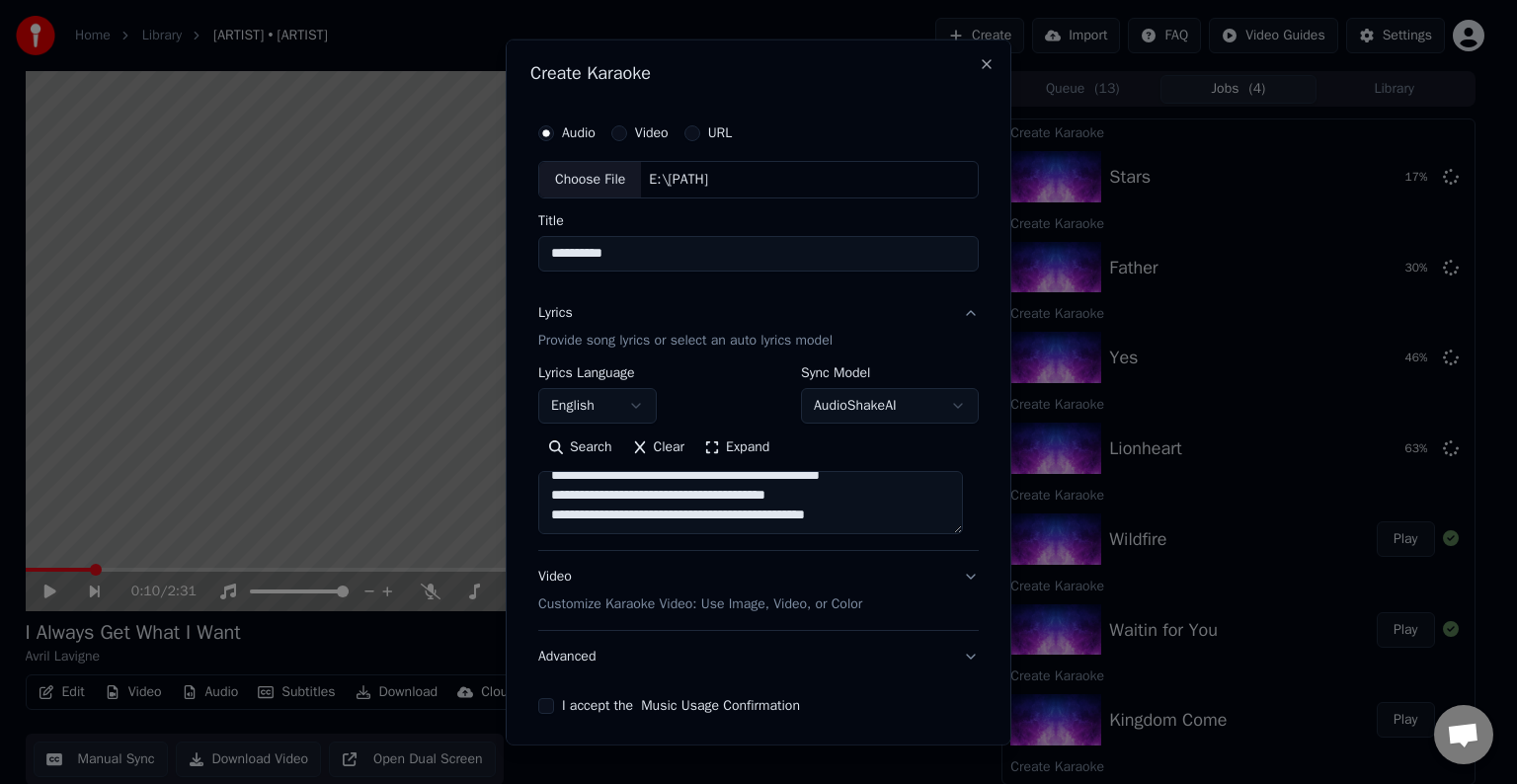 click at bounding box center (751, 503) 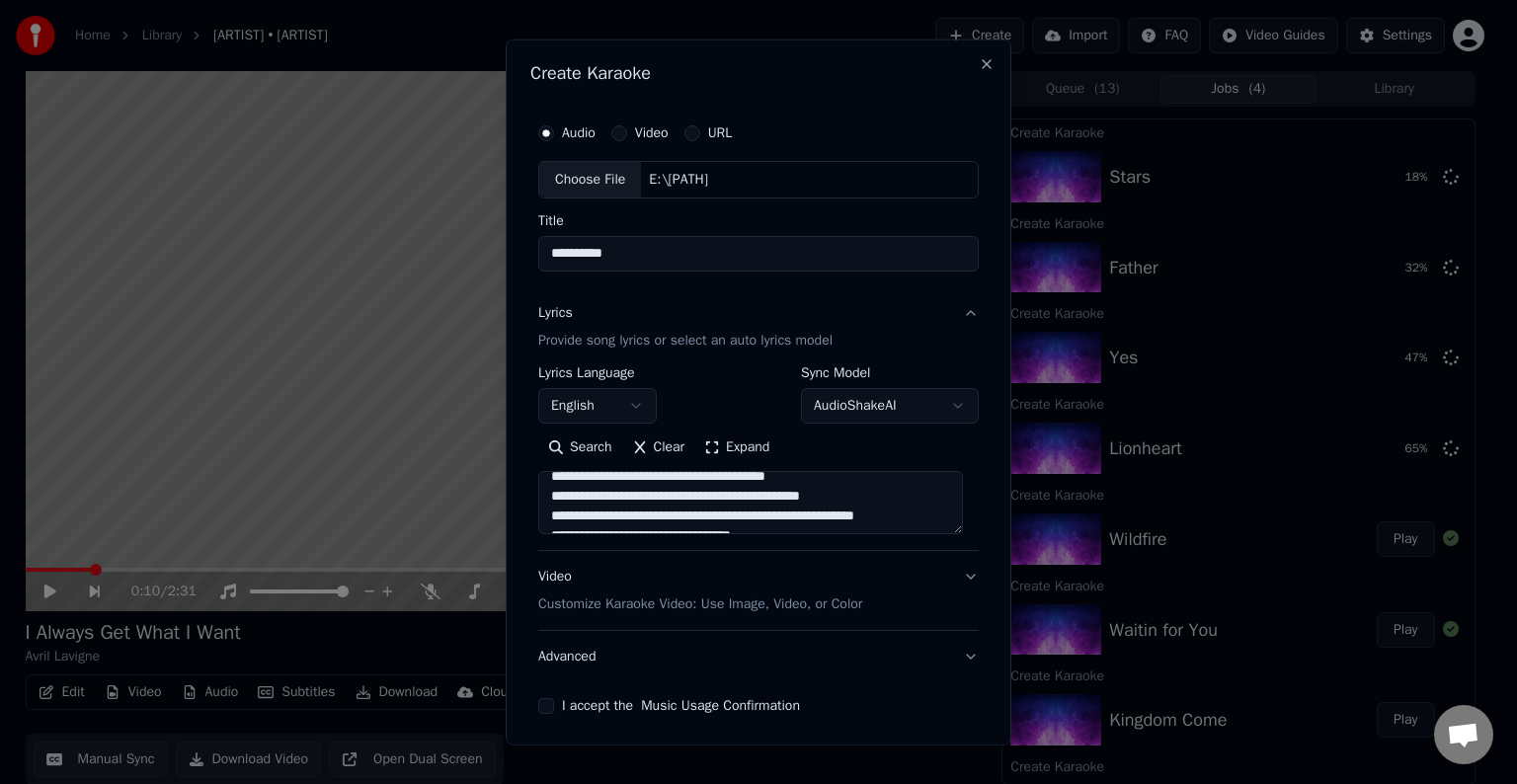 scroll, scrollTop: 853, scrollLeft: 0, axis: vertical 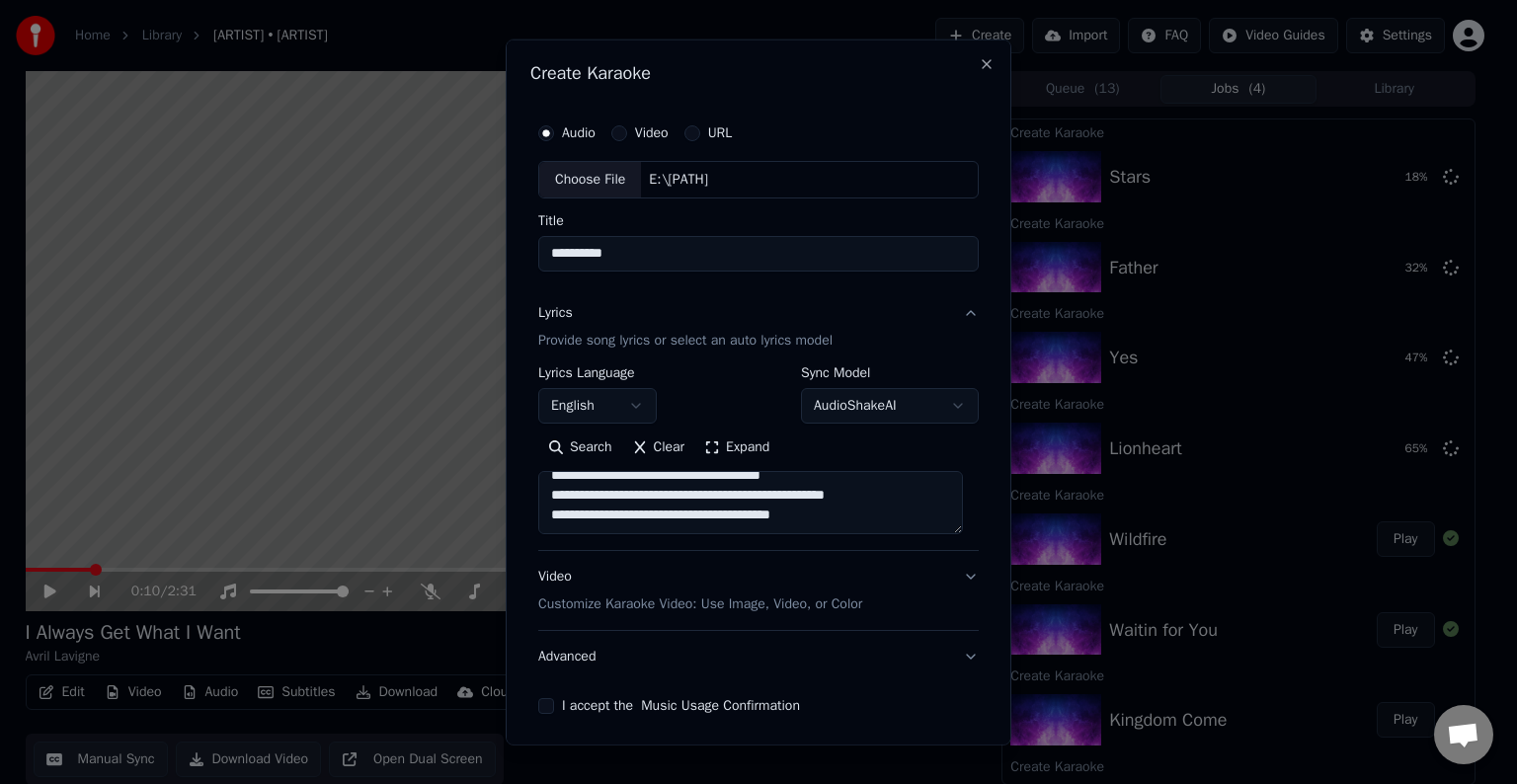 click at bounding box center [751, 503] 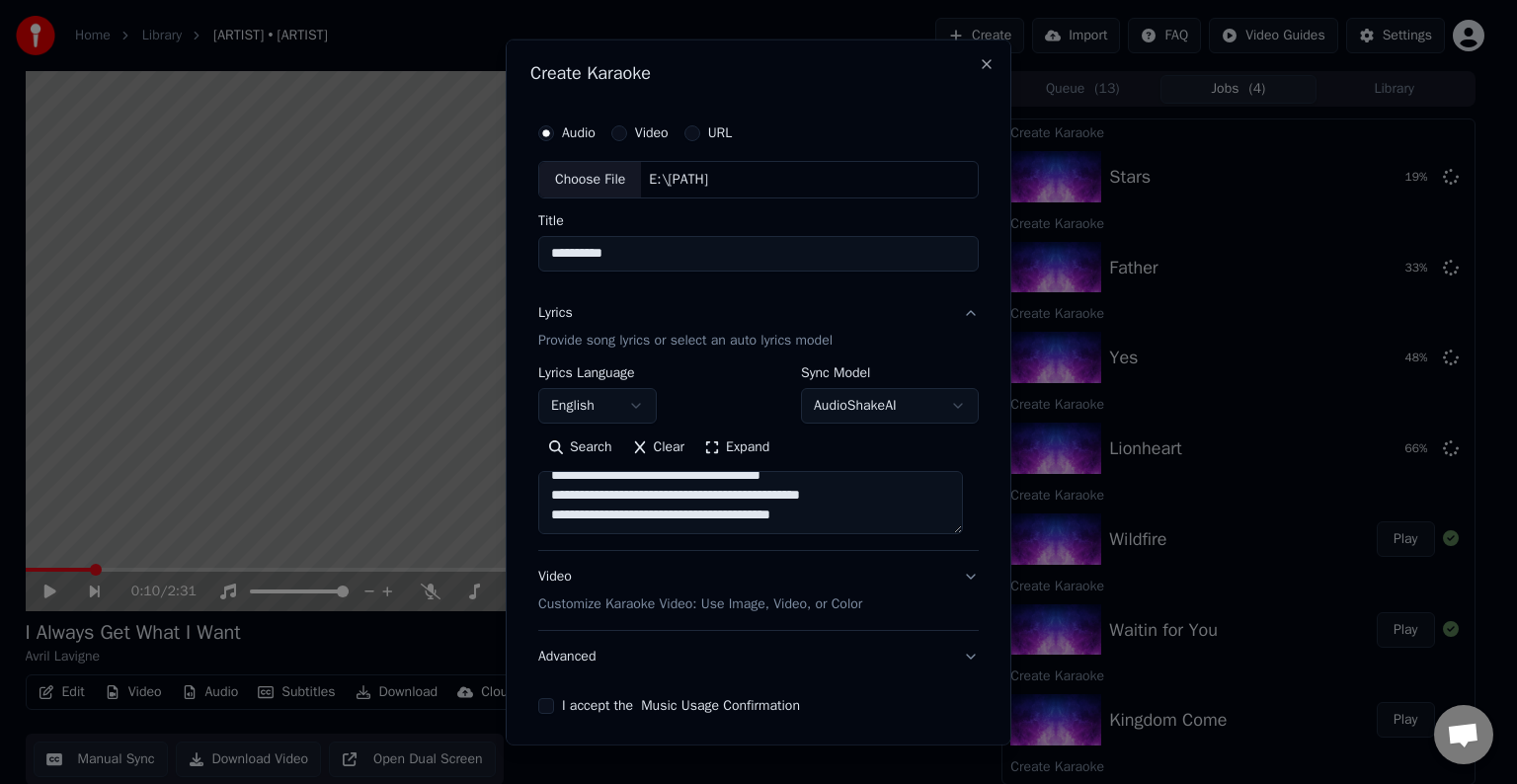 click at bounding box center (751, 503) 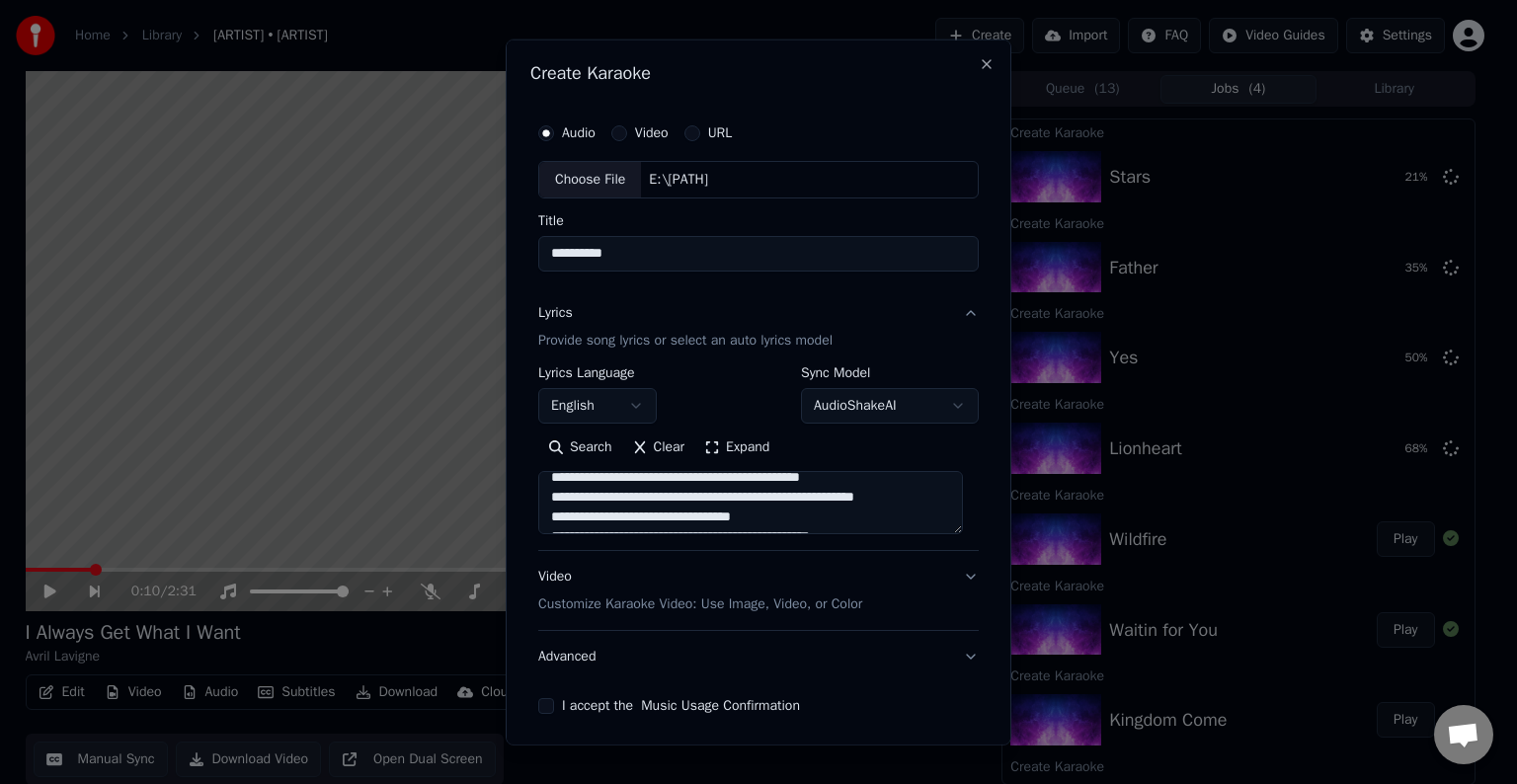 scroll, scrollTop: 758, scrollLeft: 0, axis: vertical 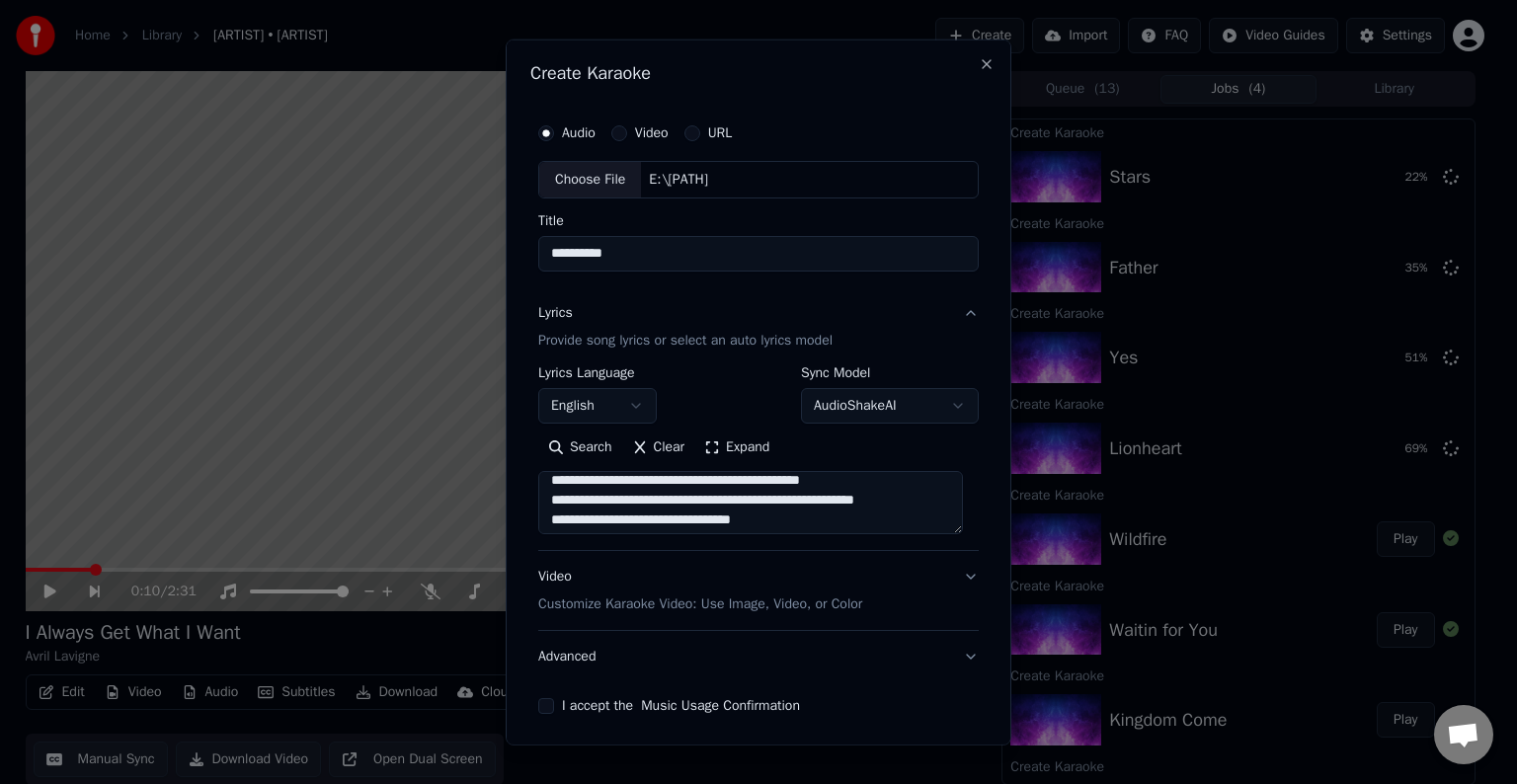 drag, startPoint x: 787, startPoint y: 498, endPoint x: 743, endPoint y: 503, distance: 44.28318 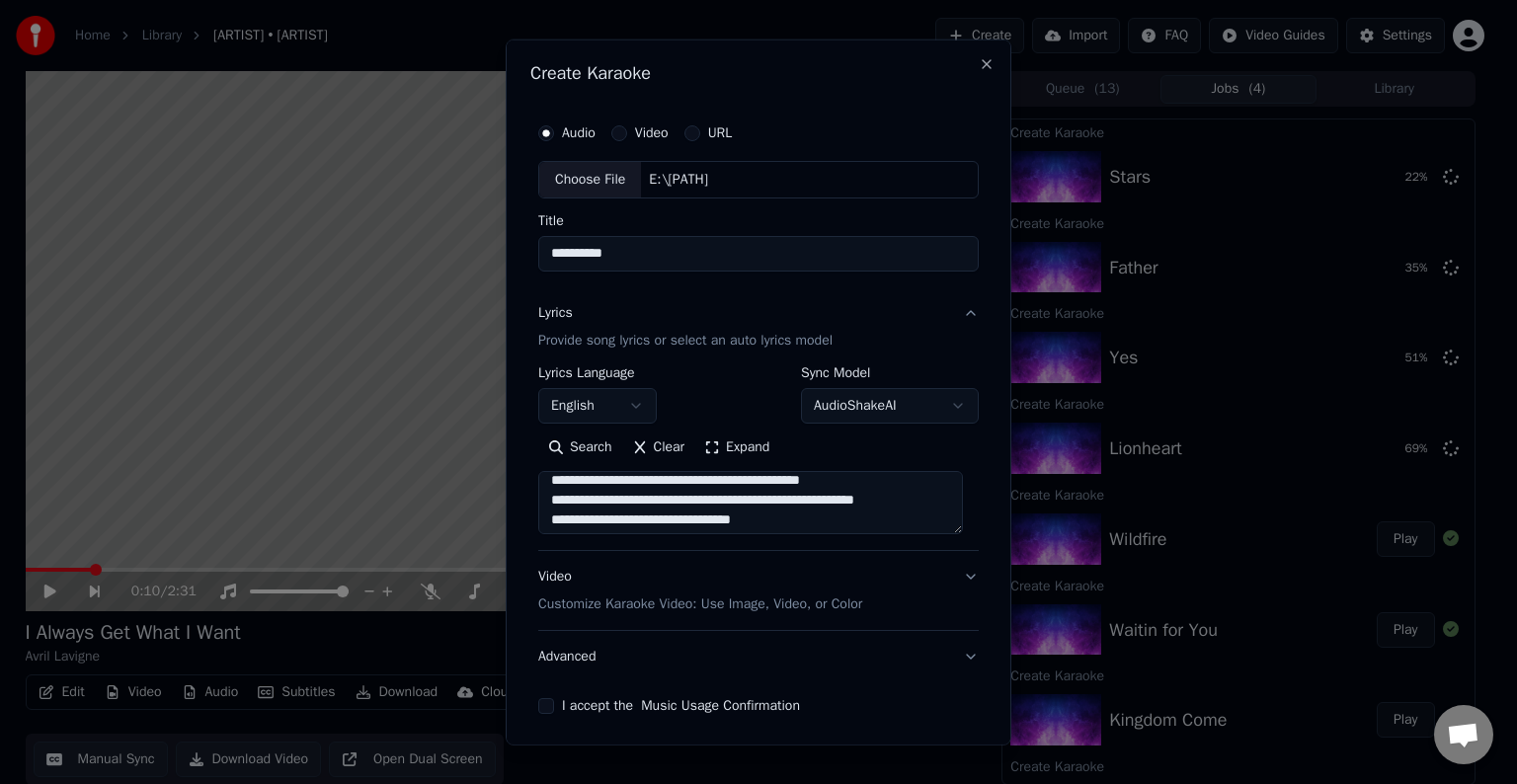 click at bounding box center (751, 503) 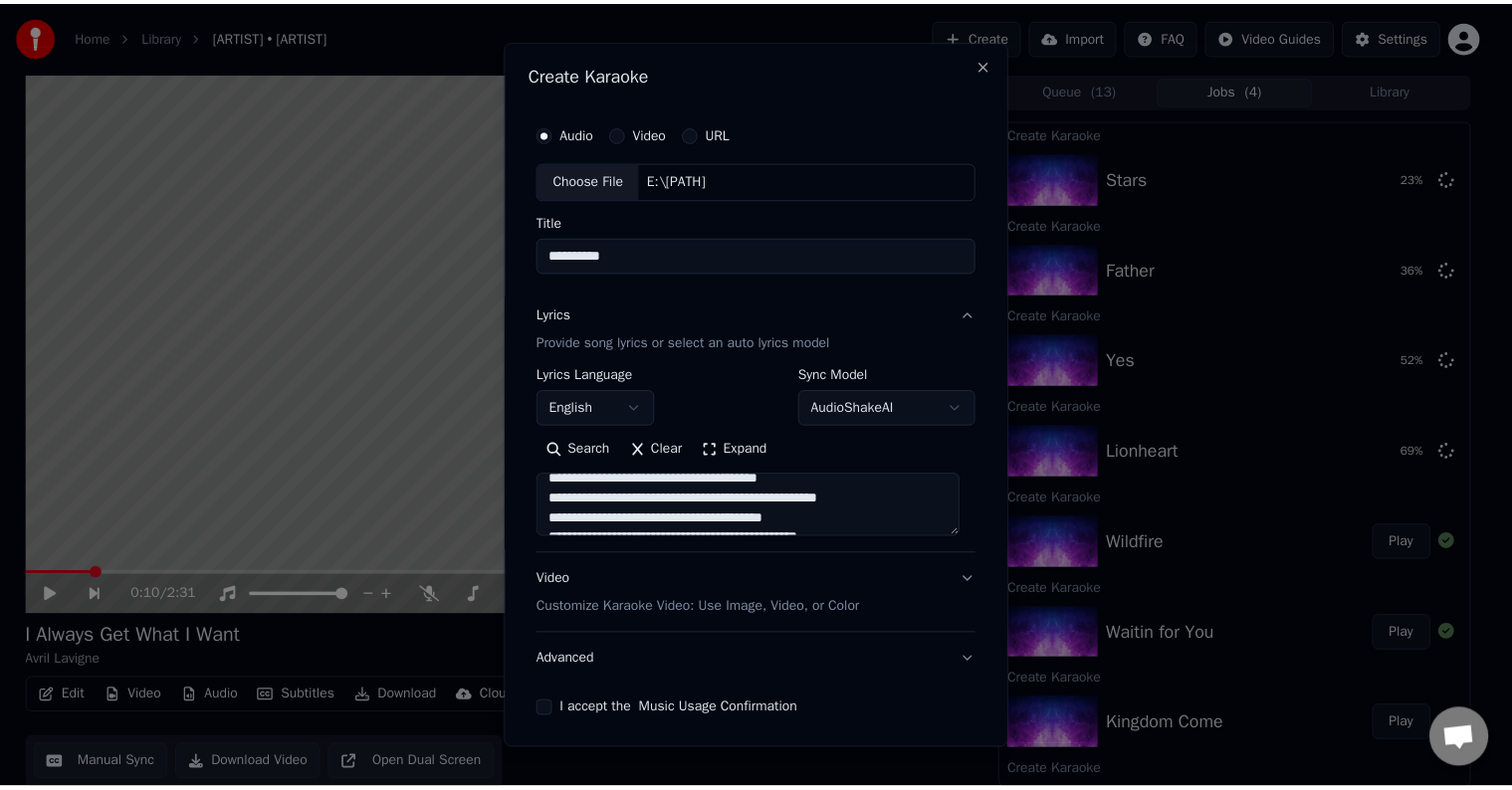 scroll, scrollTop: 848, scrollLeft: 0, axis: vertical 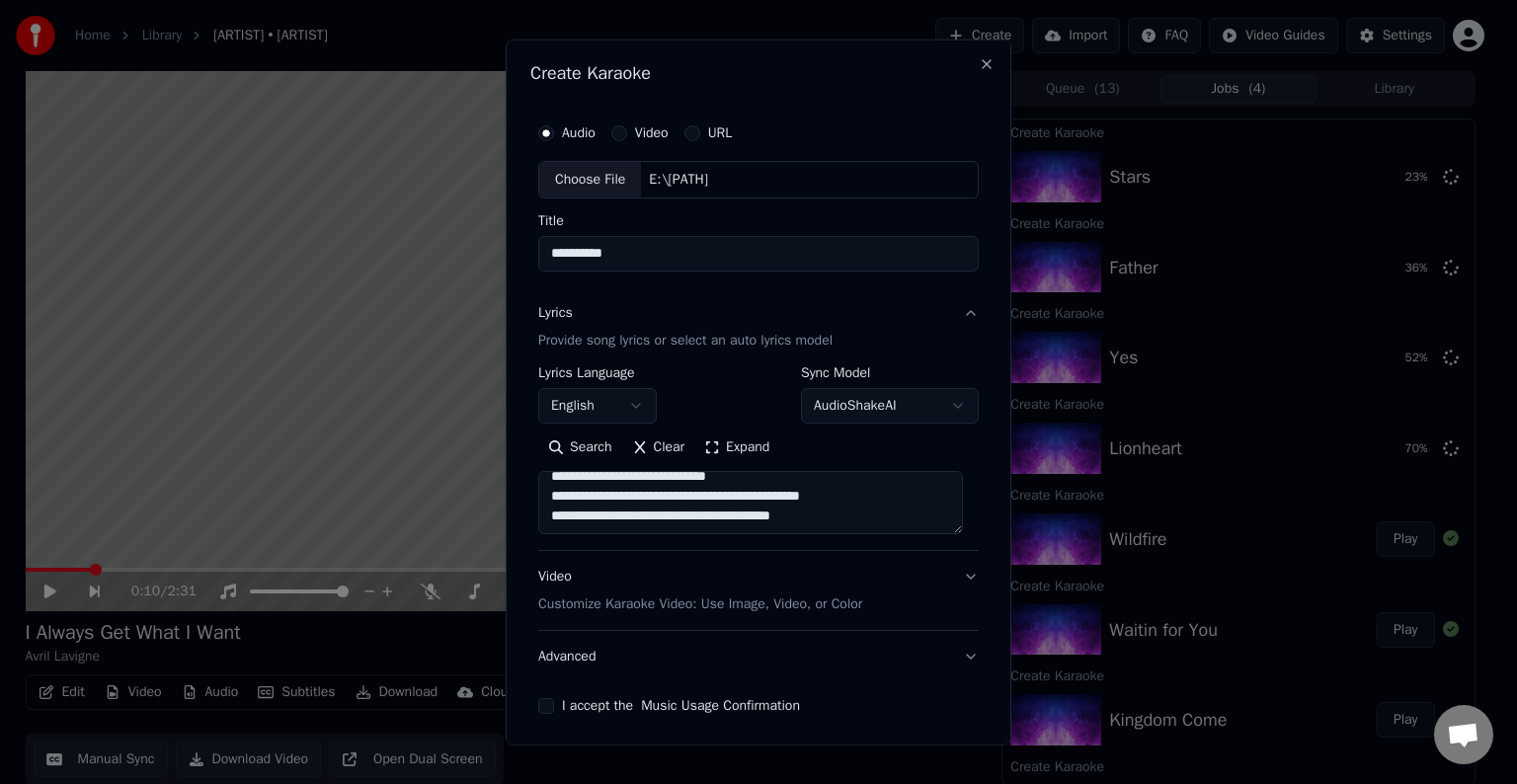 type on "**********" 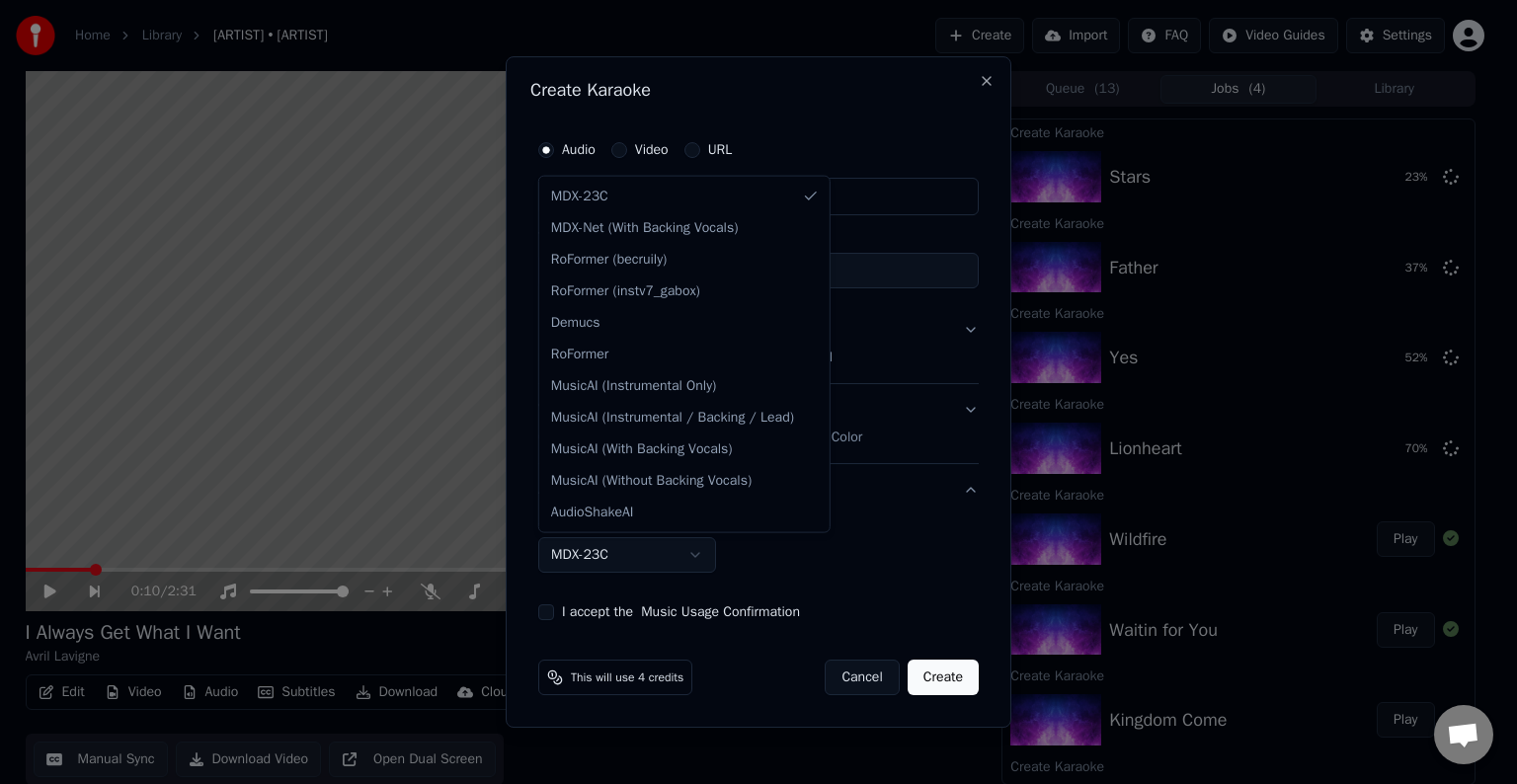 click on "MDX-23C" at bounding box center [627, 555] 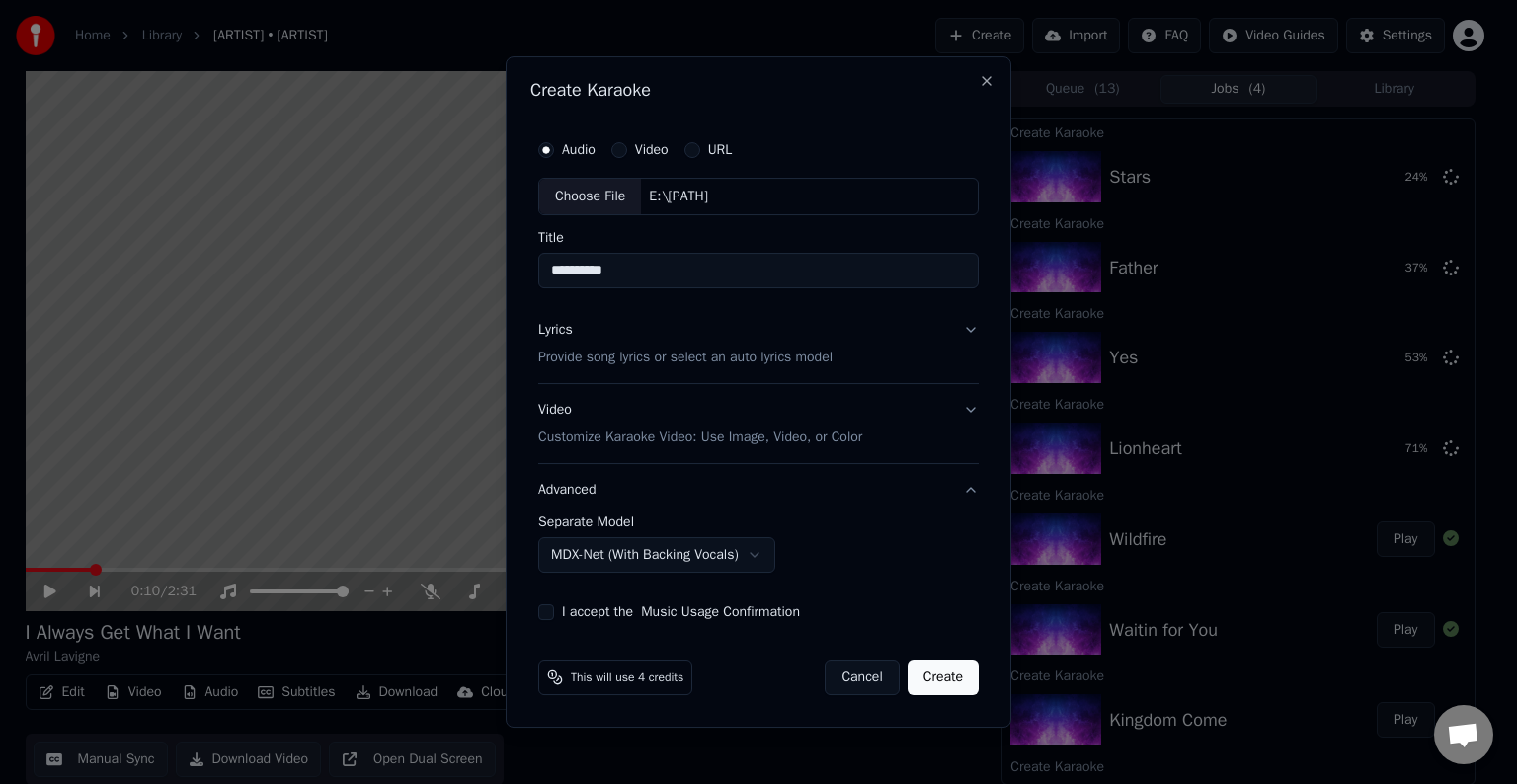 click on "I accept the   Music Usage Confirmation" at bounding box center [546, 612] 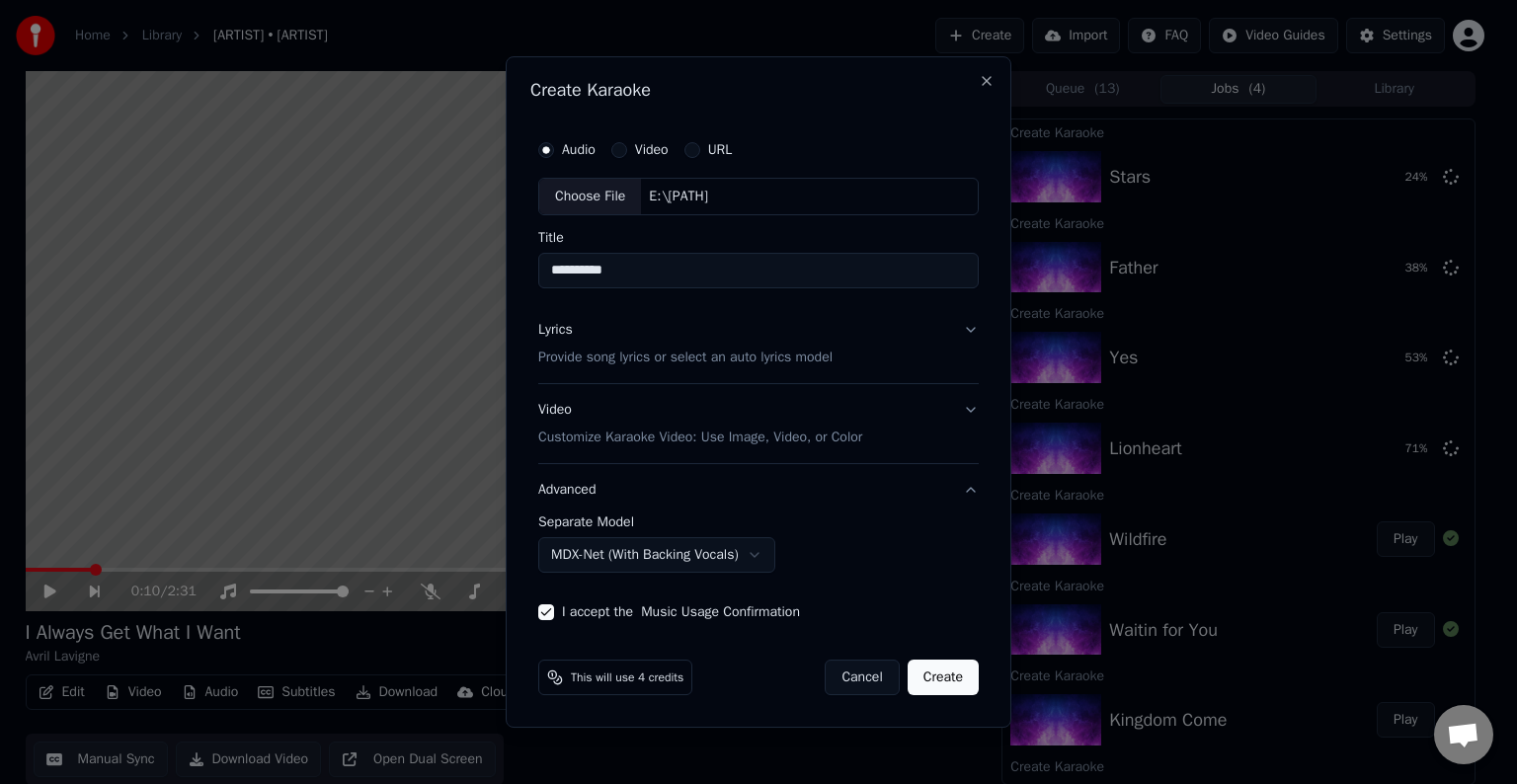 click on "Create" at bounding box center [943, 677] 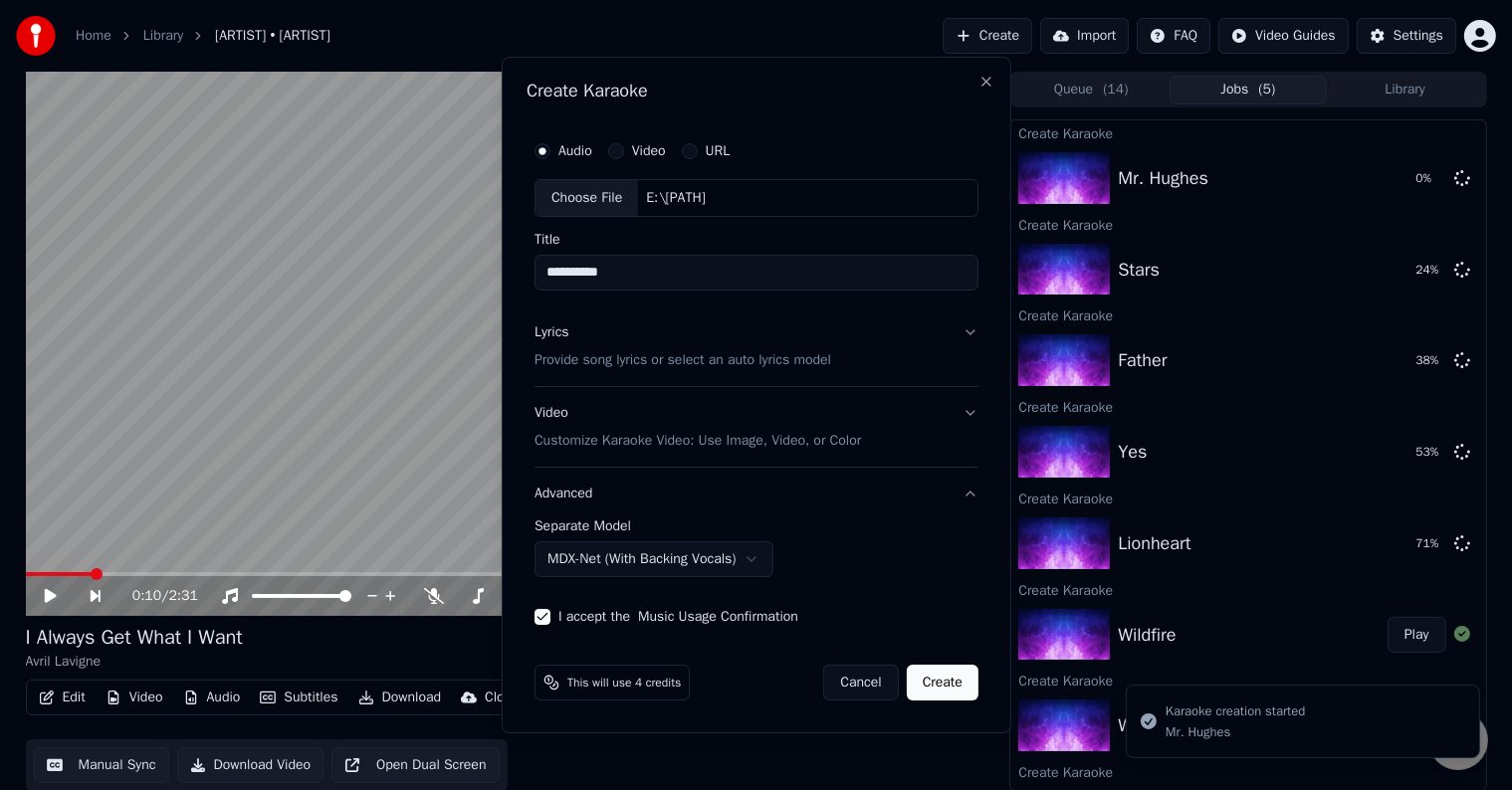 select on "******" 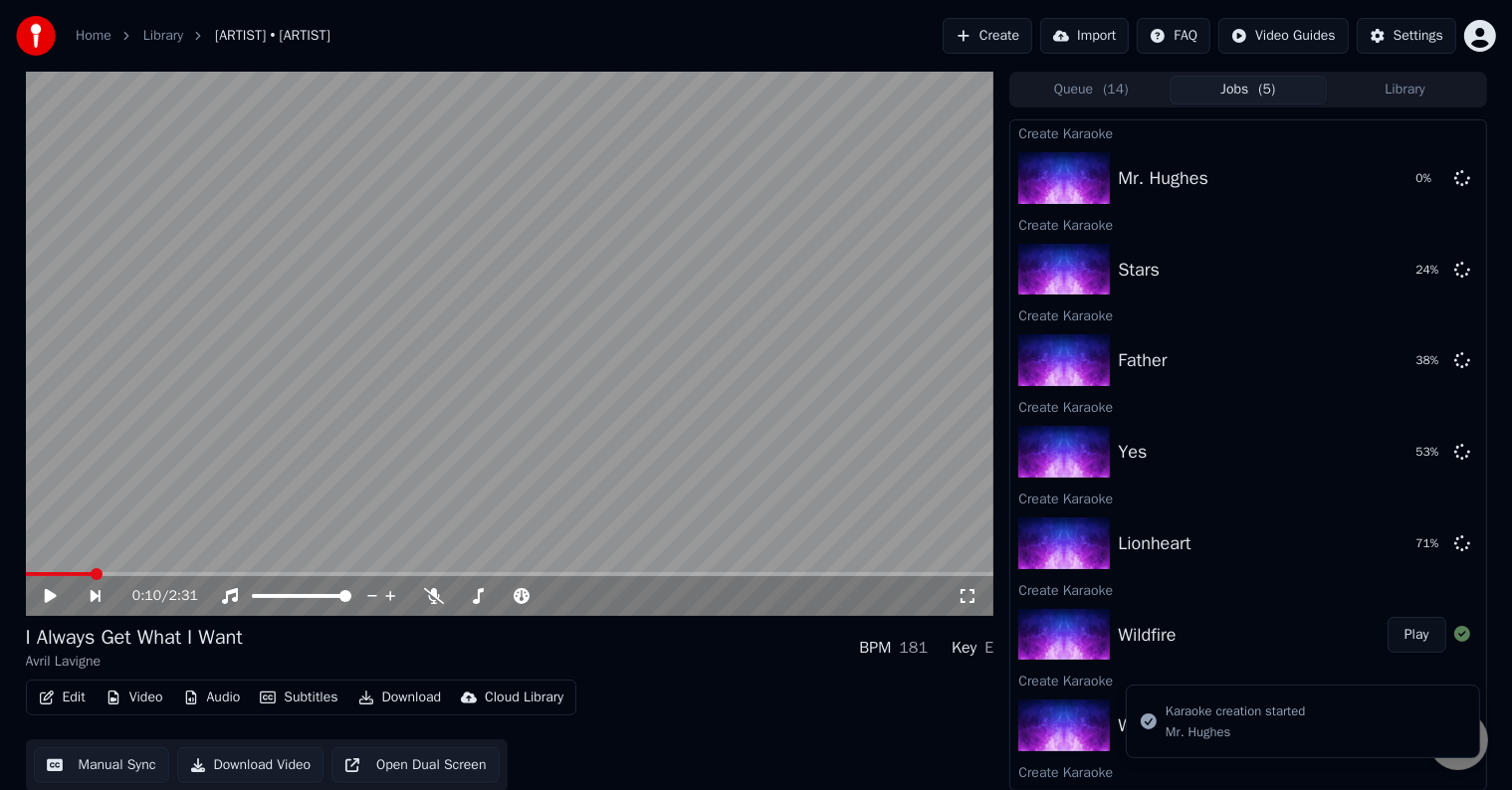 click on "Queue ( 14 )" at bounding box center (1091, 90) 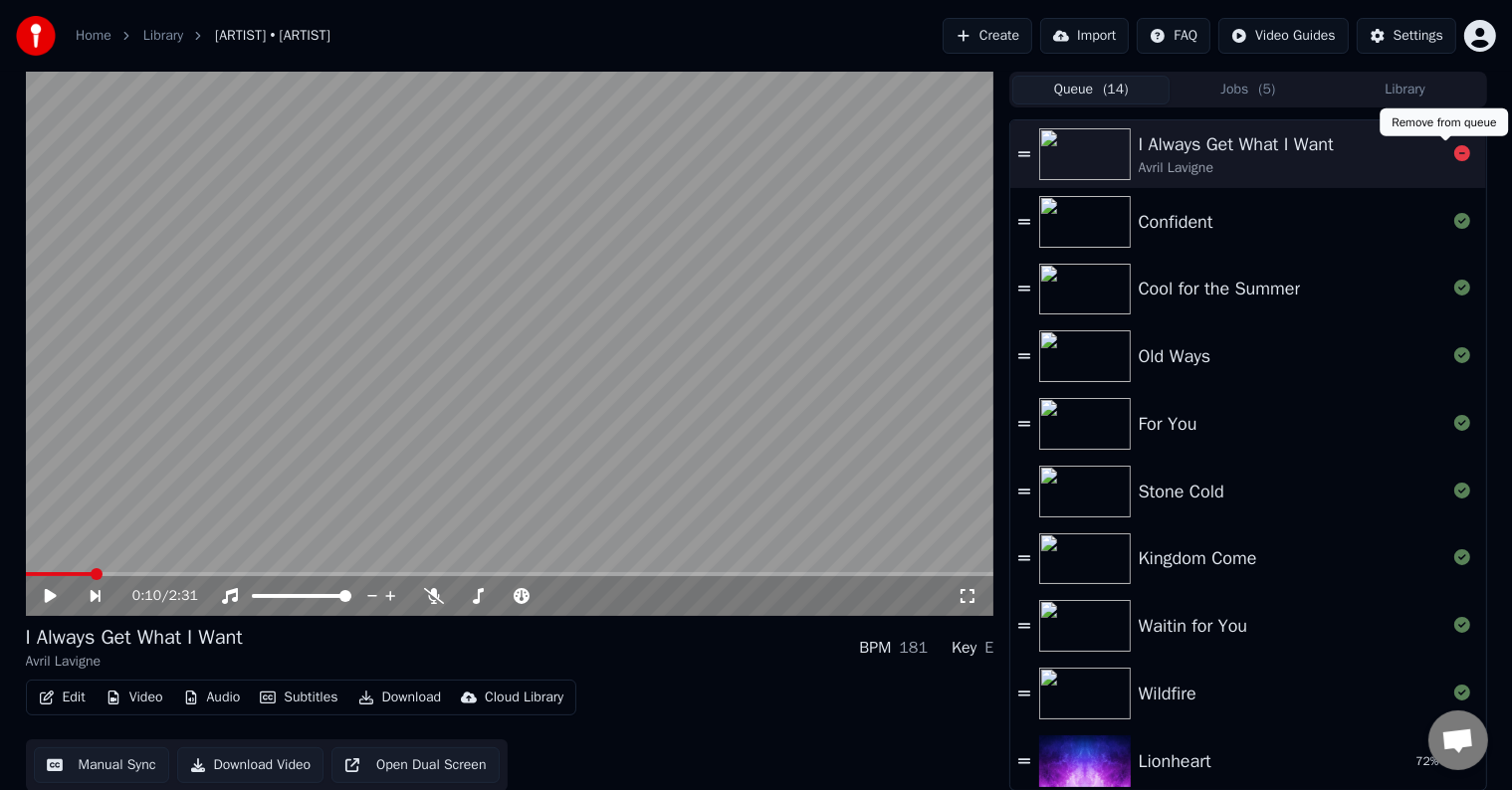 click 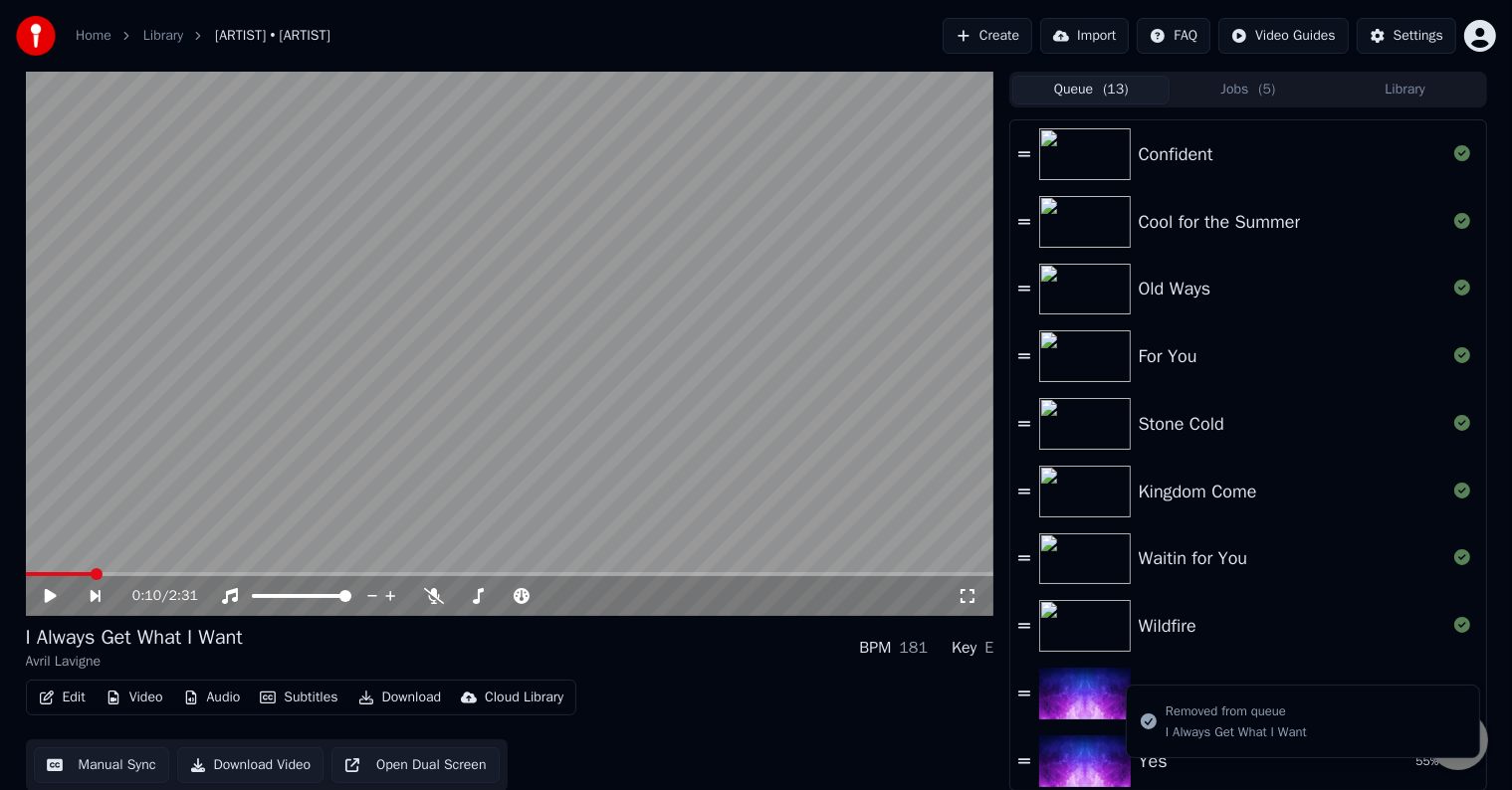 click on "Jobs ( 5 )" at bounding box center (1248, 90) 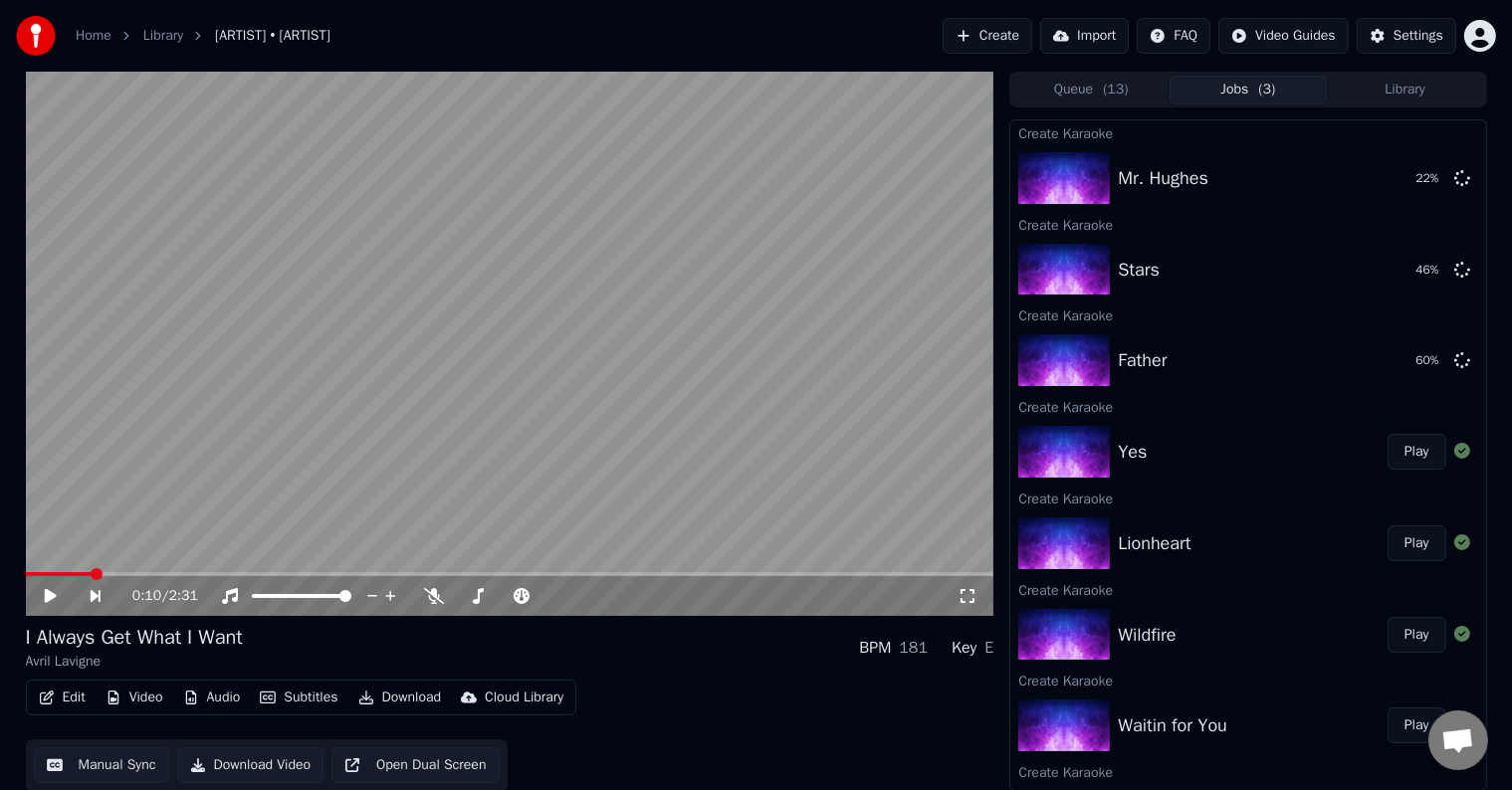 scroll, scrollTop: 517, scrollLeft: 0, axis: vertical 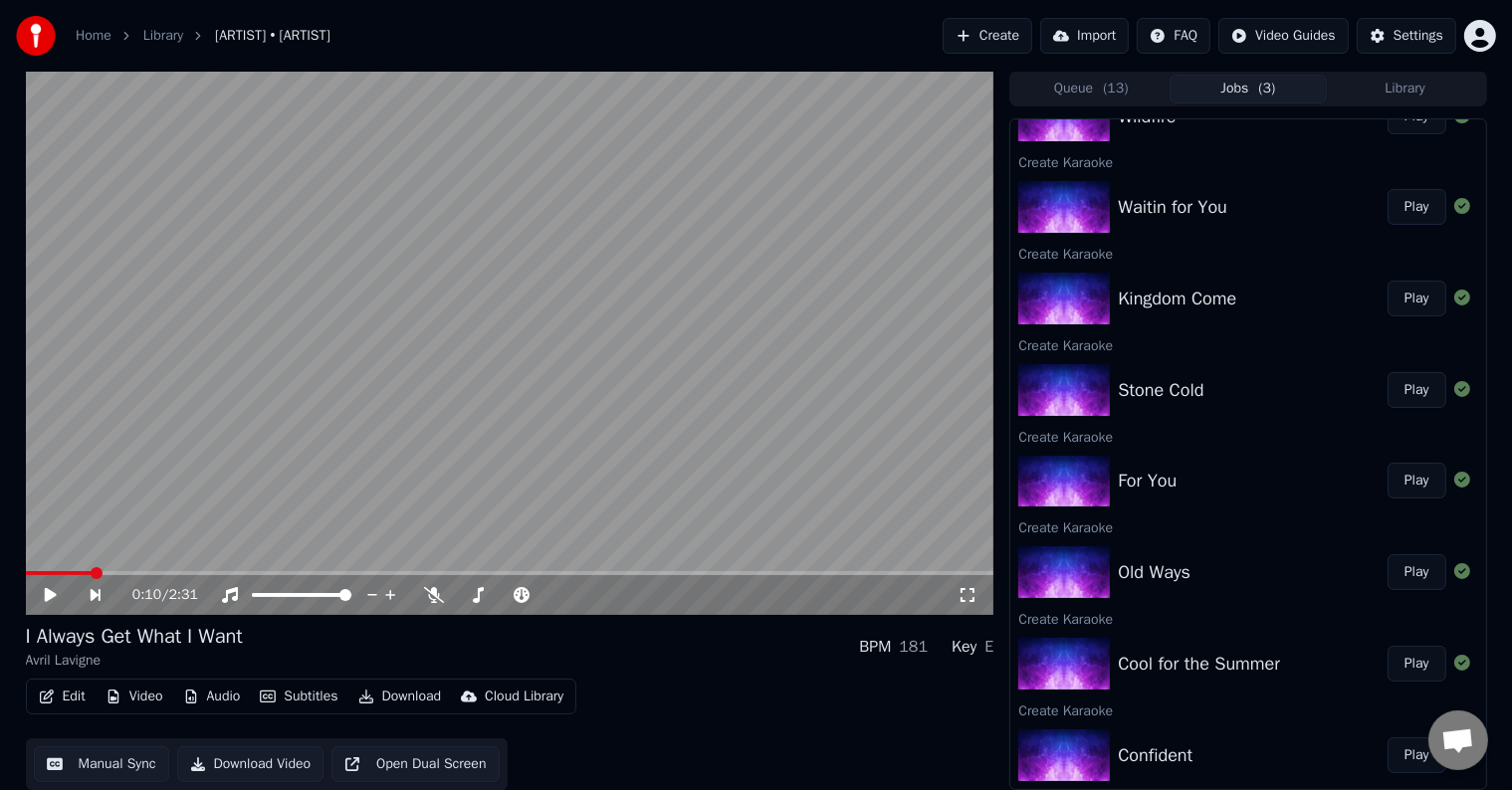 click on "Play" at bounding box center [1416, 755] 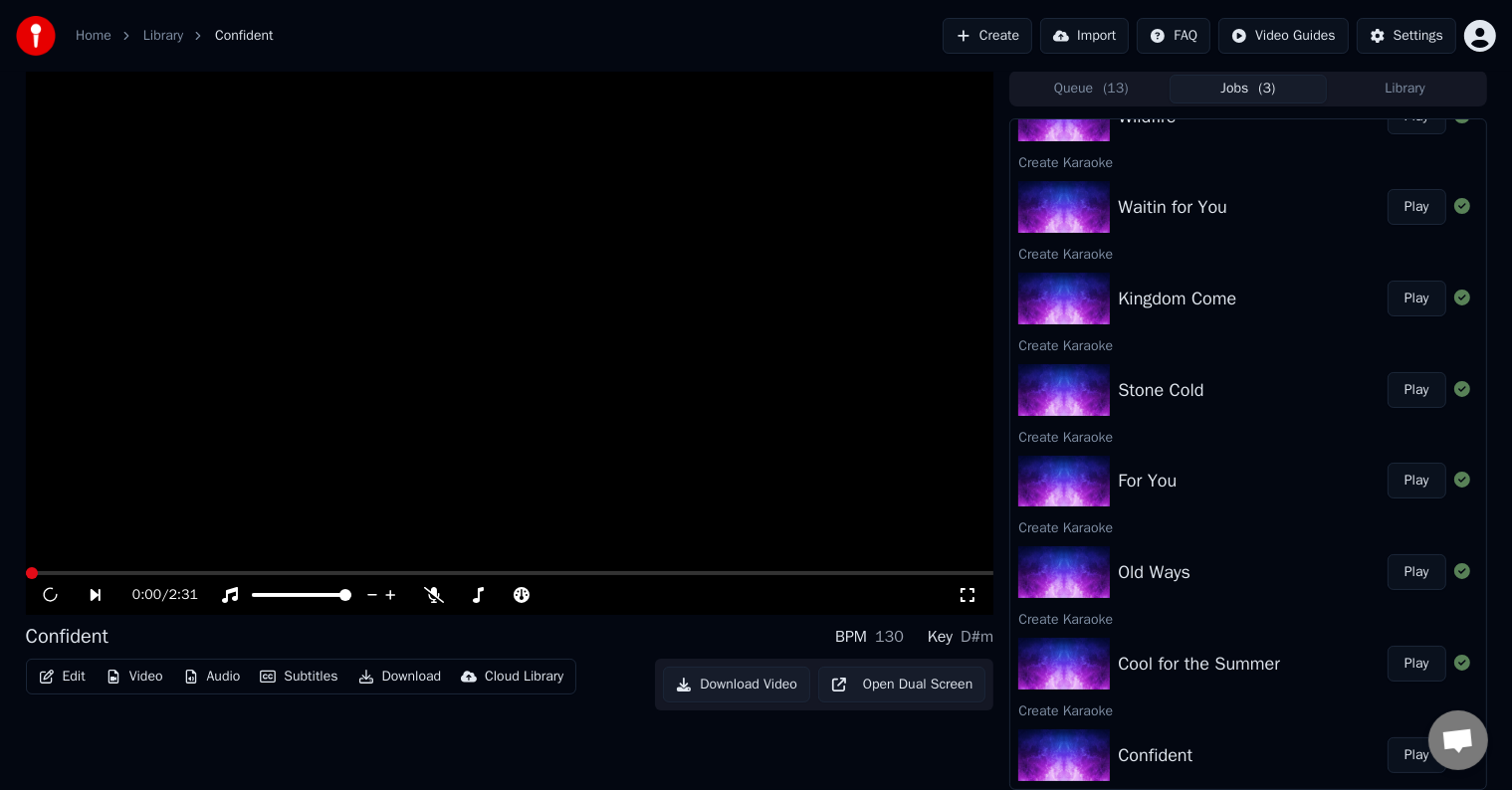 scroll, scrollTop: 0, scrollLeft: 0, axis: both 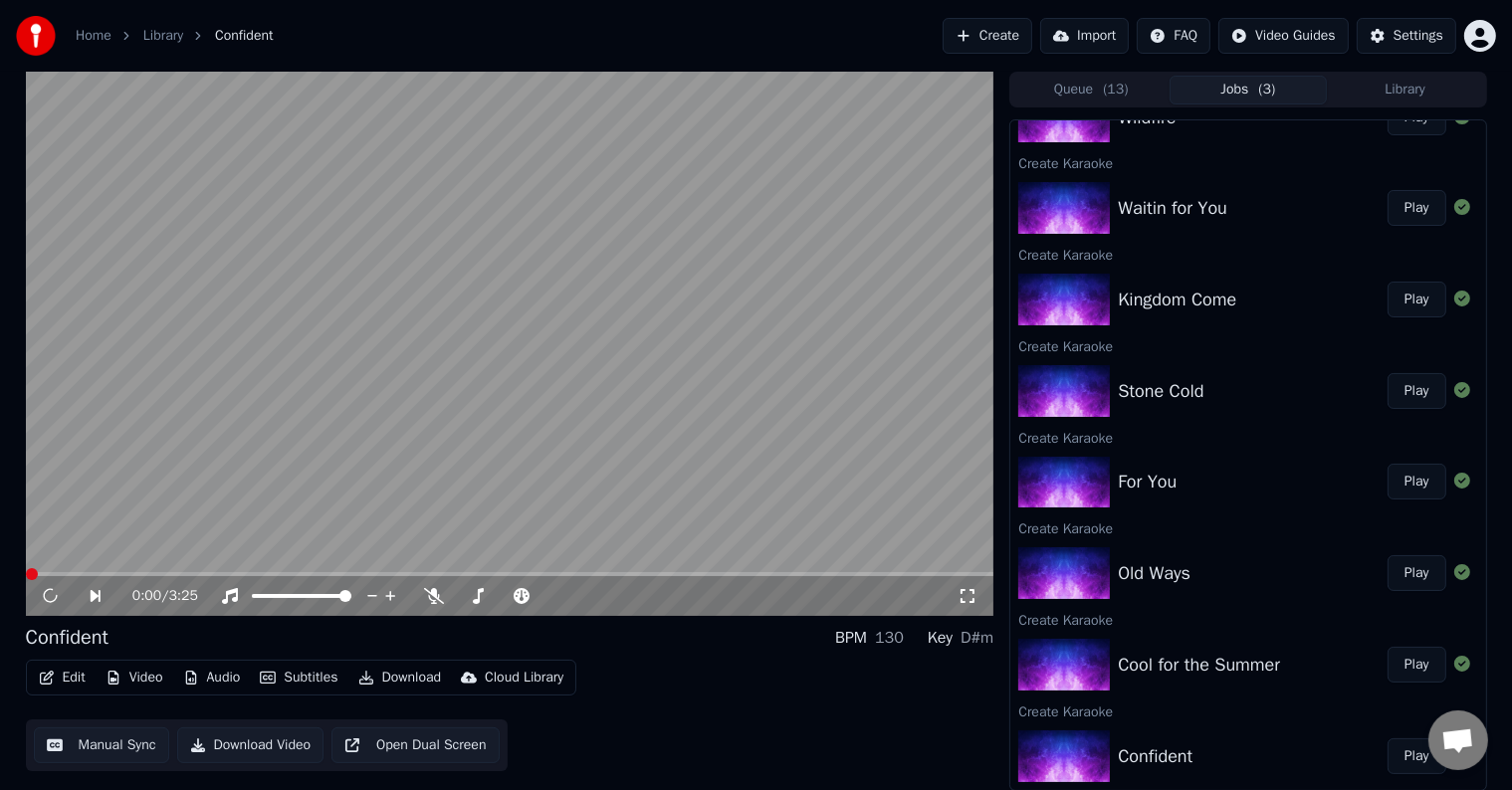 click on "Edit" at bounding box center (62, 678) 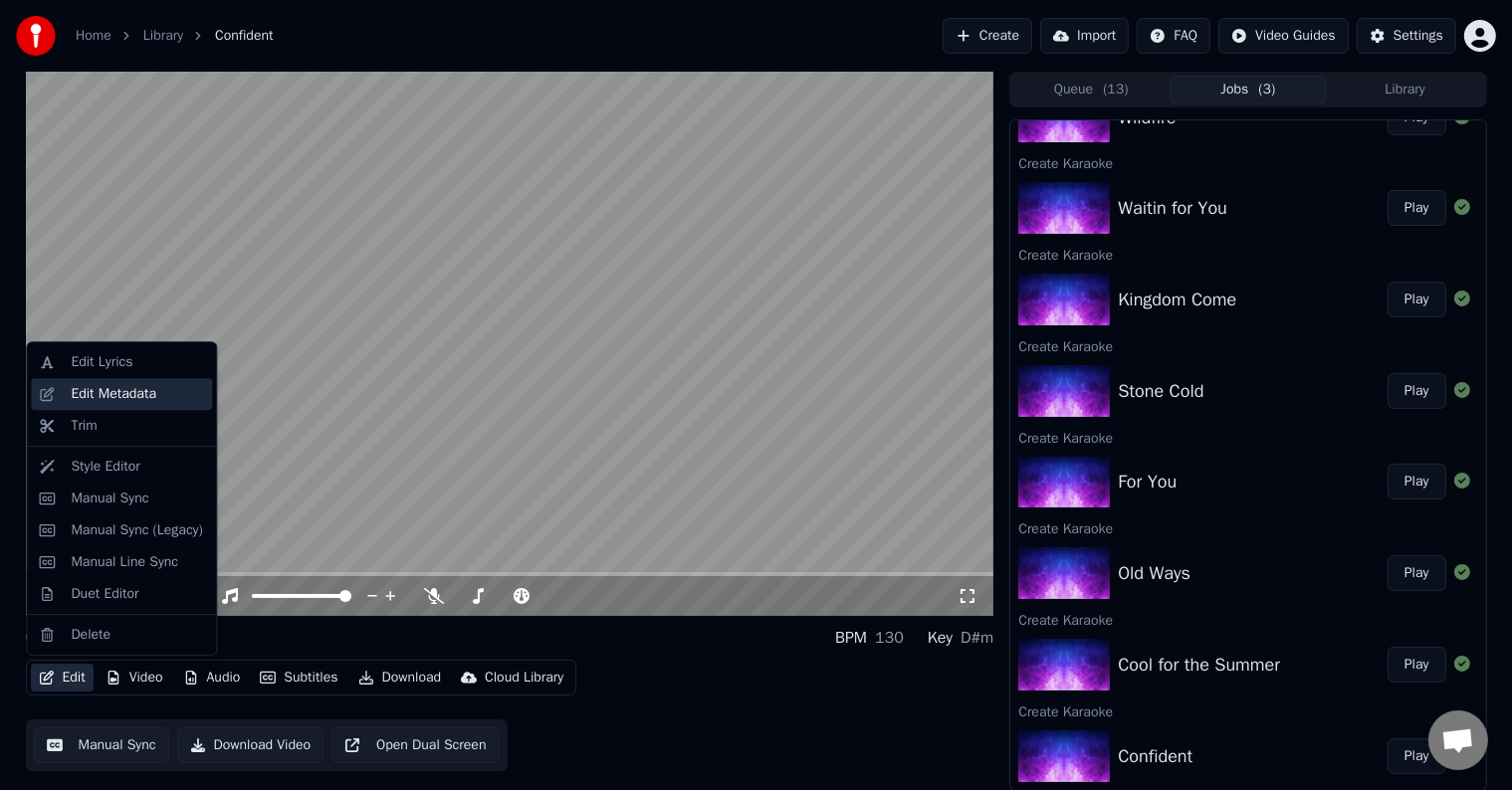 click on "Edit Metadata" at bounding box center (113, 394) 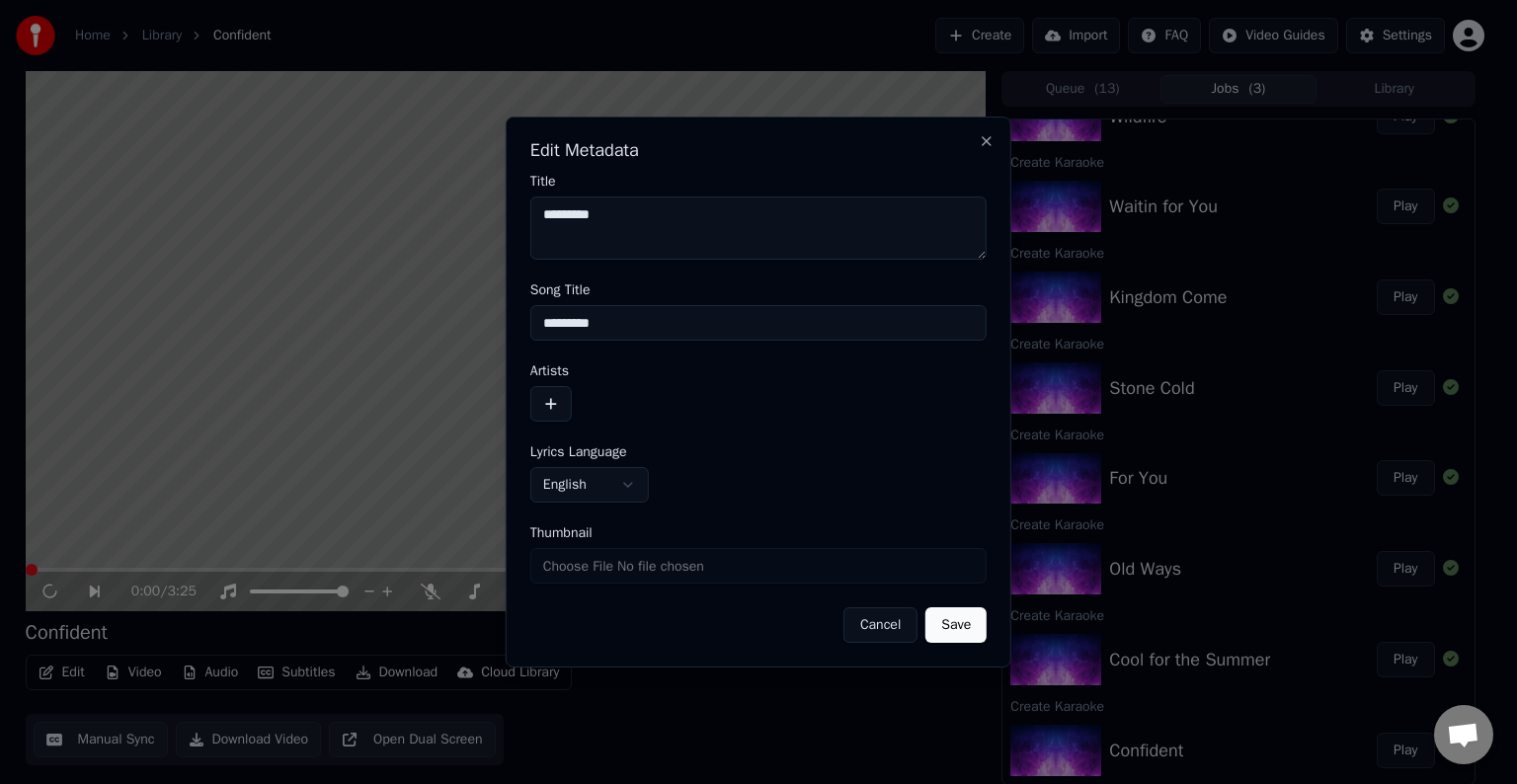 click at bounding box center [551, 404] 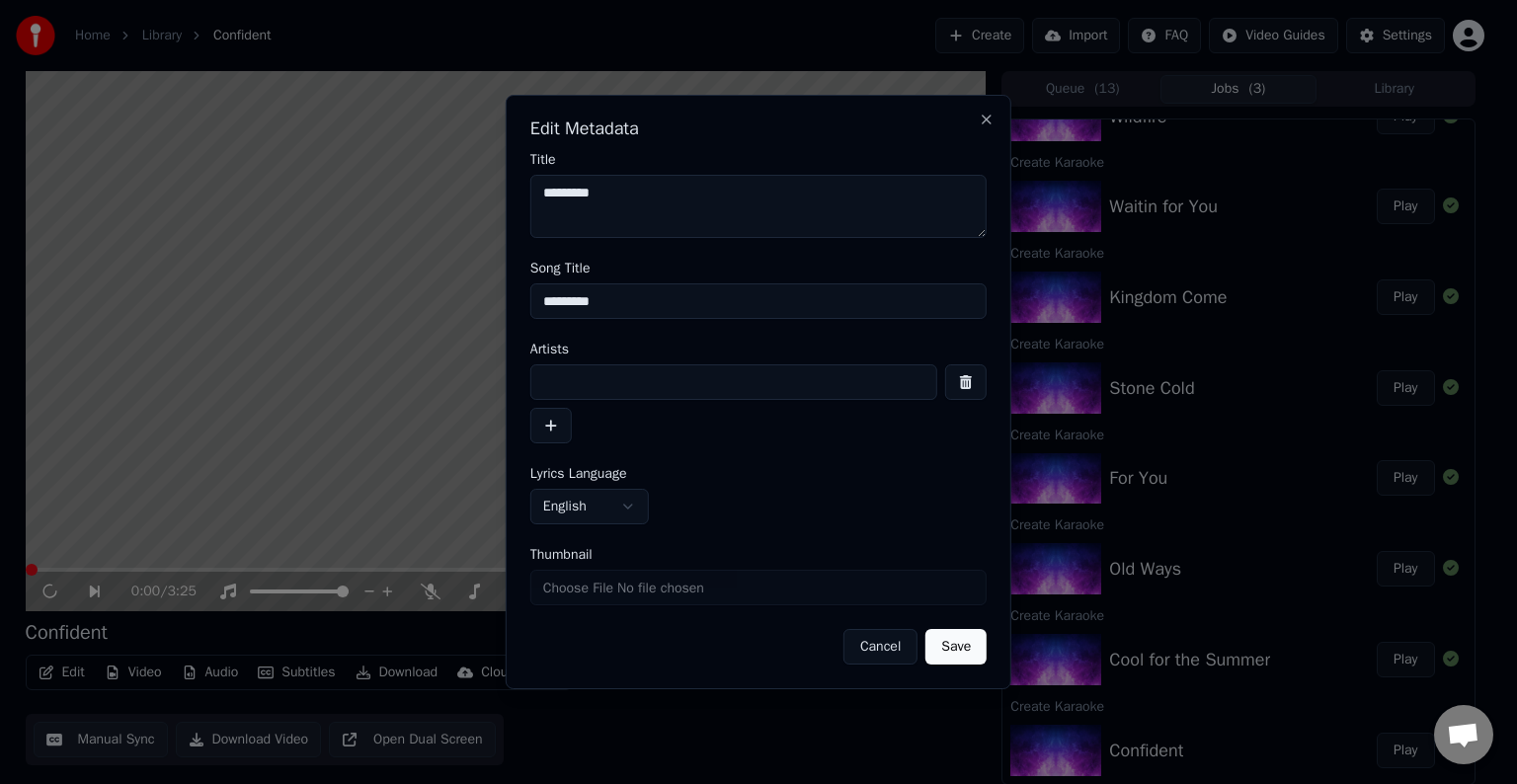 click at bounding box center (734, 382) 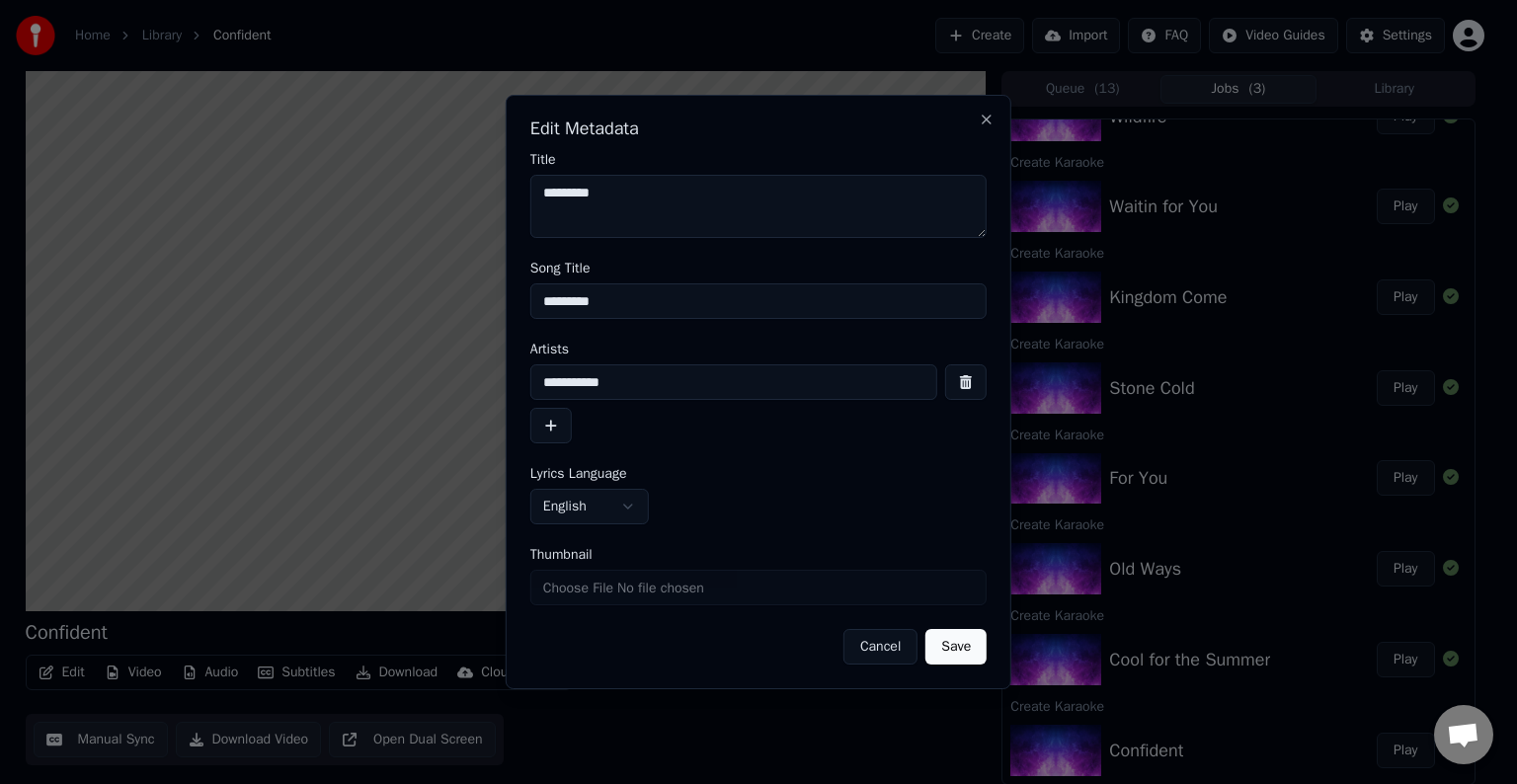 type on "**********" 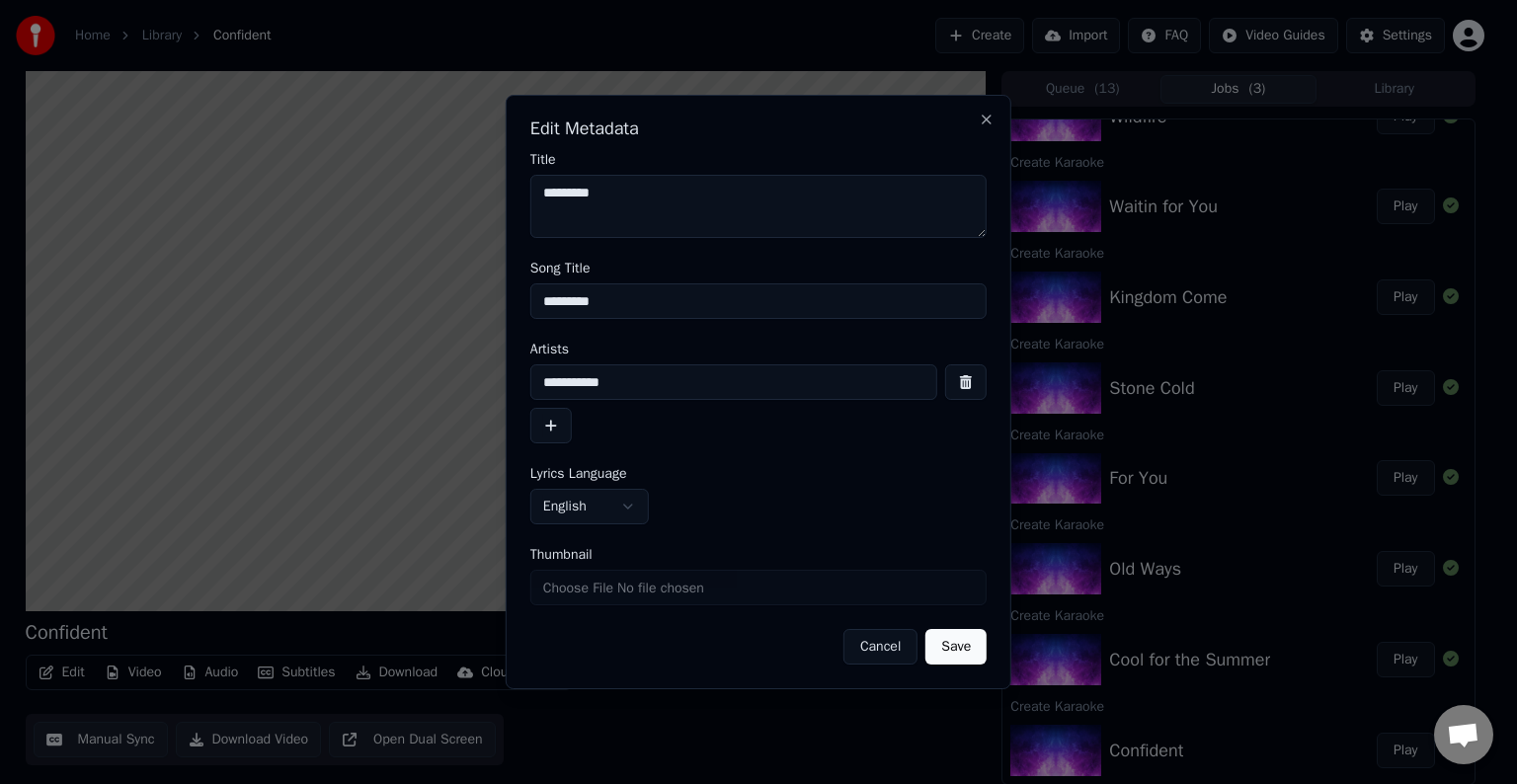 click on "Save" at bounding box center (956, 647) 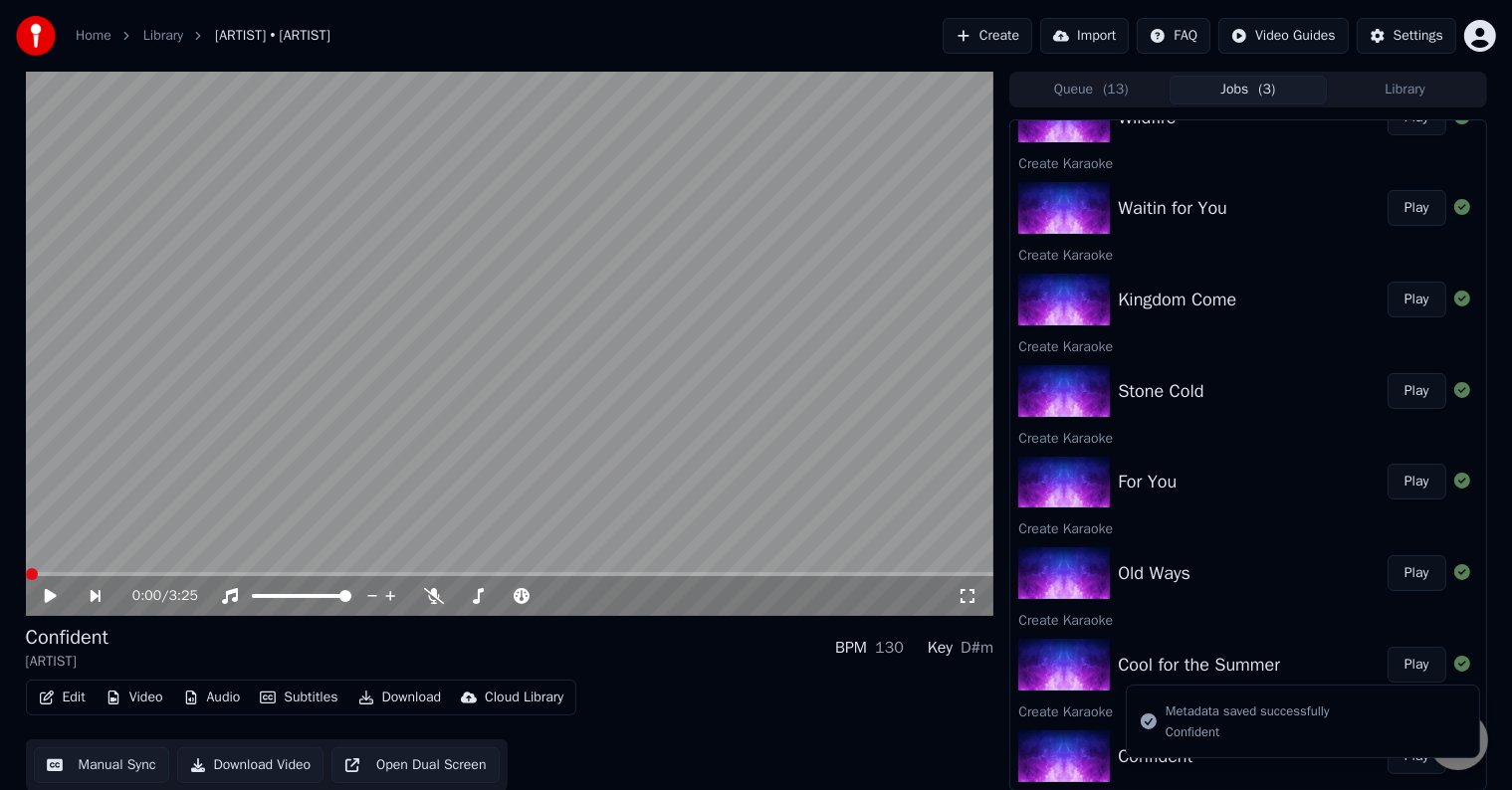 click 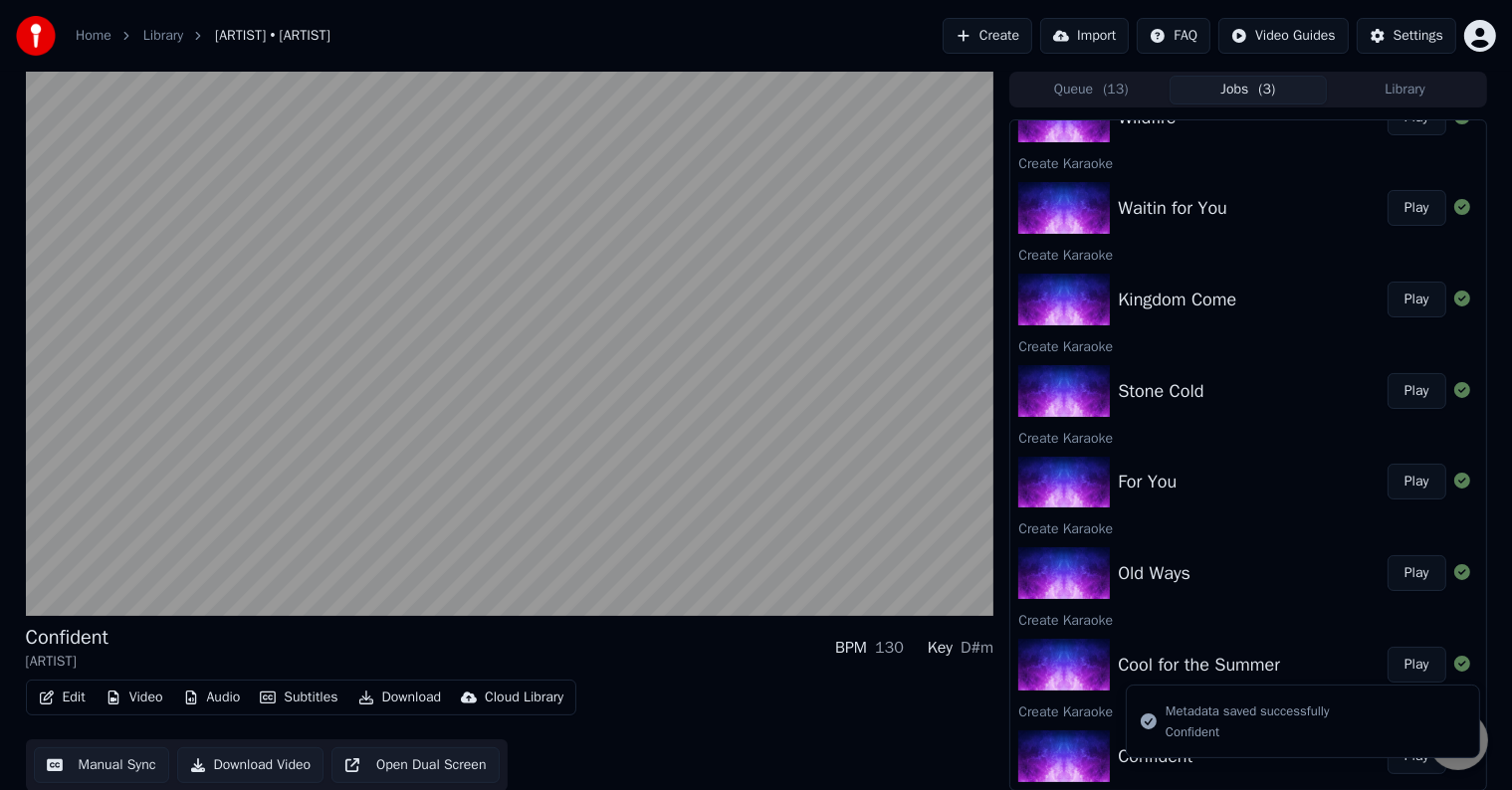 click on "Play" at bounding box center (1416, 665) 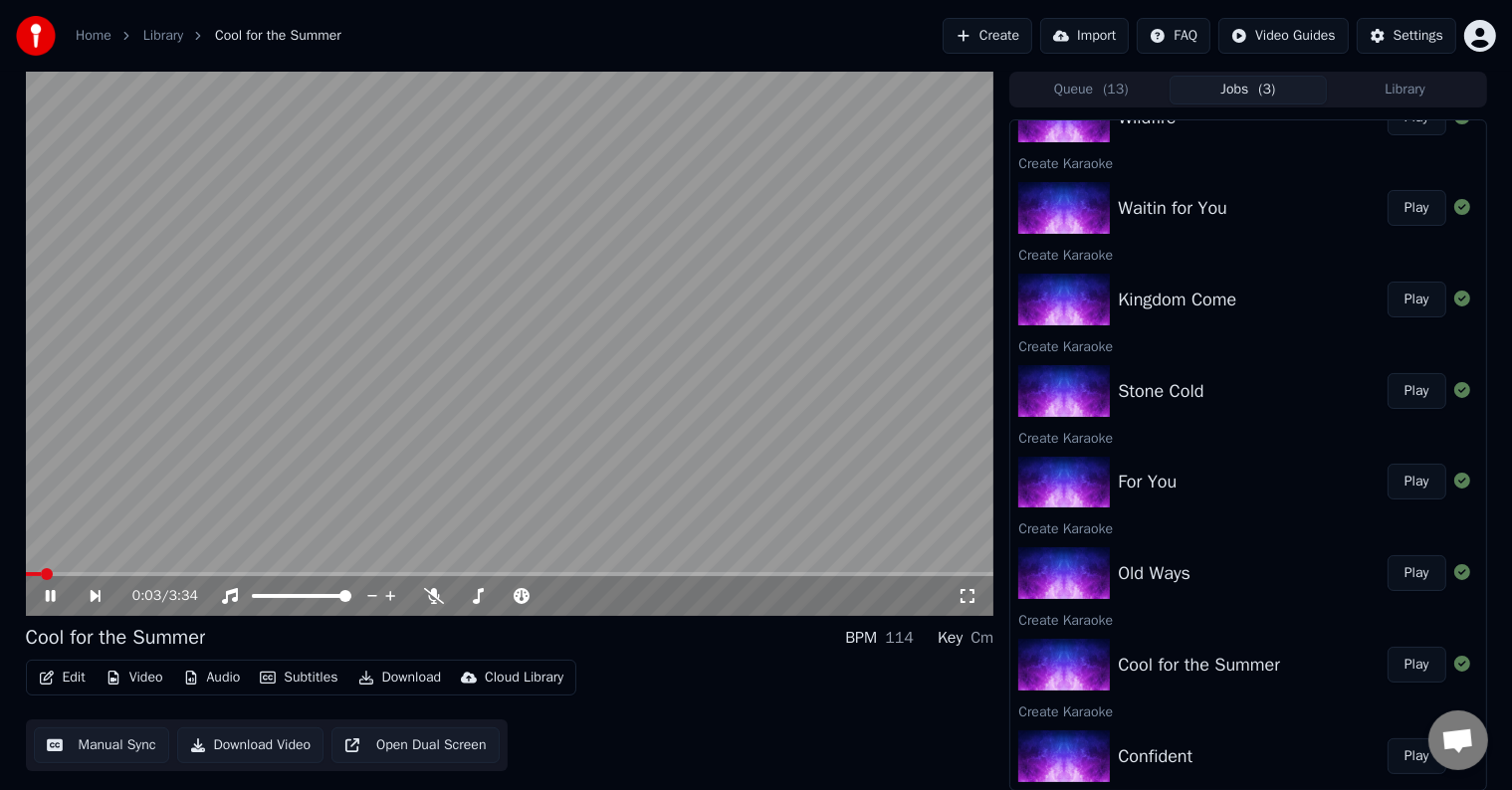 click 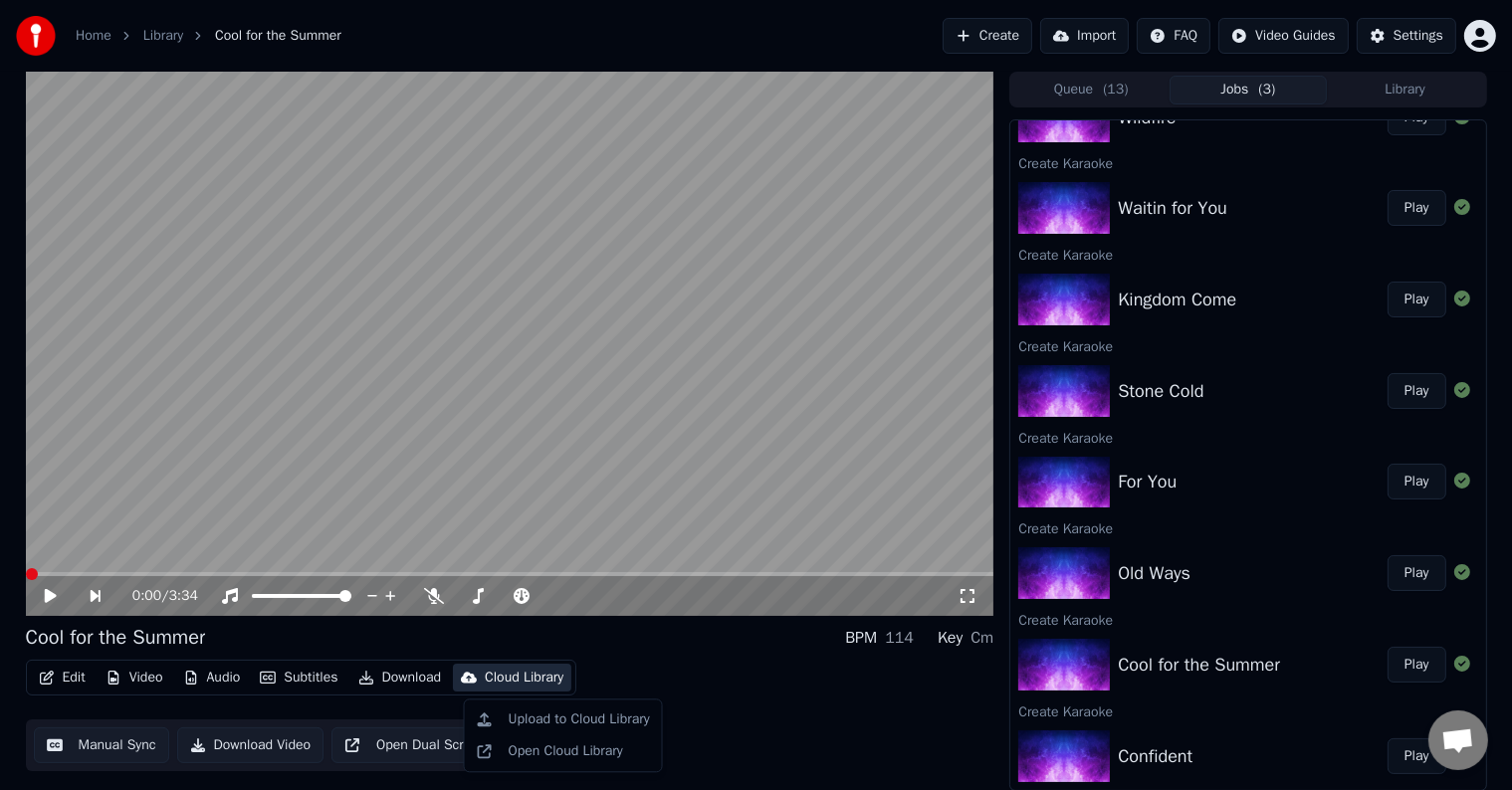 scroll, scrollTop: 0, scrollLeft: 0, axis: both 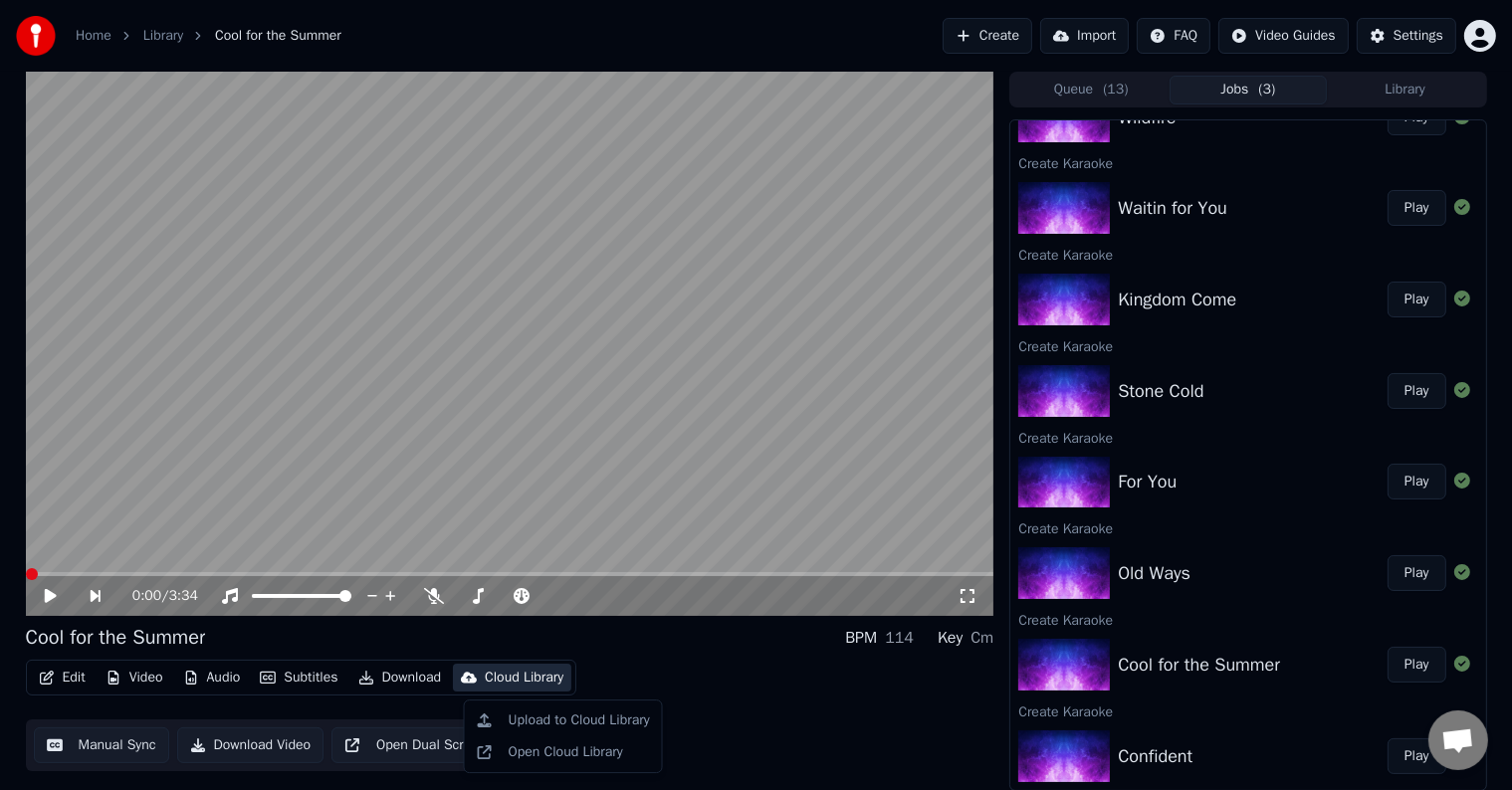 click on "Play" at bounding box center [1416, 756] 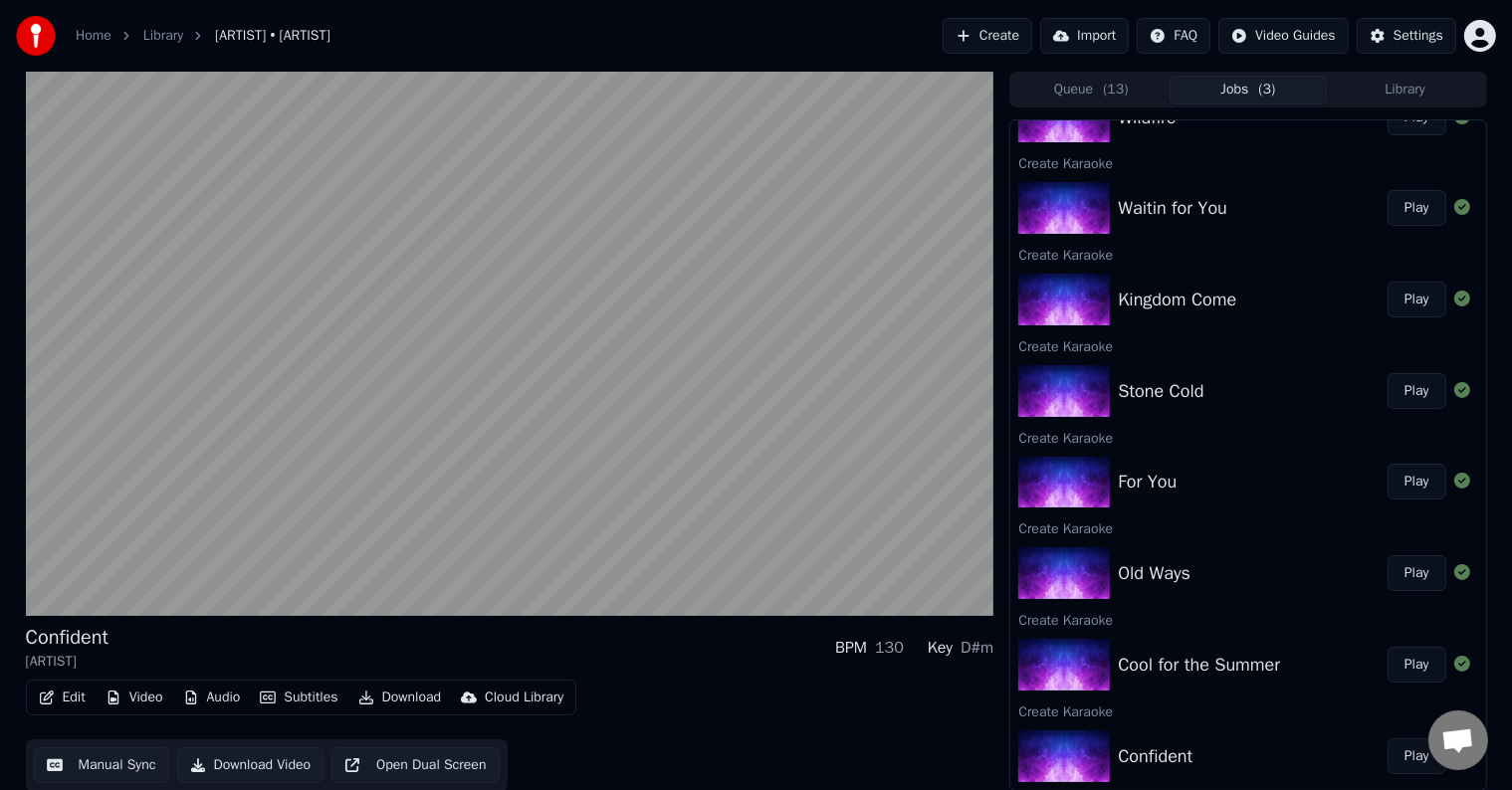 click on "Play" at bounding box center [1416, 665] 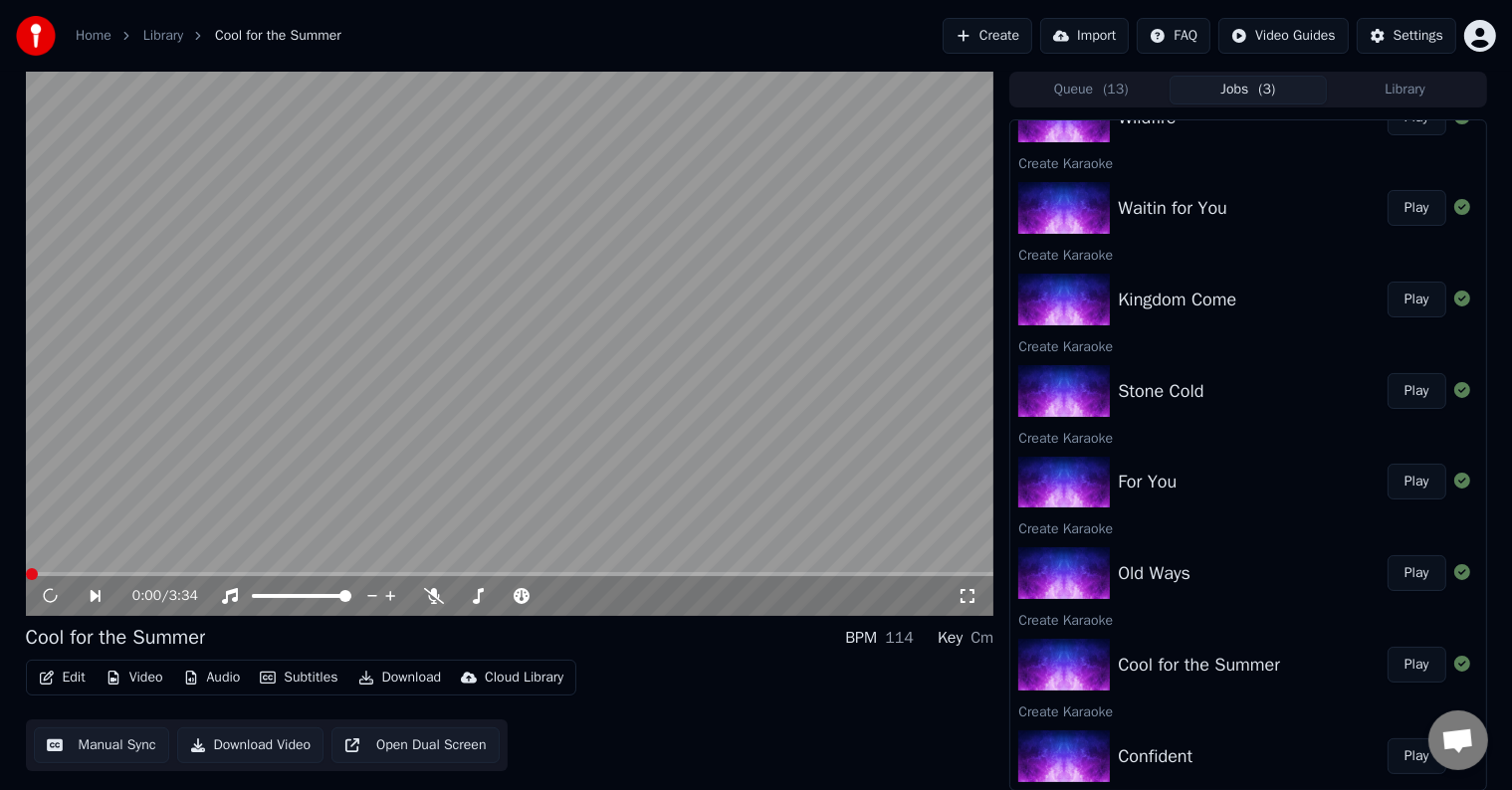 click on "Edit" at bounding box center (62, 678) 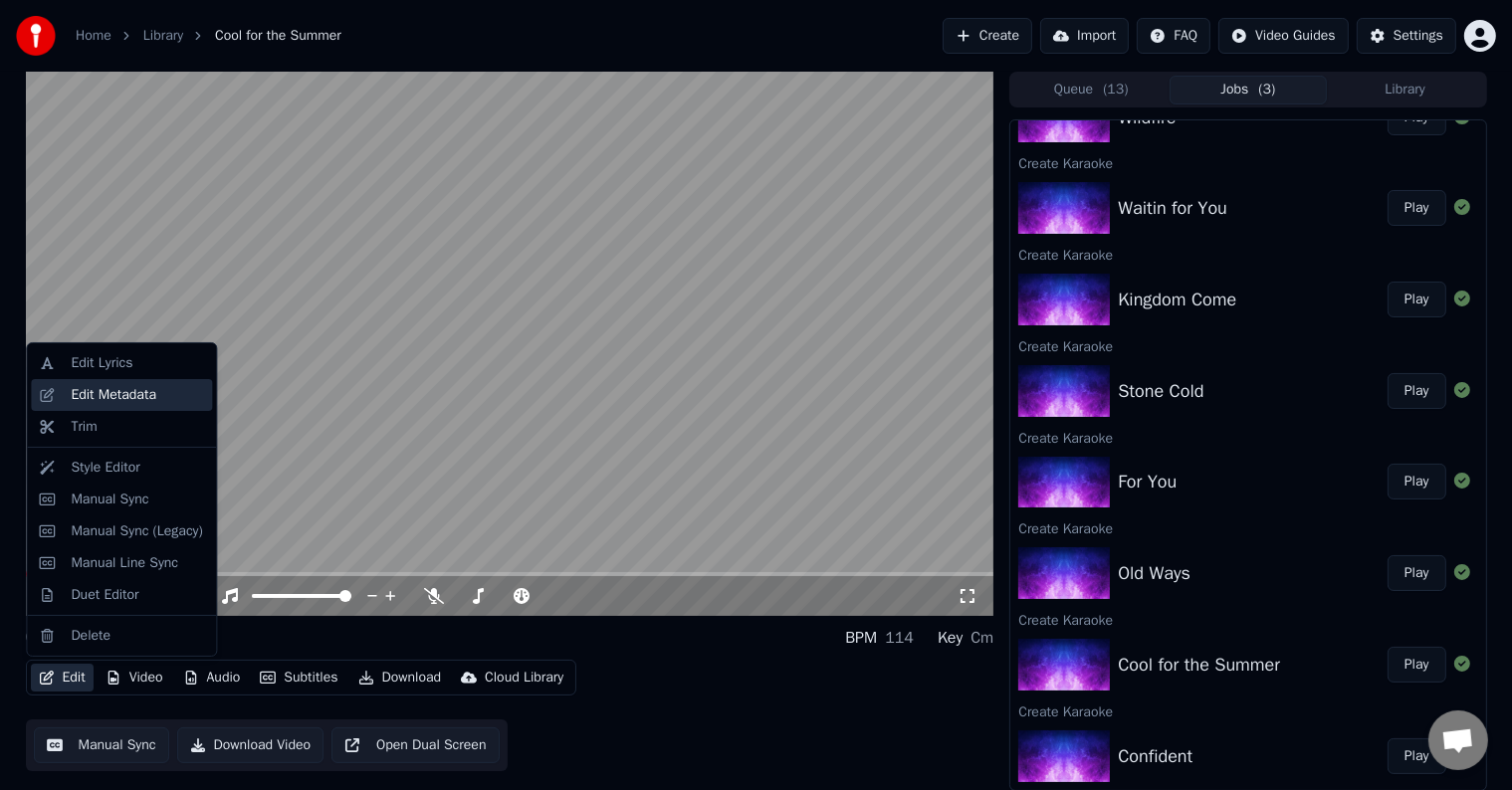 click on "Edit Metadata" at bounding box center (121, 395) 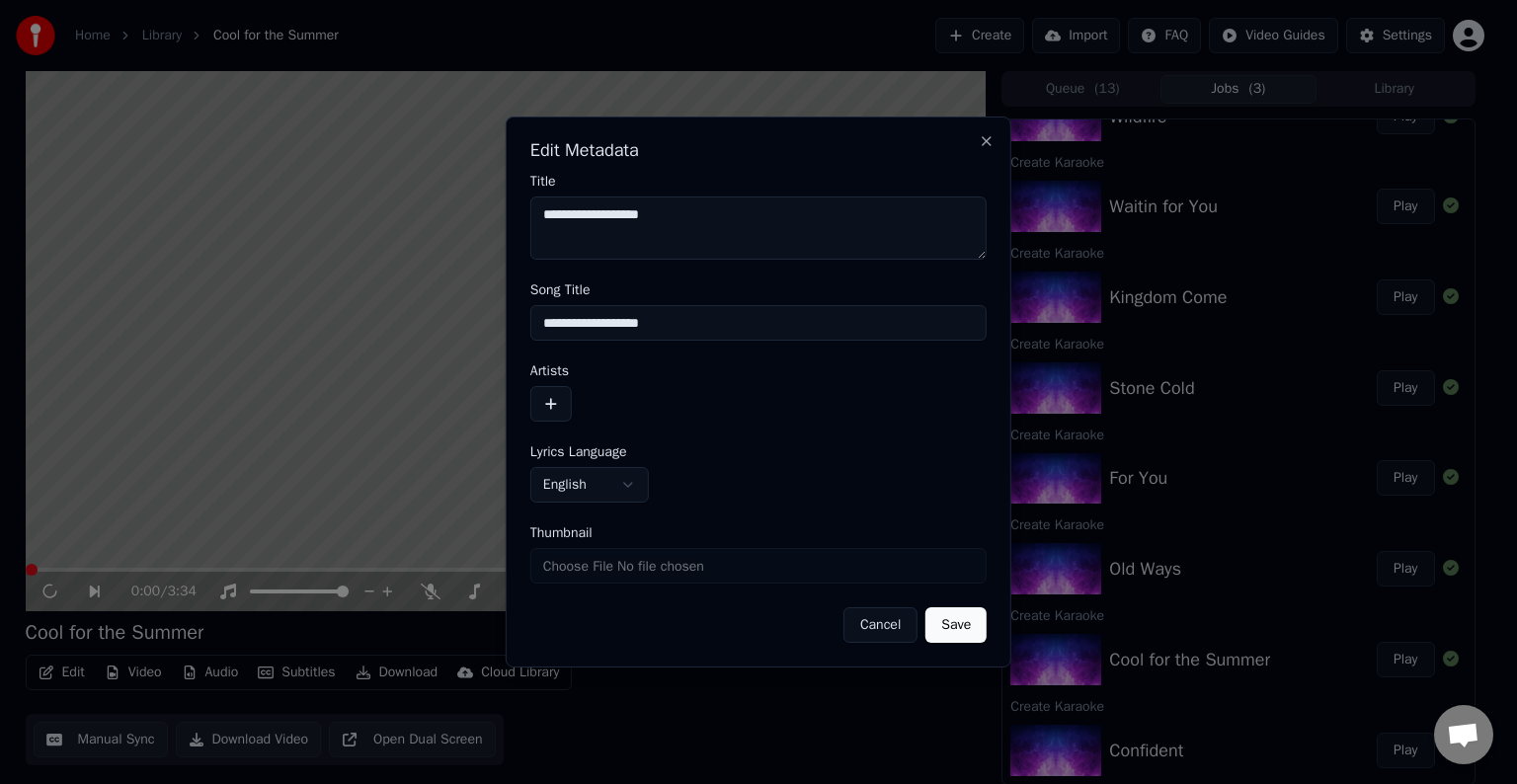 click at bounding box center (551, 404) 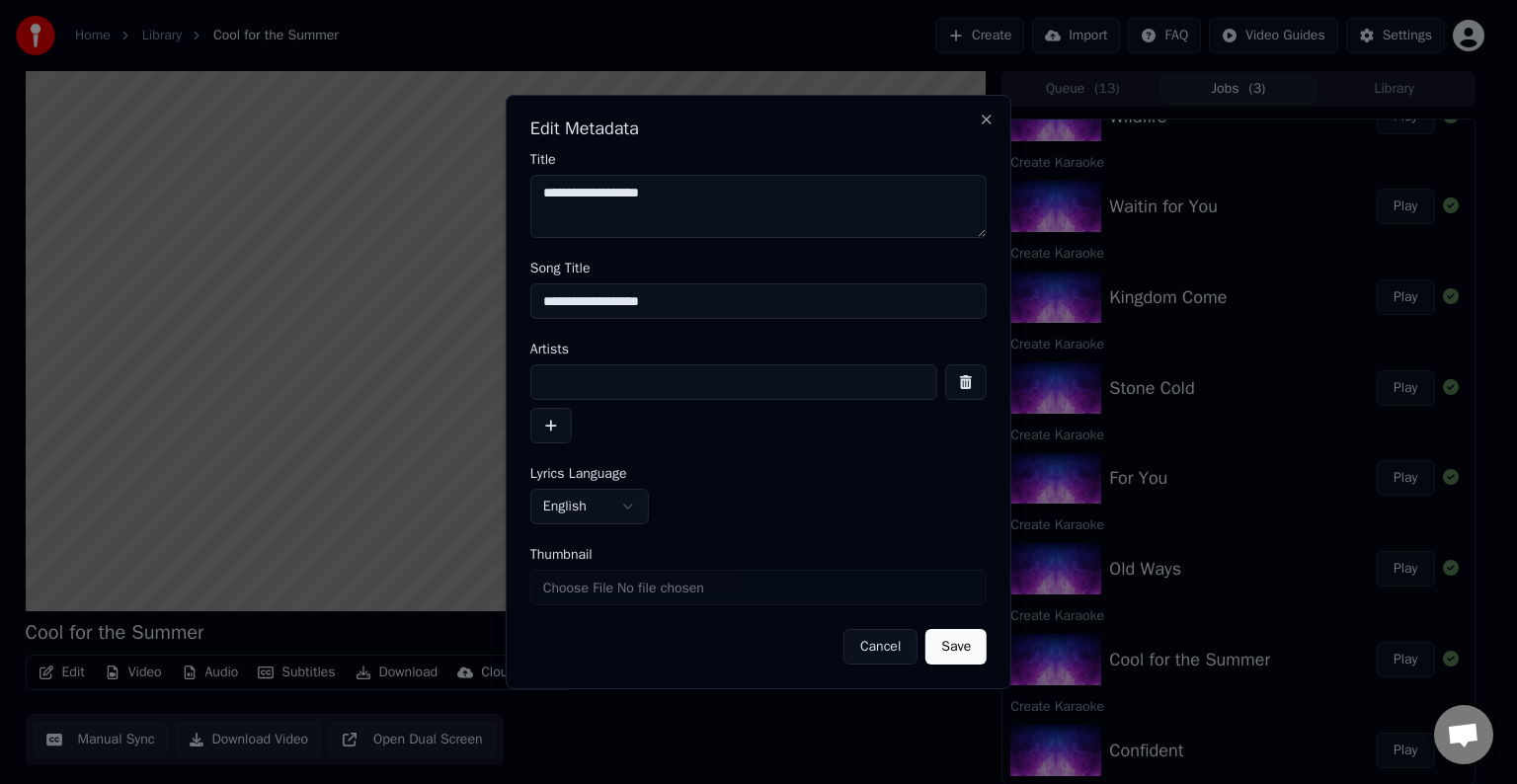 click at bounding box center [734, 382] 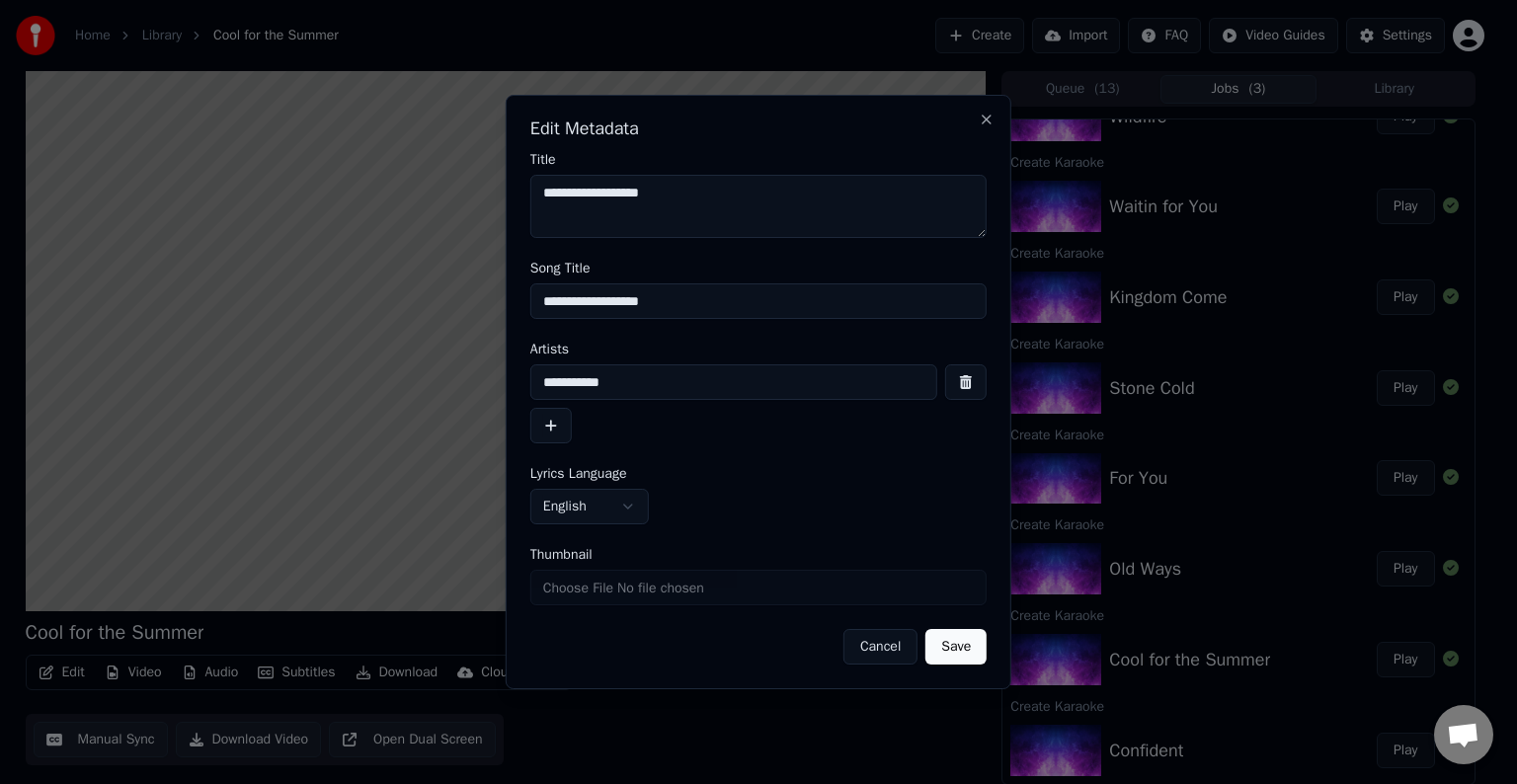 drag, startPoint x: 658, startPoint y: 379, endPoint x: 448, endPoint y: 369, distance: 210.23796 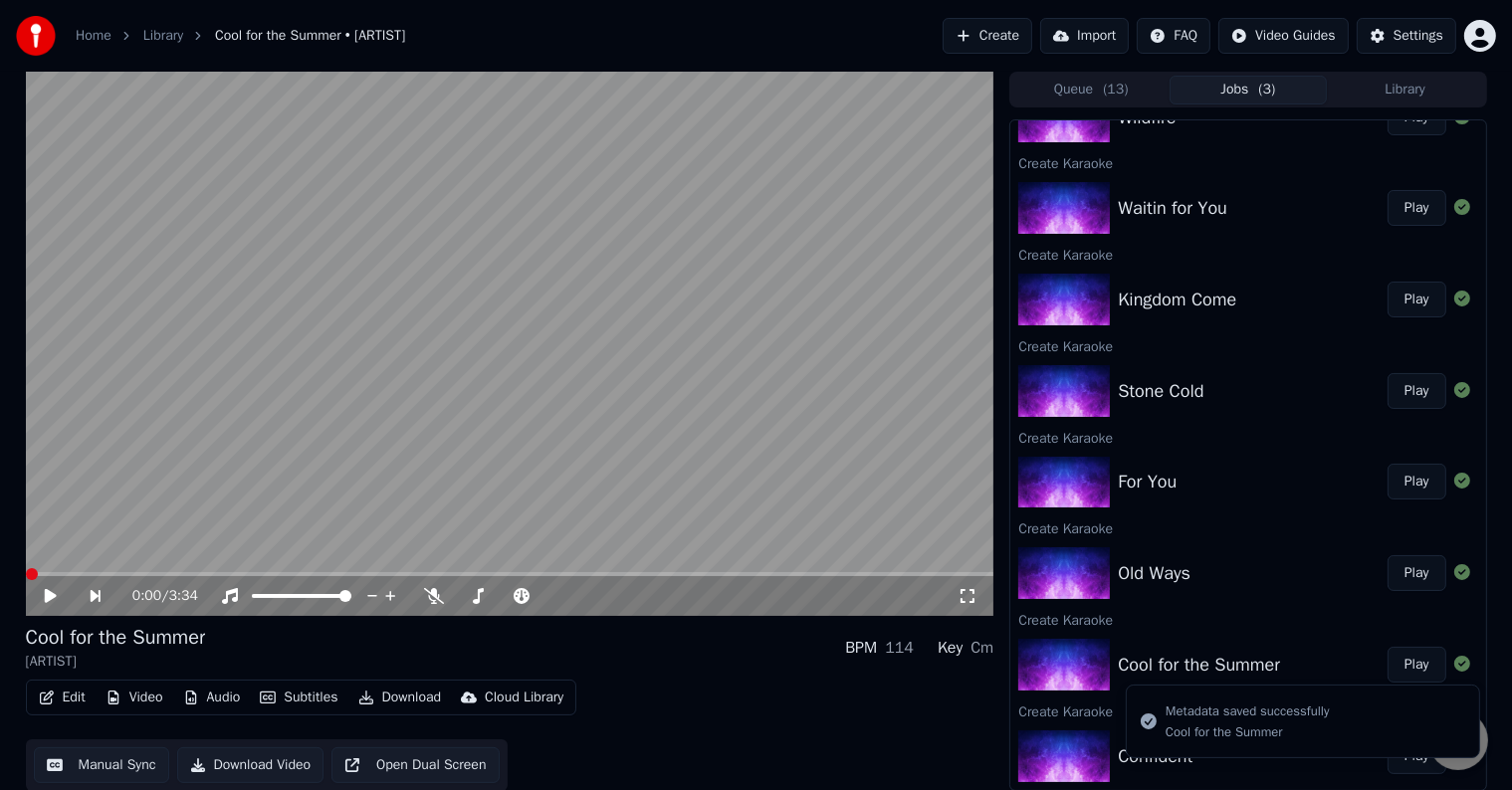 click on "Play" at bounding box center (1416, 573) 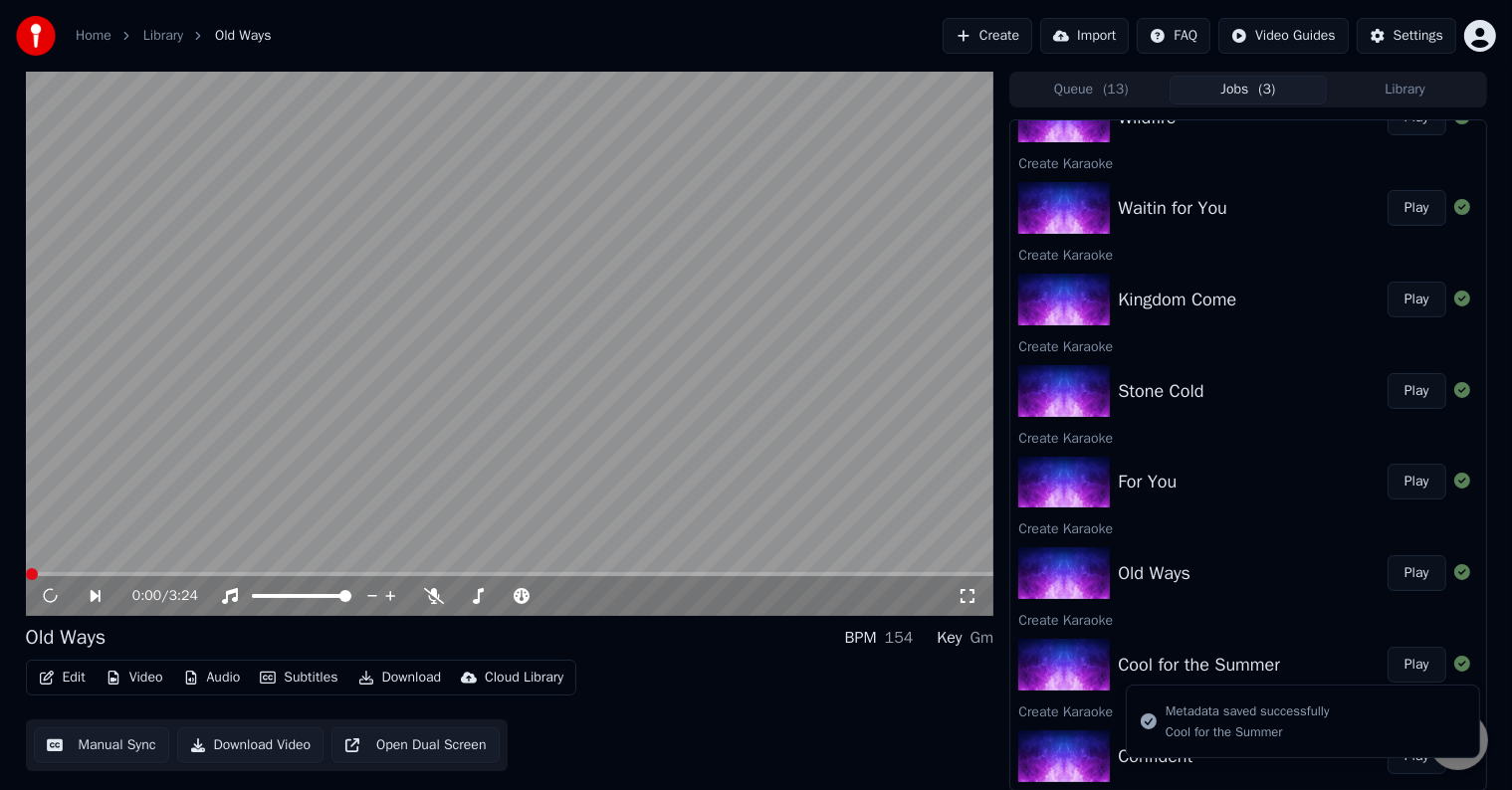 click on "Edit" at bounding box center (62, 678) 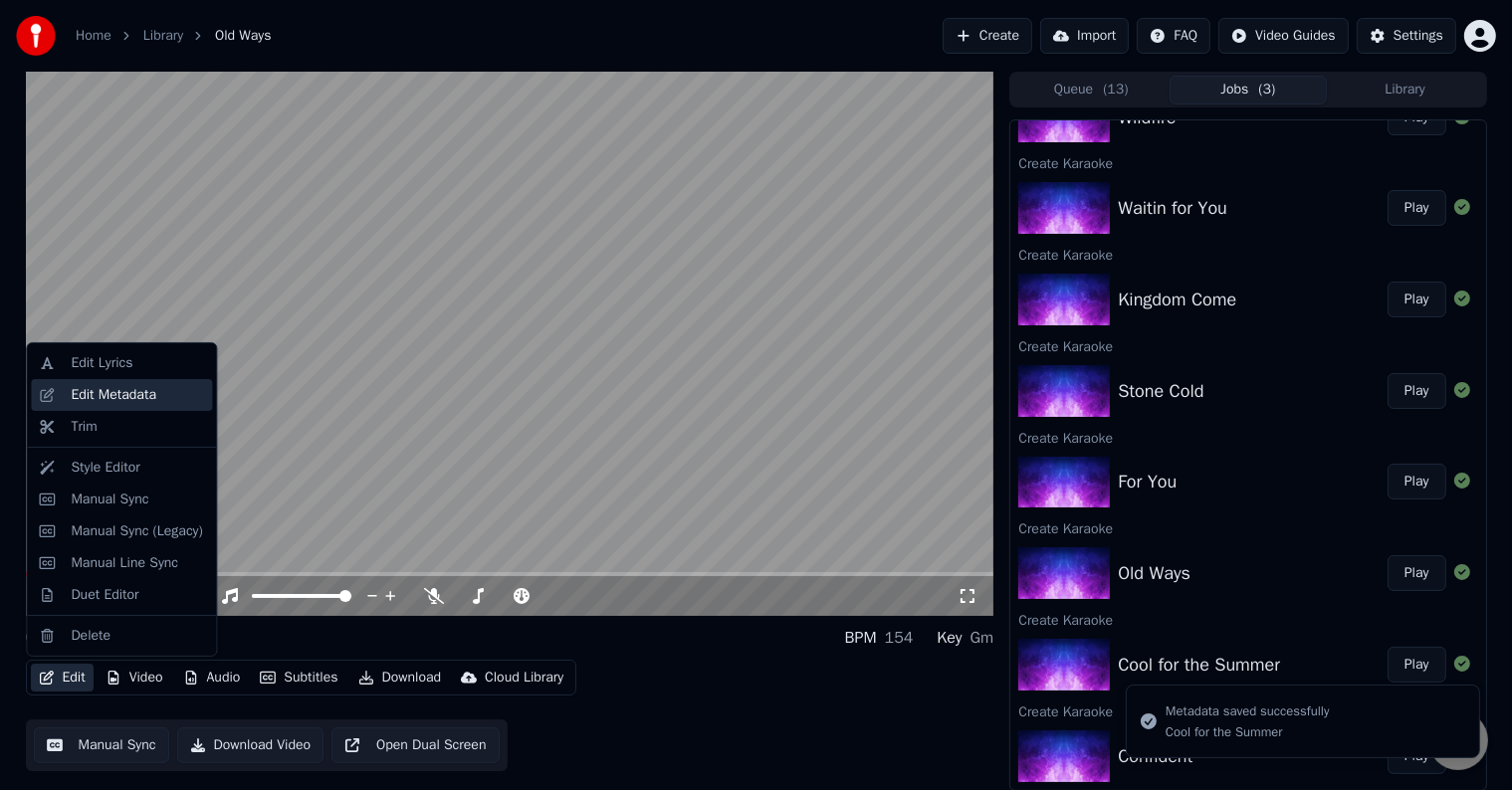 click on "Edit Metadata" at bounding box center (113, 395) 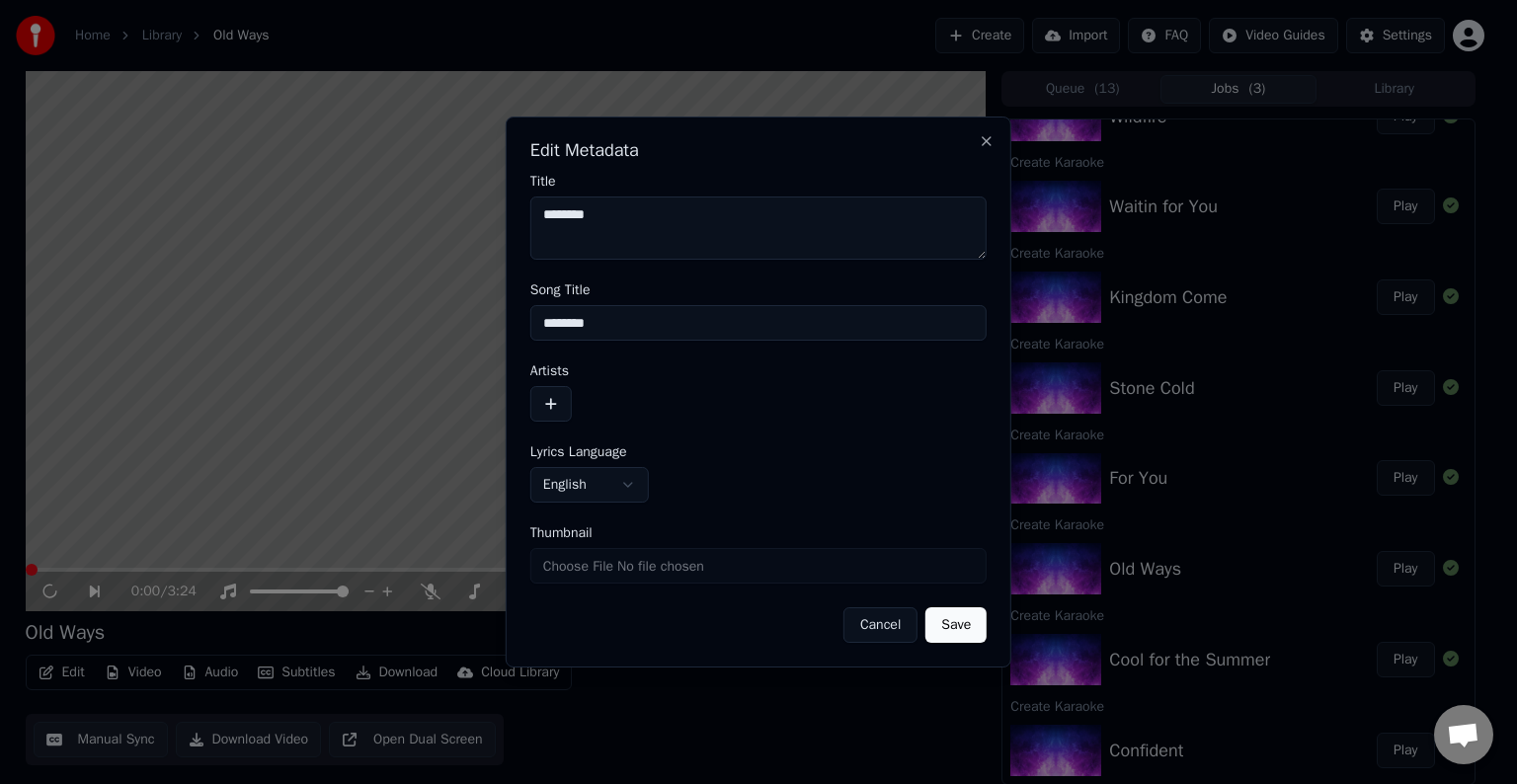 click at bounding box center [551, 404] 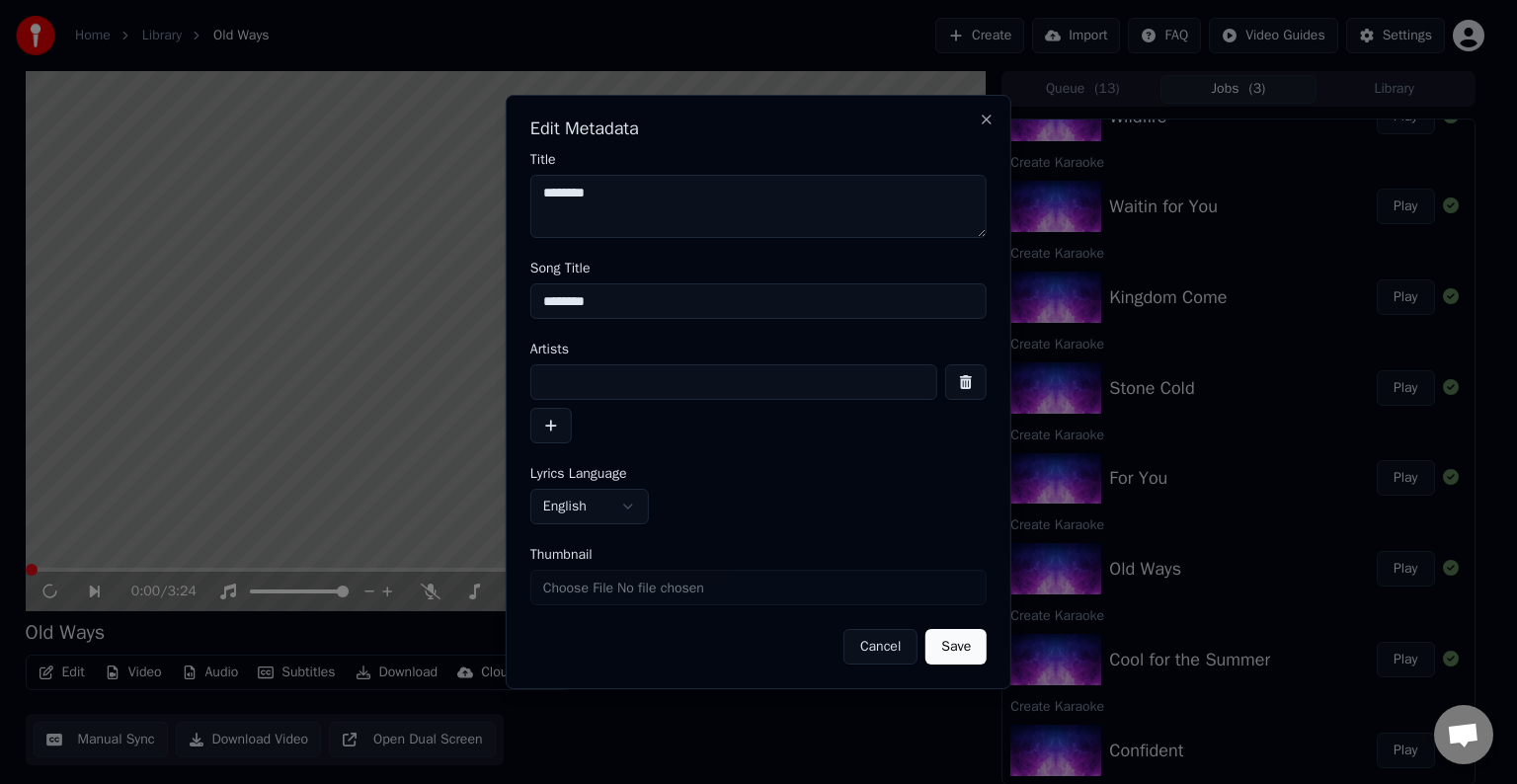 click at bounding box center (734, 382) 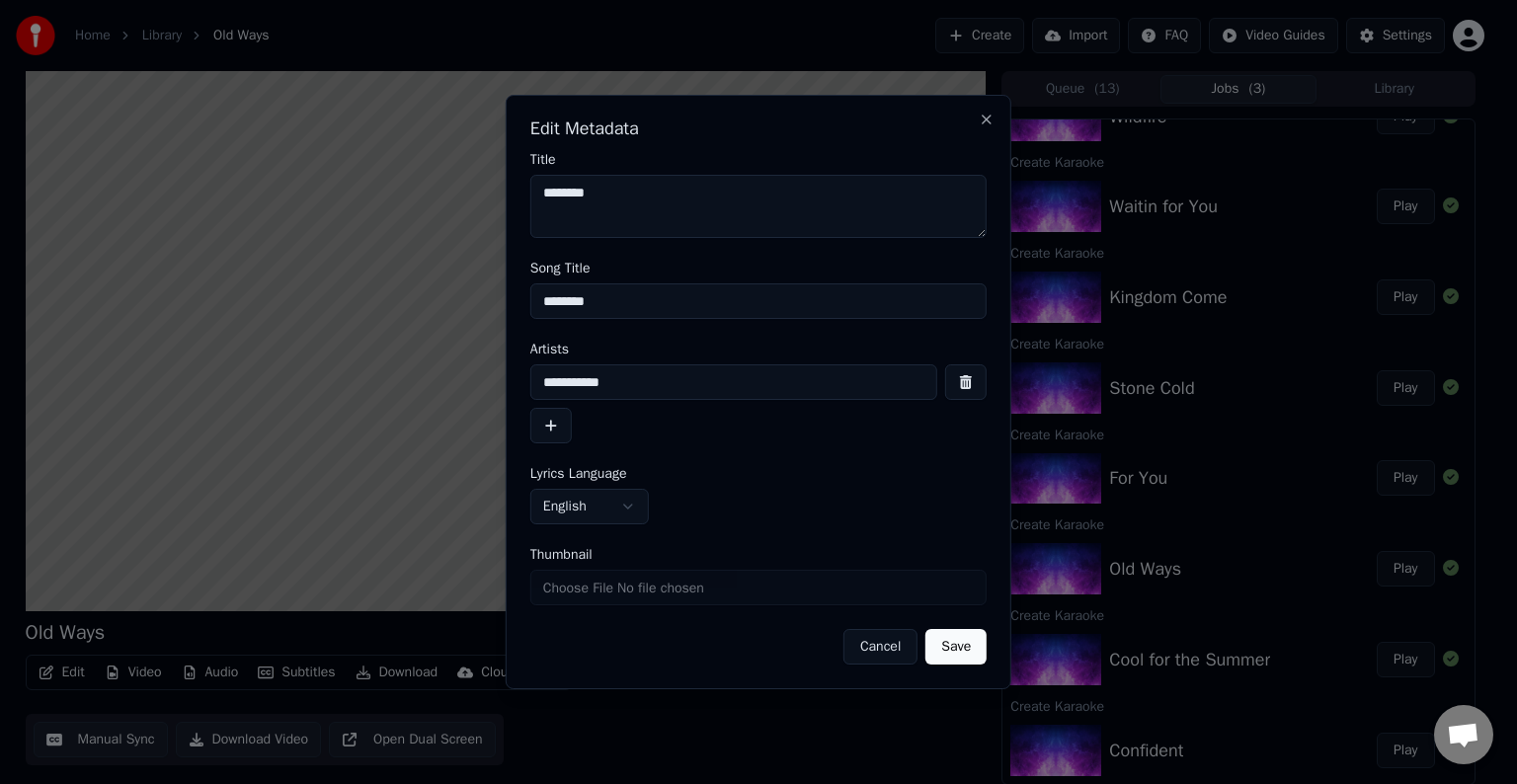 type on "**********" 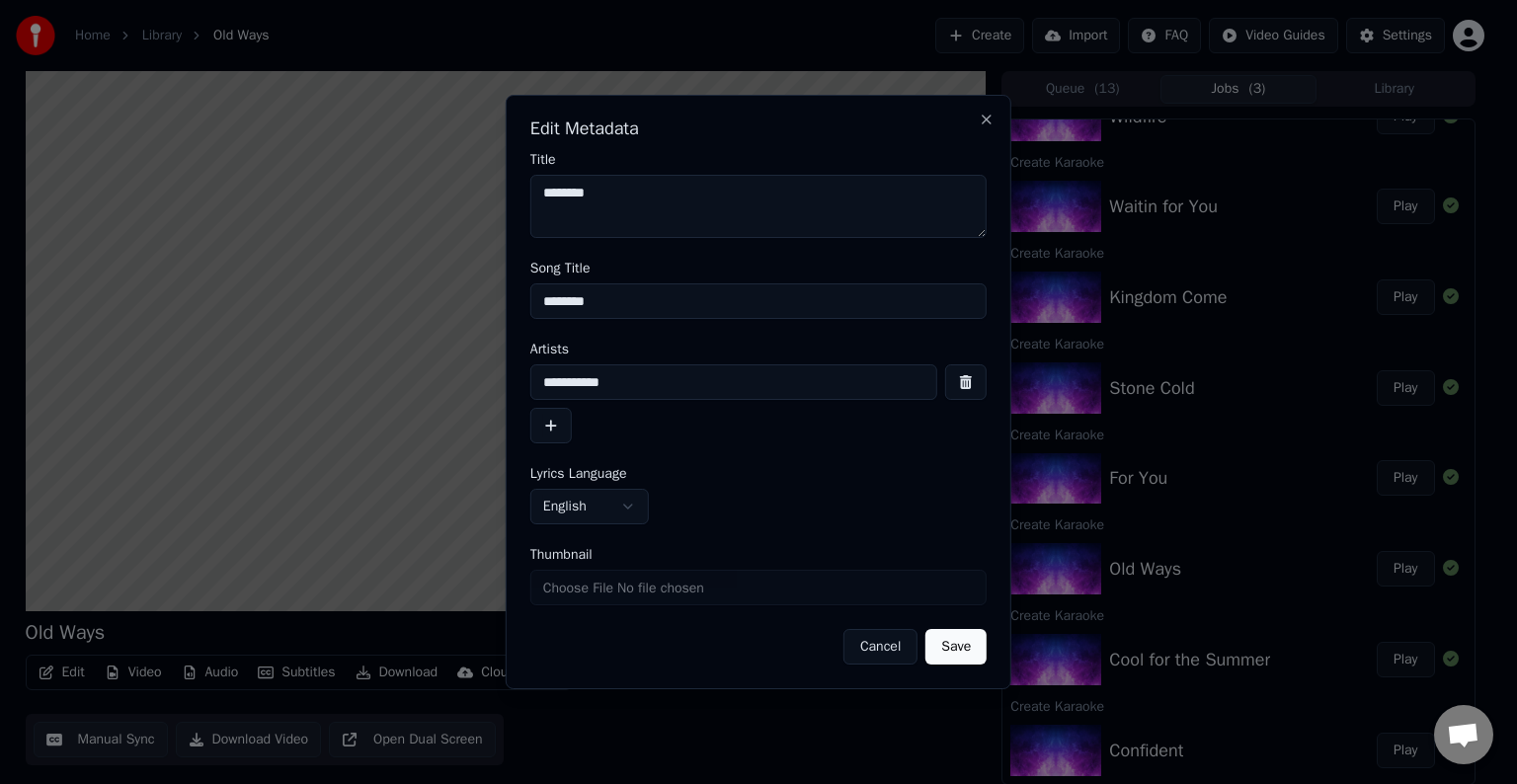 click on "Save" at bounding box center (956, 647) 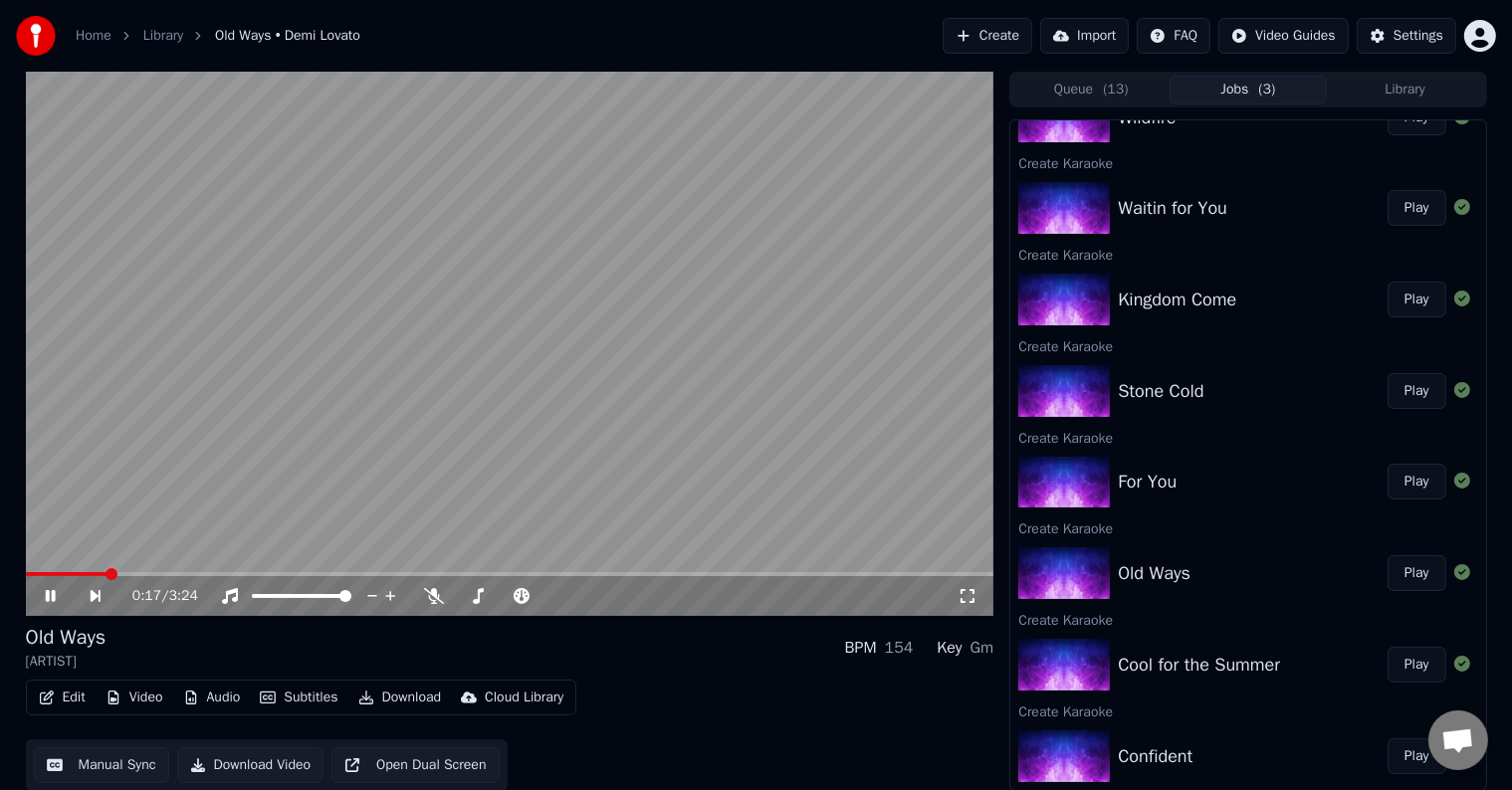 click 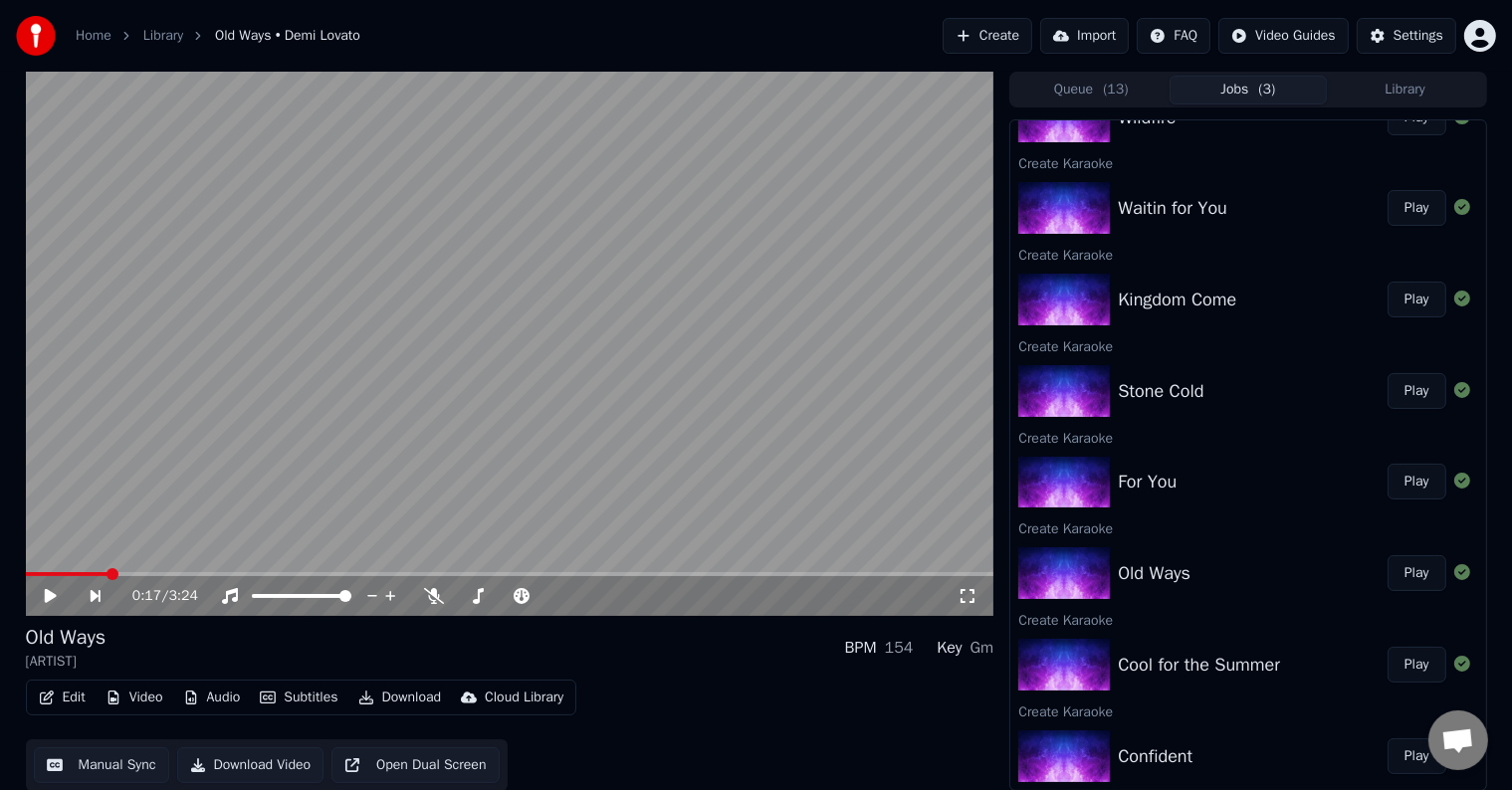 click at bounding box center [510, 343] 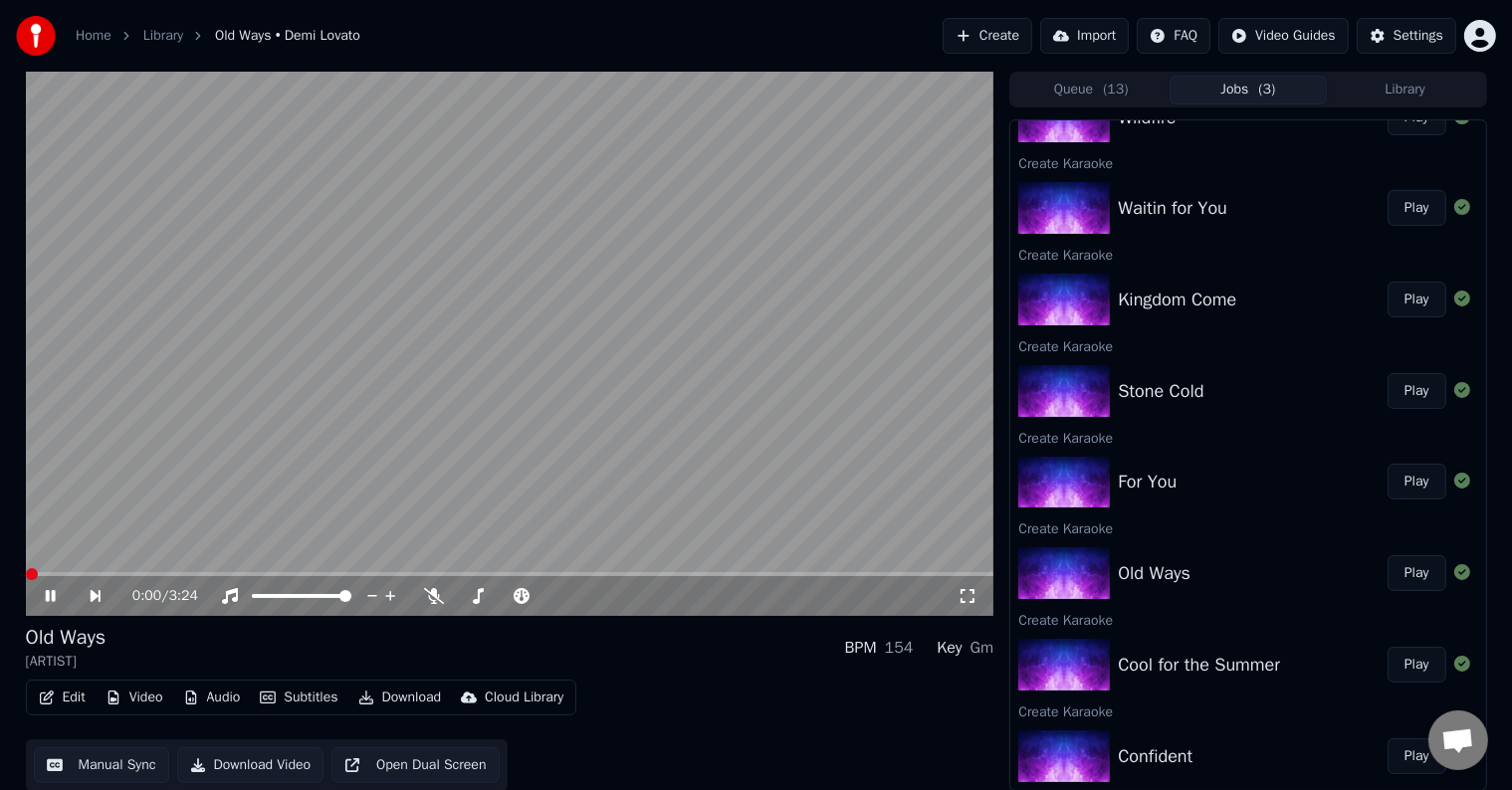 click at bounding box center [32, 574] 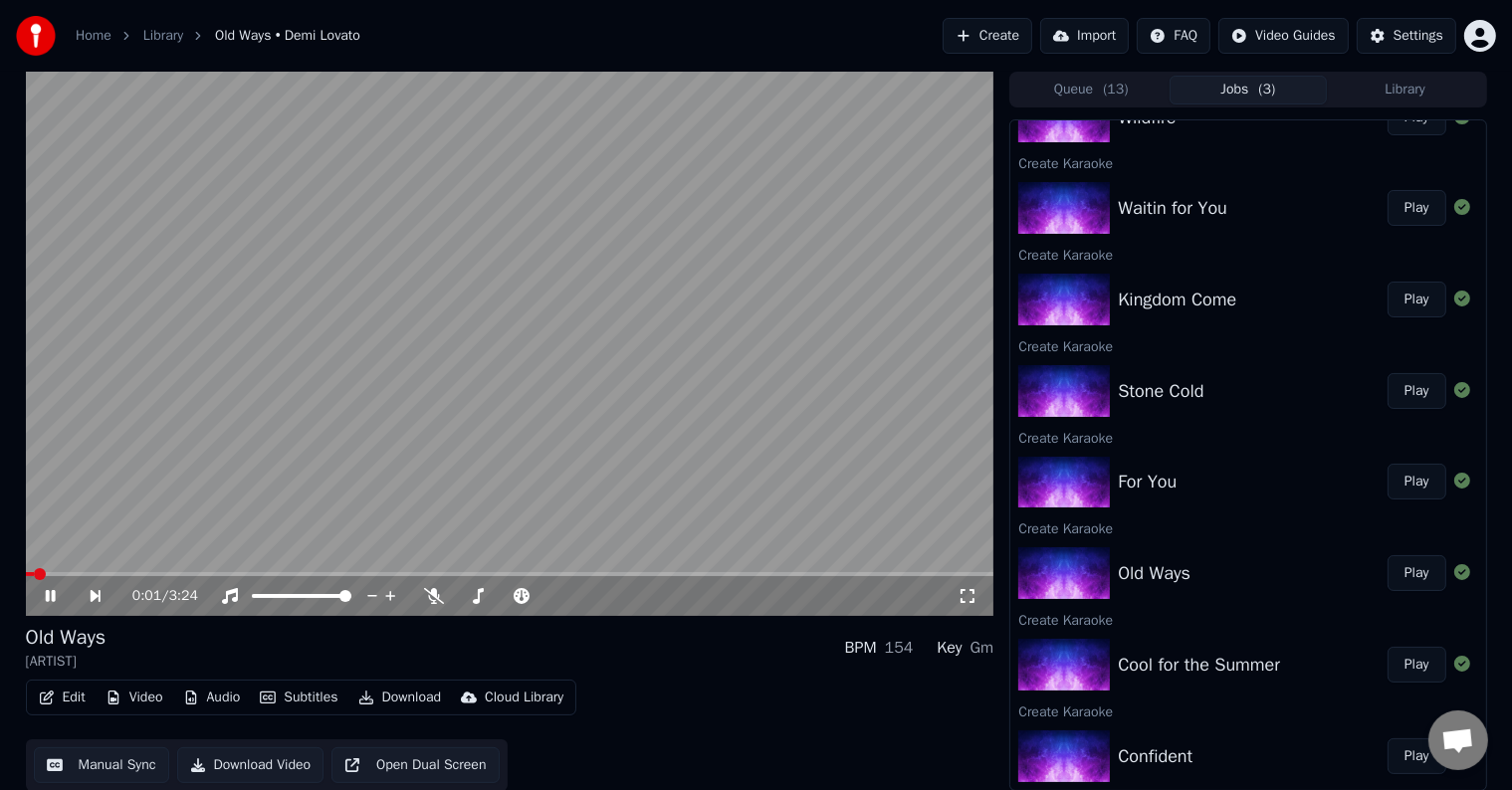 click 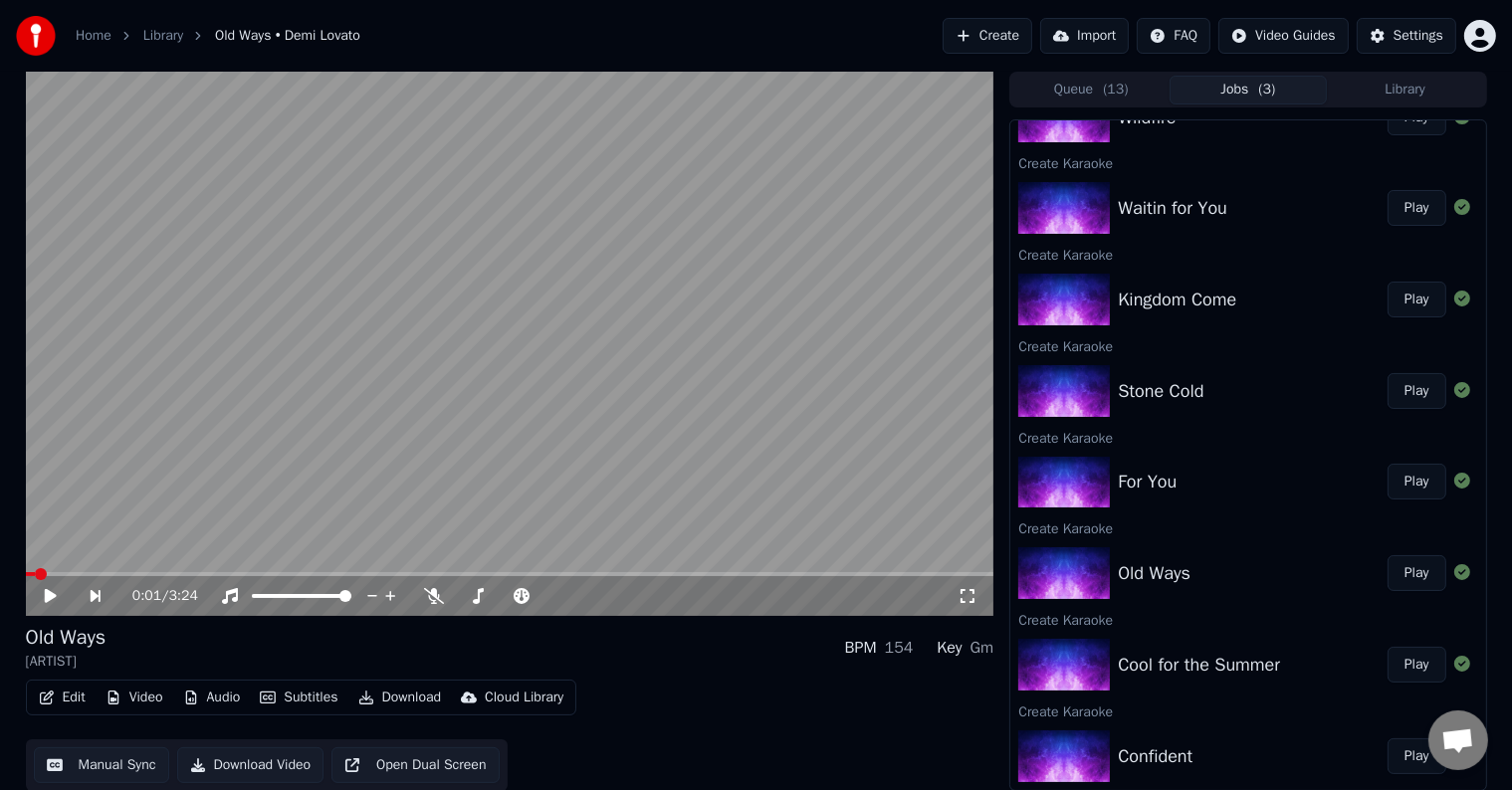click on "Play" at bounding box center (1416, 482) 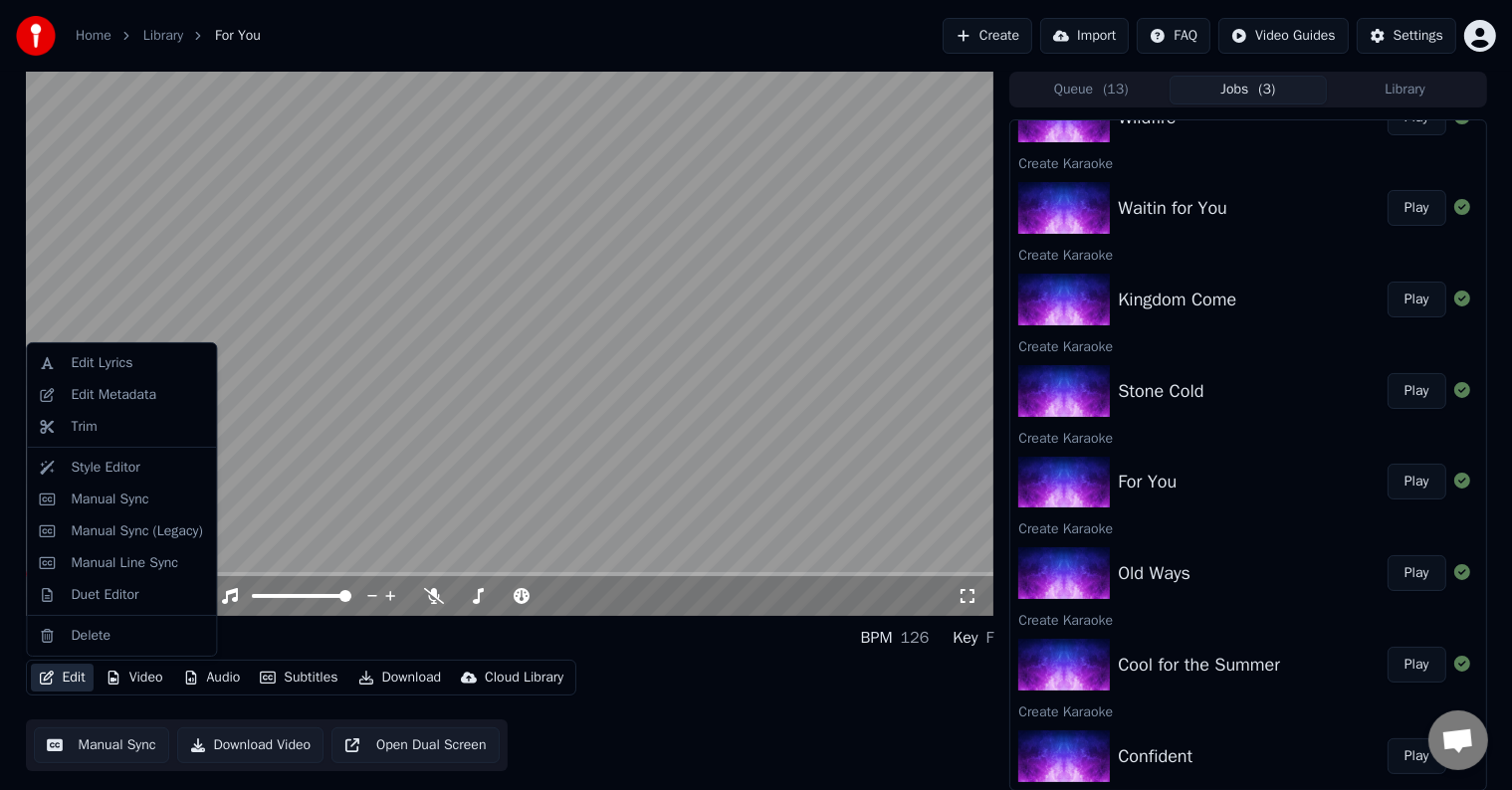 click 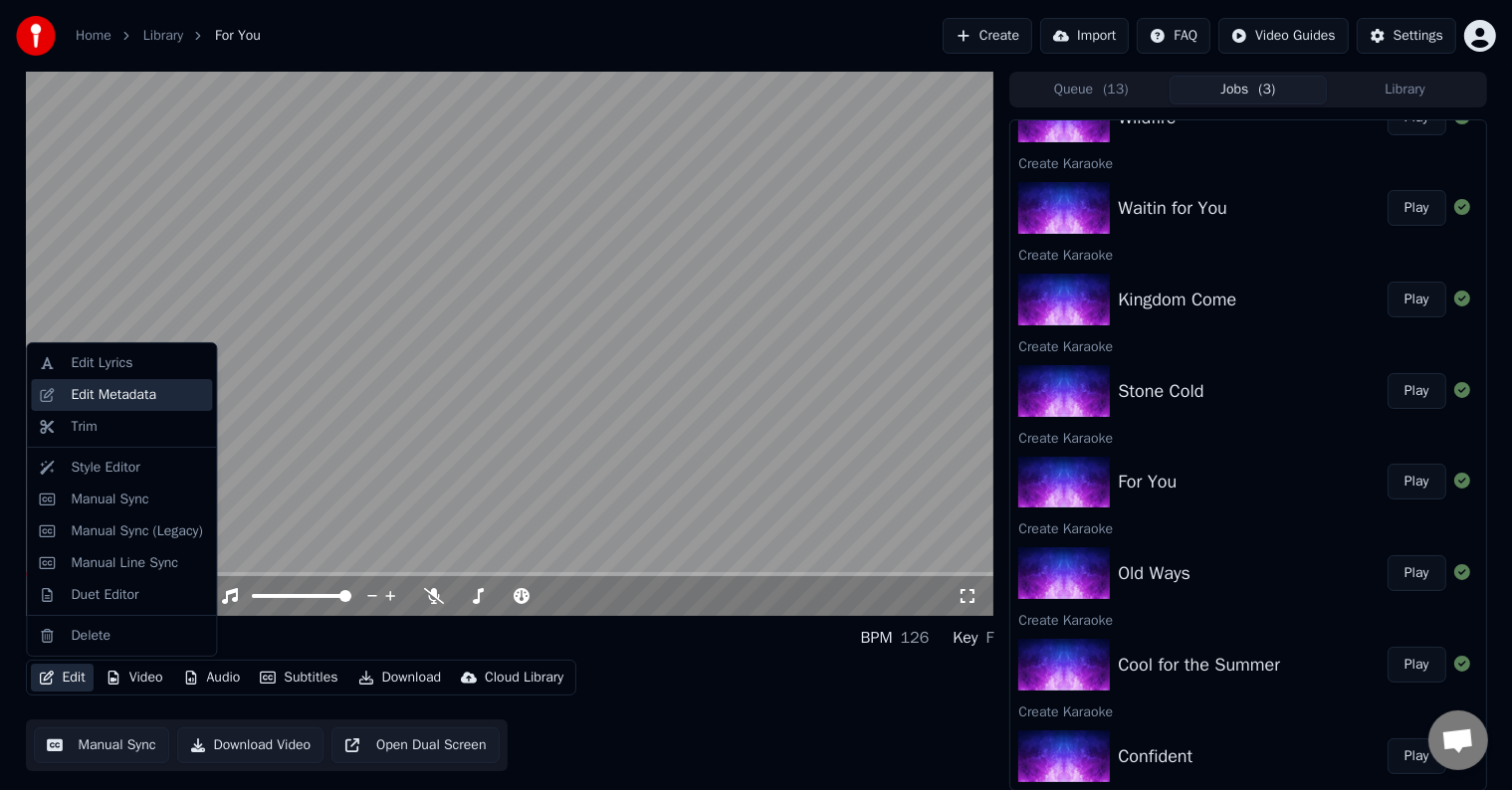 click on "Edit Metadata" at bounding box center [113, 395] 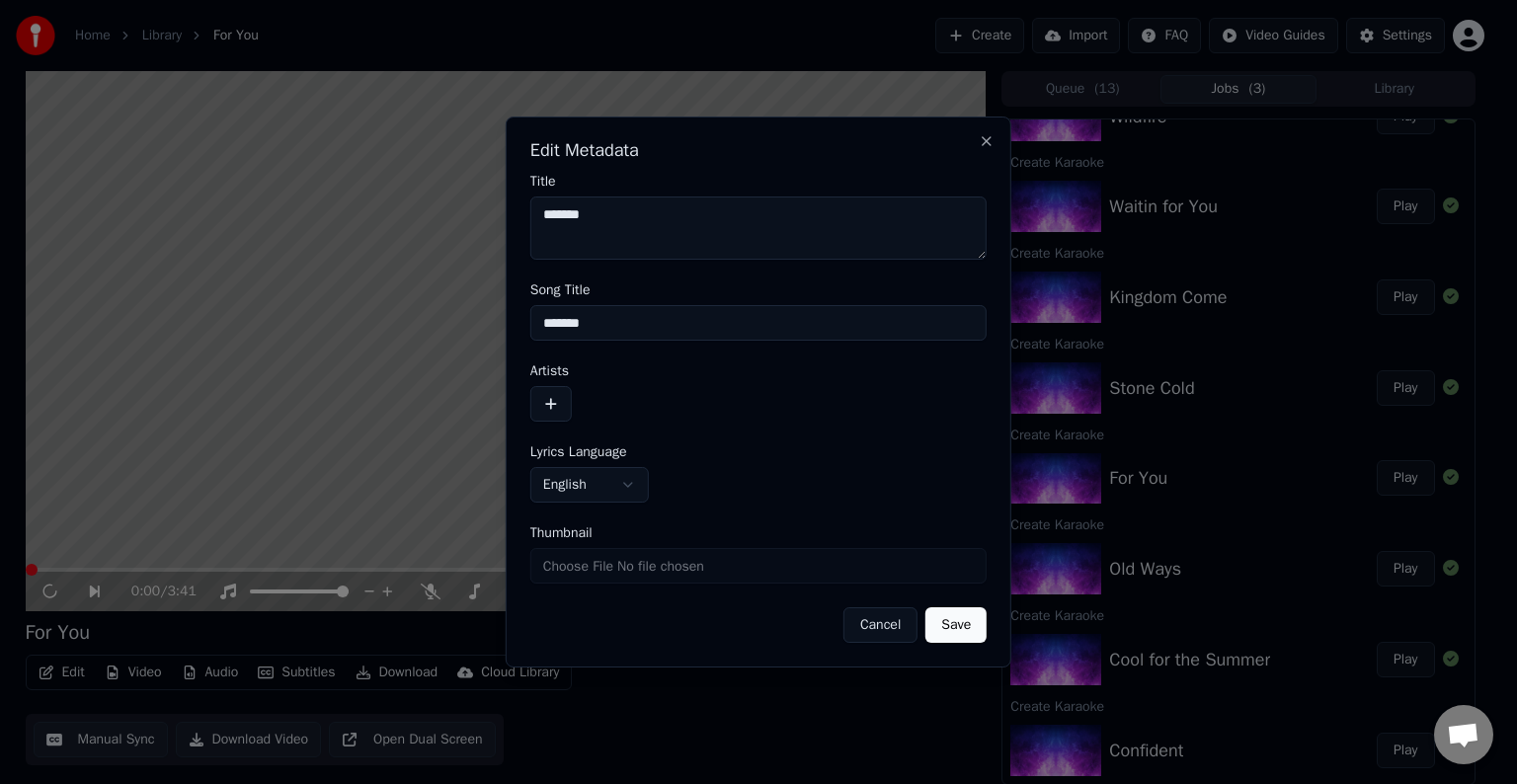 click at bounding box center [551, 404] 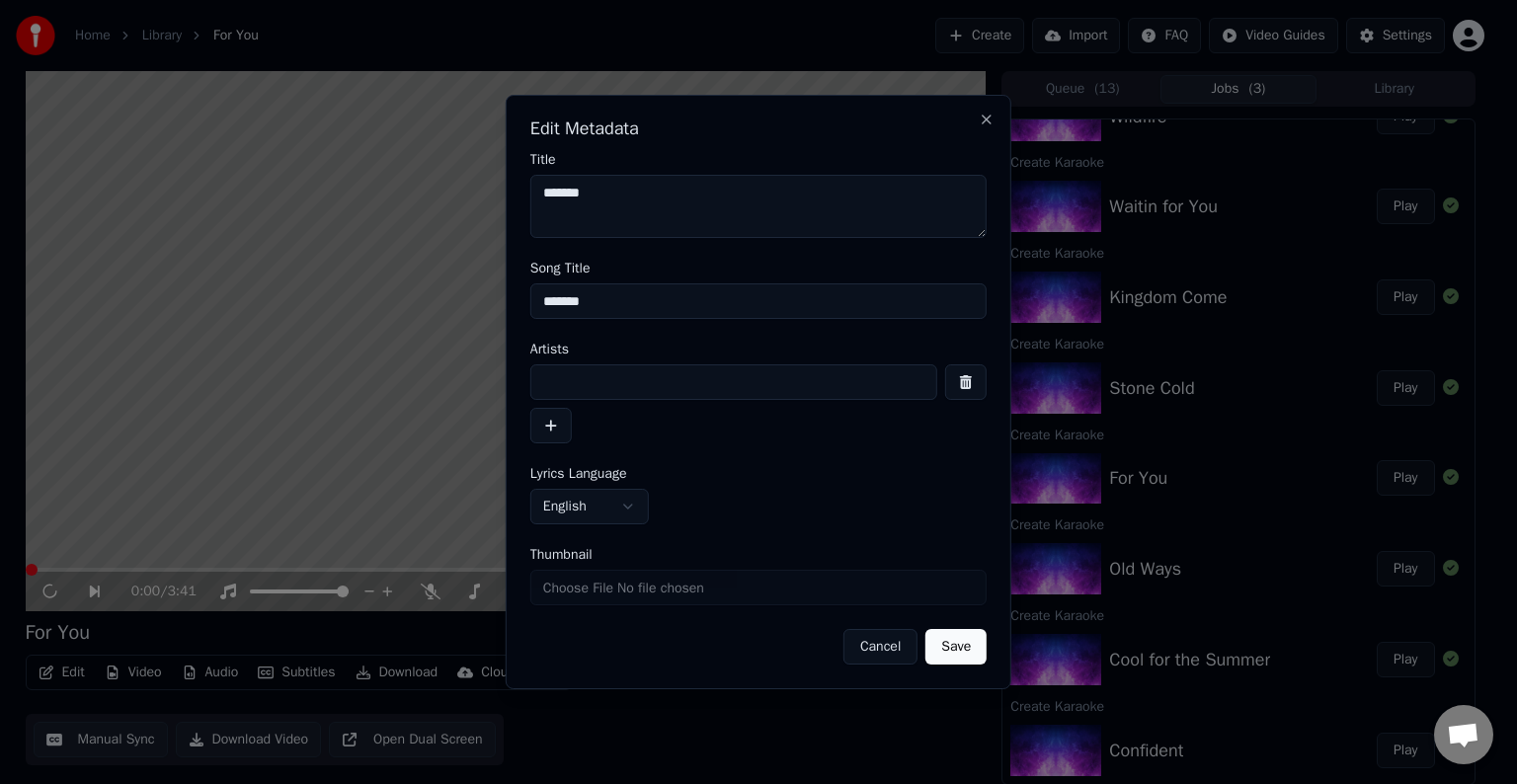 click at bounding box center (734, 382) 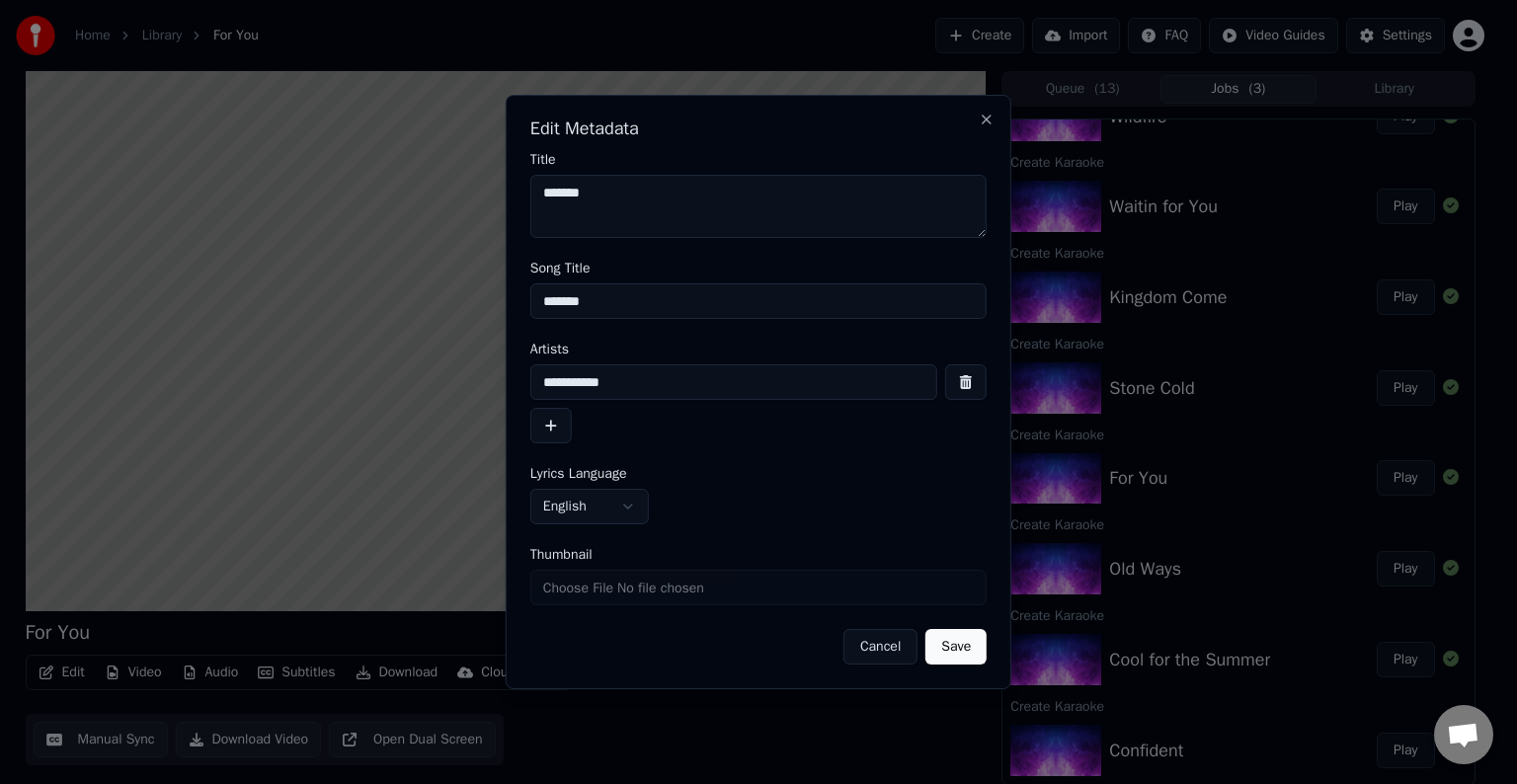 type on "**********" 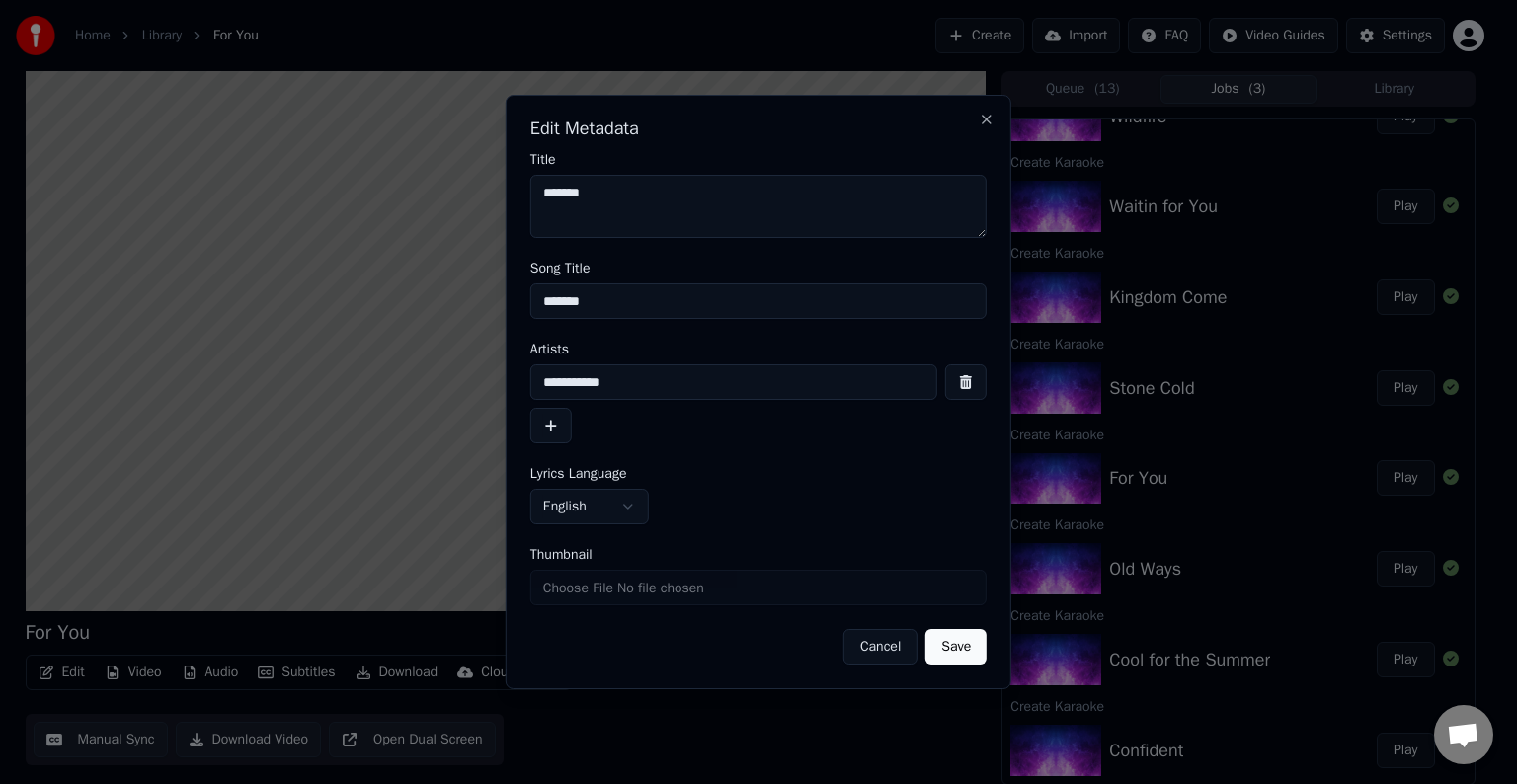 click on "Save" at bounding box center [956, 647] 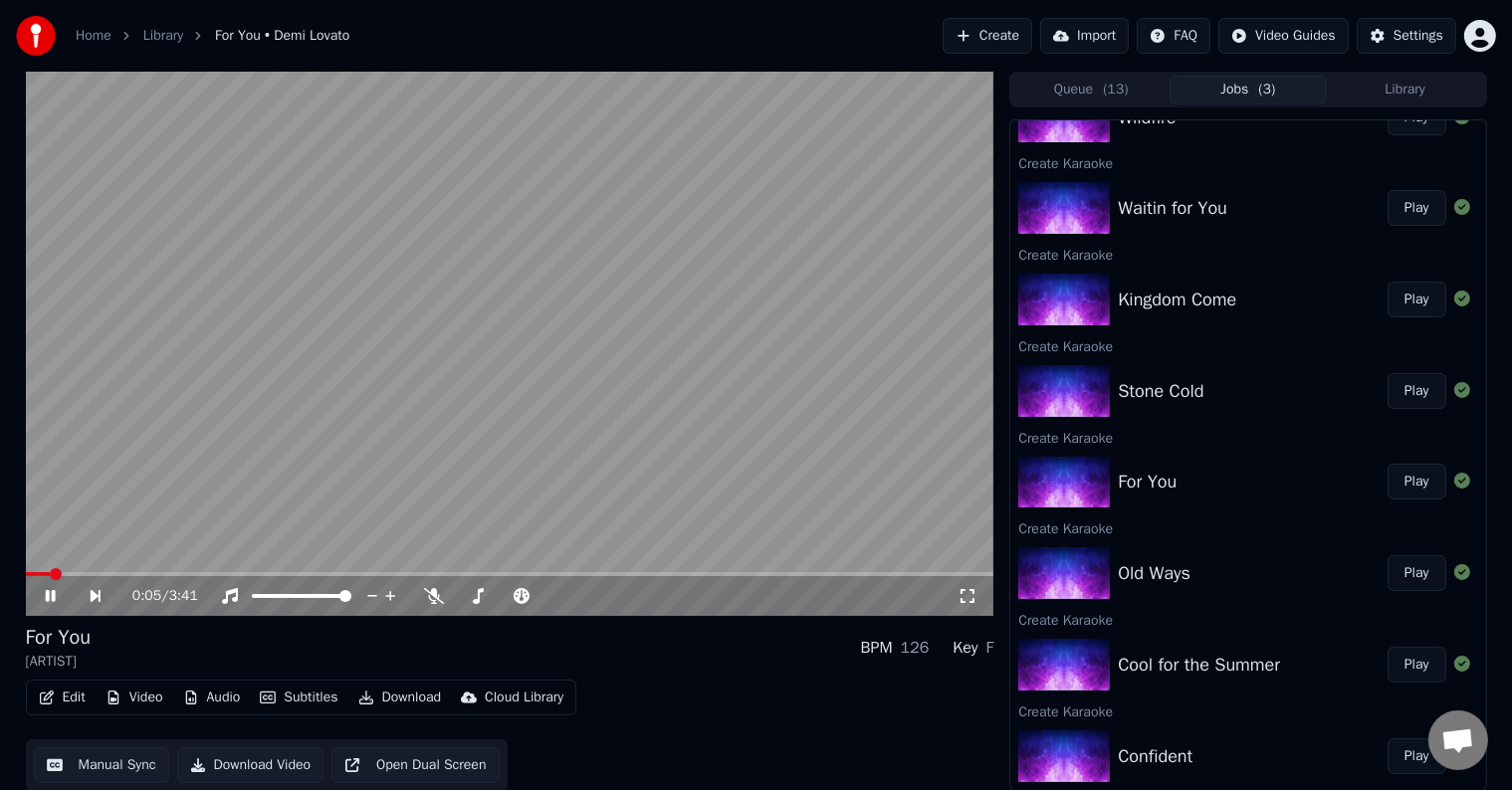 click on "Play" at bounding box center (1416, 391) 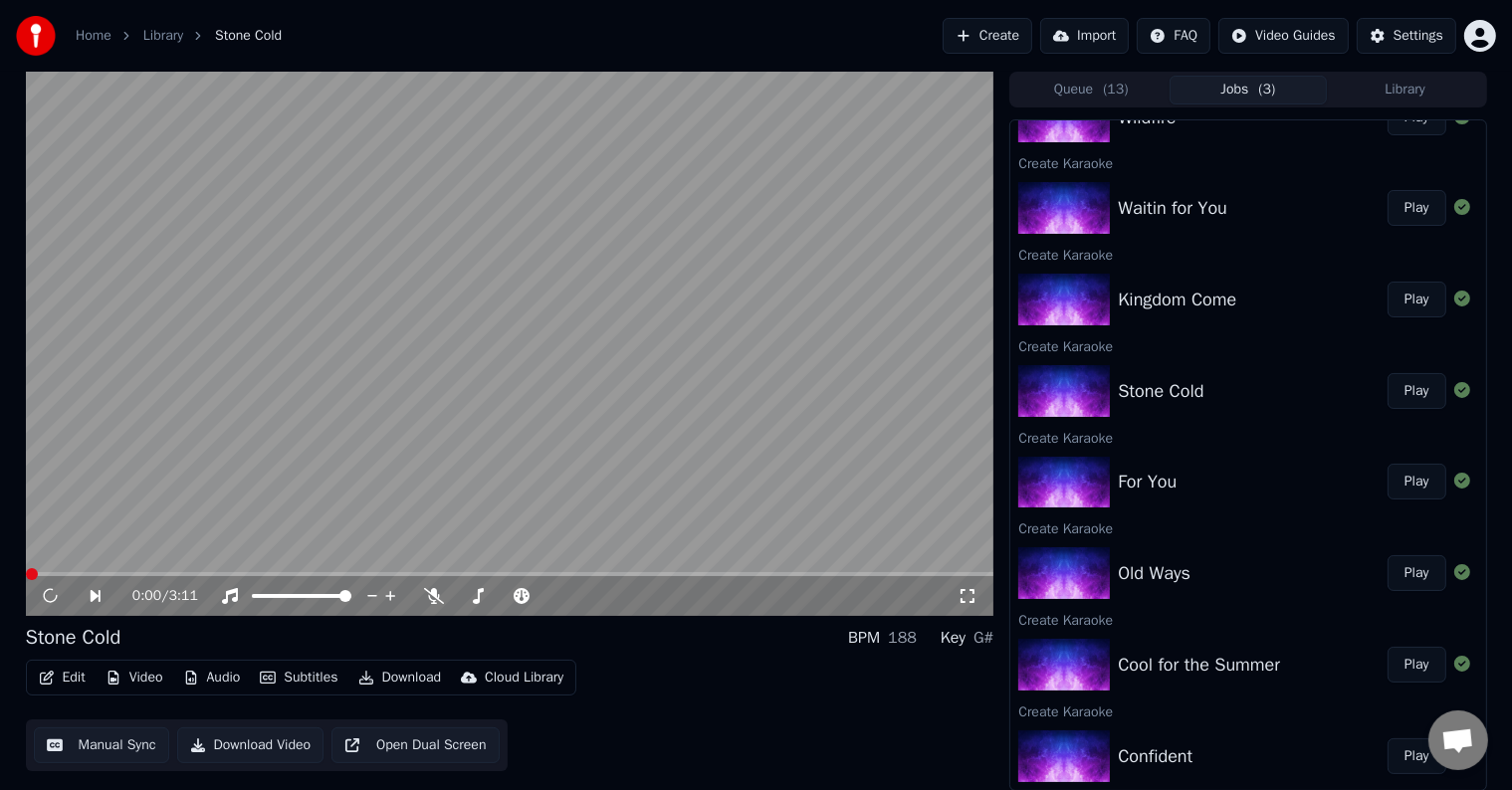 click on "Edit" at bounding box center [62, 678] 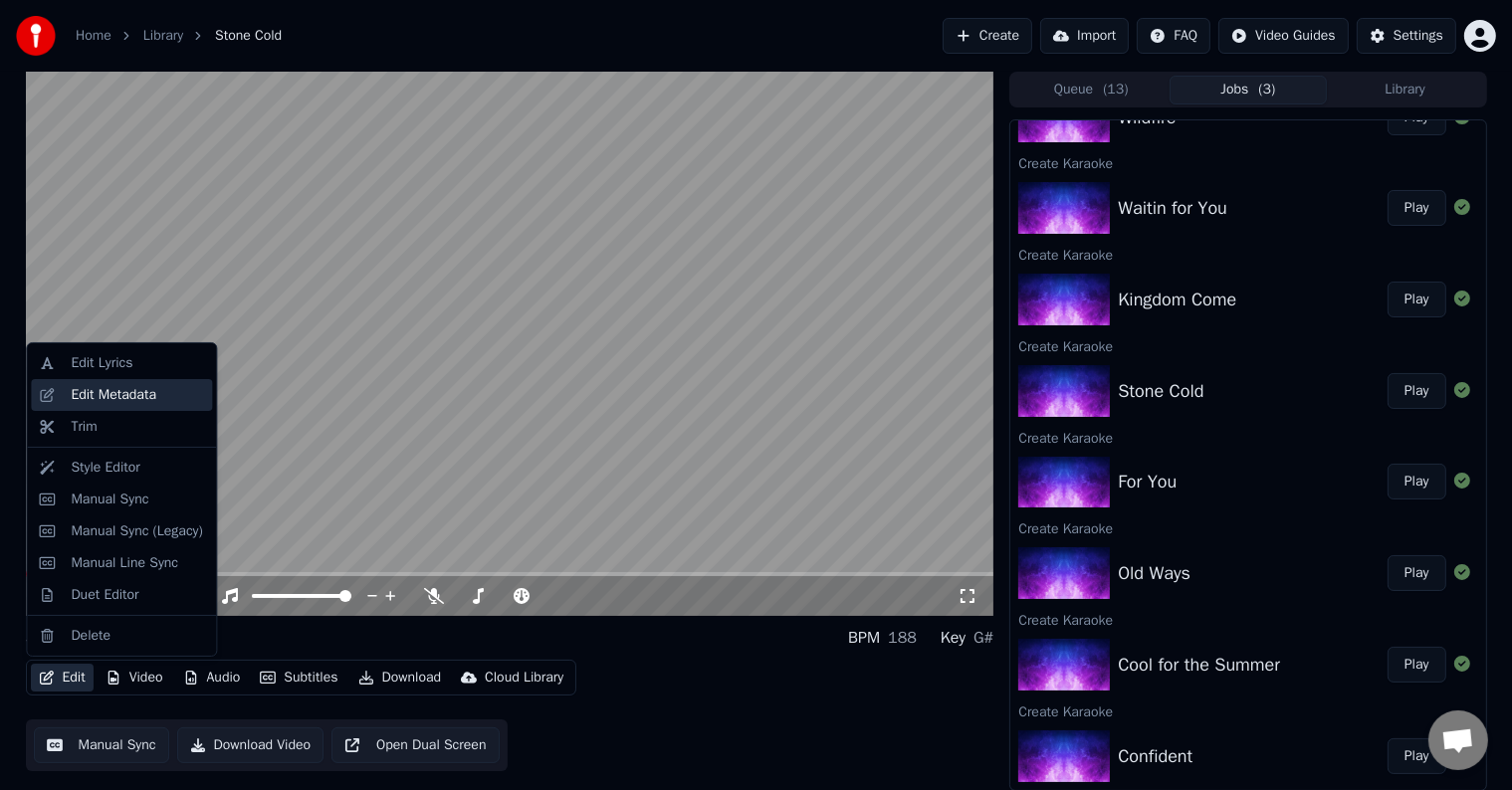 click on "Edit Metadata" at bounding box center [113, 395] 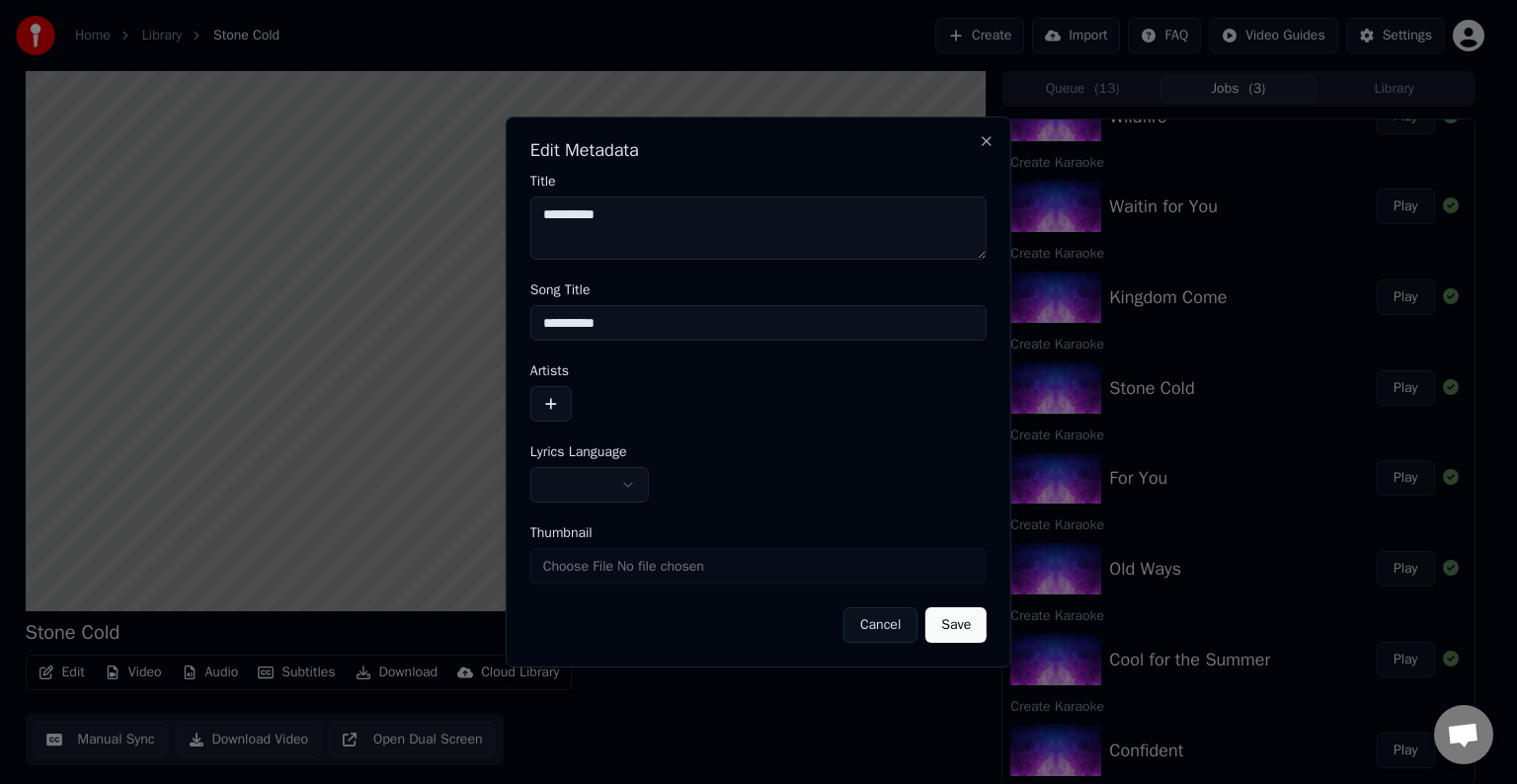click at bounding box center [551, 404] 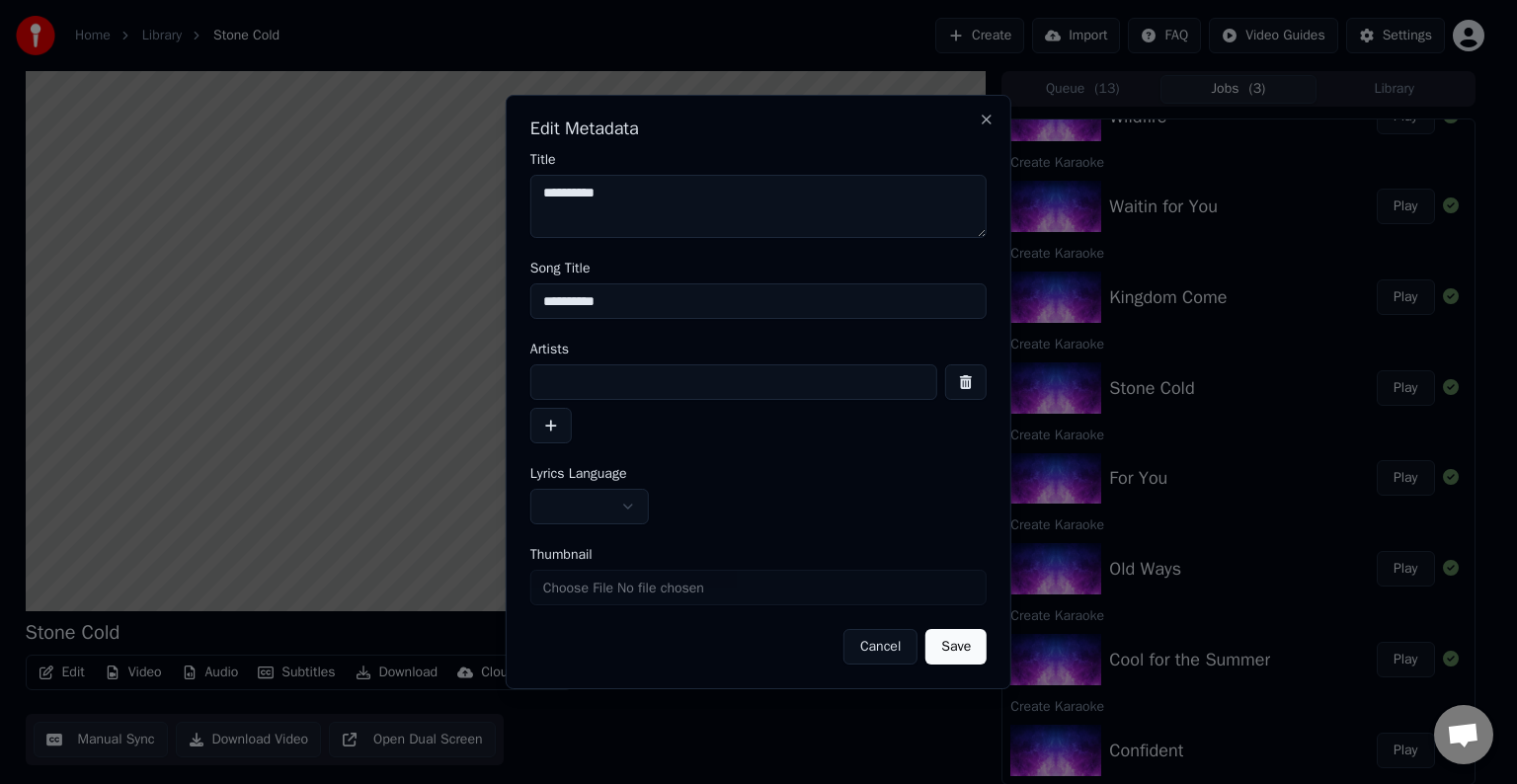 click at bounding box center (734, 382) 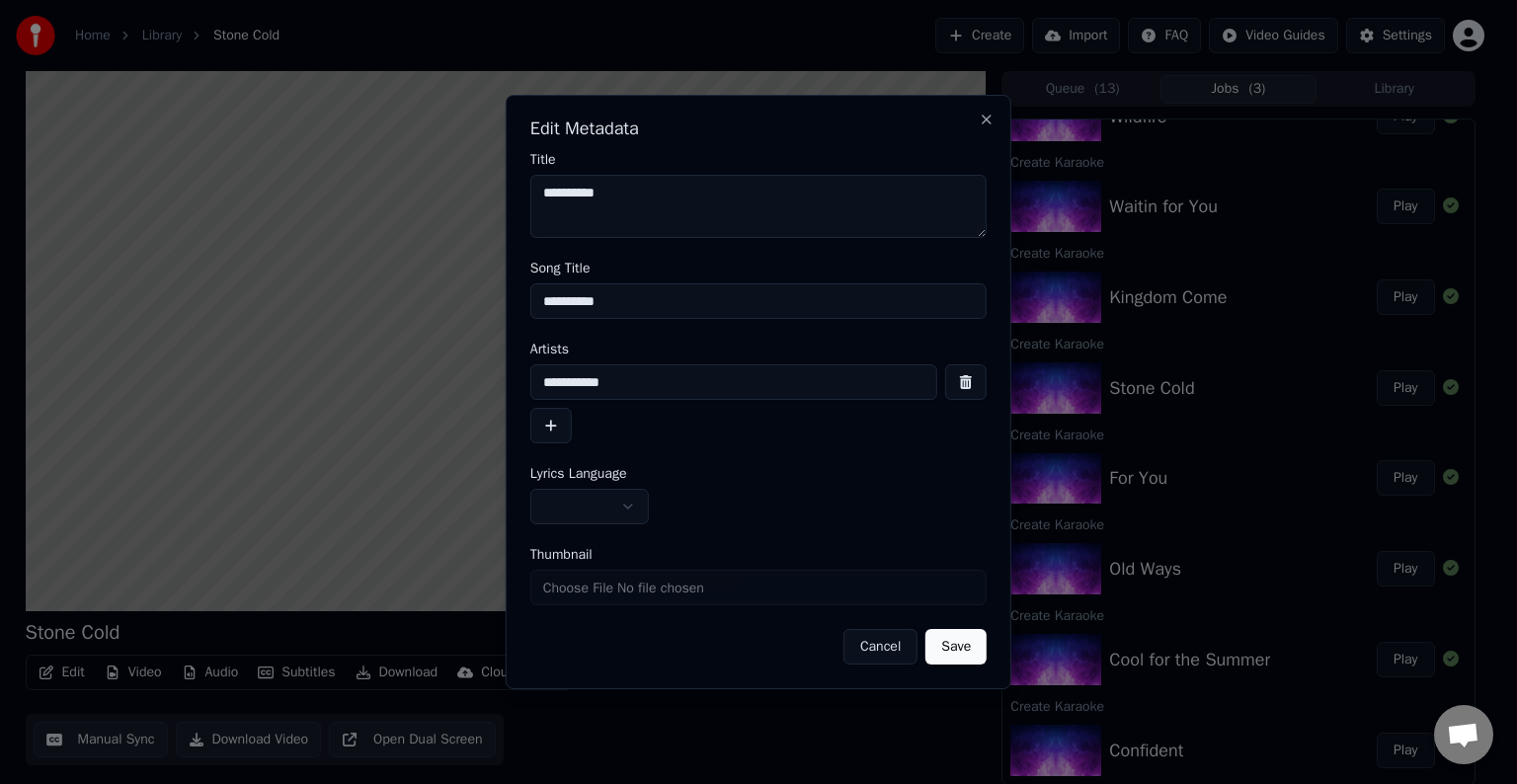 type on "**********" 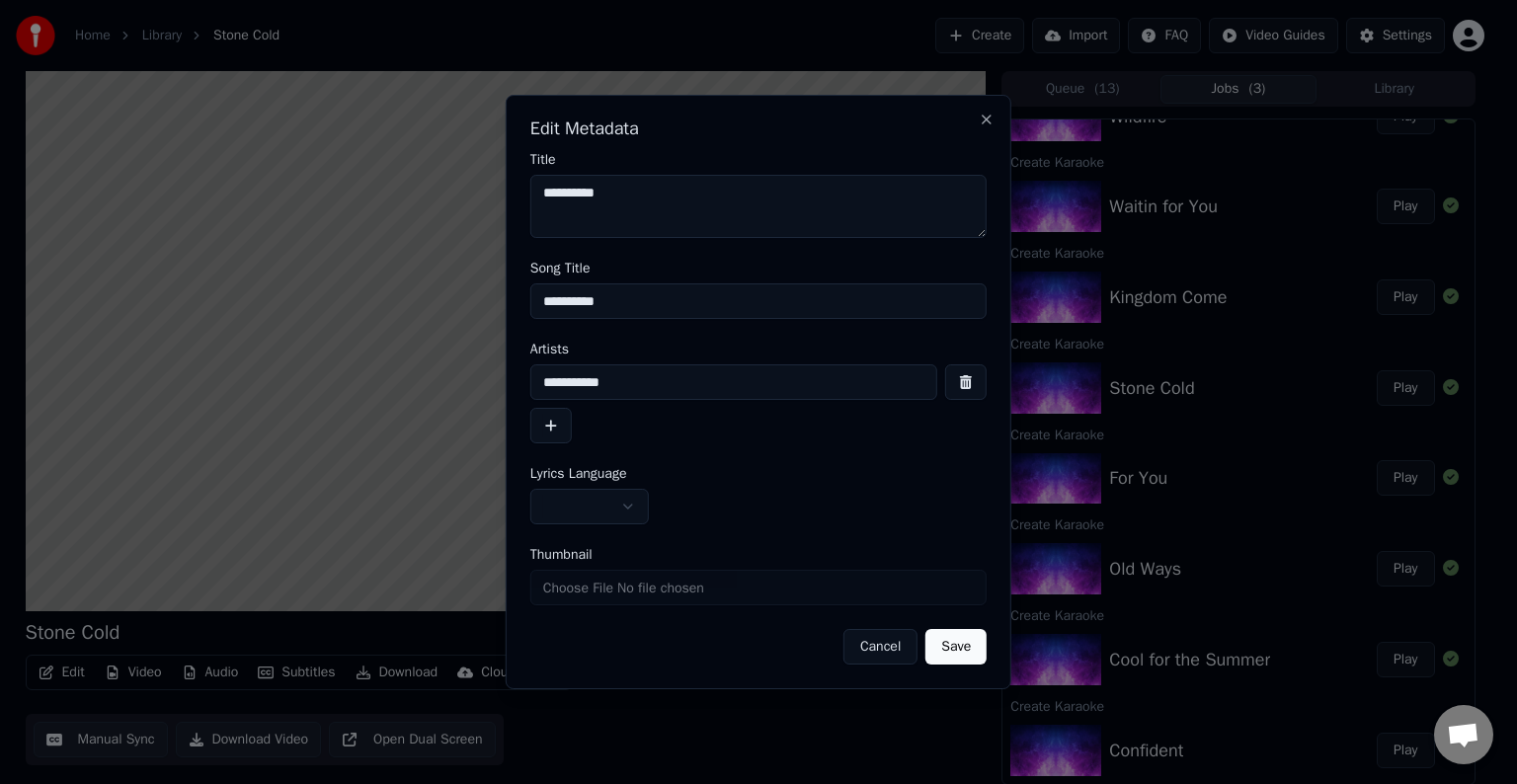 click at bounding box center (590, 507) 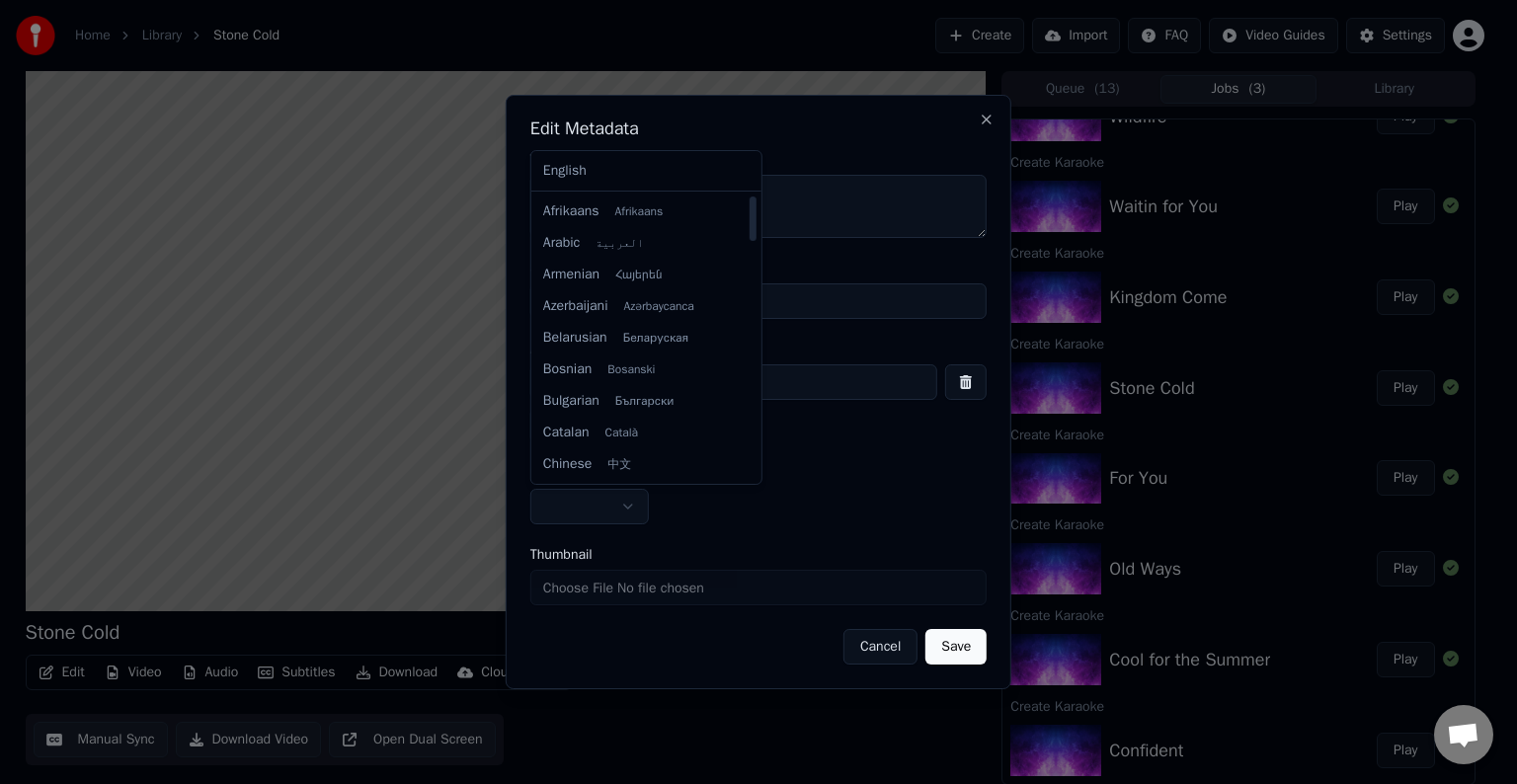 select on "**" 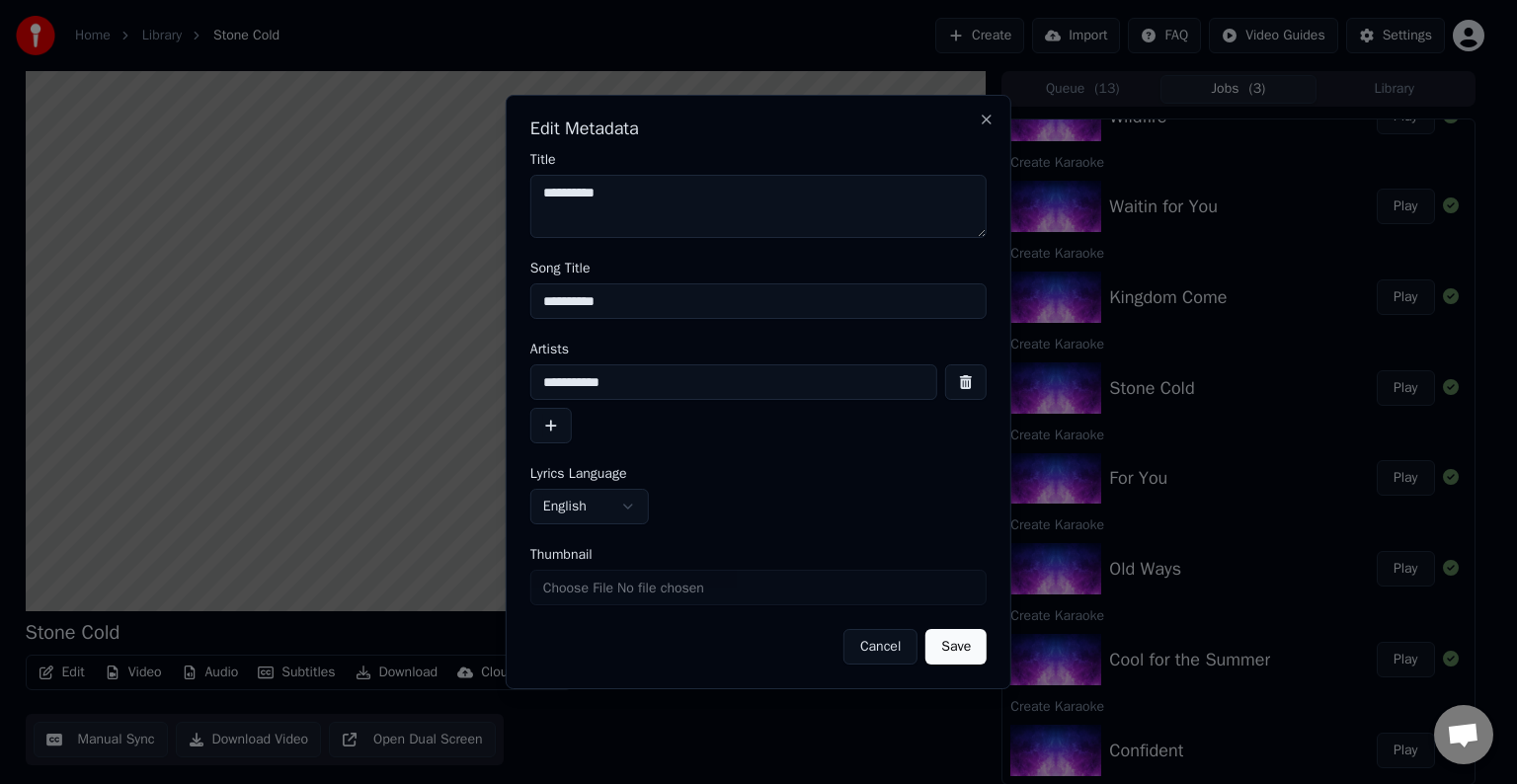 click on "Save" at bounding box center (956, 647) 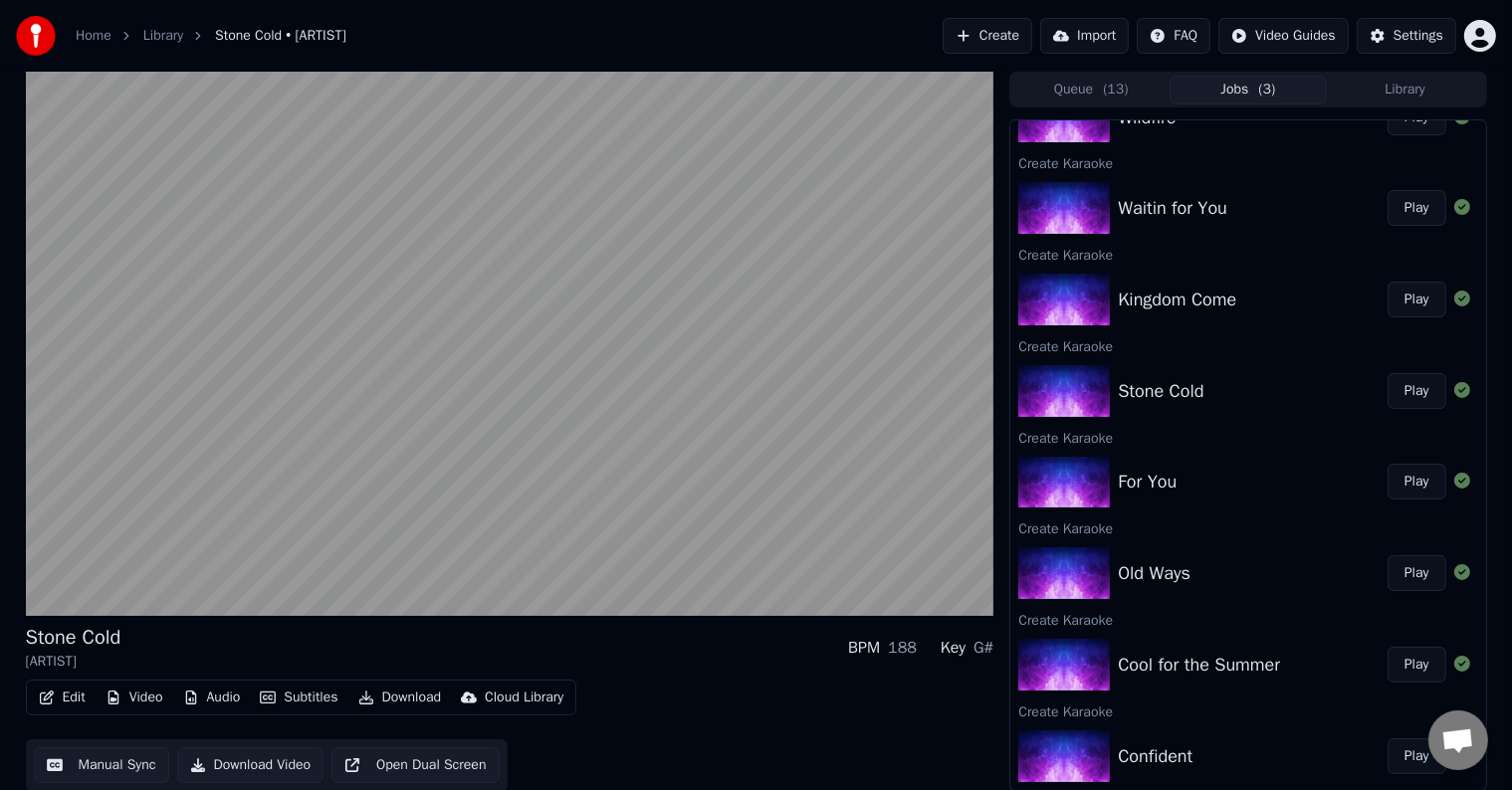 click on "Play" at bounding box center [1416, 299] 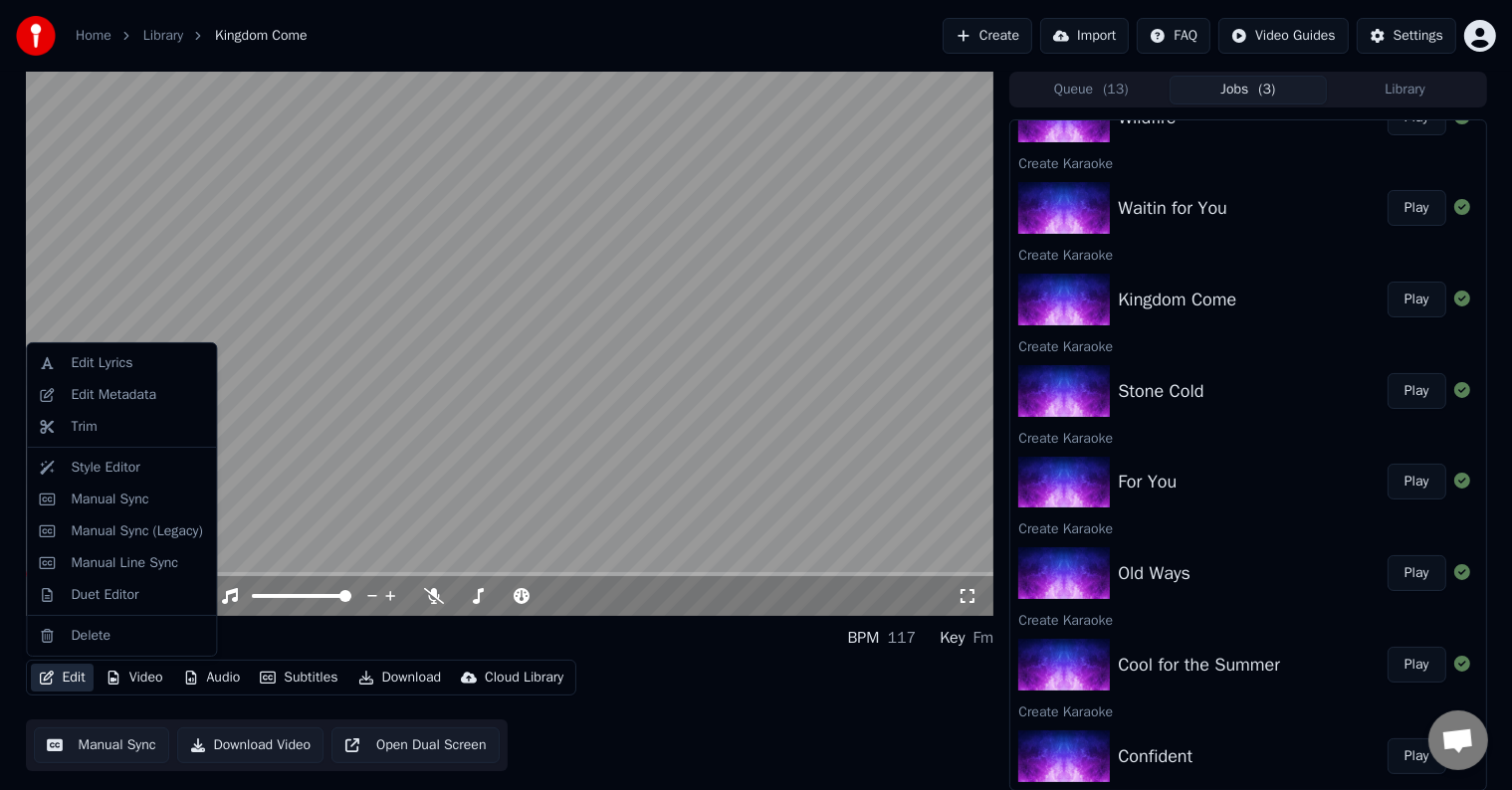 click on "Edit" at bounding box center [62, 678] 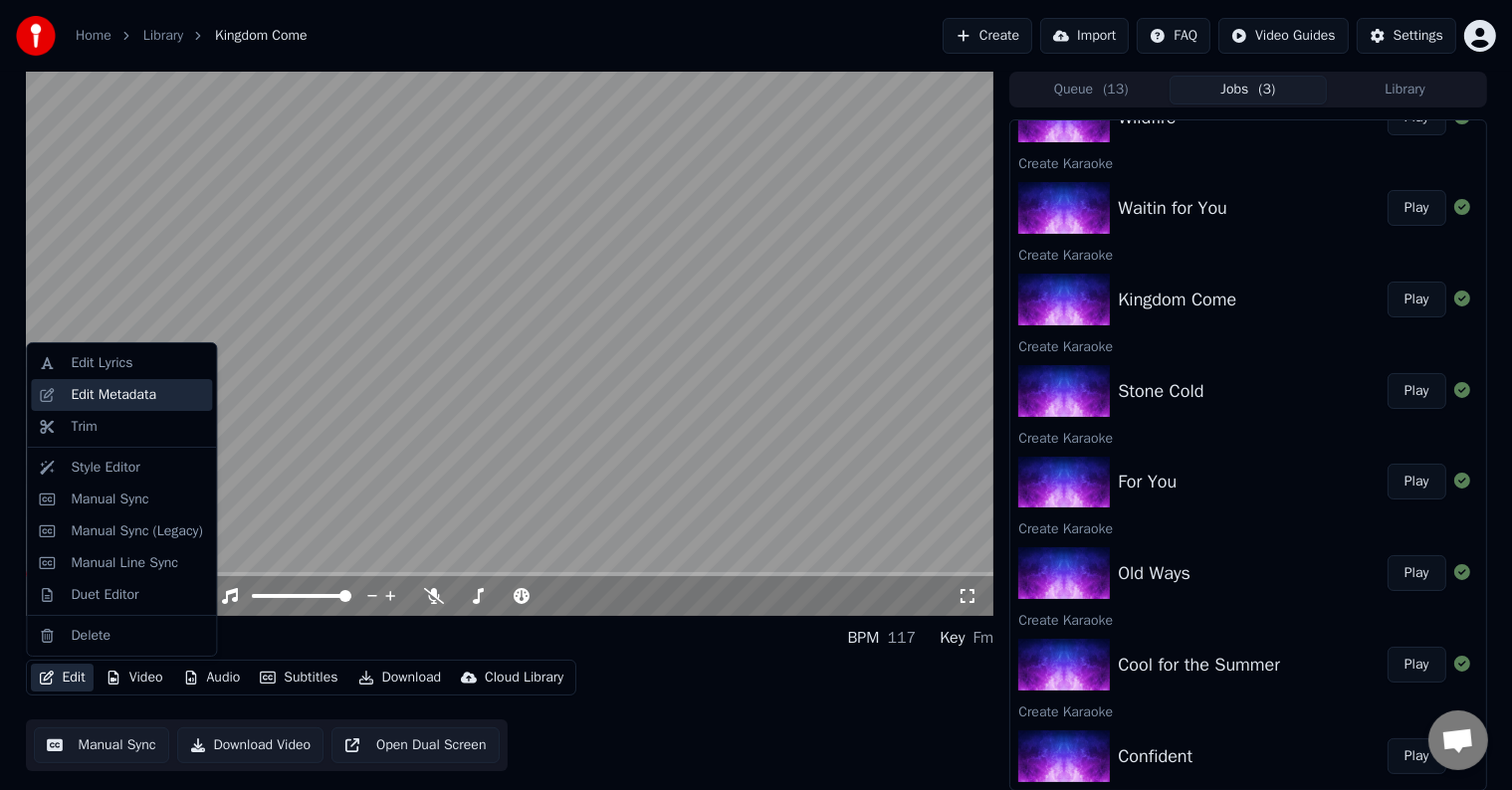 click on "Edit Metadata" at bounding box center (113, 395) 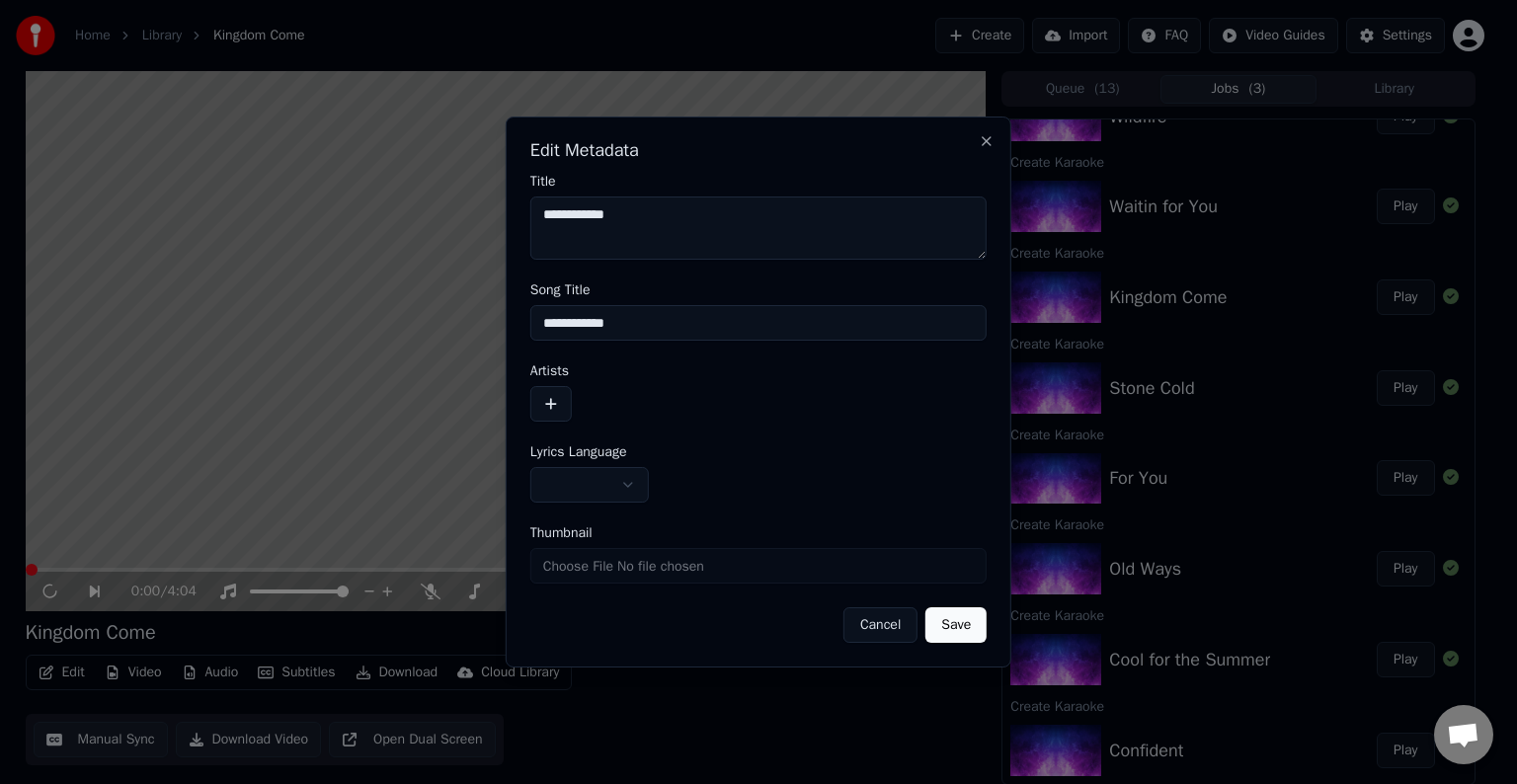 click on "Home Library Kingdom Come Create Import FAQ Video Guides Settings 0:00  /  4:04 Kingdom Come BPM 117 Key Fm Edit Video Audio Subtitles Download Cloud Library Manual Sync Download Video Open Dual Screen Queue ( 13 ) Jobs ( 3 ) Library Create Karaoke Mr. [LAST] 50 % Create Karaoke Stars 74 % Create Karaoke Father 88 % Create Karaoke Yes Play Create Karaoke Lionheart Play Create Karaoke Wildfire Play Create Karaoke Waitin for You Play Create Karaoke Kingdom Come Play Create Karaoke Stone Cold Play Create Karaoke For You Play Create Karaoke Old Ways Play Create Karaoke Cool for the Summer Play Create Karaoke Confident Play Chat [FIRST] from Youka Desktop More channels Continue on Email Network offline. Reconnecting... No messages can be received or sent for now. Youka Desktop Hello! How can I help you?  Sunday, 20 July 7/20/2025 [FIRST] There is an issue with the auto lyric sync service. In this case the credits are refunded automatically. You can sync the lyrics by using the lyrics editor 7/20/2025 7/20/2025 7/20/2025" at bounding box center [750, 392] 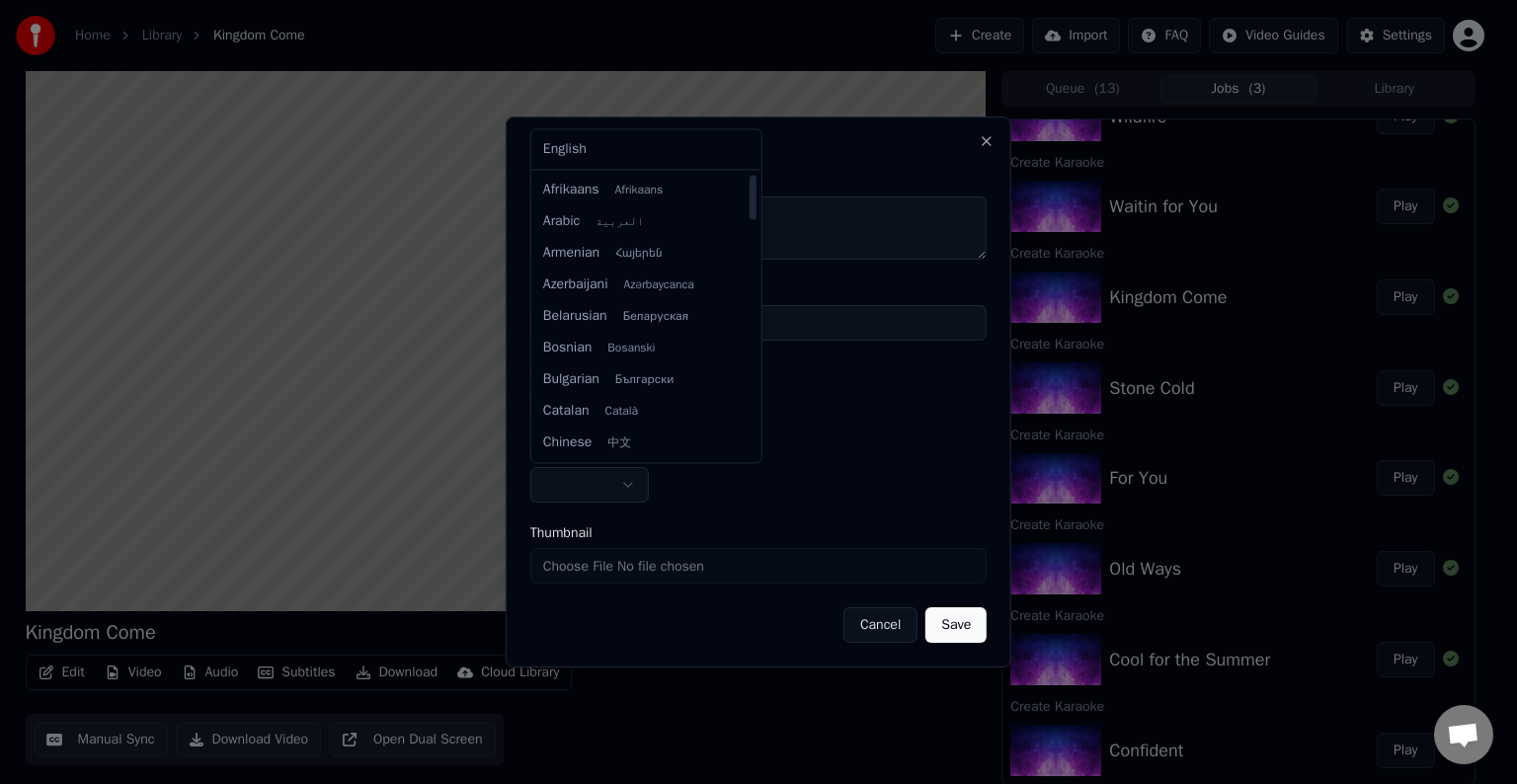 select on "**" 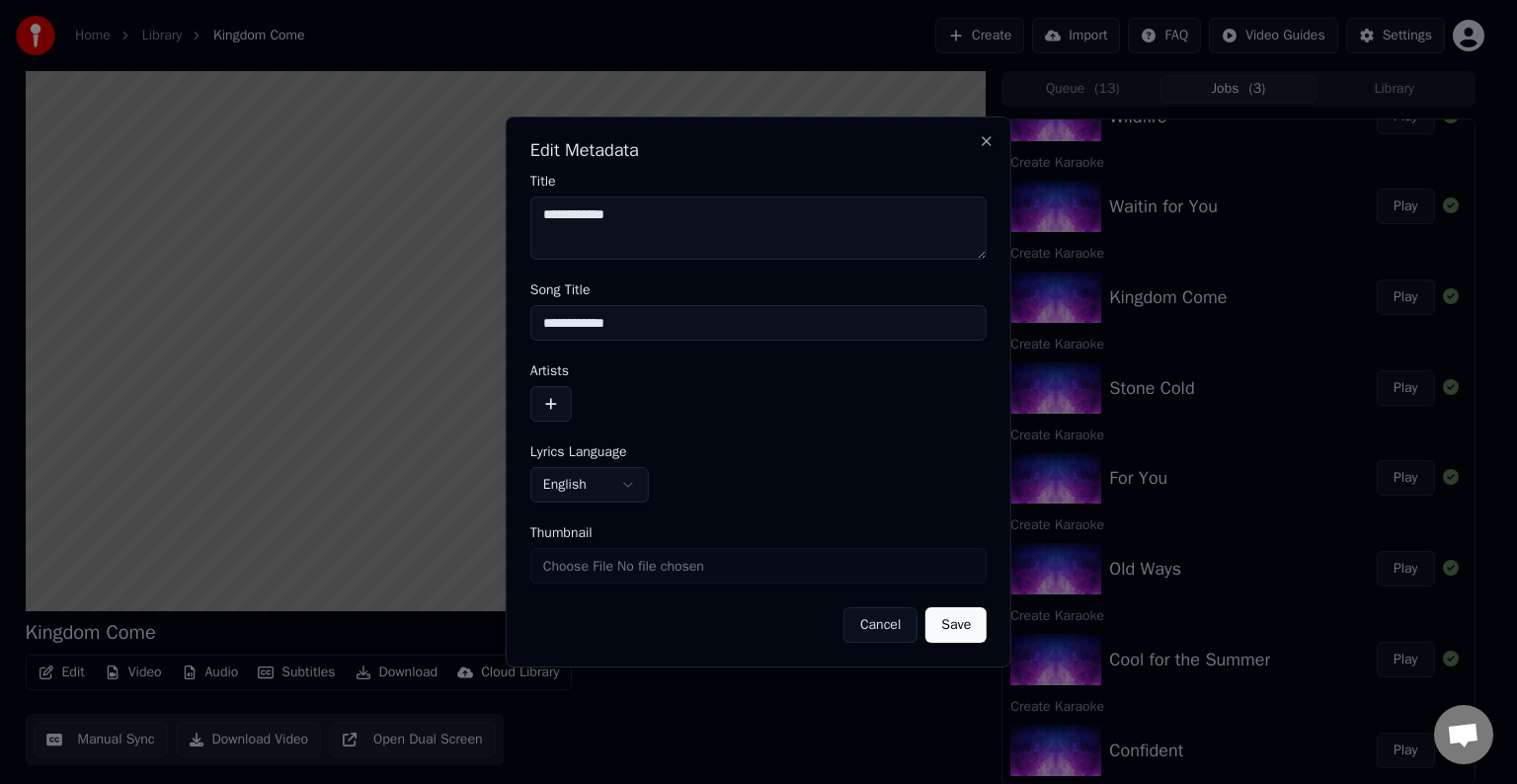 click at bounding box center (551, 404) 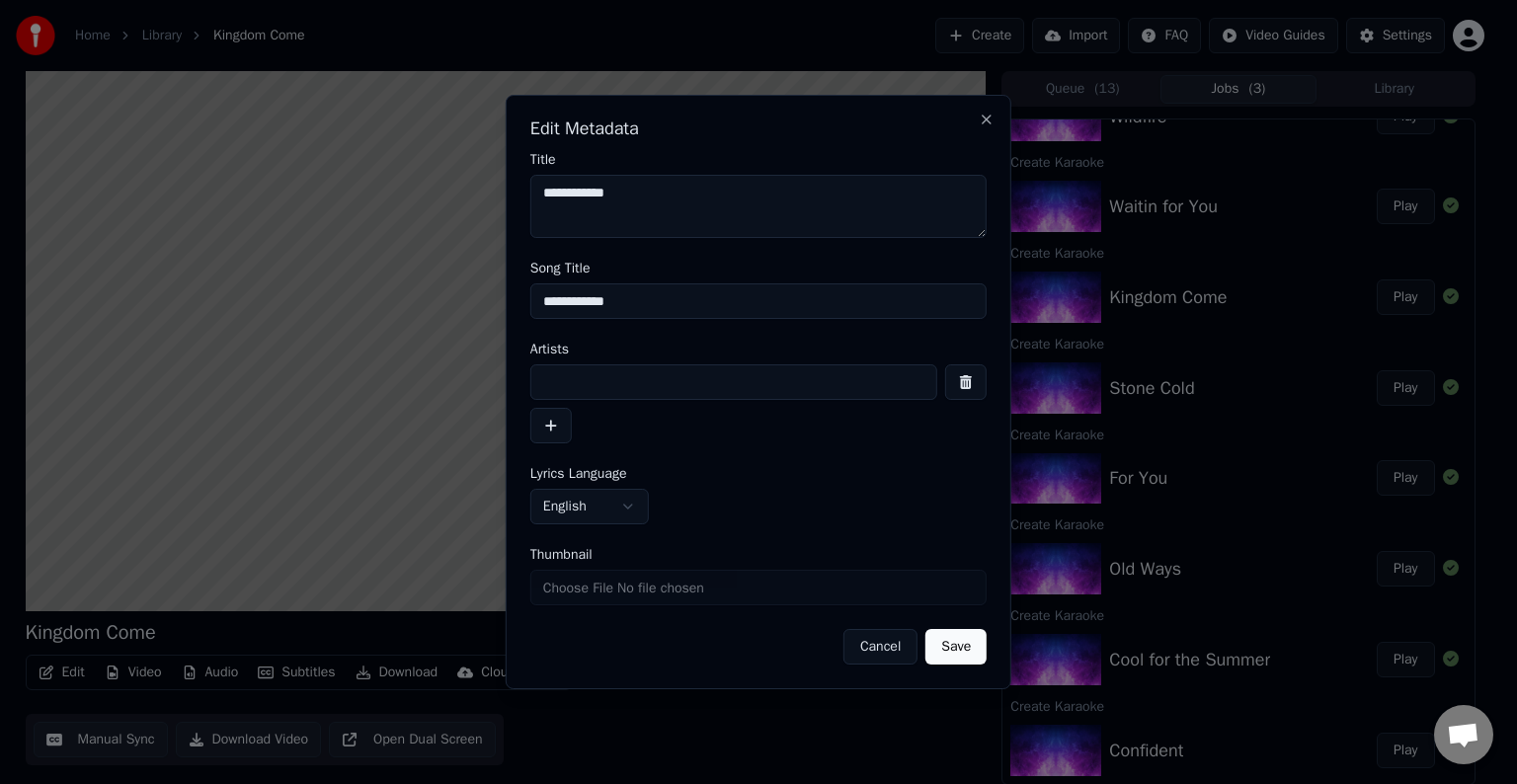 click at bounding box center [734, 382] 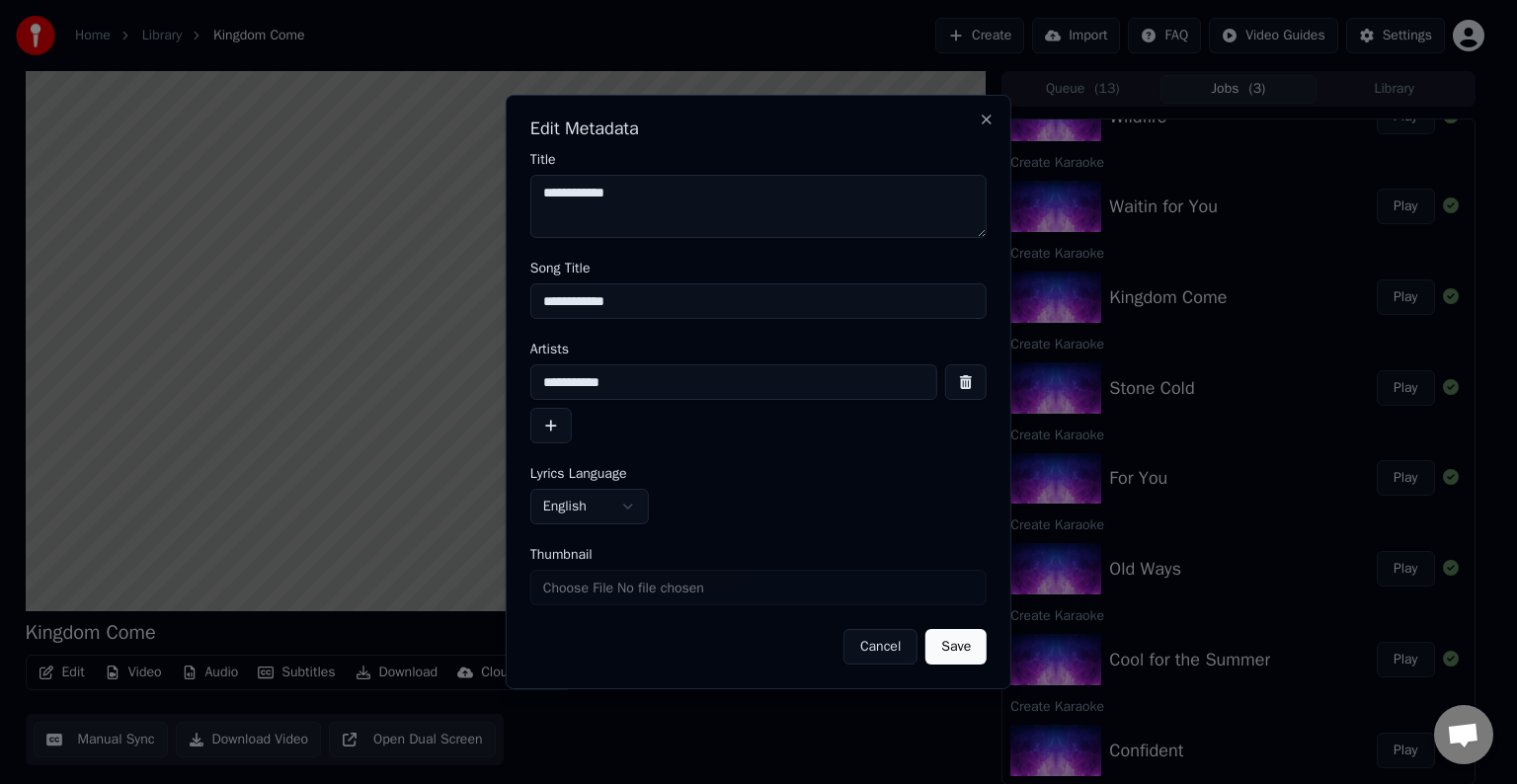 type on "**********" 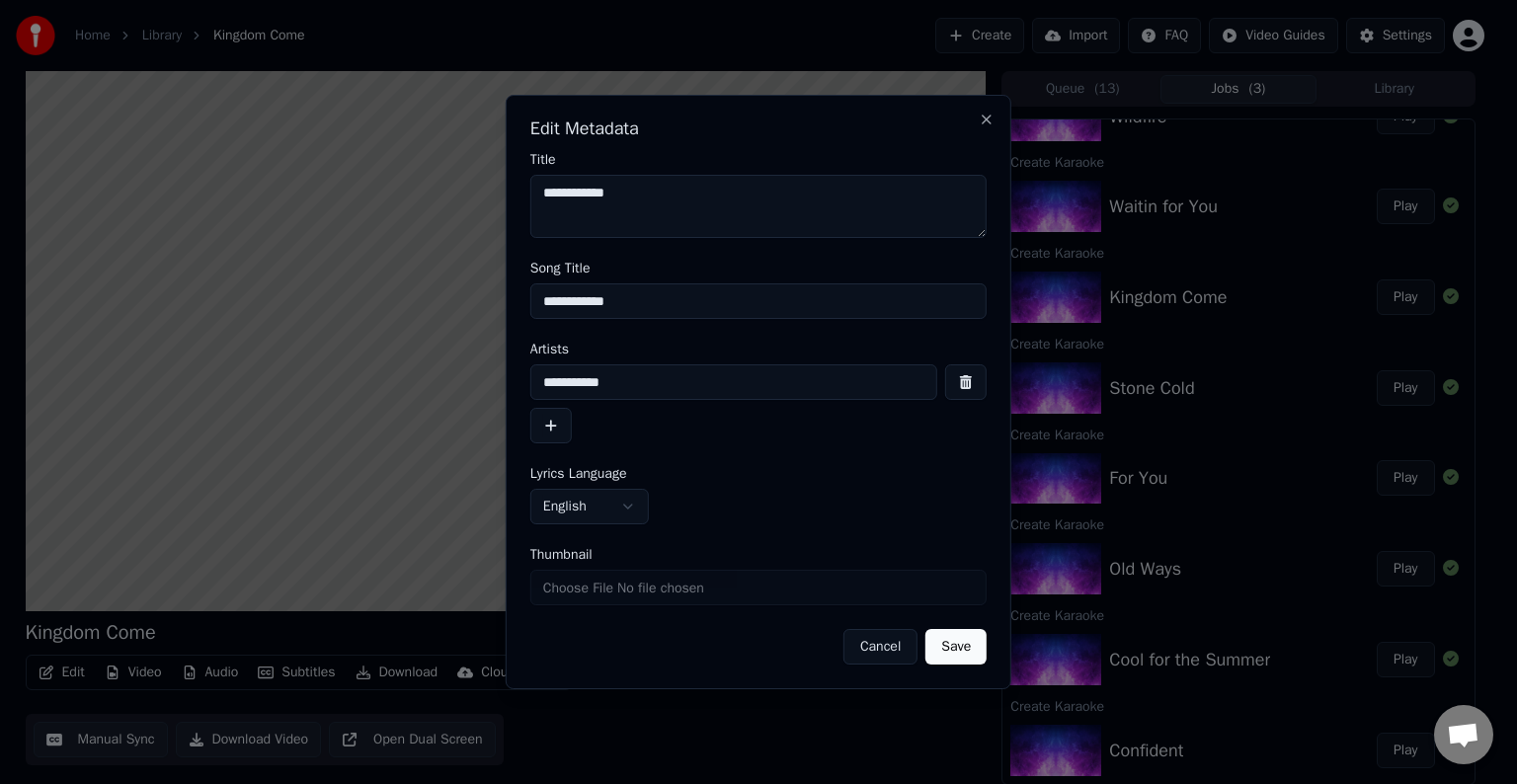 click on "Save" at bounding box center (956, 647) 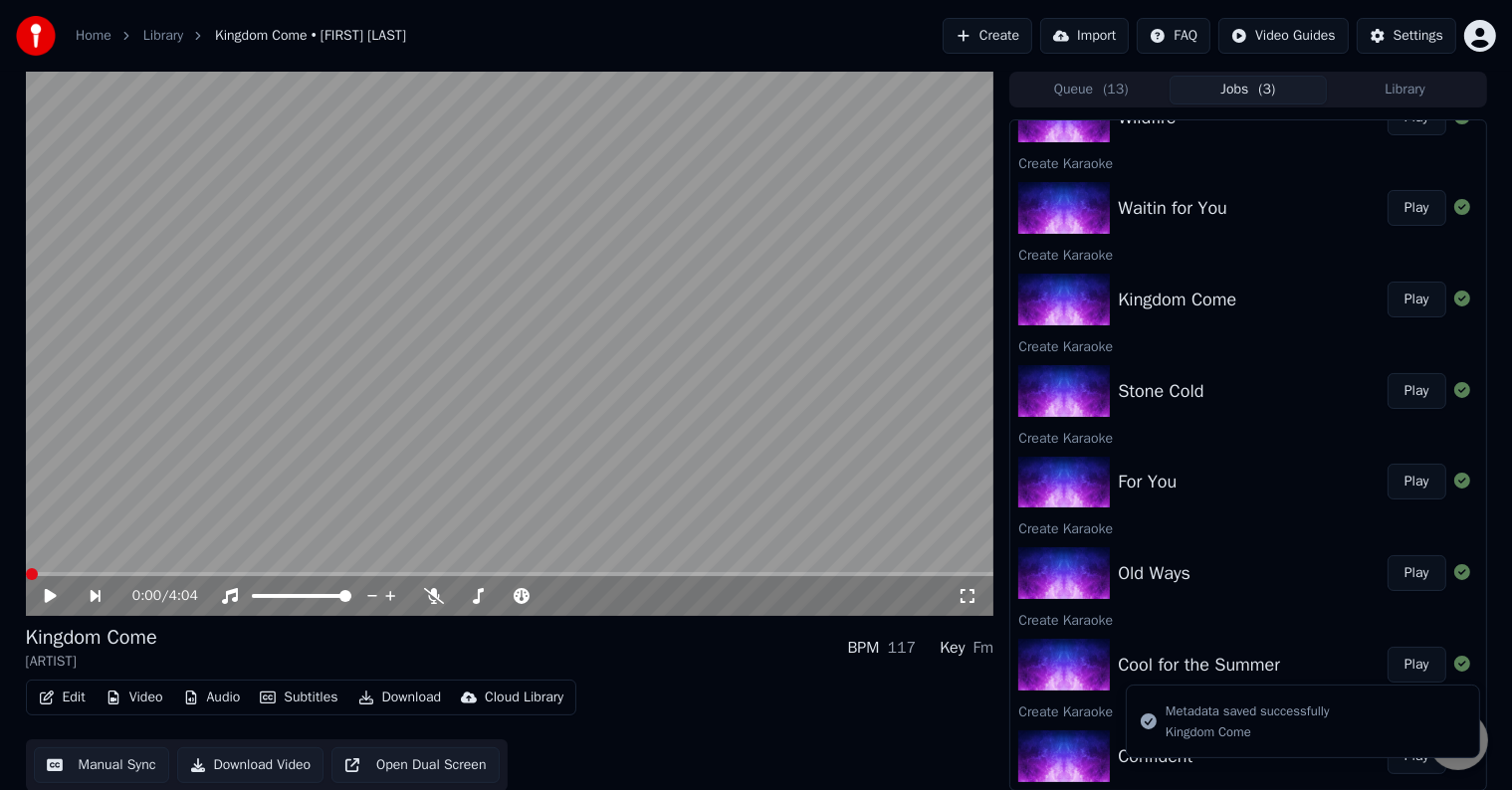 click on "Play" at bounding box center [1416, 208] 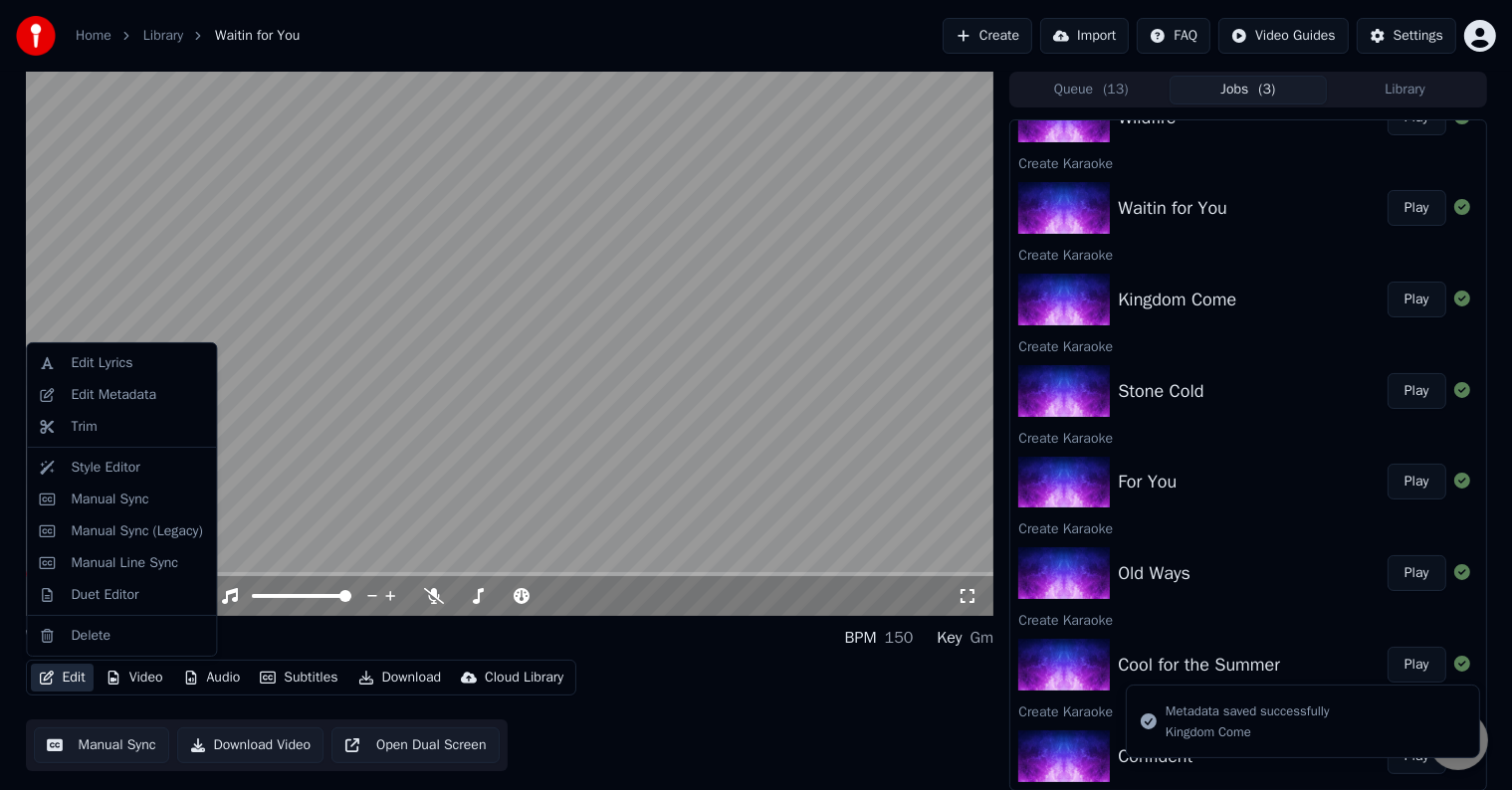 click on "Edit" at bounding box center (62, 678) 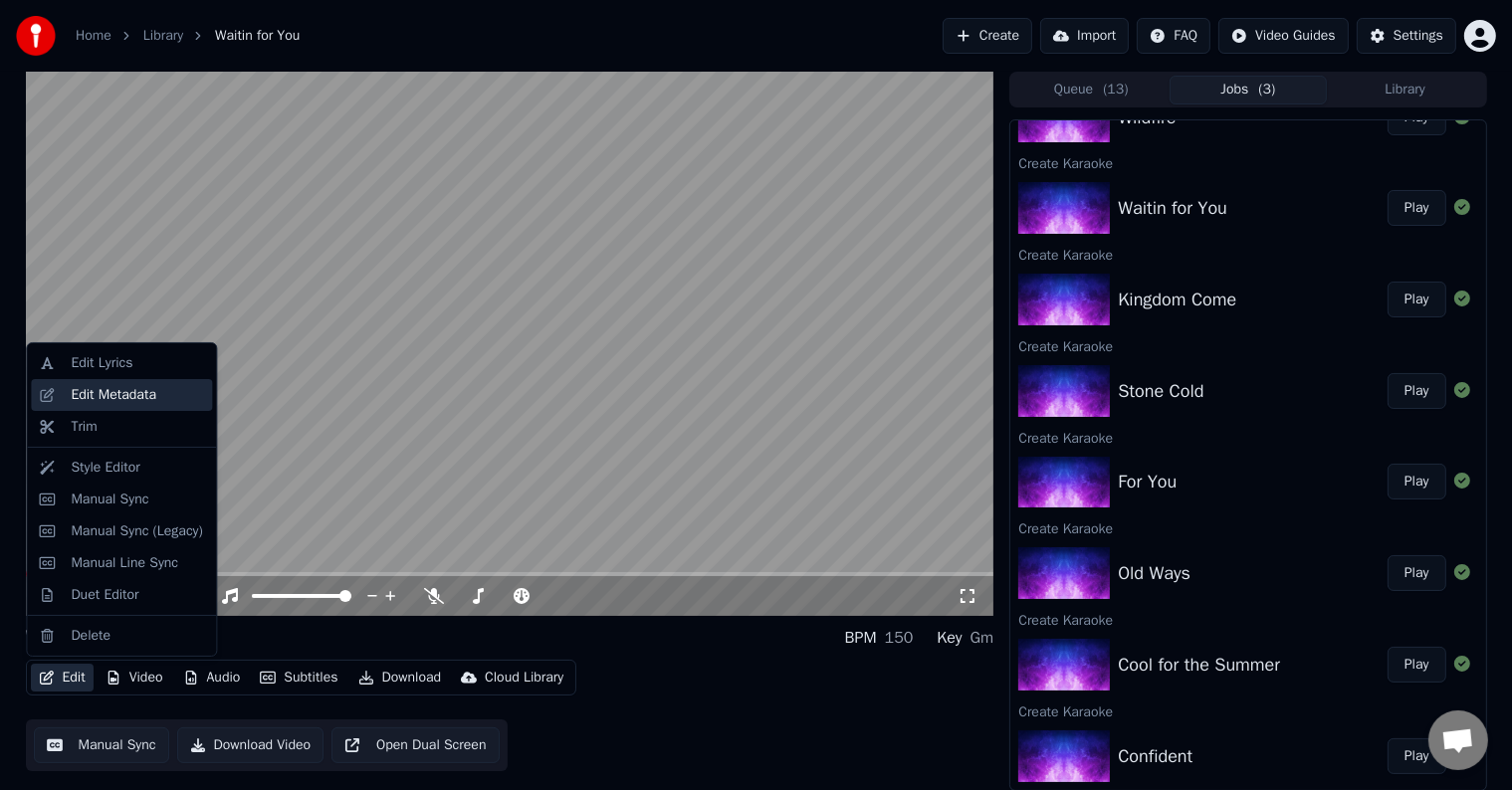 click on "Edit Metadata" at bounding box center (113, 395) 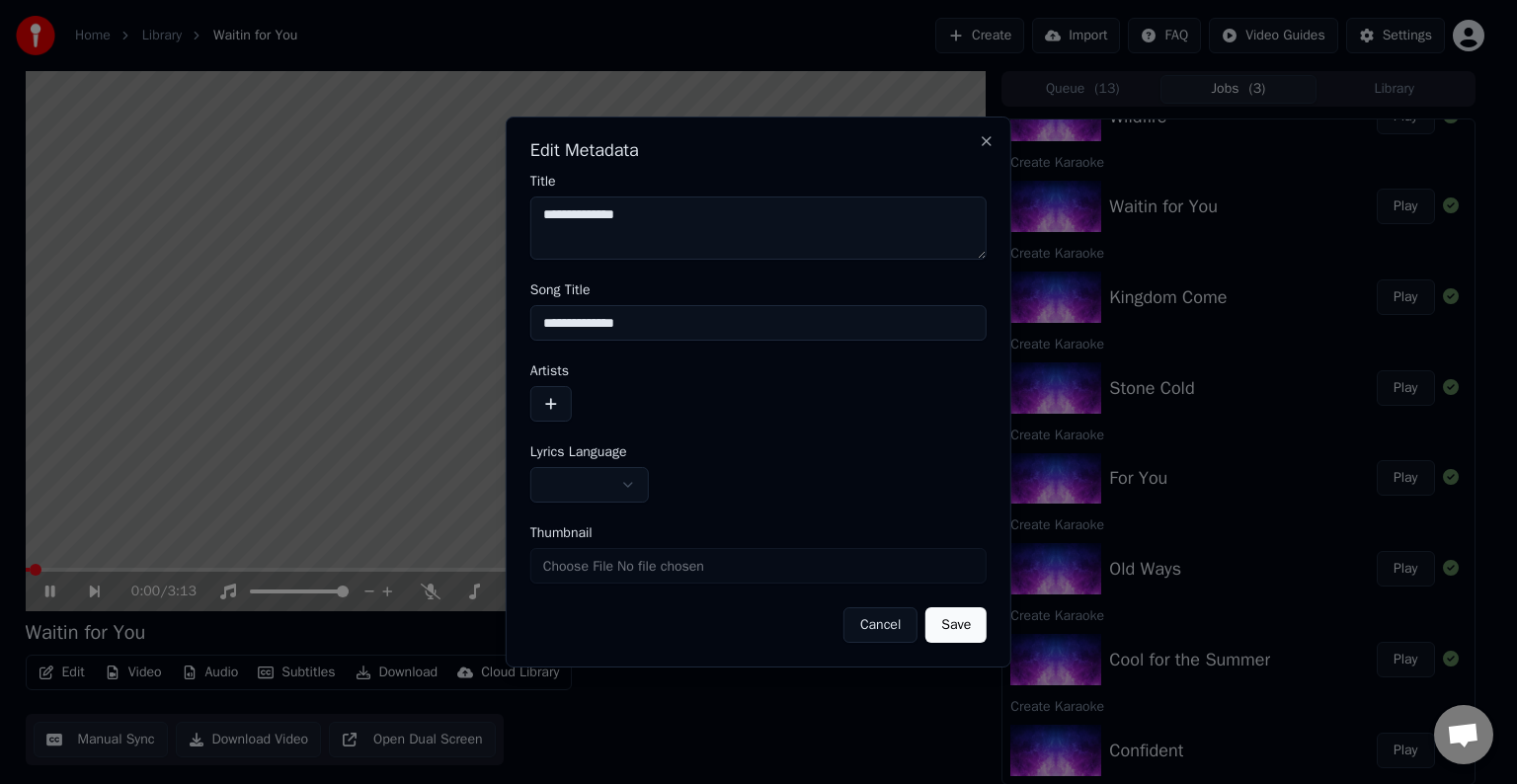 click at bounding box center (590, 485) 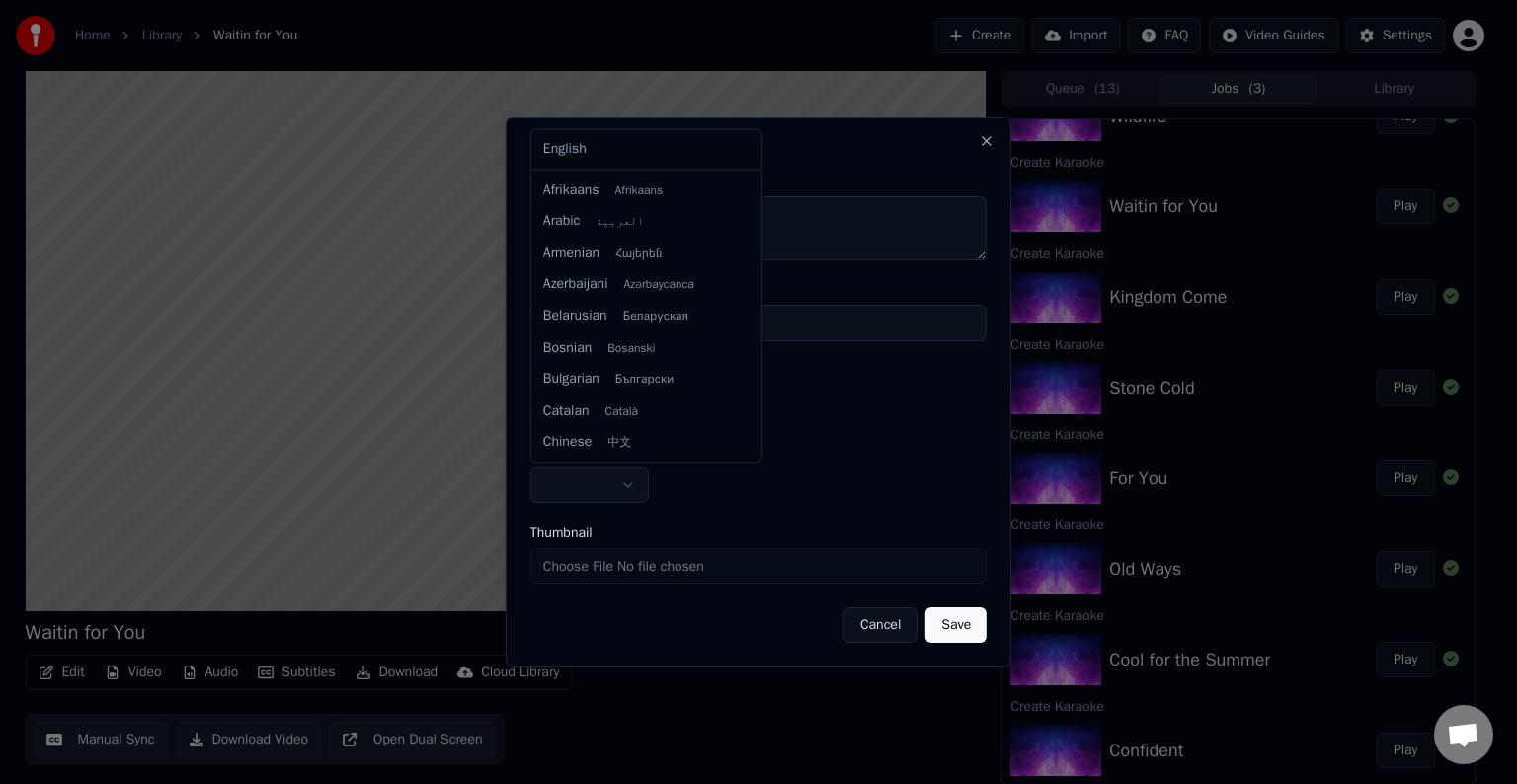 select on "**" 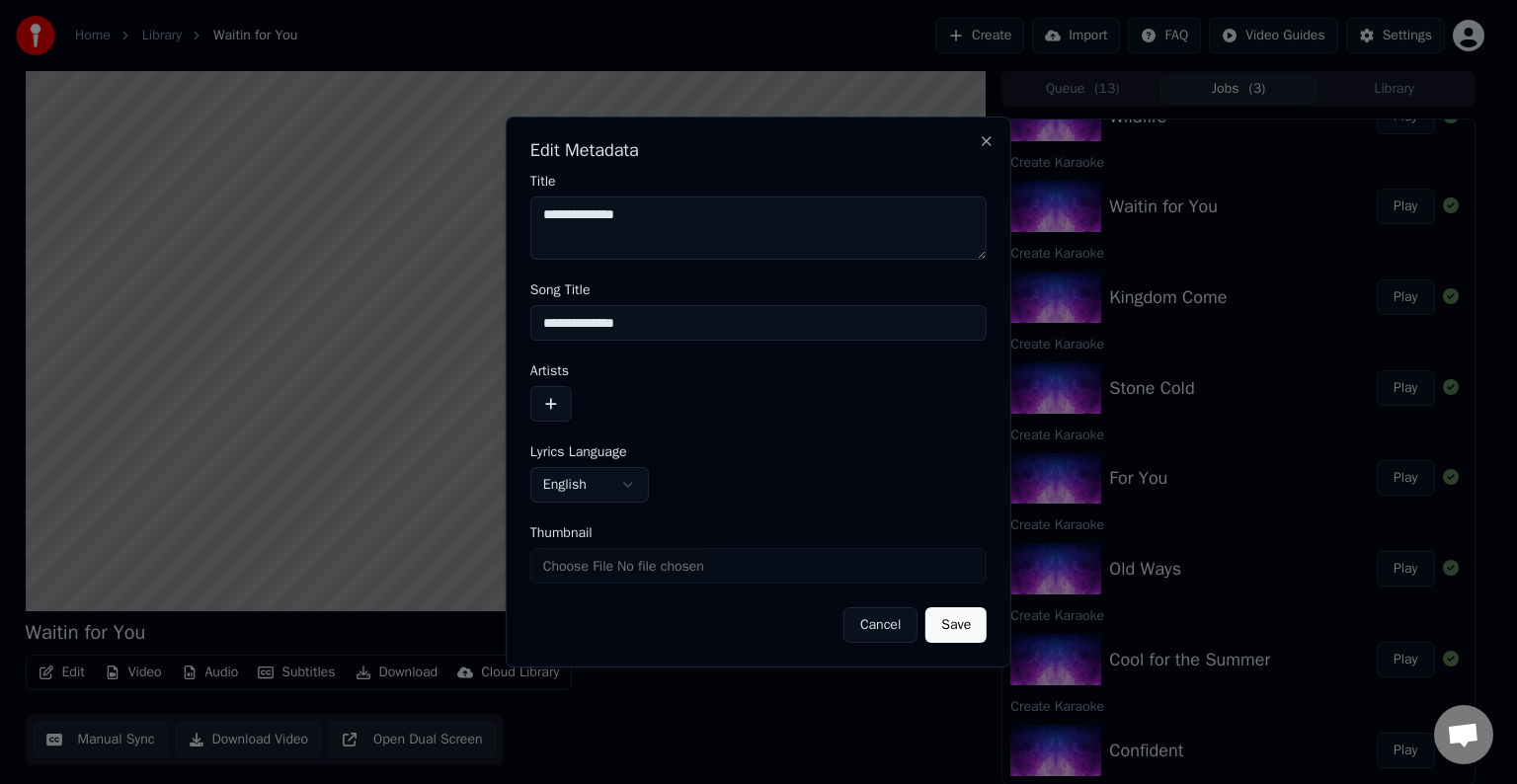 click at bounding box center (551, 404) 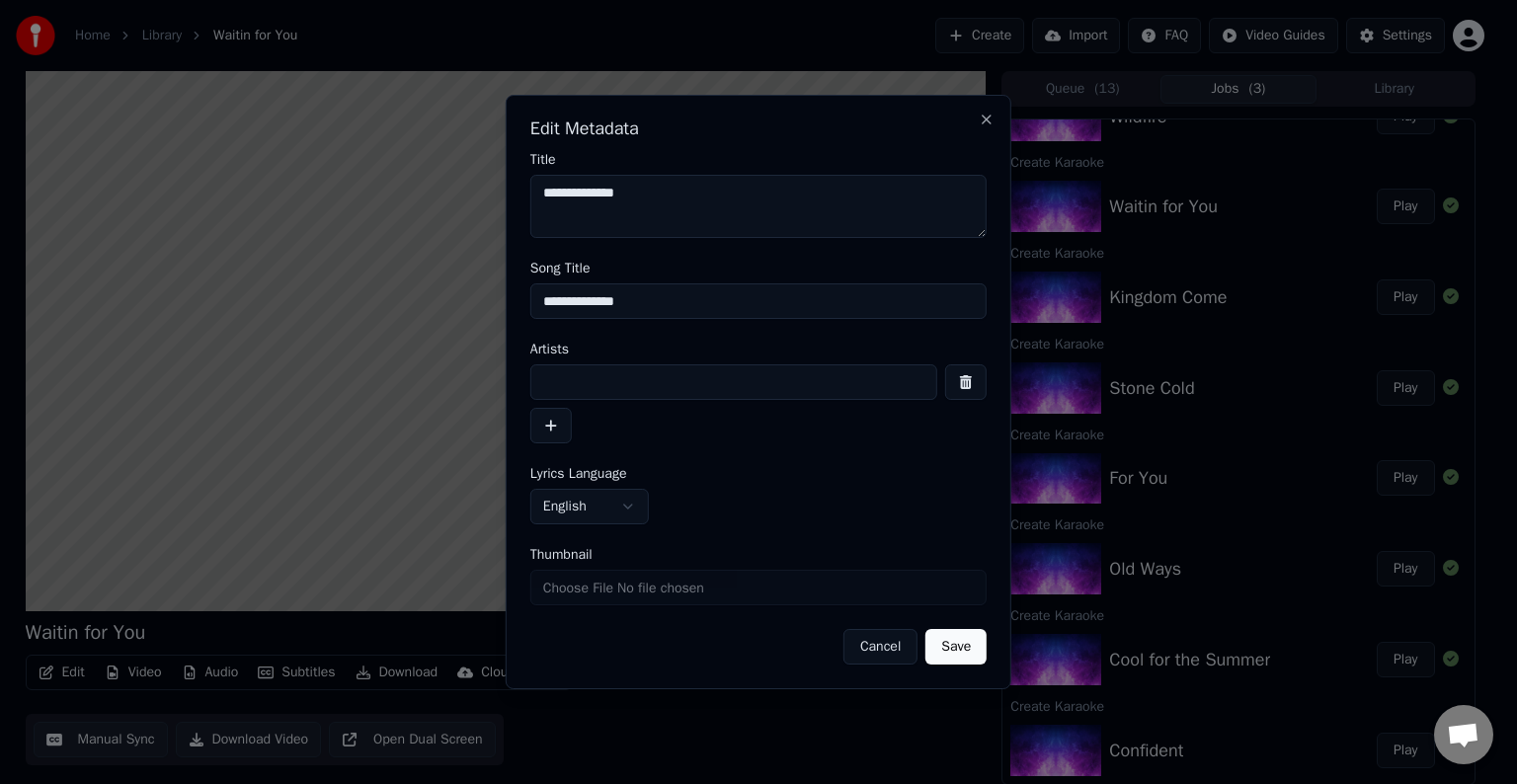 click at bounding box center (734, 382) 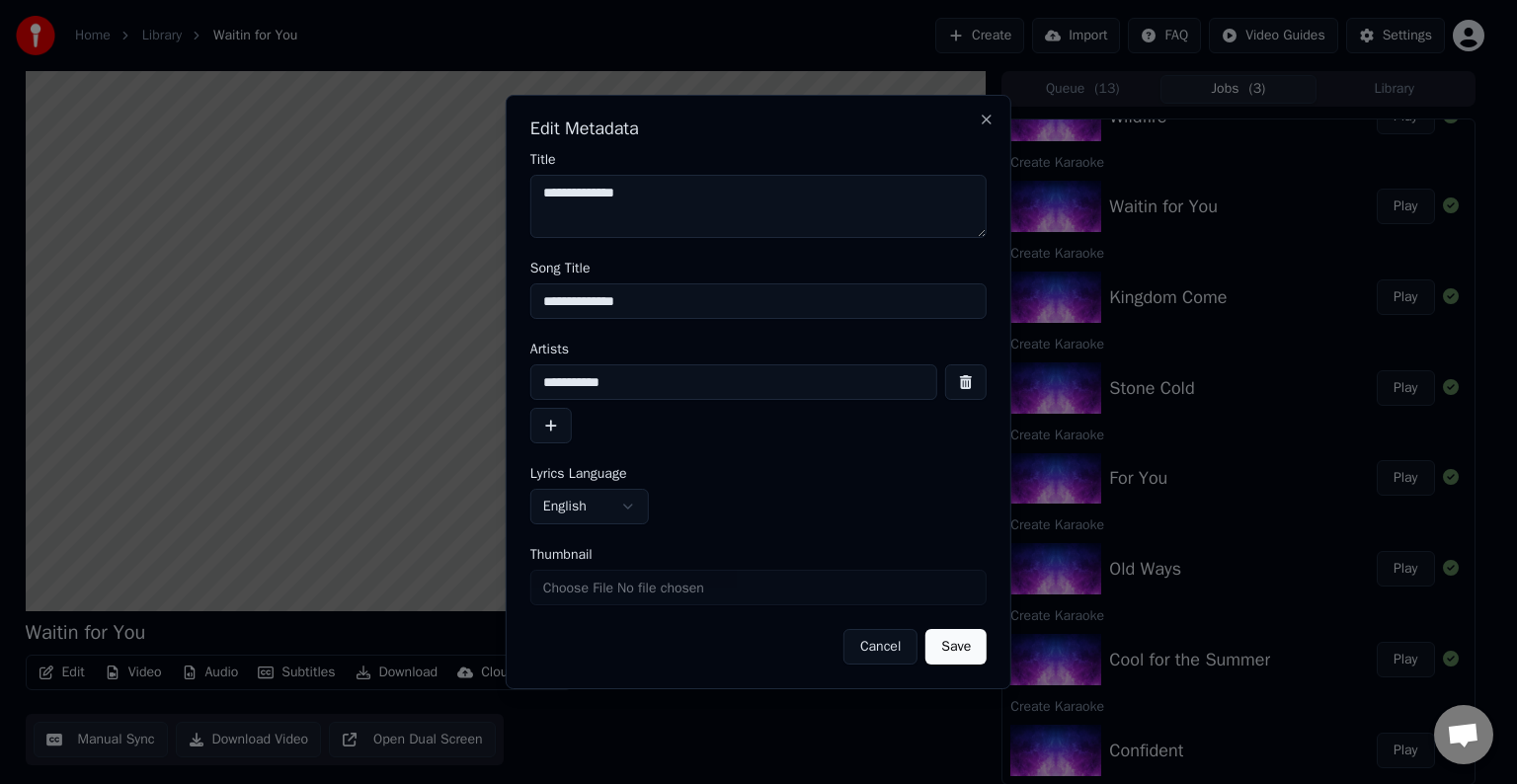 type on "**********" 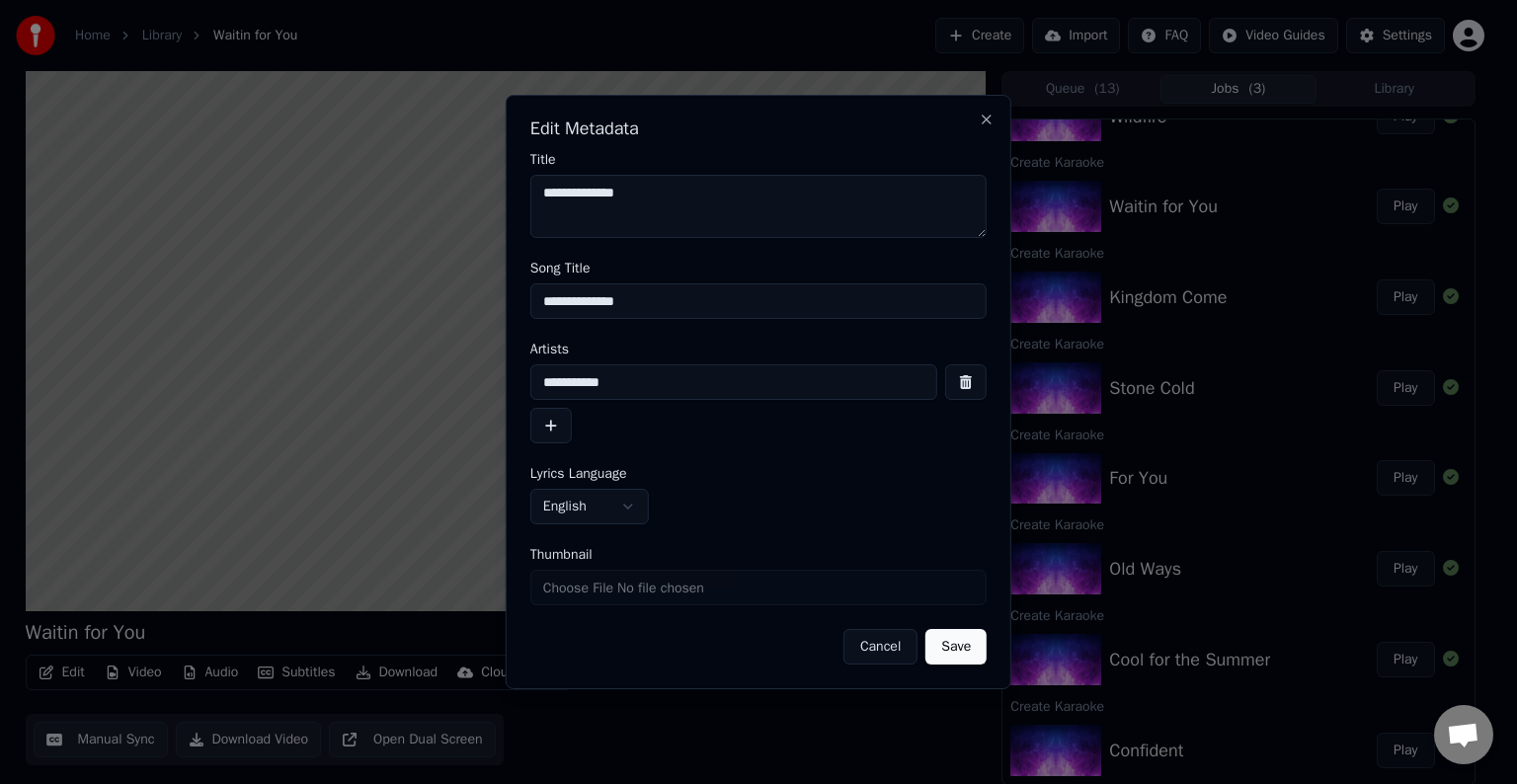 click on "Save" at bounding box center (956, 647) 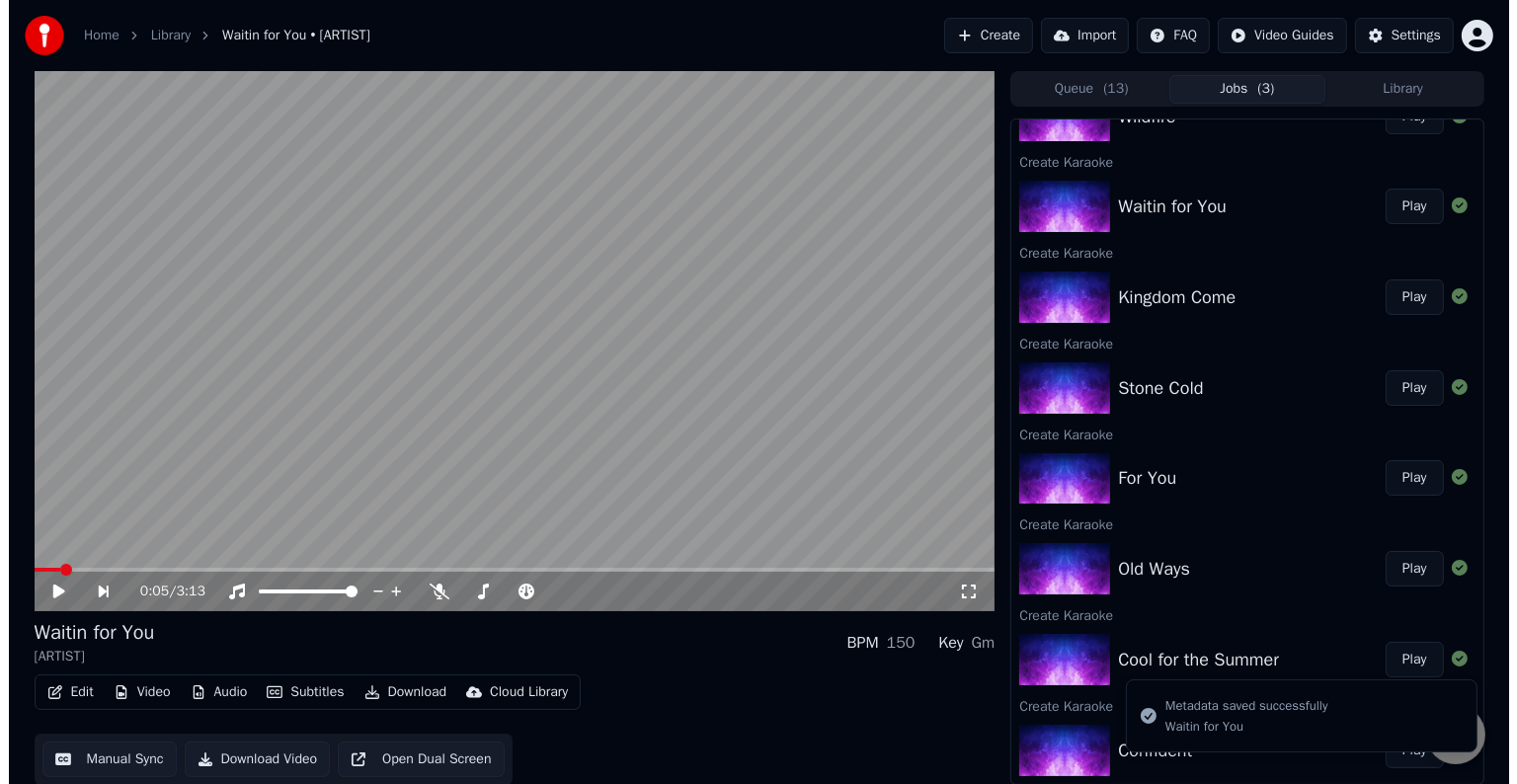 scroll, scrollTop: 0, scrollLeft: 0, axis: both 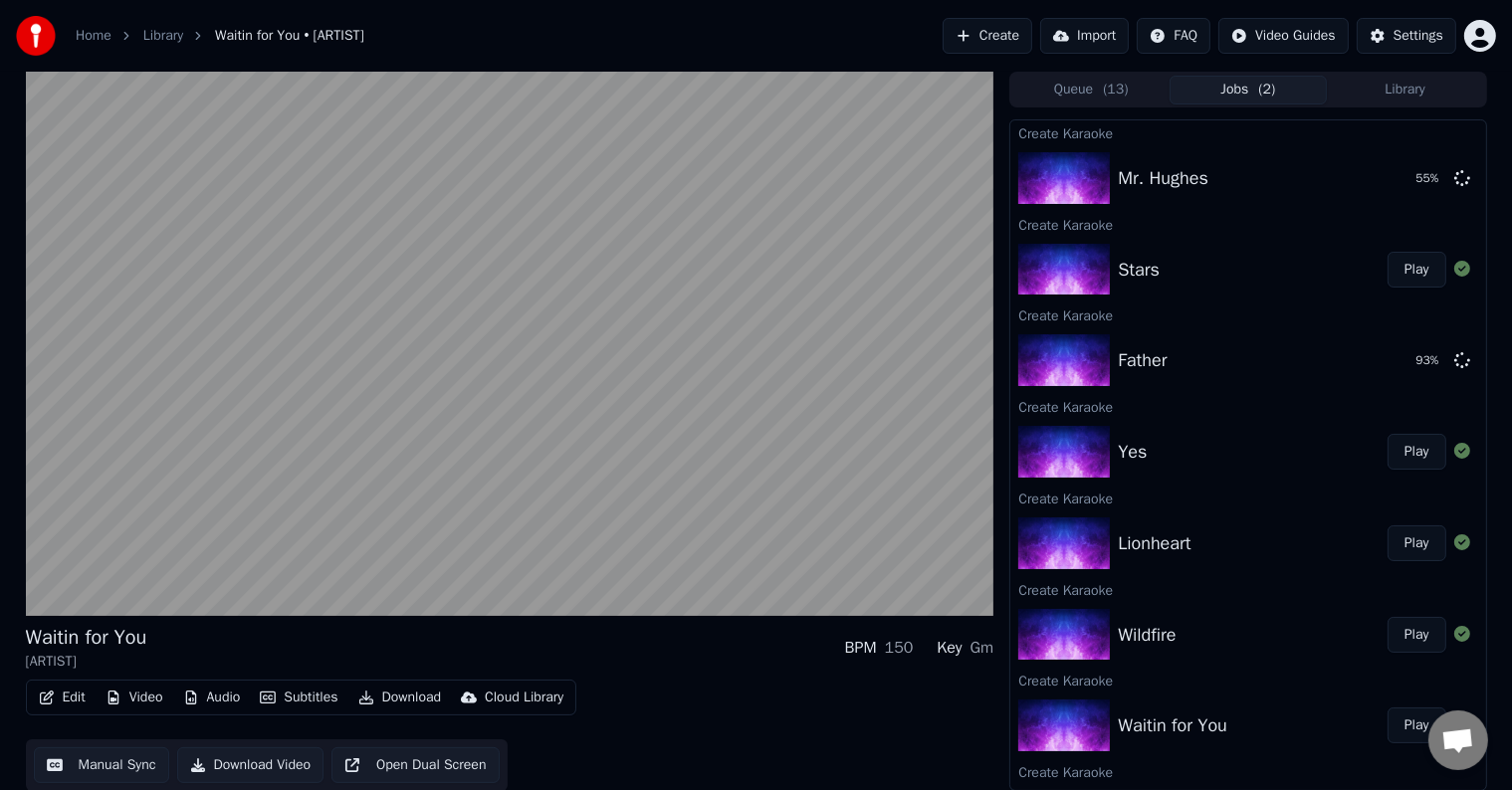 click on "Play" at bounding box center (1416, 635) 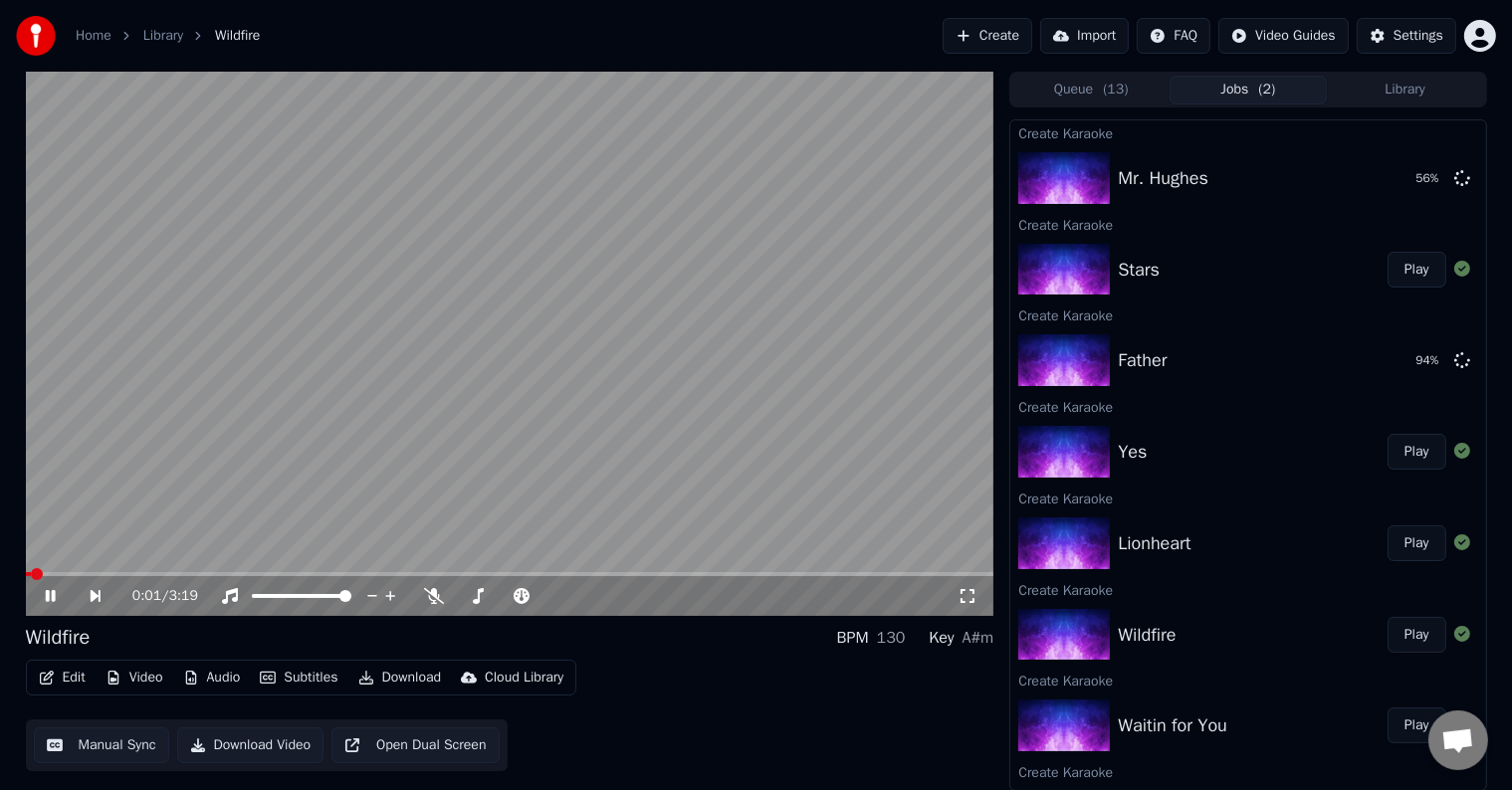 click on "Edit" at bounding box center [62, 678] 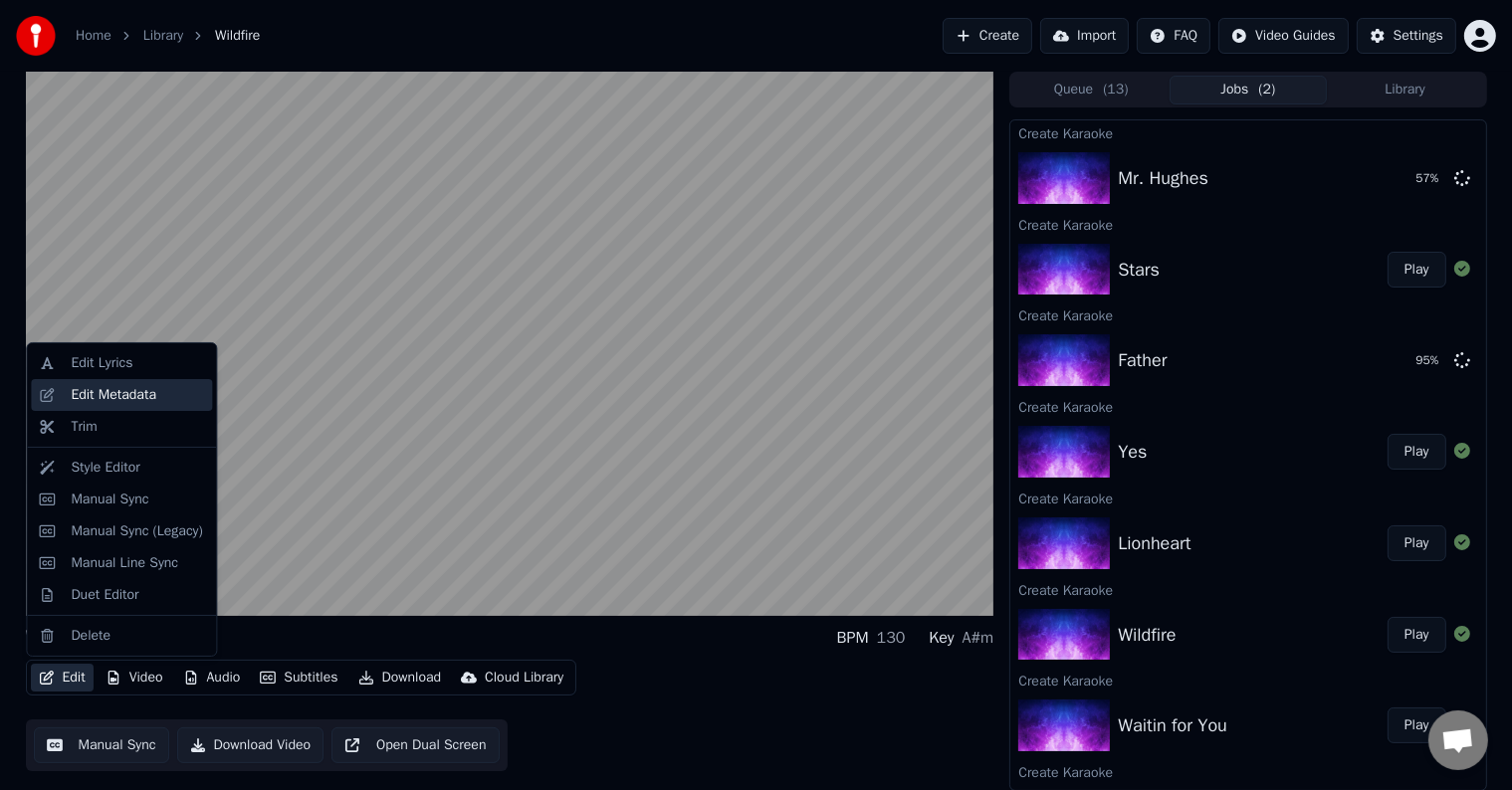 click on "Edit Metadata" at bounding box center (113, 395) 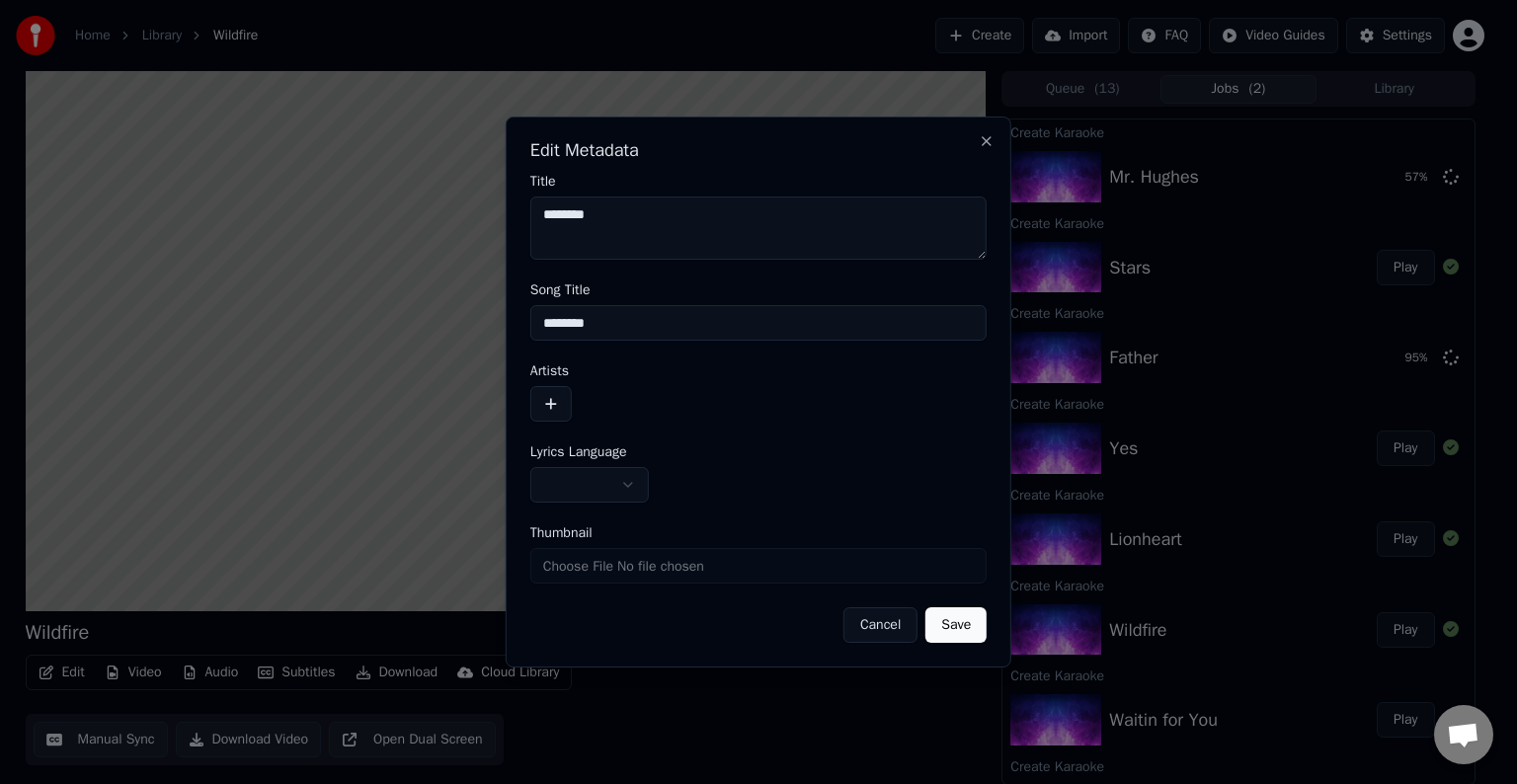 click at bounding box center [551, 404] 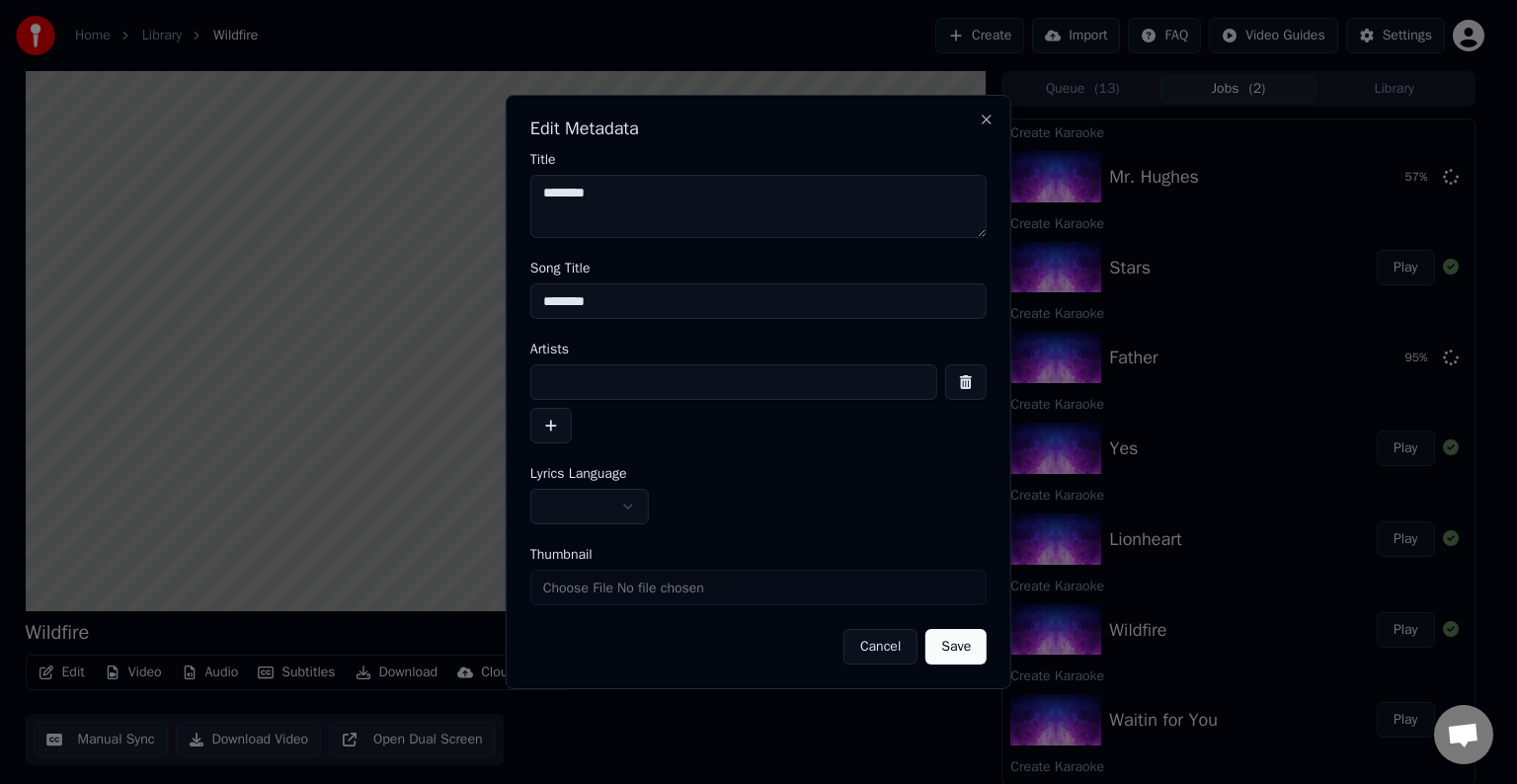 click at bounding box center [734, 382] 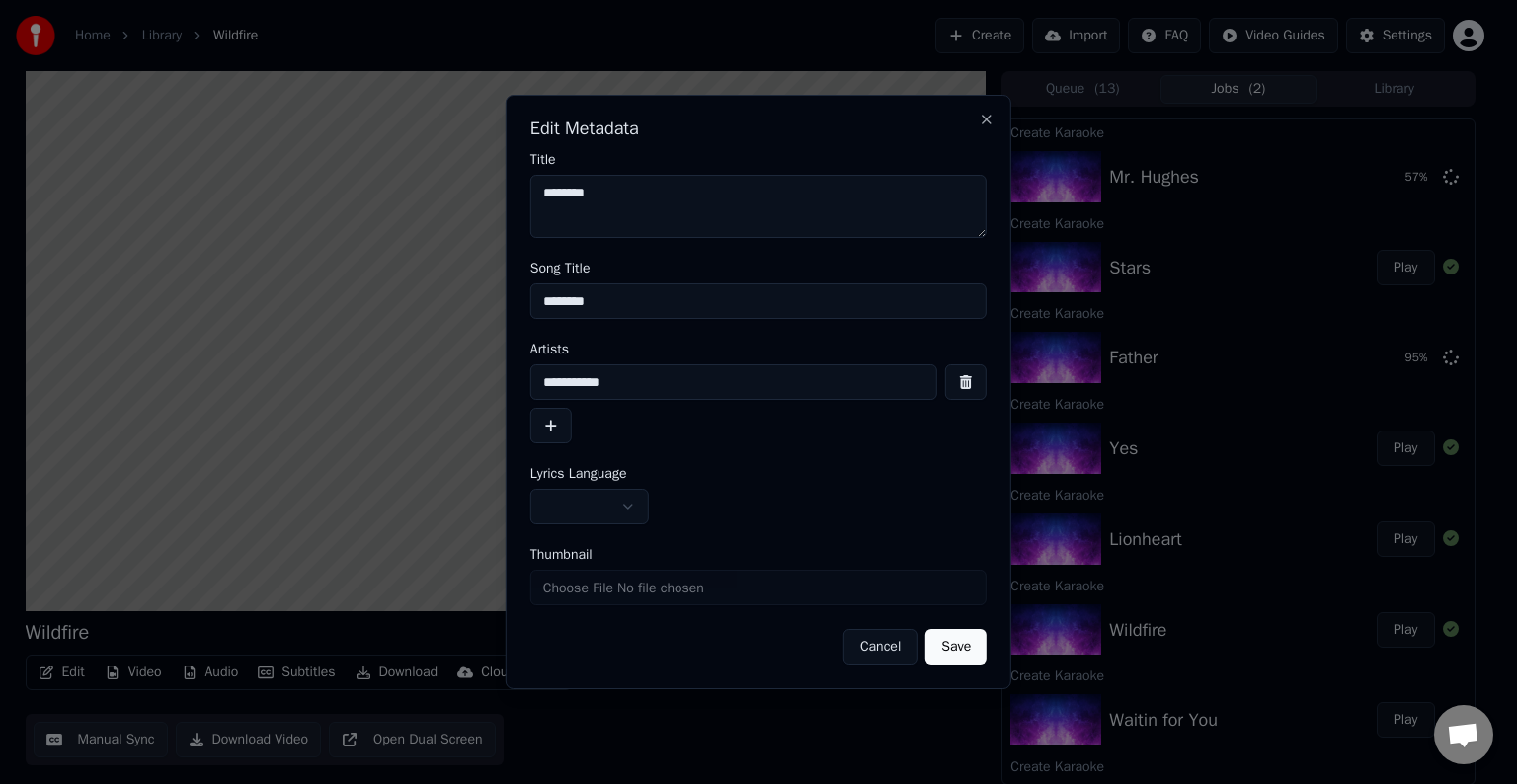 type on "**********" 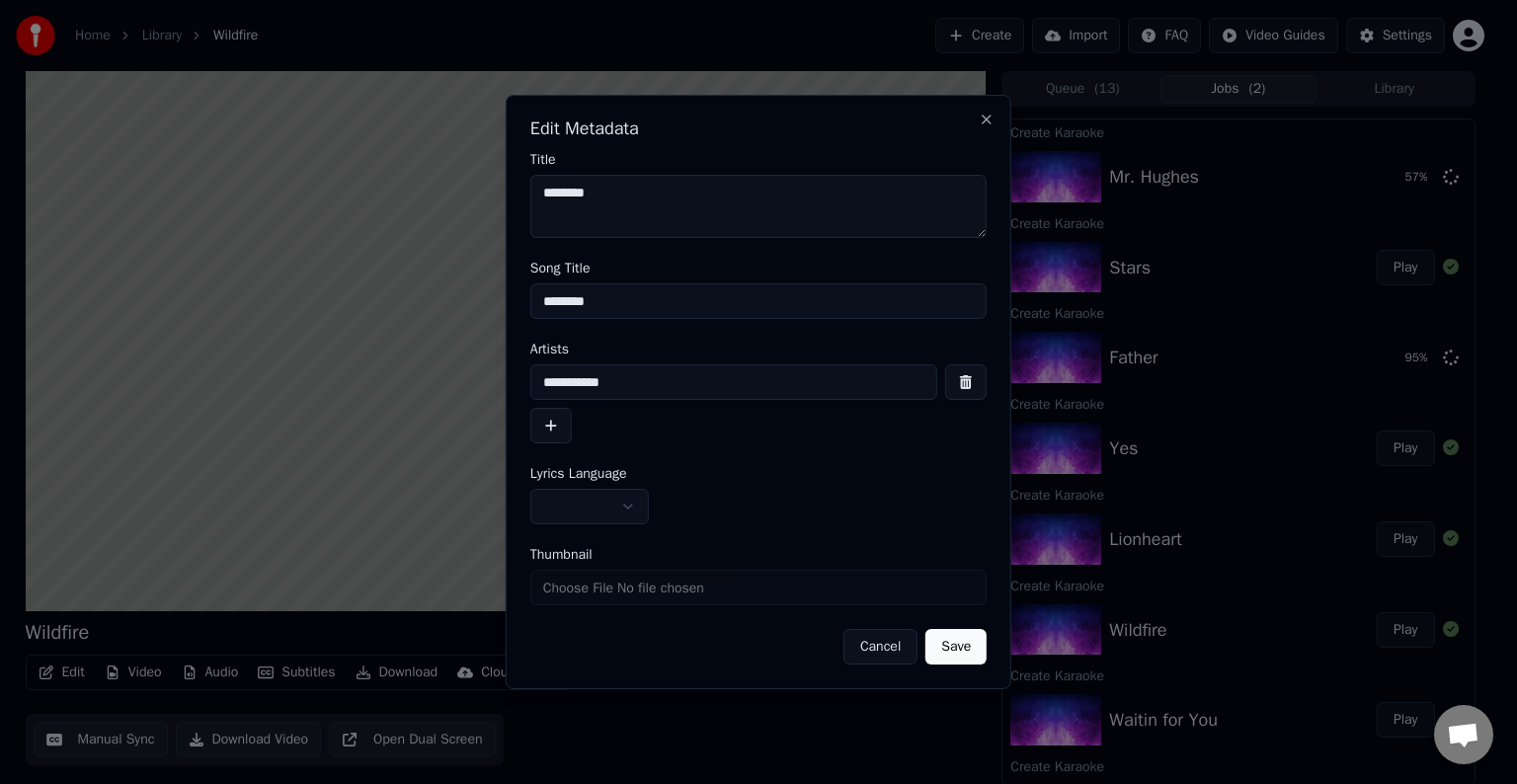 click at bounding box center [551, 426] 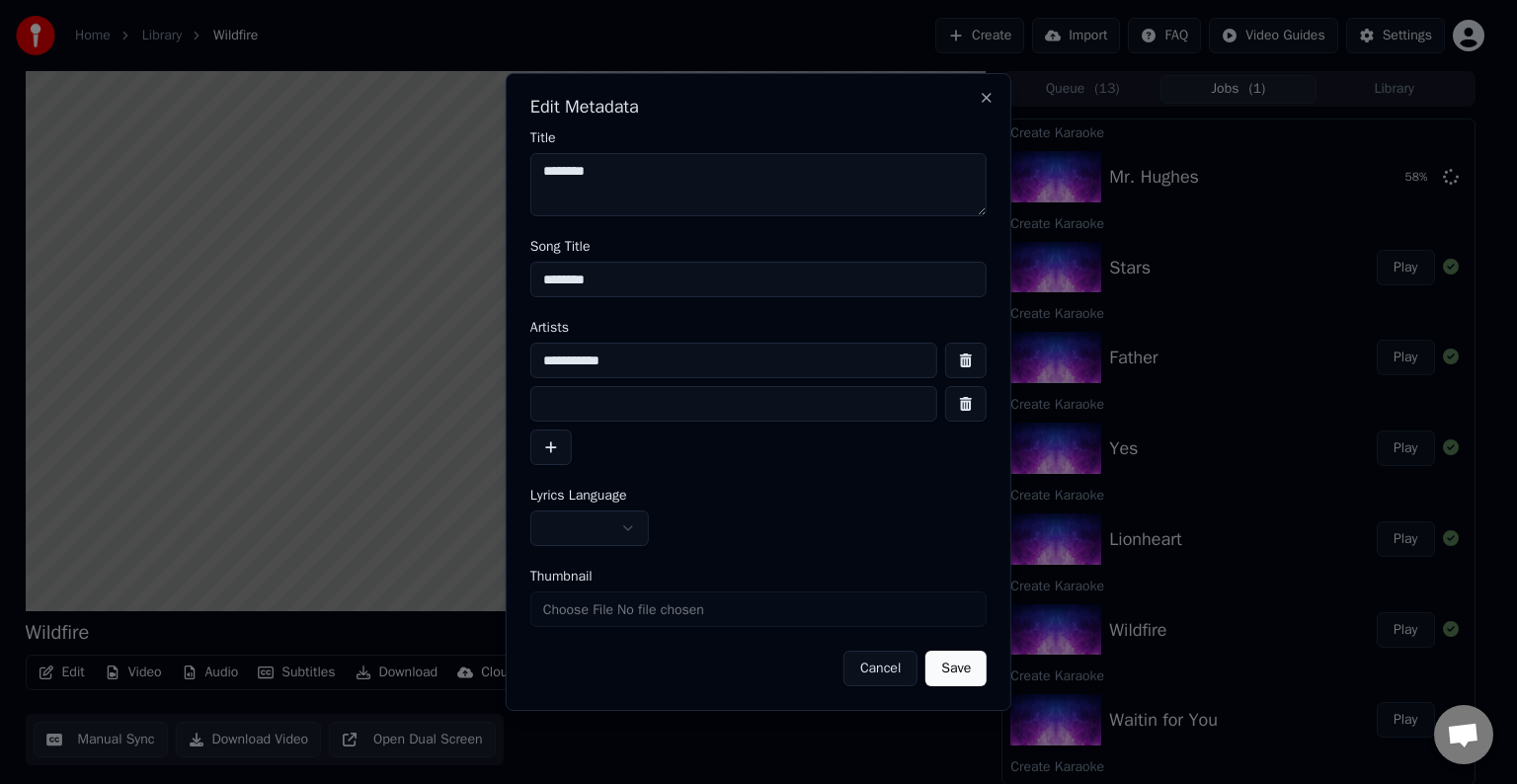 click at bounding box center (966, 404) 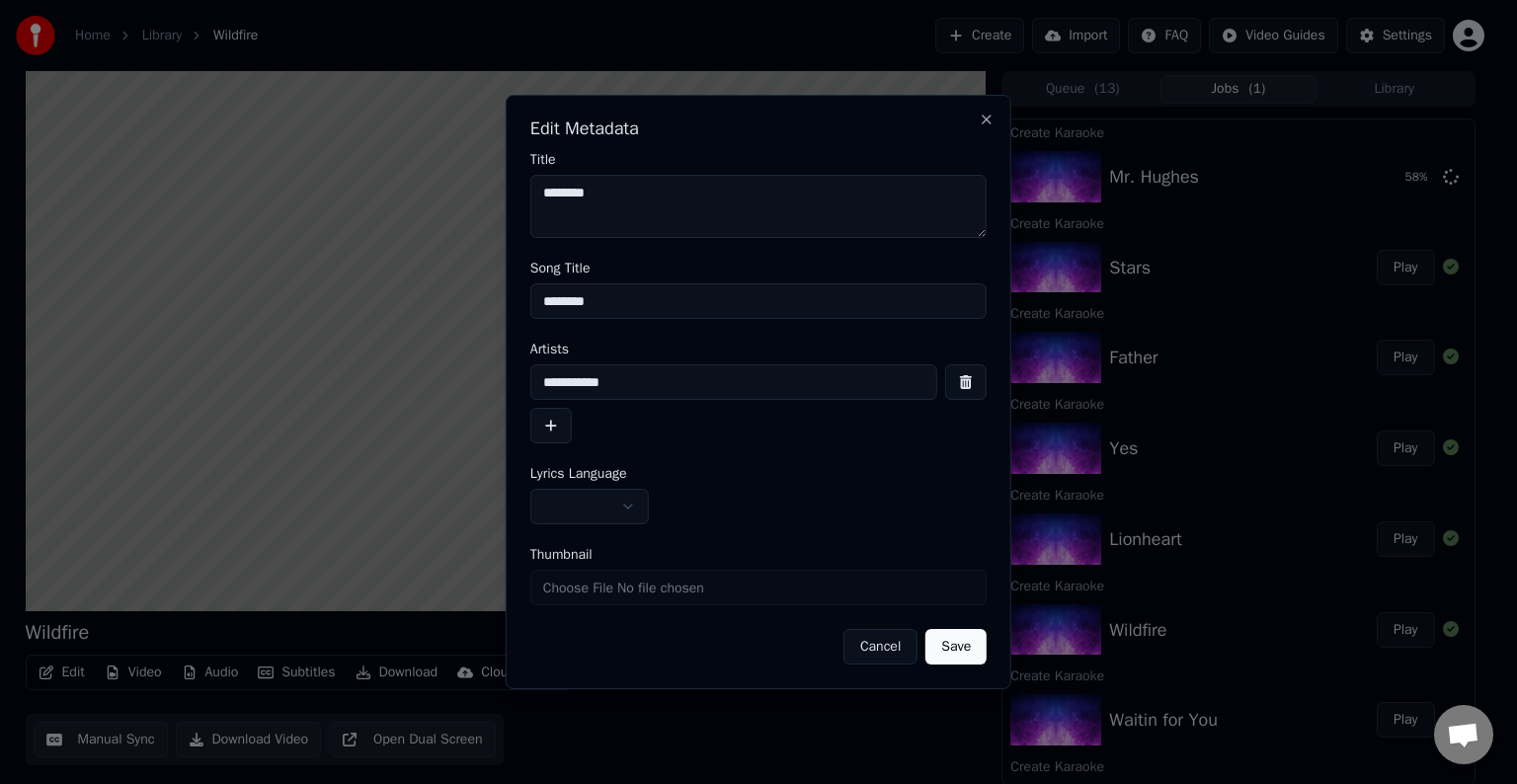 click at bounding box center (590, 507) 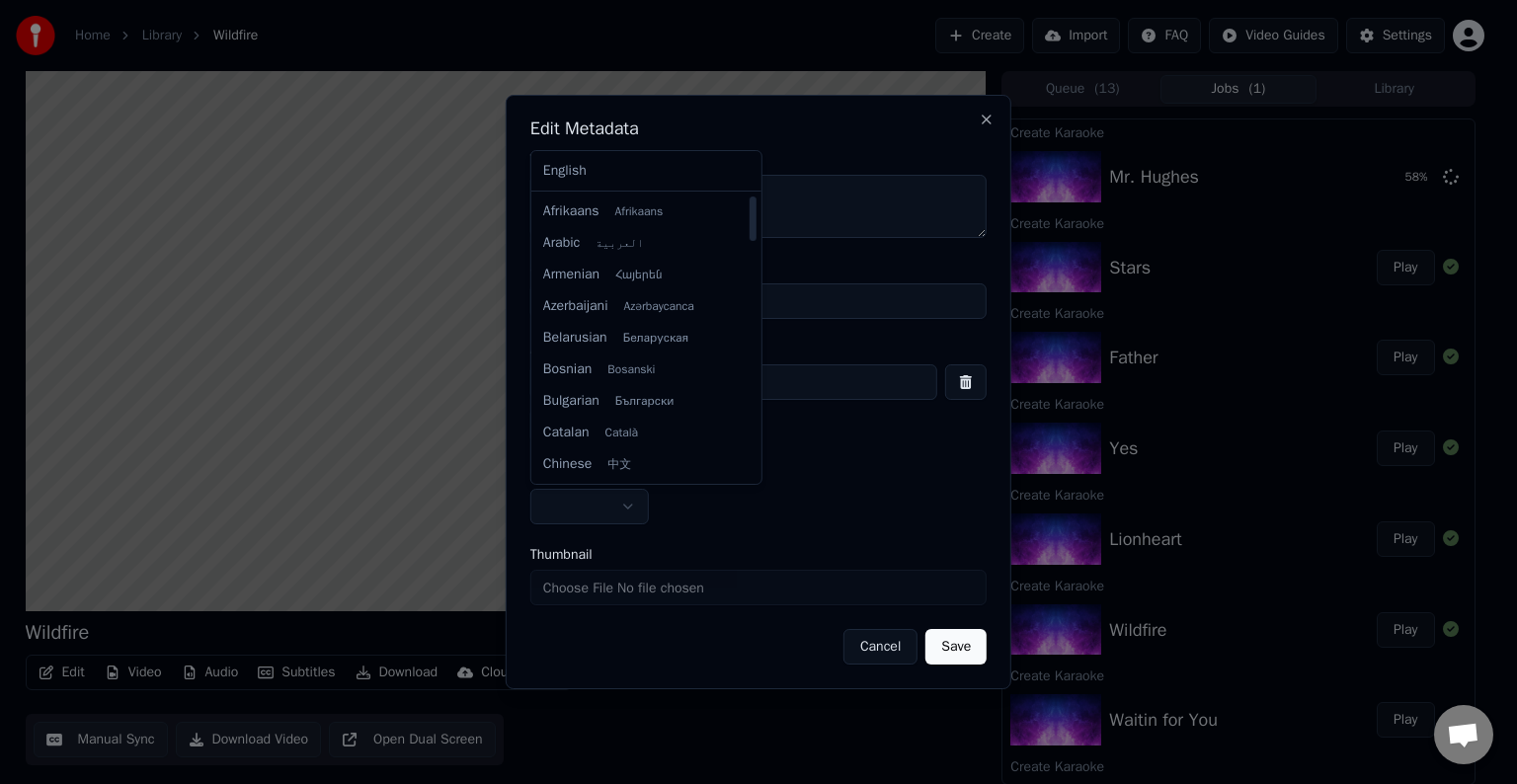 select on "**" 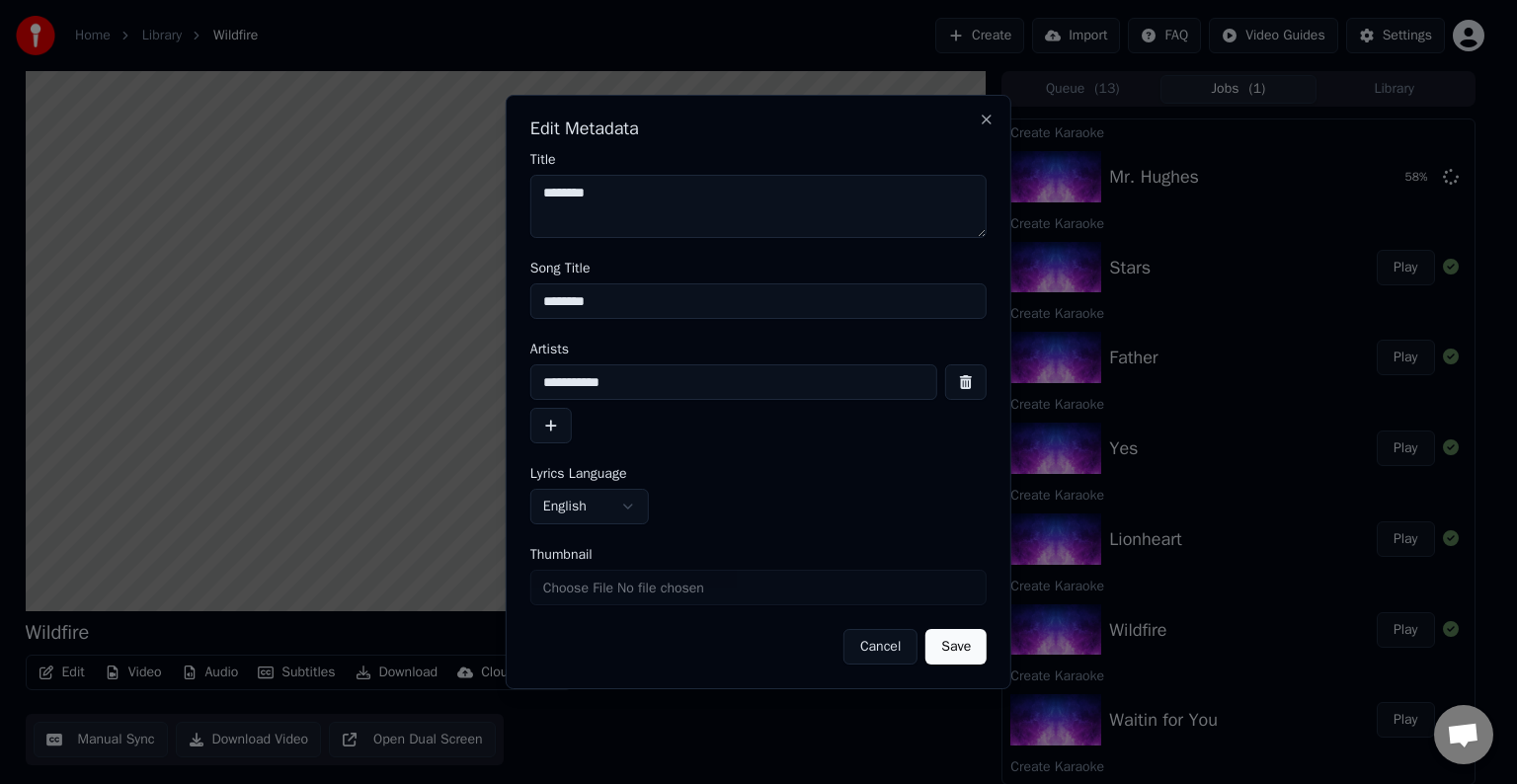 click on "Save" at bounding box center (956, 647) 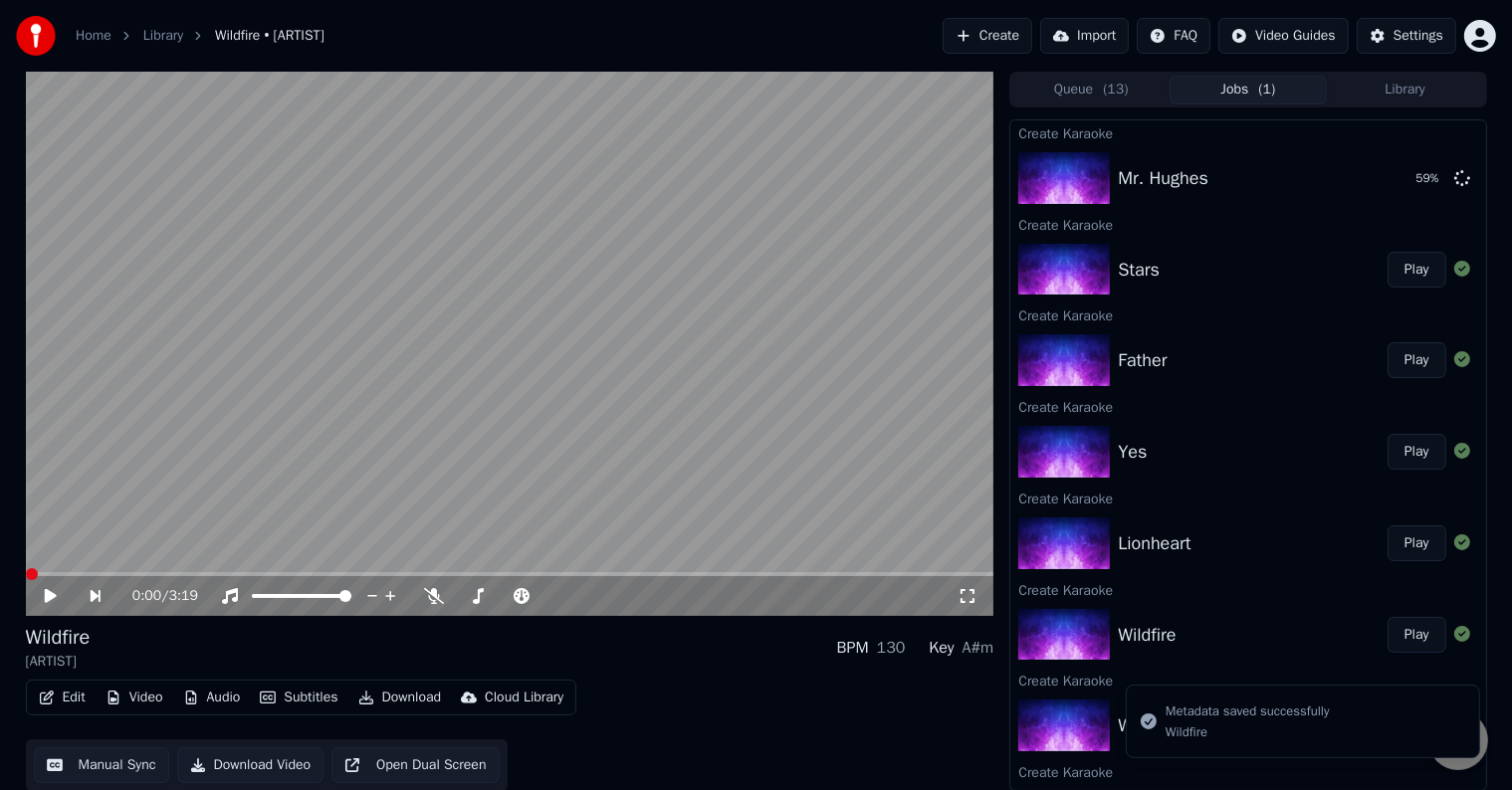 click on "Play" at bounding box center [1416, 543] 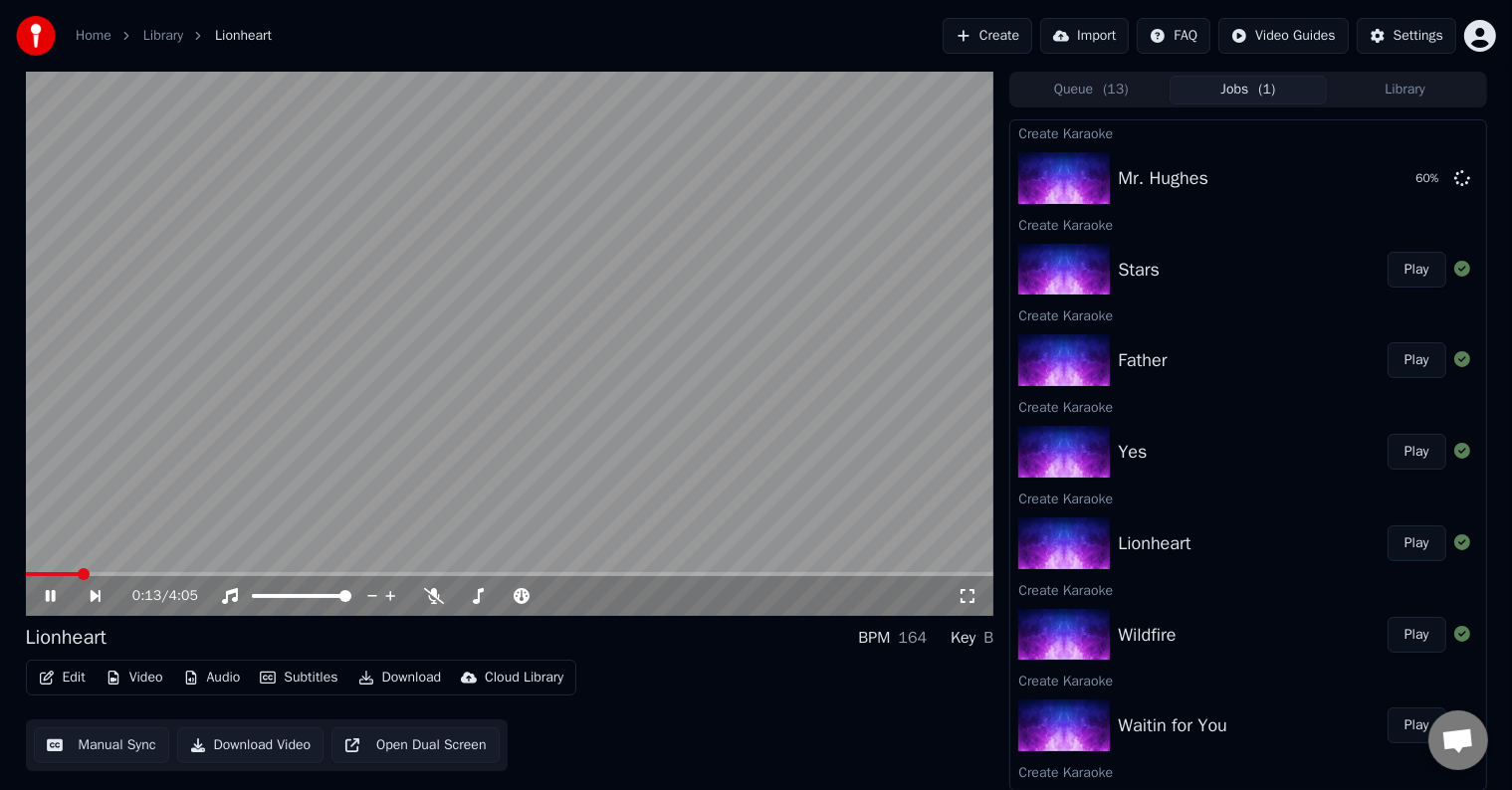 click 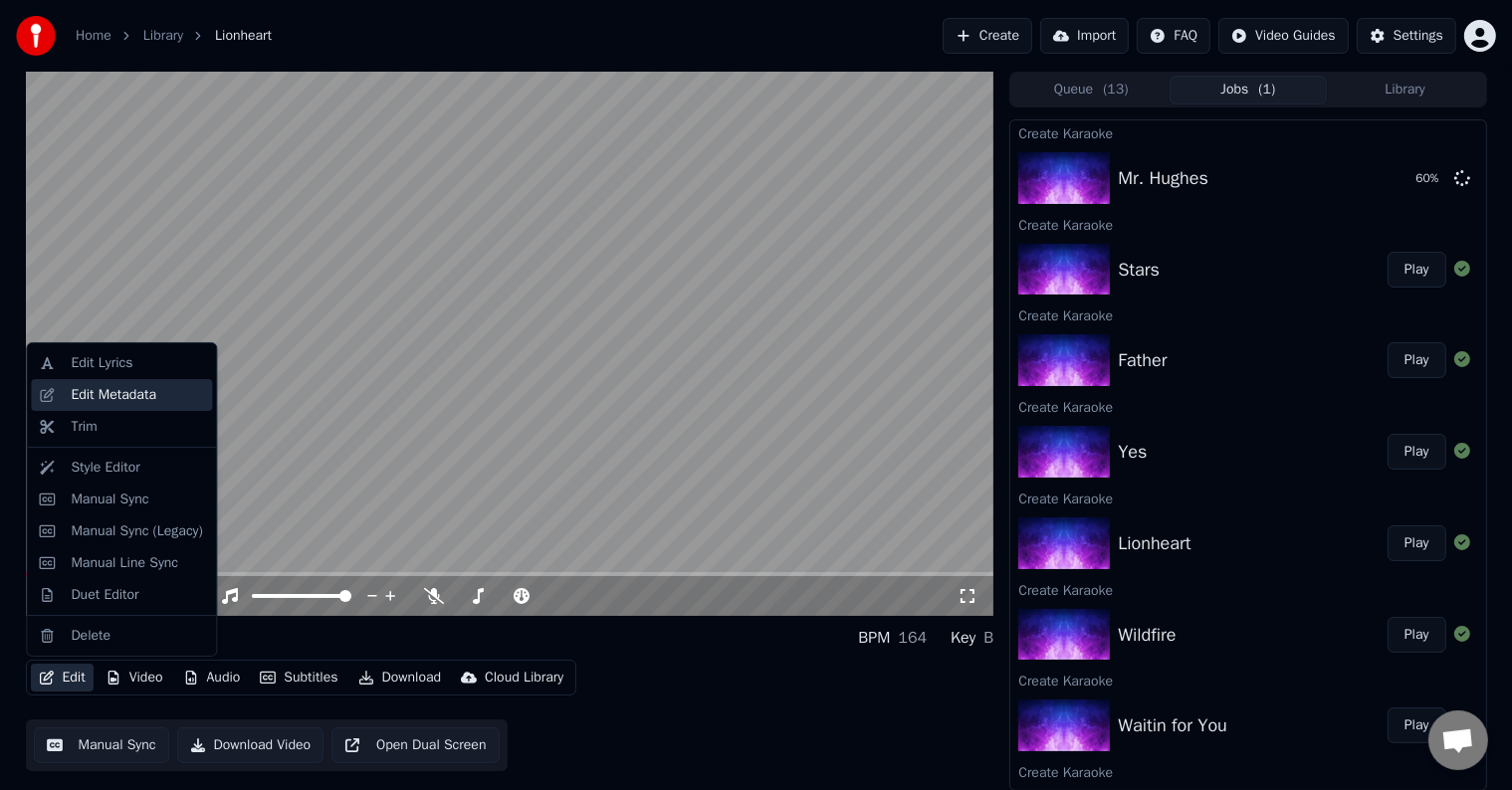 click on "Edit Metadata" at bounding box center (113, 395) 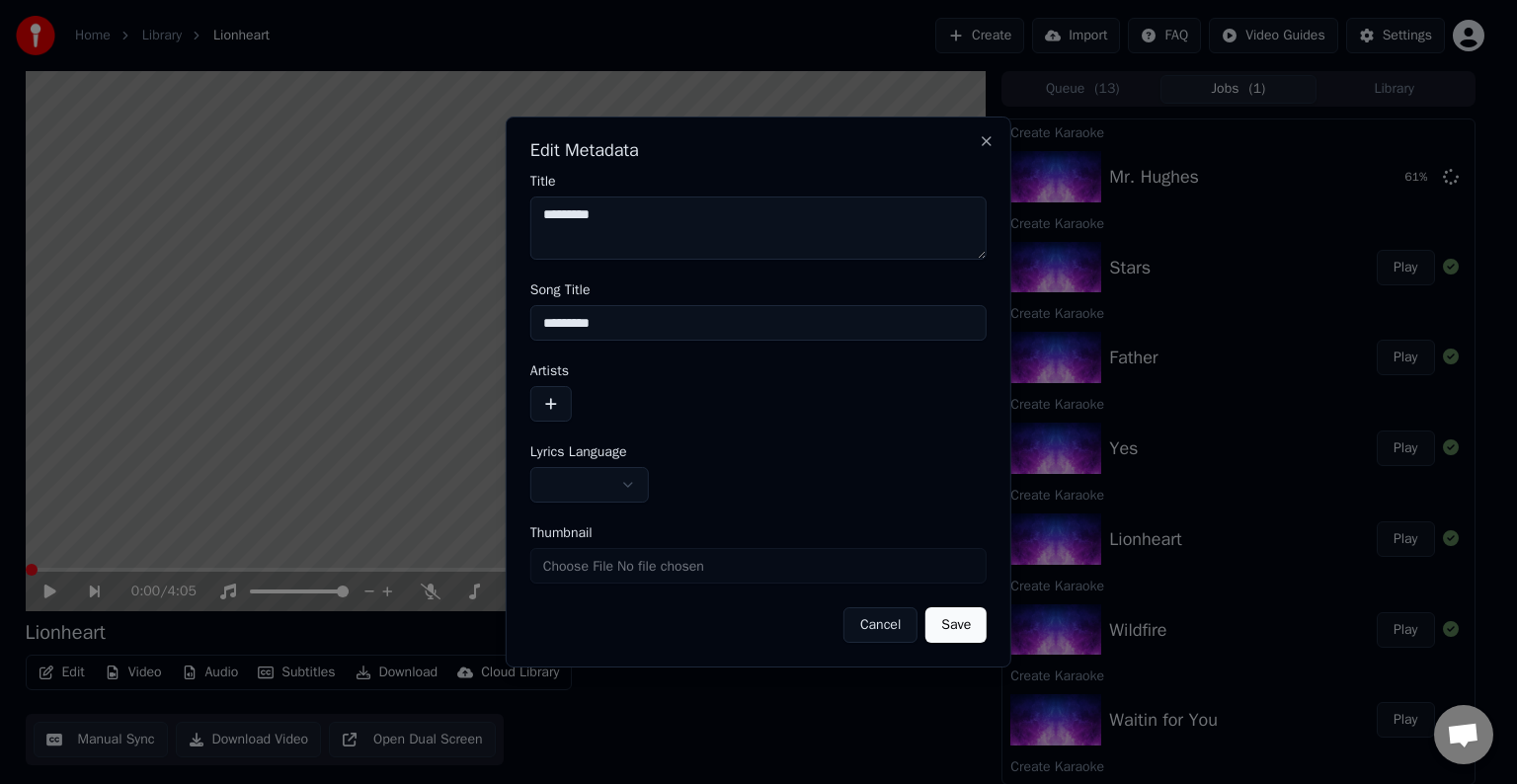 click at bounding box center (590, 485) 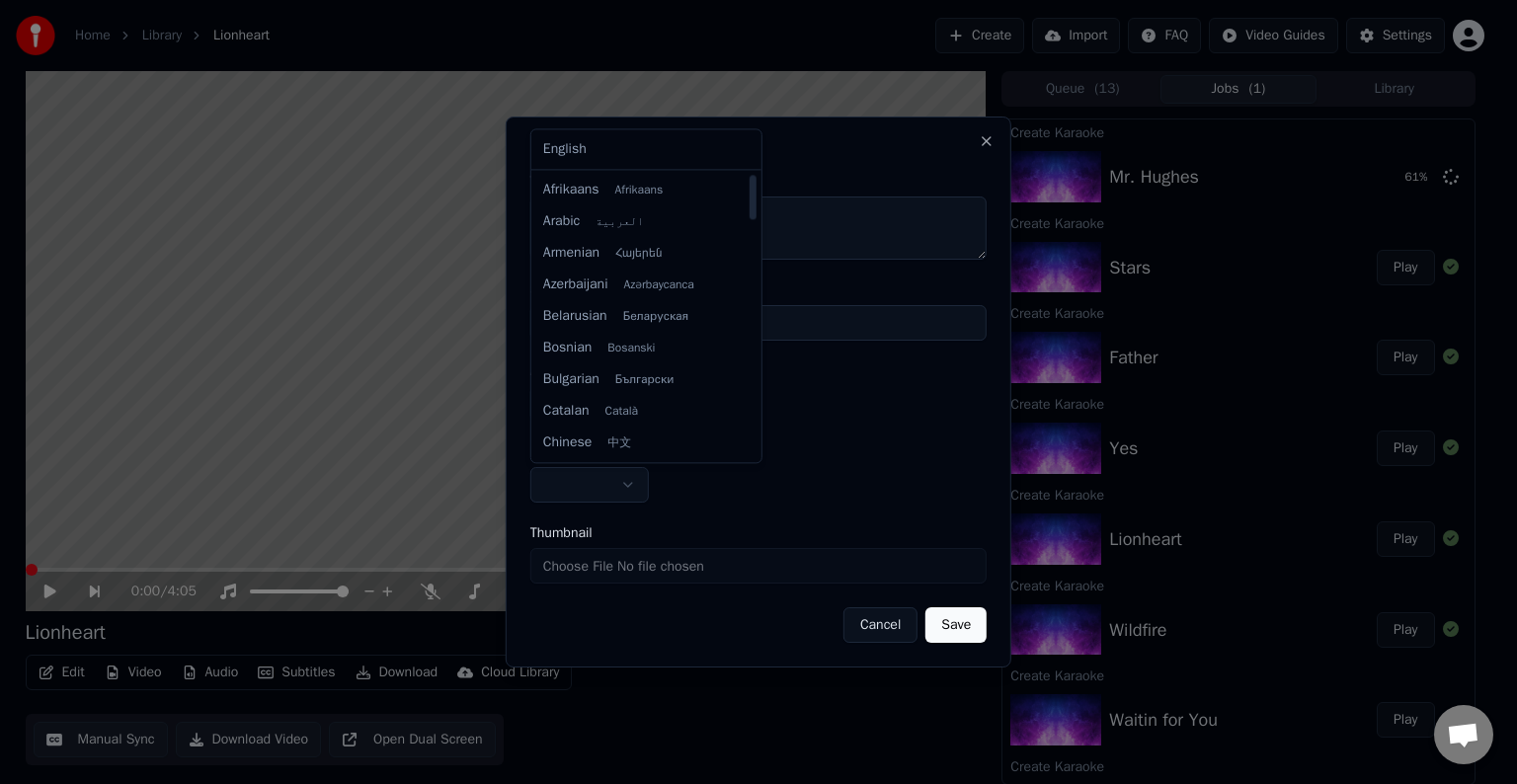 select on "**" 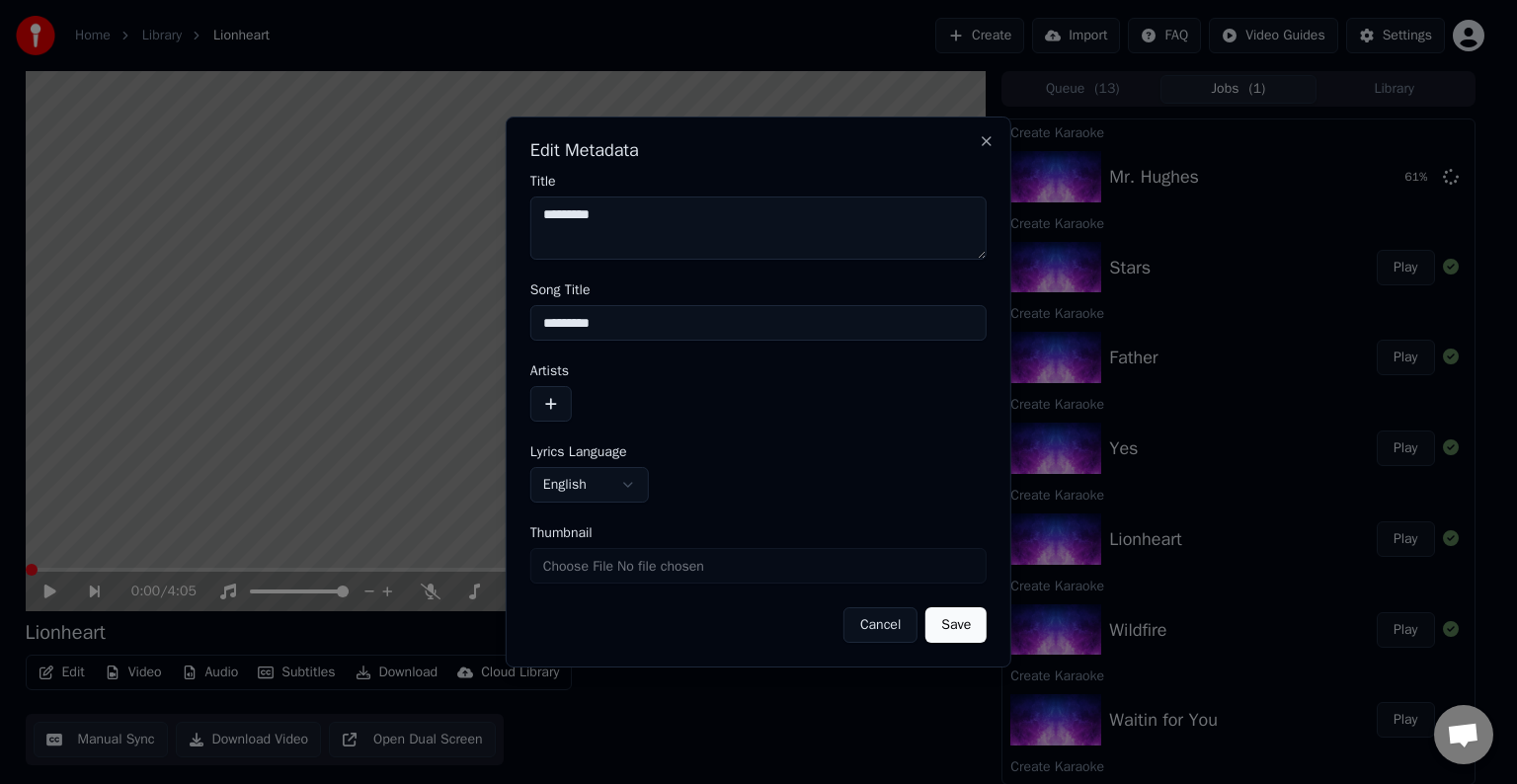 click at bounding box center [551, 404] 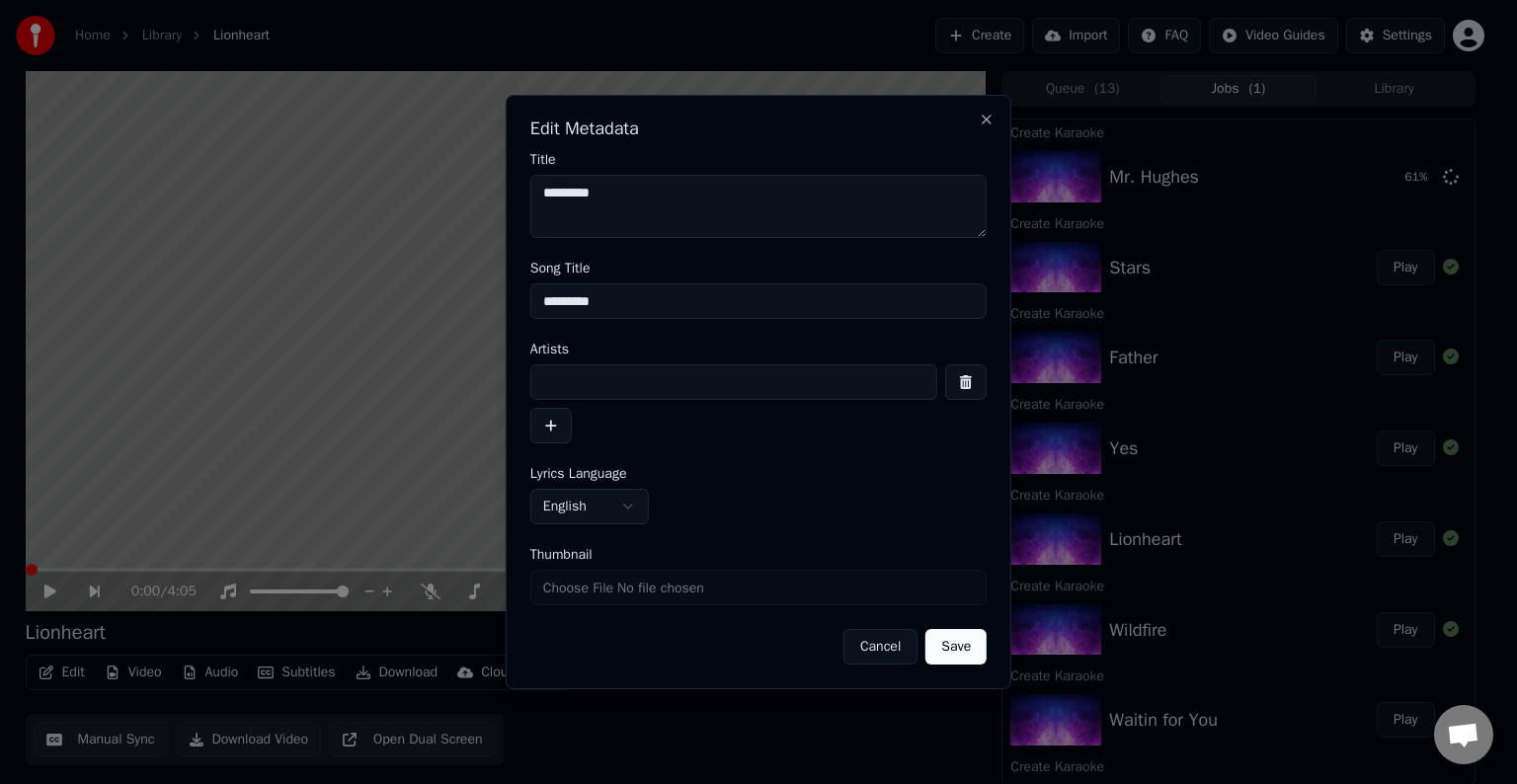click at bounding box center (734, 382) 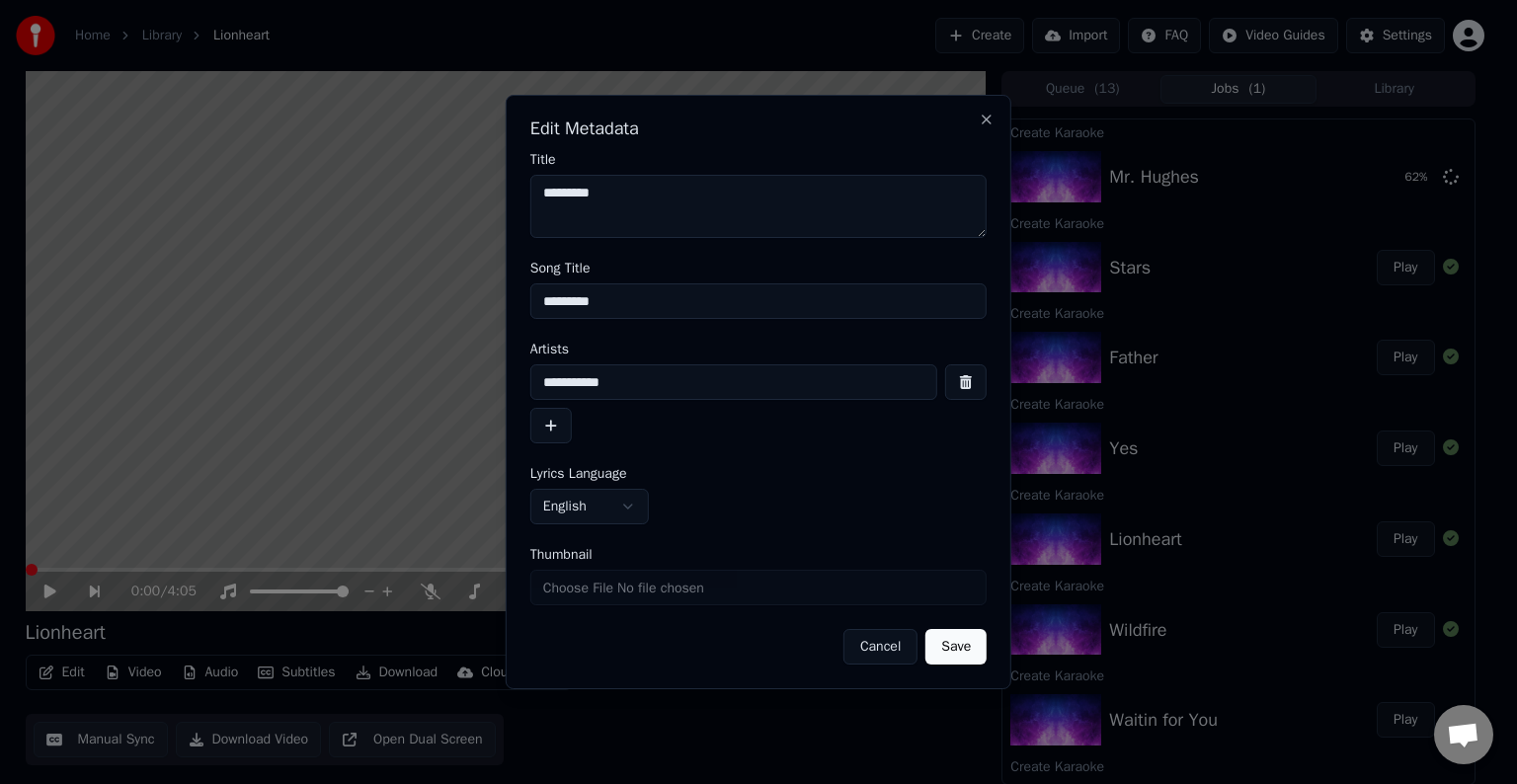 type on "**********" 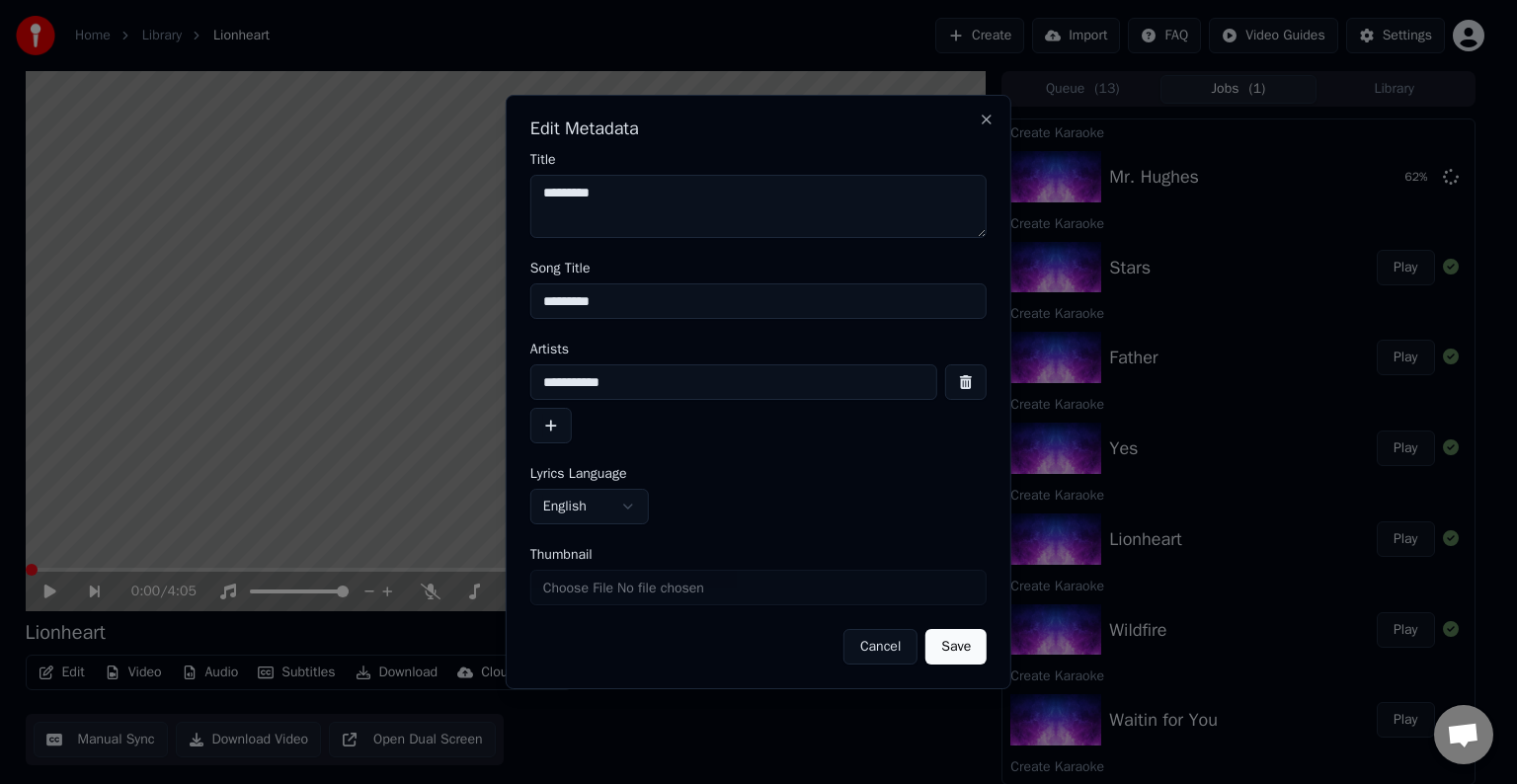 click on "Save" at bounding box center (956, 647) 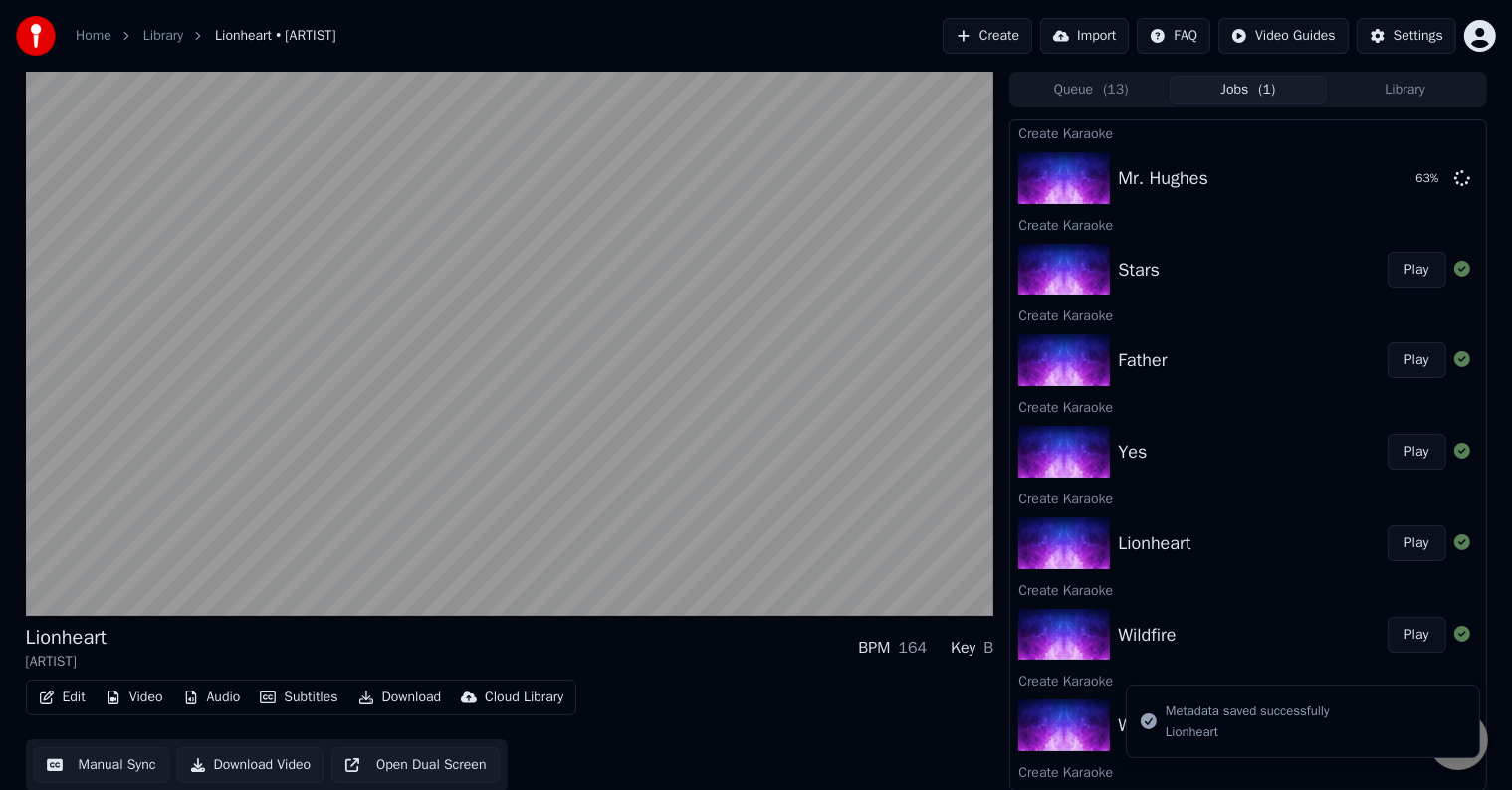 click on "Play" at bounding box center [1416, 452] 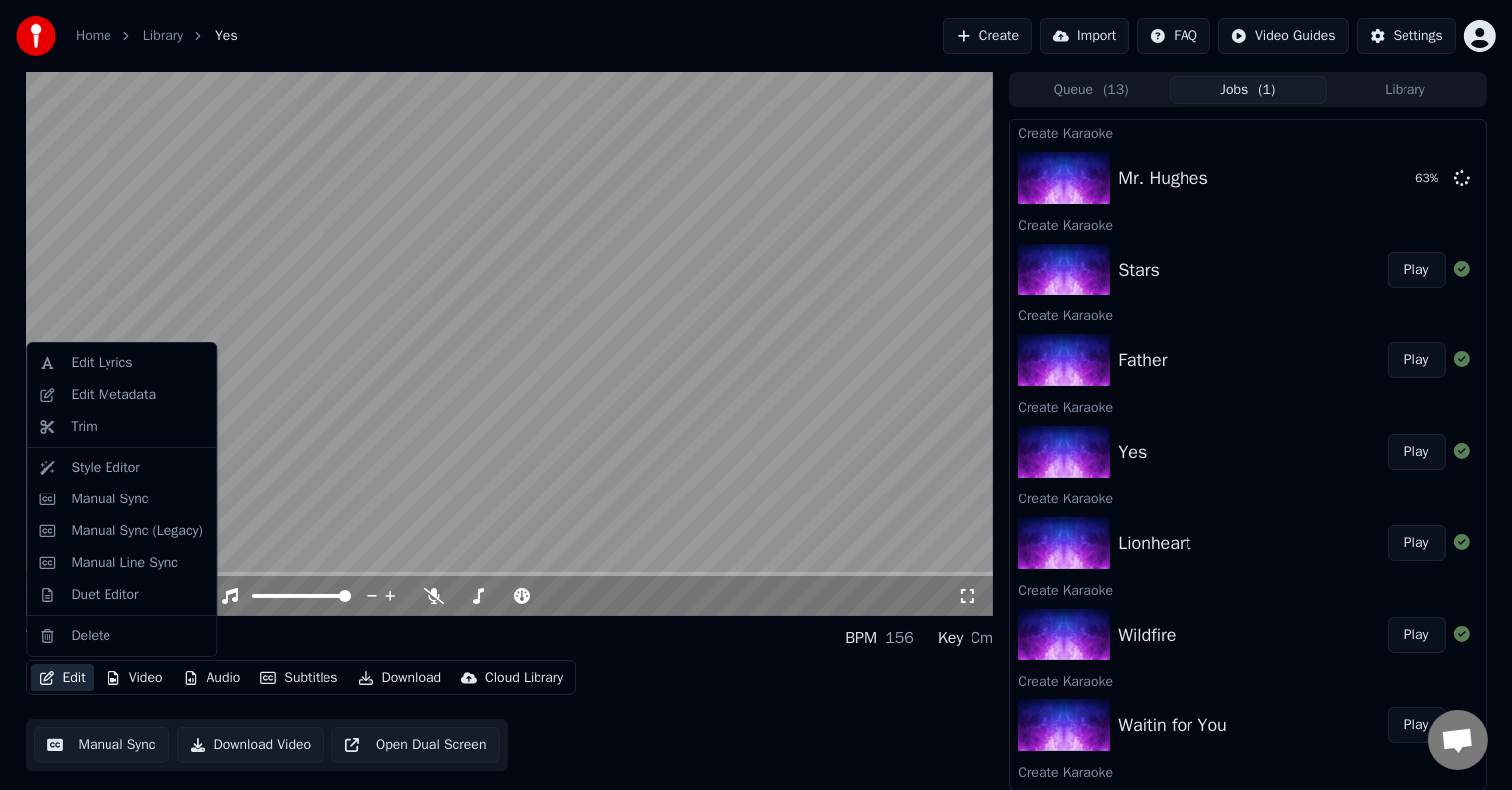 click on "Edit" at bounding box center [62, 678] 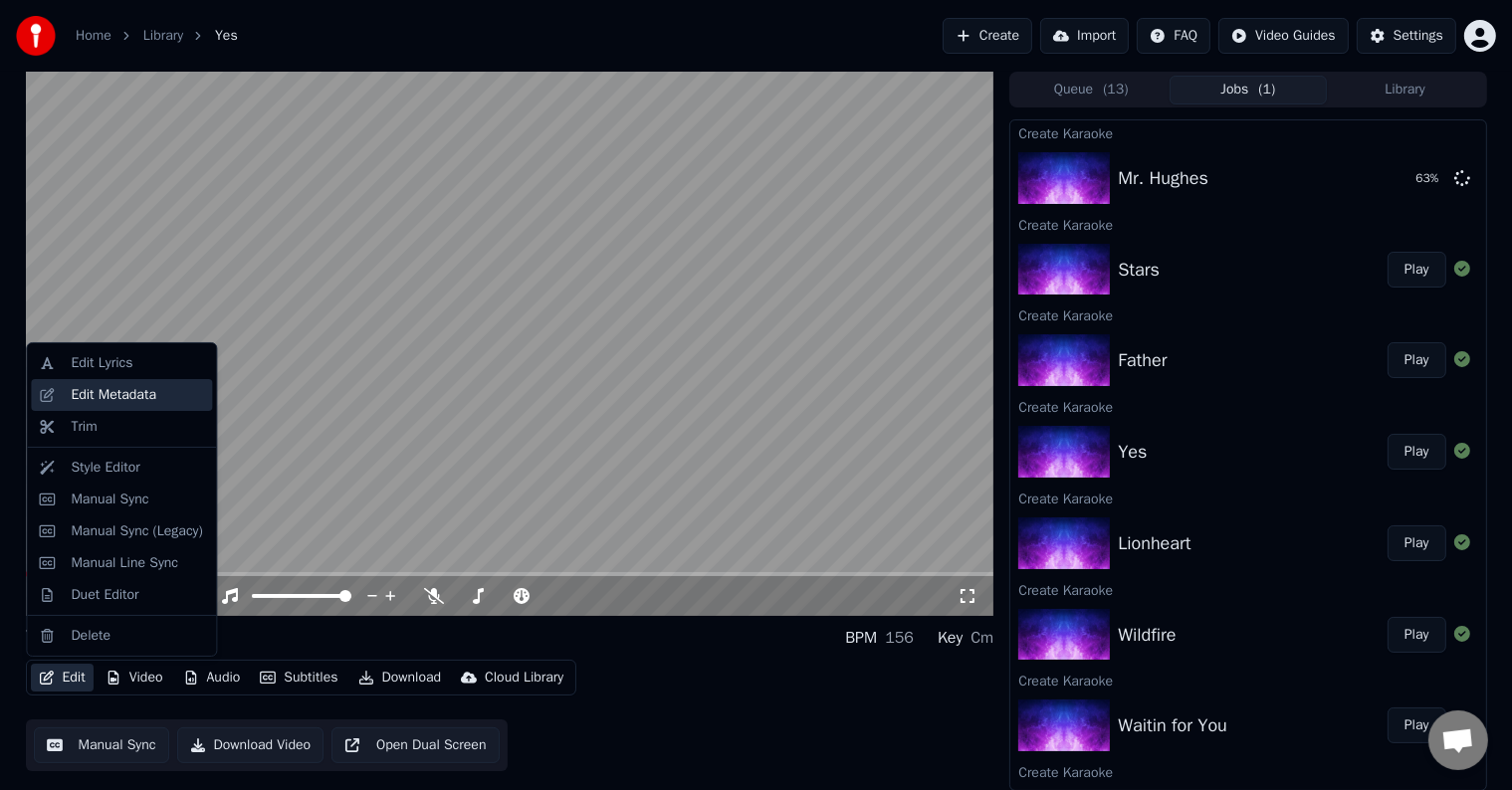 click on "Edit Metadata" at bounding box center (113, 395) 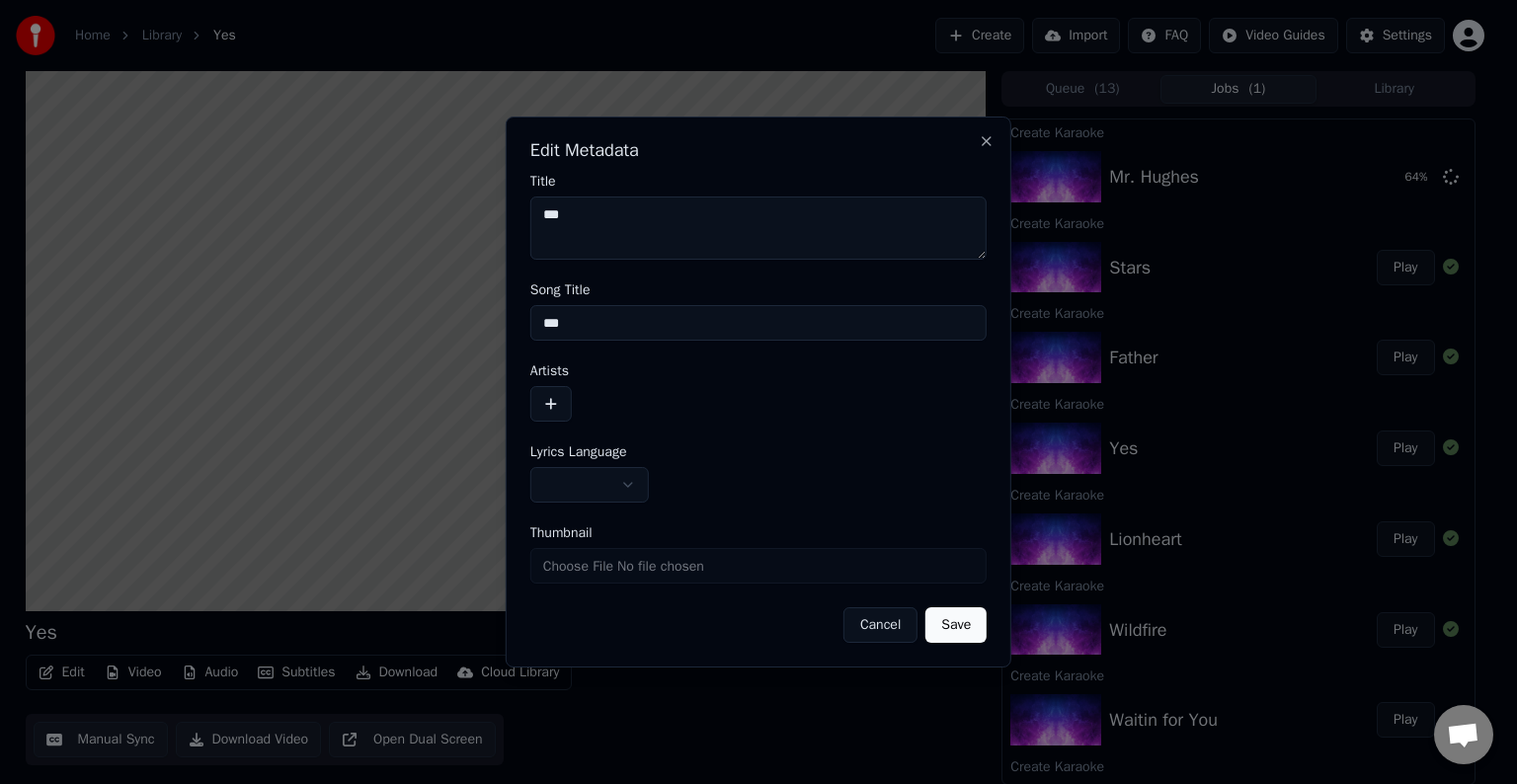 click at bounding box center (590, 485) 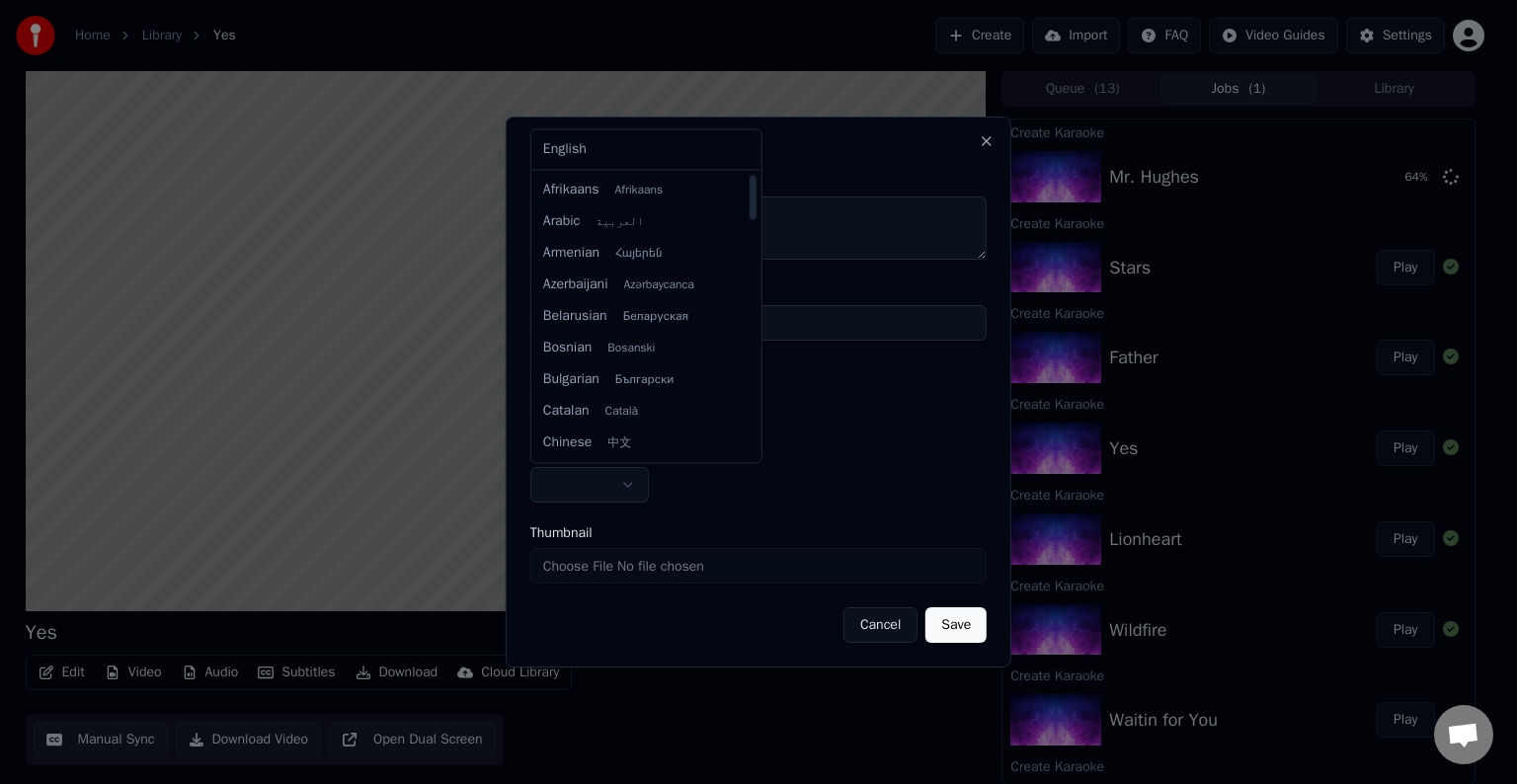 select on "**" 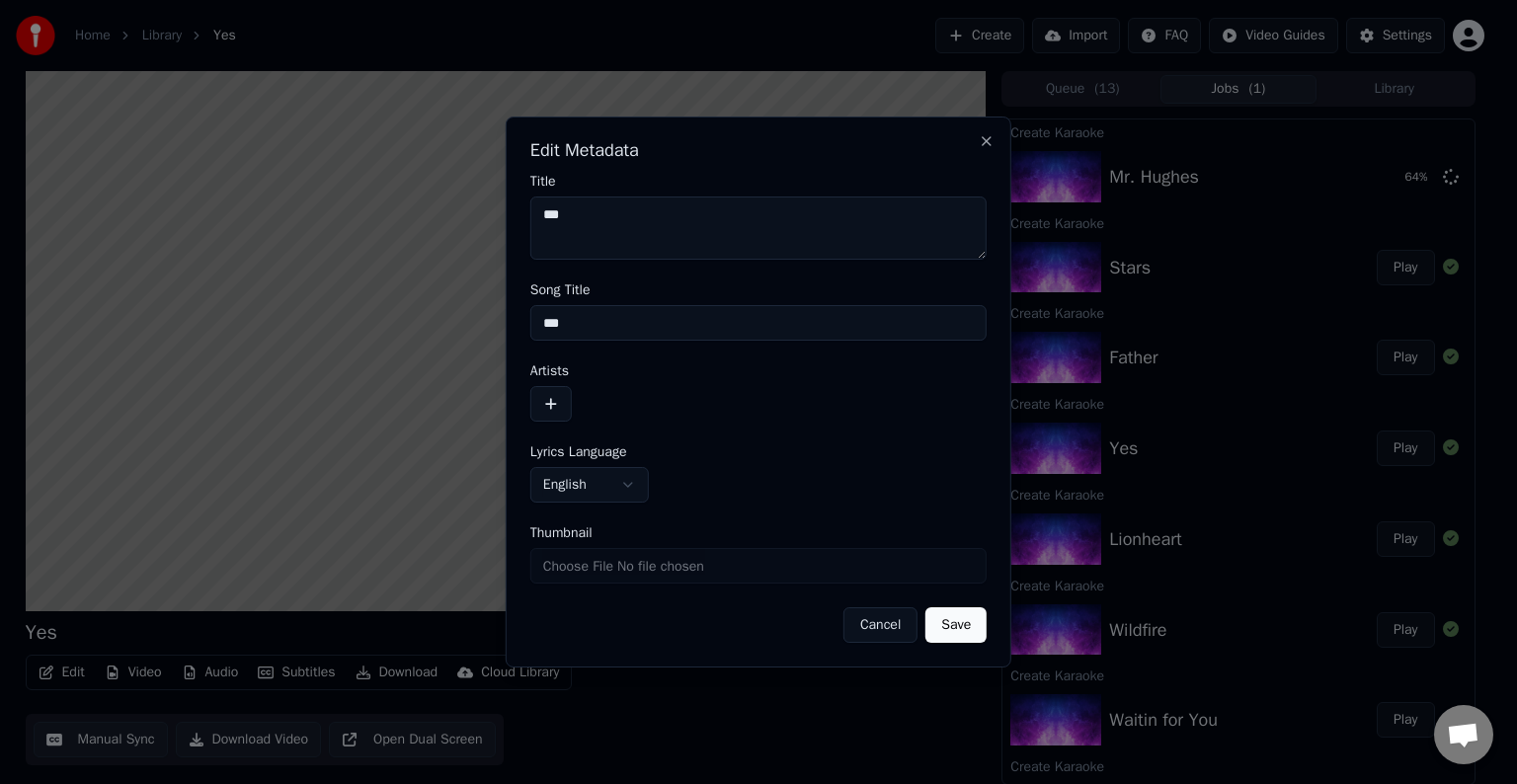 click at bounding box center (551, 404) 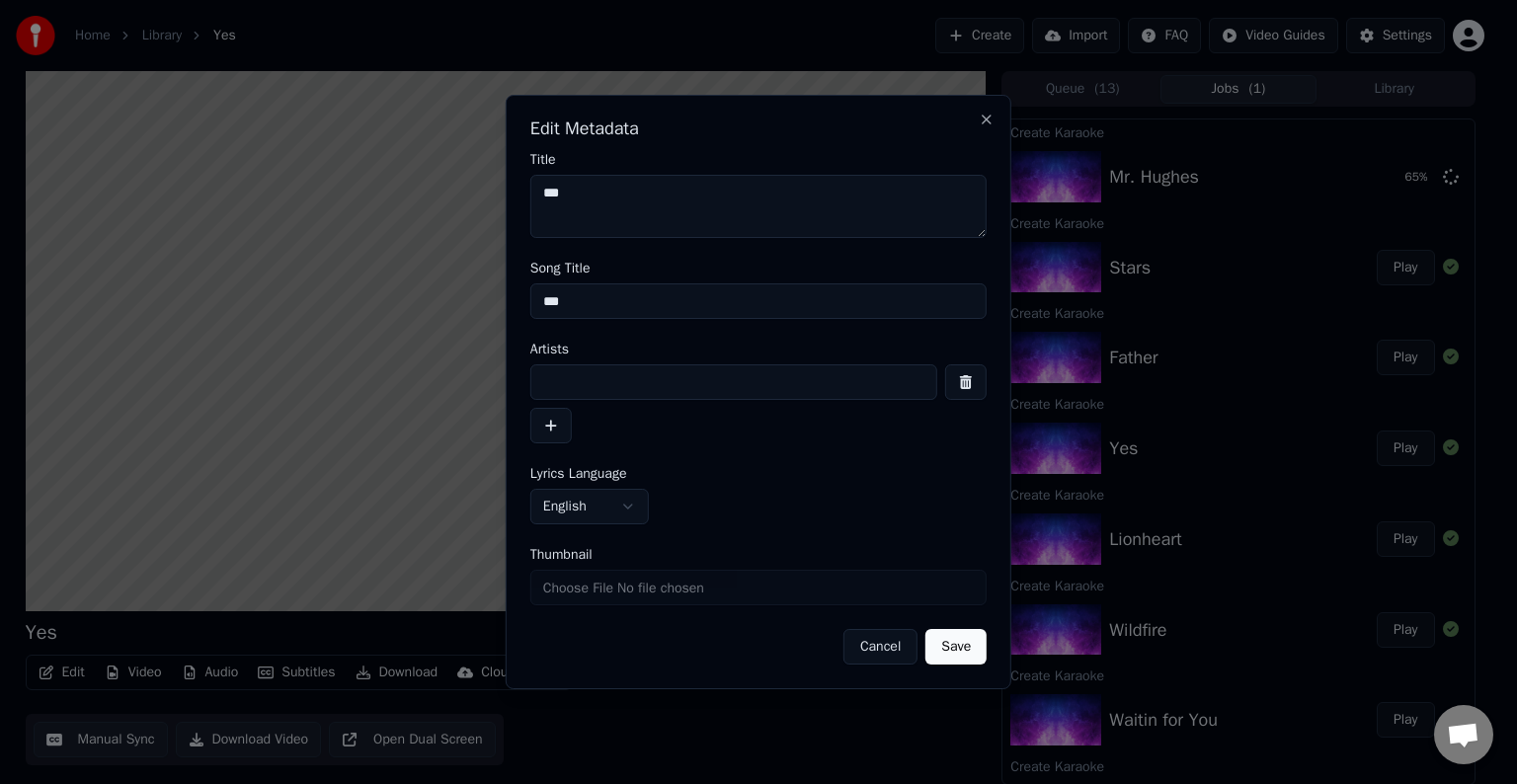 click at bounding box center (734, 382) 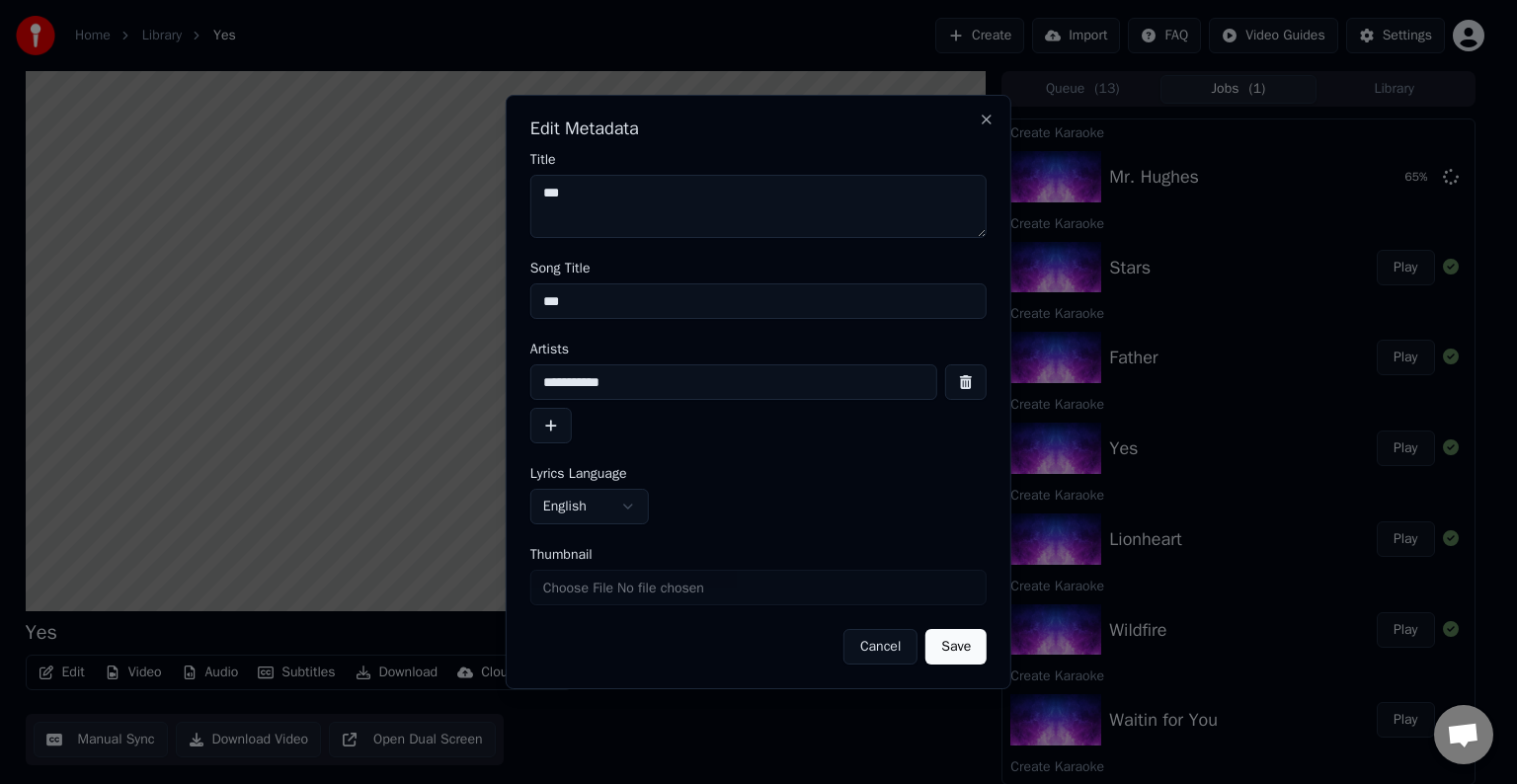 type on "**********" 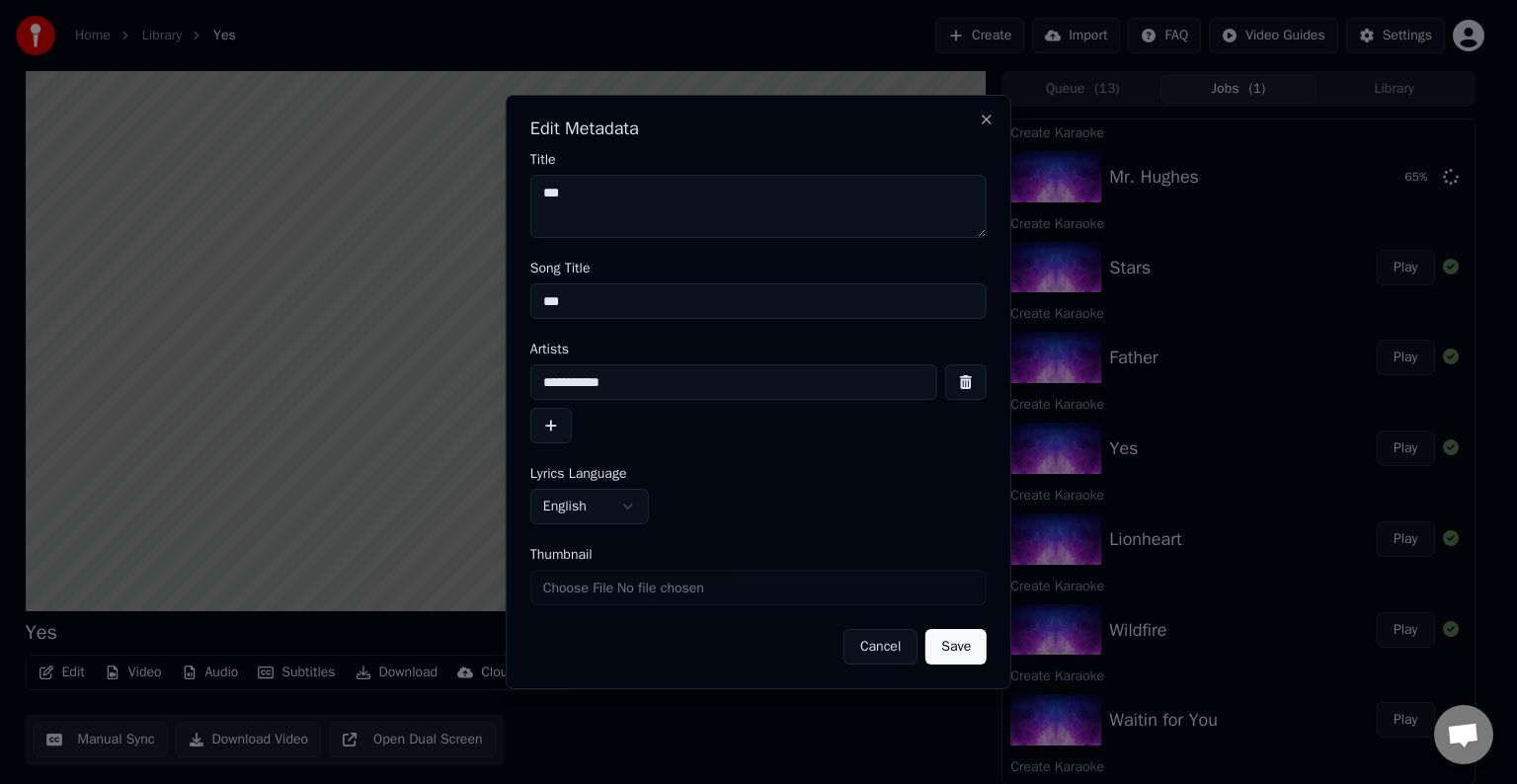 click on "Save" at bounding box center [956, 647] 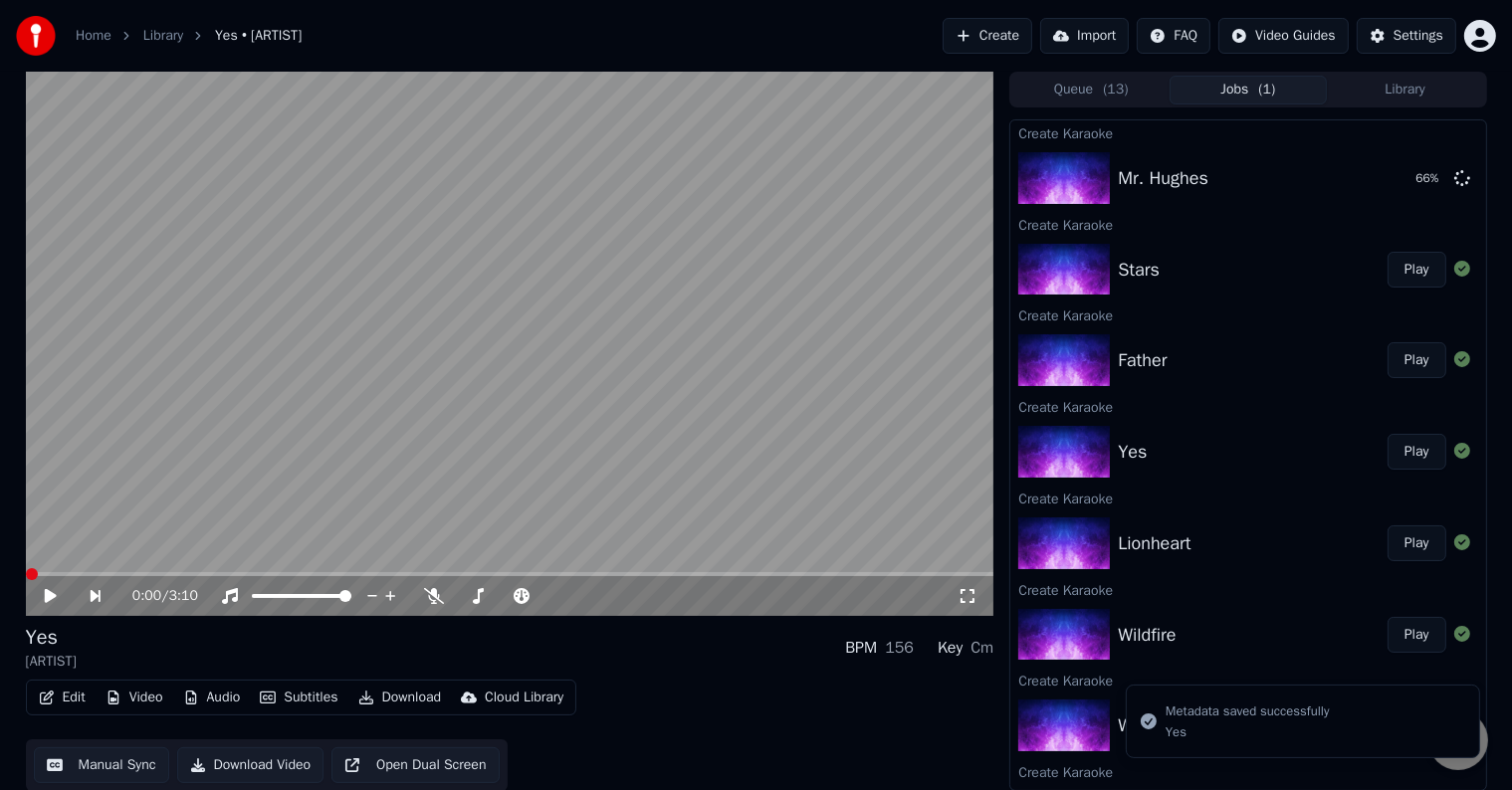 click on "Play" at bounding box center [1416, 360] 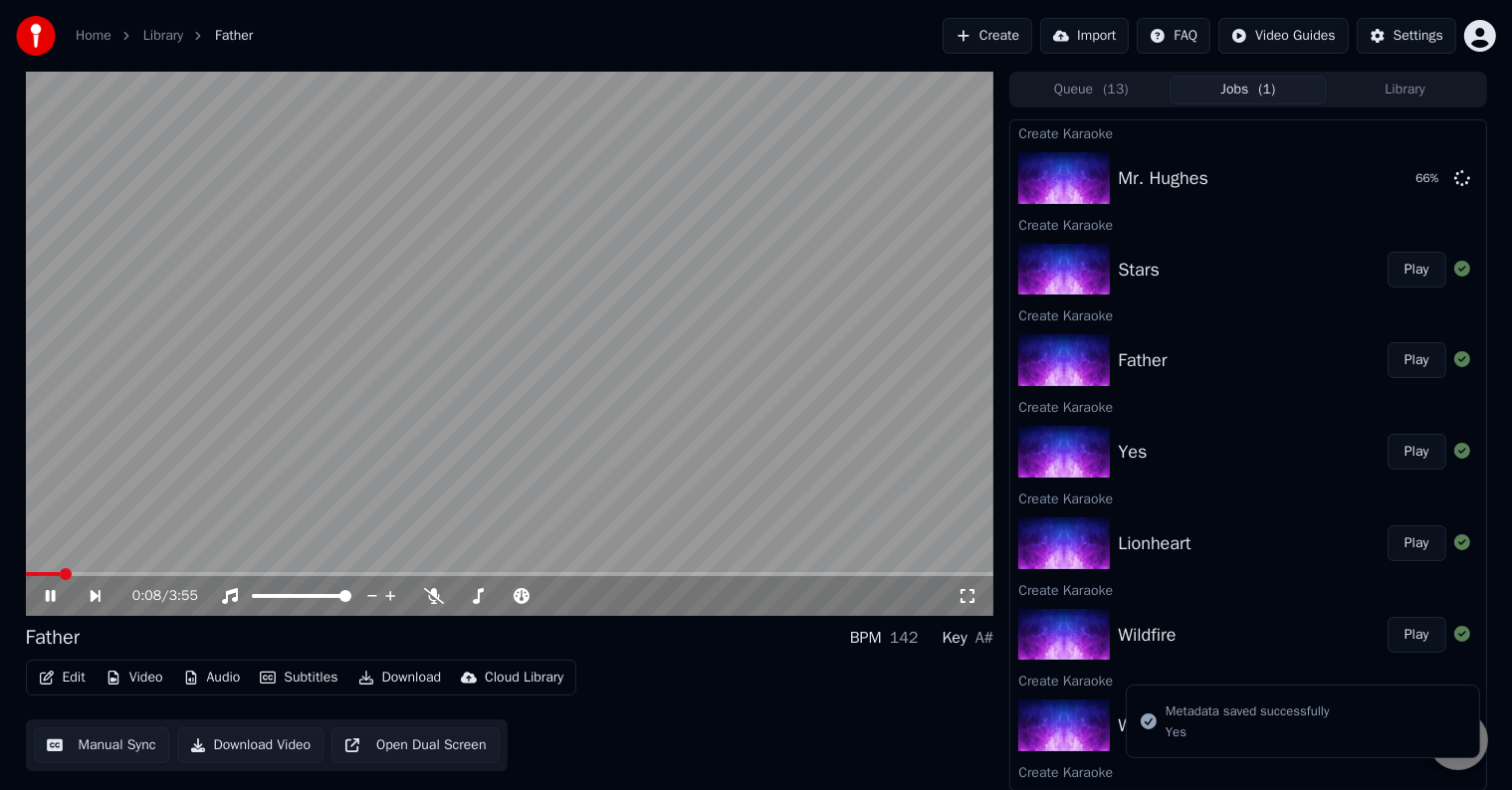 click on "Edit" at bounding box center [62, 678] 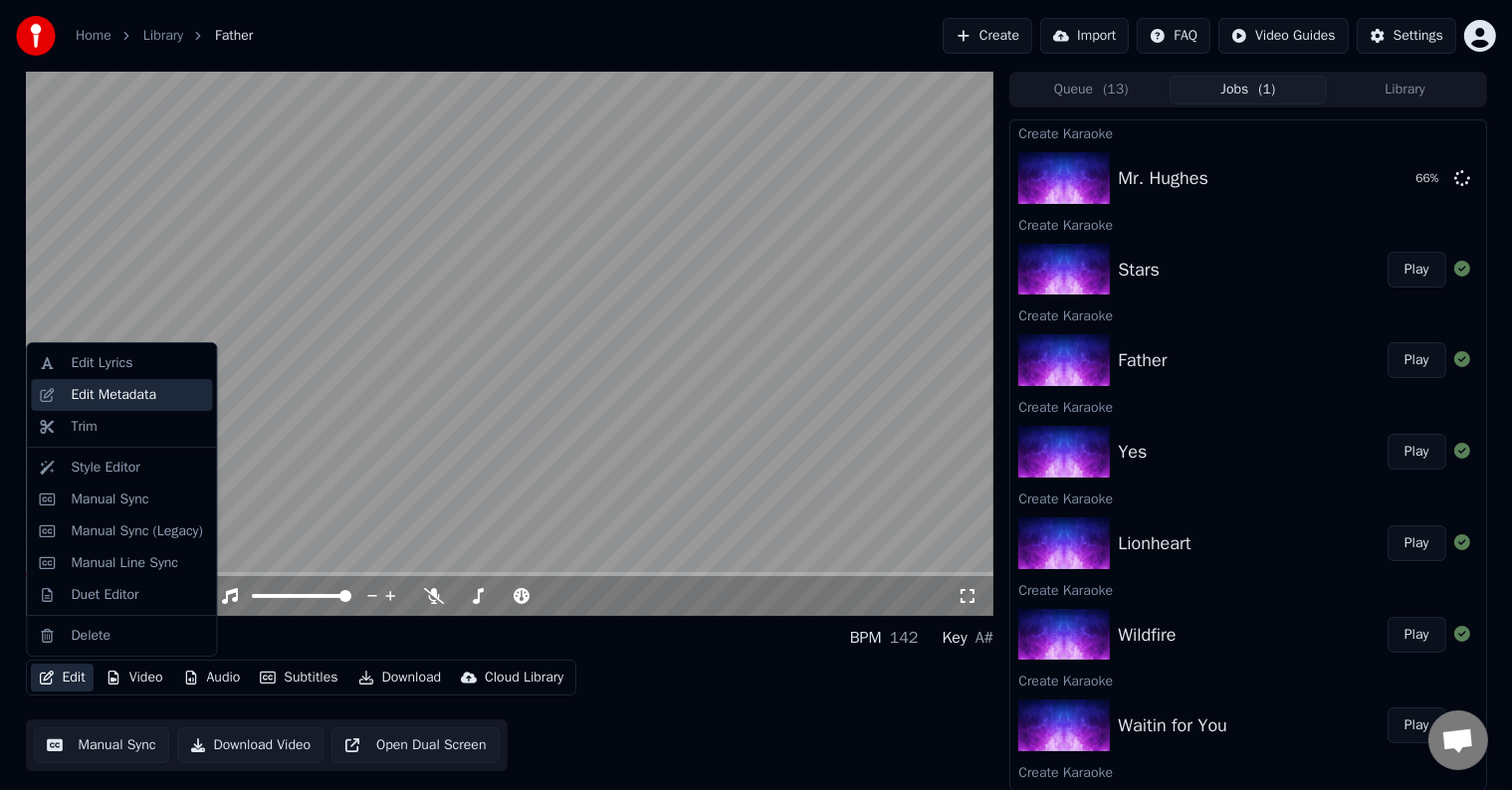 click on "Edit Metadata" at bounding box center [113, 395] 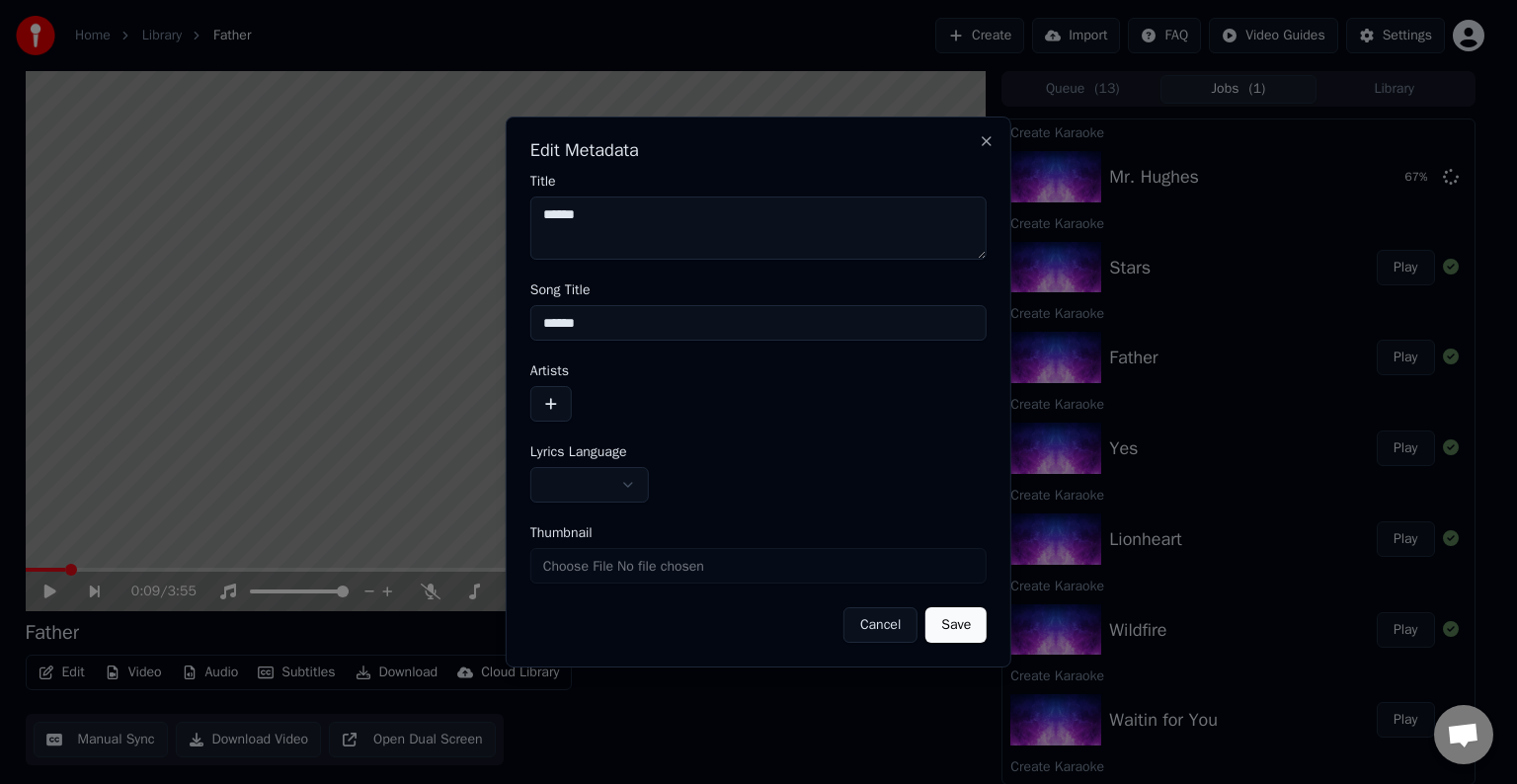 click on "**********" at bounding box center [758, 474] 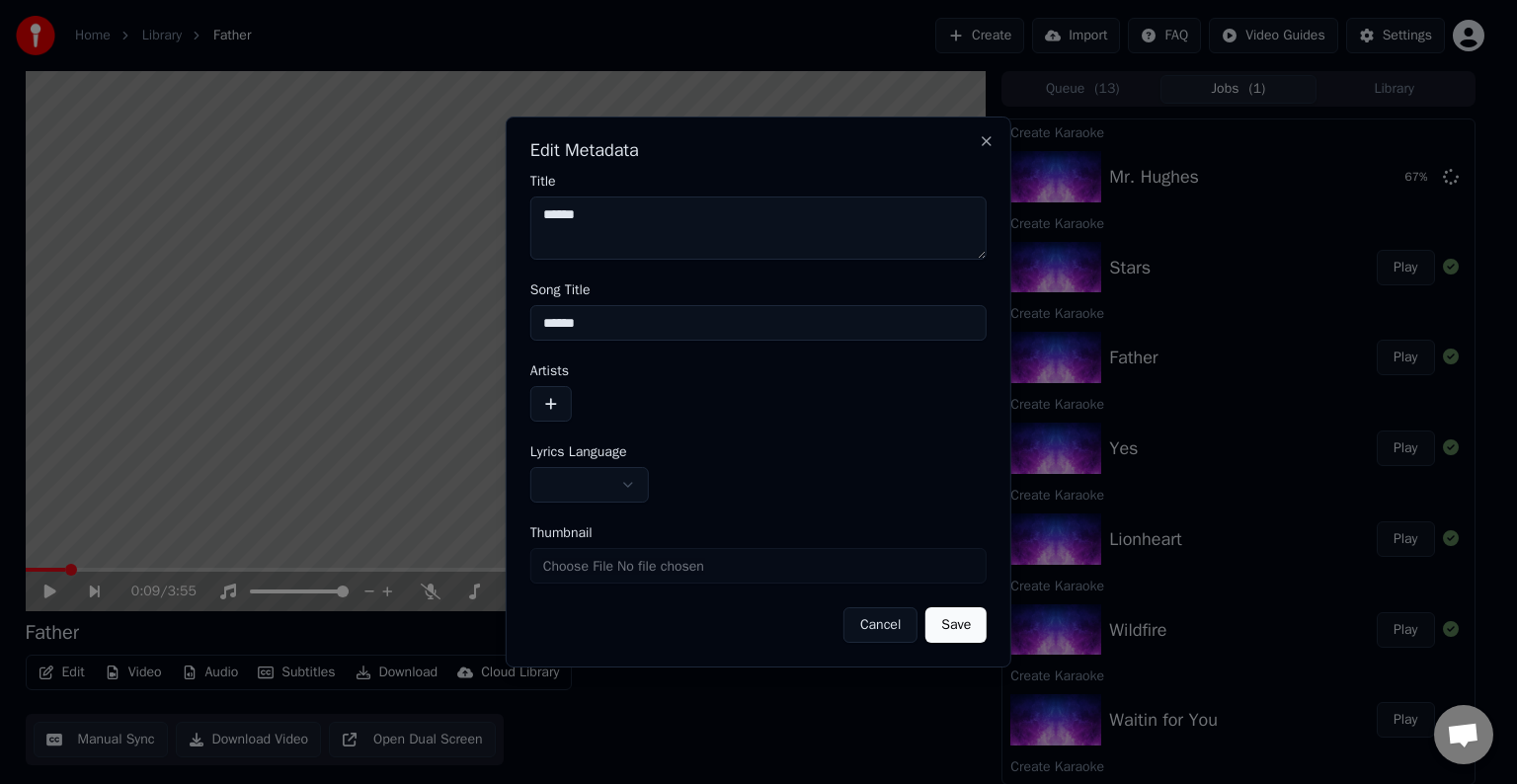 click at bounding box center [590, 485] 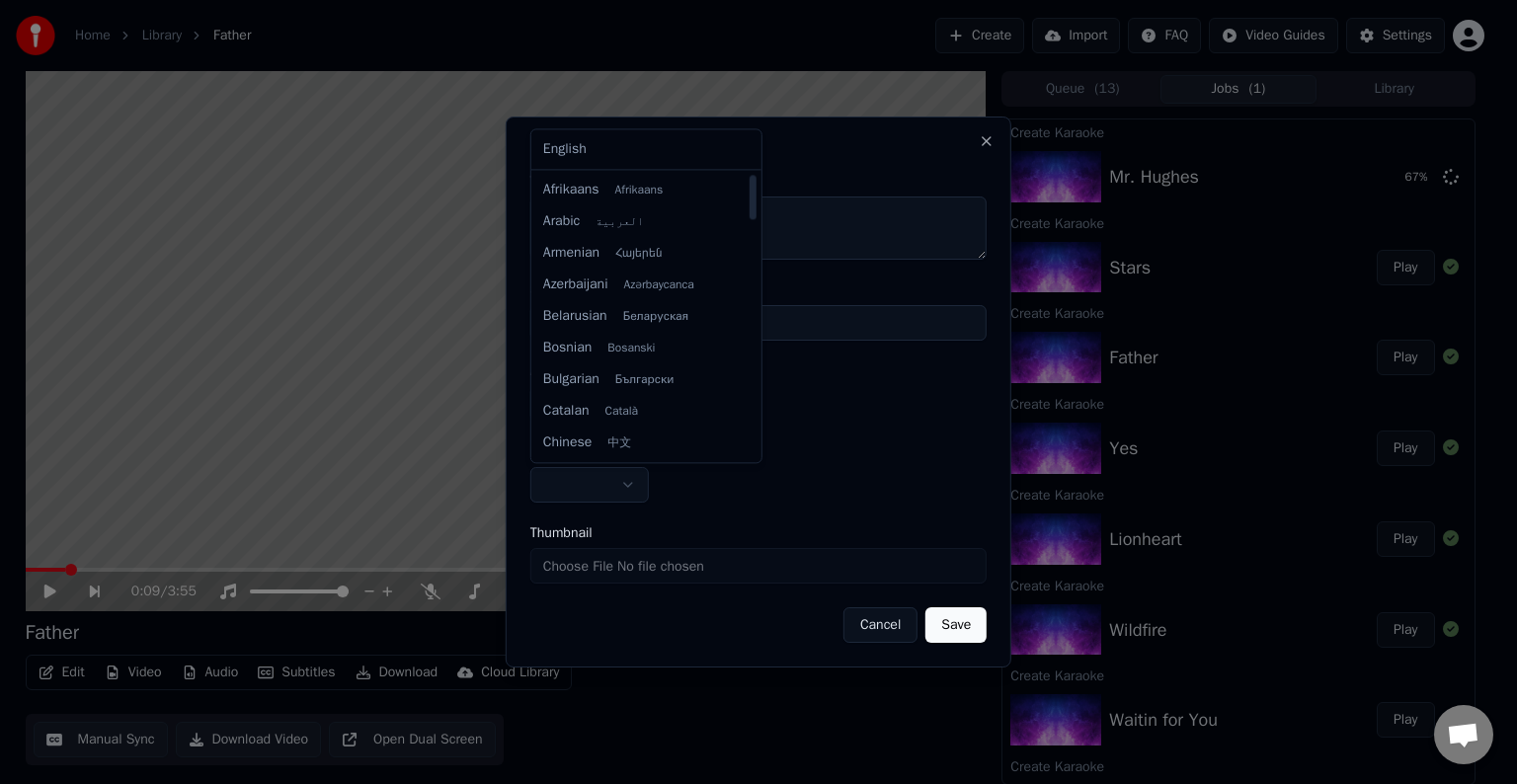 select on "**" 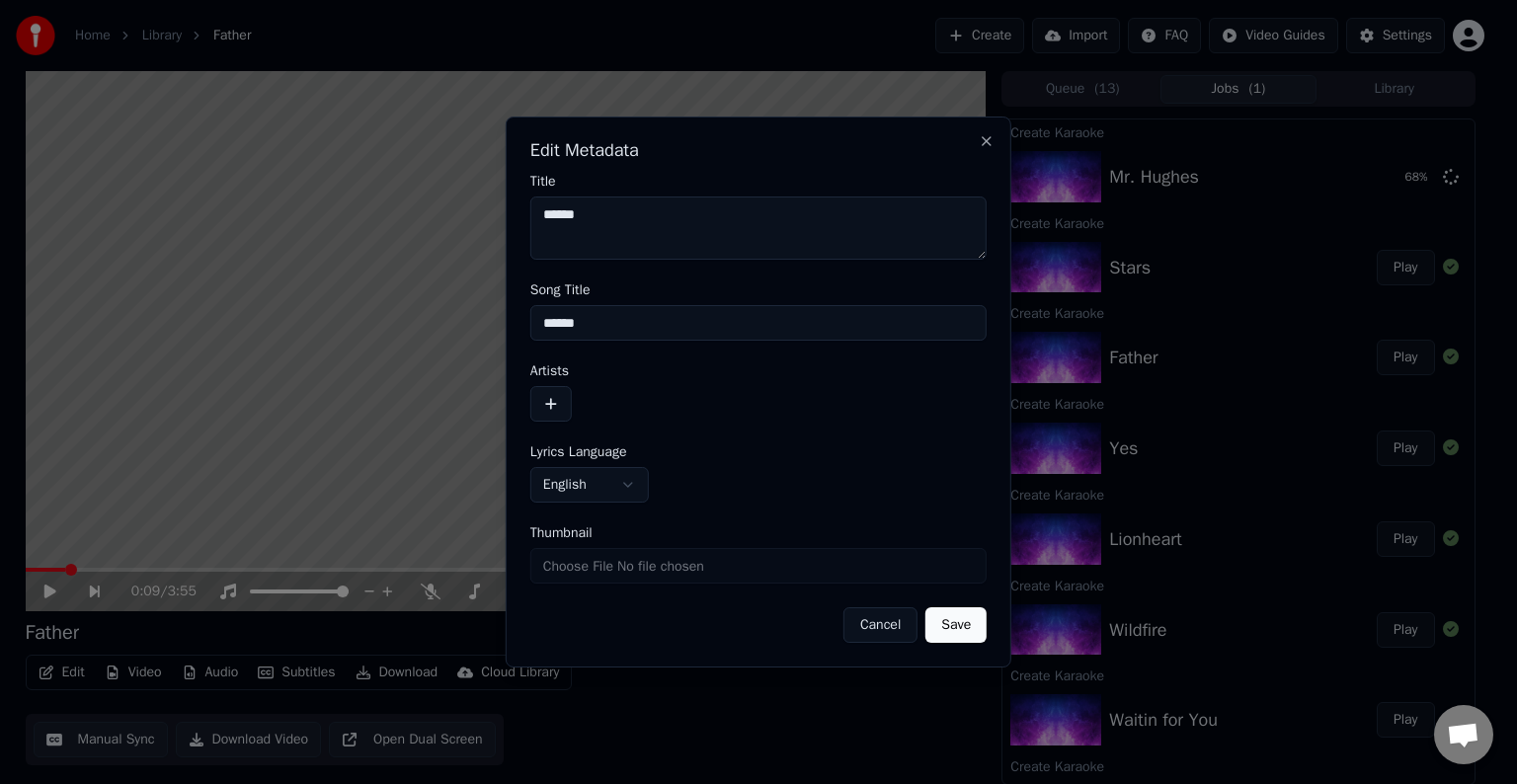 click at bounding box center (551, 404) 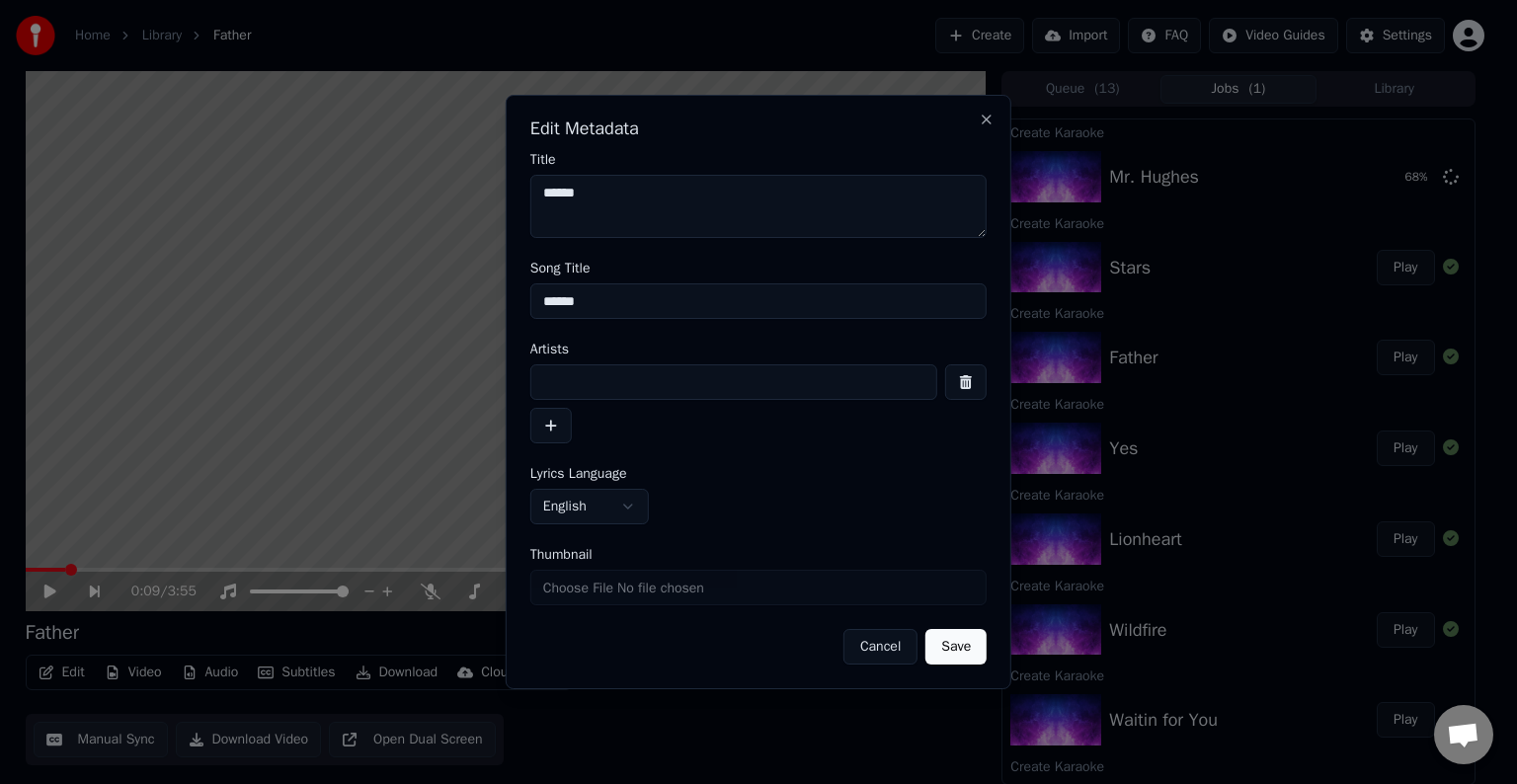 click at bounding box center [734, 382] 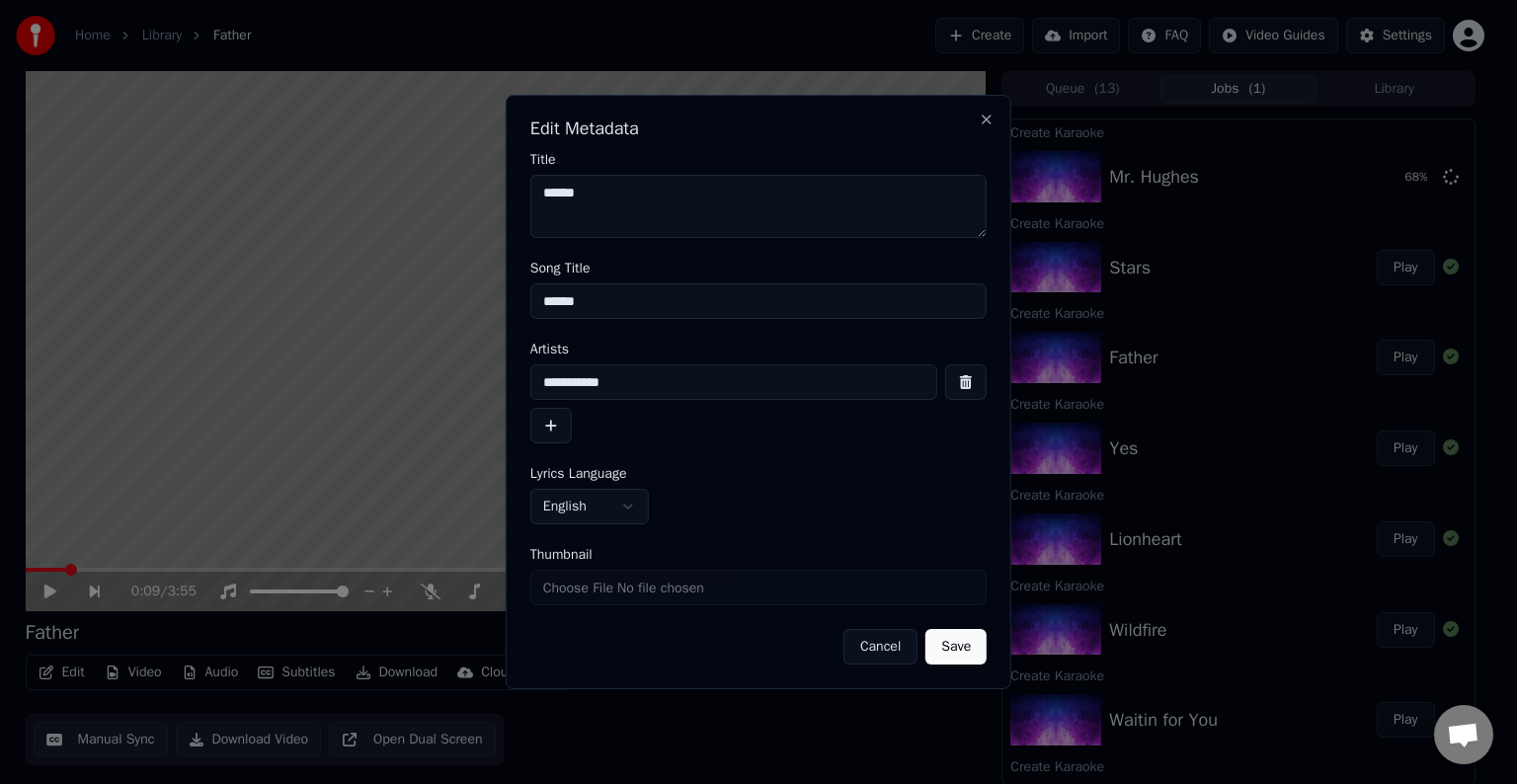 type on "**********" 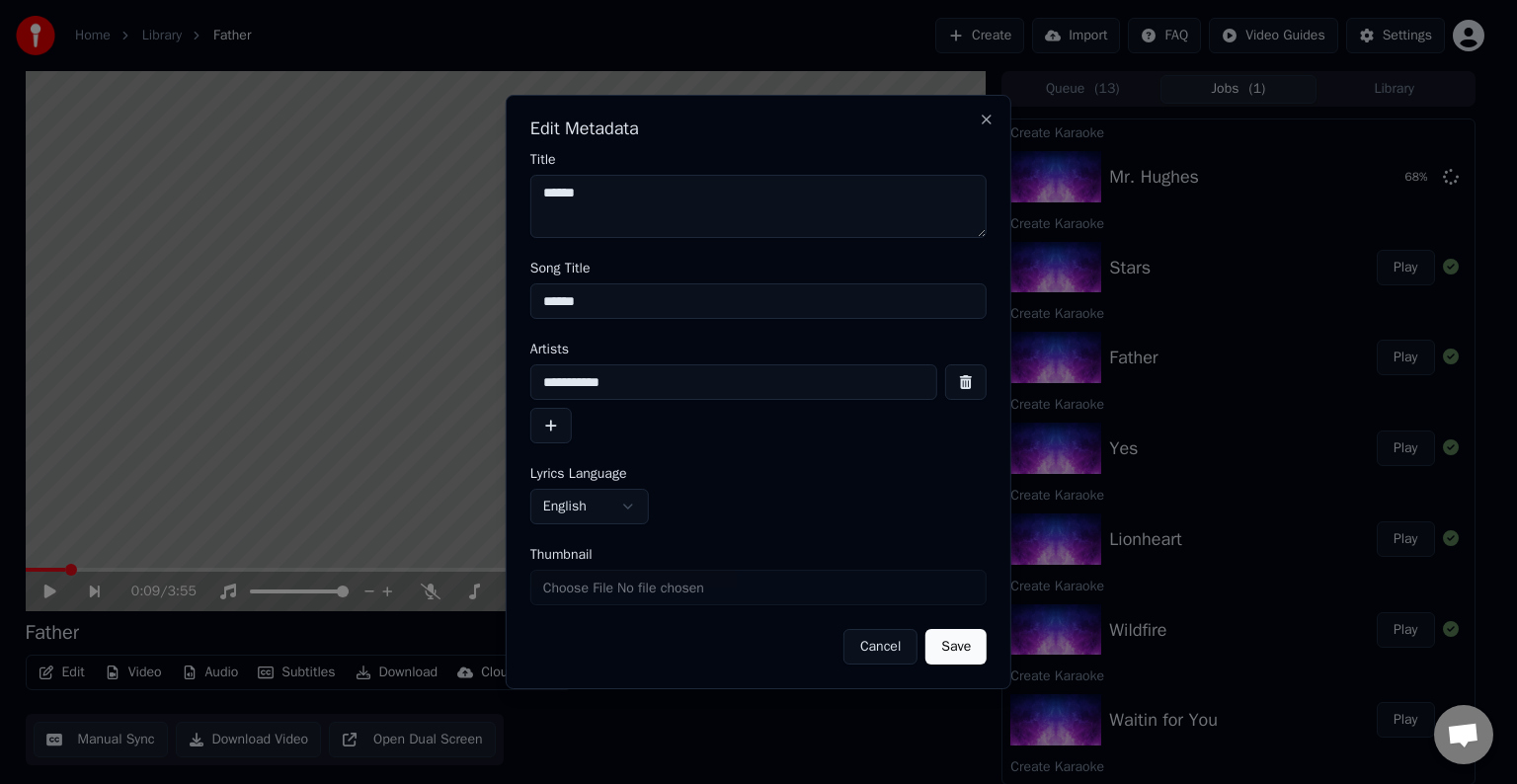 click on "Save" at bounding box center (956, 647) 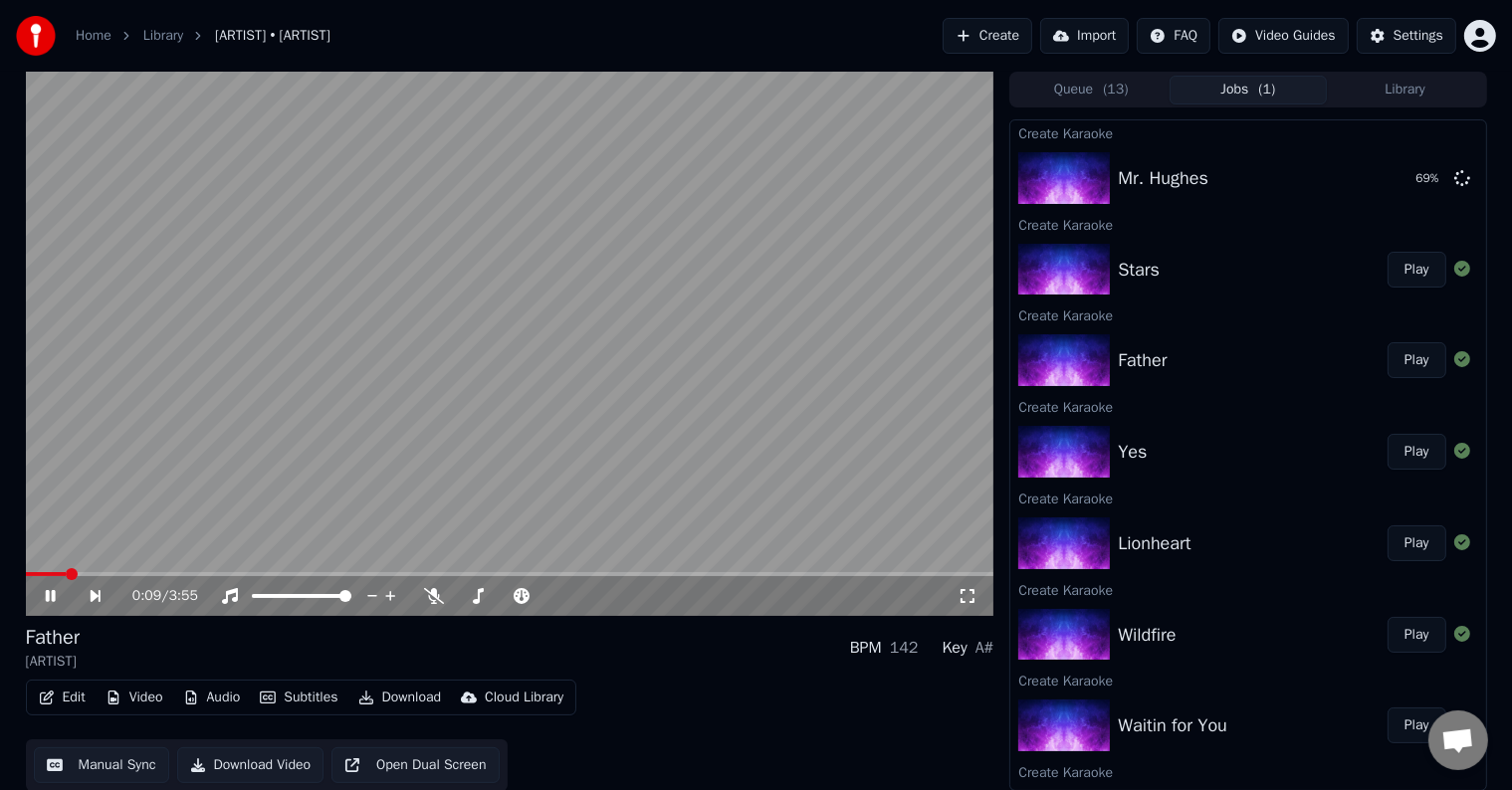 click 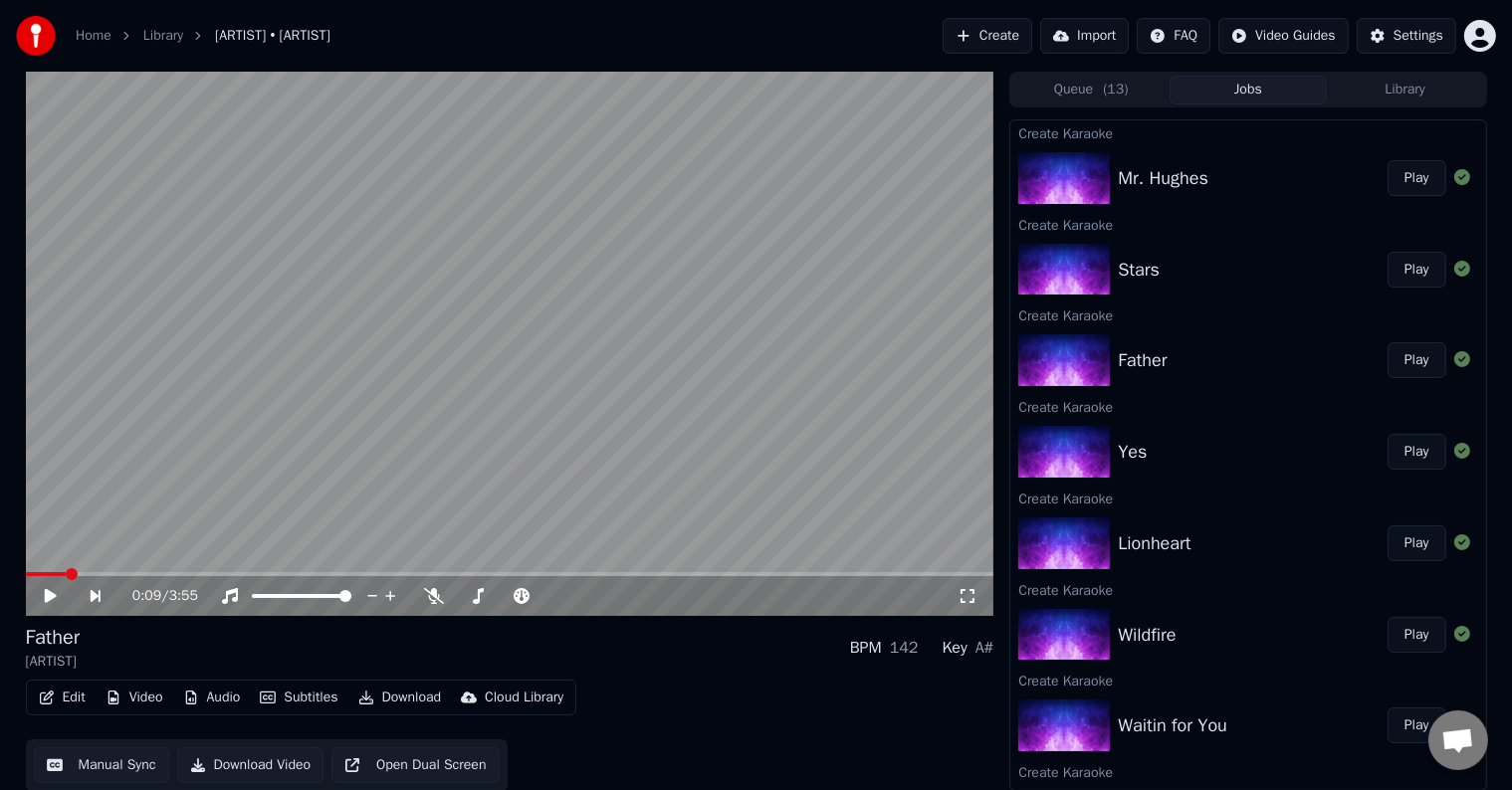 click on "Play" at bounding box center (1416, 178) 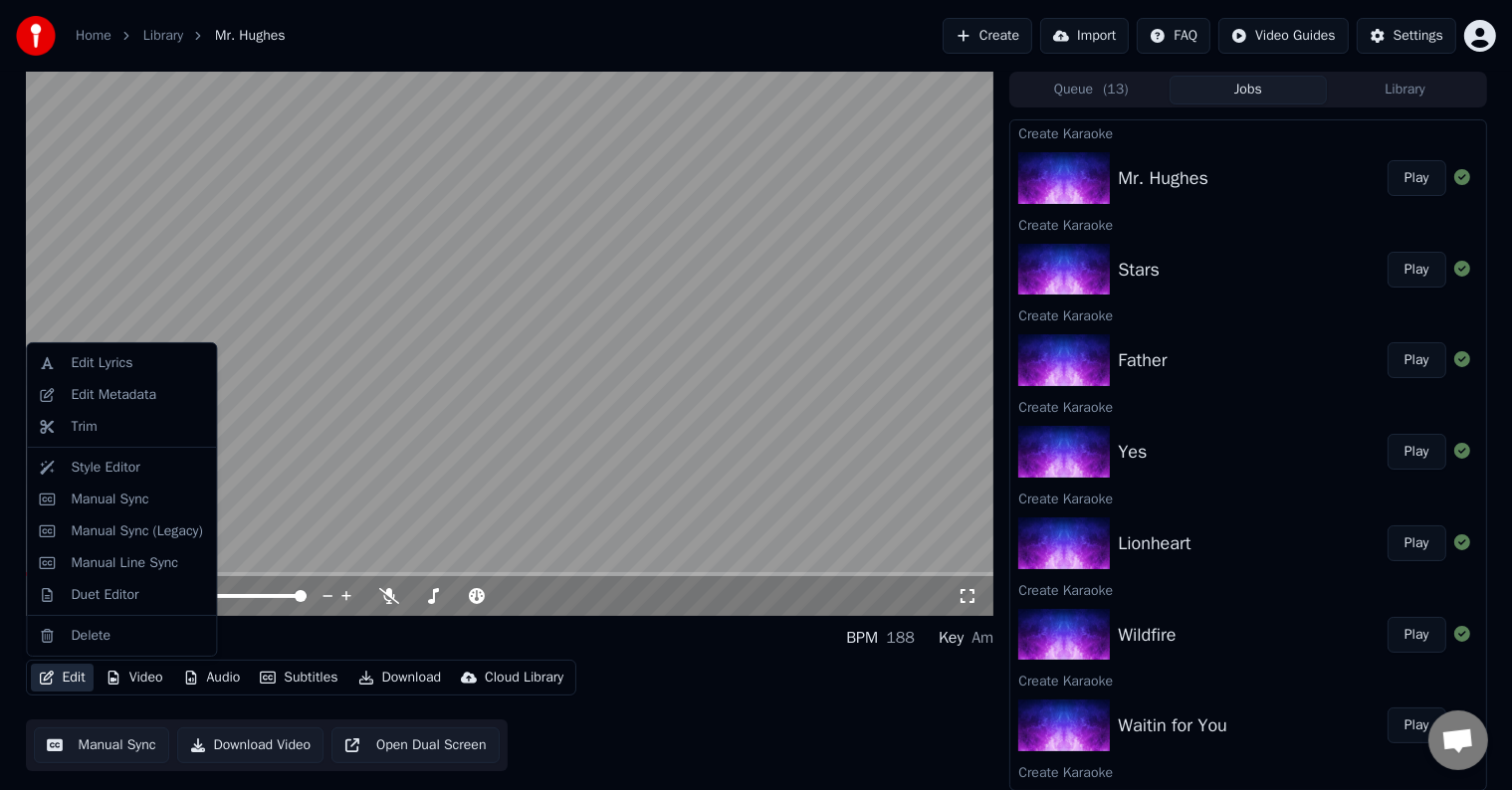 click on "Edit" at bounding box center (62, 678) 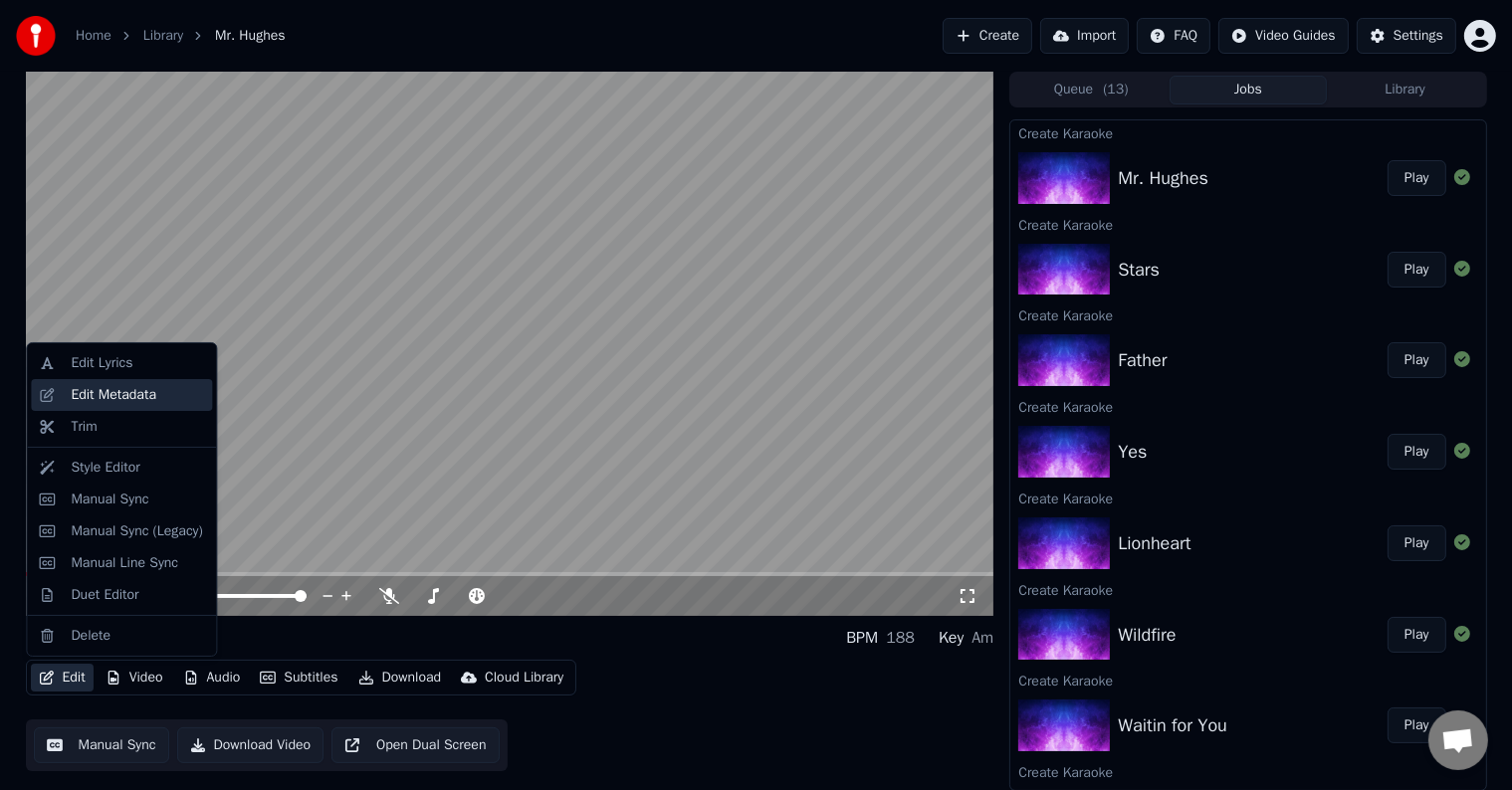click on "Edit Metadata" at bounding box center (113, 395) 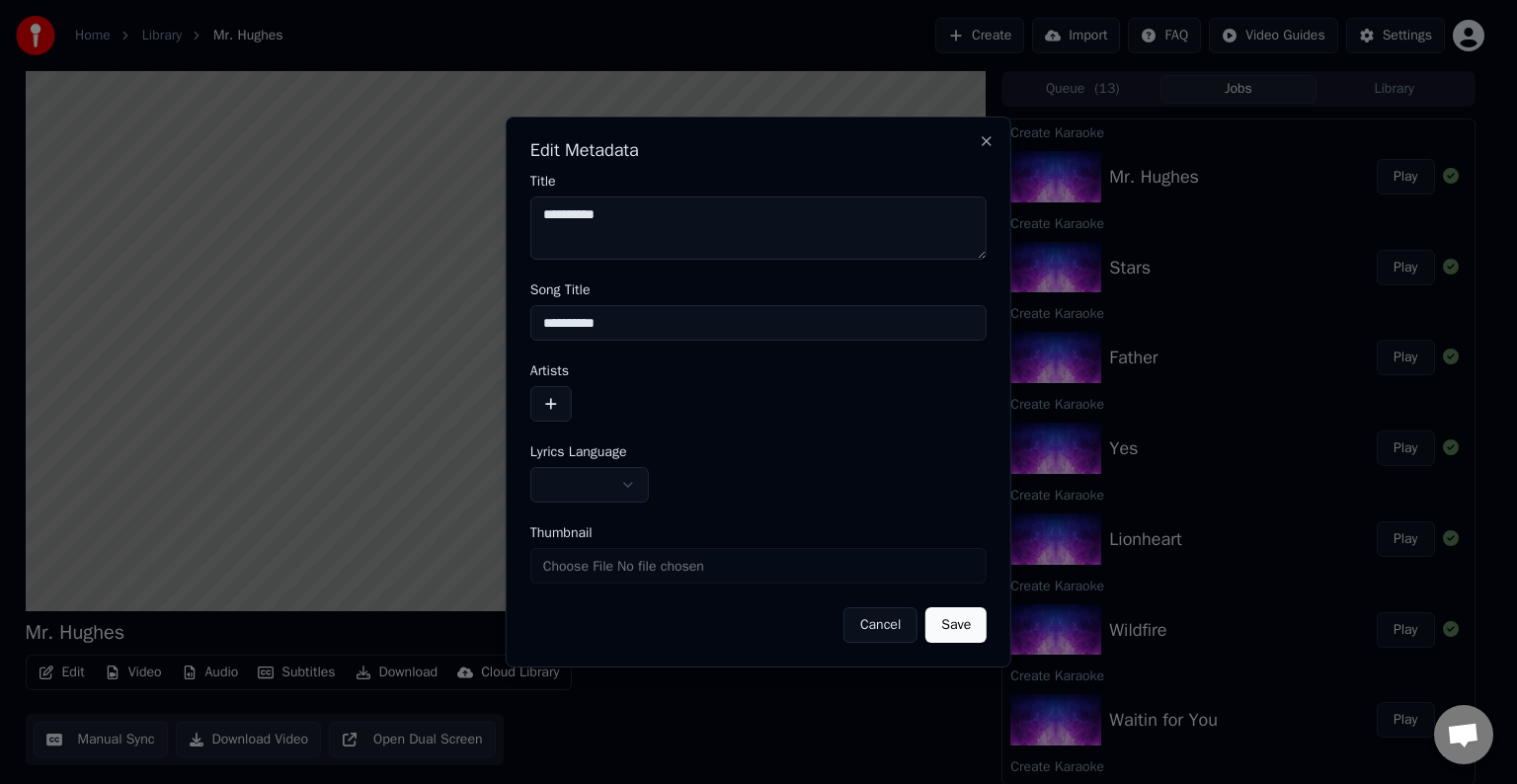 click at bounding box center [551, 404] 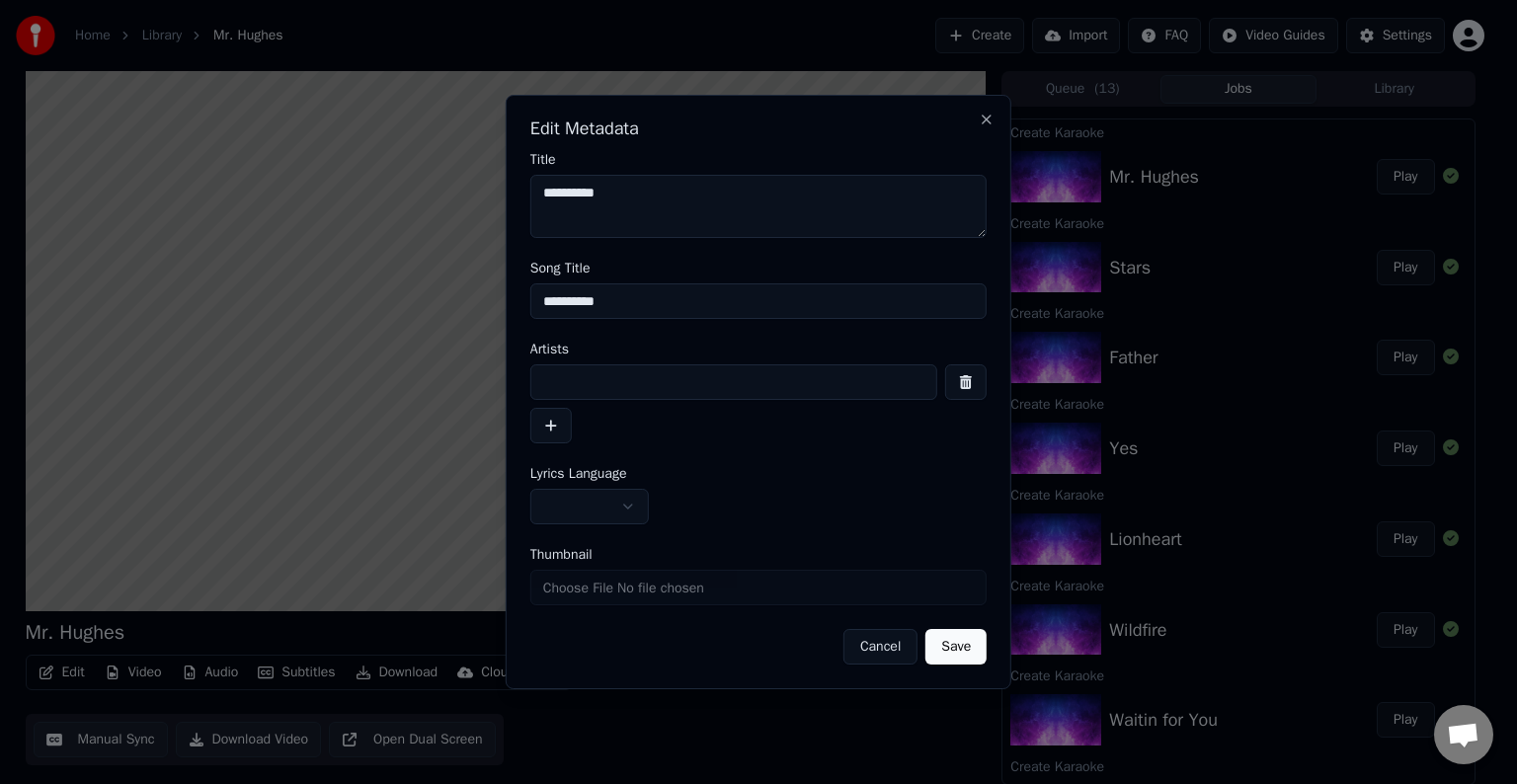 click at bounding box center (734, 382) 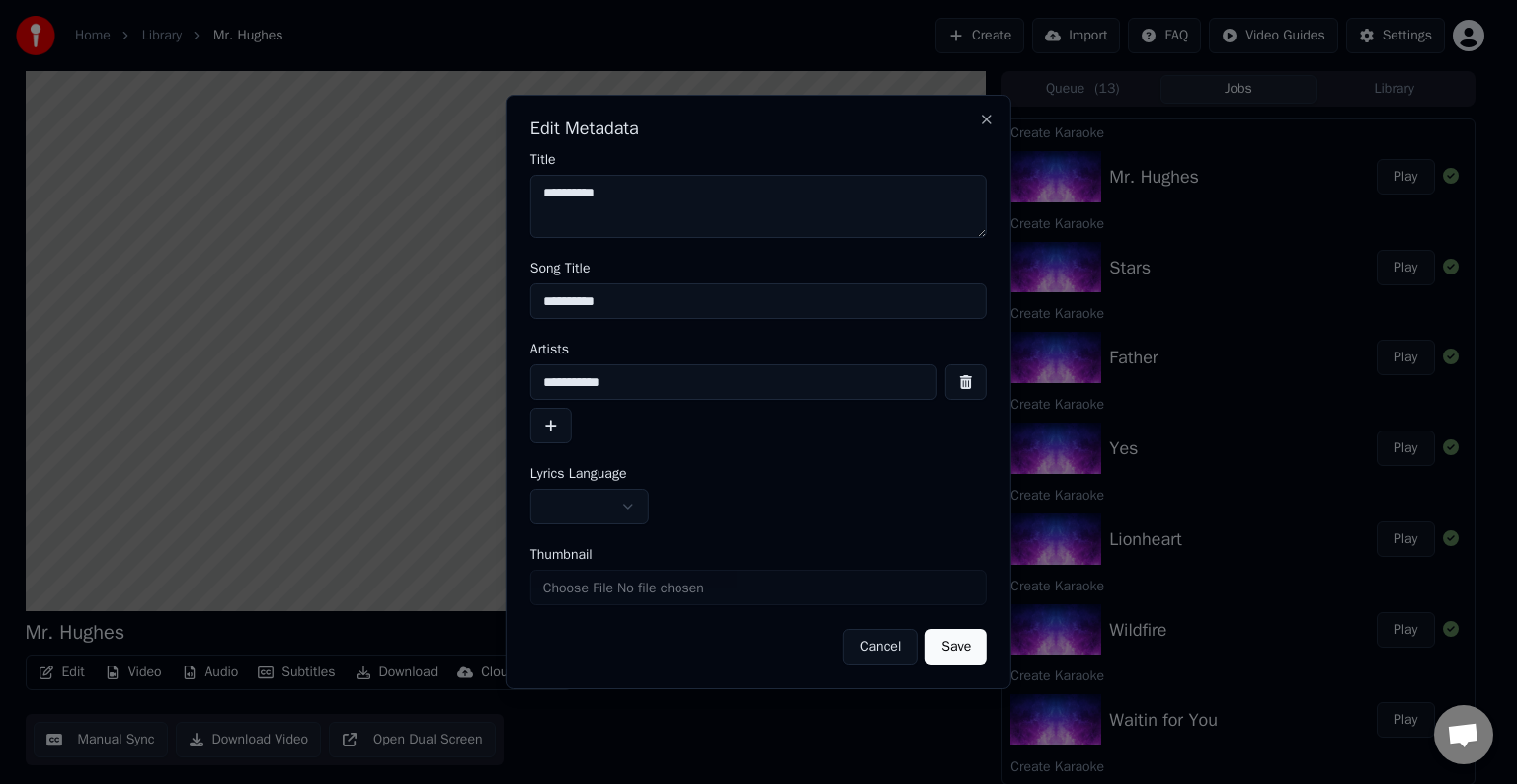 type on "**********" 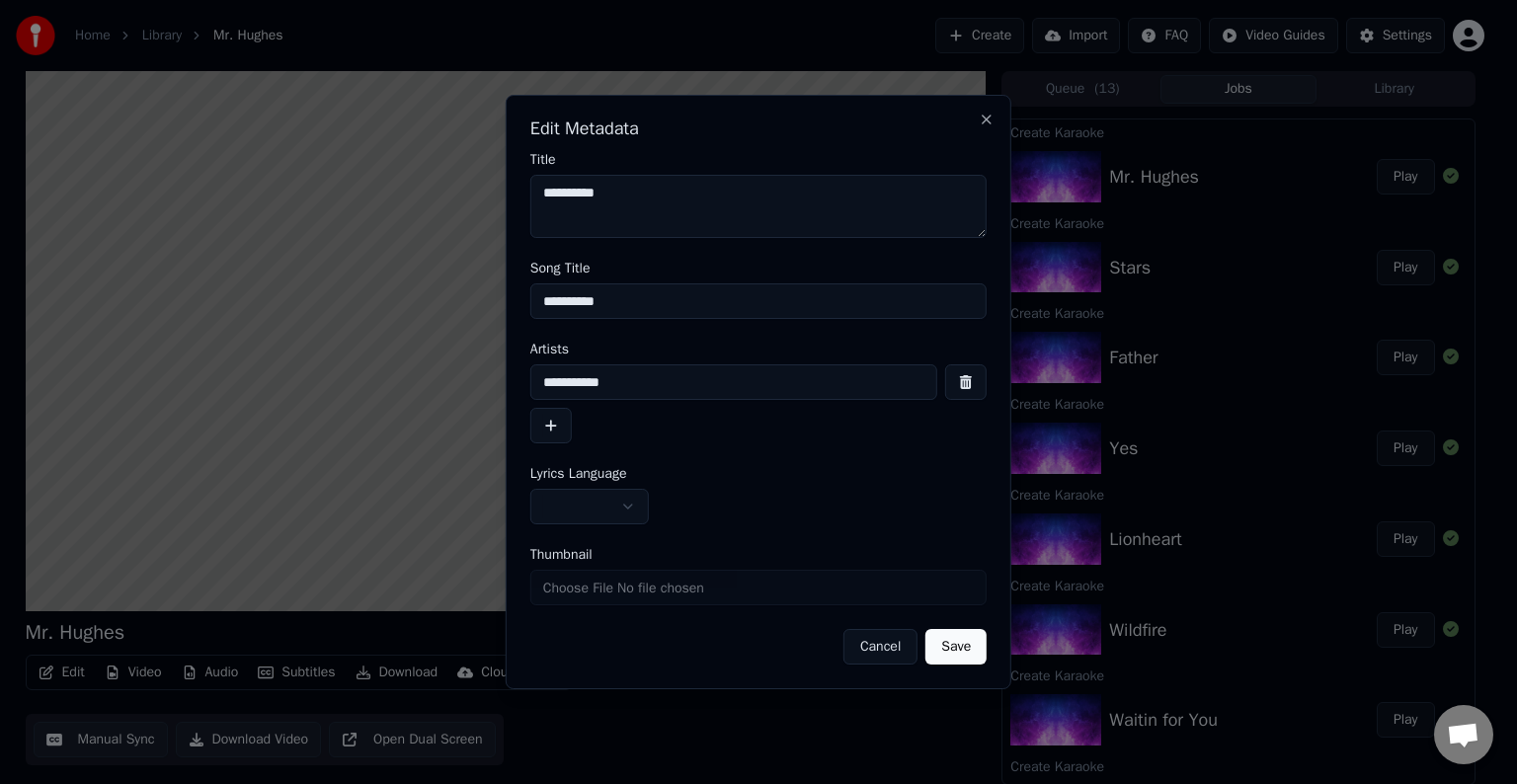 click on "Home Library Mr. Hughes Create Import FAQ Video Guides Settings Mr. Hughes BPM 188 Key Am Edit Video Audio Subtitles Download Cloud Library Manual Sync Download Video Open Dual Screen Queue ( 13 ) Jobs Library Create Karaoke Mr. Hughes Play Create Karaoke Stars Play Create Karaoke Father Play Create Karaoke Yes Play Create Karaoke Lionheart Play Create Karaoke Wildfire Play Create Karaoke Waitin for You Play Create Karaoke Kingdom Come Play Create Karaoke Stone Cold Play Create Karaoke For You Play Create Karaoke Old Ways Play Create Karaoke Cool for the Summer Play Create Karaoke Confident Play Chat Adam from Youka Desktop More channels Continue on Email Network offline. Reconnecting... No messages can be received or sent for now. Youka Desktop Hello! How can I help you?  Sunday, [DATE] [DATE]/[DATE]/[YEAR] Adam There is an issue with the auto lyric sync service. In this case the credits are refunded automatically. You can sync the lyrics by using the lyrics editor [DATE]/[DATE]/[YEAR] [DATE]/[DATE]/[YEAR] [DATE]/[DATE]/[YEAR] Adam [DATE]/[DATE]/[YEAR] Crisp" at bounding box center (750, 392) 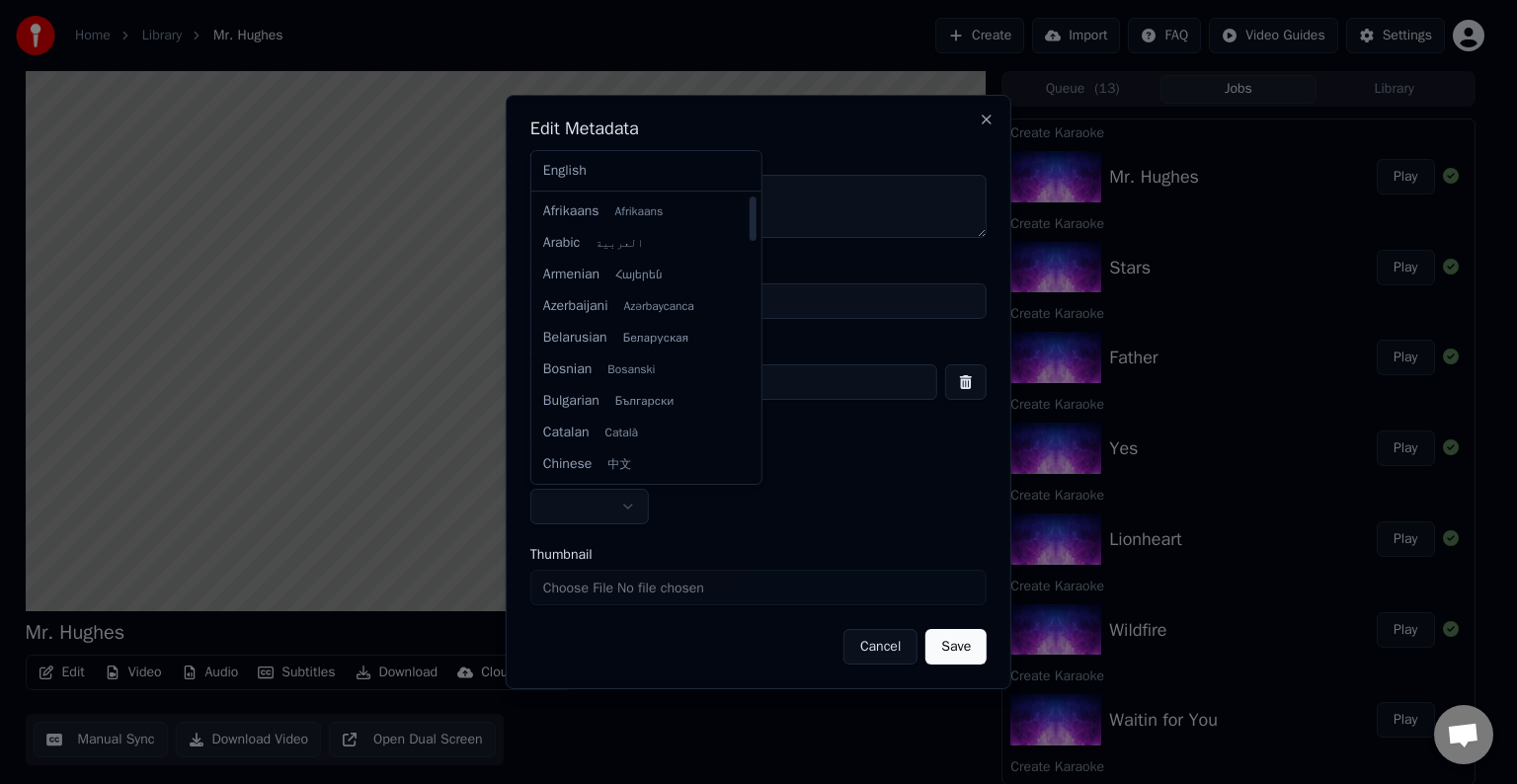 select on "**" 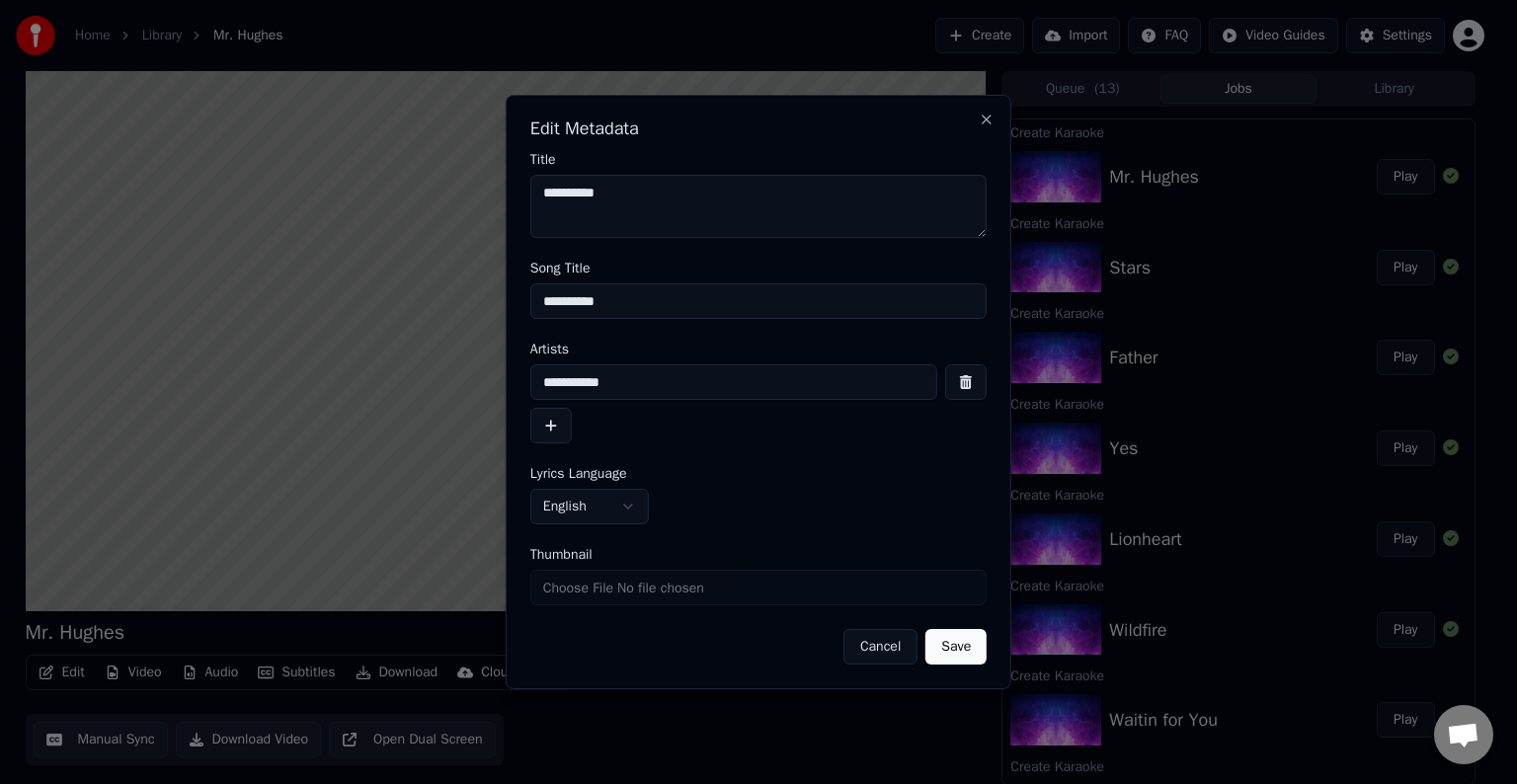 click on "Save" at bounding box center (956, 647) 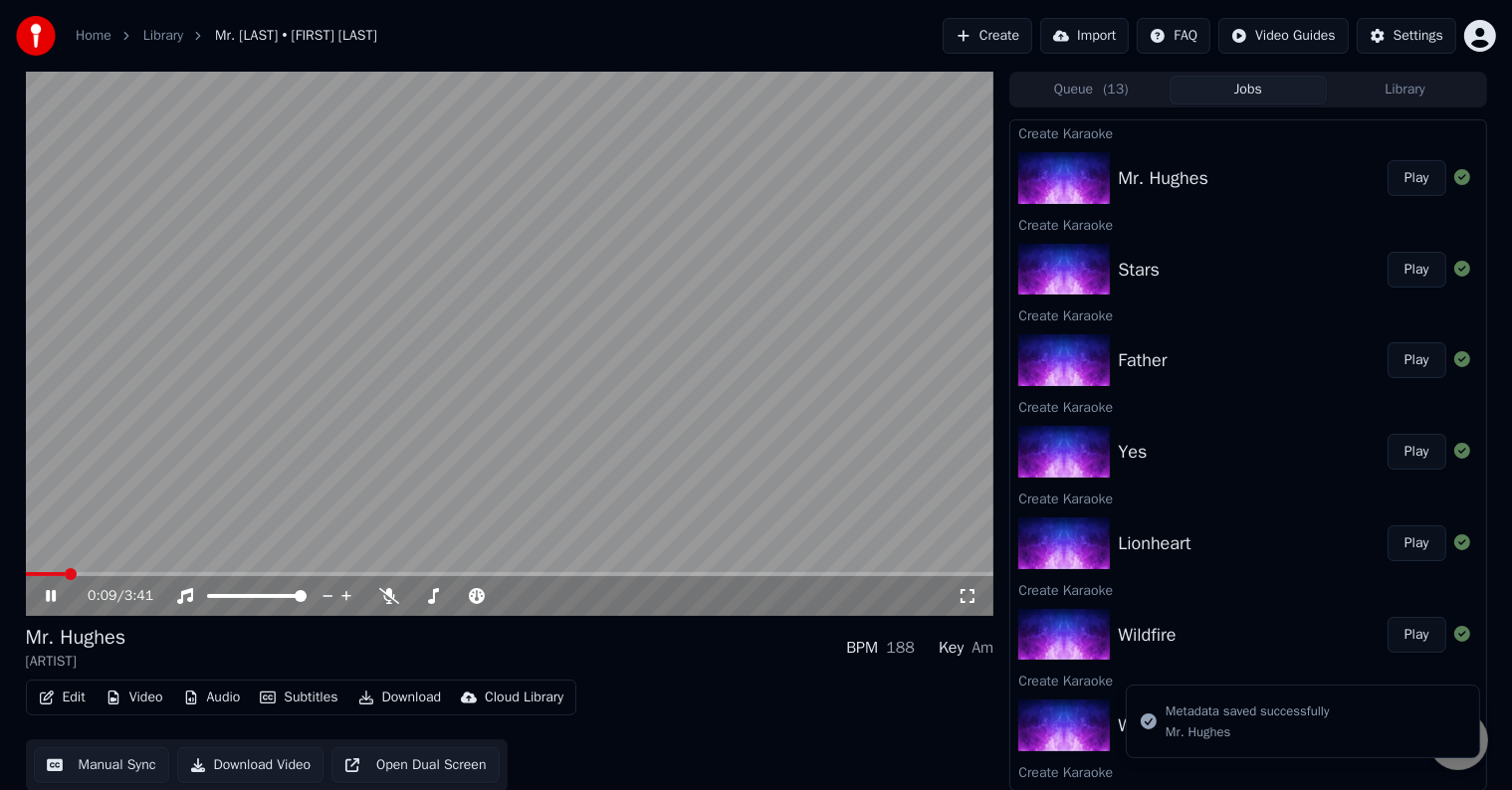 click 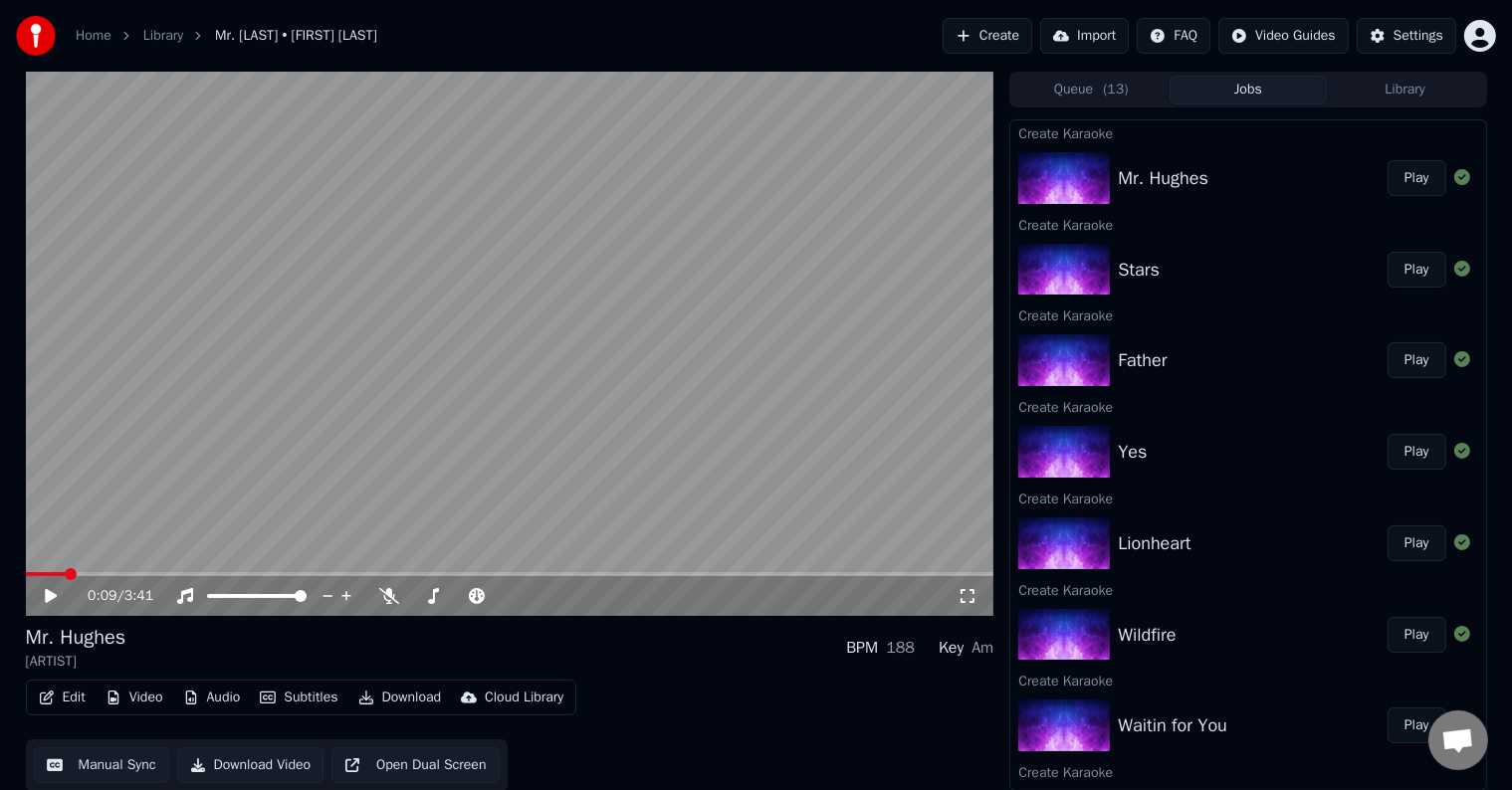 click on "Home" at bounding box center (94, 36) 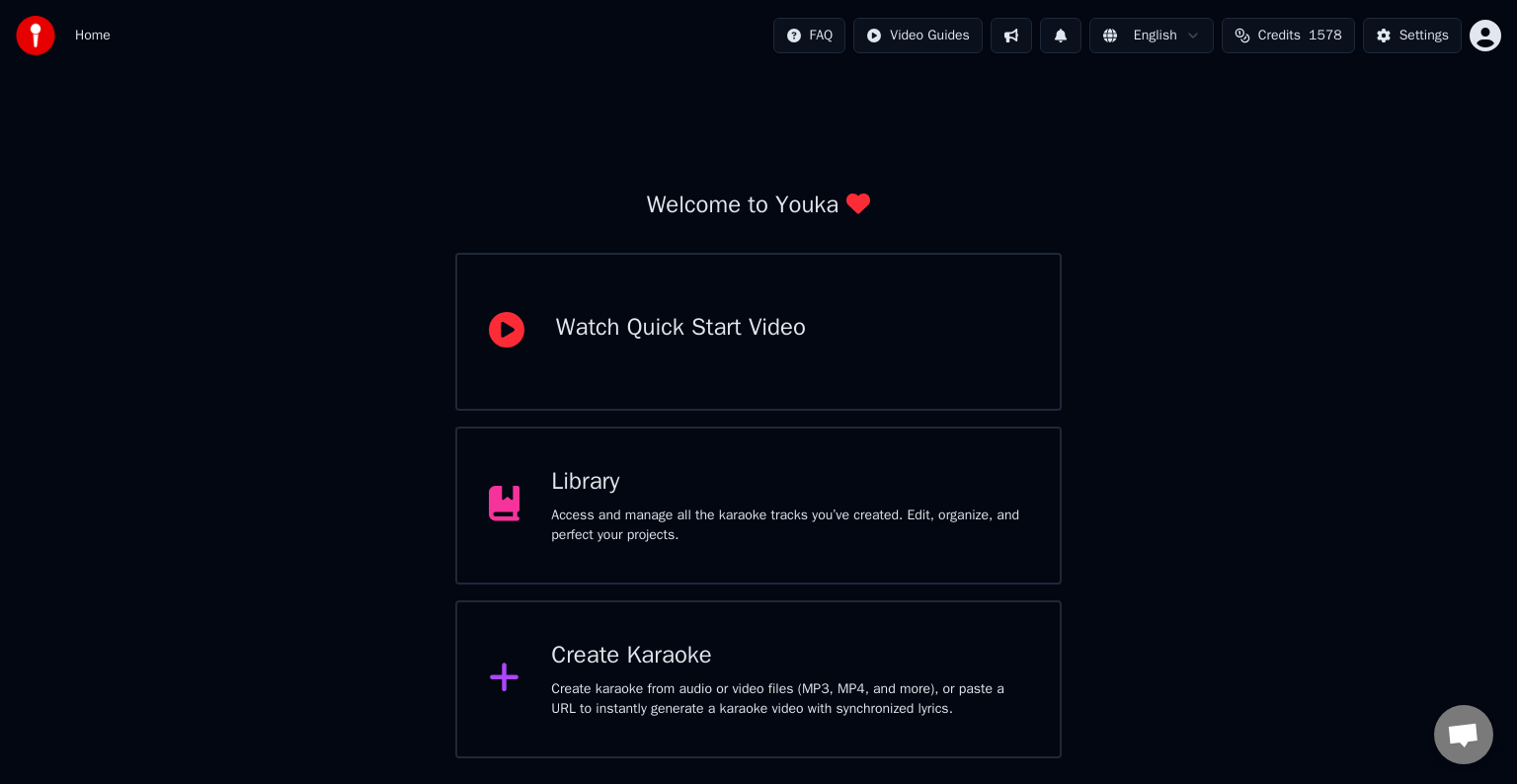 click on "Credits" at bounding box center [1279, 36] 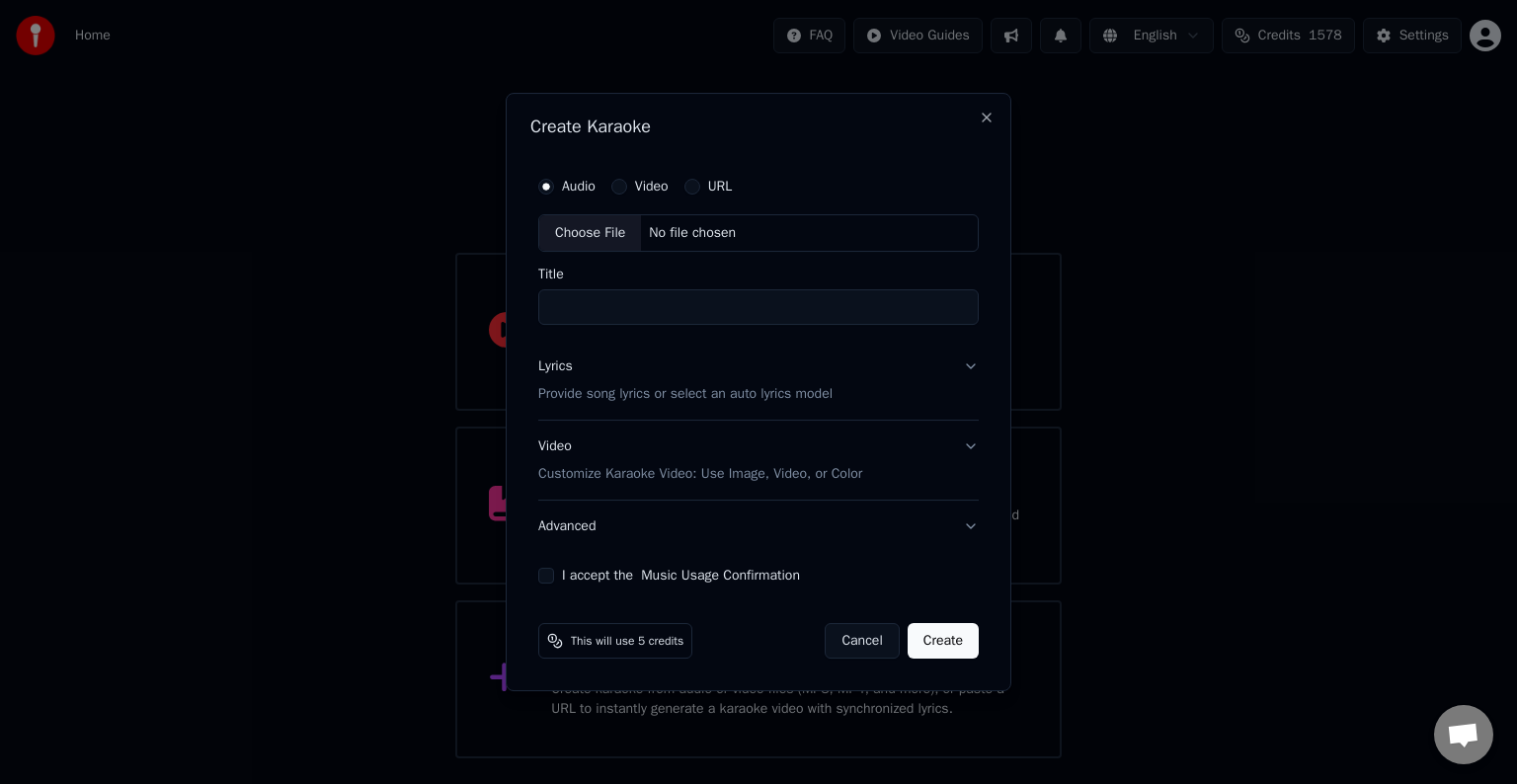 click on "Choose File" at bounding box center (590, 233) 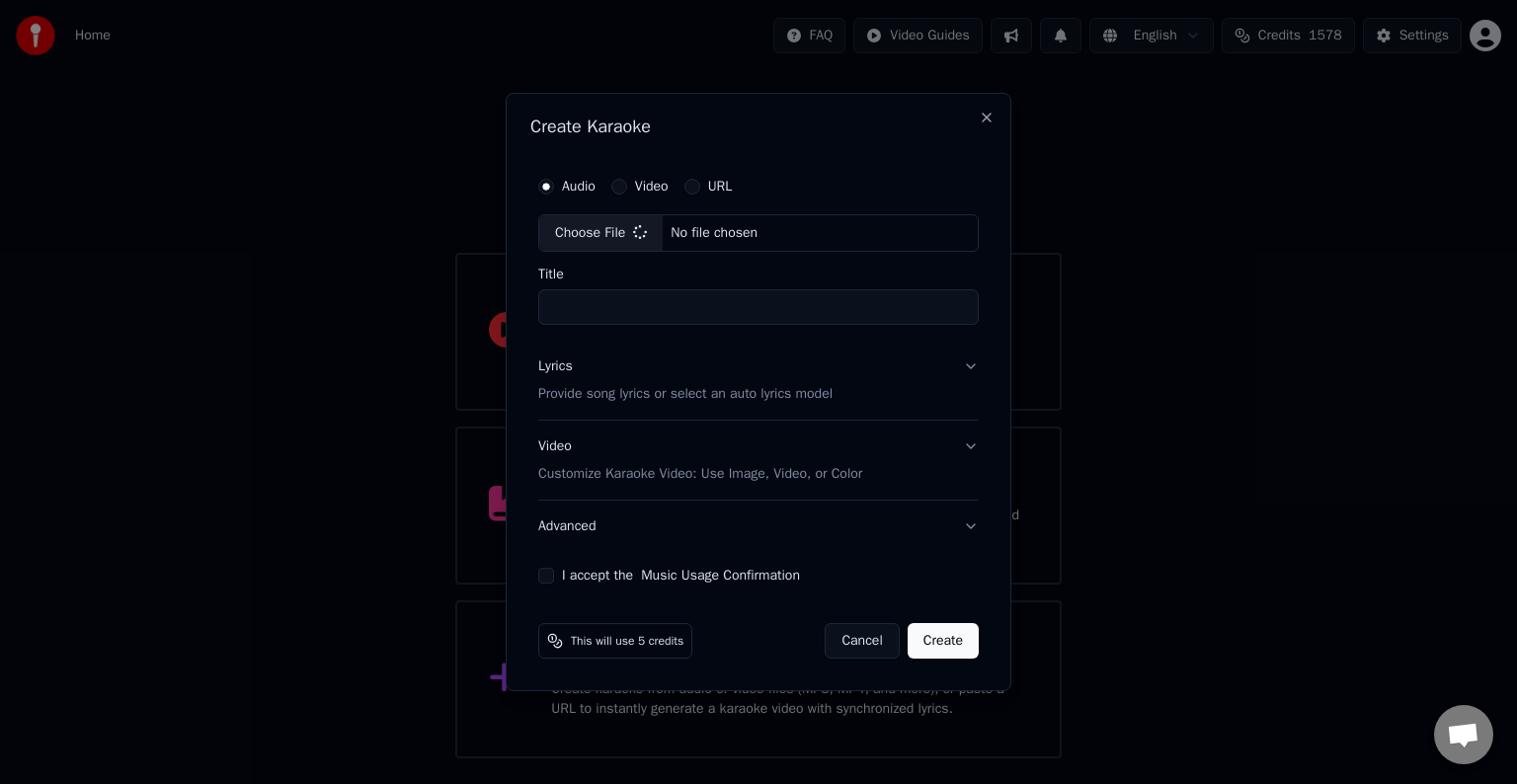click on "Lyrics Provide song lyrics or select an auto lyrics model" at bounding box center (758, 380) 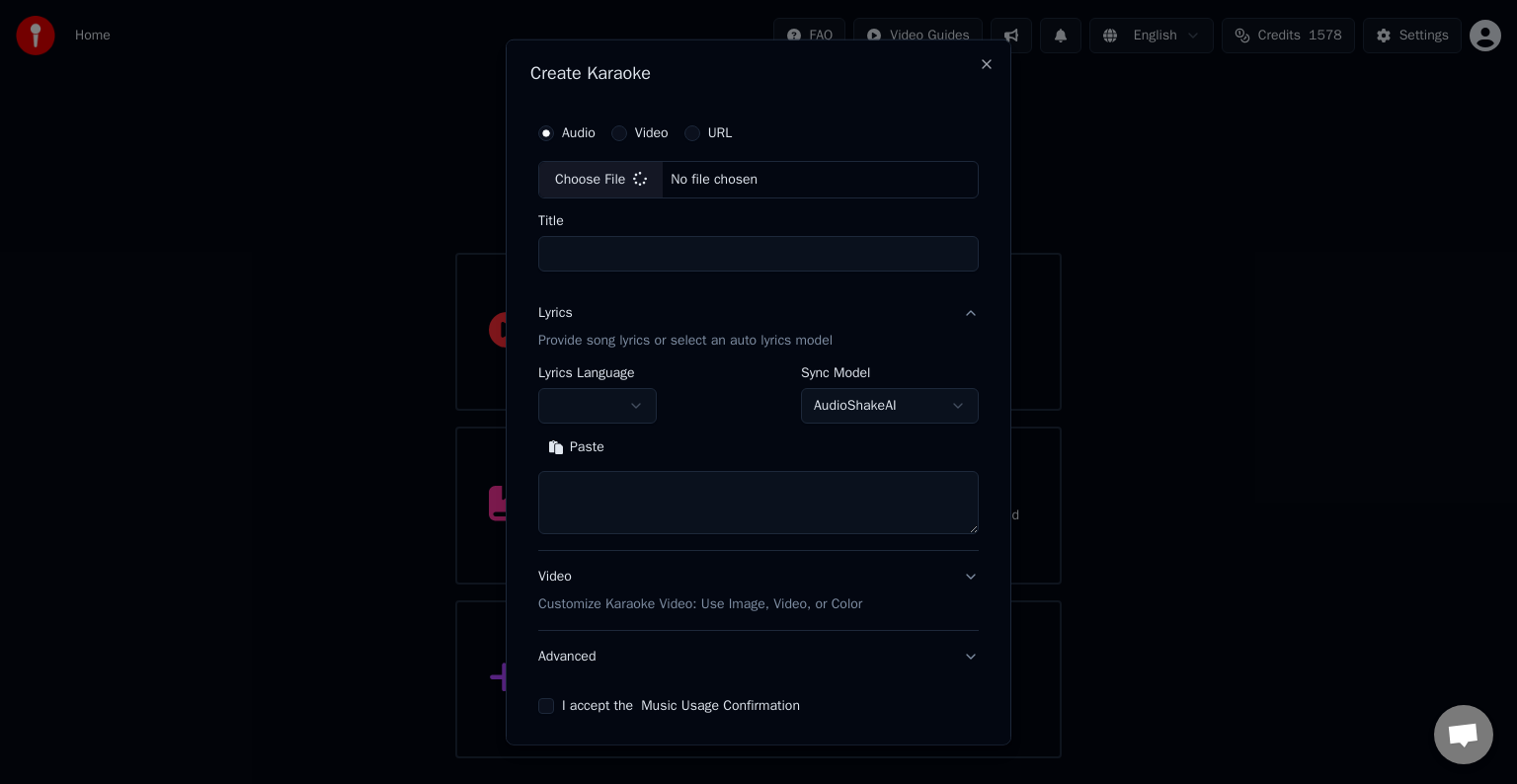 type on "******" 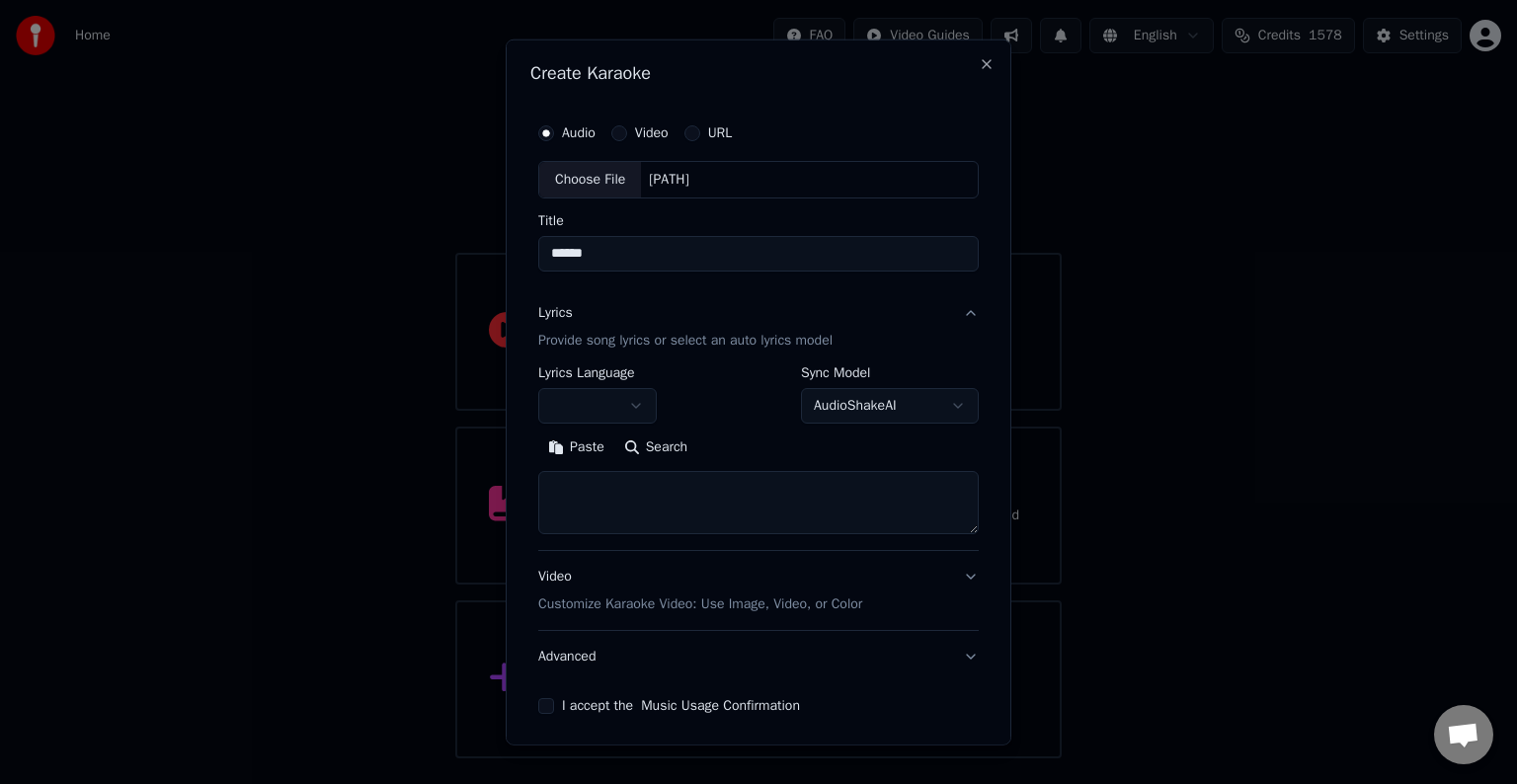 click on "Home FAQ Video Guides English Credits 1578 Settings Welcome to Youka Watch Quick Start Video Library Access and manage all the karaoke tracks you’ve created. Edit, organize, and perfect your projects. Create Karaoke Create karaoke from audio or video files (MP3, MP4, and more), or paste a URL to instantly generate a karaoke video with synchronized lyrics. Chat Adam from Youka Desktop More channels Continue on Email Offline. You were inactive for some time. Send a message to reconnect to the chat. Youka Desktop Hello! How can I help you?  Sunday, 20 July I think there is a glitch in the program; when I spend my credits to create a video, and I provide the lyrics, the resulting video does not sync the lyrics and is forcing me to spend extra credits to sync them again; it has happened to me with my last 3 videos 7/20/2025 Adam There is an issue with the auto lyric sync service. In this case the credits are refunded automatically. You can sync the lyrics by using the lyrics editor 7/20/2025 7/20/2025 7/20/2025" at bounding box center [758, 379] 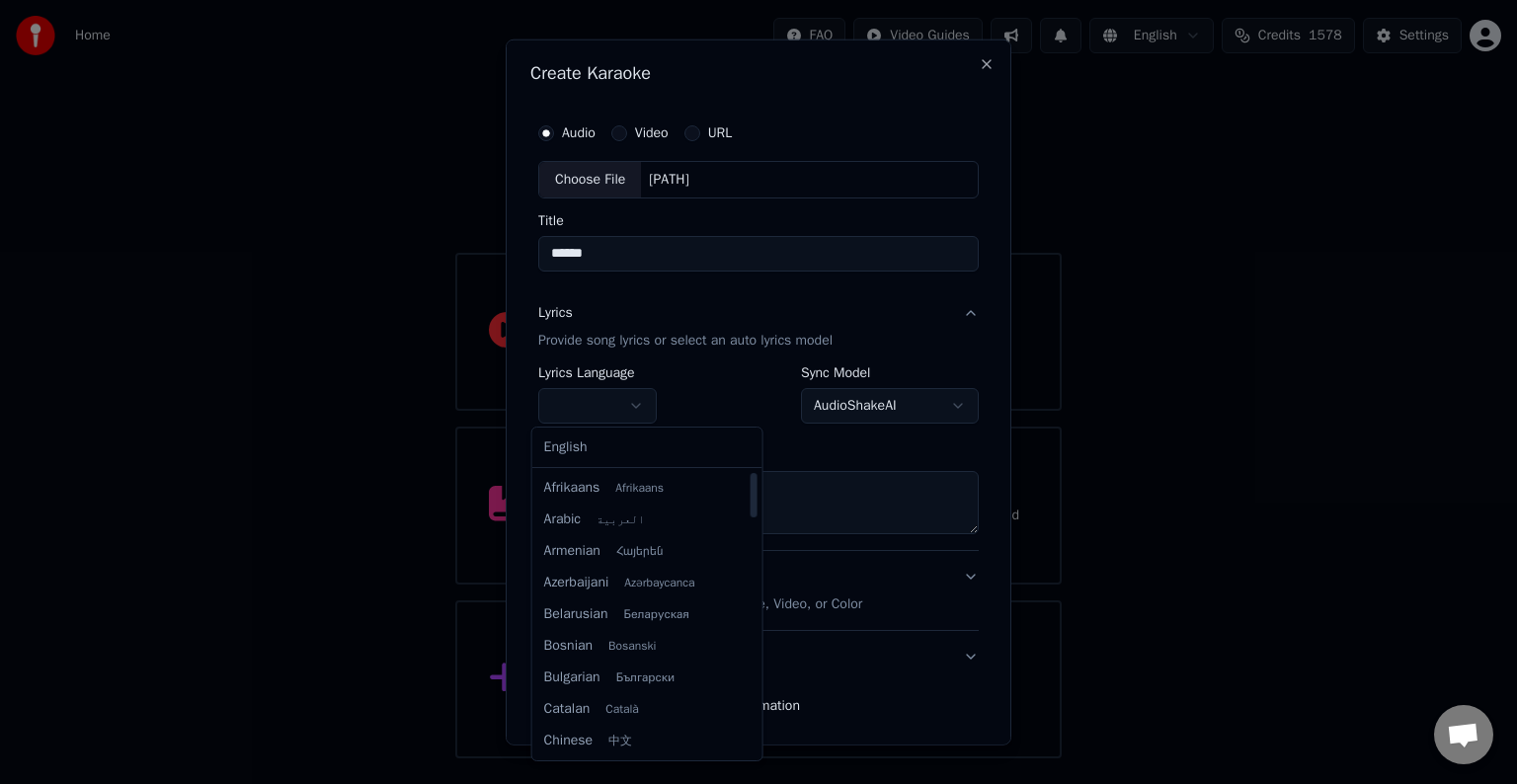 select on "**" 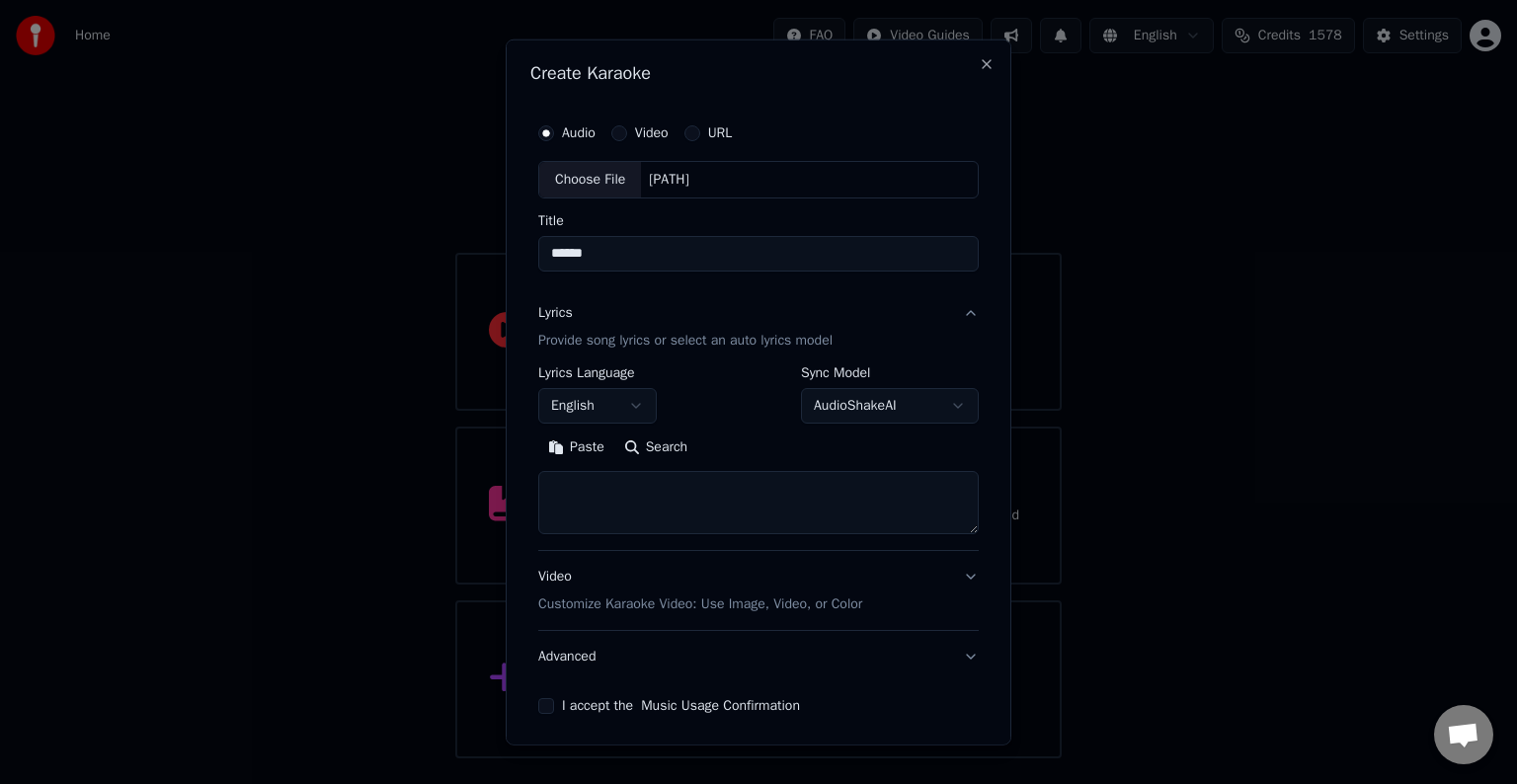 click at bounding box center [758, 503] 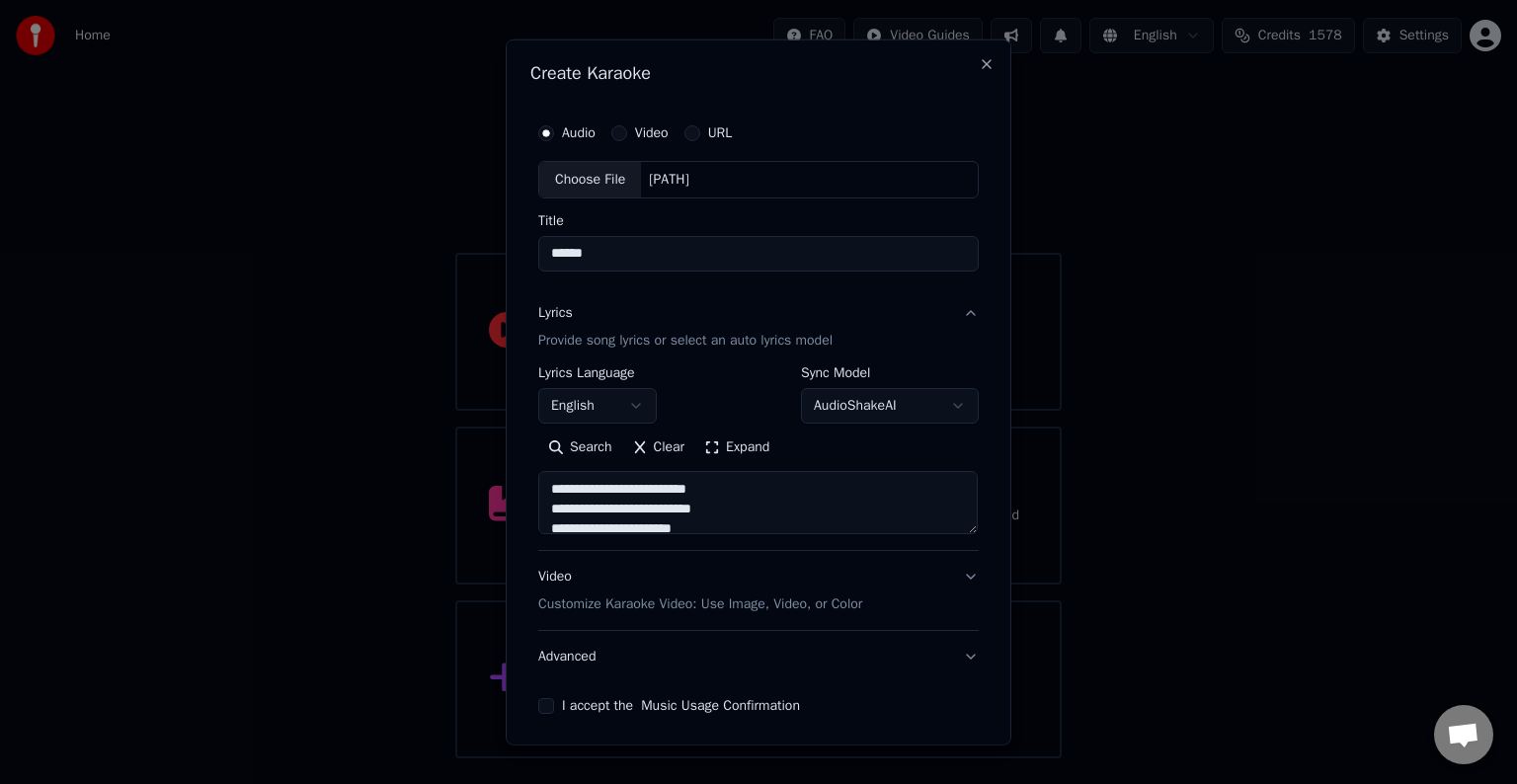 scroll, scrollTop: 122, scrollLeft: 0, axis: vertical 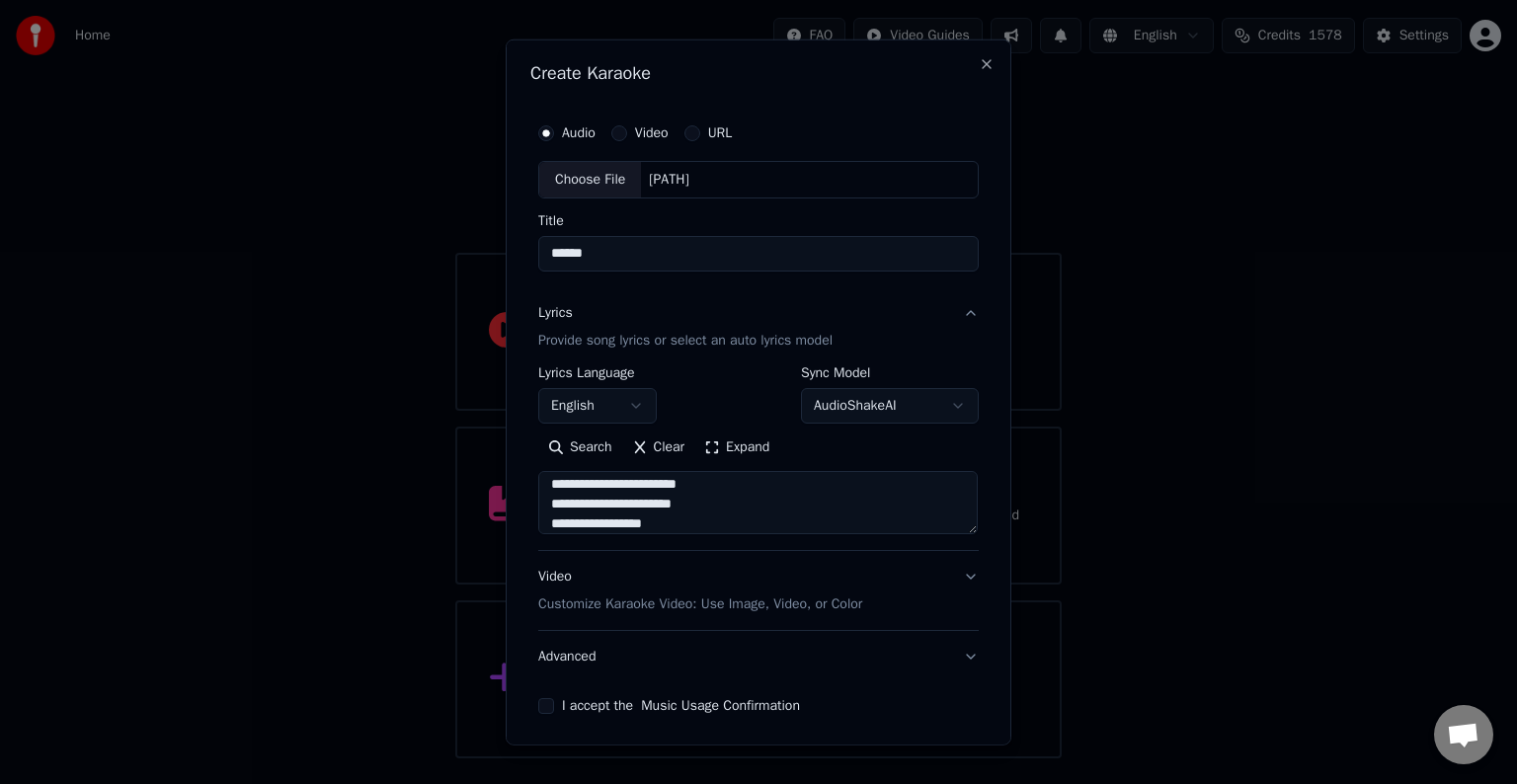 type on "**********" 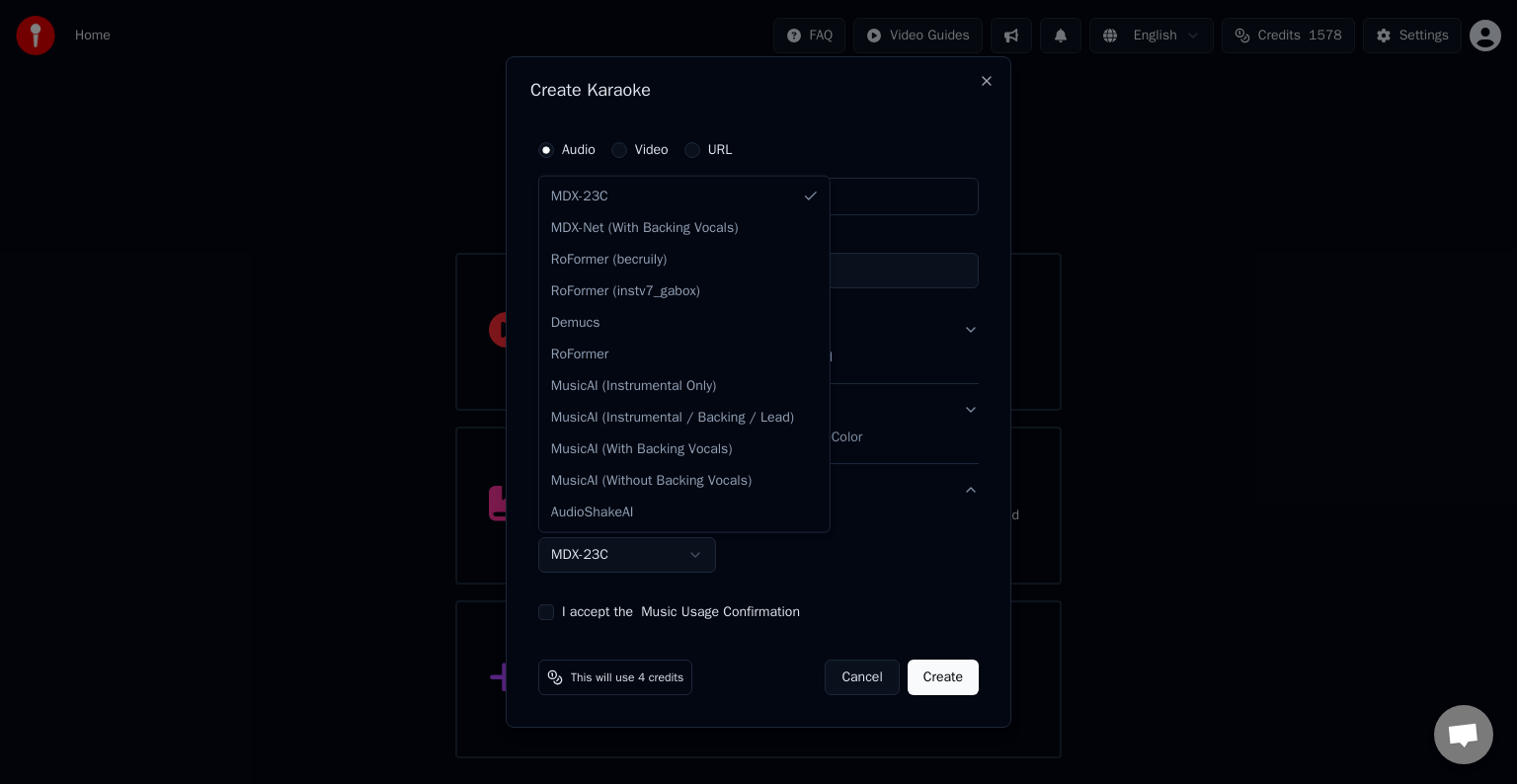 click on "Home FAQ Video Guides English Credits 1578 Settings Welcome to Youka Watch Quick Start Video Library Access and manage all the karaoke tracks you’ve created. Edit, organize, and perfect your projects. Create Karaoke Create karaoke from audio or video files (MP3, MP4, and more), or paste a URL to instantly generate a karaoke video with synchronized lyrics. Chat Adam from Youka Desktop More channels Continue on Email Offline. You were inactive for some time. Send a message to reconnect to the chat. Youka Desktop Hello! How can I help you?  Sunday, 20 July I think there is a glitch in the program; when I spend my credits to create a video, and I provide the lyrics, the resulting video does not sync the lyrics and is forcing me to spend extra credits to sync them again; it has happened to me with my last 3 videos 7/20/2025 Adam There is an issue with the auto lyric sync service. In this case the credits are refunded automatically. You can sync the lyrics by using the lyrics editor 7/20/2025 7/20/2025 7/20/2025" at bounding box center [758, 379] 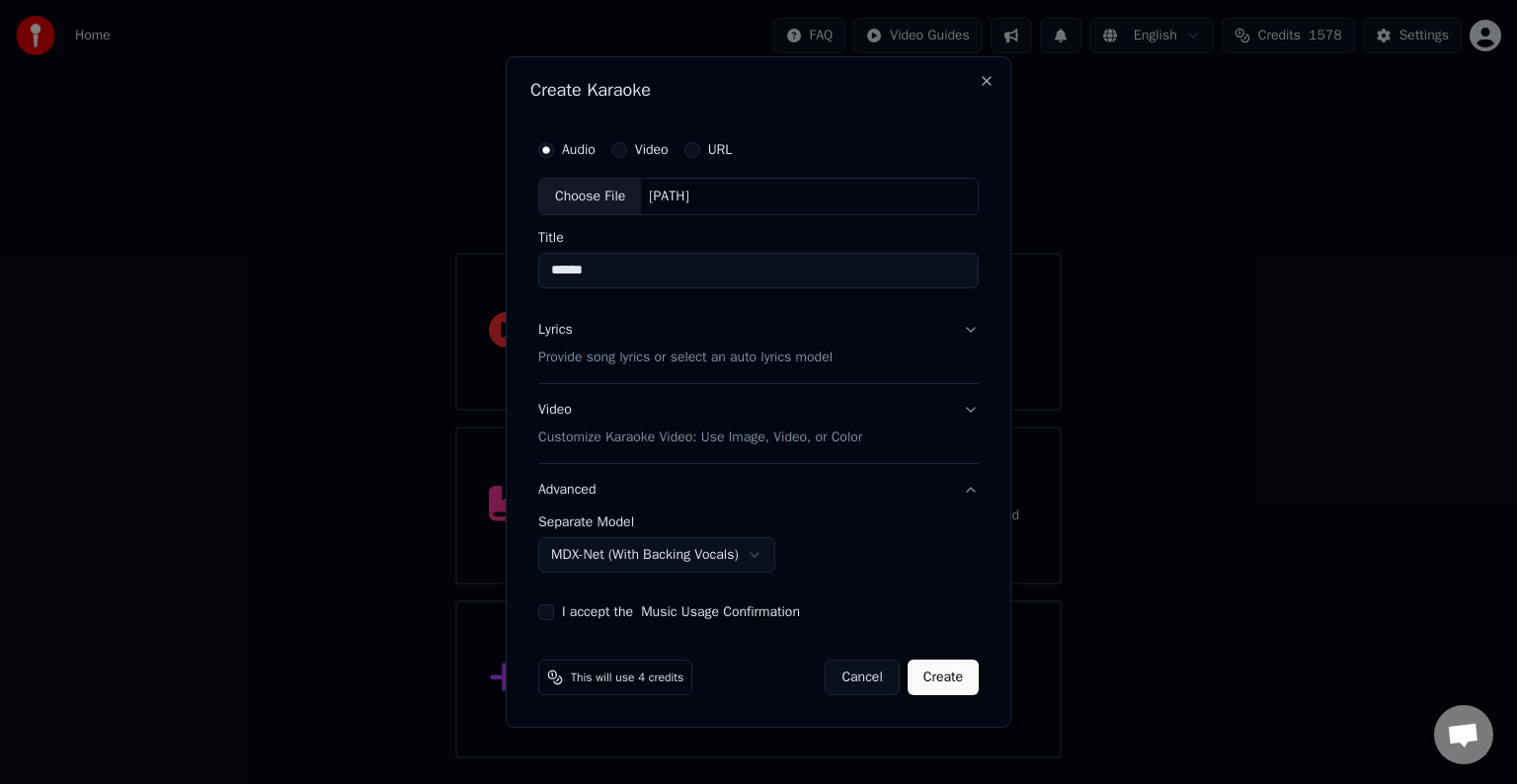 click on "I accept the   Music Usage Confirmation" at bounding box center [546, 612] 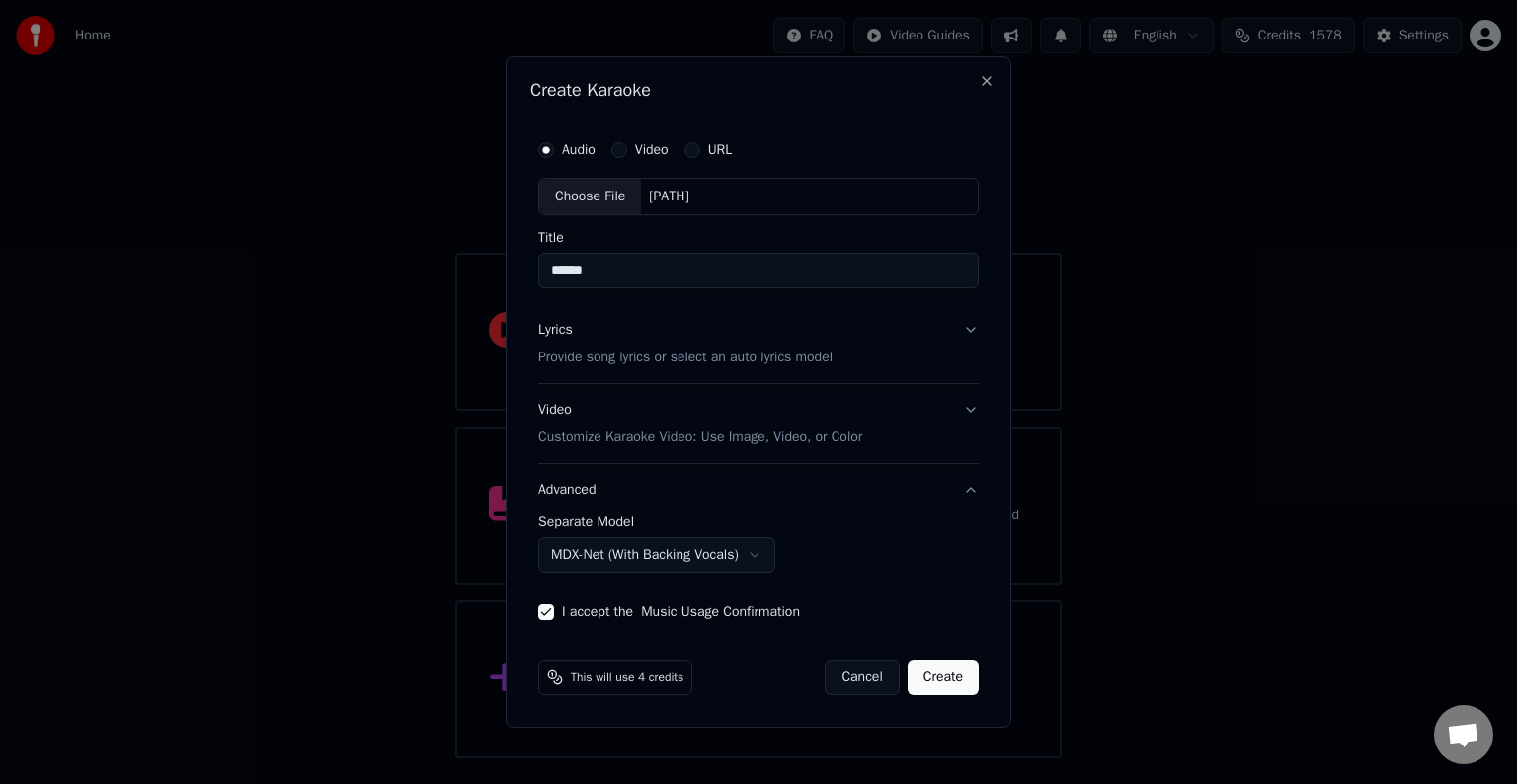 click on "Create" at bounding box center (943, 677) 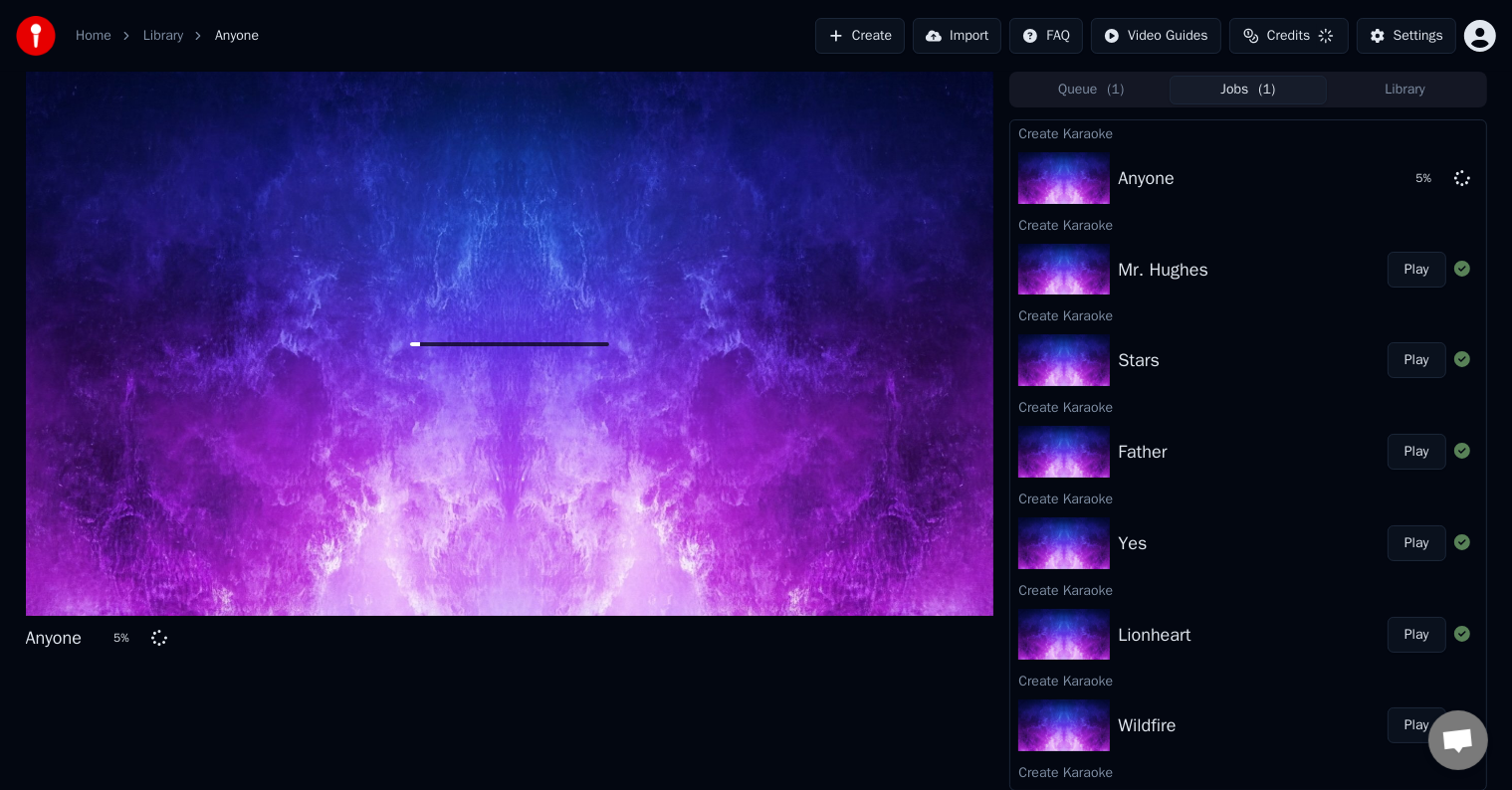 click on "Create" at bounding box center (860, 36) 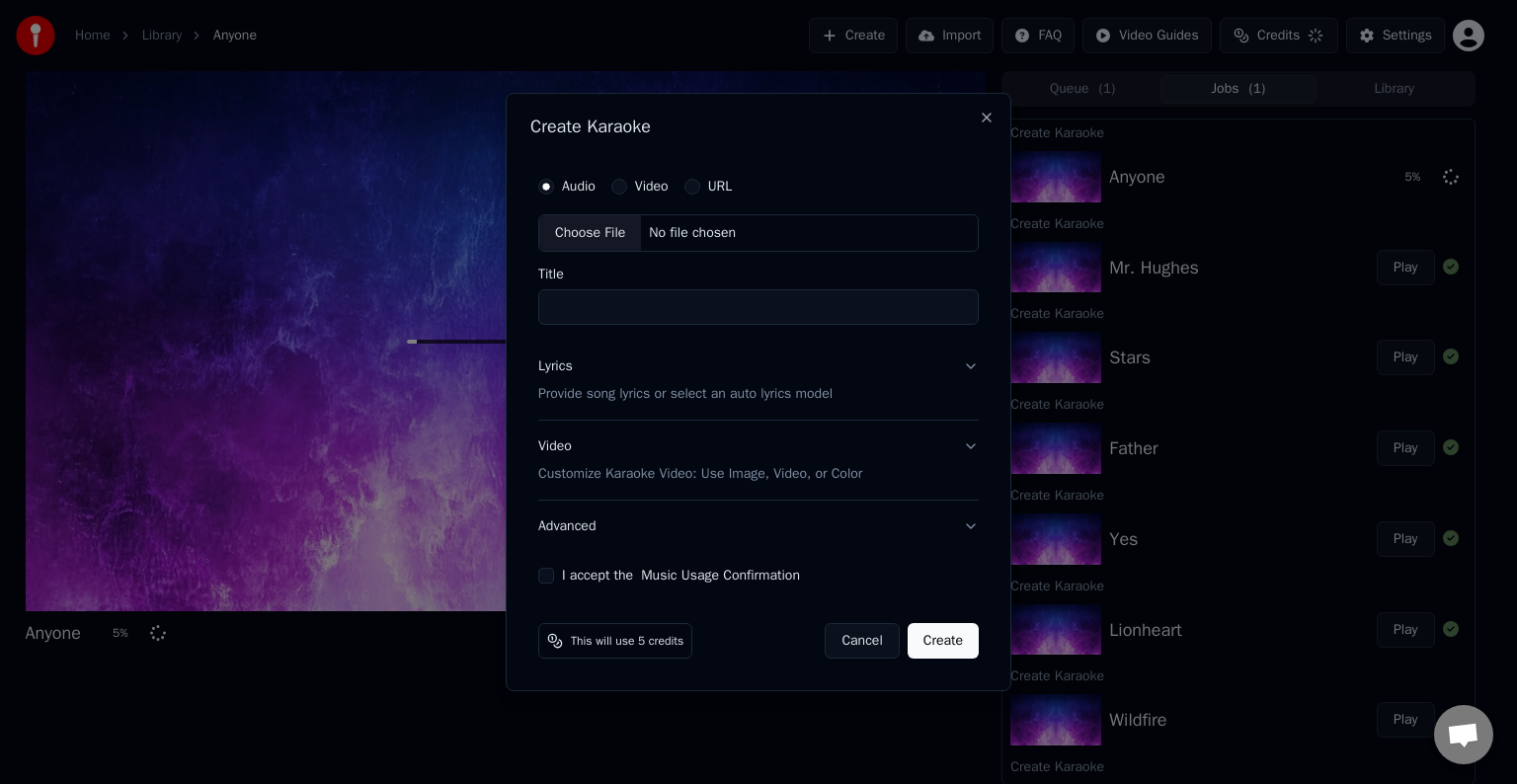 click on "Choose File" at bounding box center [590, 233] 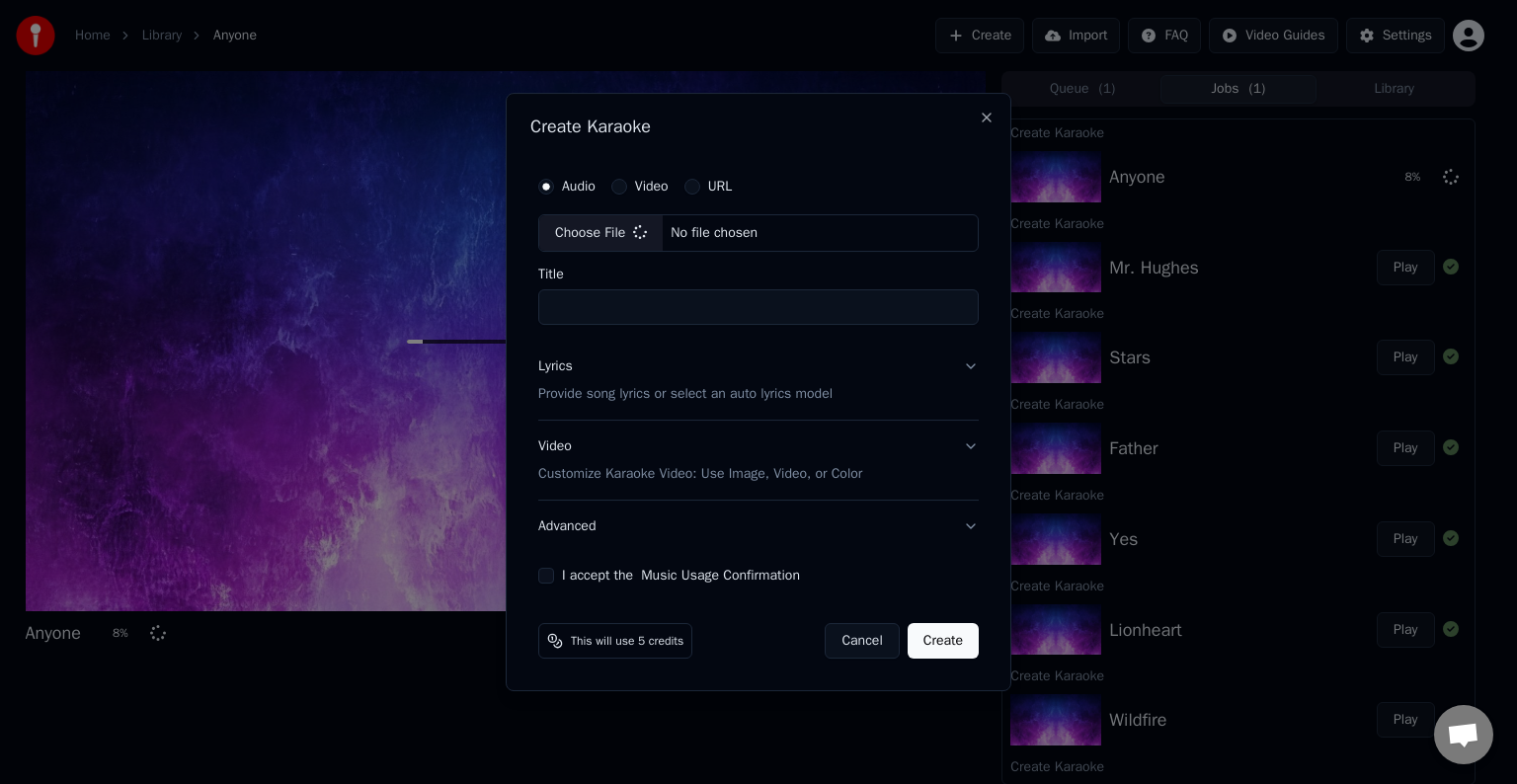 click on "Lyrics Provide song lyrics or select an auto lyrics model" at bounding box center (758, 380) 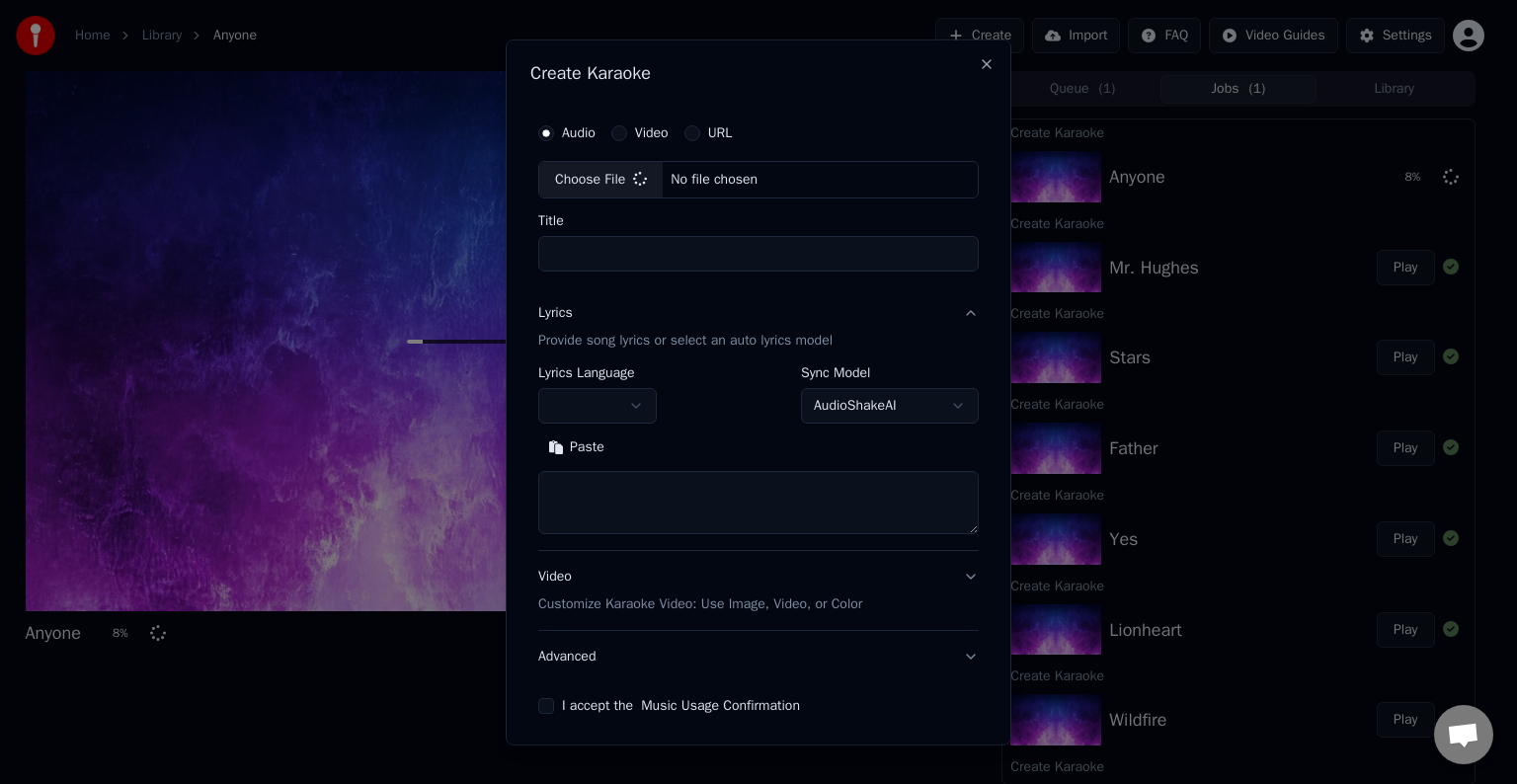 click at bounding box center [598, 406] 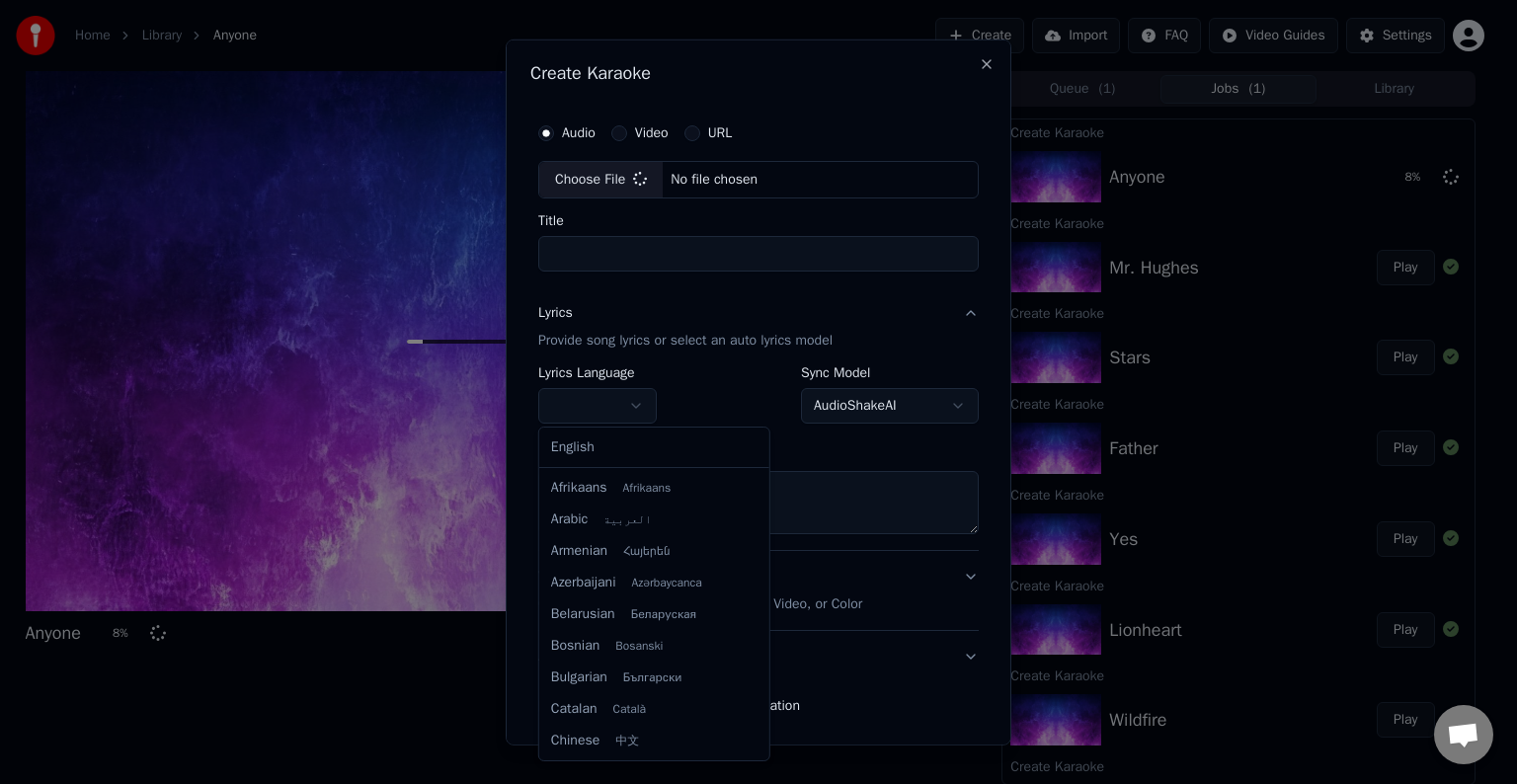 type on "**********" 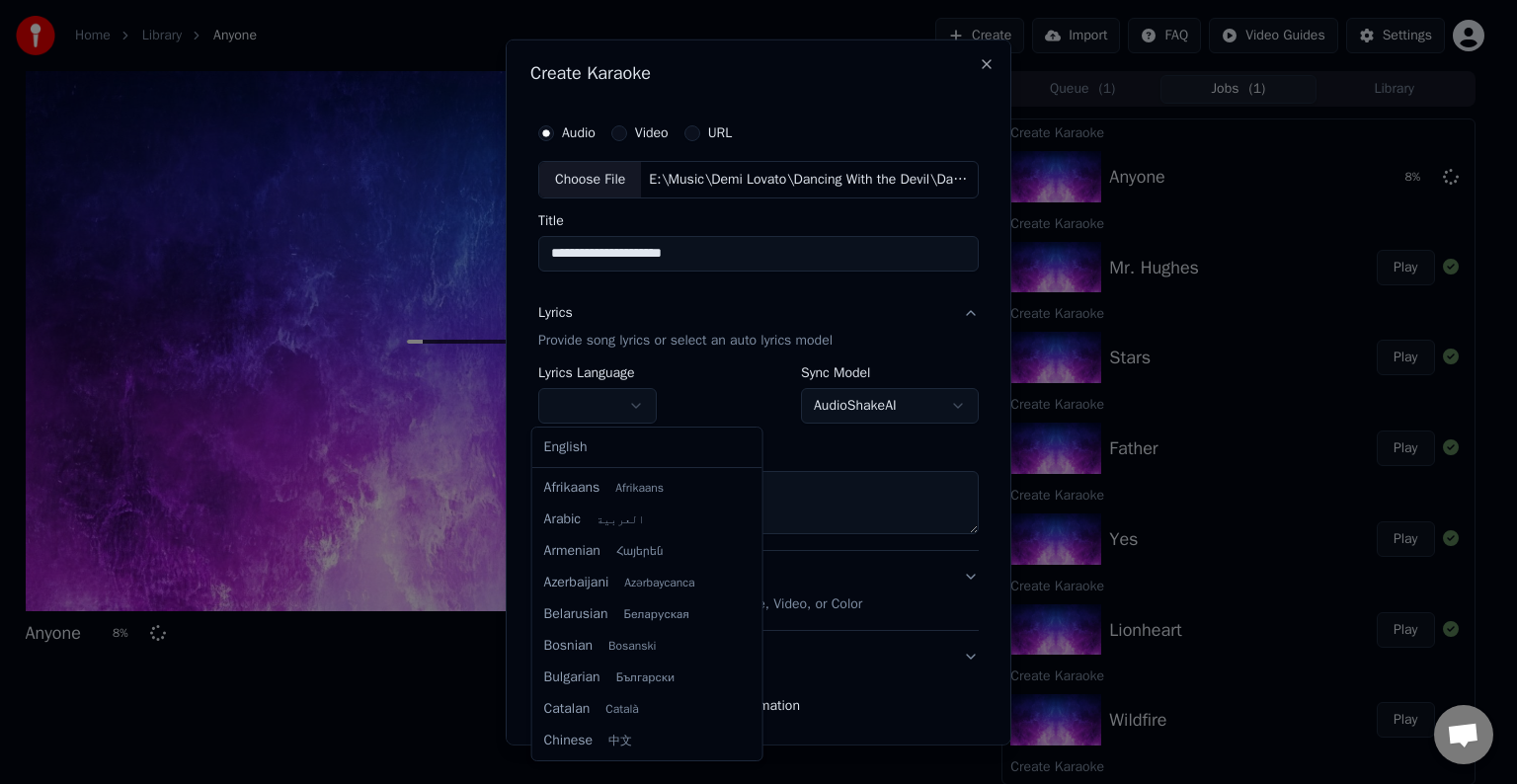 select on "**" 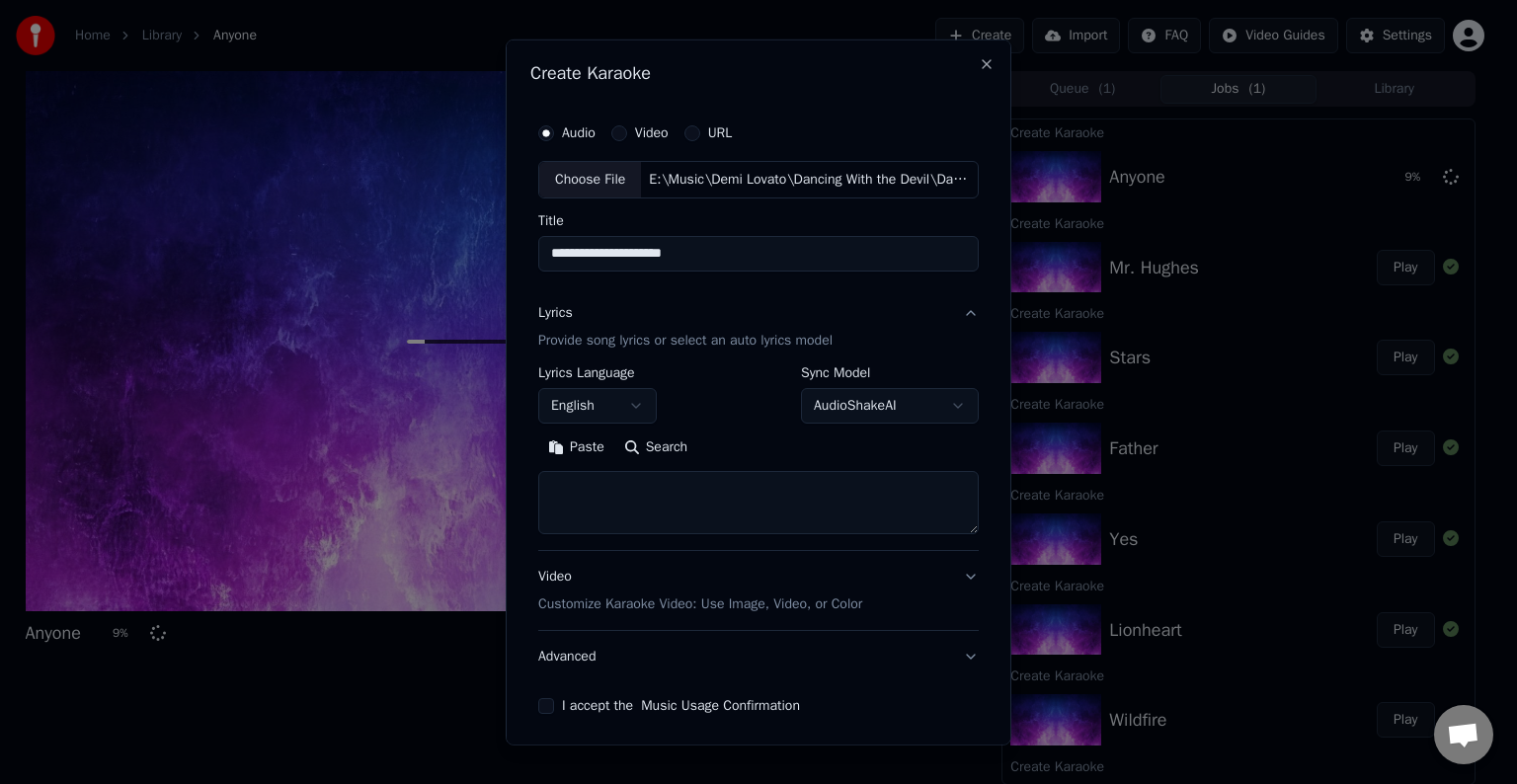 click at bounding box center [758, 503] 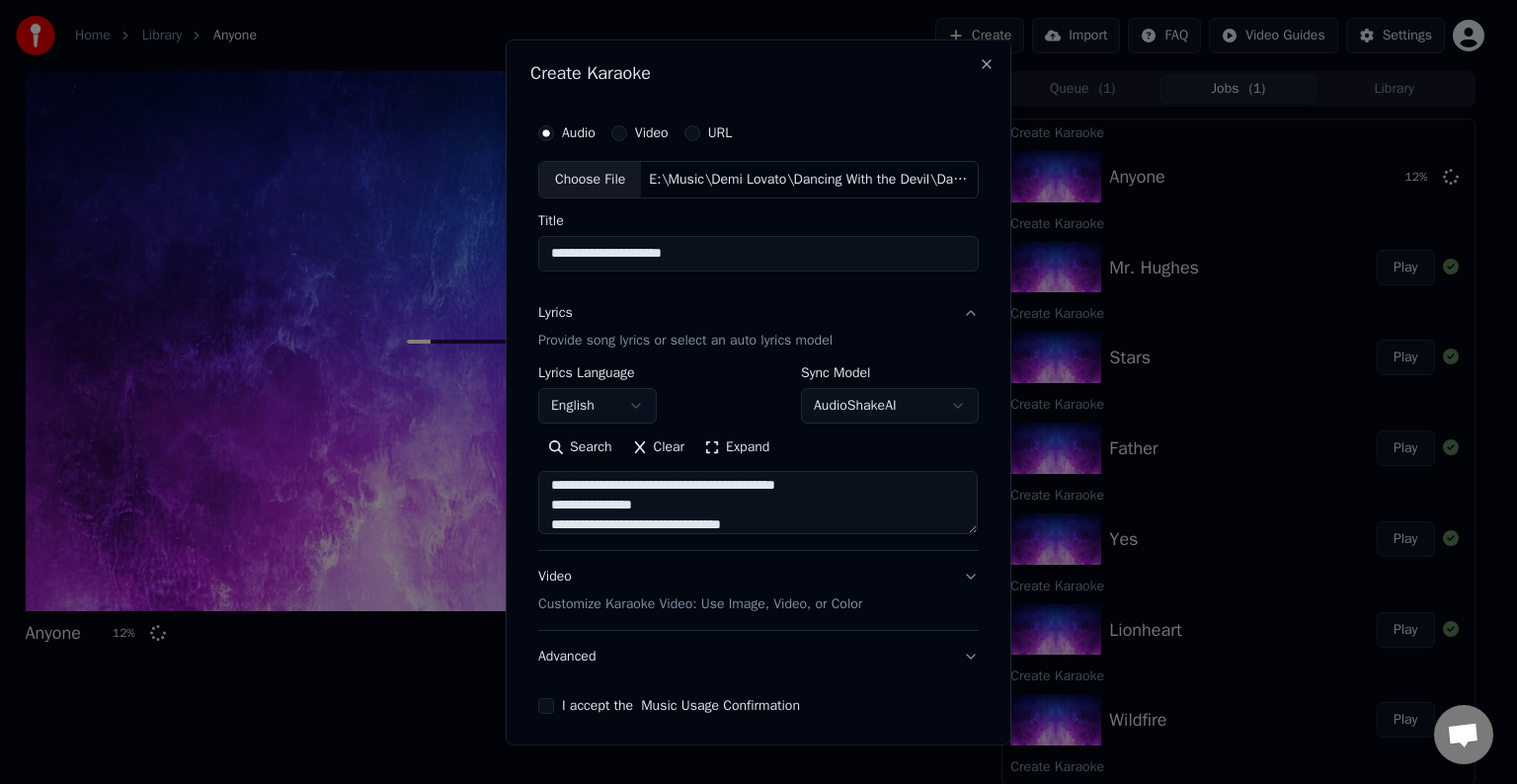 scroll, scrollTop: 122, scrollLeft: 0, axis: vertical 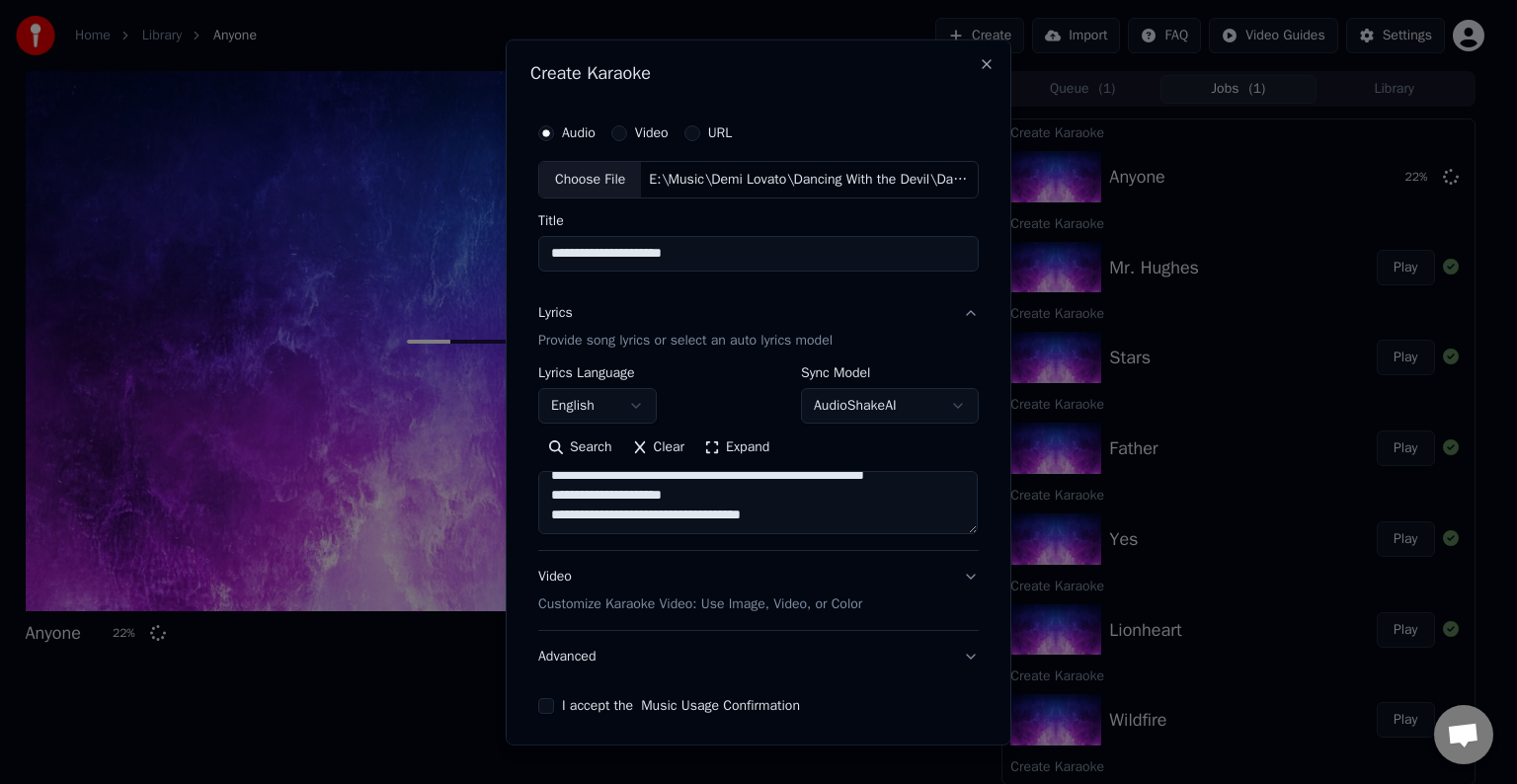click at bounding box center (758, 503) 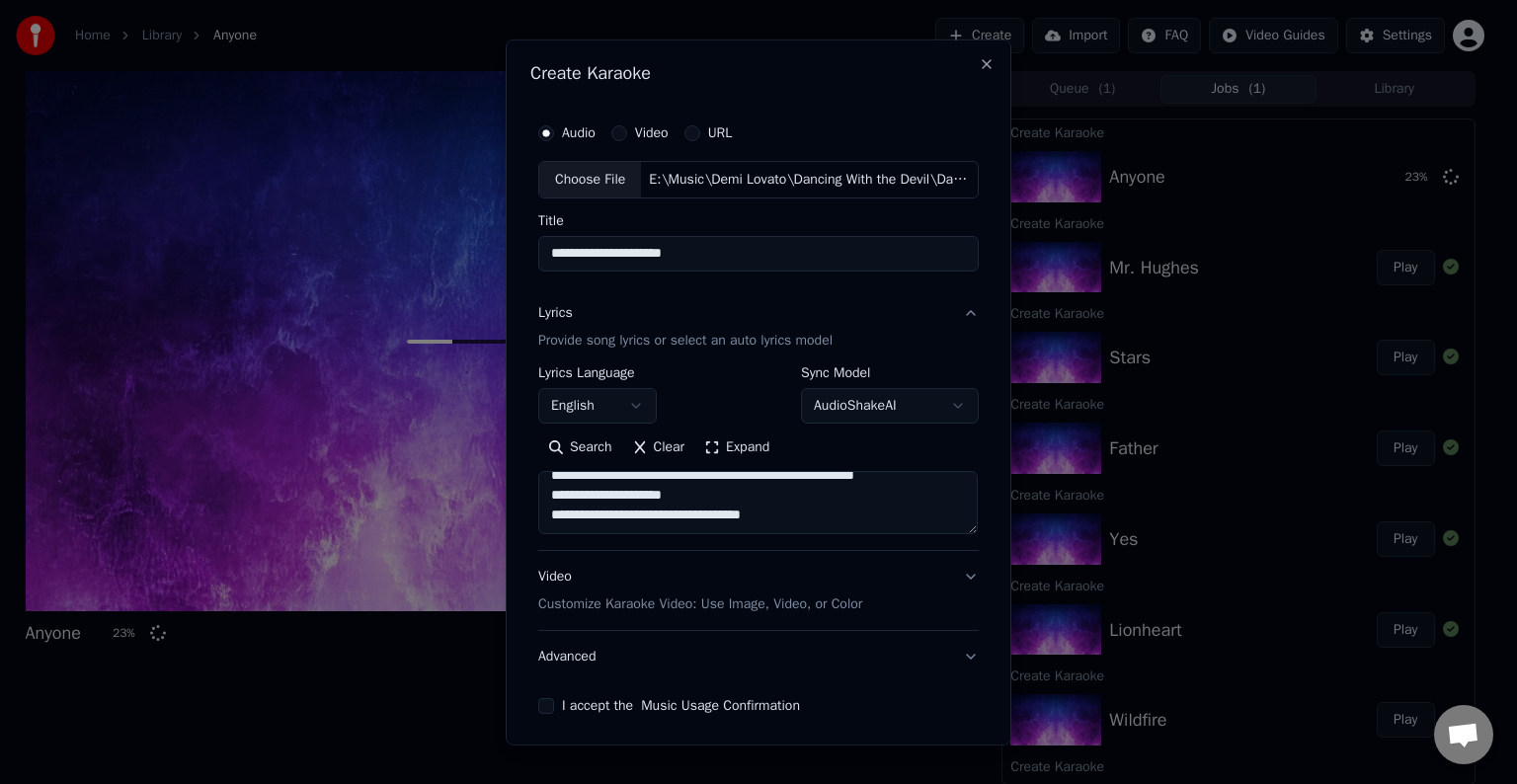 scroll, scrollTop: 757, scrollLeft: 0, axis: vertical 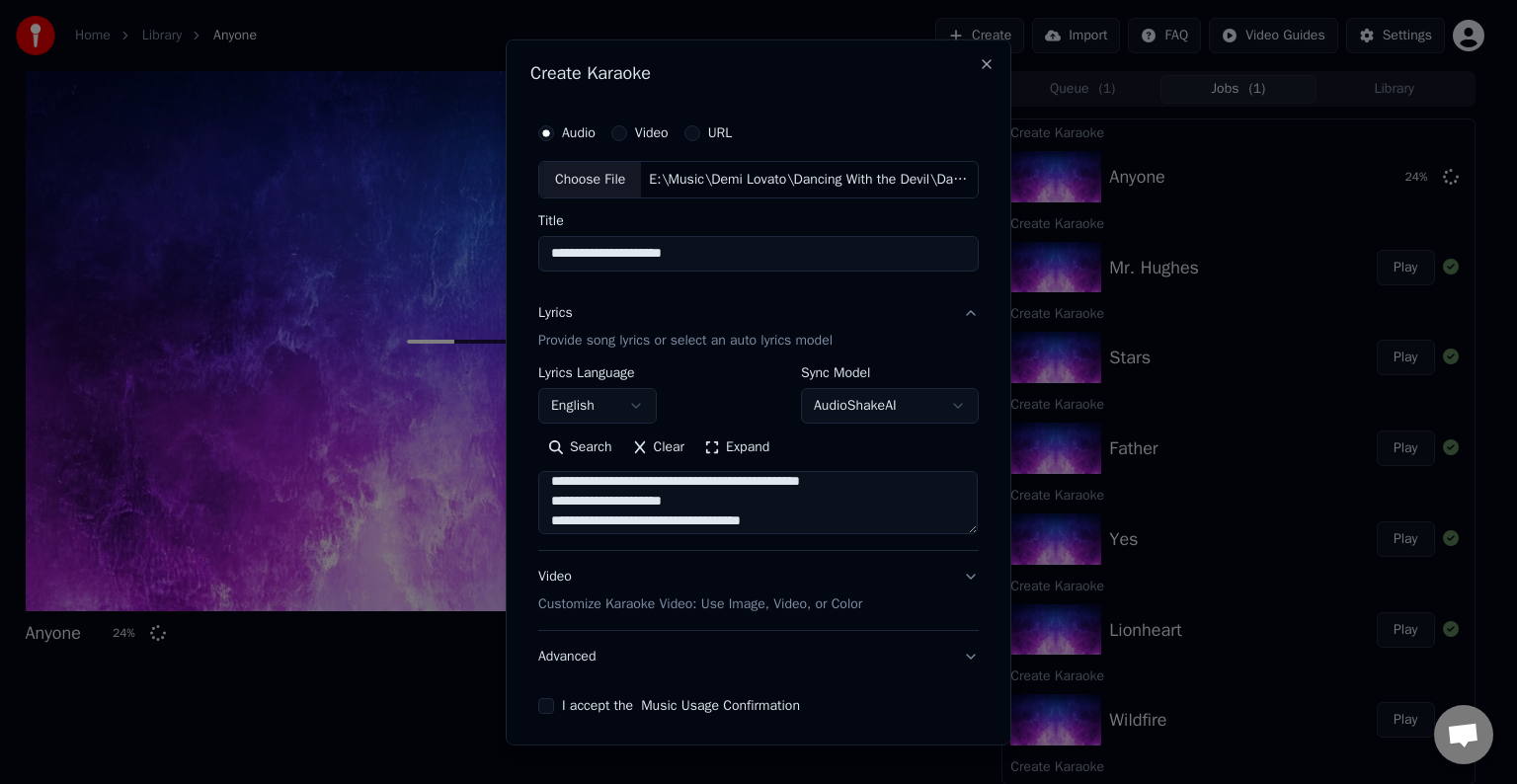 click at bounding box center (758, 503) 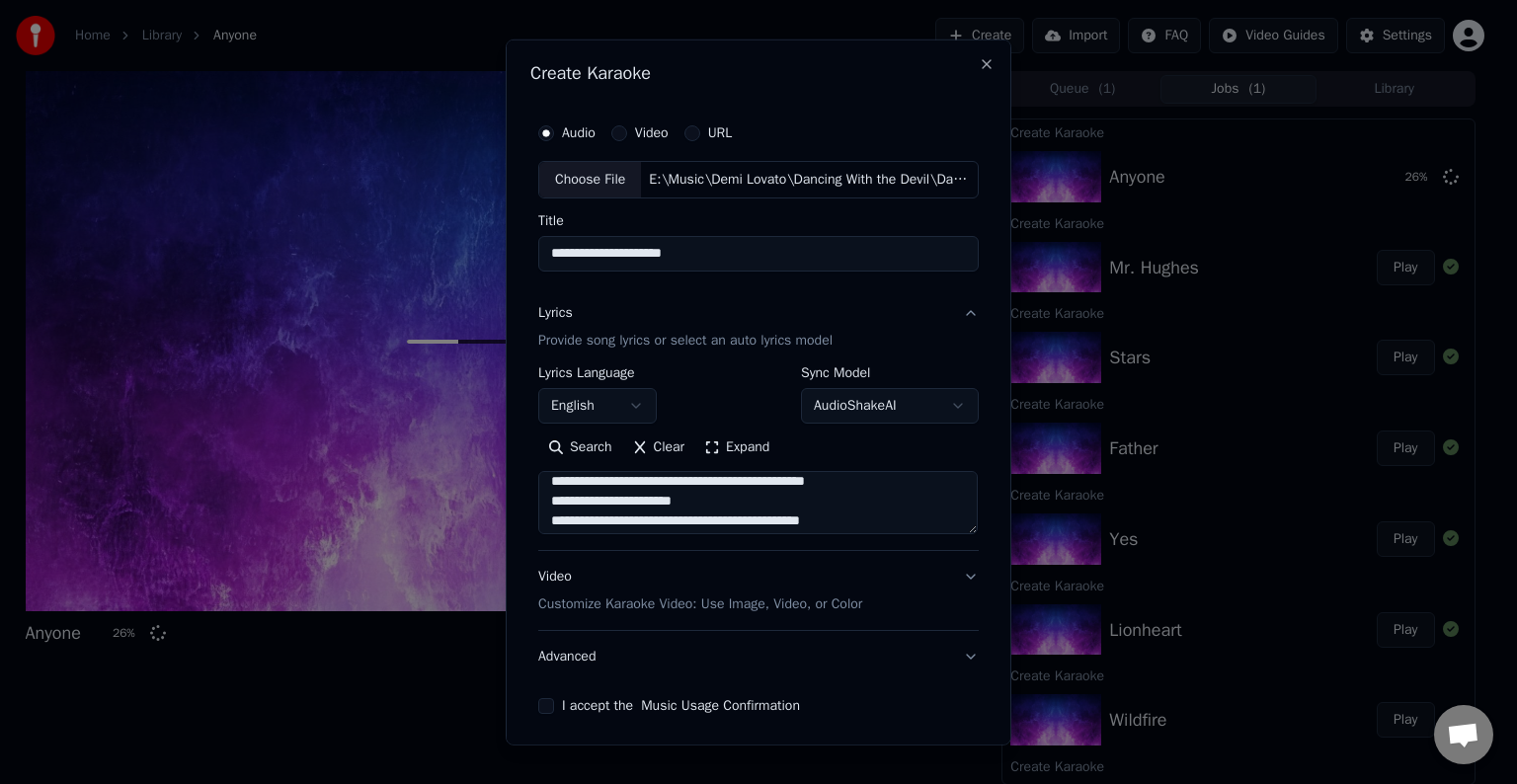 scroll, scrollTop: 684, scrollLeft: 0, axis: vertical 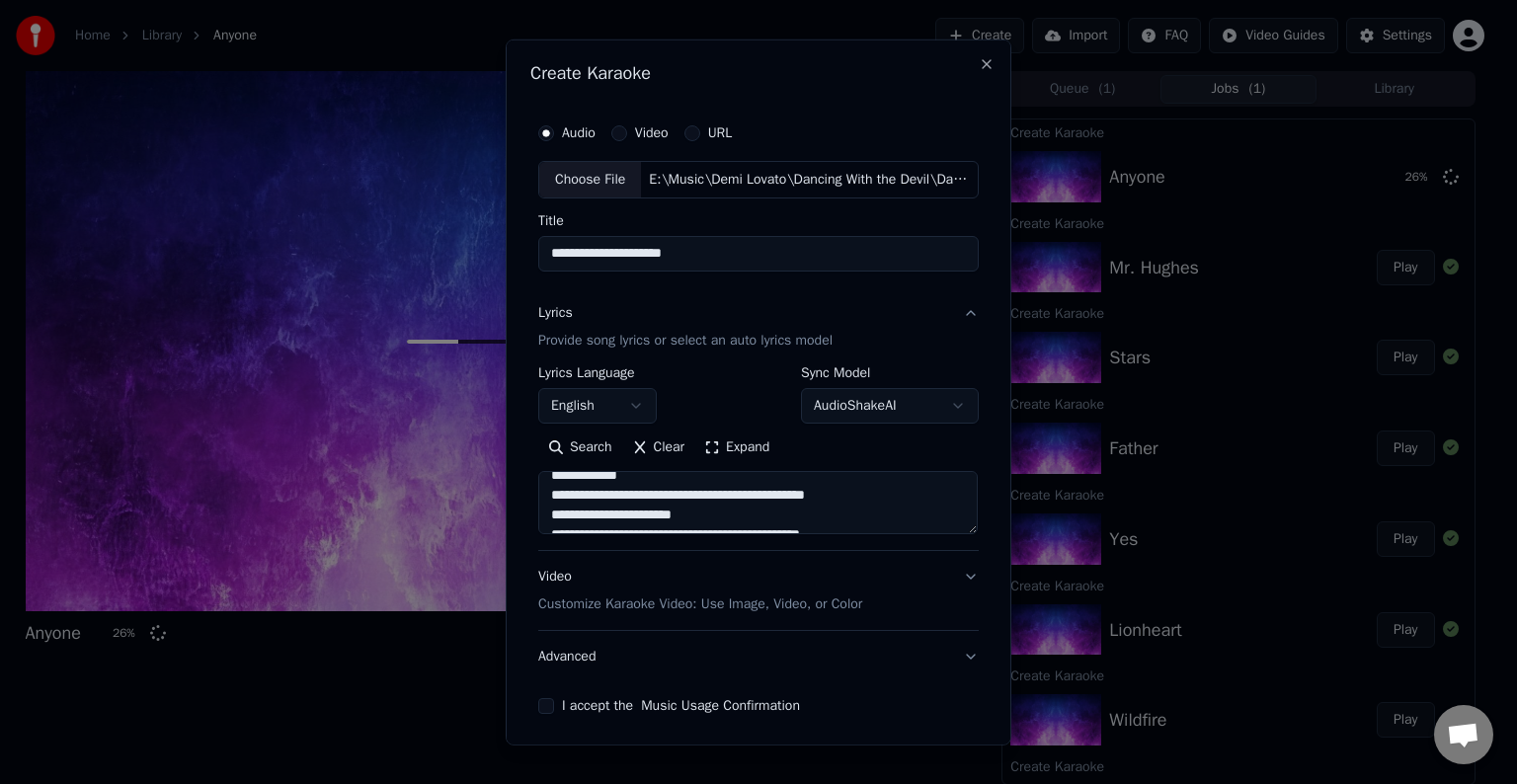 drag, startPoint x: 860, startPoint y: 489, endPoint x: 796, endPoint y: 490, distance: 64.00781 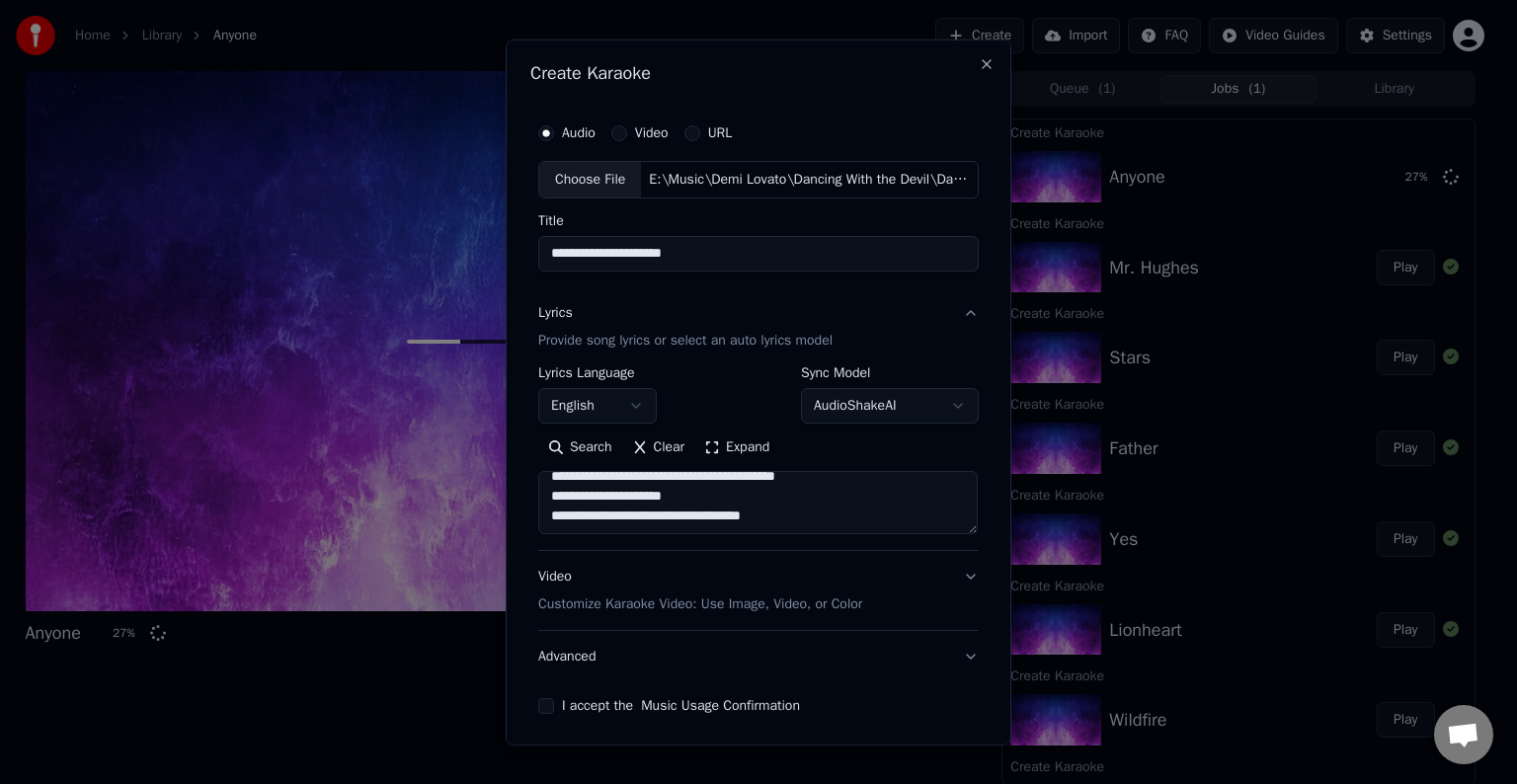click at bounding box center (758, 503) 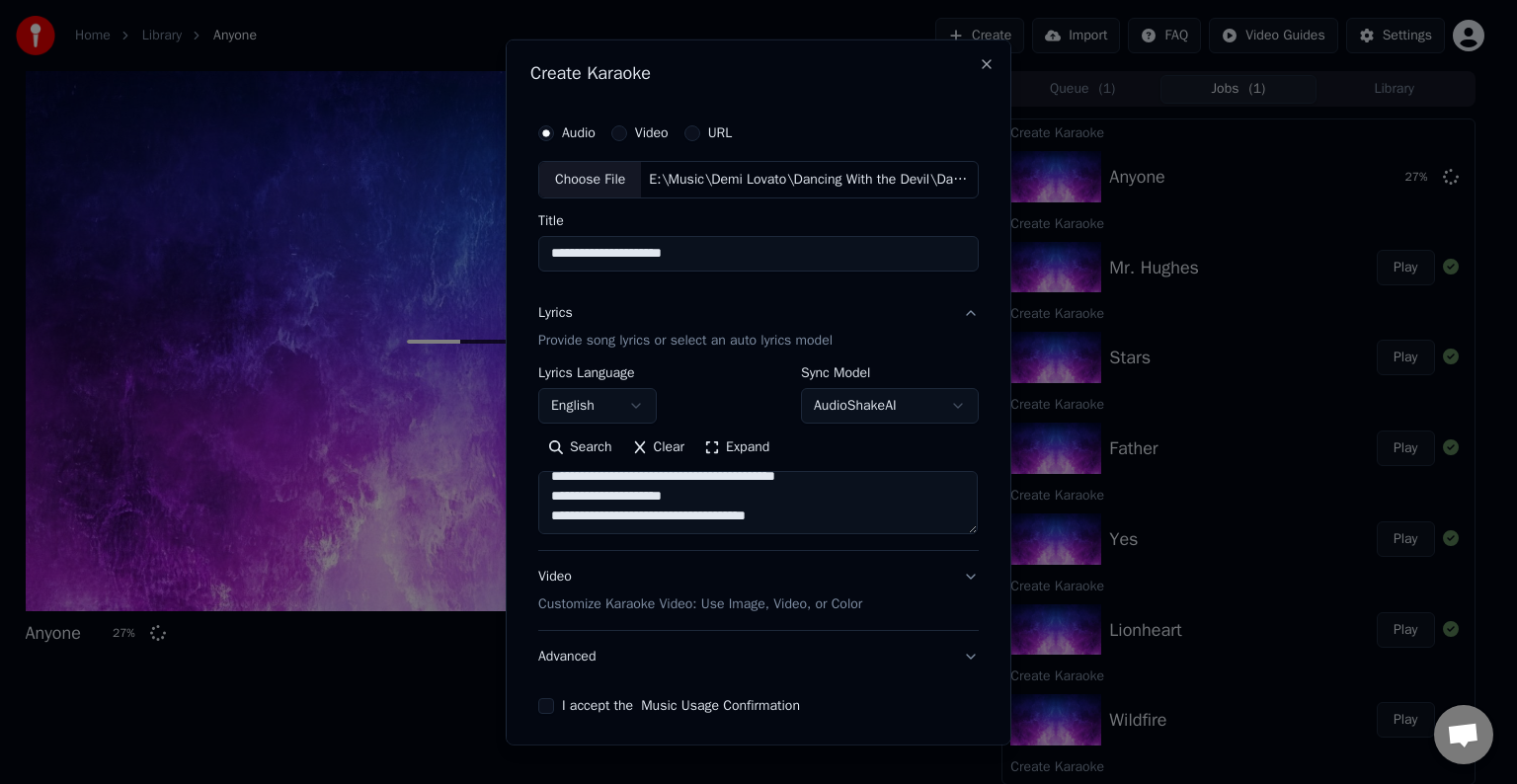 scroll, scrollTop: 774, scrollLeft: 0, axis: vertical 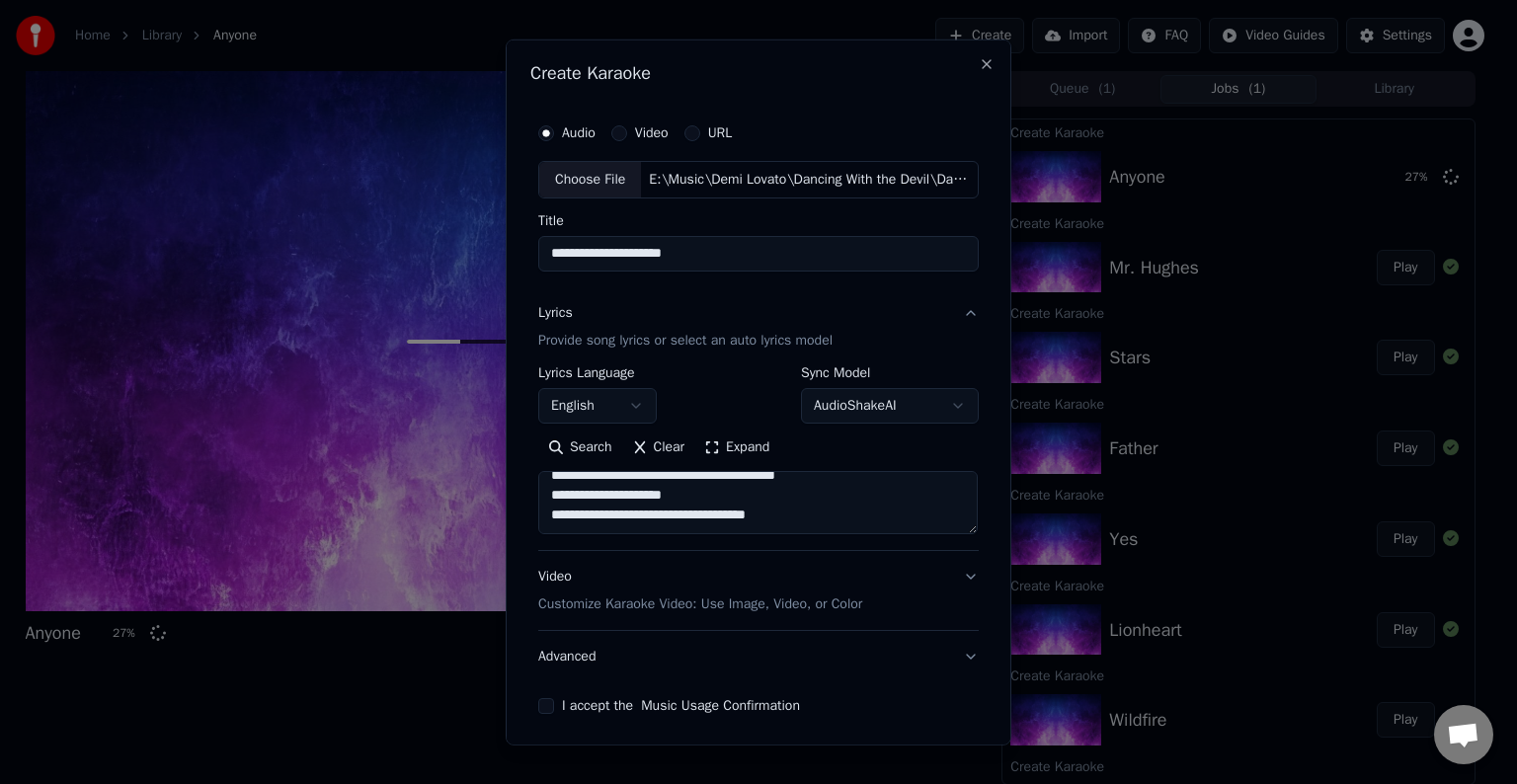 type on "**********" 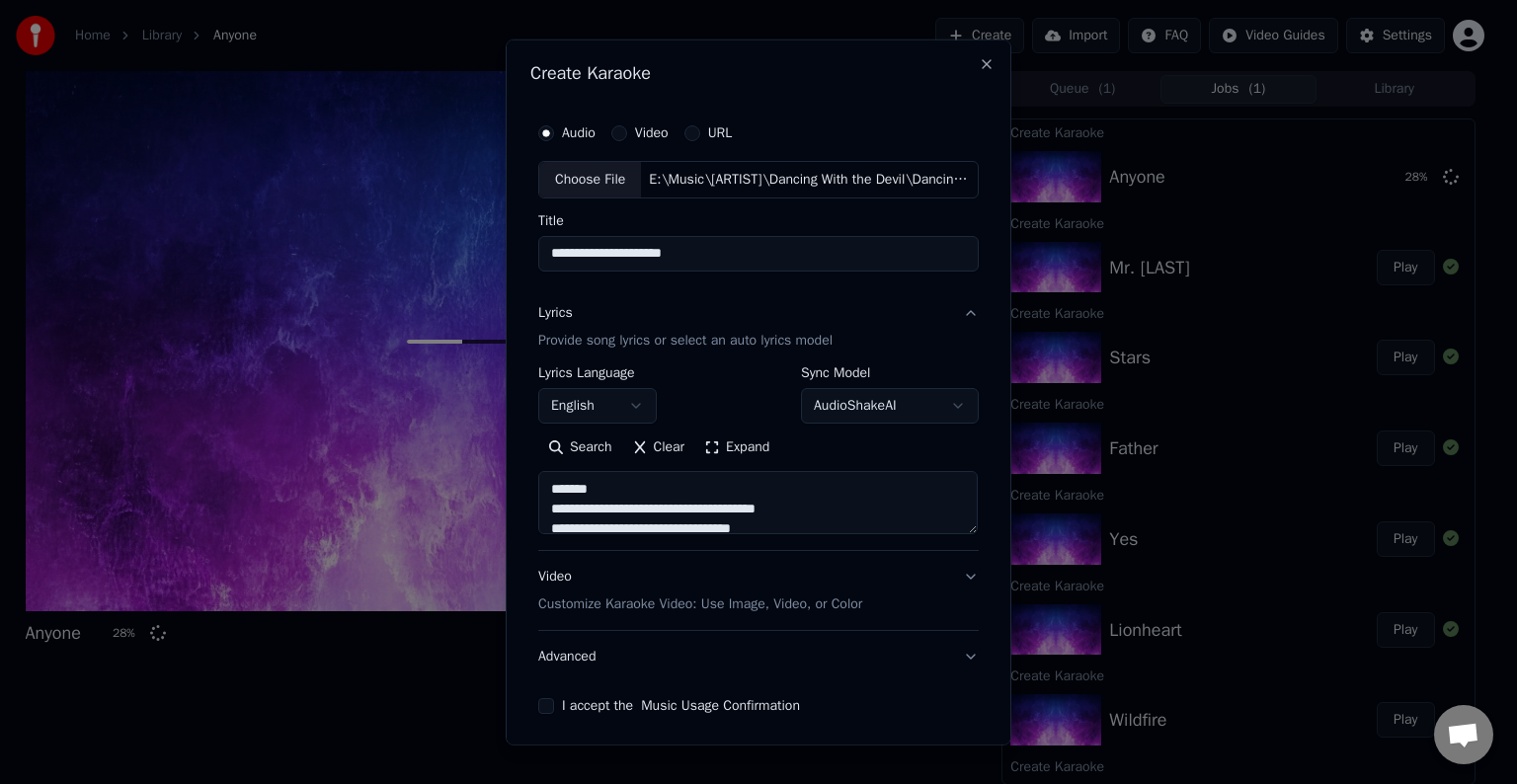 scroll, scrollTop: 0, scrollLeft: 0, axis: both 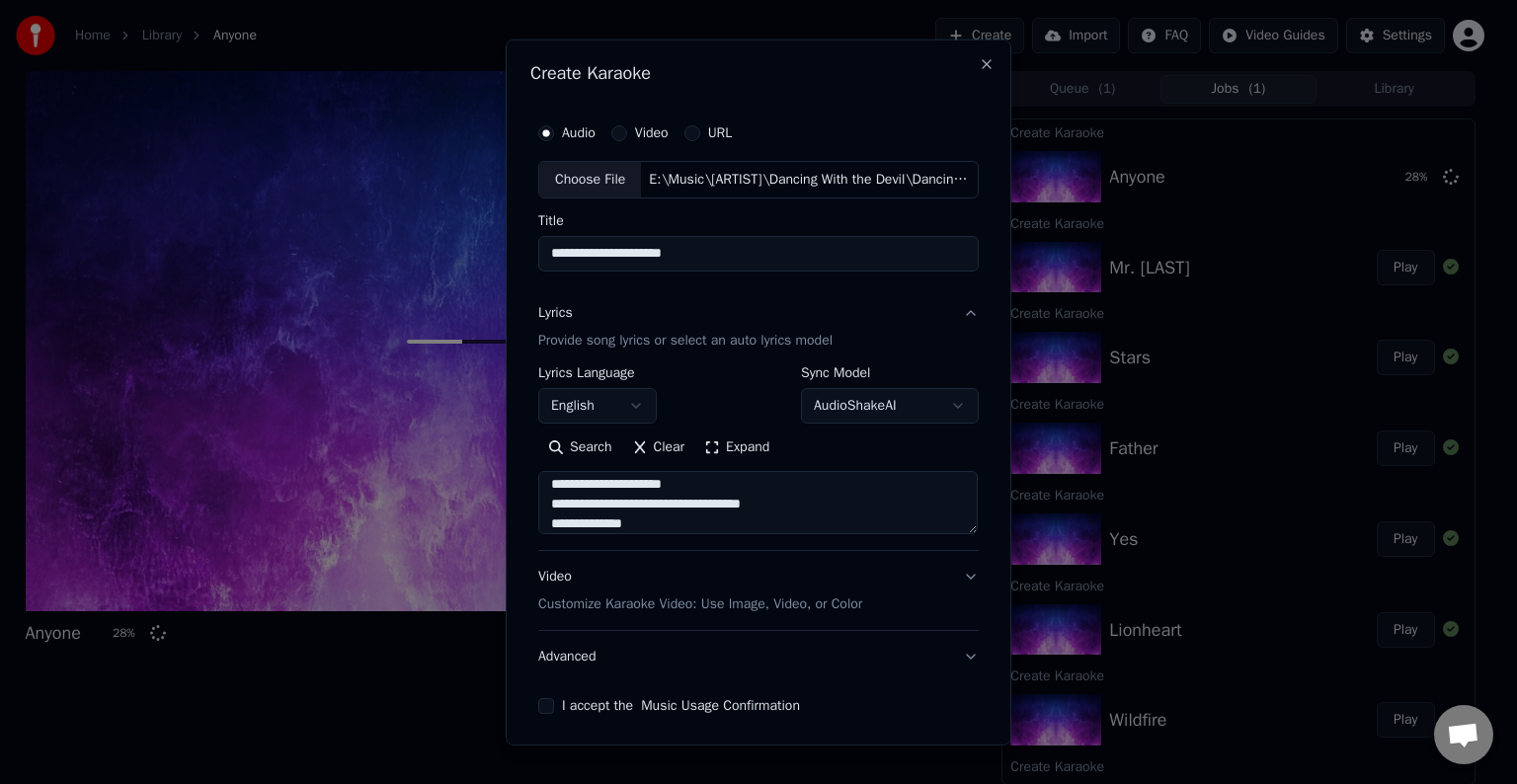 type on "**********" 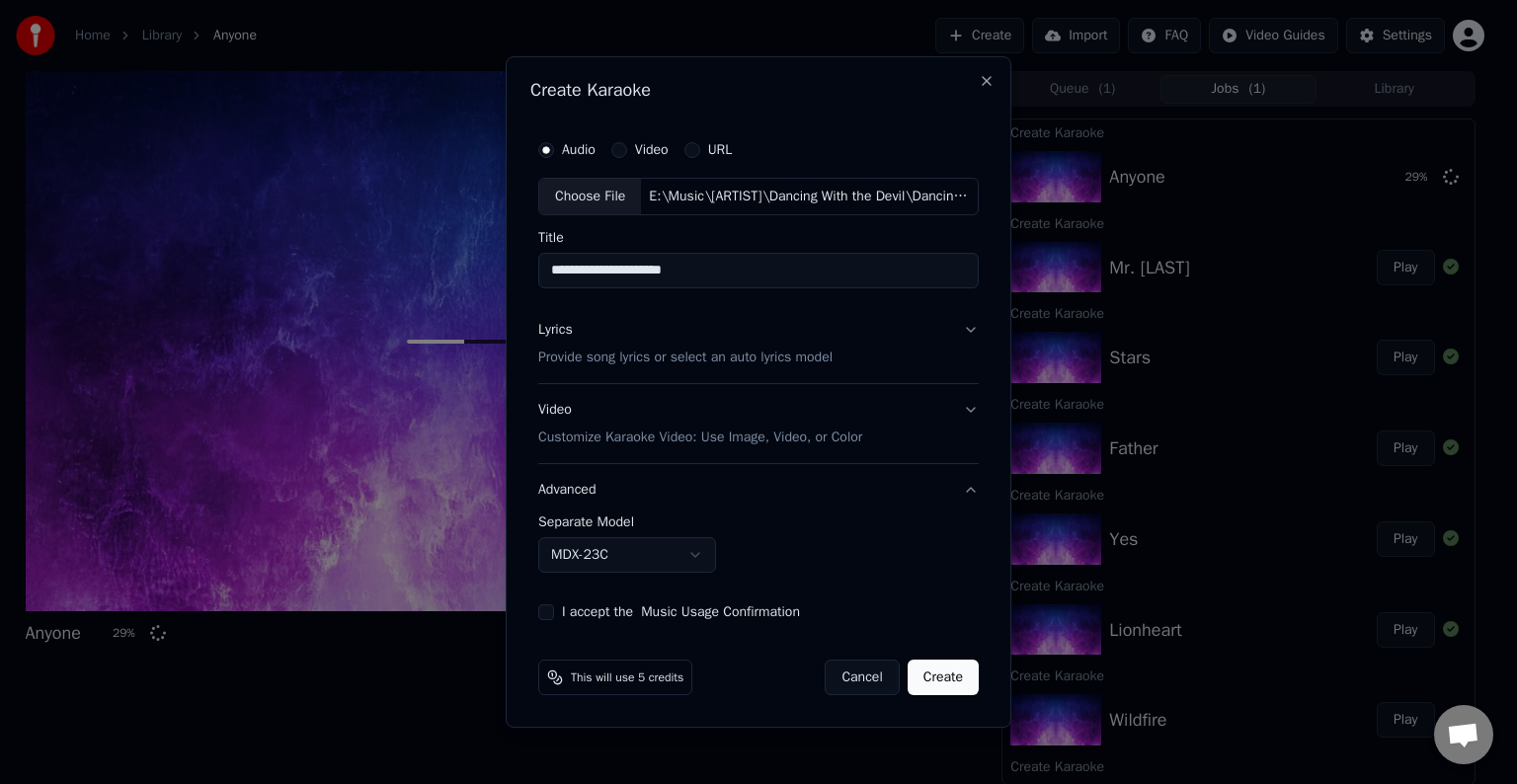 click on "Home Library Anyone Create Import FAQ Video Guides Settings Anyone 29 % Queue ( 1 ) Jobs ( 1 ) Library Create Karaoke Anyone 29 % Create Karaoke Mr. Hughes Play Create Karaoke Stars Play Create Karaoke Father Play Create Karaoke Yes Play Create Karaoke Lionheart Play Create Karaoke Wildfire Play Create Karaoke Waitin for You Play Create Karaoke Kingdom Come Play Create Karaoke Stone Cold Play Create Karaoke For You Play Create Karaoke Old Ways Play Create Karaoke Cool for the Summer Play Create Karaoke Confident Play Chat Adam from Youka Desktop More channels Continue on Email Offline. You were inactive for some time. Send a message to reconnect to the chat. Youka Desktop Hello! How can I help you?  Sunday, [DATE] I think there is a glitch in the program; when I spend my credits to create a video, and I provide the lyrics, the resulting video does not sync the lyrics and is forcing me to spend extra credits to sync them again; it has happened to me with my last 3 videos [DATE] Adam [DATE] [DATE] URL" at bounding box center [750, 392] 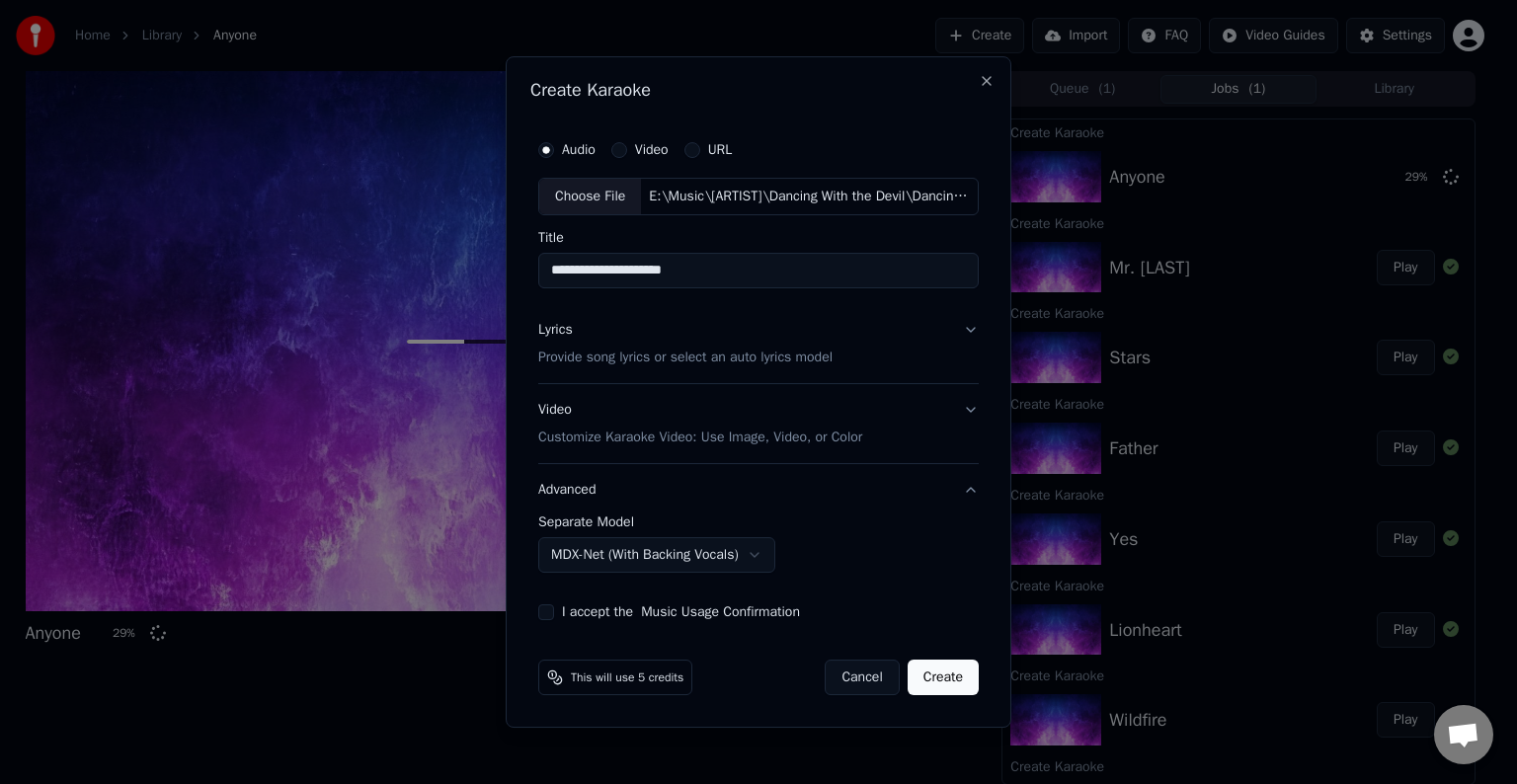 click on "I accept the   Music Usage Confirmation" at bounding box center [546, 612] 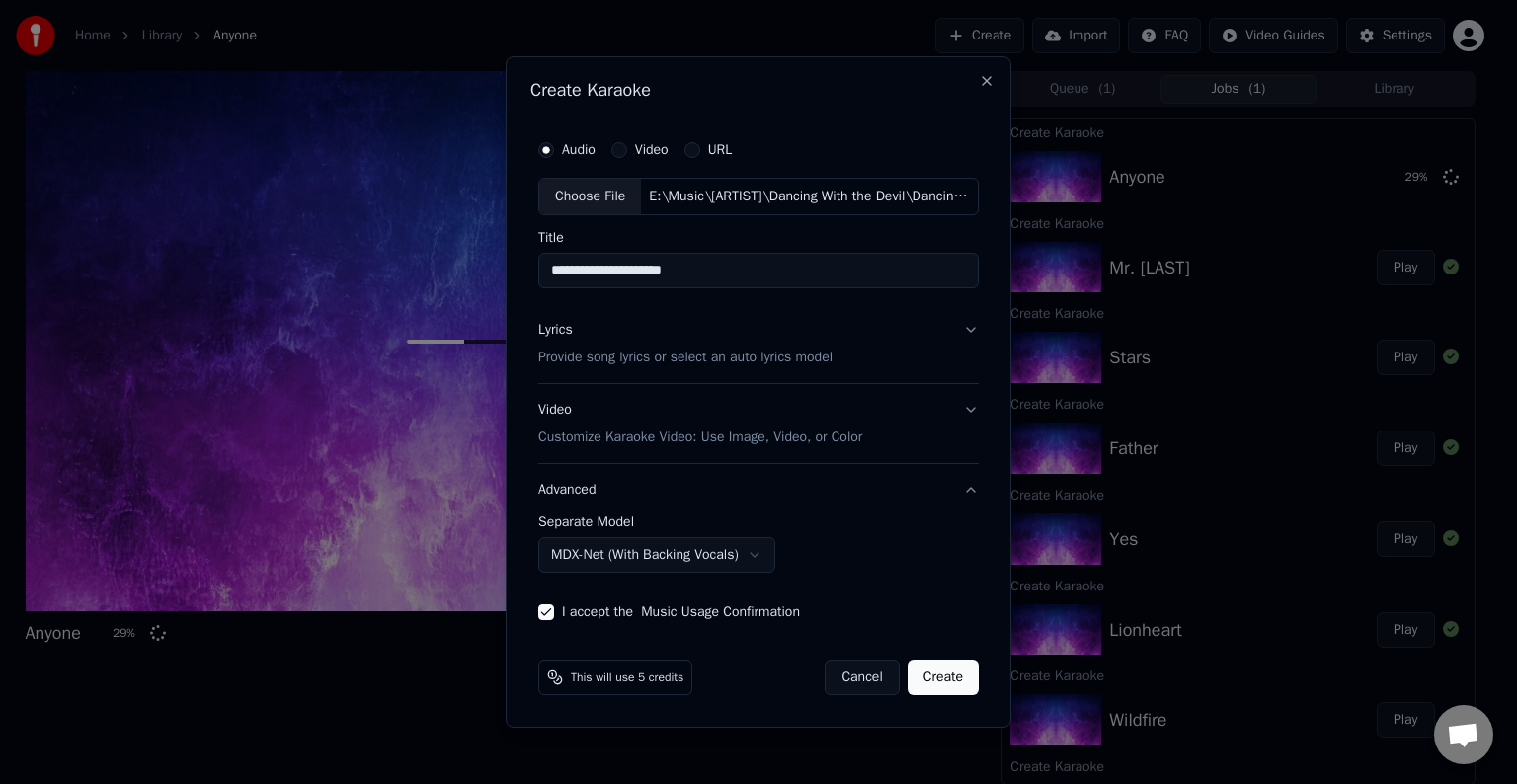 click on "Create" at bounding box center (943, 677) 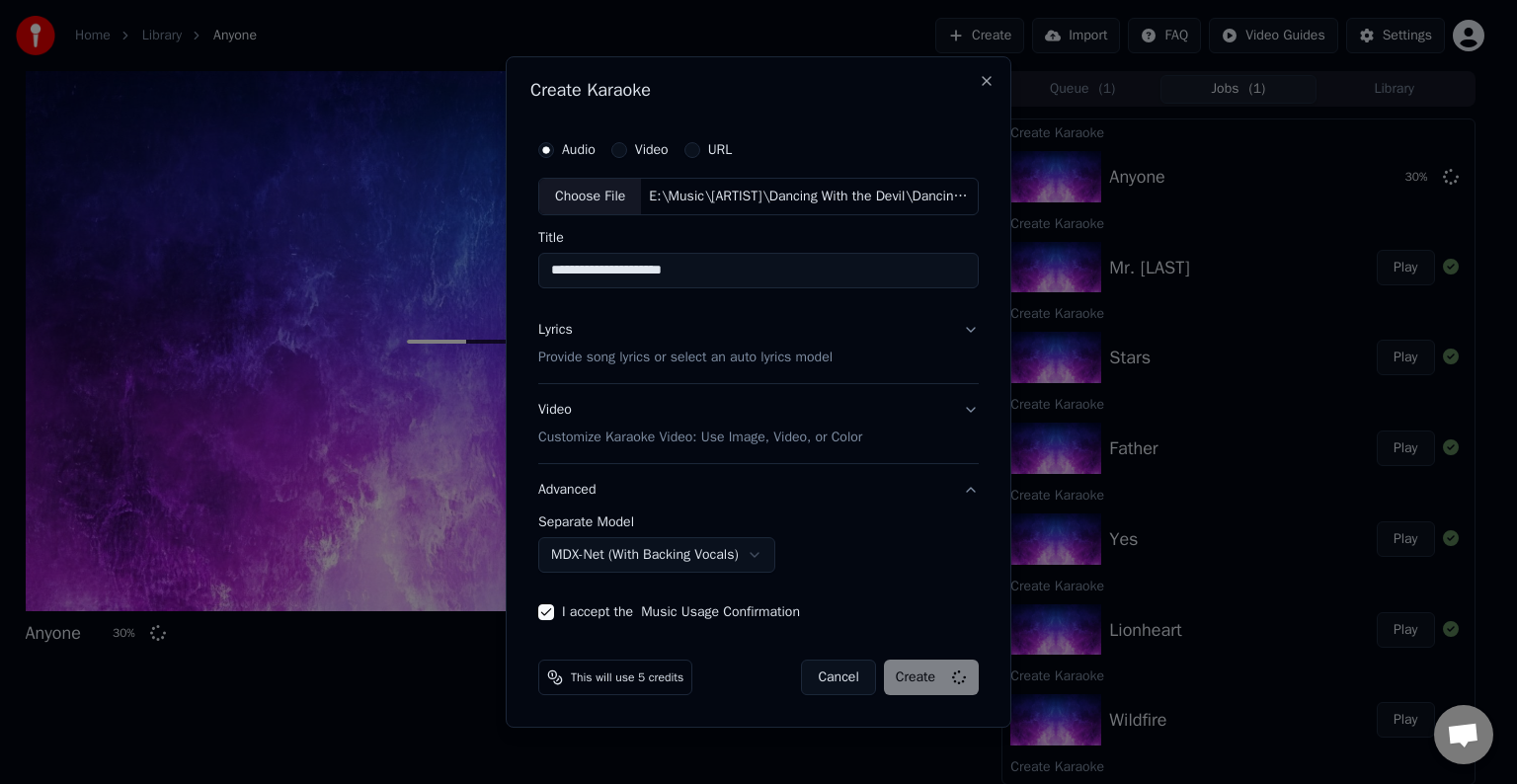 select on "******" 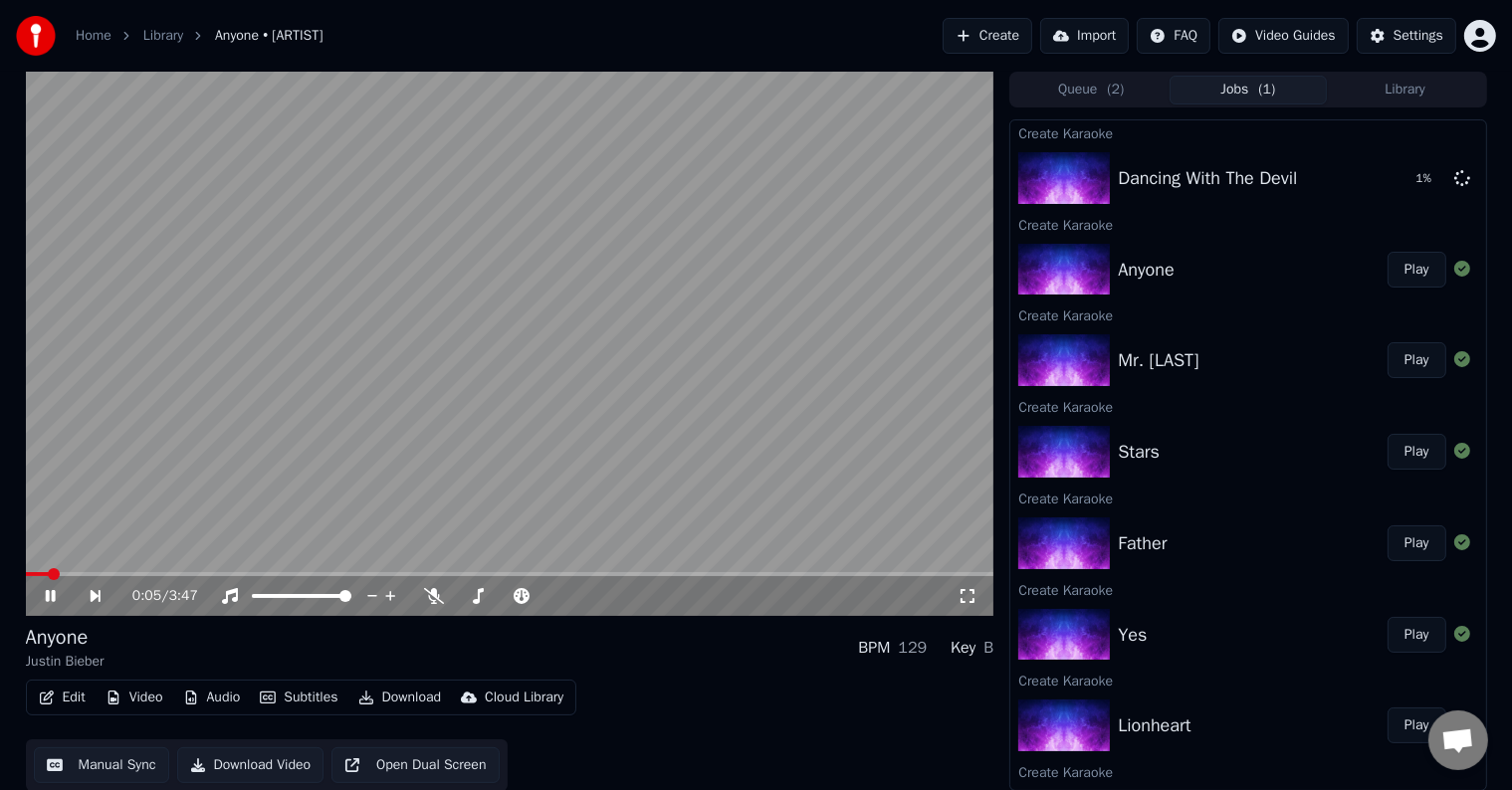 click 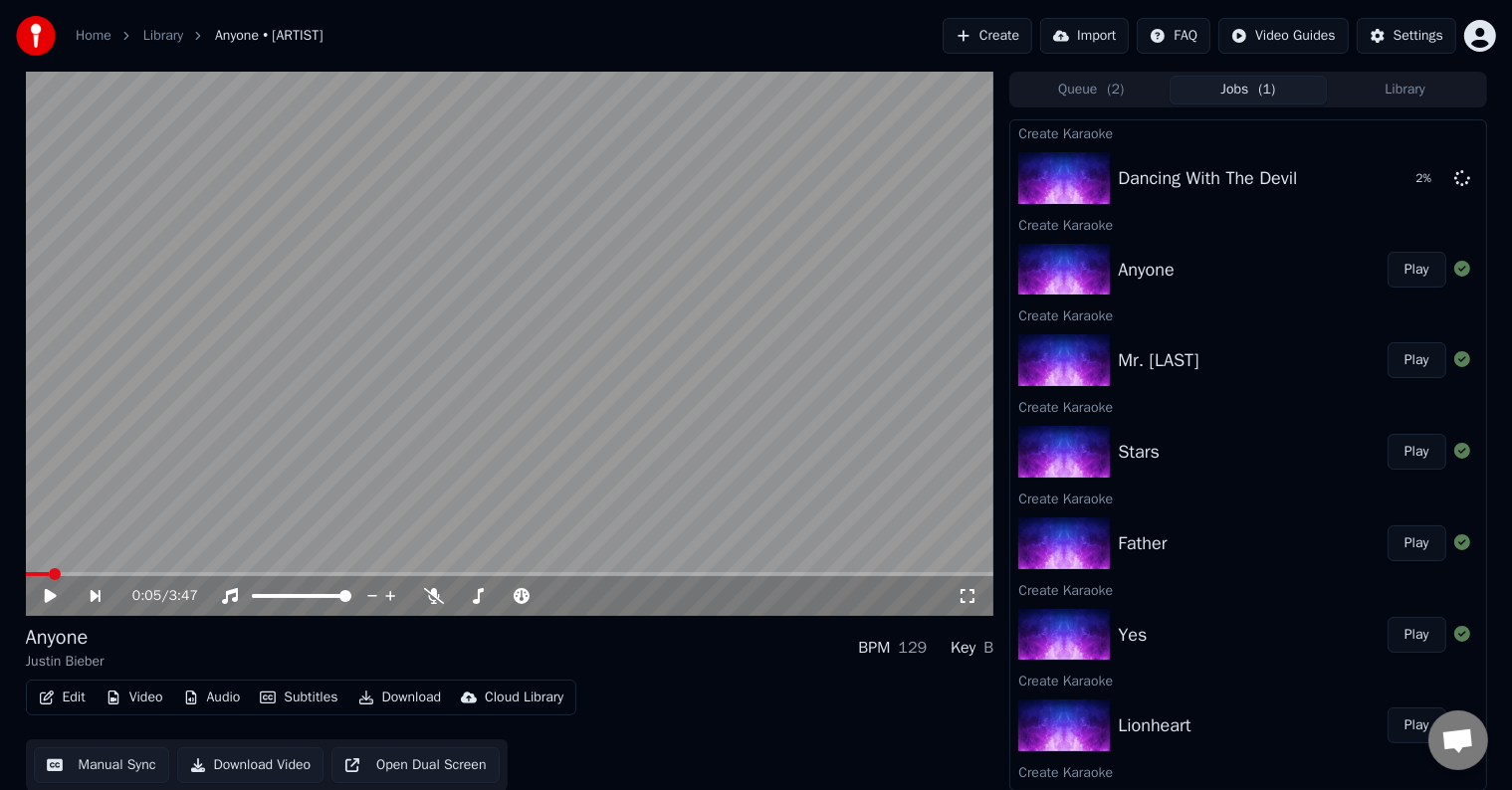 click on "Edit" at bounding box center (62, 697) 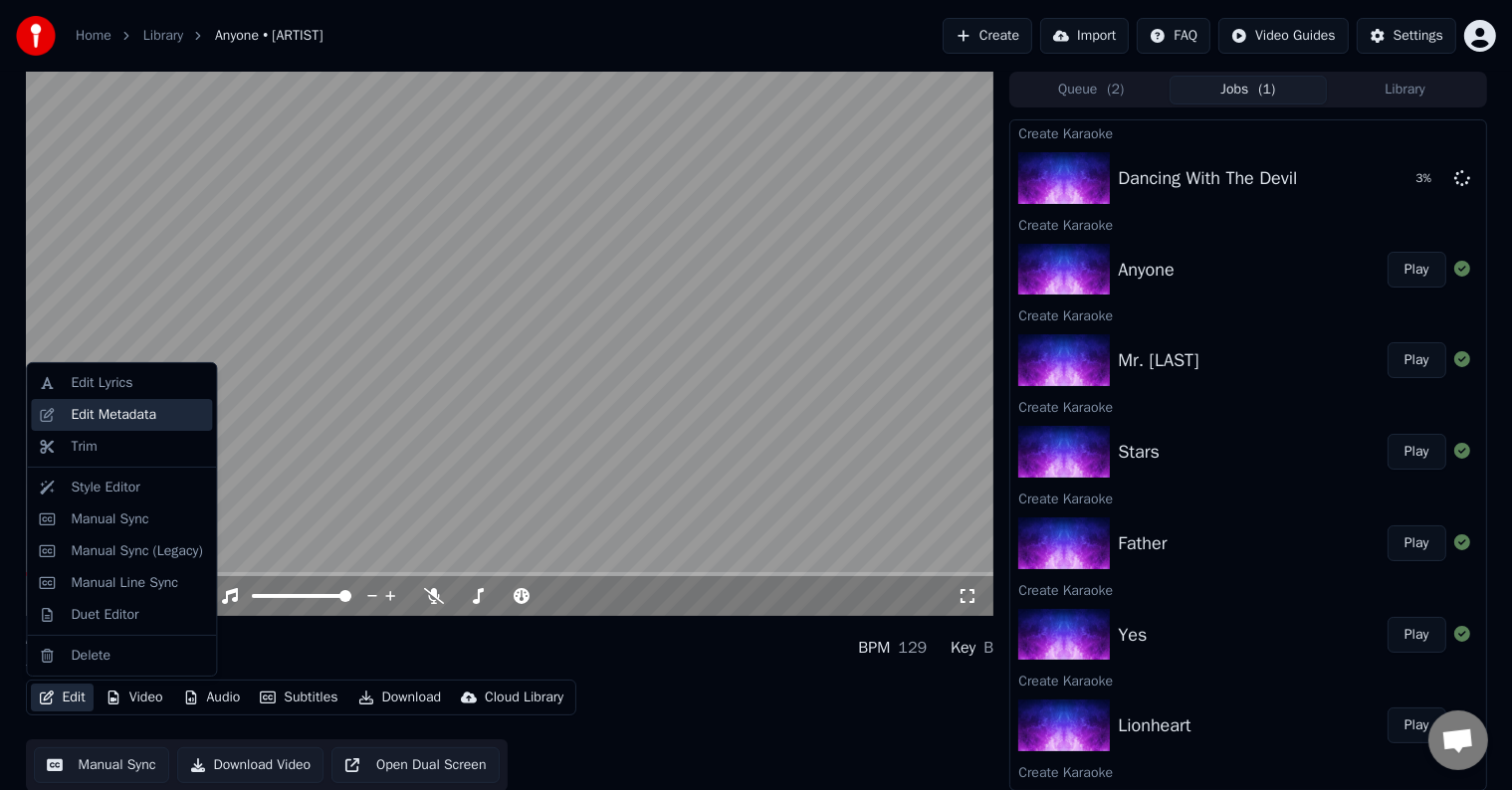 click on "Edit Metadata" at bounding box center (113, 415) 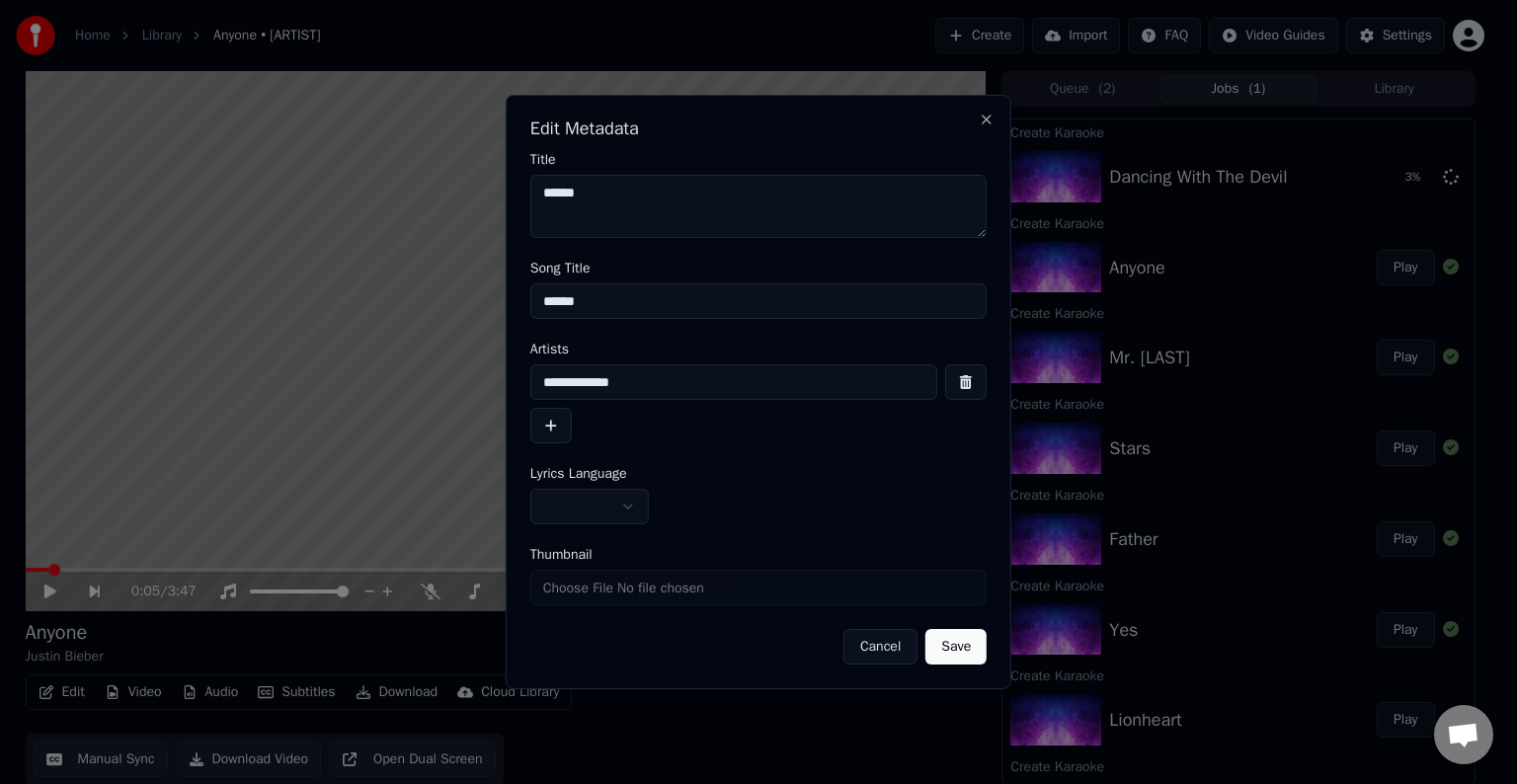 drag, startPoint x: 645, startPoint y: 383, endPoint x: 502, endPoint y: 382, distance: 143.0035 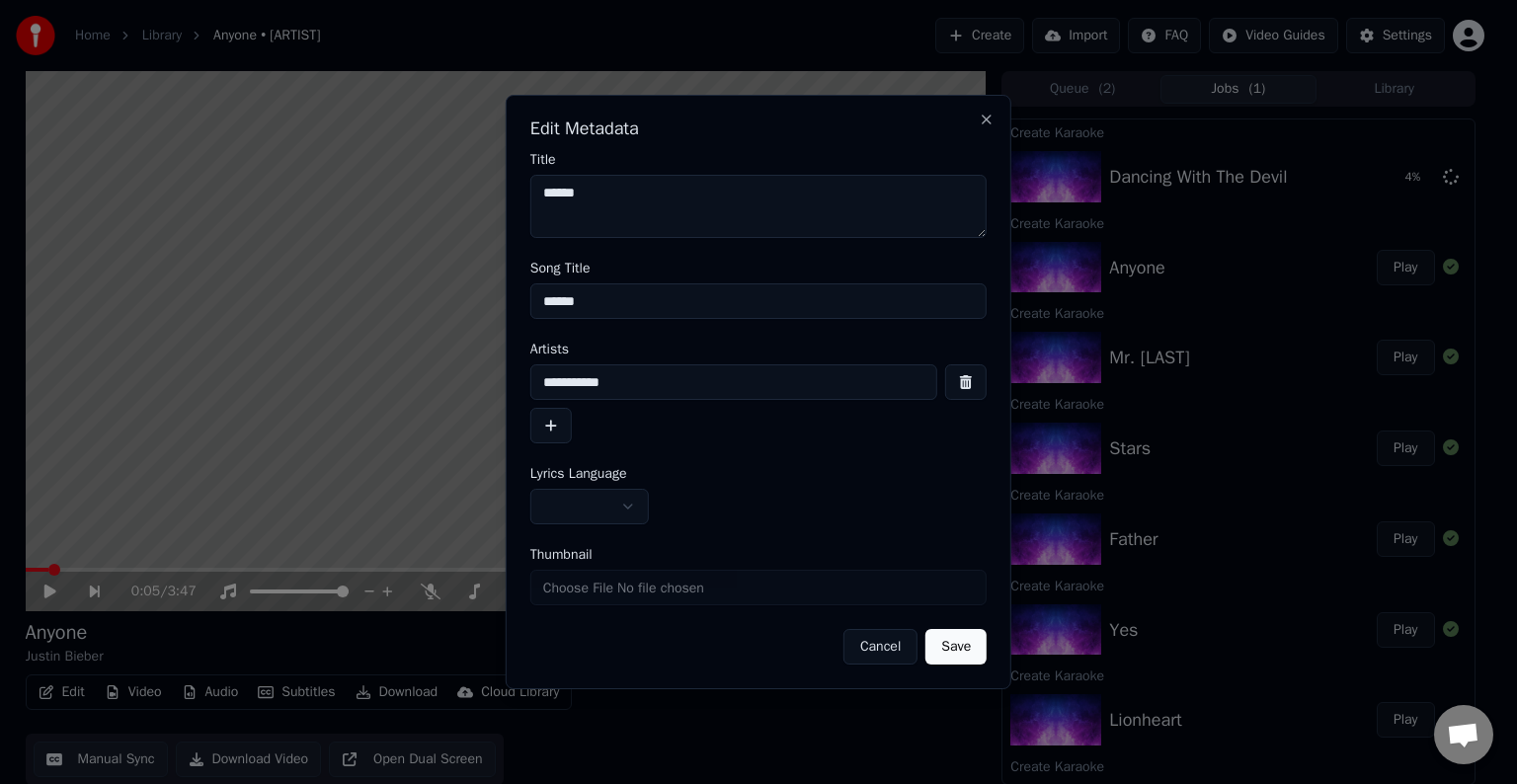 type on "**********" 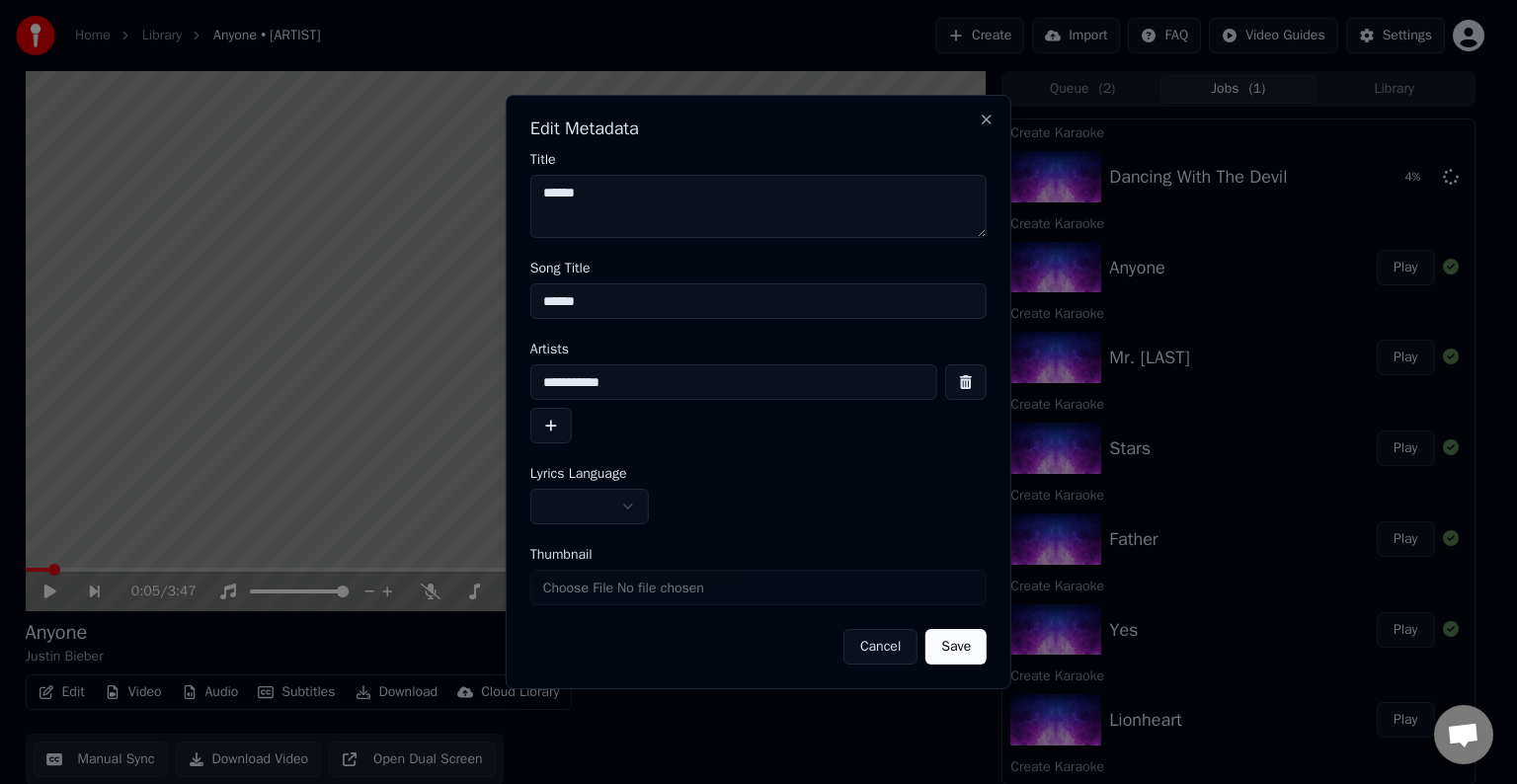 click at bounding box center (590, 507) 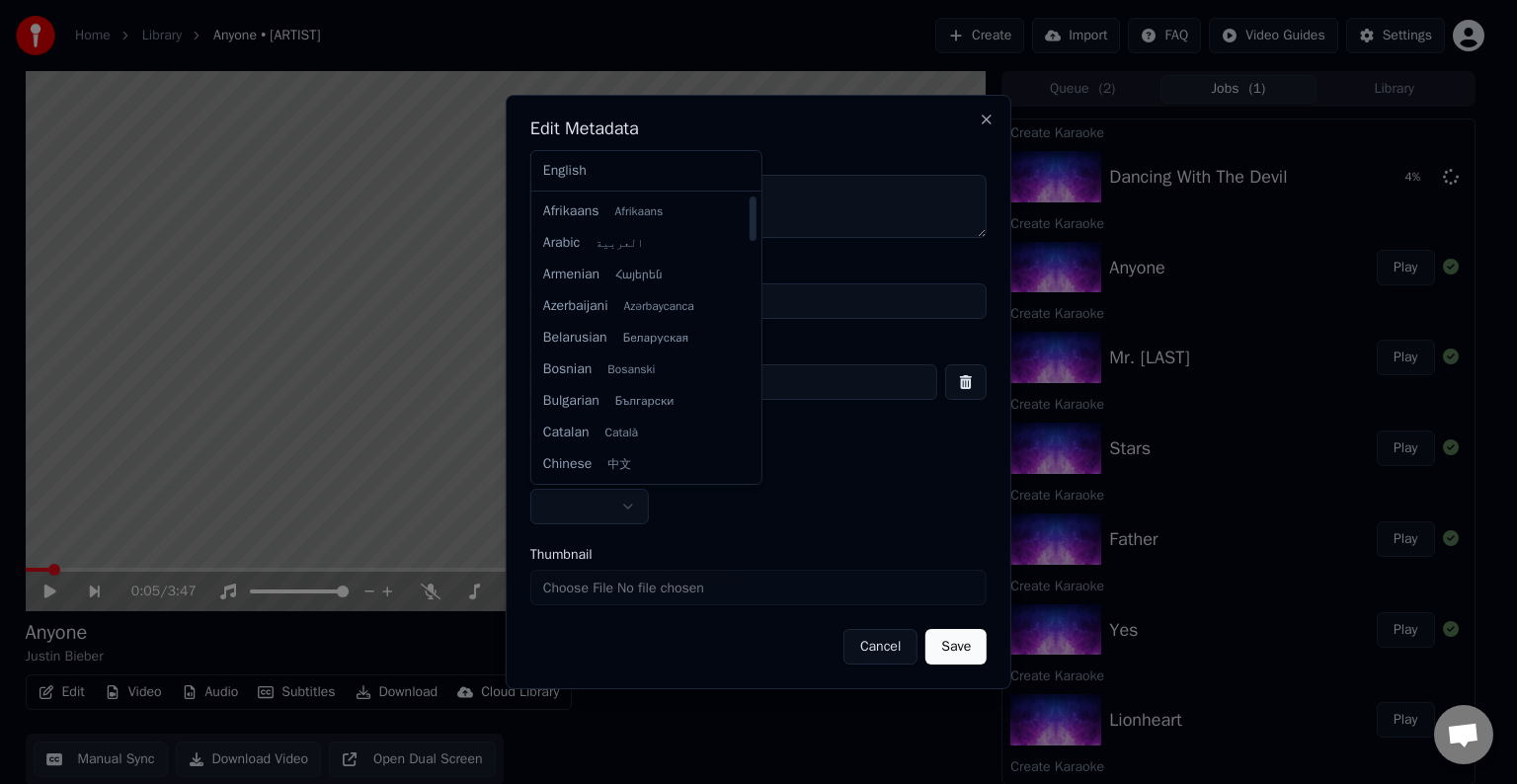 select on "**" 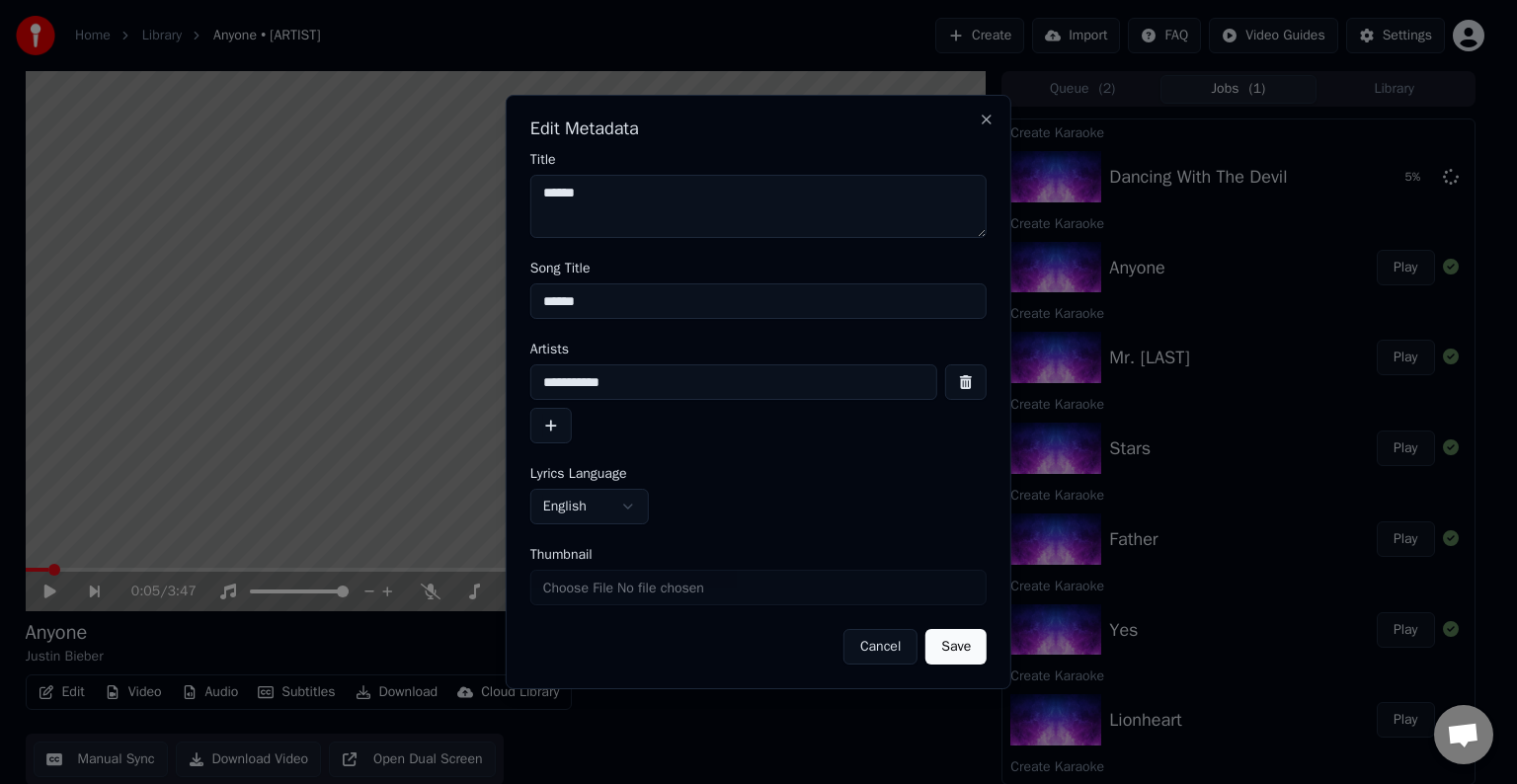 click on "Save" at bounding box center (956, 647) 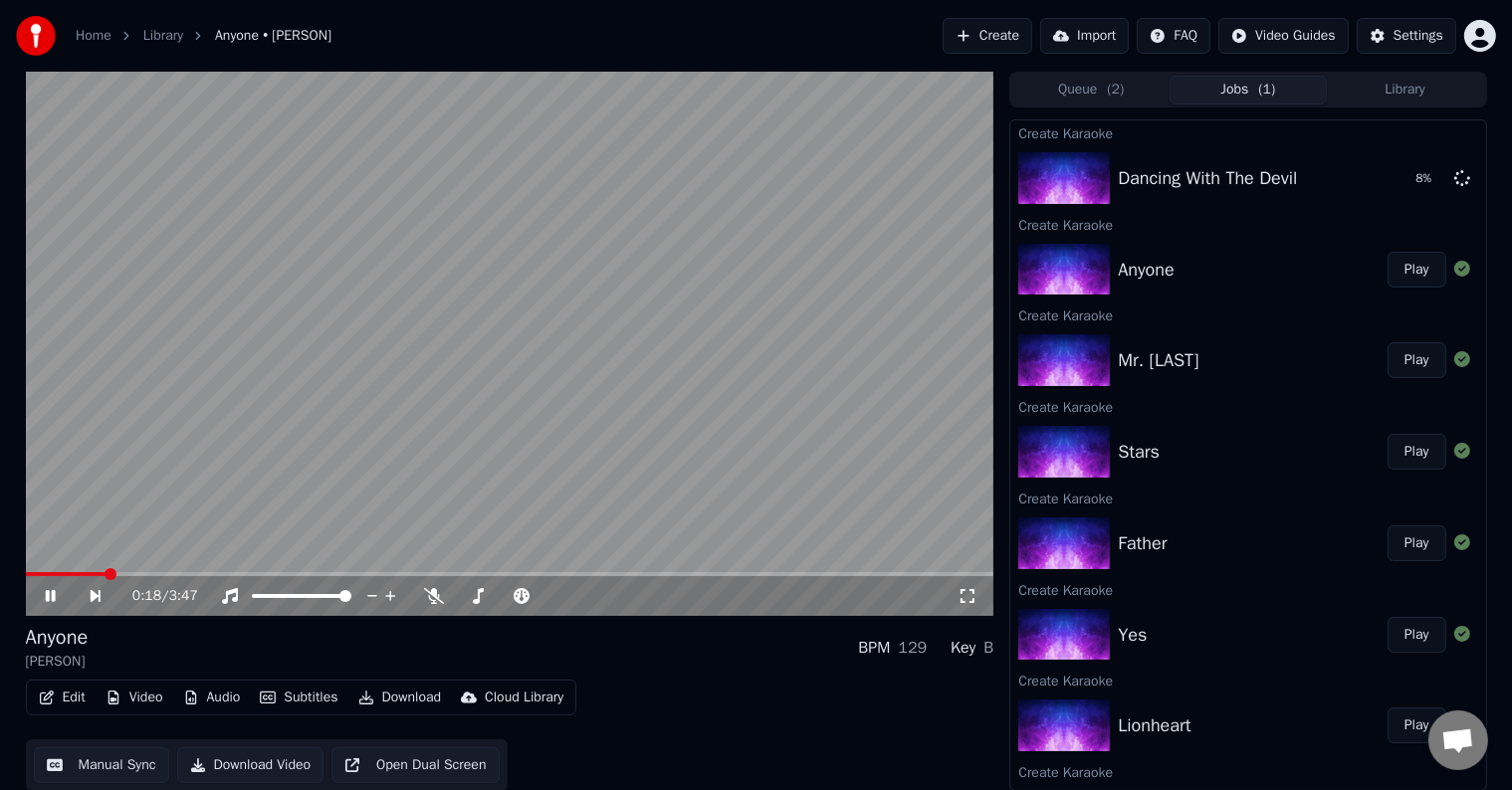 click 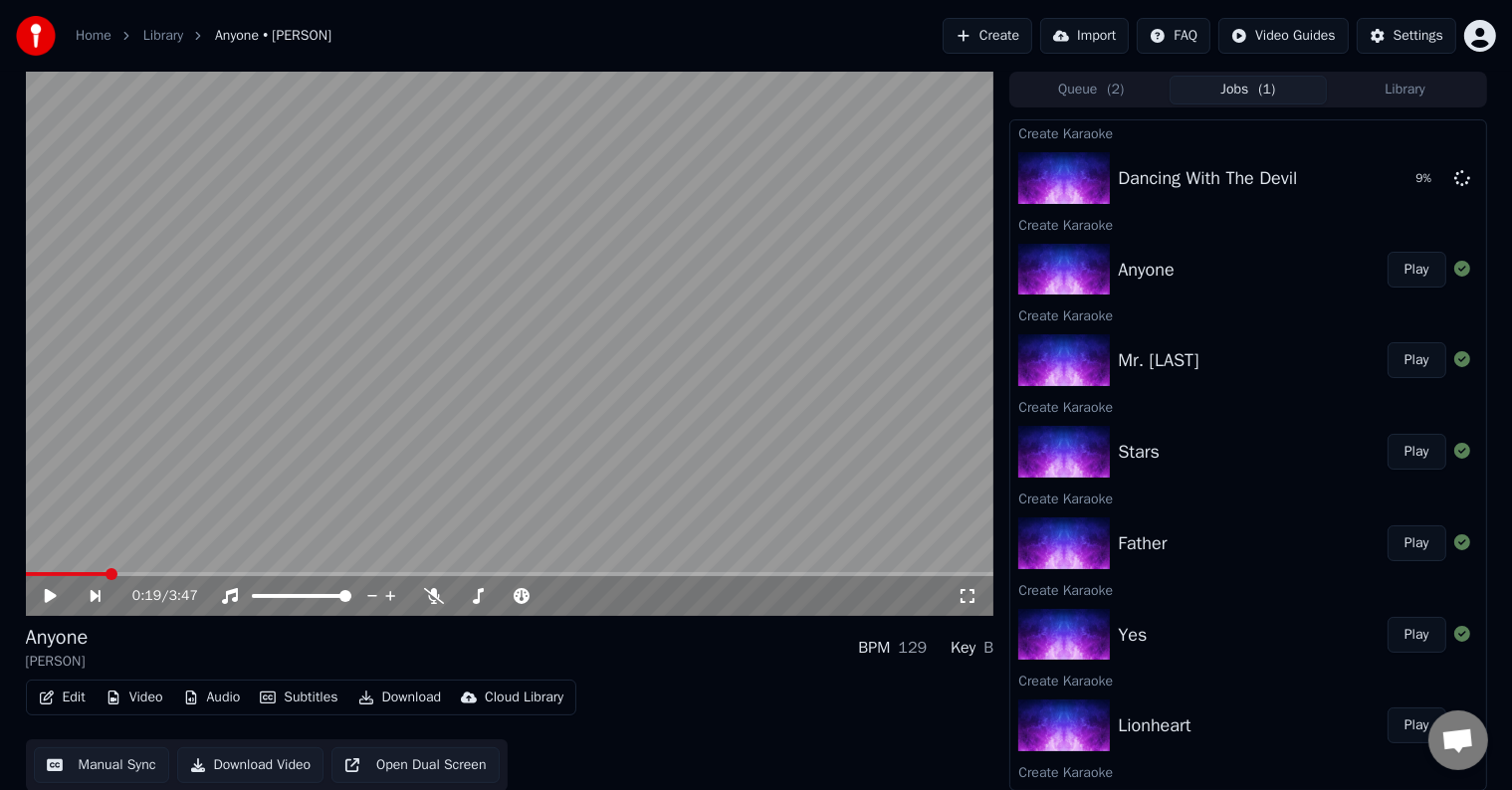 click on "Anyone Demi Lovato BPM 129 Key B" at bounding box center (510, 648) 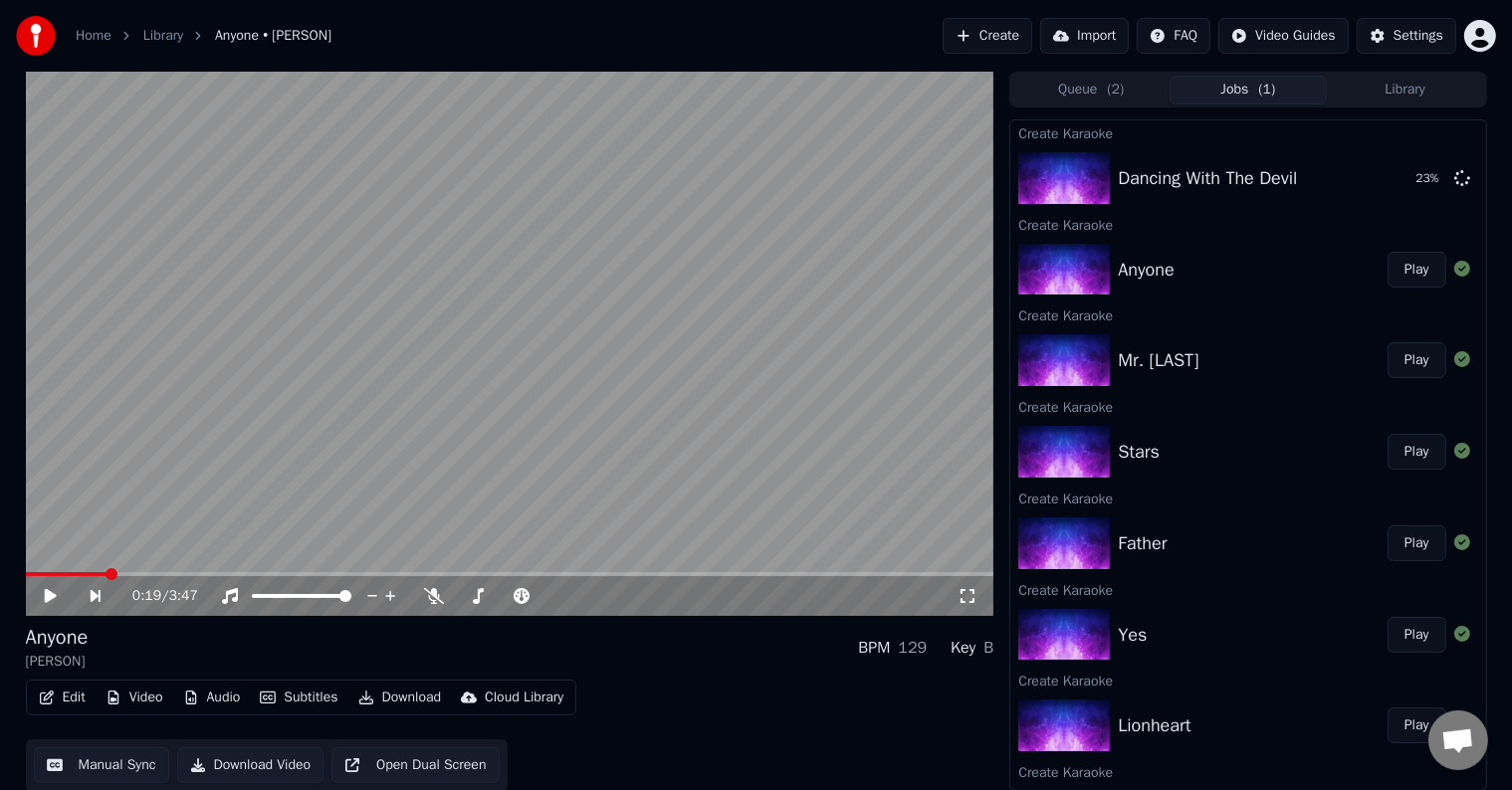 click on "Create" at bounding box center [987, 36] 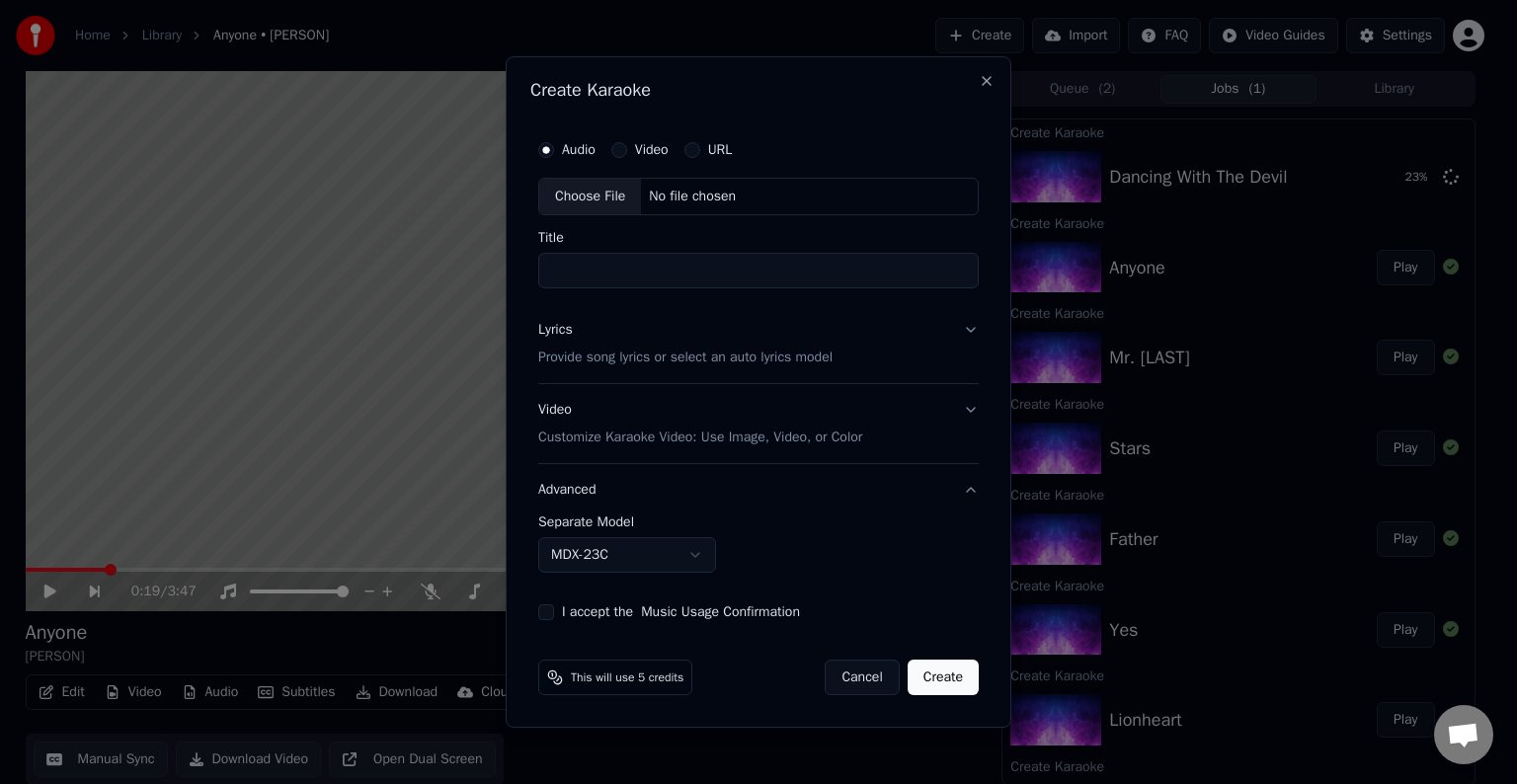 click on "Choose File" at bounding box center (590, 196) 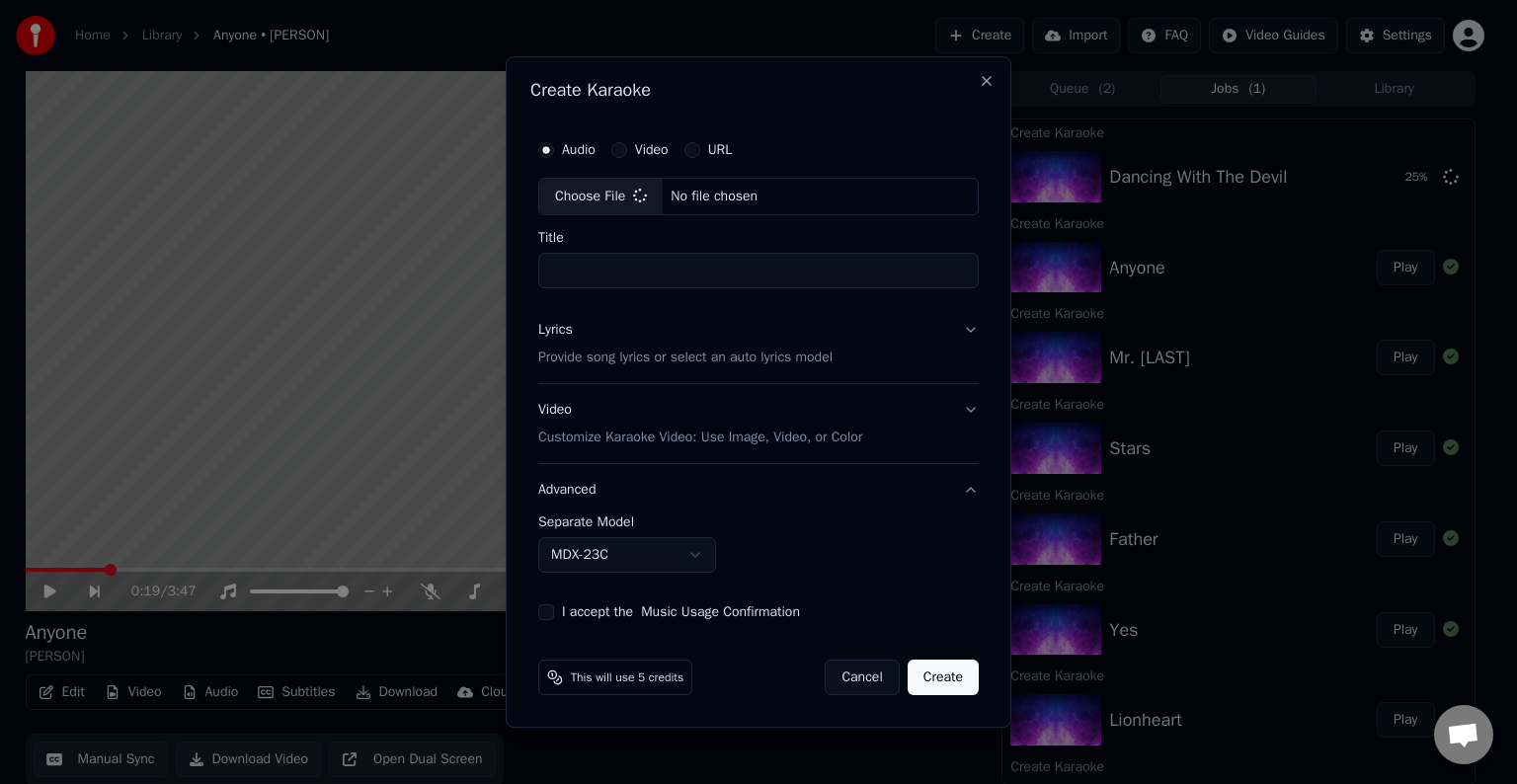 click on "Lyrics Provide song lyrics or select an auto lyrics model" at bounding box center [758, 344] 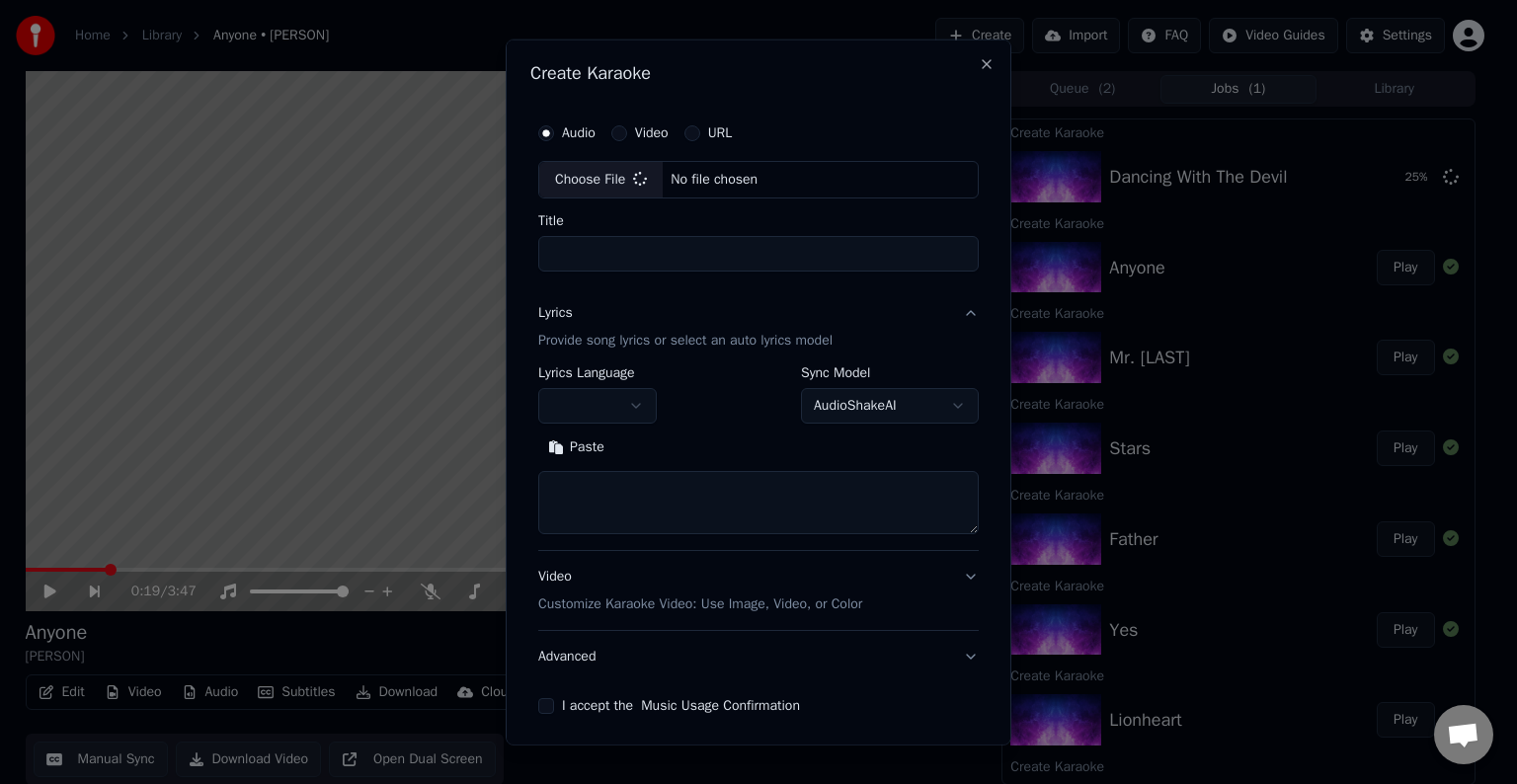 type on "**********" 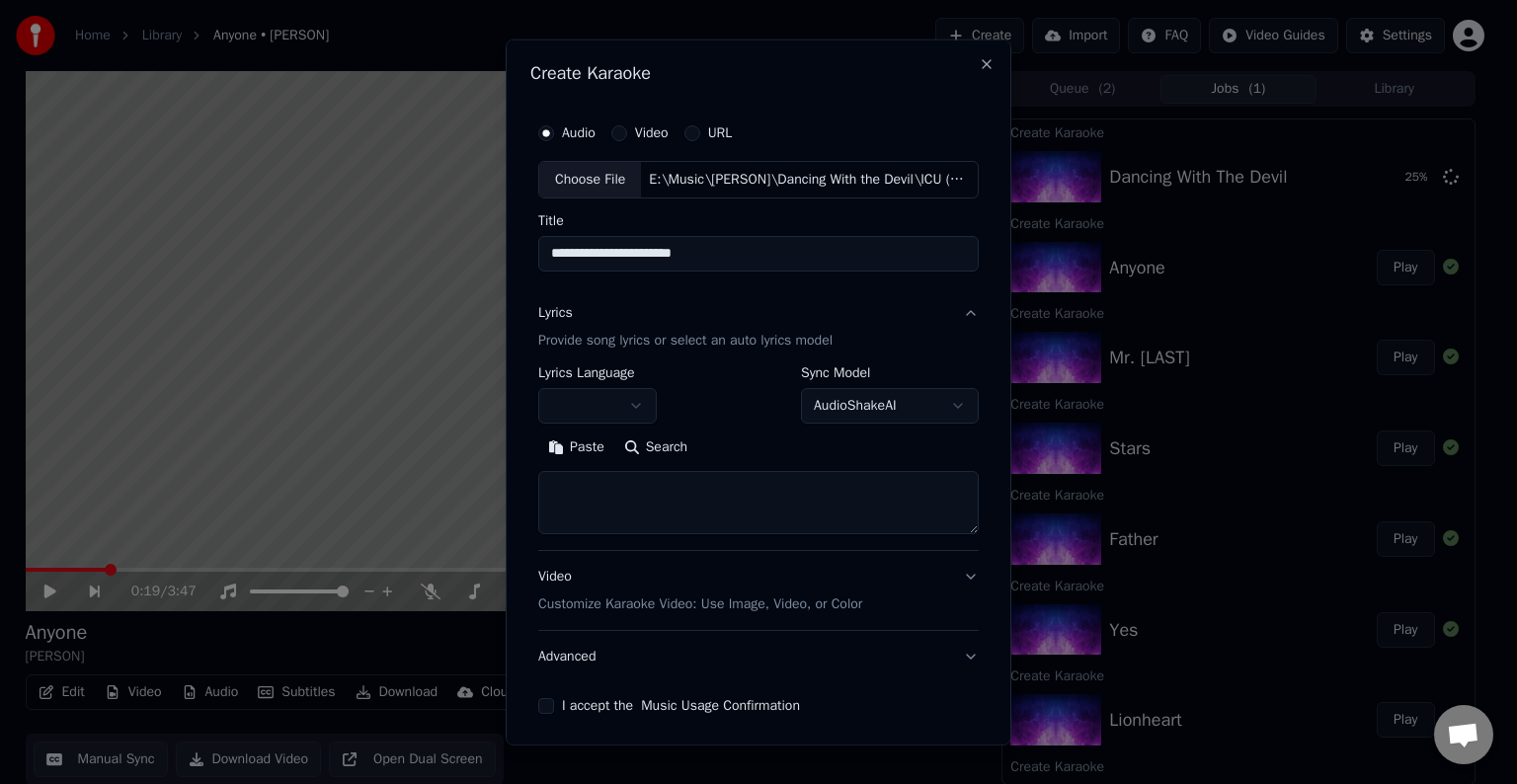 click at bounding box center [758, 503] 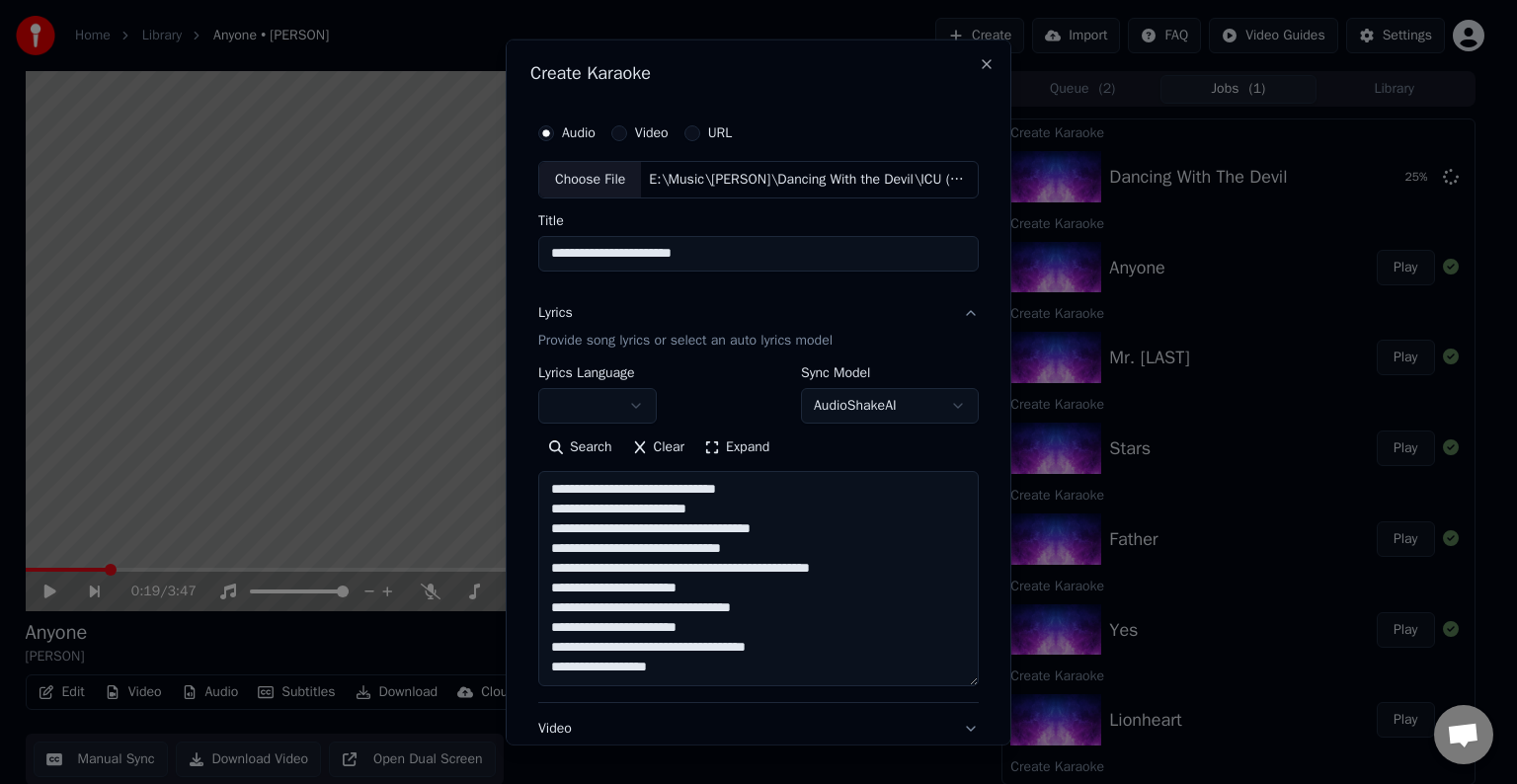 scroll, scrollTop: 162, scrollLeft: 0, axis: vertical 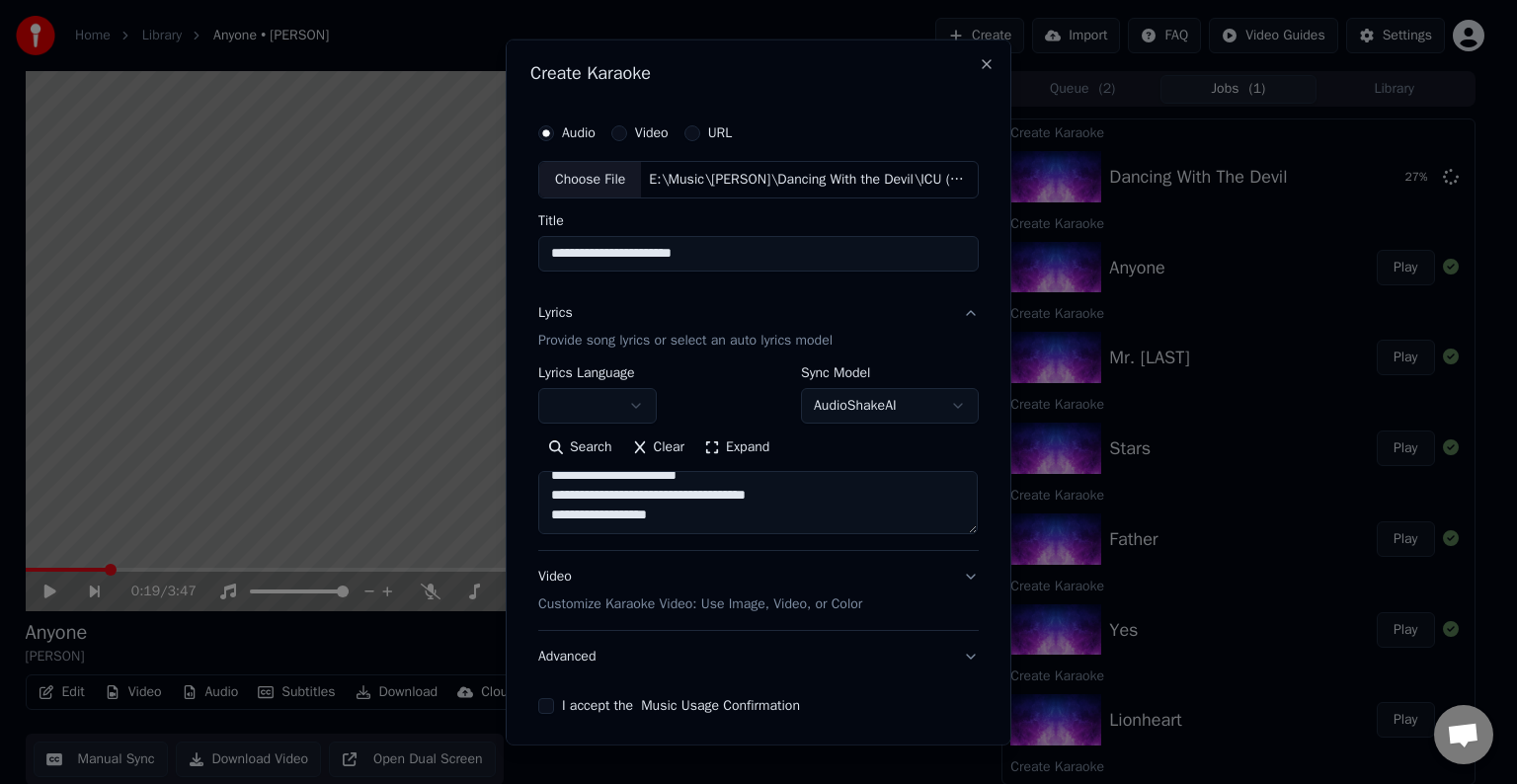 paste on "**********" 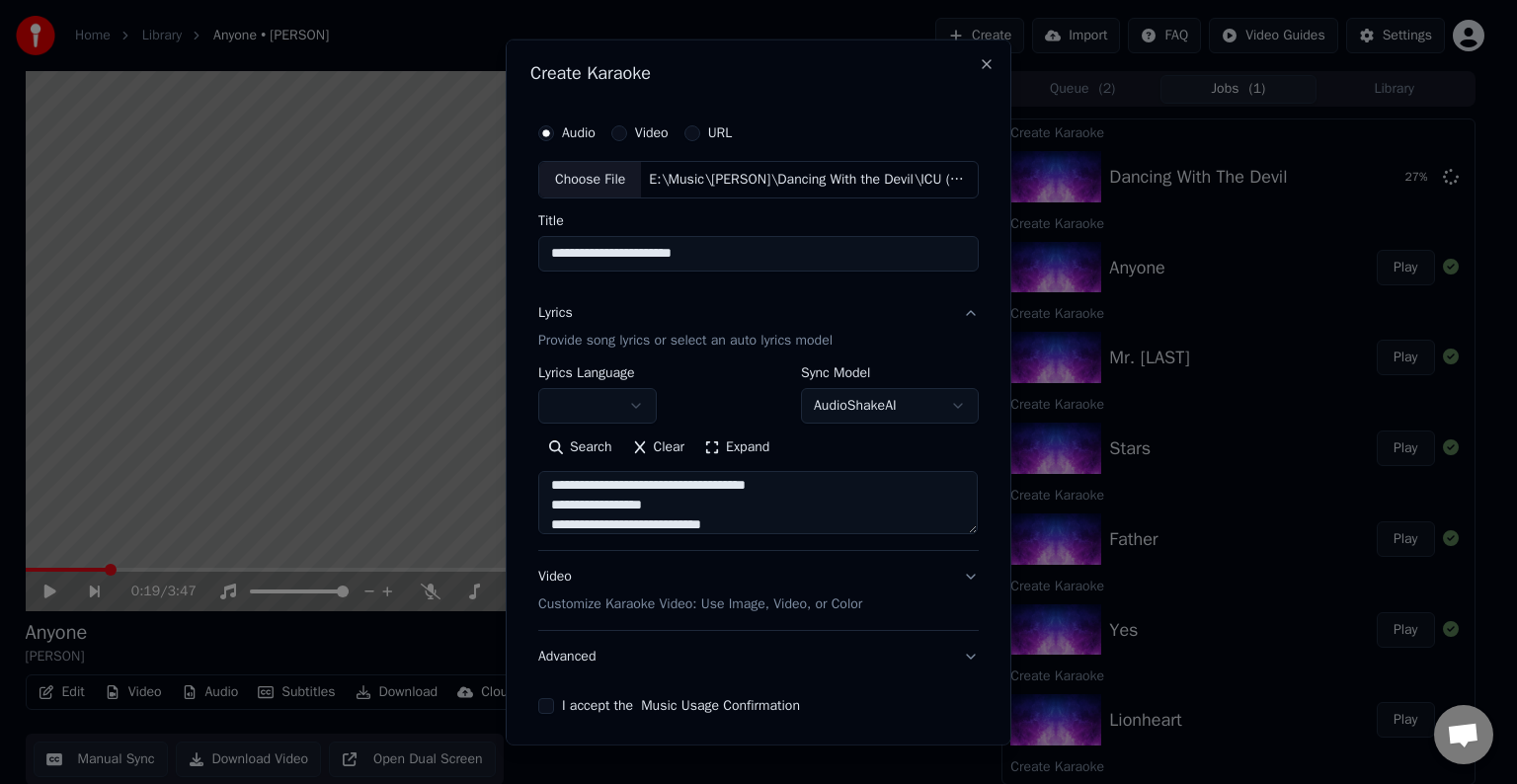 scroll, scrollTop: 300, scrollLeft: 0, axis: vertical 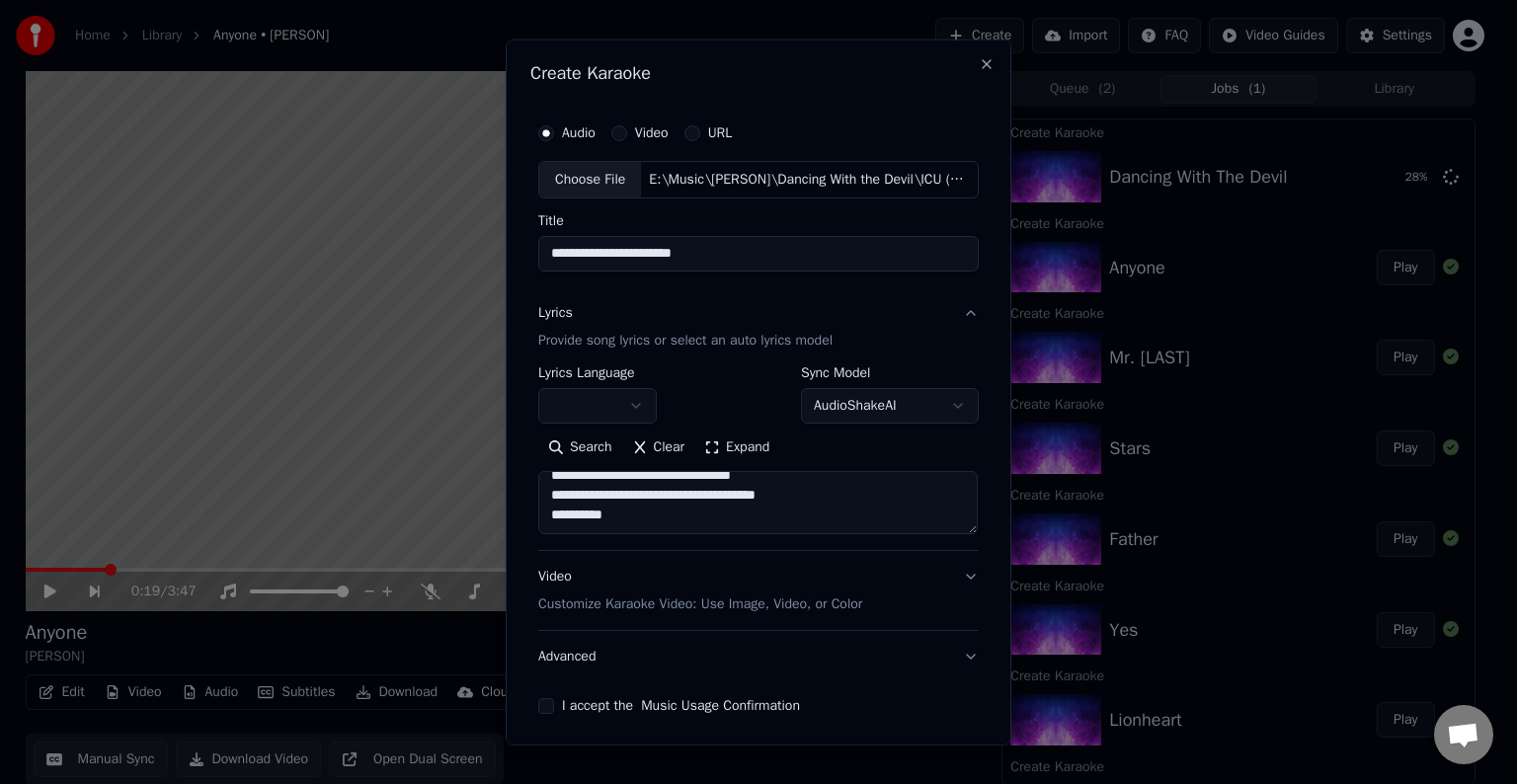 paste on "**********" 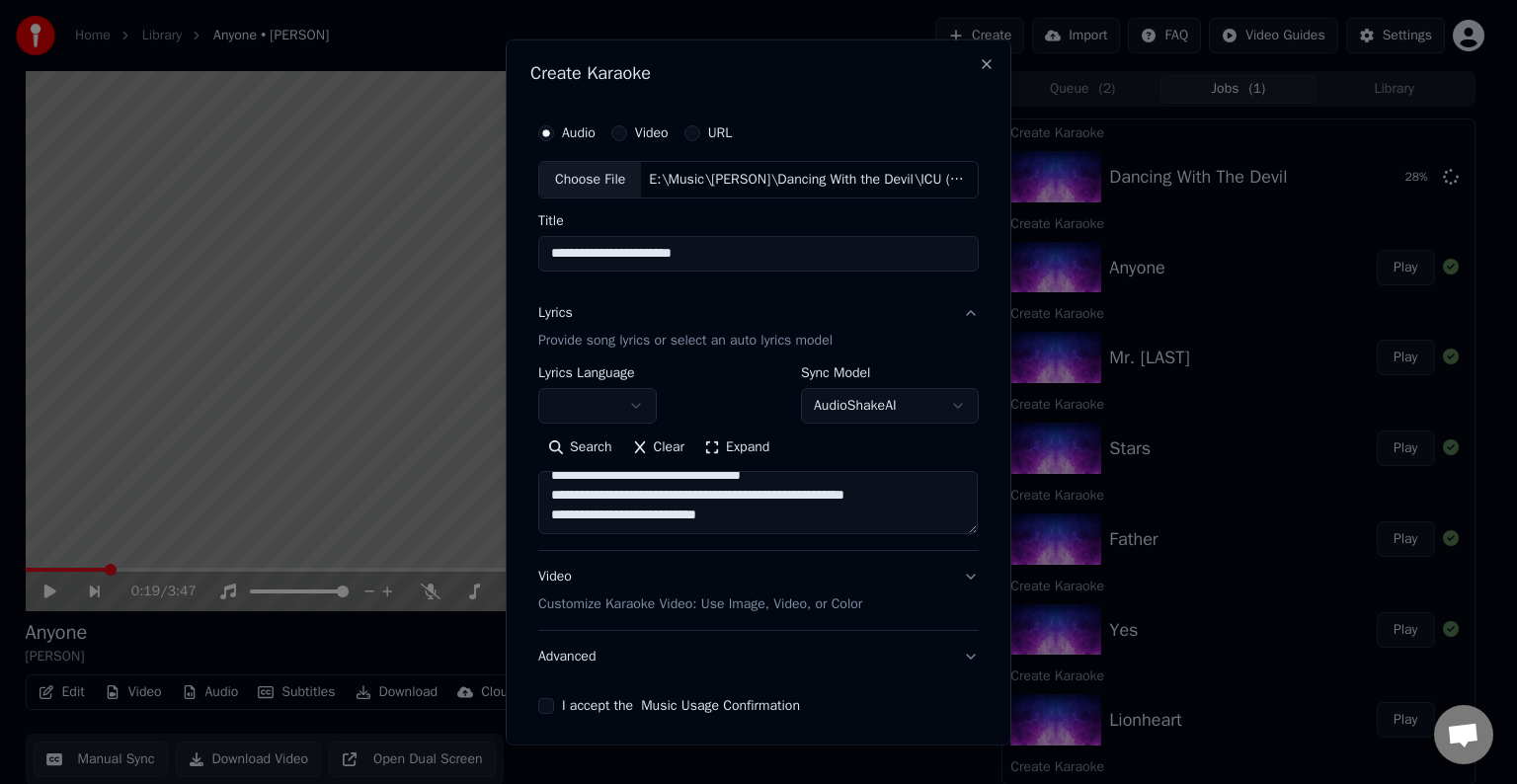 scroll, scrollTop: 478, scrollLeft: 0, axis: vertical 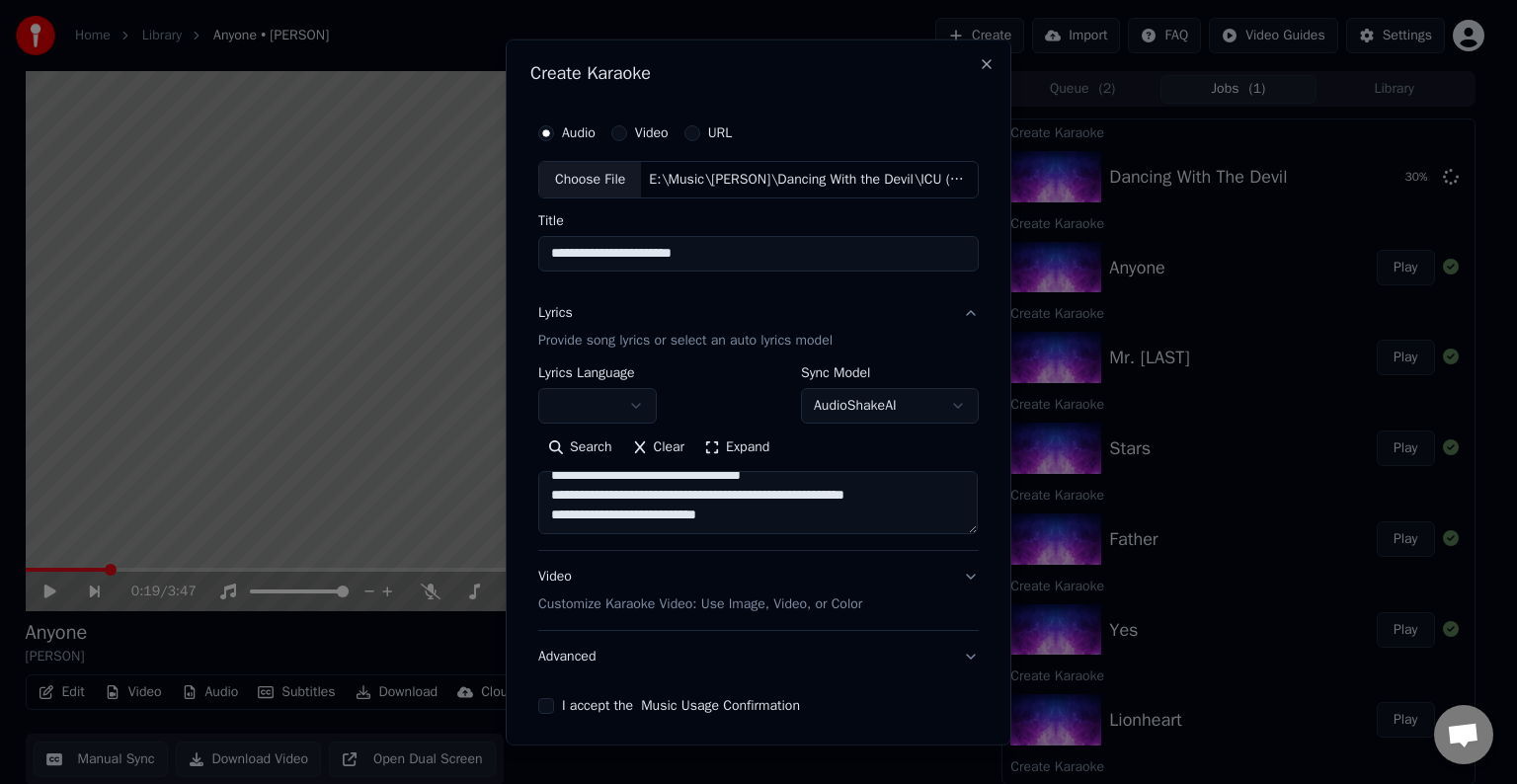 paste on "**********" 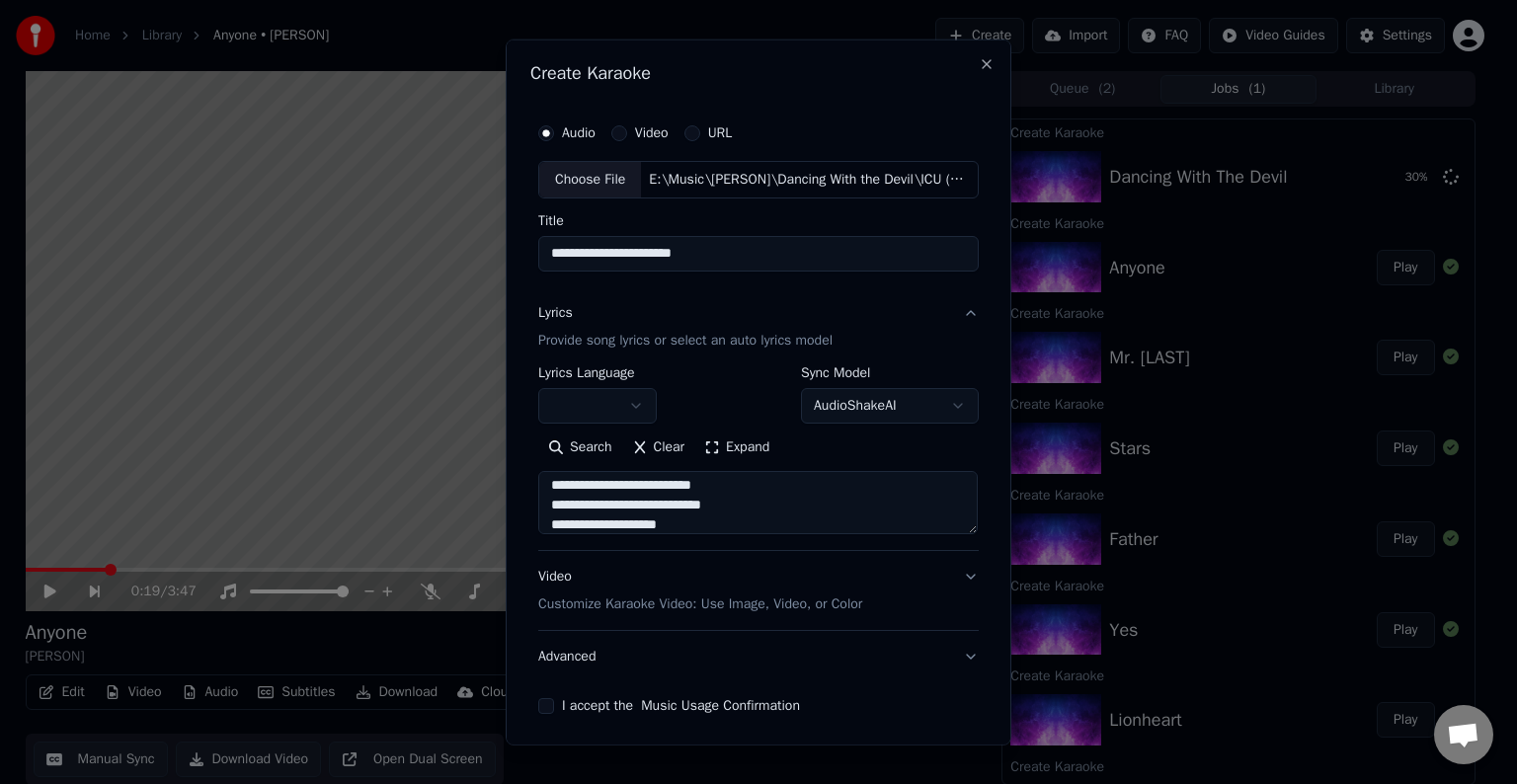 scroll, scrollTop: 636, scrollLeft: 0, axis: vertical 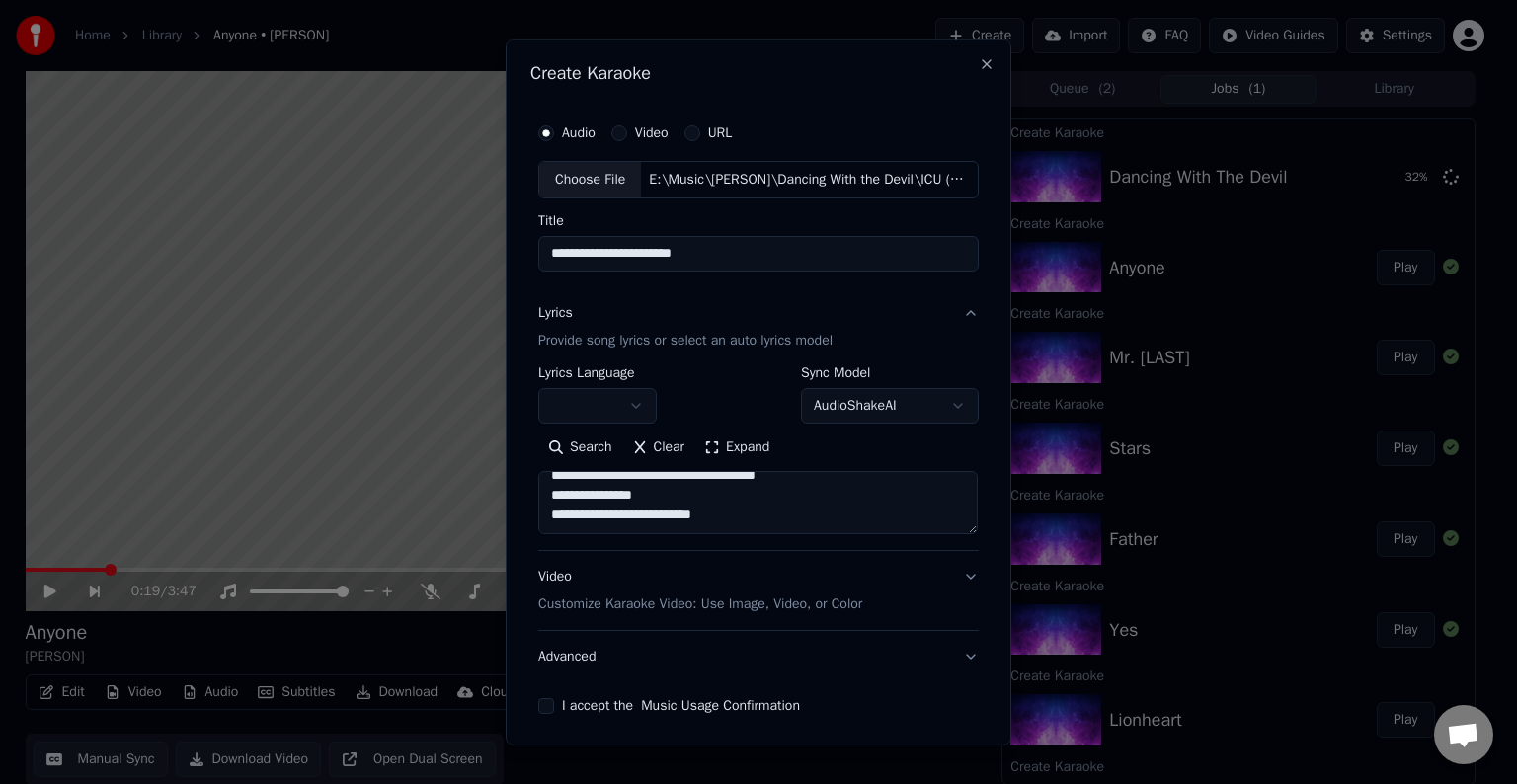 paste on "**********" 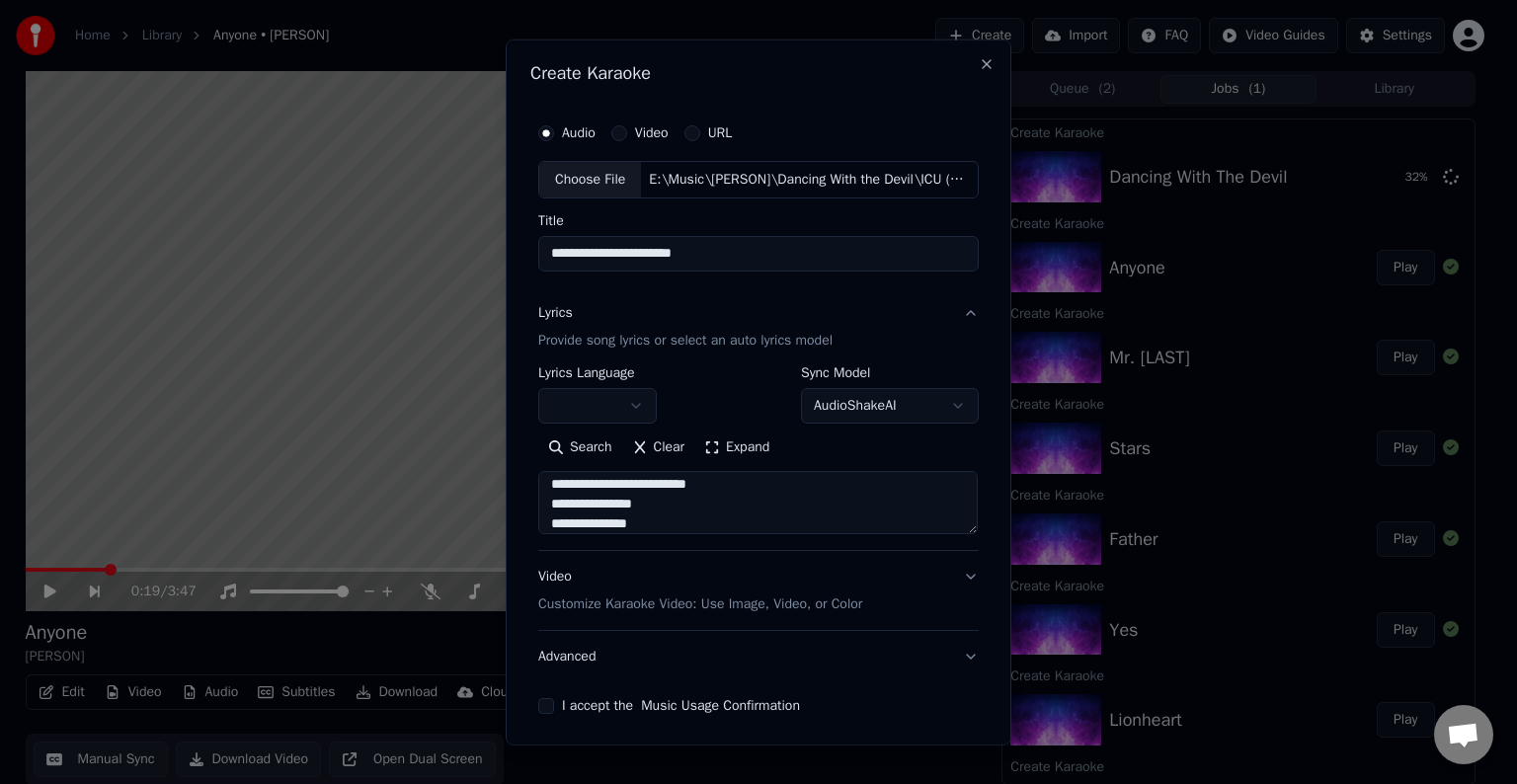 scroll, scrollTop: 656, scrollLeft: 0, axis: vertical 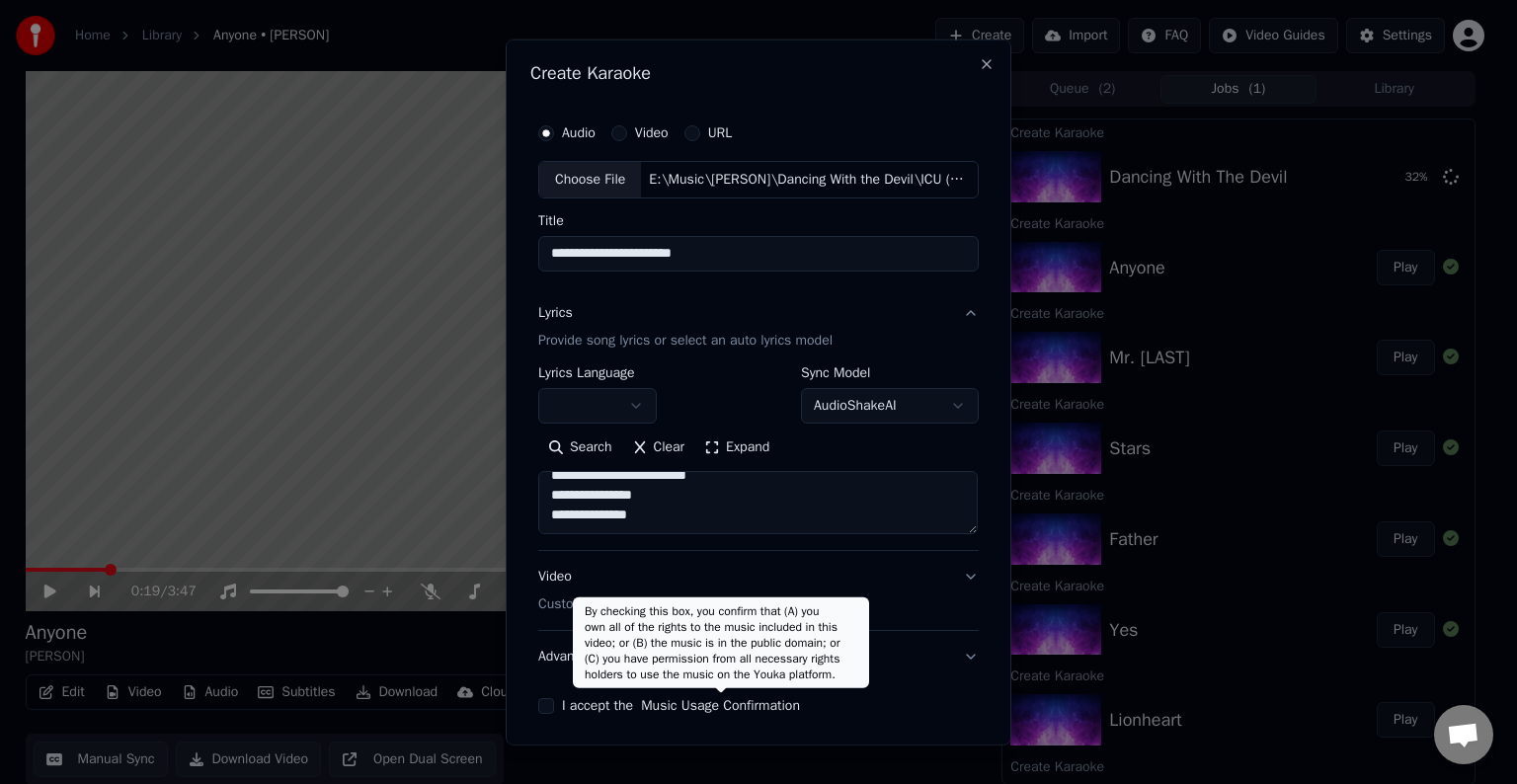 type on "**********" 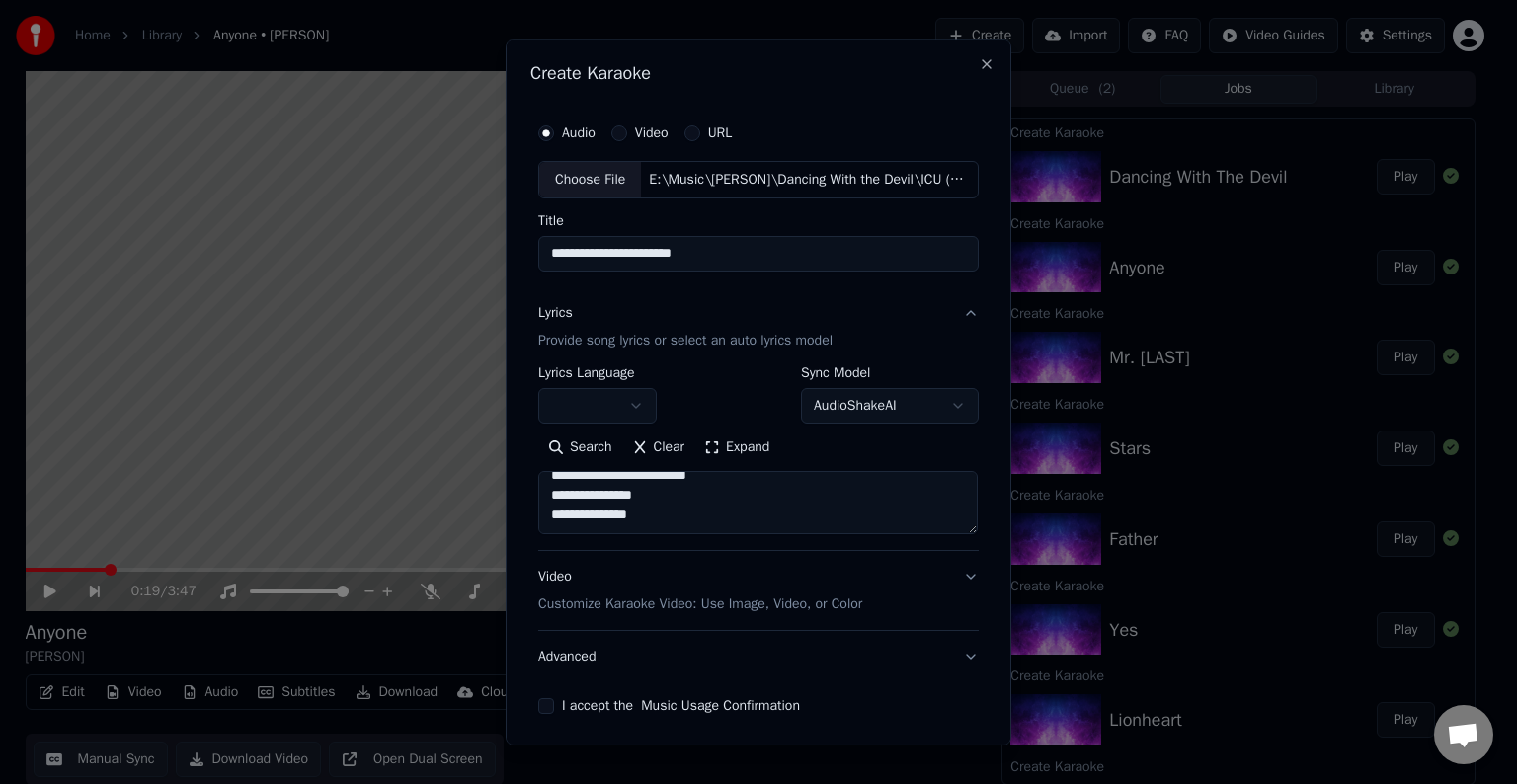 click on "Home Library Anyone • Demi Lovato Create Import FAQ Video Guides Settings 0:19  /  3:47 Anyone Demi Lovato BPM 129 Key B Edit Video Audio Subtitles Download Cloud Library Manual Sync Download Video Open Dual Screen Queue ( 2 ) Jobs Library Create Karaoke Dancing With The Devil Play Create Karaoke Anyone Play Create Karaoke Mr. Hughes Play Create Karaoke Stars Play Create Karaoke Father Play Create Karaoke Yes Play Create Karaoke Lionheart Play Create Karaoke Wildfire Play Create Karaoke Waitin for You Play Create Karaoke Kingdom Come Play Create Karaoke Stone Cold Play Create Karaoke For You Play Create Karaoke Old Ways Play Create Karaoke Cool for the Summer Play Create Karaoke Confident Play Chat Adam from Youka Desktop More channels Continue on Email Offline. You were inactive for some time. Send a message to reconnect to the chat. Youka Desktop Hello! How can I help you?  Sunday, 20 July 7/20/2025 Adam 7/20/2025 So, I make the video, and the credits to sync the lyrics the second time are refunded? Adam" at bounding box center [750, 392] 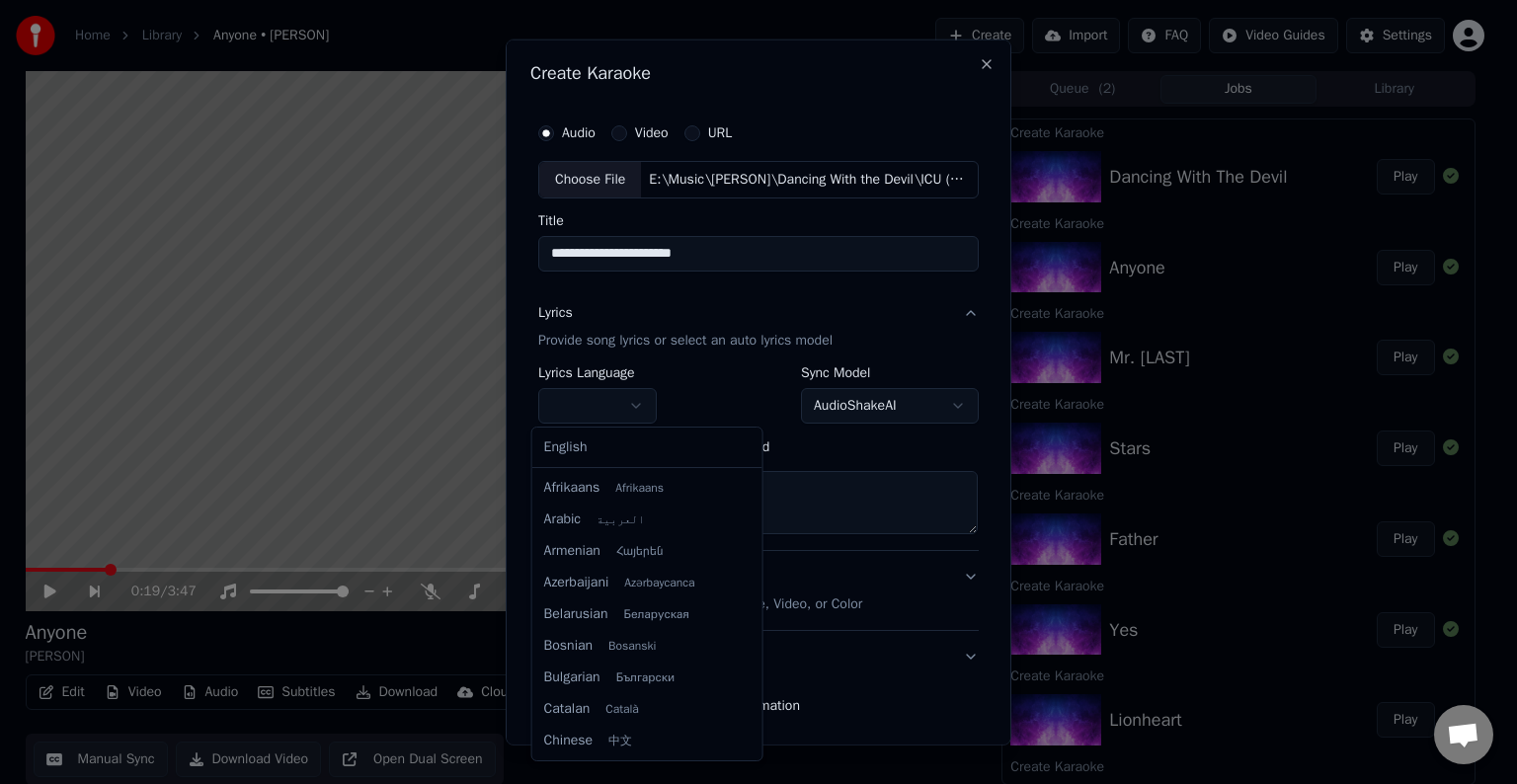 select on "**" 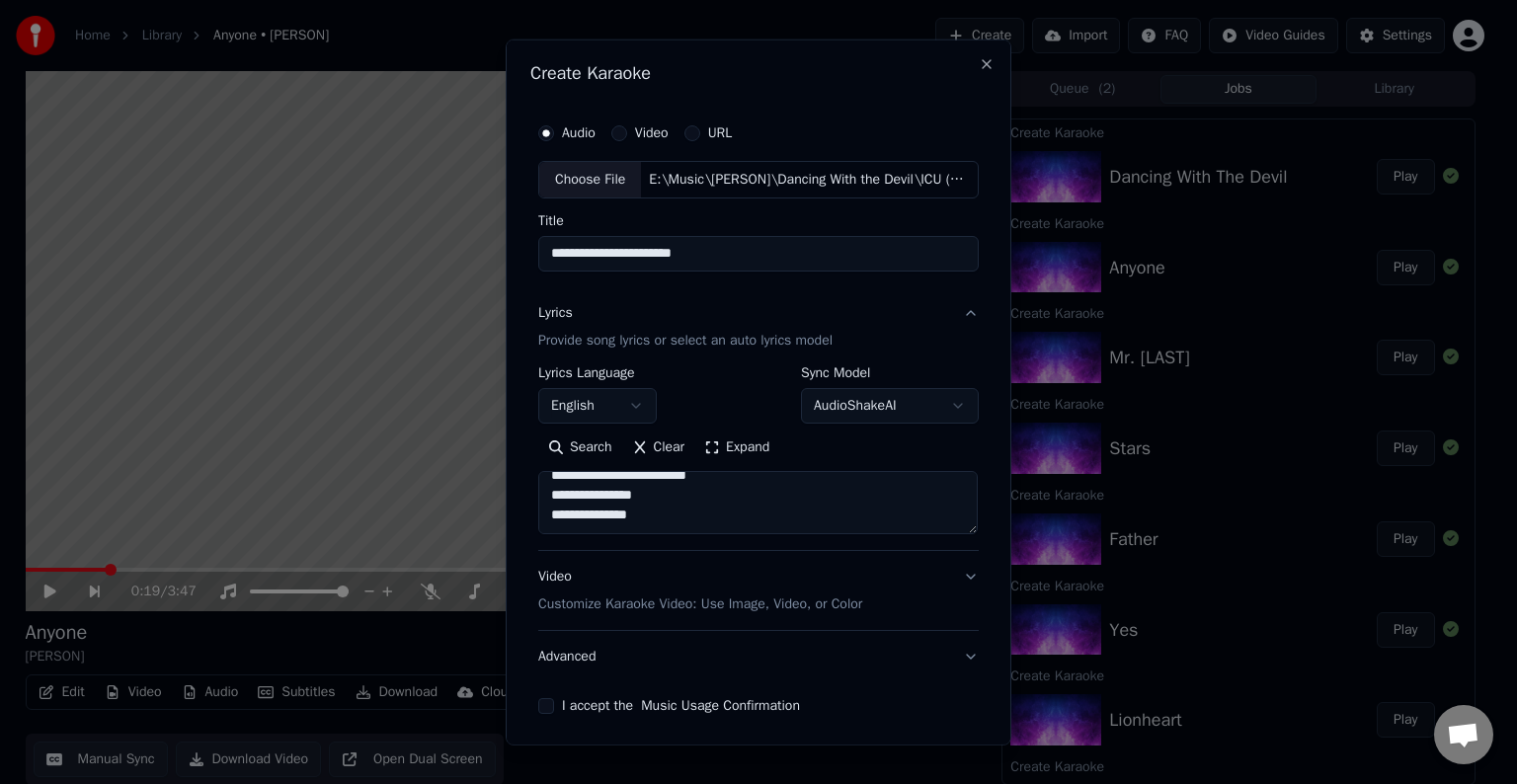 click on "Advanced" at bounding box center (758, 657) 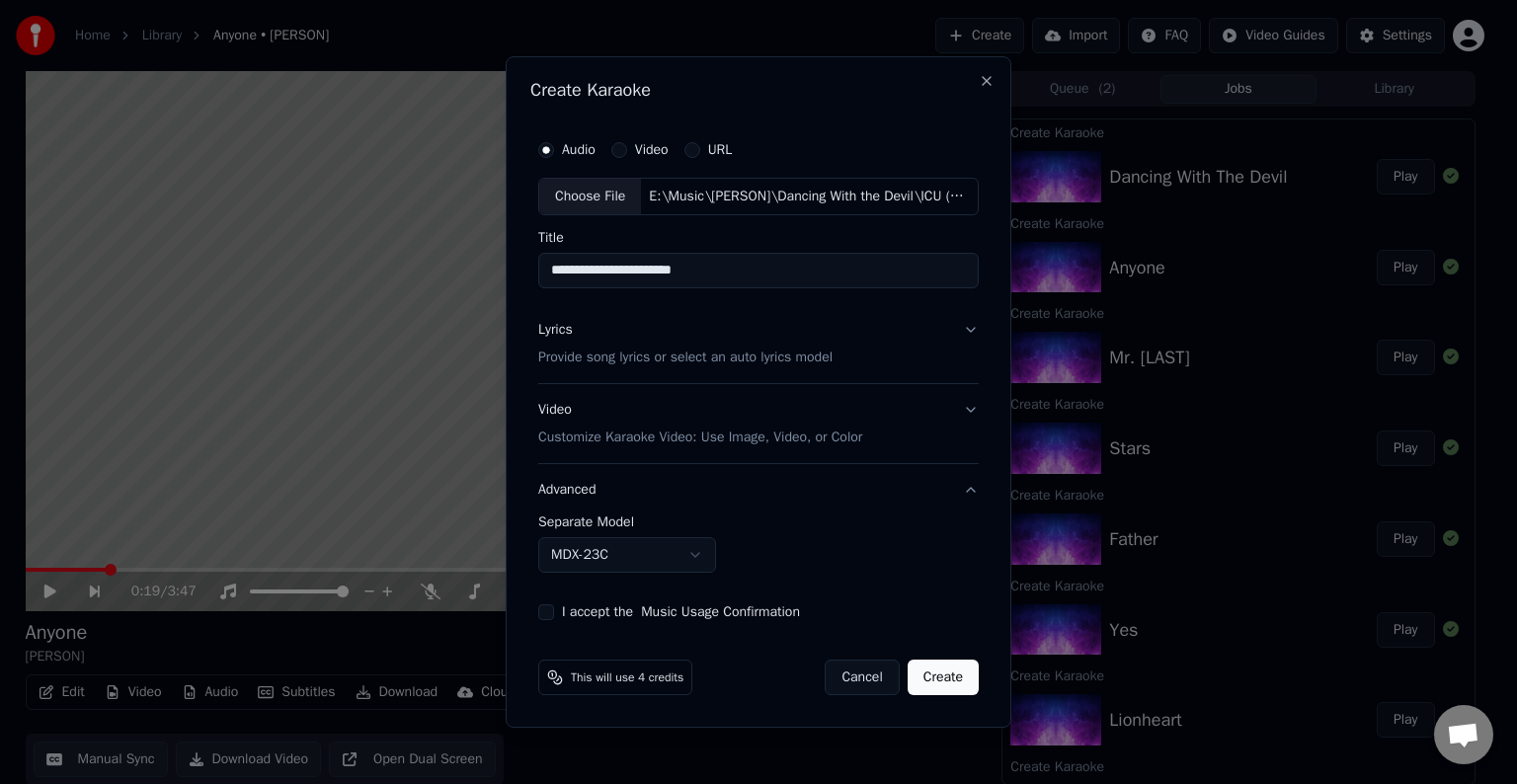 click on "Home Library Anyone • Demi Lovato Create Import FAQ Video Guides Settings 0:19  /  3:47 Anyone Demi Lovato BPM 129 Key B Edit Video Audio Subtitles Download Cloud Library Manual Sync Download Video Open Dual Screen Queue ( 2 ) Jobs Library Create Karaoke Dancing With The Devil Play Create Karaoke Anyone Play Create Karaoke Mr. Hughes Play Create Karaoke Stars Play Create Karaoke Father Play Create Karaoke Yes Play Create Karaoke Lionheart Play Create Karaoke Wildfire Play Create Karaoke Waitin for You Play Create Karaoke Kingdom Come Play Create Karaoke Stone Cold Play Create Karaoke For You Play Create Karaoke Old Ways Play Create Karaoke Cool for the Summer Play Create Karaoke Confident Play Chat Adam from Youka Desktop More channels Continue on Email Offline. You were inactive for some time. Send a message to reconnect to the chat. Youka Desktop Hello! How can I help you?  Sunday, 20 July 7/20/2025 Adam 7/20/2025 So, I make the video, and the credits to sync the lyrics the second time are refunded? Adam" at bounding box center (750, 392) 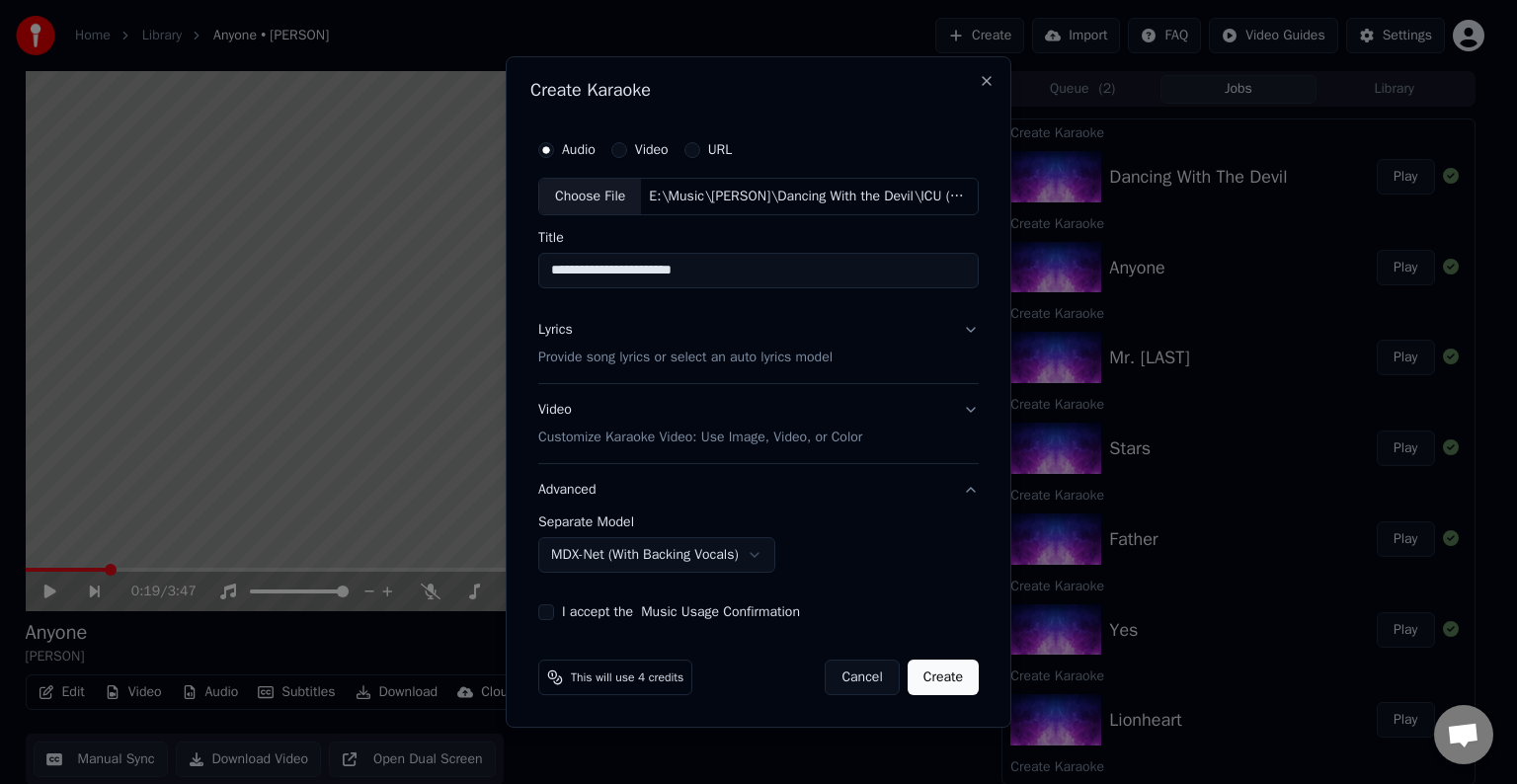 click on "I accept the   Music Usage Confirmation" at bounding box center [546, 612] 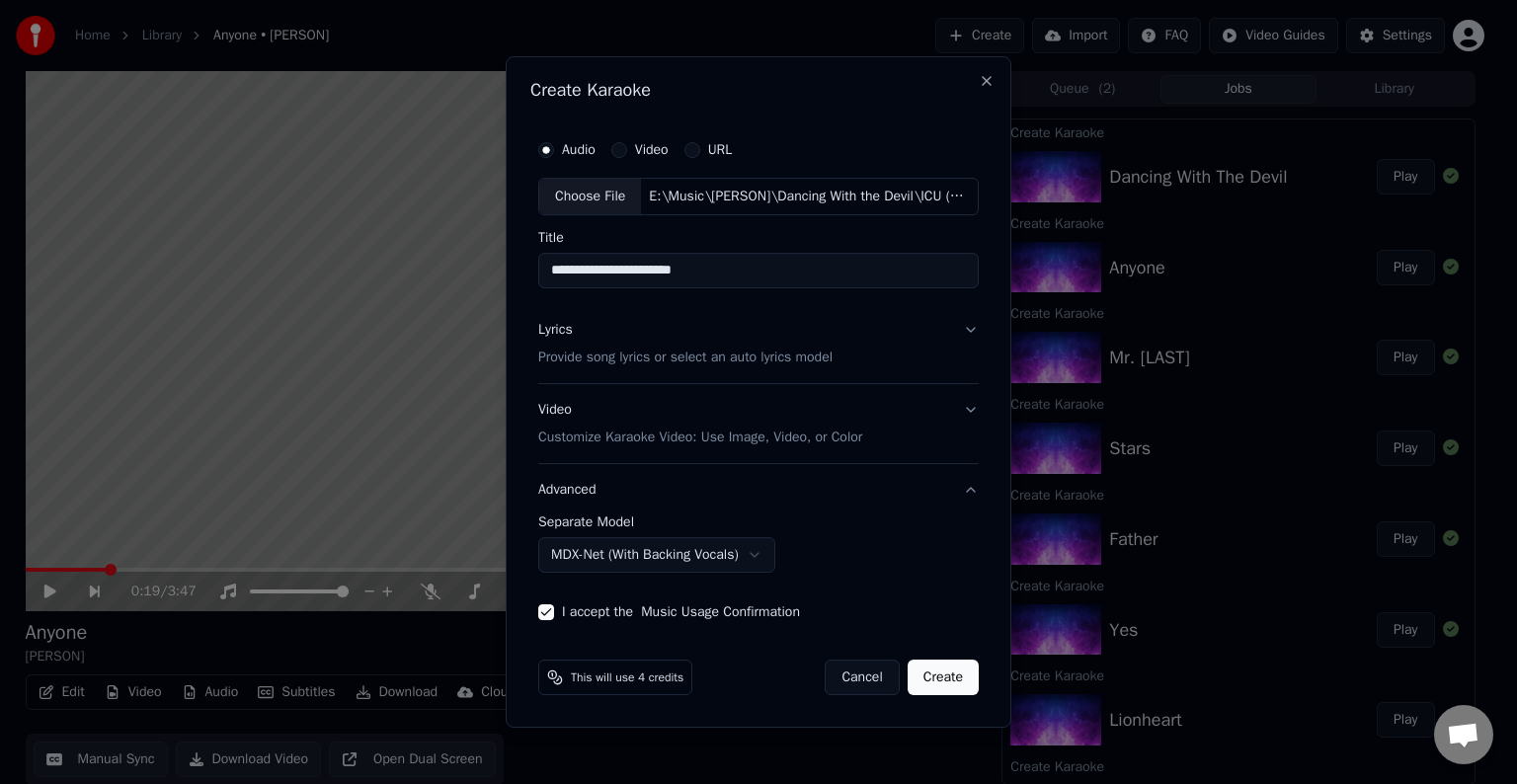 click on "Create" at bounding box center [943, 677] 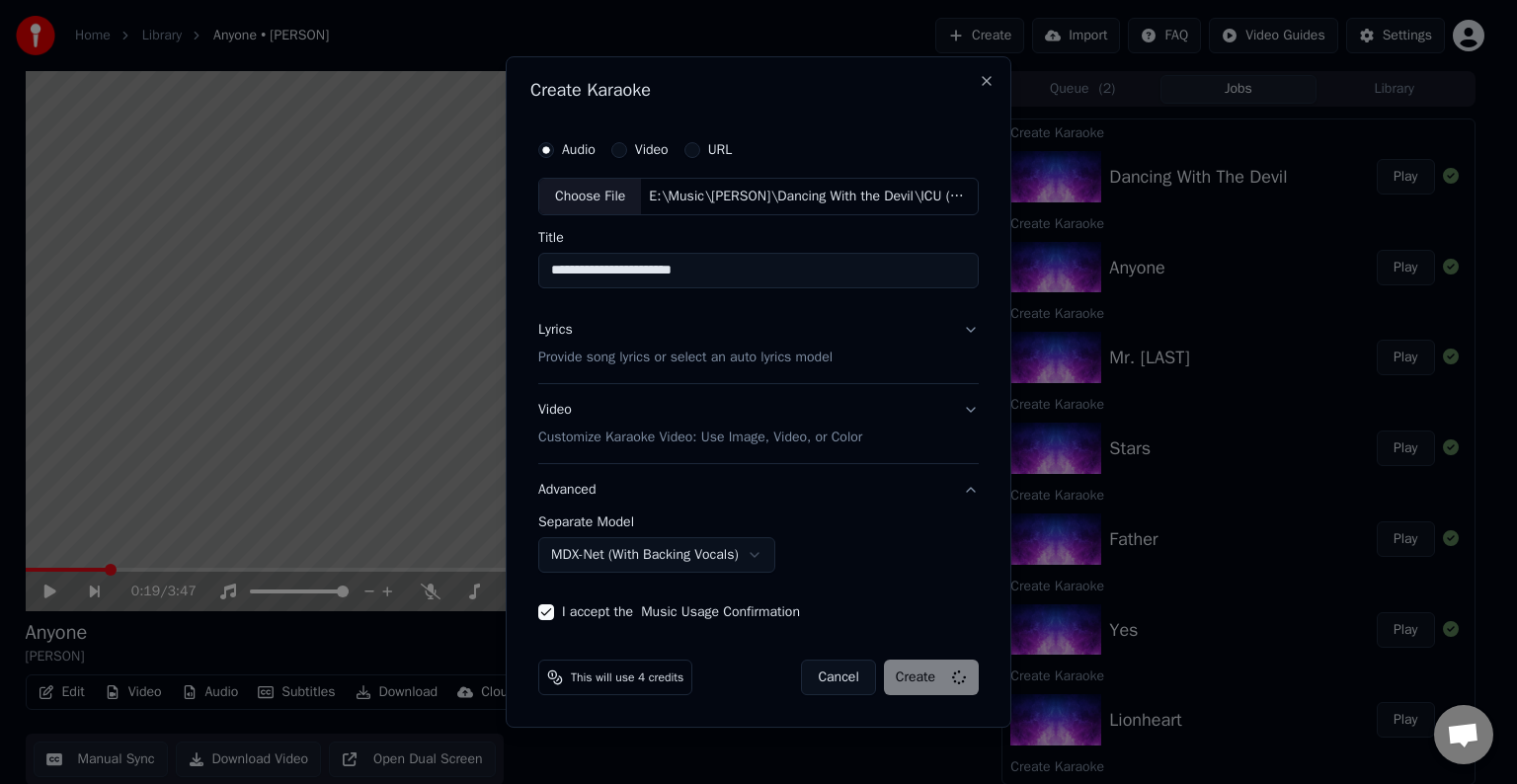 select on "******" 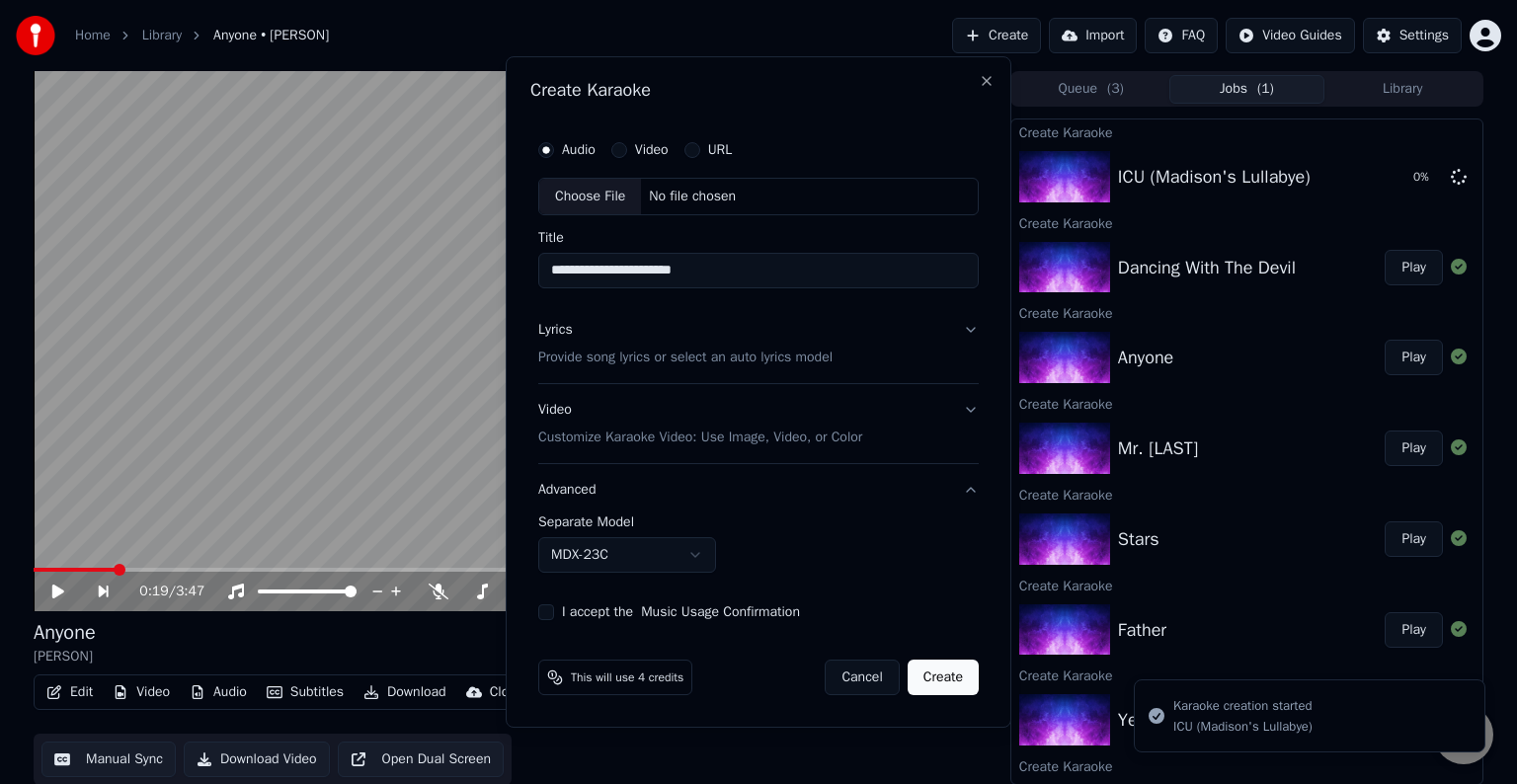 type 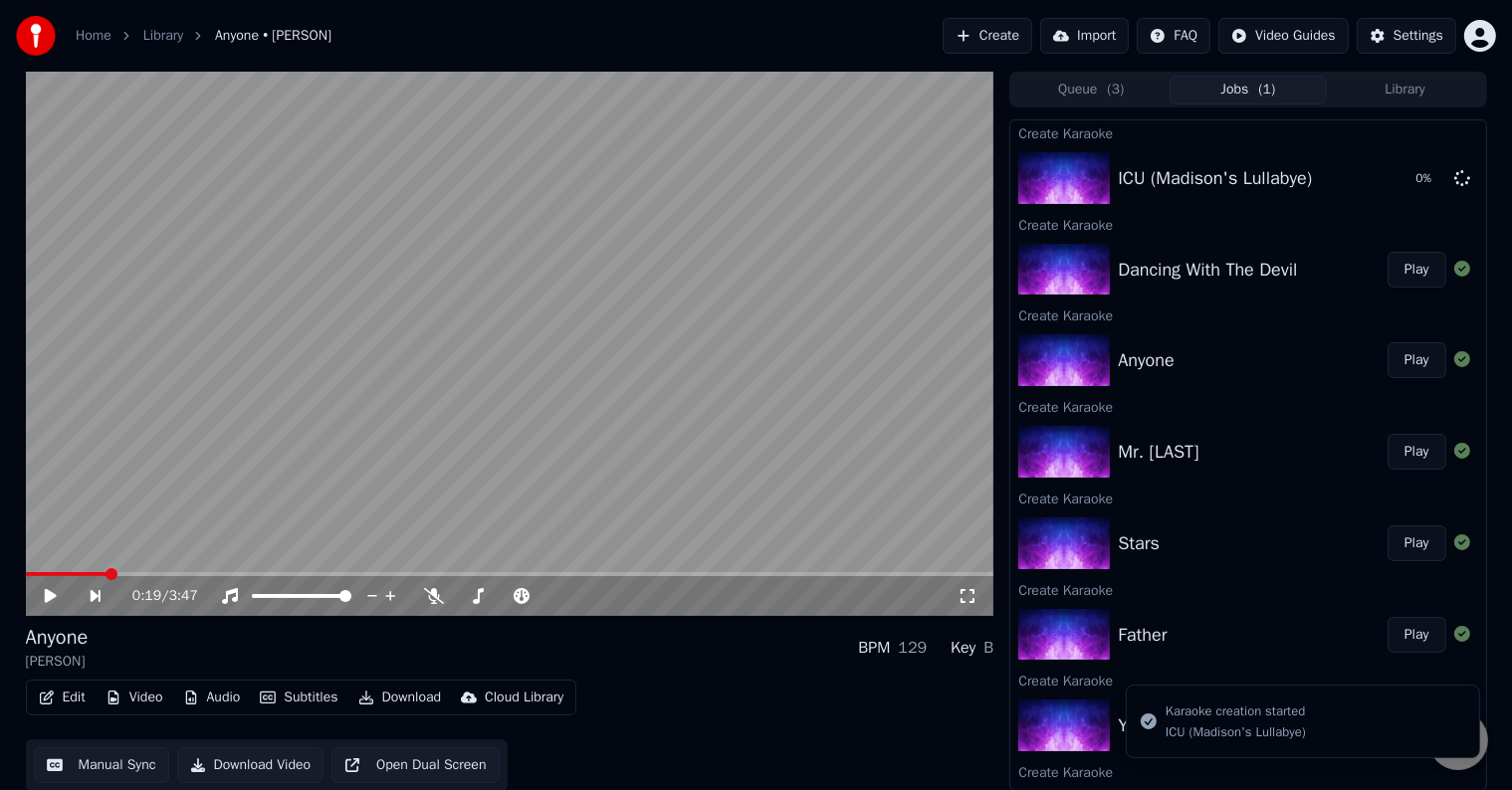 click on "Create" at bounding box center [987, 36] 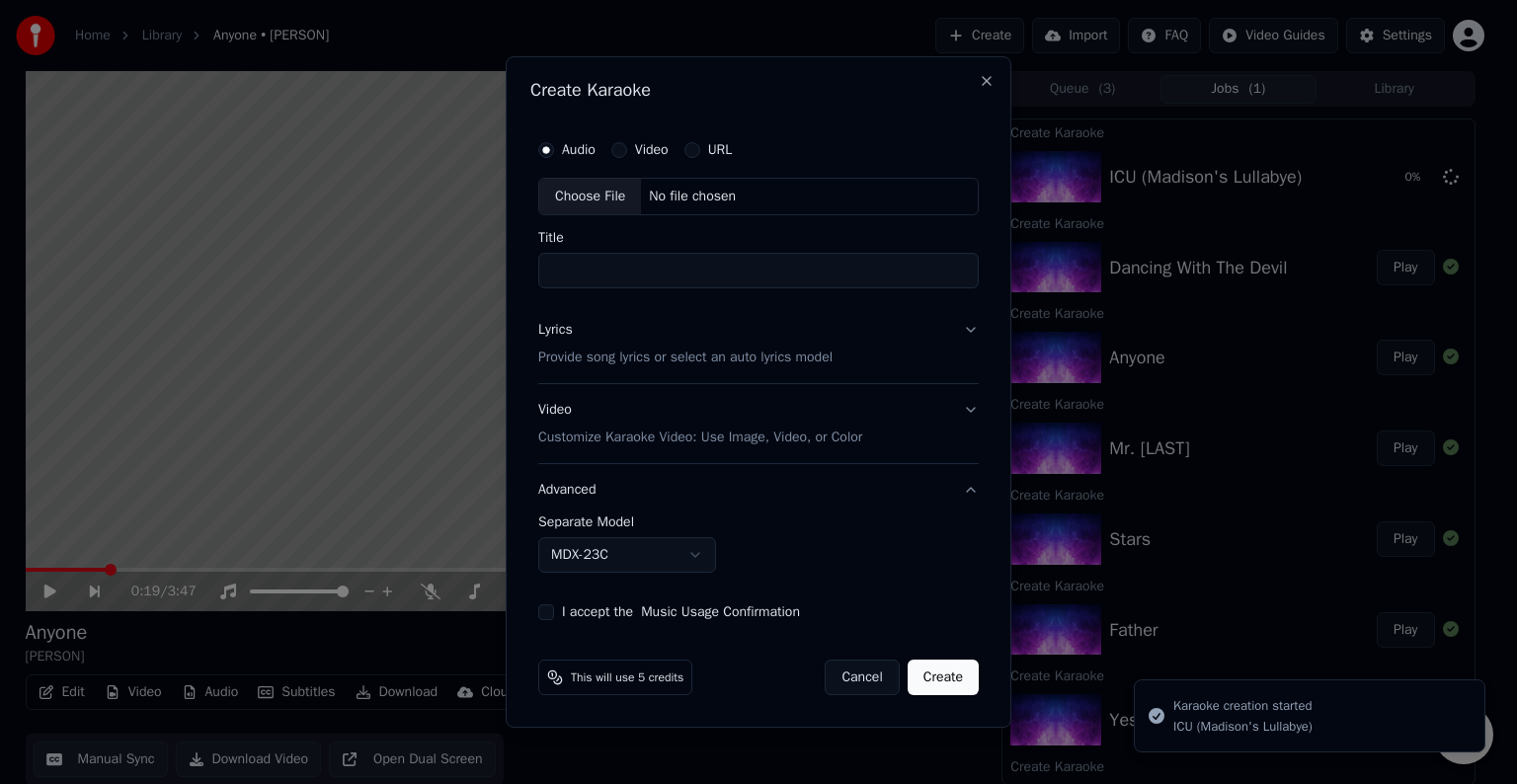 click on "Choose File" at bounding box center [590, 196] 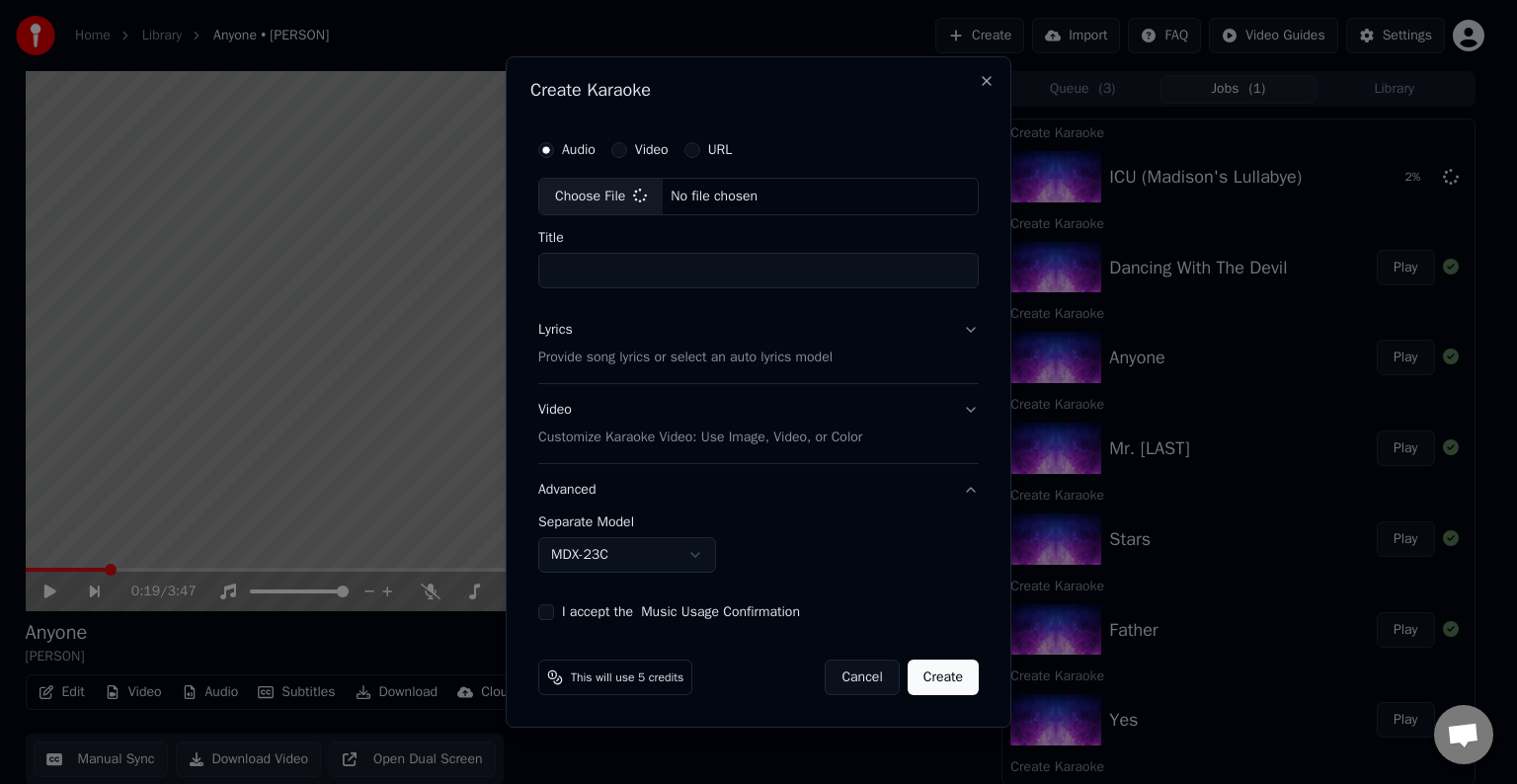 type on "**********" 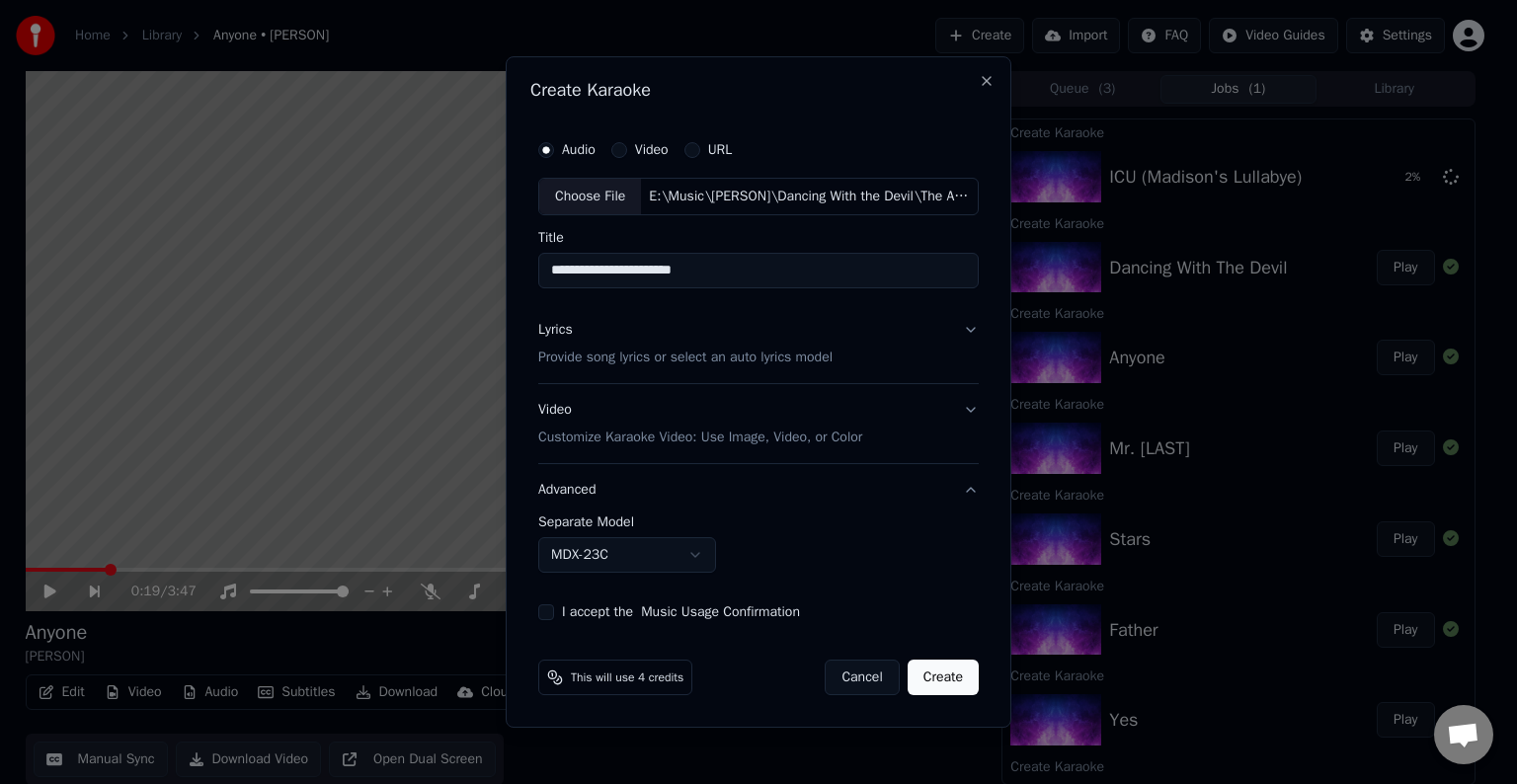 click on "Lyrics Provide song lyrics or select an auto lyrics model" at bounding box center [758, 344] 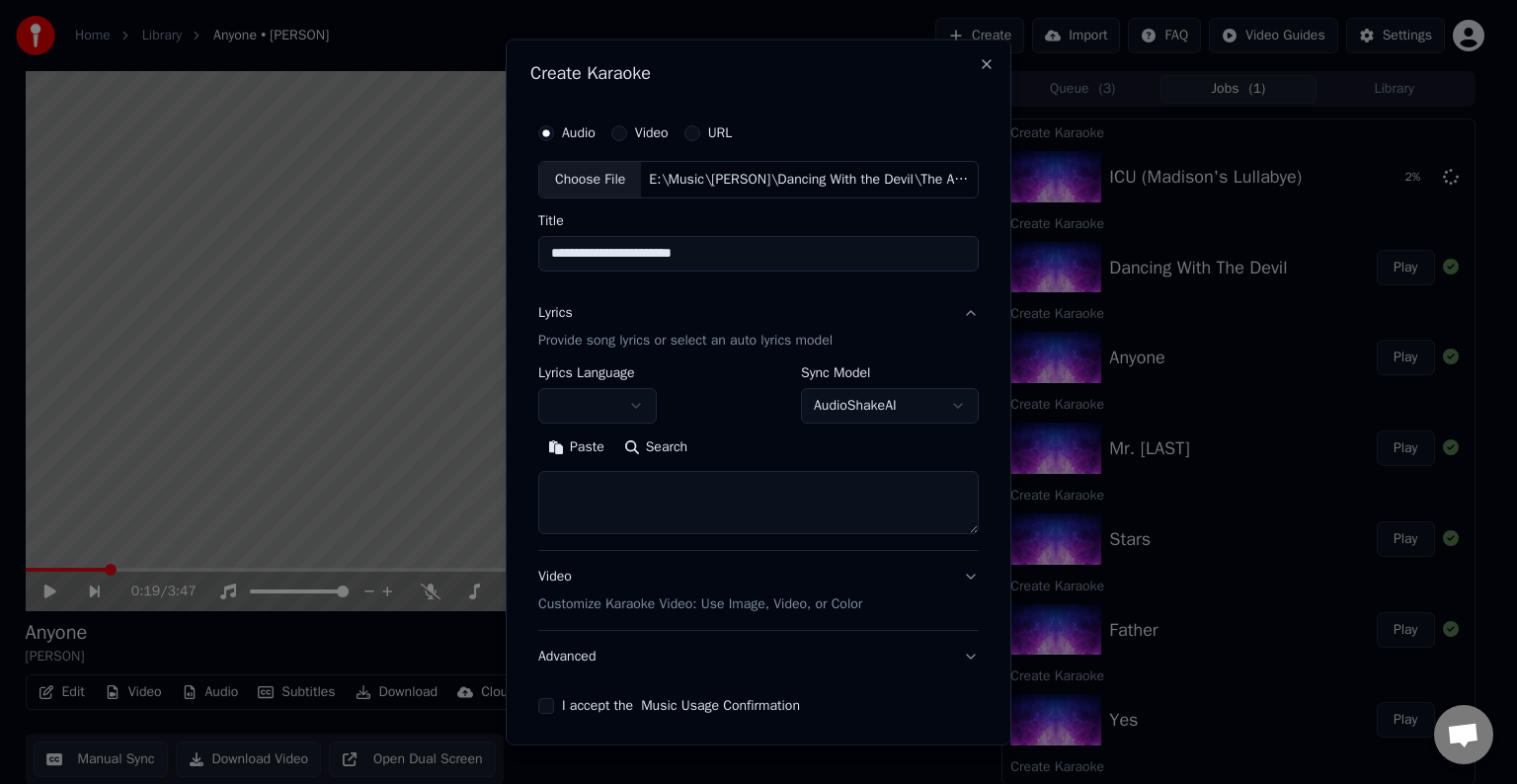 click at bounding box center [598, 406] 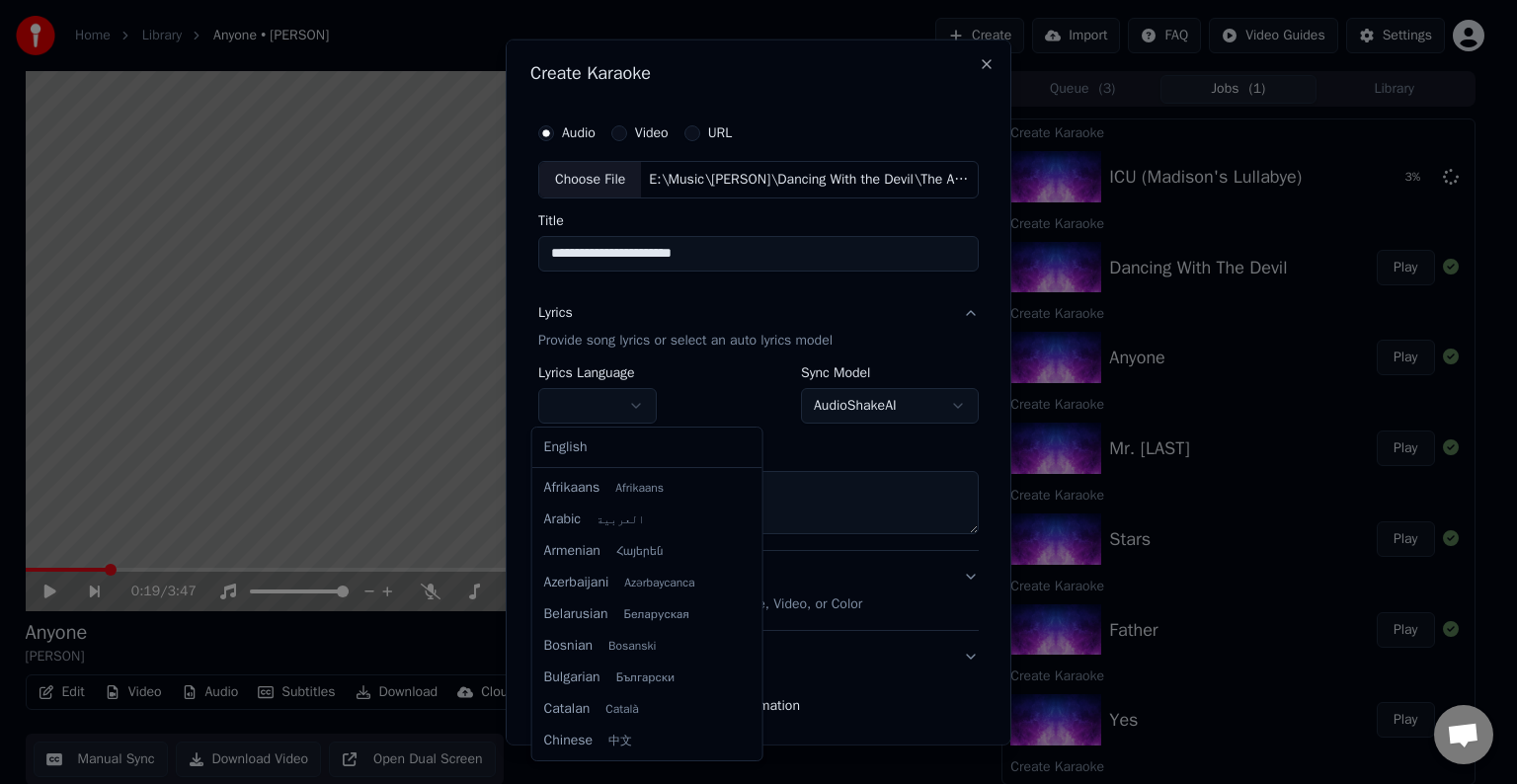 select on "**" 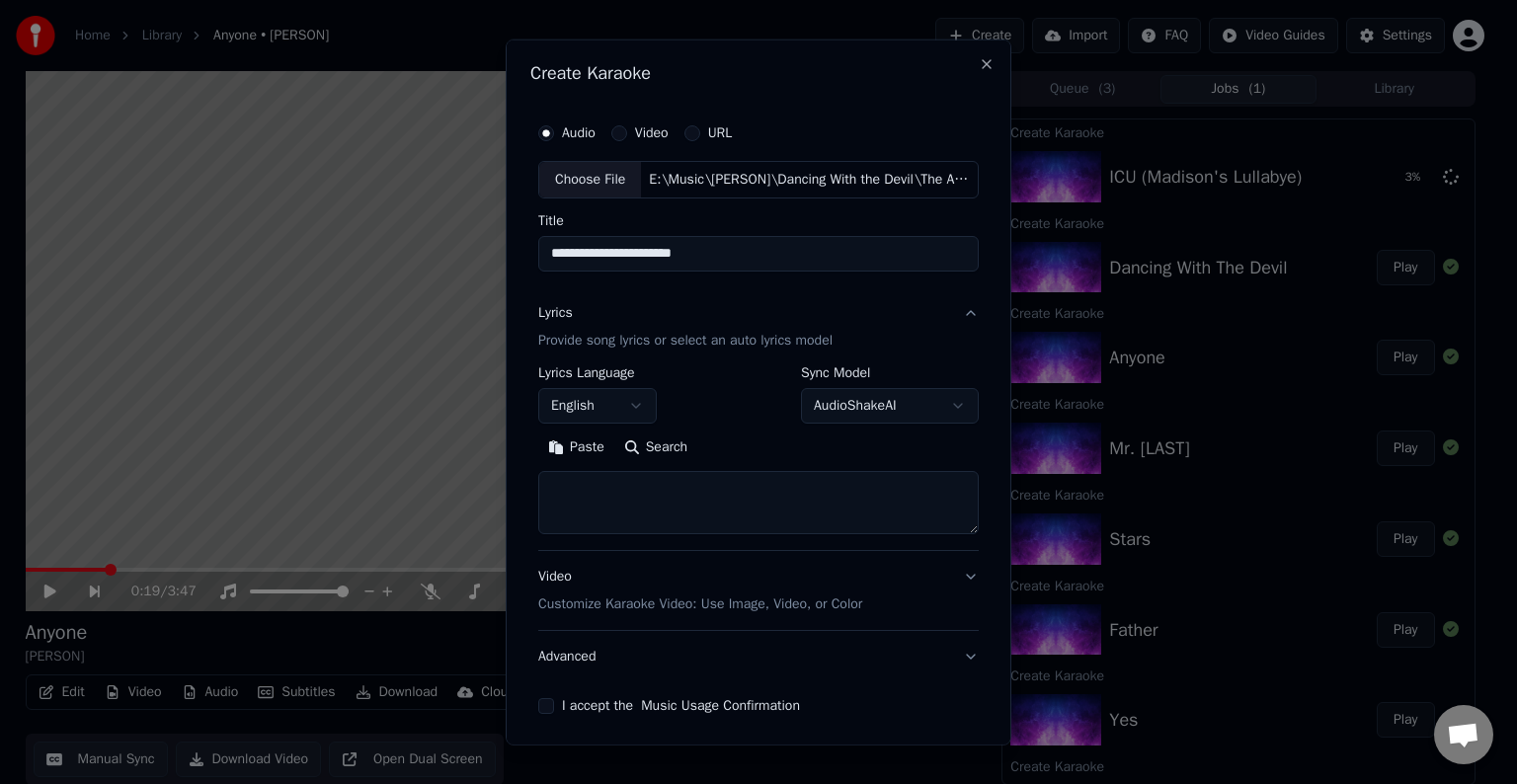 click at bounding box center [758, 503] 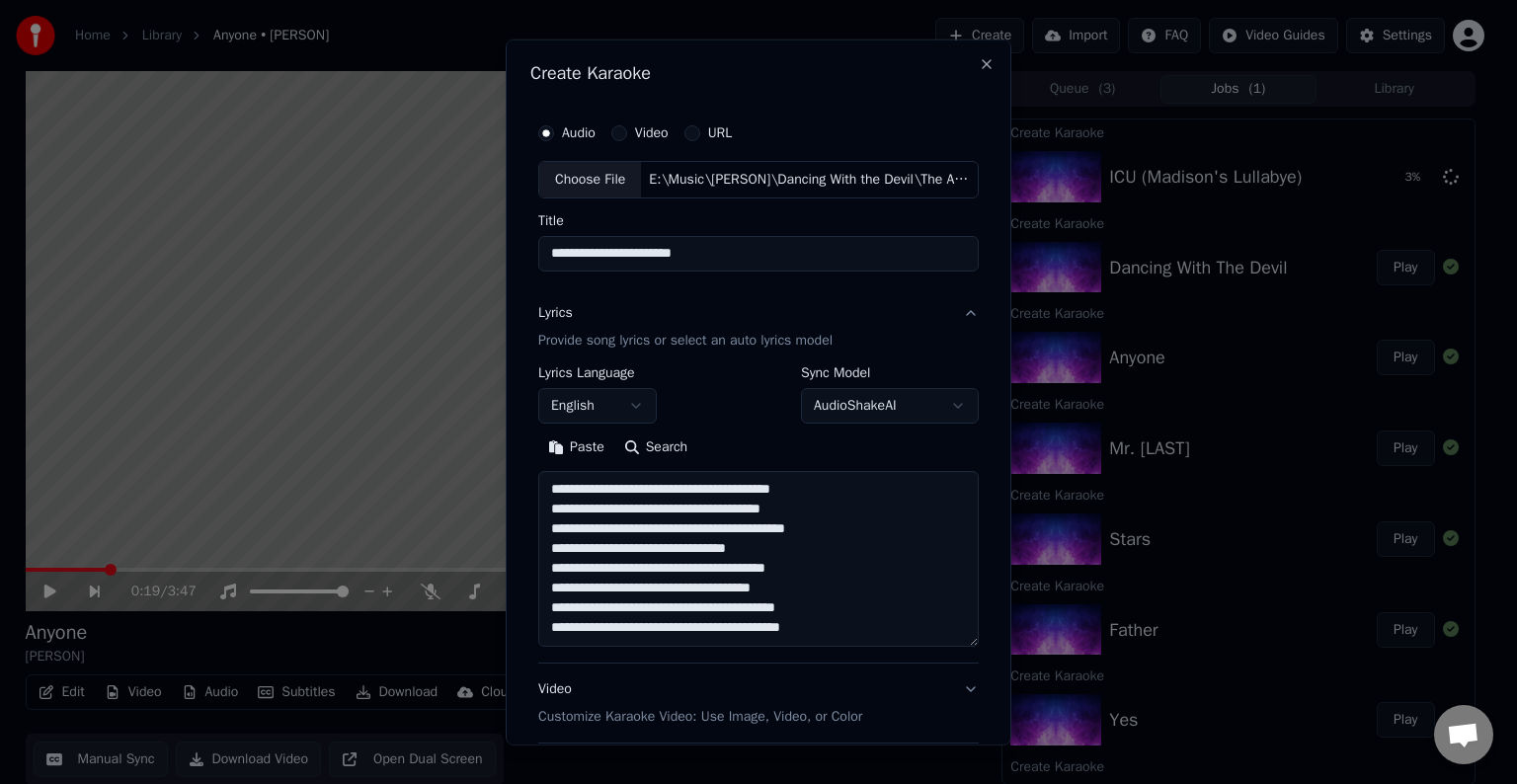 scroll, scrollTop: 122, scrollLeft: 0, axis: vertical 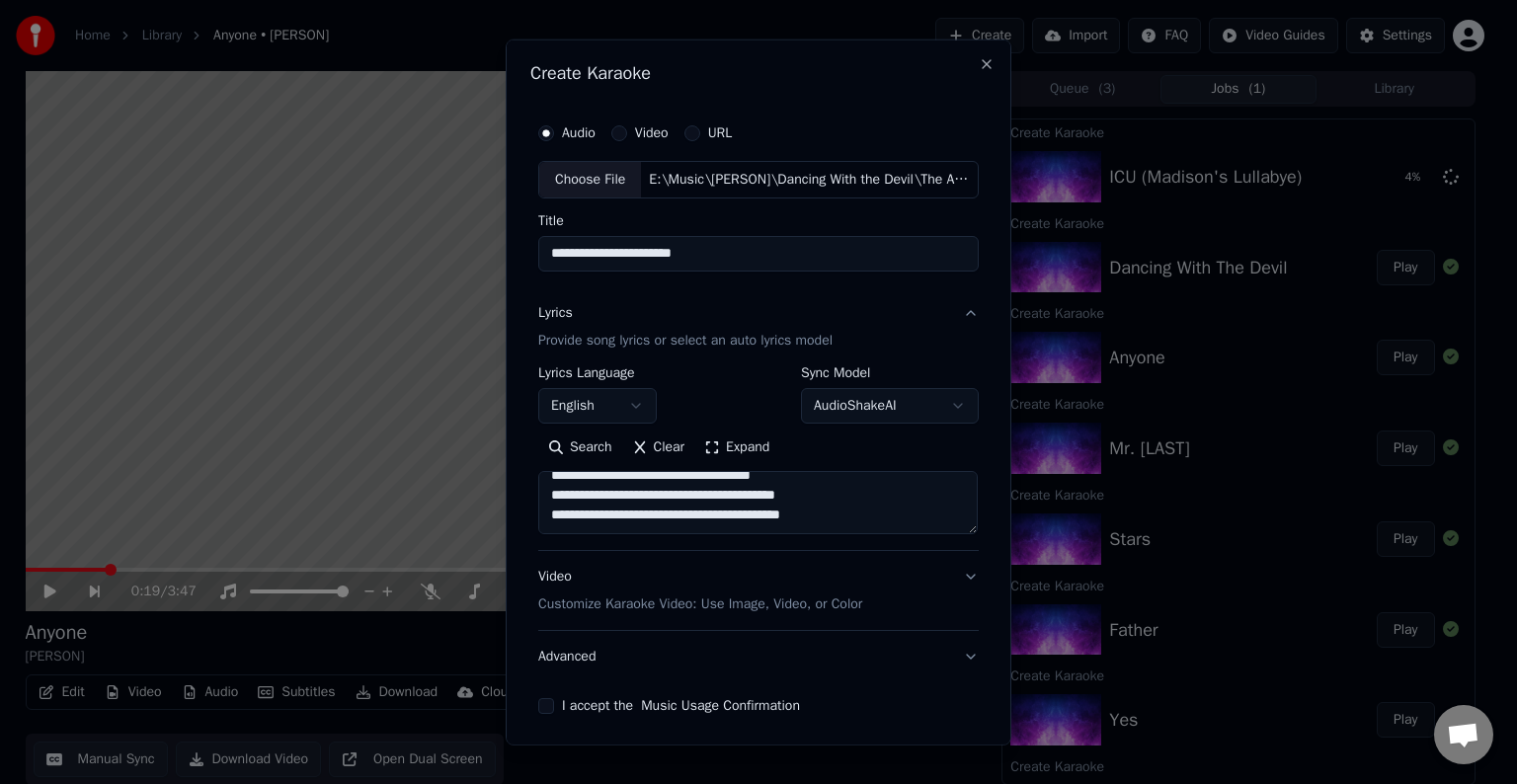 paste on "**********" 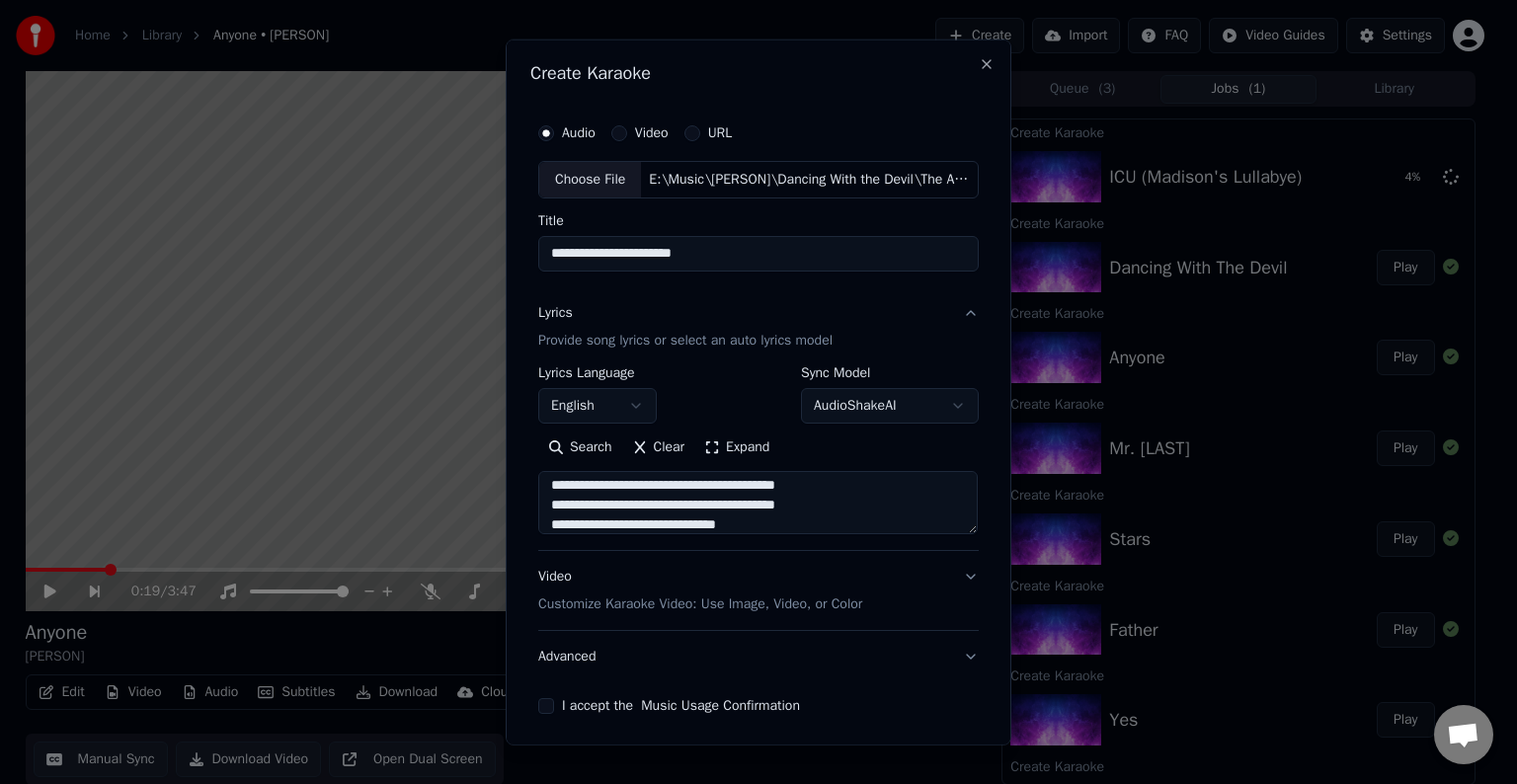 scroll, scrollTop: 142, scrollLeft: 0, axis: vertical 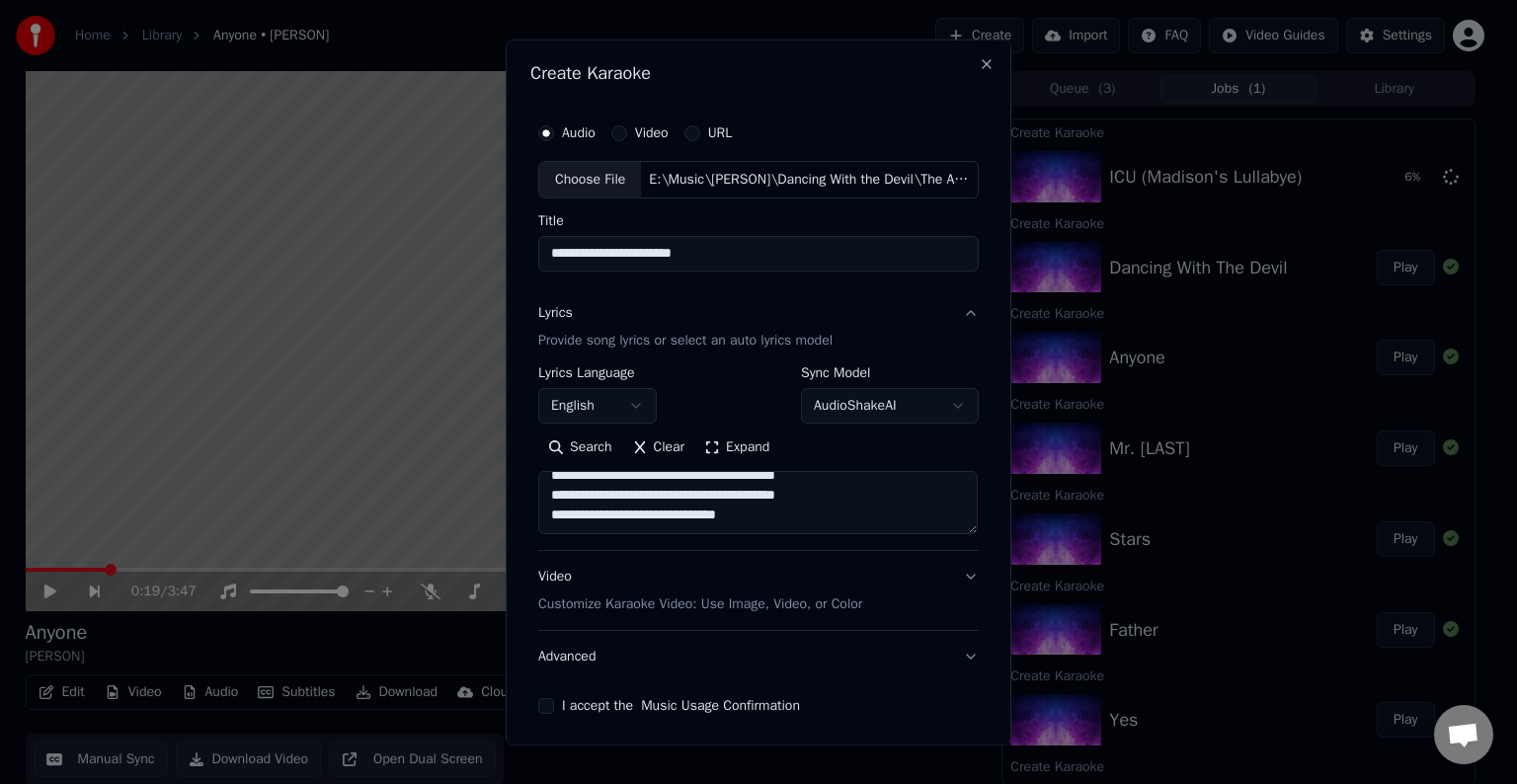paste on "**********" 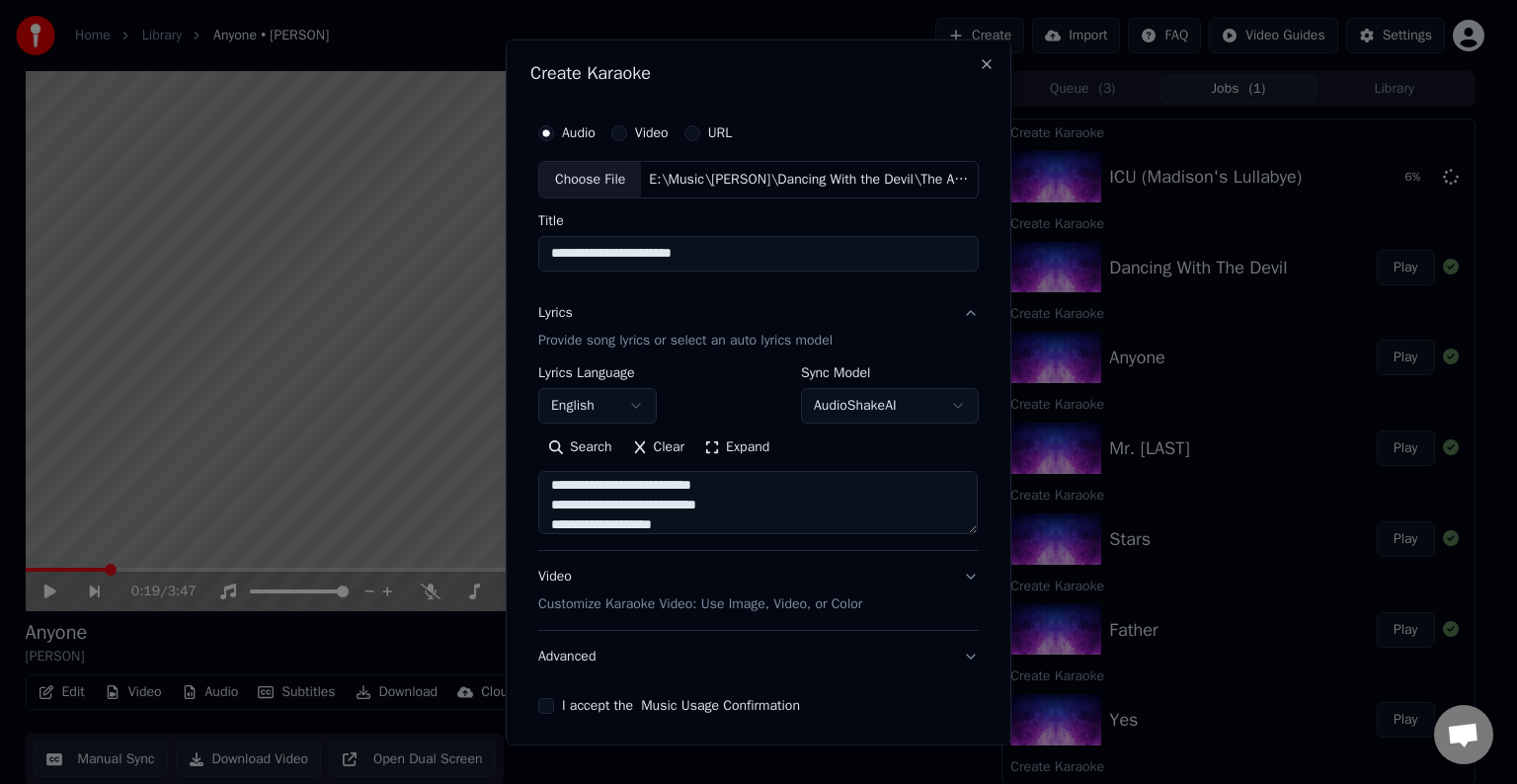 scroll, scrollTop: 208, scrollLeft: 0, axis: vertical 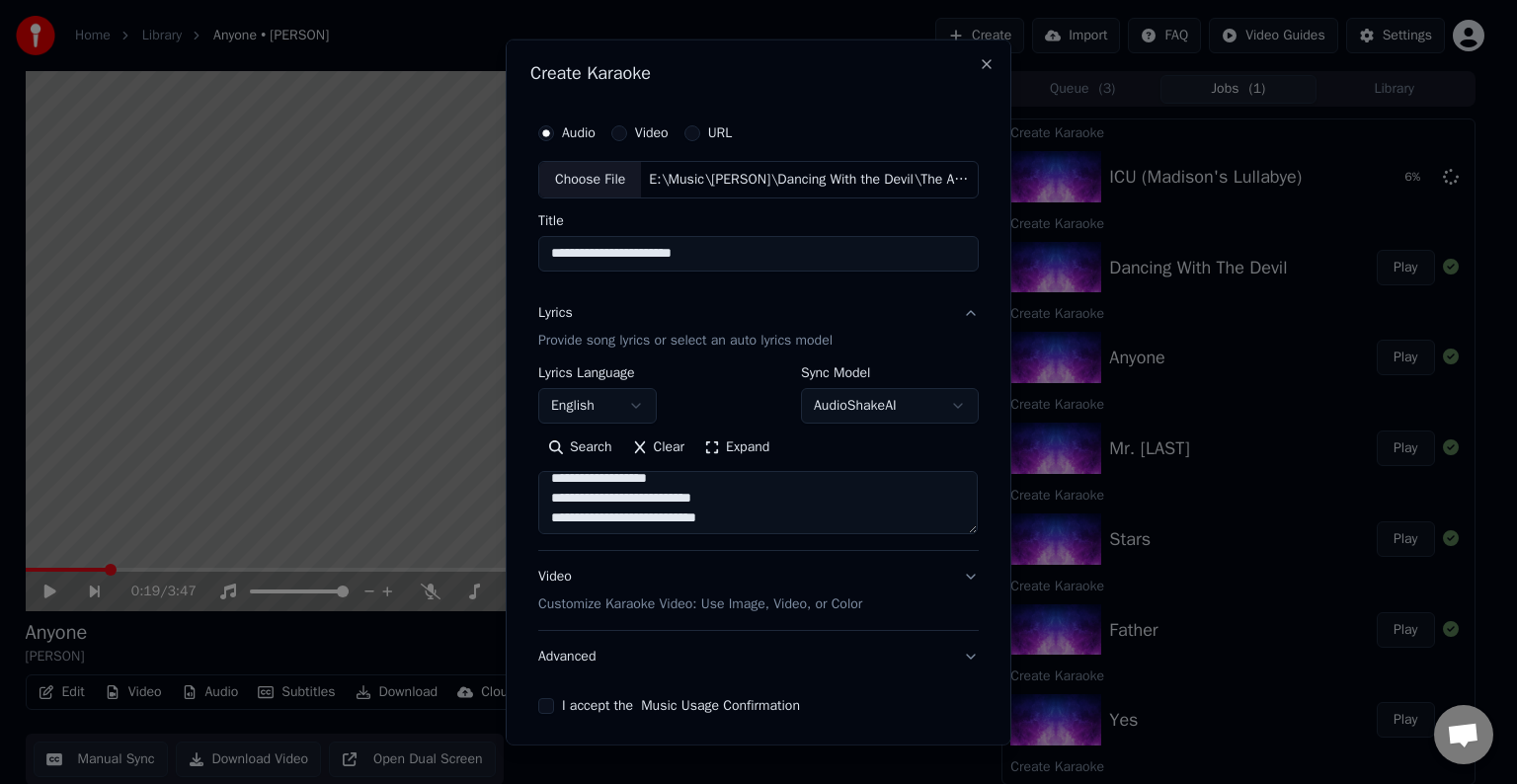 click on "**********" at bounding box center (758, 503) 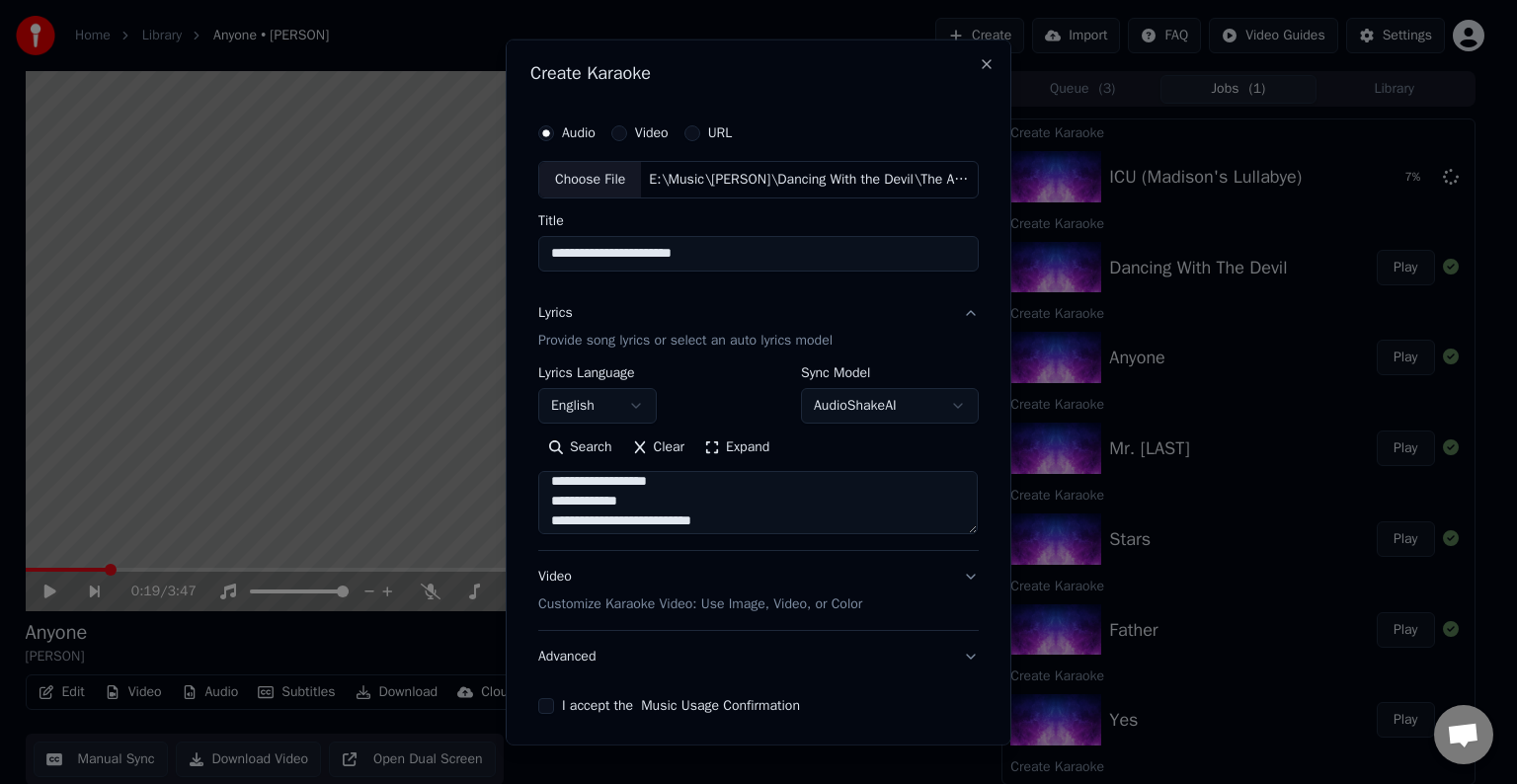 scroll, scrollTop: 185, scrollLeft: 0, axis: vertical 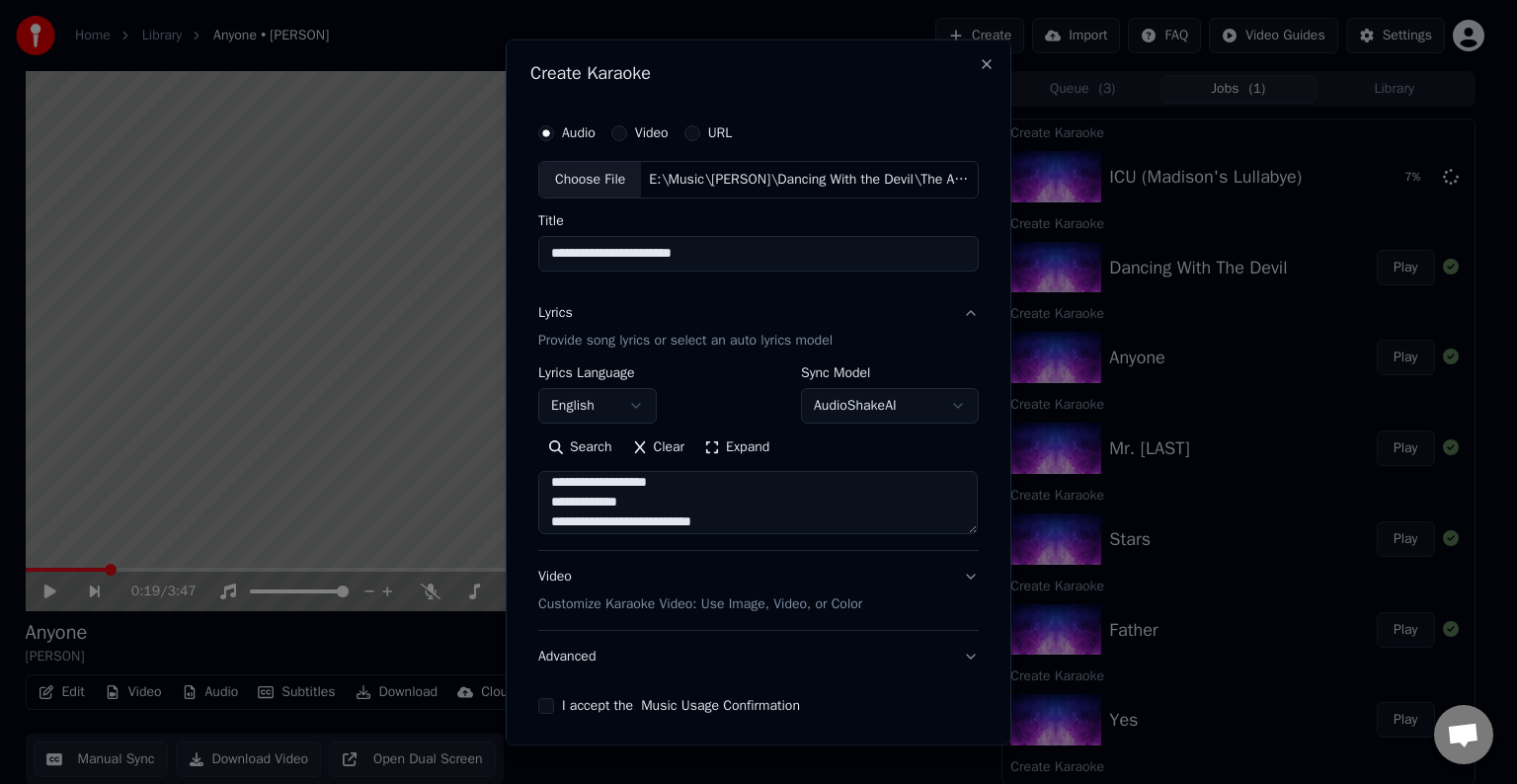 click on "**********" at bounding box center [758, 503] 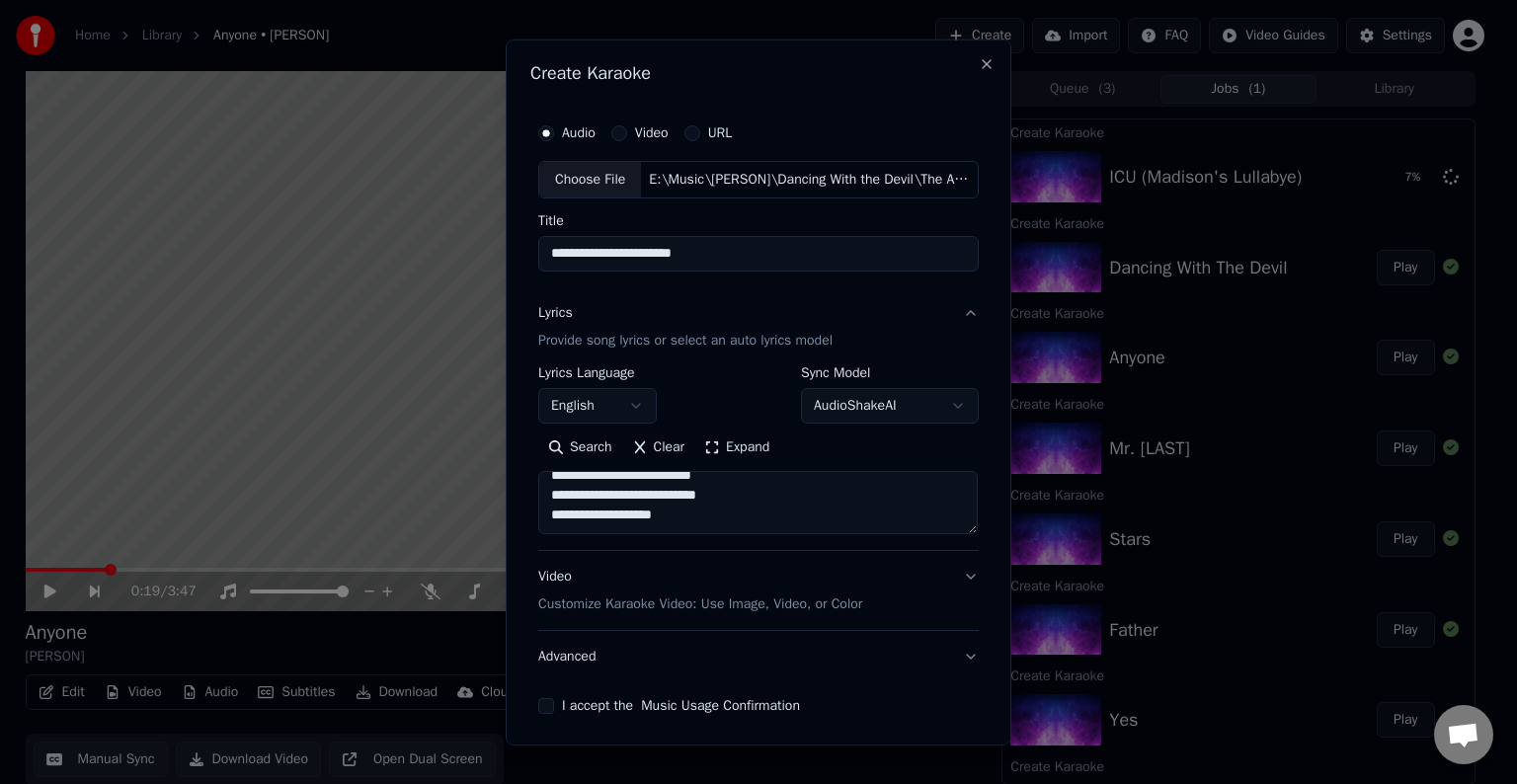scroll, scrollTop: 250, scrollLeft: 0, axis: vertical 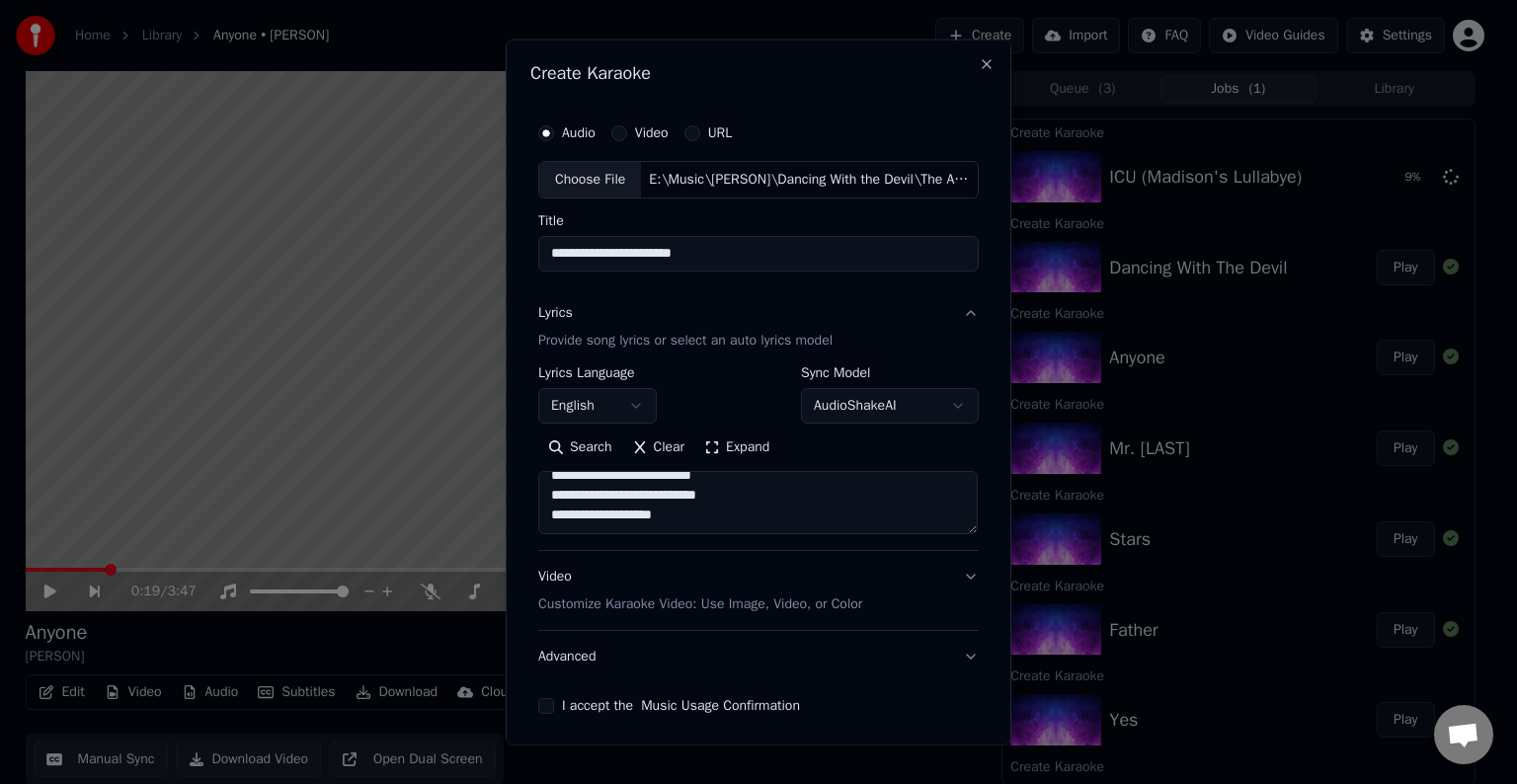 paste on "**********" 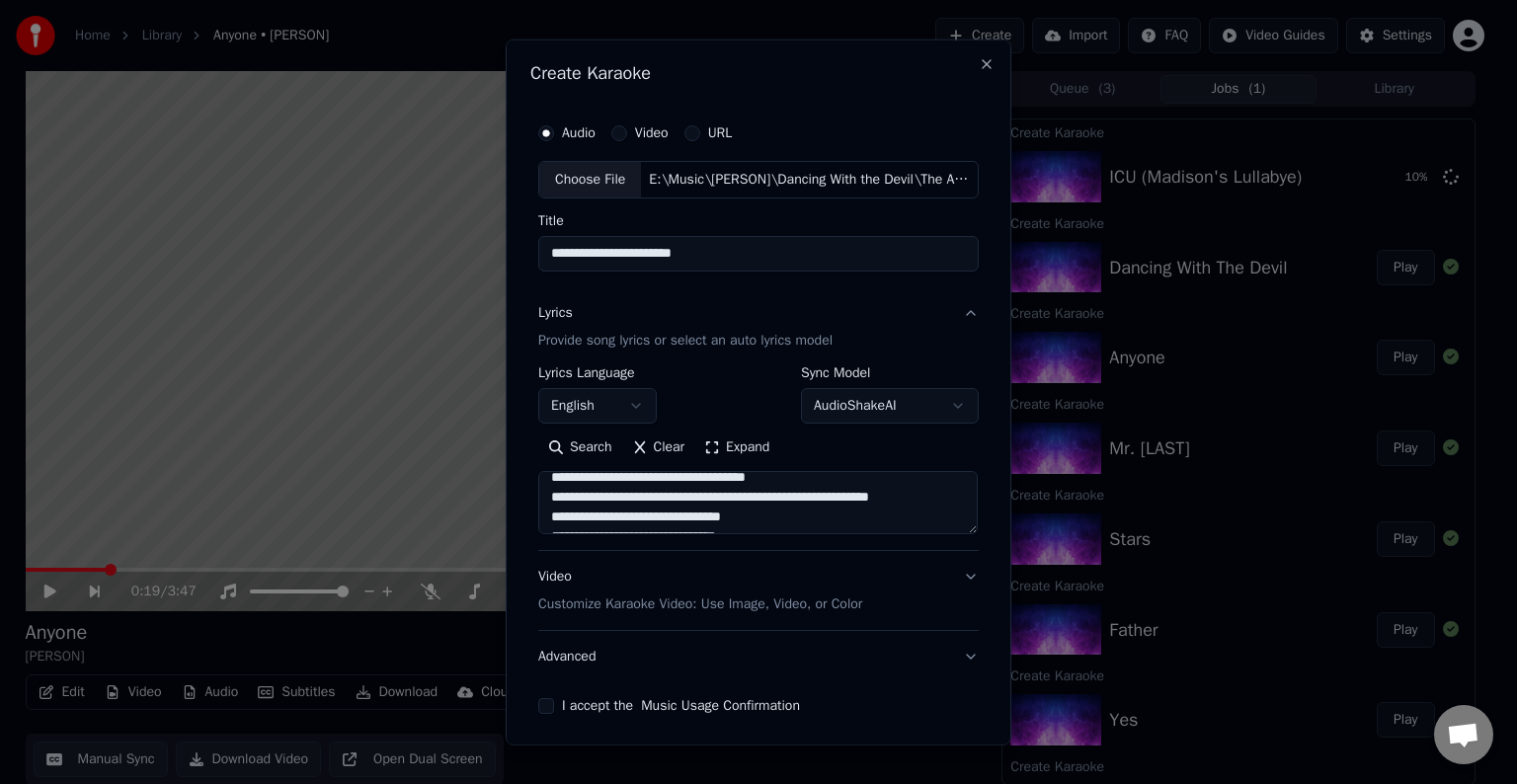 scroll, scrollTop: 287, scrollLeft: 0, axis: vertical 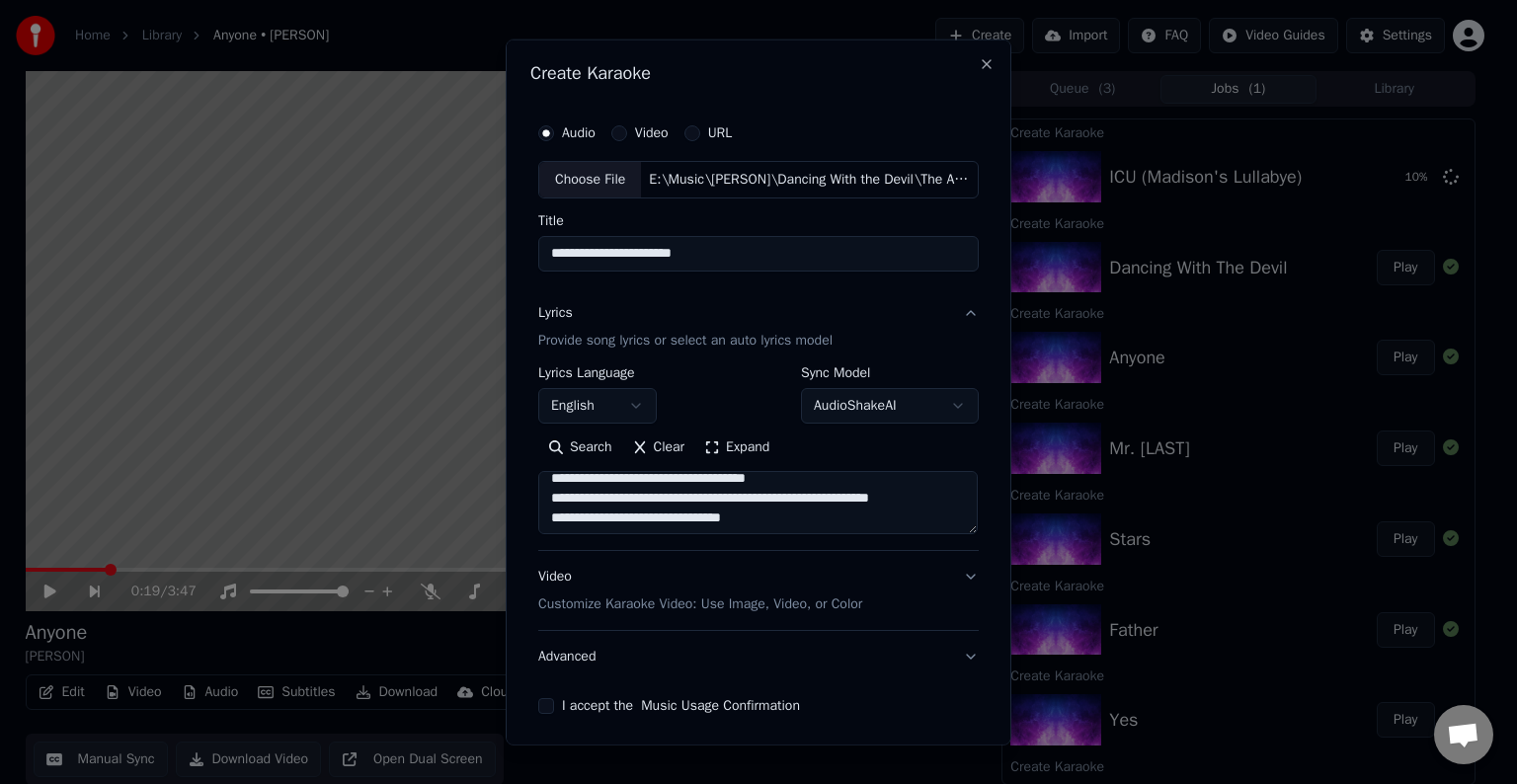 drag, startPoint x: 771, startPoint y: 490, endPoint x: 943, endPoint y: 502, distance: 172.4181 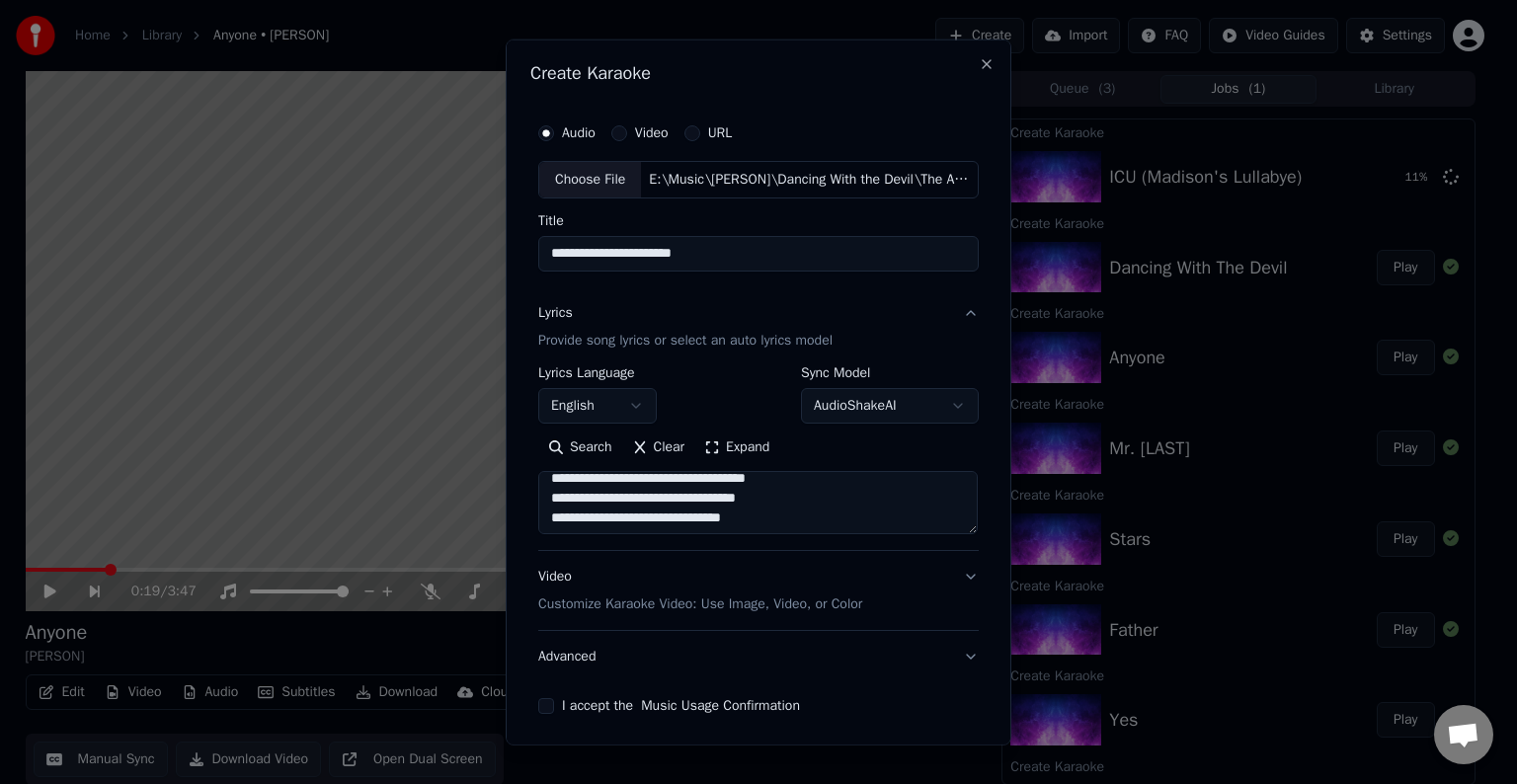 scroll, scrollTop: 329, scrollLeft: 0, axis: vertical 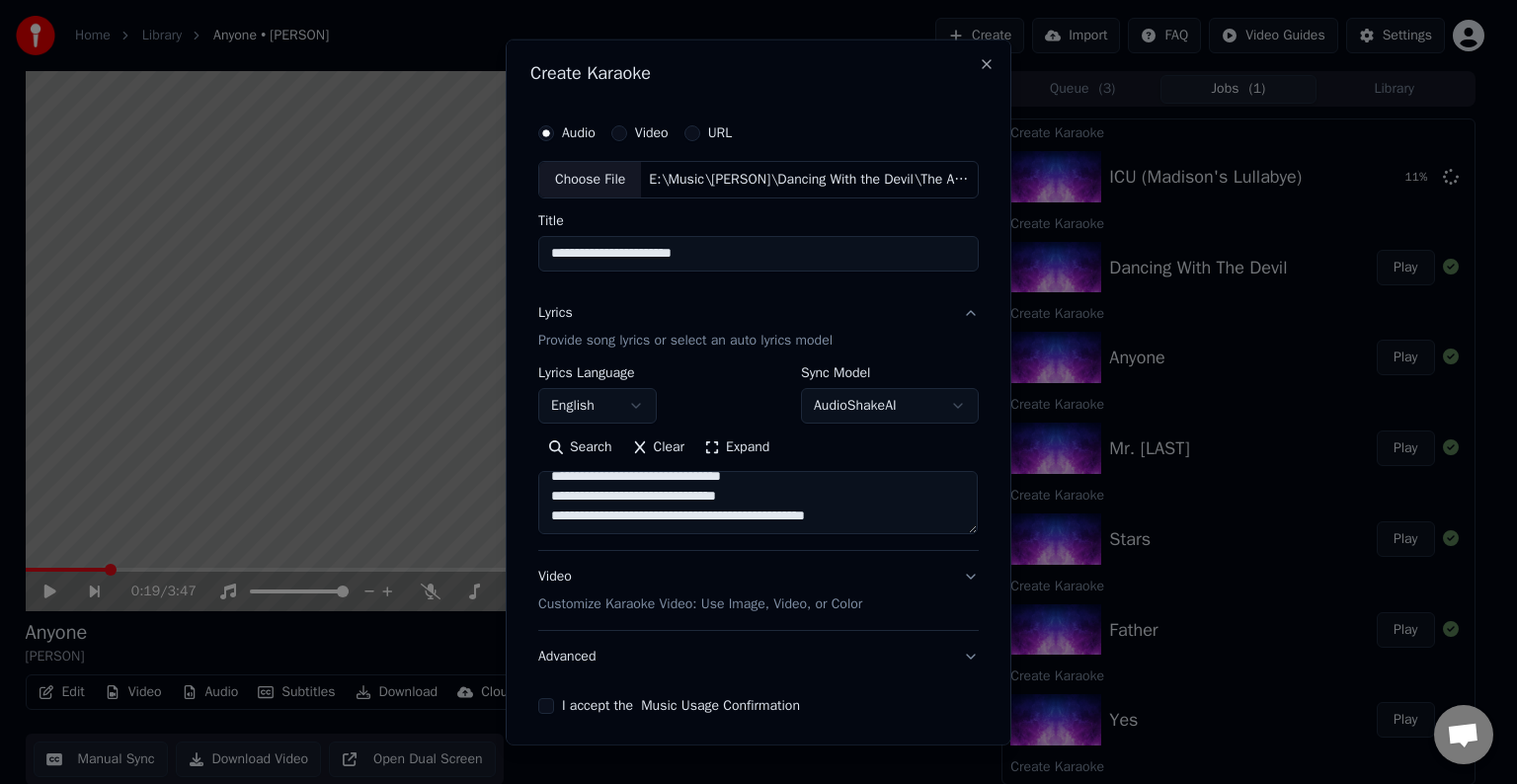click on "**********" at bounding box center (758, 503) 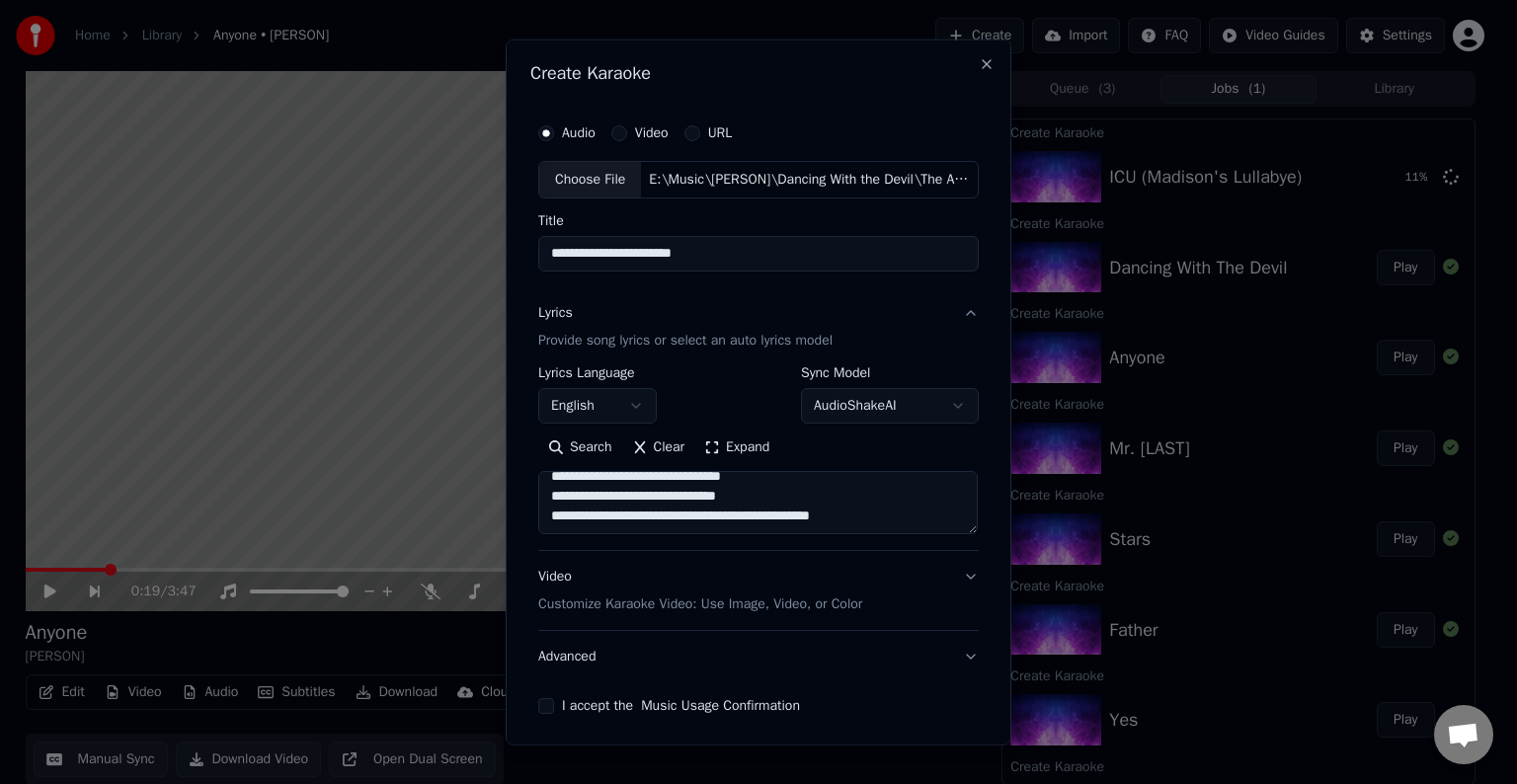 scroll, scrollTop: 340, scrollLeft: 0, axis: vertical 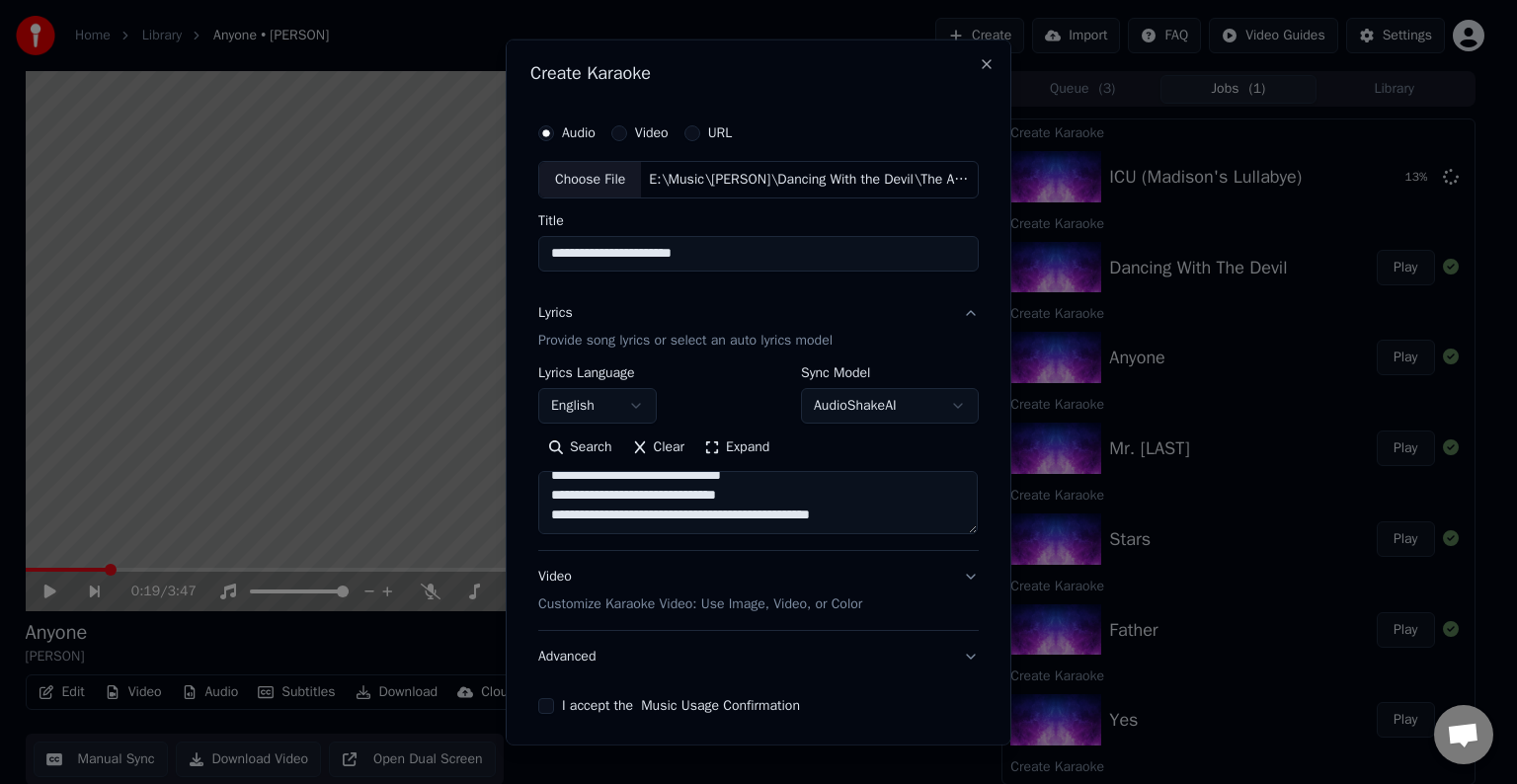 paste on "**********" 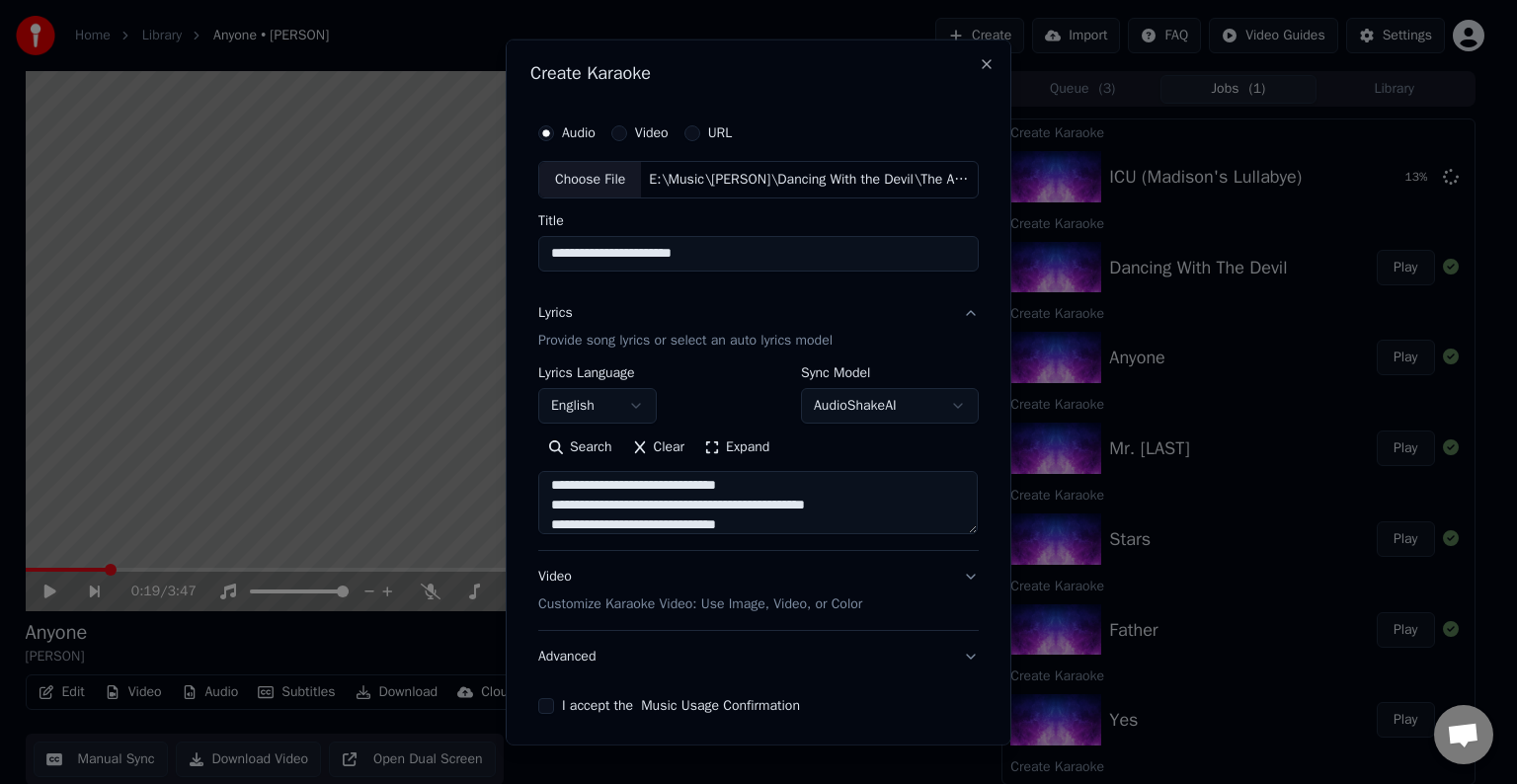 scroll, scrollTop: 359, scrollLeft: 0, axis: vertical 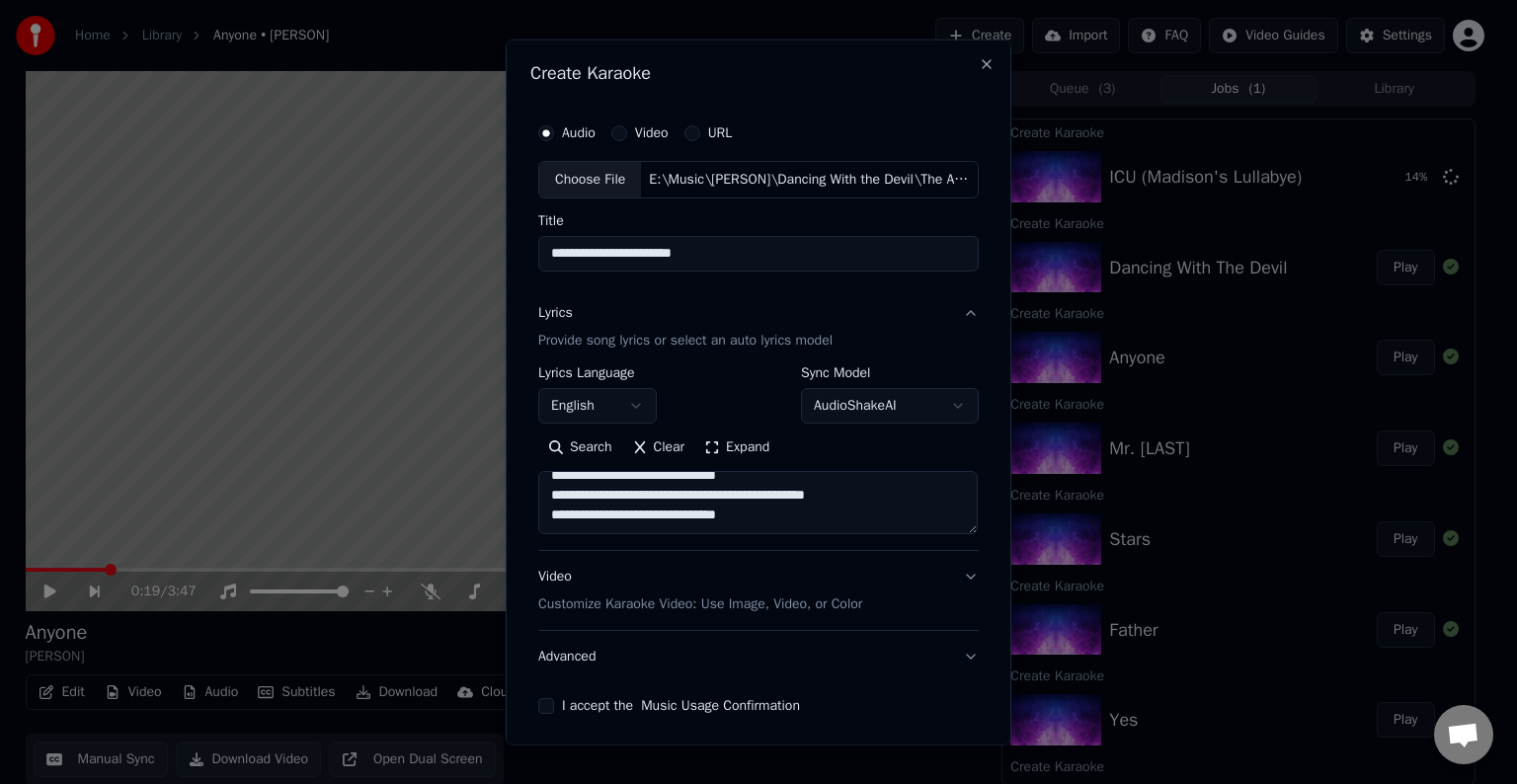 paste on "**********" 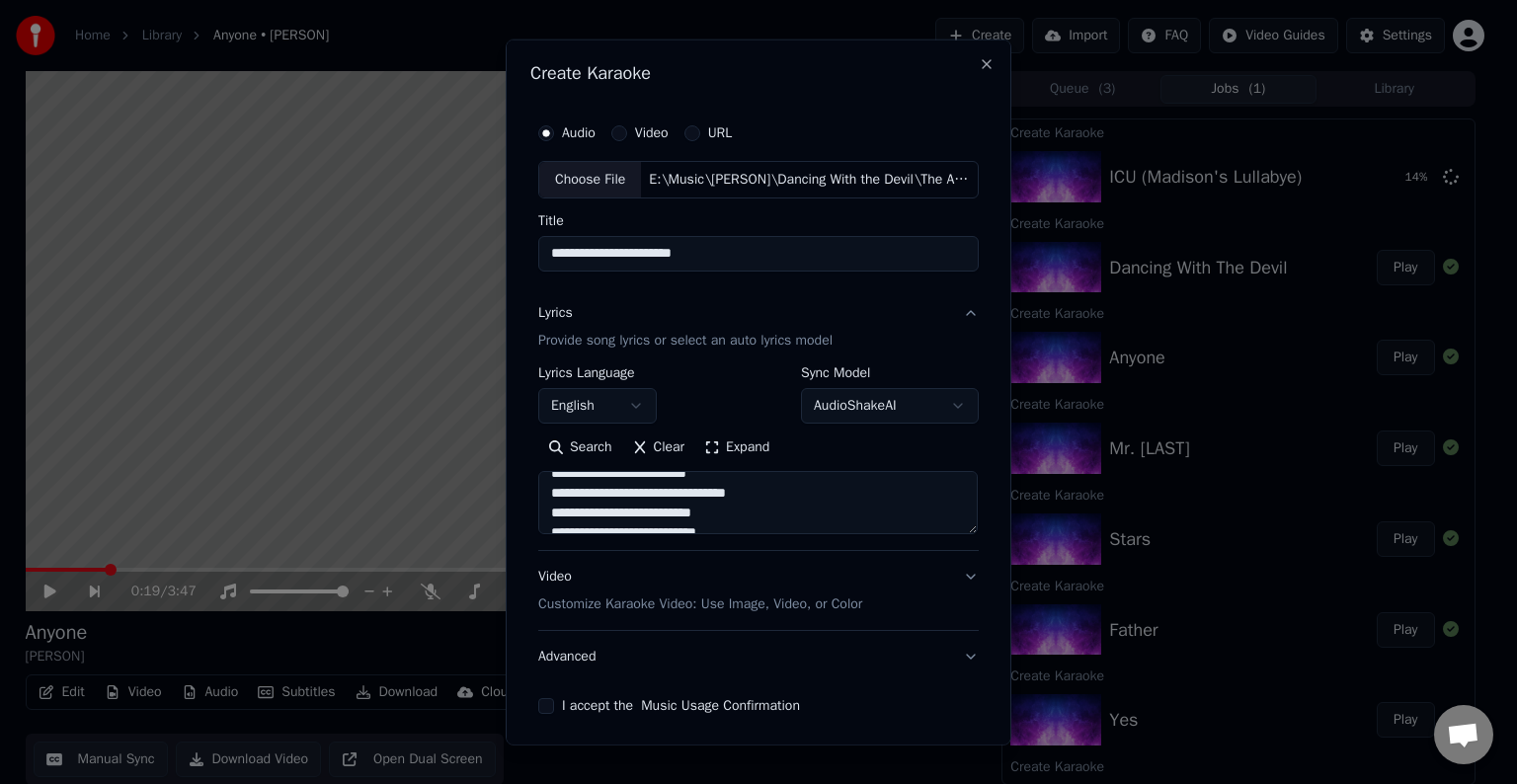 scroll, scrollTop: 407, scrollLeft: 0, axis: vertical 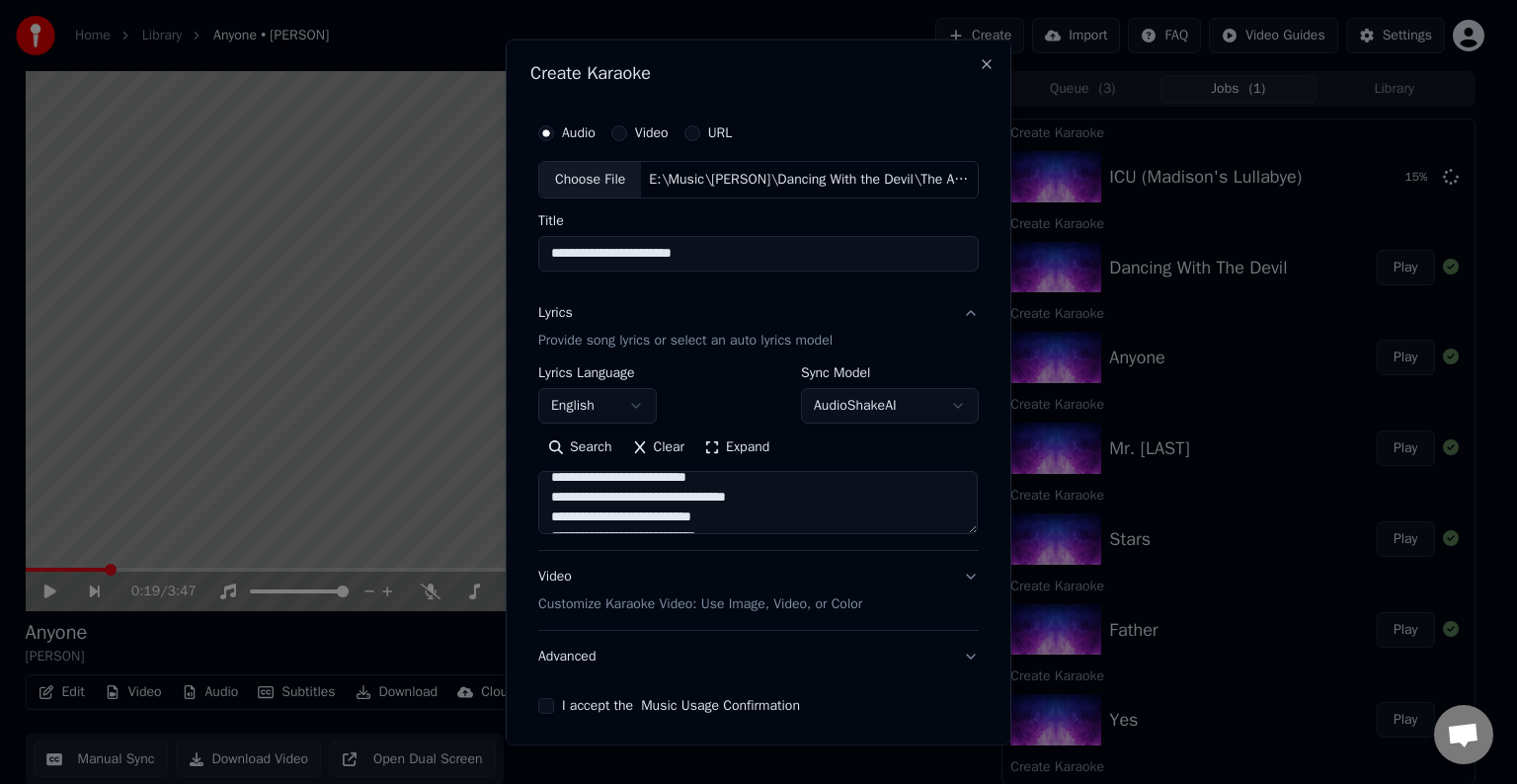drag, startPoint x: 749, startPoint y: 498, endPoint x: 639, endPoint y: 489, distance: 110.367568 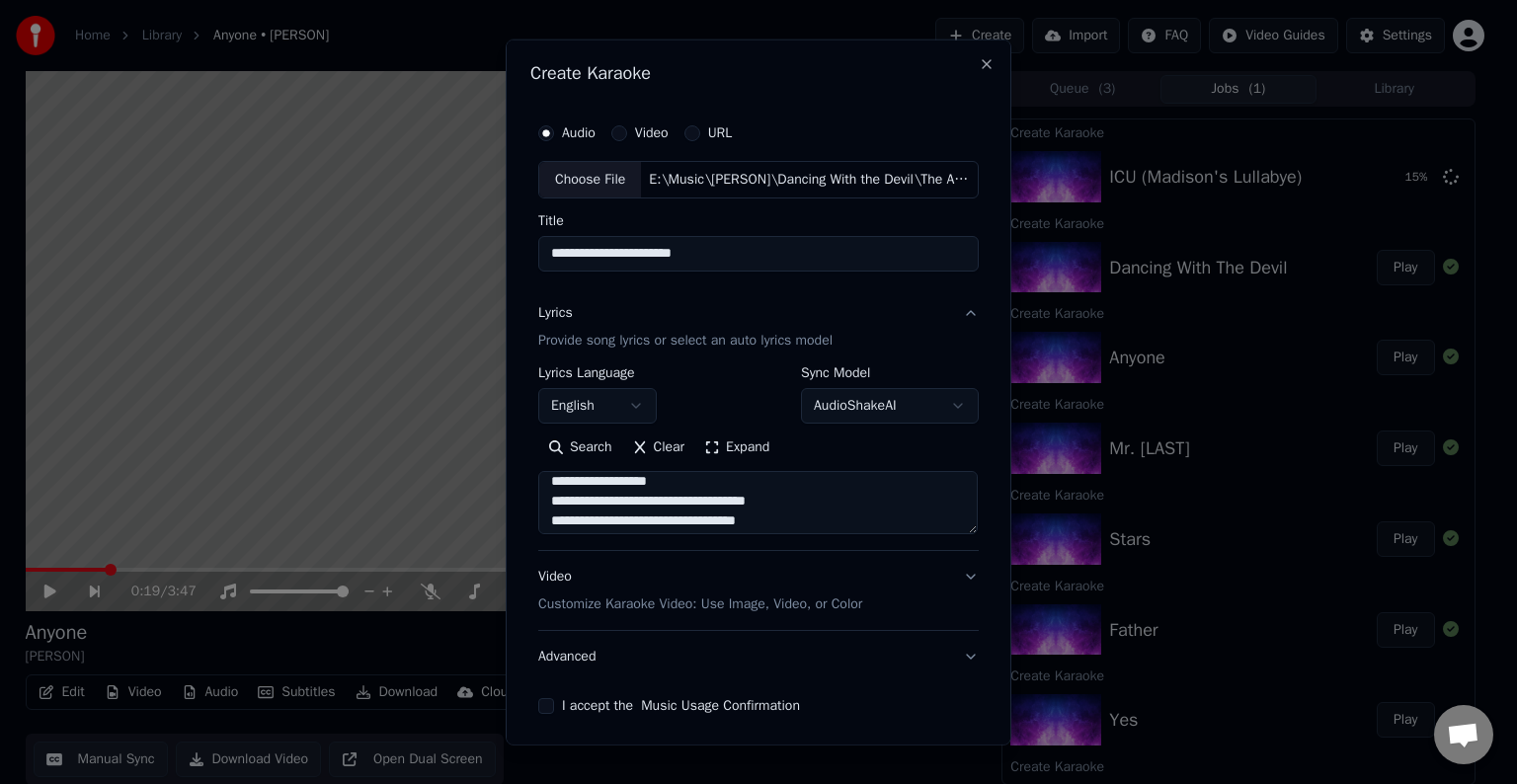 drag, startPoint x: 727, startPoint y: 478, endPoint x: 631, endPoint y: 487, distance: 96.42095 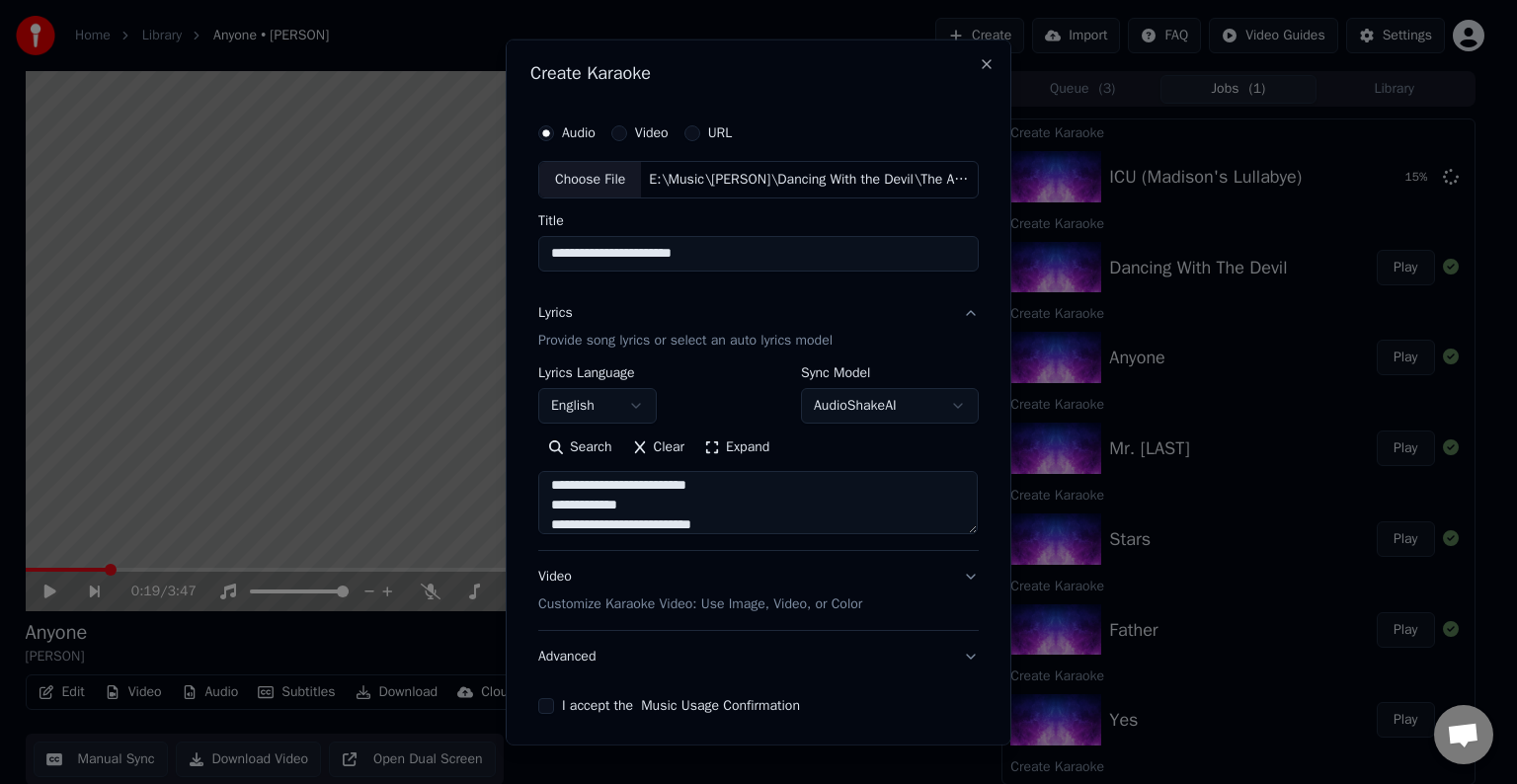scroll, scrollTop: 399, scrollLeft: 0, axis: vertical 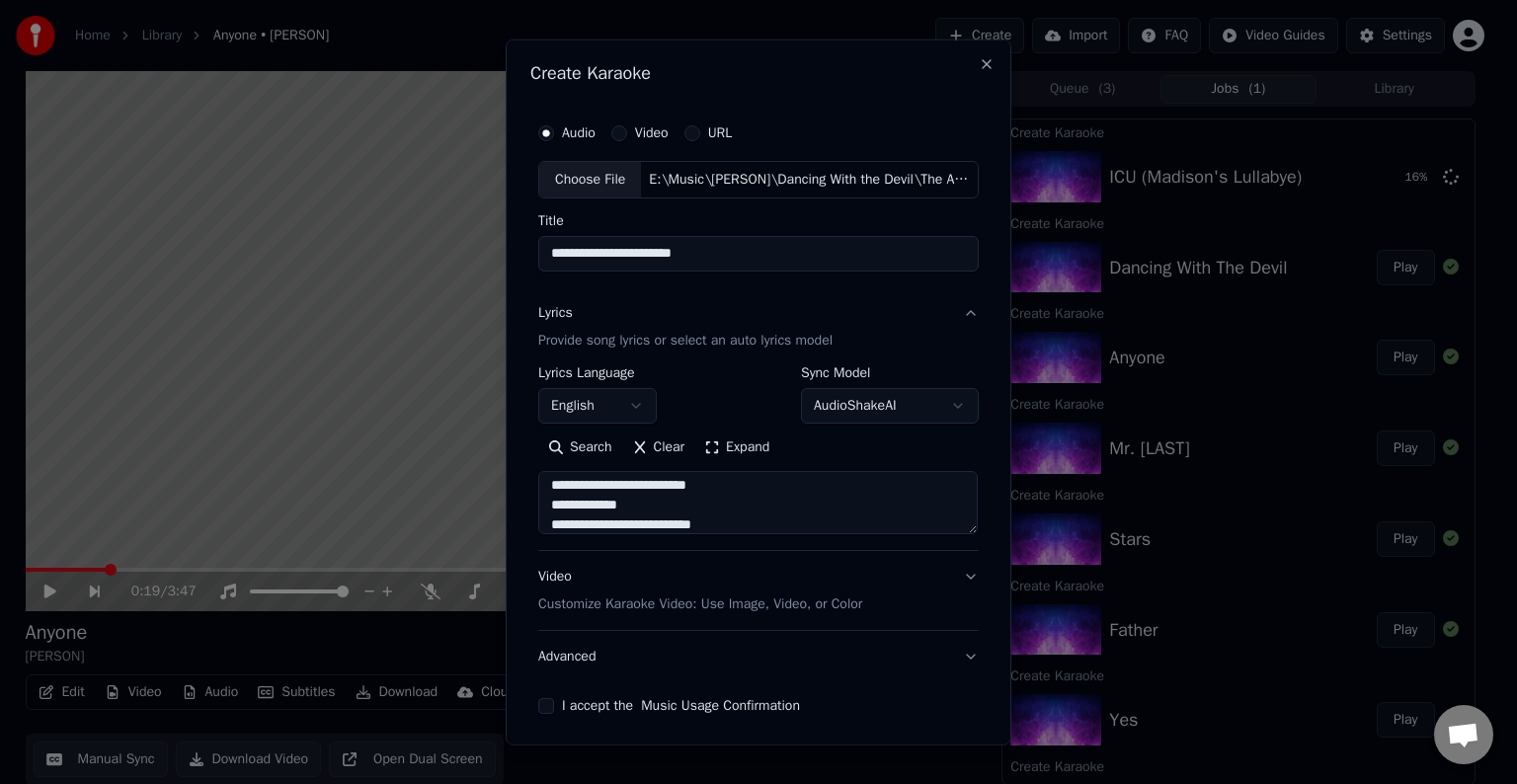 click on "**********" at bounding box center [758, 503] 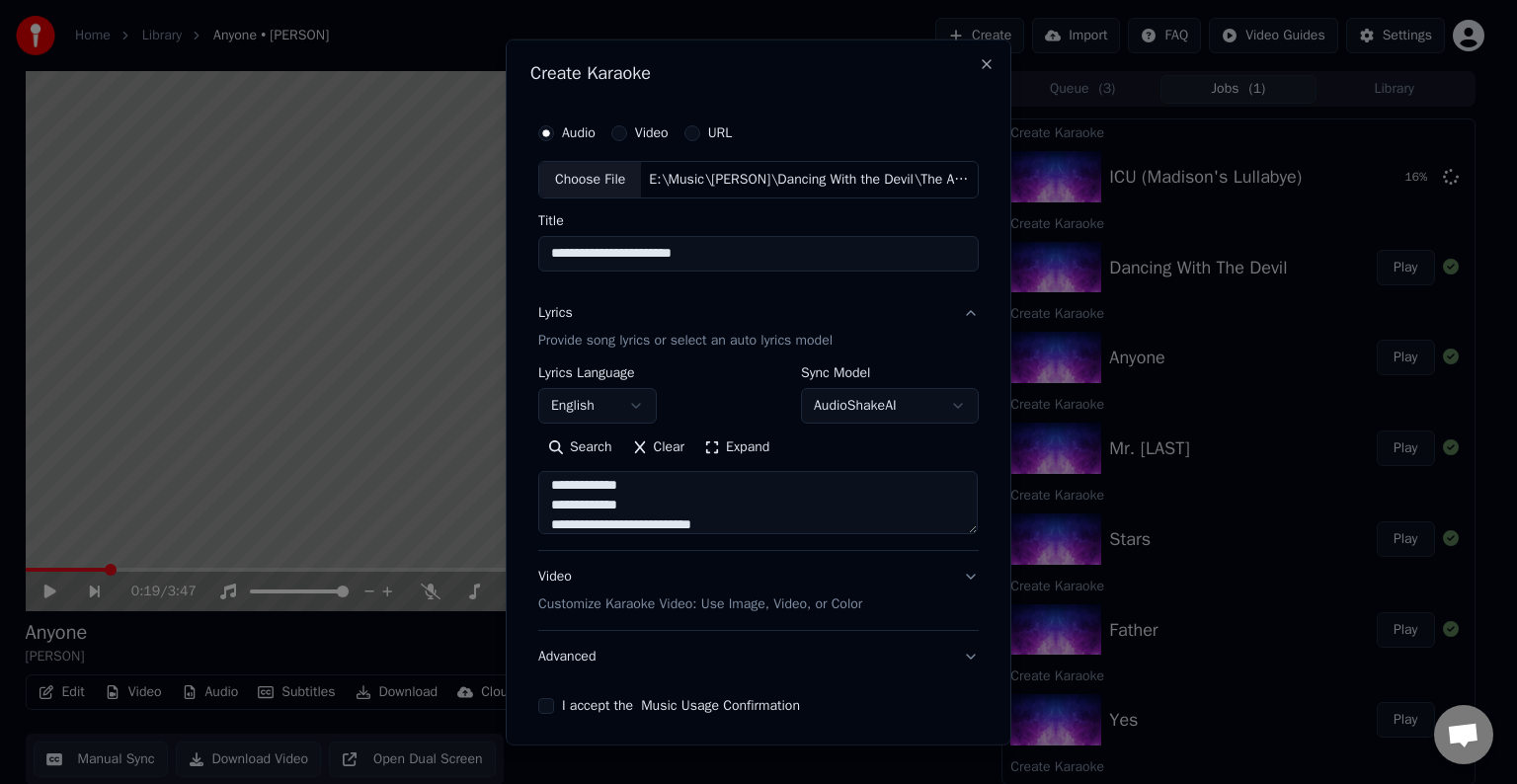 click on "**********" at bounding box center (758, 503) 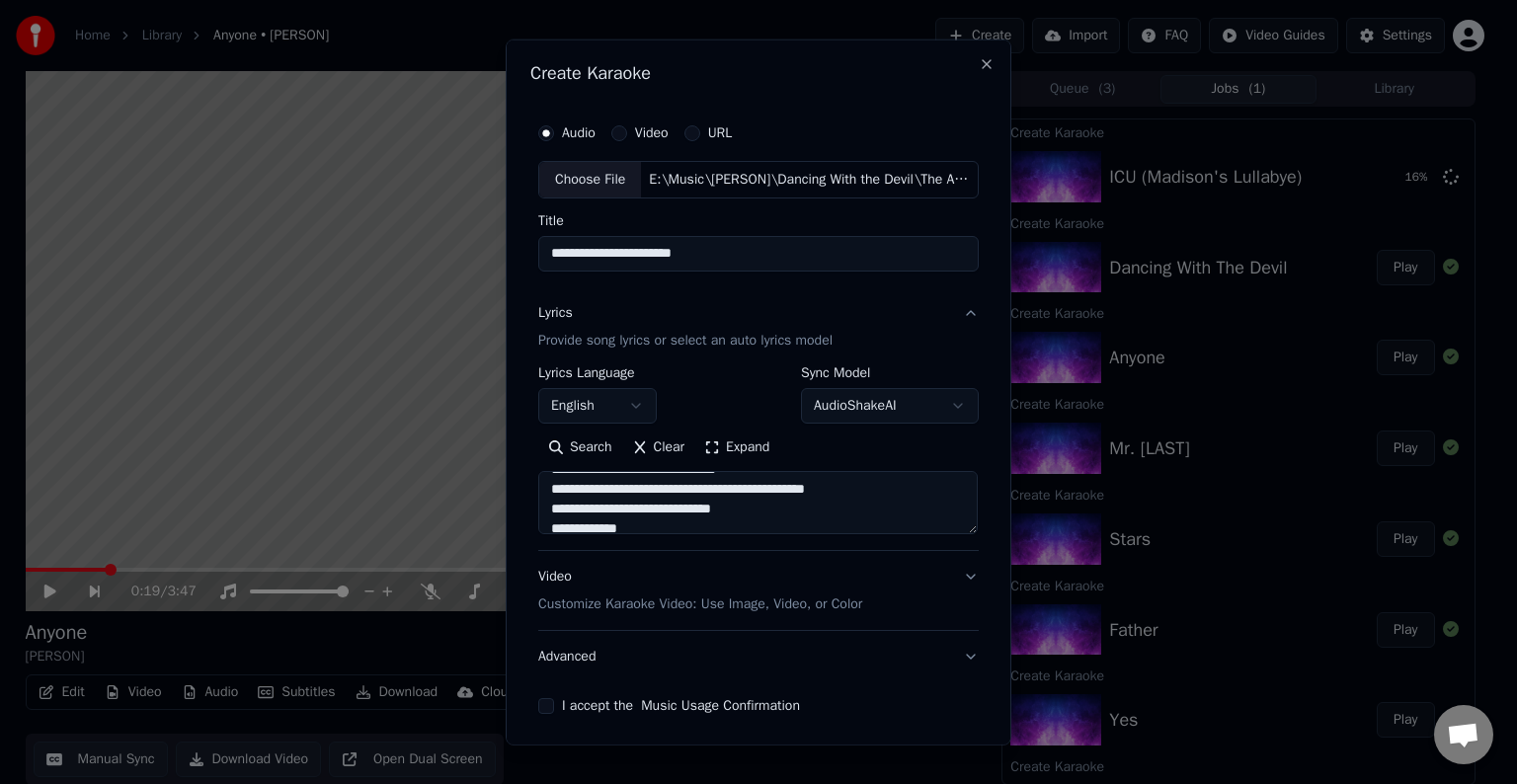 scroll, scrollTop: 467, scrollLeft: 0, axis: vertical 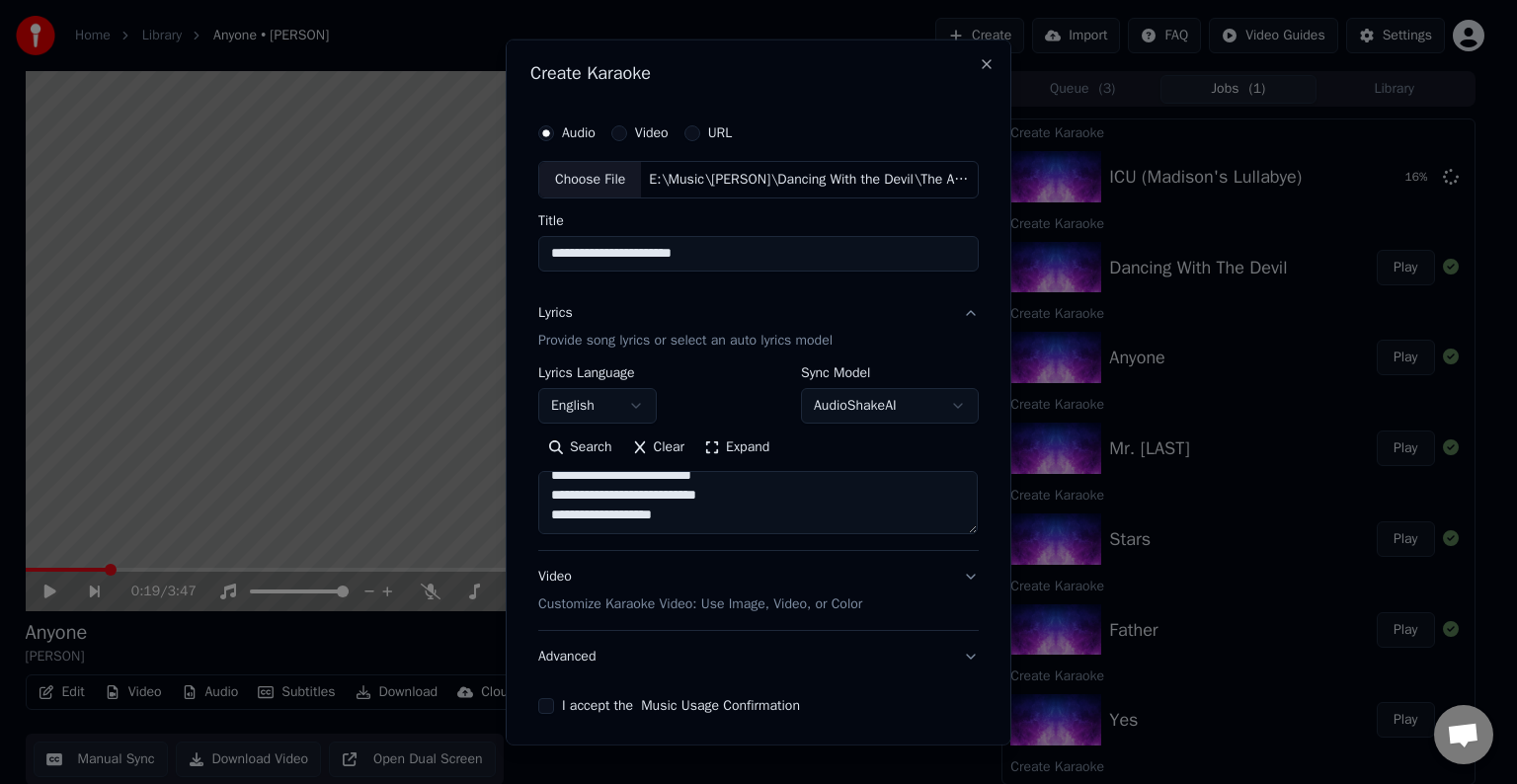 click on "**********" at bounding box center [758, 503] 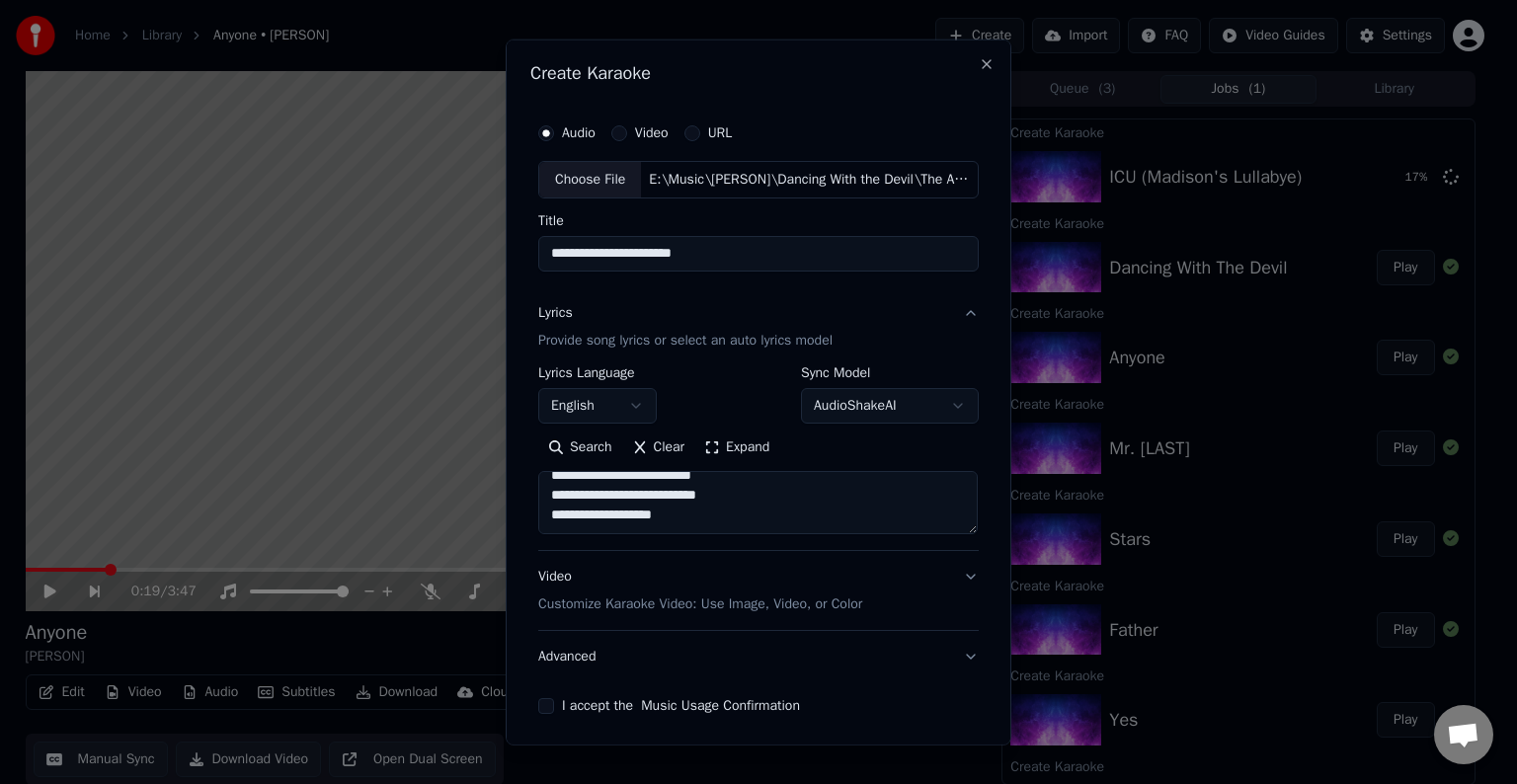 click on "**********" at bounding box center (758, 503) 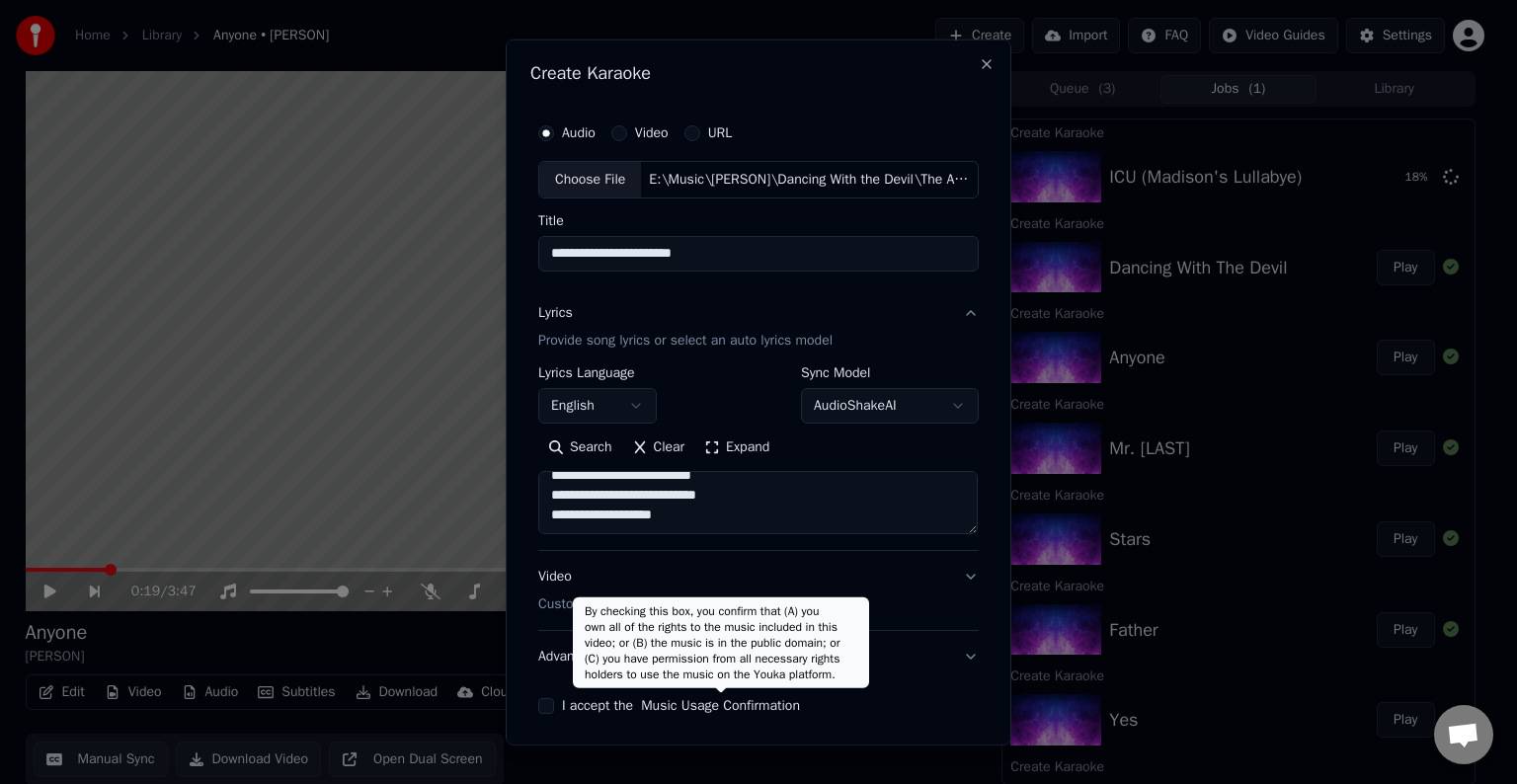 paste on "**********" 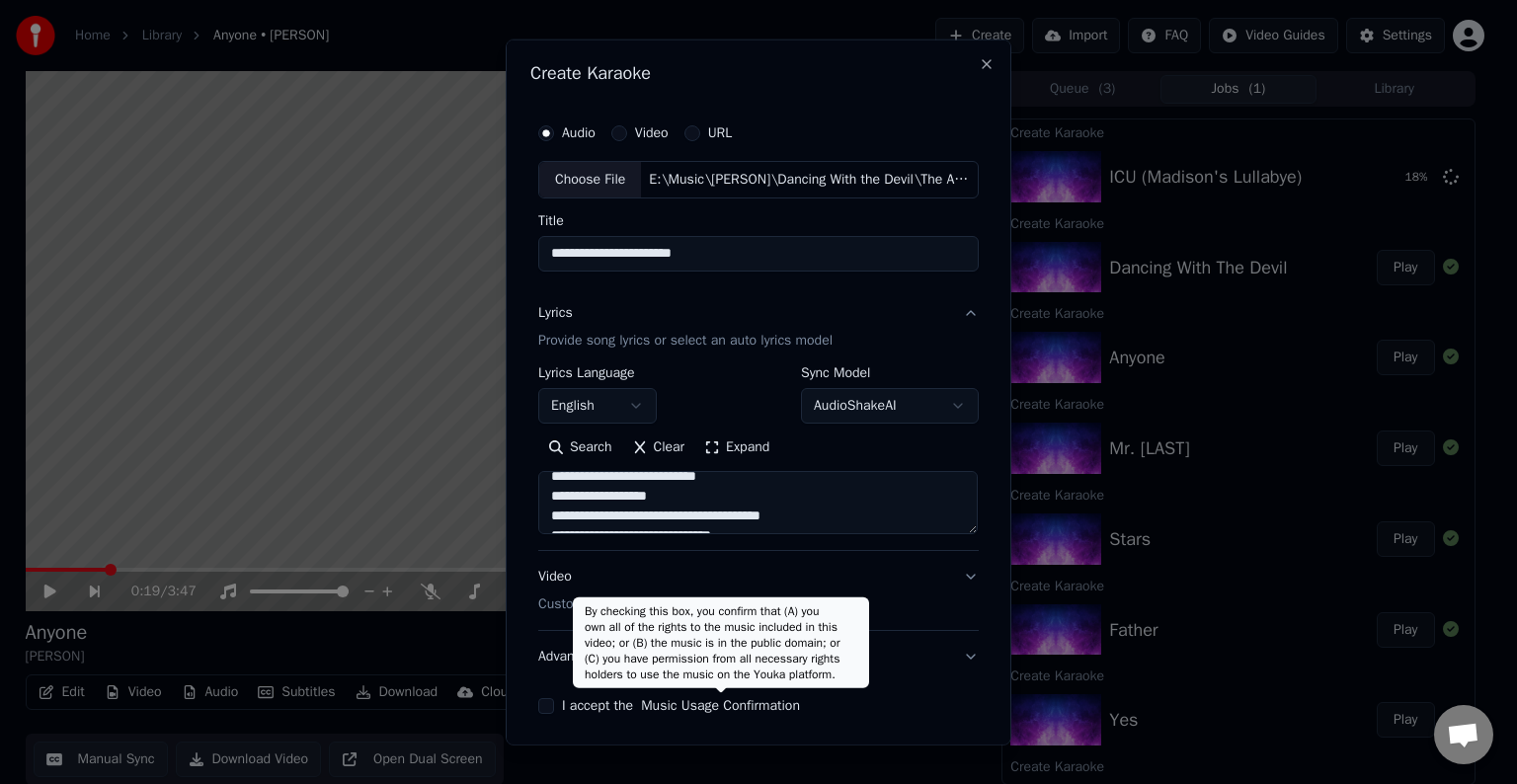 scroll, scrollTop: 596, scrollLeft: 0, axis: vertical 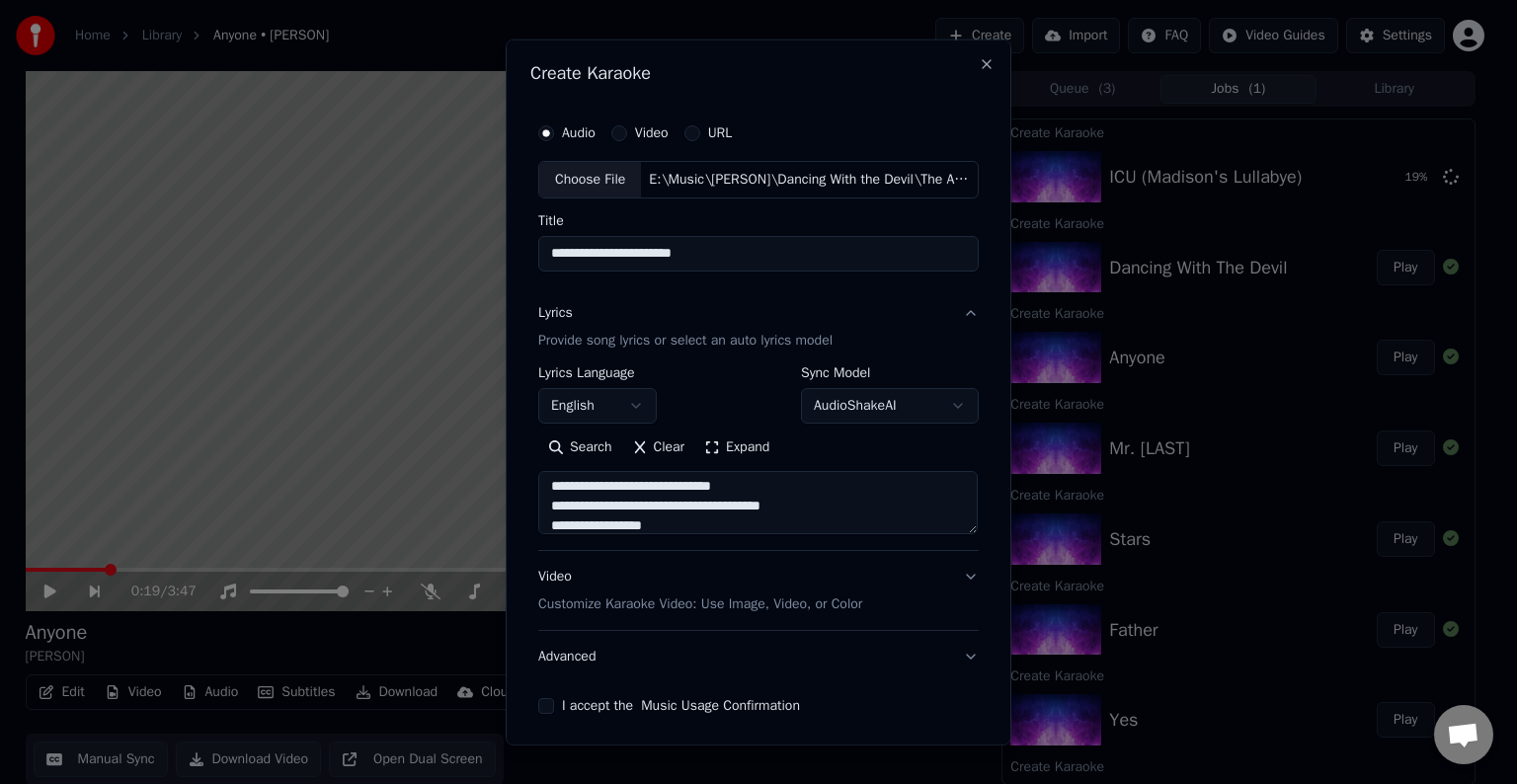 drag, startPoint x: 770, startPoint y: 484, endPoint x: 648, endPoint y: 493, distance: 122.33152 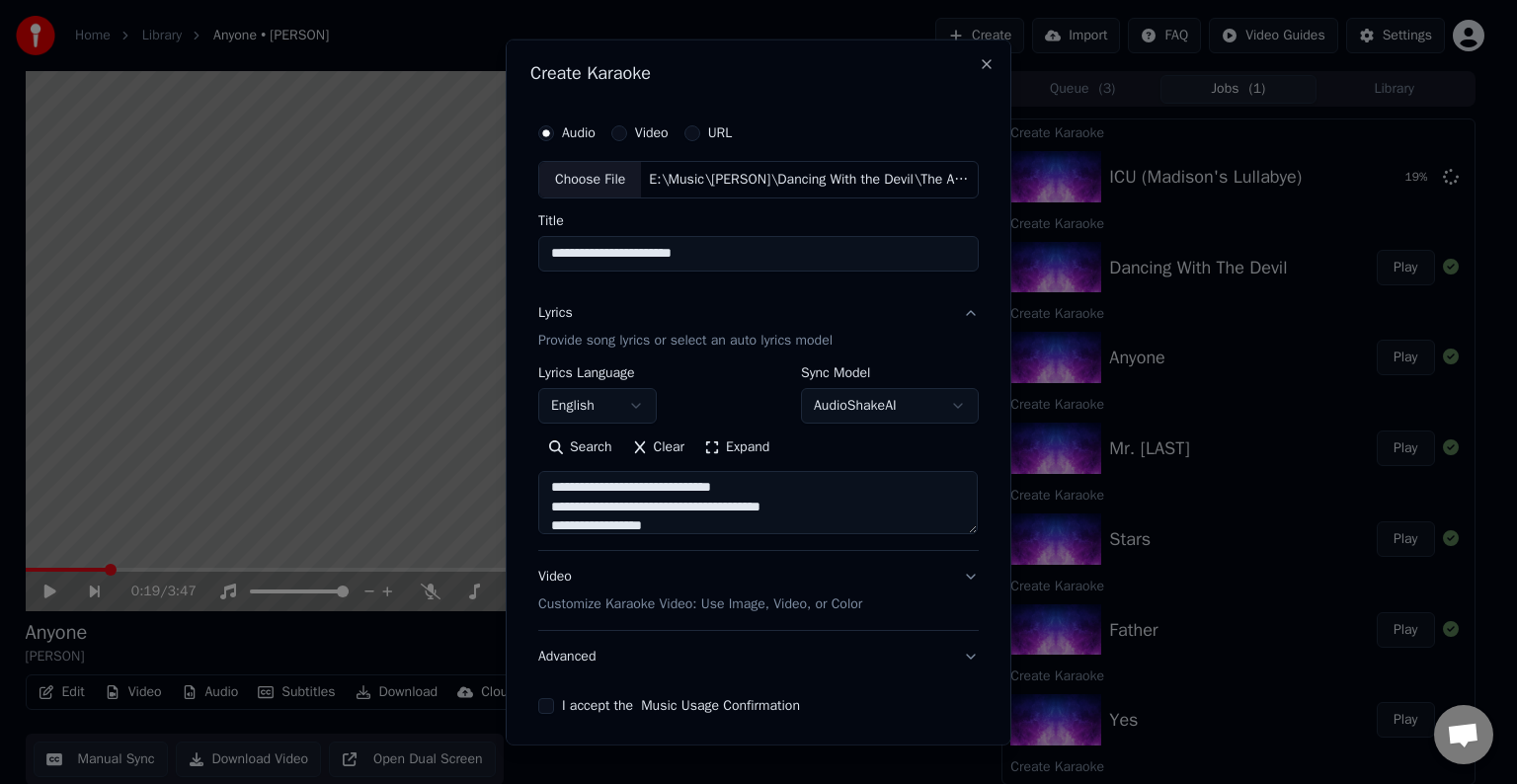scroll, scrollTop: 538, scrollLeft: 0, axis: vertical 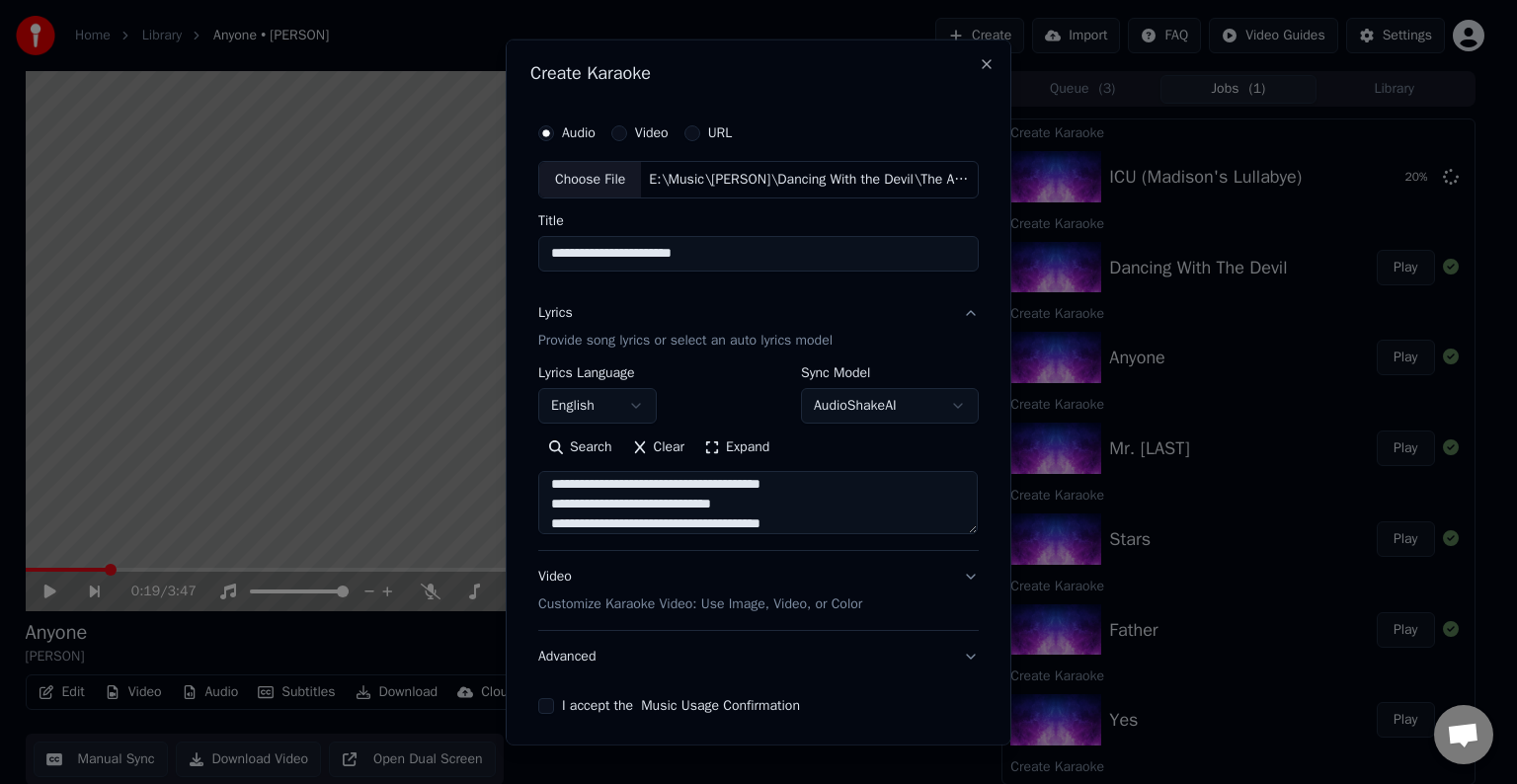 drag, startPoint x: 767, startPoint y: 499, endPoint x: 676, endPoint y: 499, distance: 91 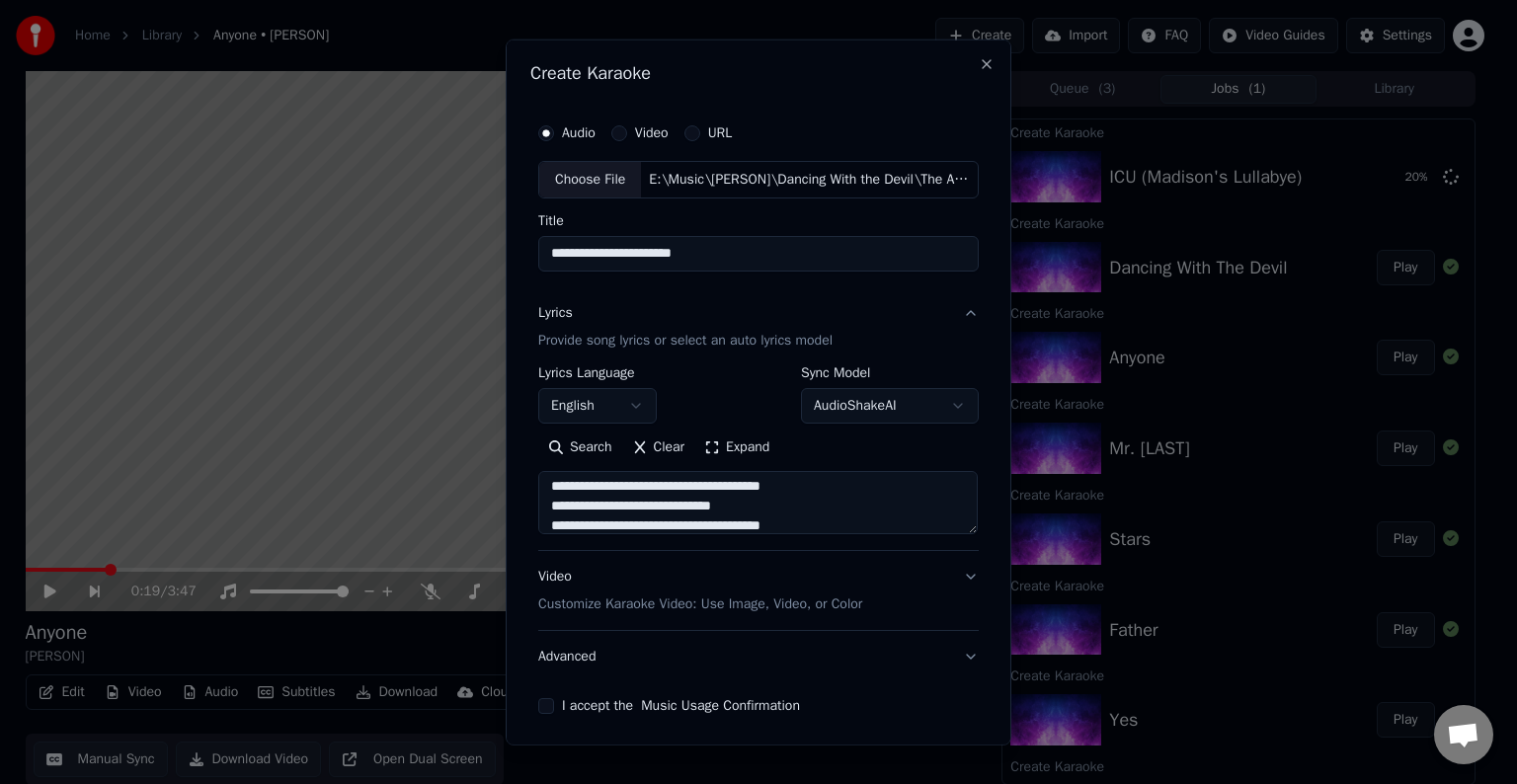 scroll, scrollTop: 496, scrollLeft: 0, axis: vertical 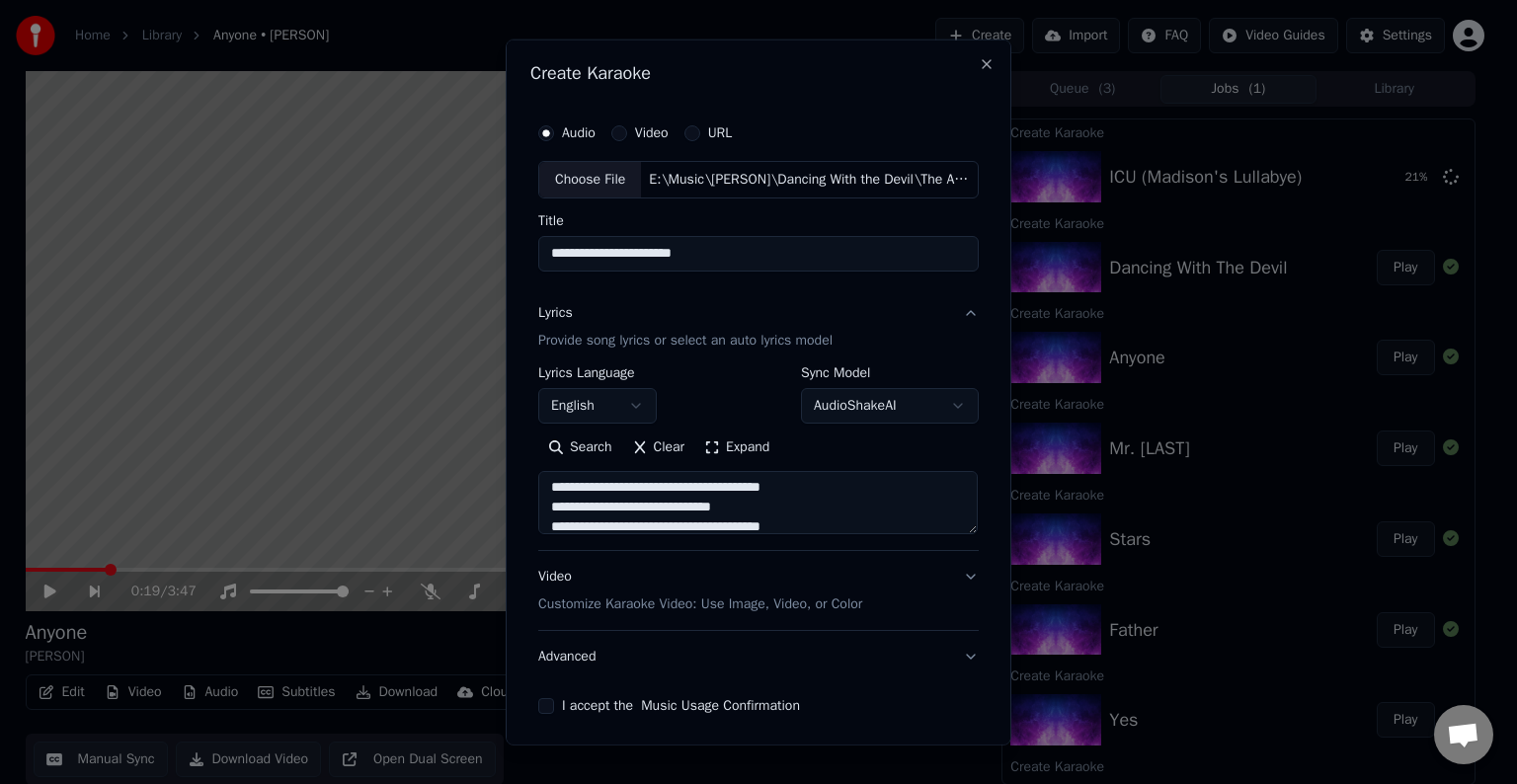 drag, startPoint x: 751, startPoint y: 510, endPoint x: 648, endPoint y: 506, distance: 103.0776 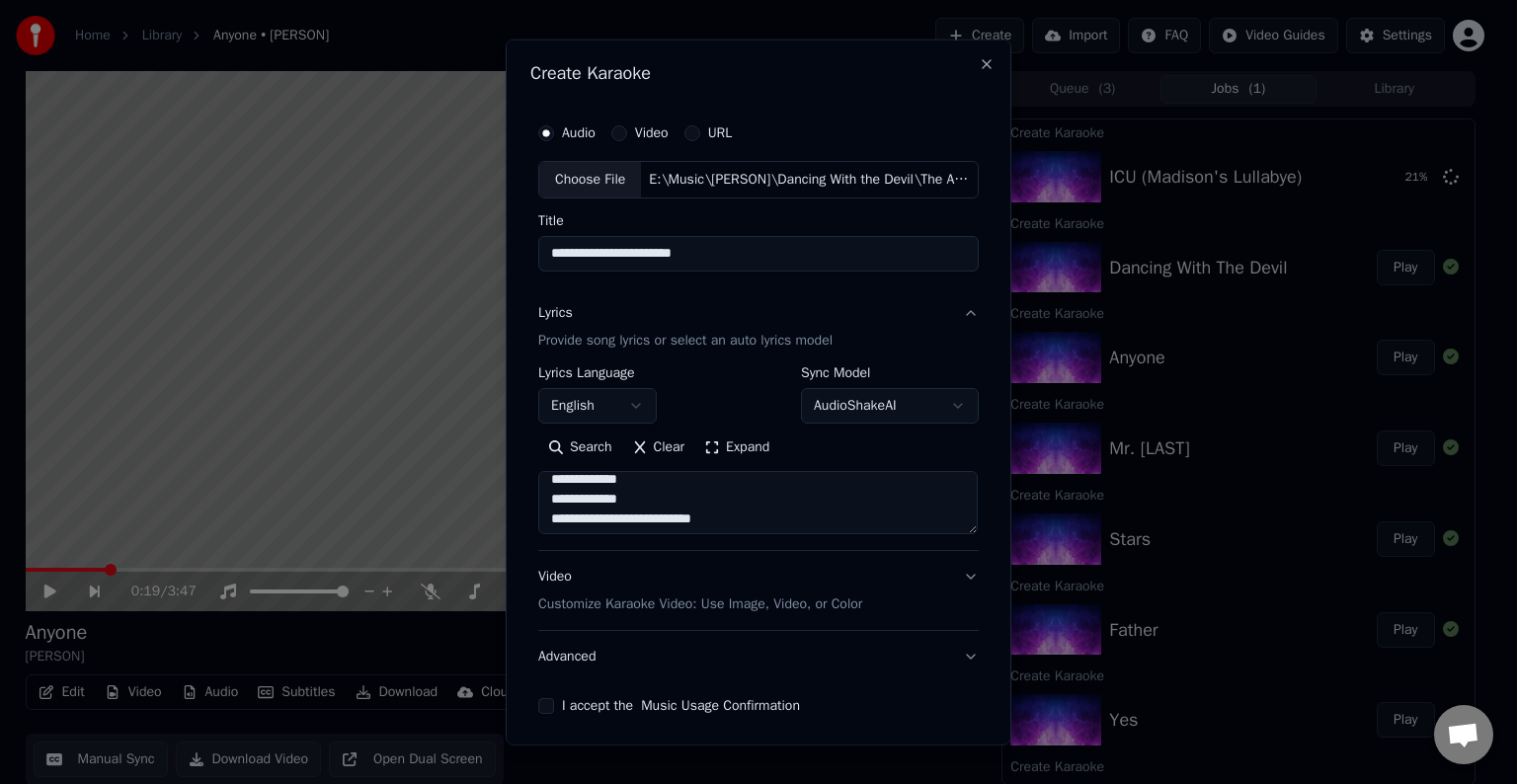 scroll, scrollTop: 604, scrollLeft: 0, axis: vertical 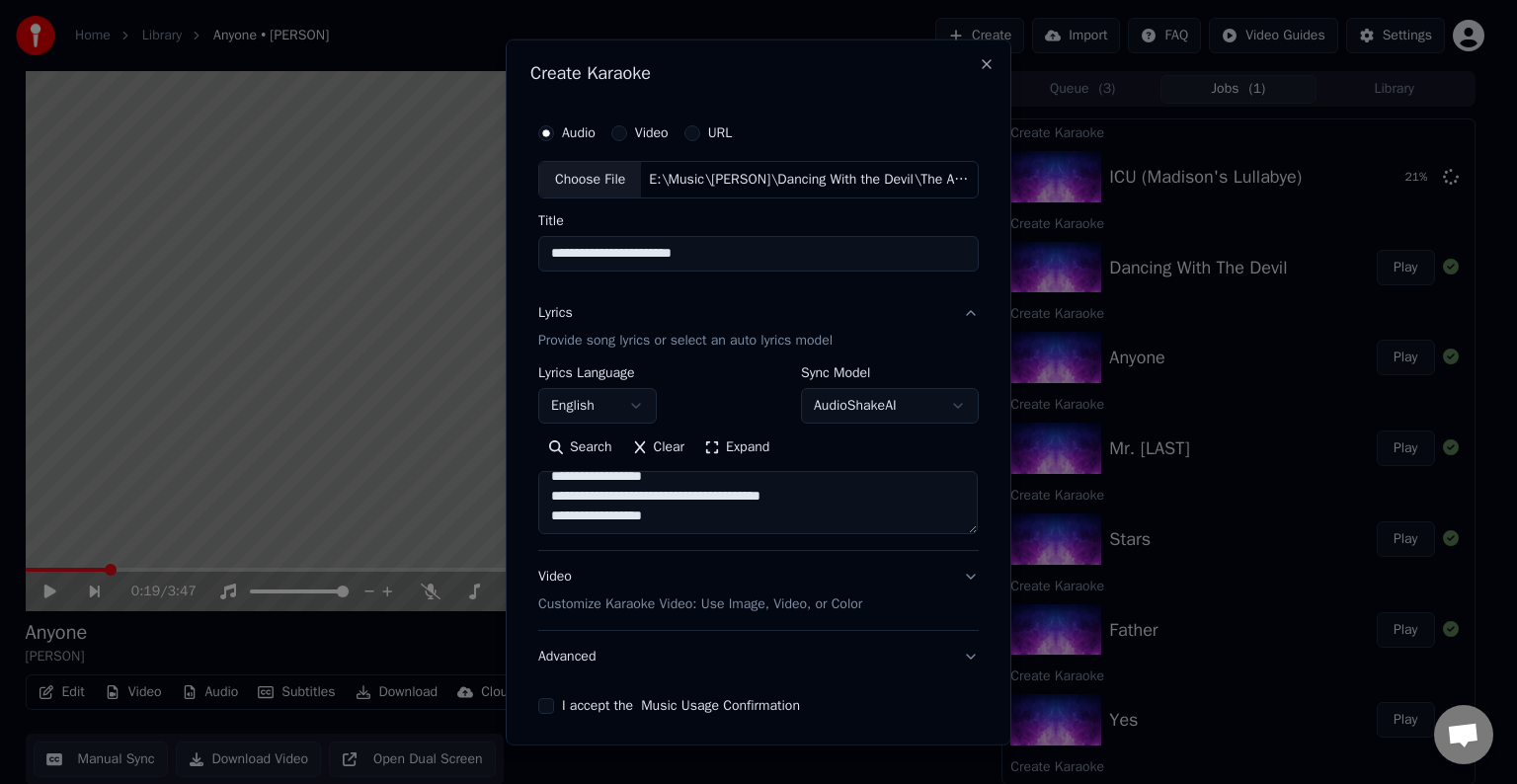 click at bounding box center (758, 503) 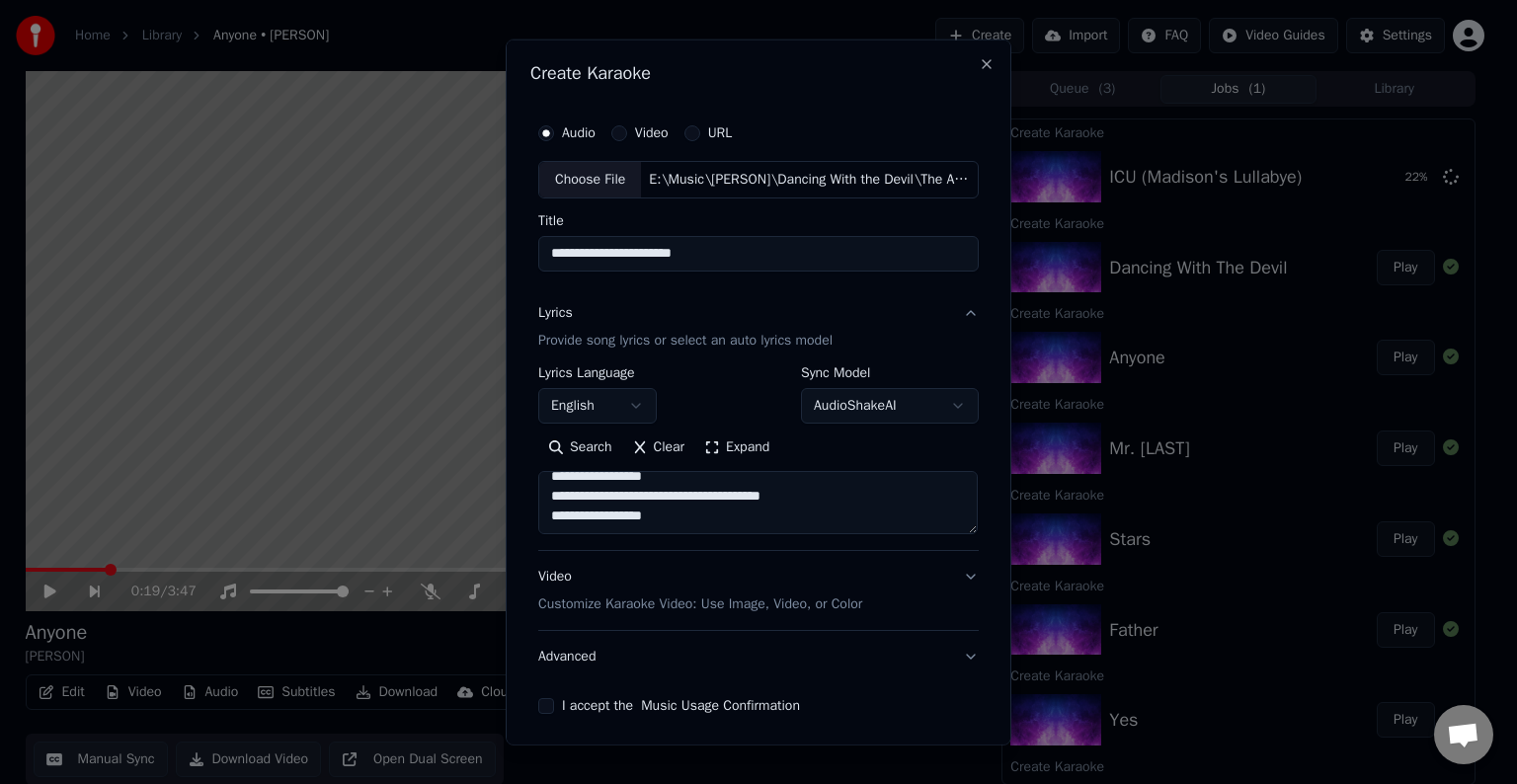 type on "**********" 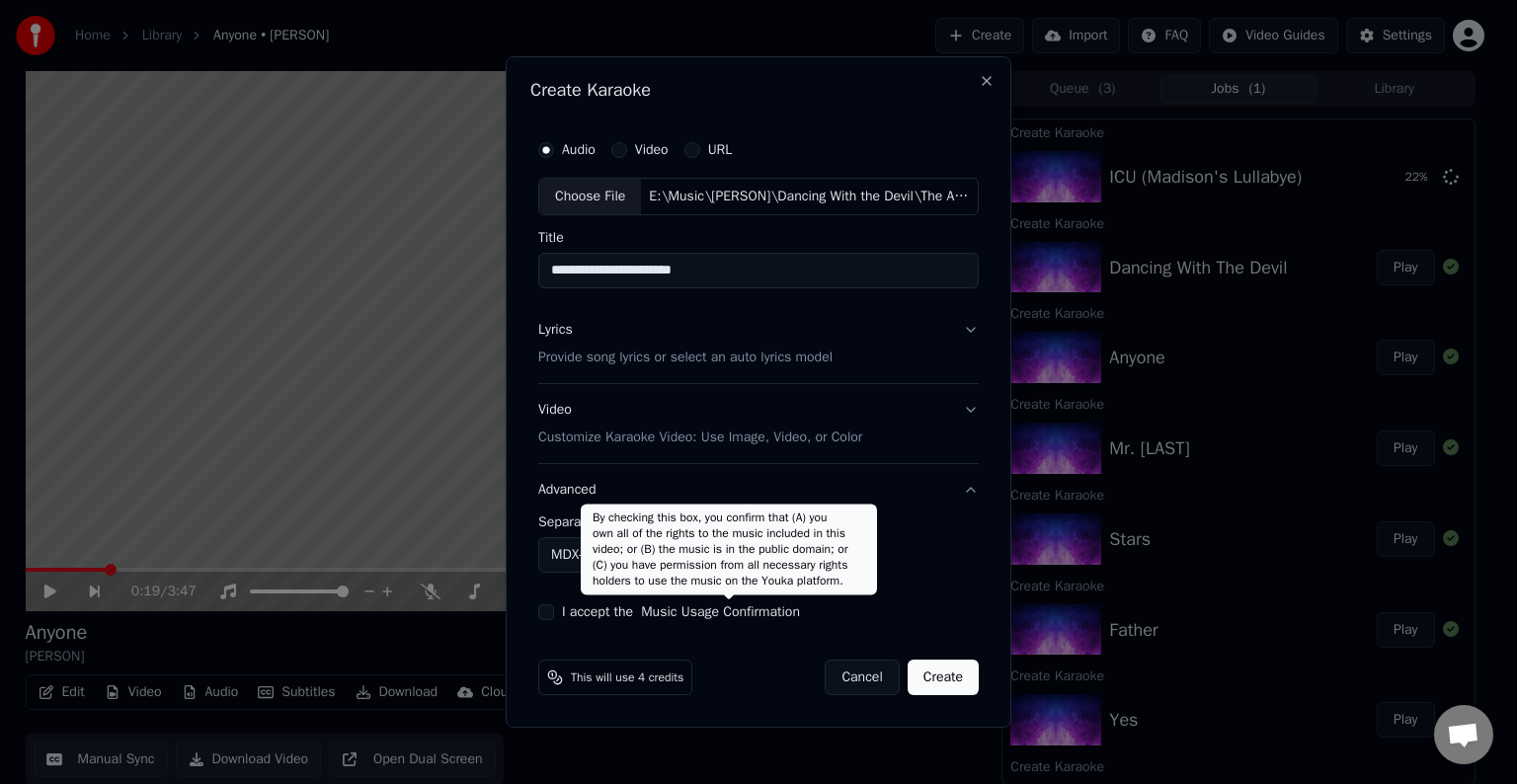 click on "Home Library Anyone • Demi Lovato Create Import FAQ Video Guides Settings 0:19  /  3:47 Anyone Demi Lovato BPM 129 Key B Edit Video Audio Subtitles Download Cloud Library Manual Sync Download Video Open Dual Screen Queue ( 3 ) Jobs ( 1 ) Library Create Karaoke ICU (Madison's Lullabye) 22 % Create Karaoke Dancing With The Devil Play Create Karaoke Anyone Play Create Karaoke Mr. Hughes Play Create Karaoke Stars Play Create Karaoke Father Play Create Karaoke Yes Play Create Karaoke Lionheart Play Create Karaoke Wildfire Play Create Karaoke Waitin for You Play Create Karaoke Kingdom Come Play Create Karaoke Stone Cold Play Create Karaoke For You Play Create Karaoke Old Ways Play Create Karaoke Cool for the Summer Play Create Karaoke Confident Play Chat Adam from Youka Desktop More channels Continue on Email Offline. You were inactive for some time. Send a message to reconnect to the chat. Youka Desktop Hello! How can I help you?  Sunday, 20 July 7/20/2025 Adam 7/20/2025 7/20/2025 7/20/2025 Adam 7/20/2025 Crisp" at bounding box center (750, 392) 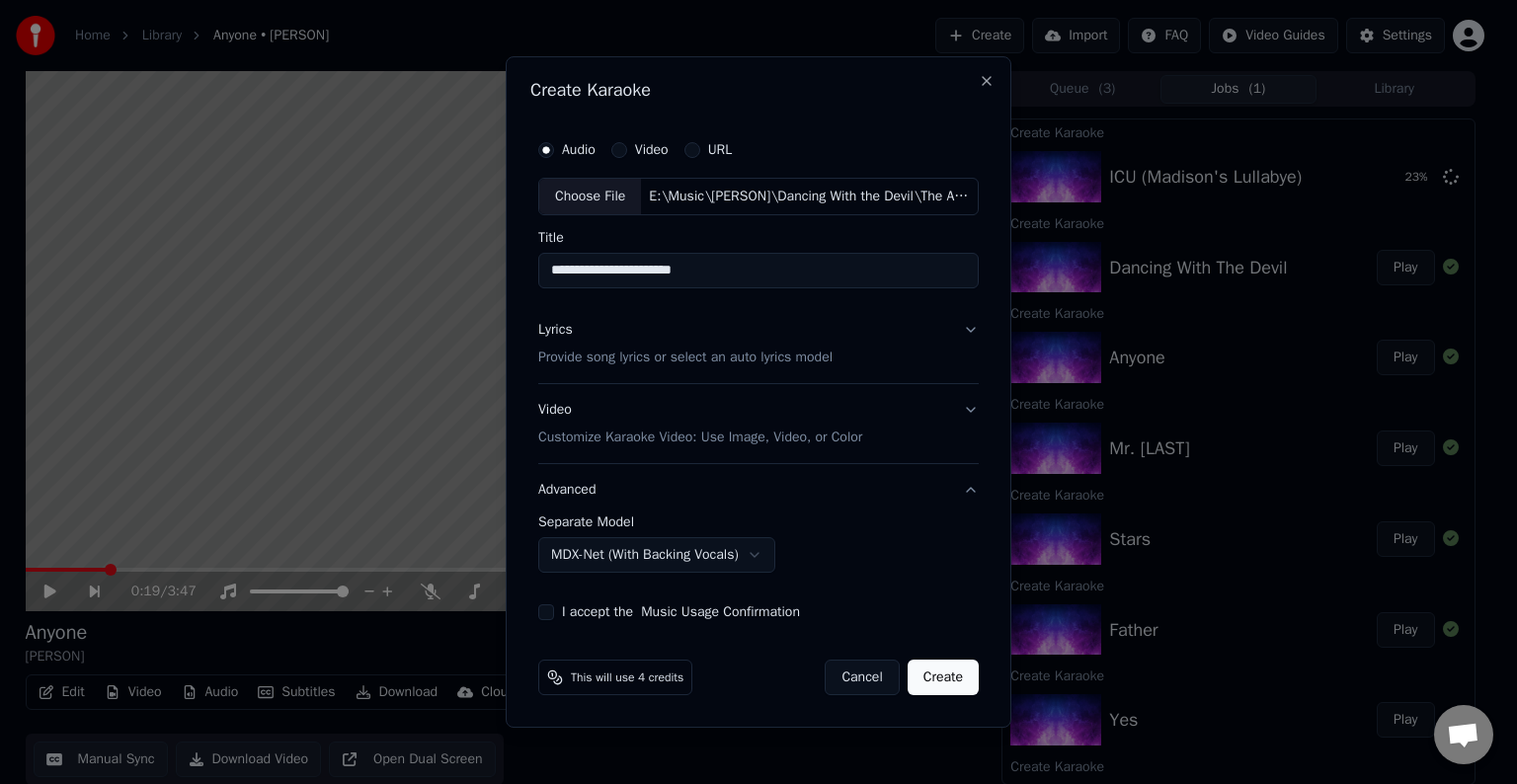 click on "I accept the   Music Usage Confirmation" at bounding box center [546, 612] 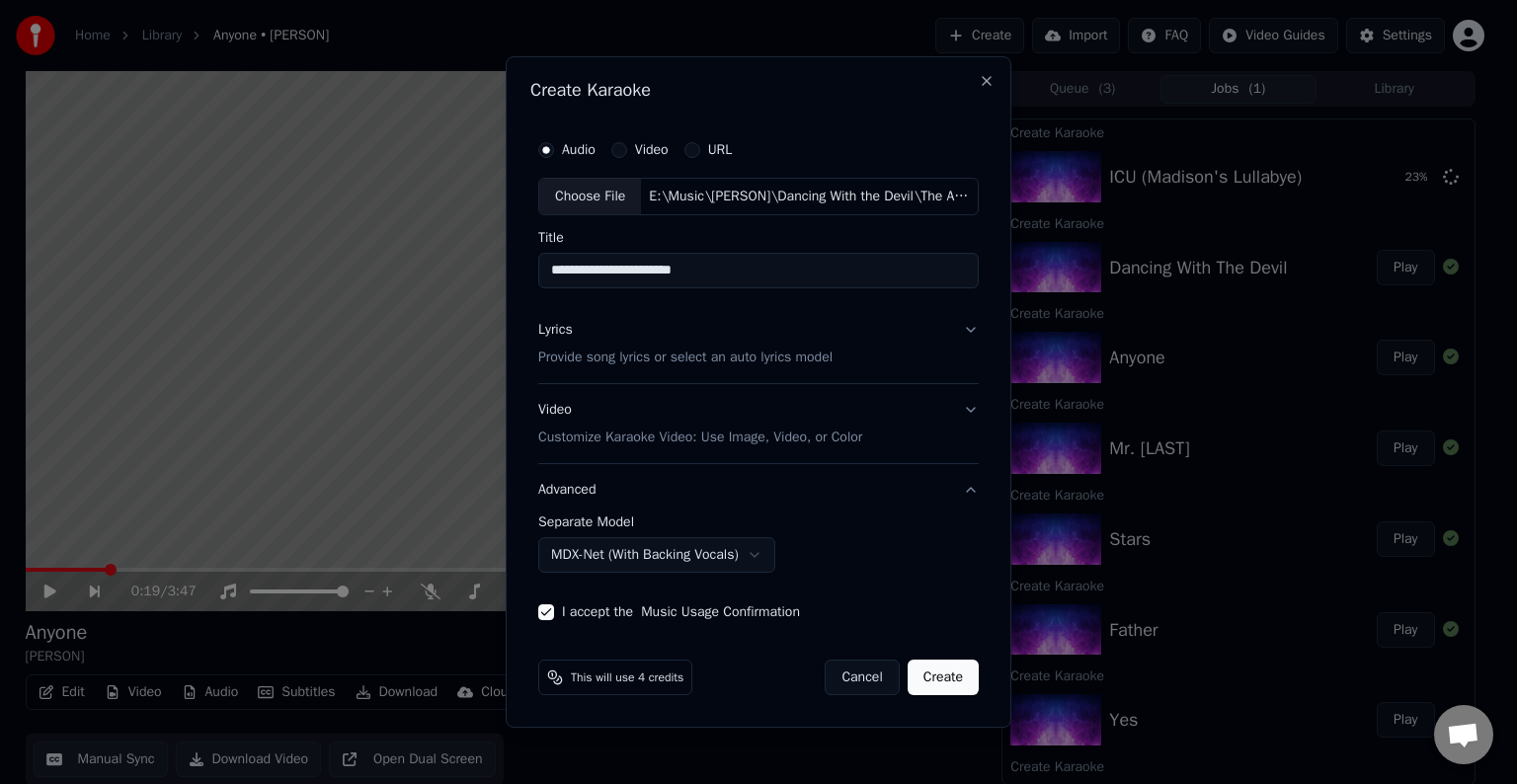 click on "Create" at bounding box center (943, 677) 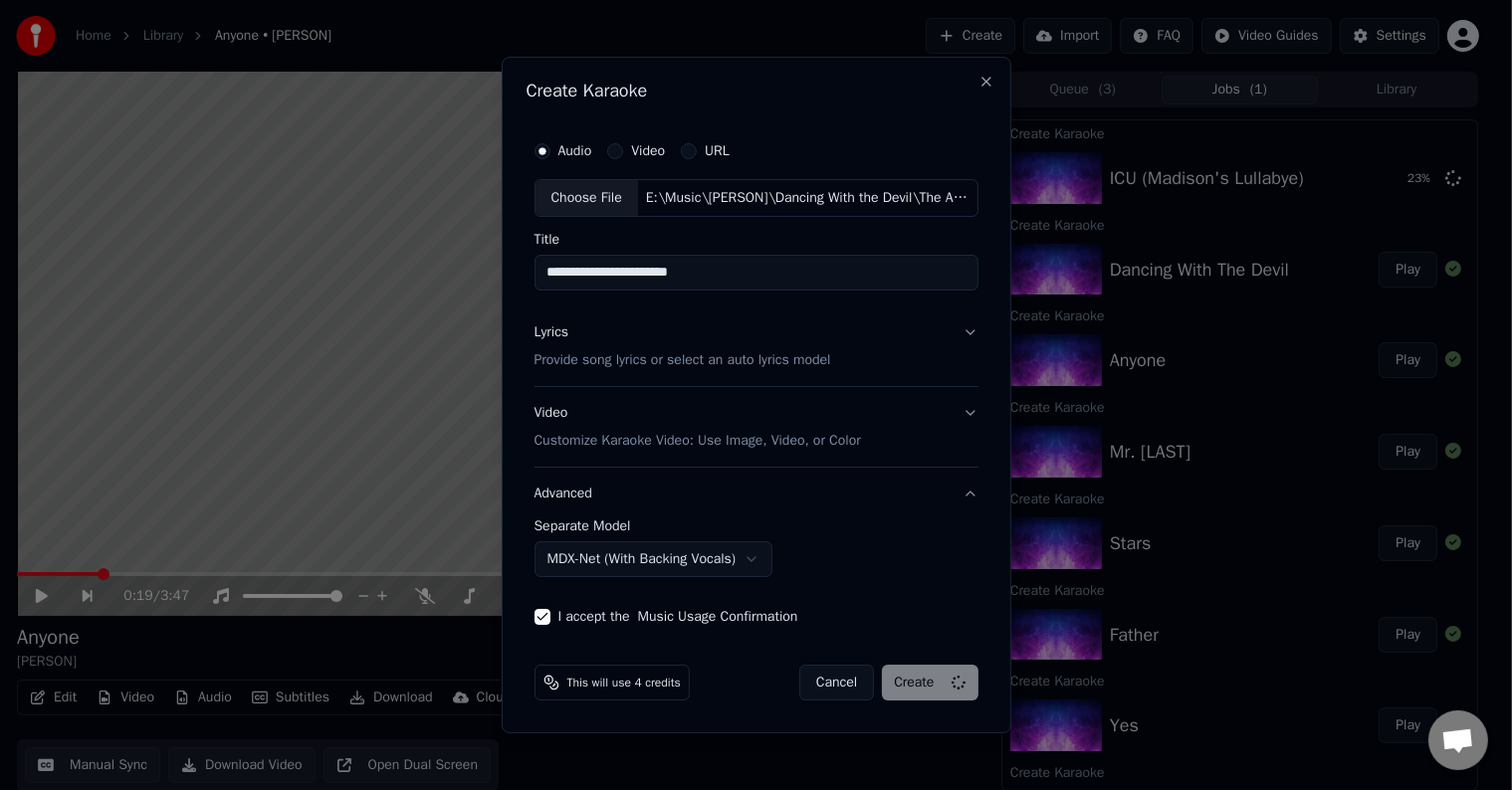 select on "******" 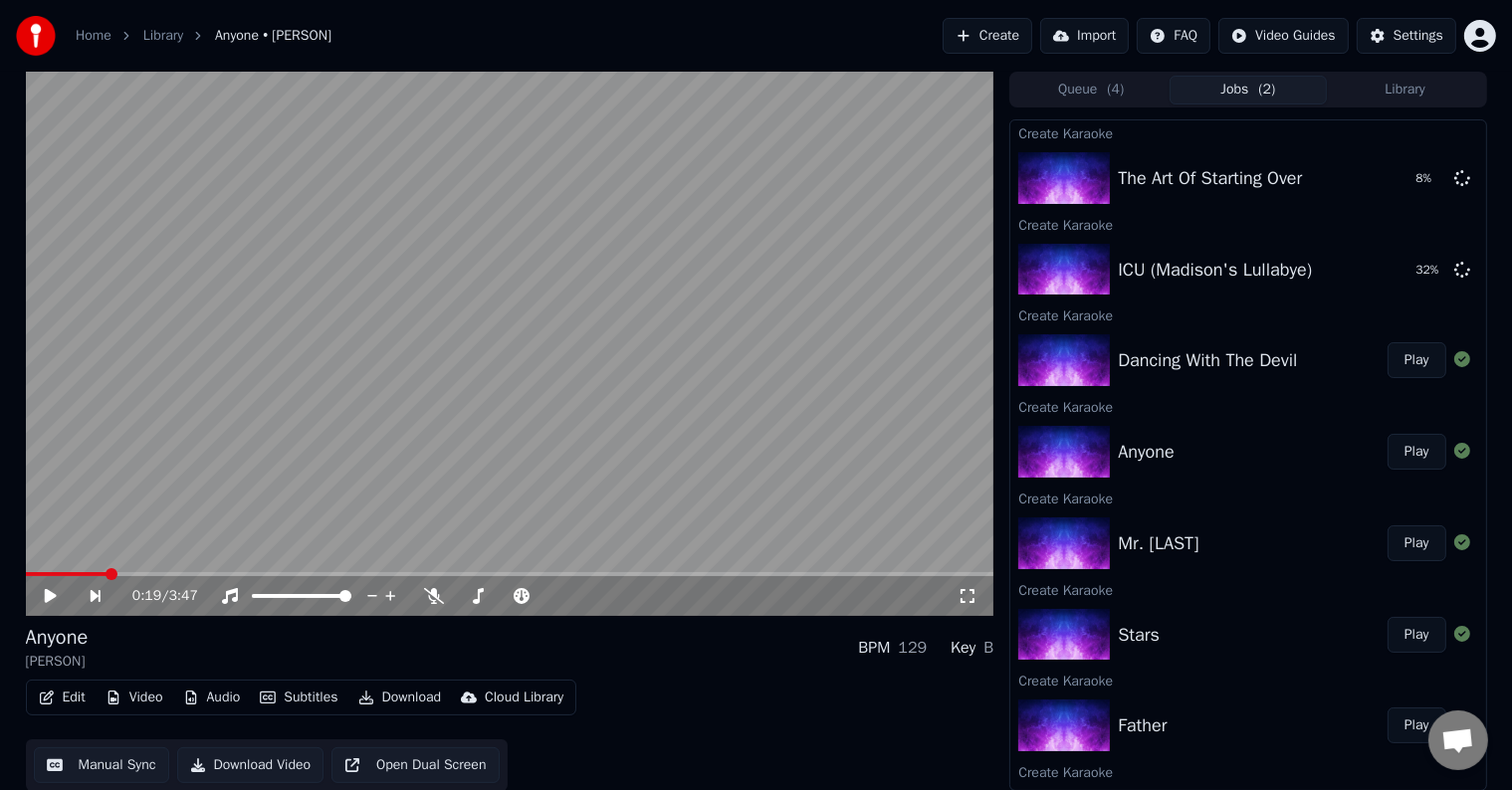 click on "Create" at bounding box center (987, 36) 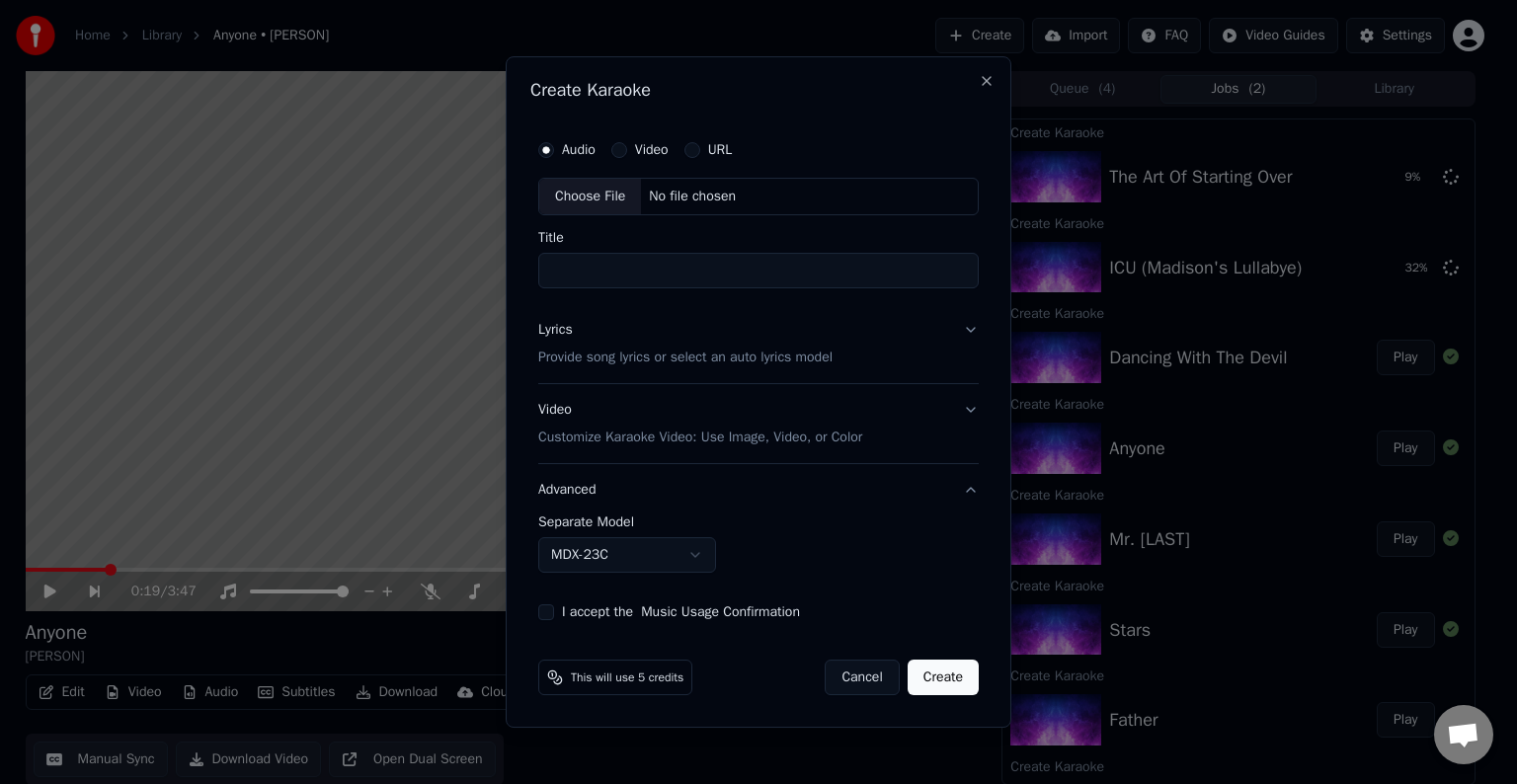 click on "Choose File" at bounding box center [590, 196] 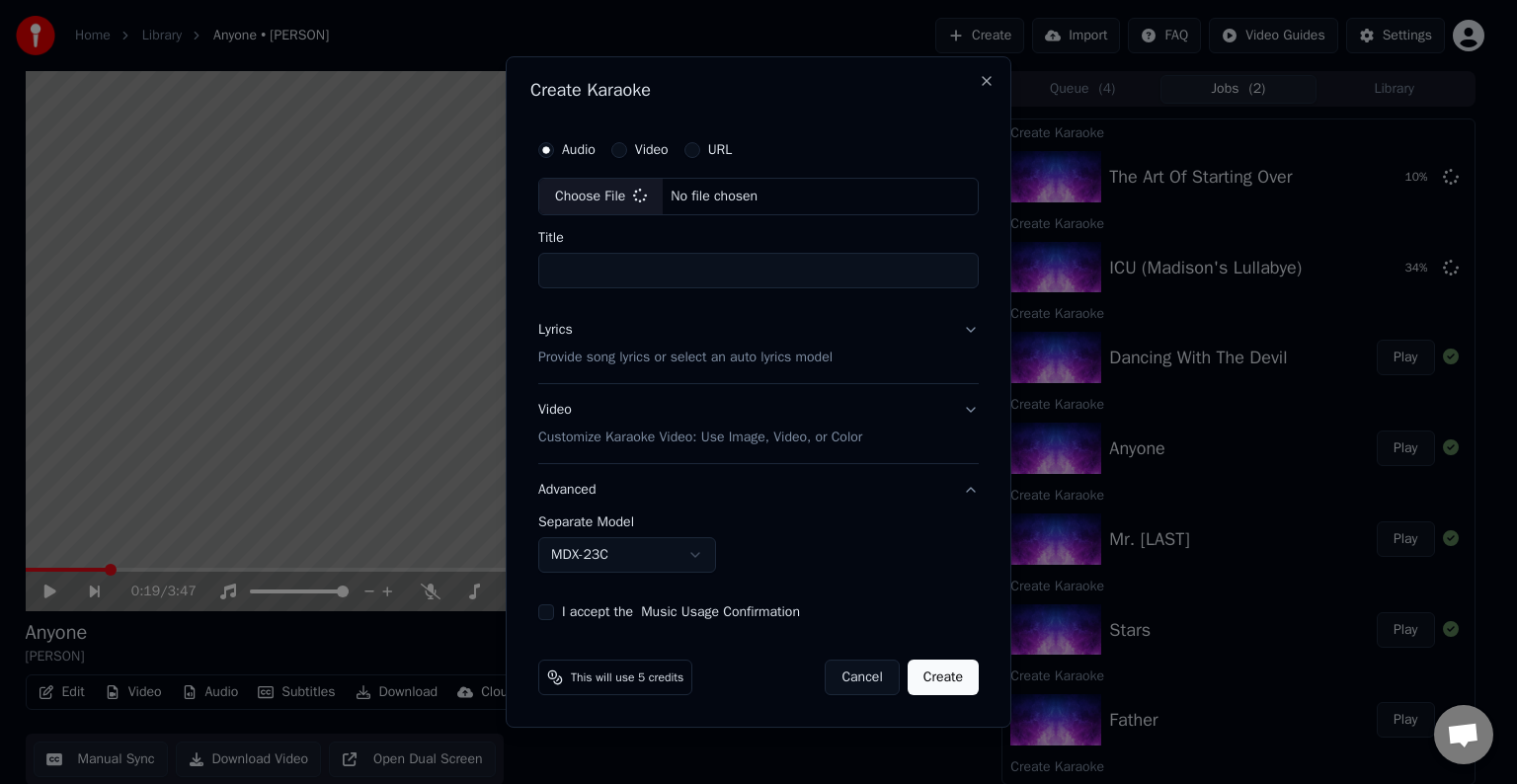 click on "Lyrics Provide song lyrics or select an auto lyrics model" at bounding box center (758, 344) 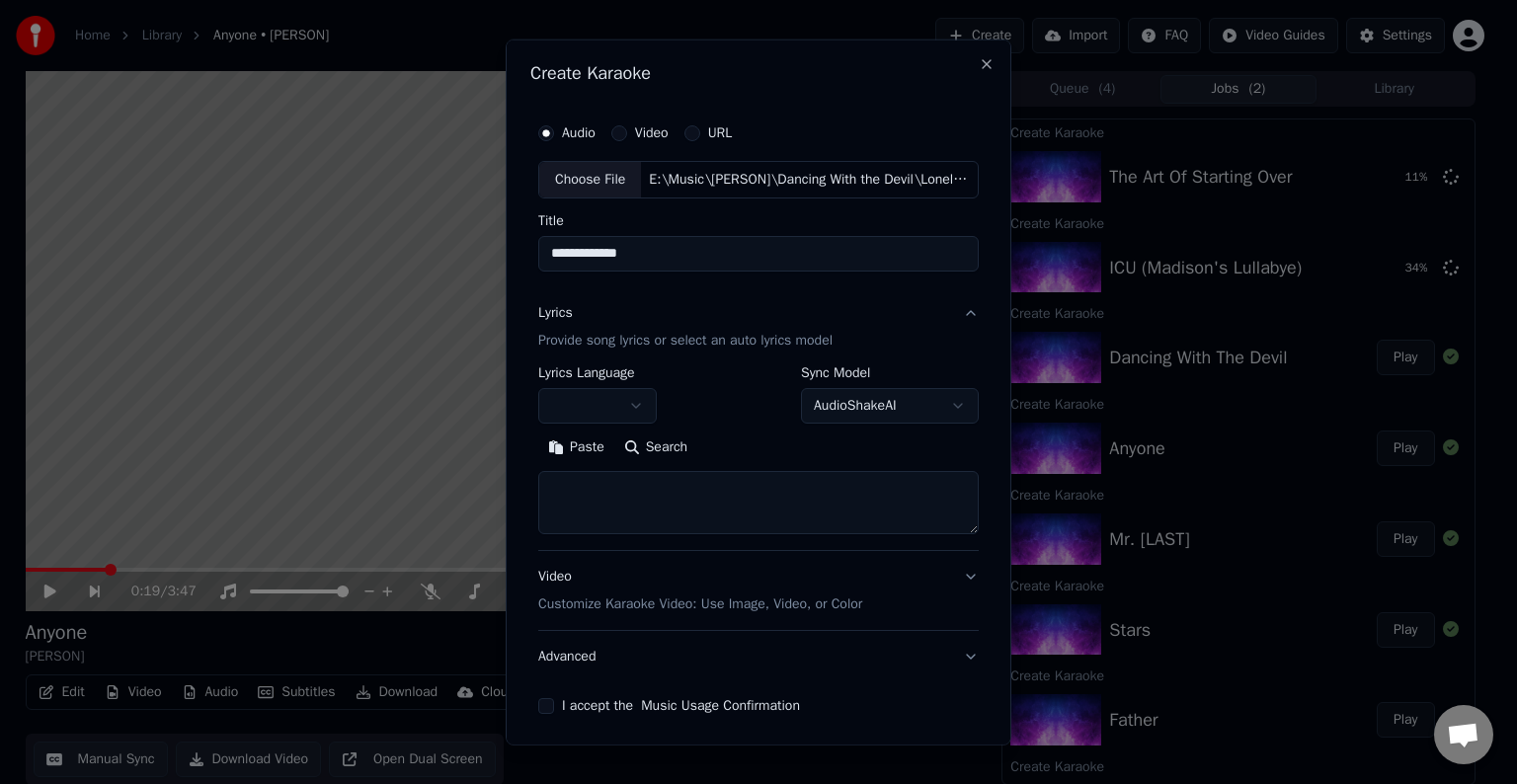 type on "**********" 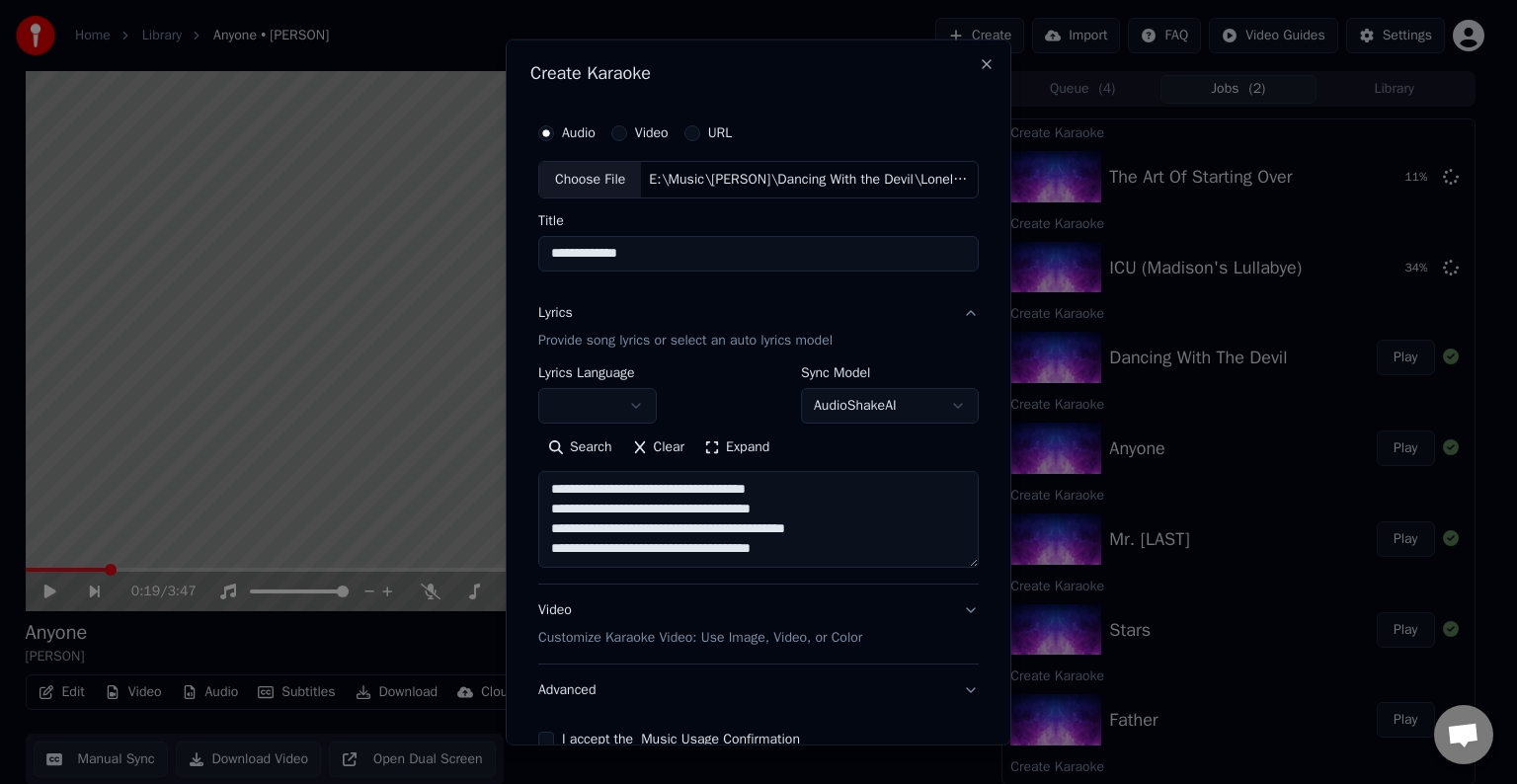 scroll, scrollTop: 43, scrollLeft: 0, axis: vertical 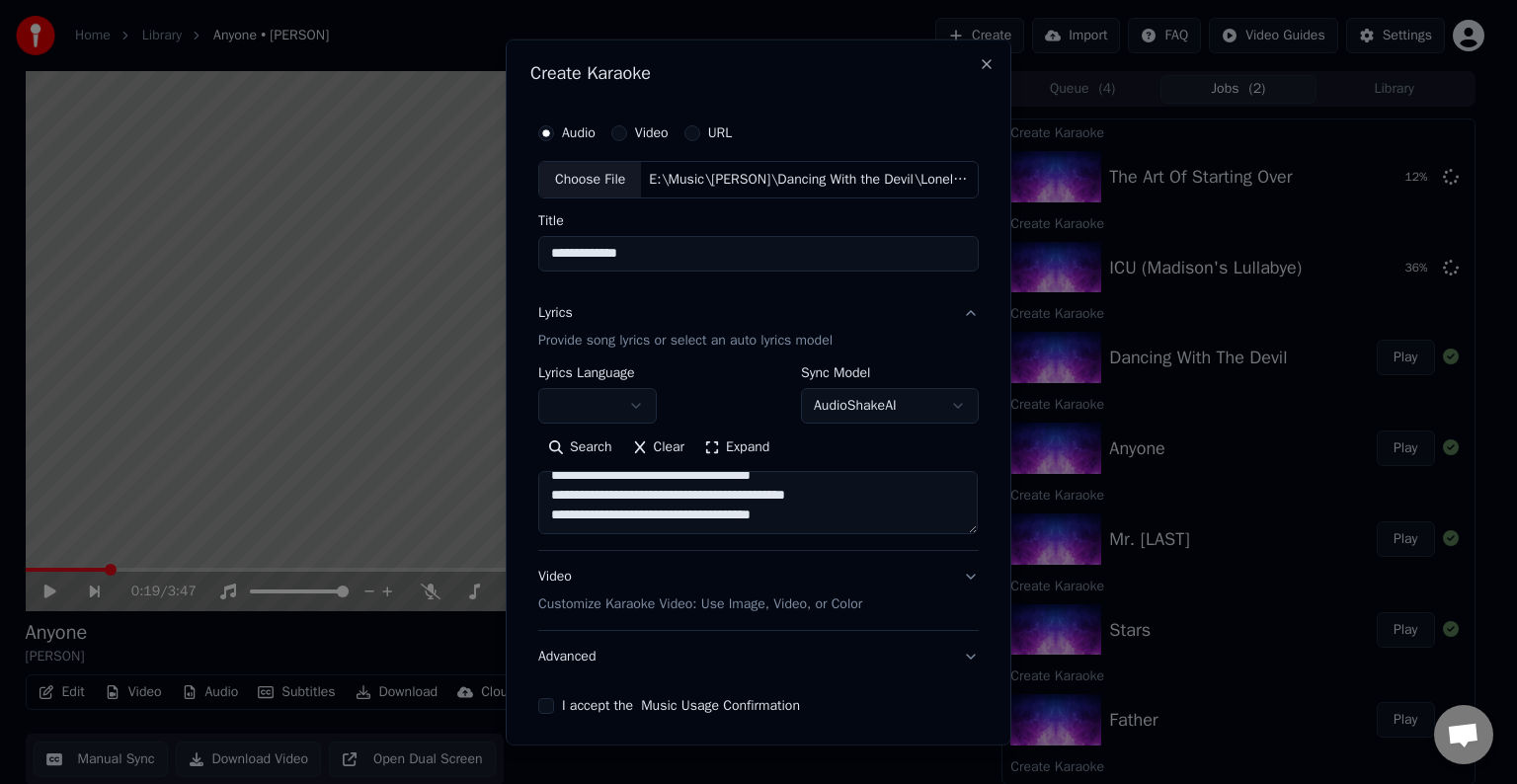 paste on "**********" 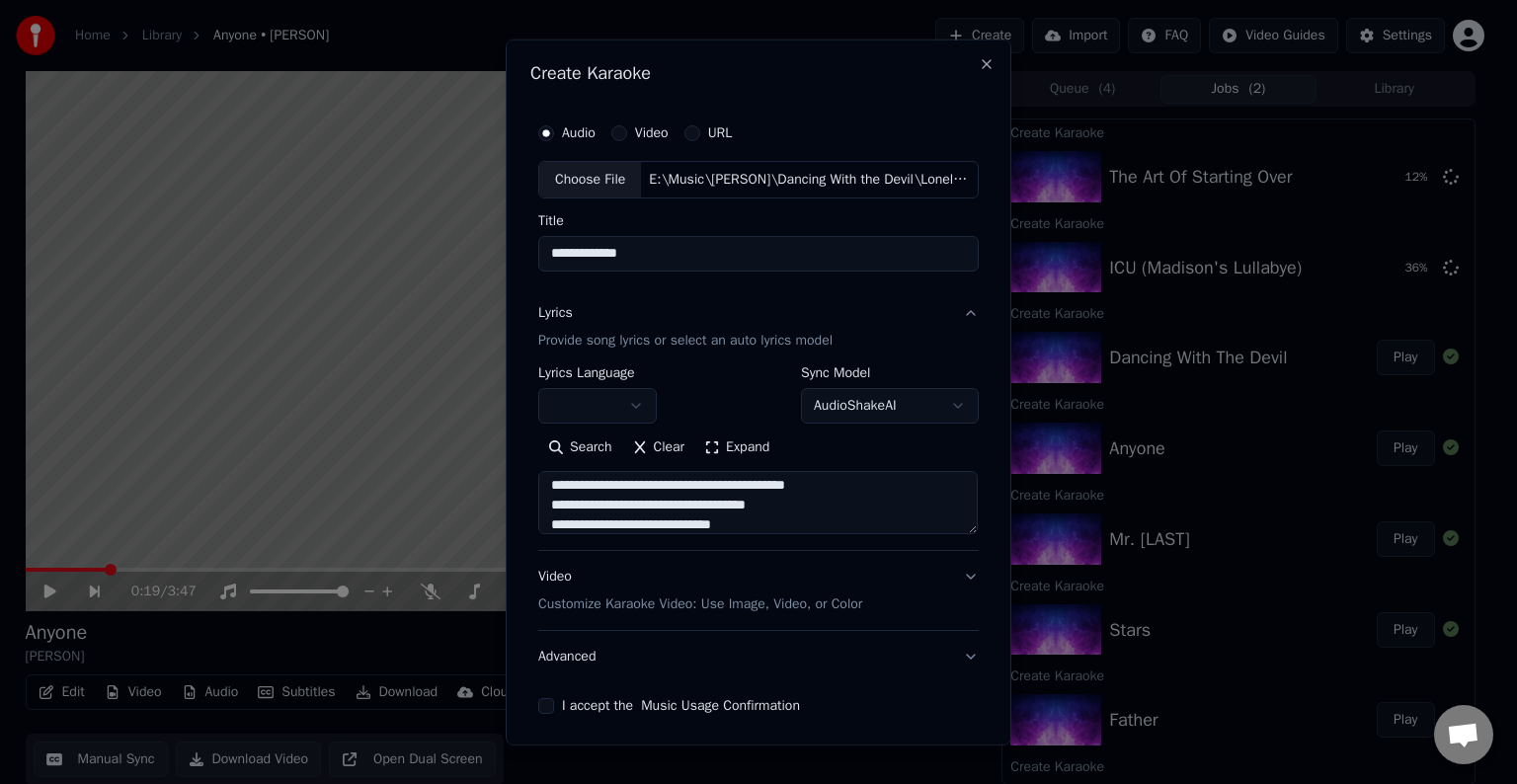 scroll, scrollTop: 103, scrollLeft: 0, axis: vertical 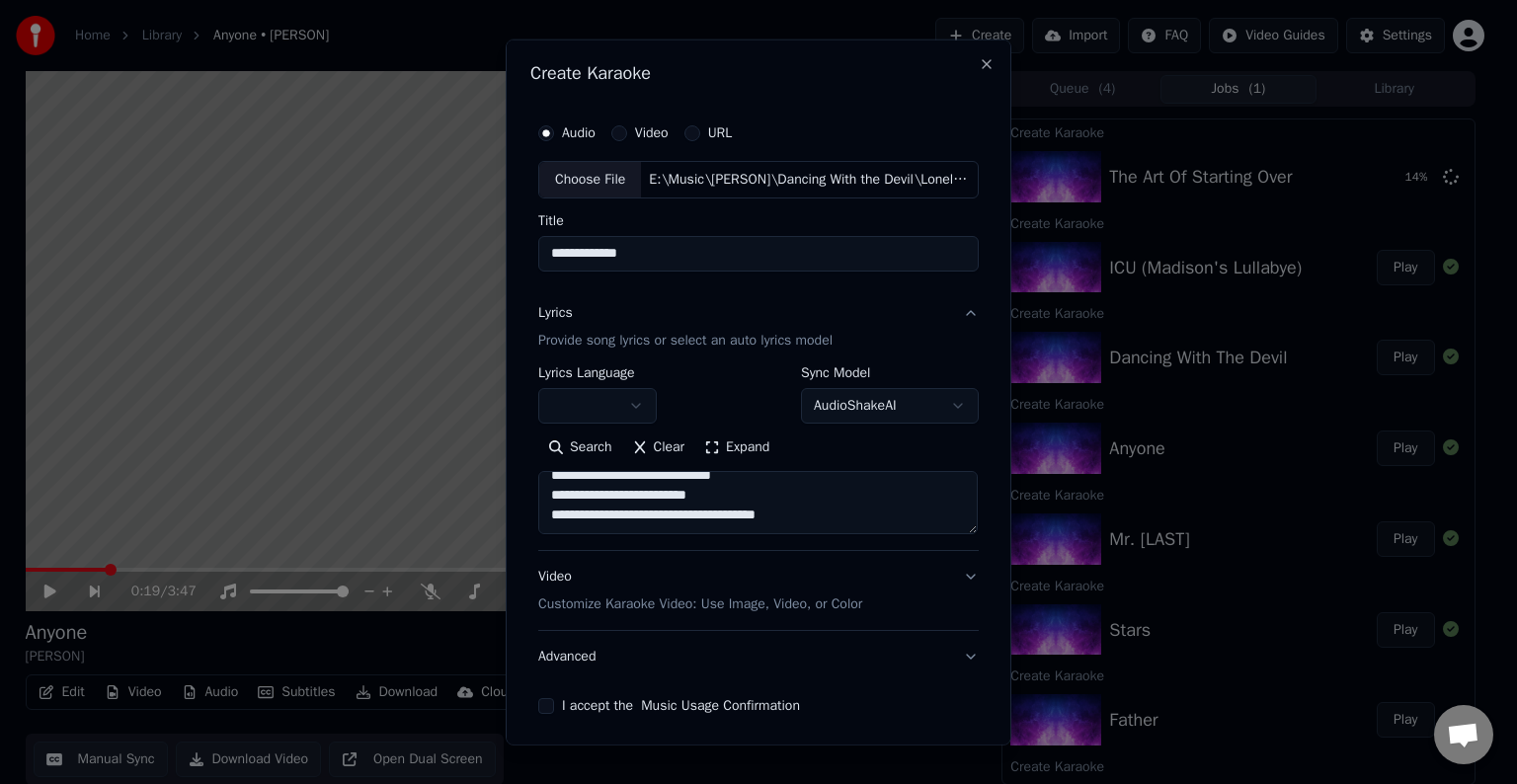 paste on "**********" 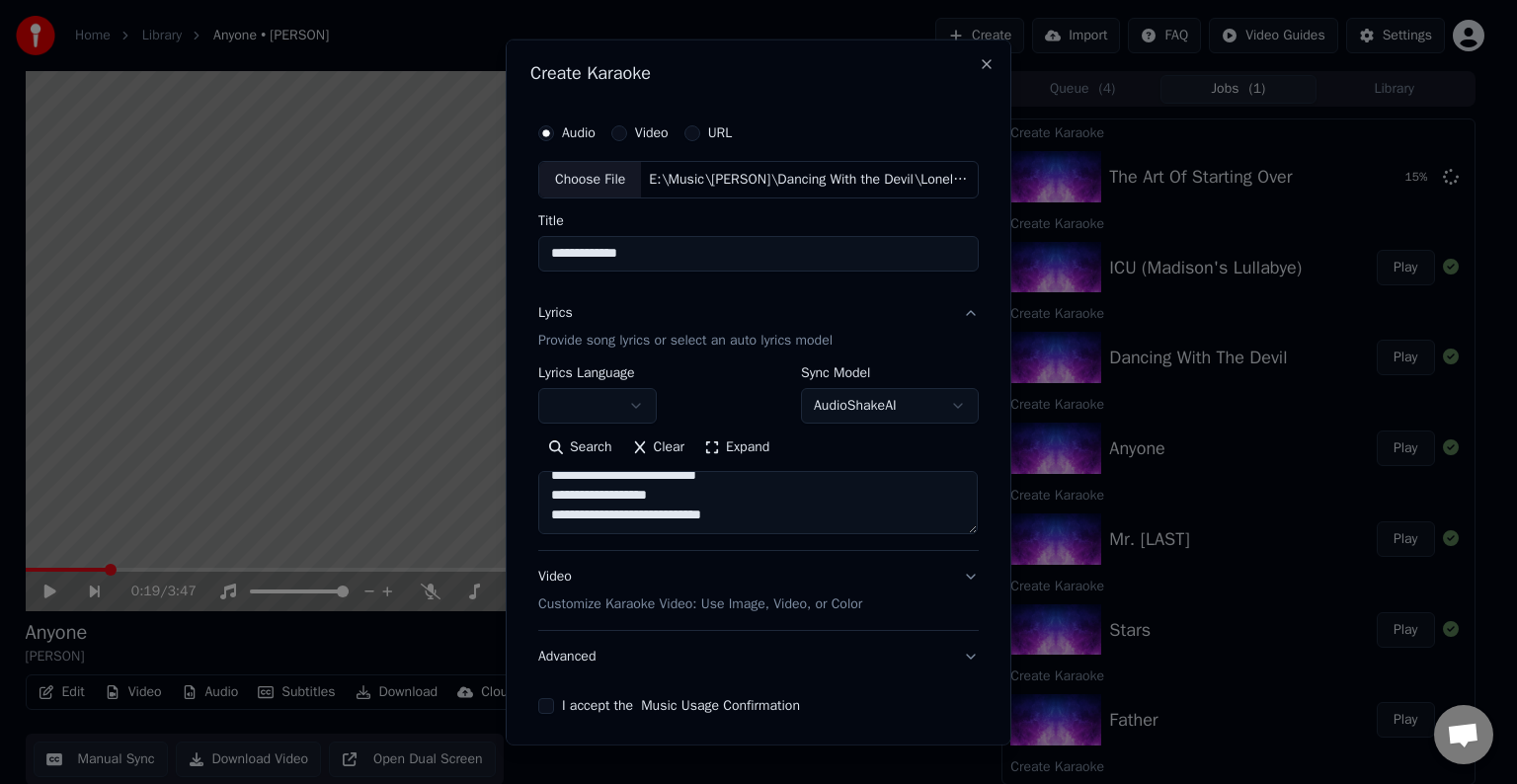 scroll, scrollTop: 191, scrollLeft: 0, axis: vertical 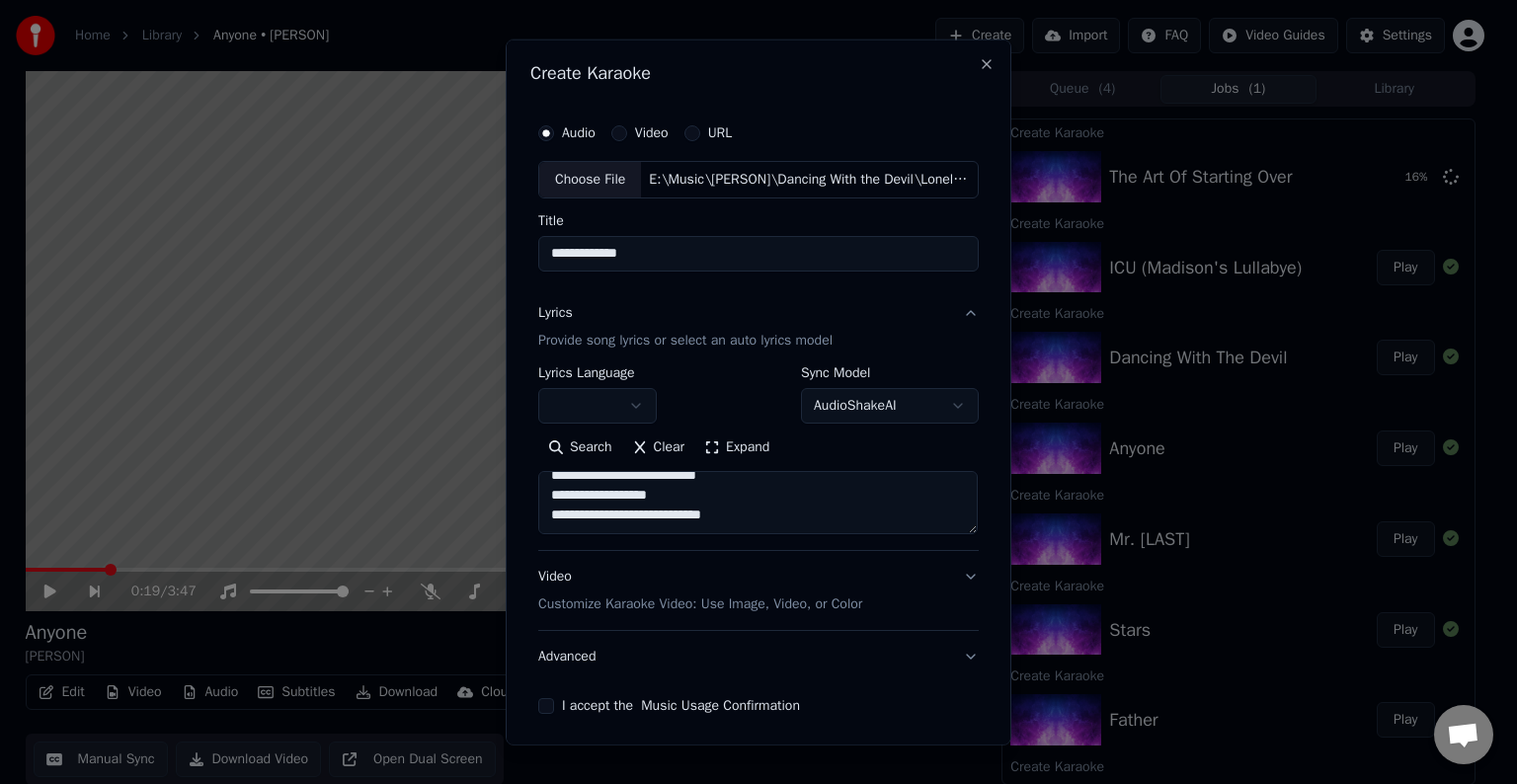 paste on "**********" 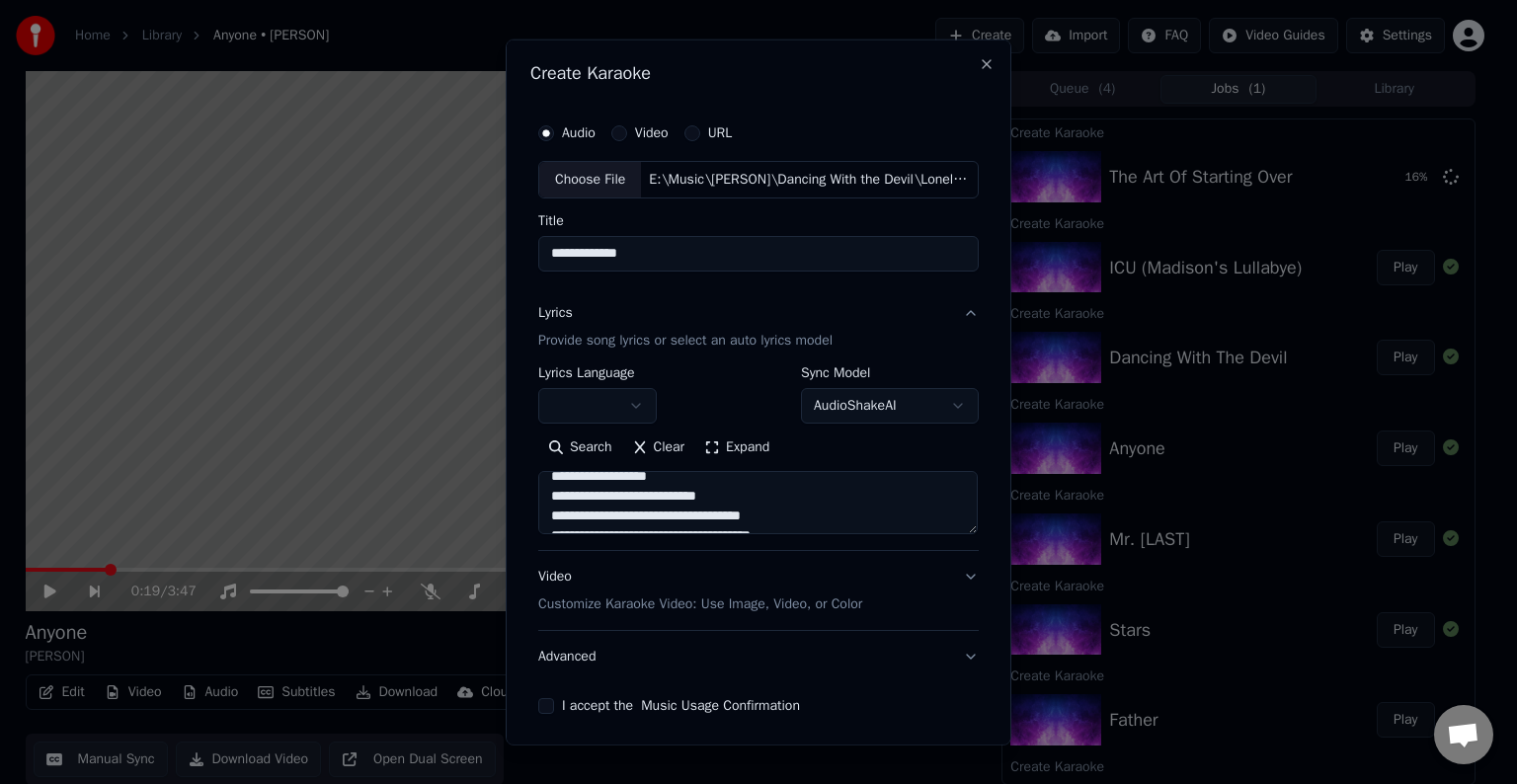 scroll, scrollTop: 261, scrollLeft: 0, axis: vertical 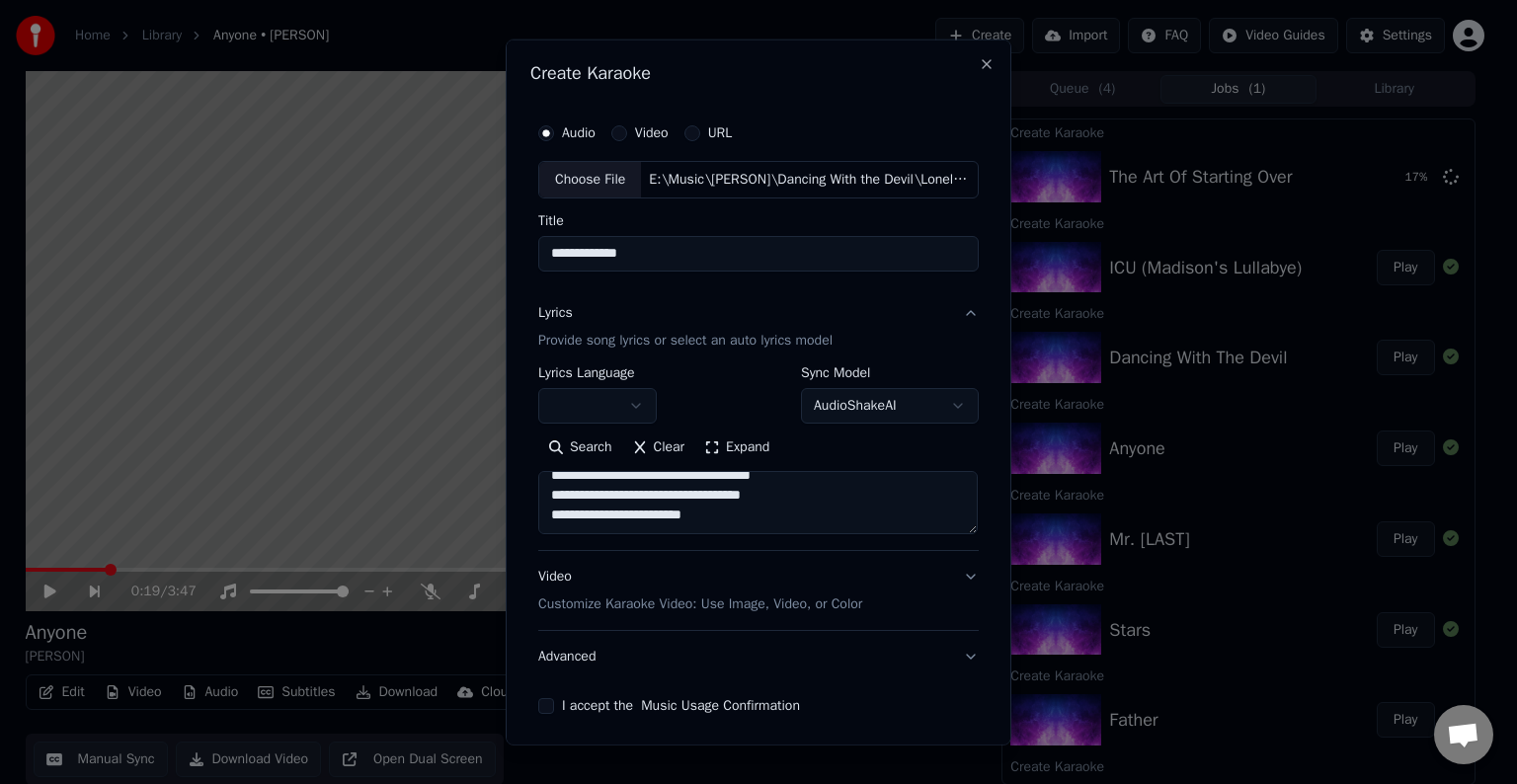paste on "**********" 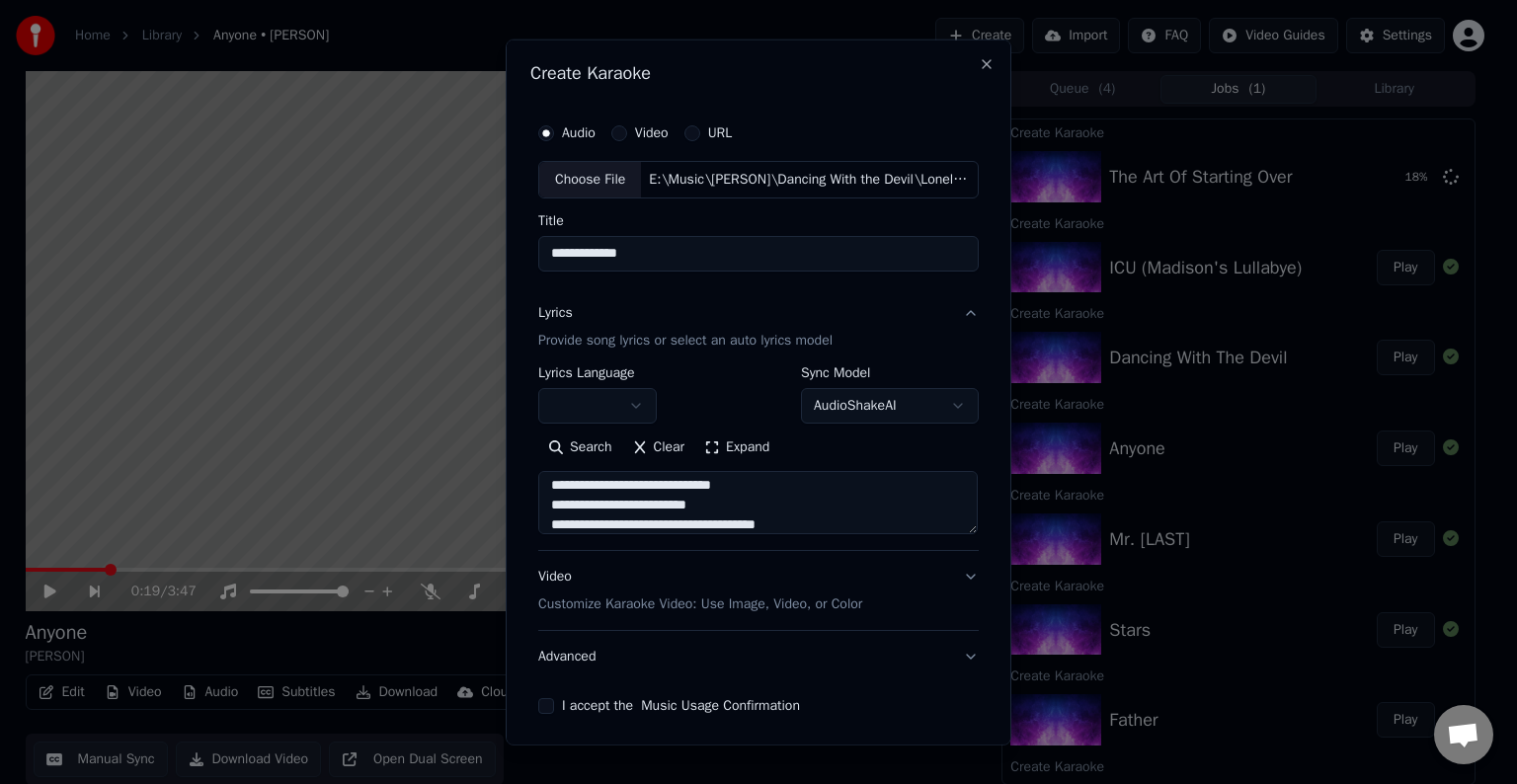 scroll, scrollTop: 320, scrollLeft: 0, axis: vertical 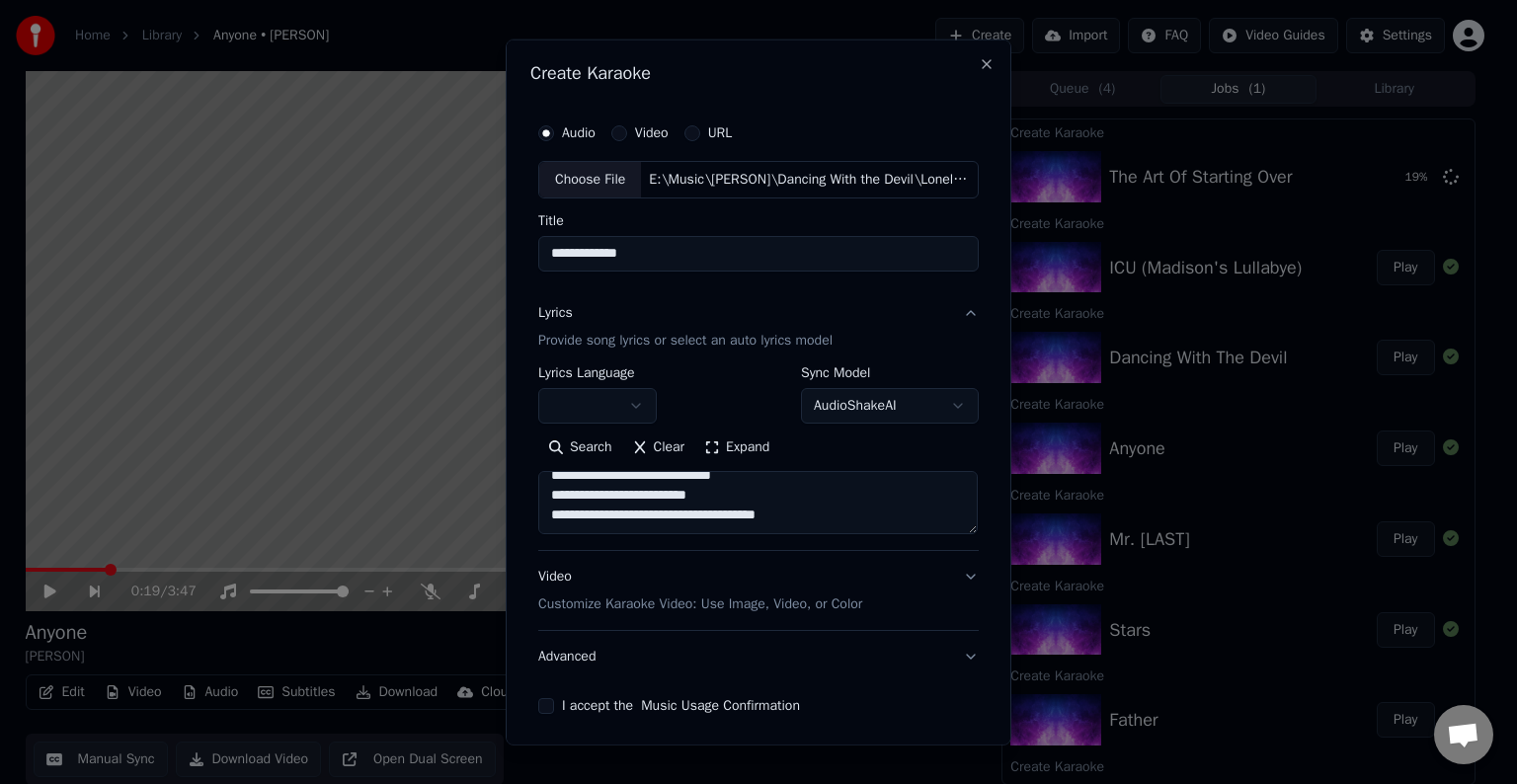 paste on "**********" 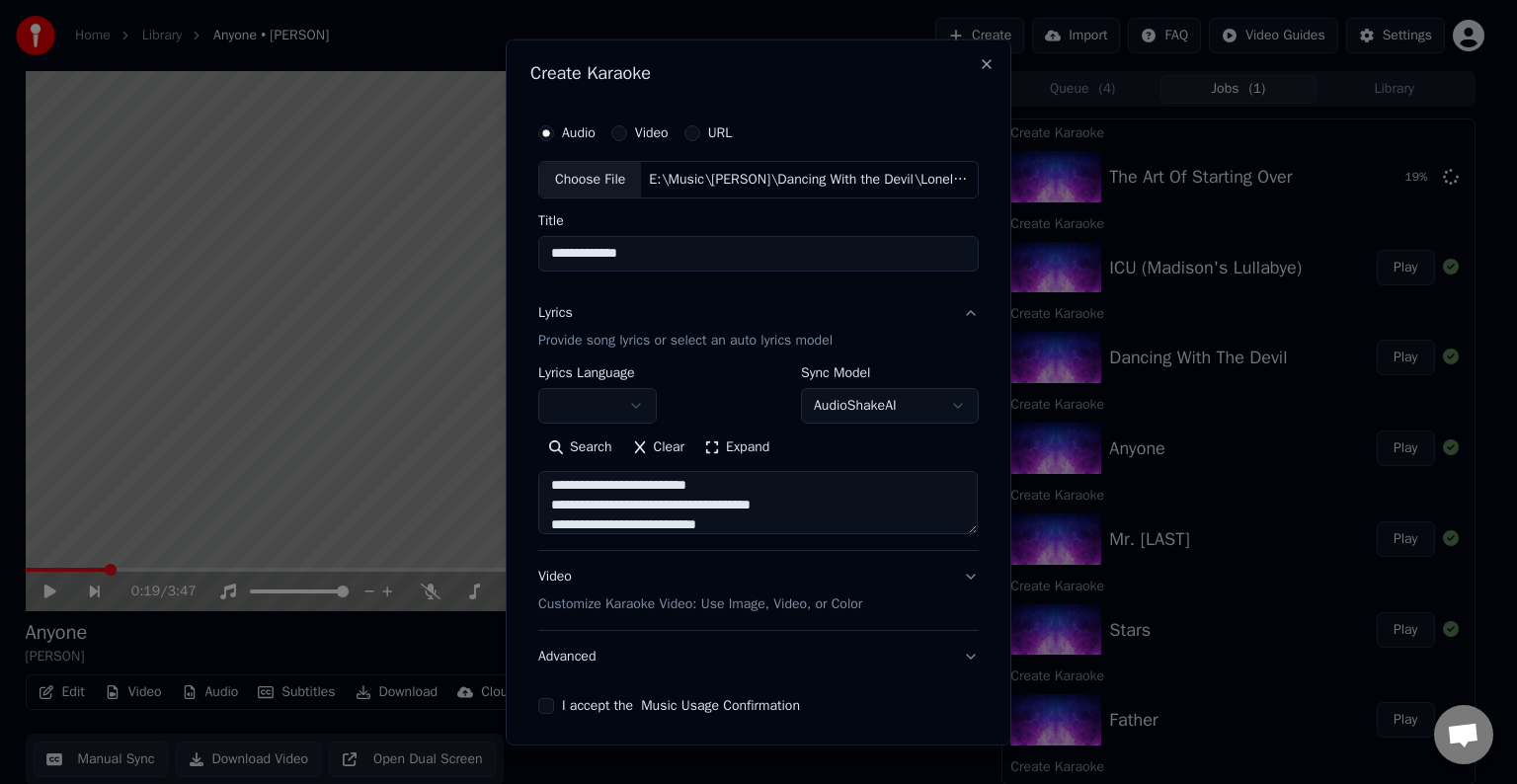 scroll, scrollTop: 478, scrollLeft: 0, axis: vertical 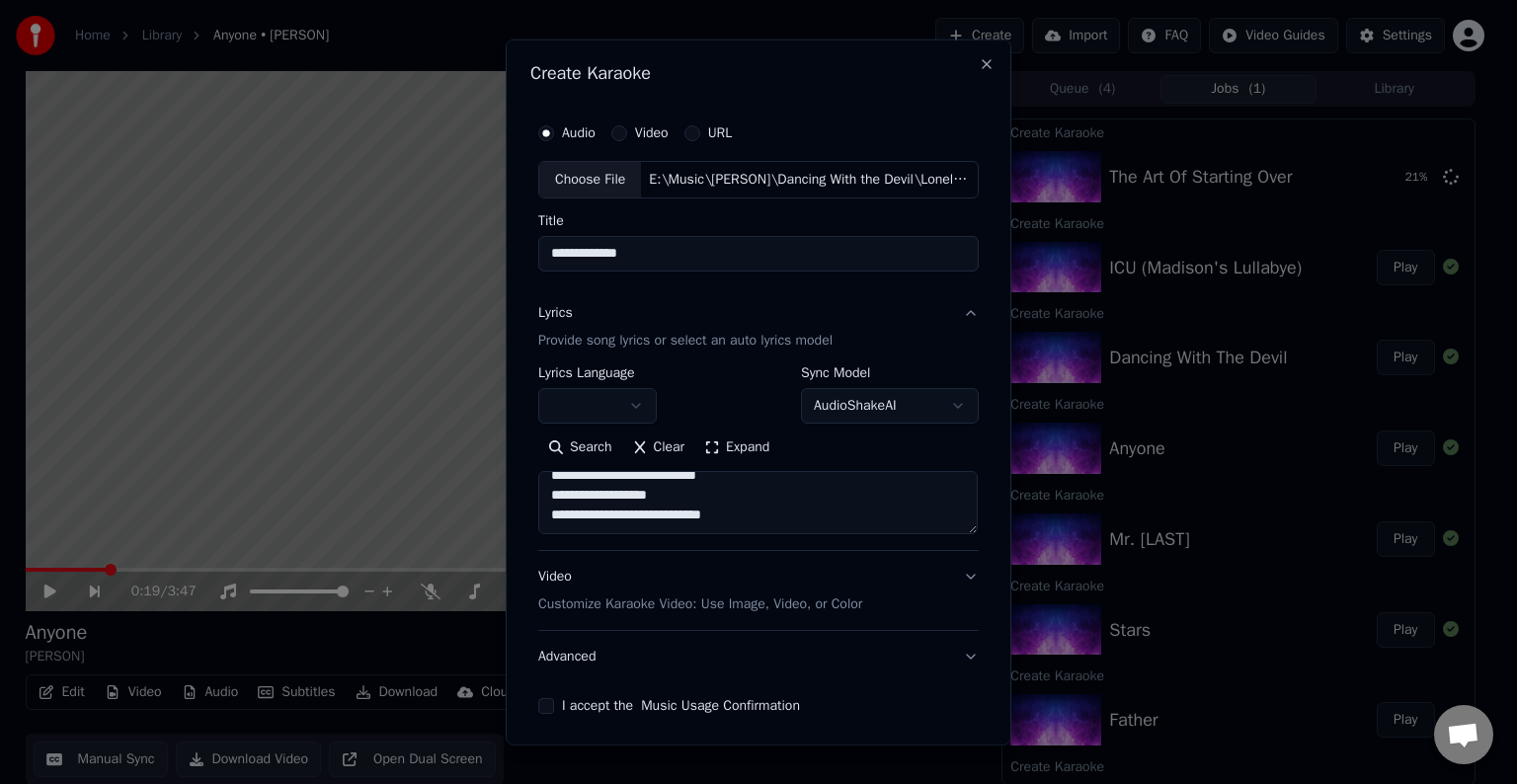 paste on "**********" 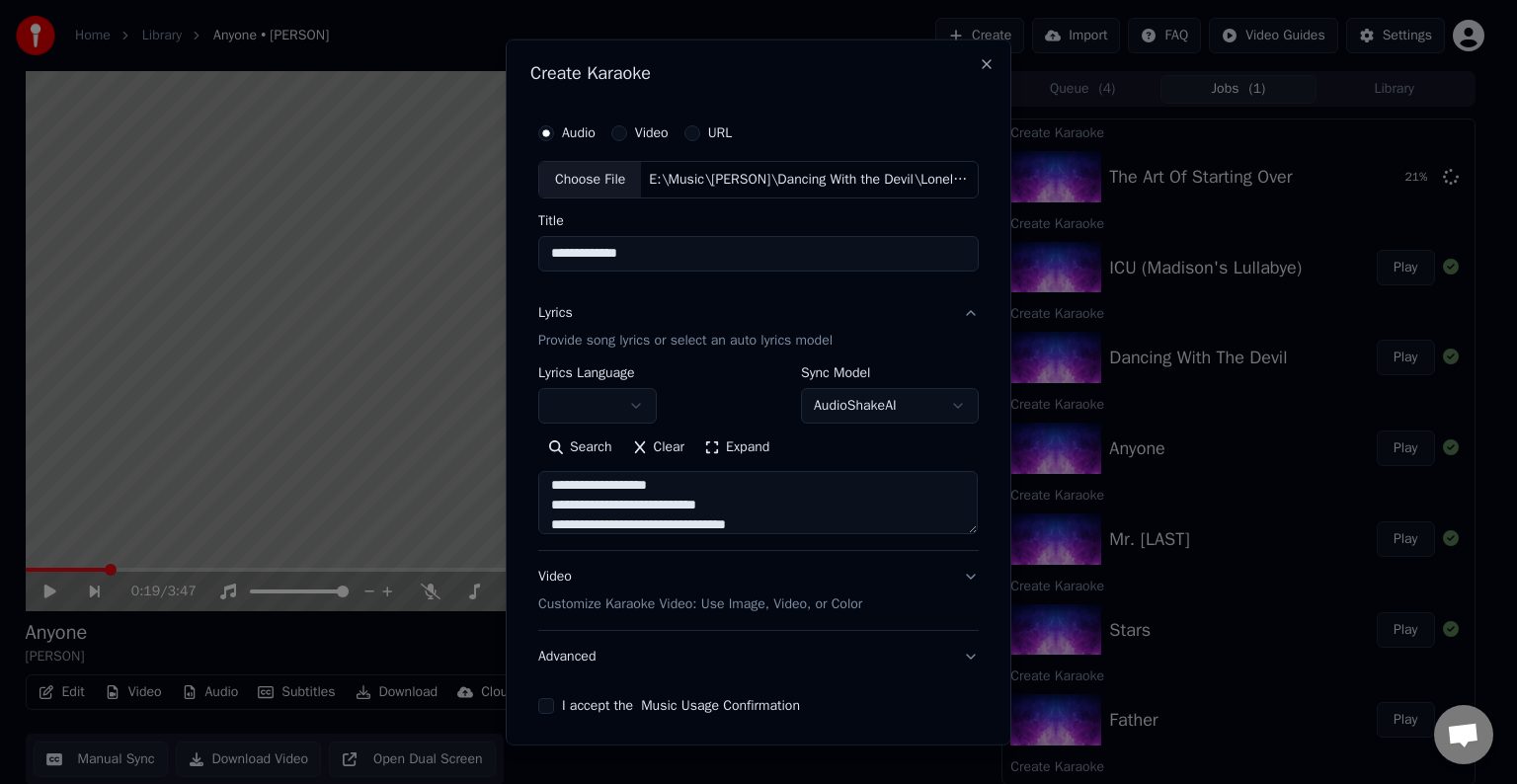scroll, scrollTop: 675, scrollLeft: 0, axis: vertical 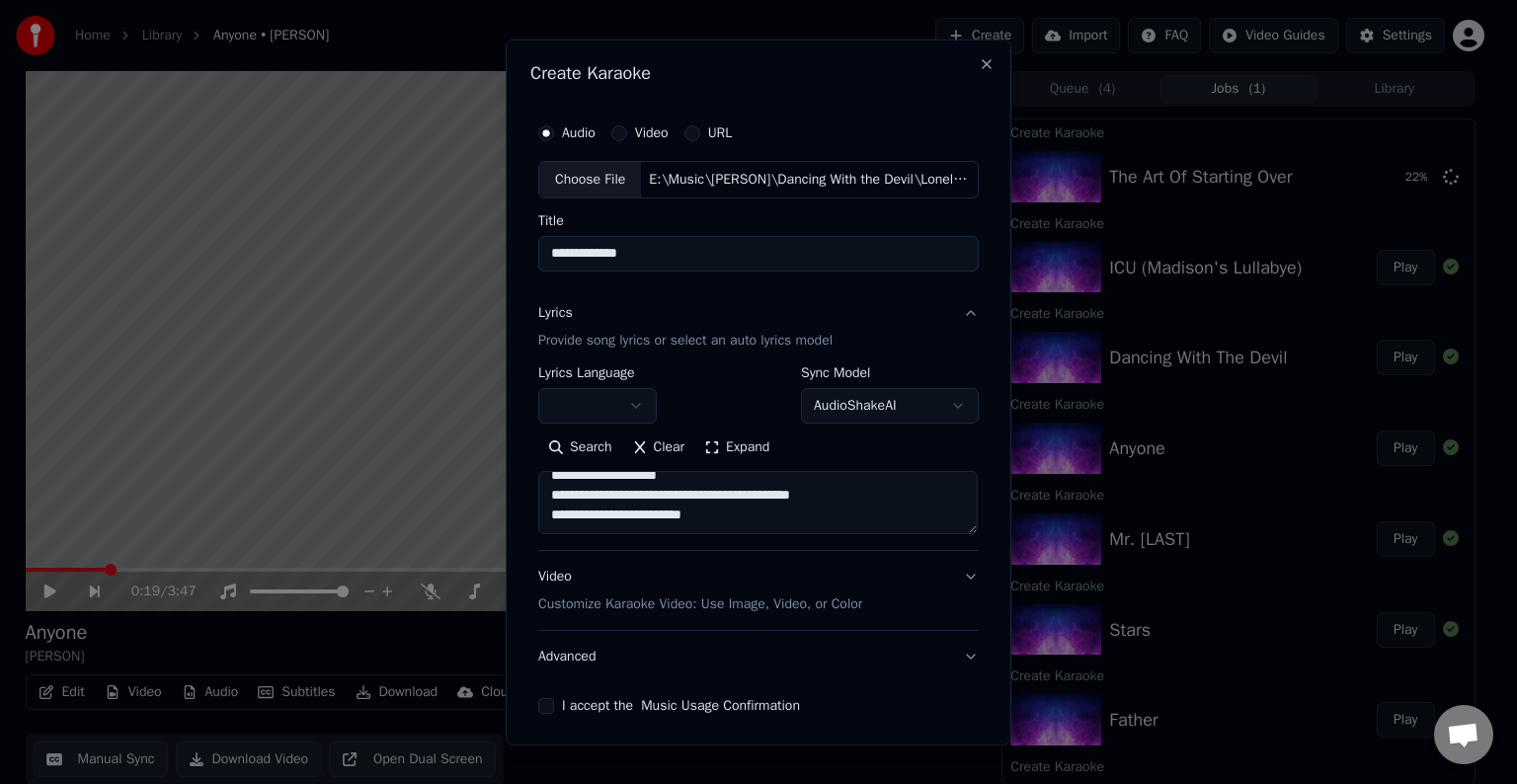 drag, startPoint x: 721, startPoint y: 502, endPoint x: 533, endPoint y: 508, distance: 188.09572 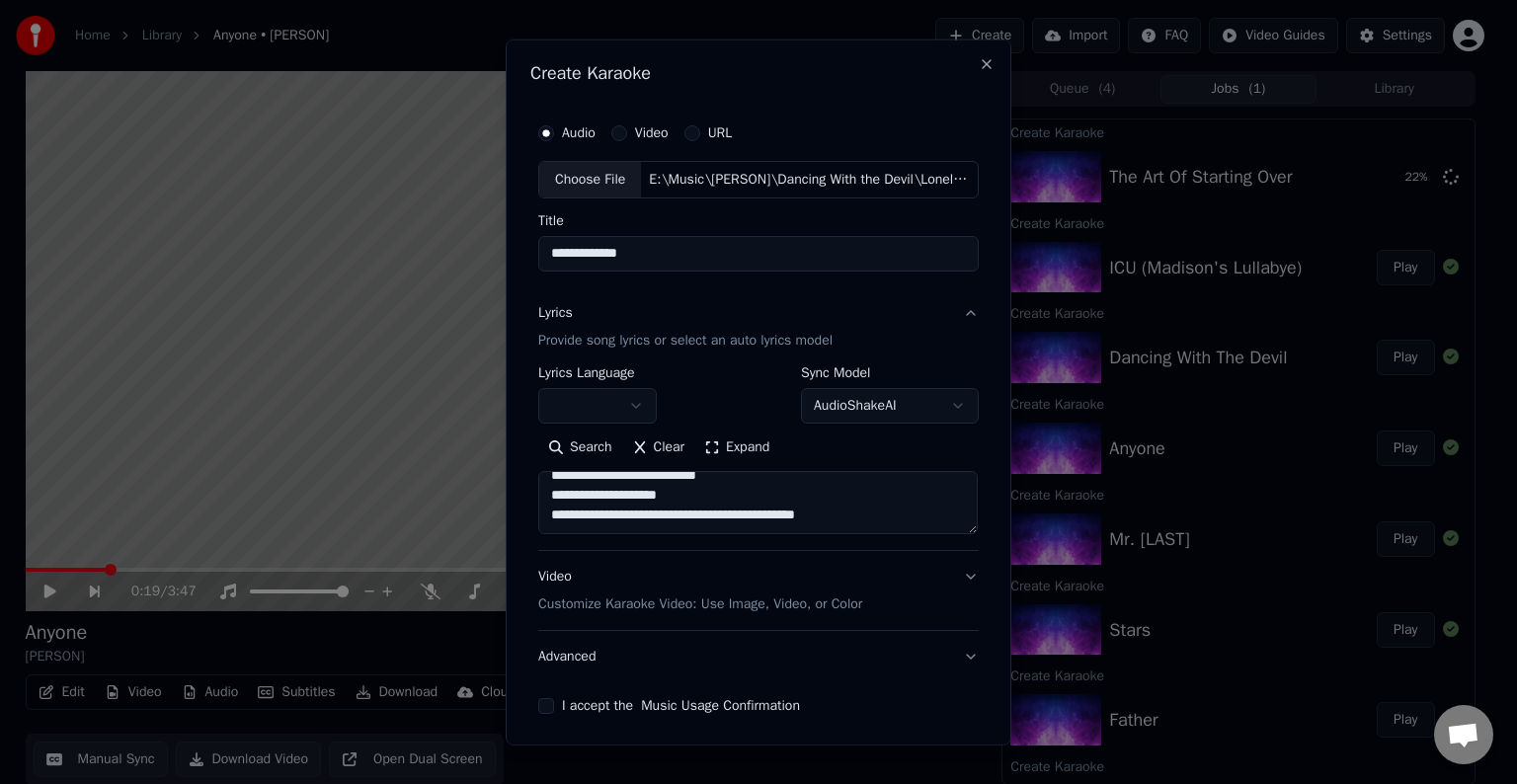 scroll, scrollTop: 664, scrollLeft: 0, axis: vertical 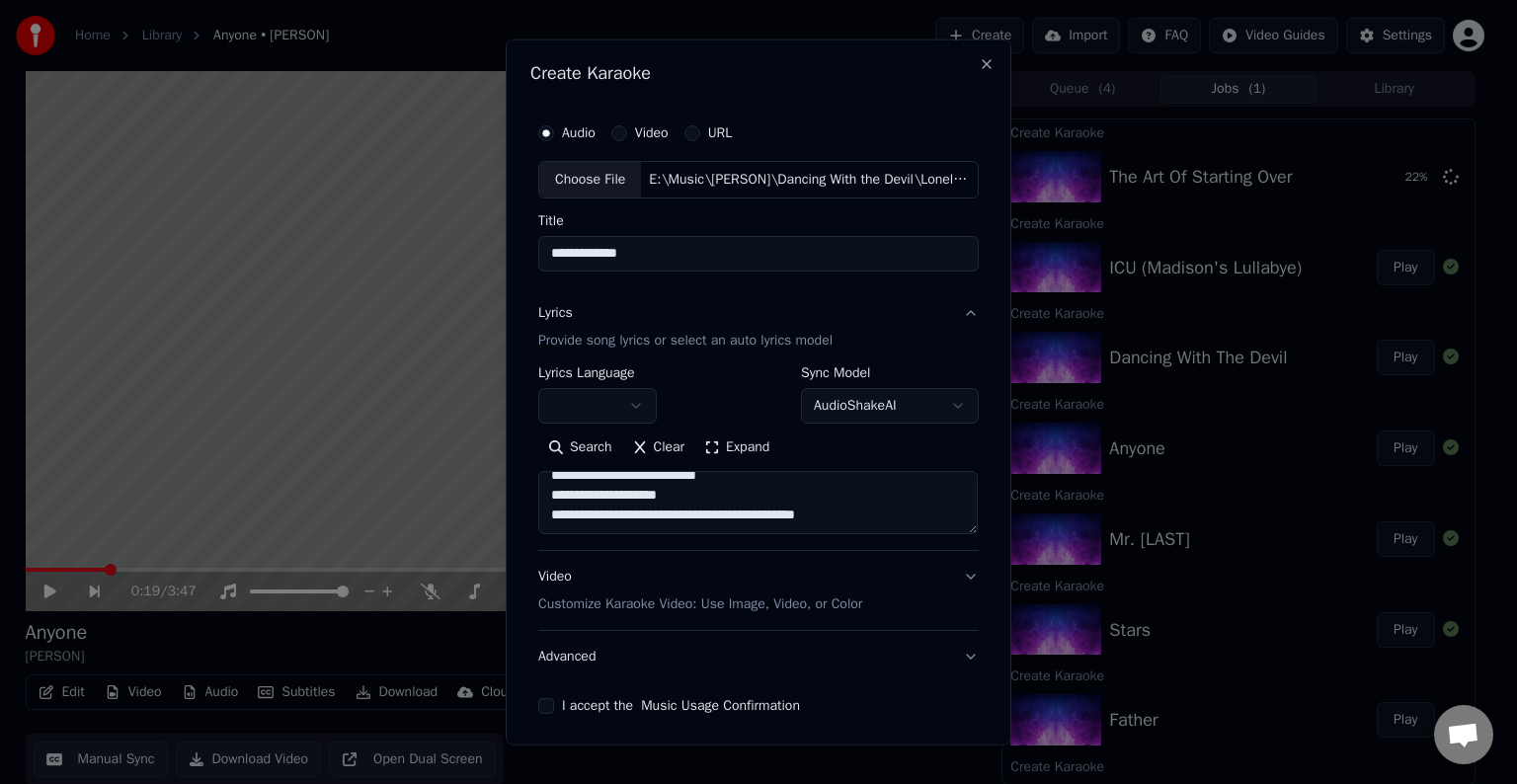 click at bounding box center (758, 503) 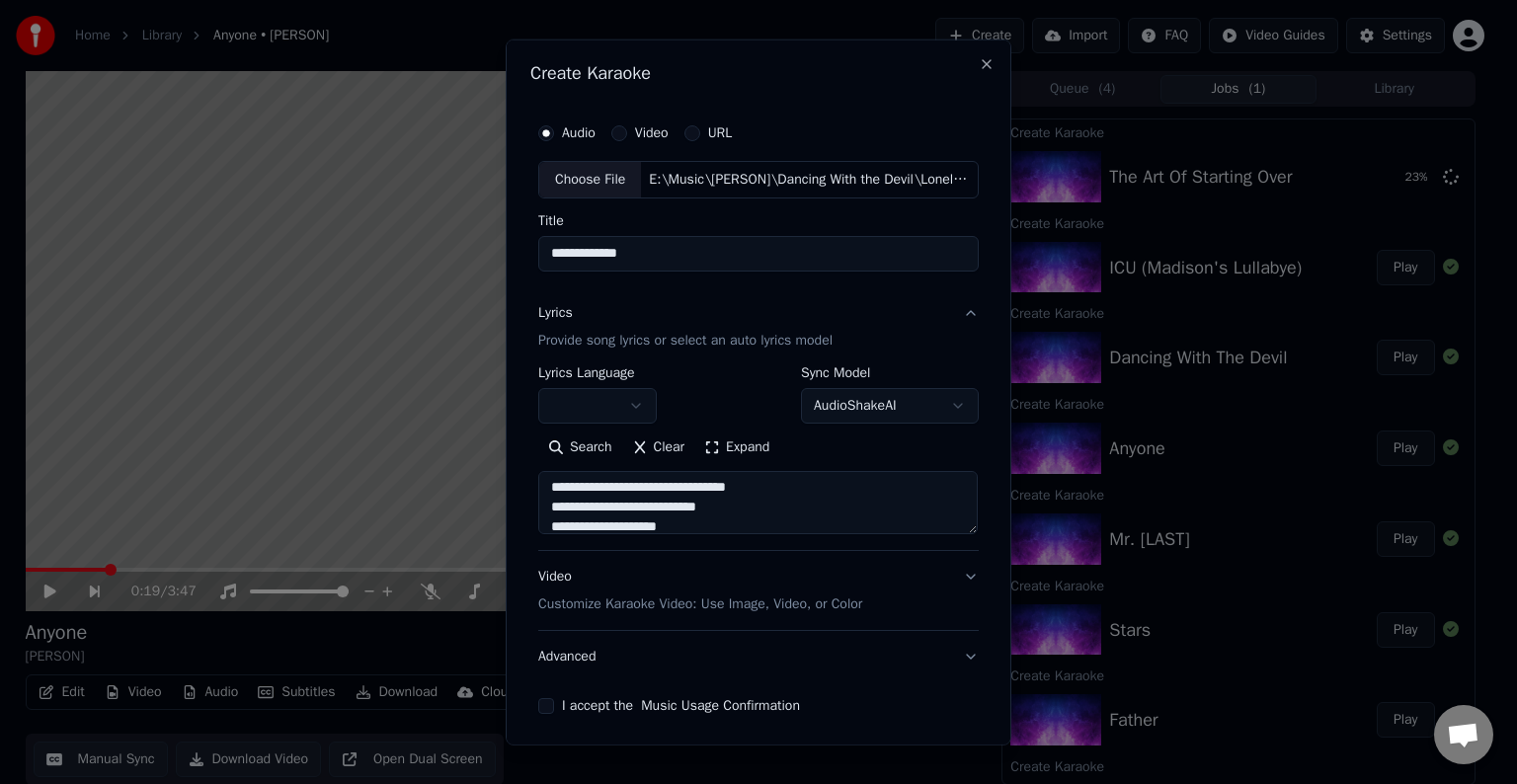 scroll, scrollTop: 612, scrollLeft: 0, axis: vertical 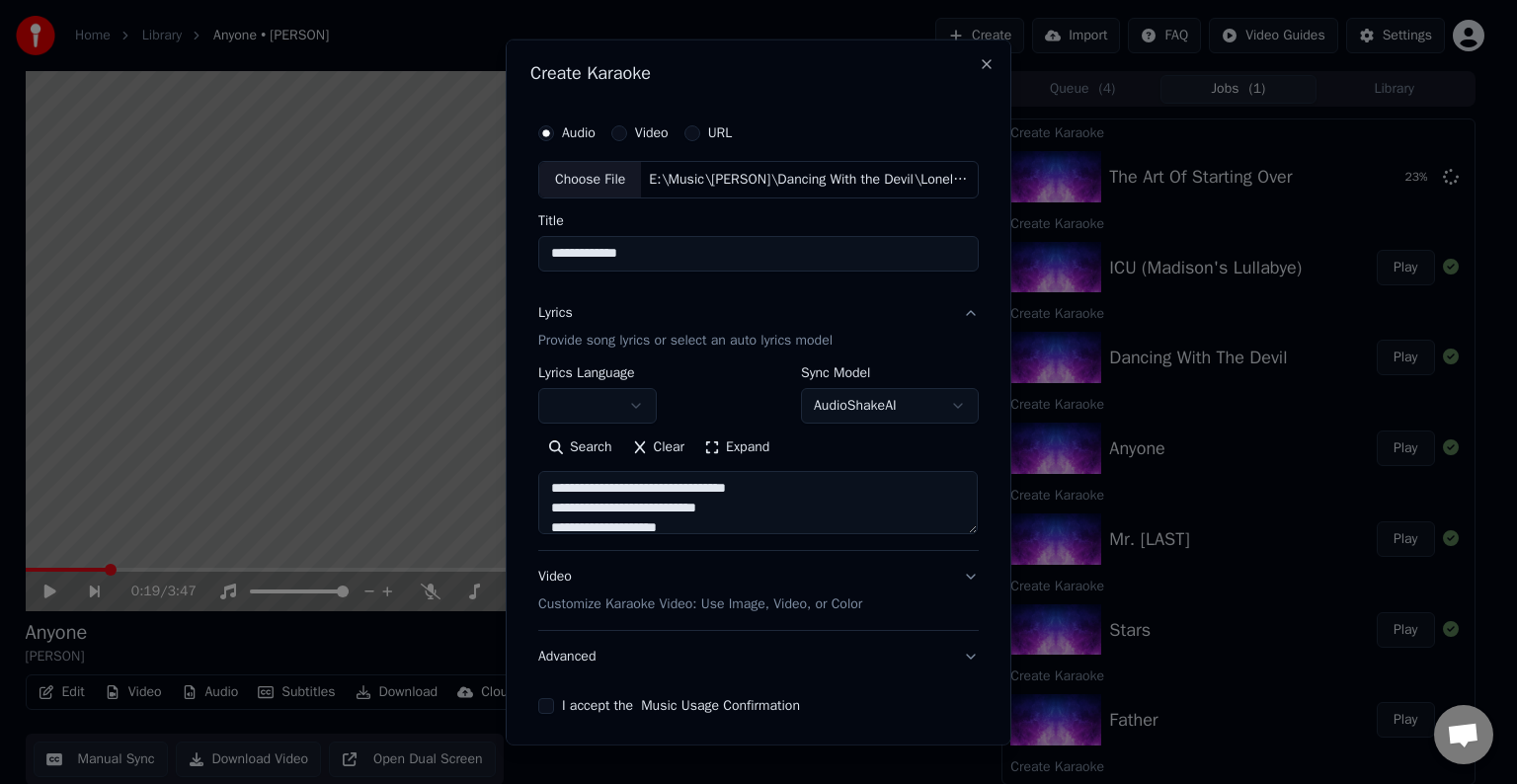 drag, startPoint x: 688, startPoint y: 525, endPoint x: 674, endPoint y: 508, distance: 22.02272 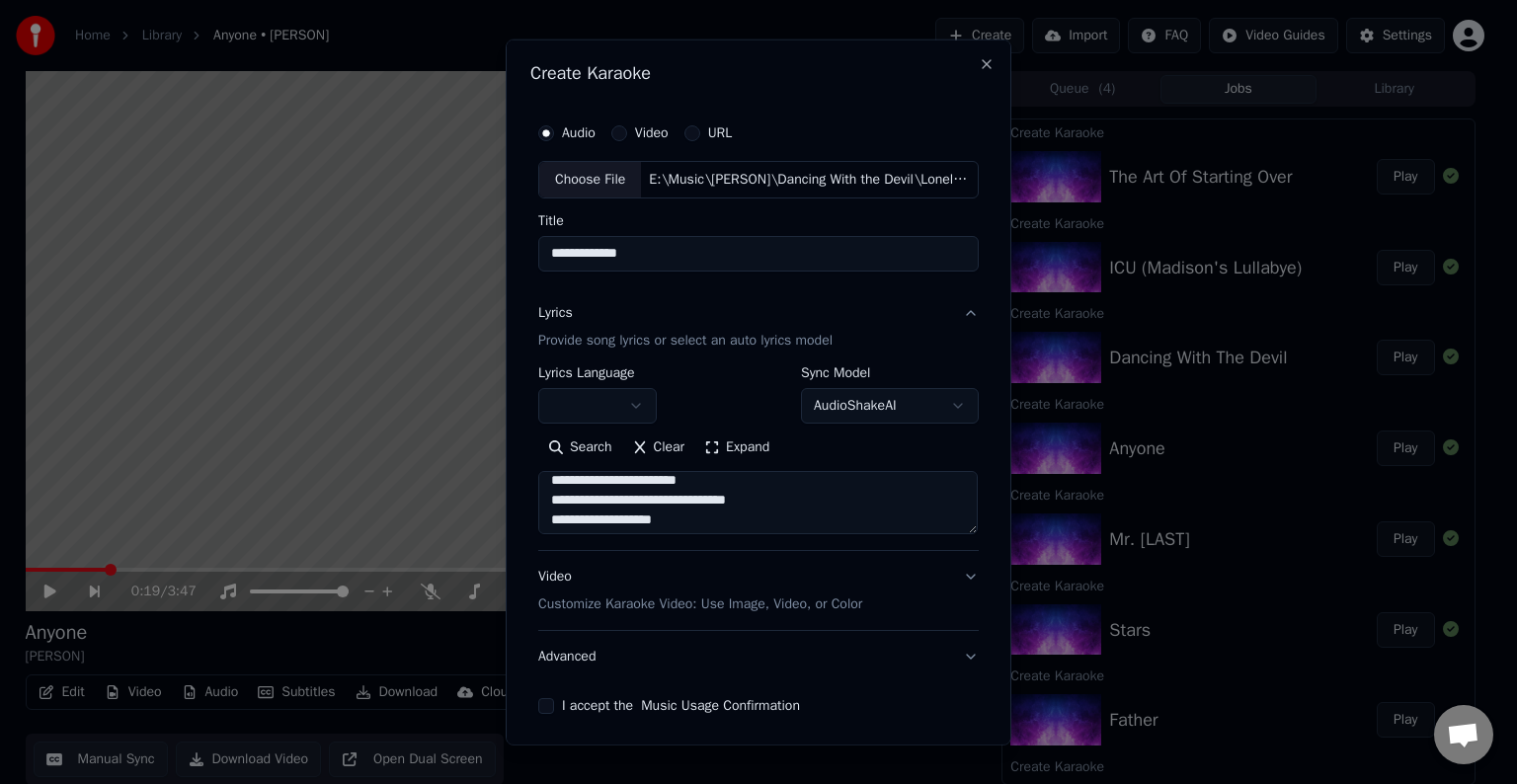 scroll, scrollTop: 599, scrollLeft: 0, axis: vertical 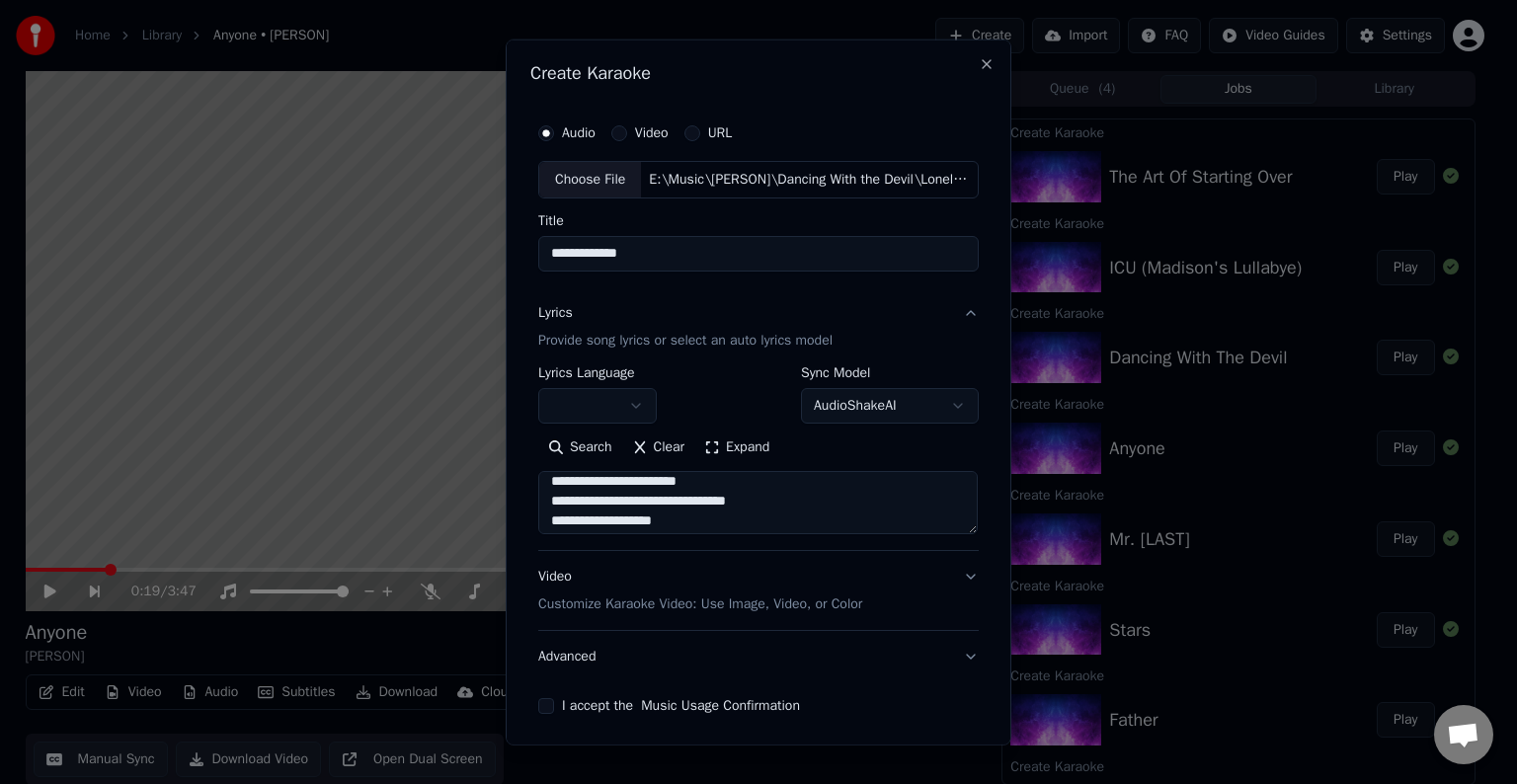 drag, startPoint x: 733, startPoint y: 496, endPoint x: 632, endPoint y: 500, distance: 101.0792 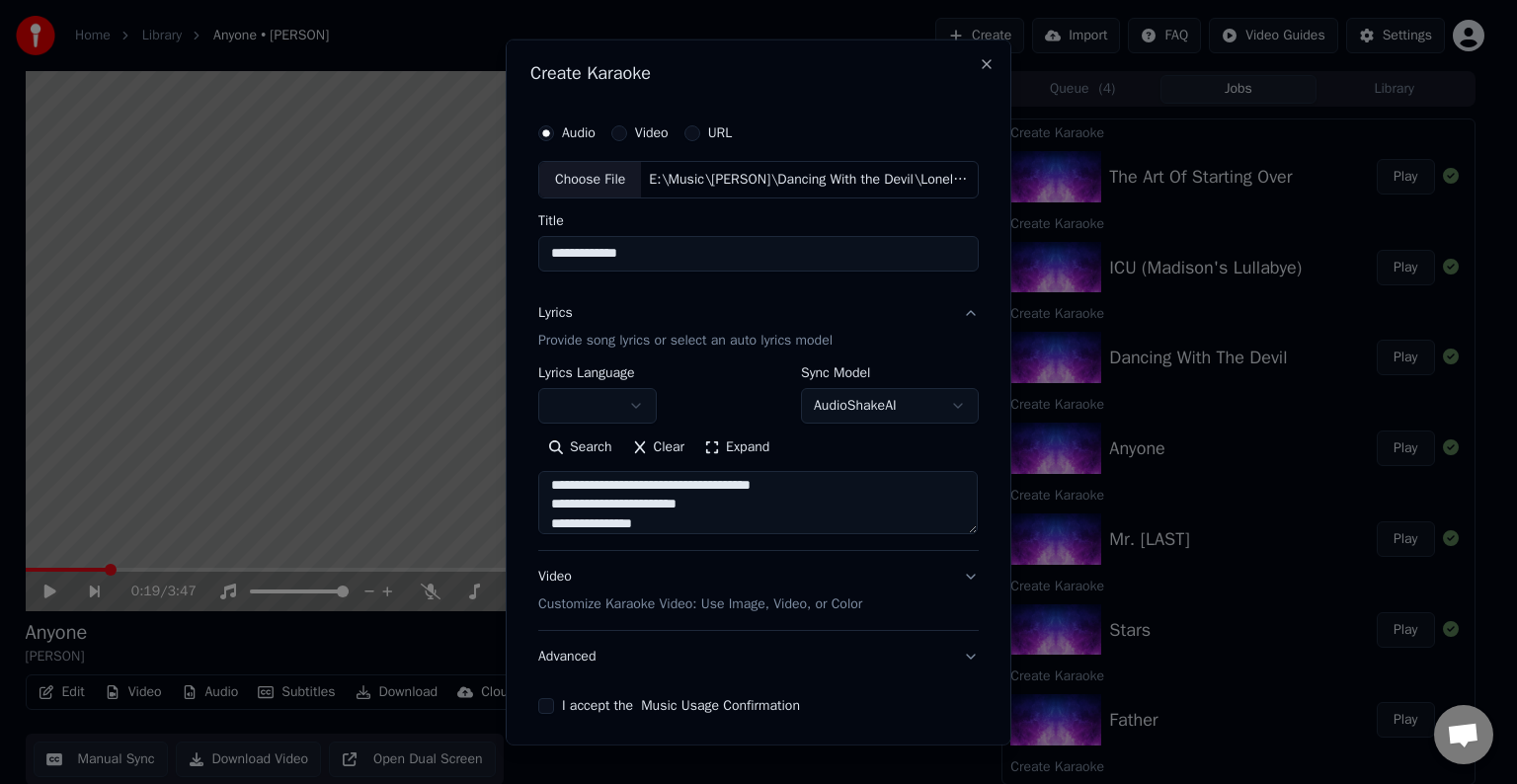 scroll, scrollTop: 573, scrollLeft: 0, axis: vertical 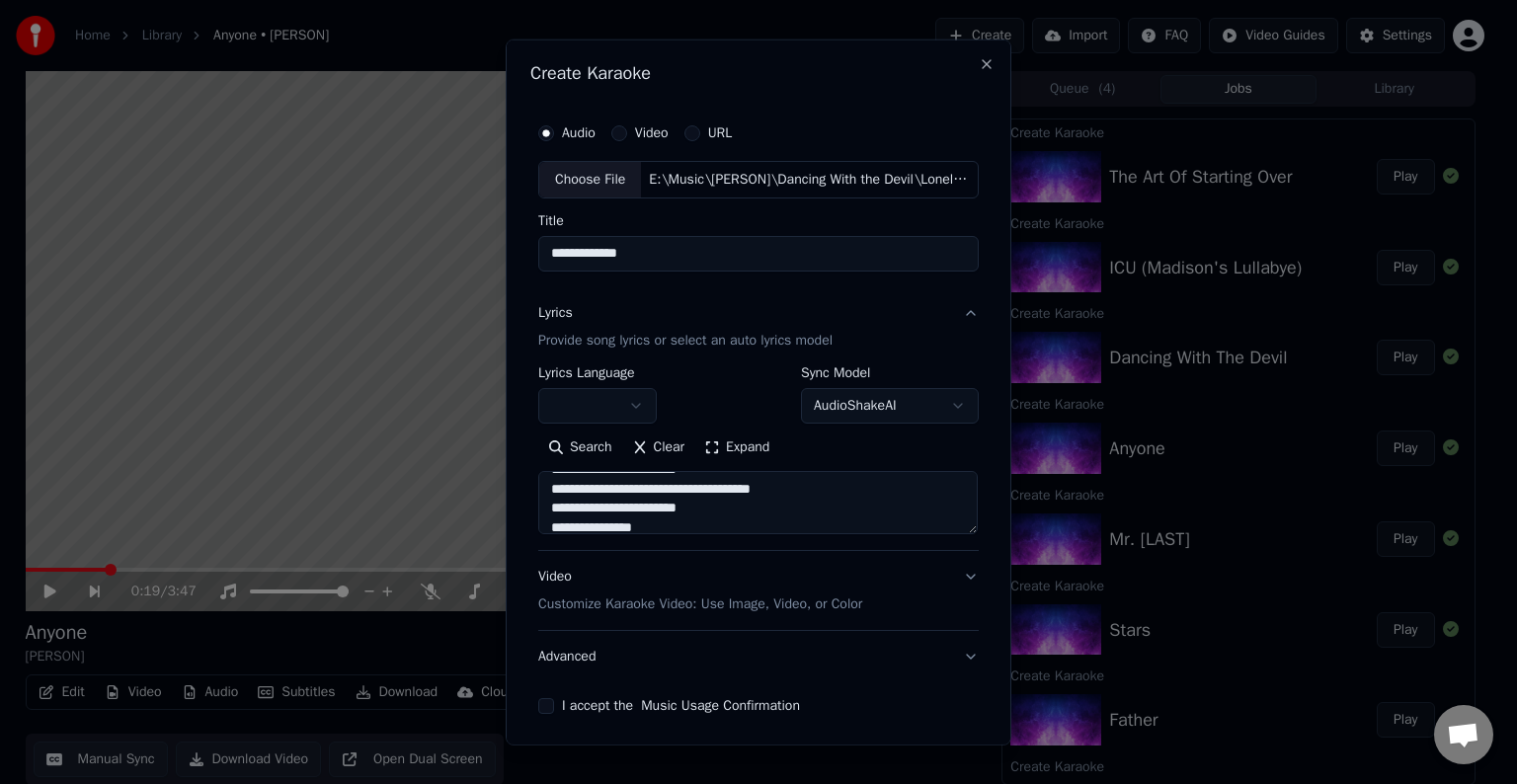 click at bounding box center [758, 503] 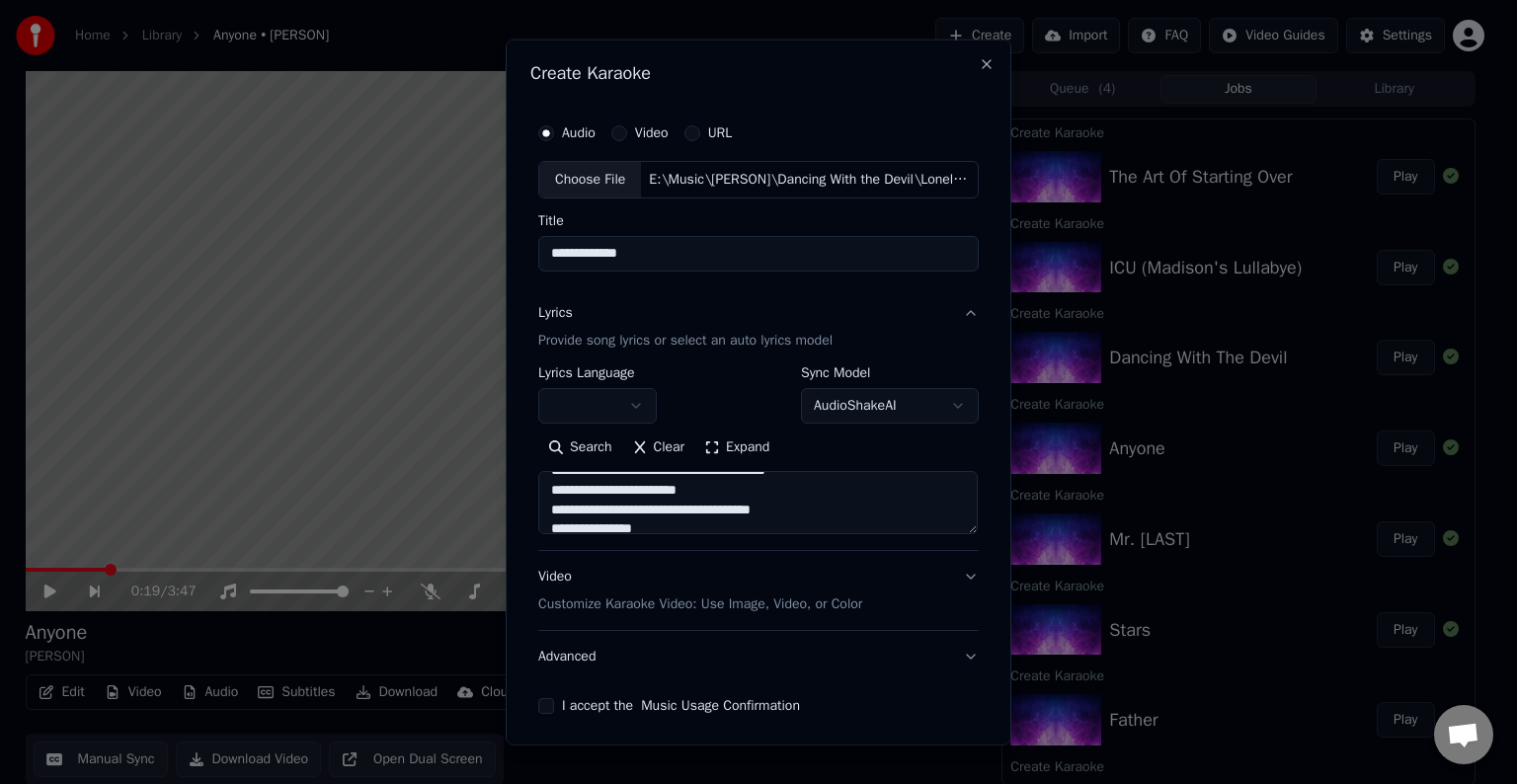 scroll, scrollTop: 537, scrollLeft: 0, axis: vertical 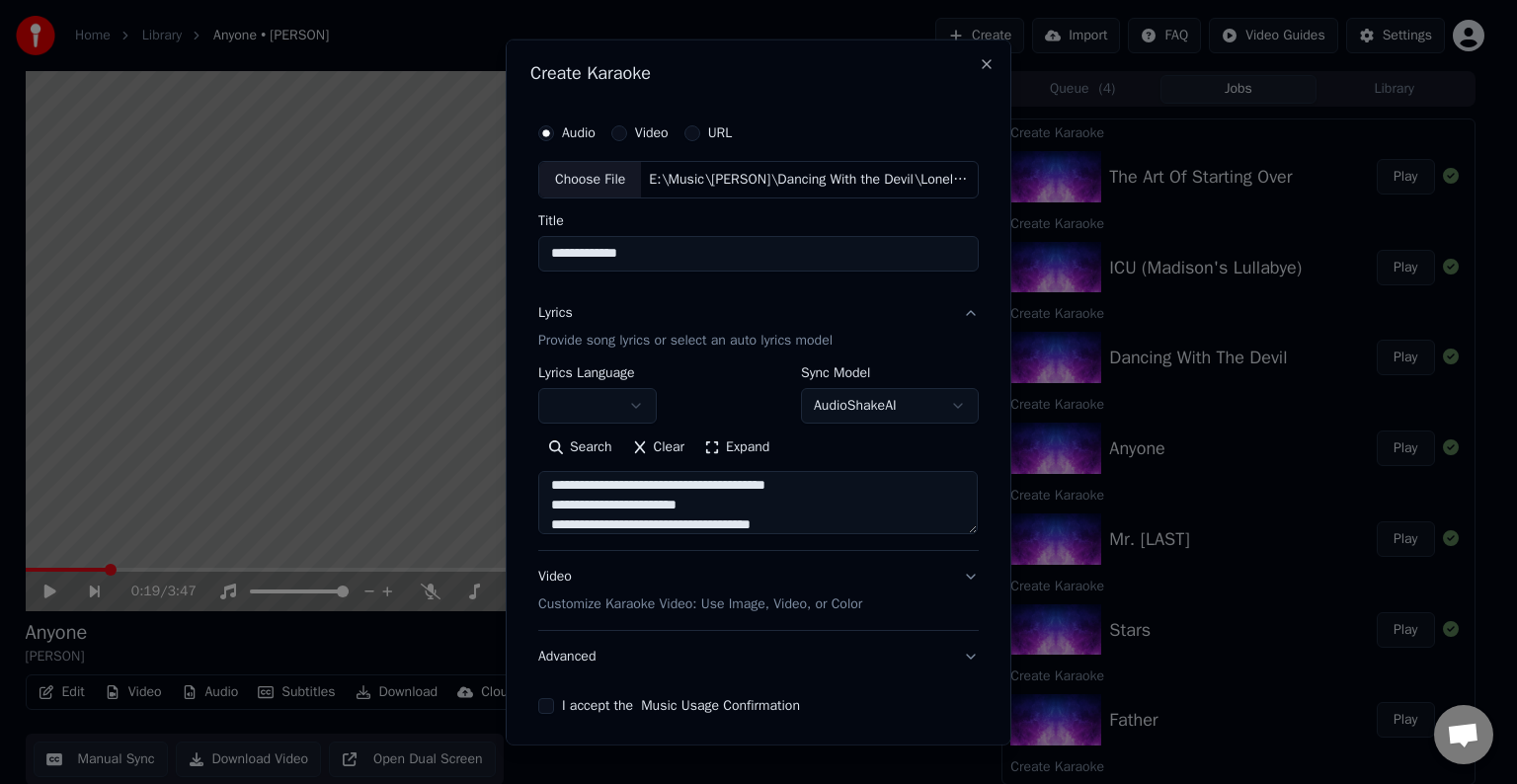 drag, startPoint x: 699, startPoint y: 509, endPoint x: 669, endPoint y: 488, distance: 36.61967 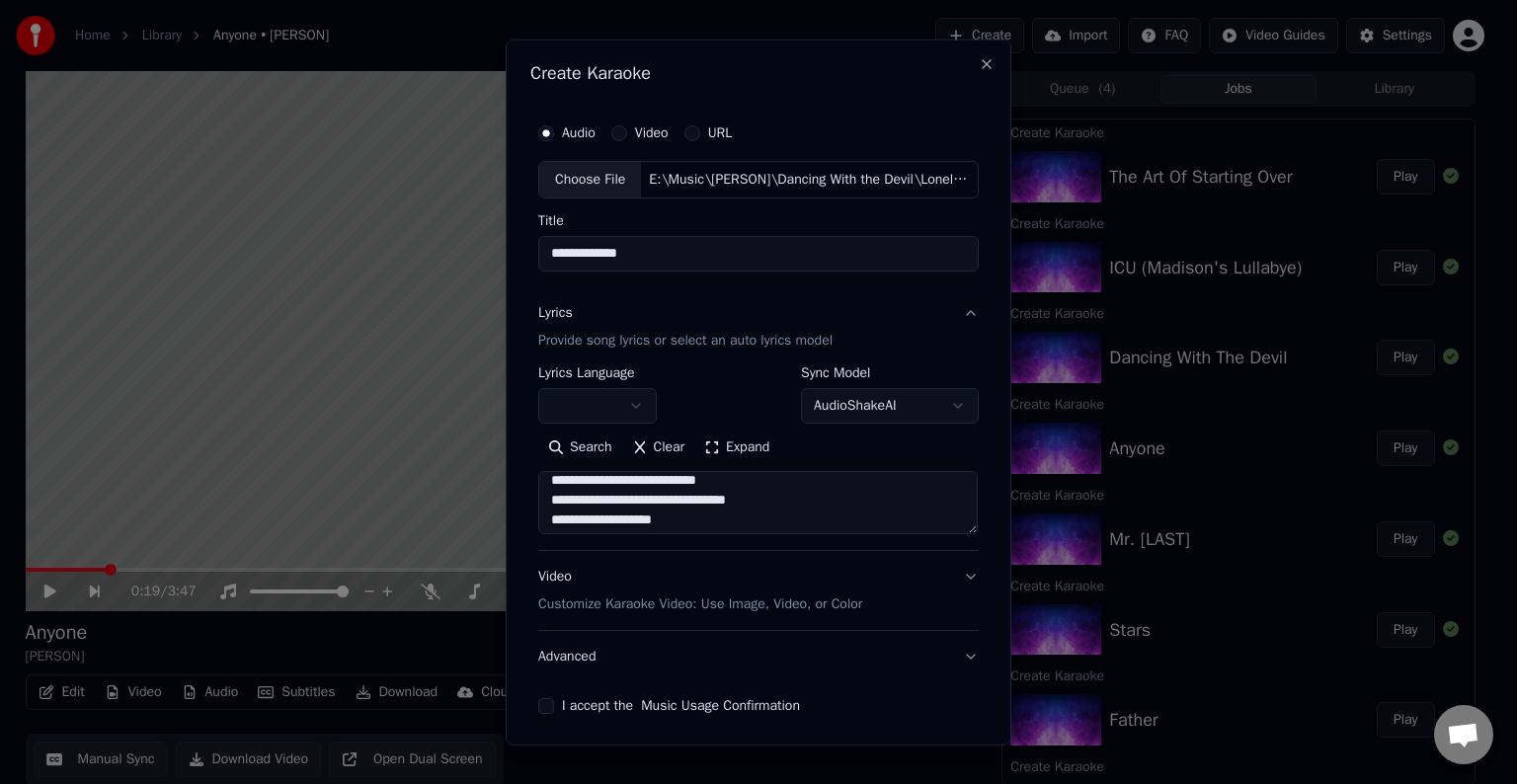 scroll, scrollTop: 498, scrollLeft: 0, axis: vertical 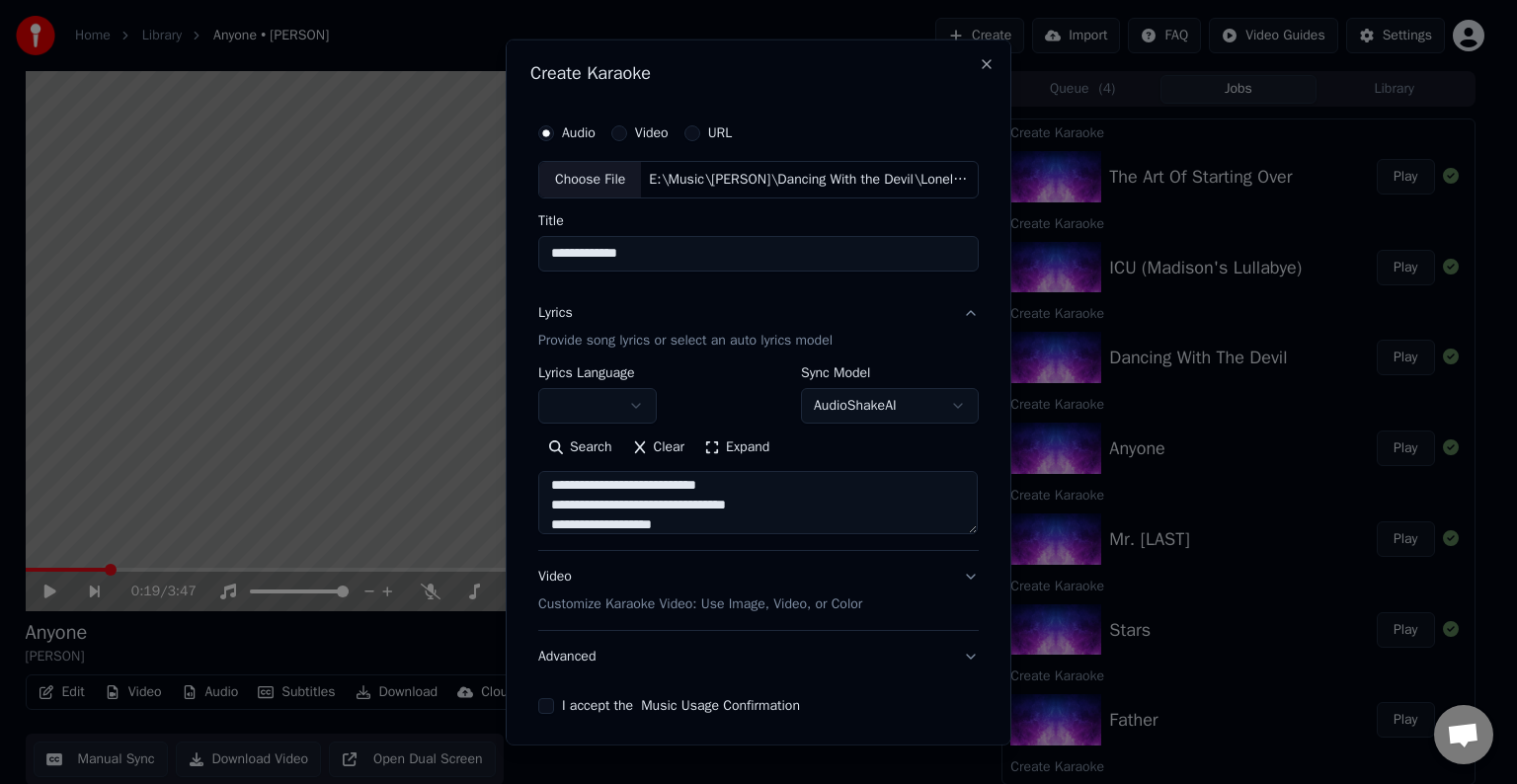 drag, startPoint x: 737, startPoint y: 510, endPoint x: 644, endPoint y: 507, distance: 93.04837 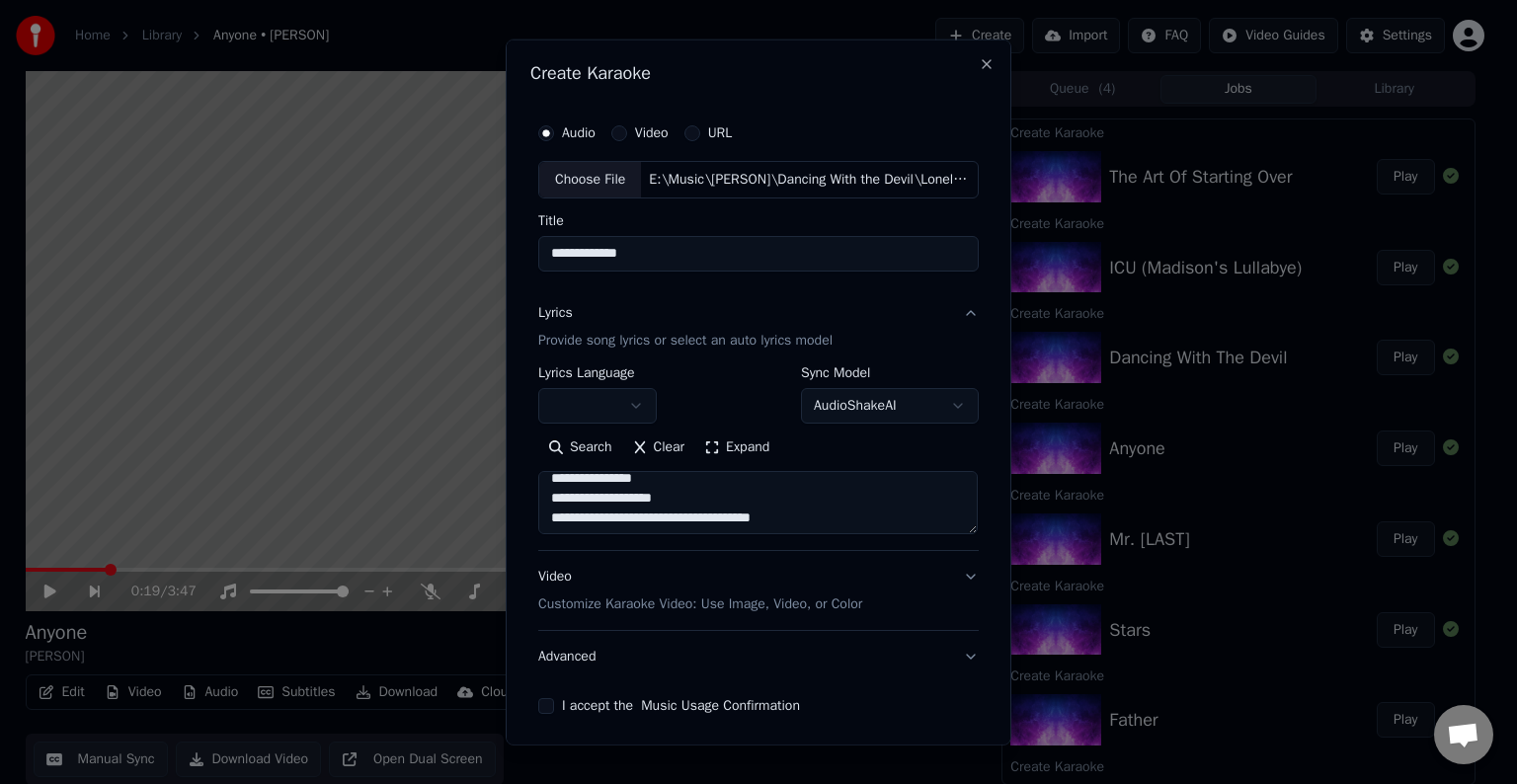 scroll, scrollTop: 604, scrollLeft: 0, axis: vertical 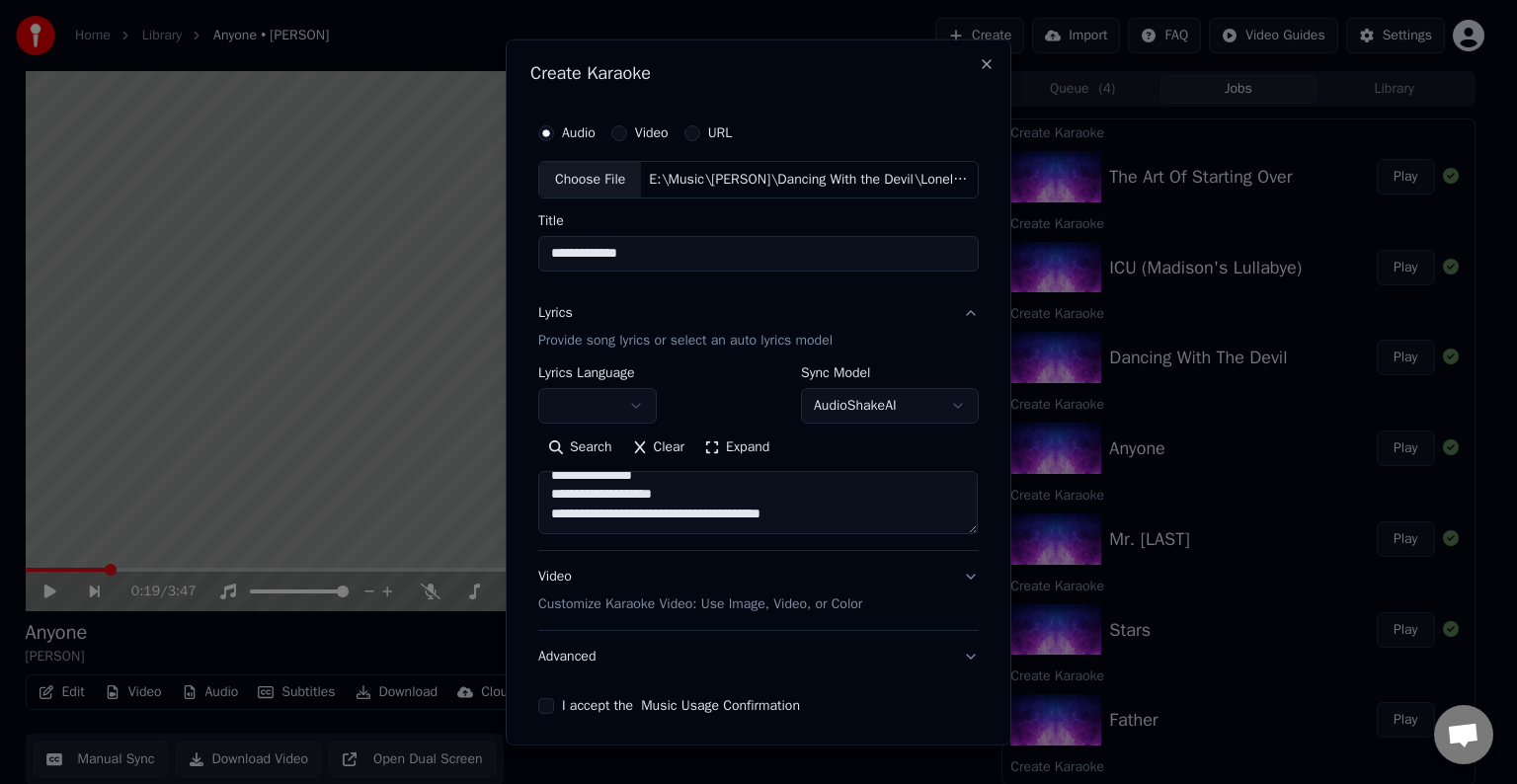 click on "**********" at bounding box center (758, 503) 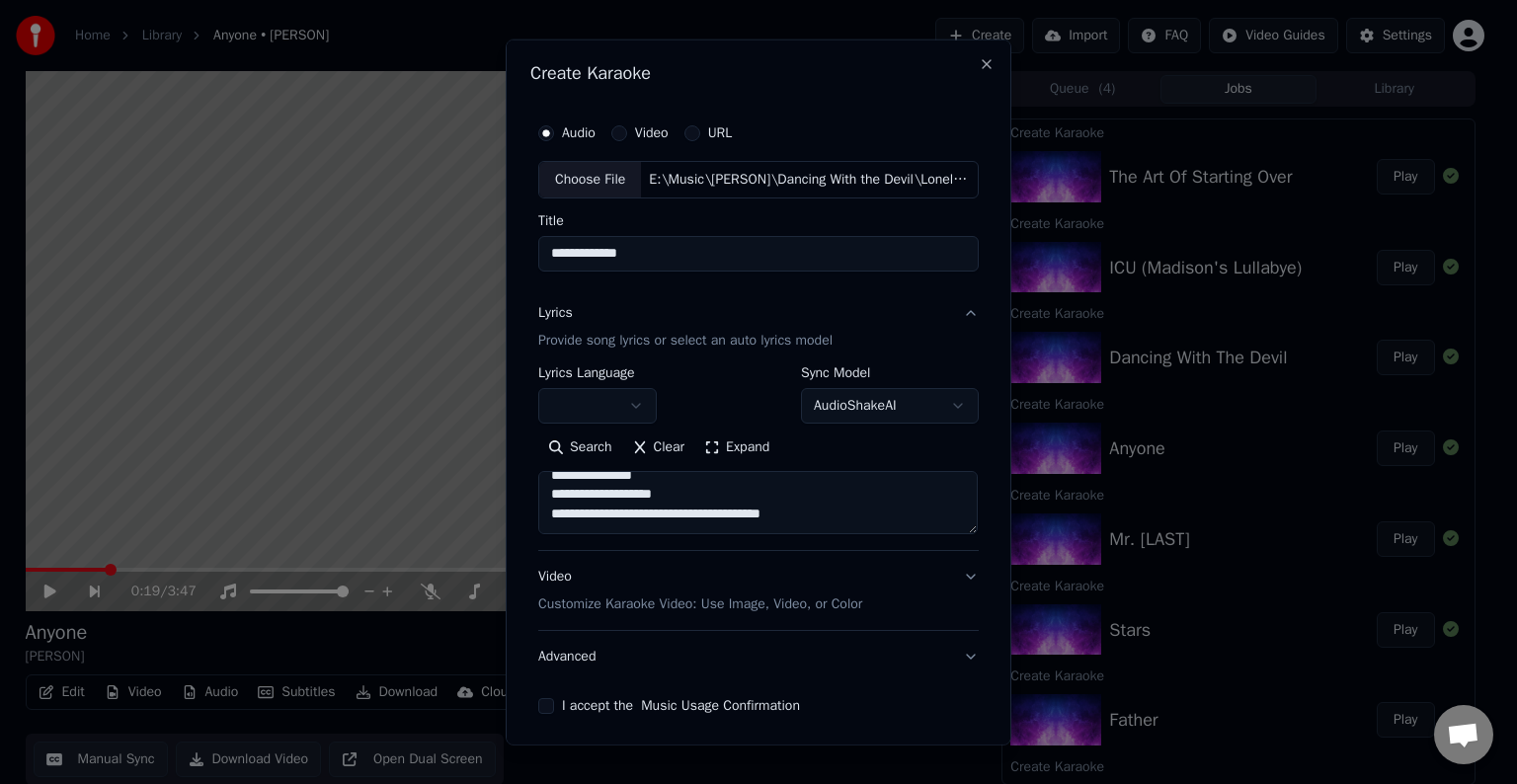 paste on "**********" 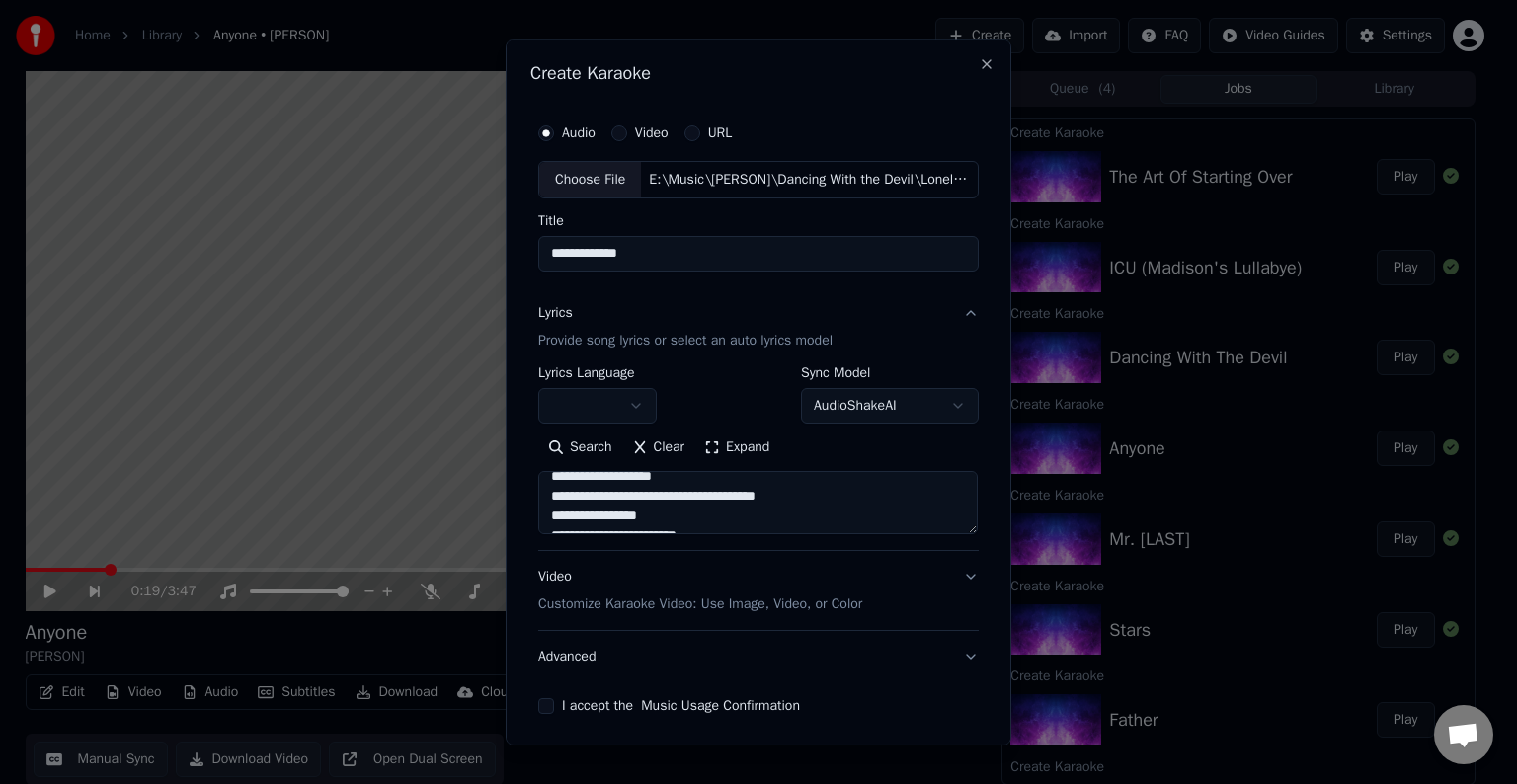 scroll, scrollTop: 636, scrollLeft: 0, axis: vertical 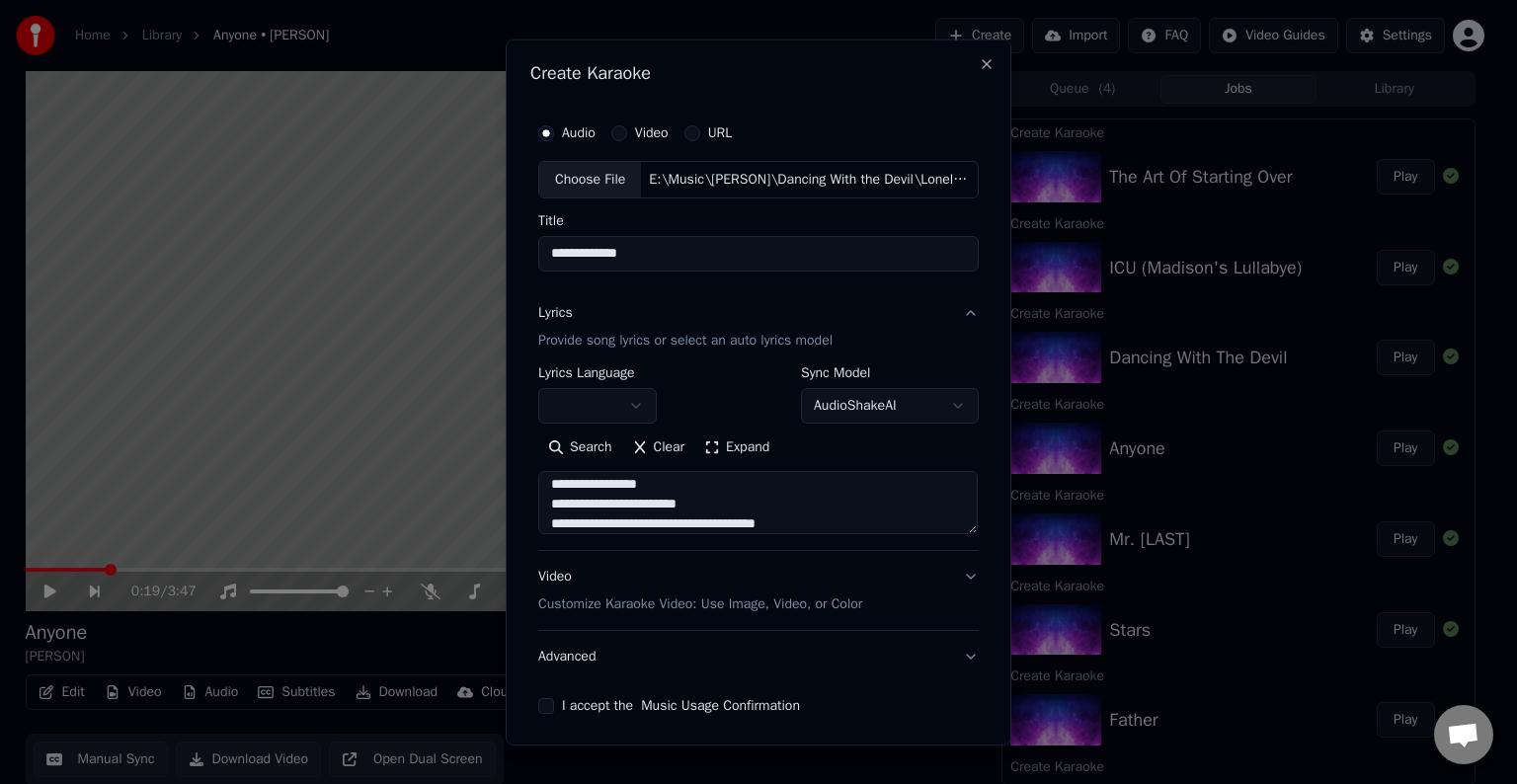 type on "**********" 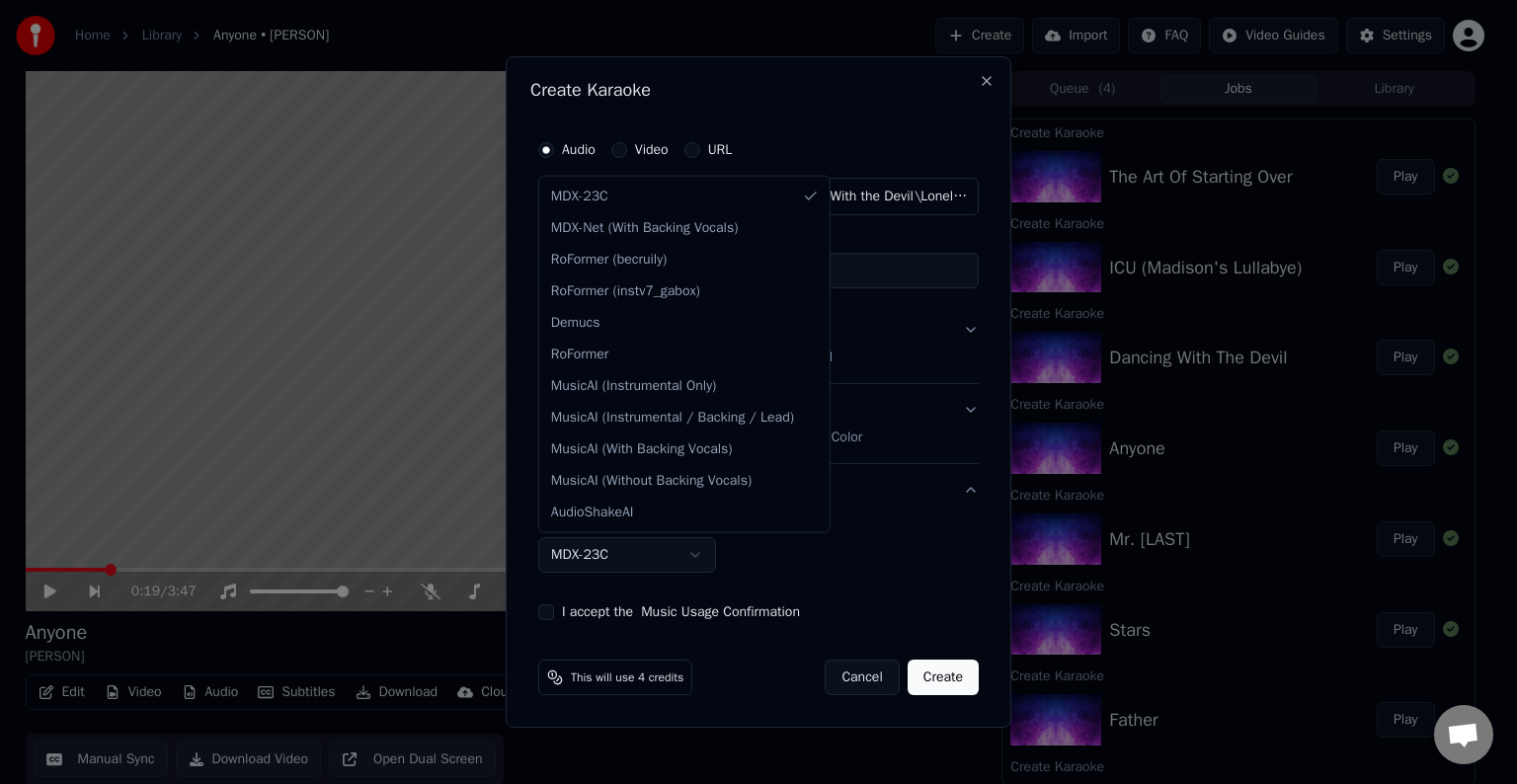 click on "Home Library Anyone • Demi Lovato Create Import FAQ Video Guides Settings 0:19  /  3:47 Anyone Demi Lovato BPM 129 Key B Edit Video Audio Subtitles Download Cloud Library Manual Sync Download Video Open Dual Screen Queue ( 4 ) Jobs Library Create Karaoke The Art Of Starting Over Play Create Karaoke ICU (Madison's Lullabye) Play Create Karaoke Dancing With The Devil Play Create Karaoke Anyone Play Create Karaoke Mr. Hughes Play Create Karaoke Stars Play Create Karaoke Father Play Create Karaoke Yes Play Create Karaoke Lionheart Play Create Karaoke Wildfire Play Create Karaoke Waitin for You Play Create Karaoke Kingdom Come Play Create Karaoke Stone Cold Play Create Karaoke For You Play Create Karaoke Old Ways Play Create Karaoke Cool for the Summer Play Create Karaoke Confident Play Chat Adam from Youka Desktop More channels Continue on Email Offline. You were inactive for some time. Send a message to reconnect to the chat. Youka Desktop Hello! How can I help you?  Sunday, 20 July 7/20/2025 Adam 7/20/2025" at bounding box center [750, 392] 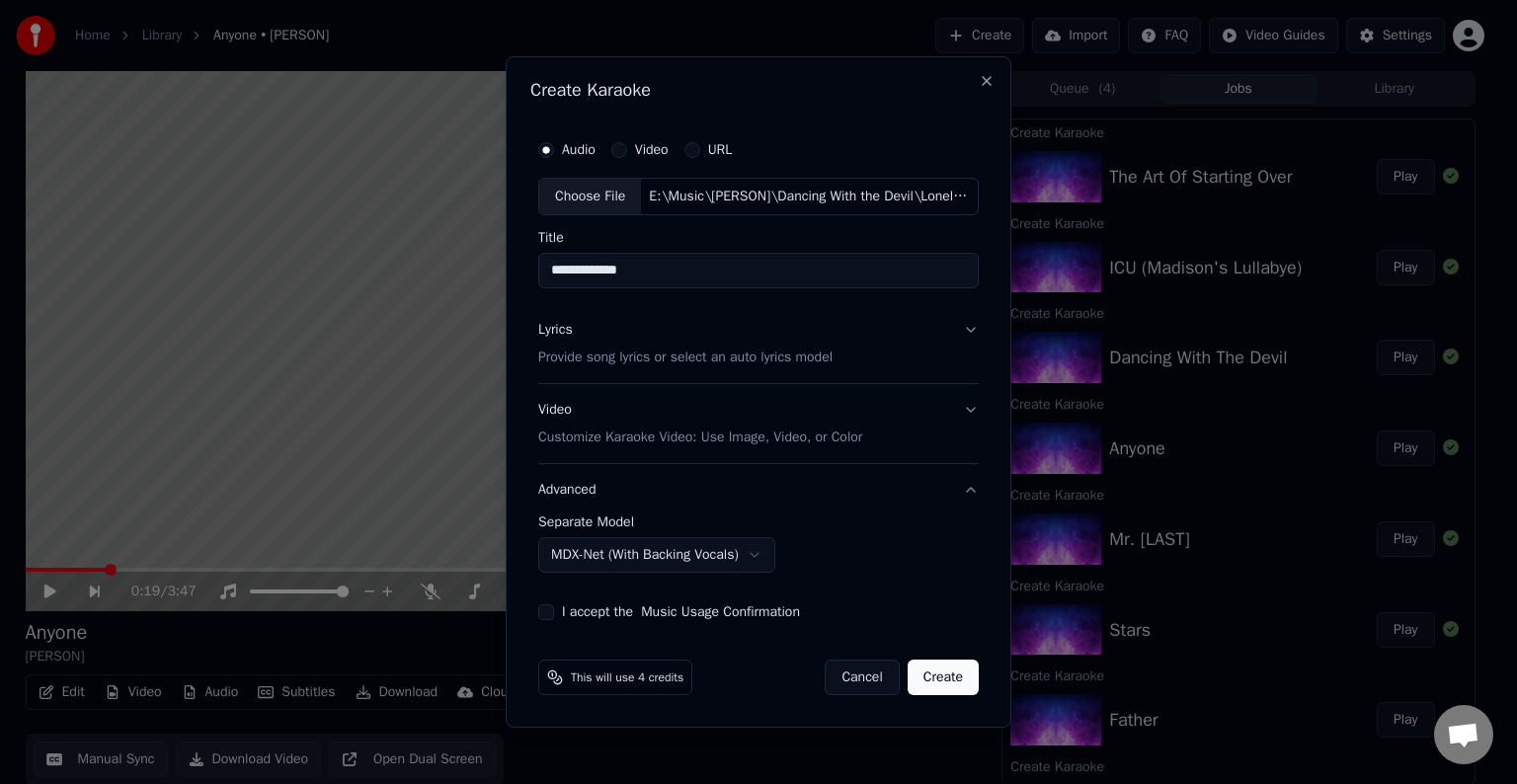 click on "I accept the   Music Usage Confirmation" at bounding box center (546, 612) 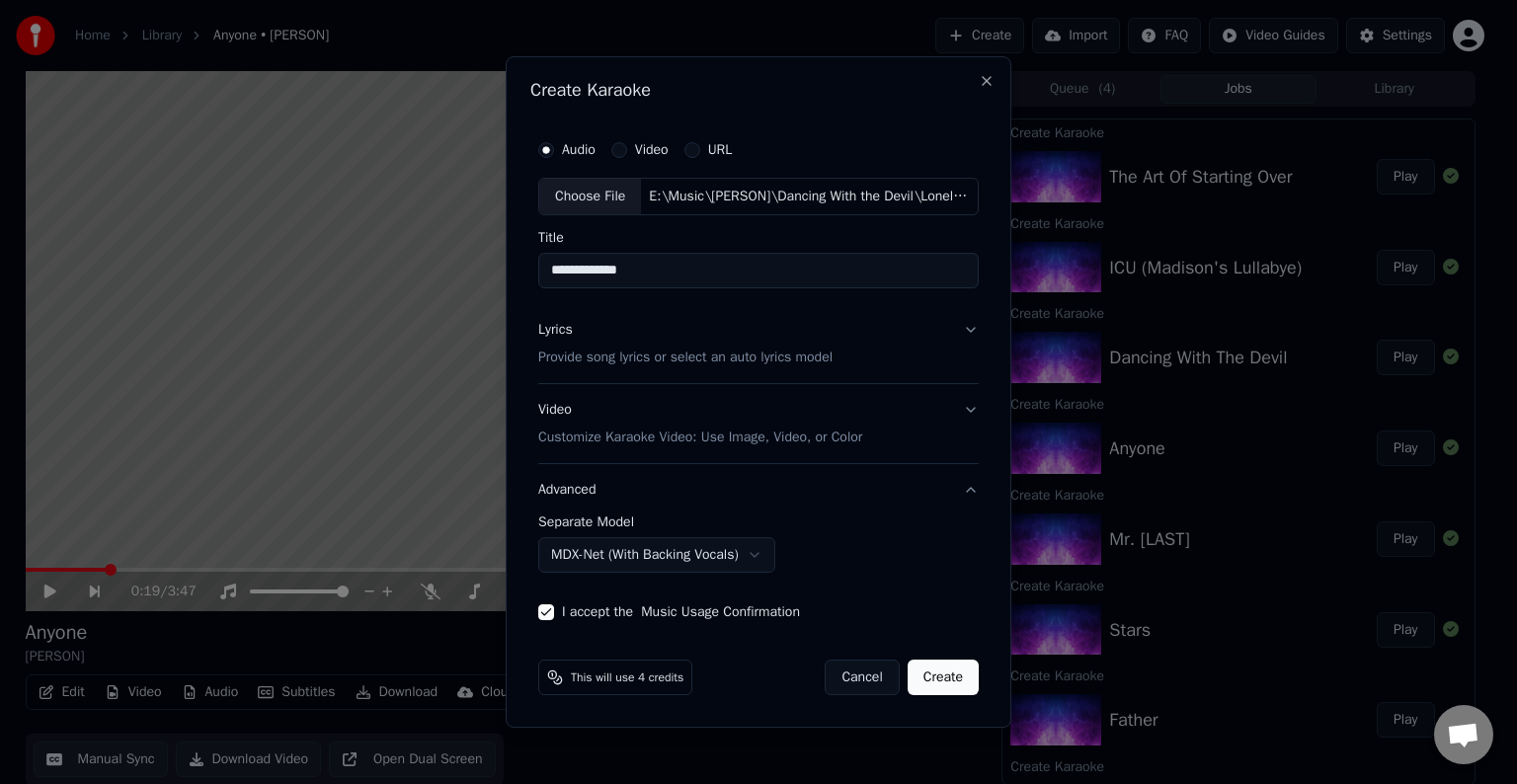 click on "Create" at bounding box center [943, 677] 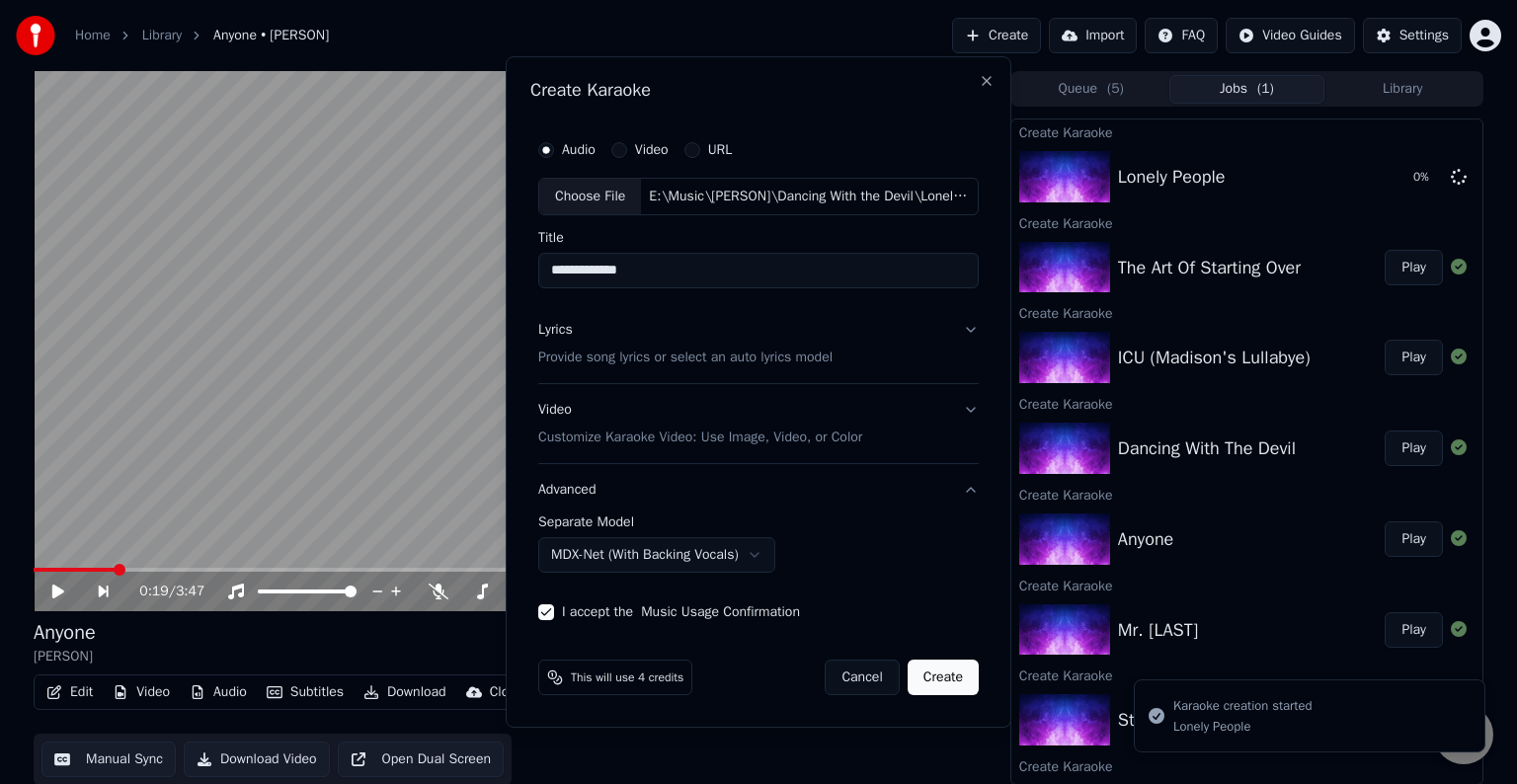 select on "******" 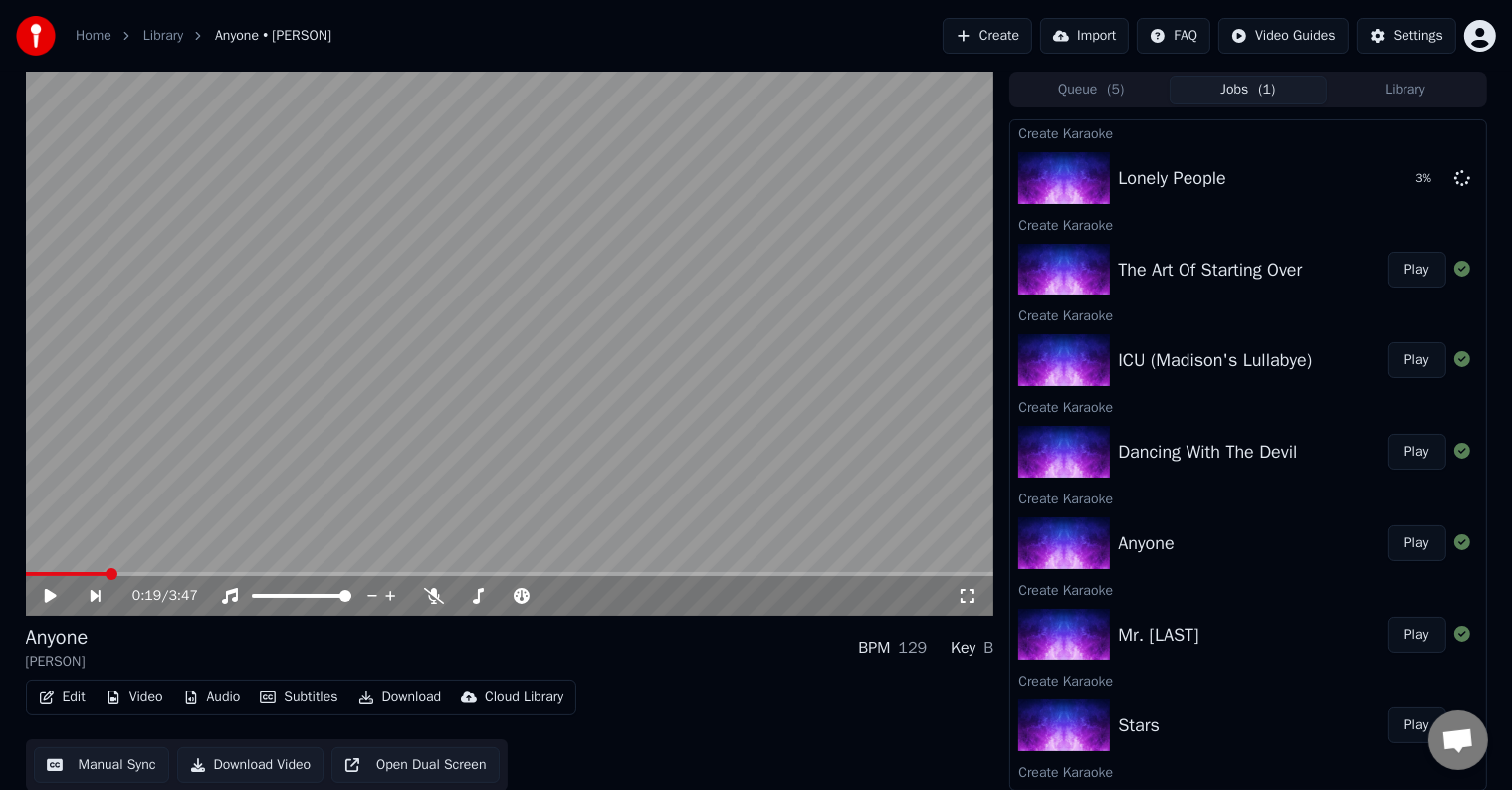 click on "Create" at bounding box center (987, 36) 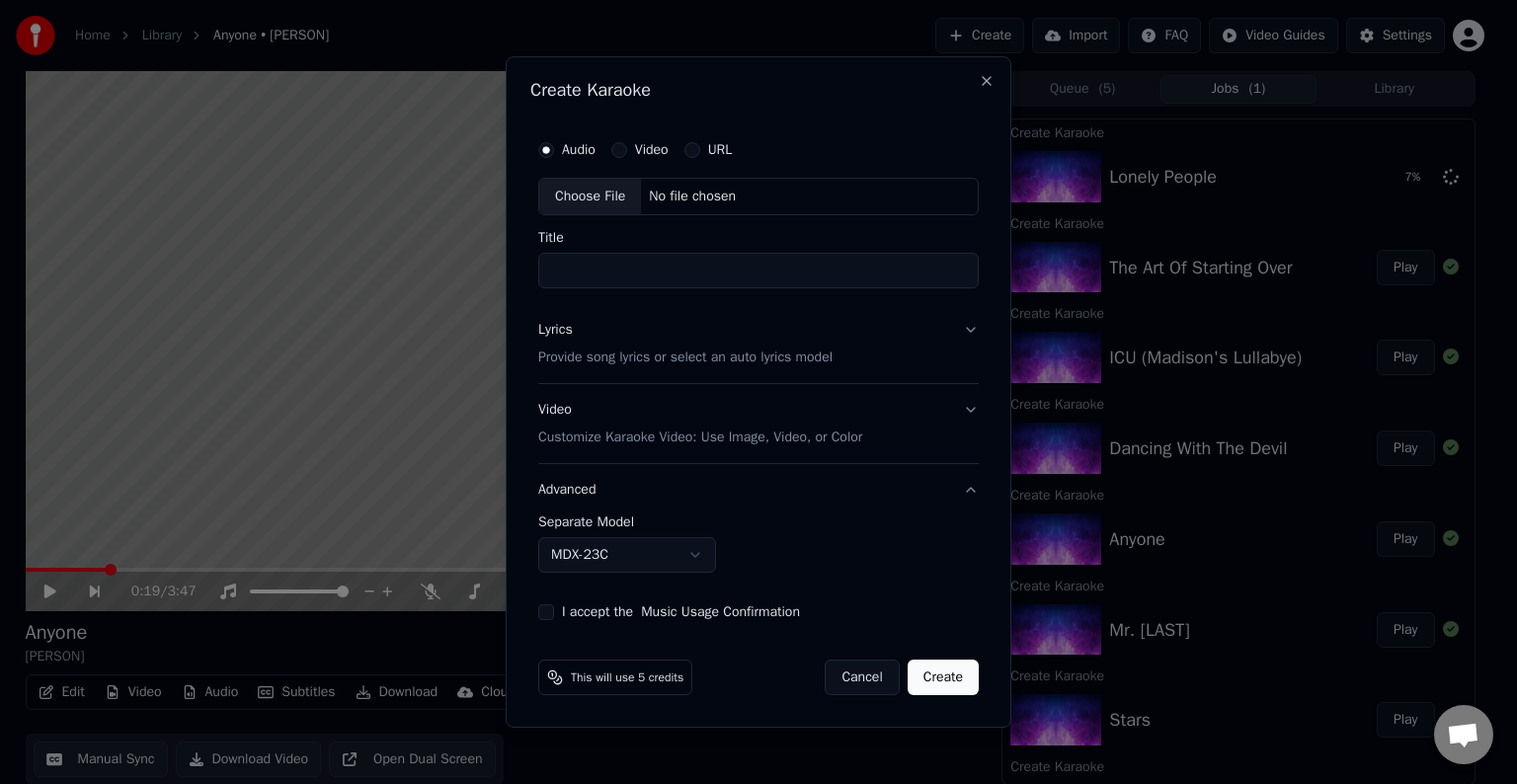 click on "Choose File" at bounding box center (590, 196) 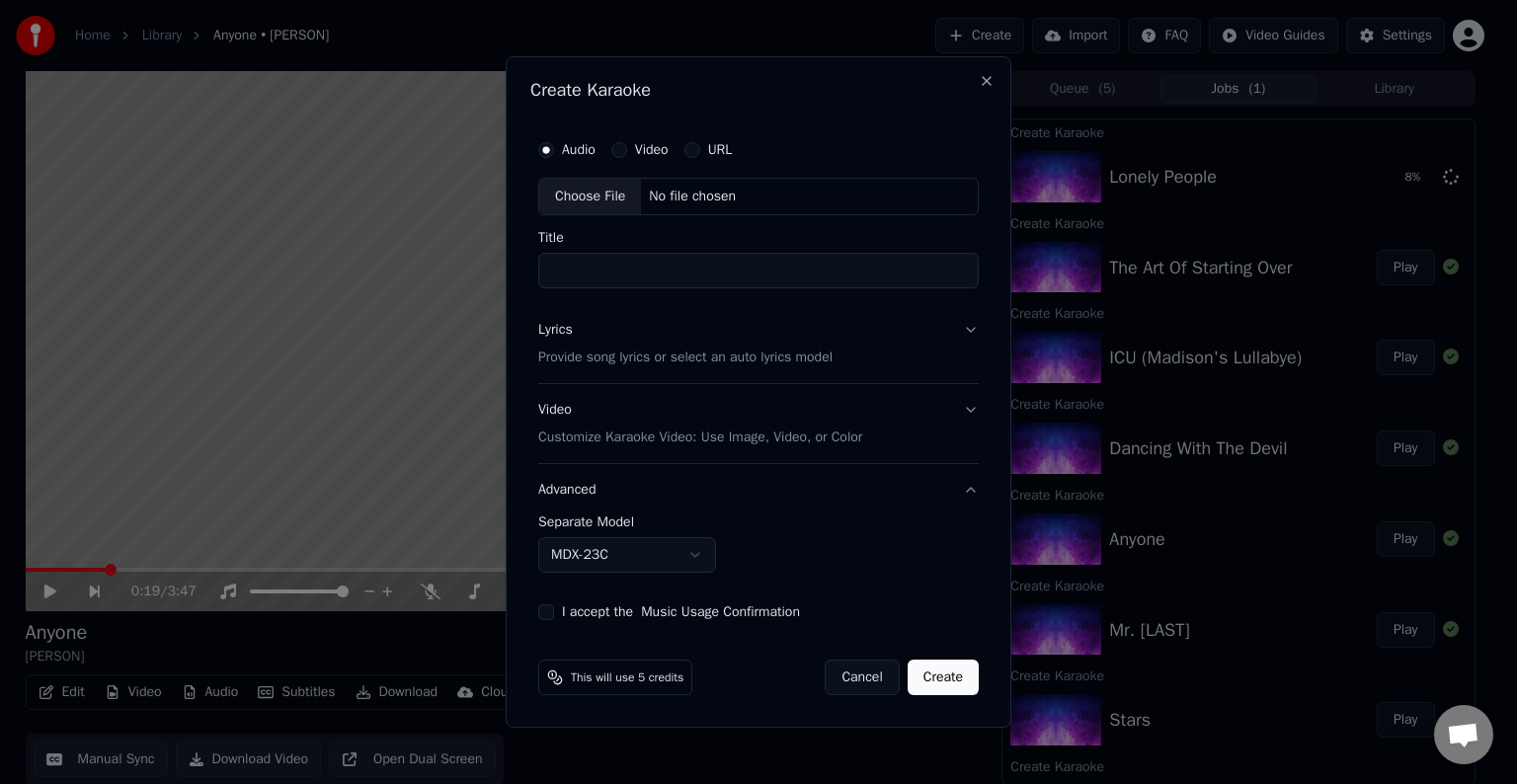 click on "Lyrics Provide song lyrics or select an auto lyrics model" at bounding box center (758, 344) 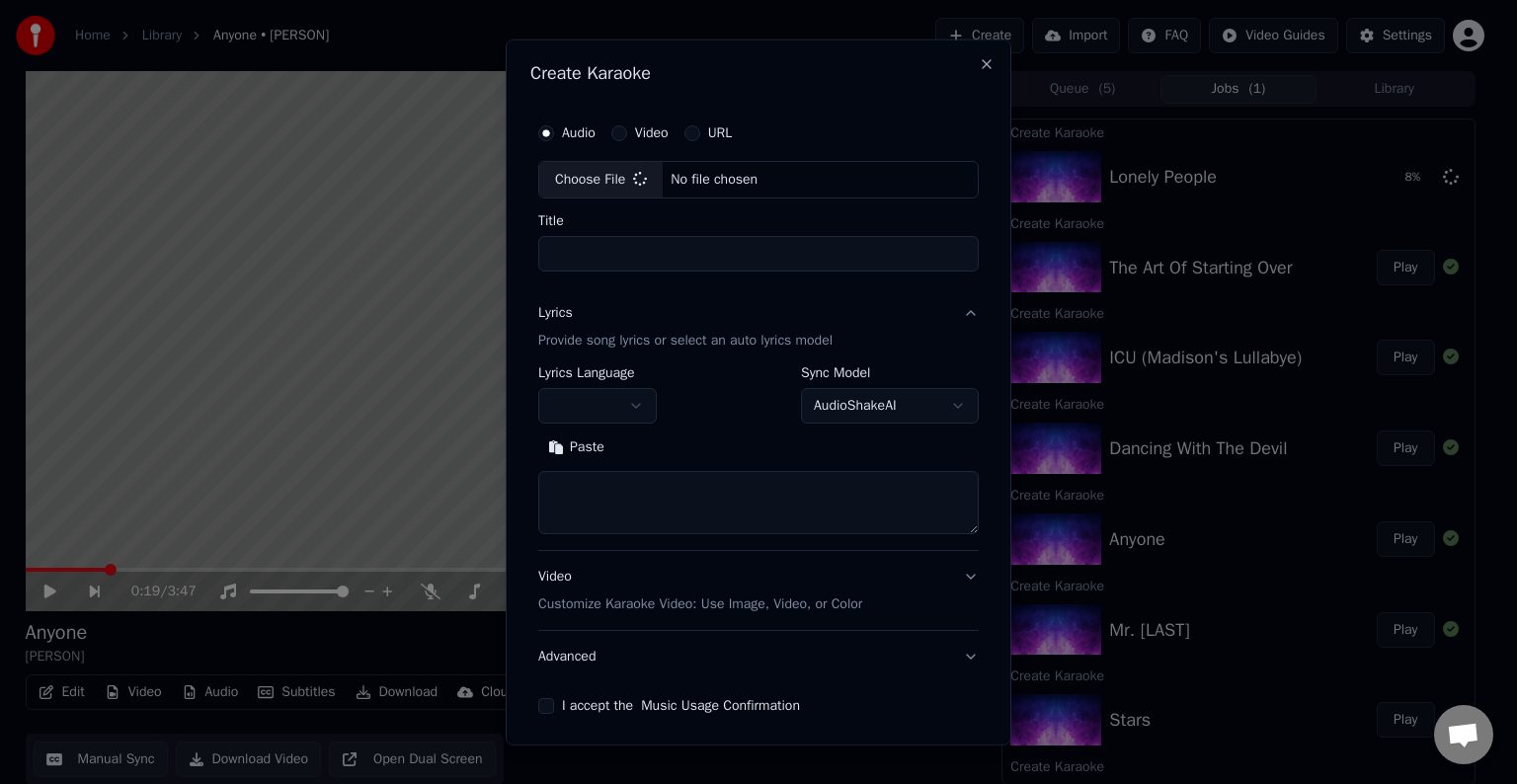 click at bounding box center [758, 503] 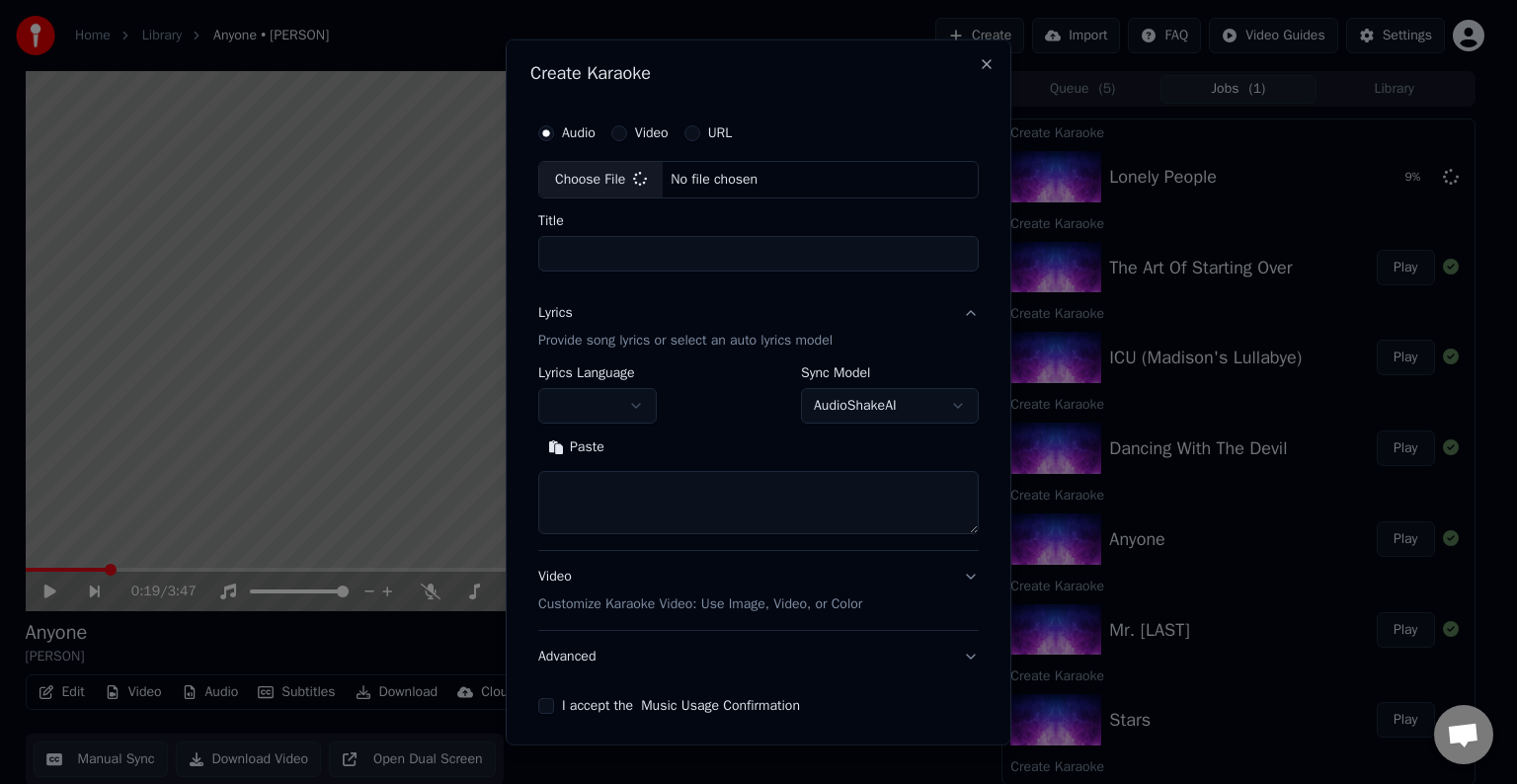 type on "**********" 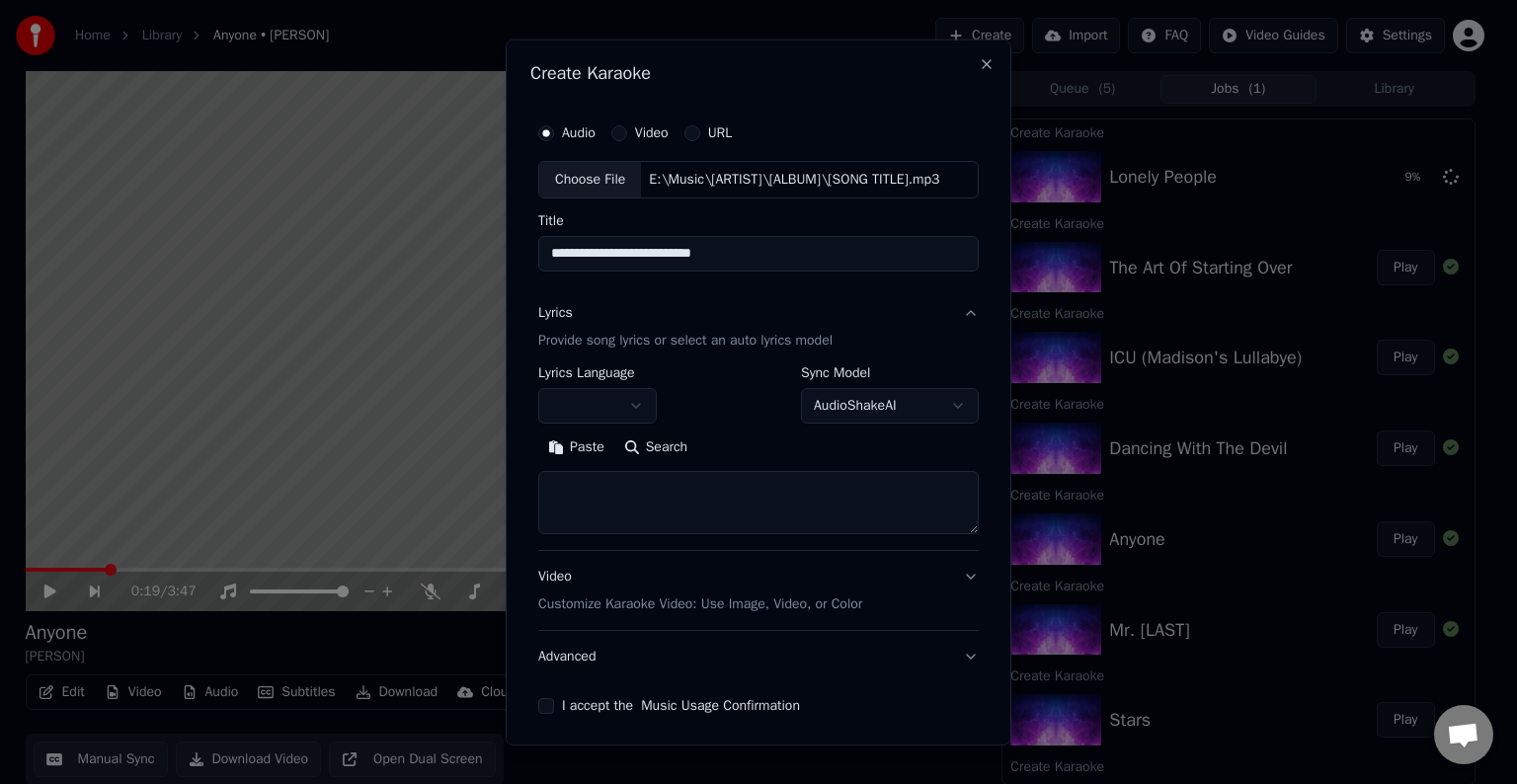 paste on "**********" 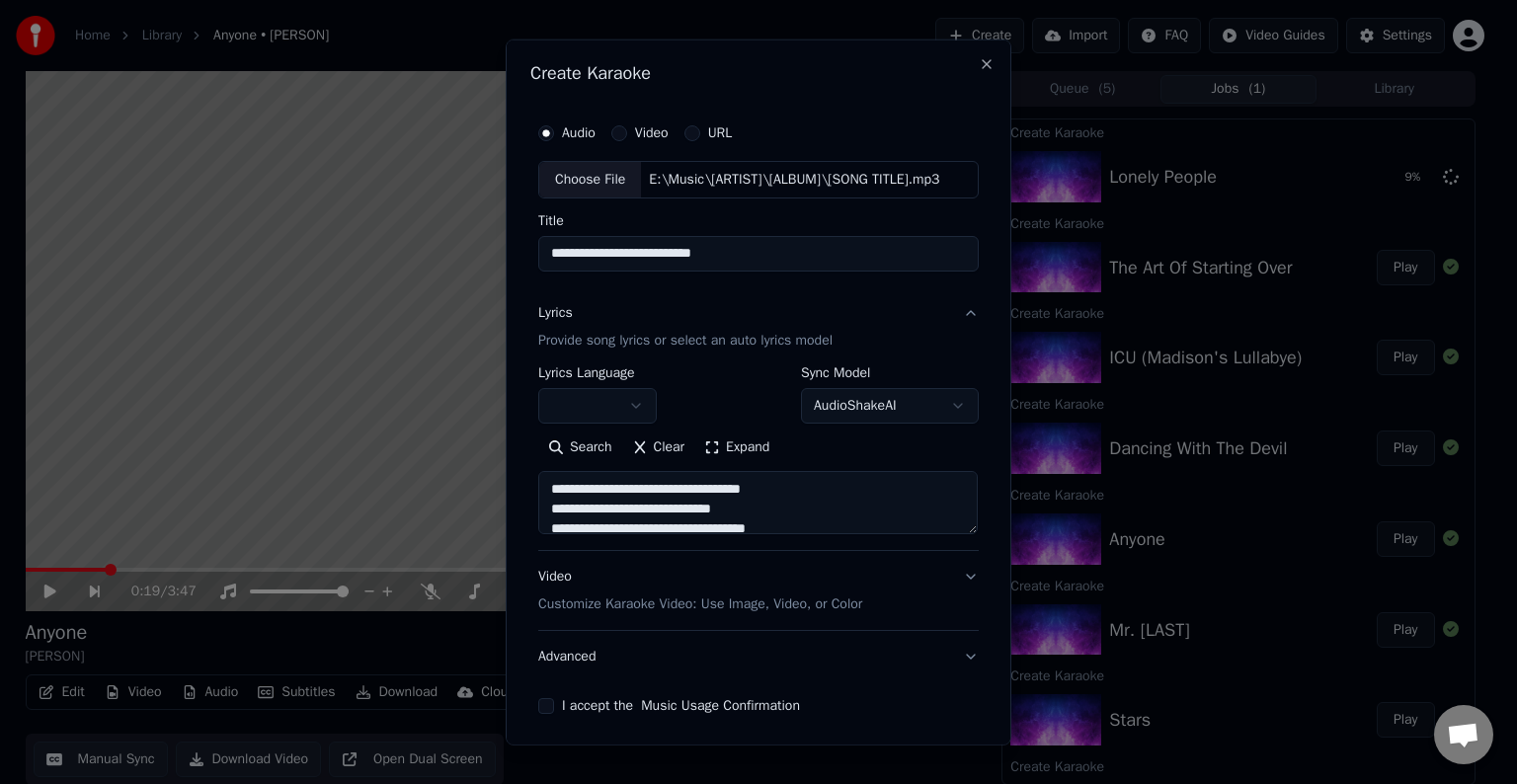 scroll, scrollTop: 83, scrollLeft: 0, axis: vertical 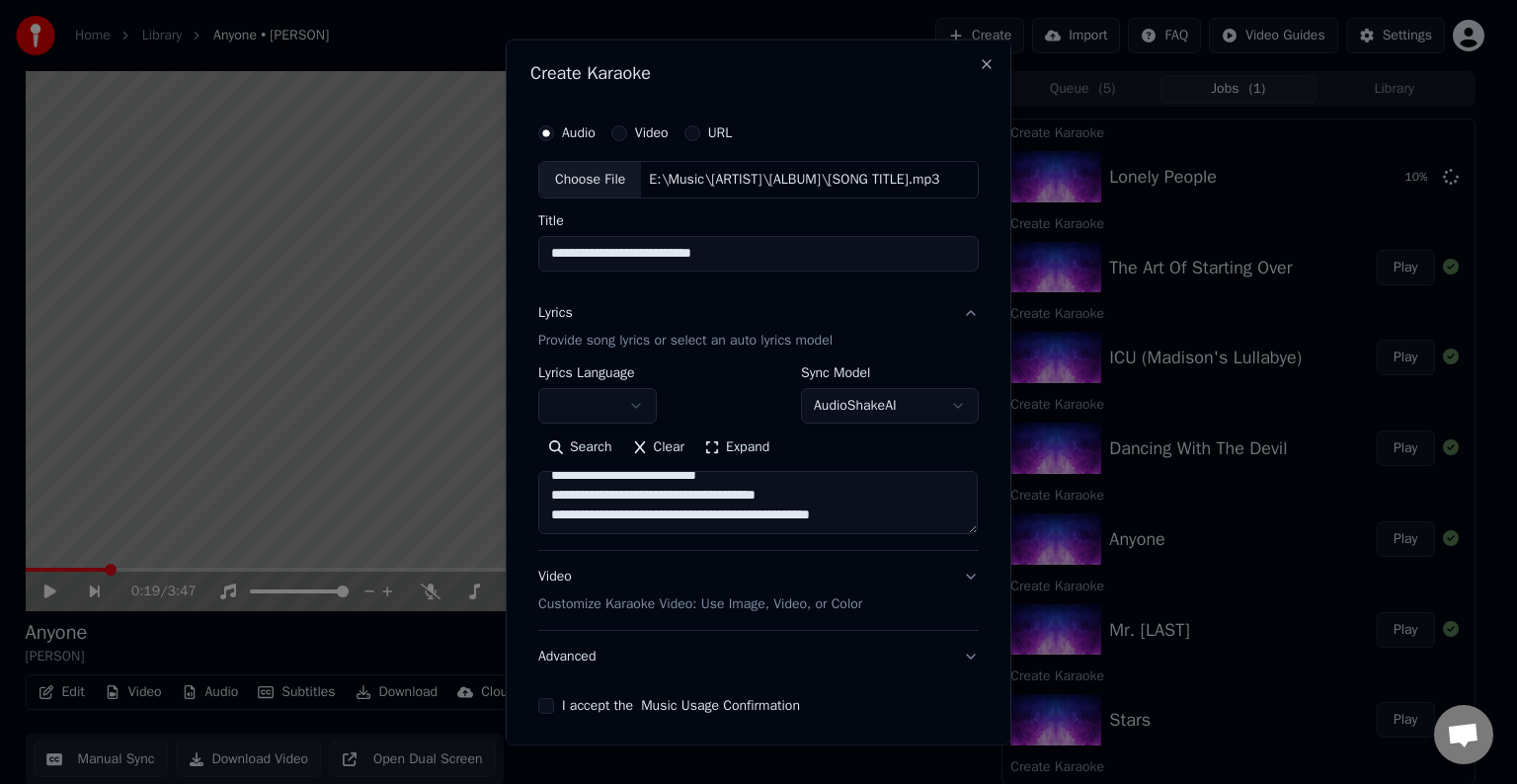 paste on "**********" 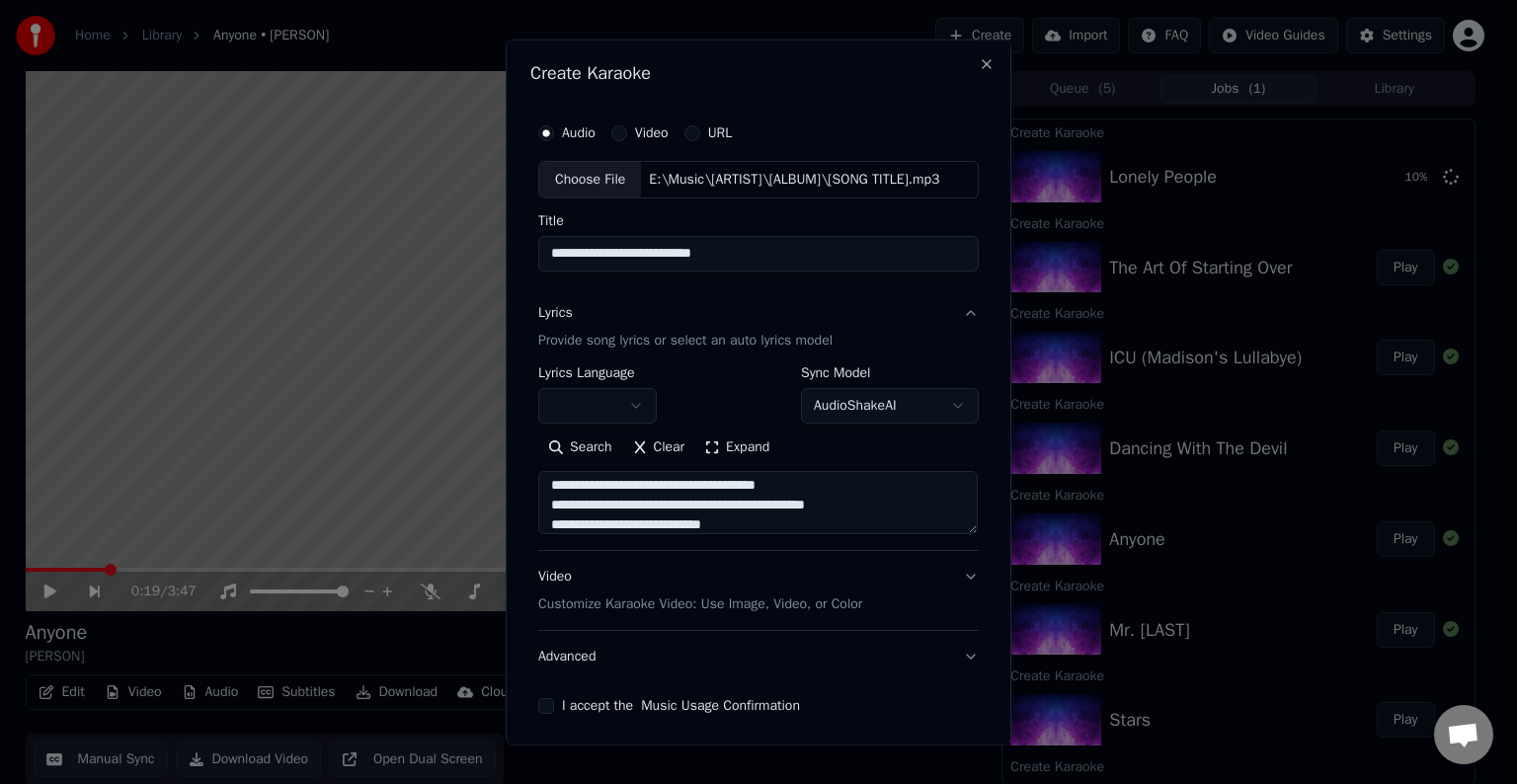 scroll, scrollTop: 122, scrollLeft: 0, axis: vertical 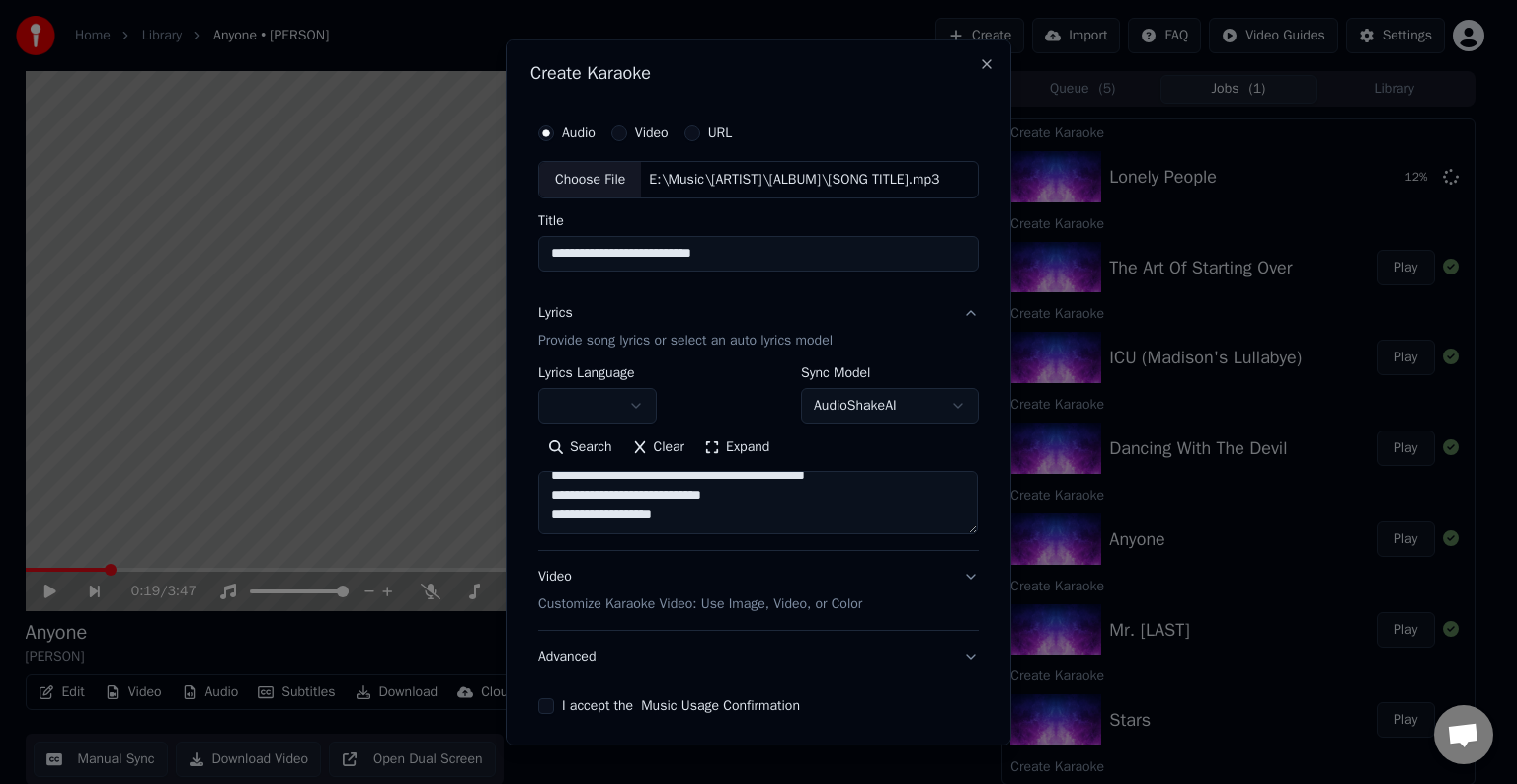 paste on "**********" 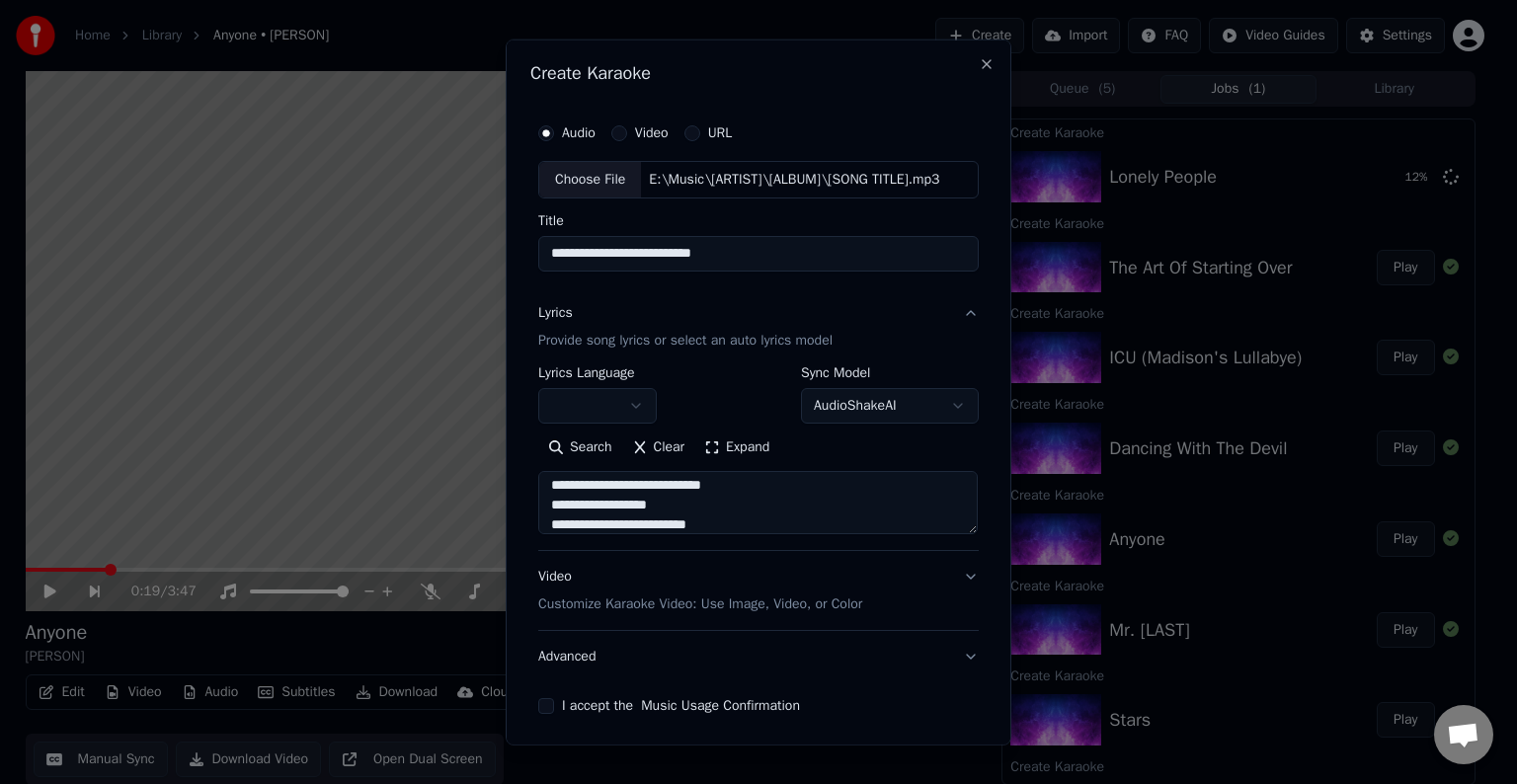 scroll, scrollTop: 241, scrollLeft: 0, axis: vertical 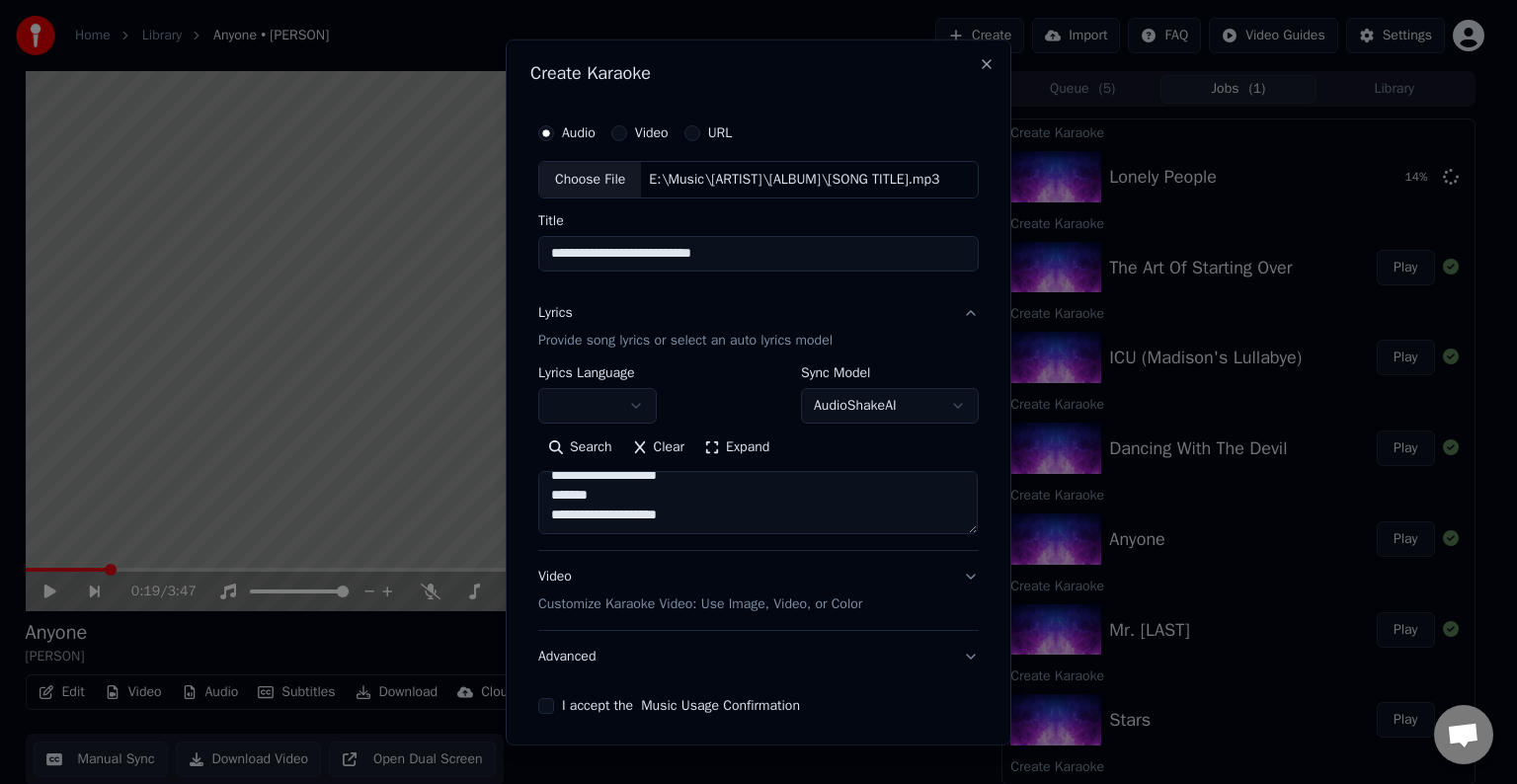 paste on "**********" 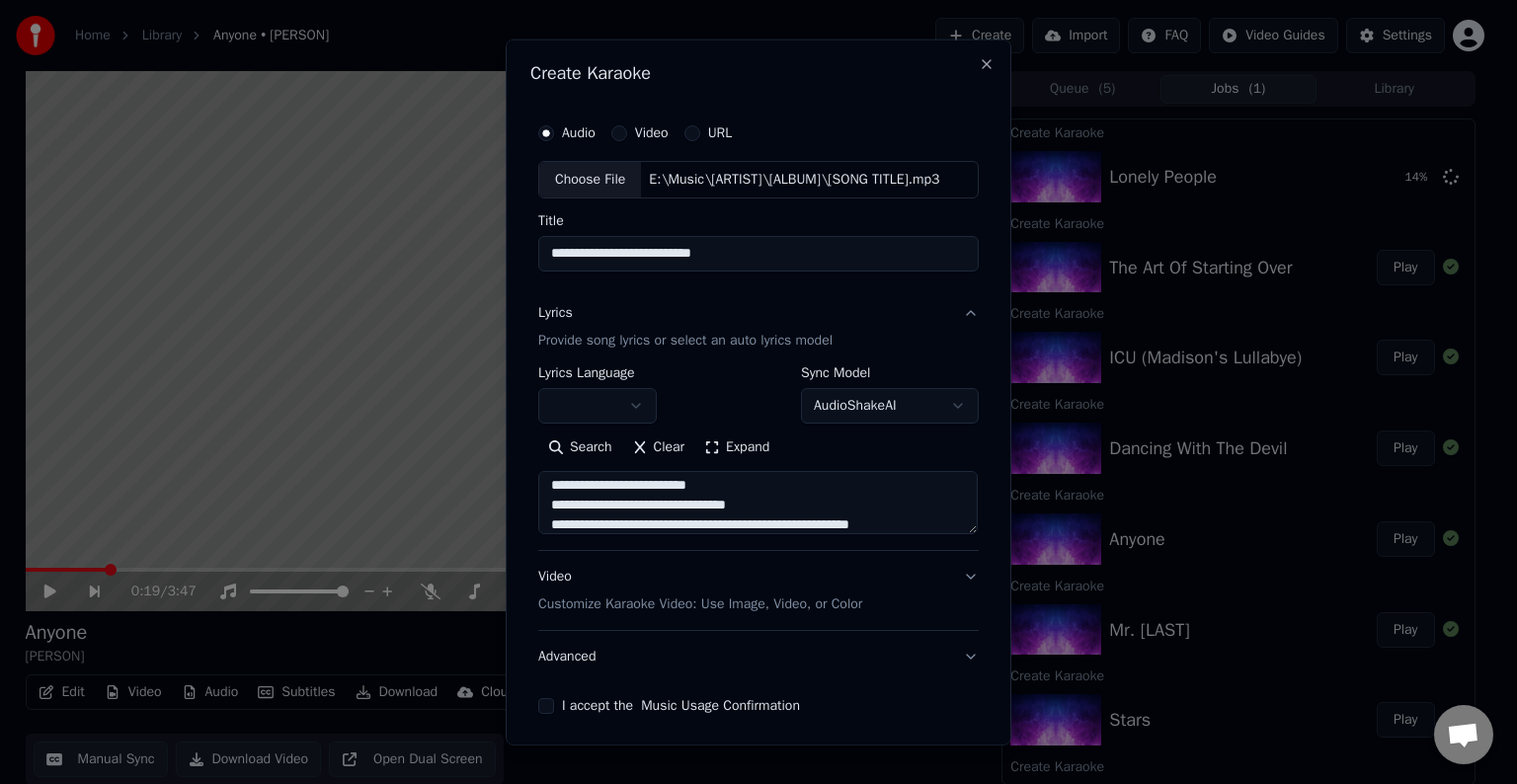 scroll, scrollTop: 340, scrollLeft: 0, axis: vertical 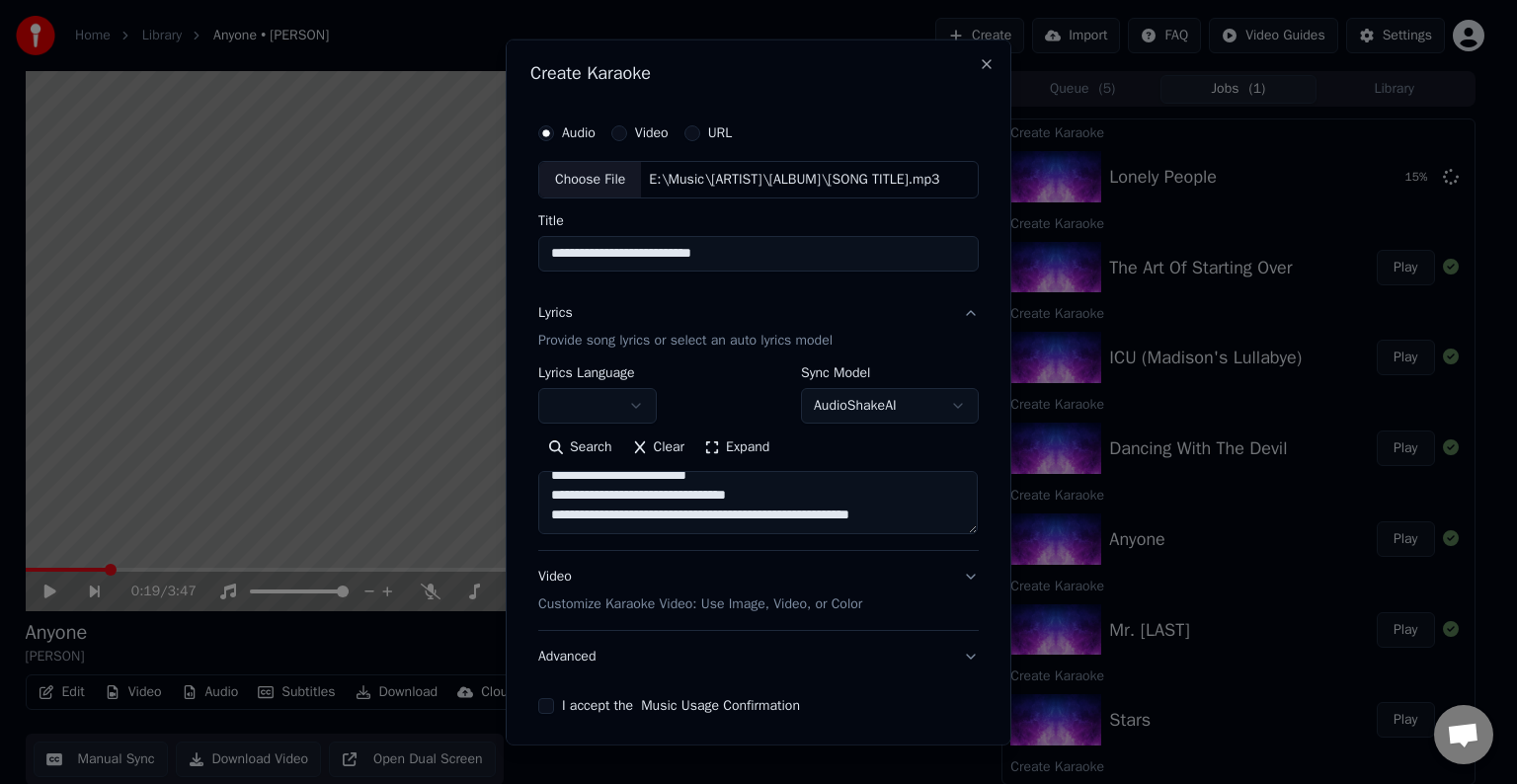 paste on "**********" 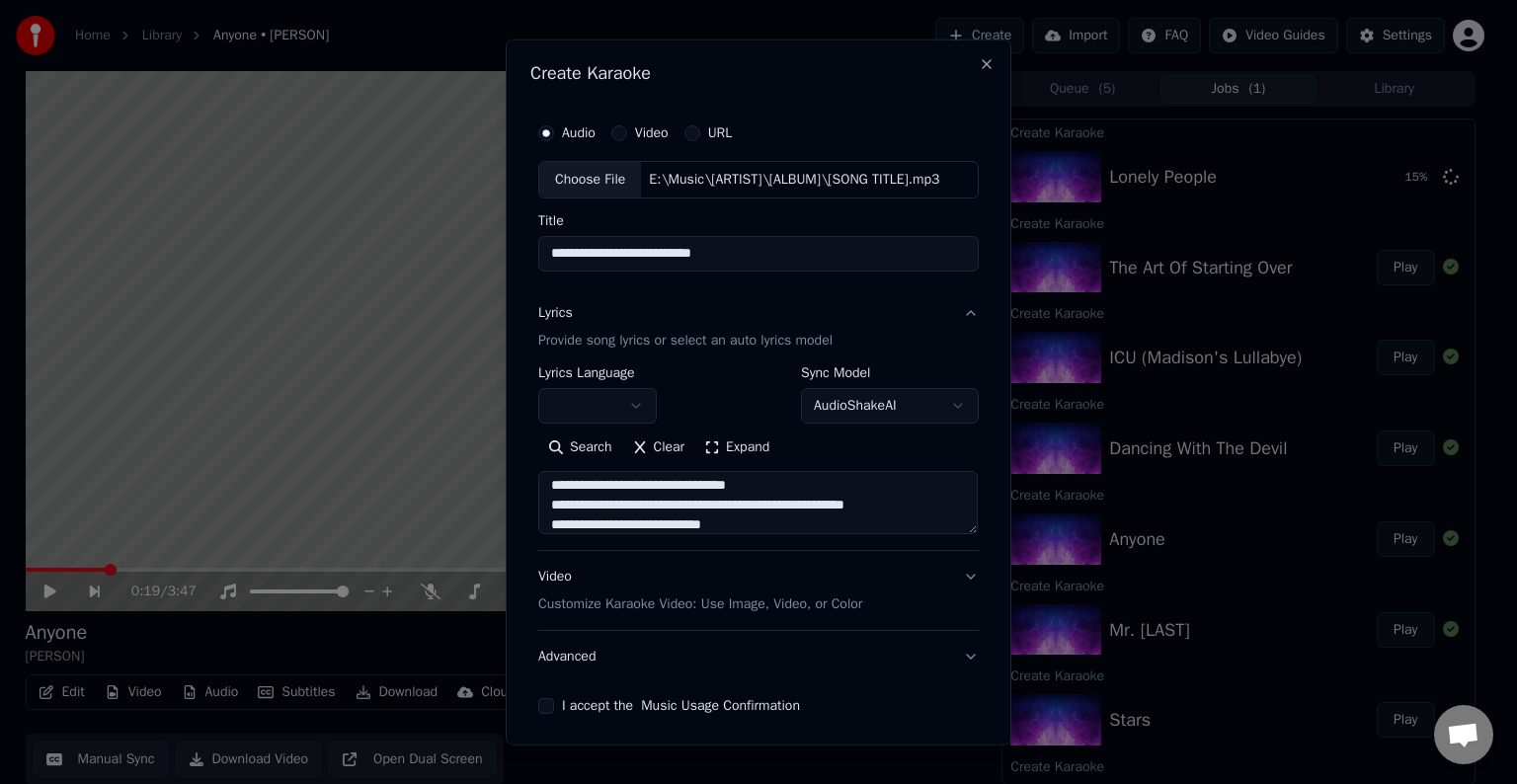 scroll, scrollTop: 379, scrollLeft: 0, axis: vertical 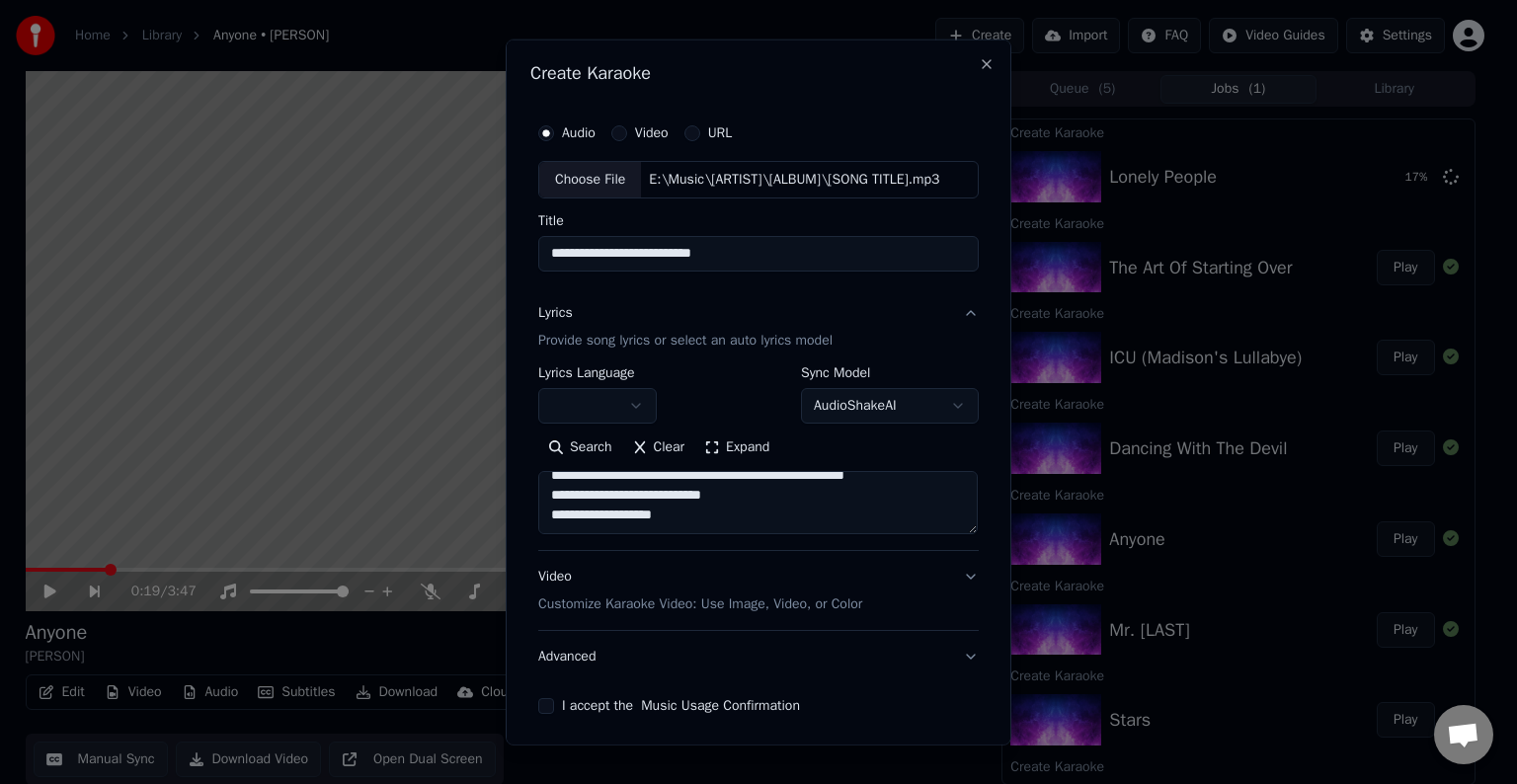 paste on "**********" 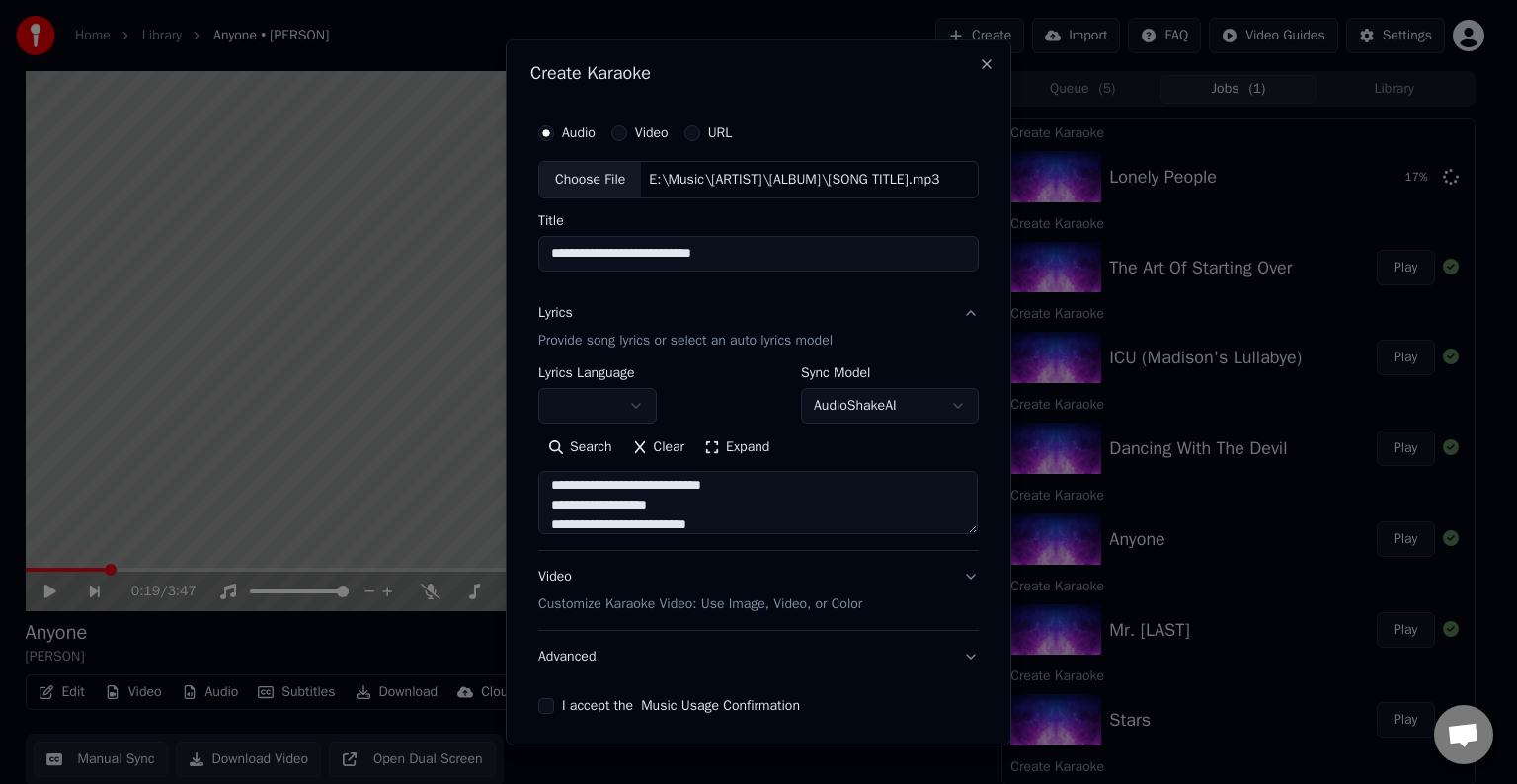scroll, scrollTop: 498, scrollLeft: 0, axis: vertical 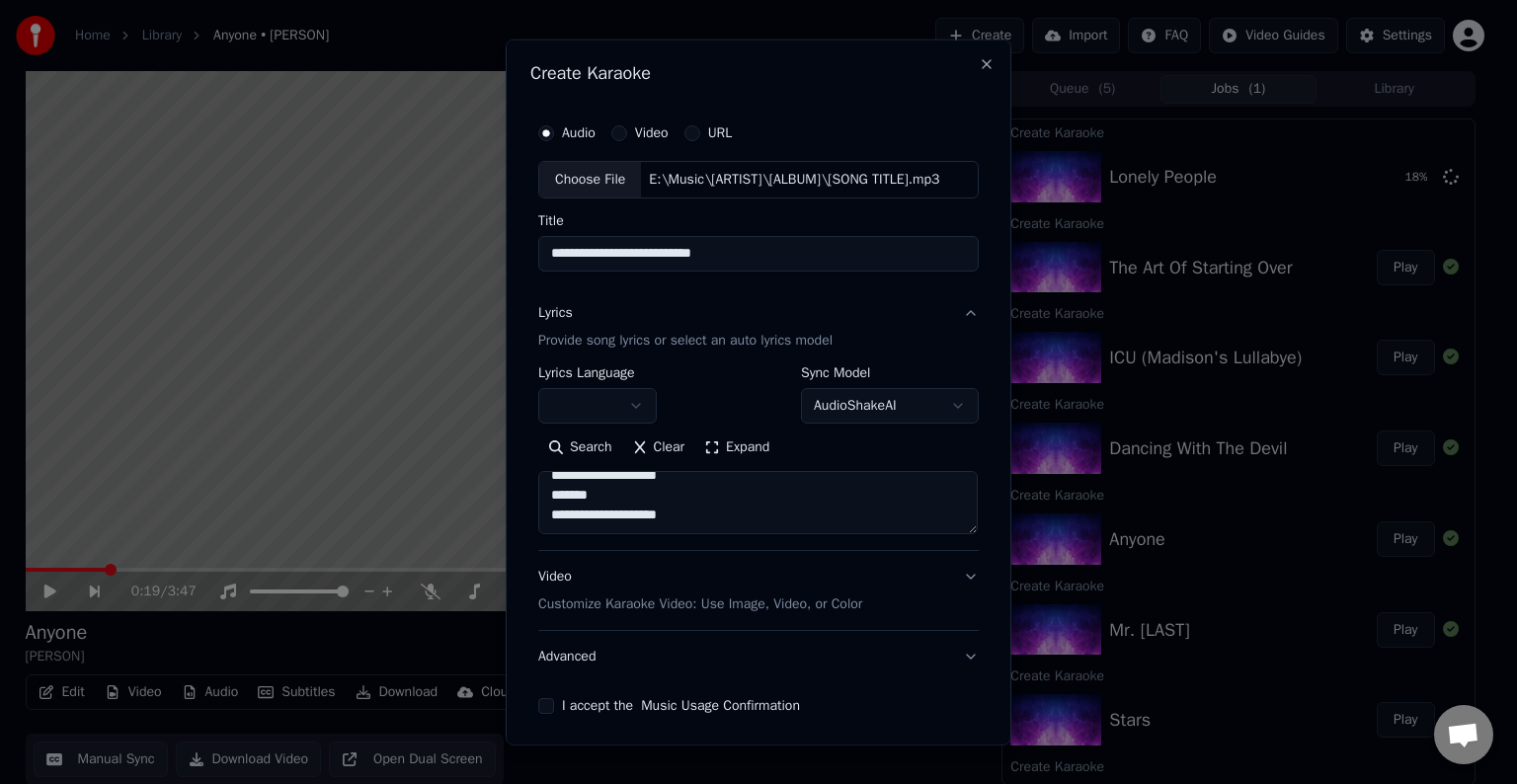 paste on "**********" 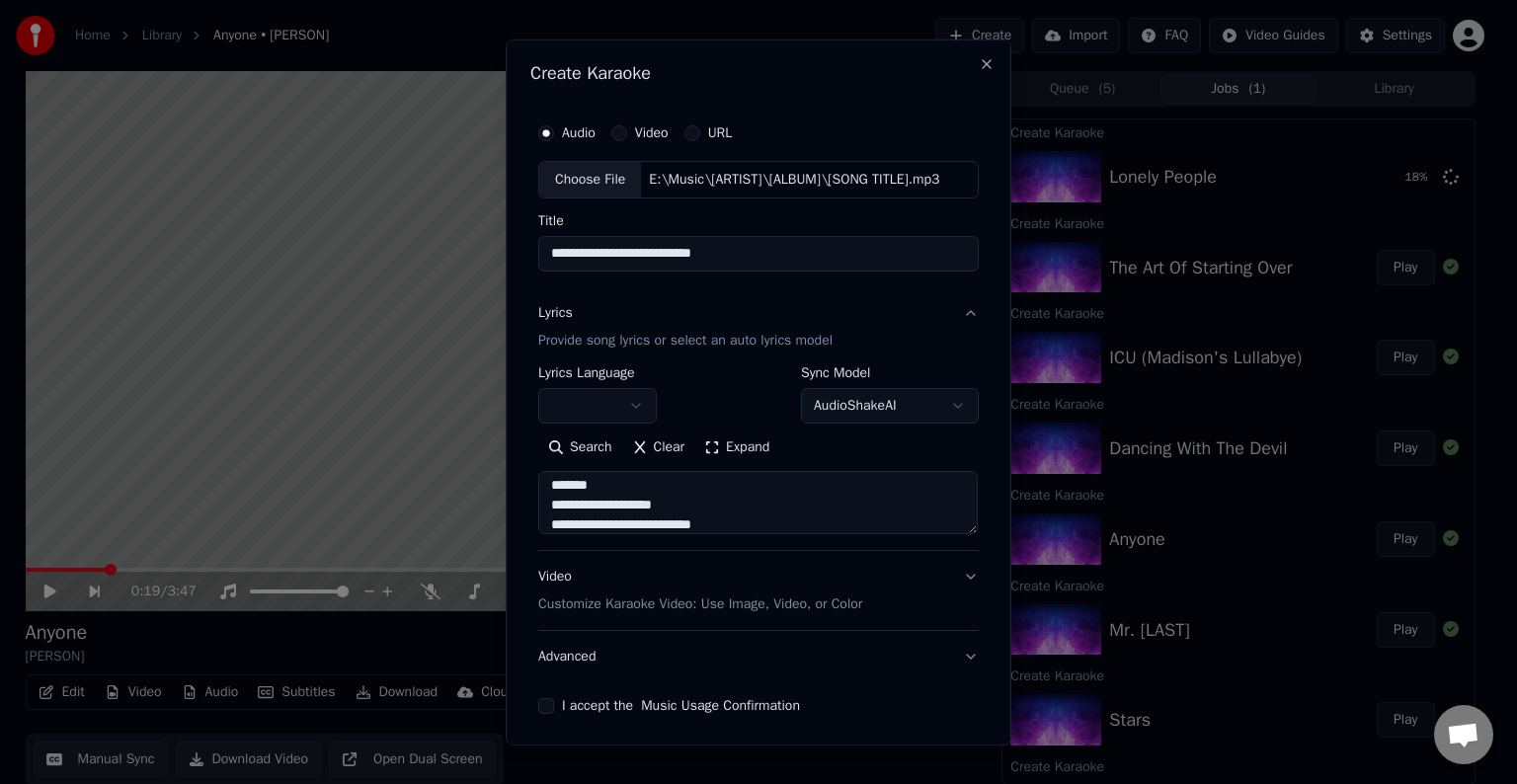 scroll, scrollTop: 537, scrollLeft: 0, axis: vertical 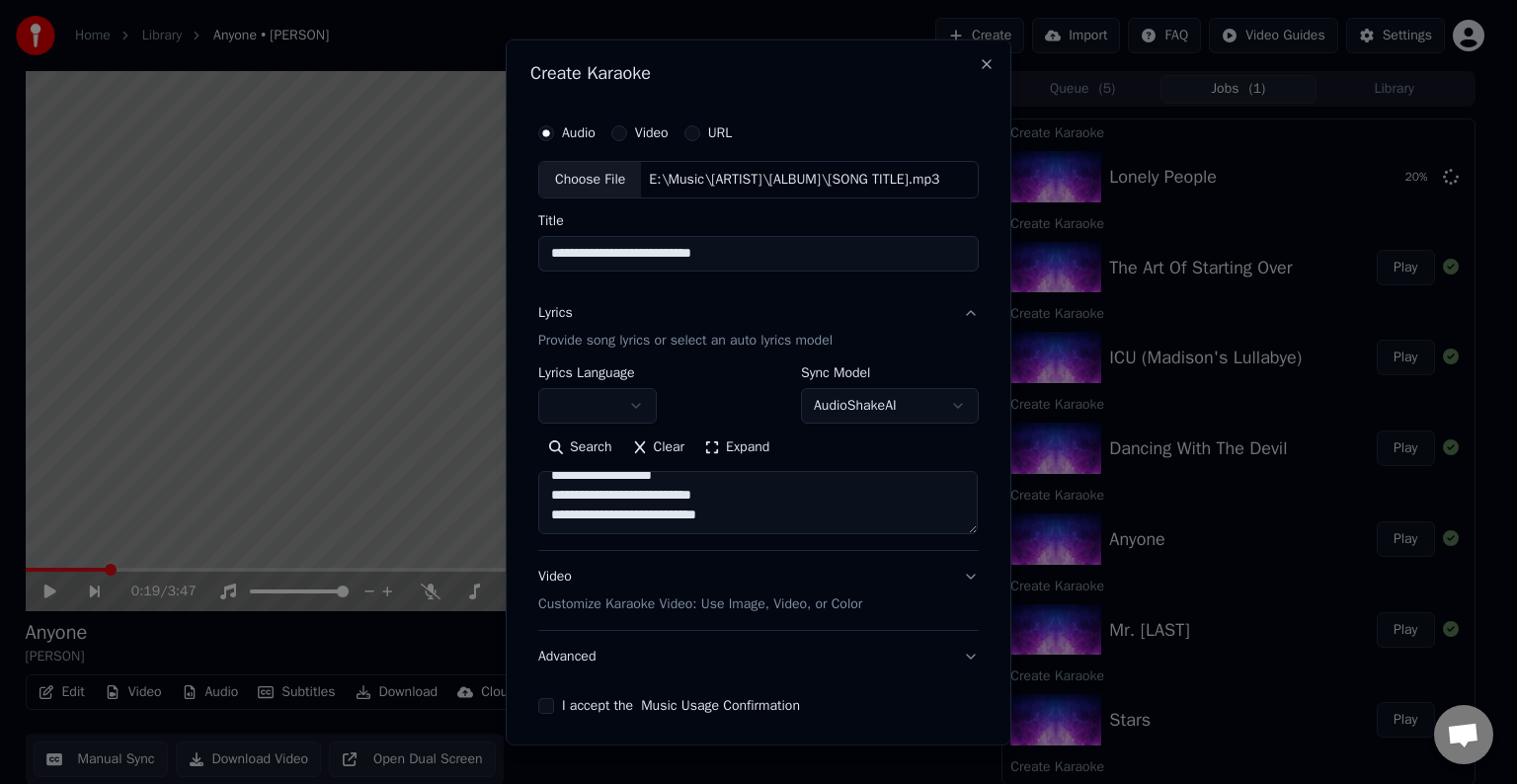 paste on "**********" 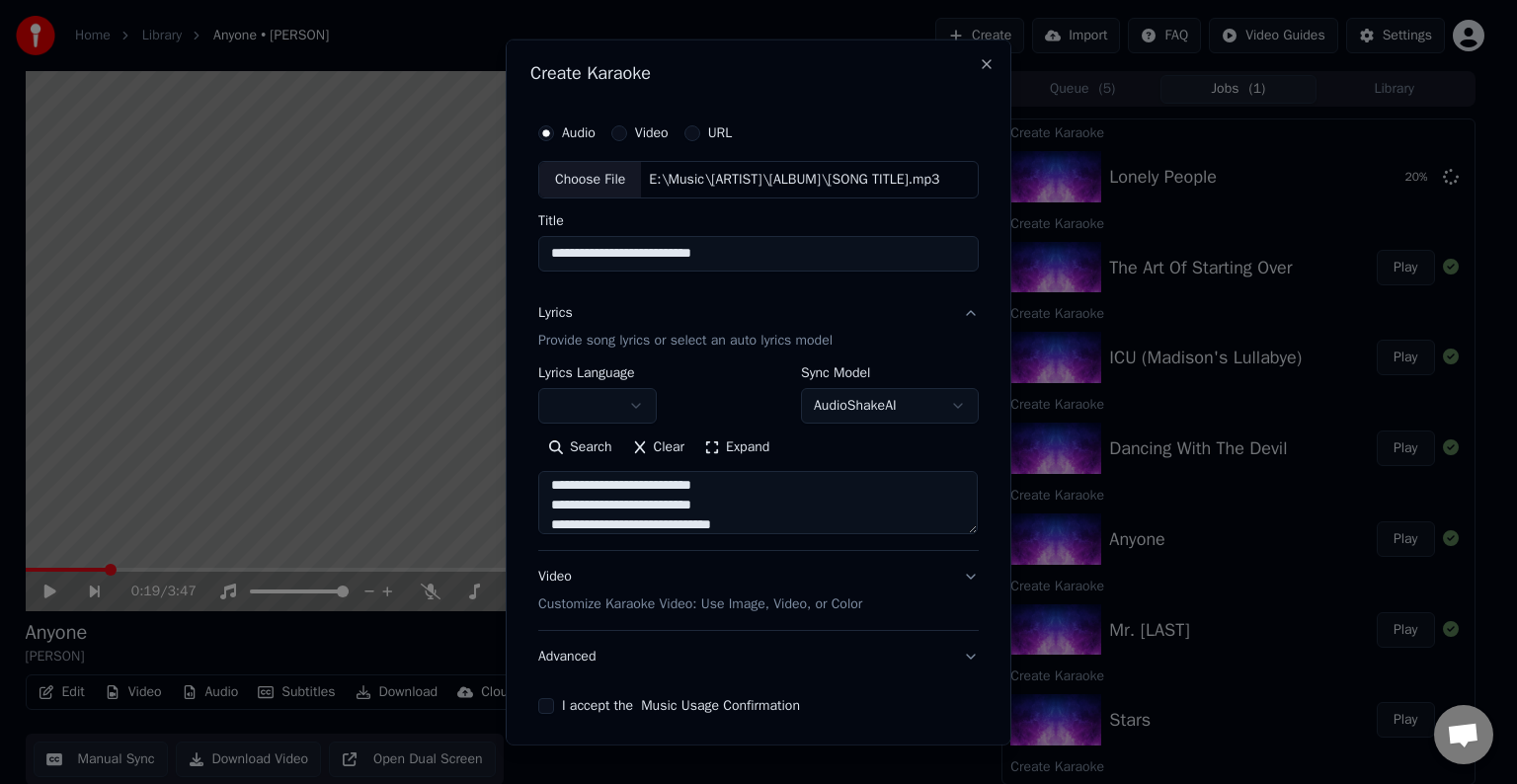 scroll, scrollTop: 616, scrollLeft: 0, axis: vertical 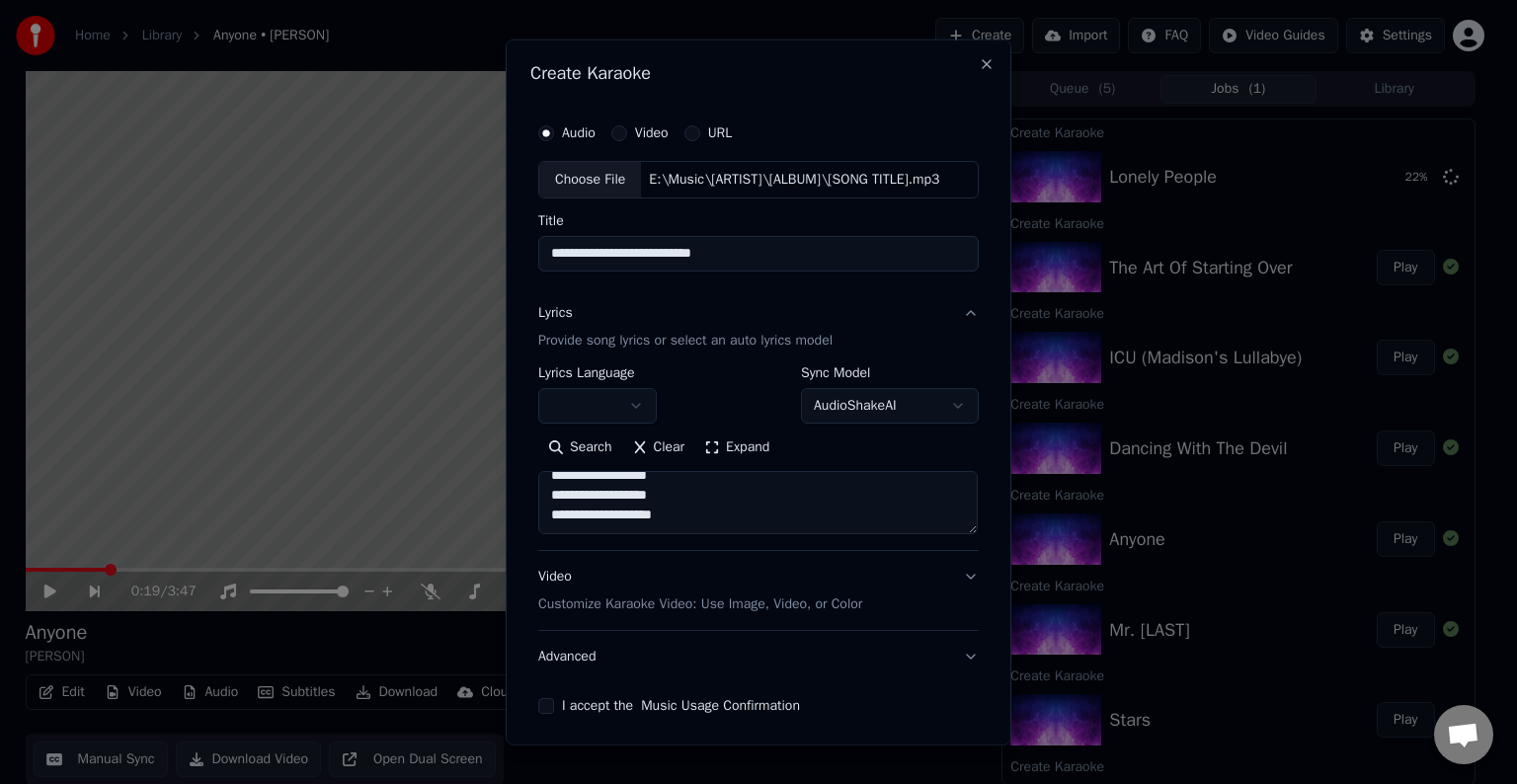 paste on "**********" 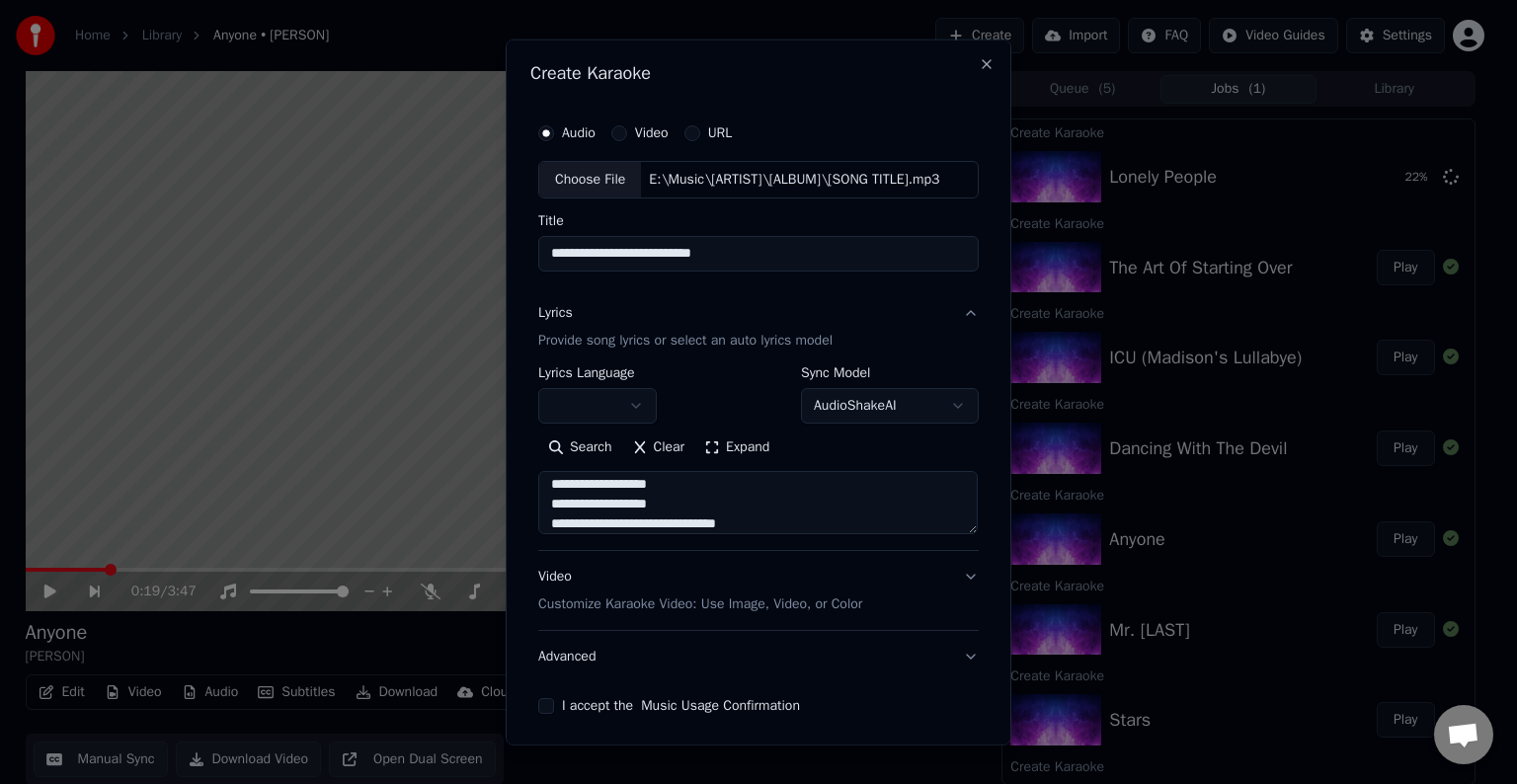 scroll, scrollTop: 715, scrollLeft: 0, axis: vertical 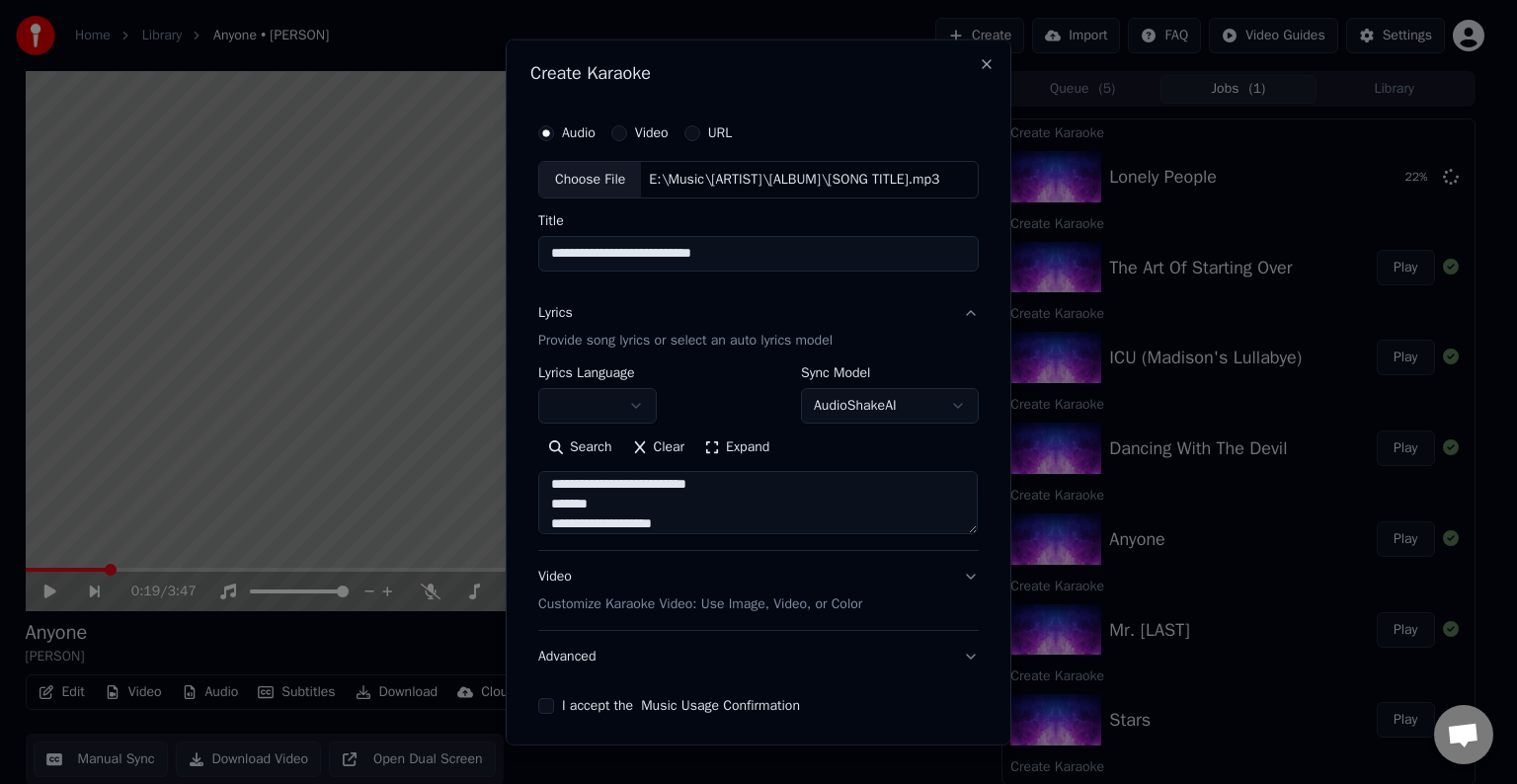 click at bounding box center [758, 503] 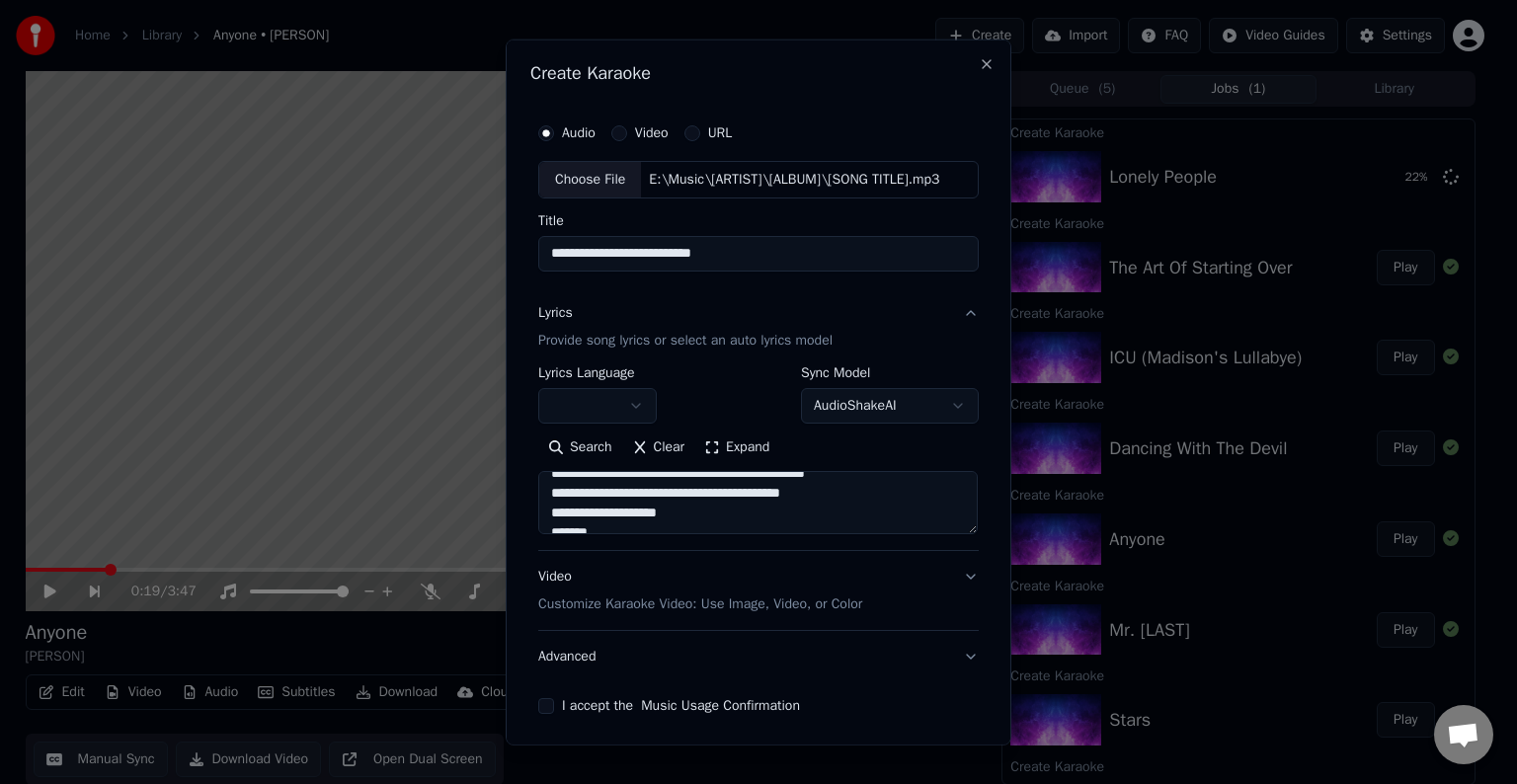 scroll, scrollTop: 683, scrollLeft: 0, axis: vertical 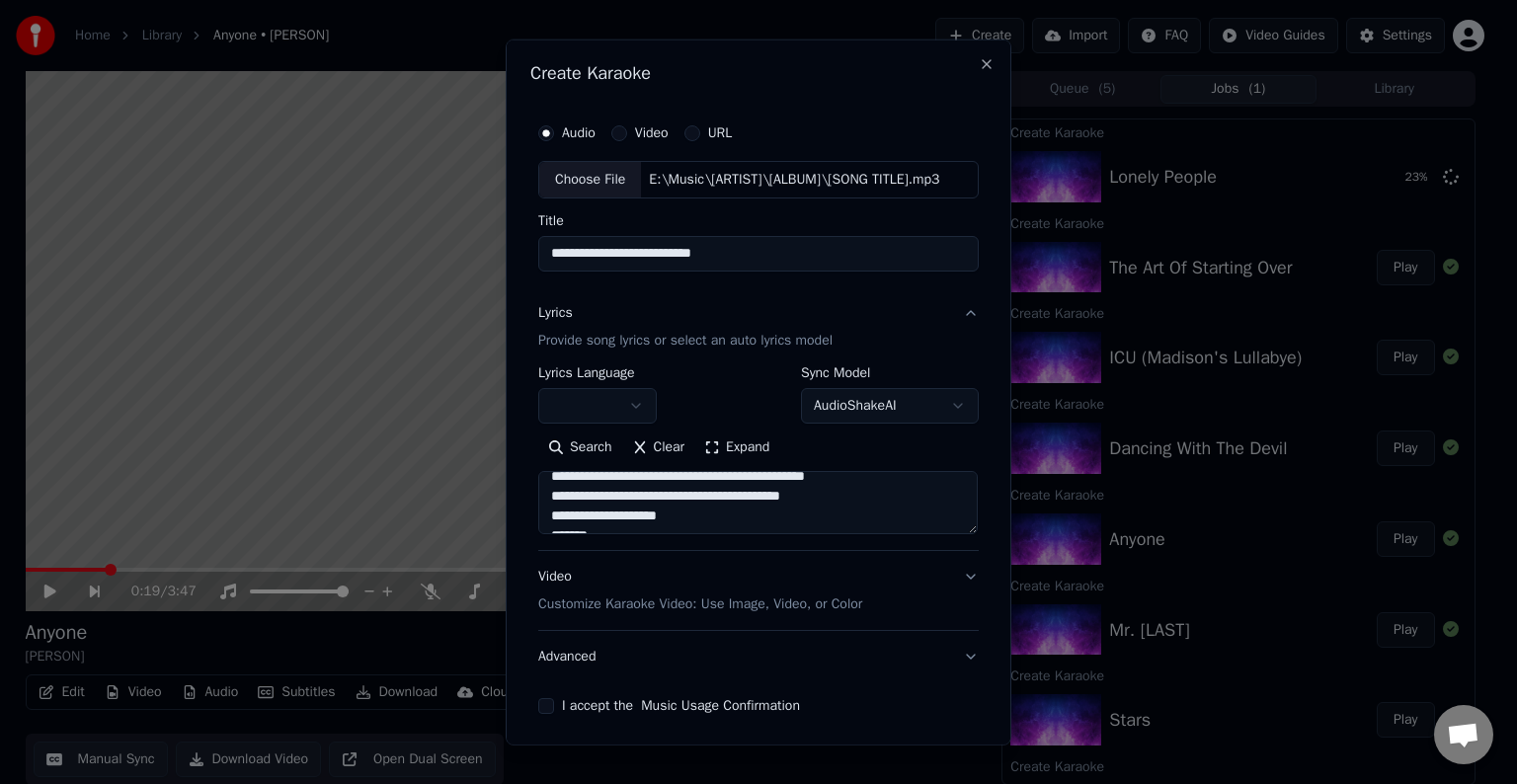 click at bounding box center [758, 503] 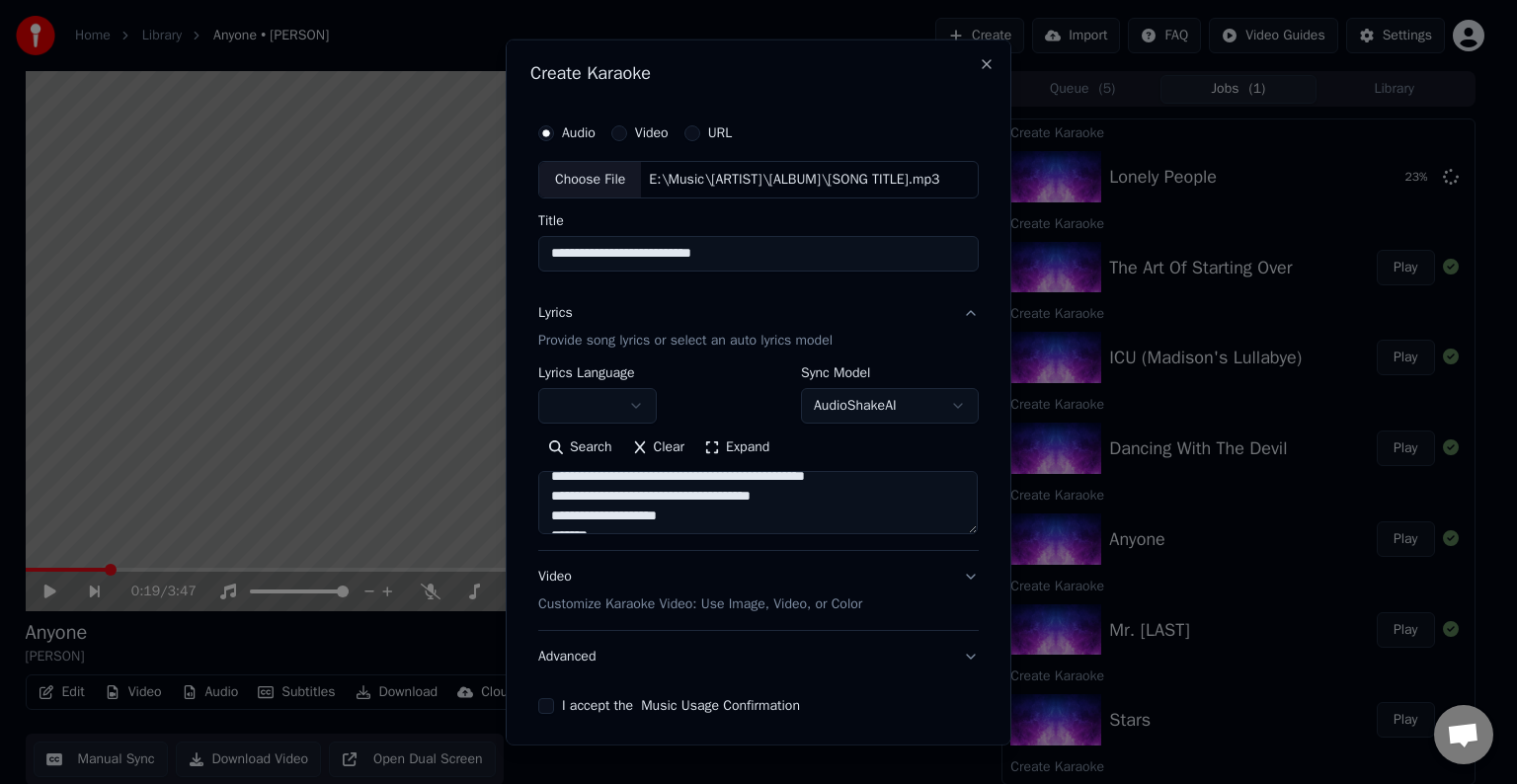 click at bounding box center (758, 503) 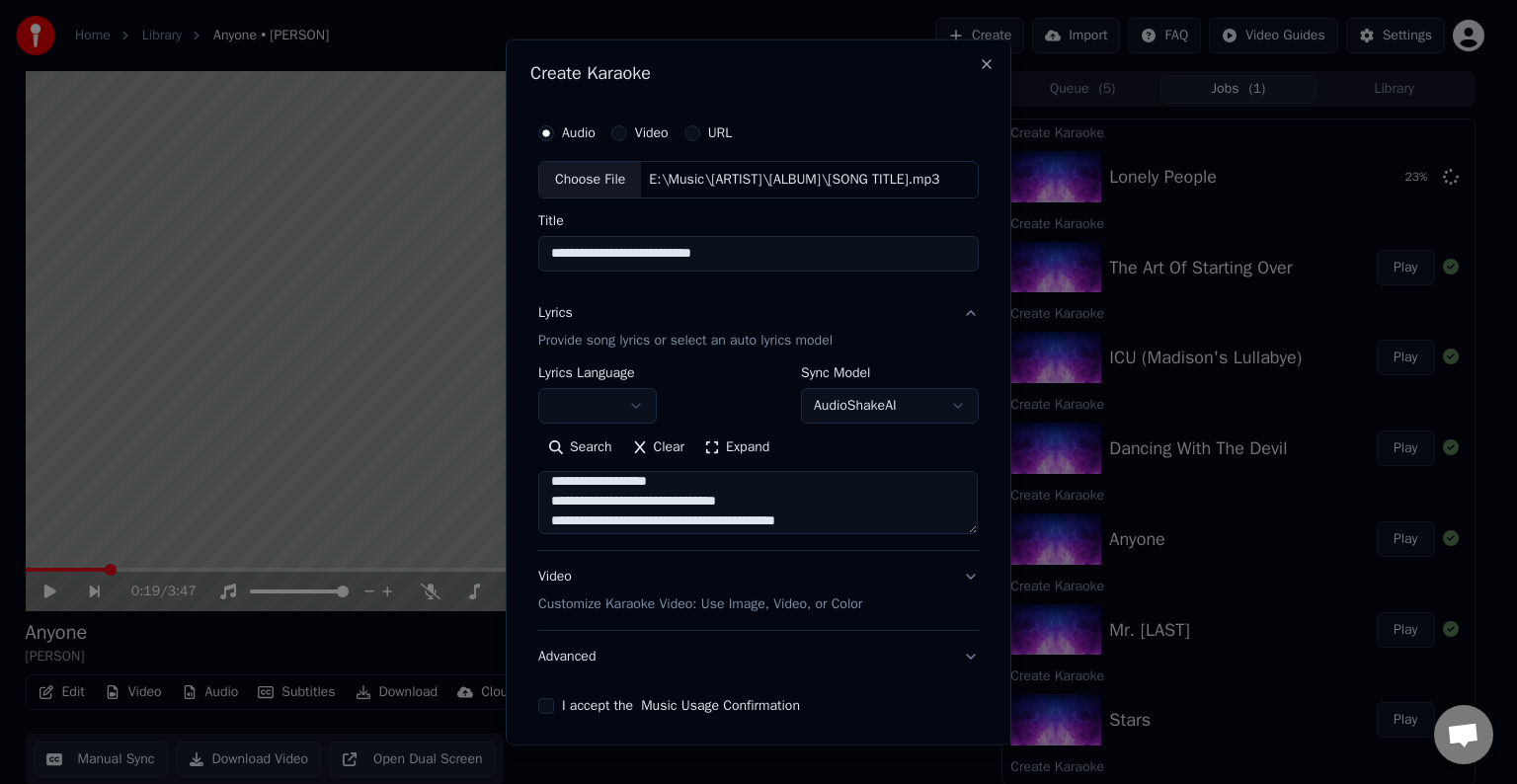 scroll, scrollTop: 635, scrollLeft: 0, axis: vertical 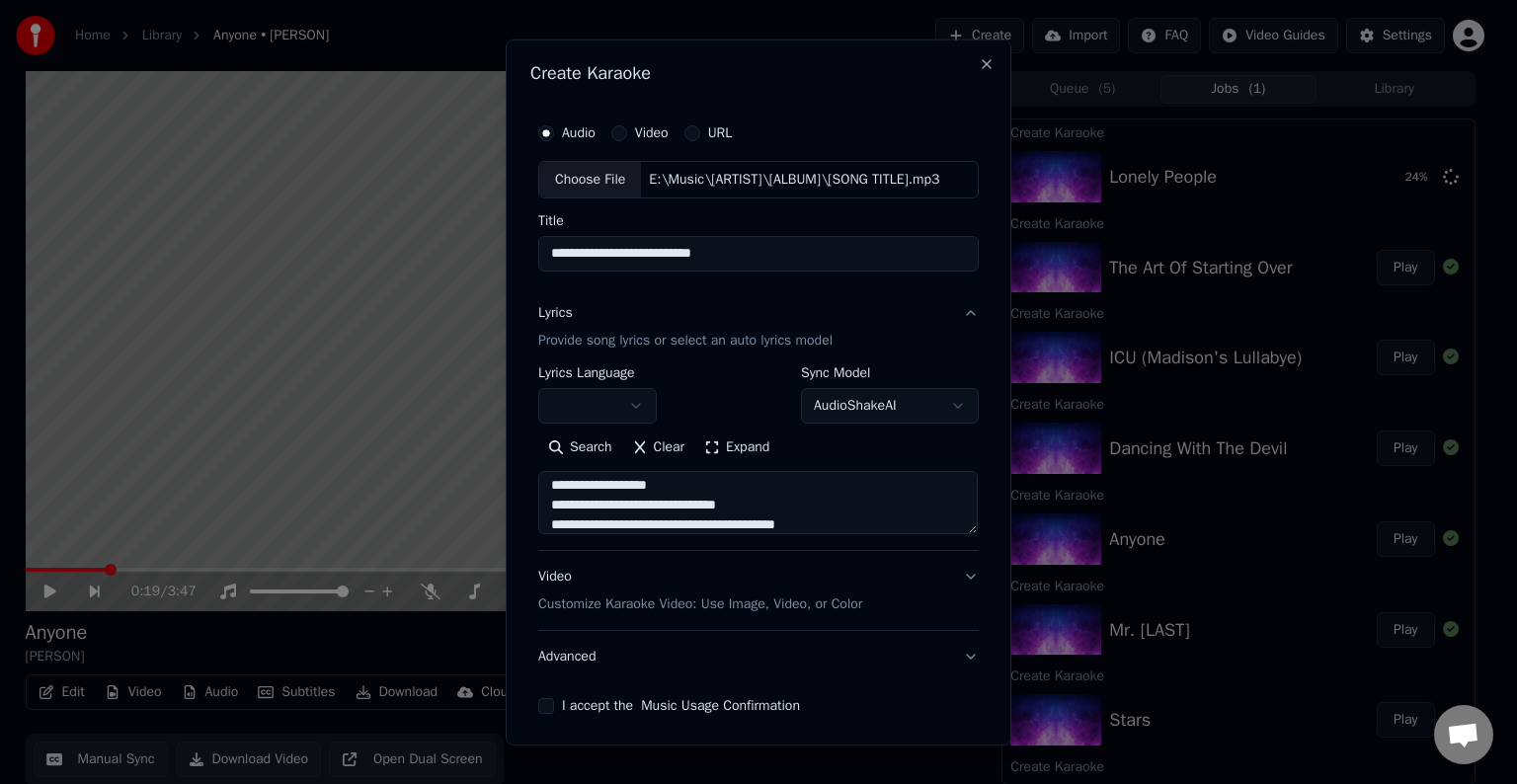 click at bounding box center (758, 503) 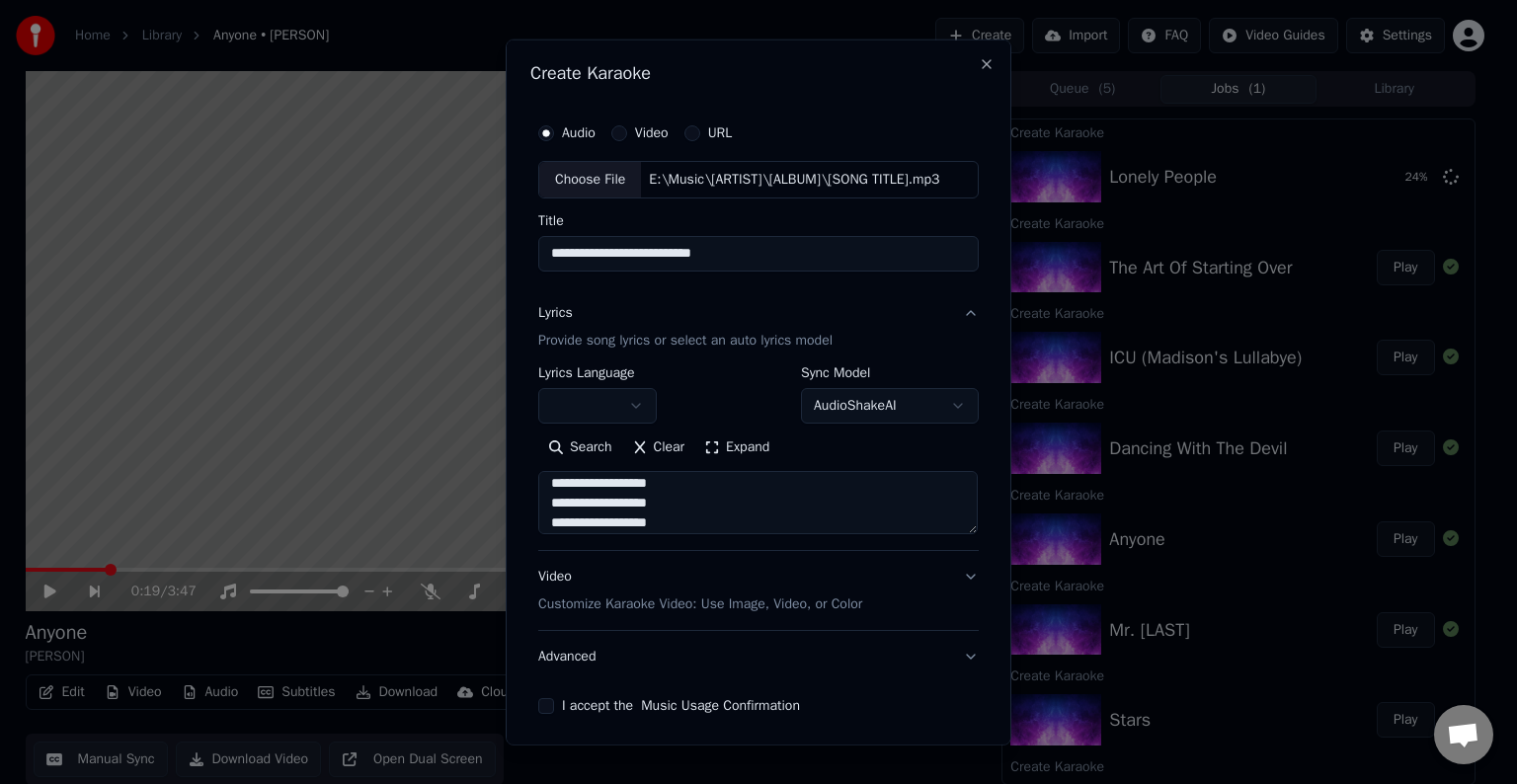 scroll, scrollTop: 723, scrollLeft: 0, axis: vertical 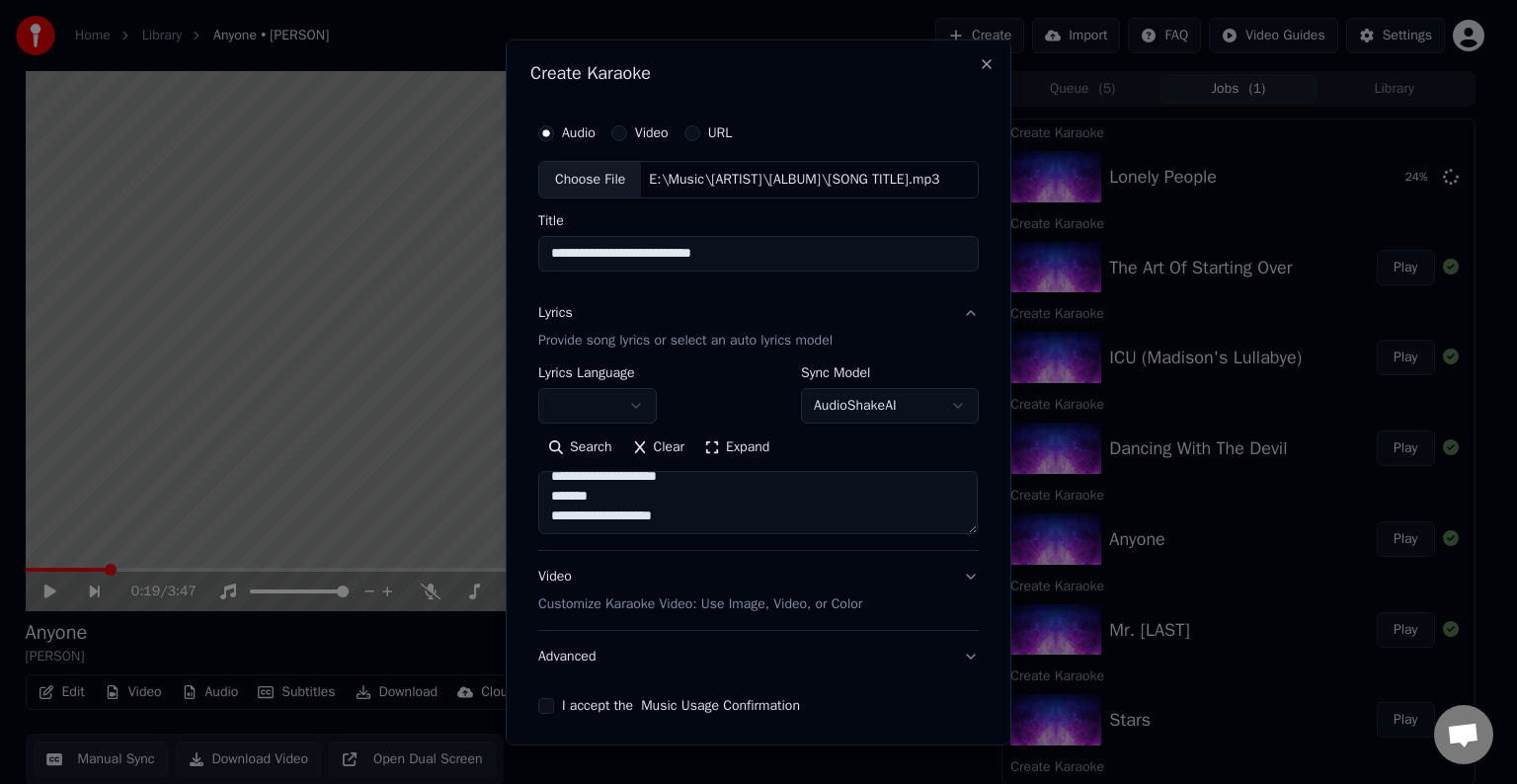 click at bounding box center [758, 503] 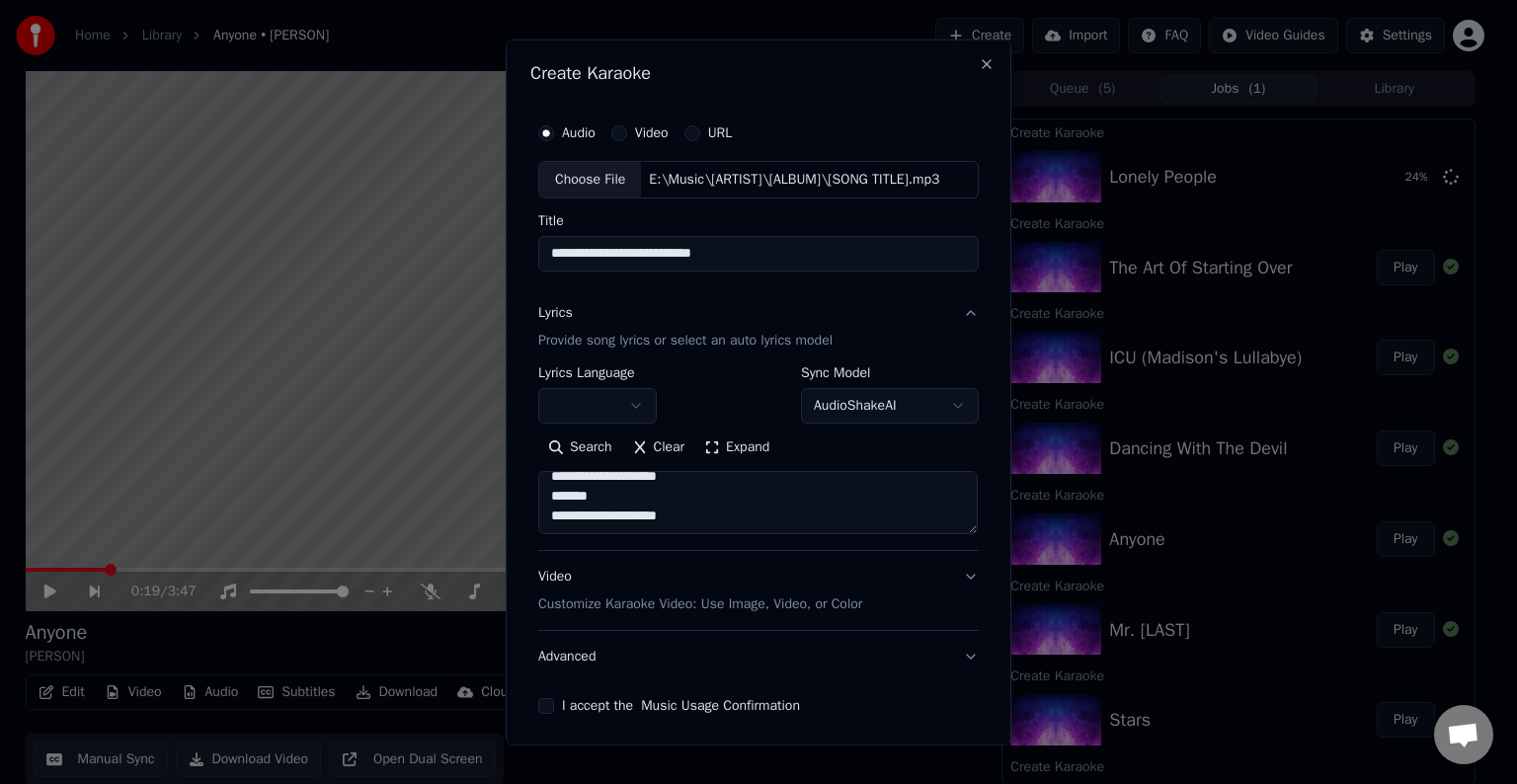 scroll, scrollTop: 735, scrollLeft: 0, axis: vertical 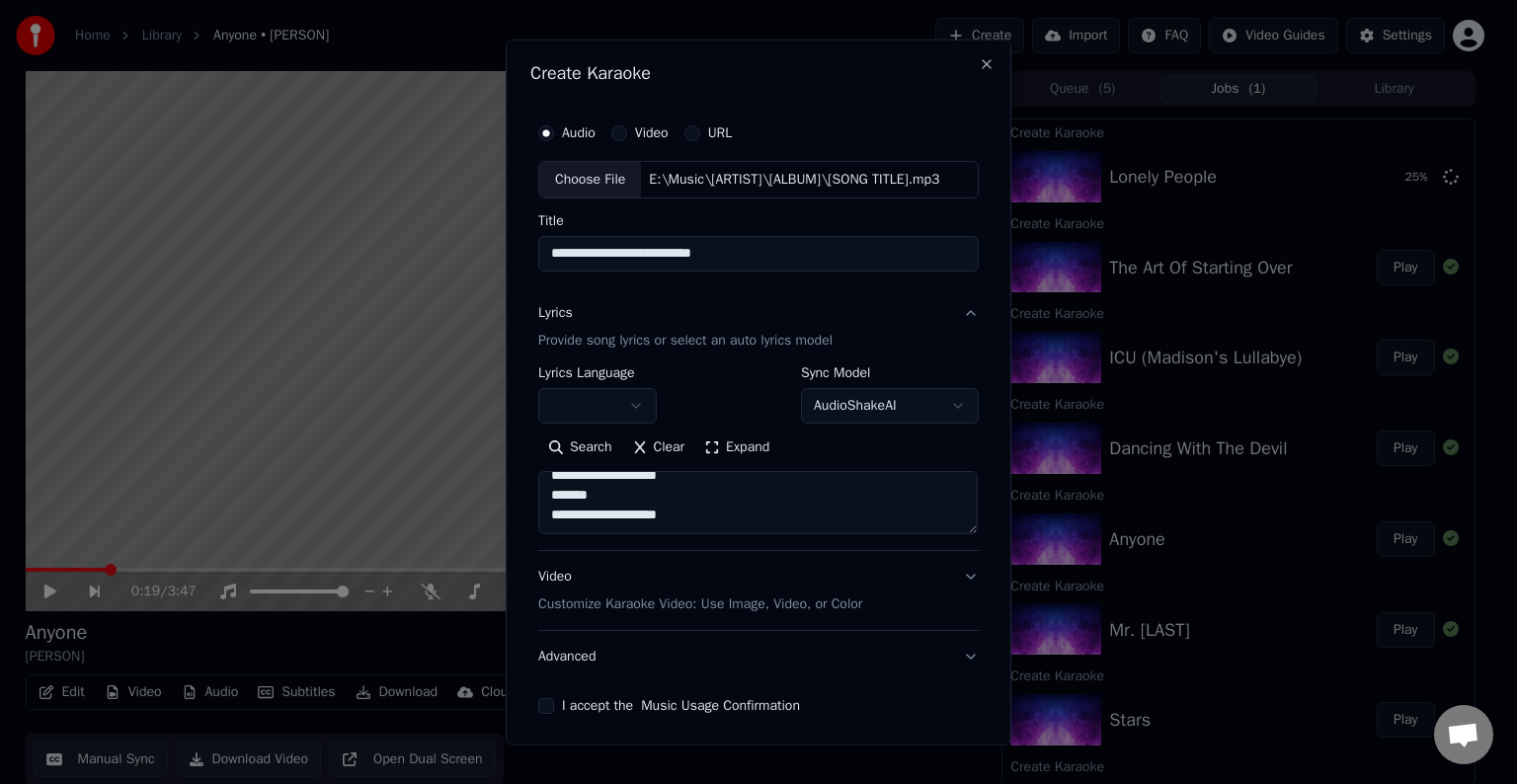 type on "**********" 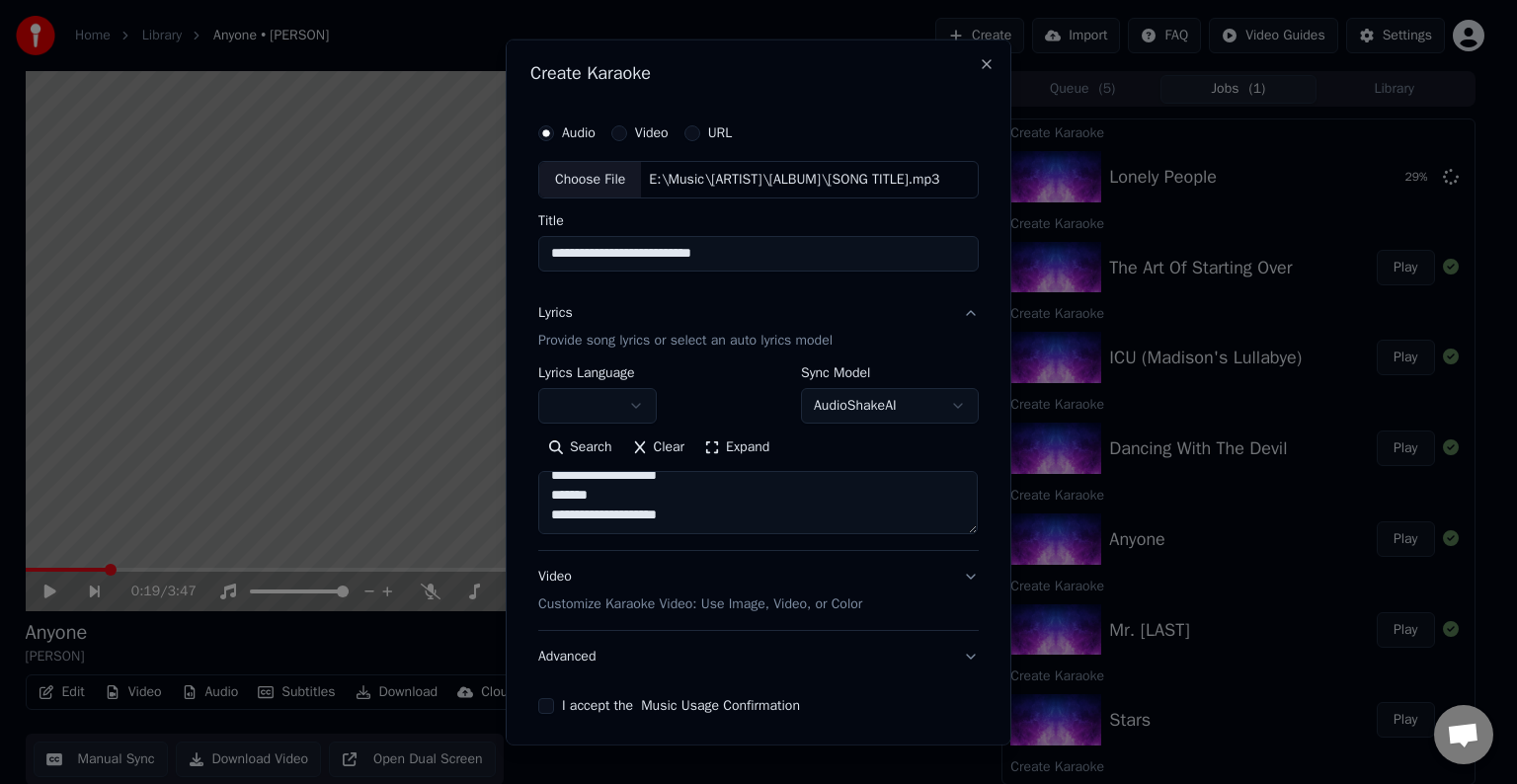 click on "Advanced" at bounding box center [758, 657] 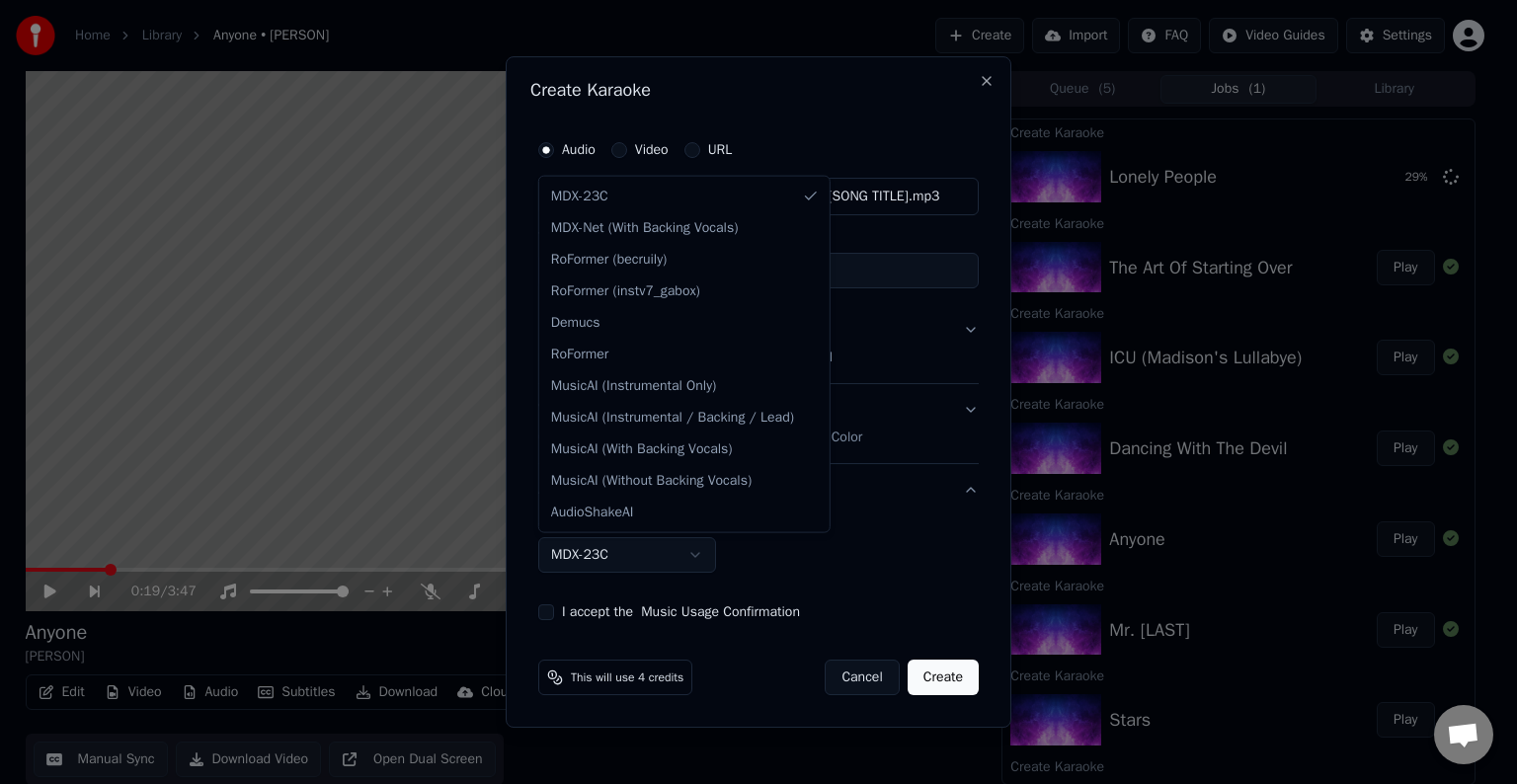 click on "Home Library Anyone • Demi Lovato Create Import FAQ Video Guides Settings 0:19  /  3:47 Anyone Demi Lovato BPM 129 Key B Edit Video Audio Subtitles Download Cloud Library Manual Sync Download Video Open Dual Screen Queue ( 5 ) Jobs ( 1 ) Library Create Karaoke Lonely People 29 % Create Karaoke The Art Of Starting Over Play Create Karaoke ICU (Madison's Lullabye) Play Create Karaoke Dancing With The Devil Play Create Karaoke Anyone Play Create Karaoke Mr. Hughes Play Create Karaoke Stars Play Create Karaoke Father Play Create Karaoke Yes Play Create Karaoke Lionheart Play Create Karaoke Wildfire Play Create Karaoke Waitin for You Play Create Karaoke Kingdom Come Play Create Karaoke Stone Cold Play Create Karaoke For You Play Create Karaoke Old Ways Play Create Karaoke Cool for the Summer Play Create Karaoke Confident Play Chat Adam from Youka Desktop More channels Continue on Email Offline. You were inactive for some time. Send a message to reconnect to the chat. Youka Desktop Hello! How can I help you?  URL" at bounding box center [750, 392] 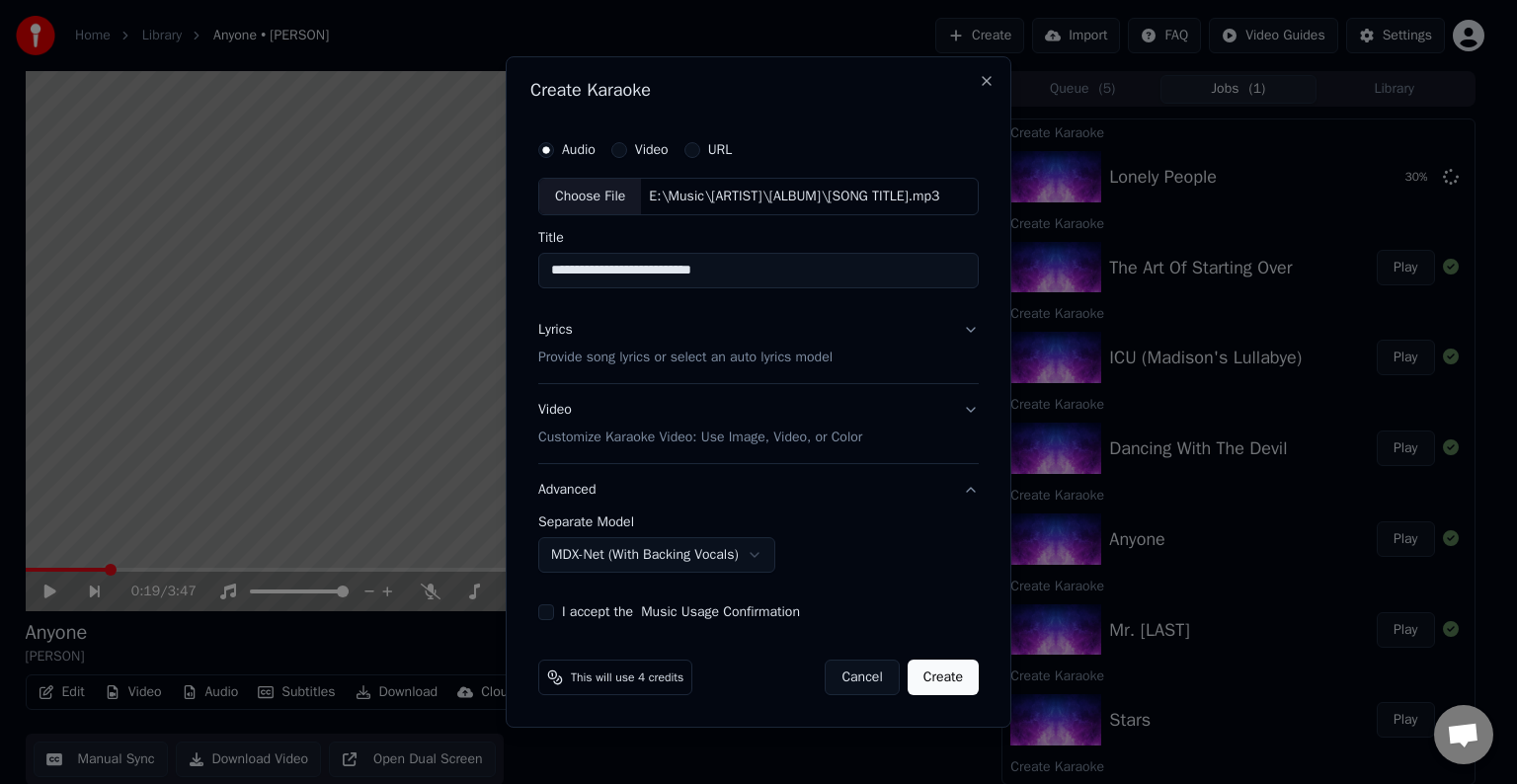 click on "I accept the   Music Usage Confirmation" at bounding box center (546, 612) 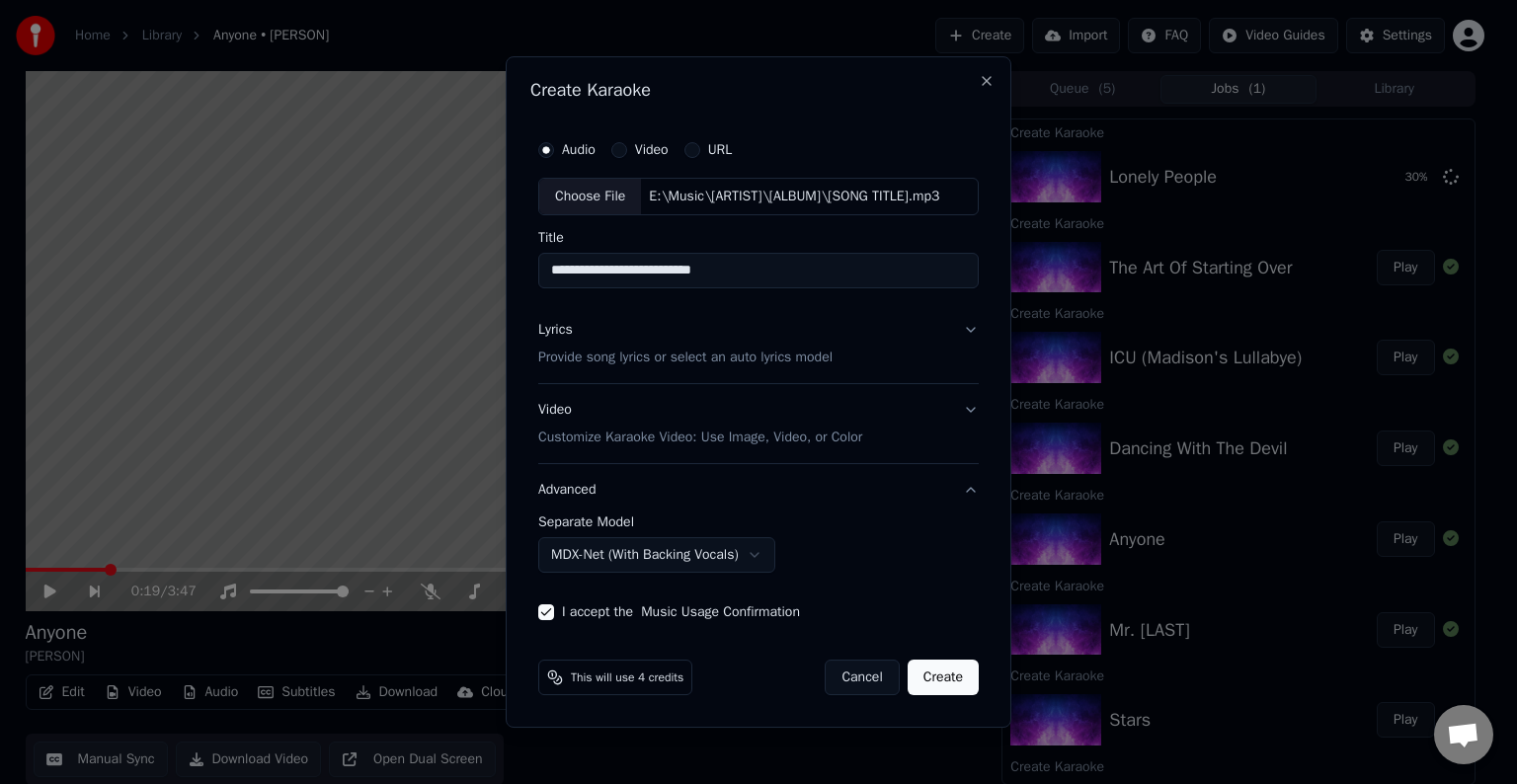 click on "Create" at bounding box center (943, 677) 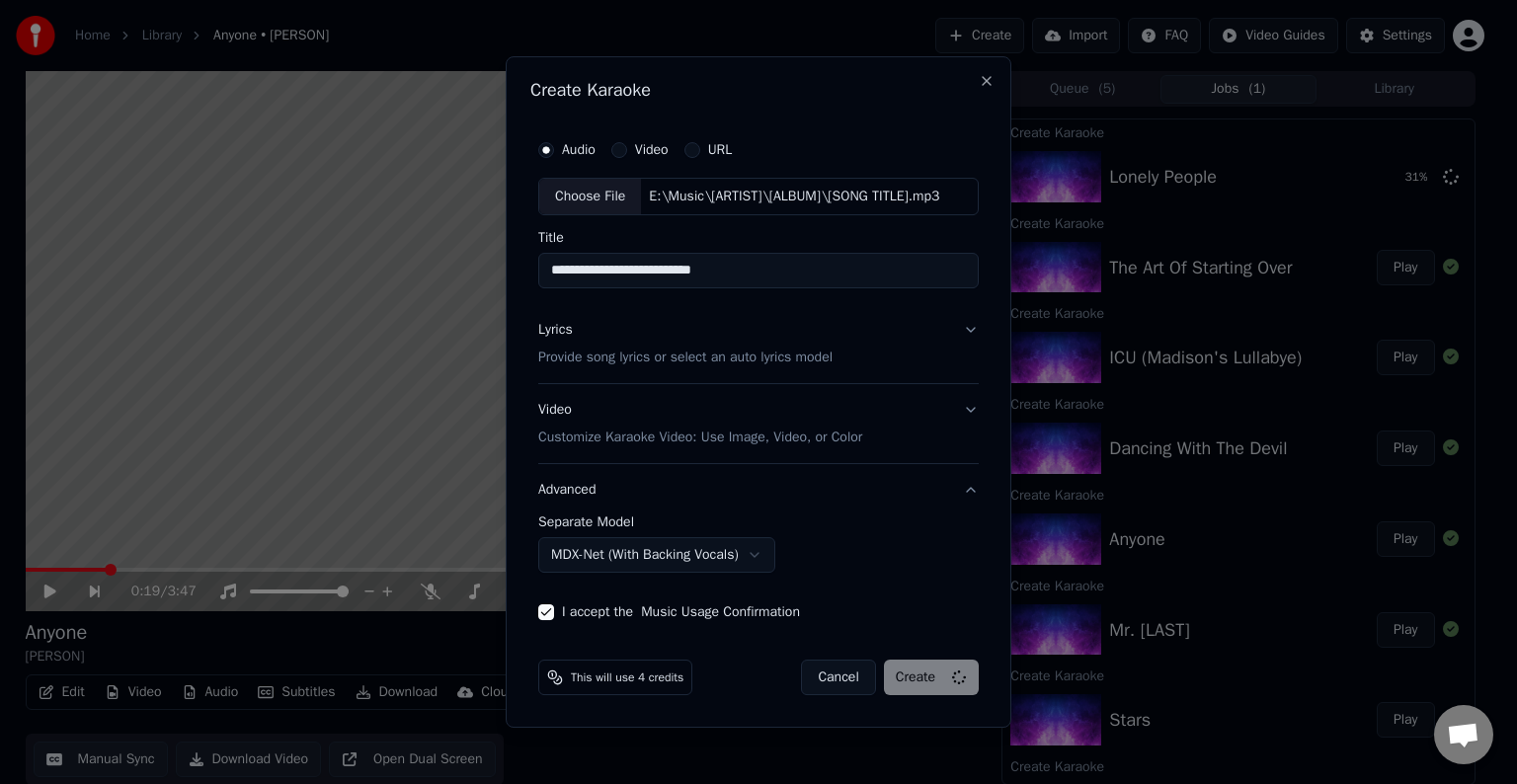 select on "******" 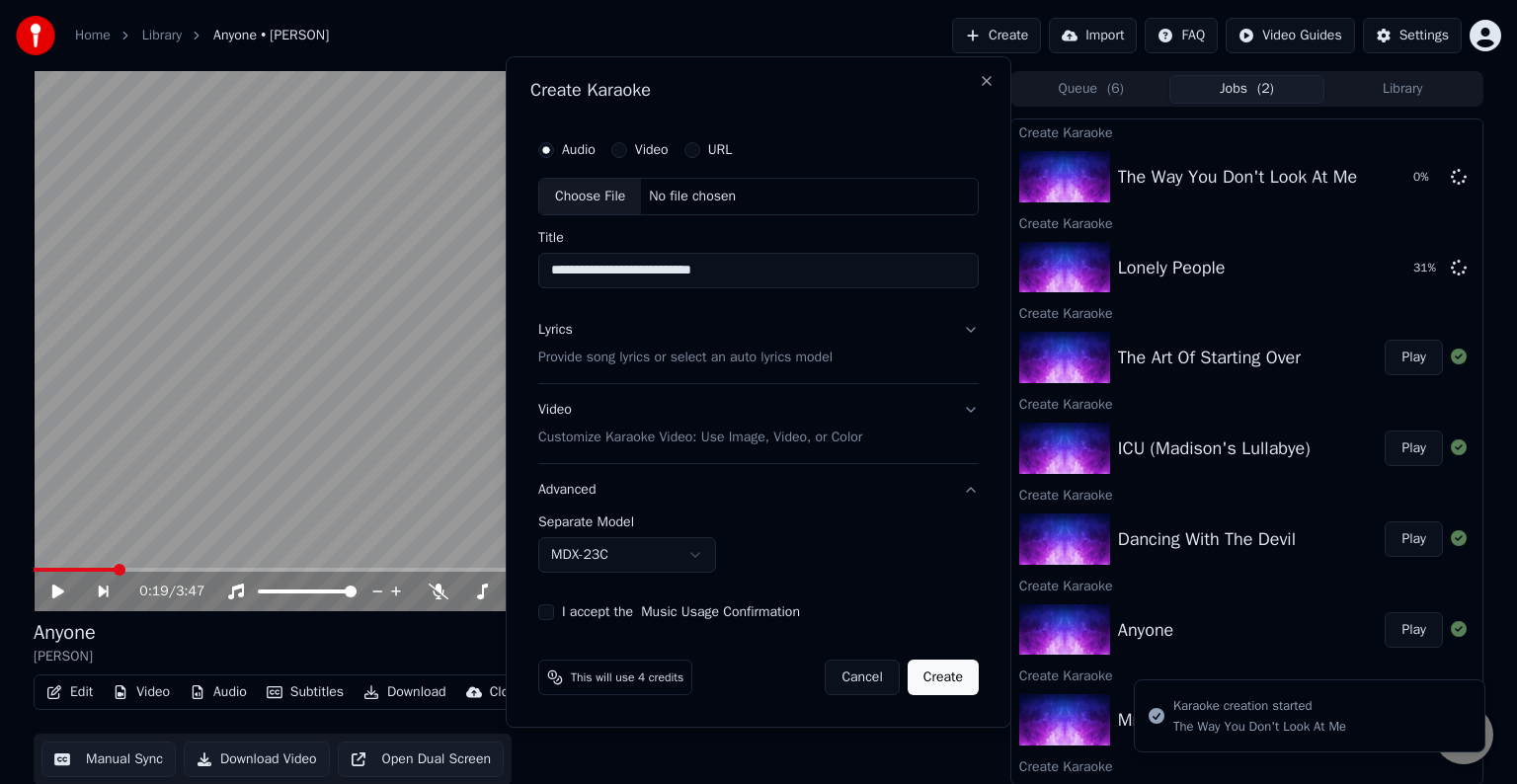 type 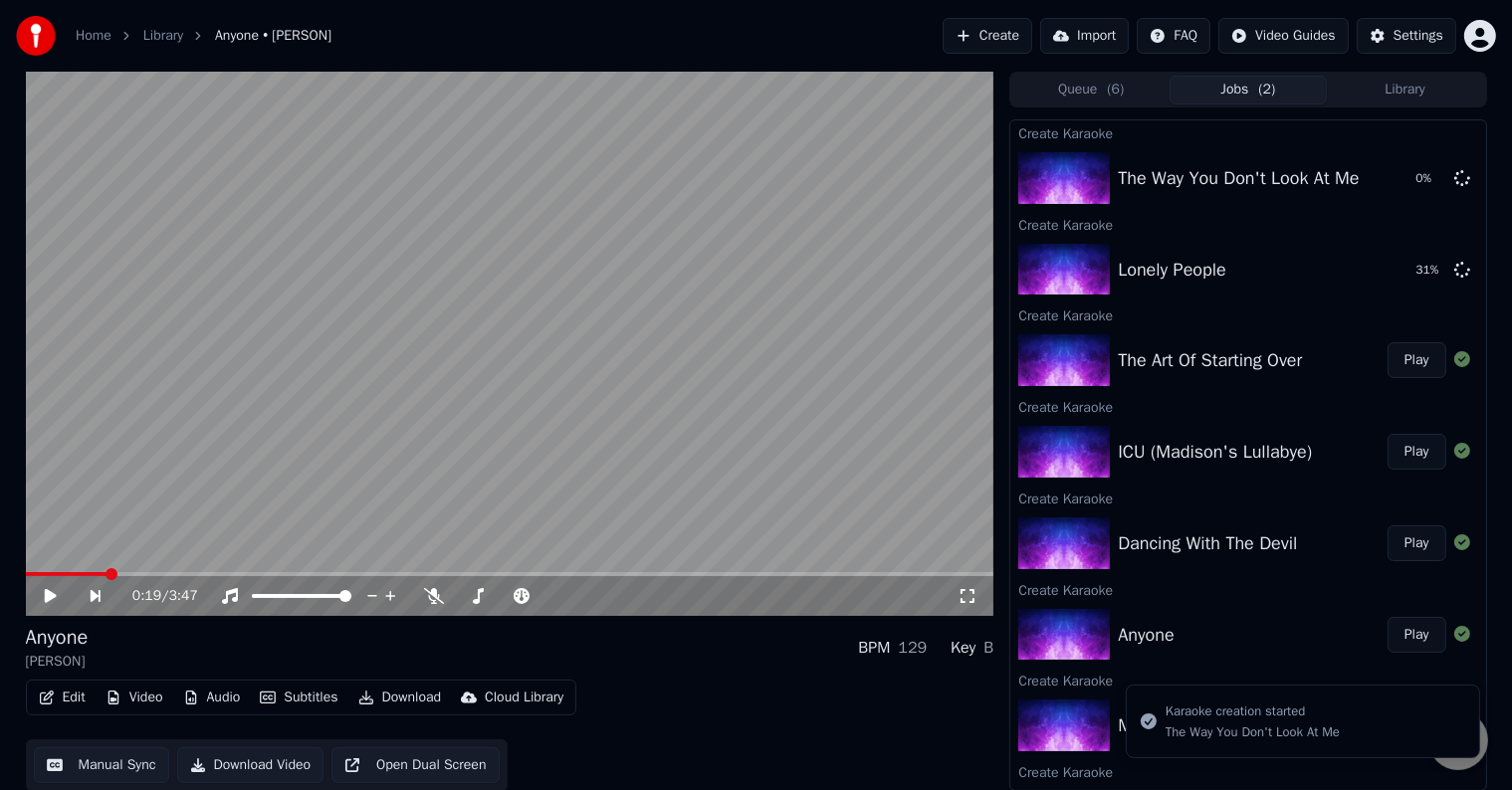 click on "Create" at bounding box center [987, 36] 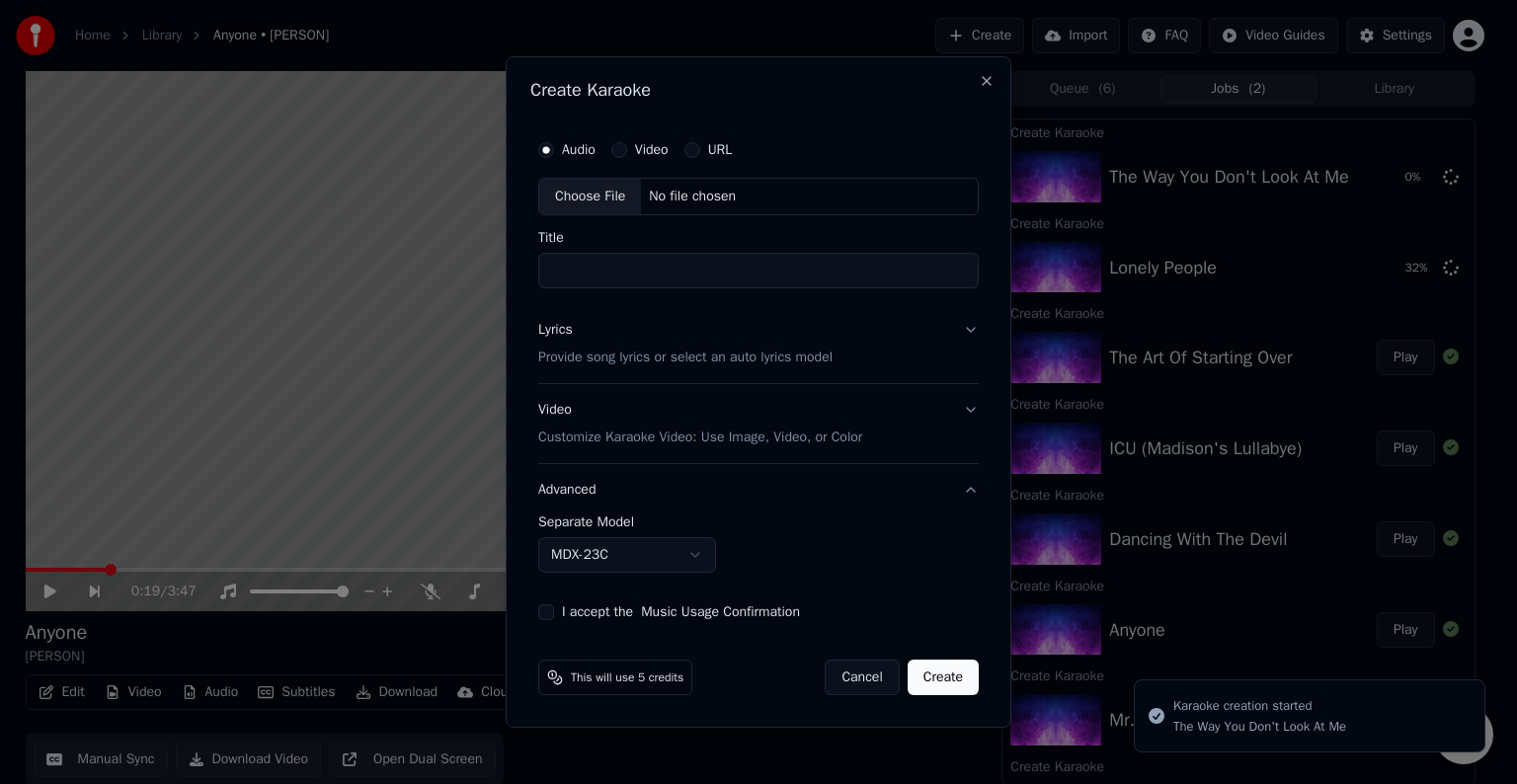 click on "Choose File" at bounding box center [590, 196] 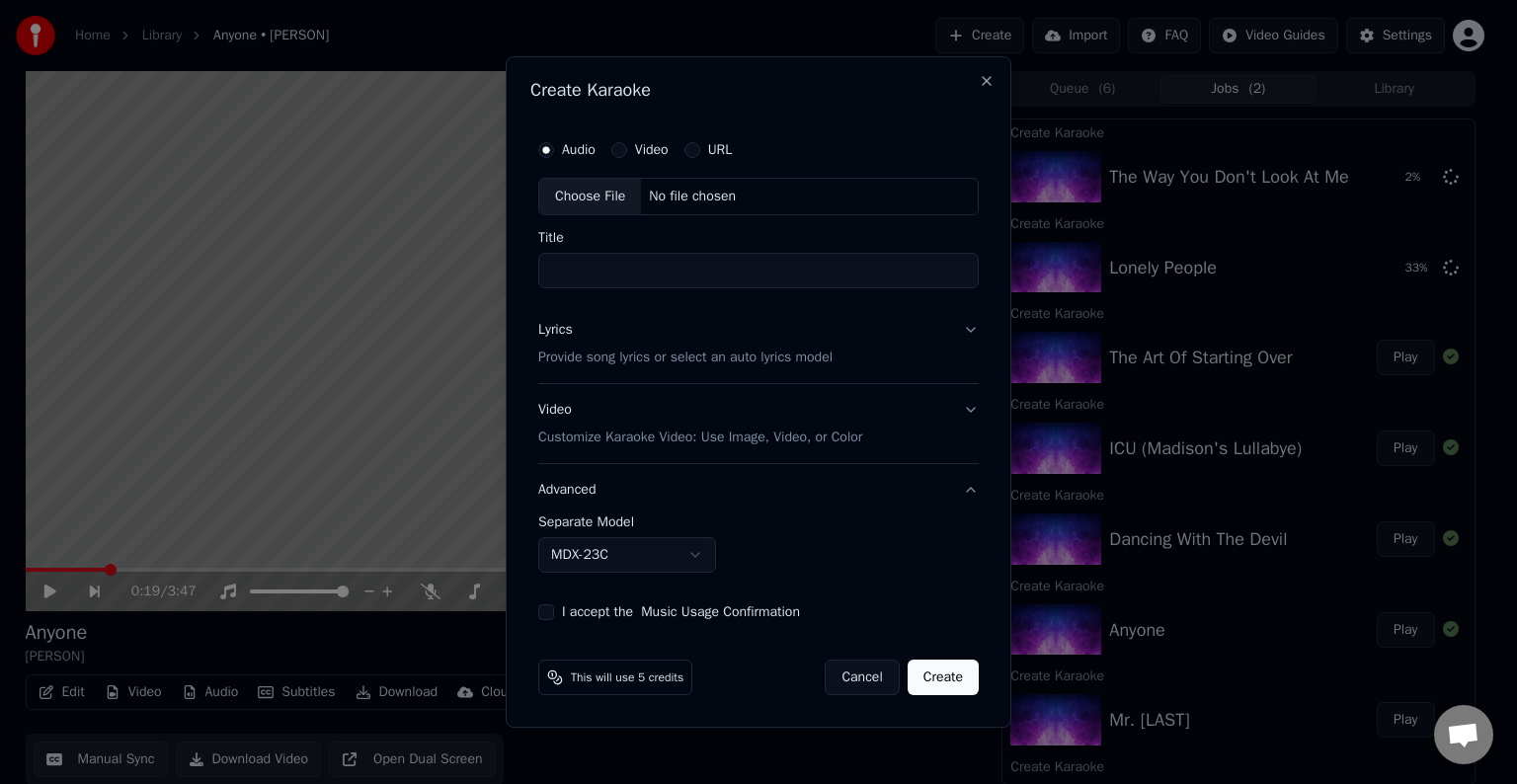 click on "Lyrics Provide song lyrics or select an auto lyrics model" at bounding box center (758, 344) 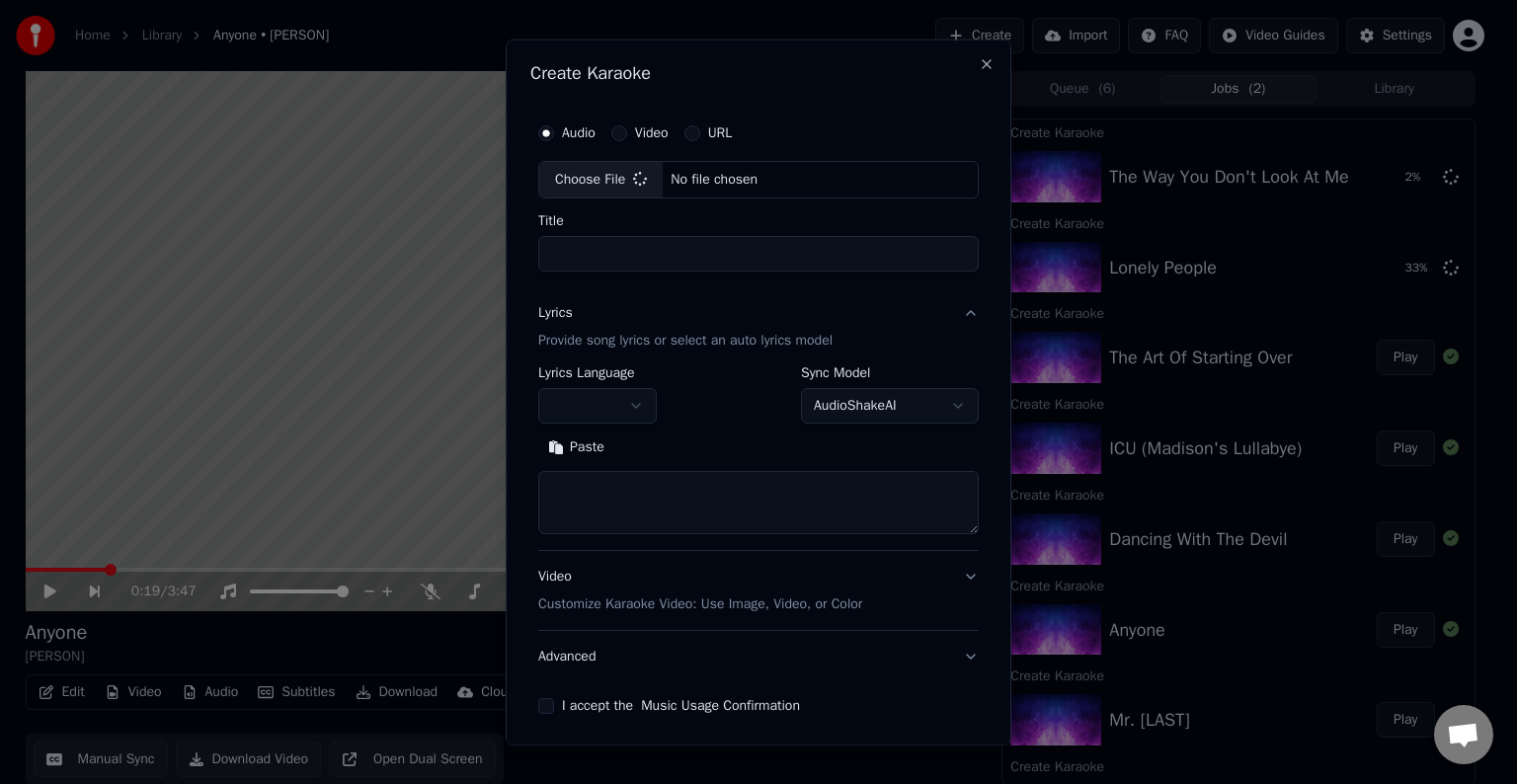 click at bounding box center (758, 503) 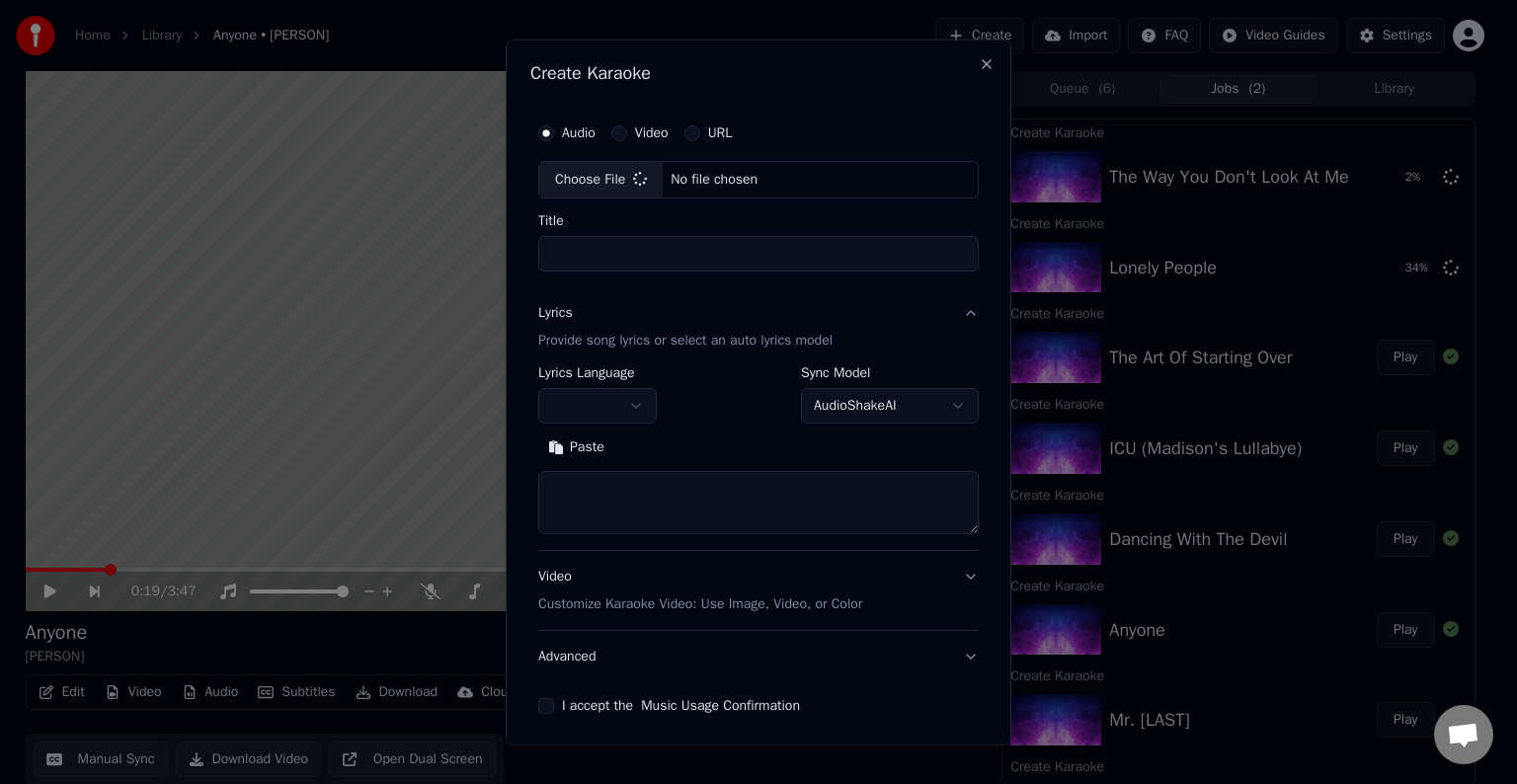 paste on "**********" 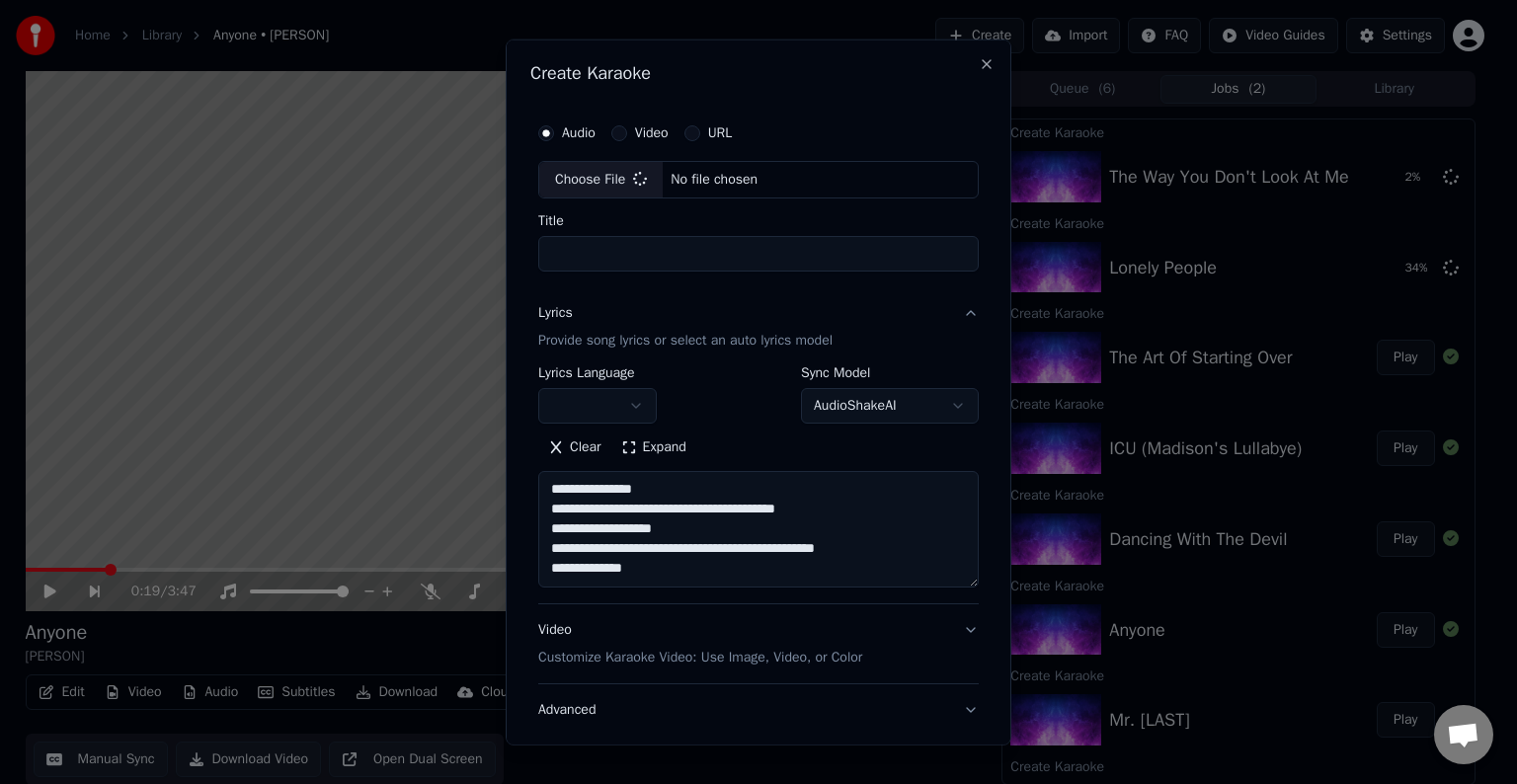 scroll, scrollTop: 63, scrollLeft: 0, axis: vertical 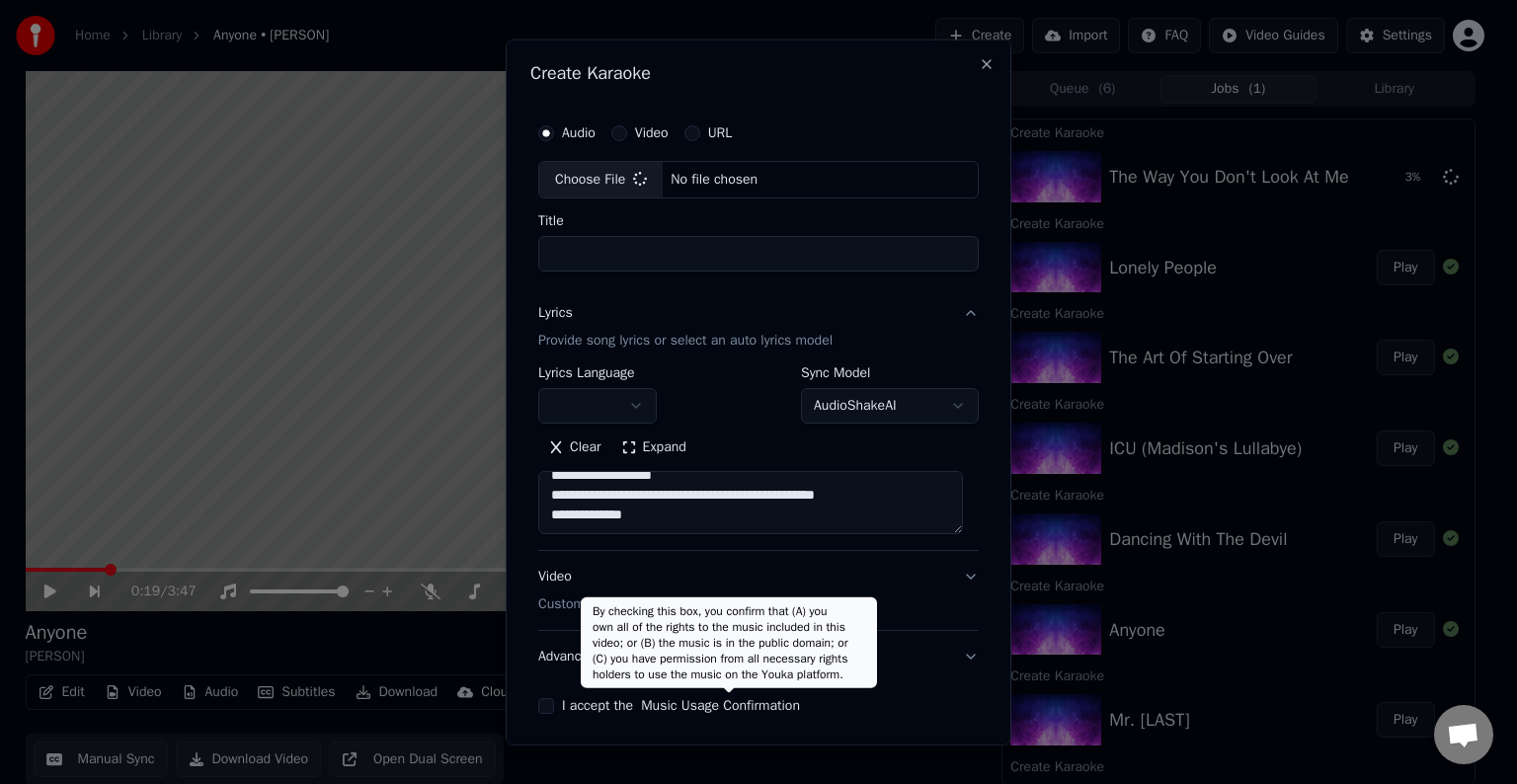 type on "**********" 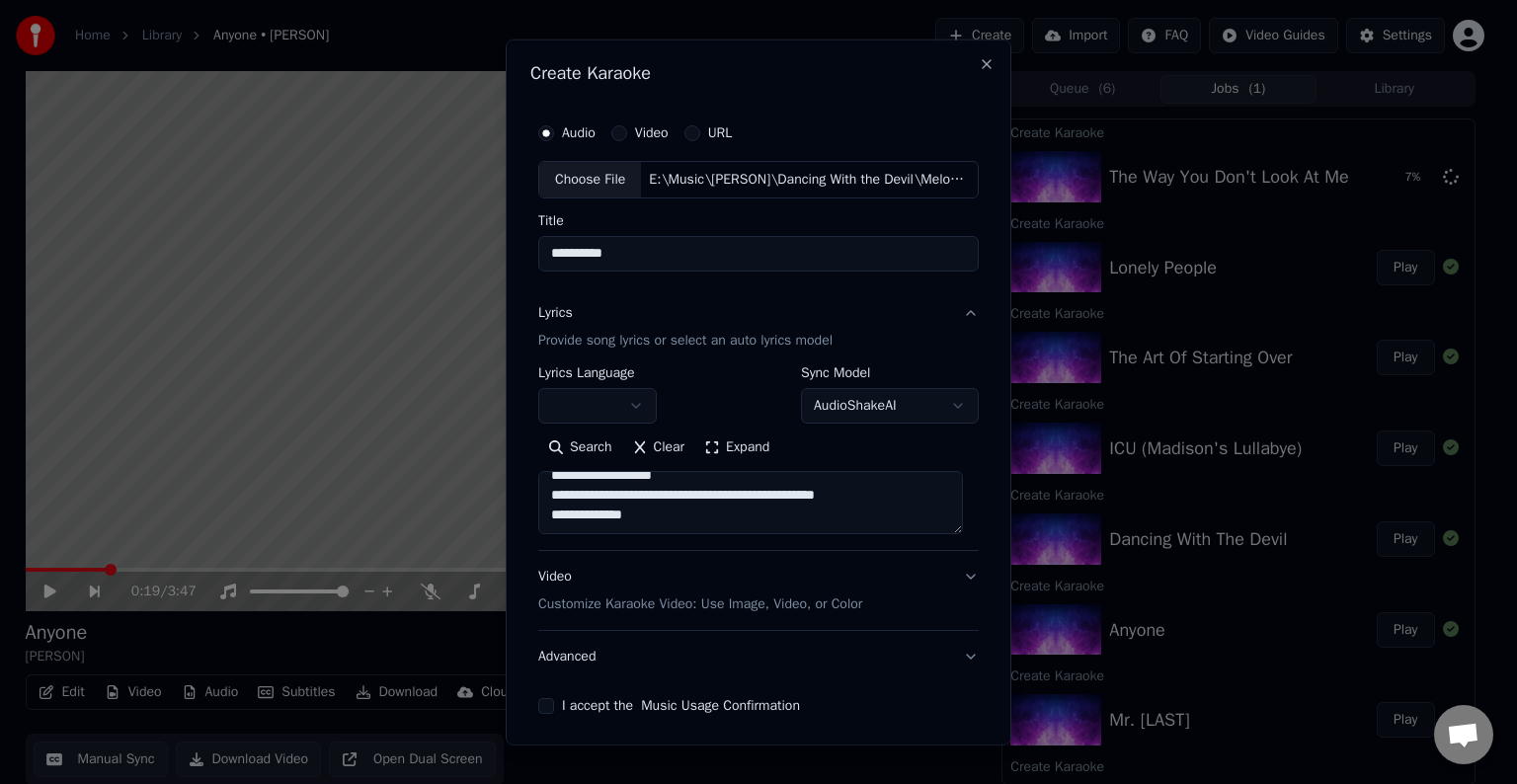 type on "**********" 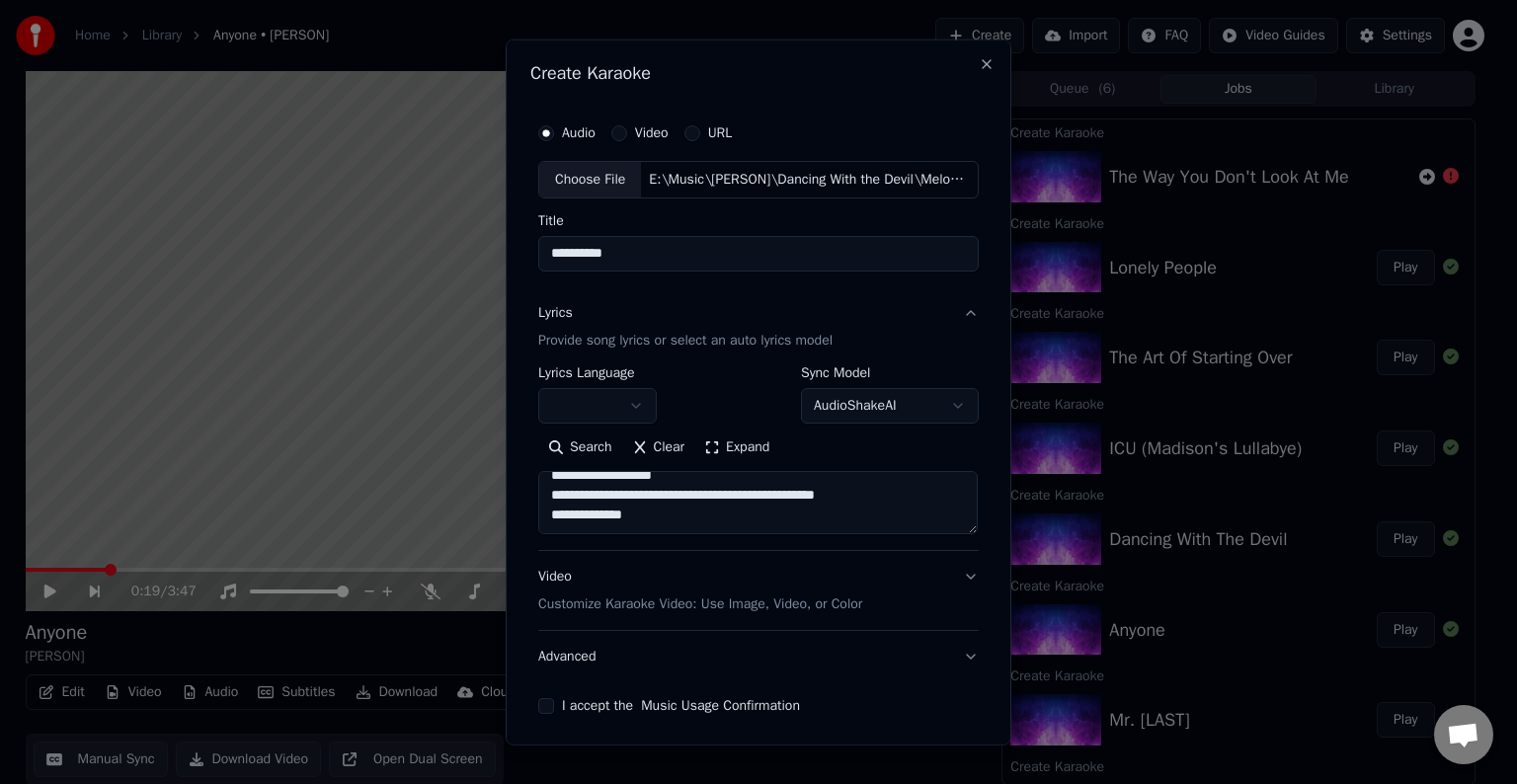 paste on "**********" 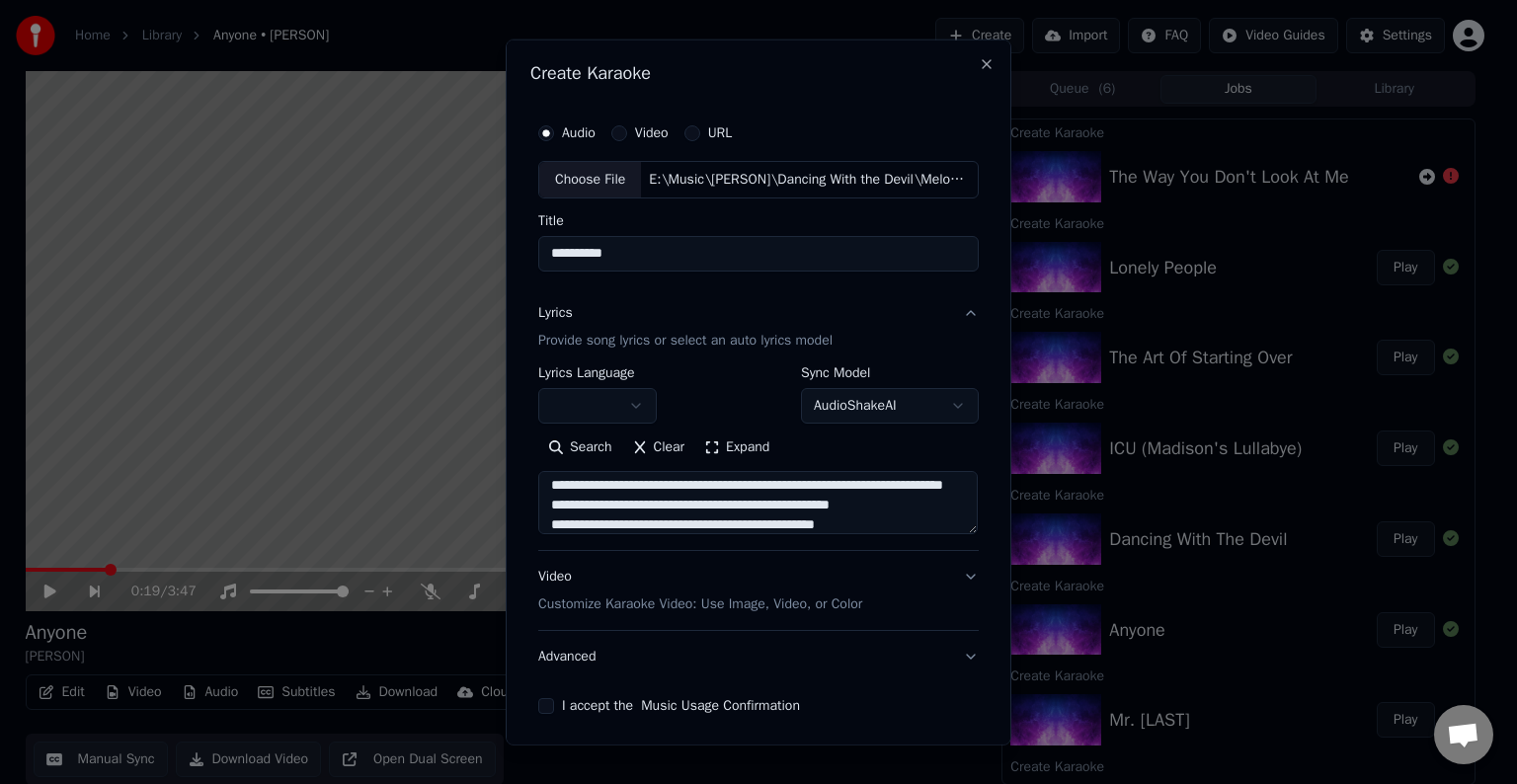 scroll, scrollTop: 122, scrollLeft: 0, axis: vertical 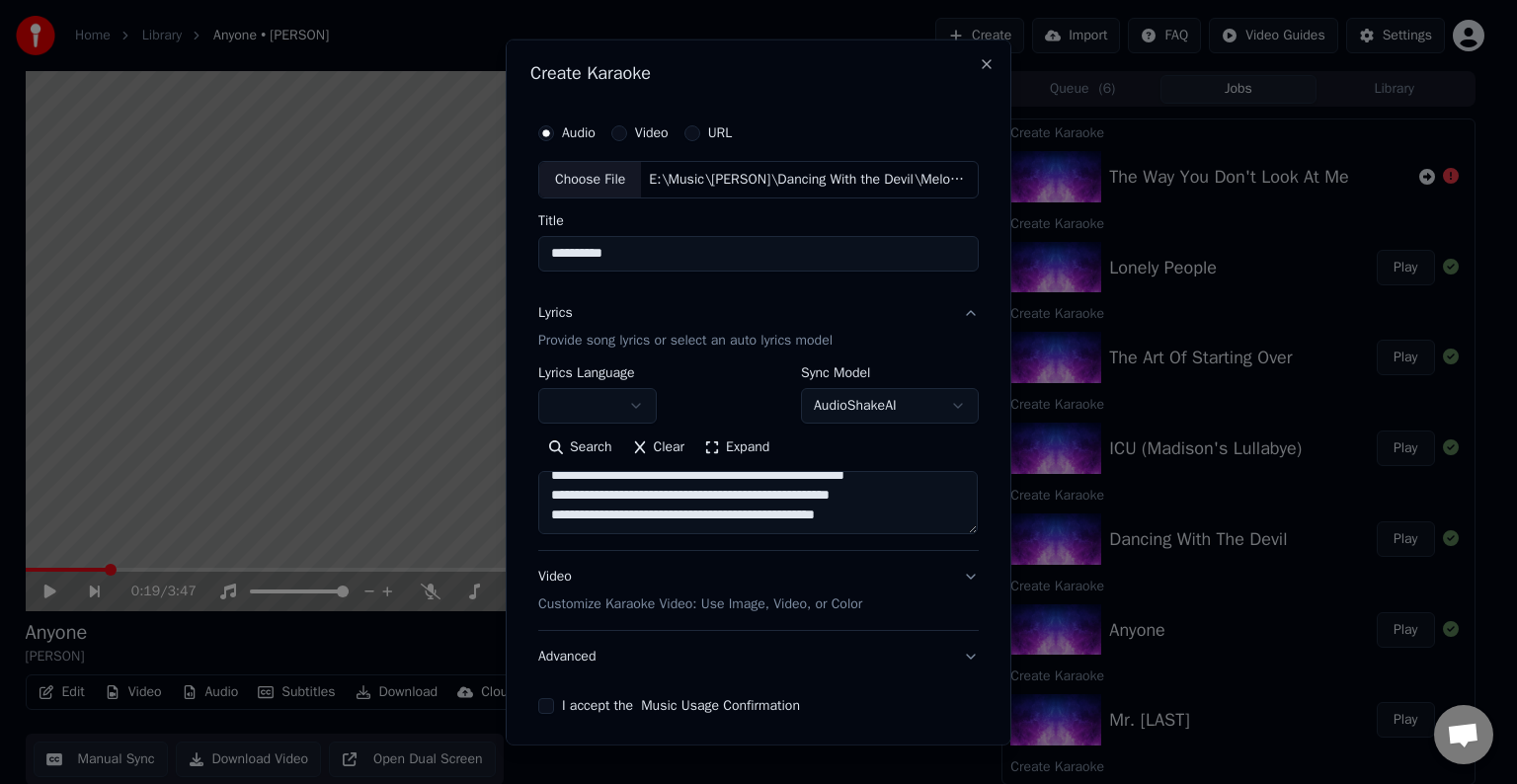 click on "**********" at bounding box center [758, 503] 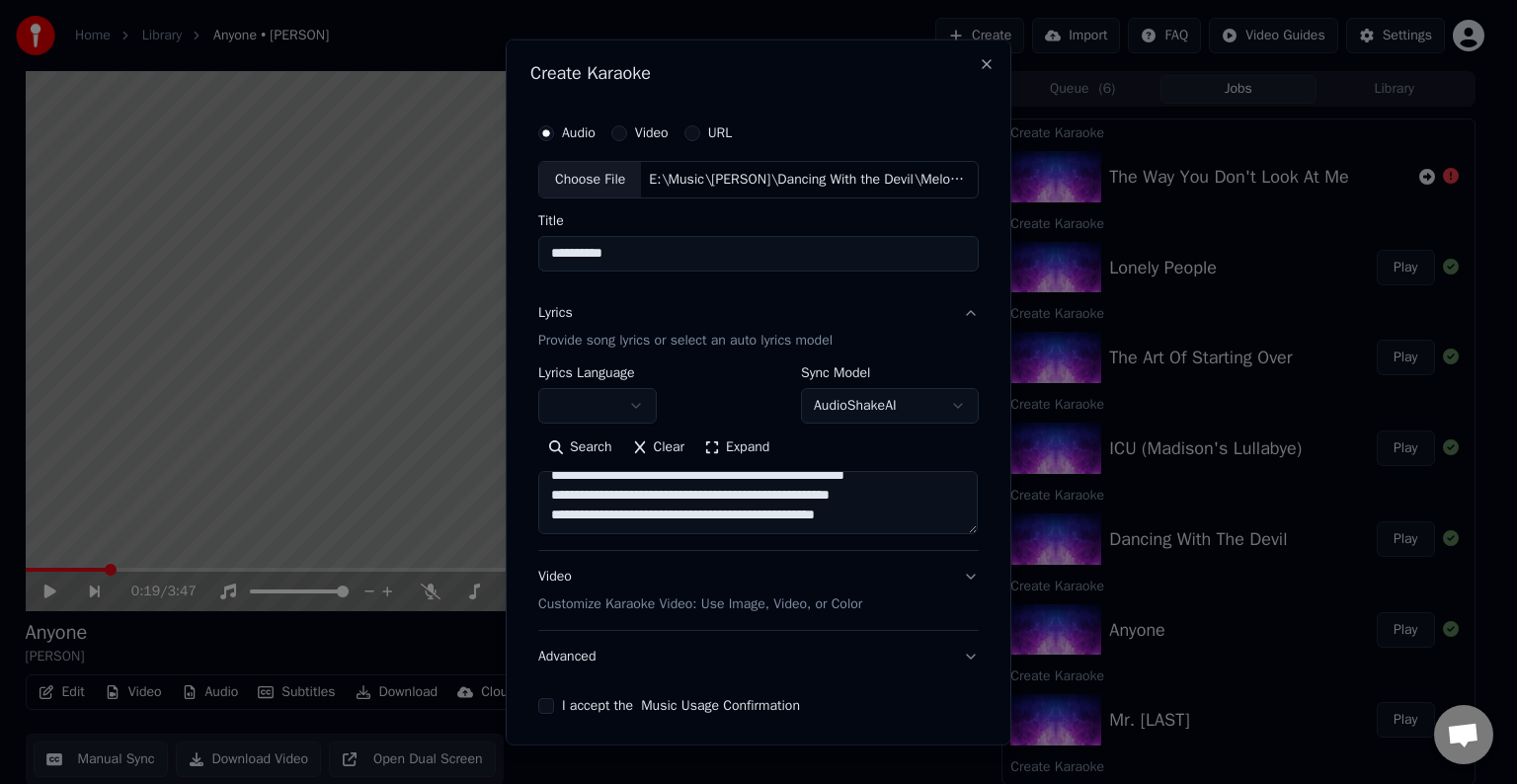 paste on "**********" 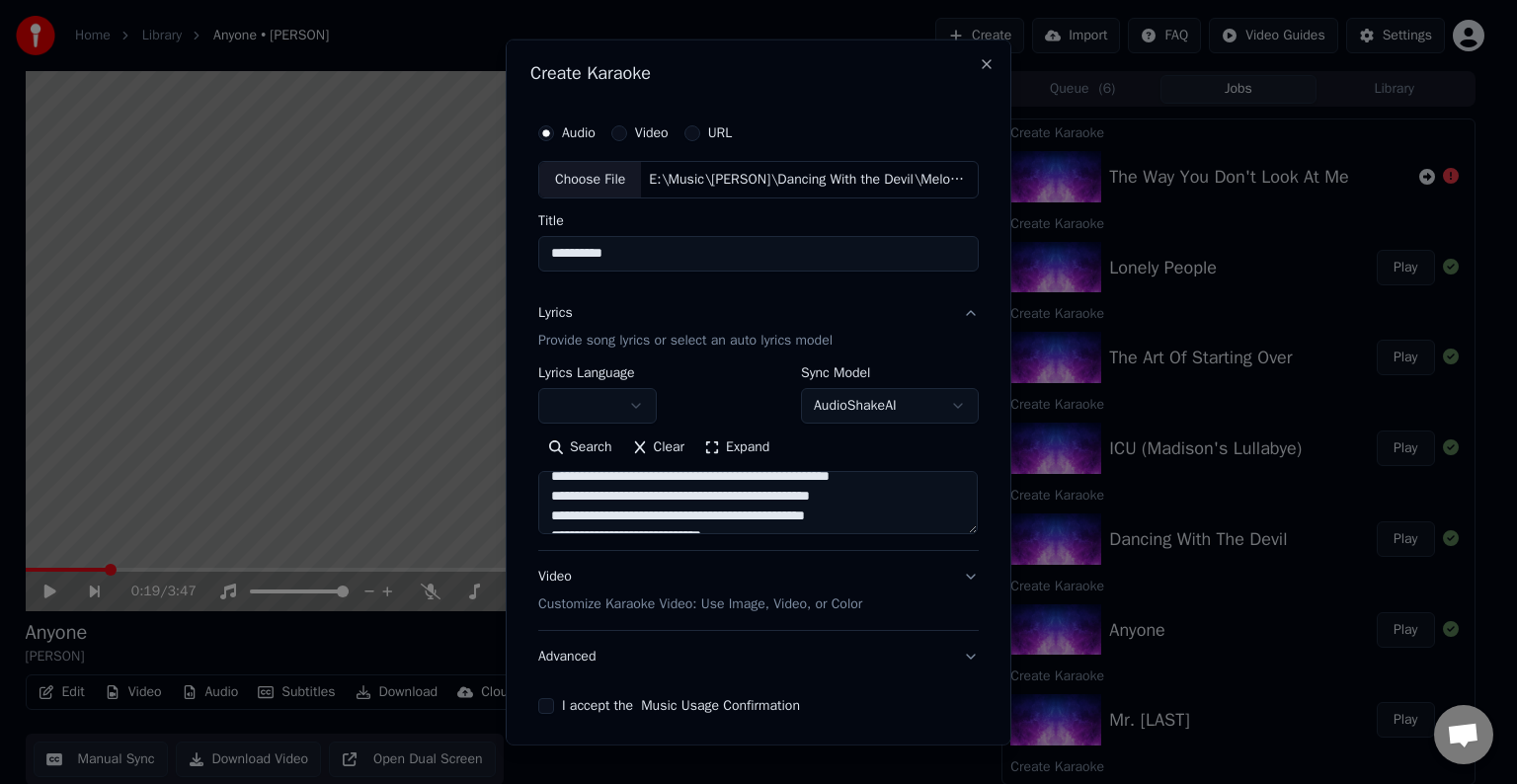 scroll, scrollTop: 320, scrollLeft: 0, axis: vertical 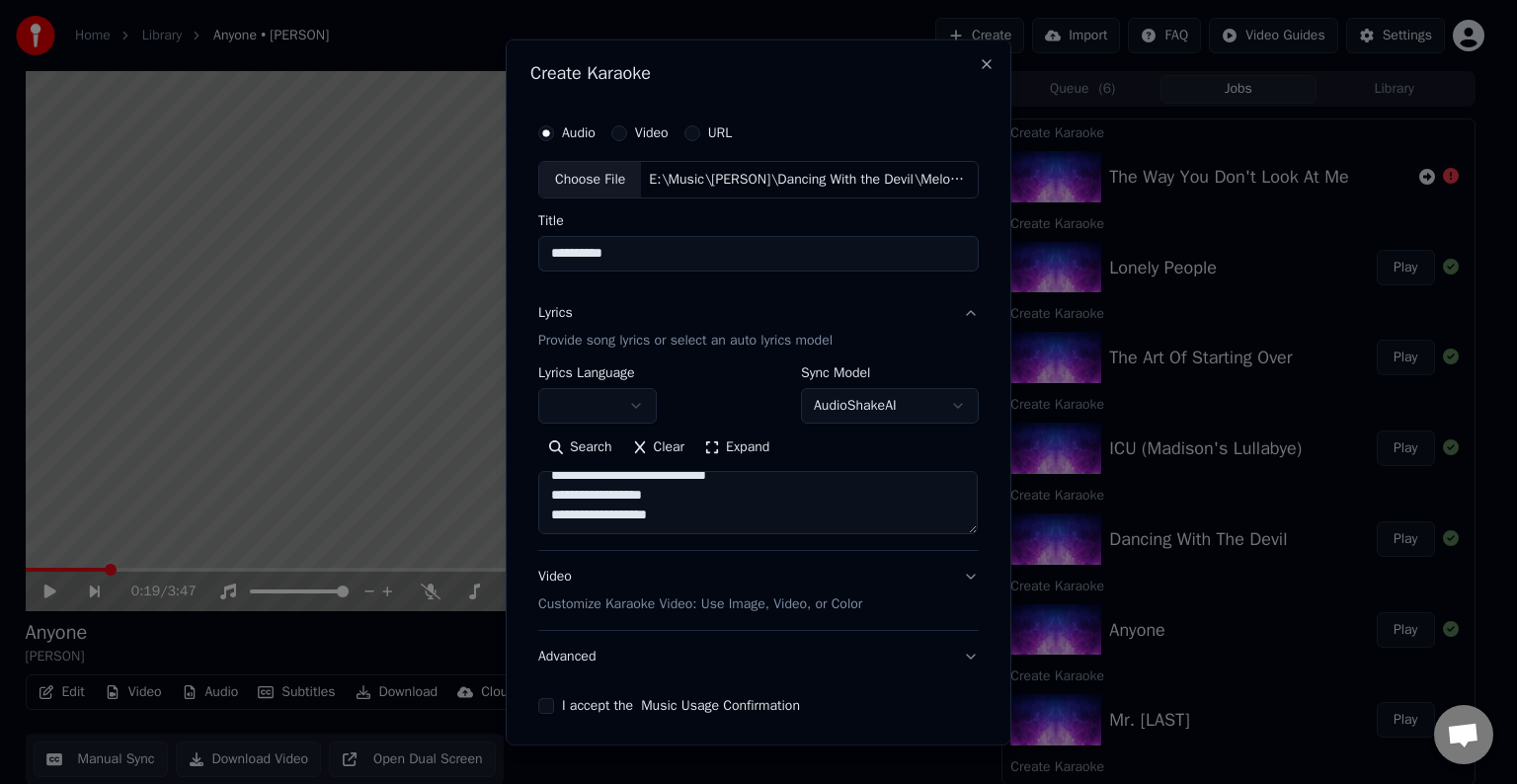 paste on "**********" 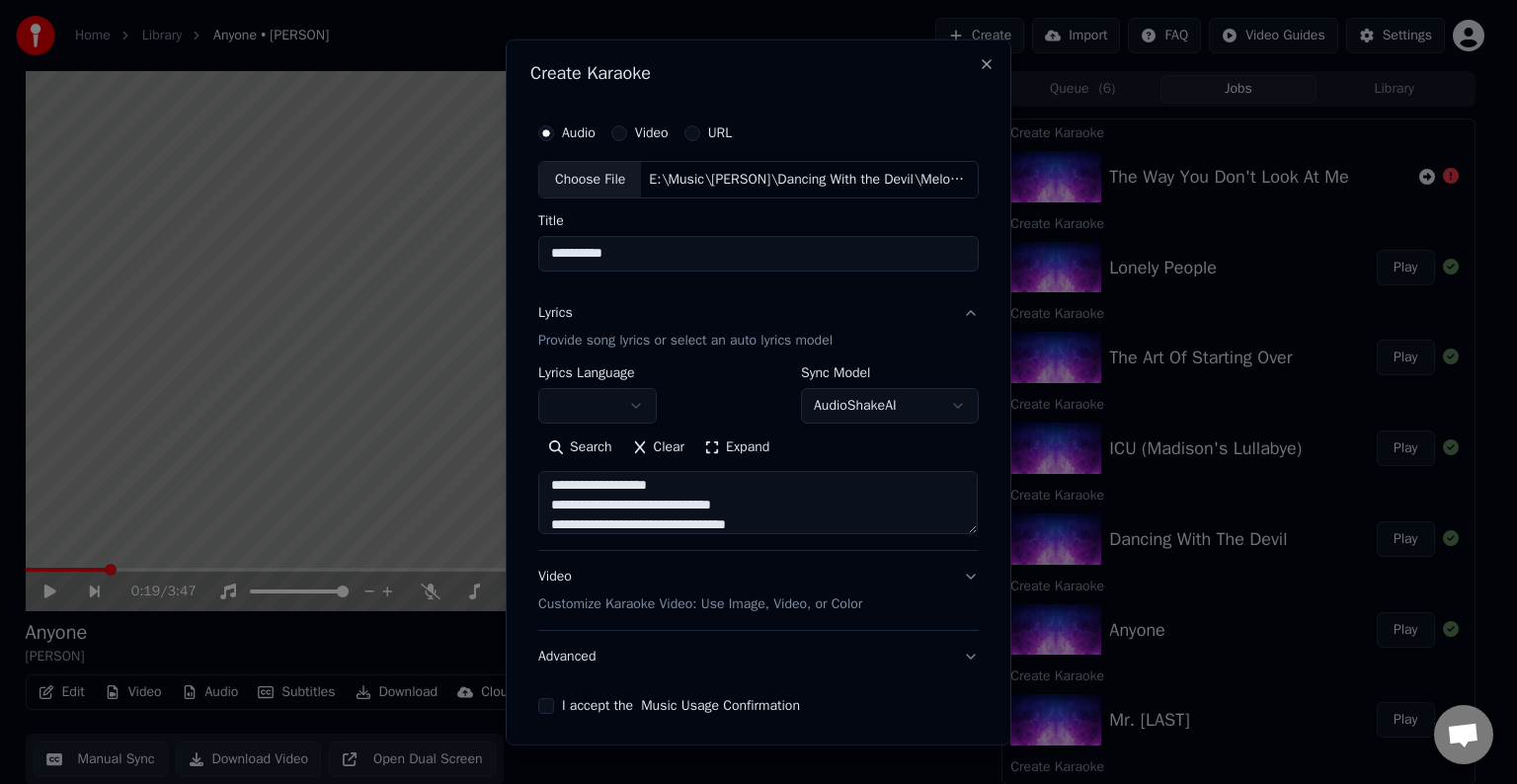 scroll, scrollTop: 419, scrollLeft: 0, axis: vertical 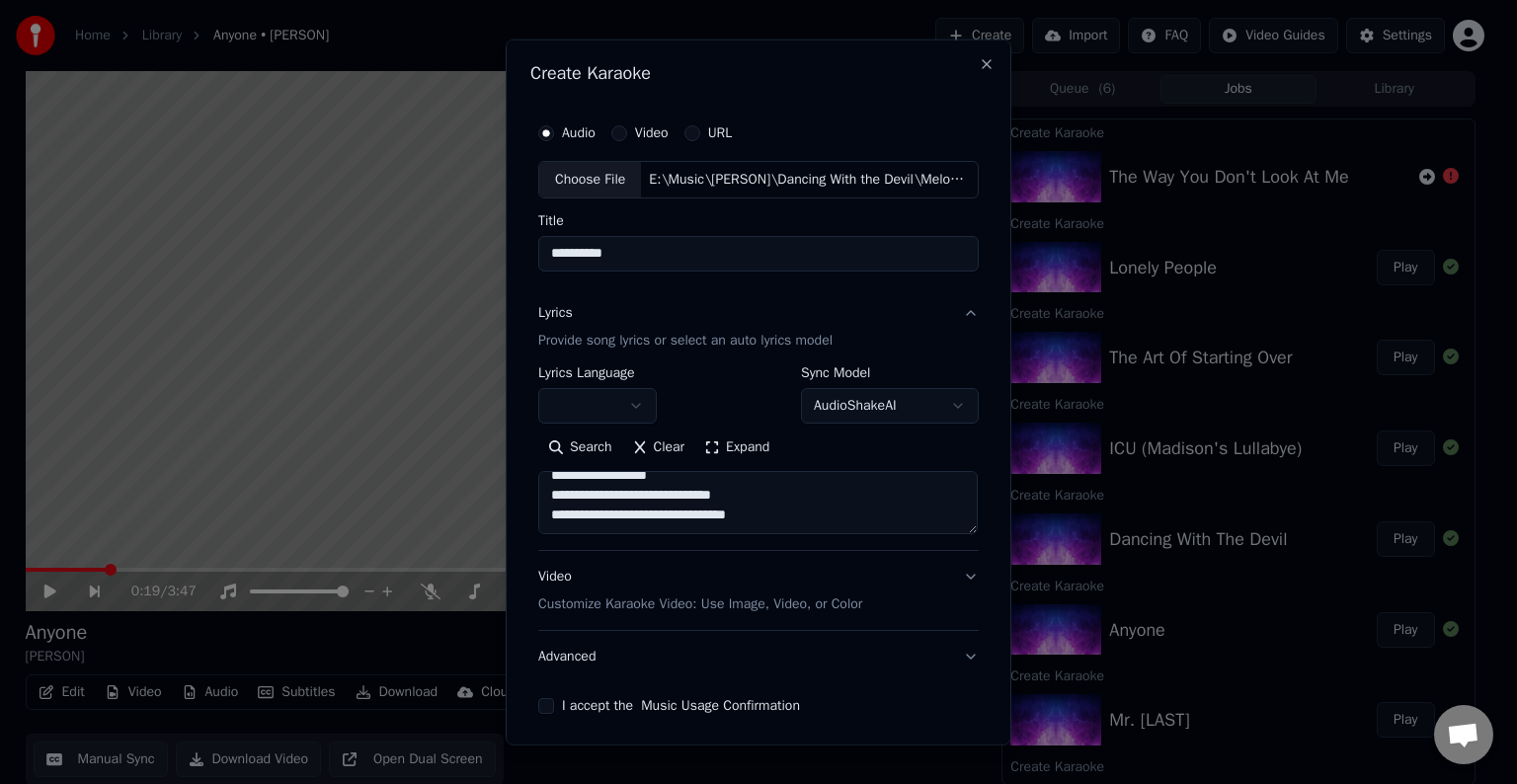 paste on "**********" 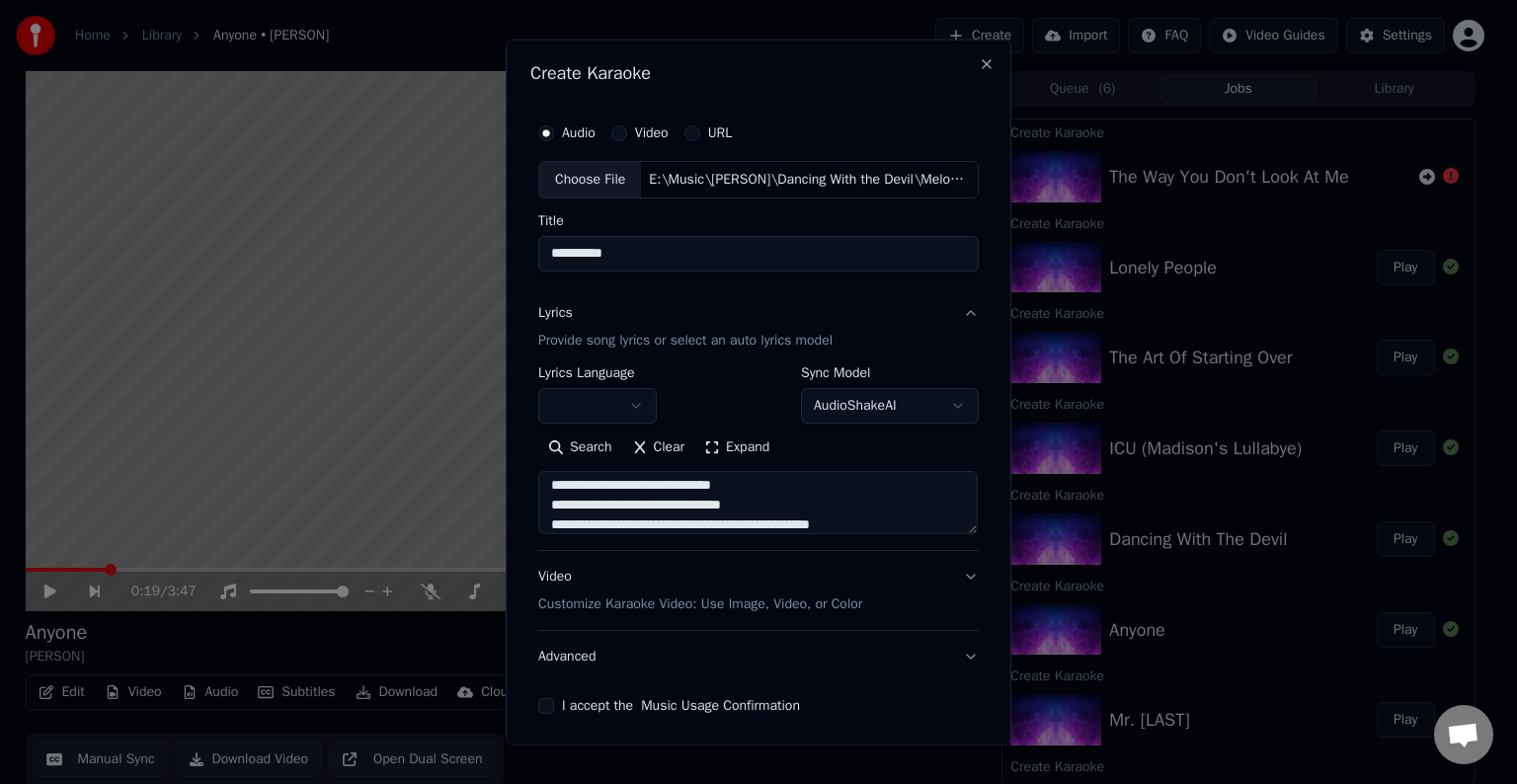 scroll, scrollTop: 498, scrollLeft: 0, axis: vertical 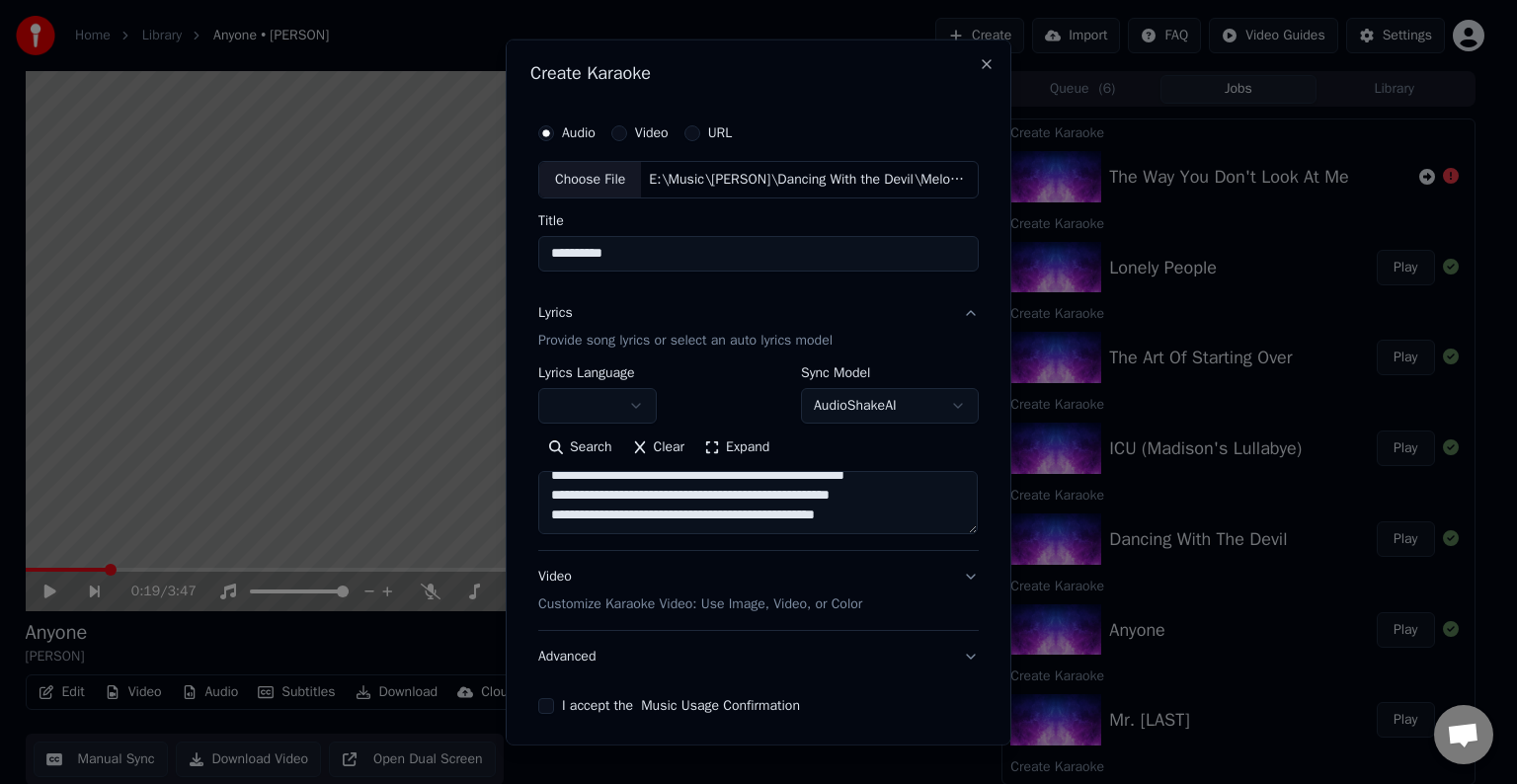 paste on "**********" 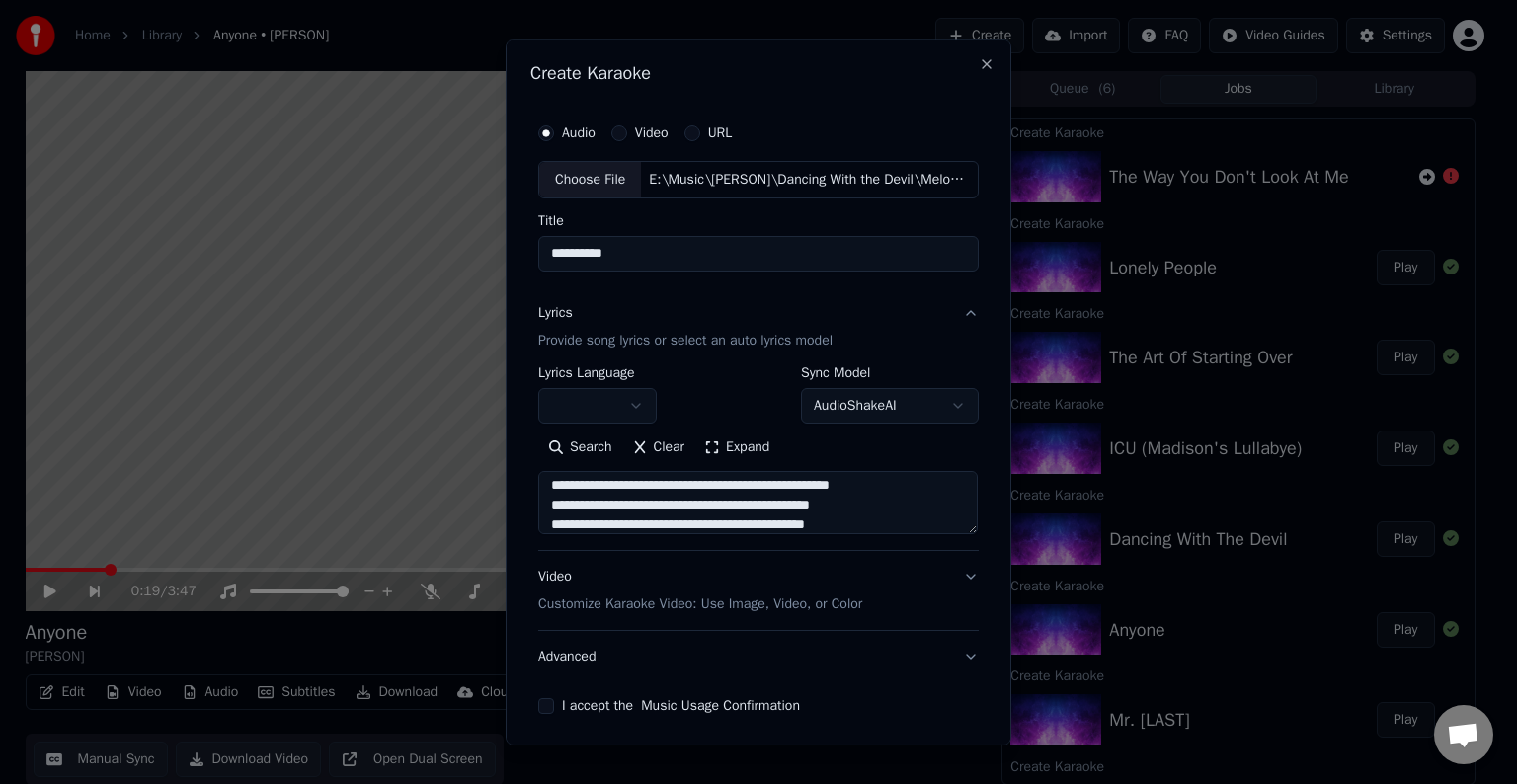 scroll, scrollTop: 656, scrollLeft: 0, axis: vertical 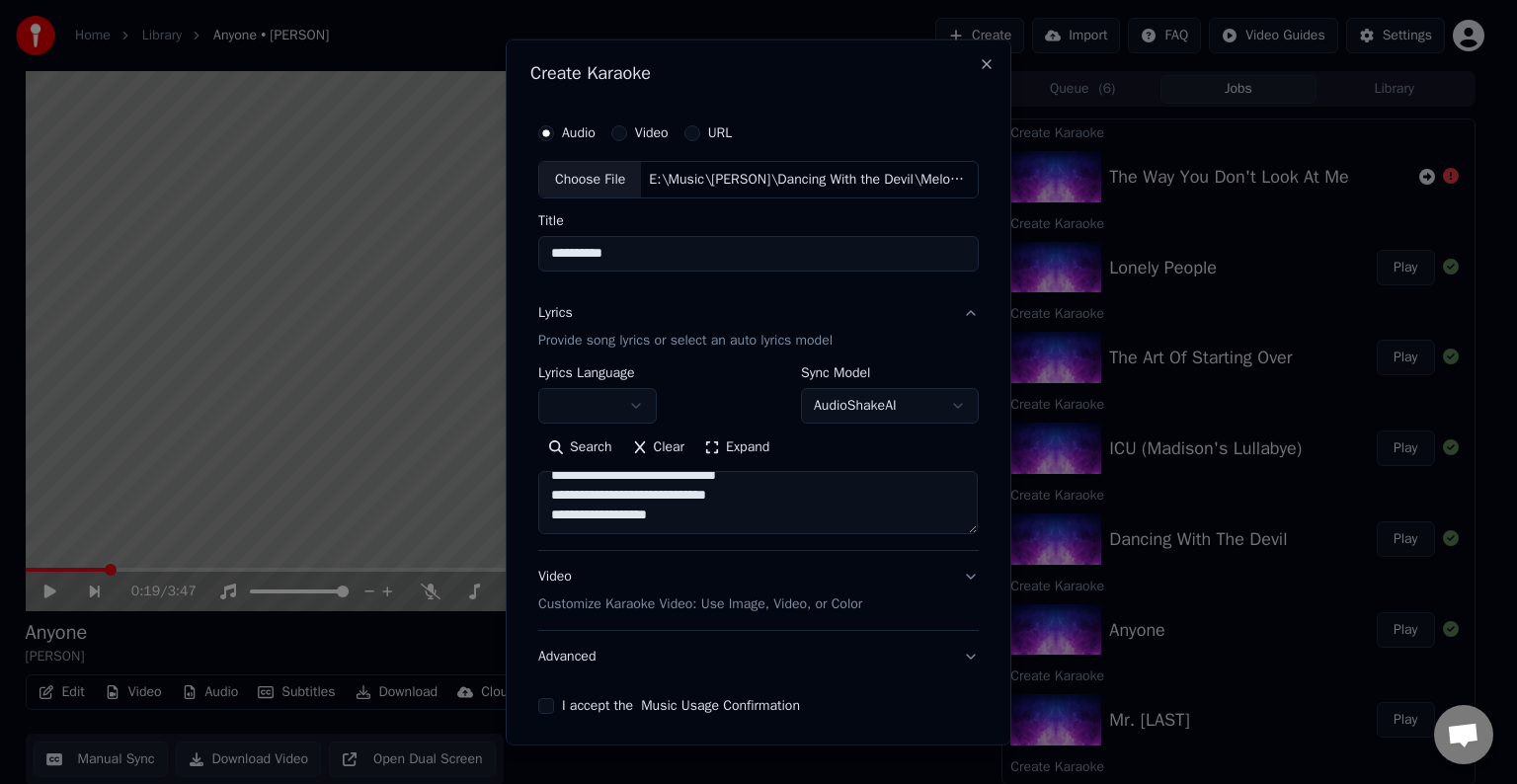 paste on "**********" 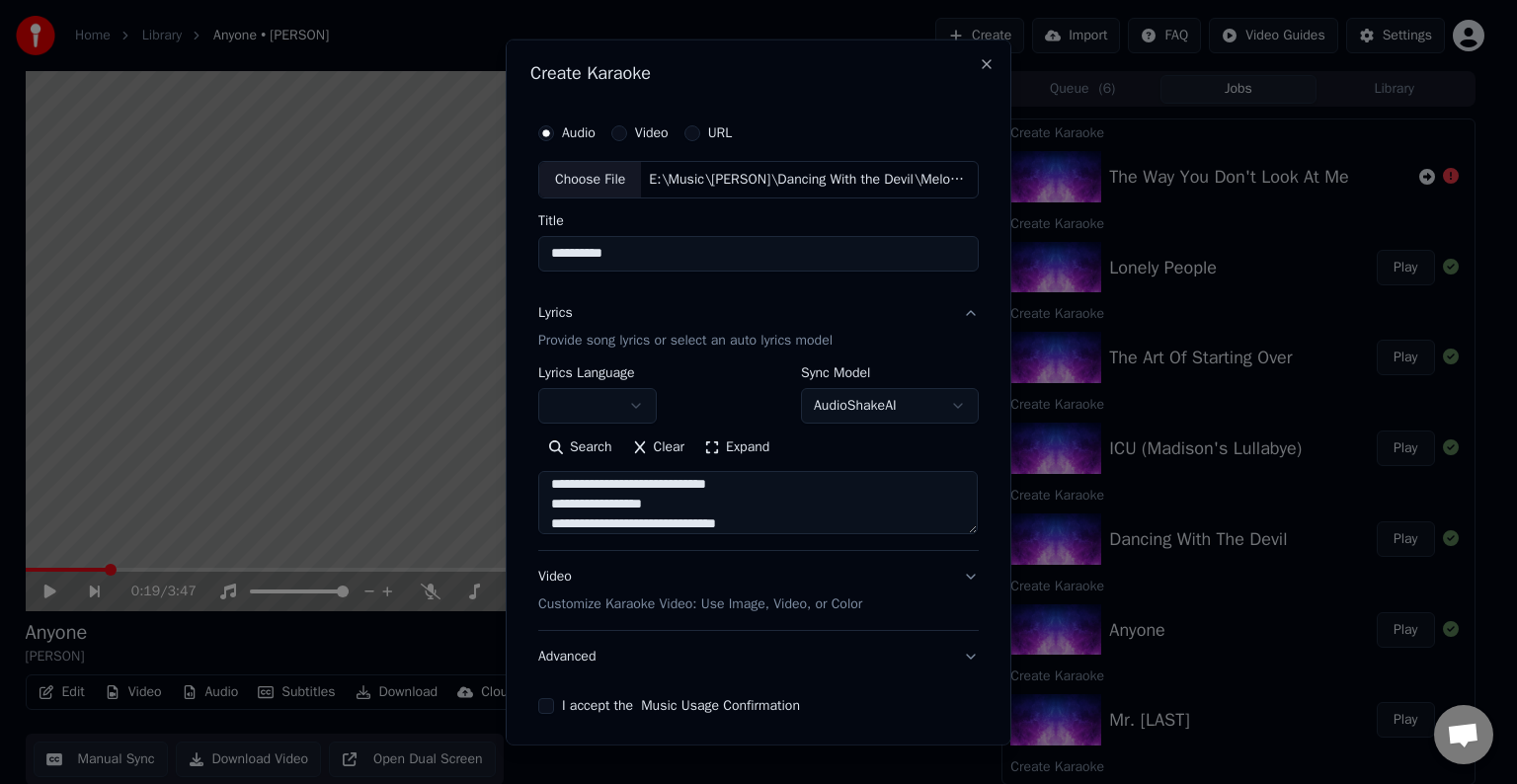 scroll, scrollTop: 735, scrollLeft: 0, axis: vertical 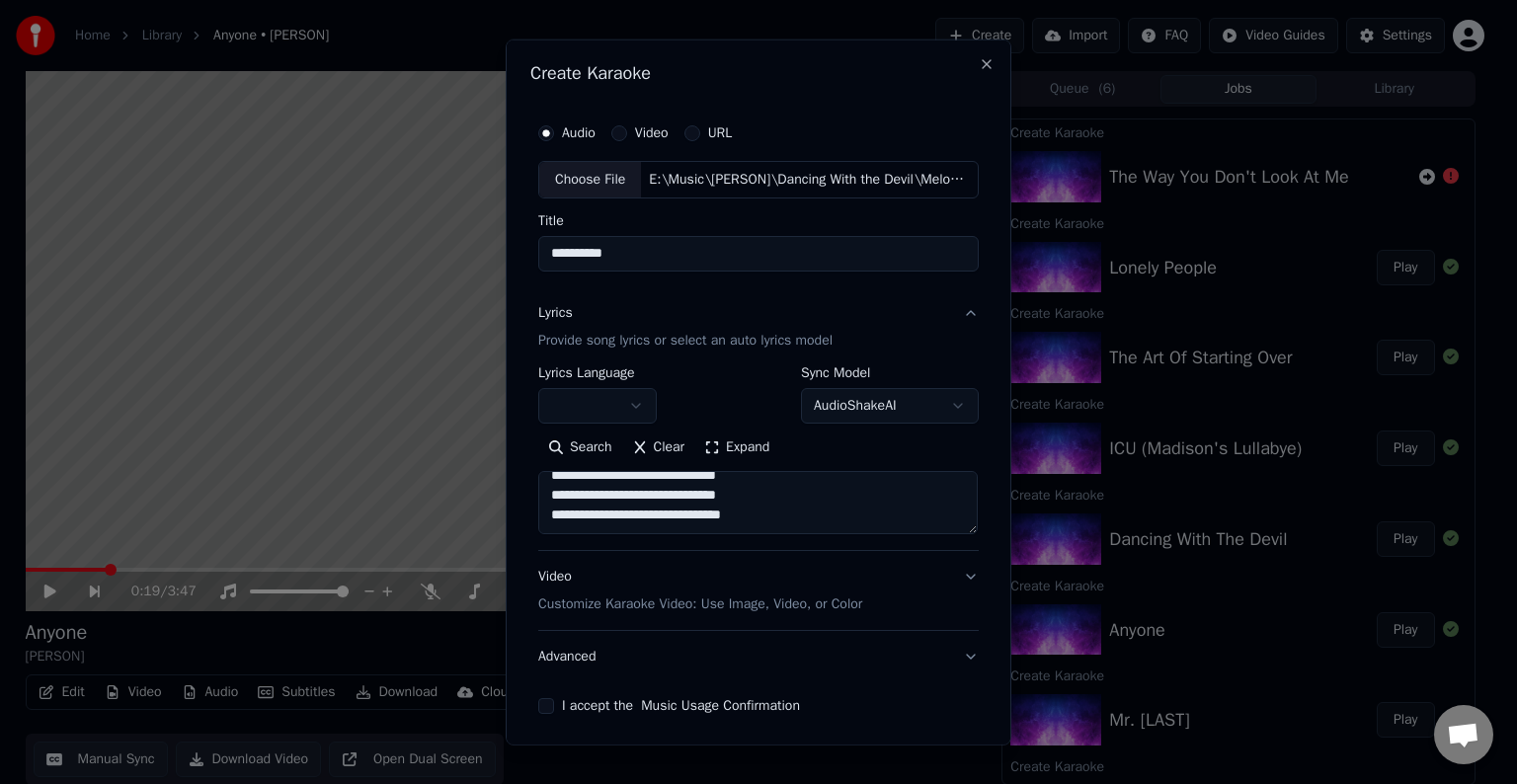 click at bounding box center (758, 503) 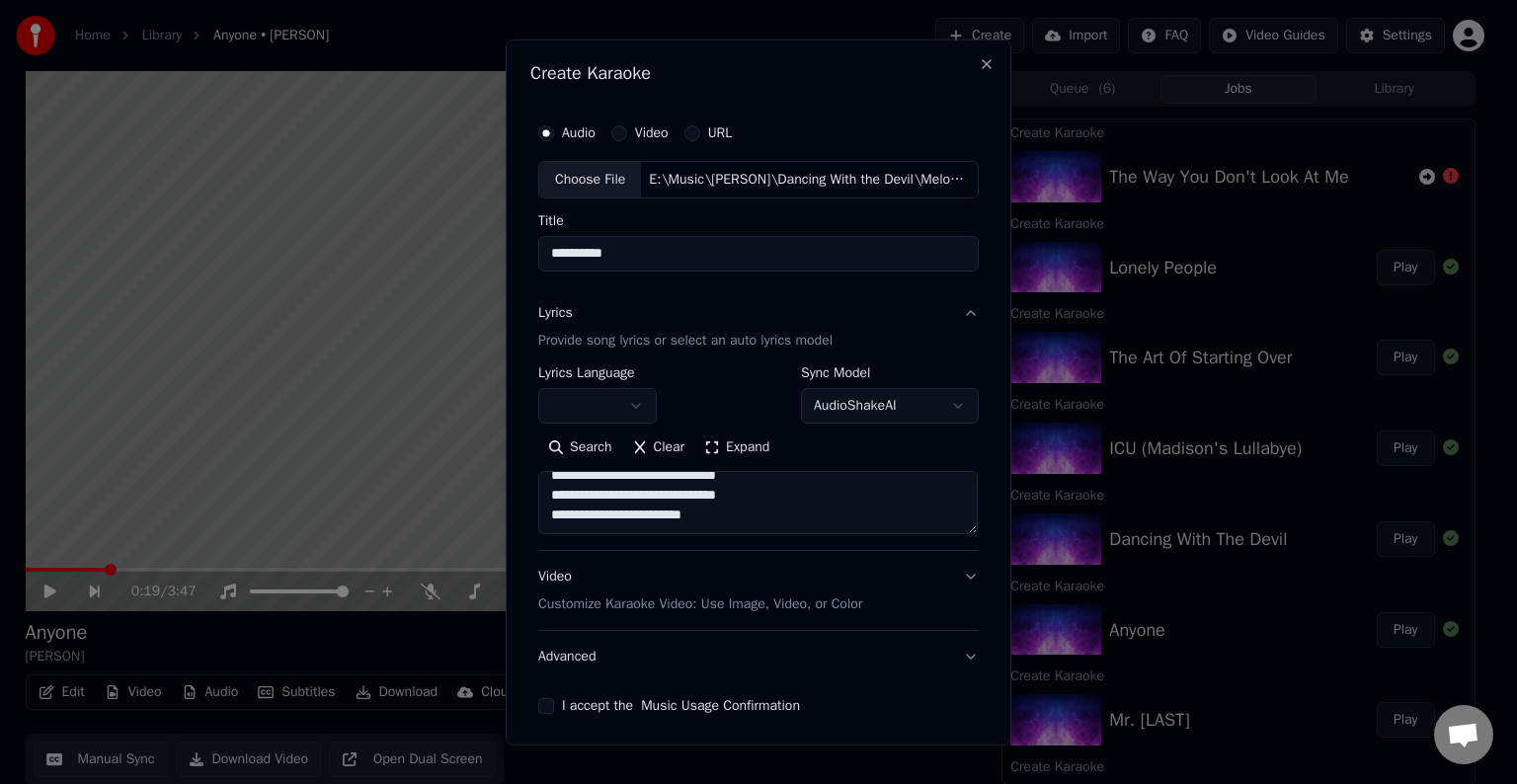 scroll, scrollTop: 743, scrollLeft: 0, axis: vertical 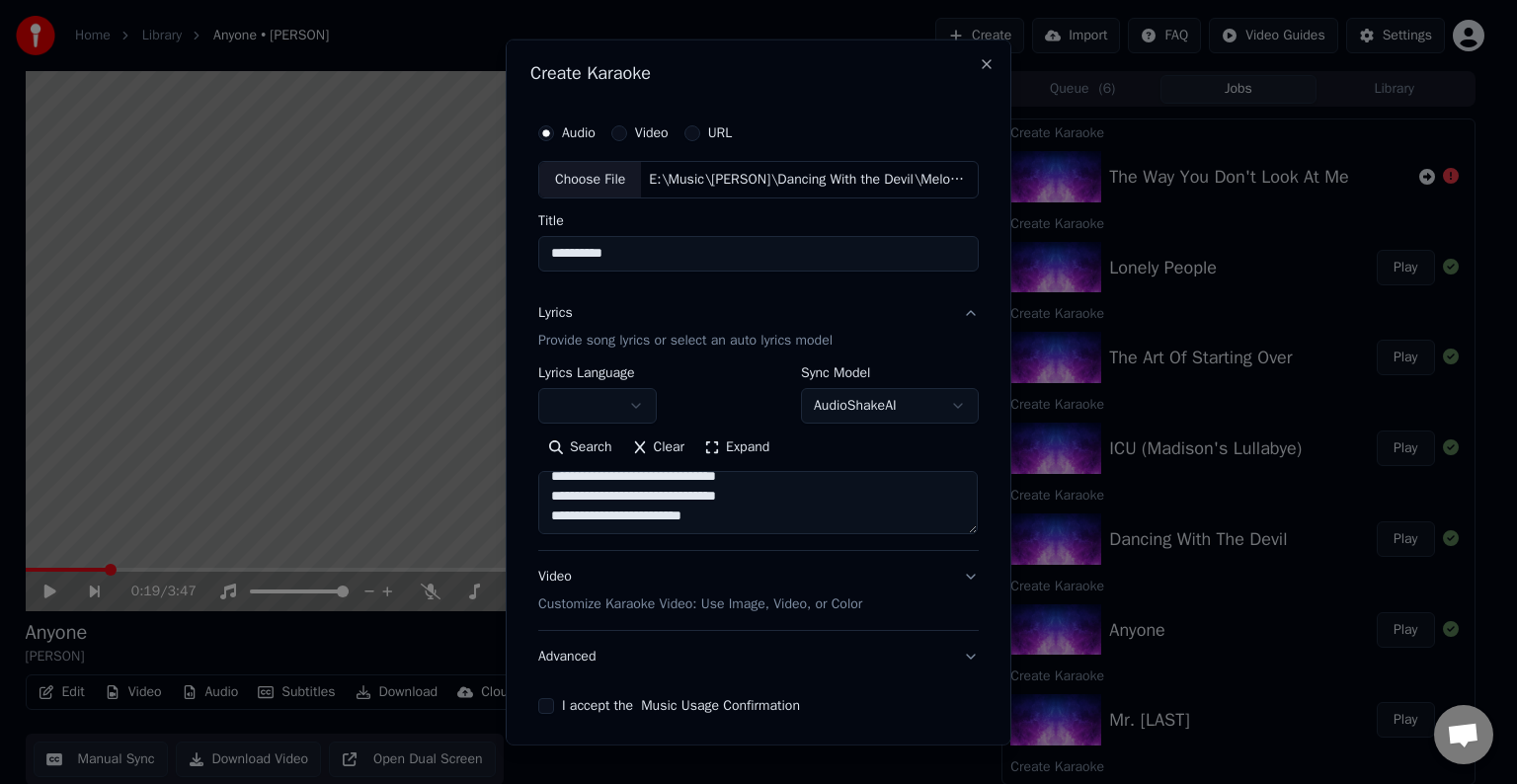 drag, startPoint x: 767, startPoint y: 492, endPoint x: 713, endPoint y: 497, distance: 54.230987 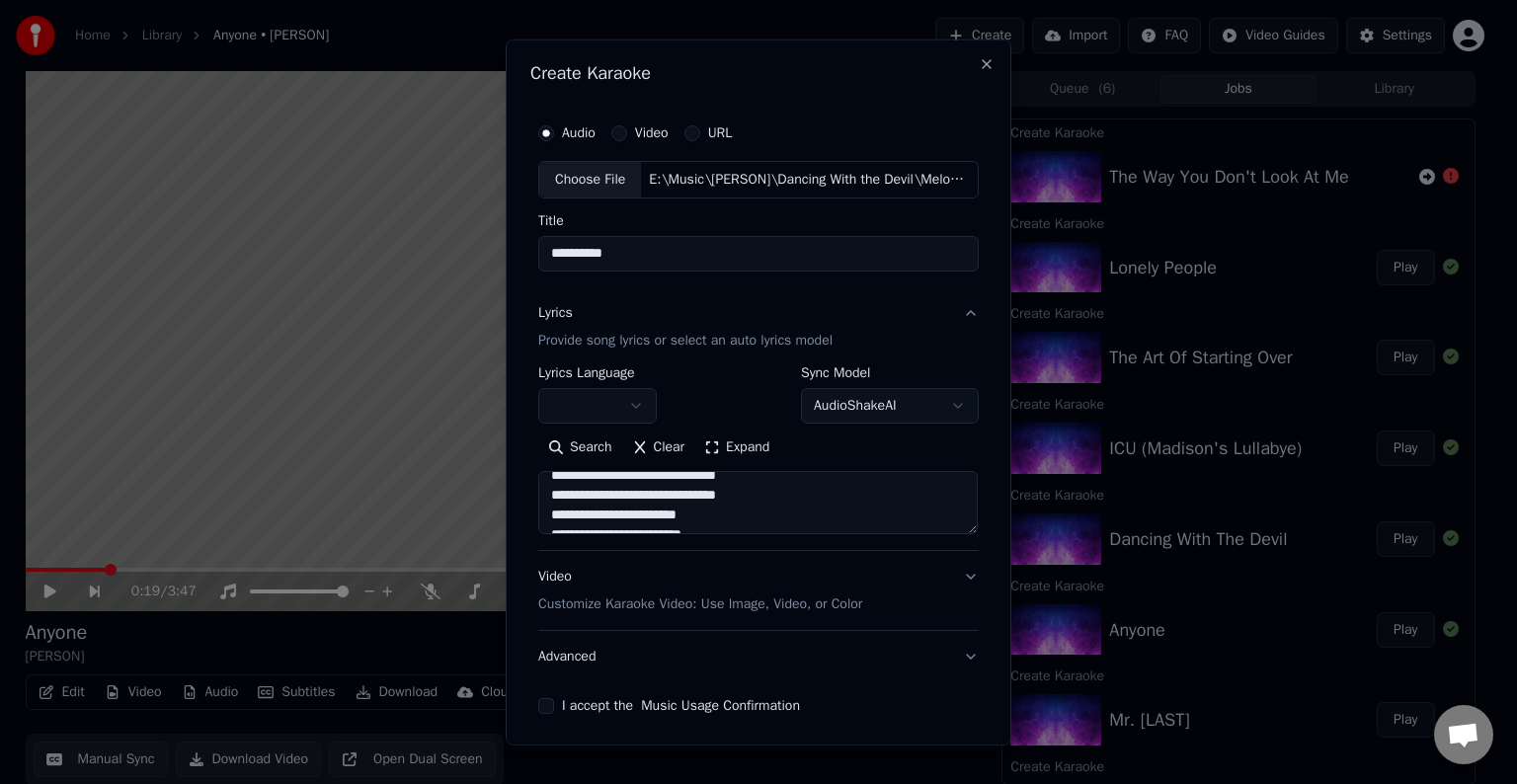 scroll, scrollTop: 699, scrollLeft: 0, axis: vertical 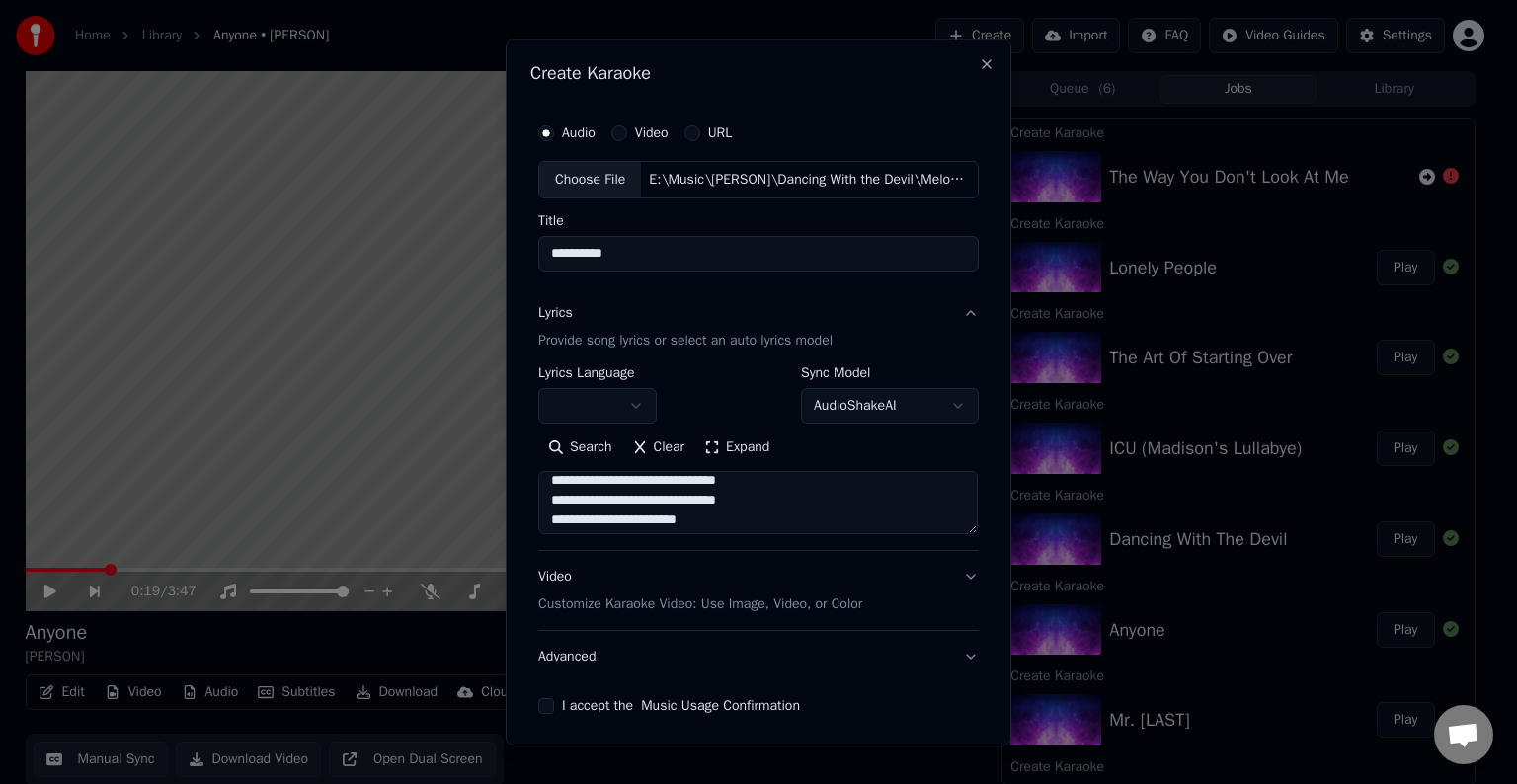 drag, startPoint x: 768, startPoint y: 501, endPoint x: 716, endPoint y: 503, distance: 52.038447 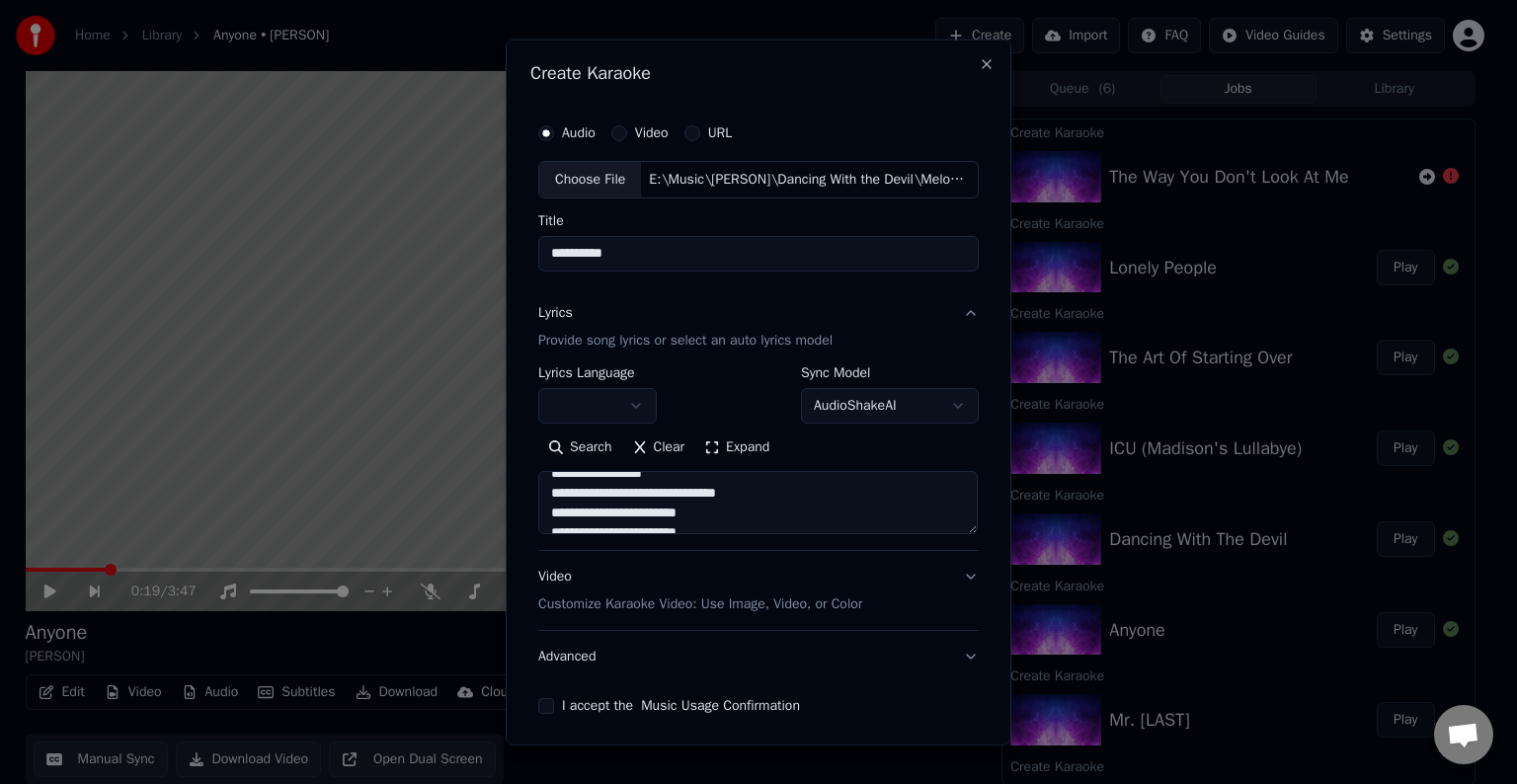 scroll, scrollTop: 684, scrollLeft: 0, axis: vertical 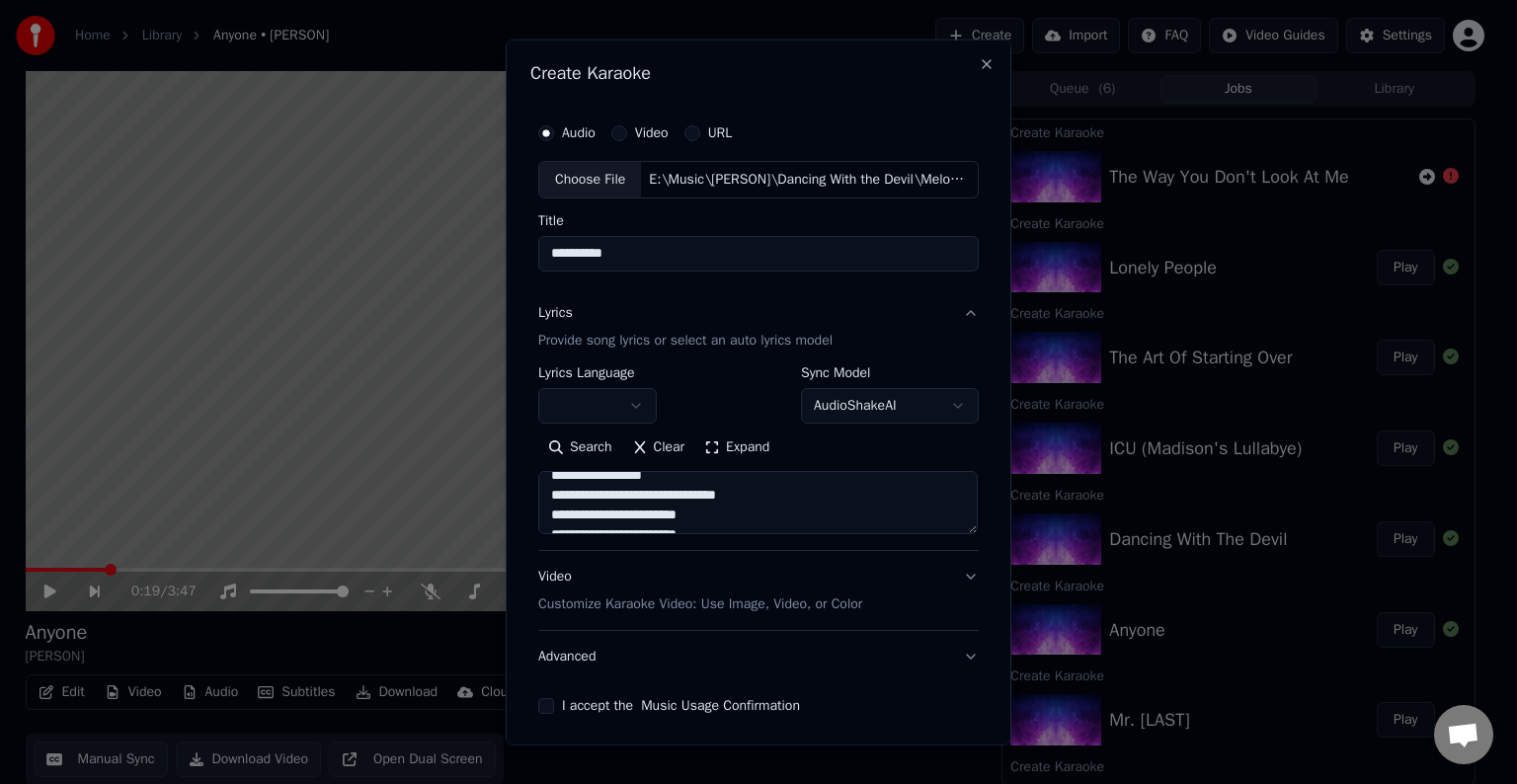 drag, startPoint x: 774, startPoint y: 496, endPoint x: 723, endPoint y: 498, distance: 51.0392 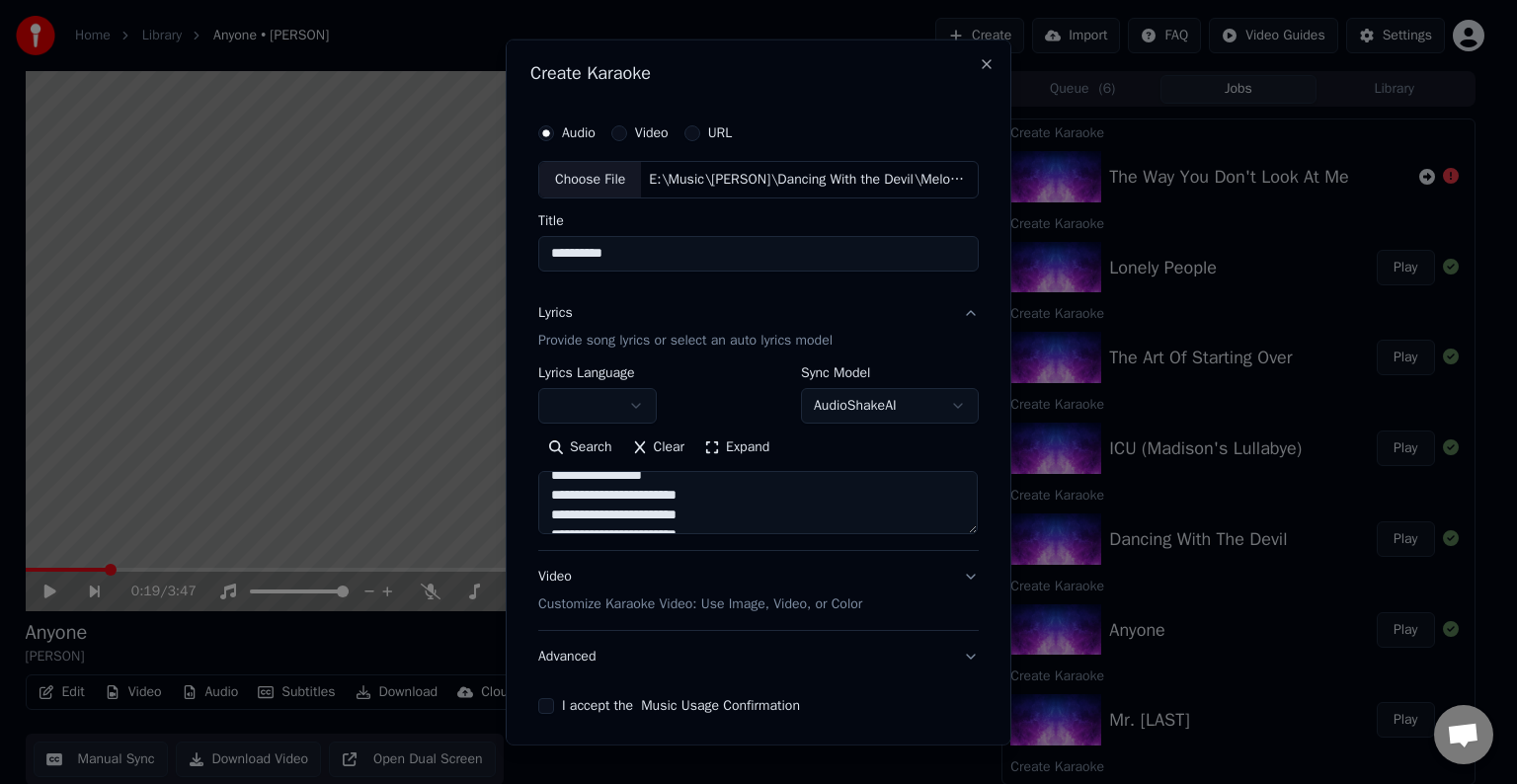 scroll, scrollTop: 743, scrollLeft: 0, axis: vertical 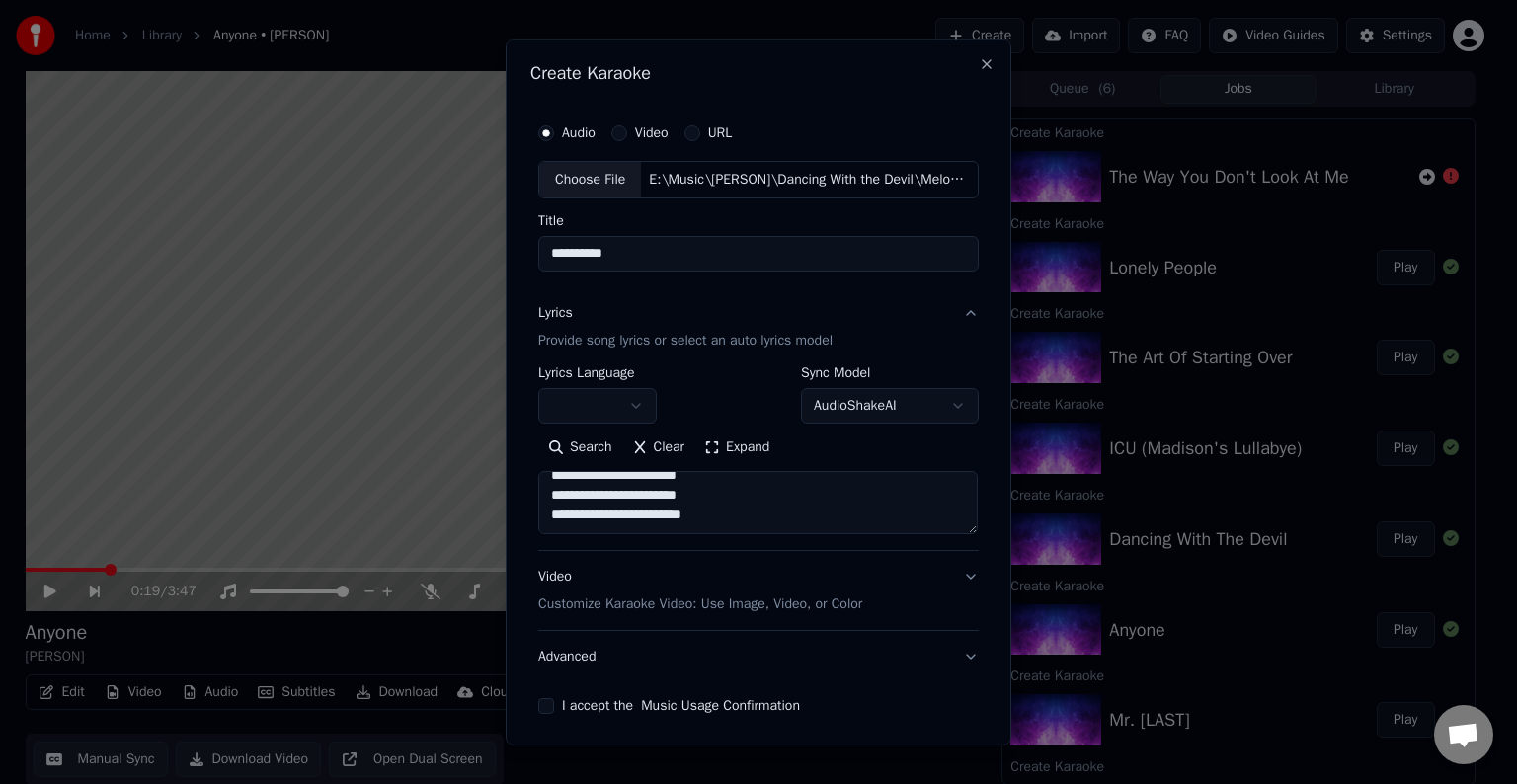 click at bounding box center (758, 503) 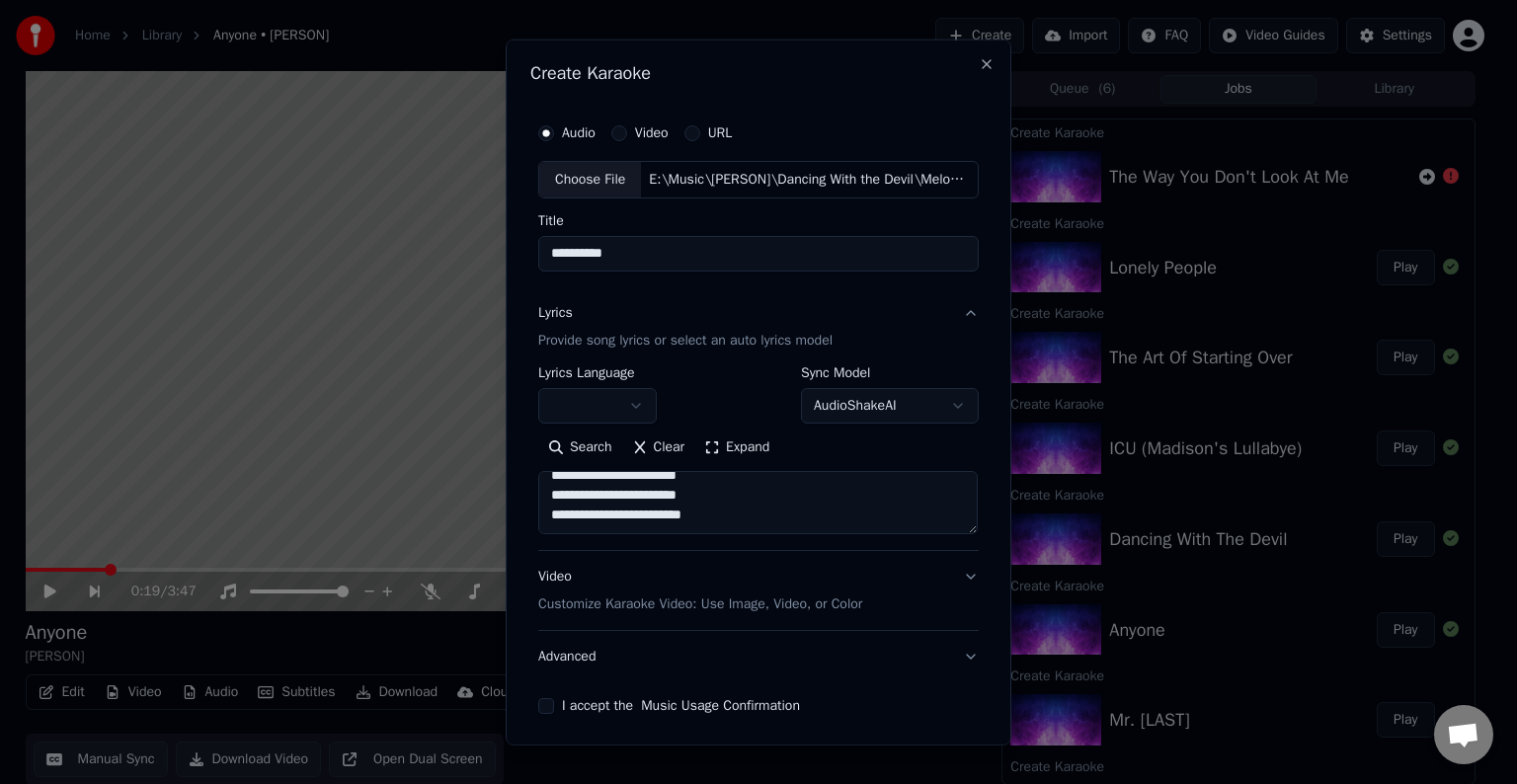 paste on "**********" 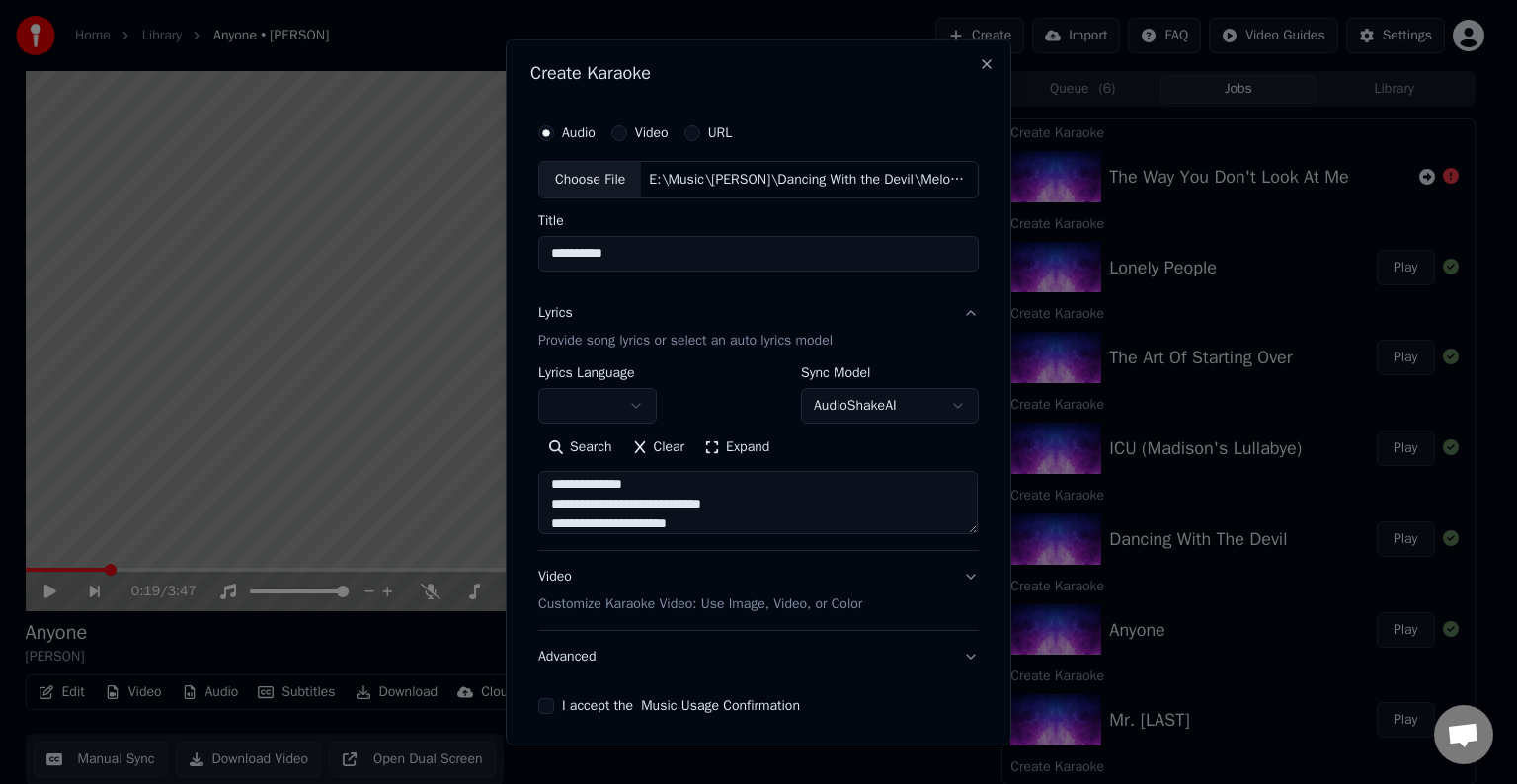 scroll, scrollTop: 794, scrollLeft: 0, axis: vertical 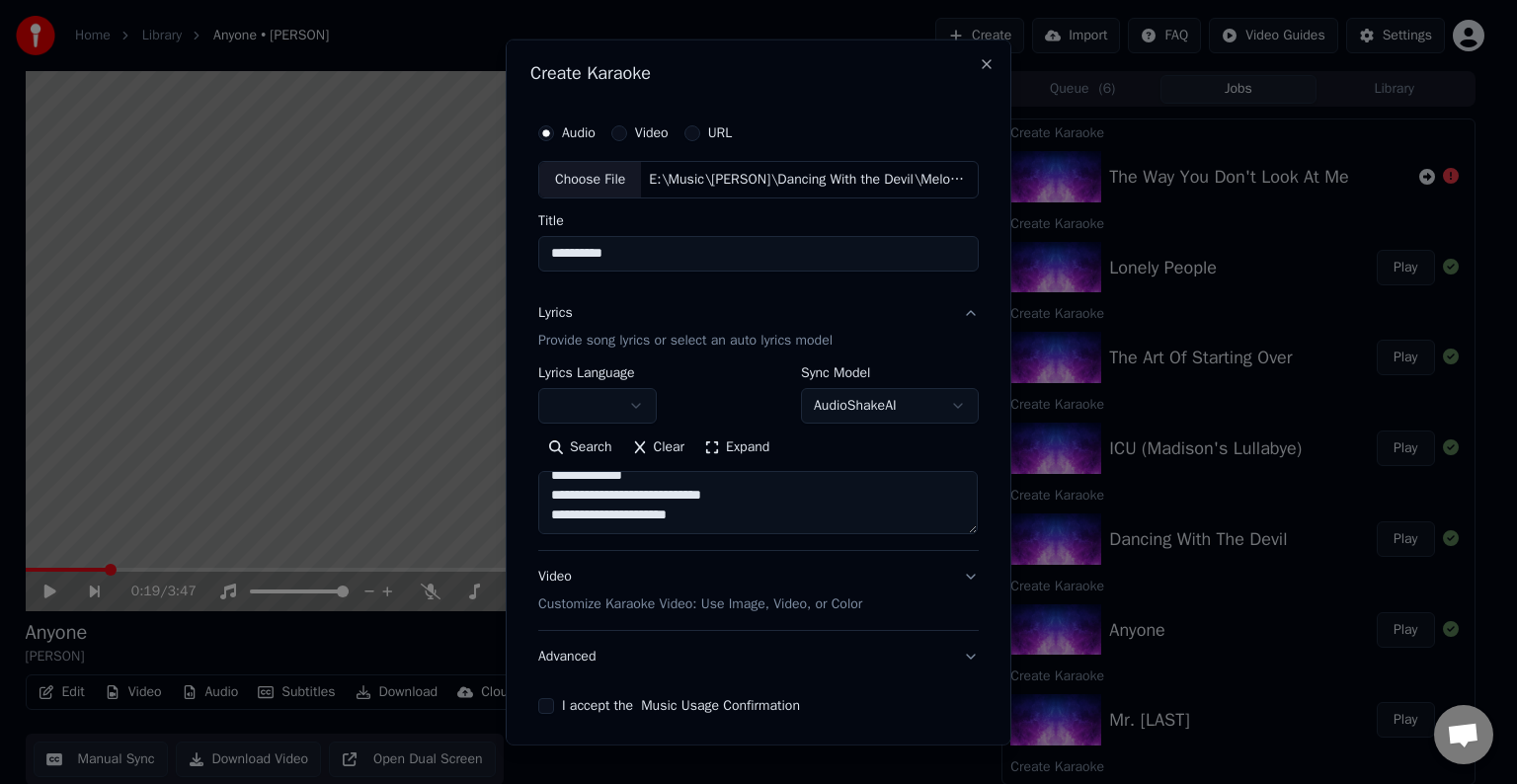paste on "**********" 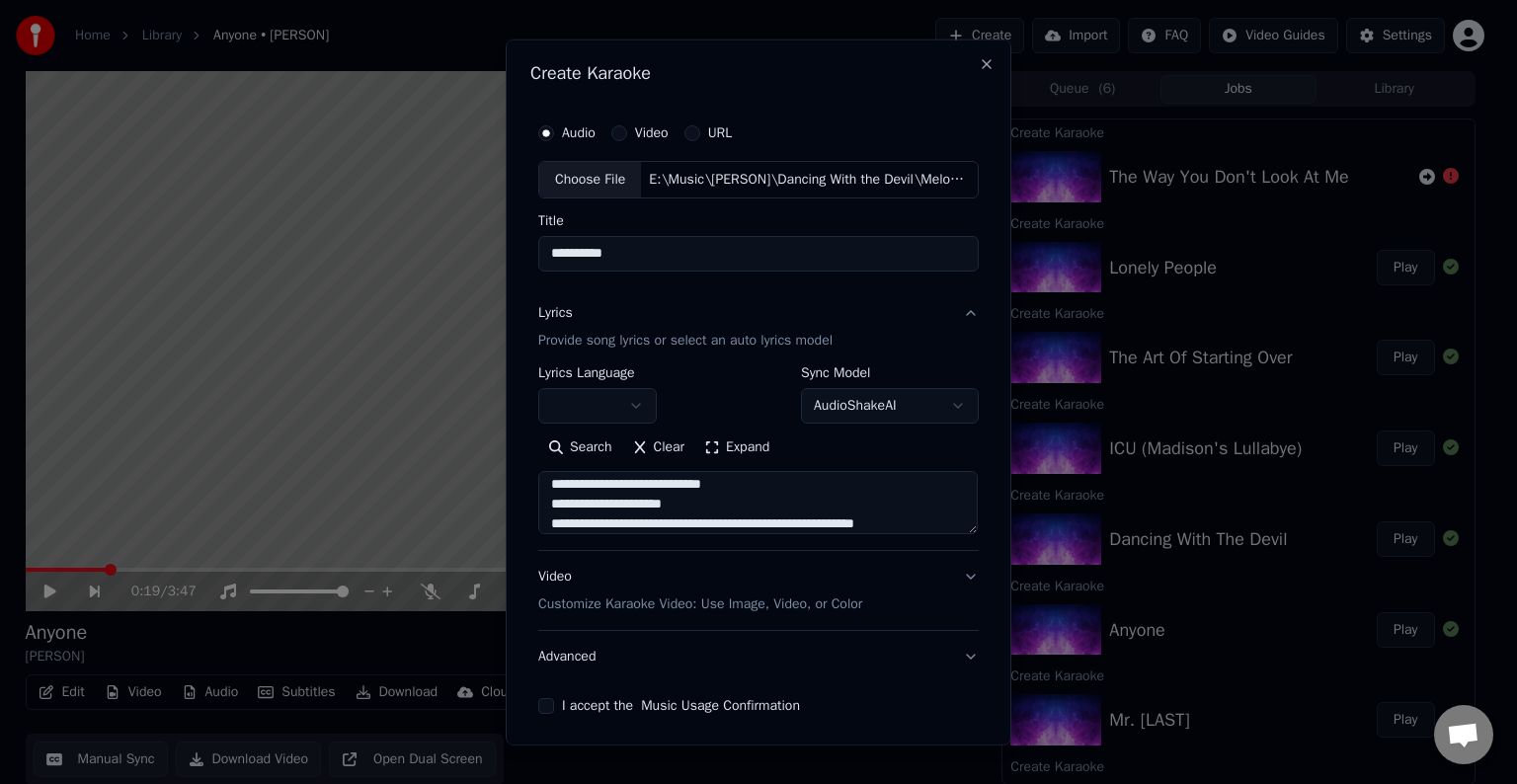 scroll, scrollTop: 972, scrollLeft: 0, axis: vertical 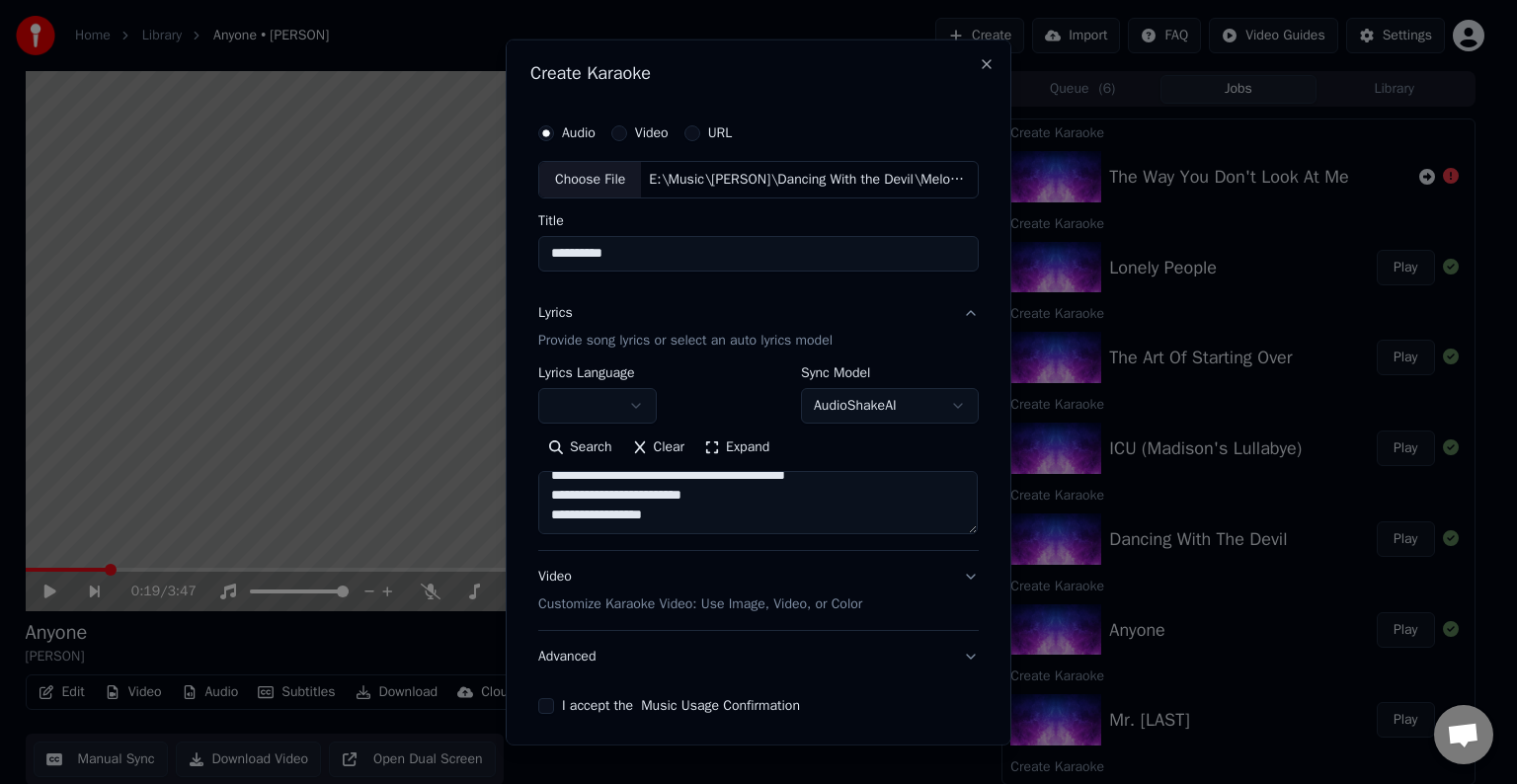click at bounding box center (758, 503) 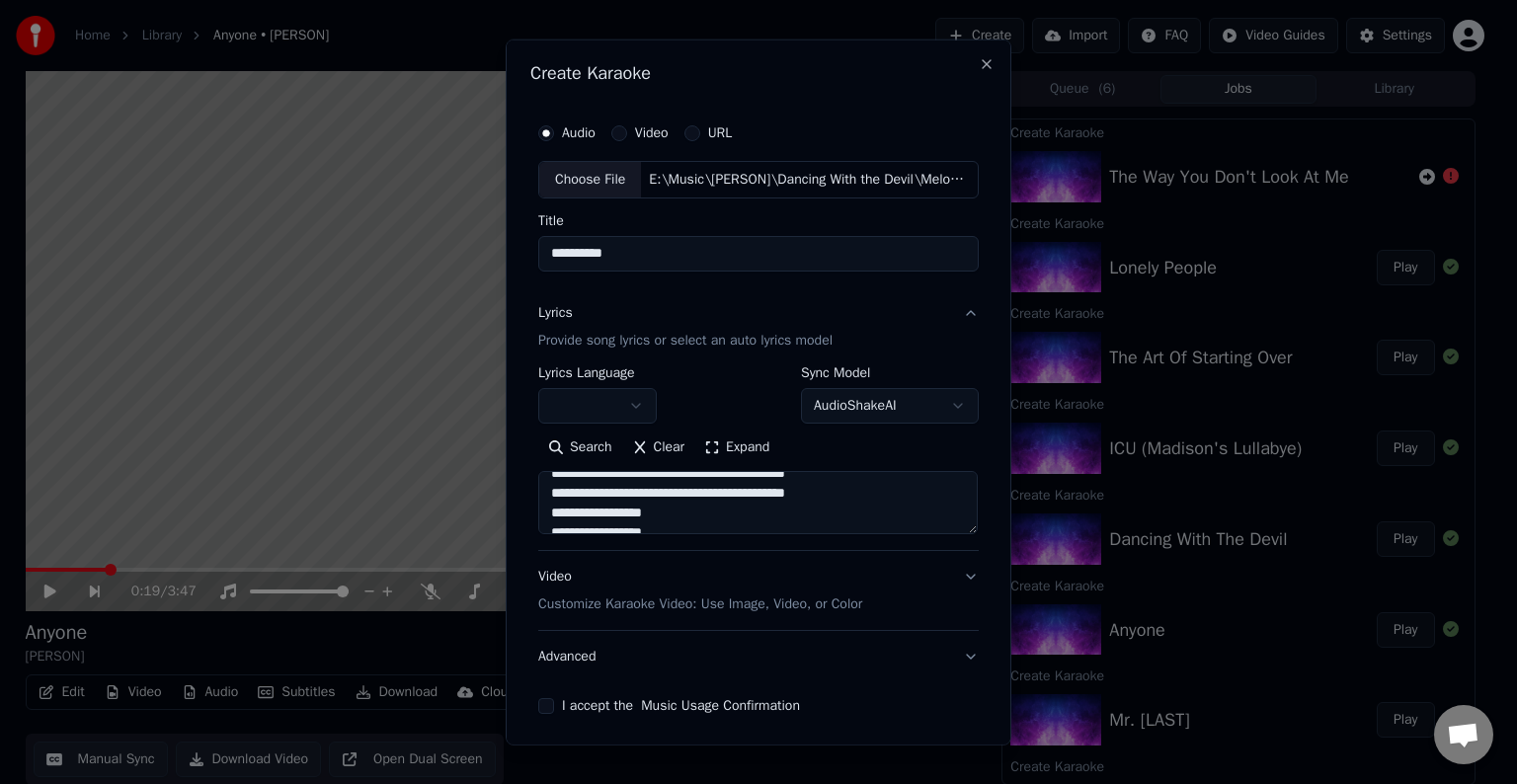 scroll, scrollTop: 940, scrollLeft: 0, axis: vertical 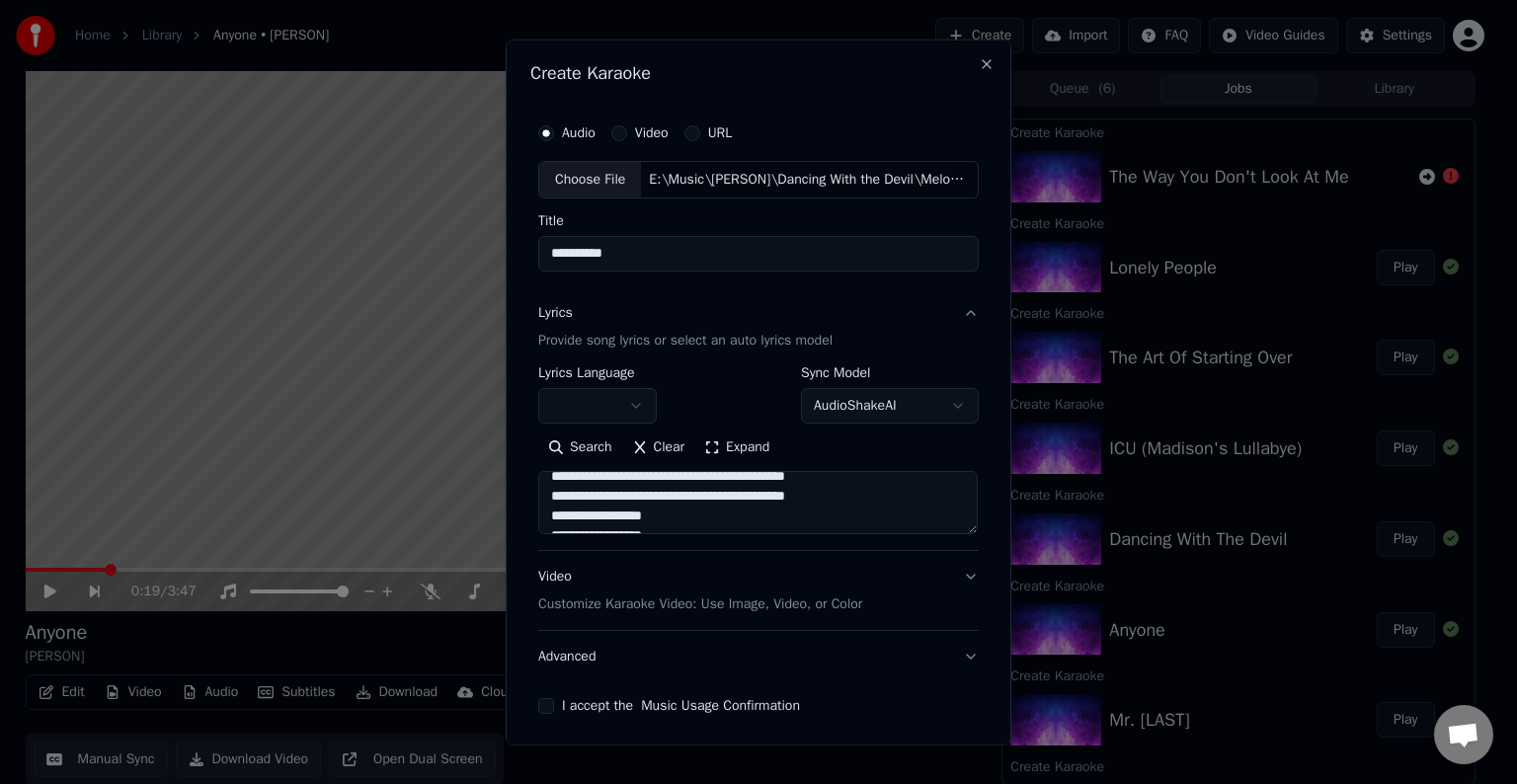 drag, startPoint x: 844, startPoint y: 514, endPoint x: 734, endPoint y: 515, distance: 110.00455 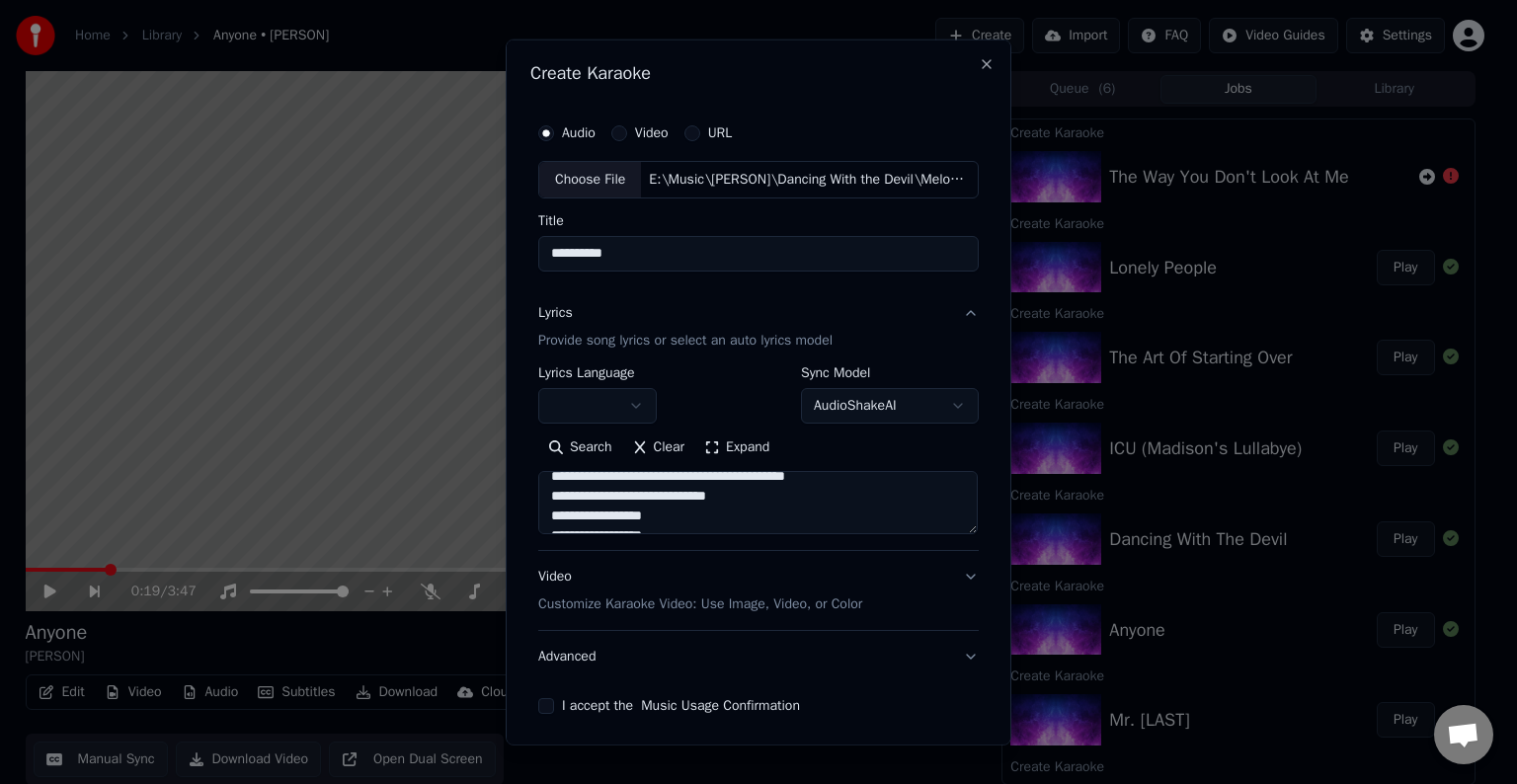 drag, startPoint x: 861, startPoint y: 497, endPoint x: 773, endPoint y: 504, distance: 88.27797 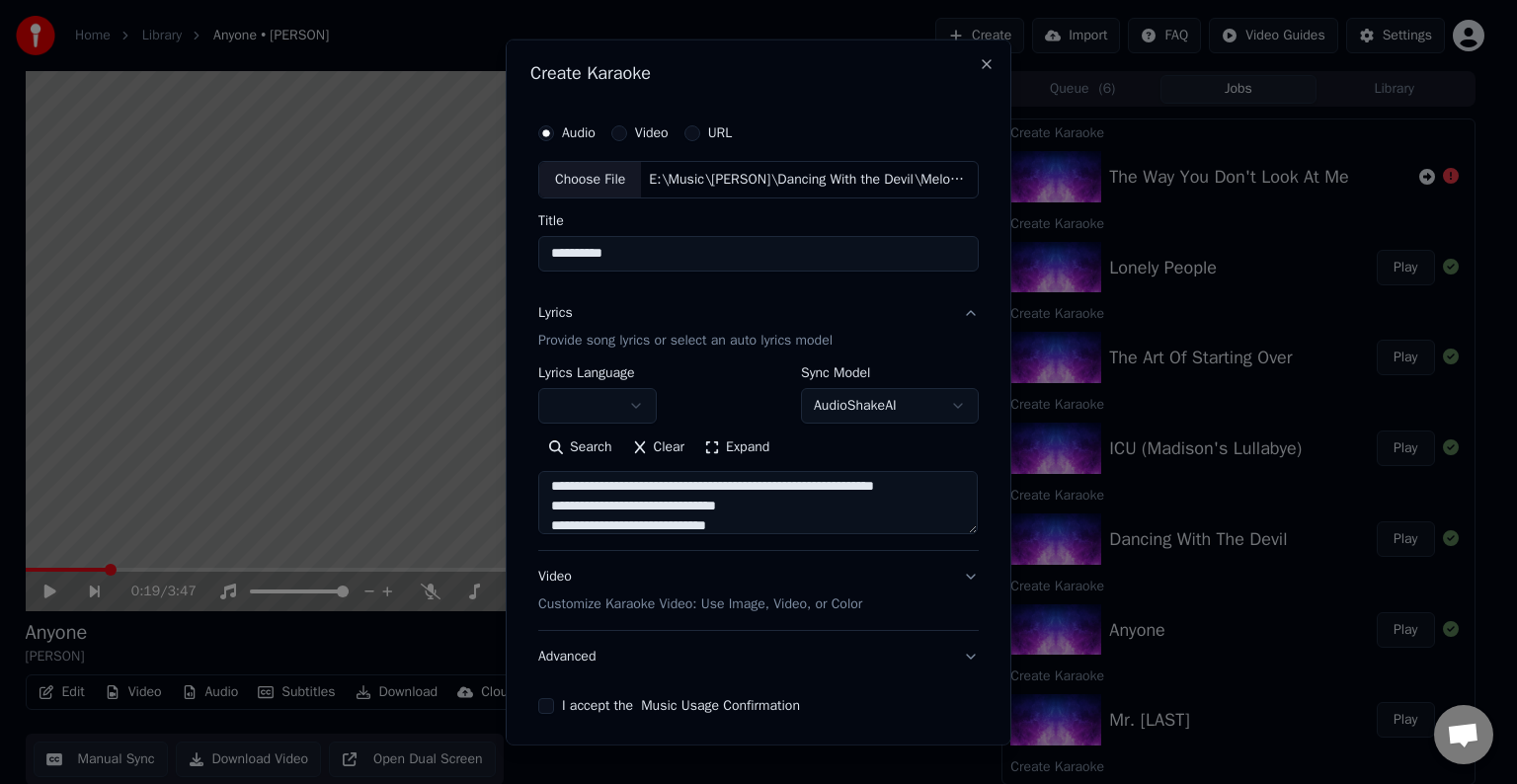 scroll, scrollTop: 904, scrollLeft: 0, axis: vertical 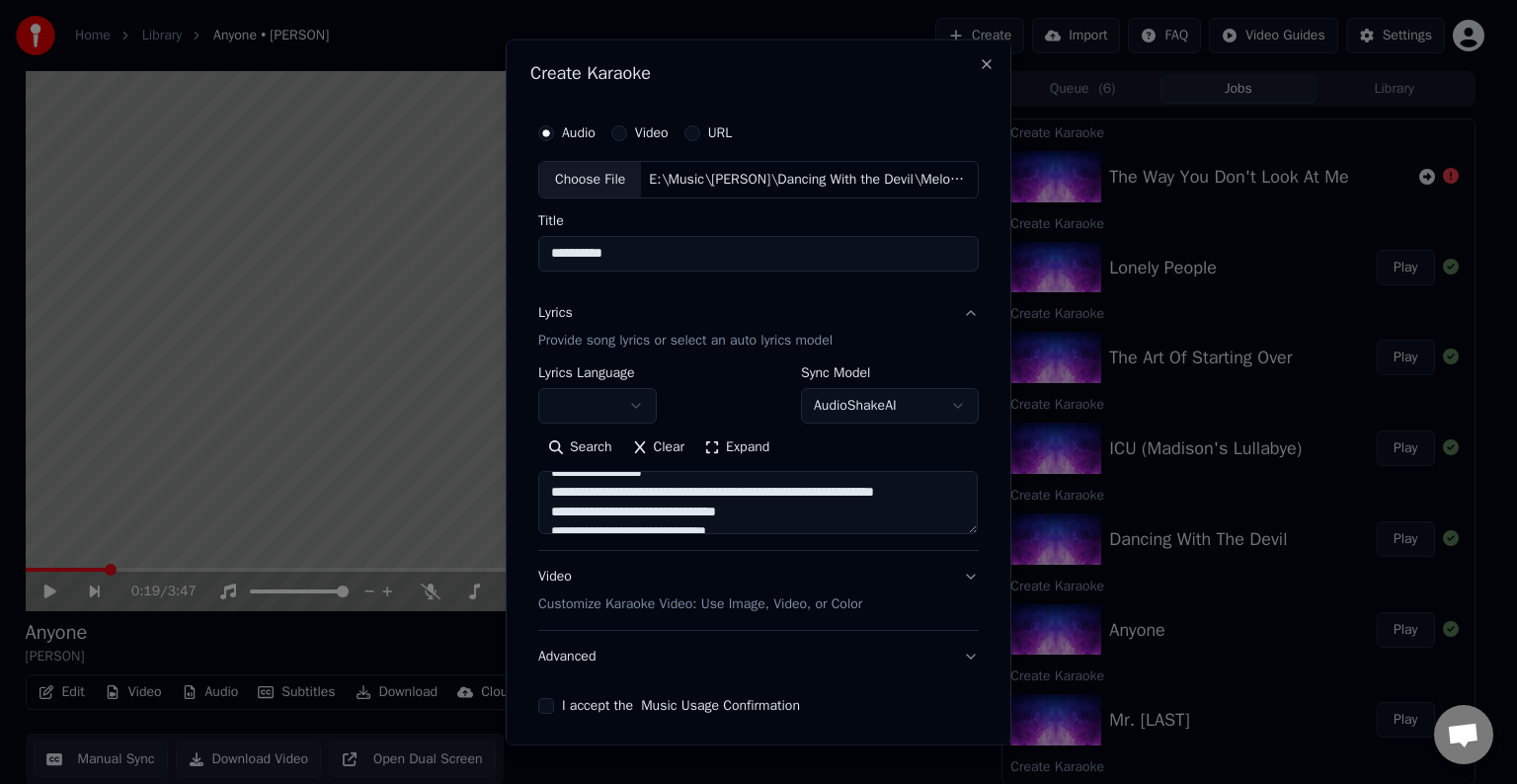 drag, startPoint x: 796, startPoint y: 503, endPoint x: 853, endPoint y: 499, distance: 57.140179 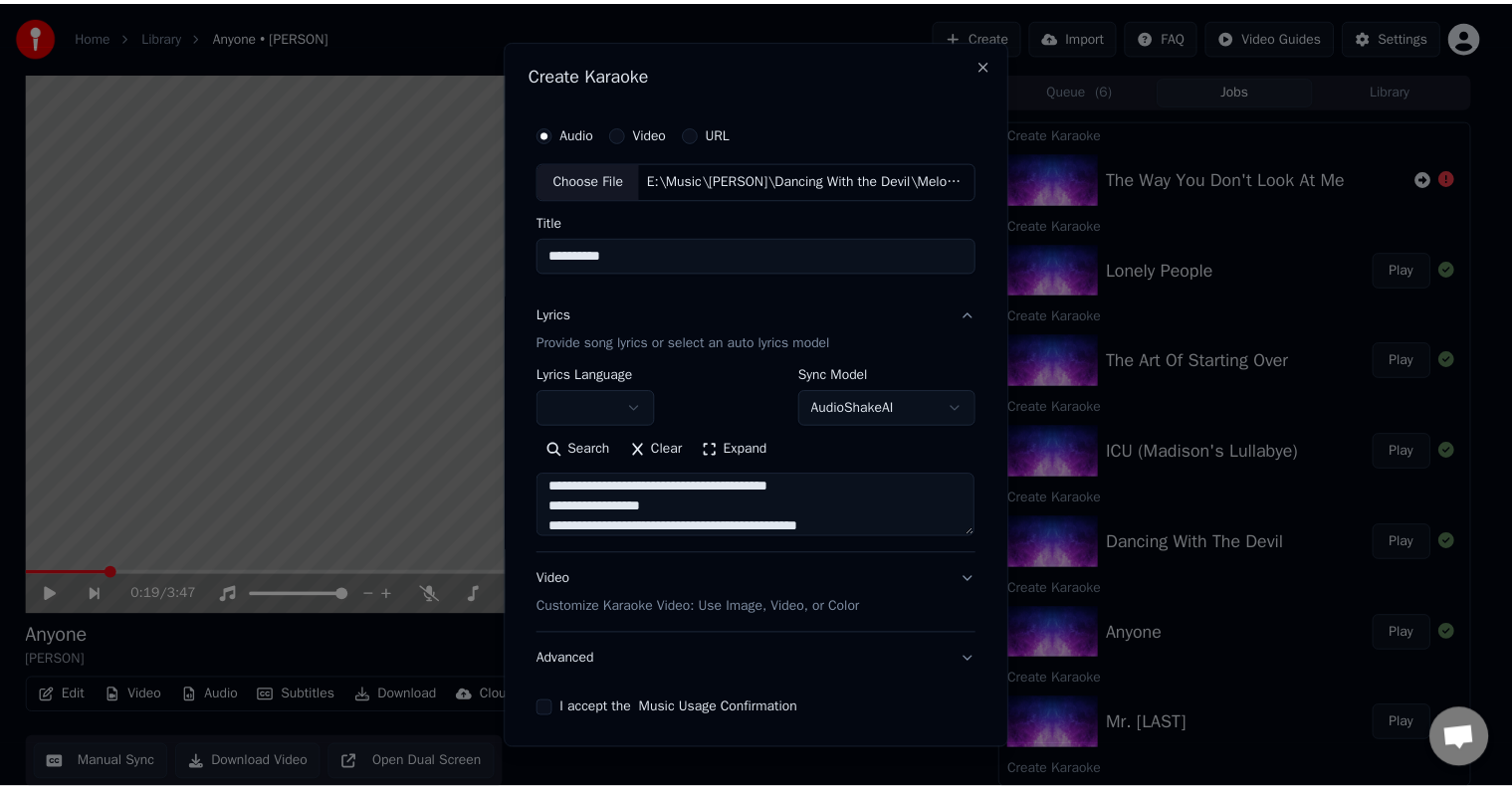 scroll, scrollTop: 967, scrollLeft: 0, axis: vertical 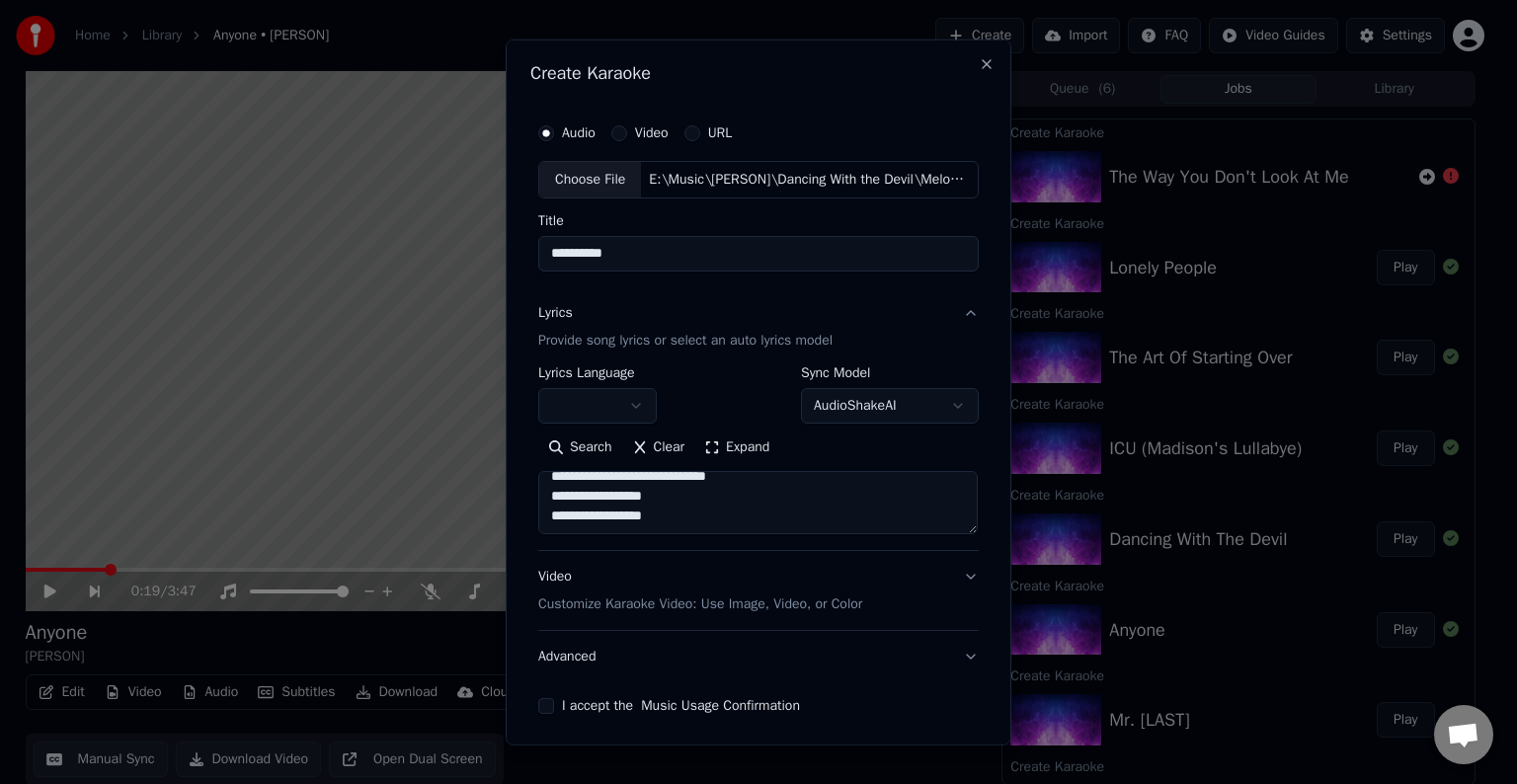 type on "**********" 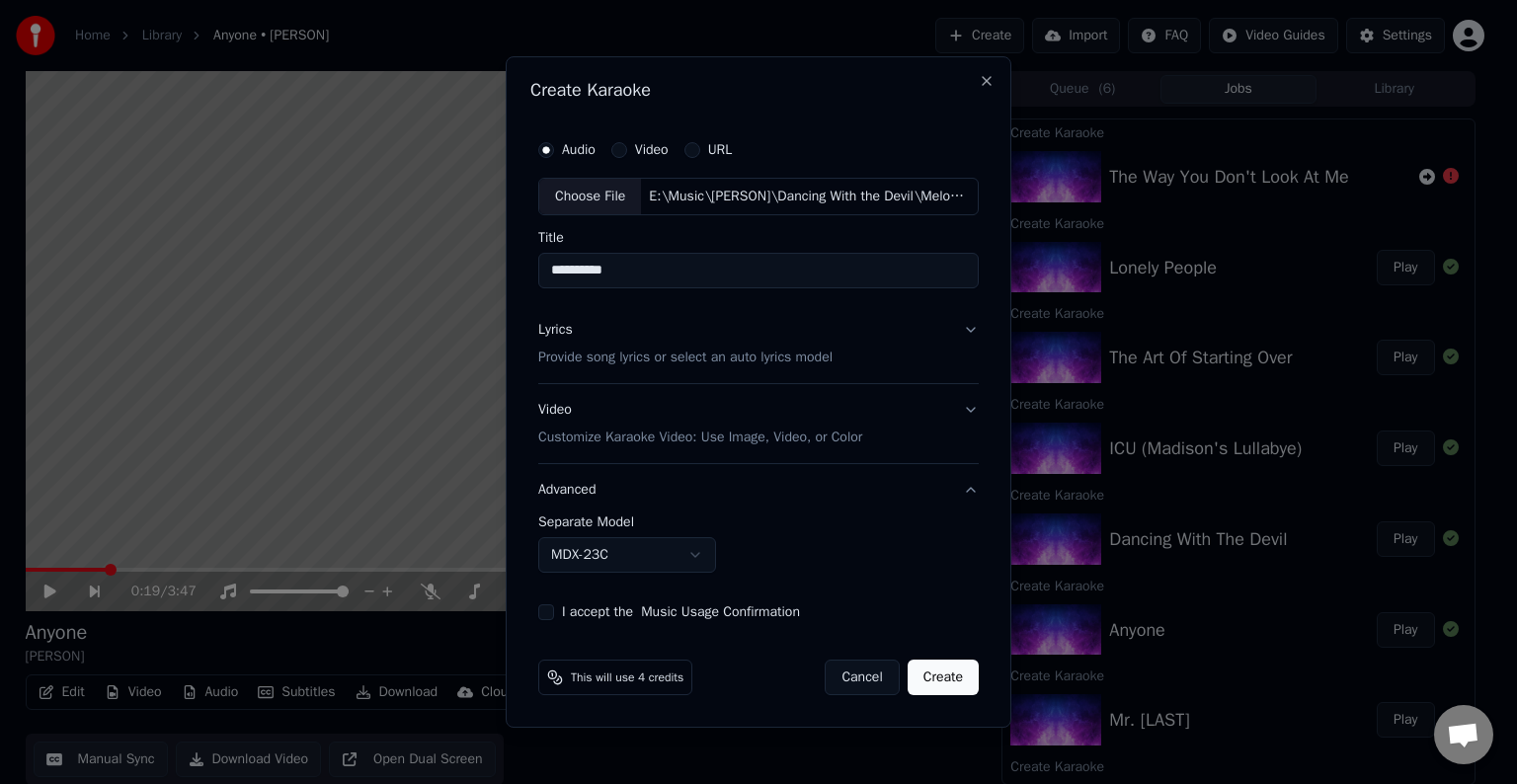 click on "Home Library Anyone • Demi Lovato Create Import FAQ Video Guides Settings 0:19  /  3:47 Anyone Demi Lovato BPM 129 Key B Edit Video Audio Subtitles Download Cloud Library Manual Sync Download Video Open Dual Screen Queue ( 6 ) Jobs Library Create Karaoke The Way You Don't Look At Me Create Karaoke Lonely People Play Create Karaoke The Art Of Starting Over Play Create Karaoke ICU (Madison's Lullabye) Play Create Karaoke Dancing With The Devil Play Create Karaoke Anyone Play Create Karaoke Mr. Hughes Play Create Karaoke Stars Play Create Karaoke Father Play Create Karaoke Yes Play Create Karaoke Lionheart Play Create Karaoke Wildfire Play Create Karaoke Waitin for You Play Create Karaoke Kingdom Come Play Create Karaoke Stone Cold Play Create Karaoke For You Play Create Karaoke Old Ways Play Create Karaoke Cool for the Summer Play Create Karaoke Confident Play Chat Adam from Youka Desktop More channels Continue on Email Offline. You were inactive for some time. Send a message to reconnect to the chat. Adam" at bounding box center [750, 392] 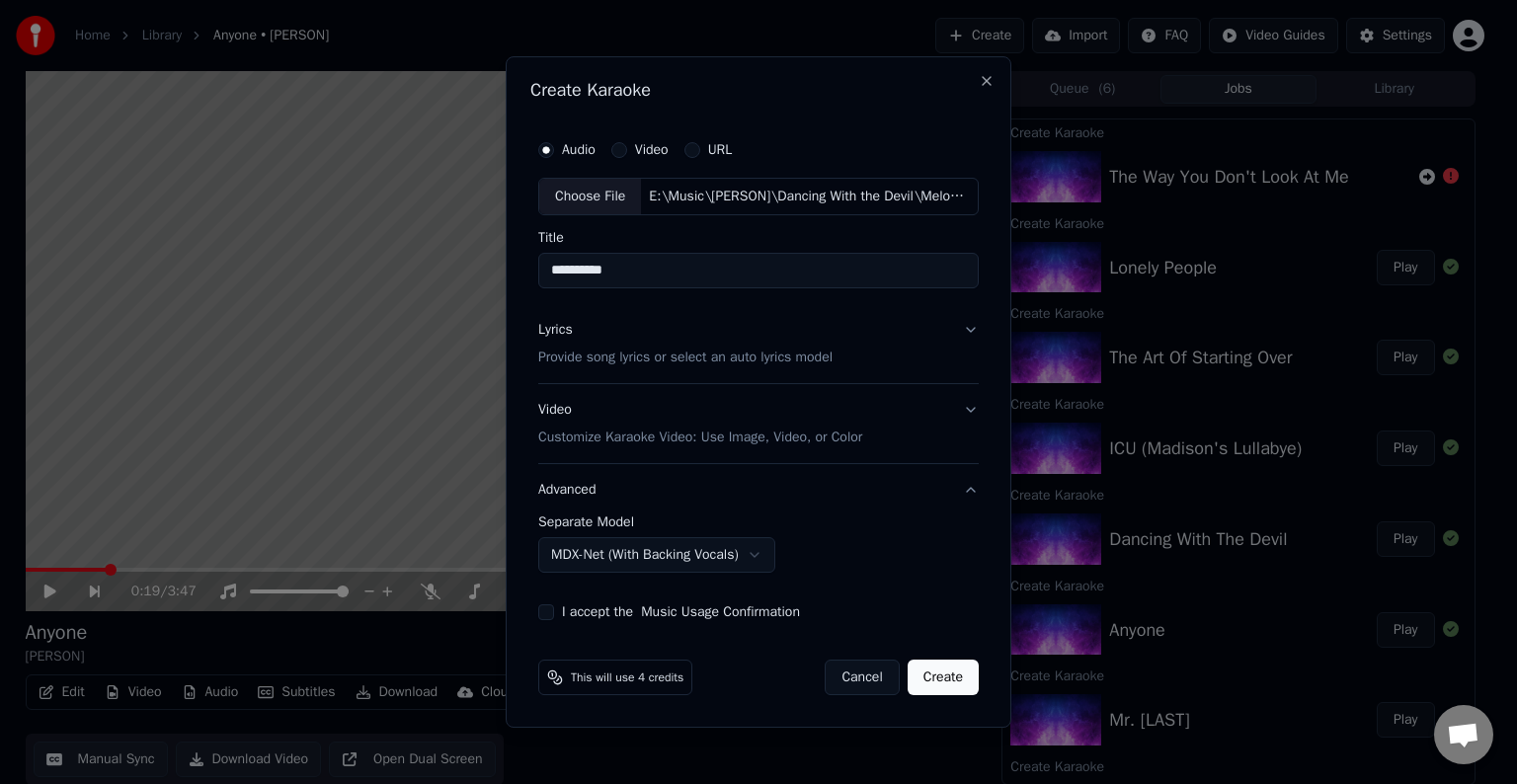click on "I accept the   Music Usage Confirmation" at bounding box center [546, 612] 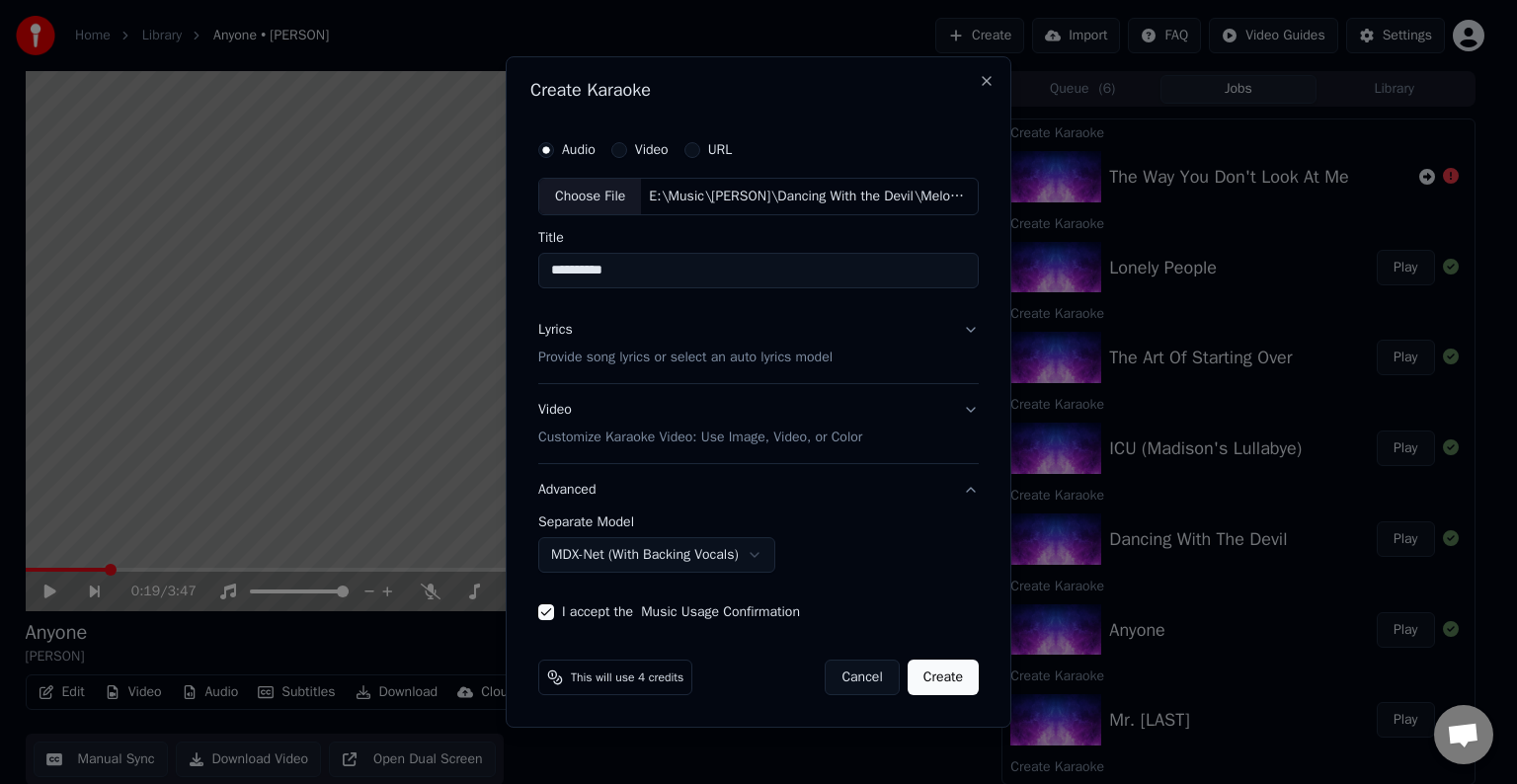 click on "Create" at bounding box center [943, 677] 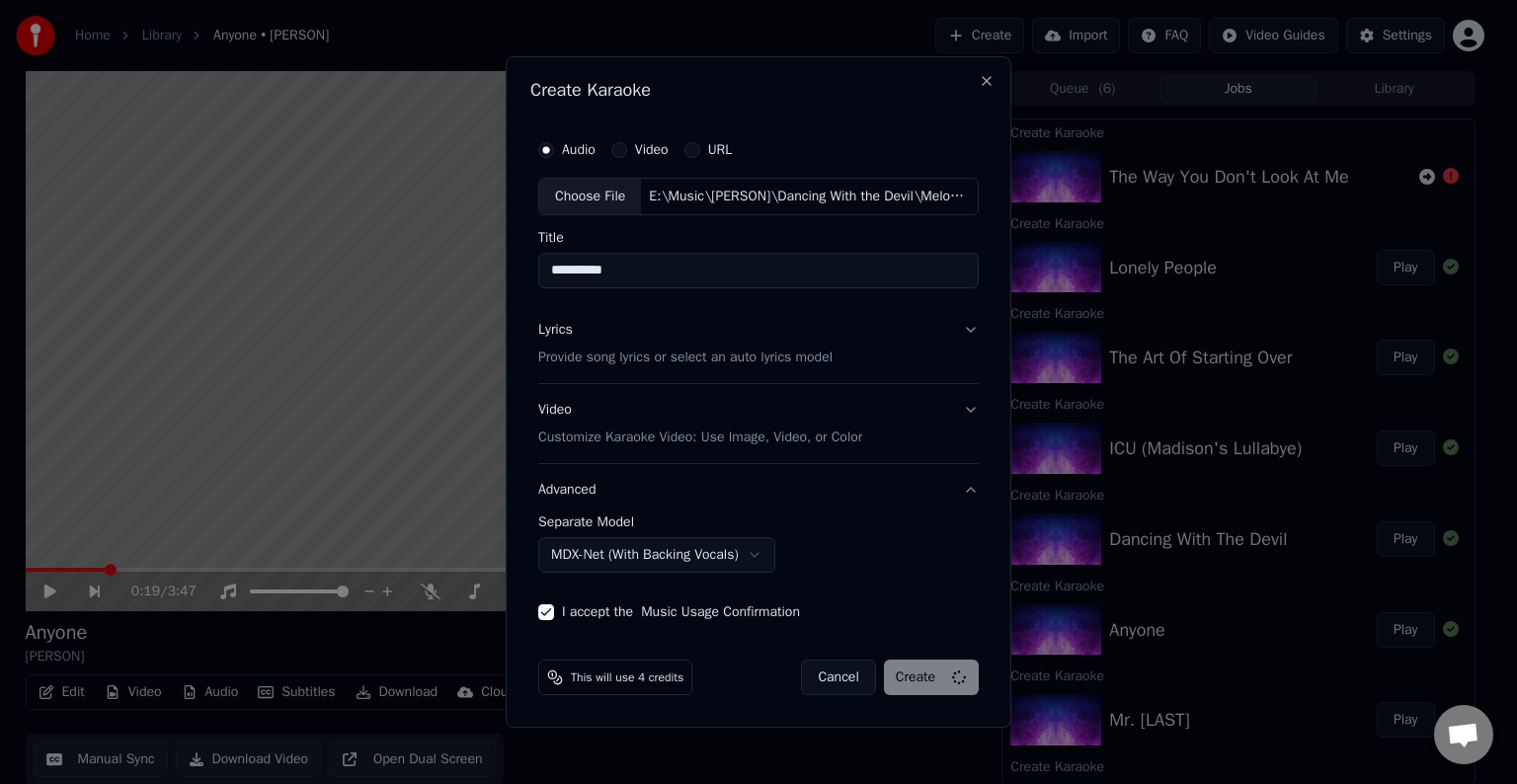select on "******" 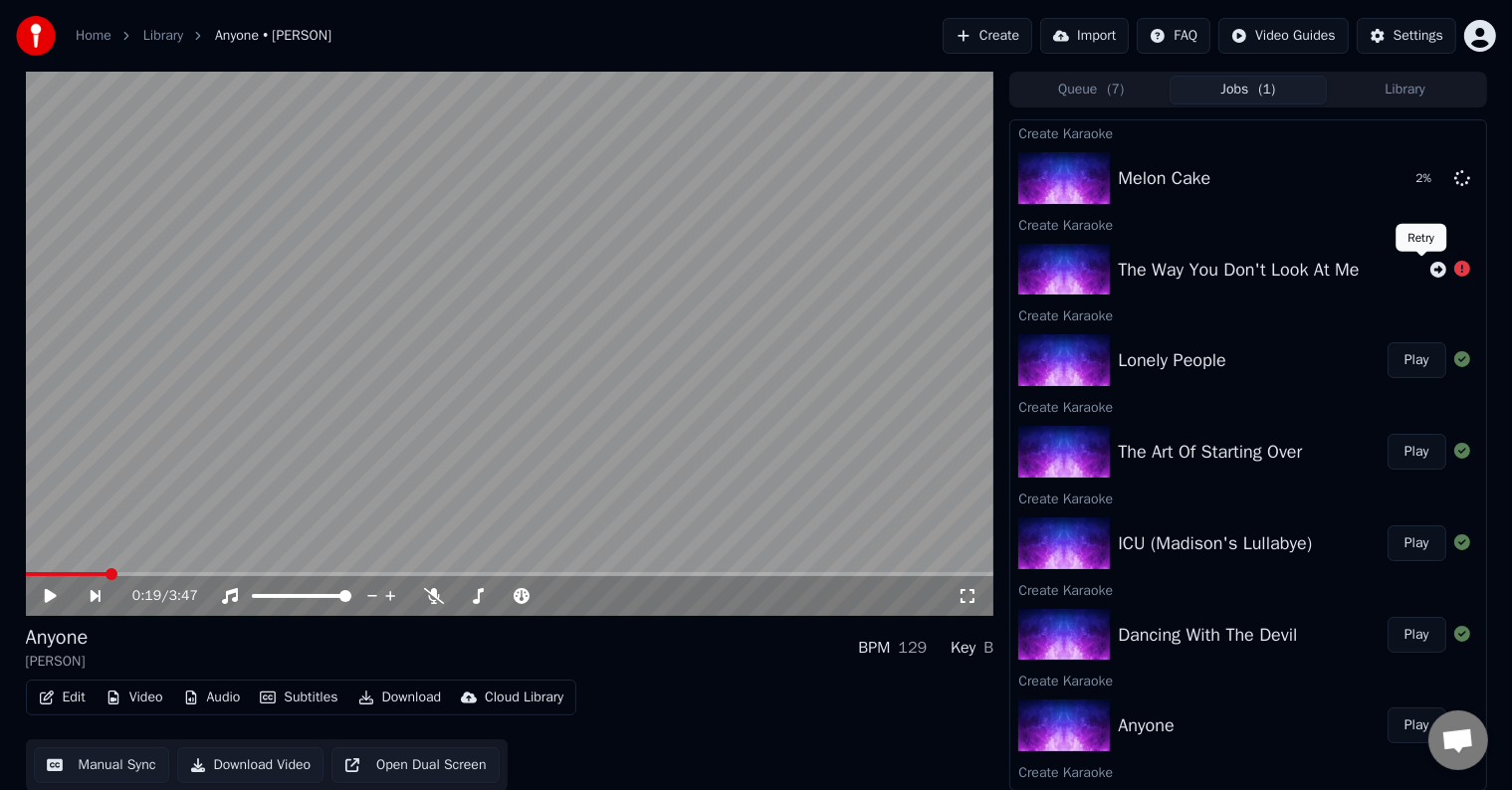 click 